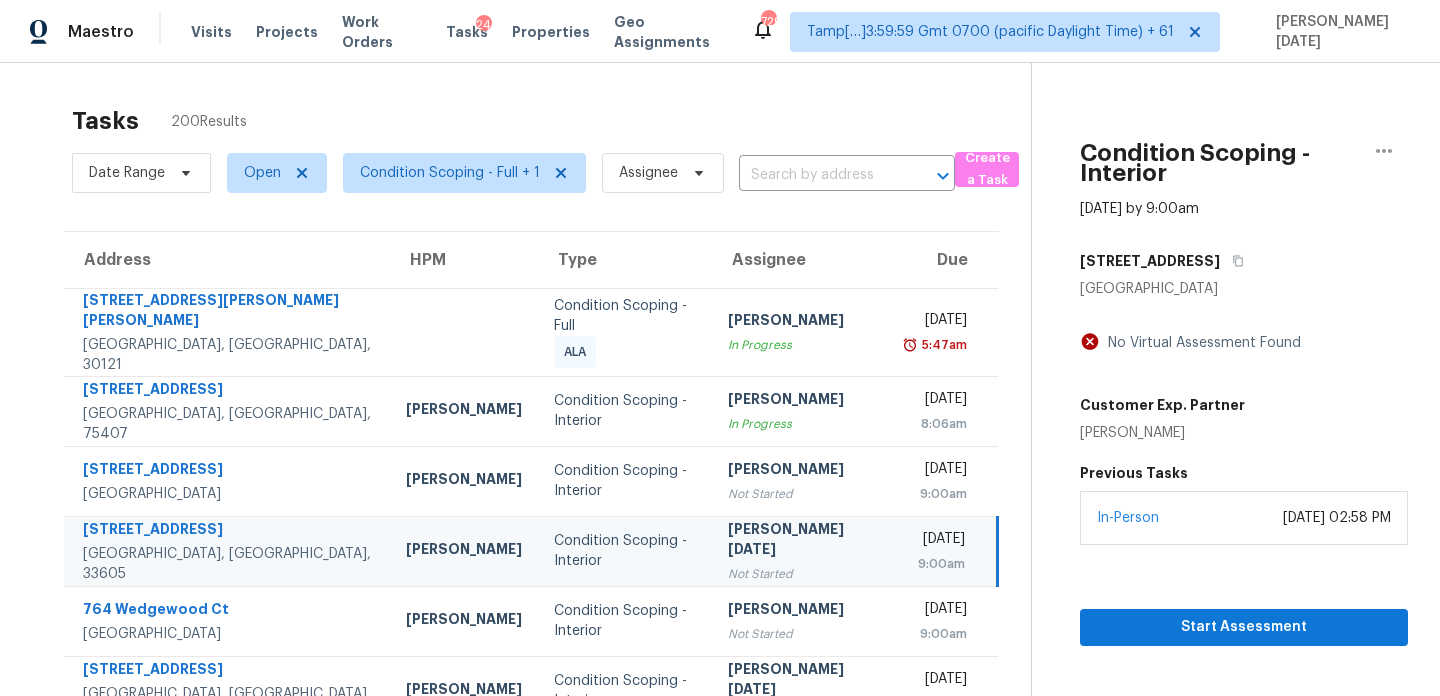scroll, scrollTop: 0, scrollLeft: 0, axis: both 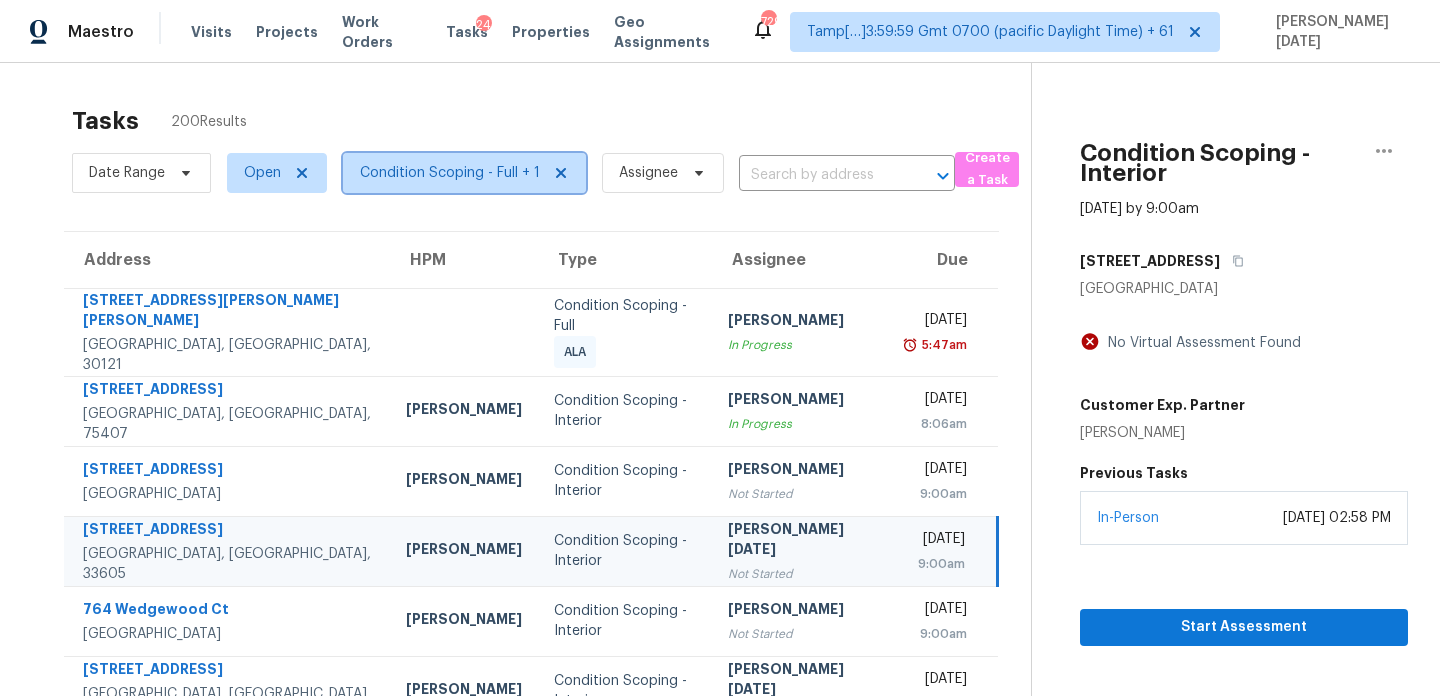 click on "Condition Scoping - Full + 1" at bounding box center (464, 173) 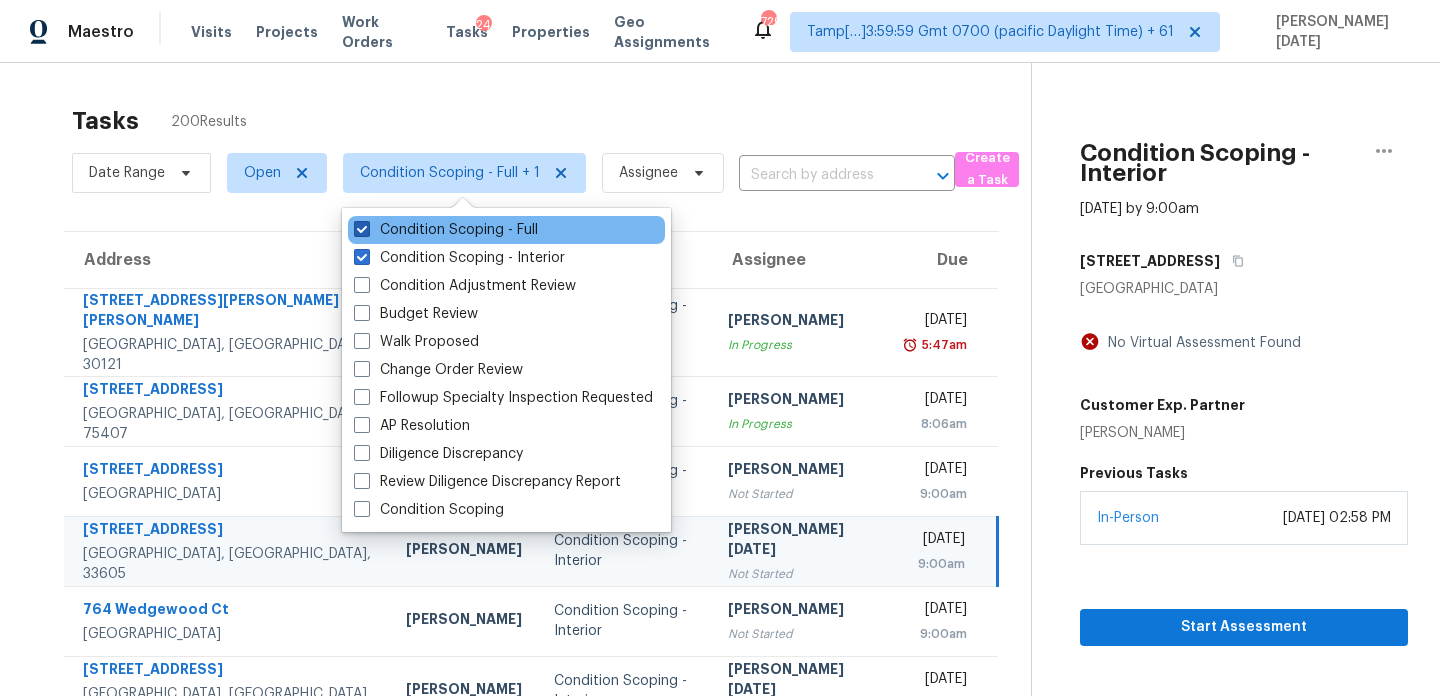 click on "Condition Scoping - Full" at bounding box center [446, 230] 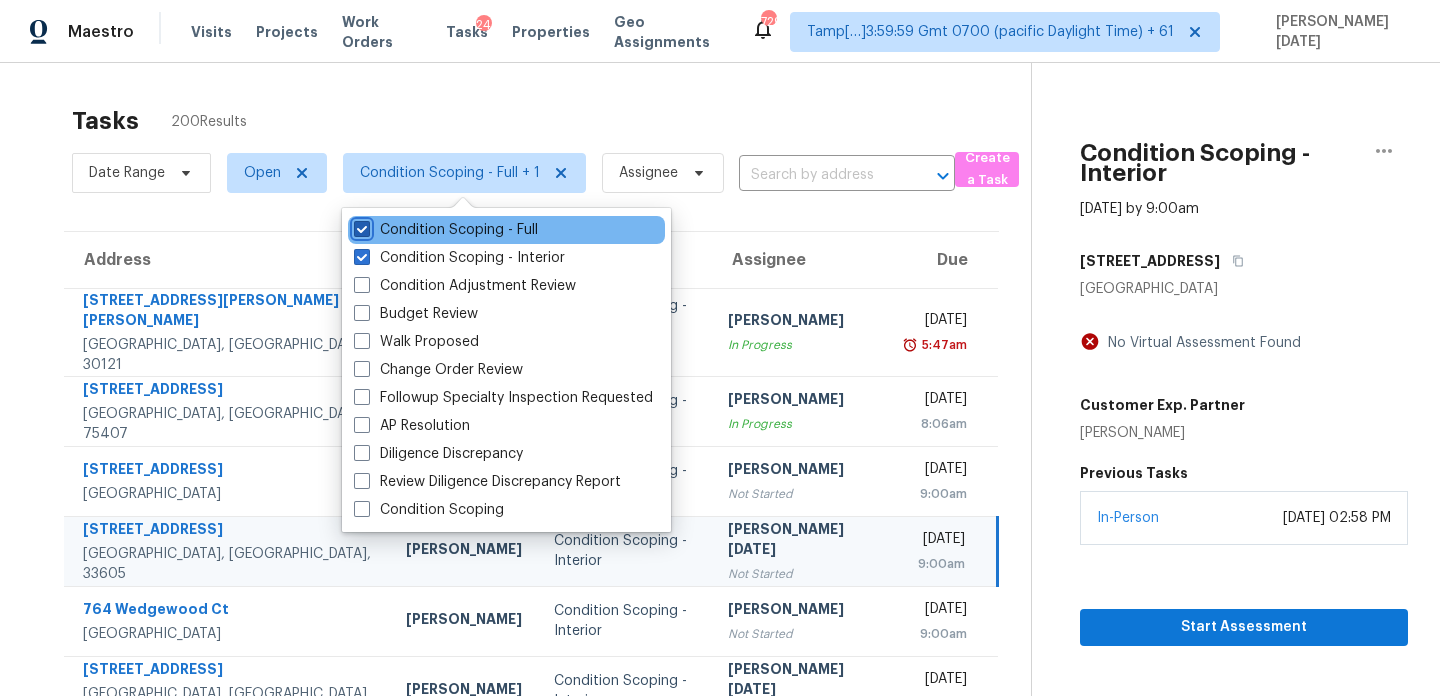 click on "Condition Scoping - Full" at bounding box center [360, 226] 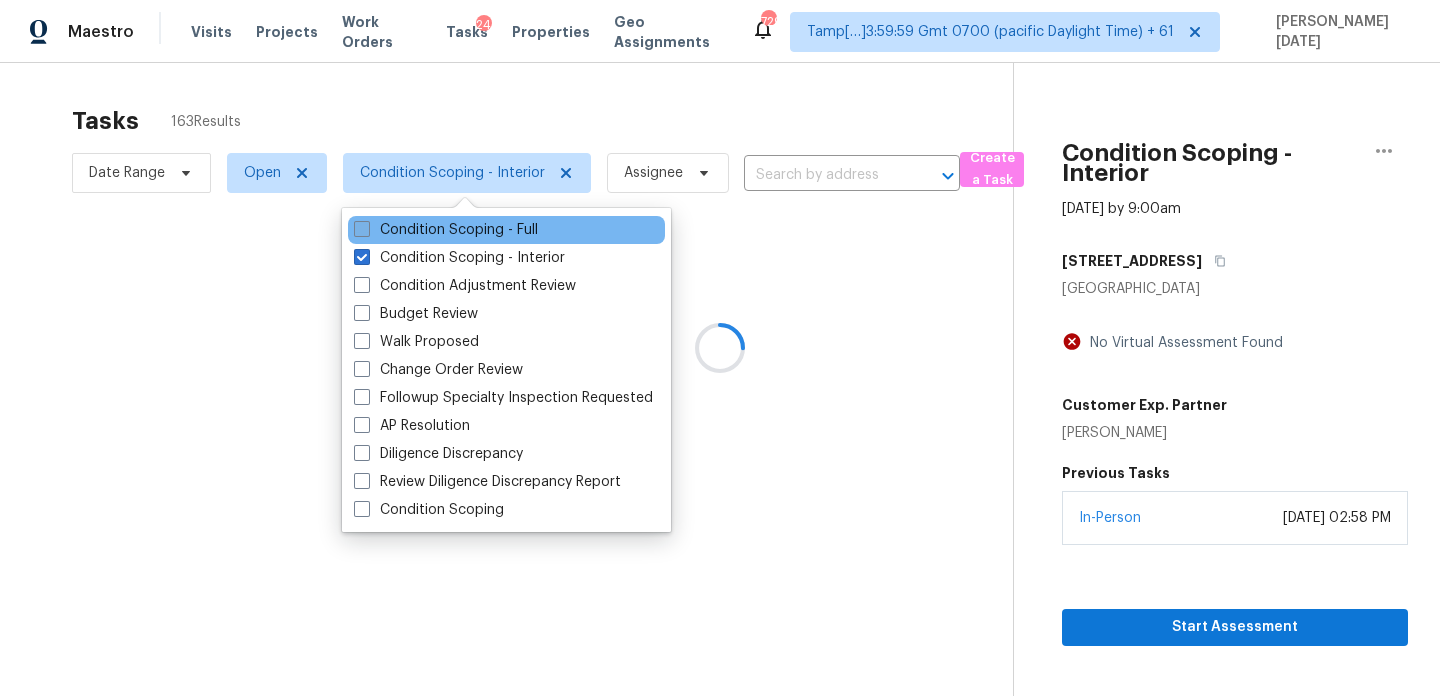 click on "Condition Scoping - Full" at bounding box center [446, 230] 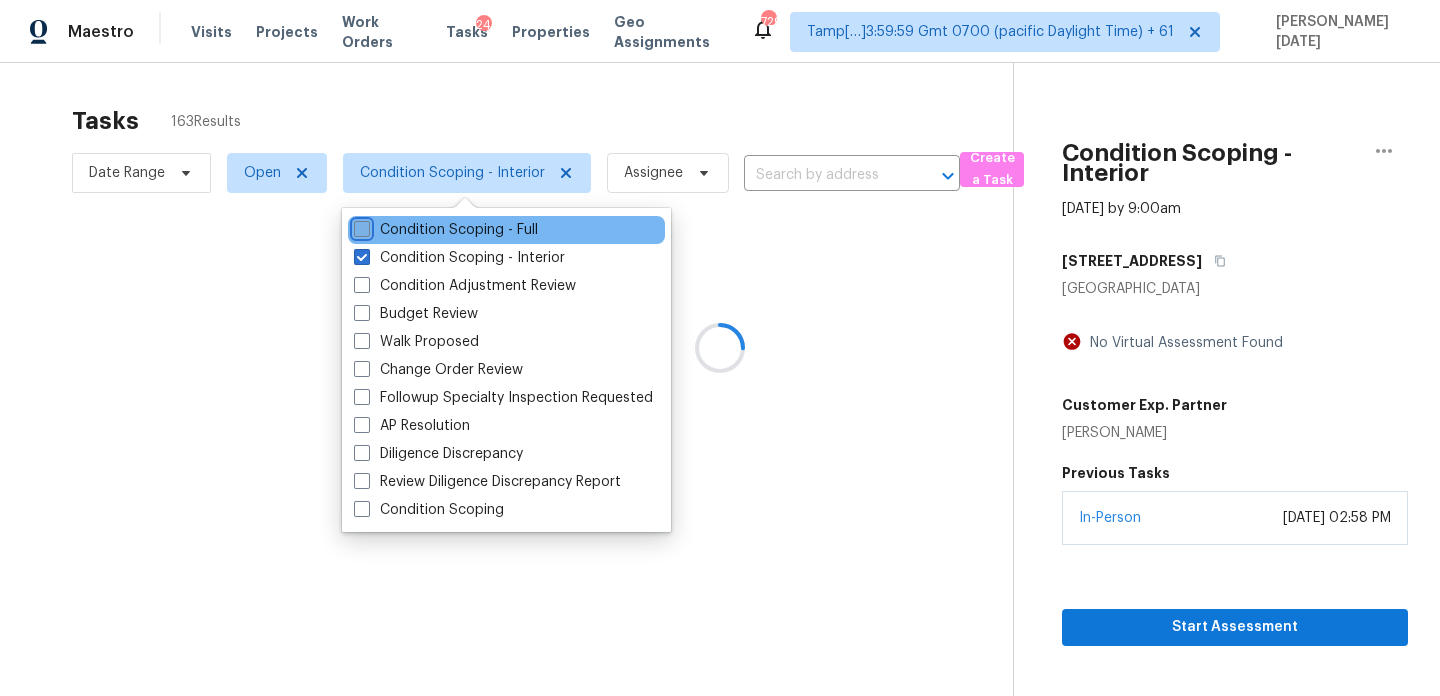 click on "Condition Scoping - Full" at bounding box center (360, 226) 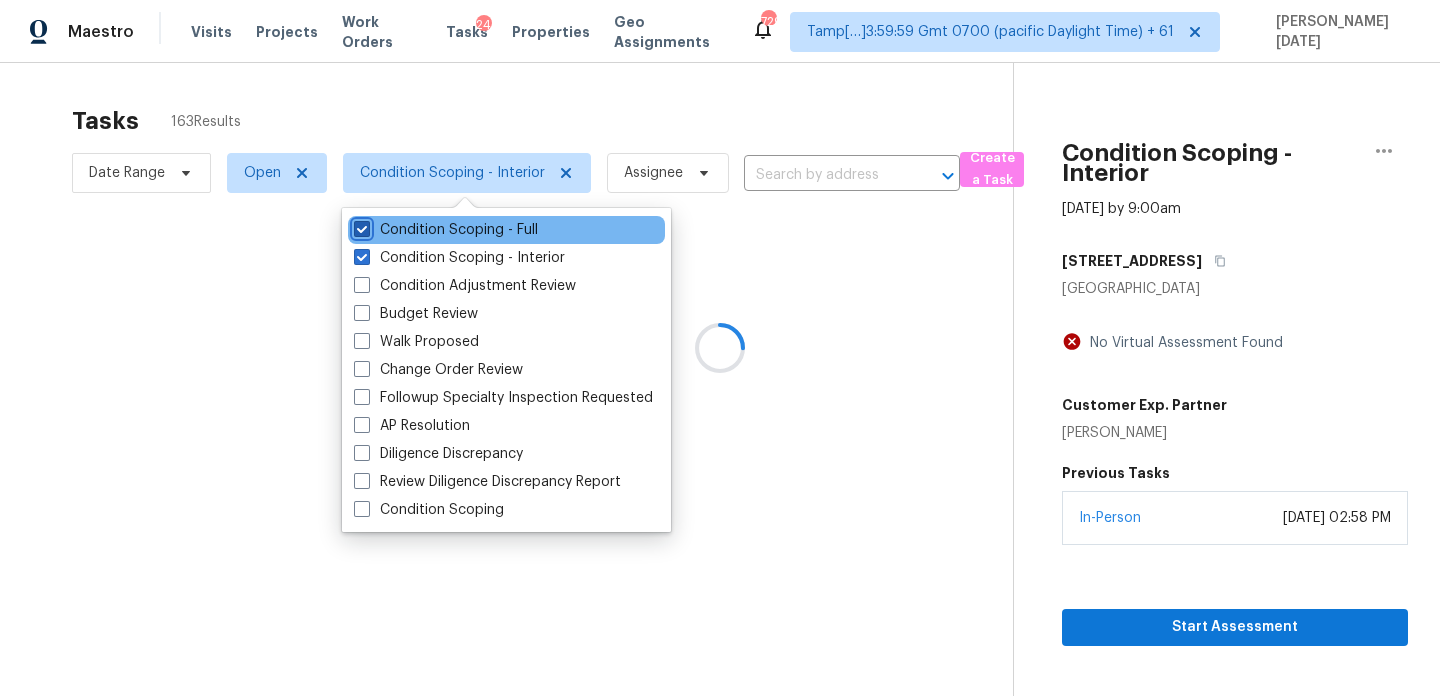 checkbox on "true" 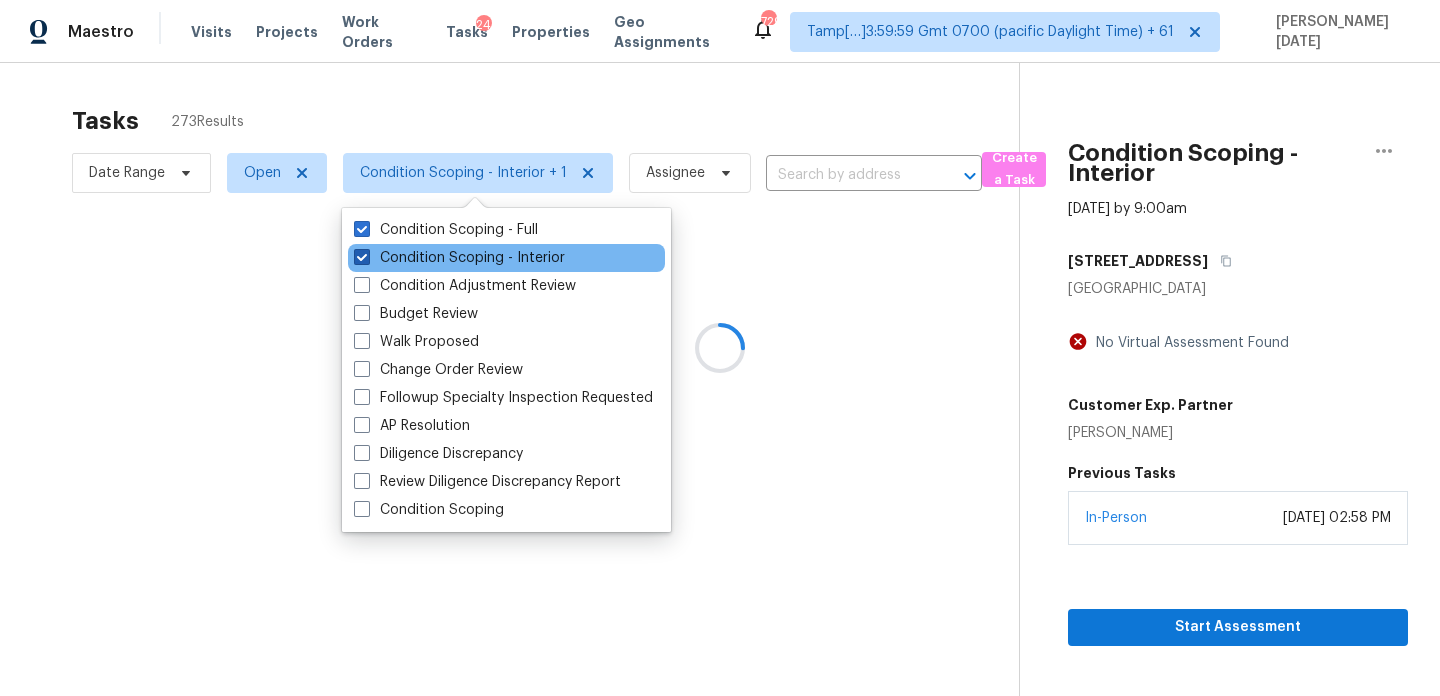 click on "Condition Scoping - Interior" at bounding box center [459, 258] 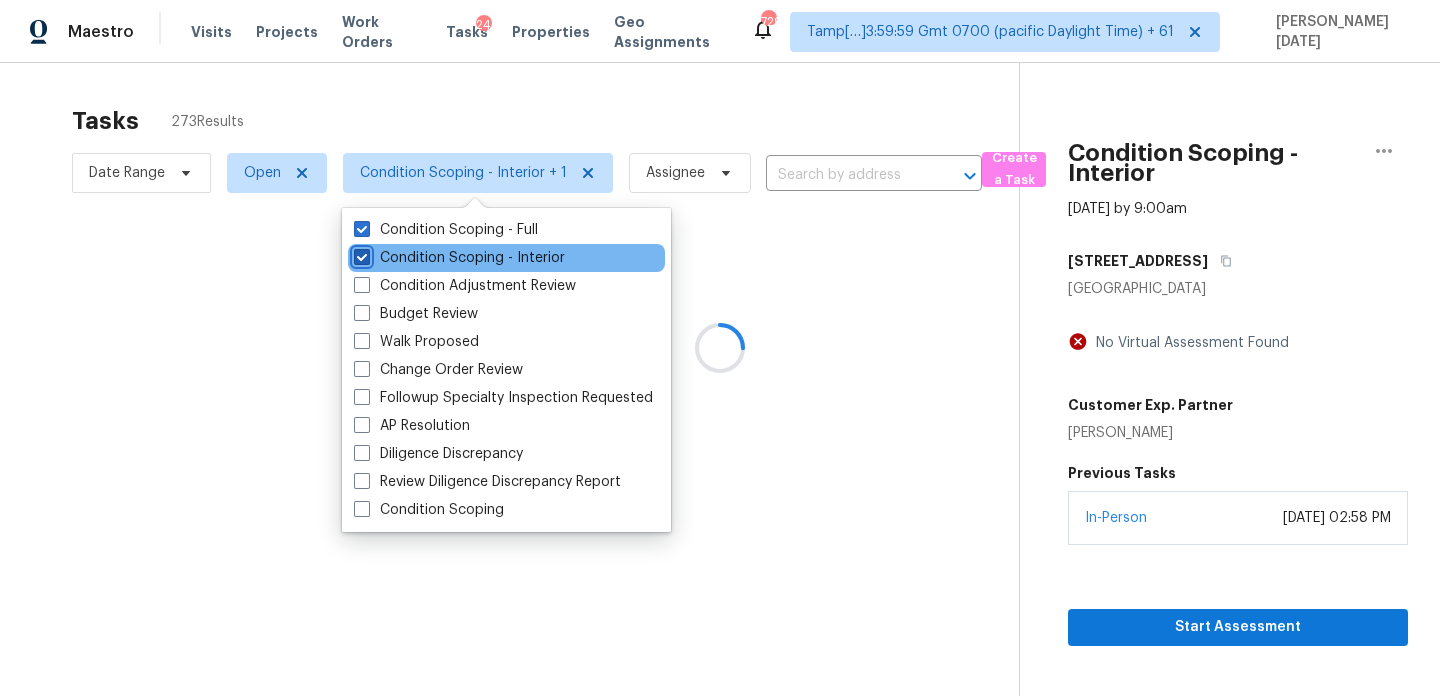 click on "Condition Scoping - Interior" at bounding box center [360, 254] 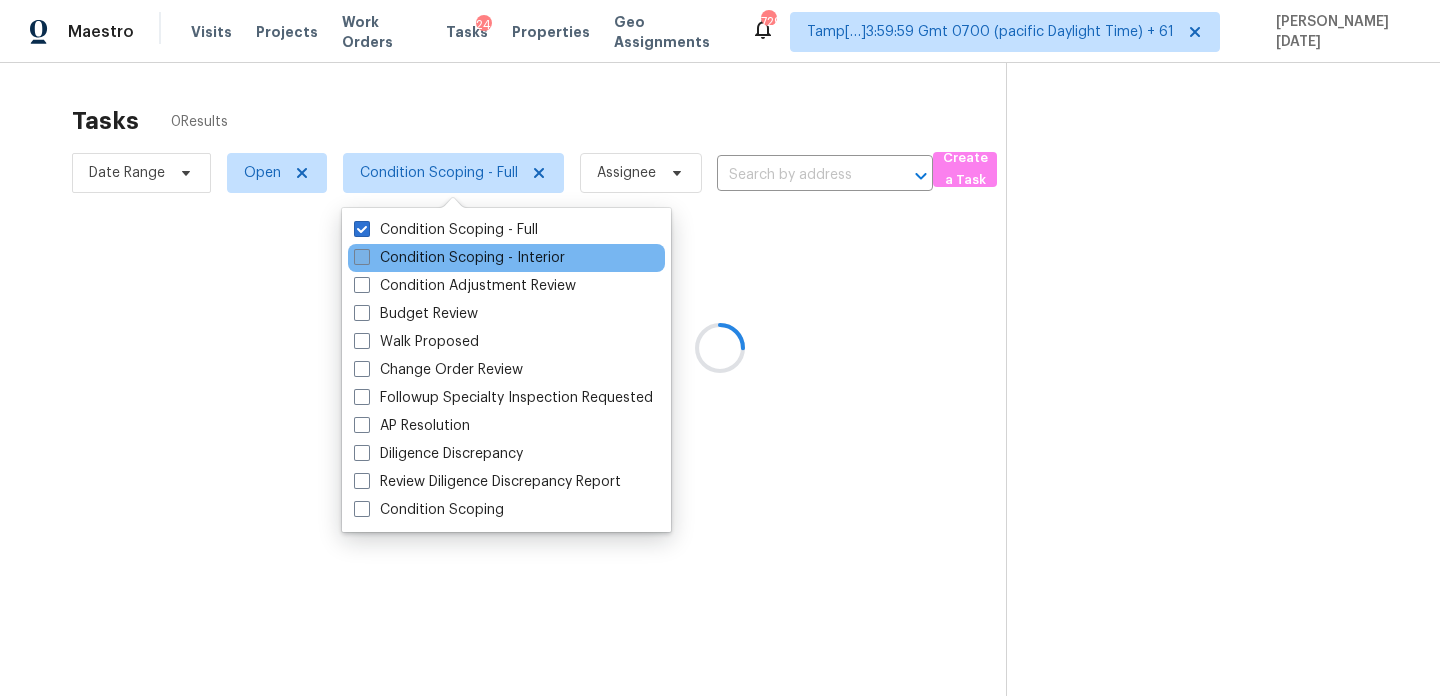 click on "Condition Scoping - Interior" at bounding box center (459, 258) 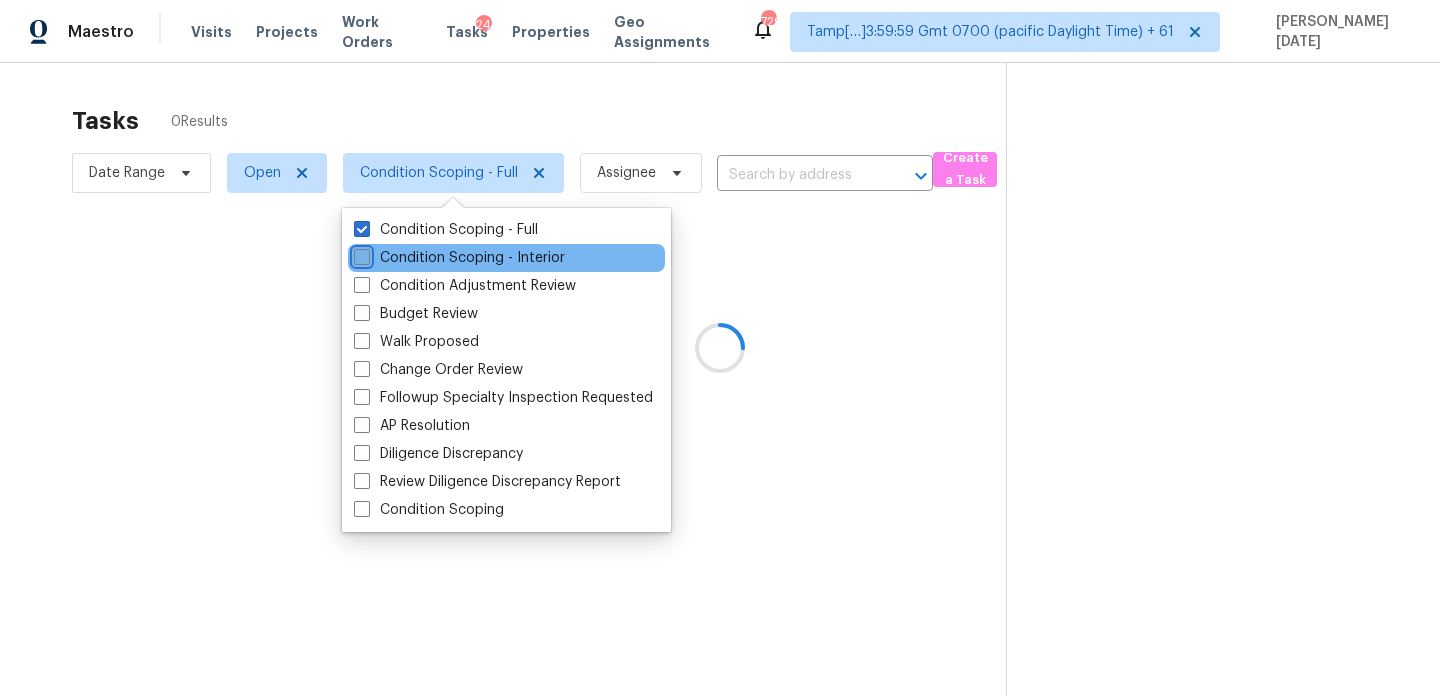 click on "Condition Scoping - Interior" at bounding box center (360, 254) 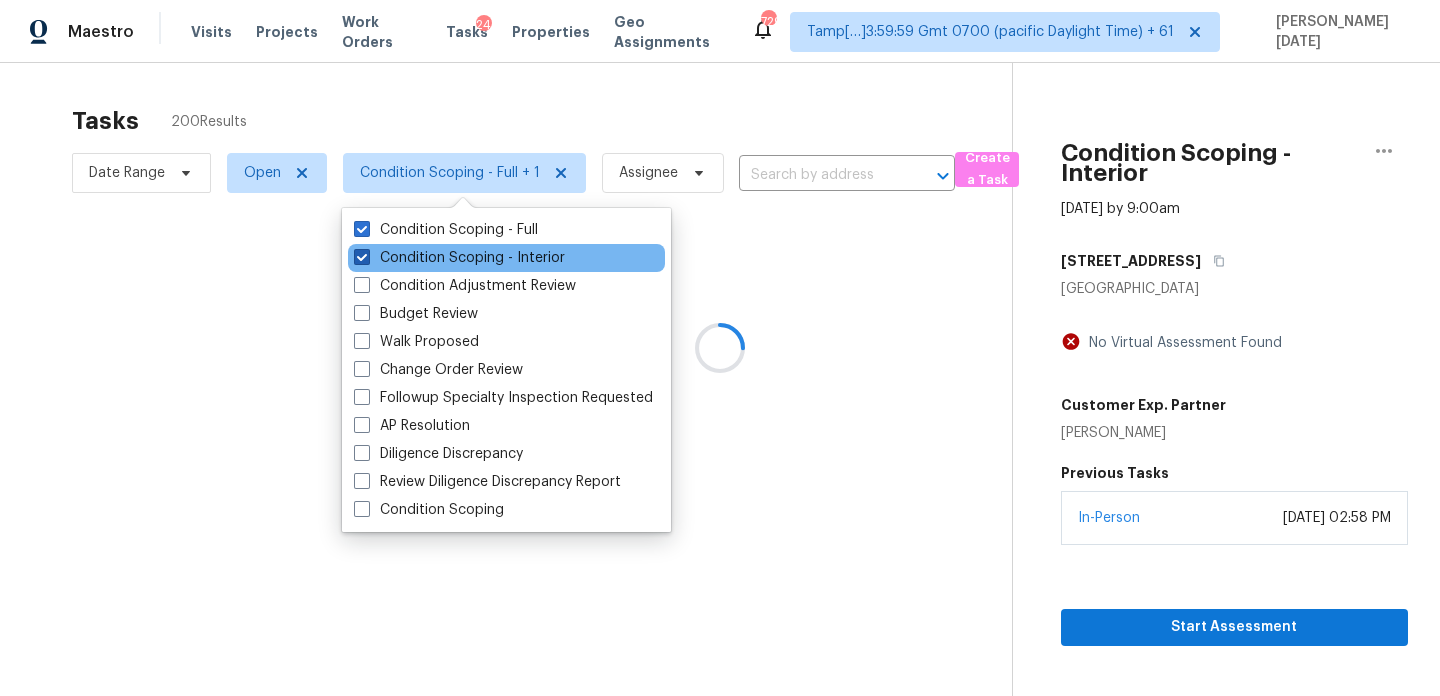 click on "Condition Scoping - Interior" at bounding box center (459, 258) 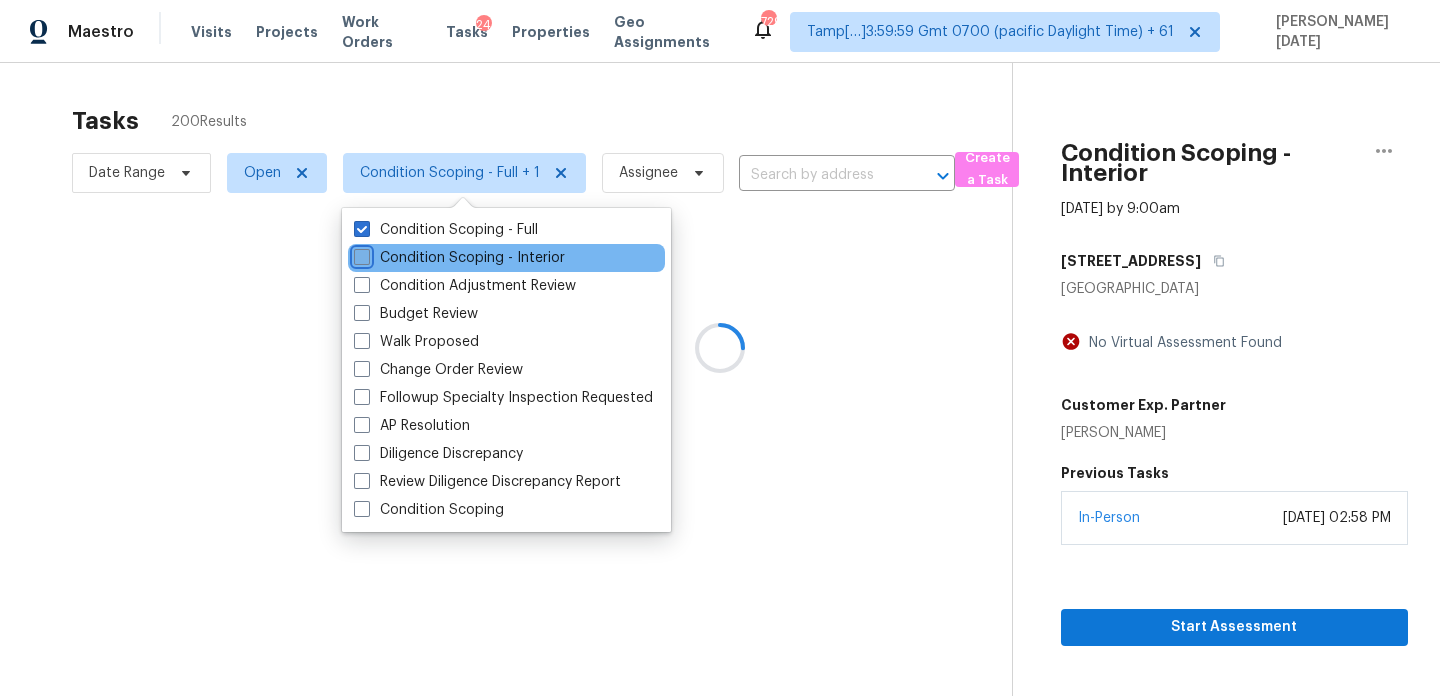checkbox on "false" 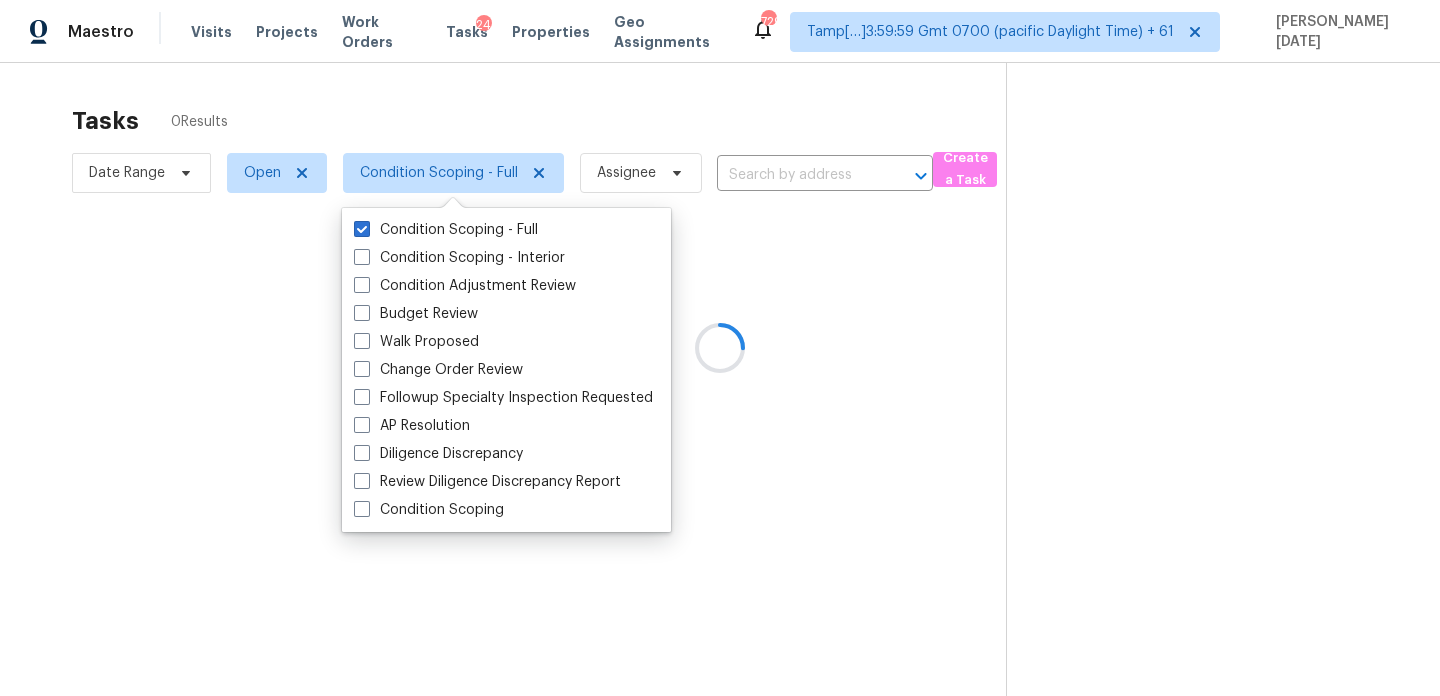 click at bounding box center (720, 348) 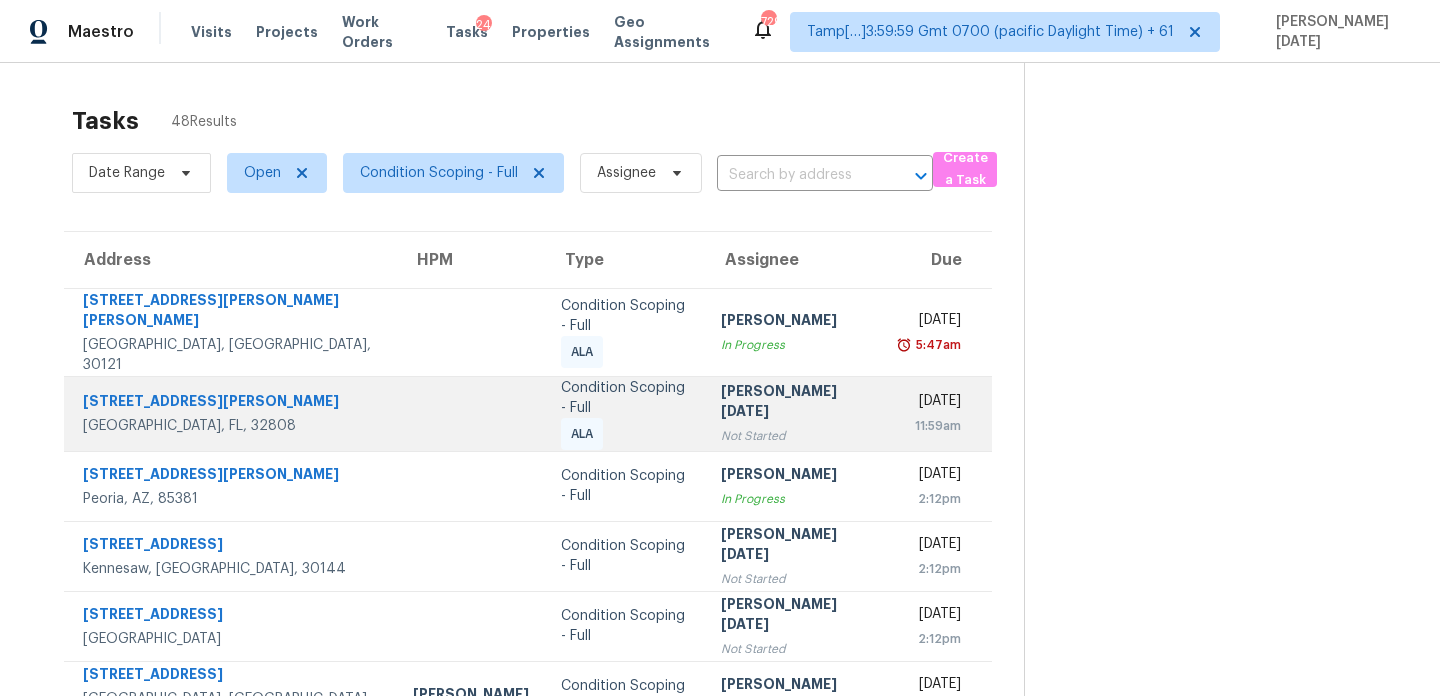 click on "Prabhu Raja Not Started" at bounding box center [795, 413] 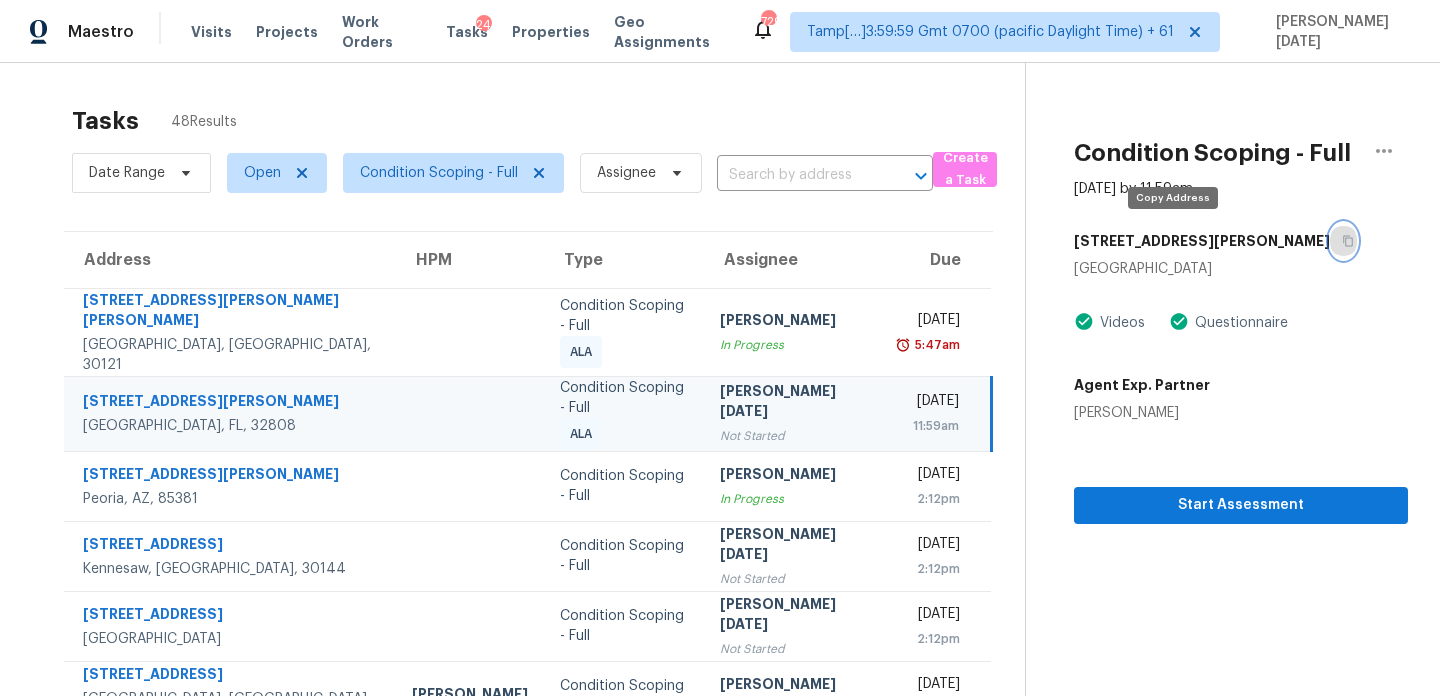 click 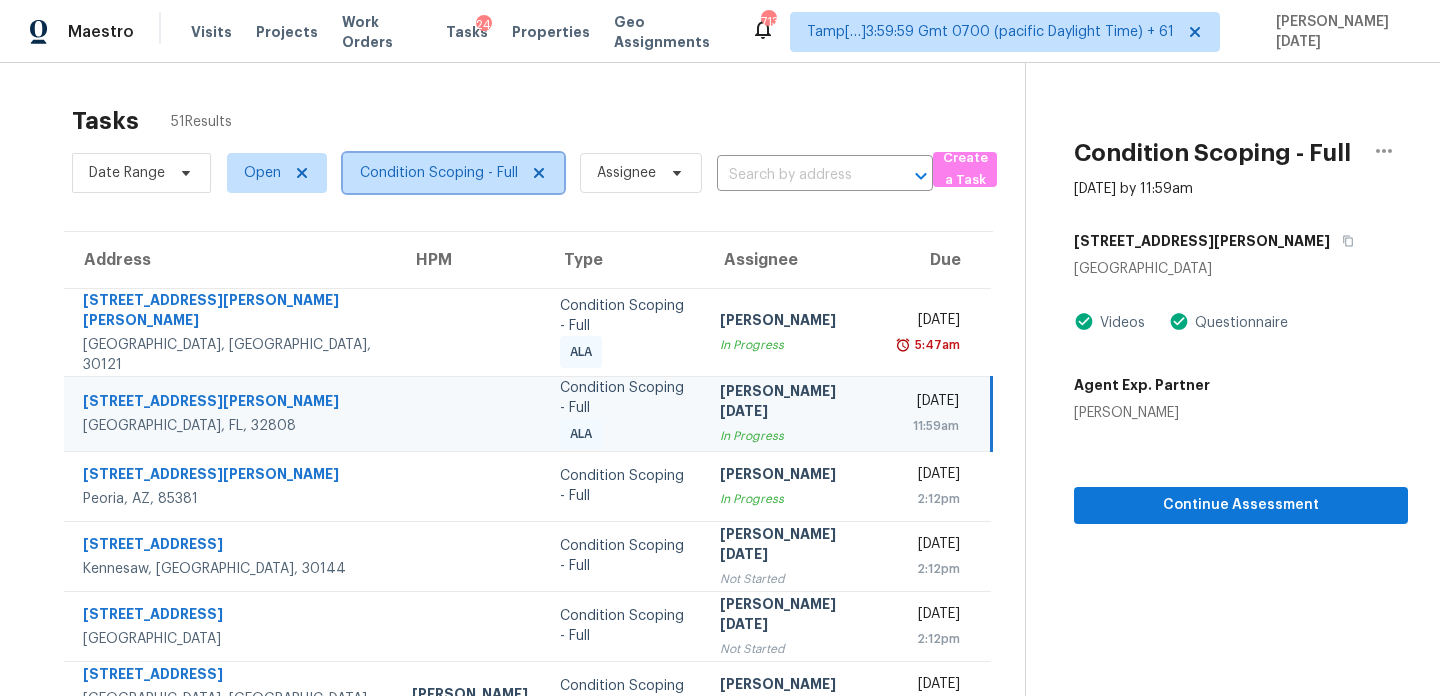 click on "Condition Scoping - Full" at bounding box center (439, 173) 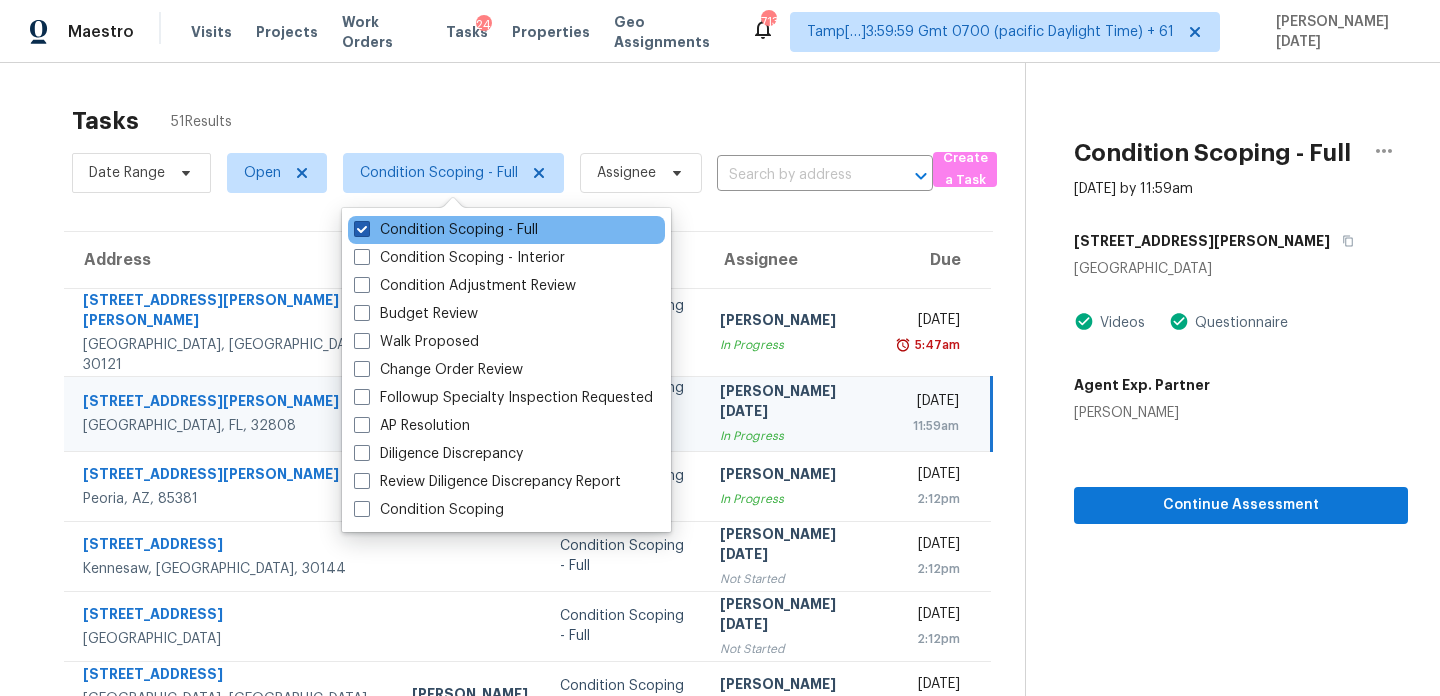 click on "Condition Scoping - Full" at bounding box center (446, 230) 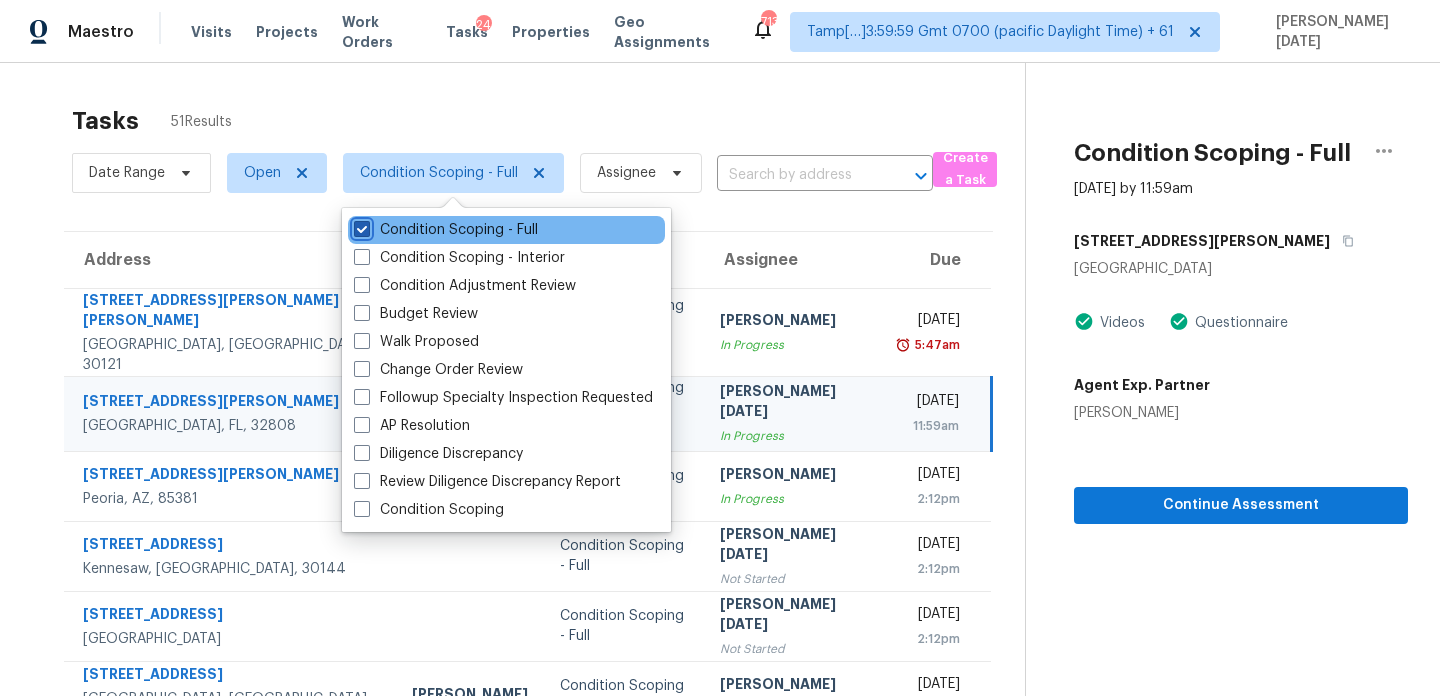 click on "Condition Scoping - Full" at bounding box center (360, 226) 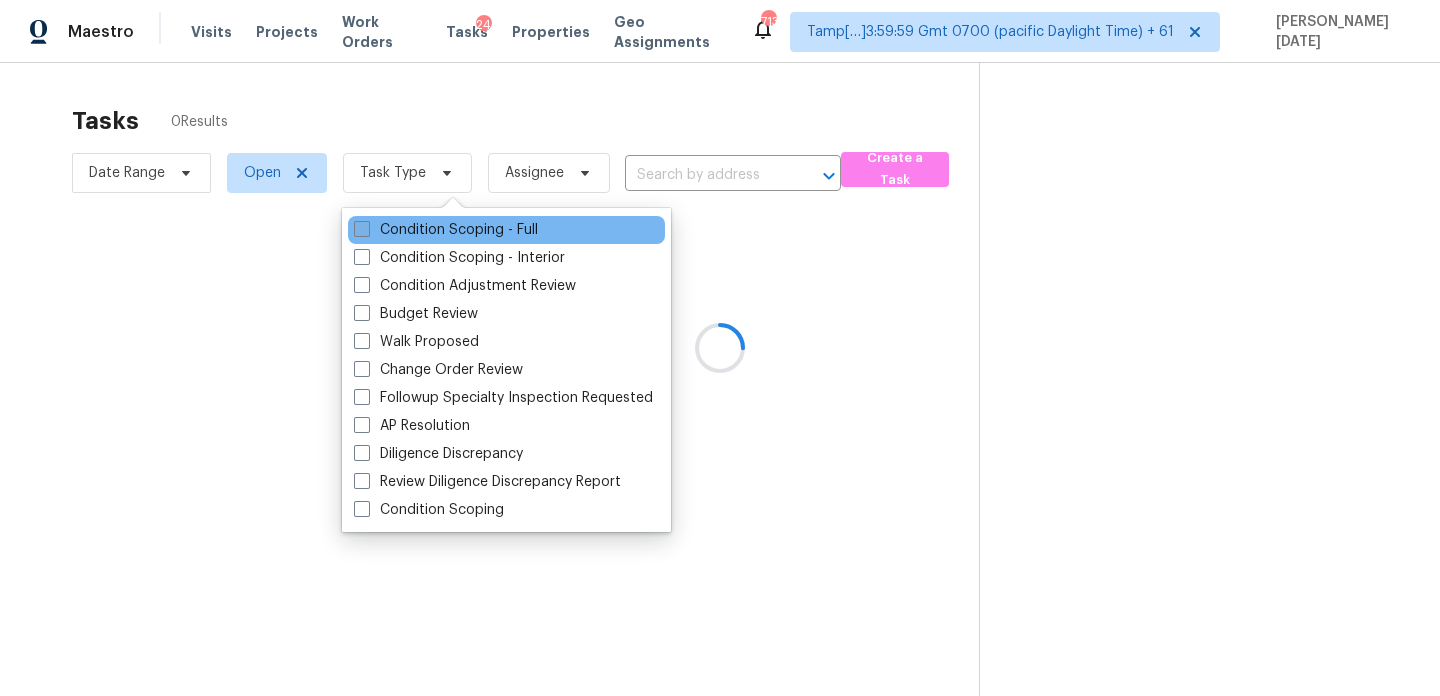 click on "Condition Scoping - Full" at bounding box center (446, 230) 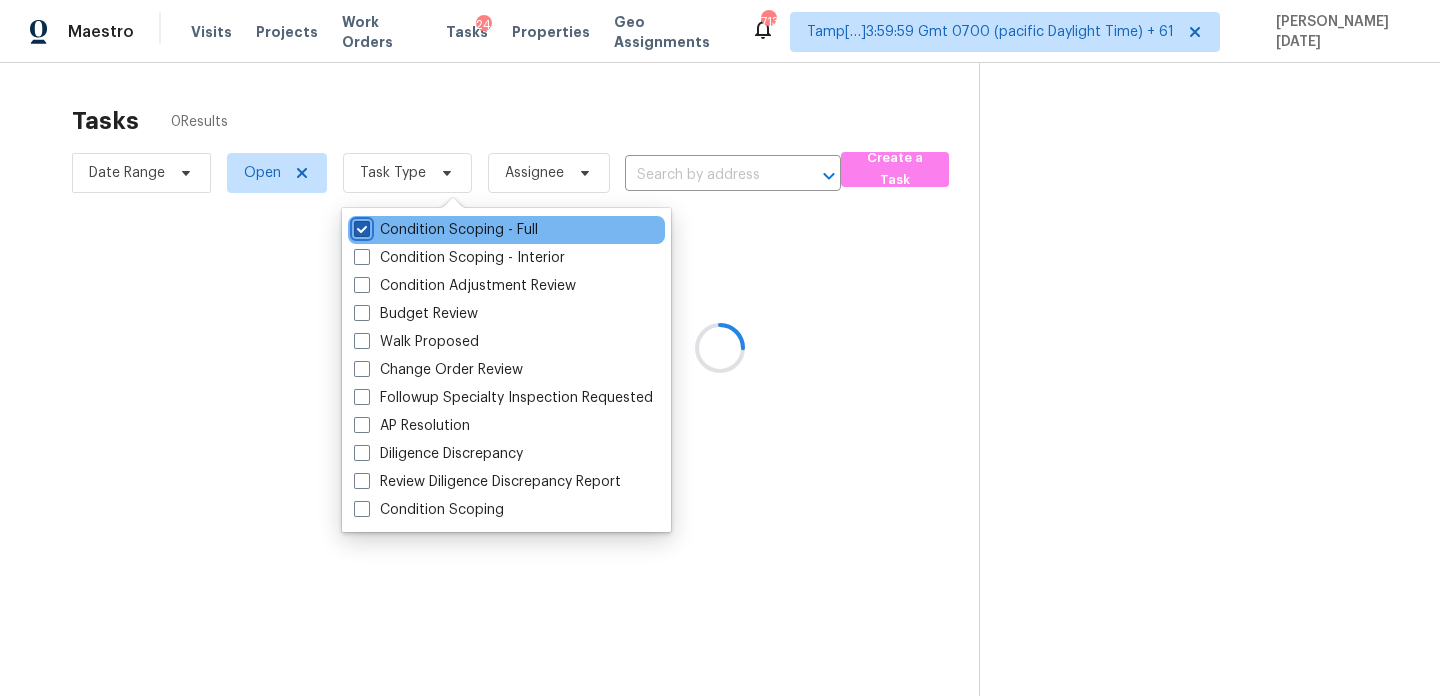 checkbox on "true" 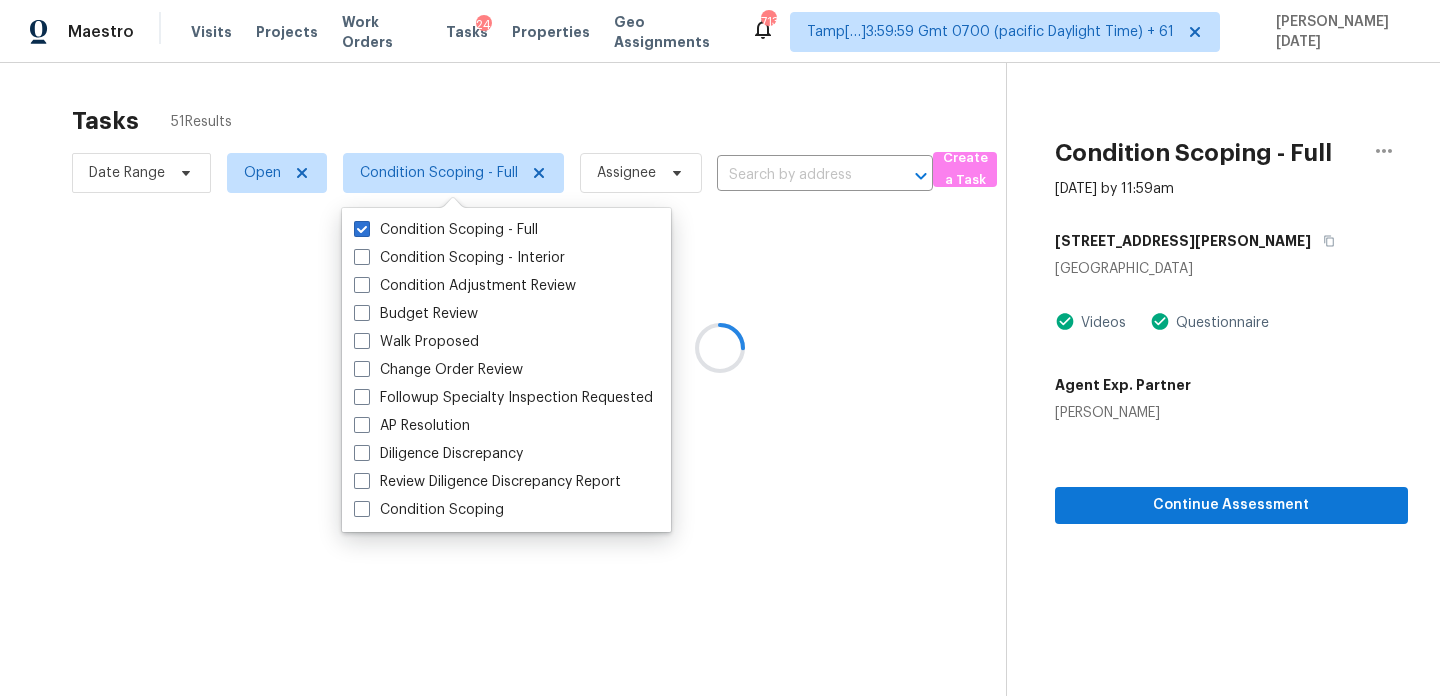 click at bounding box center [720, 348] 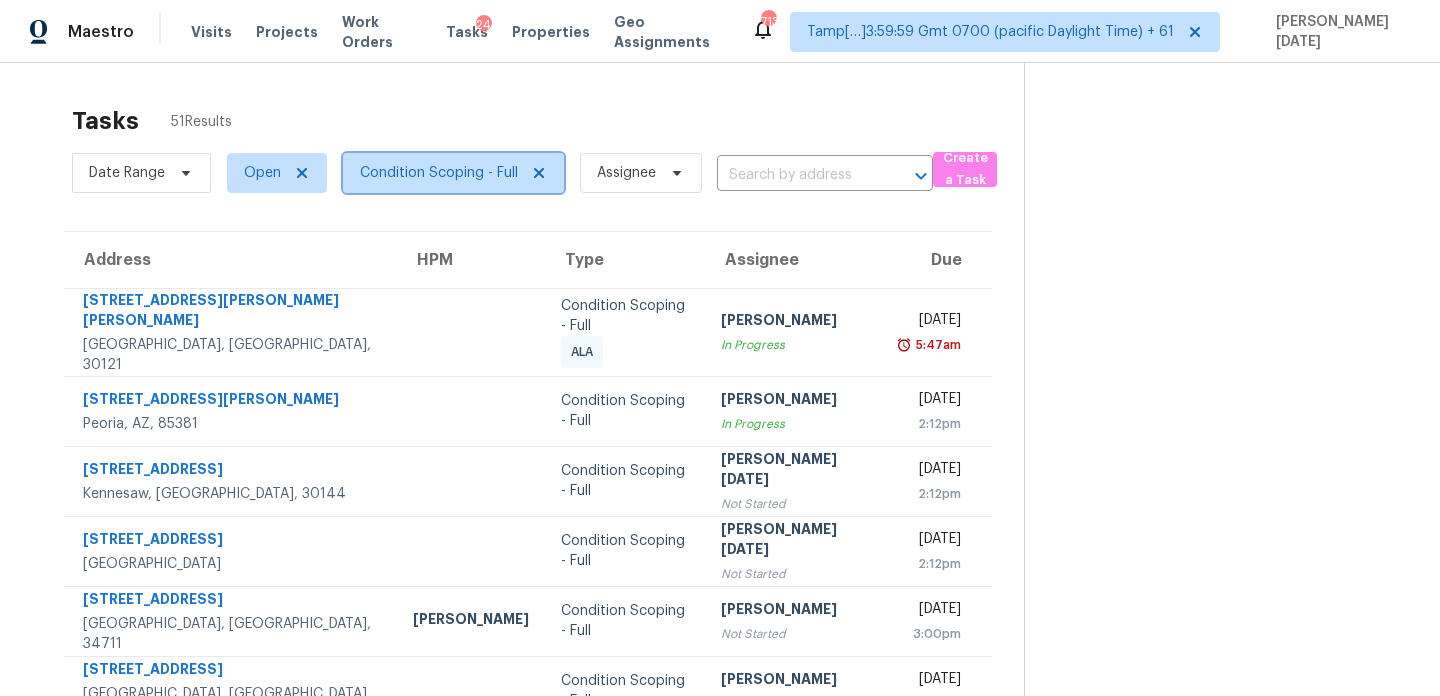 click on "Condition Scoping - Full" at bounding box center (453, 173) 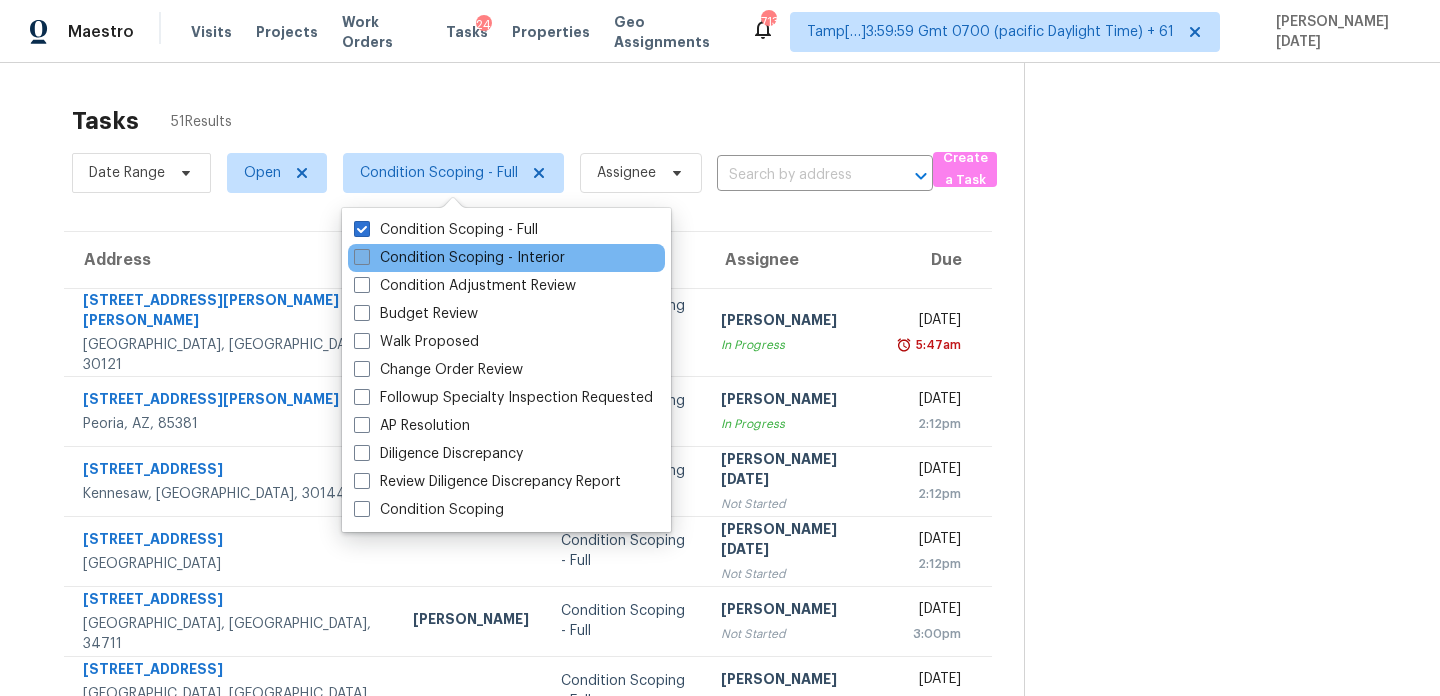 click on "Condition Scoping - Interior" at bounding box center [459, 258] 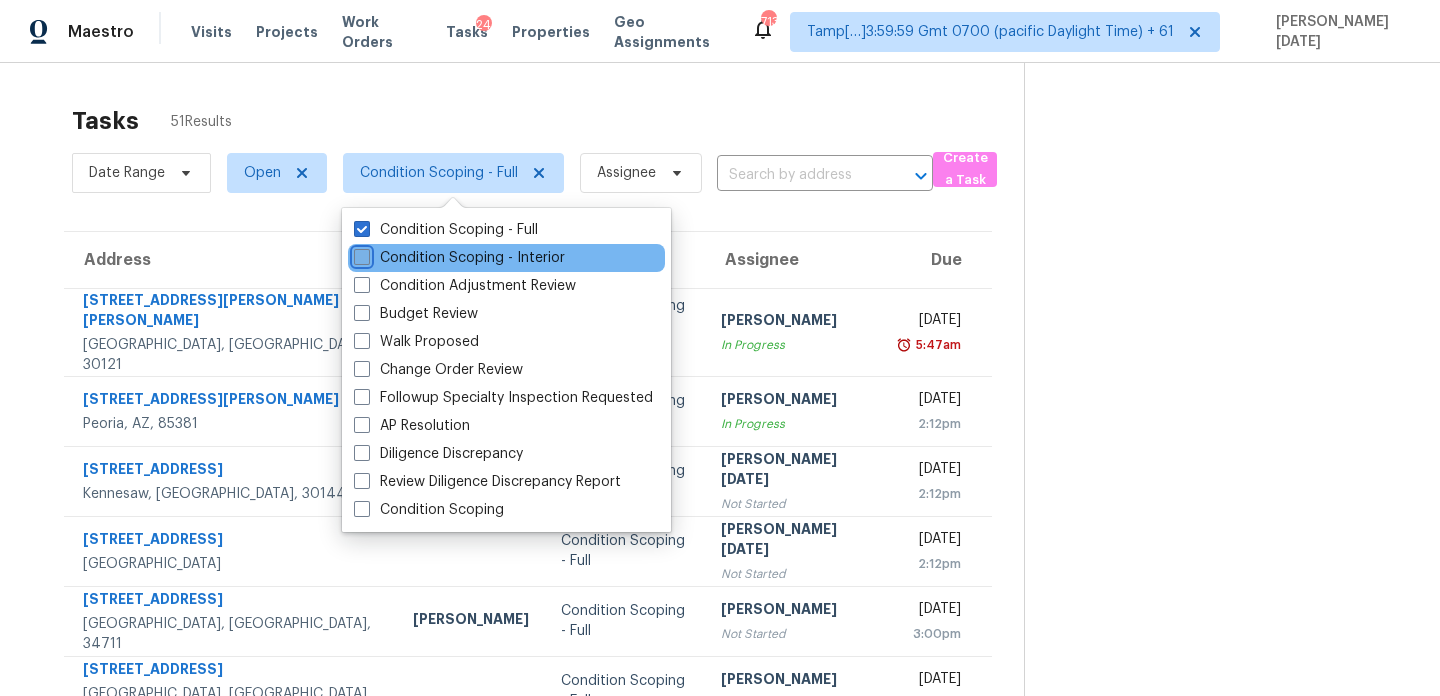 click on "Condition Scoping - Interior" at bounding box center [360, 254] 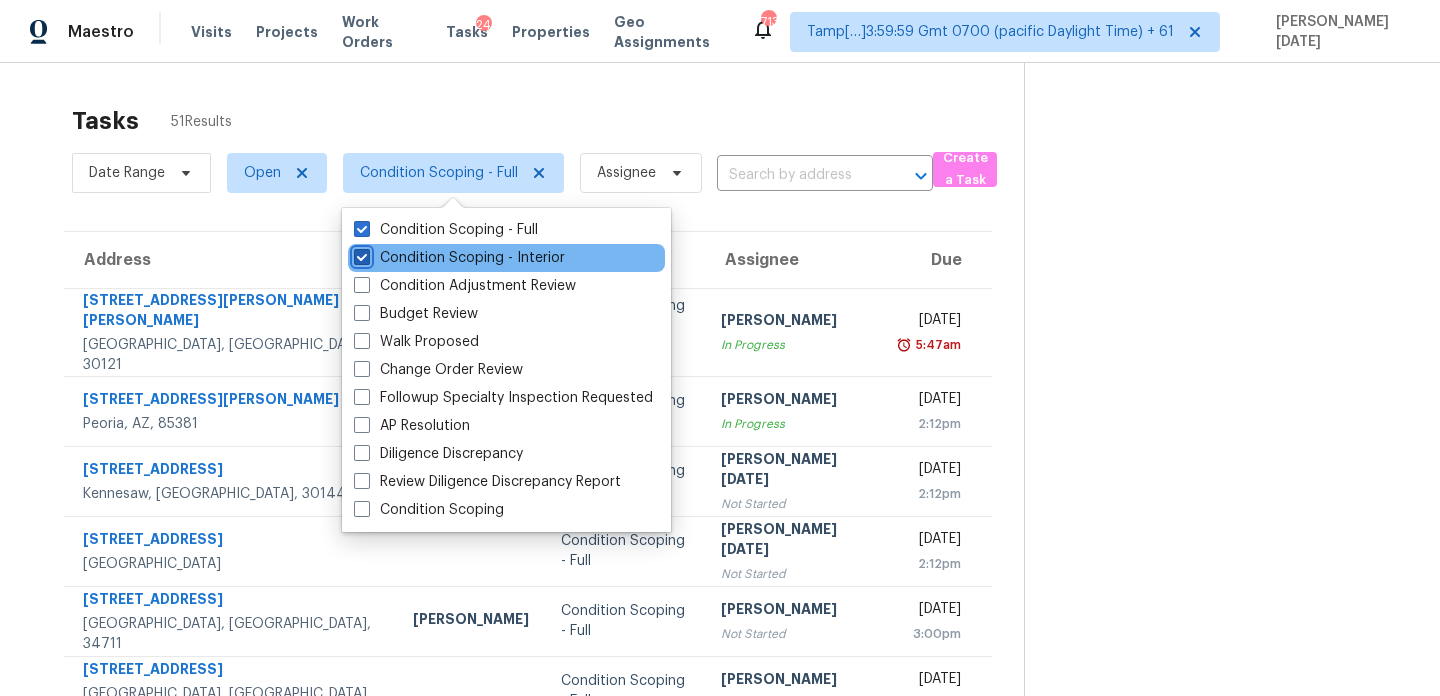checkbox on "true" 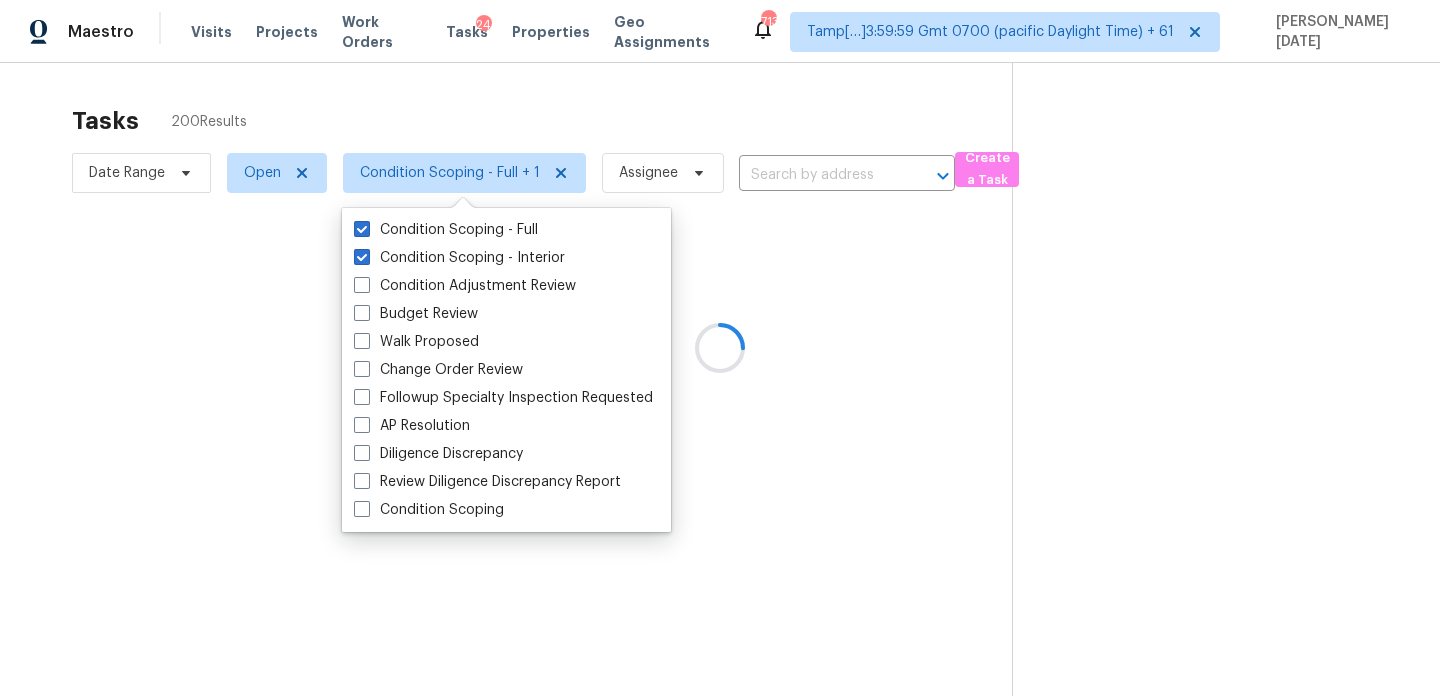 click at bounding box center (720, 348) 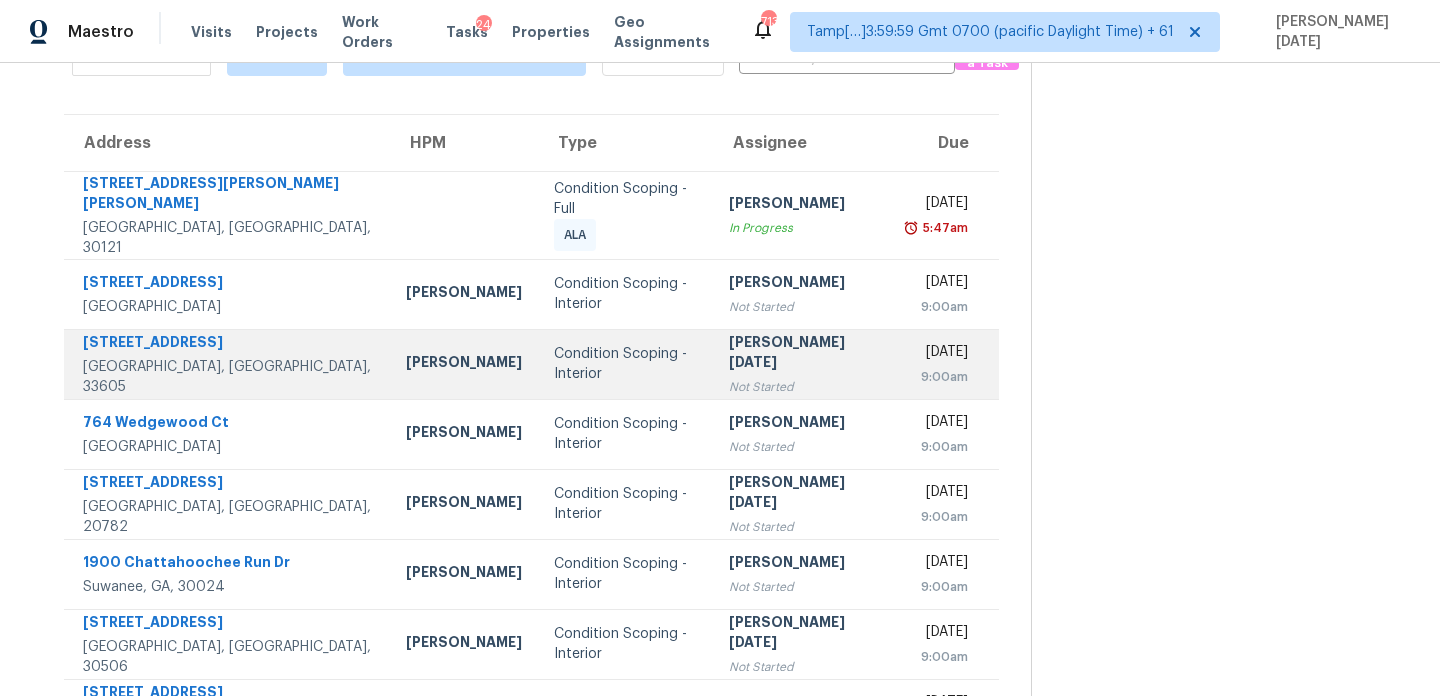 scroll, scrollTop: 114, scrollLeft: 0, axis: vertical 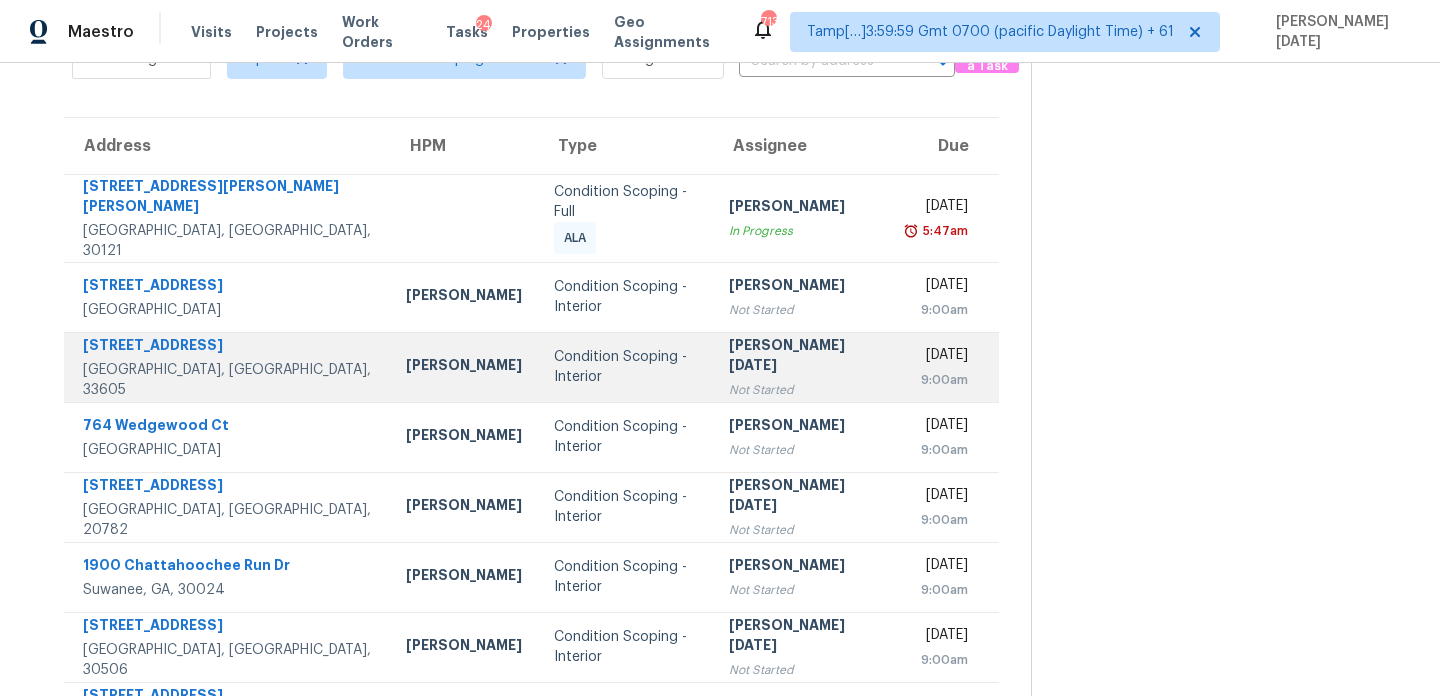 click on "[PERSON_NAME][DATE]" at bounding box center (802, 357) 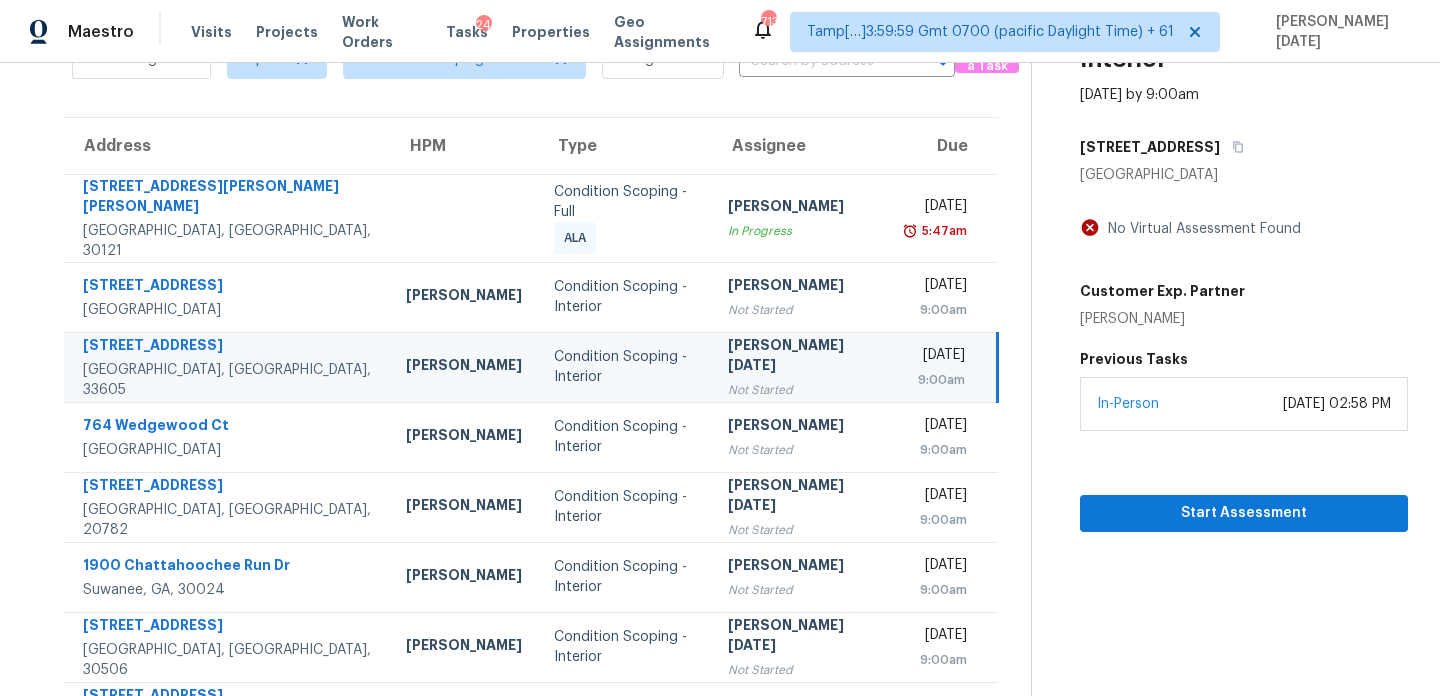 scroll, scrollTop: 129, scrollLeft: 0, axis: vertical 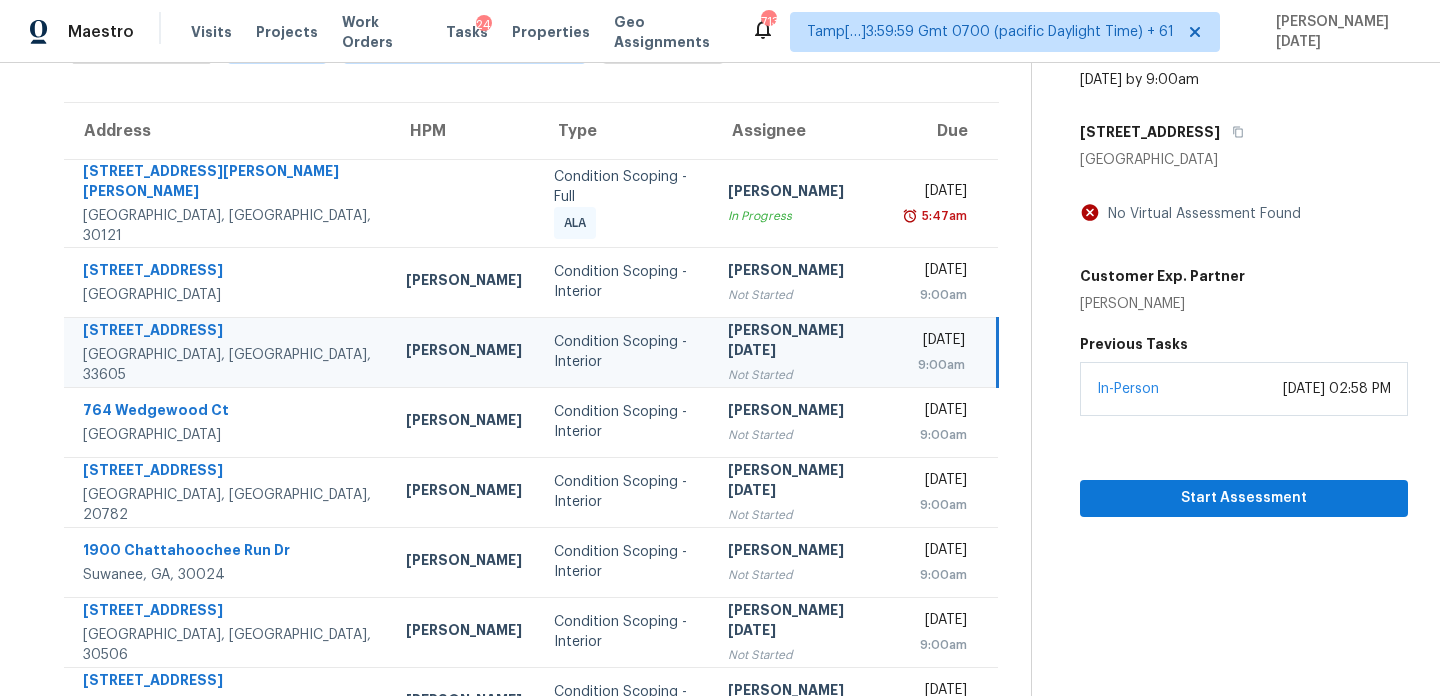 click on "9:00am" at bounding box center (936, 365) 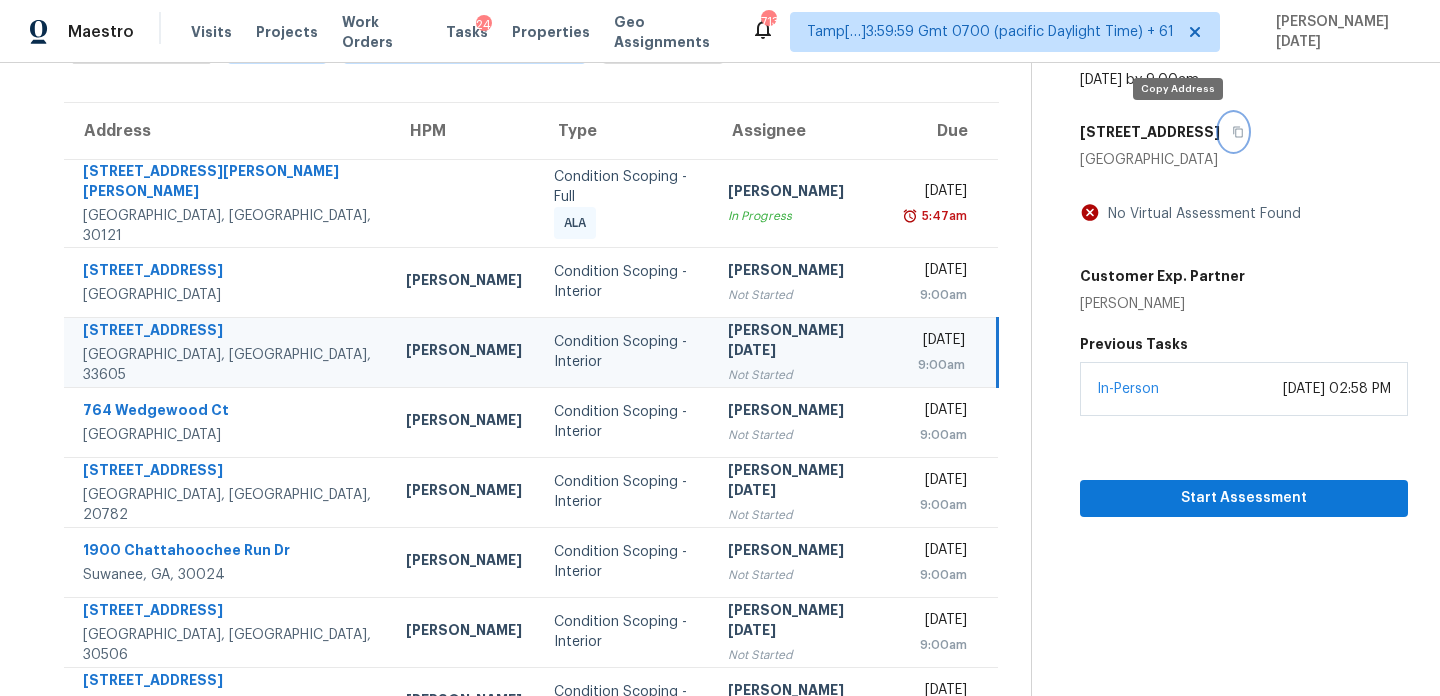 click 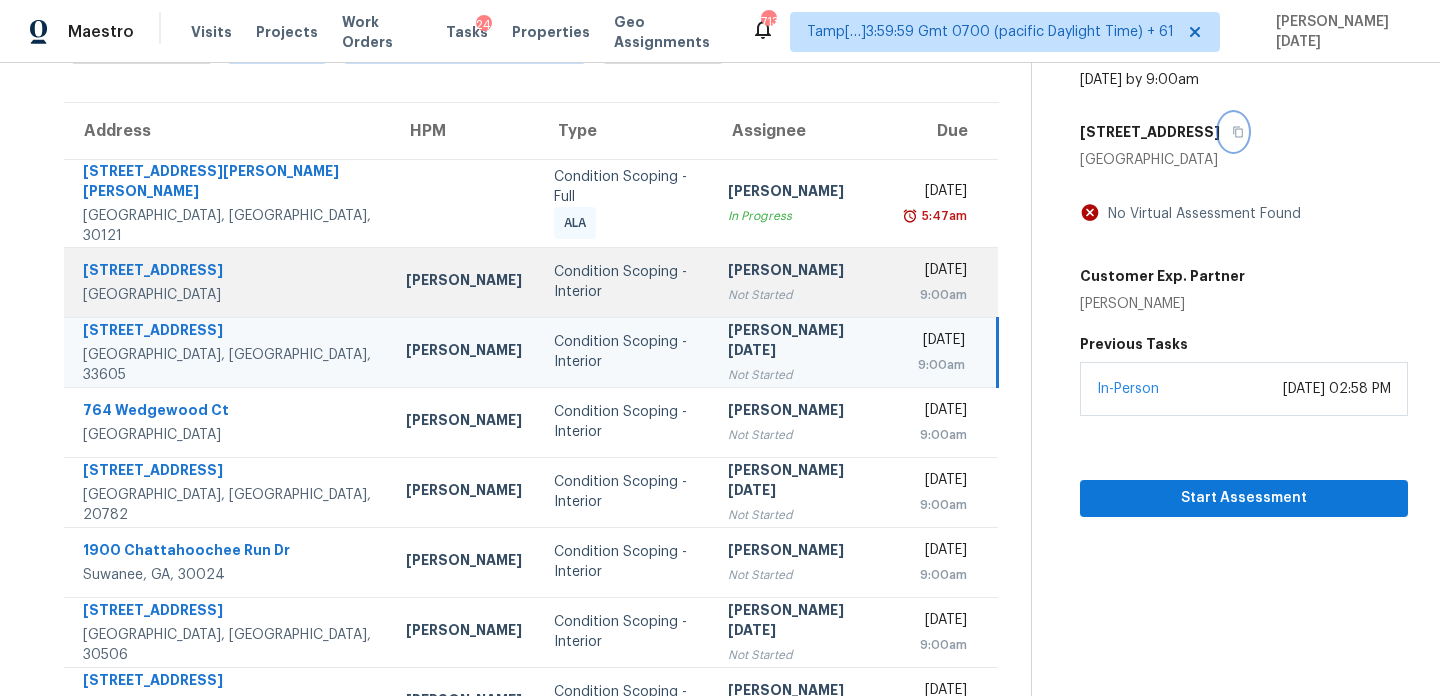 scroll, scrollTop: 0, scrollLeft: 0, axis: both 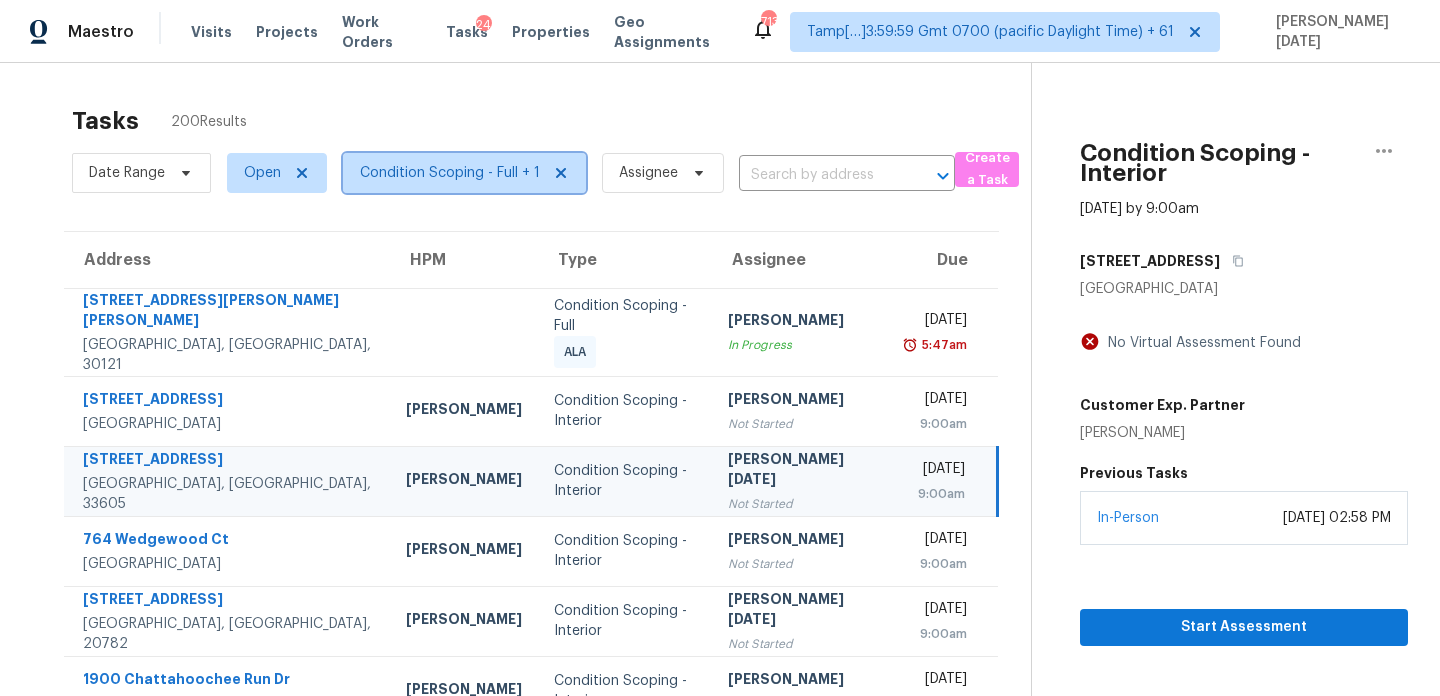 click on "Condition Scoping - Full + 1" at bounding box center [450, 173] 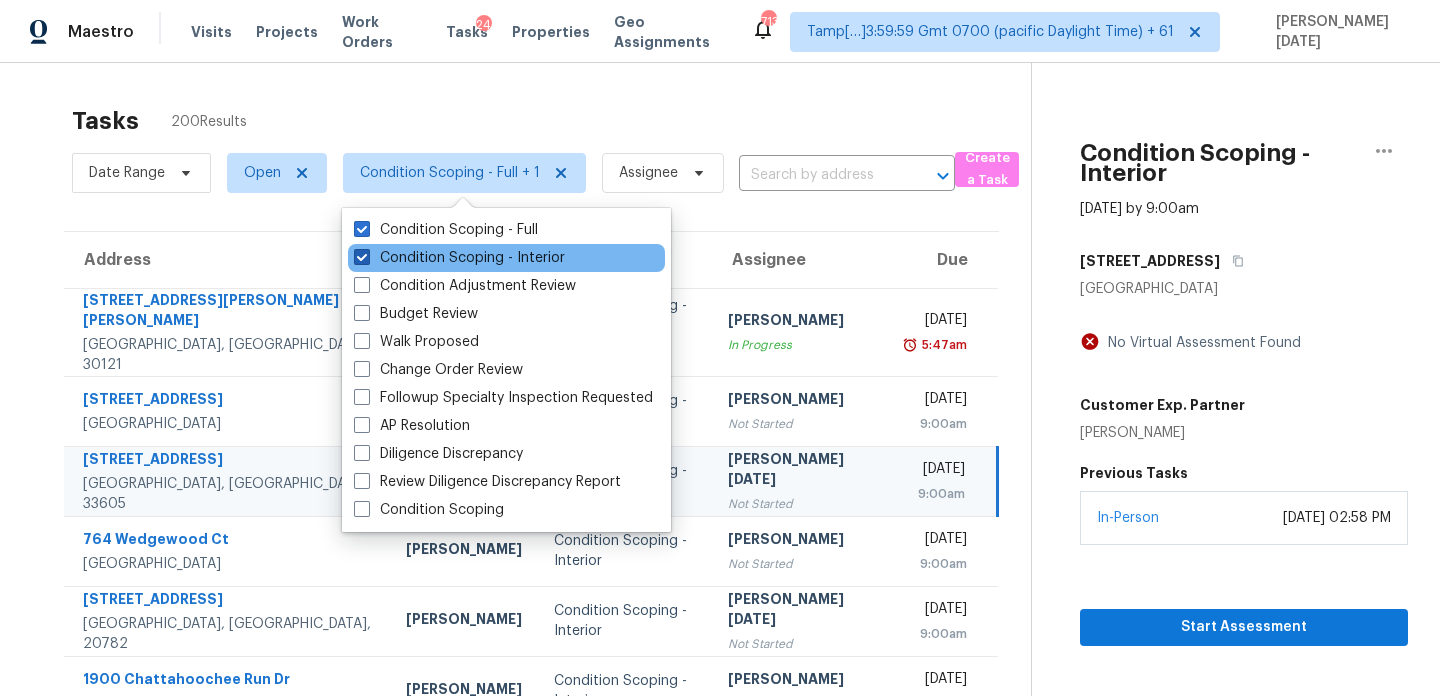 click on "Condition Scoping - Interior" at bounding box center [459, 258] 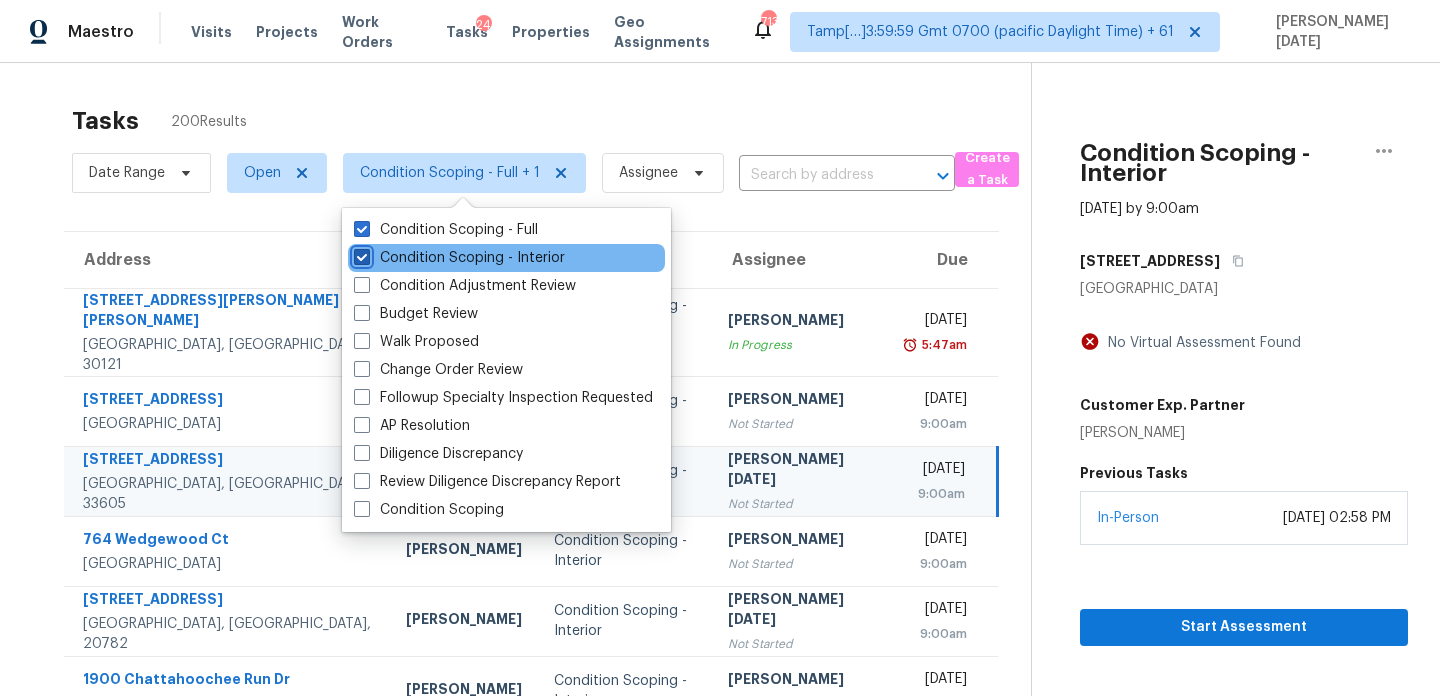 click on "Condition Scoping - Interior" at bounding box center (360, 254) 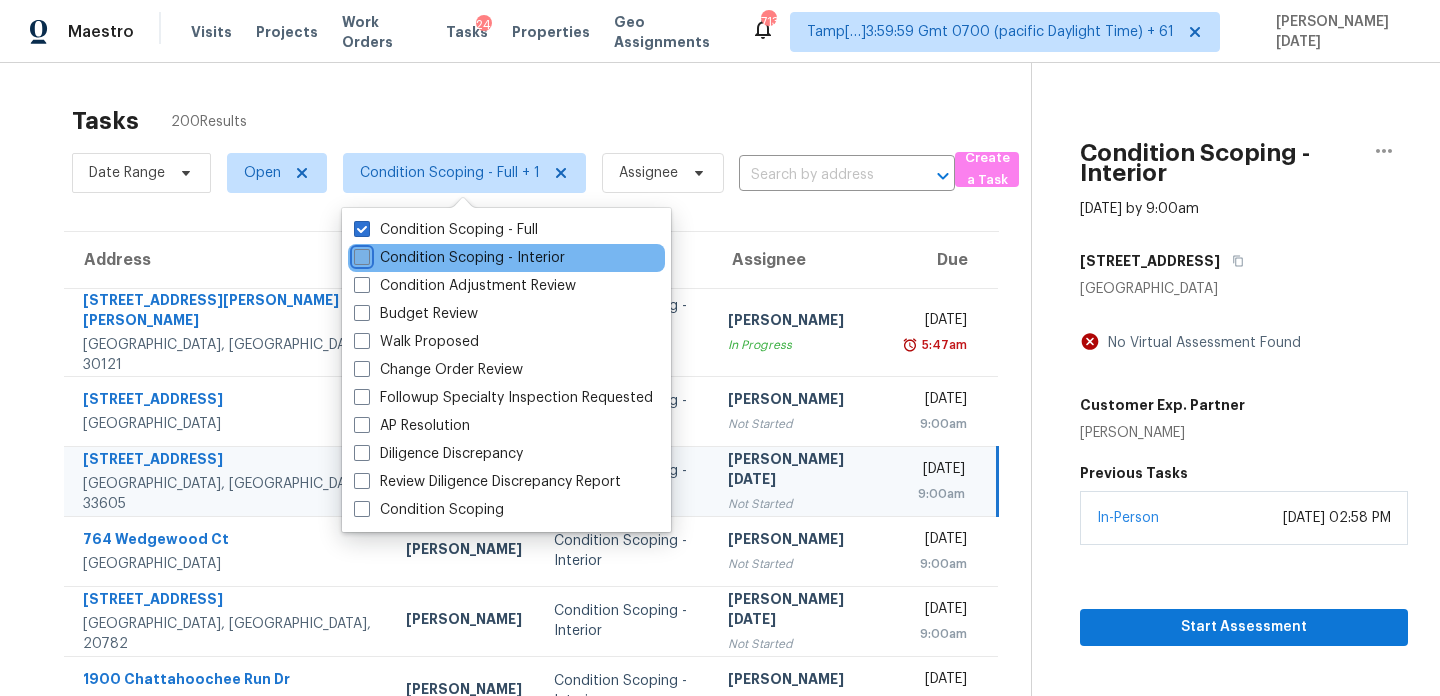 checkbox on "false" 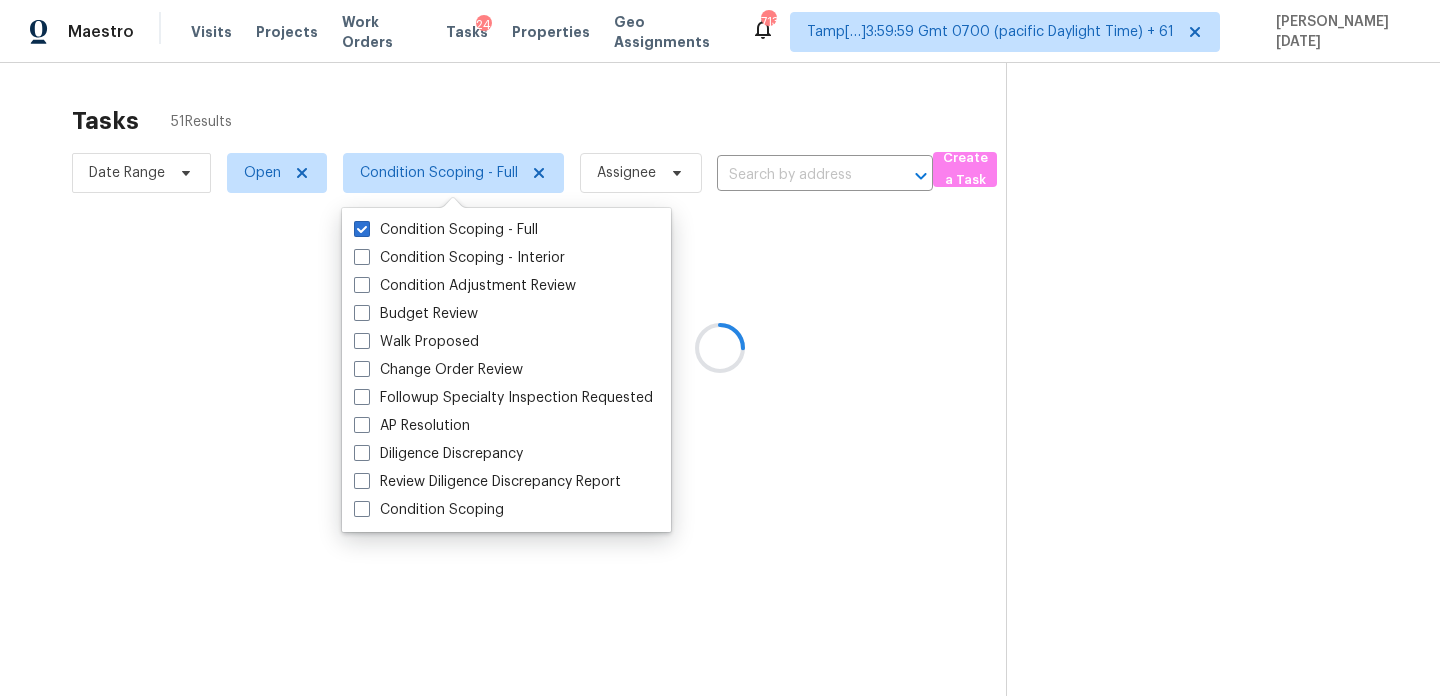 click at bounding box center [720, 348] 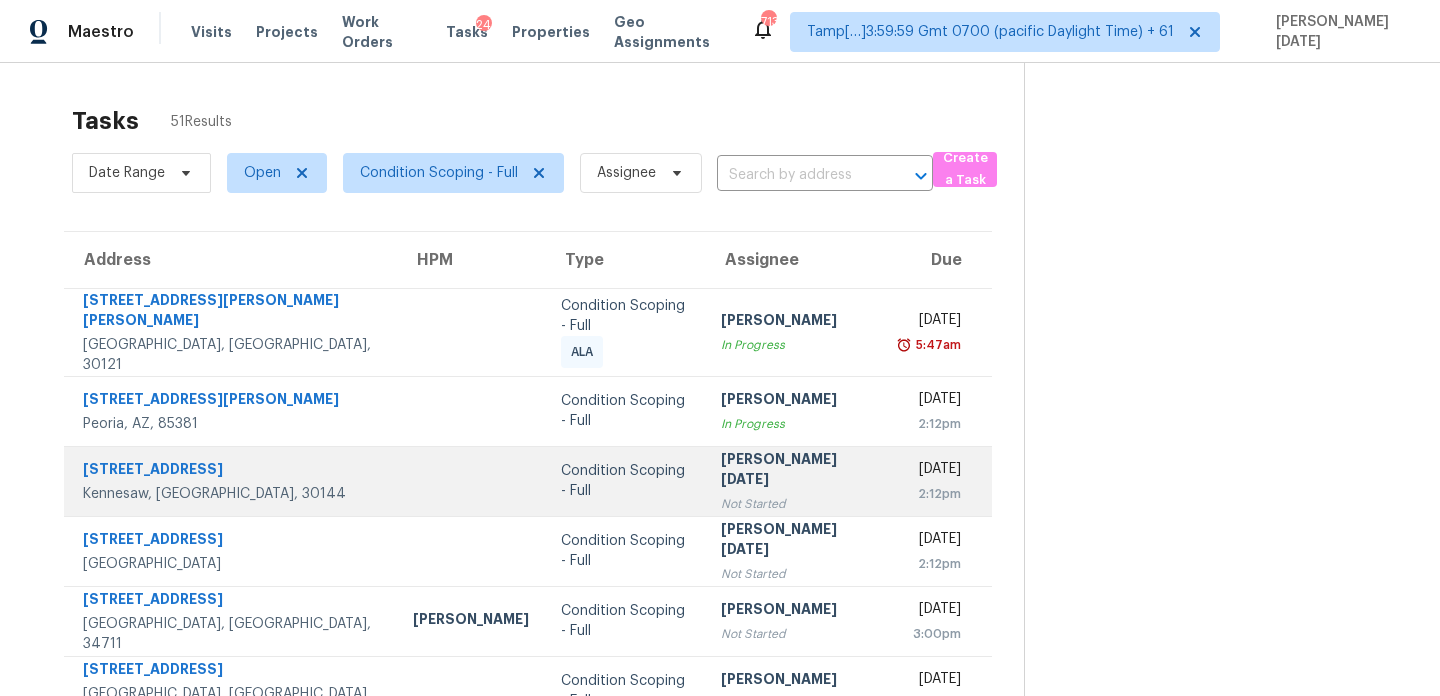 click on "Not Started" at bounding box center (795, 504) 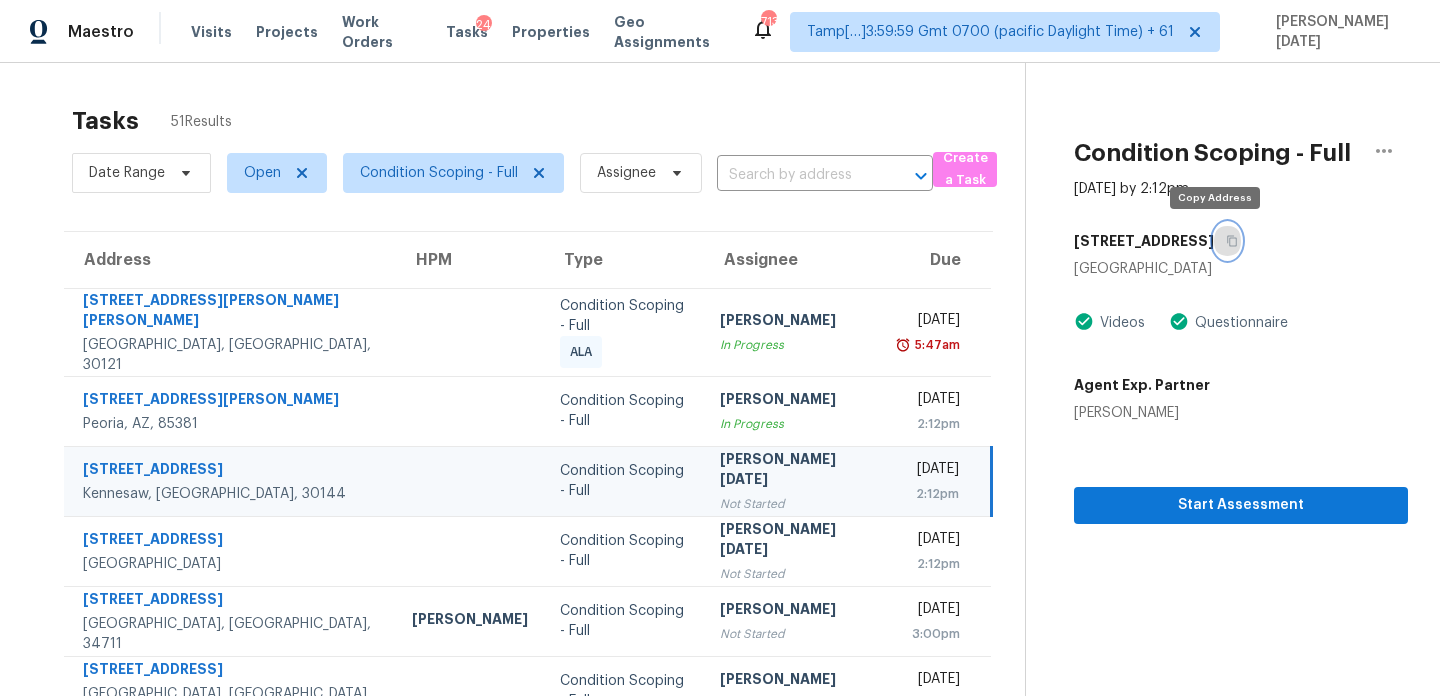 click 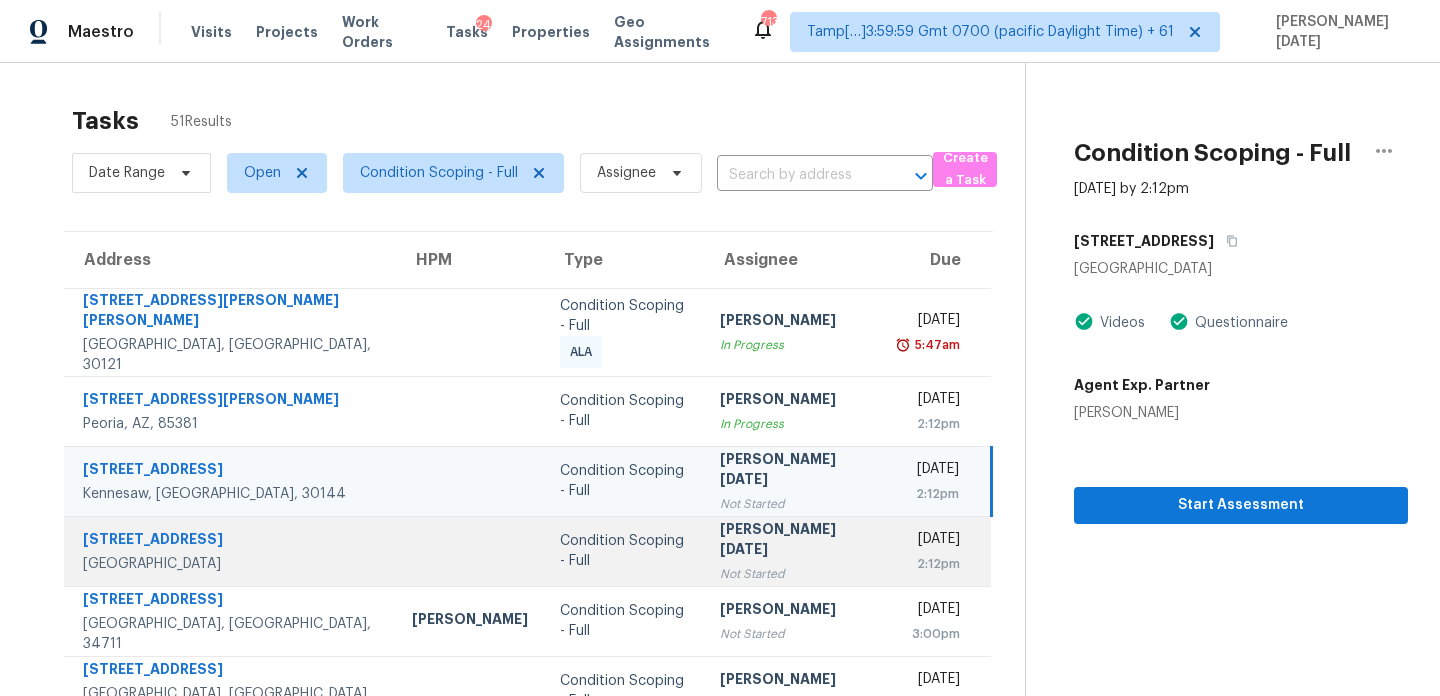 click on "Prabhu Raja Not Started" at bounding box center [794, 551] 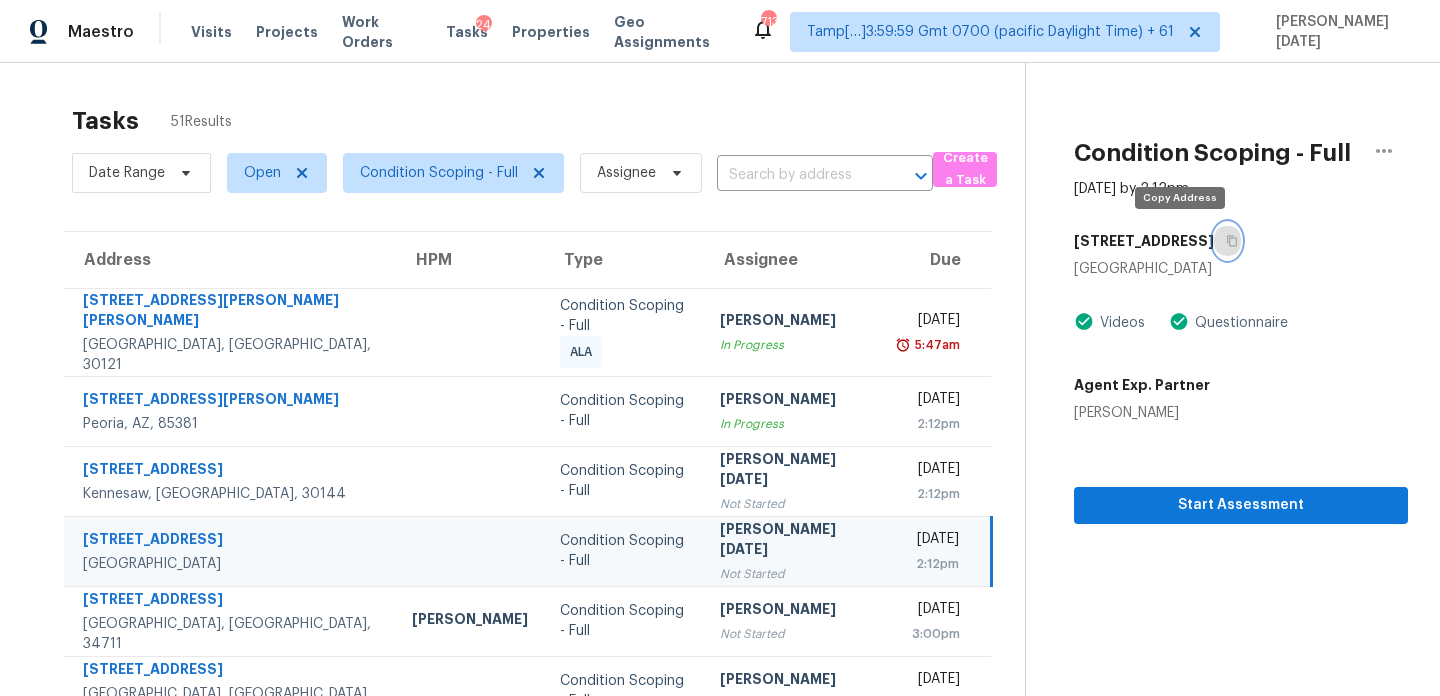 click 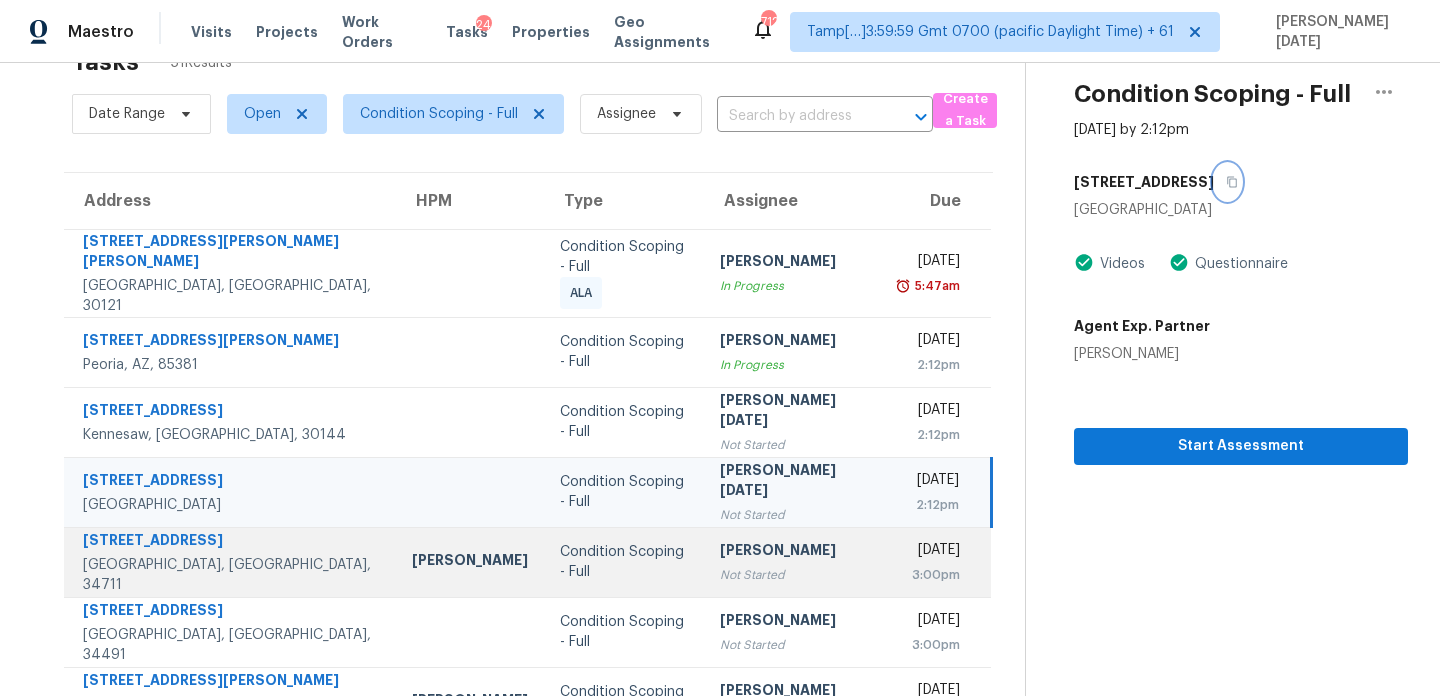 scroll, scrollTop: 58, scrollLeft: 0, axis: vertical 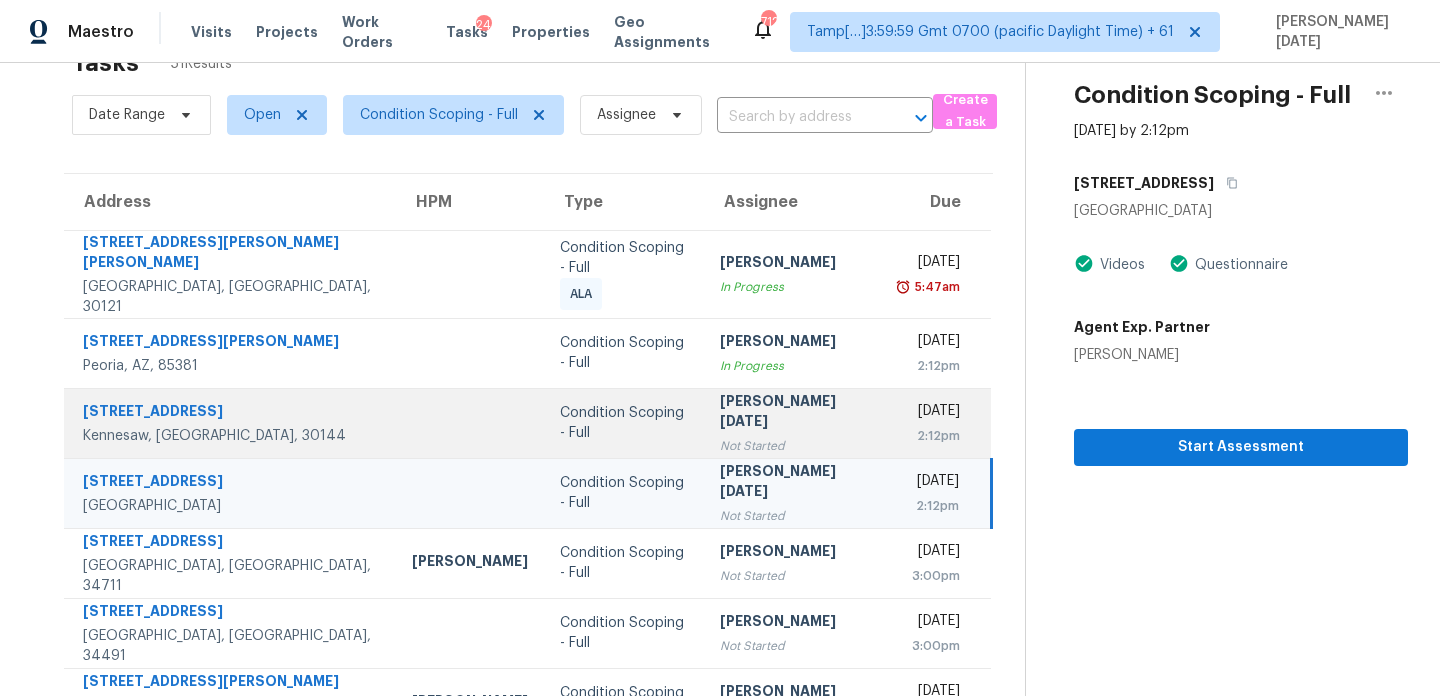click on "[PERSON_NAME][DATE]" at bounding box center [794, 413] 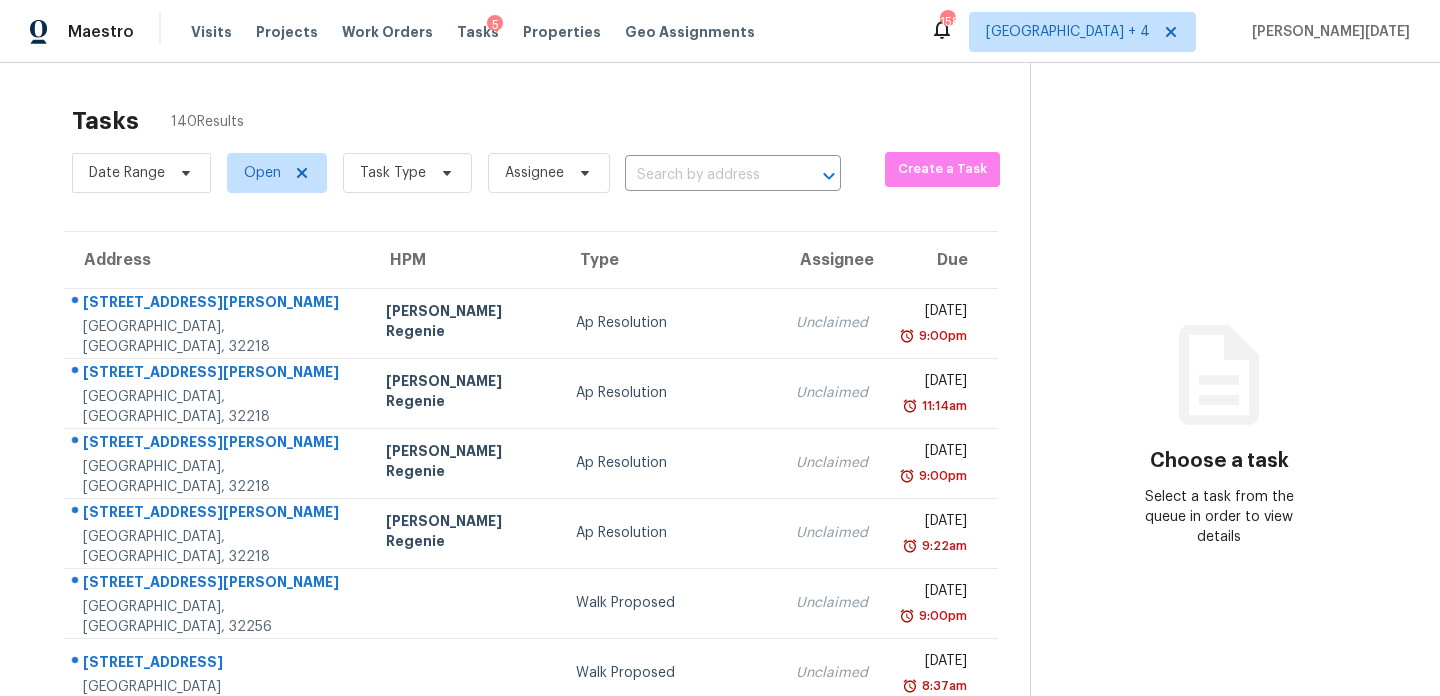 scroll, scrollTop: 0, scrollLeft: 0, axis: both 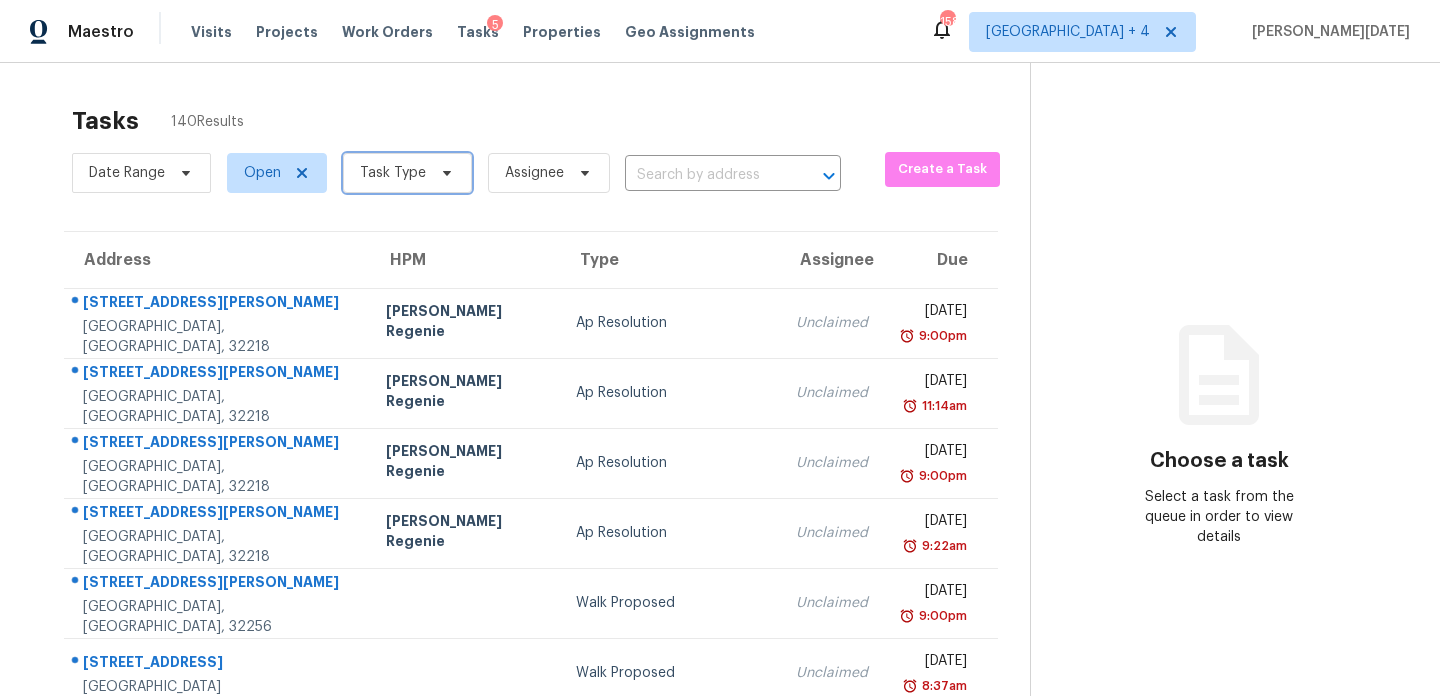 click on "Task Type" at bounding box center [393, 173] 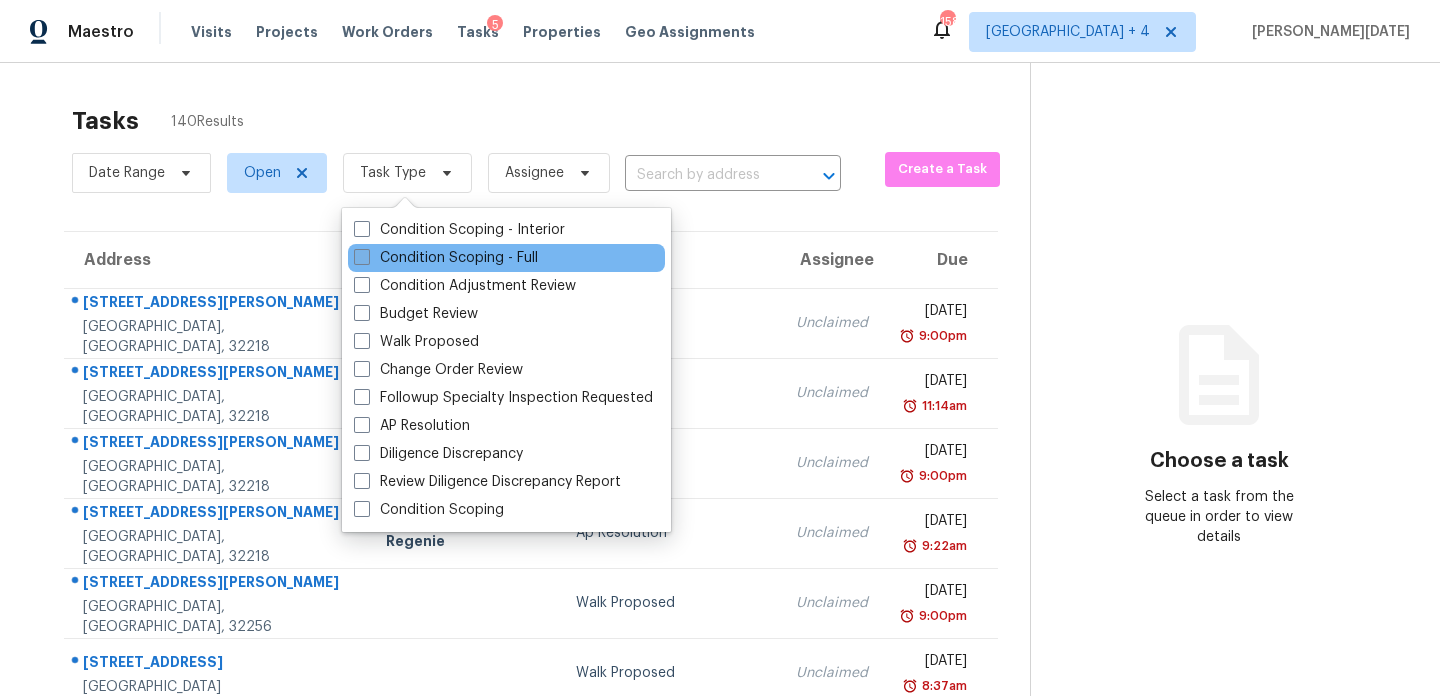 click on "Condition Scoping - Full" at bounding box center [446, 258] 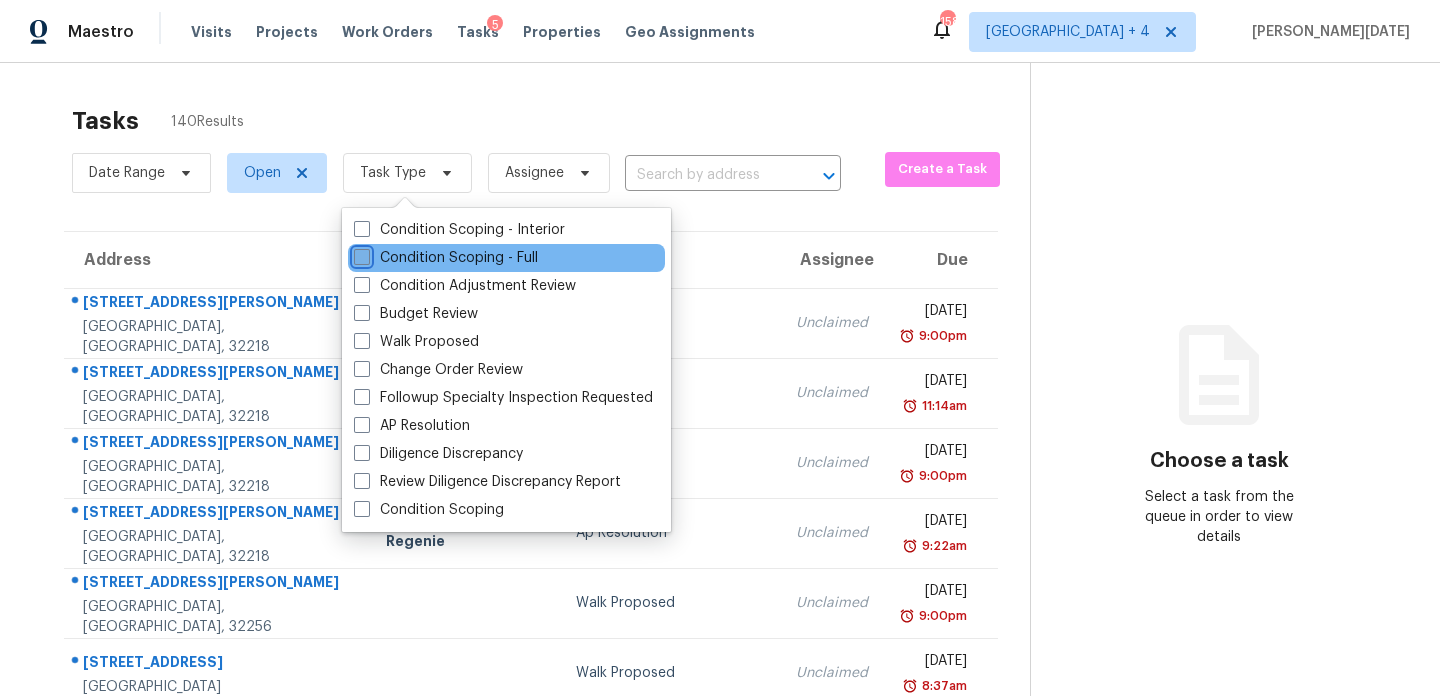 click on "Condition Scoping - Full" at bounding box center (360, 254) 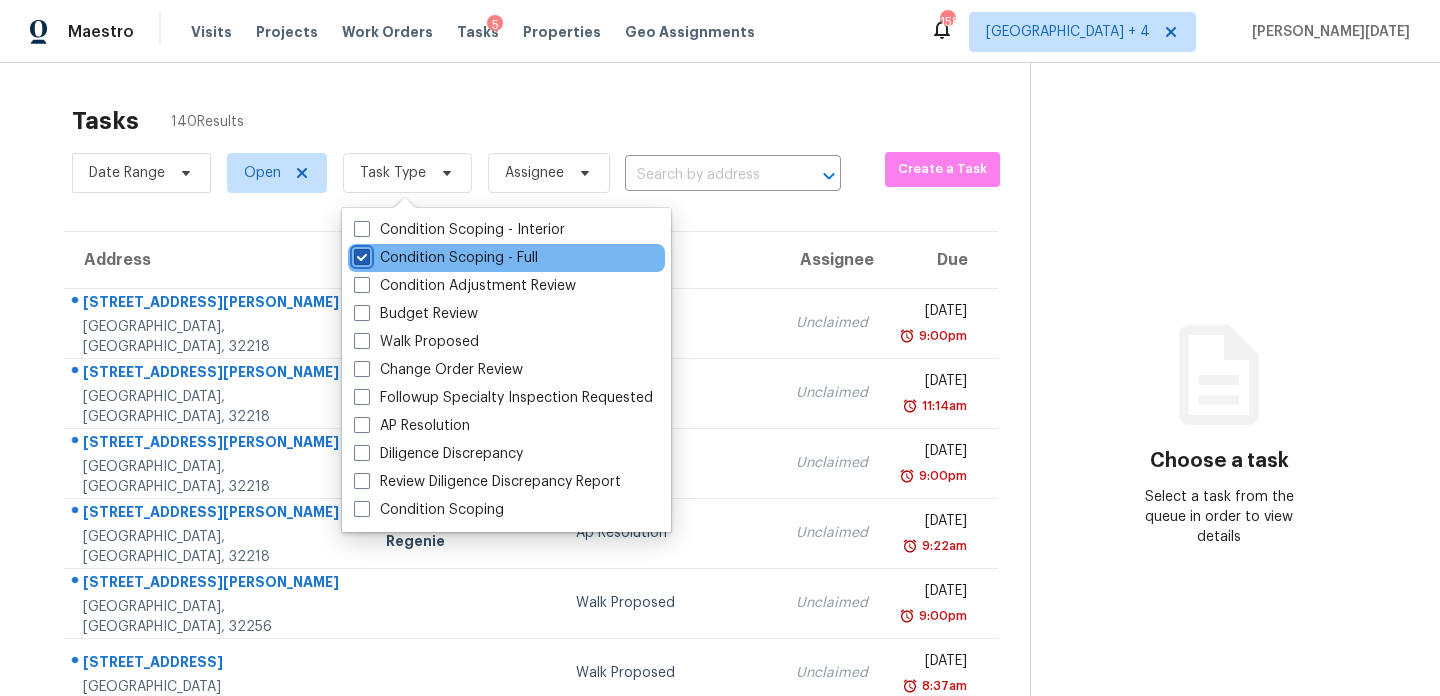 checkbox on "true" 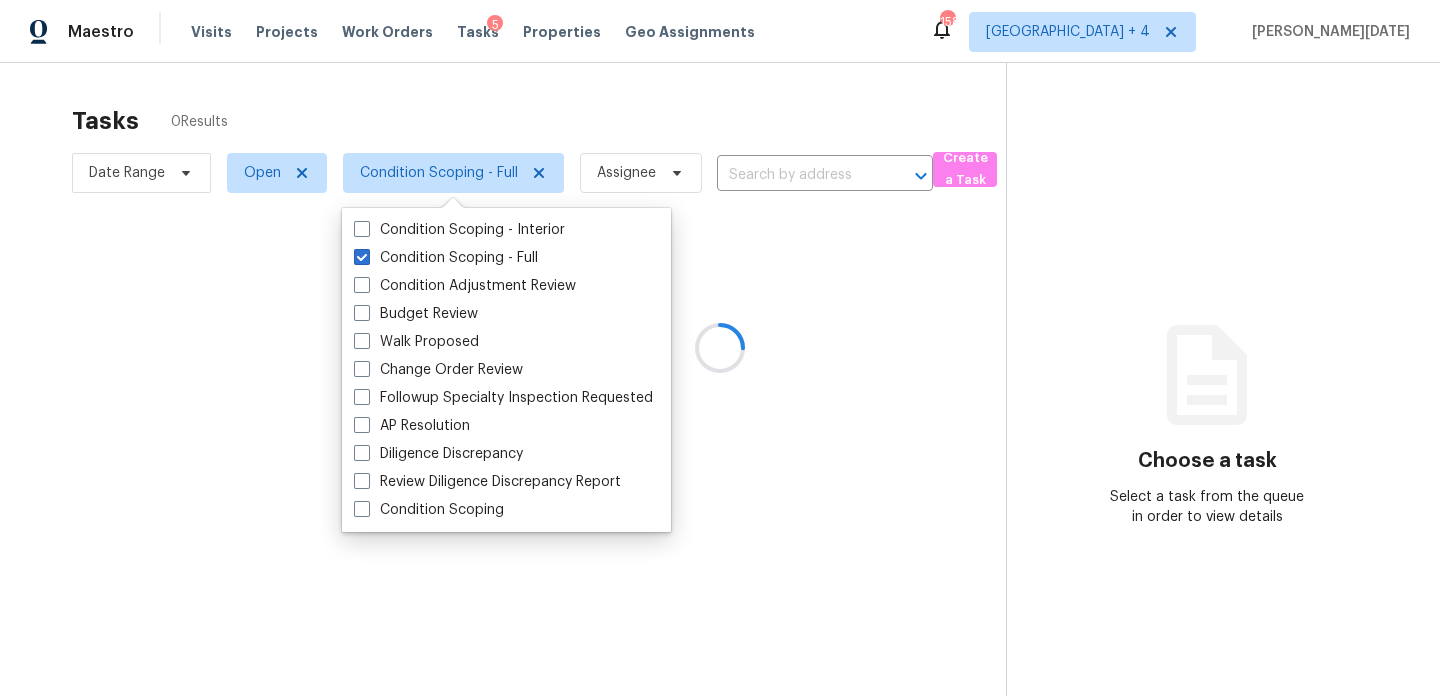 click at bounding box center (720, 348) 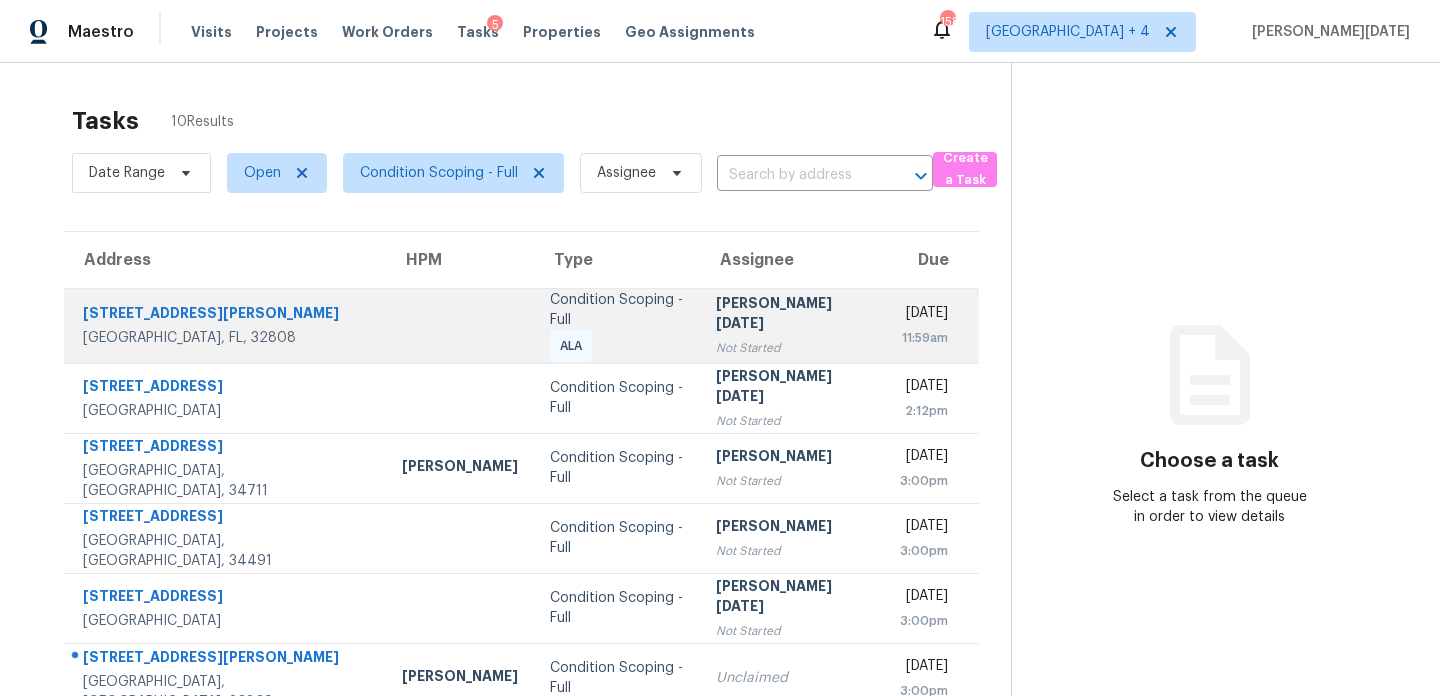 click on "[PERSON_NAME][DATE]" at bounding box center (792, 315) 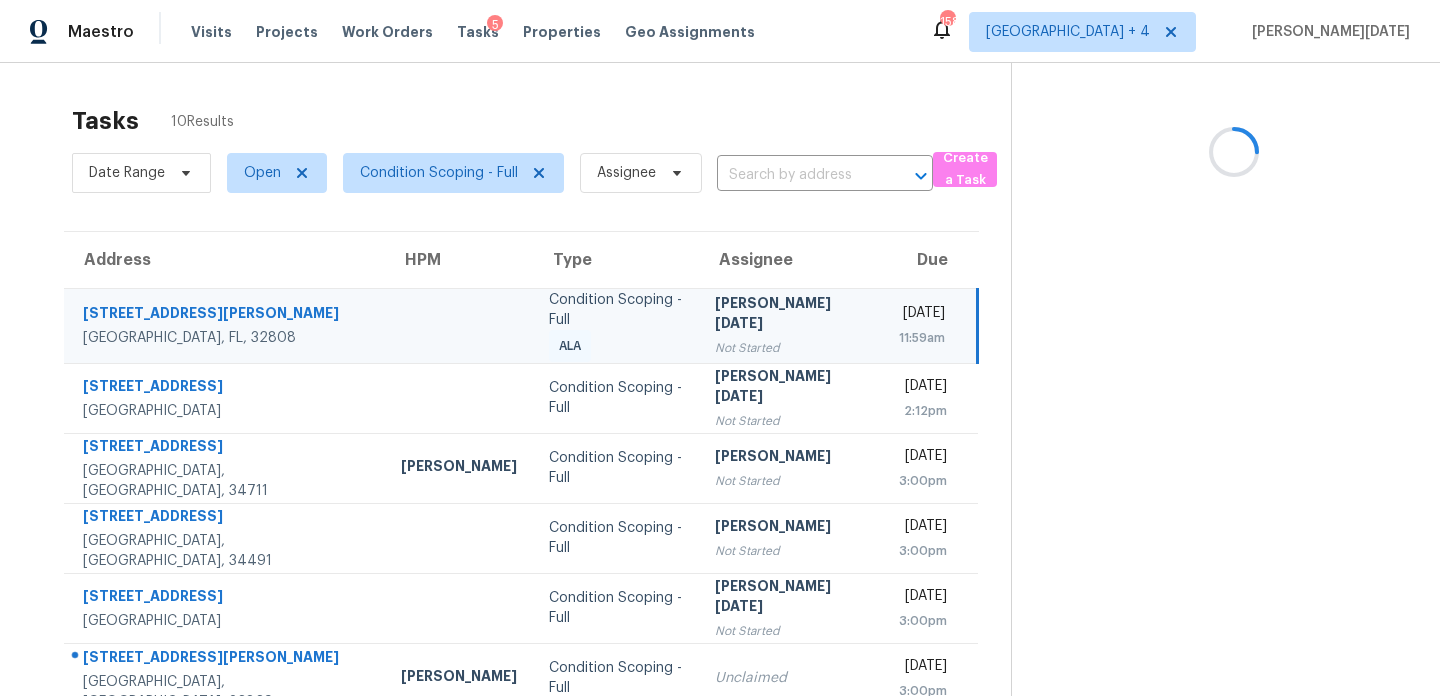 click on "[PERSON_NAME][DATE]" at bounding box center [791, 315] 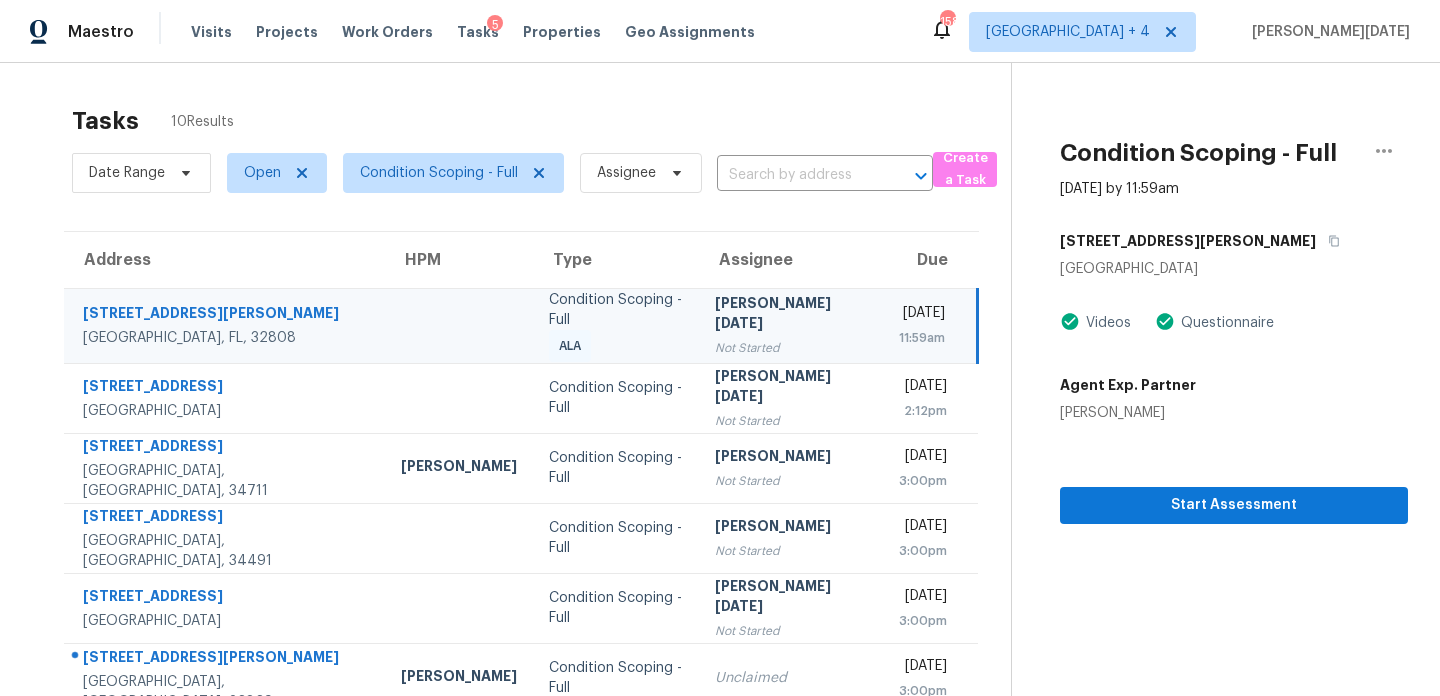 click on "[PERSON_NAME][DATE]" at bounding box center [791, 315] 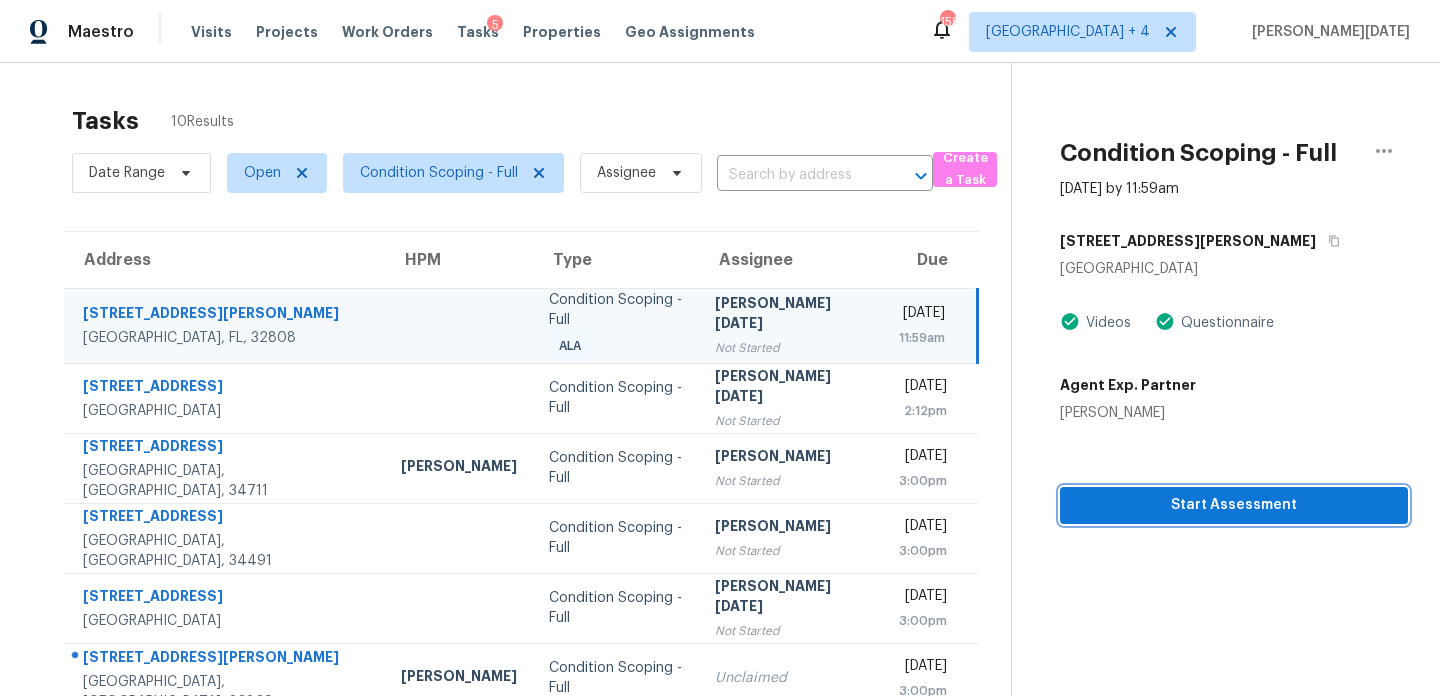 click on "Start Assessment" at bounding box center (1234, 505) 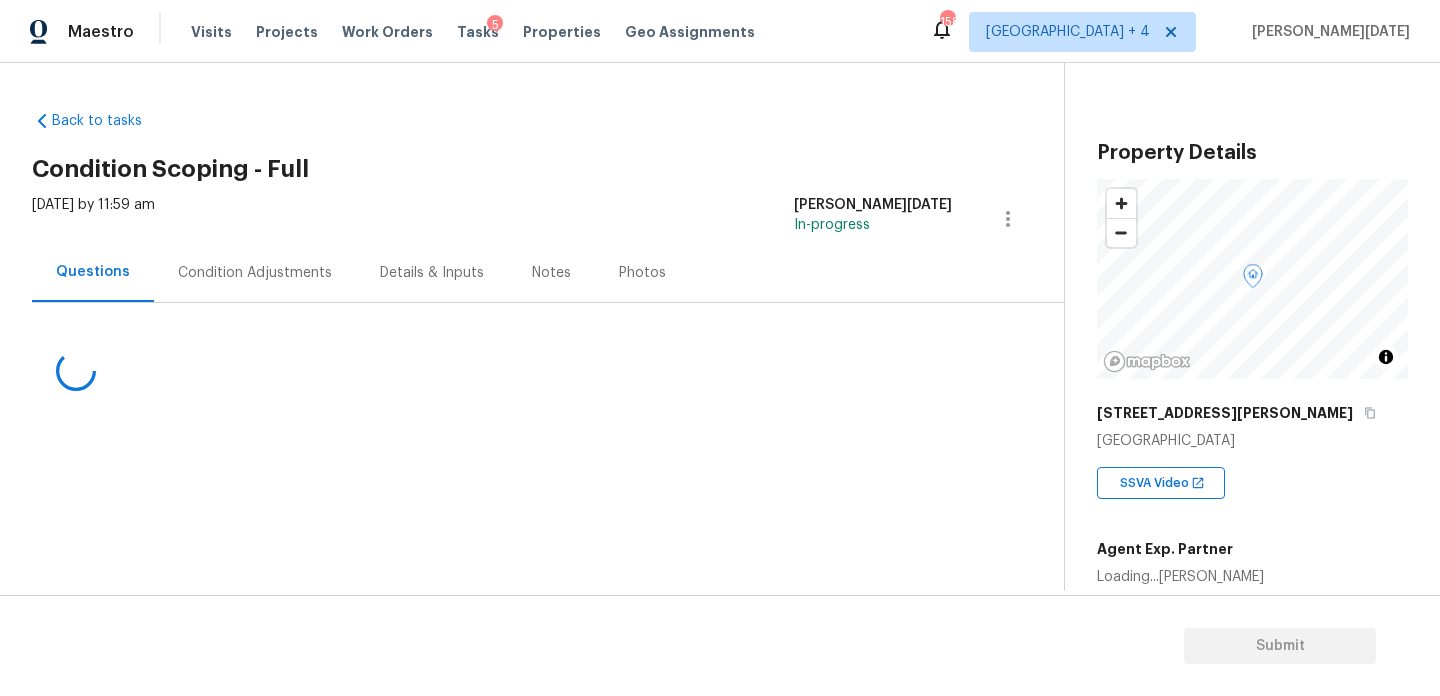 click on "Condition Adjustments" at bounding box center (255, 273) 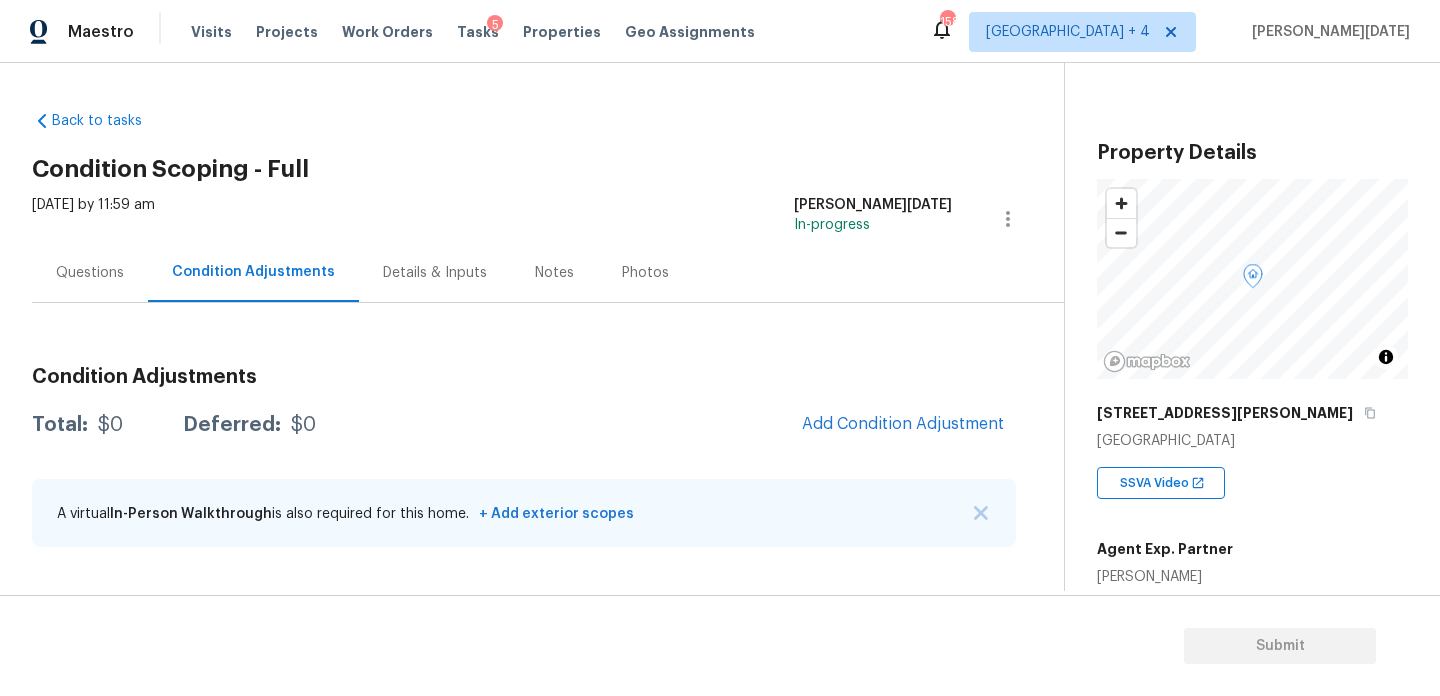 click on "Questions" at bounding box center [90, 273] 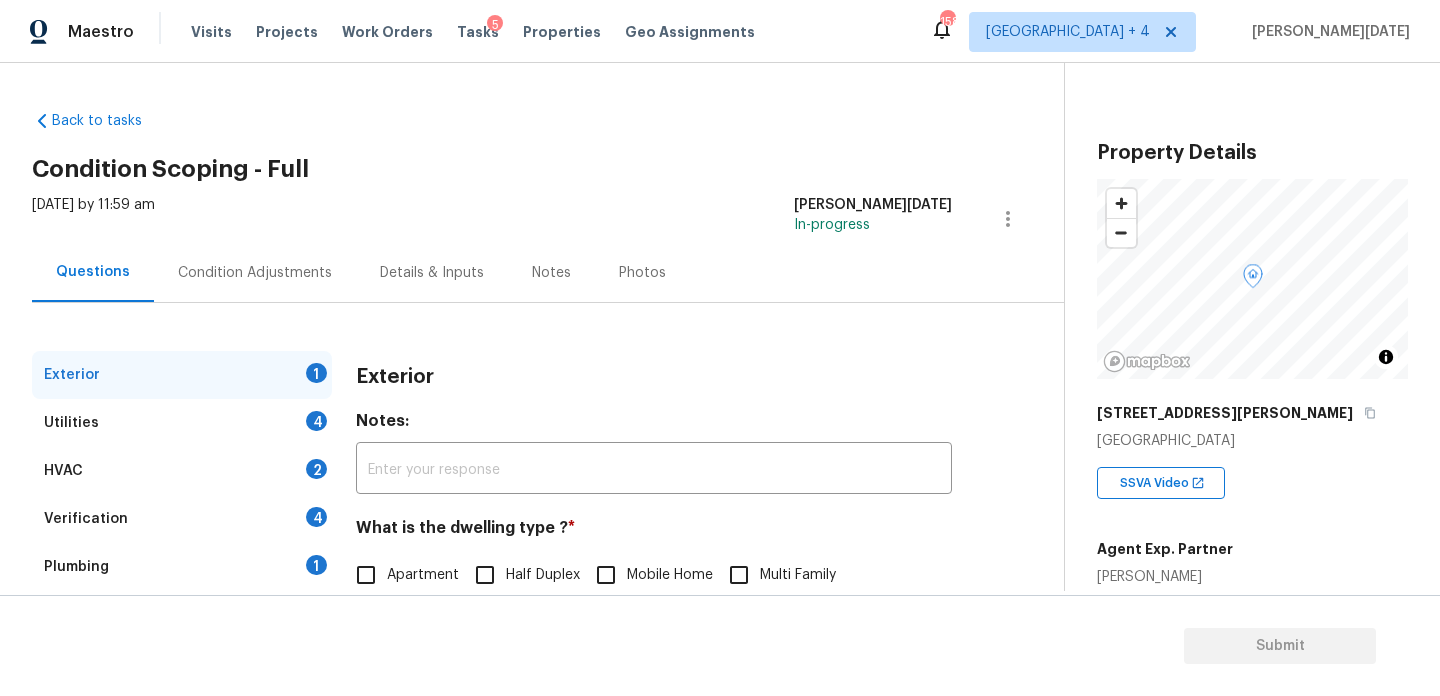 scroll, scrollTop: 267, scrollLeft: 0, axis: vertical 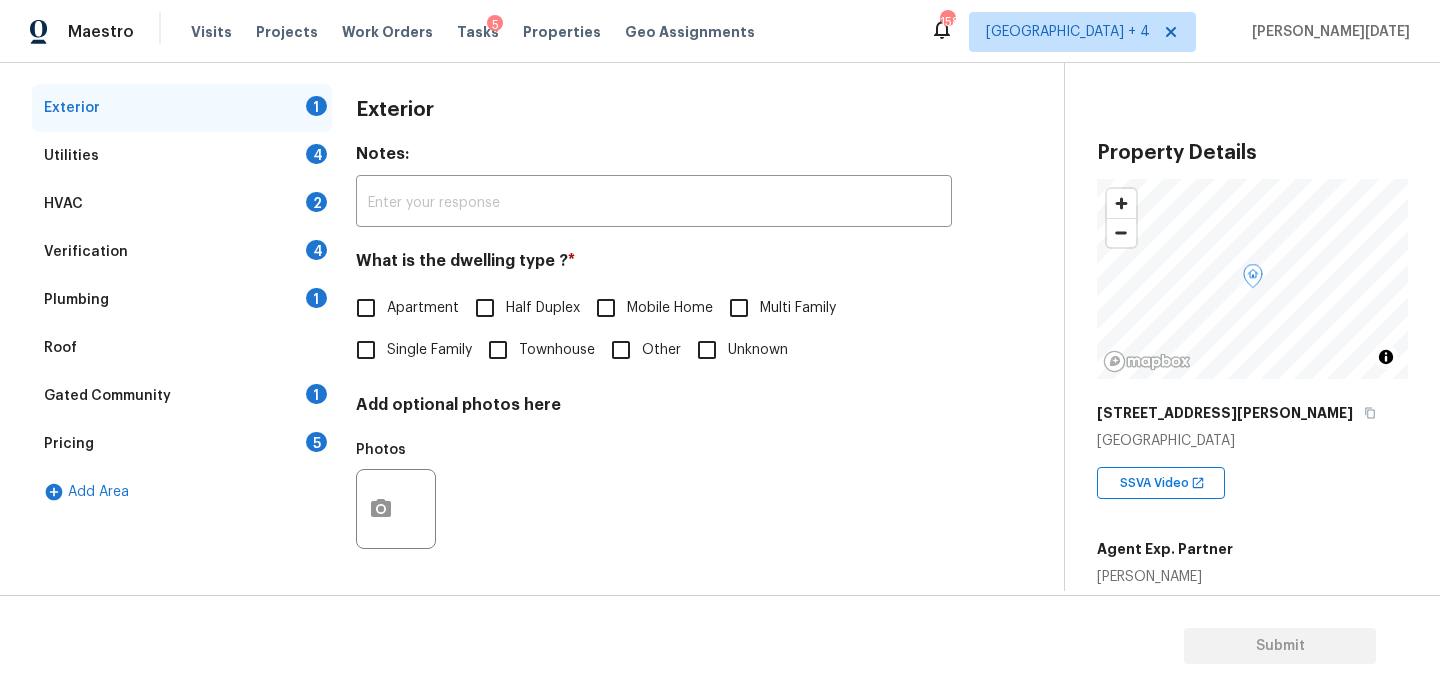click on "Single Family" at bounding box center [366, 350] 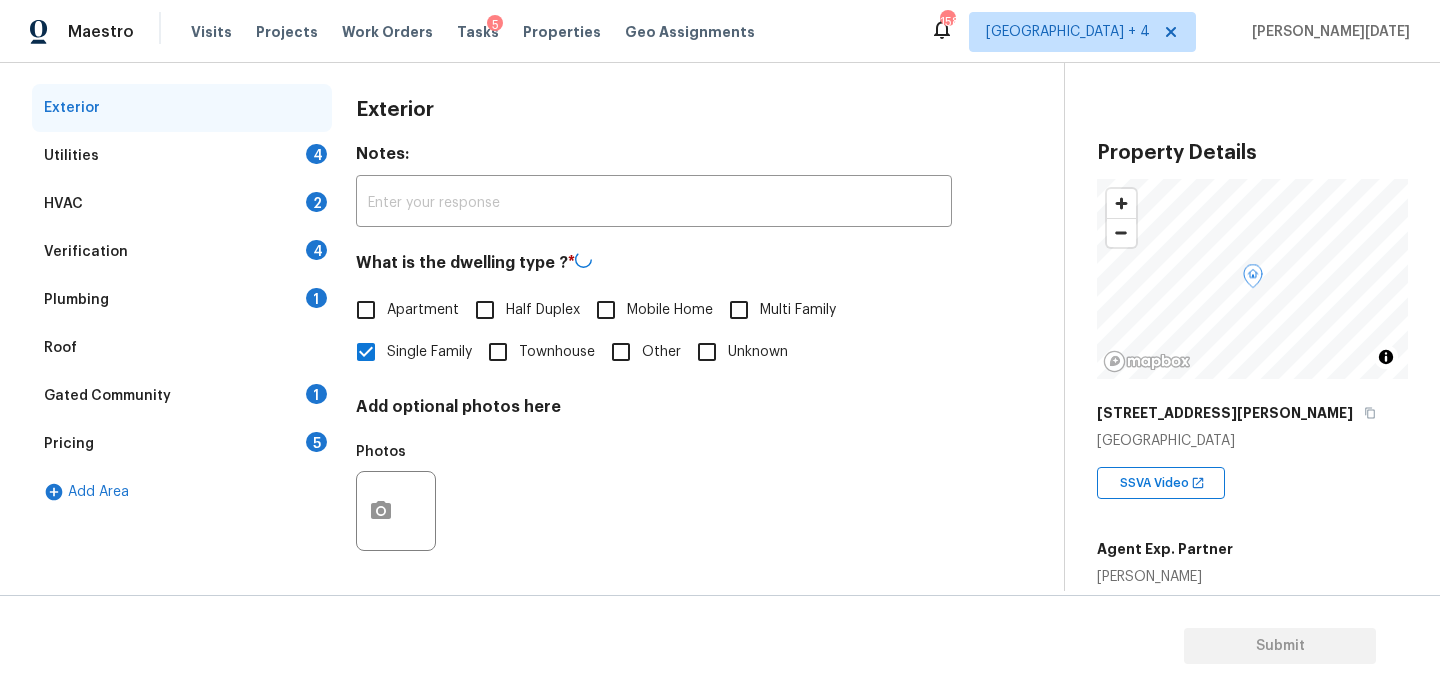 click on "Verification 4" at bounding box center [182, 252] 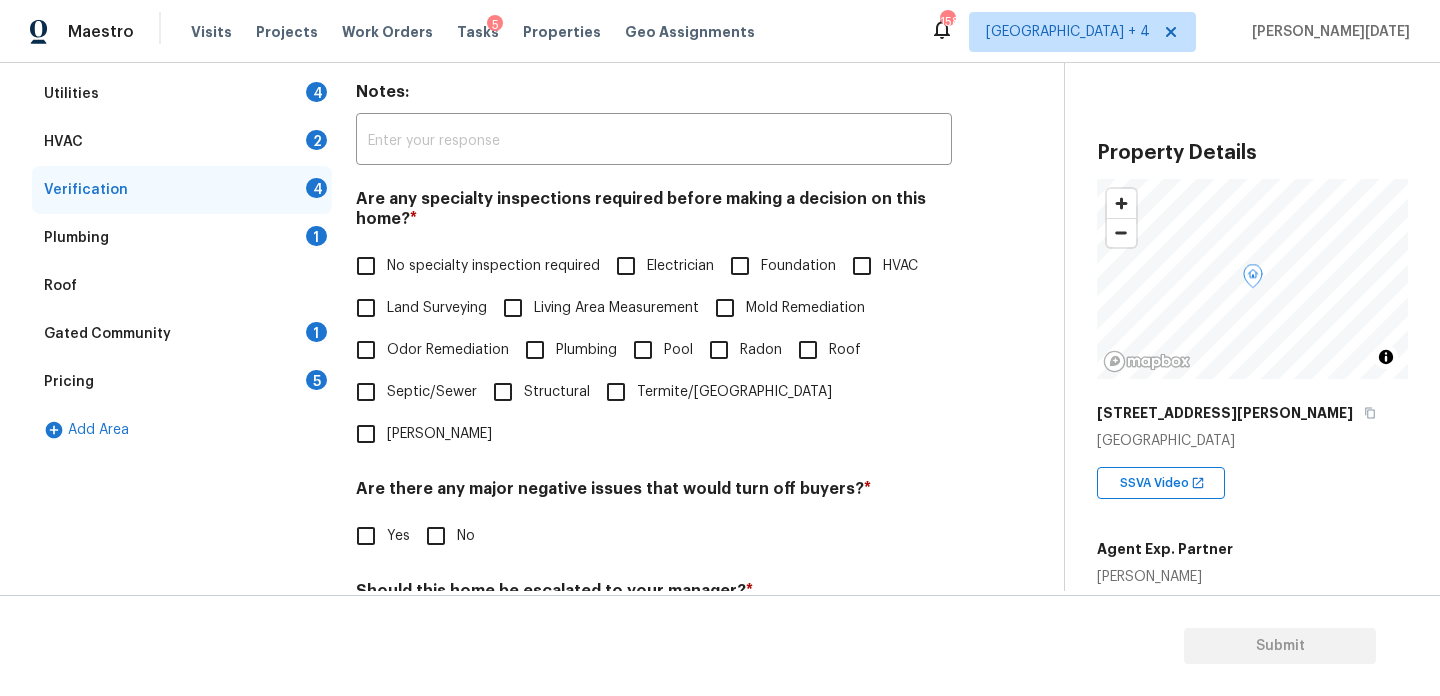 scroll, scrollTop: 433, scrollLeft: 0, axis: vertical 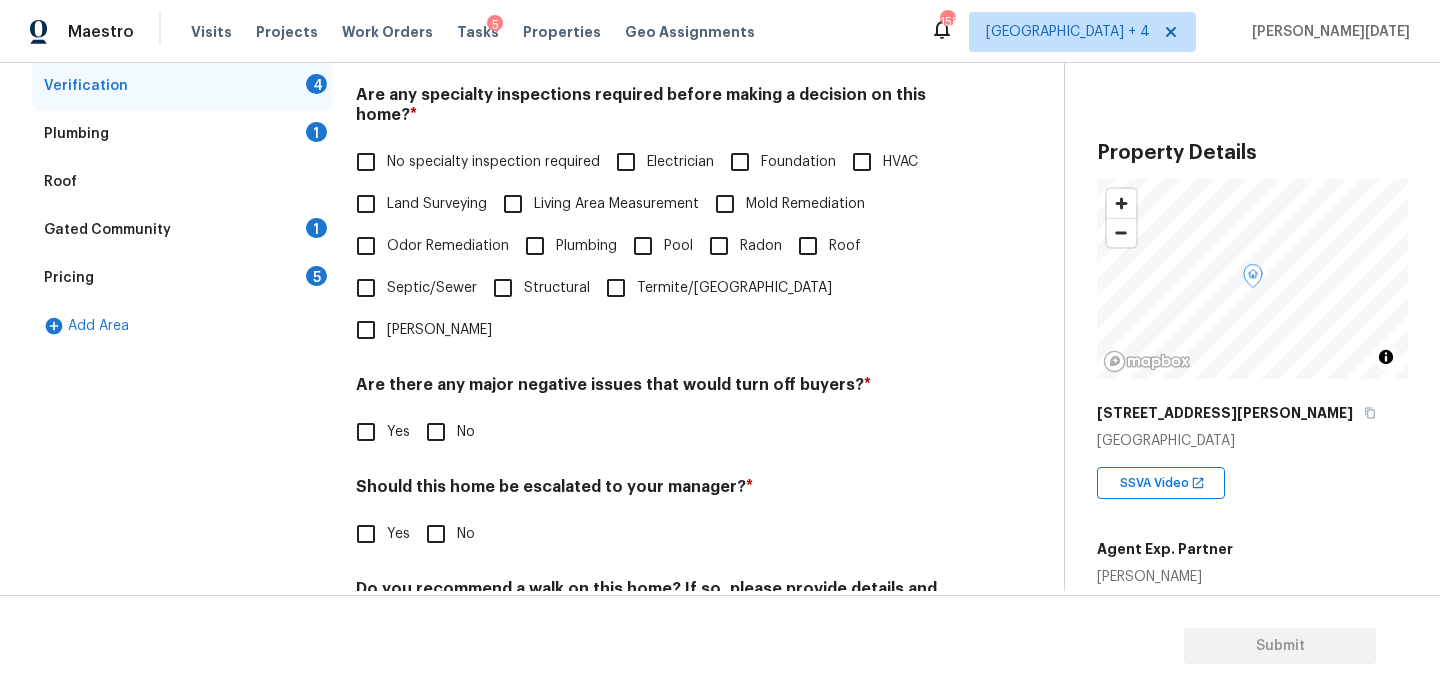 click on "No specialty inspection required" at bounding box center (493, 162) 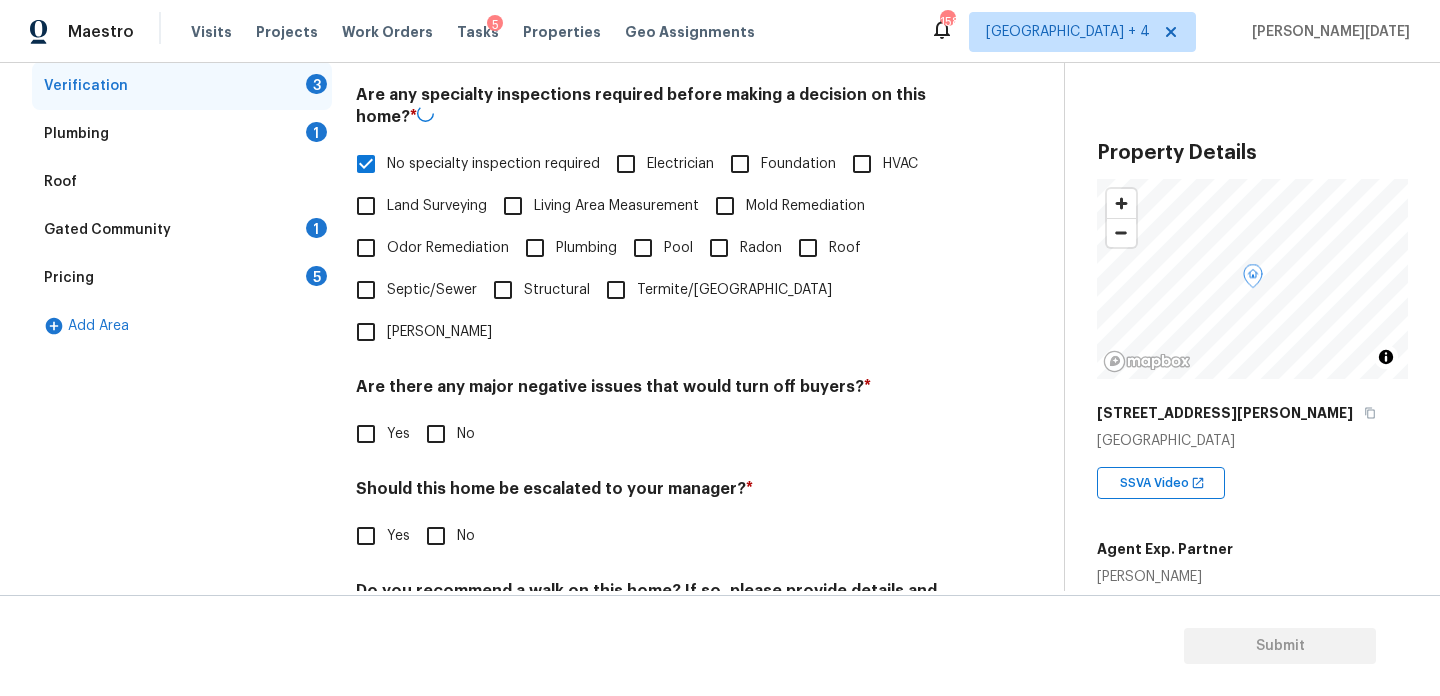 click on "No" at bounding box center [436, 434] 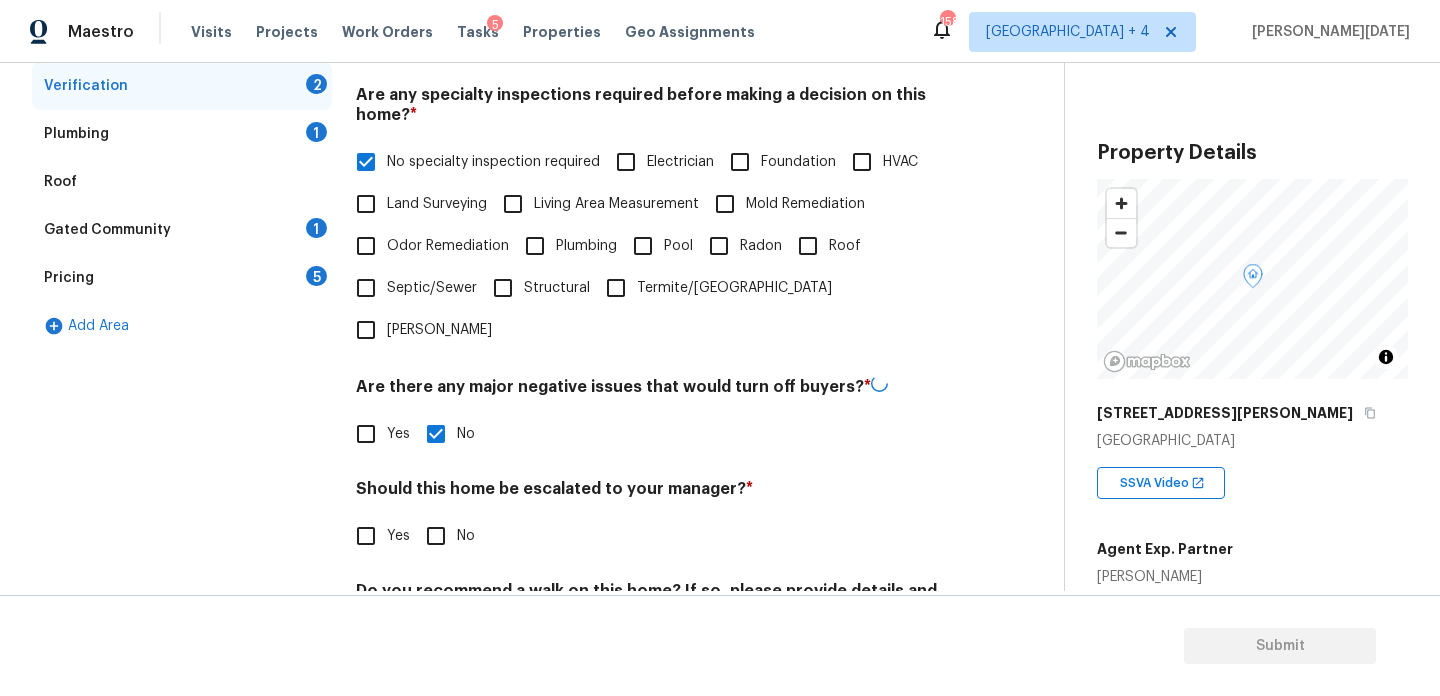 scroll, scrollTop: 507, scrollLeft: 0, axis: vertical 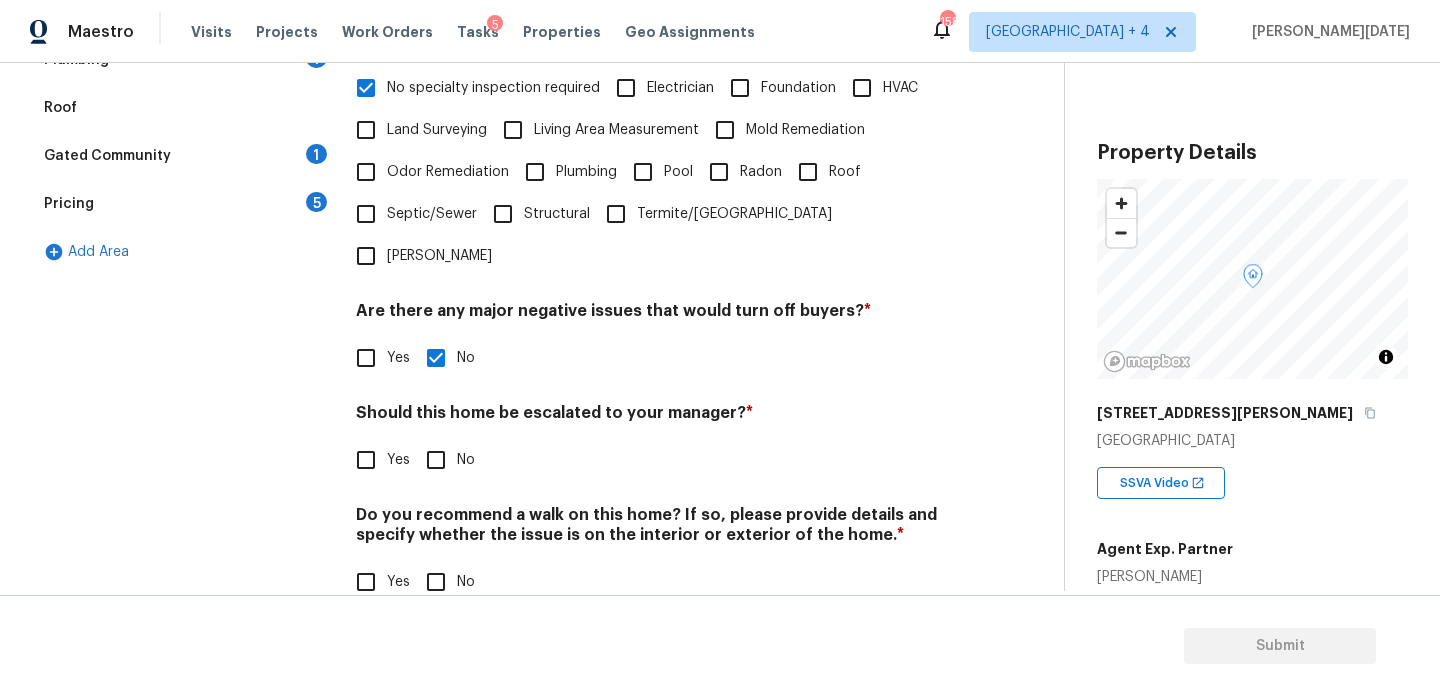 click on "Yes" at bounding box center [398, 460] 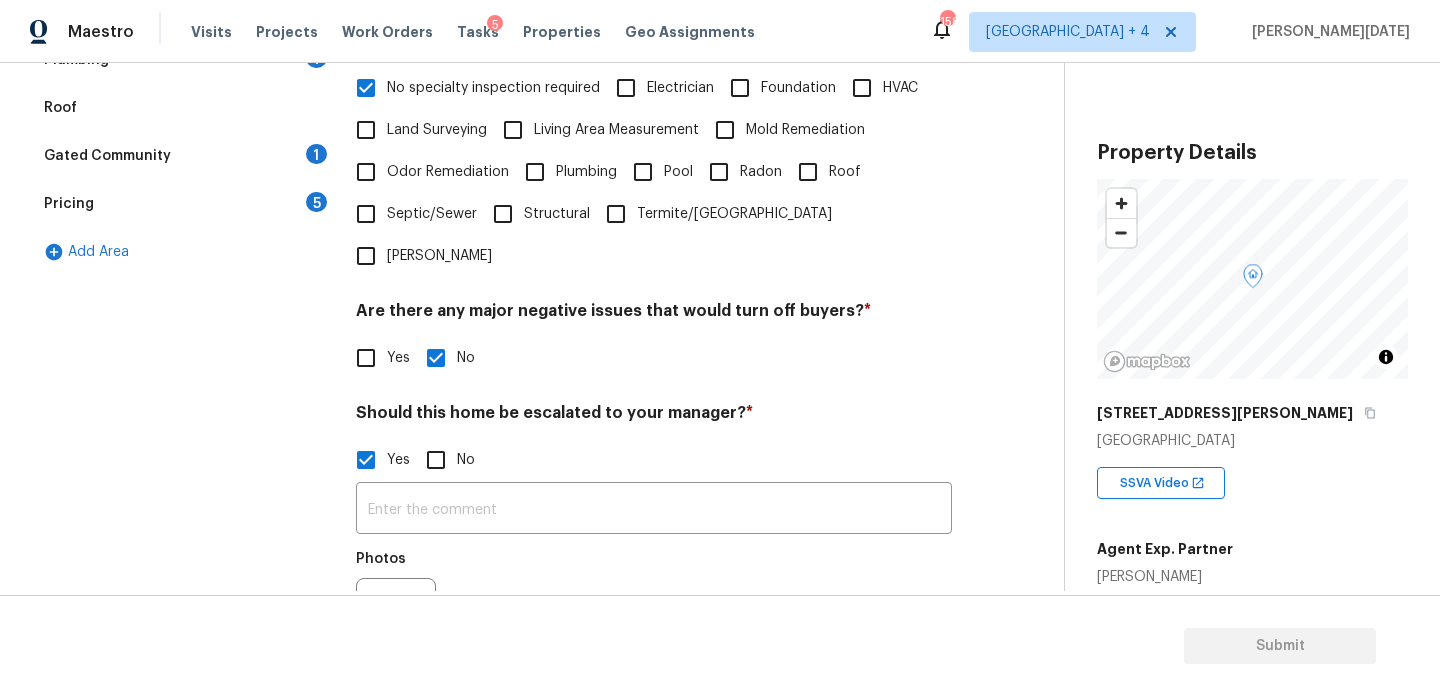 click on "​ Photos" at bounding box center (654, 575) 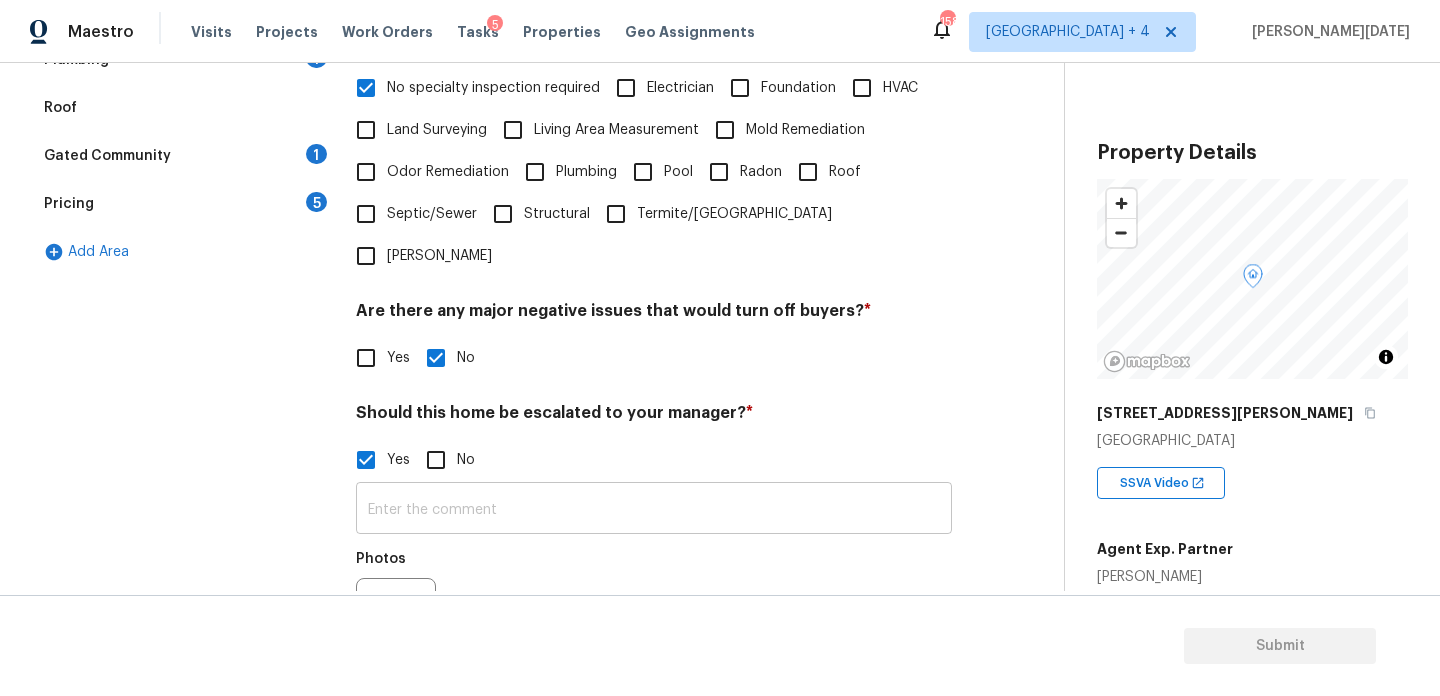 click at bounding box center (654, 510) 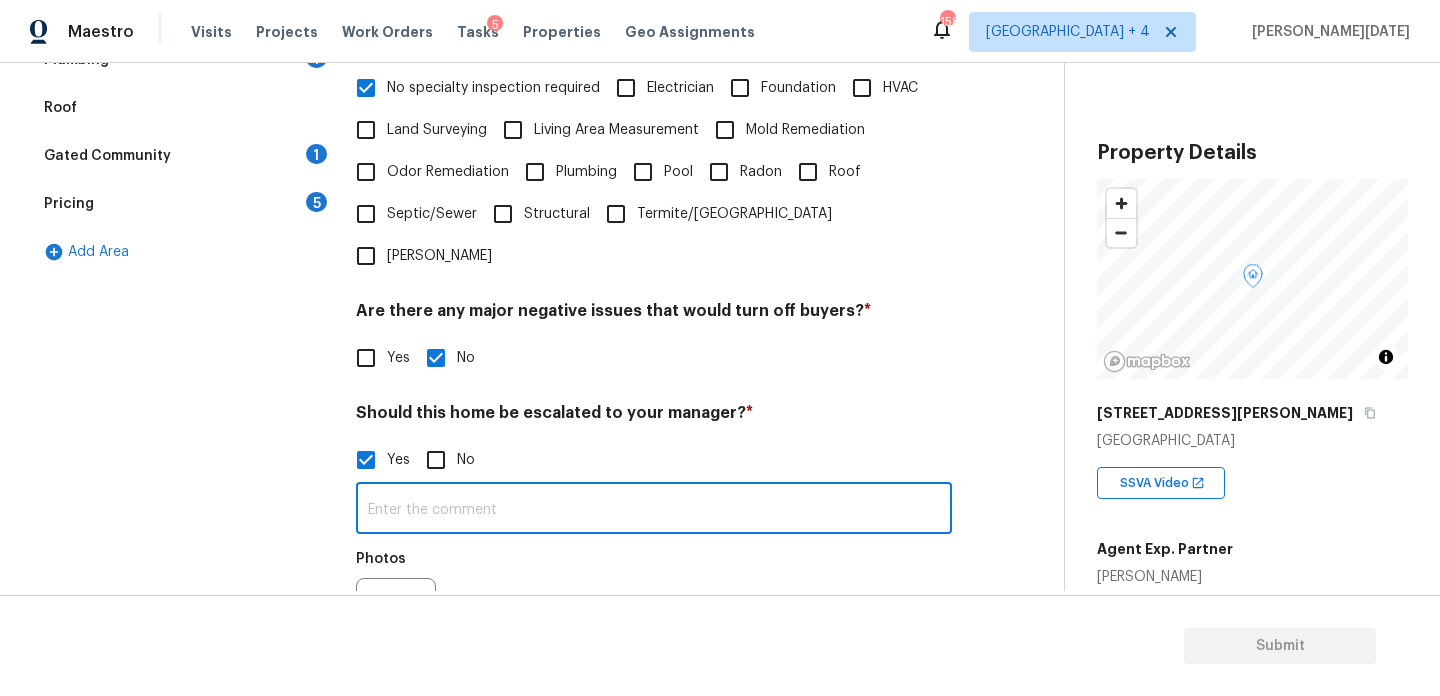 paste on "ALA Pilot.. Escalating for Volusia County review.. No issues noted." 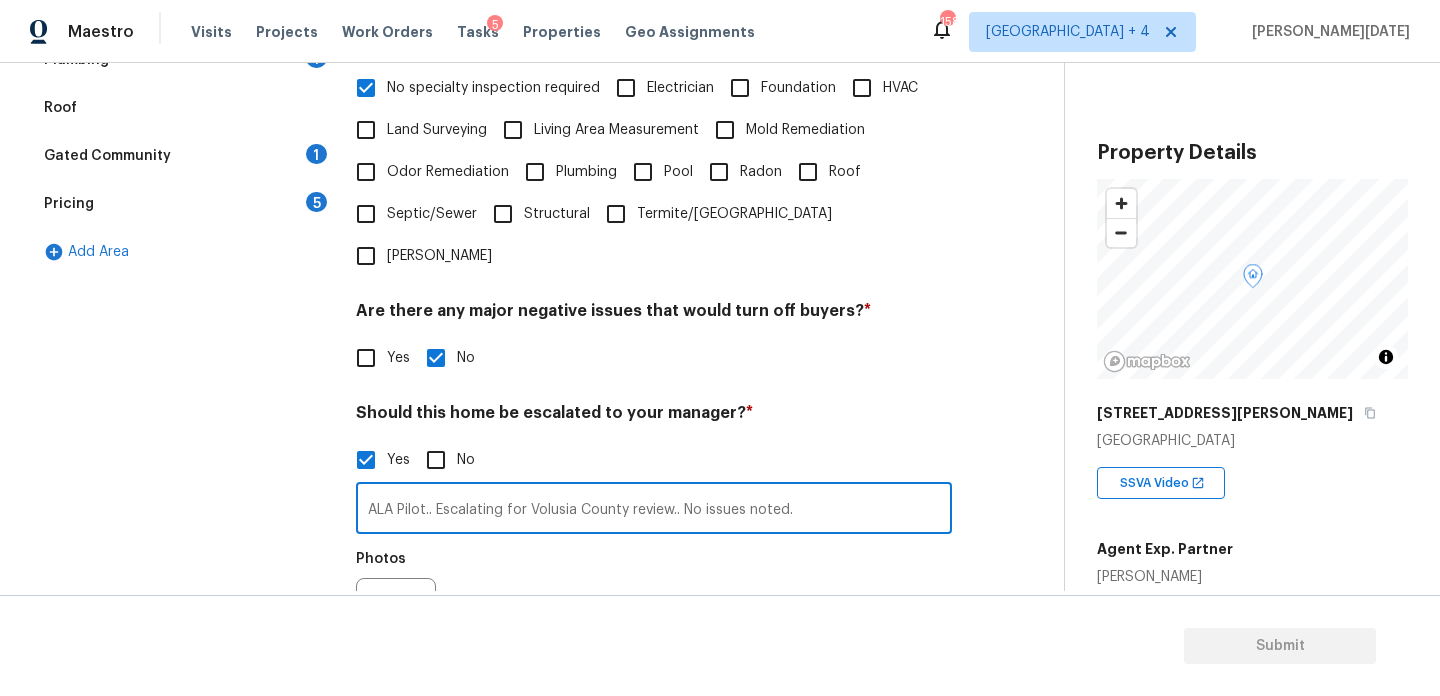 type on "ALA Pilot.. Escalating for Volusia County review.. No issues noted." 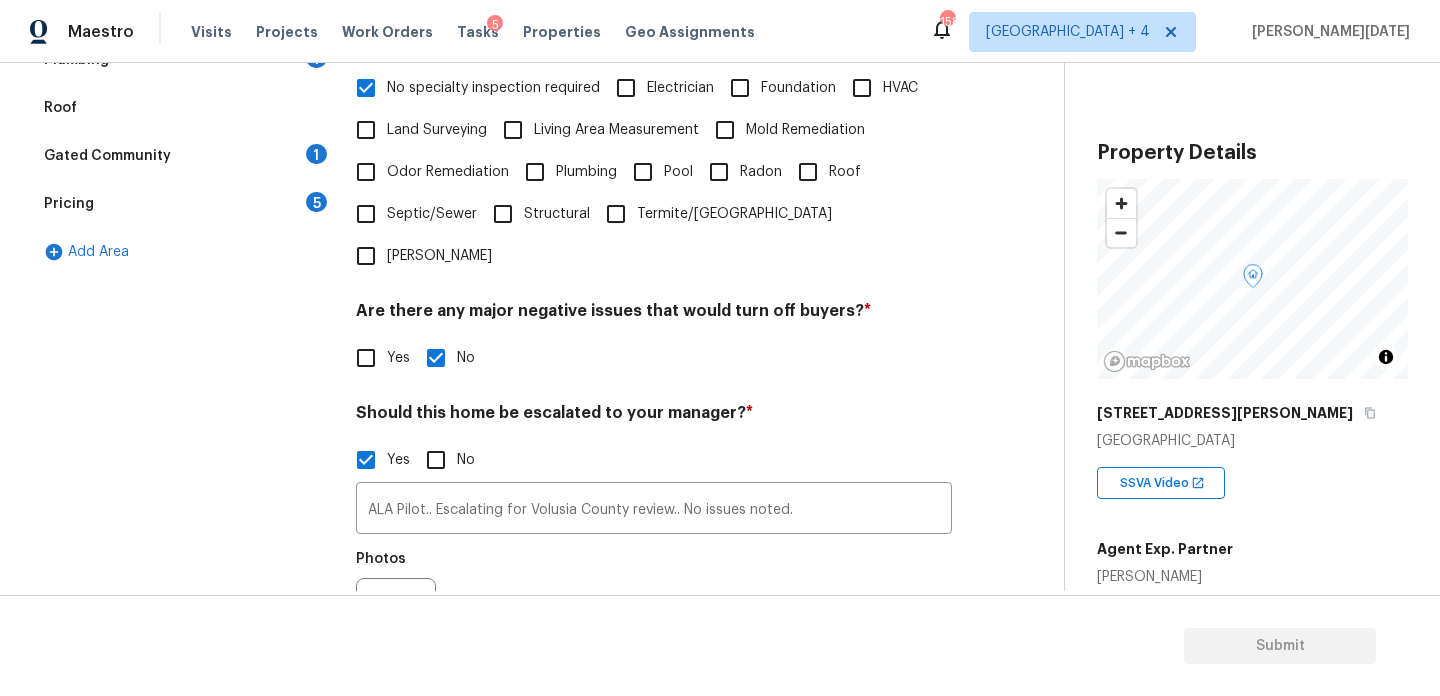 scroll, scrollTop: 0, scrollLeft: 0, axis: both 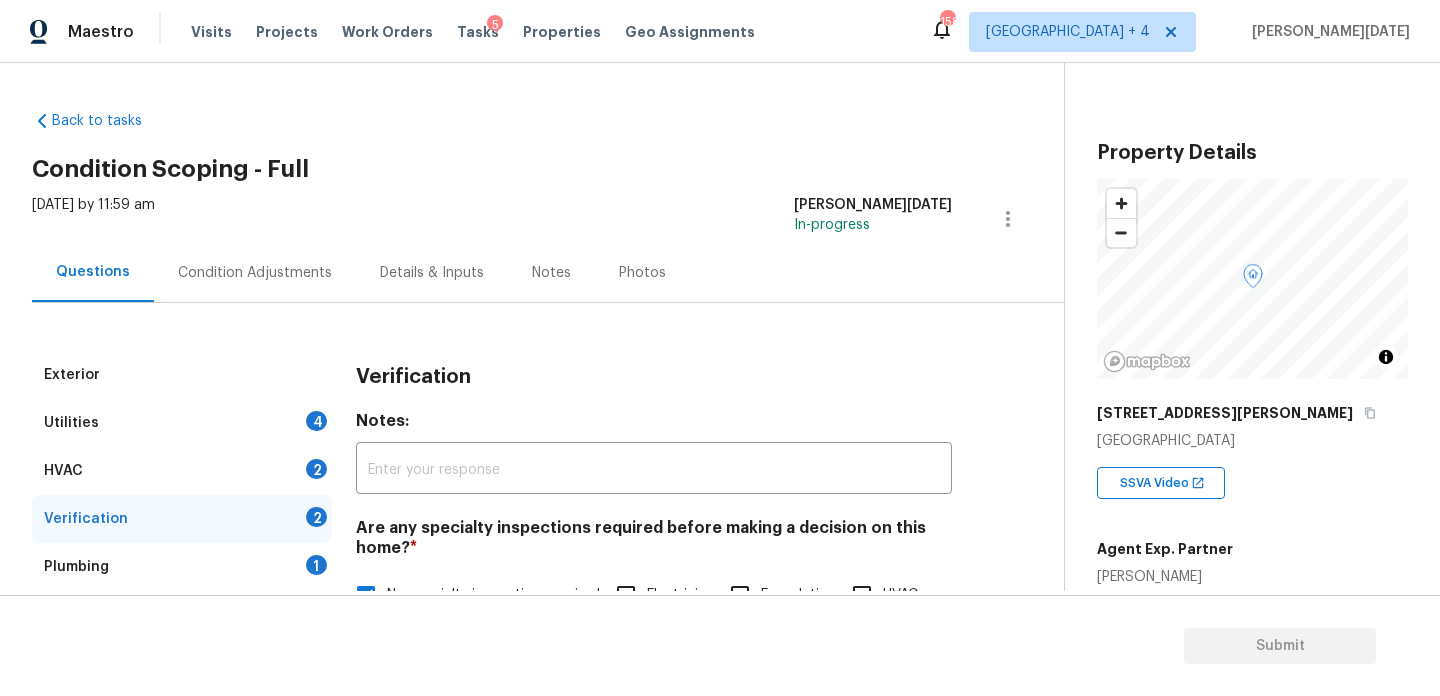 click on "Condition Adjustments" at bounding box center [255, 273] 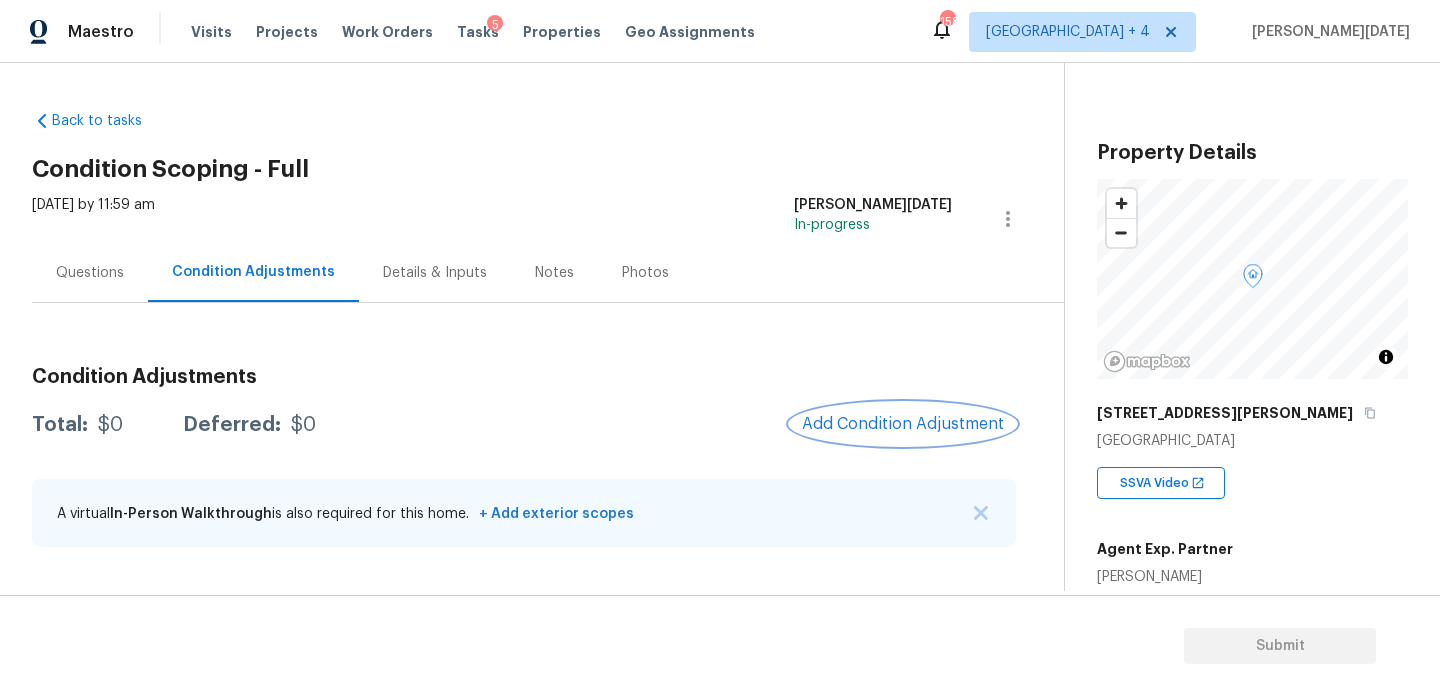 click on "Add Condition Adjustment" at bounding box center (903, 424) 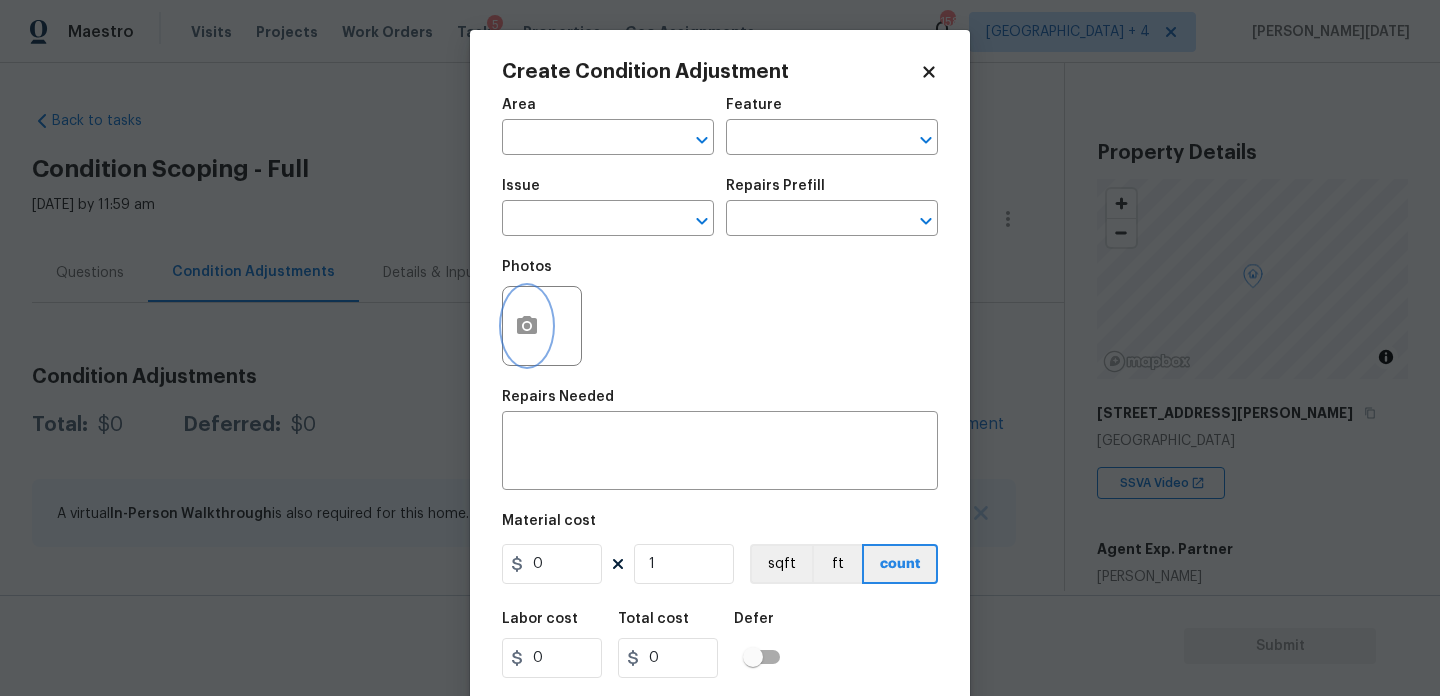 click 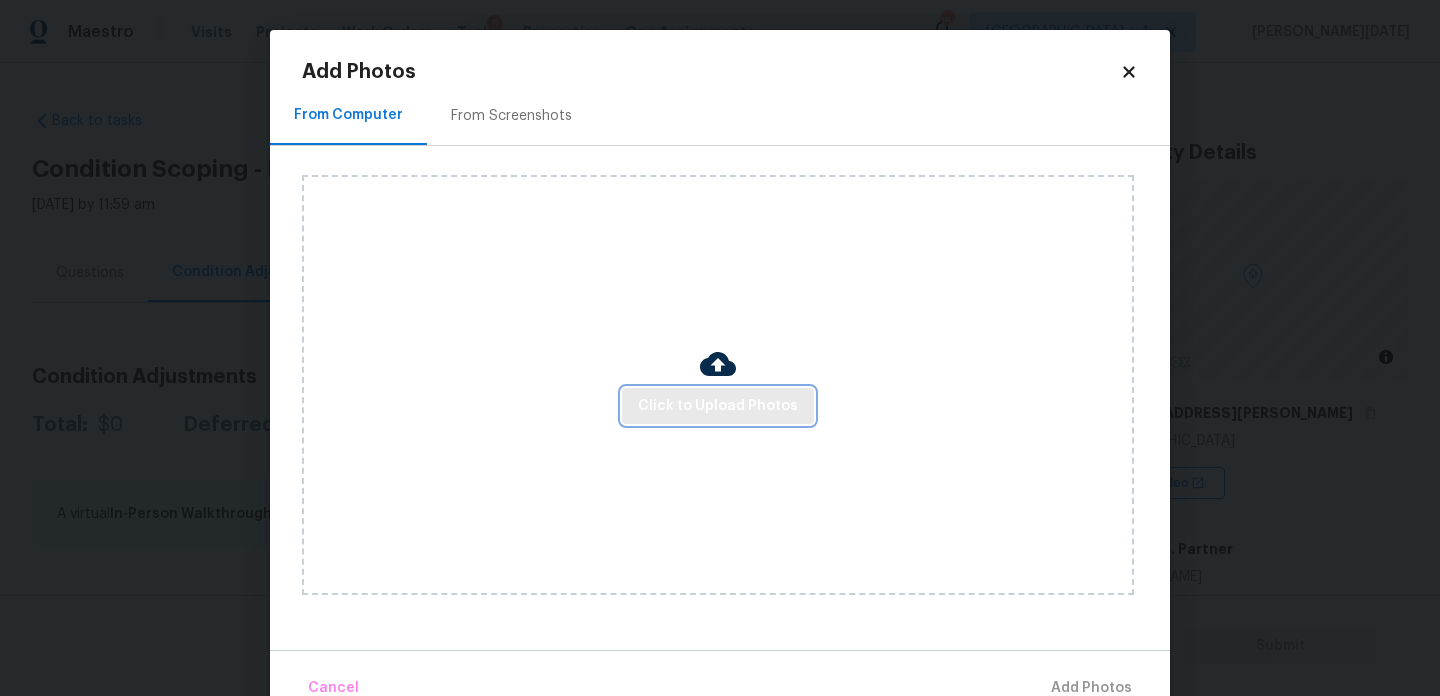 click on "Click to Upload Photos" at bounding box center [718, 406] 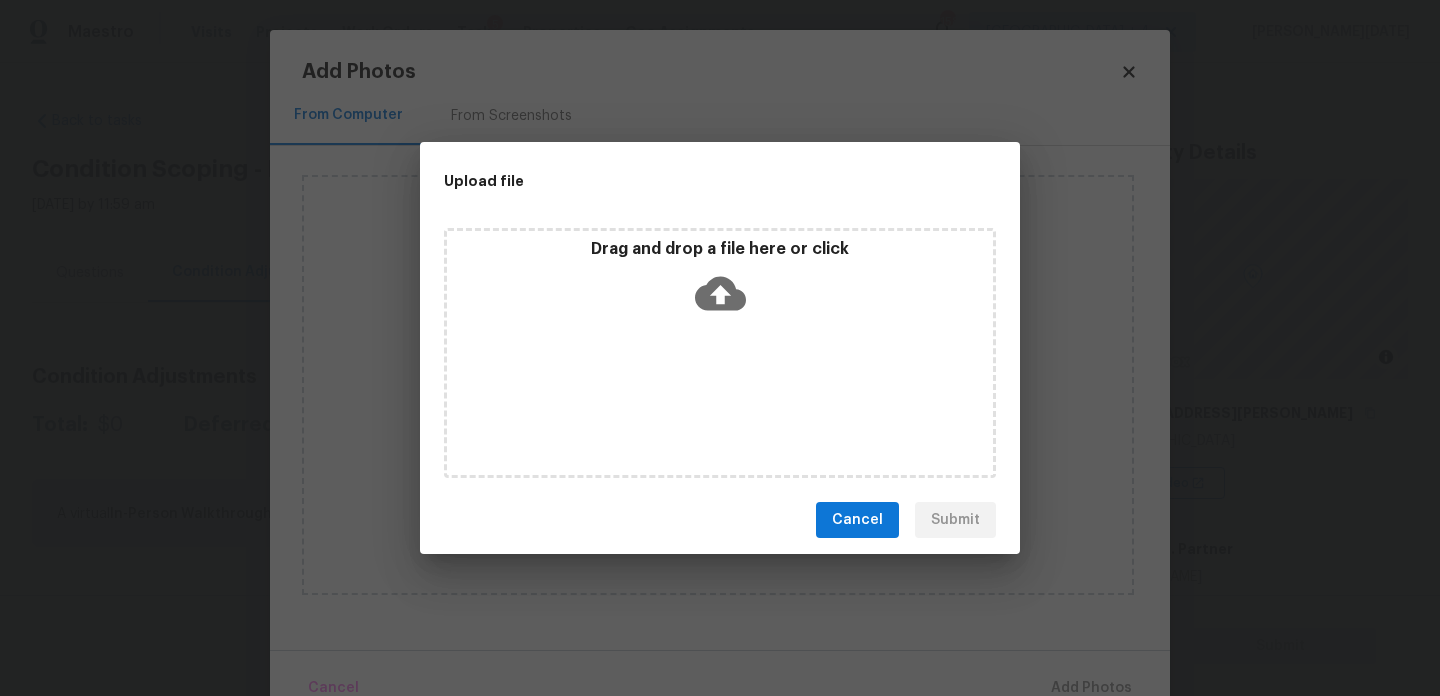 click on "Drag and drop a file here or click" at bounding box center [720, 353] 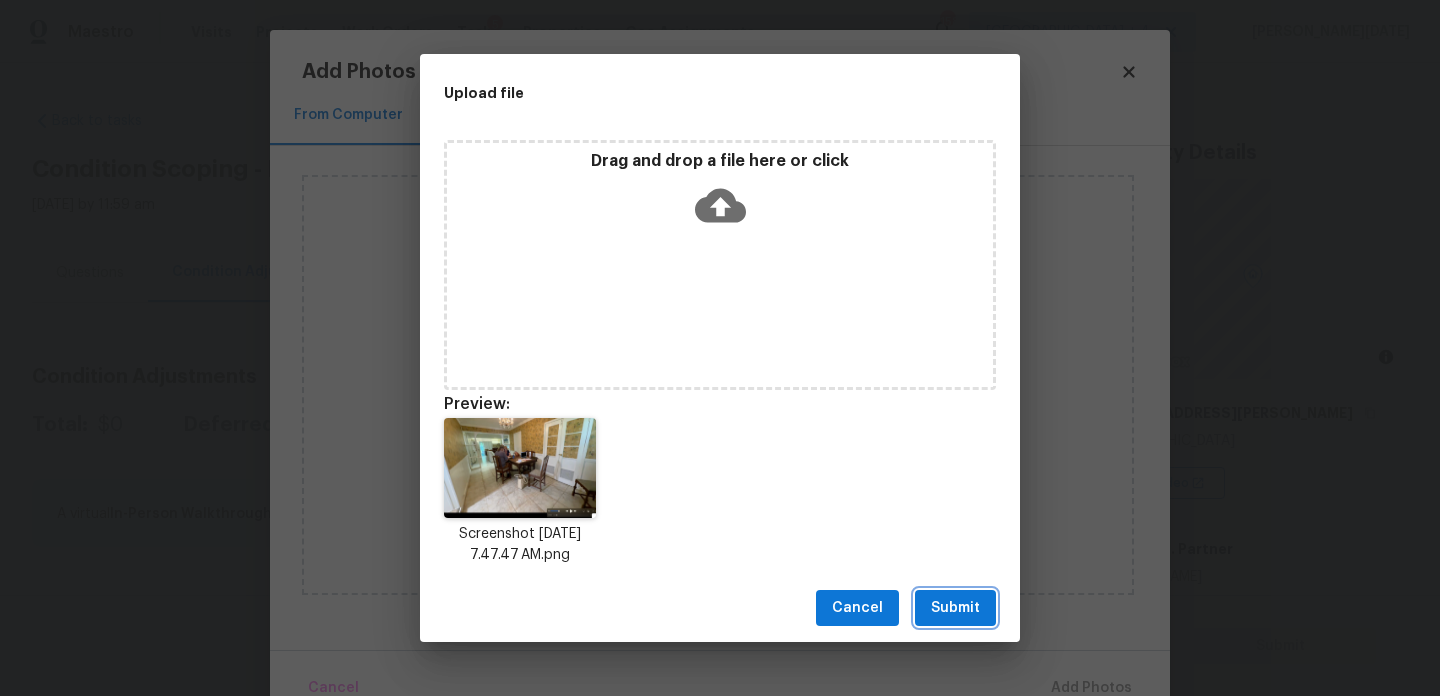 click on "Submit" at bounding box center (955, 608) 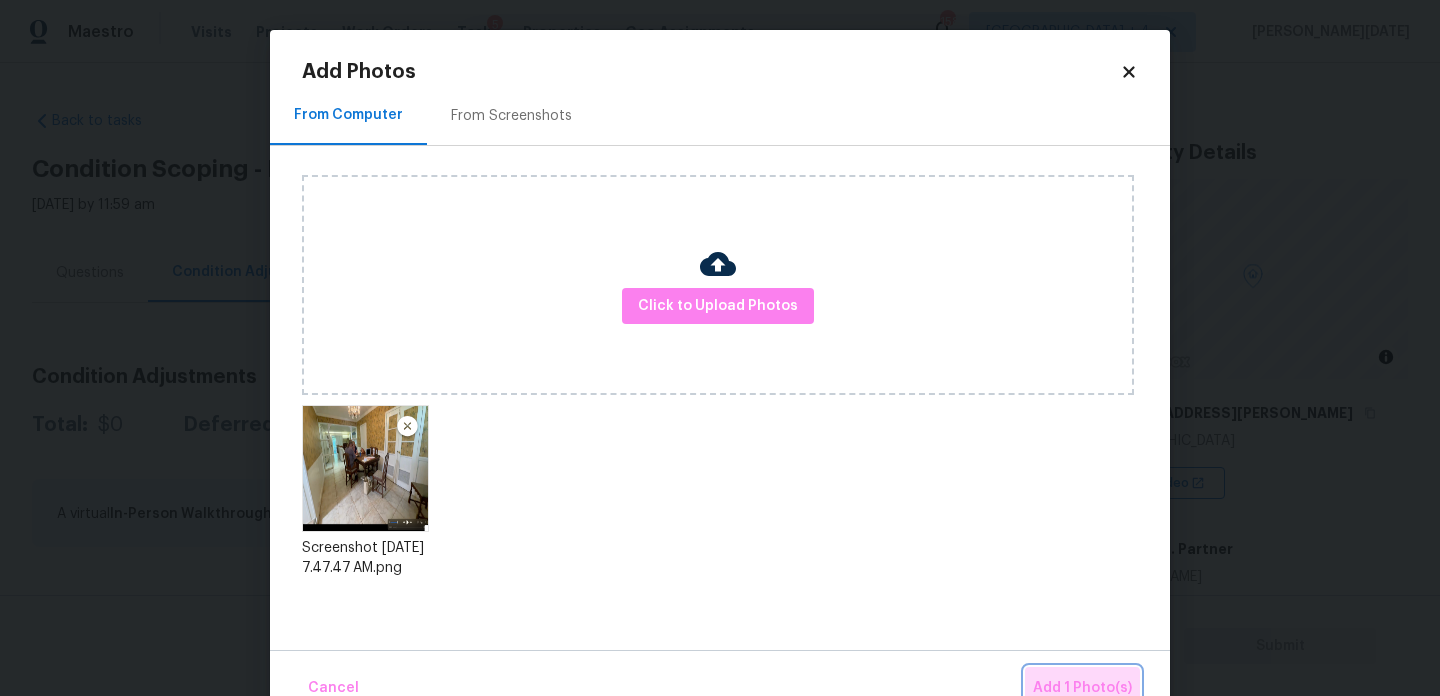 click on "Add 1 Photo(s)" at bounding box center [1082, 688] 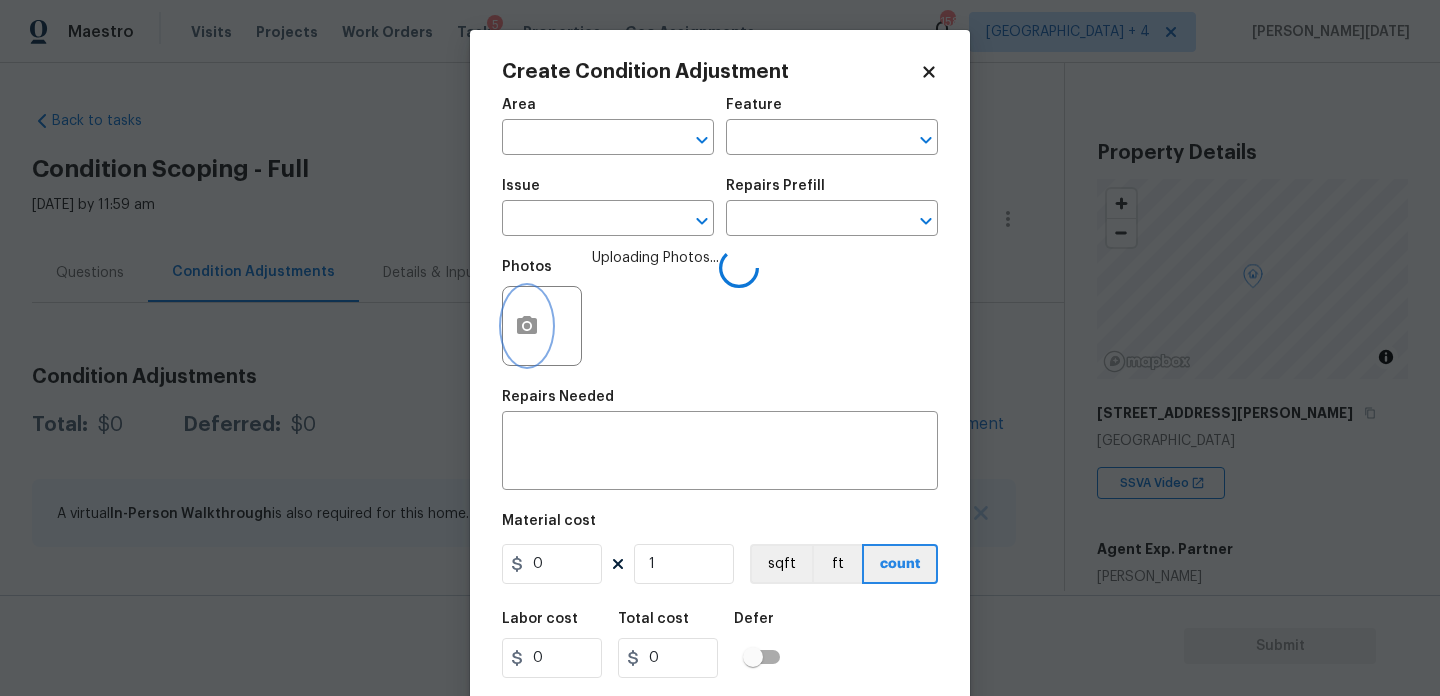 type 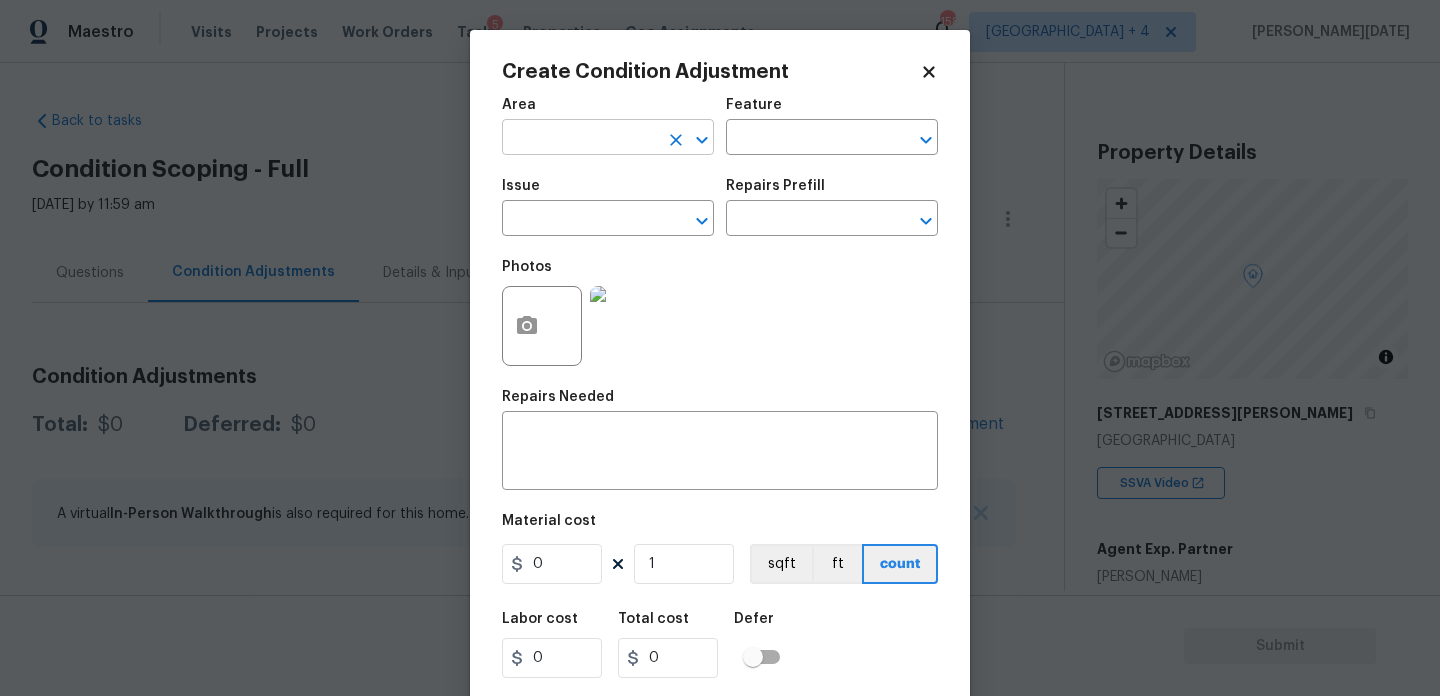 click at bounding box center [580, 139] 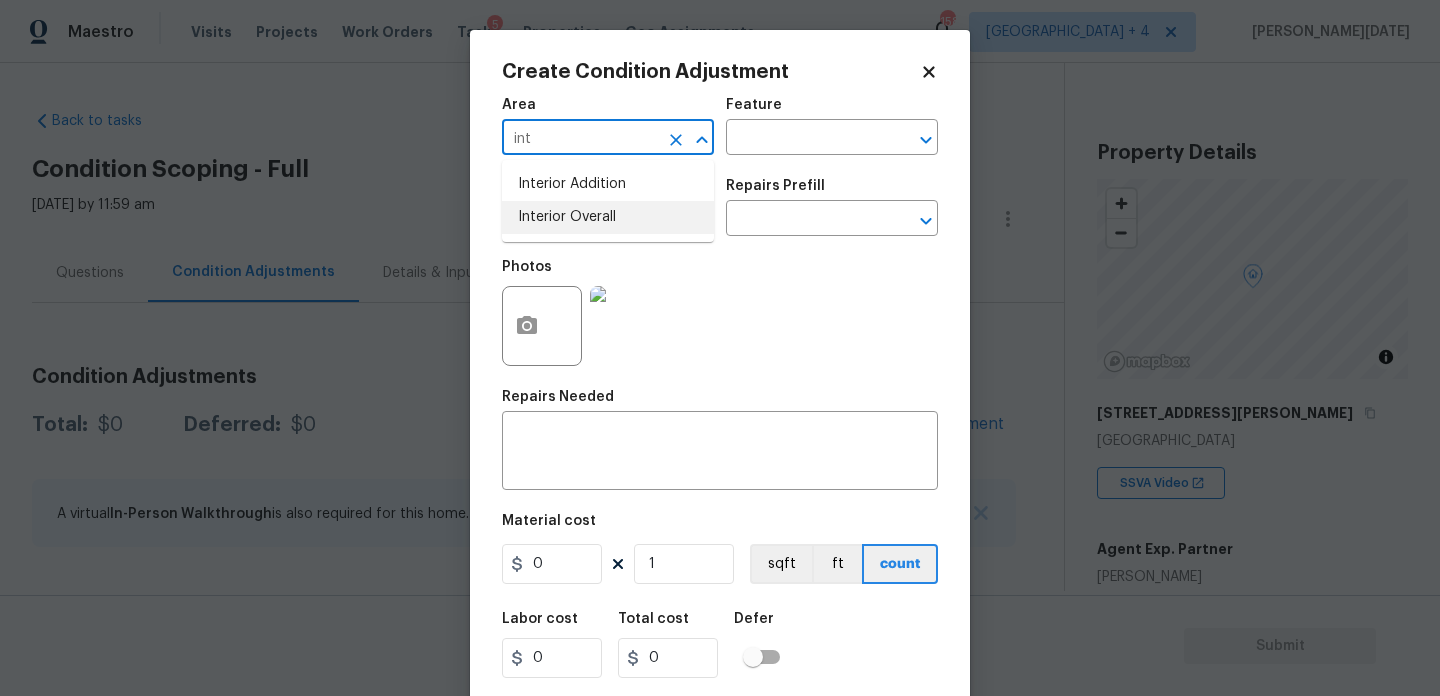 click on "Interior Overall" at bounding box center [608, 217] 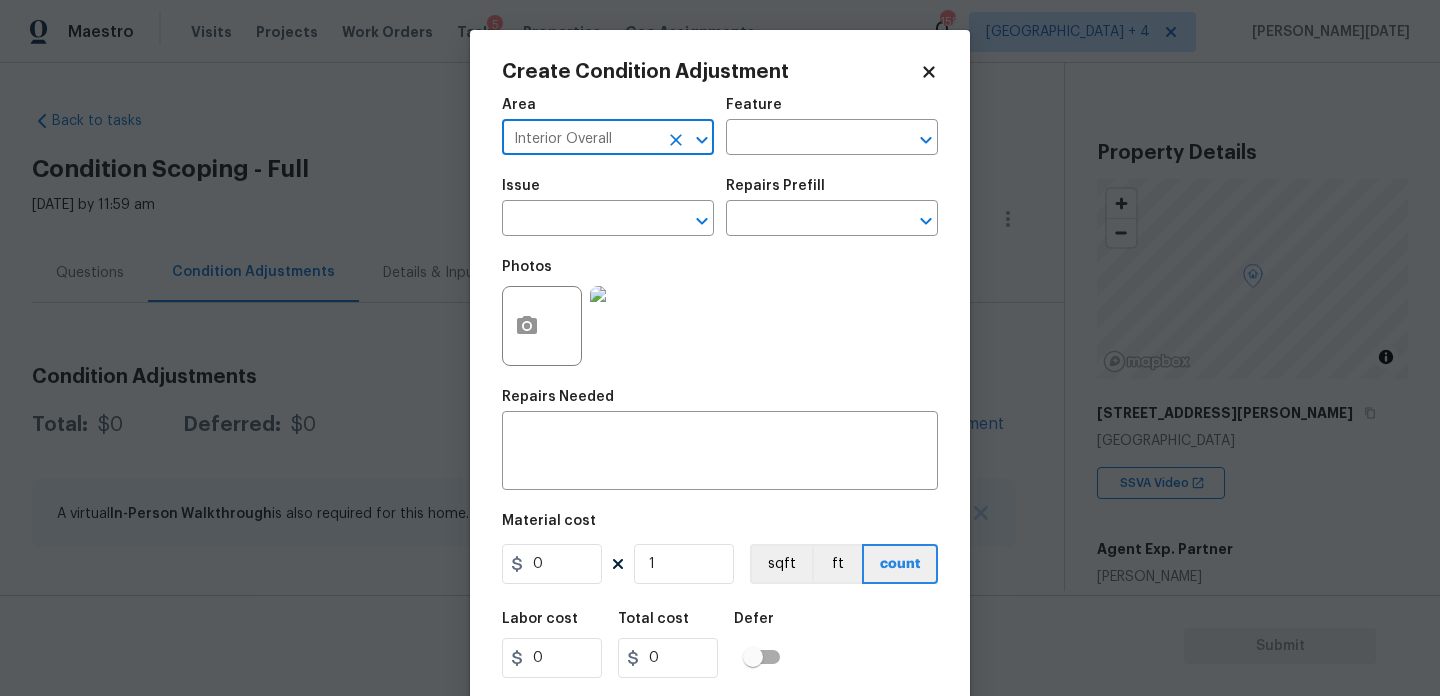 type on "Interior Overall" 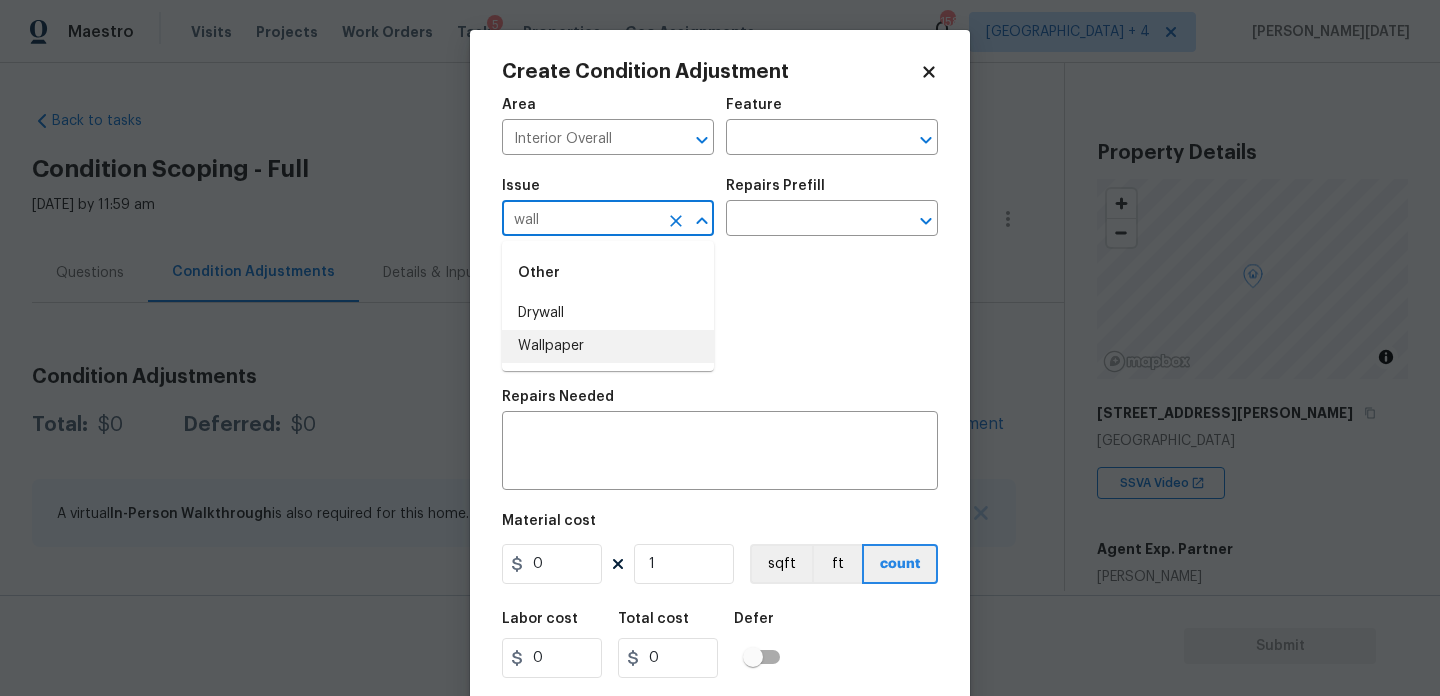 click on "Wallpaper" at bounding box center (608, 346) 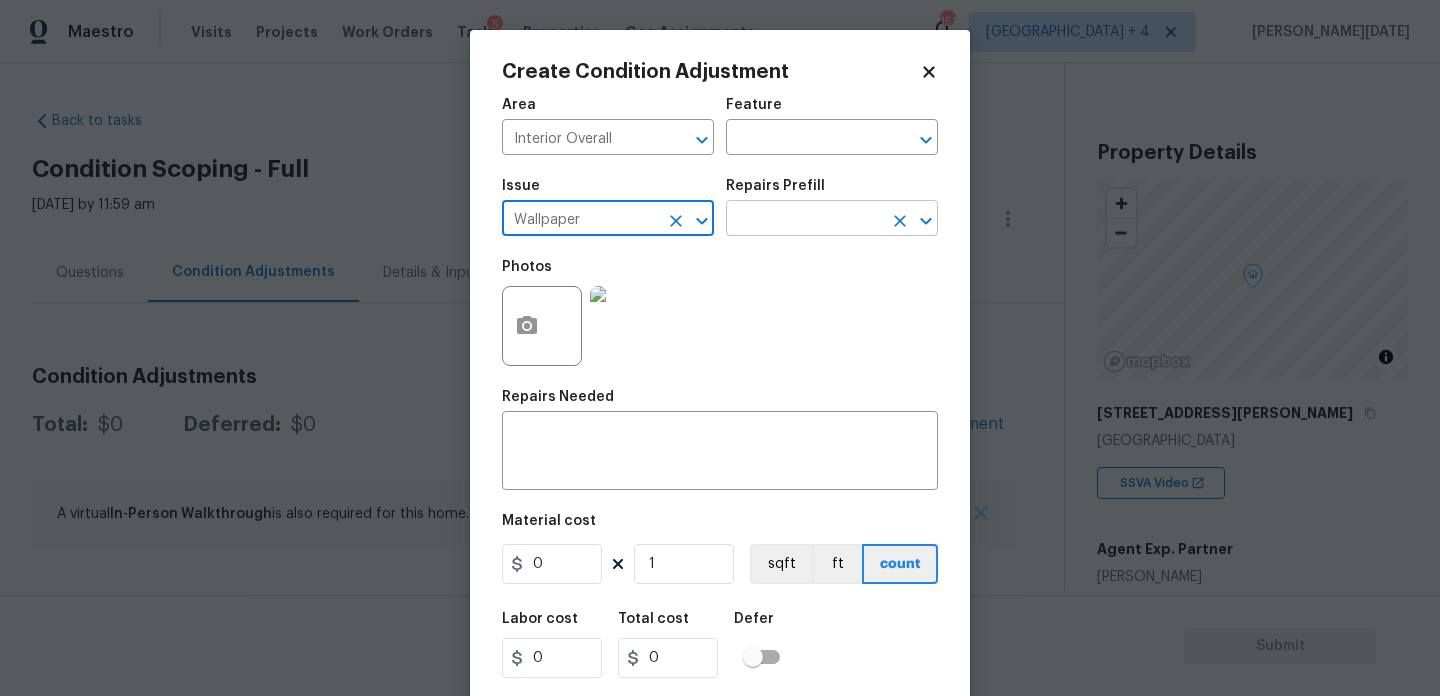 type on "Wallpaper" 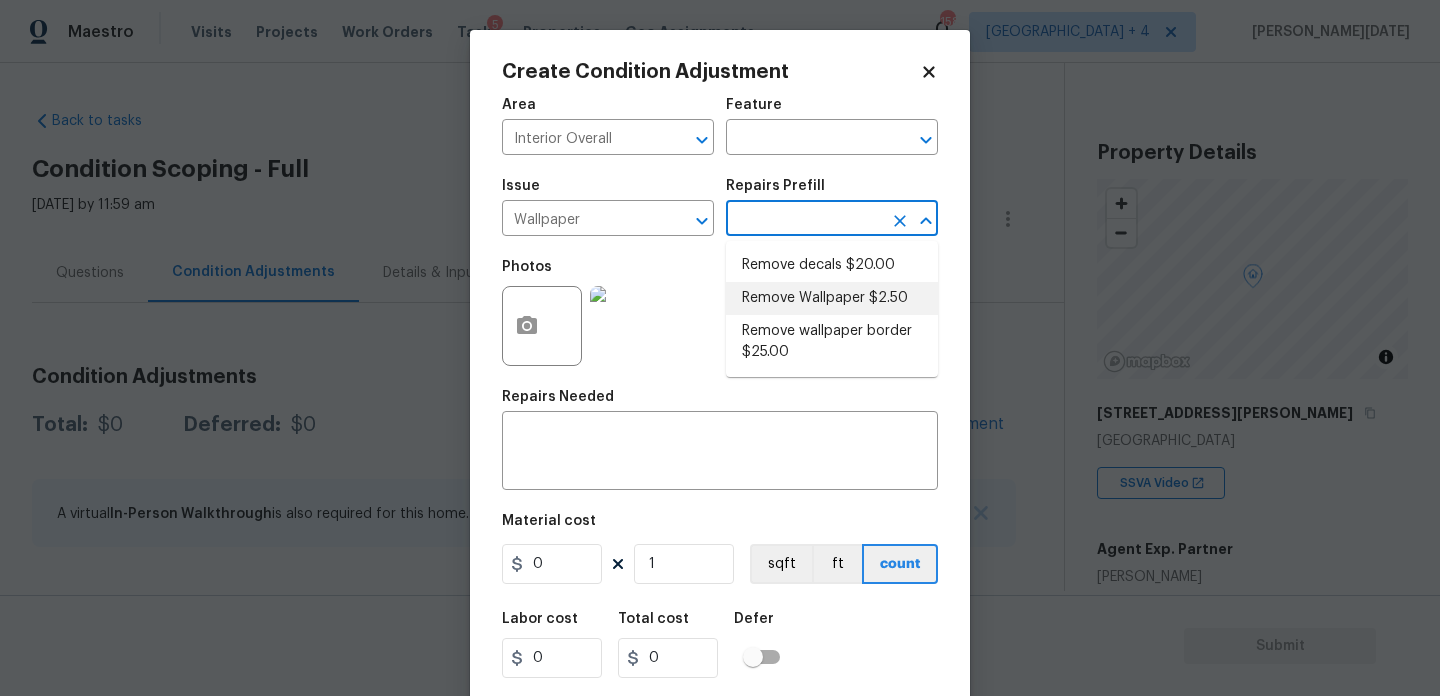 click on "Remove Wallpaper $2.50" at bounding box center (832, 298) 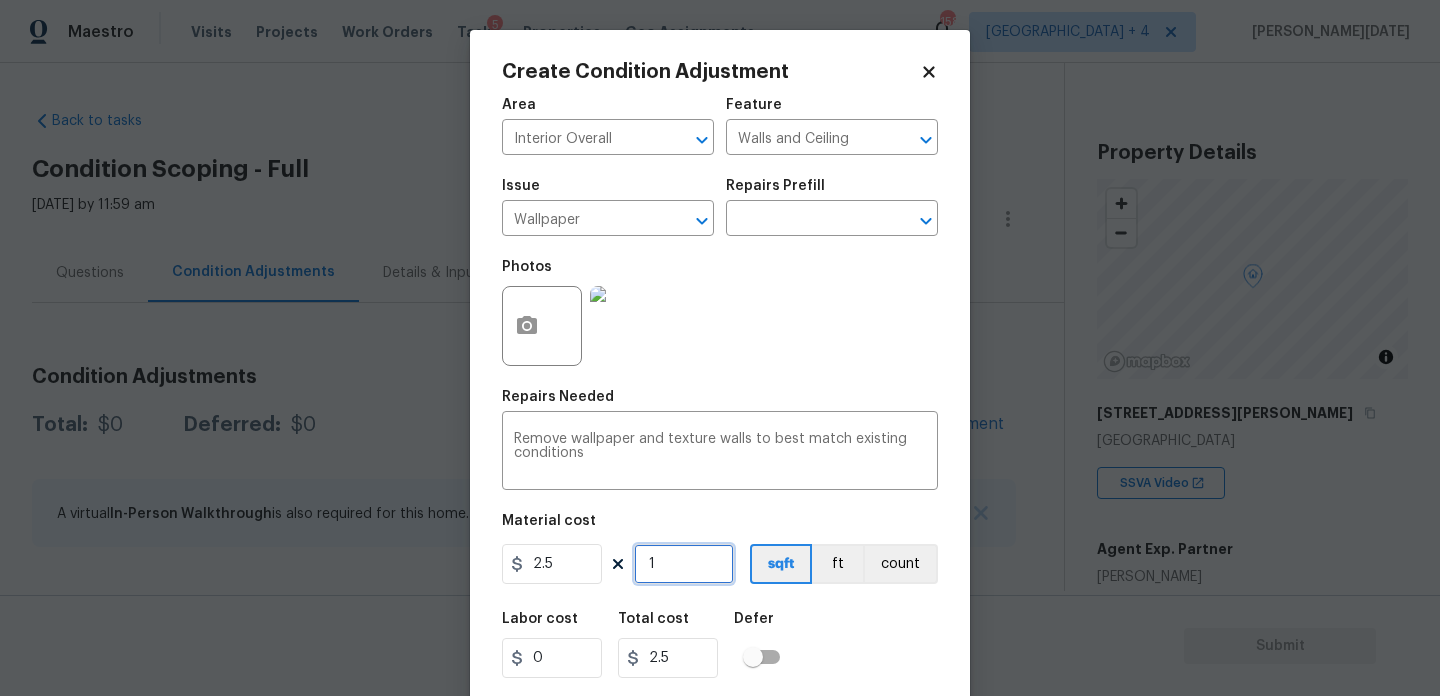 click on "1" at bounding box center (684, 564) 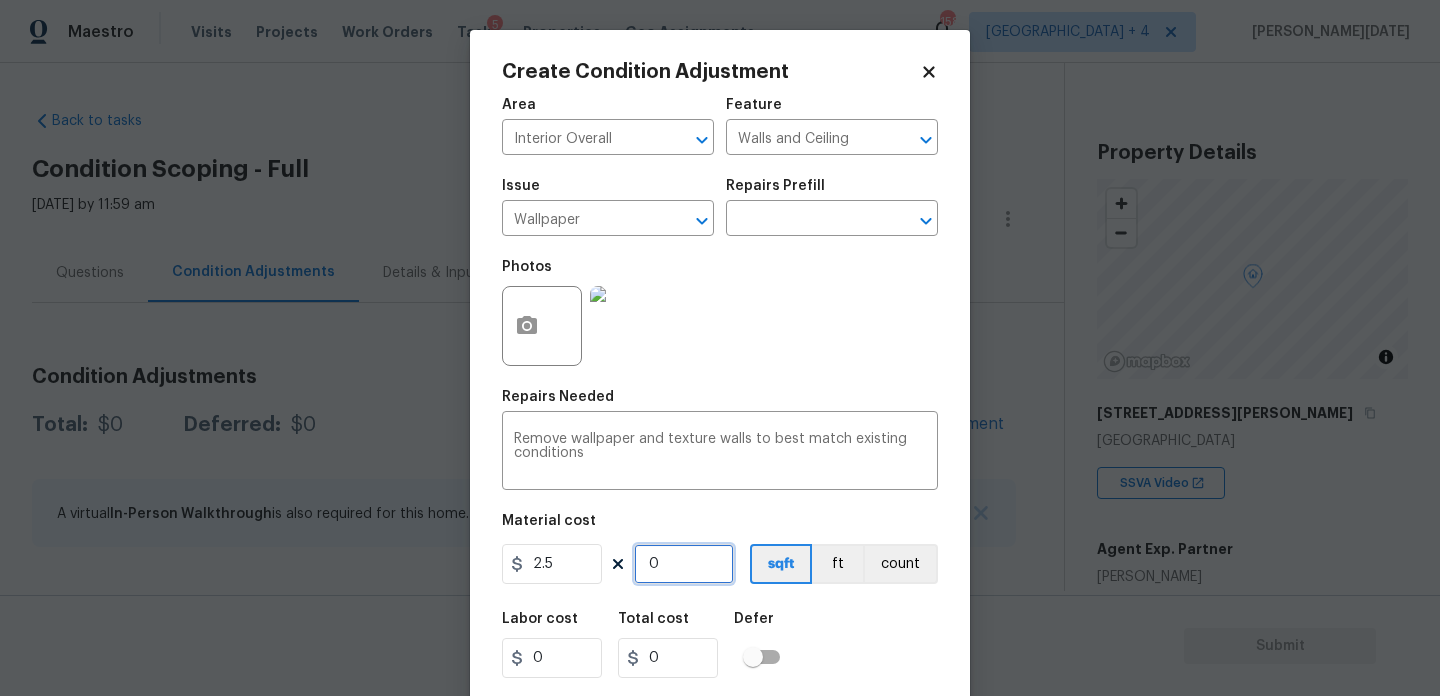 type on "2" 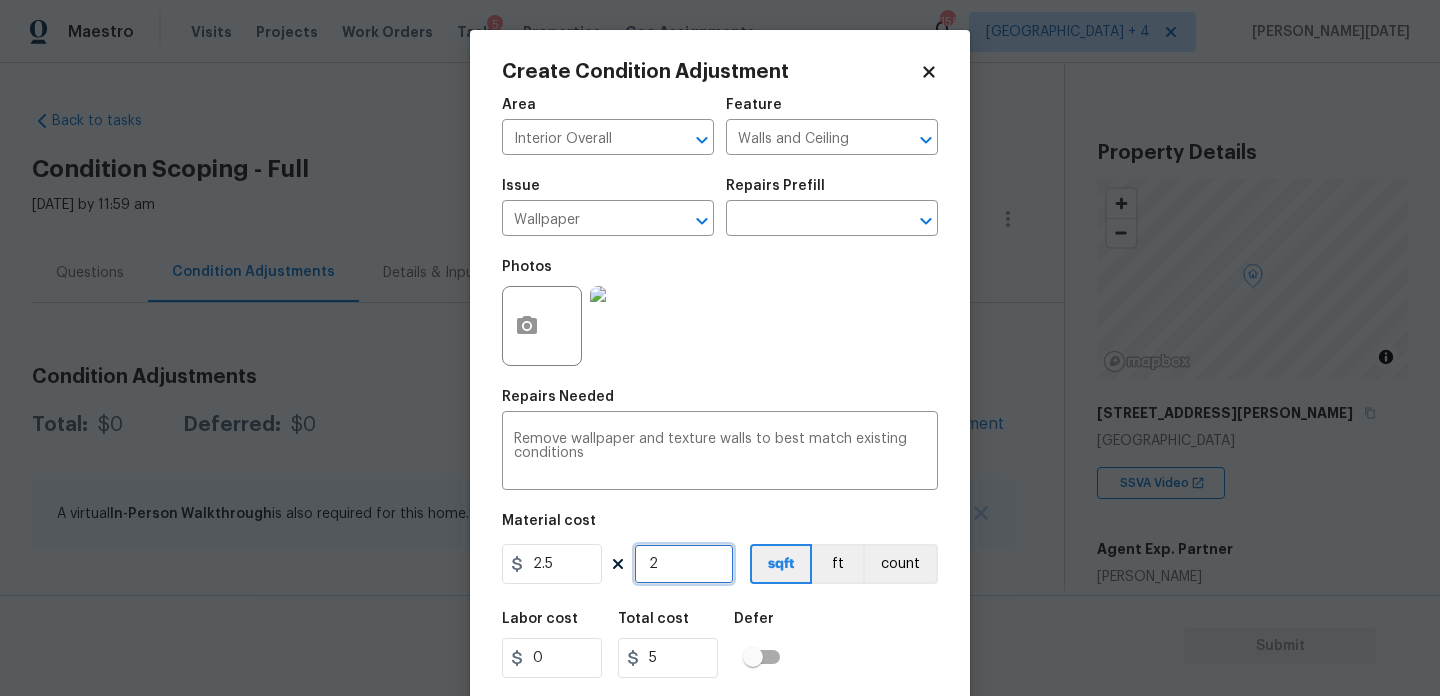 type on "20" 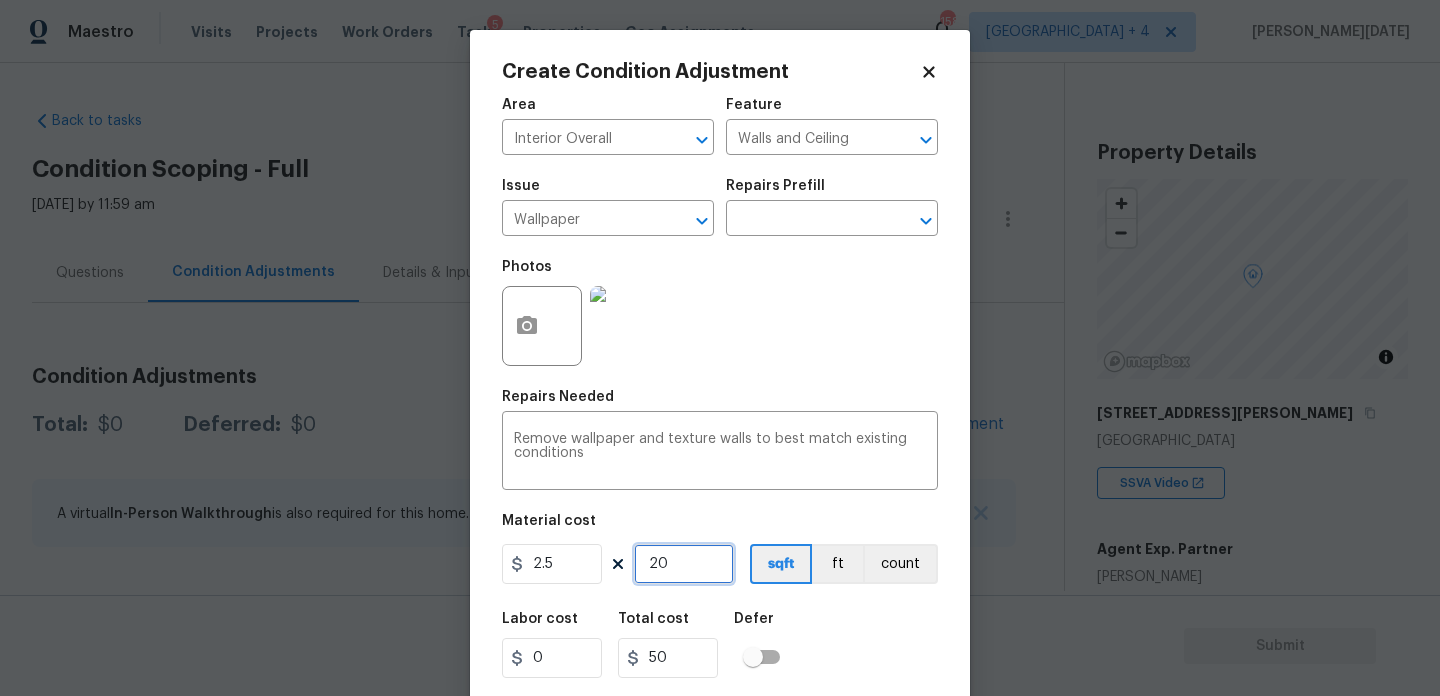 type on "200" 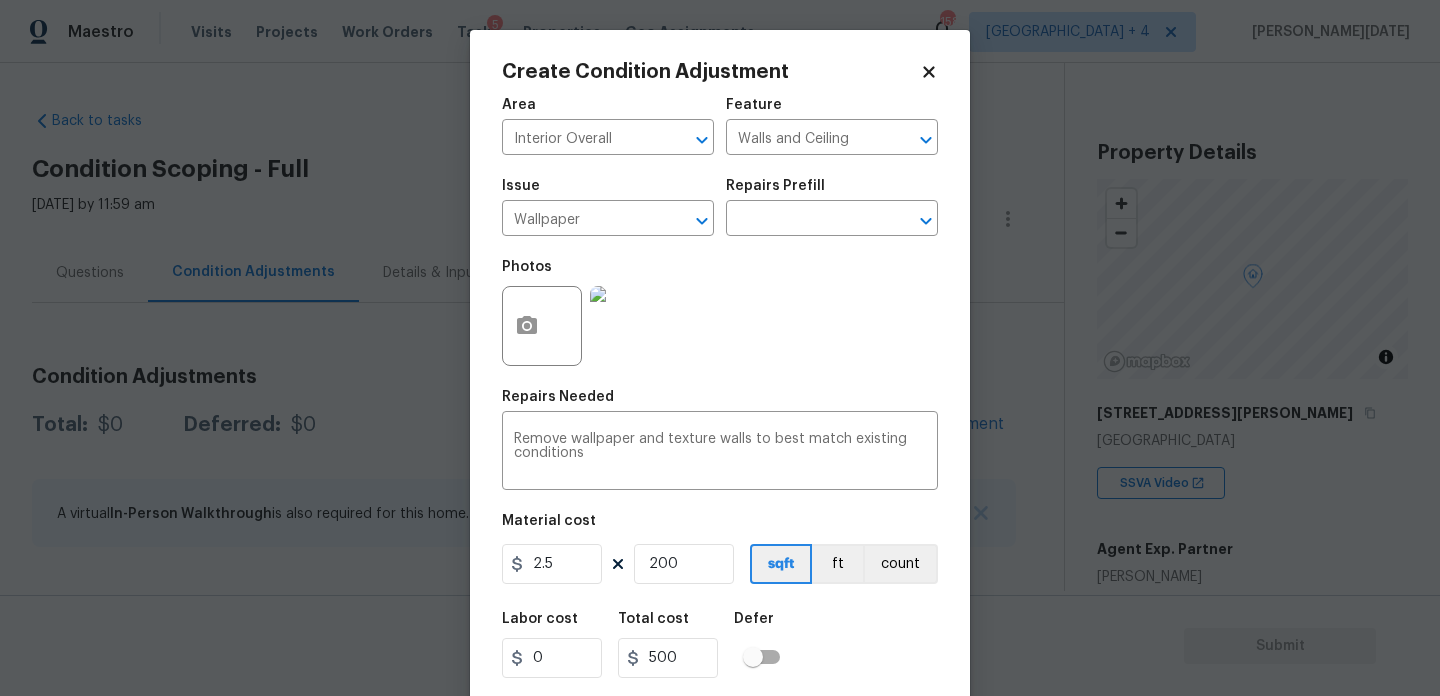 click on "Photos" at bounding box center [720, 313] 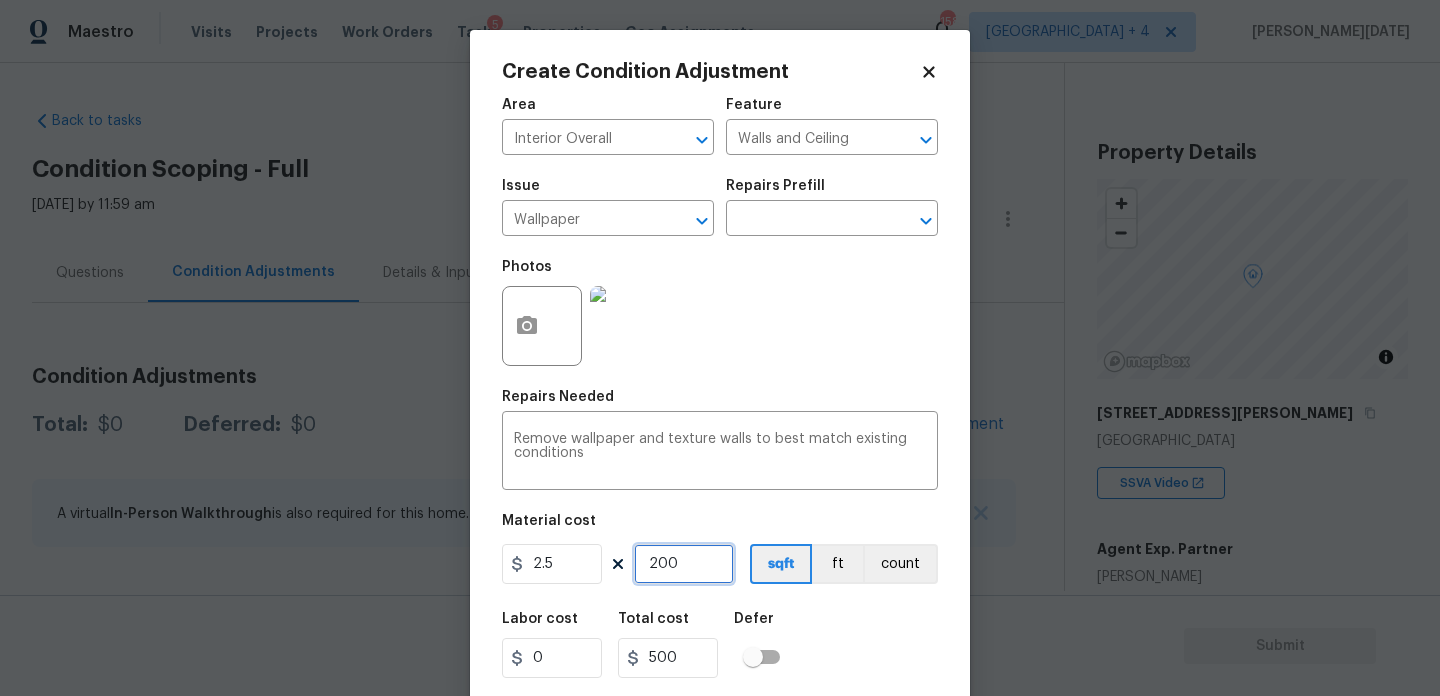 drag, startPoint x: 693, startPoint y: 574, endPoint x: 475, endPoint y: 567, distance: 218.11235 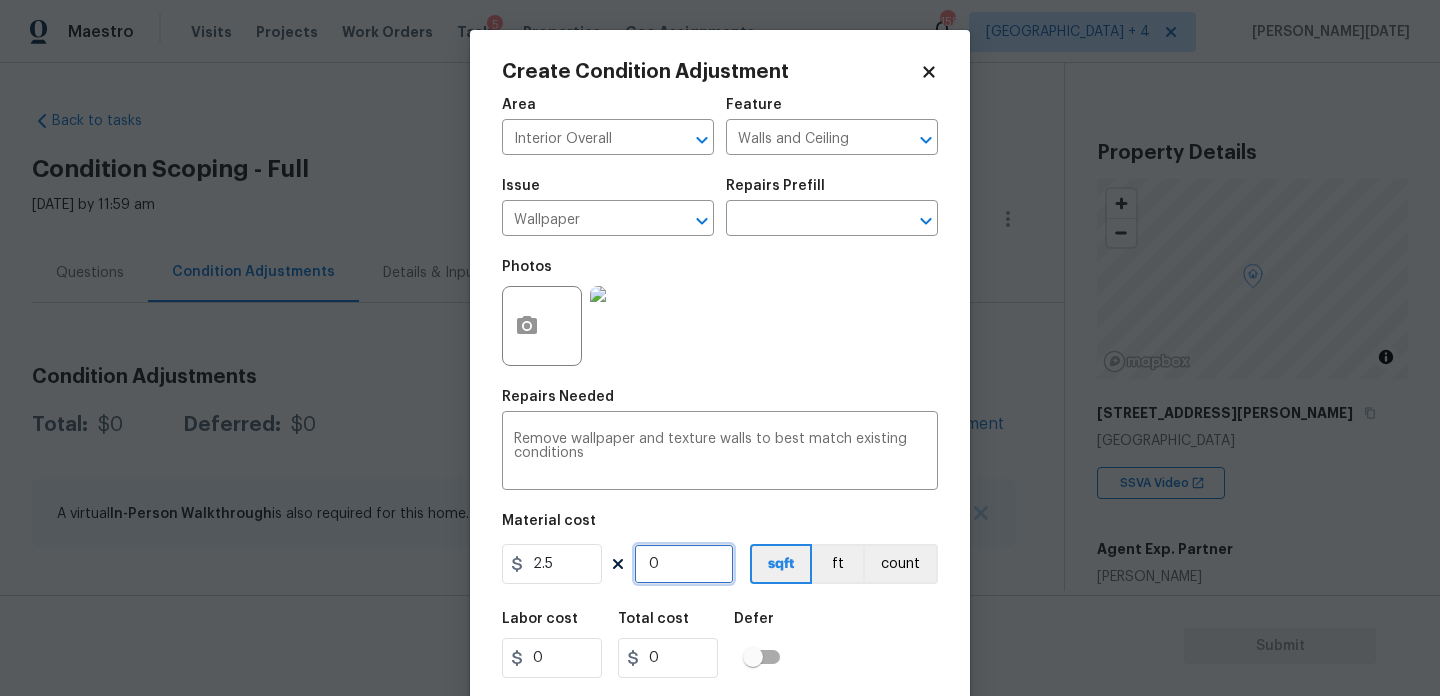 type on "3" 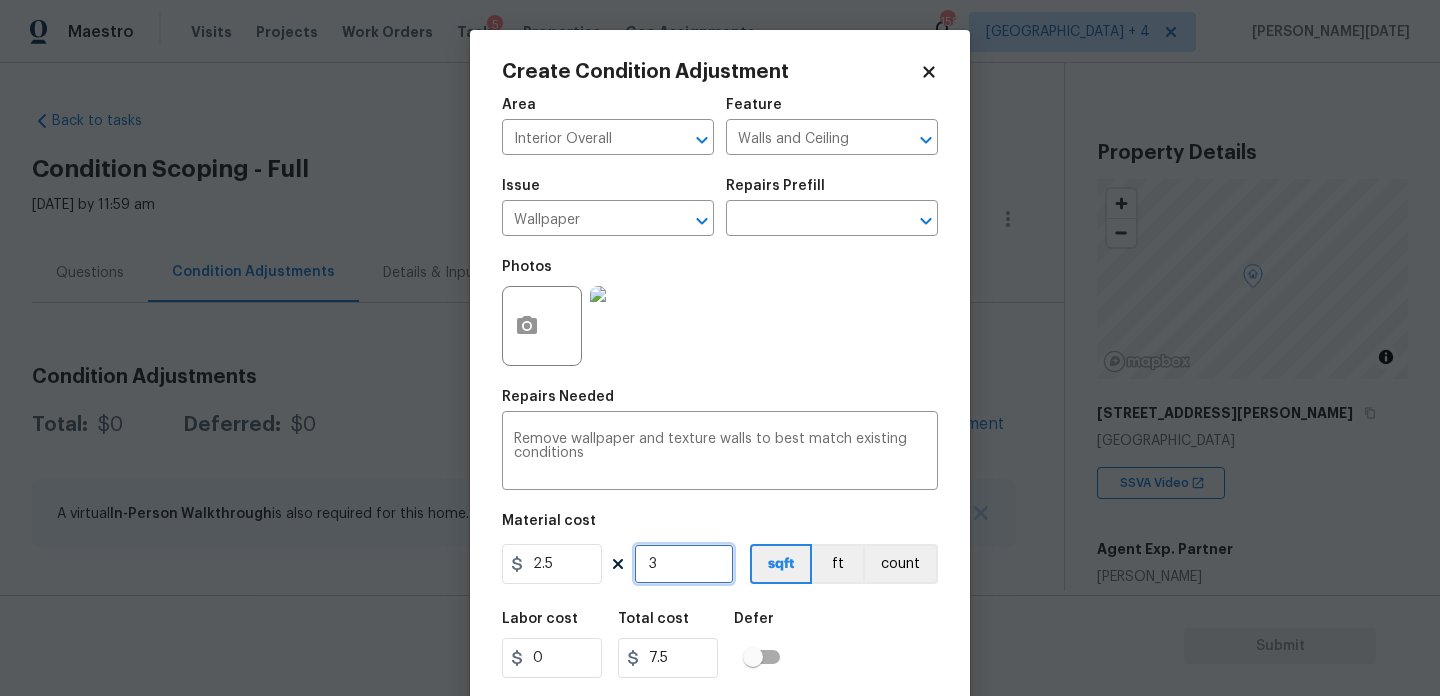 type on "30" 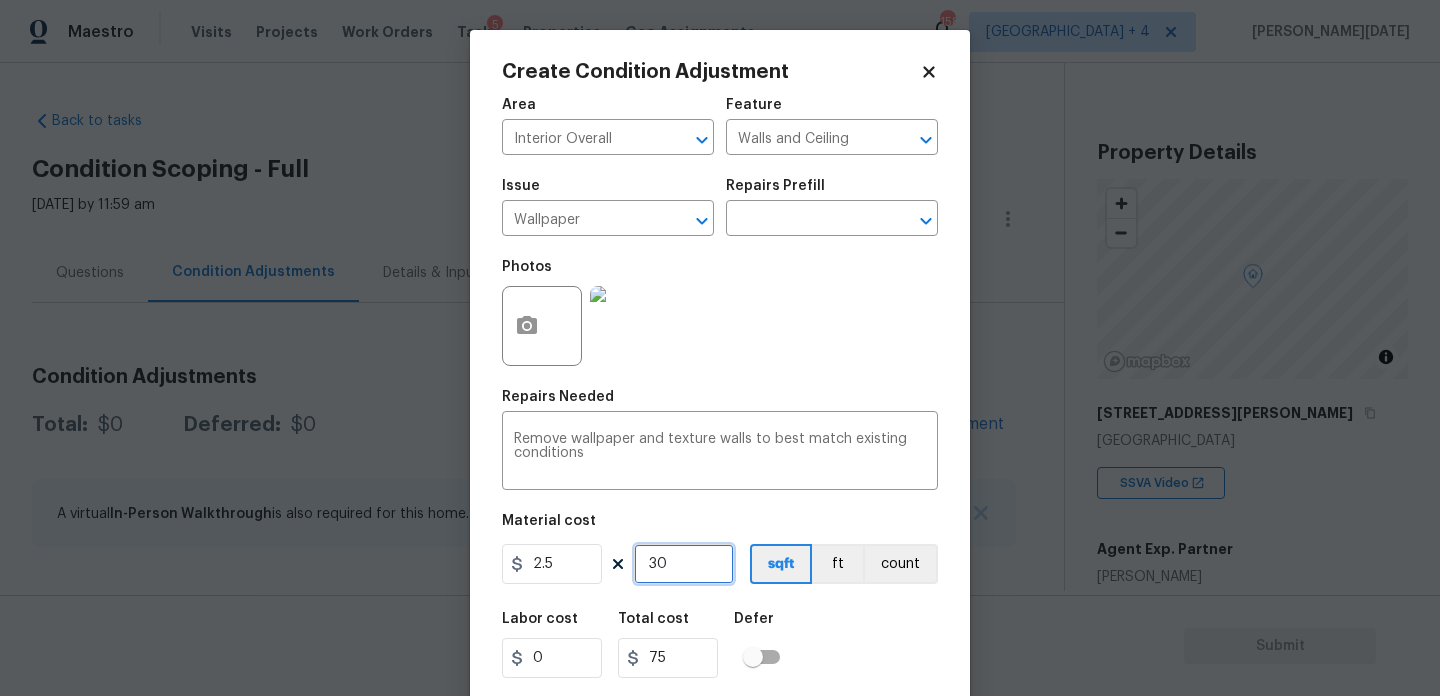 type on "3" 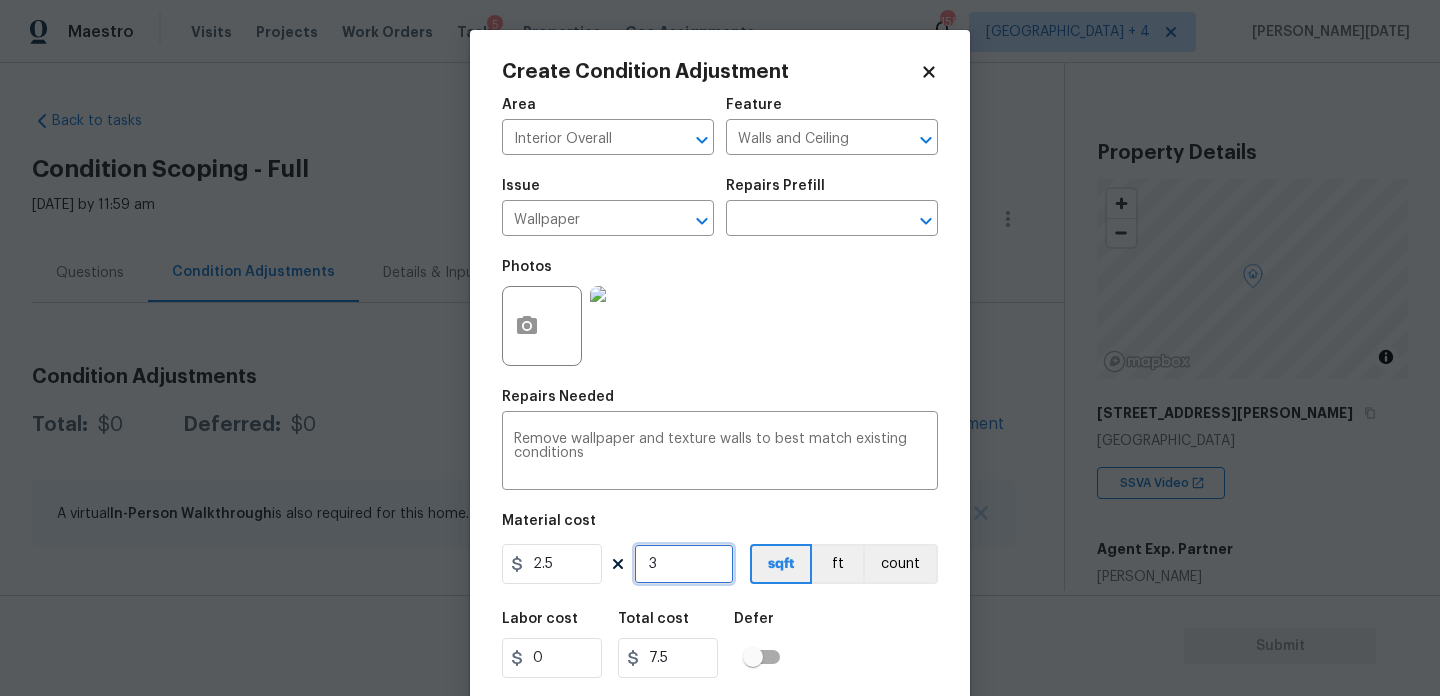 type on "0" 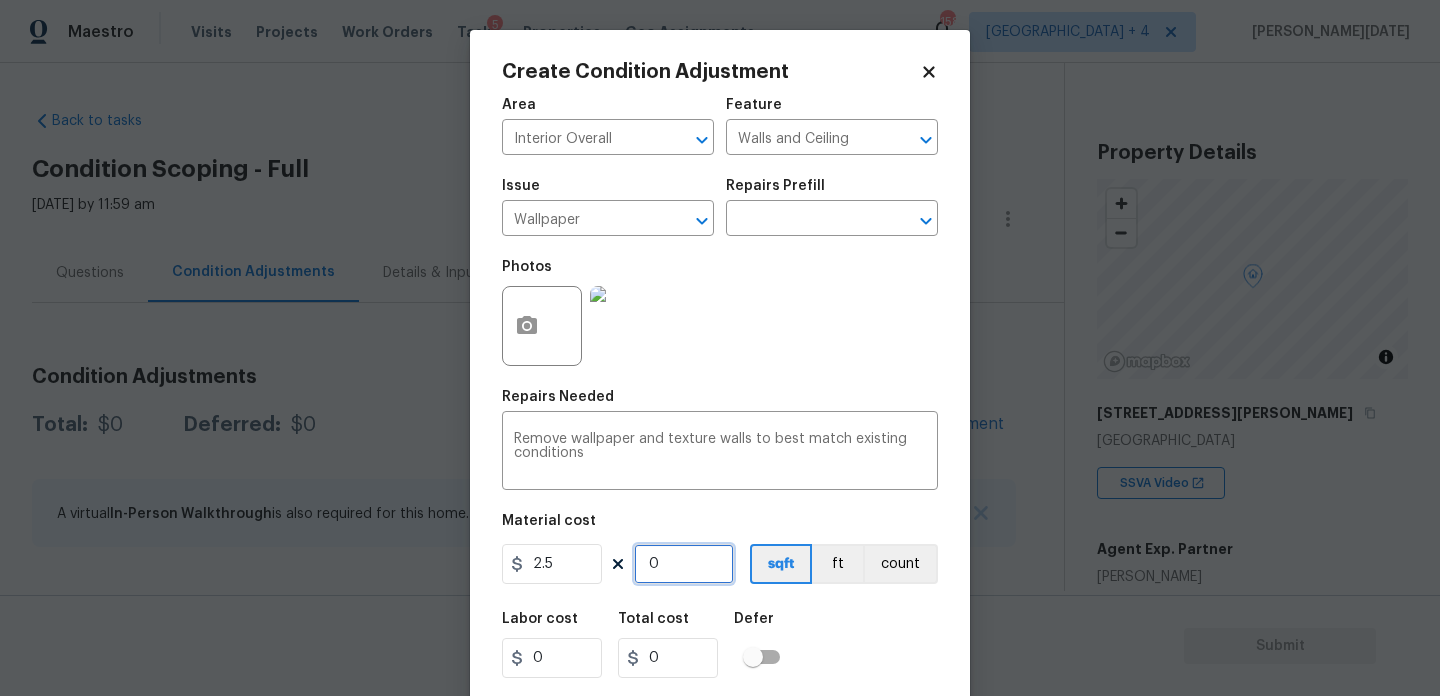 type on "2" 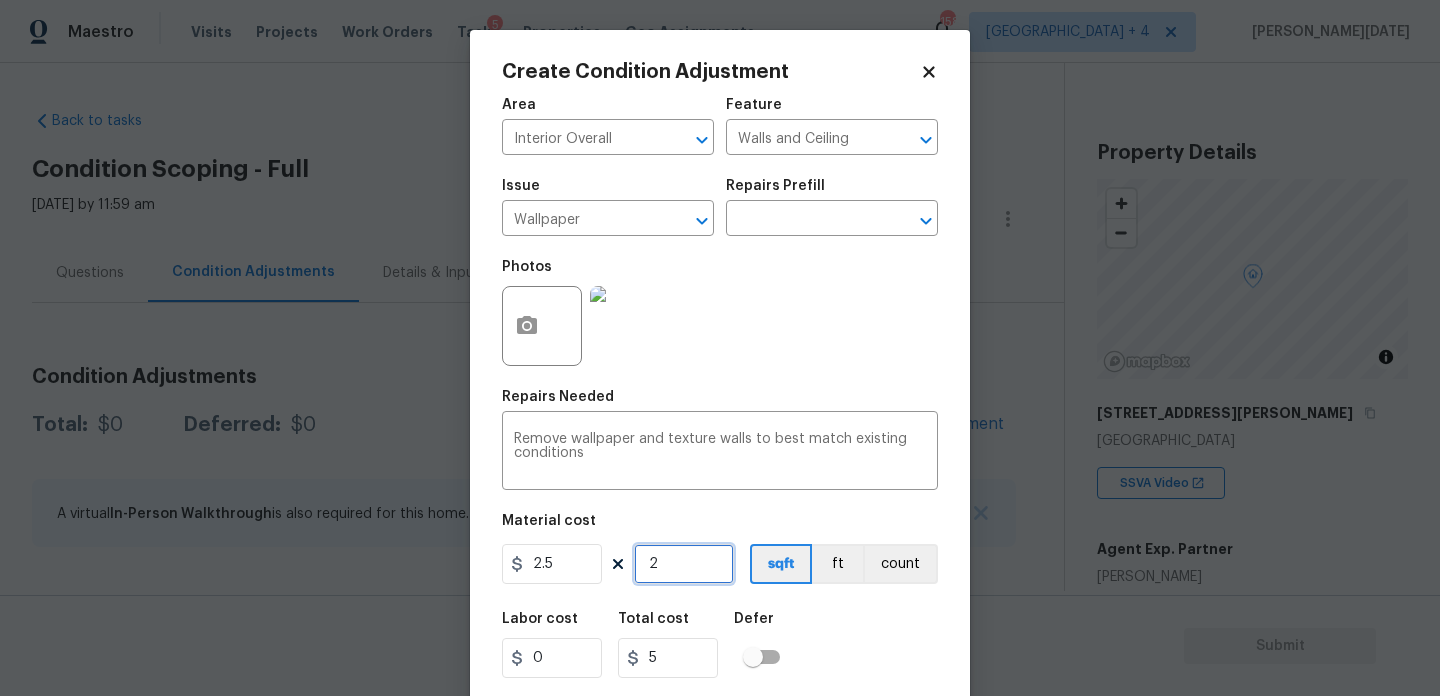 type on "25" 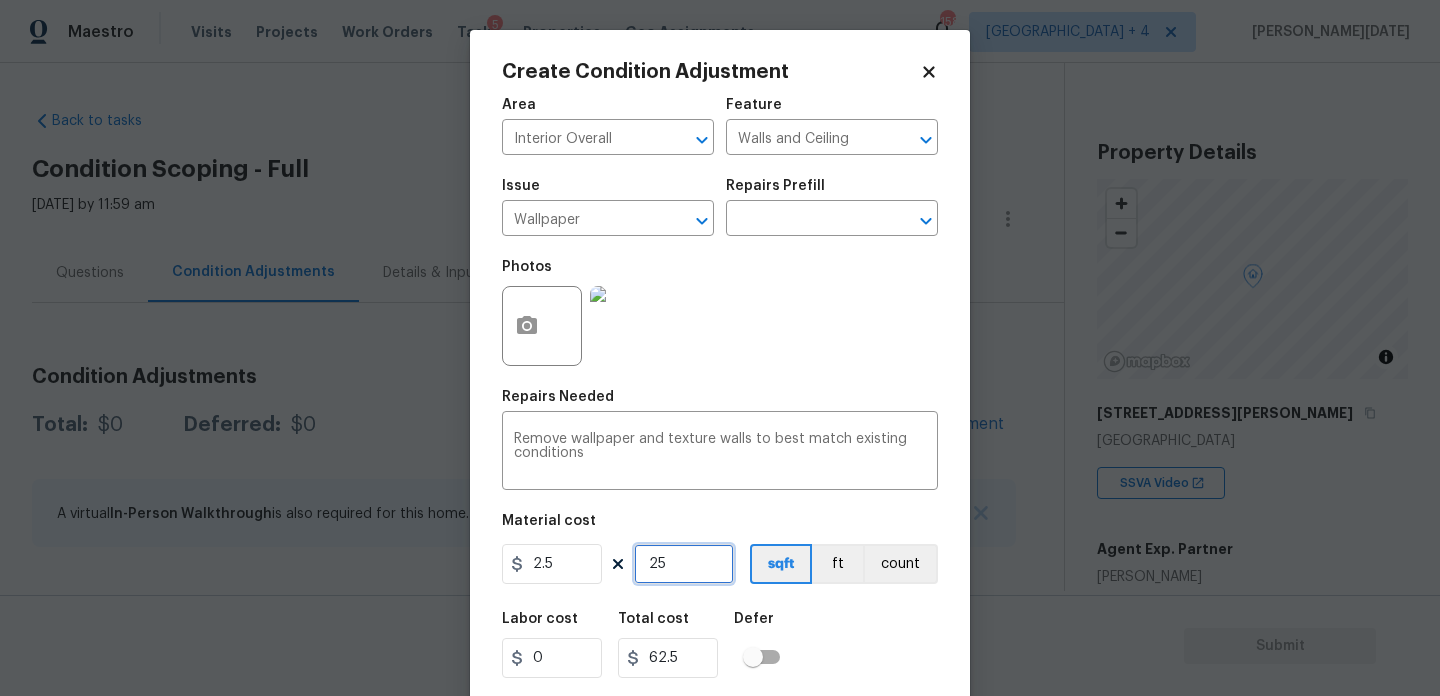 type on "250" 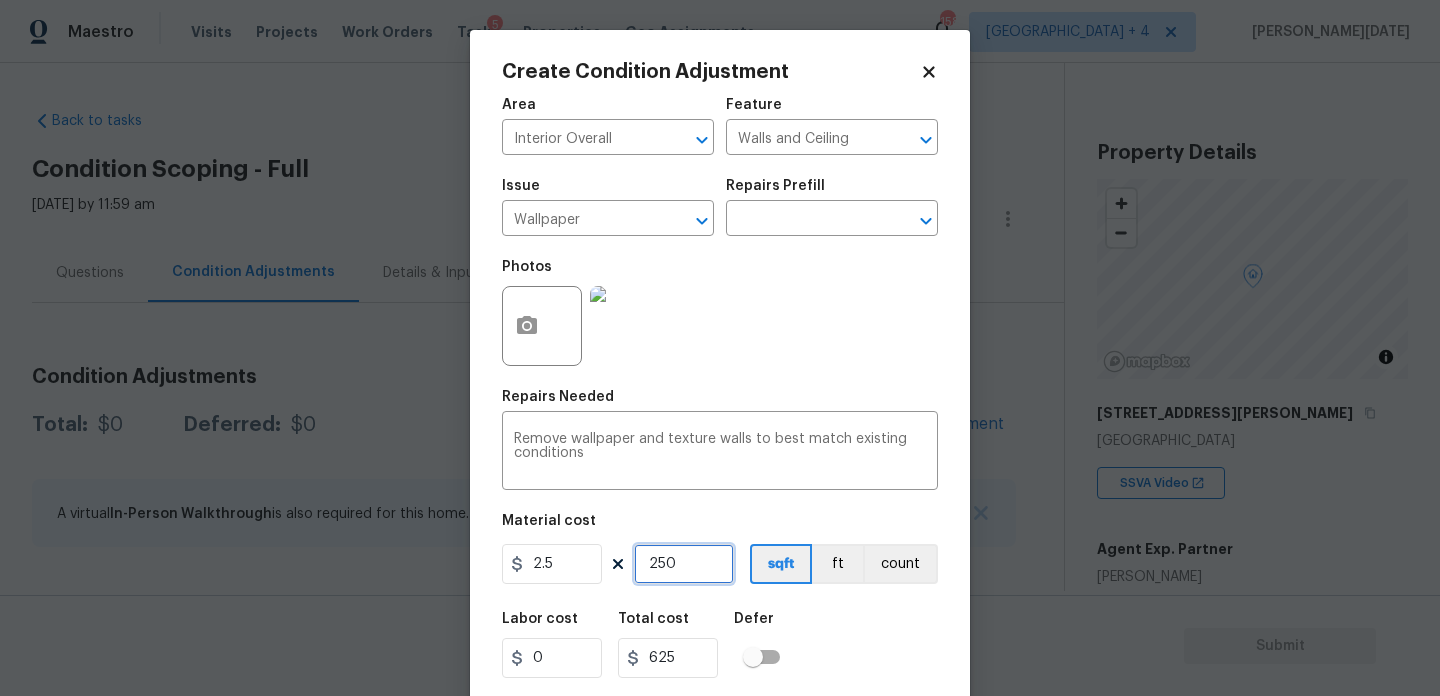 type on "250" 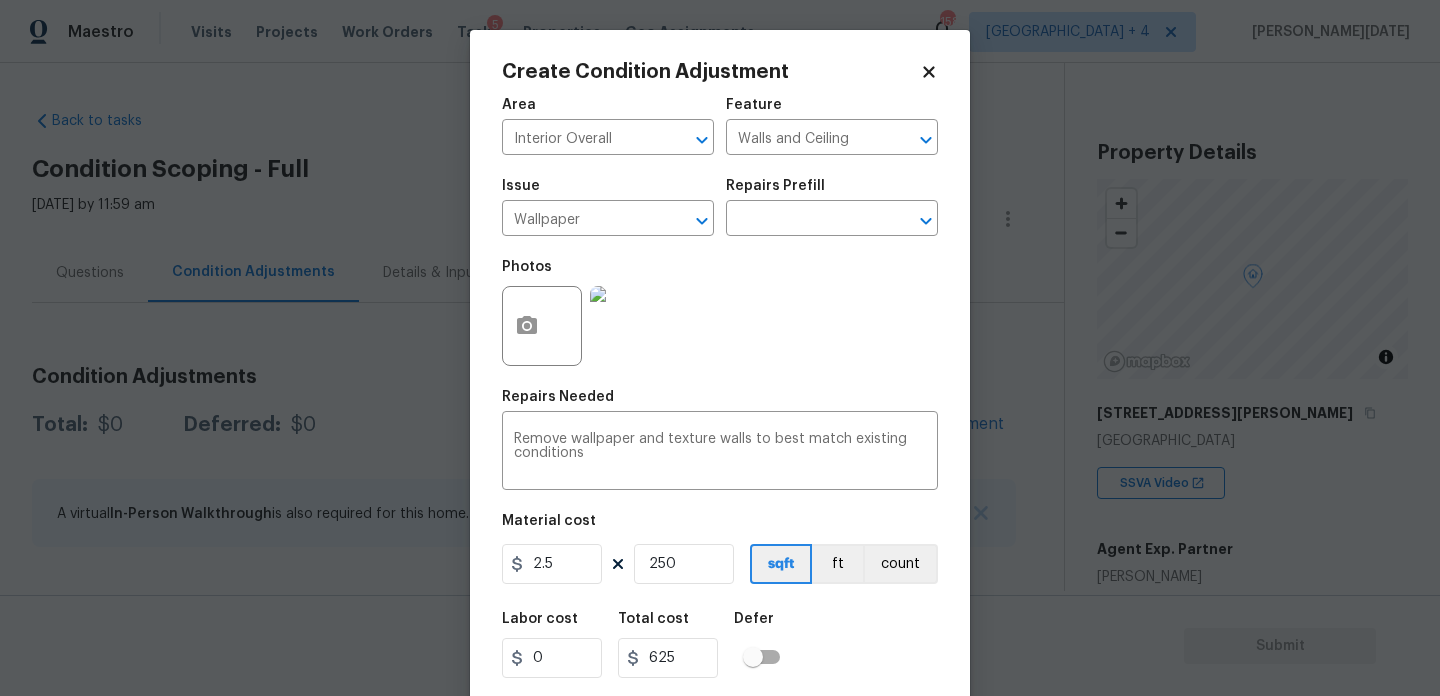 click on "Photos" at bounding box center (720, 313) 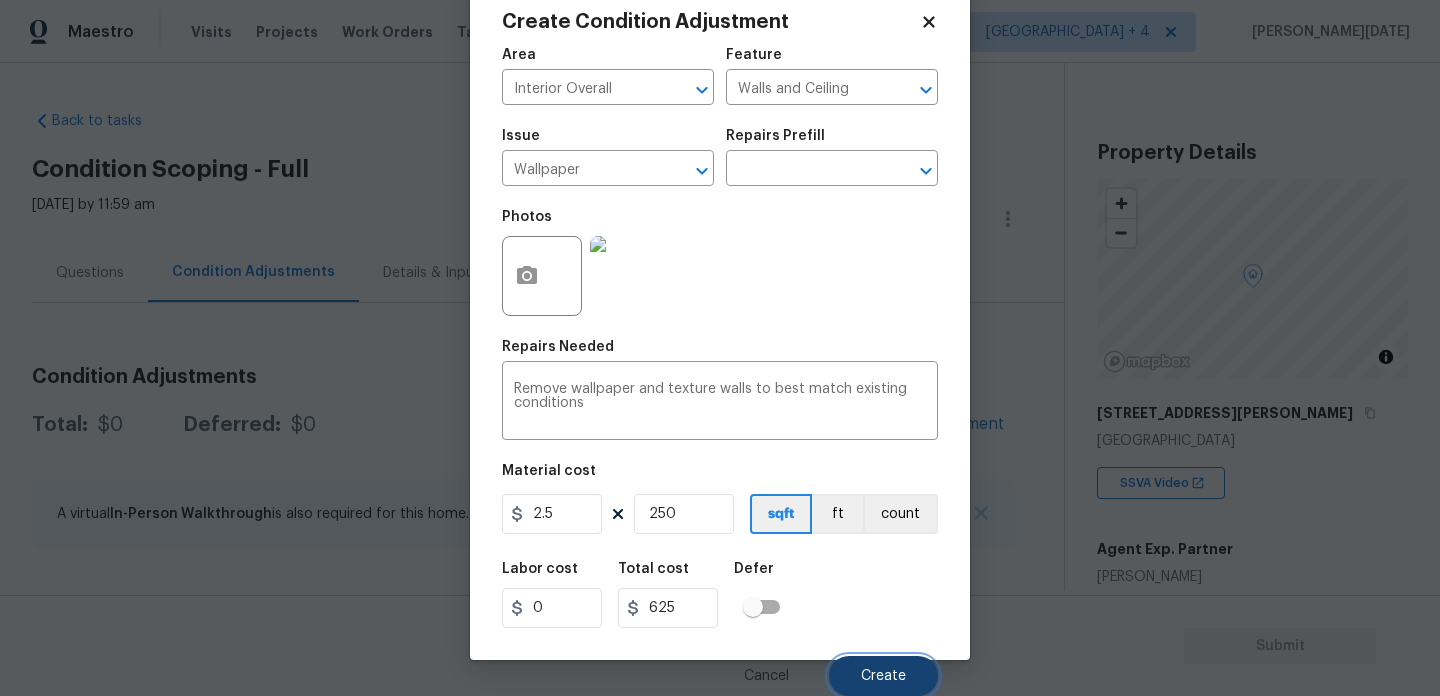 click on "Create" at bounding box center (883, 676) 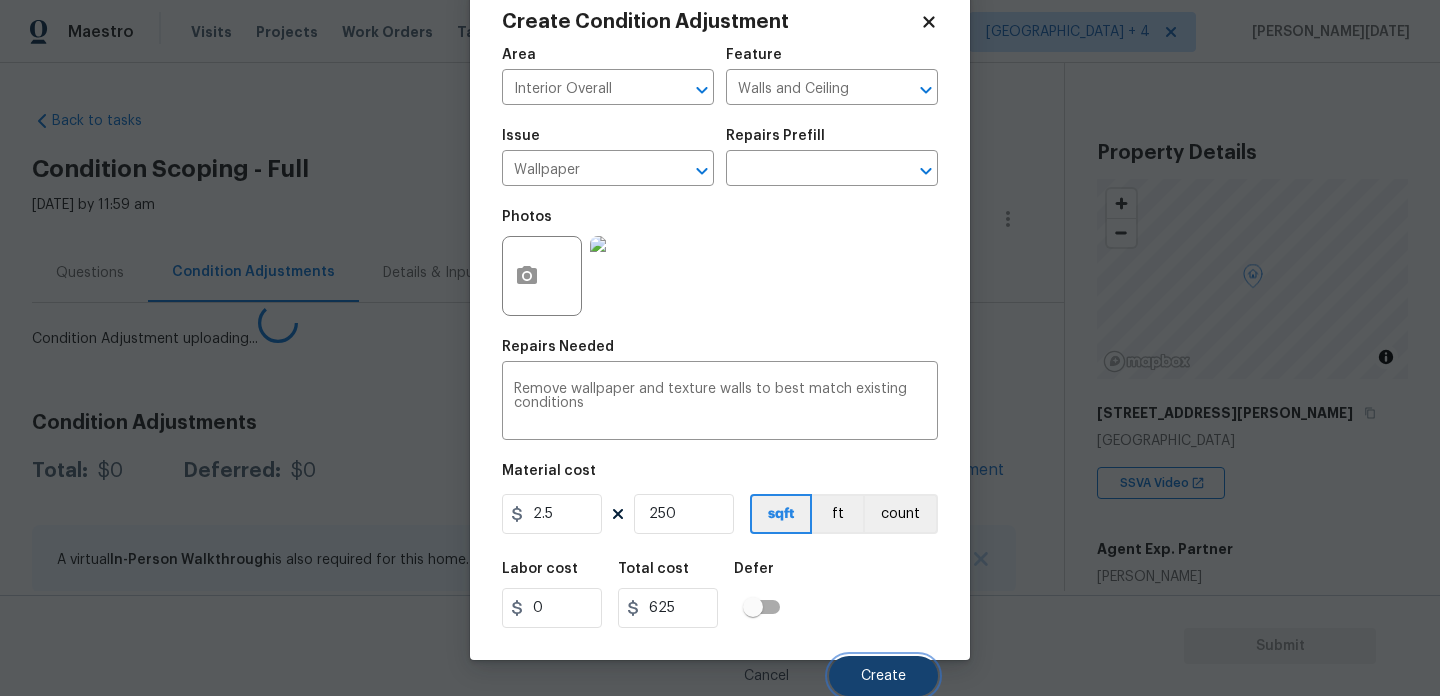 type 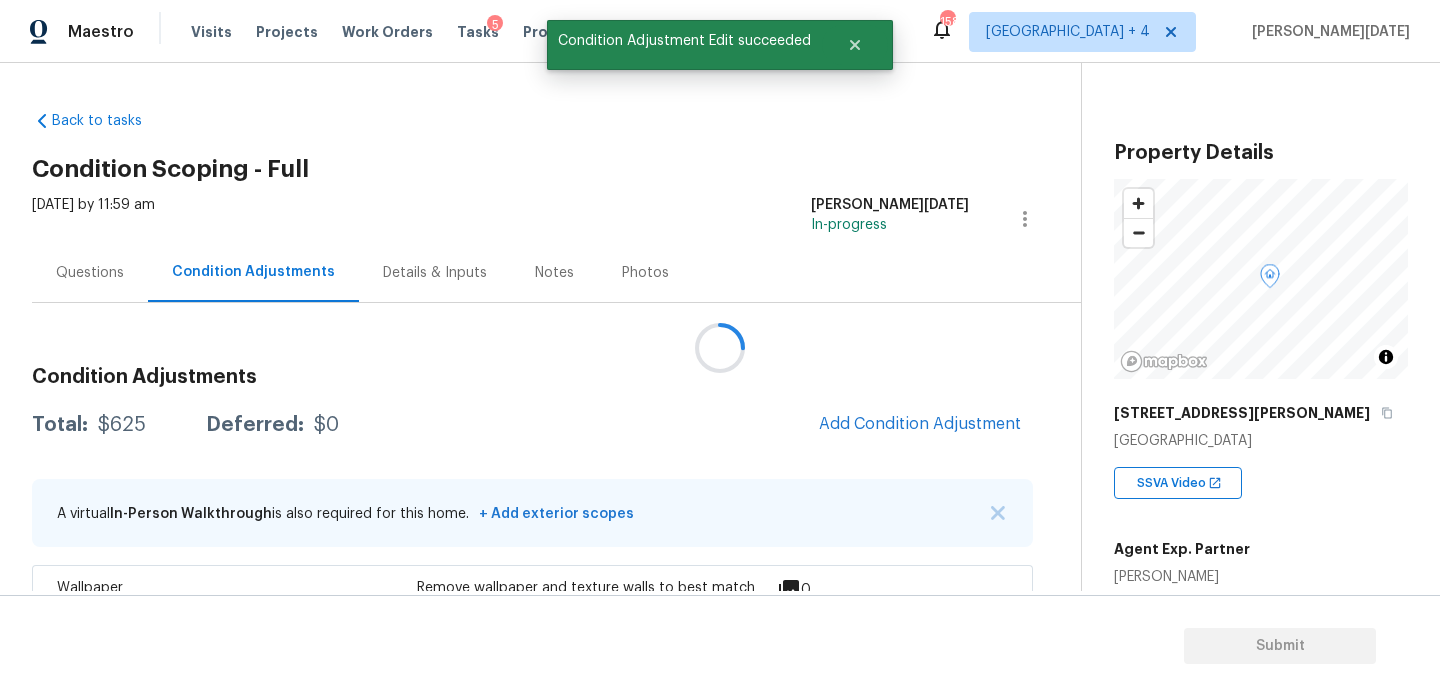 scroll, scrollTop: 0, scrollLeft: 0, axis: both 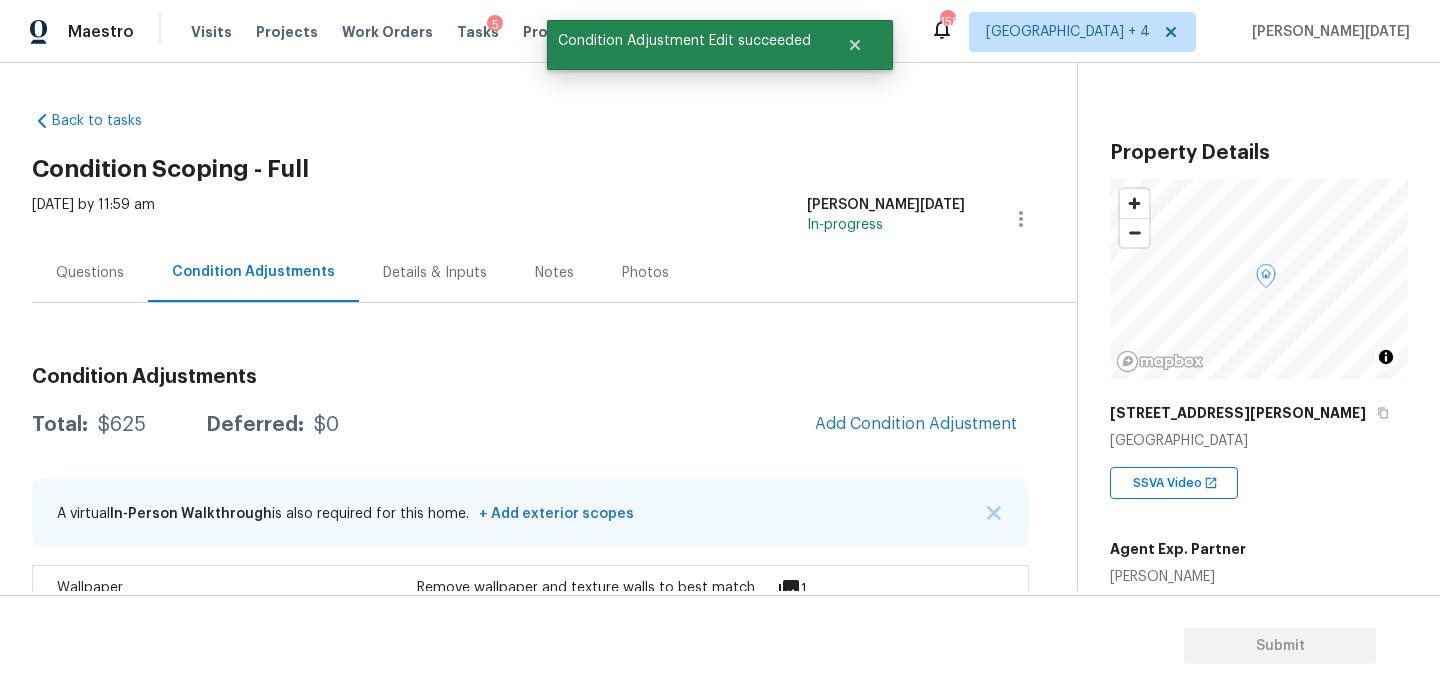 click on "Questions" at bounding box center (90, 272) 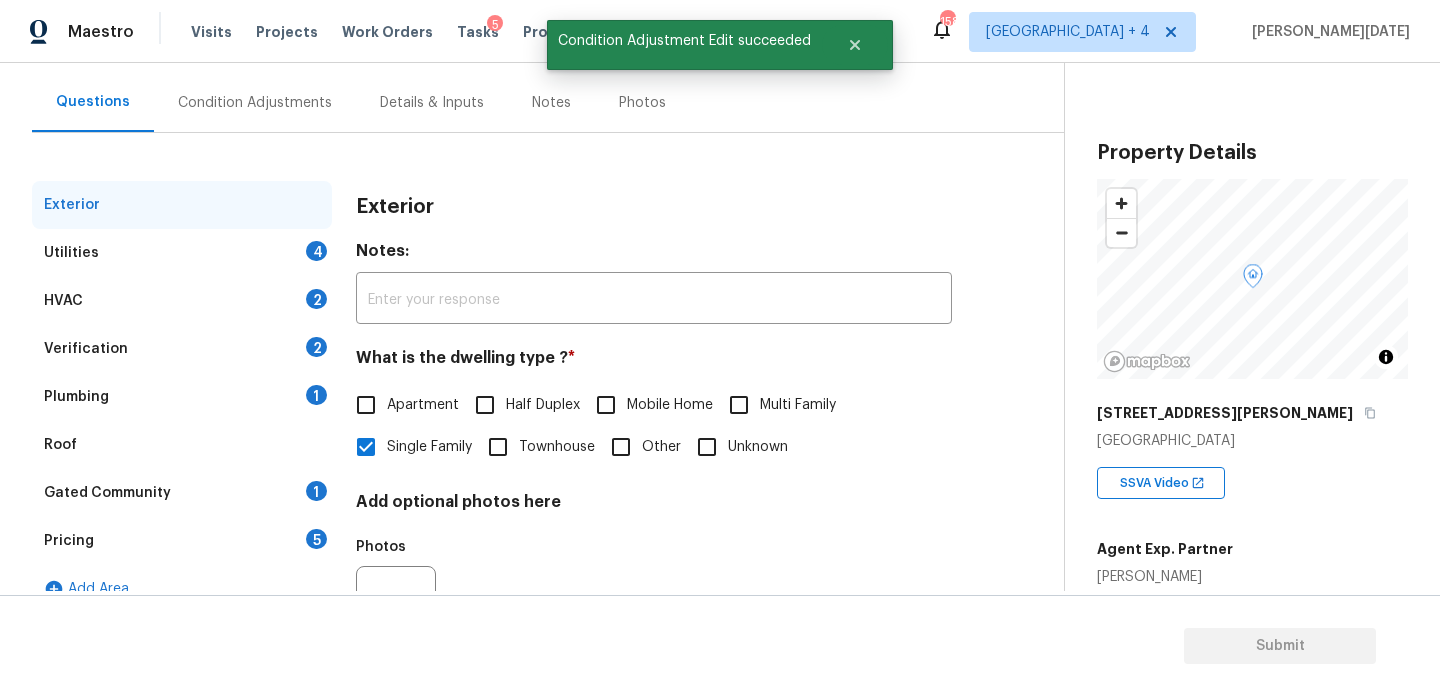 scroll, scrollTop: 267, scrollLeft: 0, axis: vertical 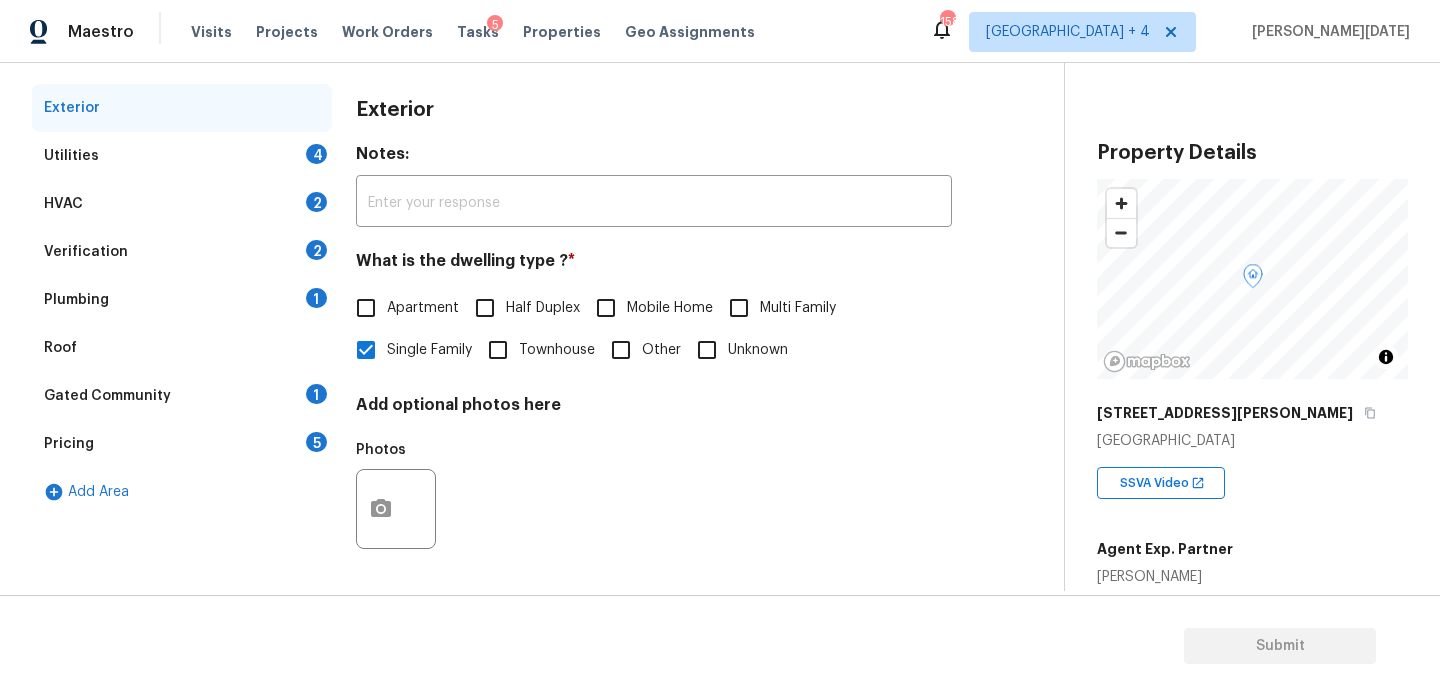 click on "Pricing 5" at bounding box center [182, 444] 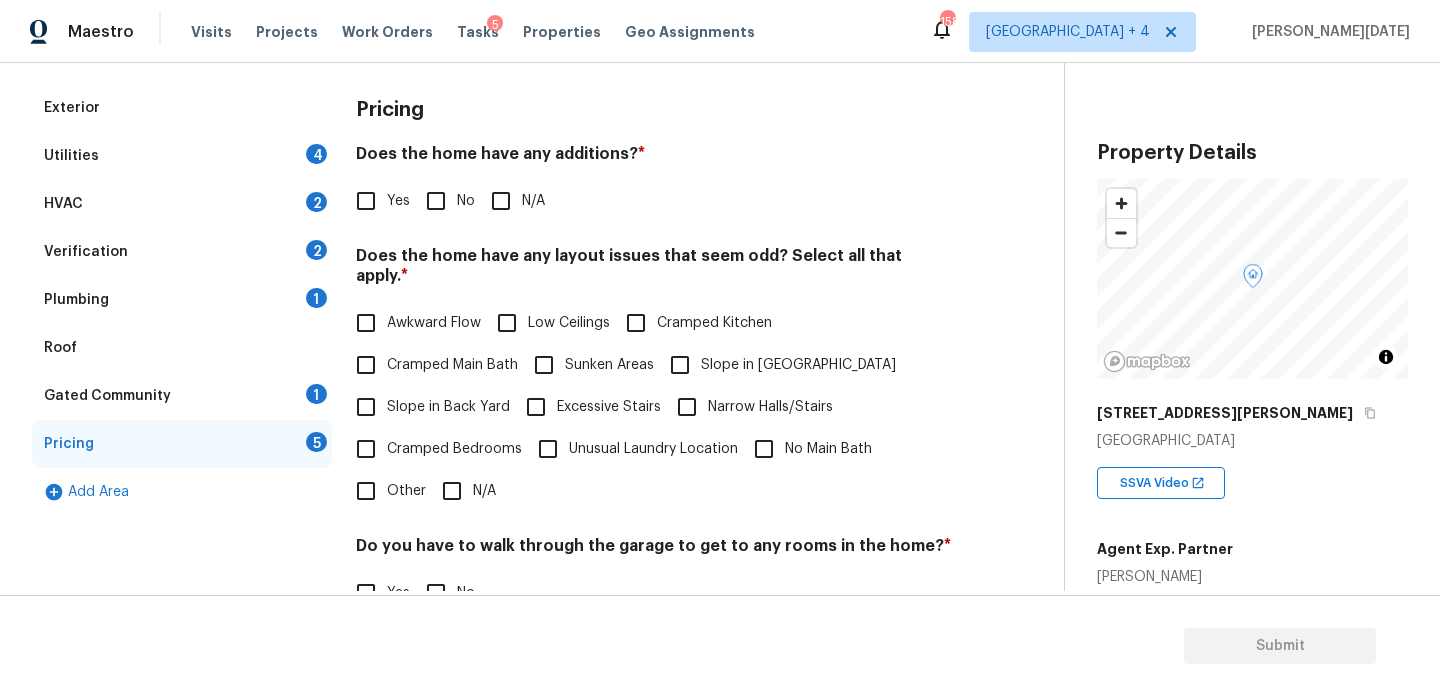 click on "Yes" at bounding box center [366, 201] 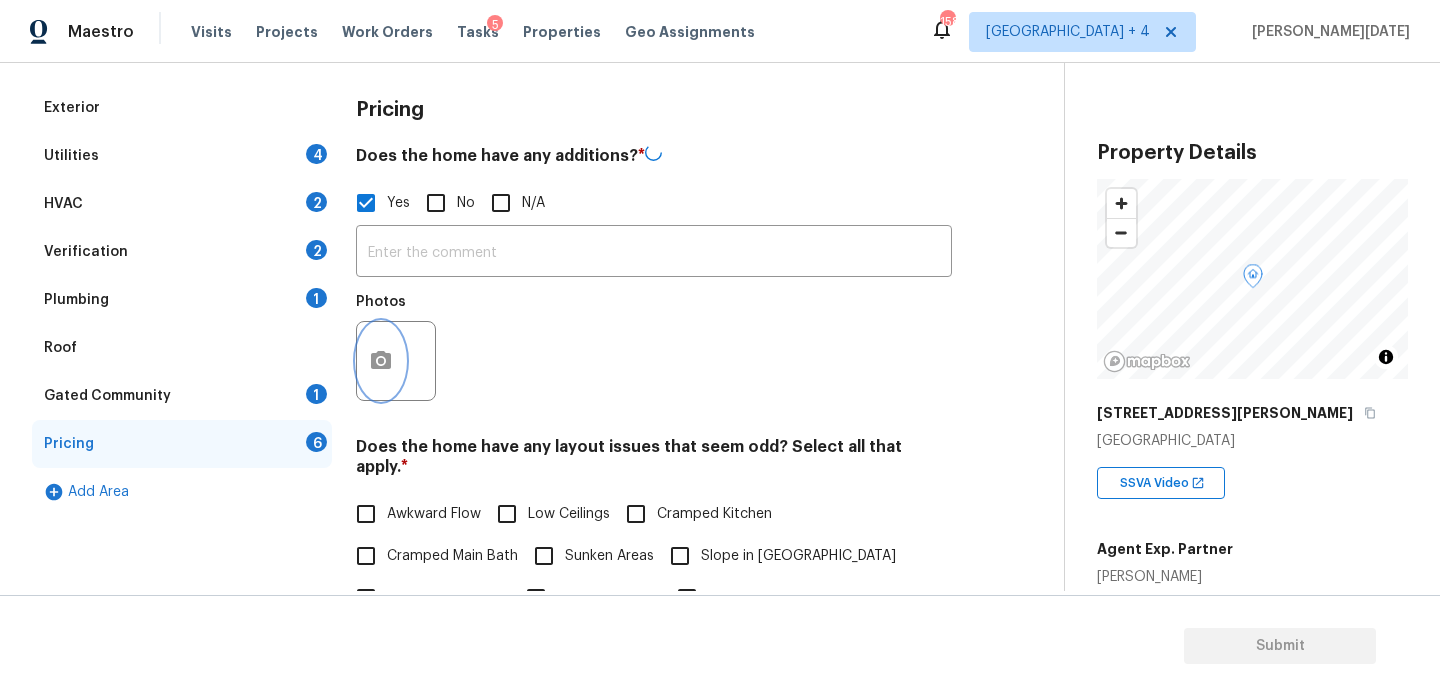 click 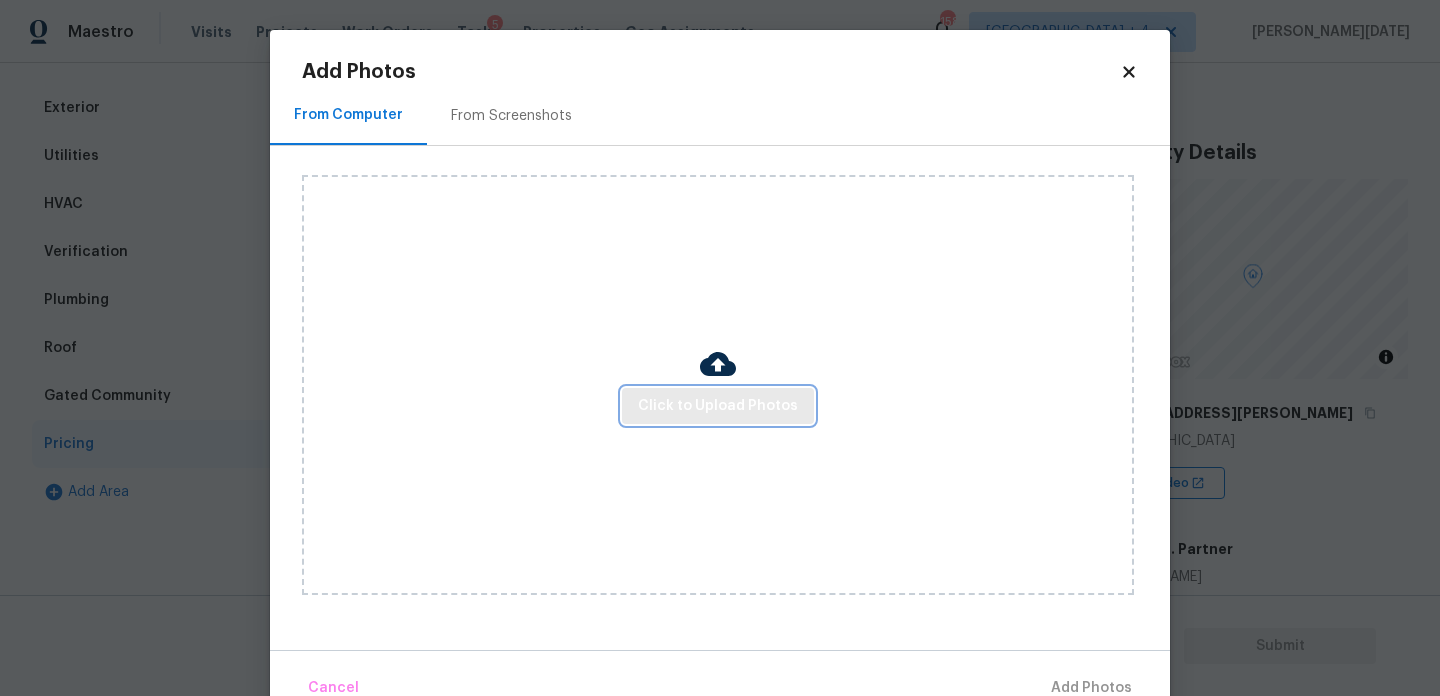 click on "Click to Upload Photos" at bounding box center (718, 406) 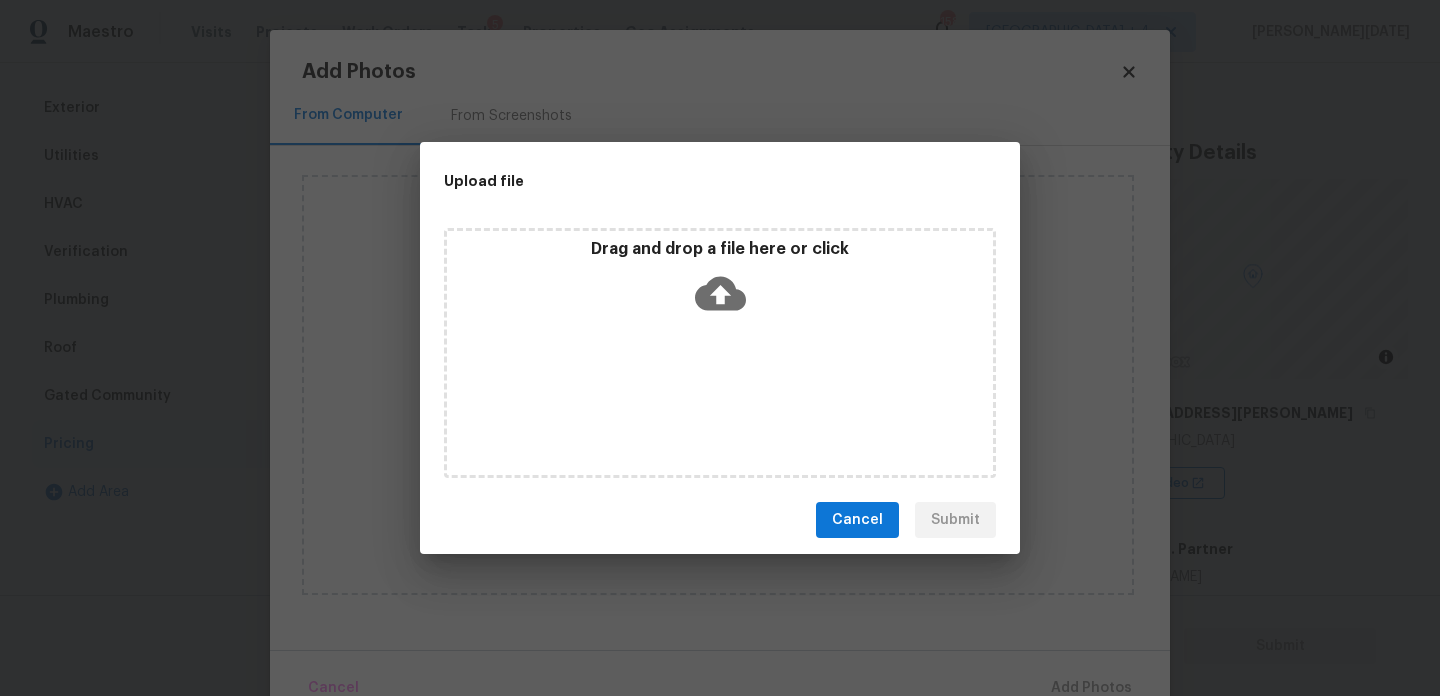 click on "Drag and drop a file here or click" at bounding box center (720, 353) 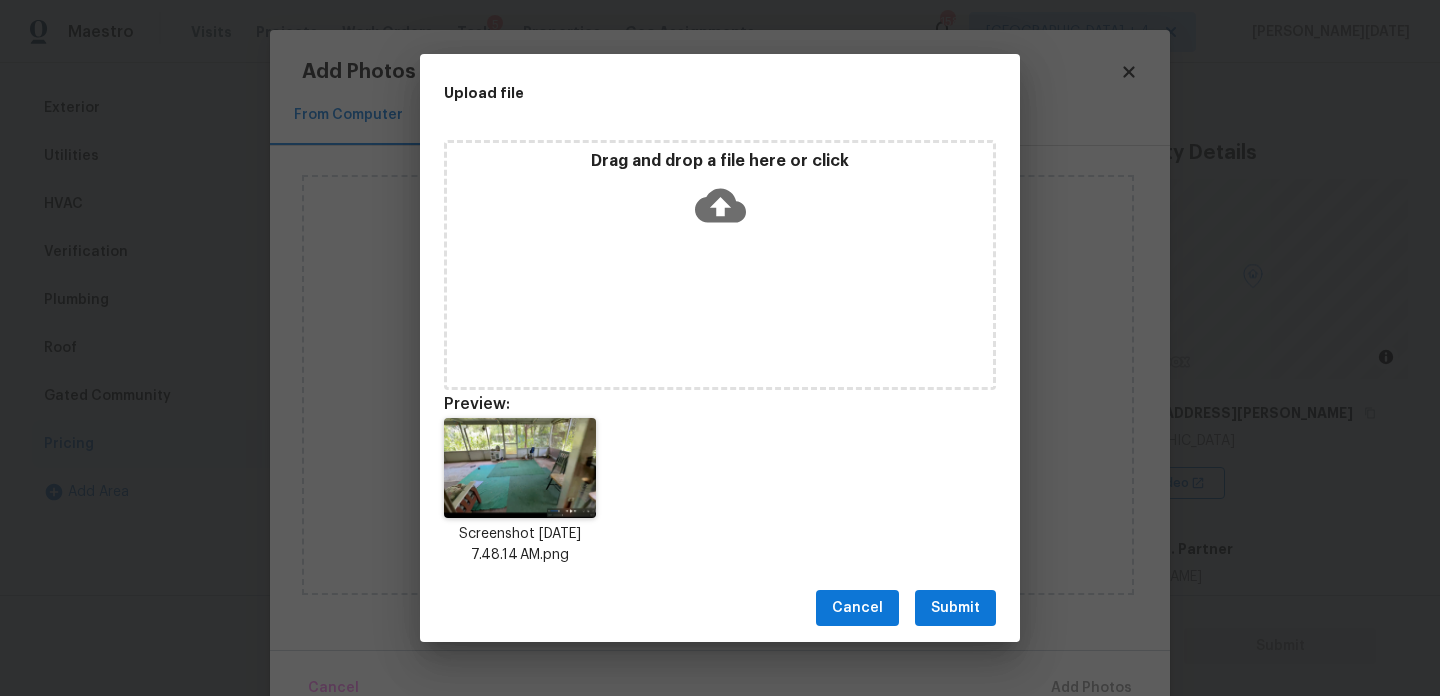 click on "Submit" at bounding box center (955, 608) 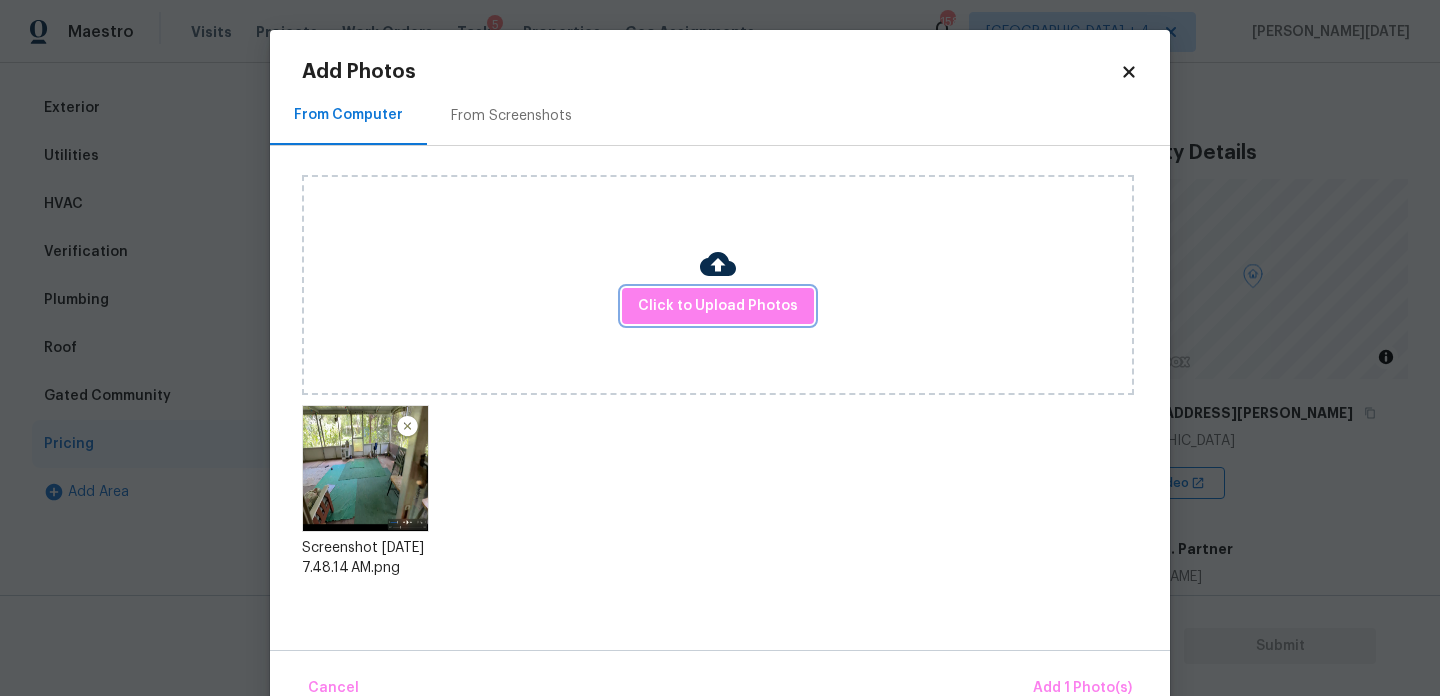 scroll, scrollTop: 44, scrollLeft: 0, axis: vertical 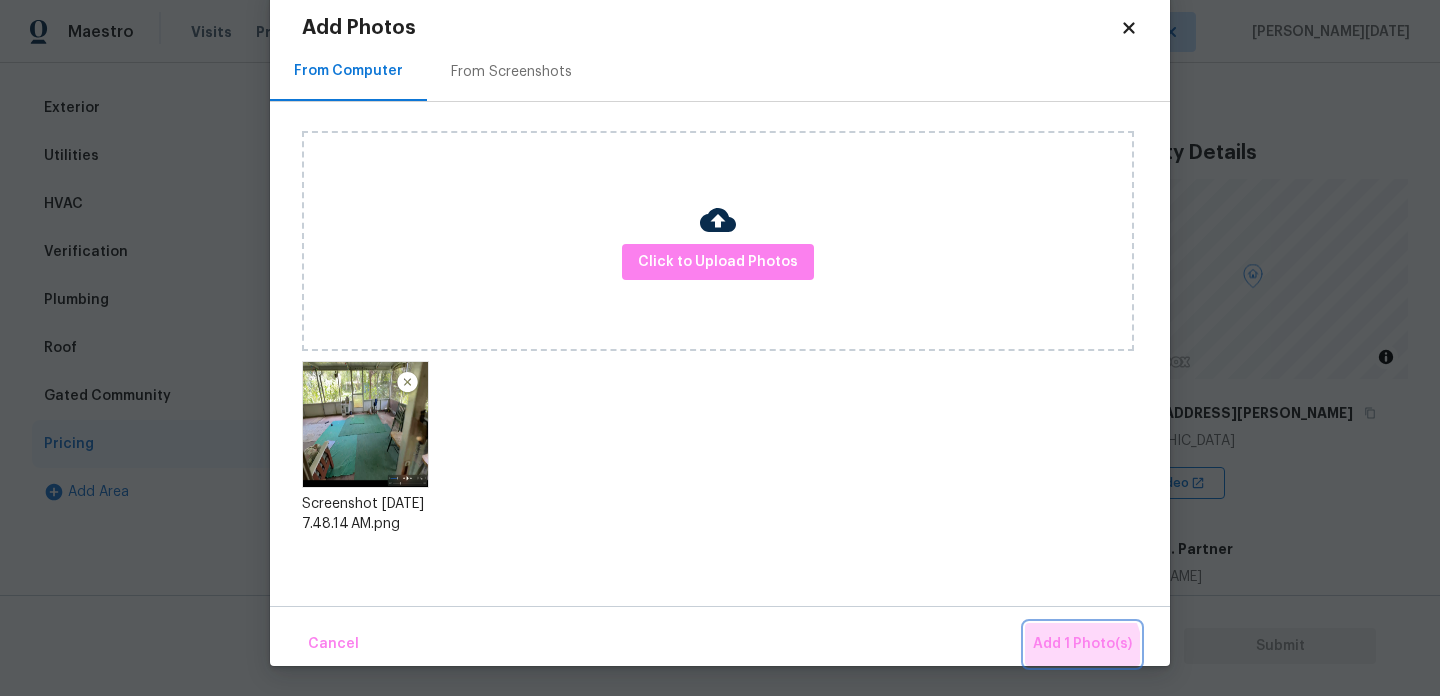 click on "Add 1 Photo(s)" at bounding box center (1082, 644) 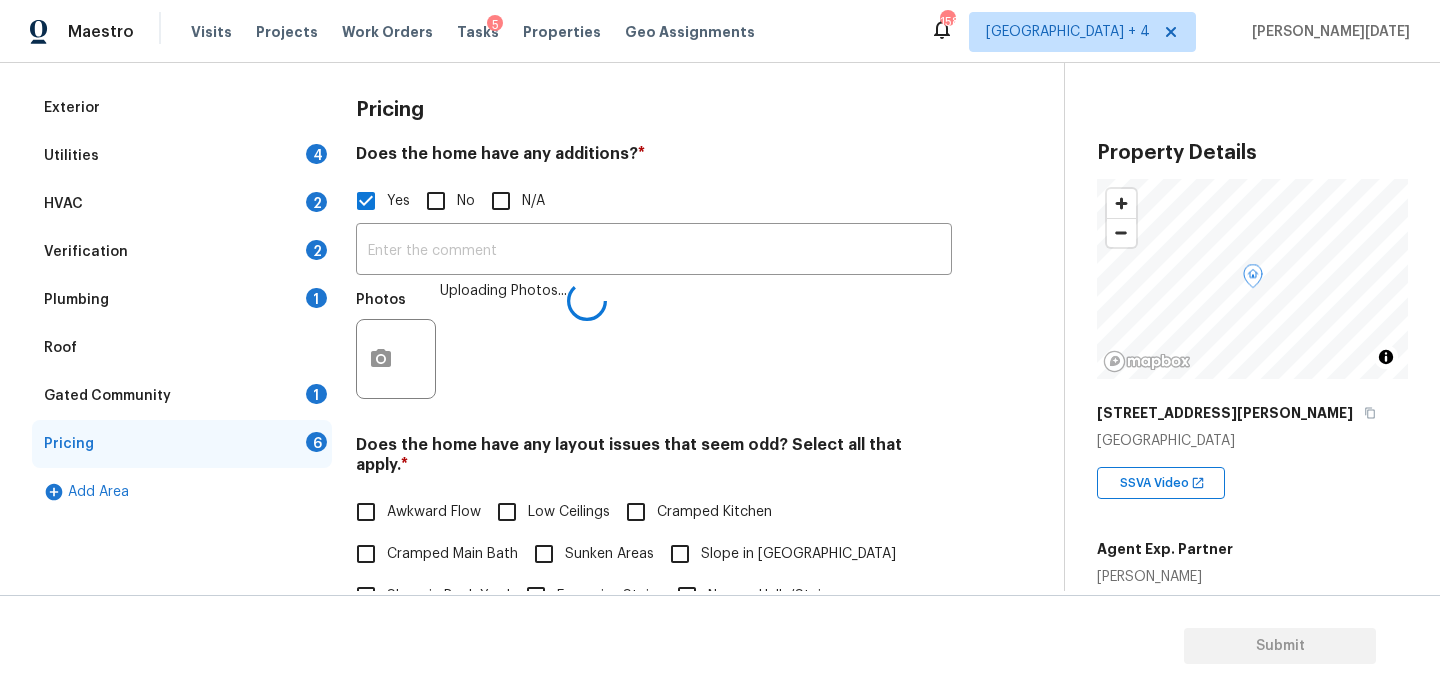 type 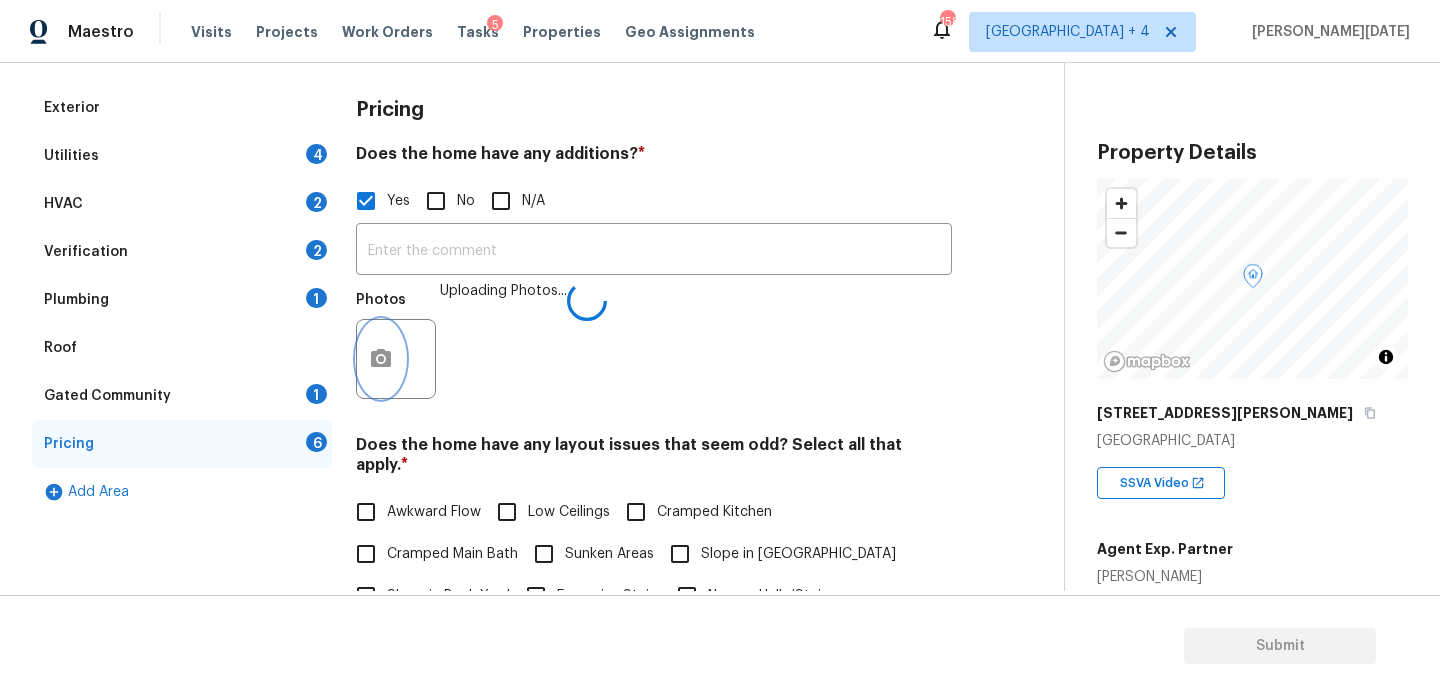 type 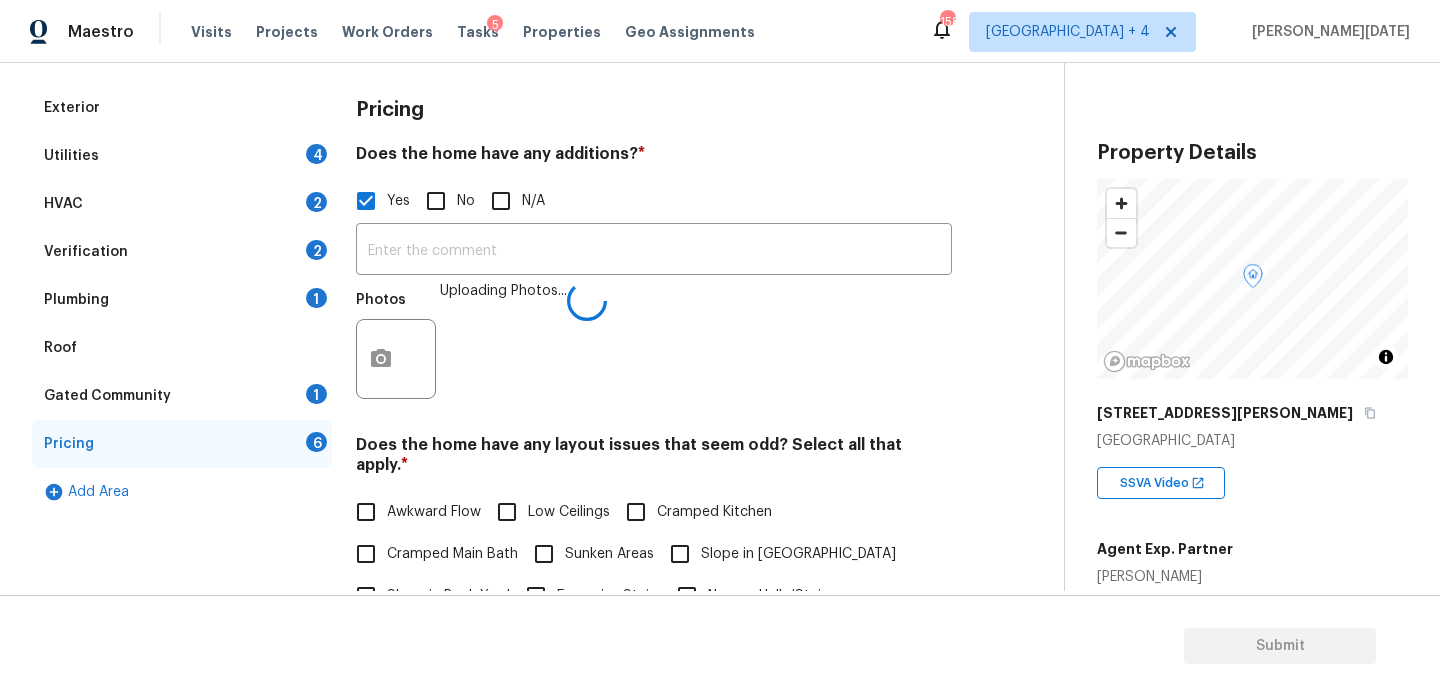 scroll, scrollTop: 0, scrollLeft: 0, axis: both 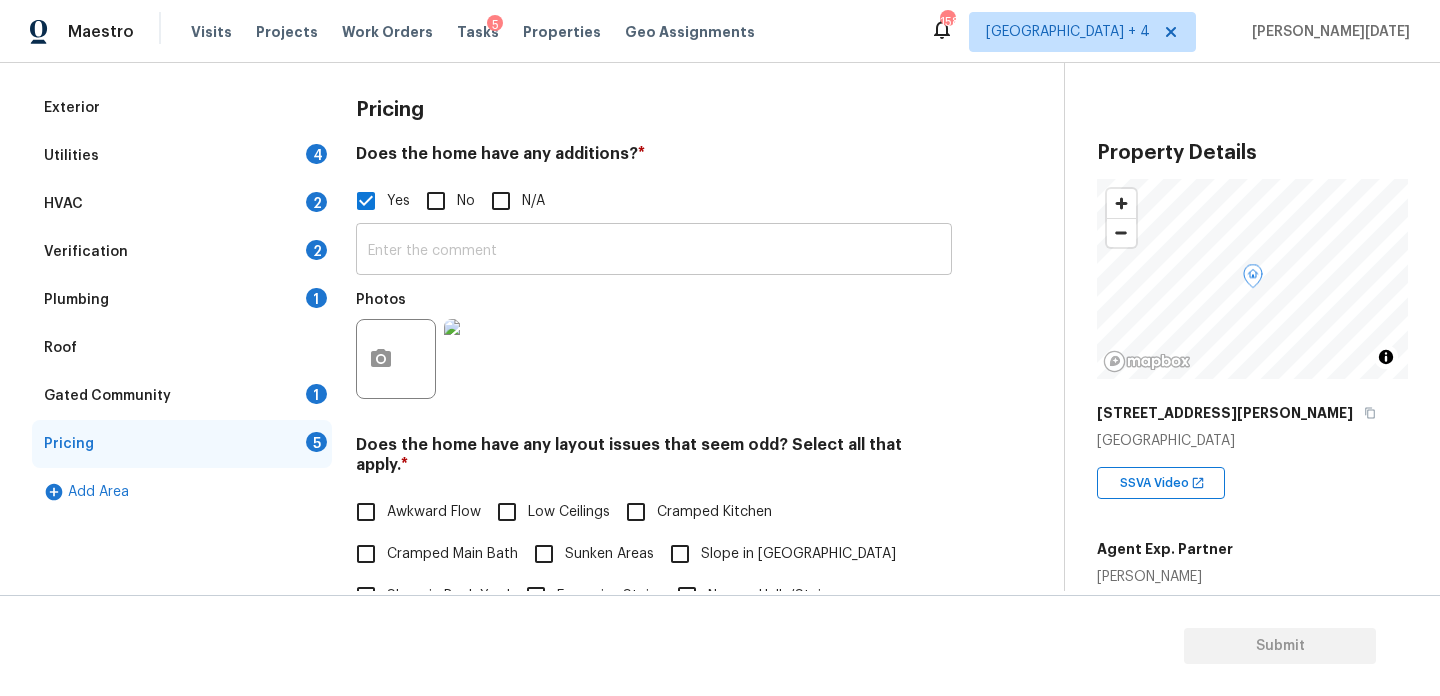 click at bounding box center (654, 251) 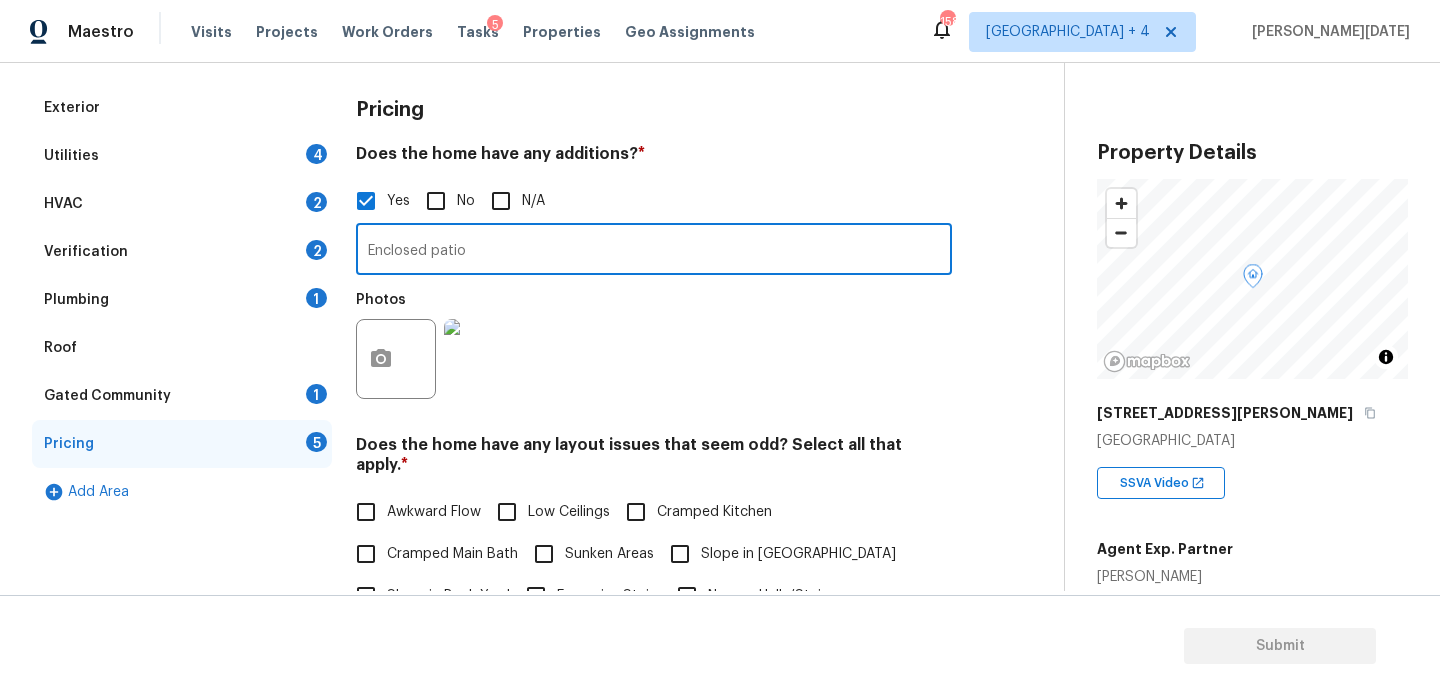 scroll, scrollTop: 651, scrollLeft: 0, axis: vertical 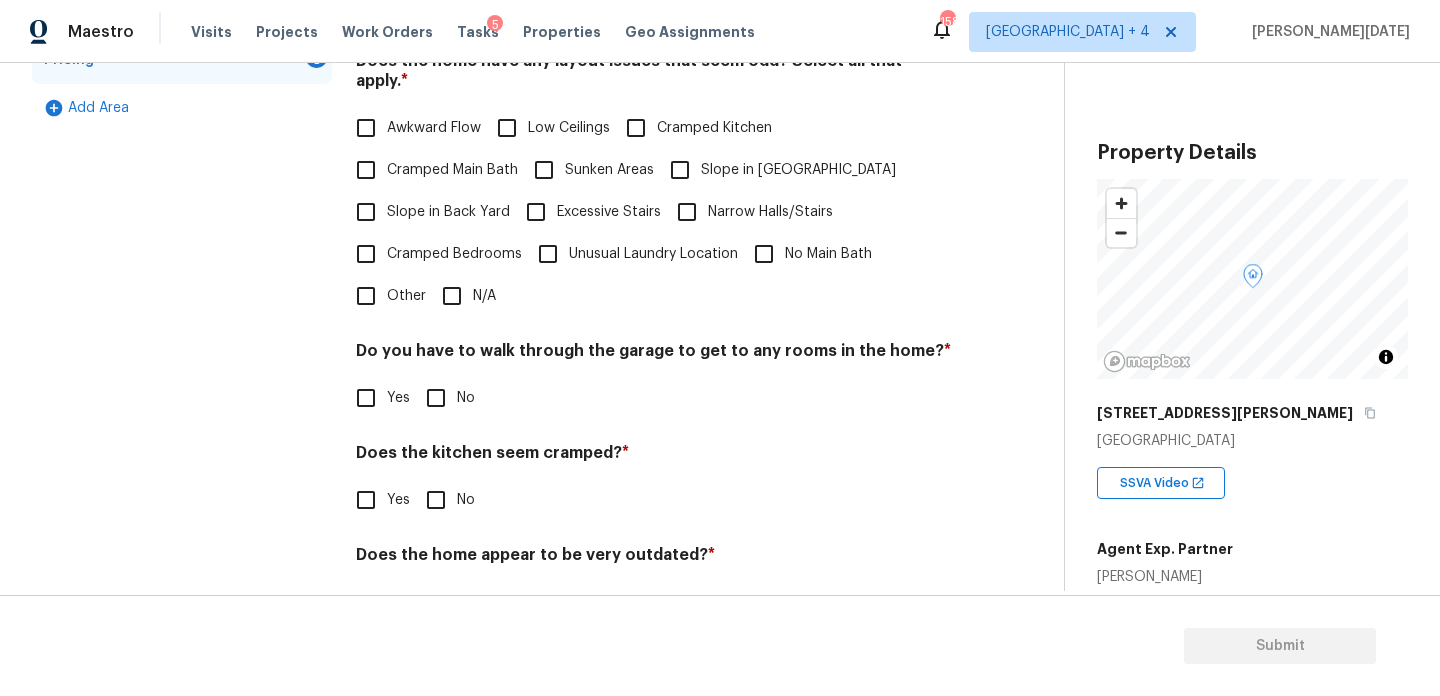 type on "Enclosed patio" 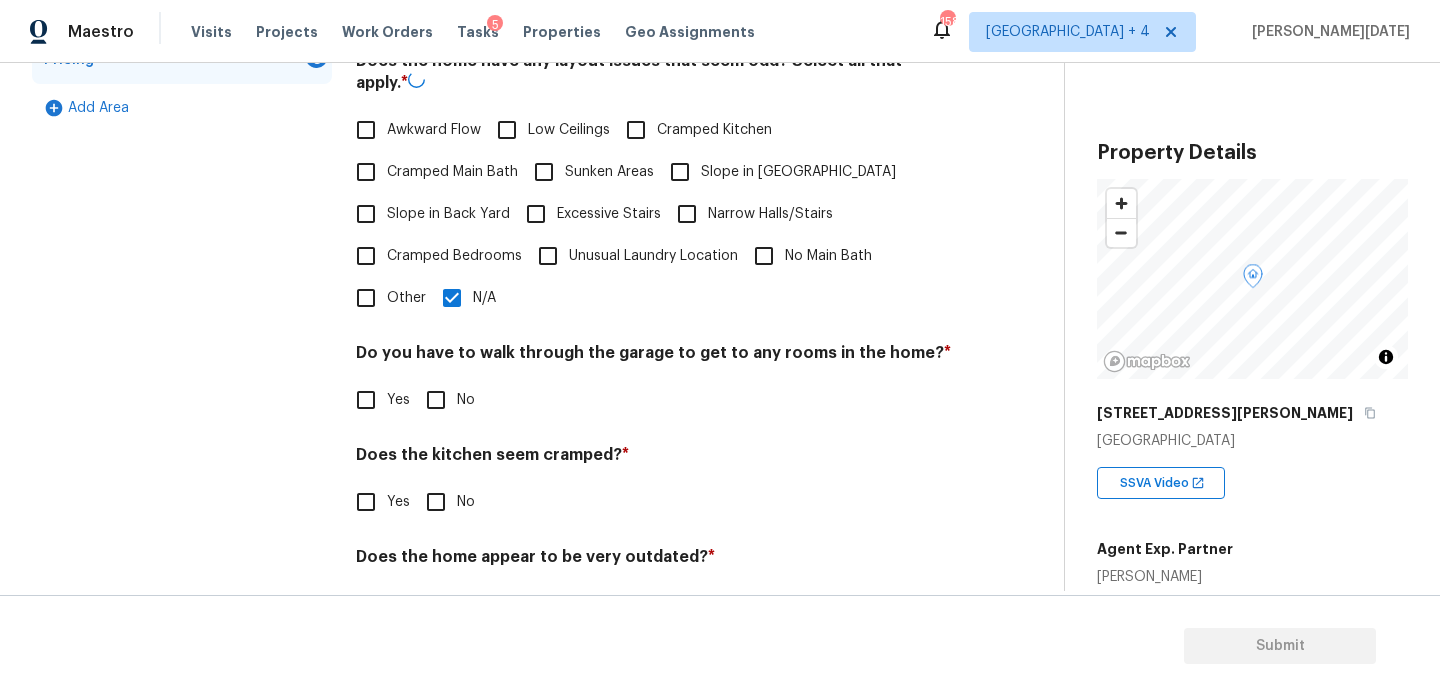 click on "No" at bounding box center (466, 400) 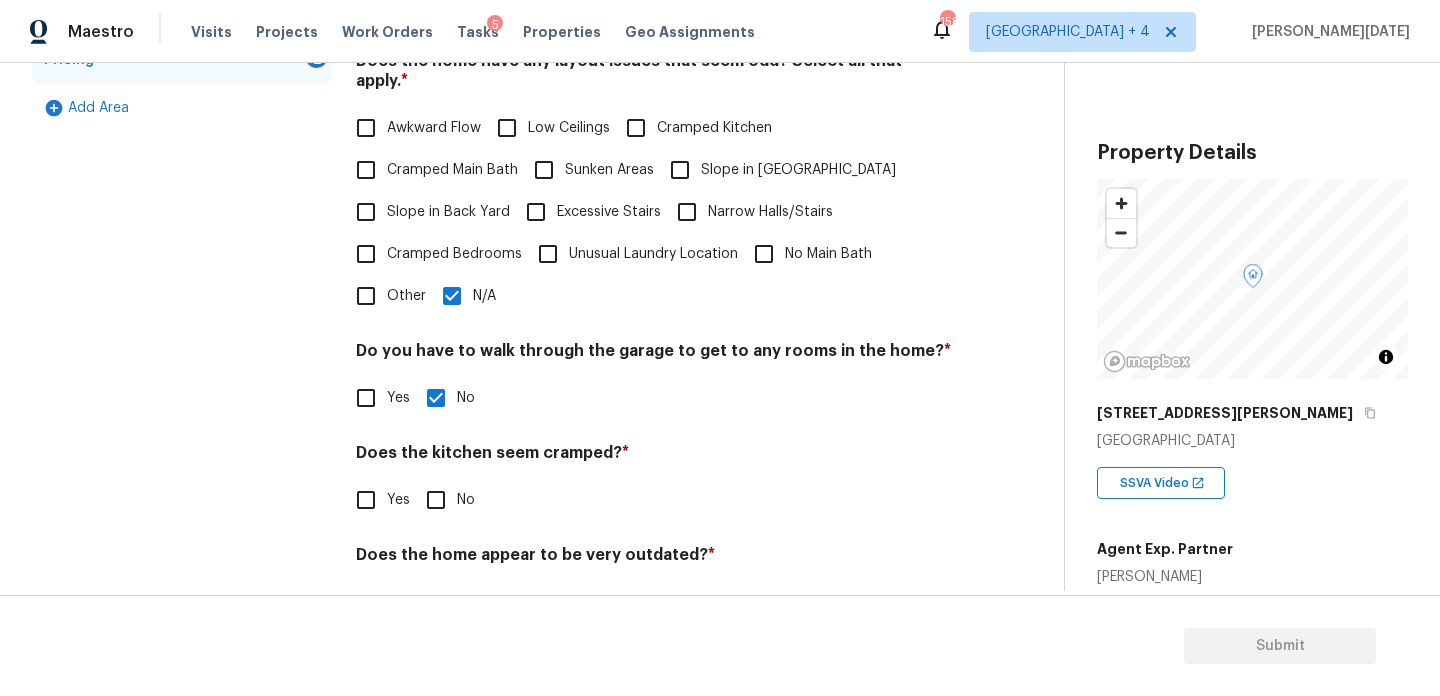 click on "Pricing Does the home have any additions?  * Yes No N/A Enclosed patio ​ Photos Does the home have any layout issues that seem odd? Select all that apply.  * Awkward Flow Low Ceilings Cramped Kitchen Cramped Main Bath Sunken Areas Slope in Front Yard Slope in Back Yard Excessive Stairs Narrow Halls/Stairs Cramped Bedrooms Unusual Laundry Location No Main Bath Other N/A Do you have to walk through the garage to get to any rooms in the home?  * Yes No Does the kitchen seem cramped?  * Yes No Does the home appear to be very outdated?  * Yes No" at bounding box center [654, 173] 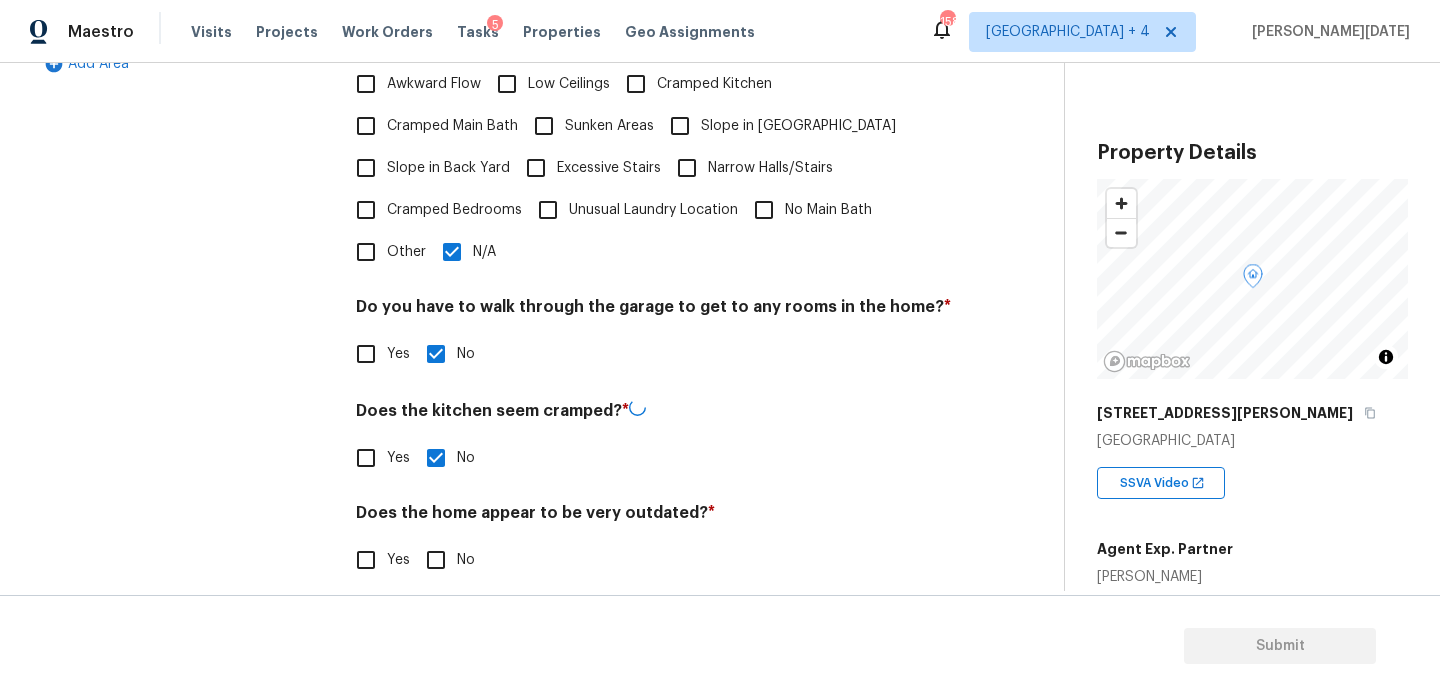 scroll, scrollTop: 693, scrollLeft: 0, axis: vertical 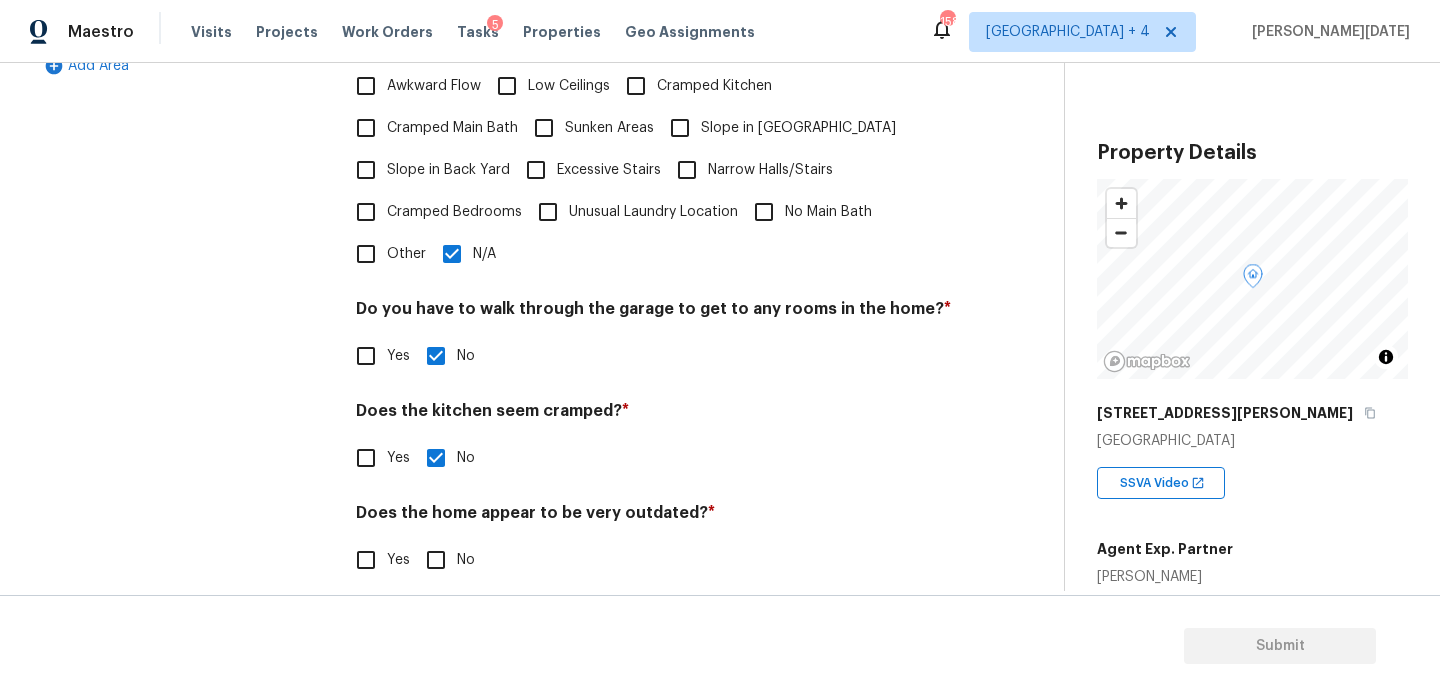 click on "No" at bounding box center (466, 560) 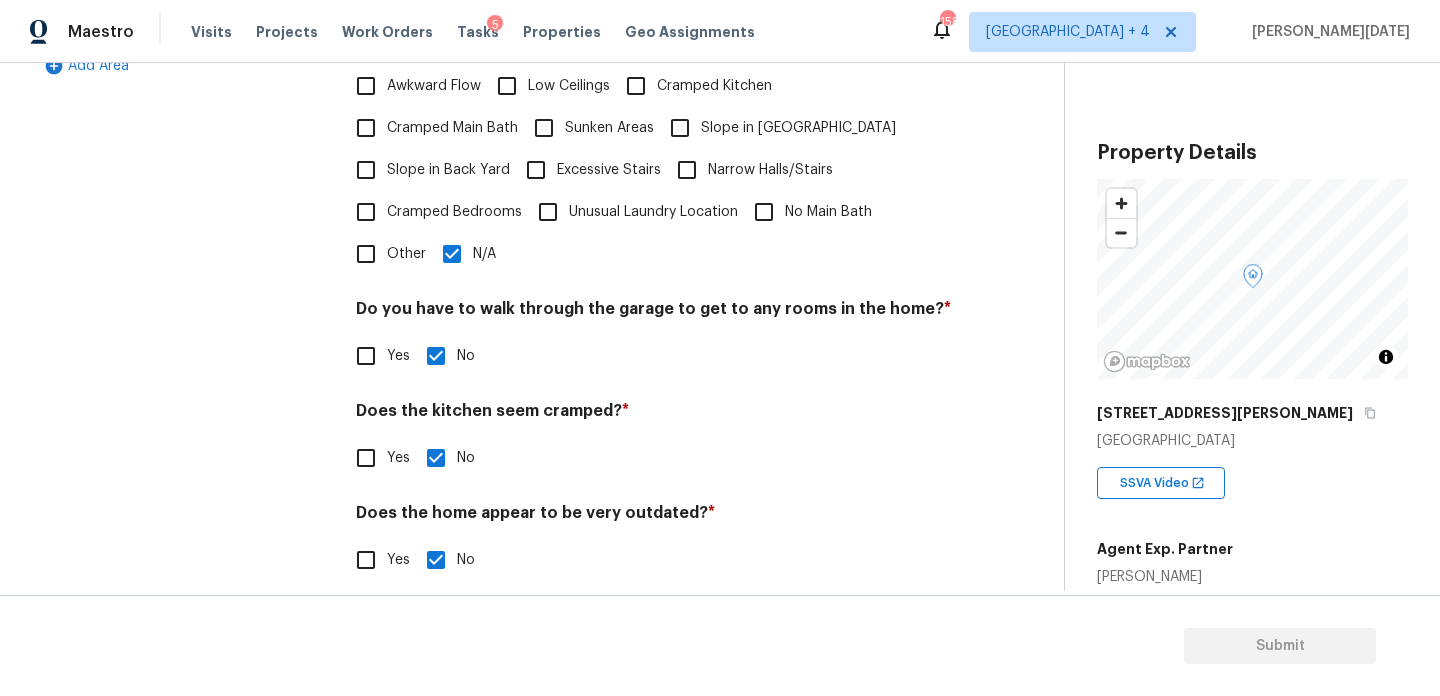 scroll, scrollTop: 0, scrollLeft: 0, axis: both 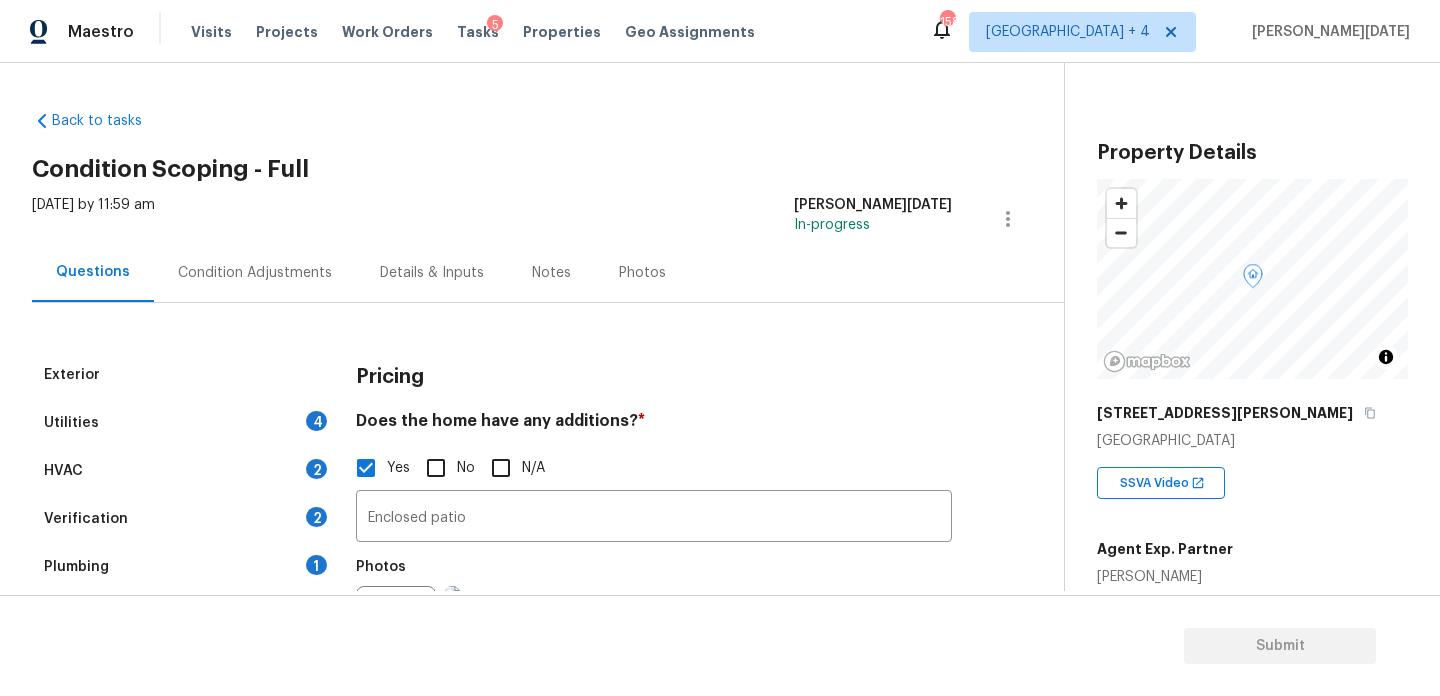 click on "Condition Adjustments" at bounding box center (255, 273) 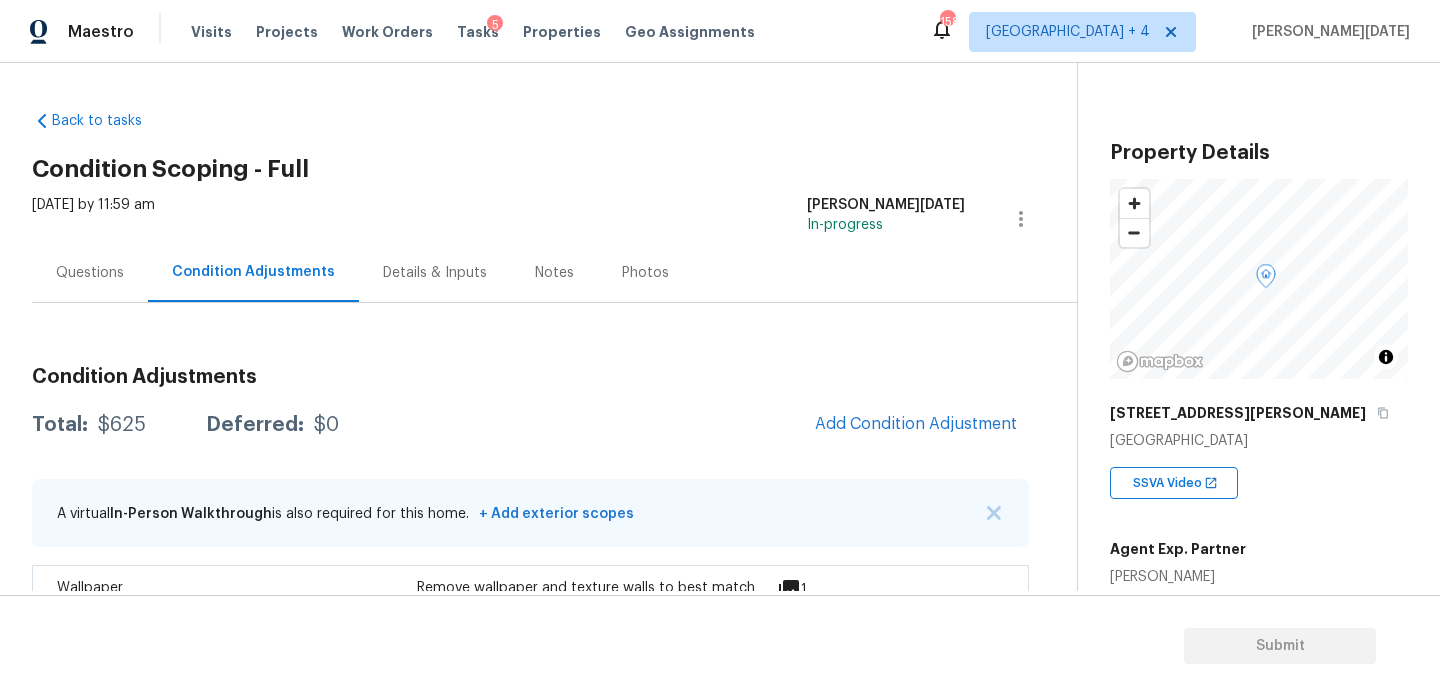 scroll, scrollTop: 66, scrollLeft: 0, axis: vertical 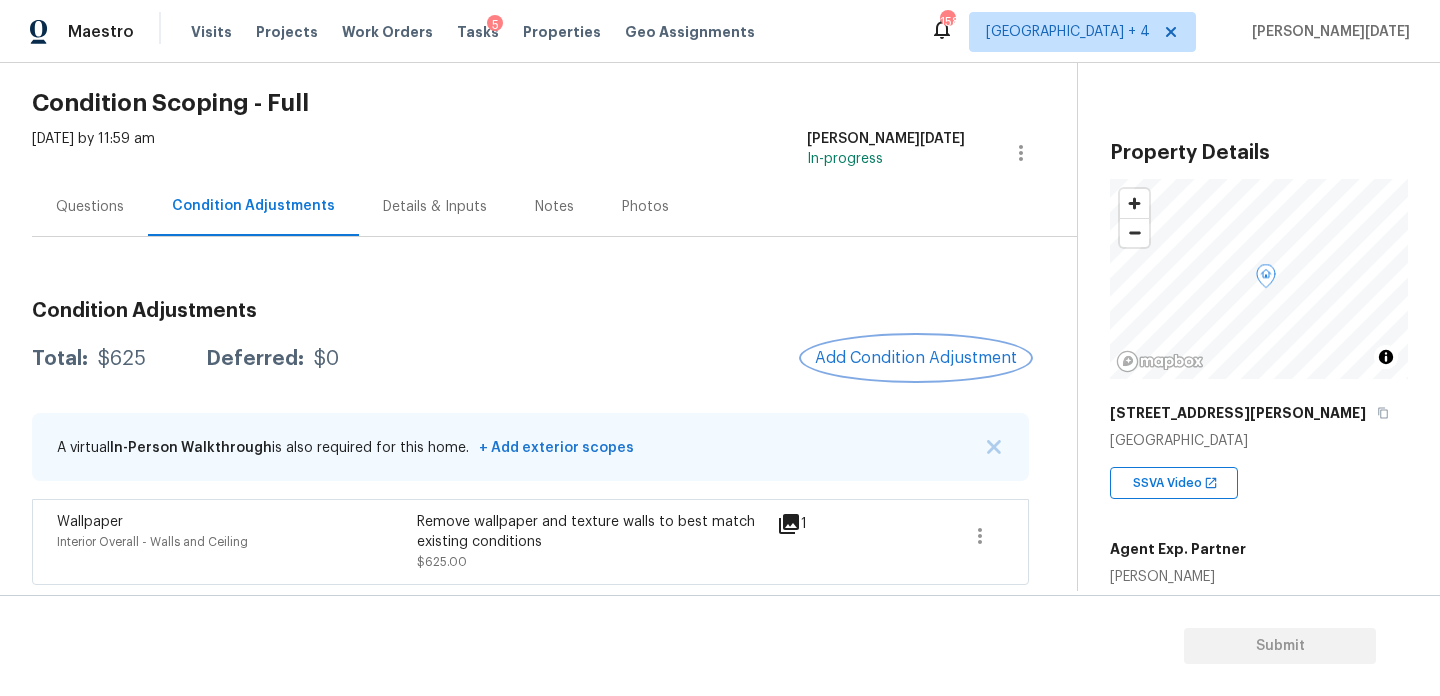 click on "Add Condition Adjustment" at bounding box center (916, 358) 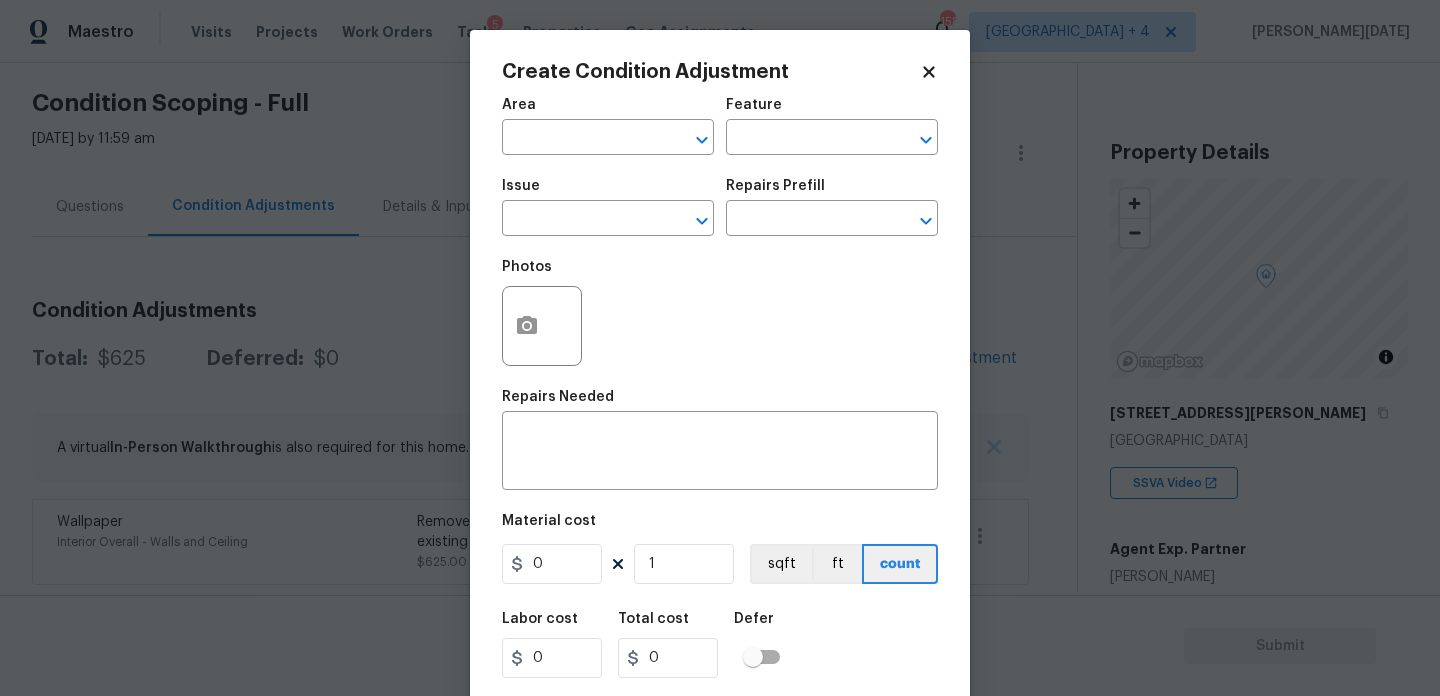 click on "Create Condition Adjustment Area ​ Feature ​ Issue ​ Repairs Prefill ​ Photos Repairs Needed x ​ Material cost 0 1 sqft ft count Labor cost 0 Total cost 0 Defer Cancel Create" at bounding box center (720, 348) 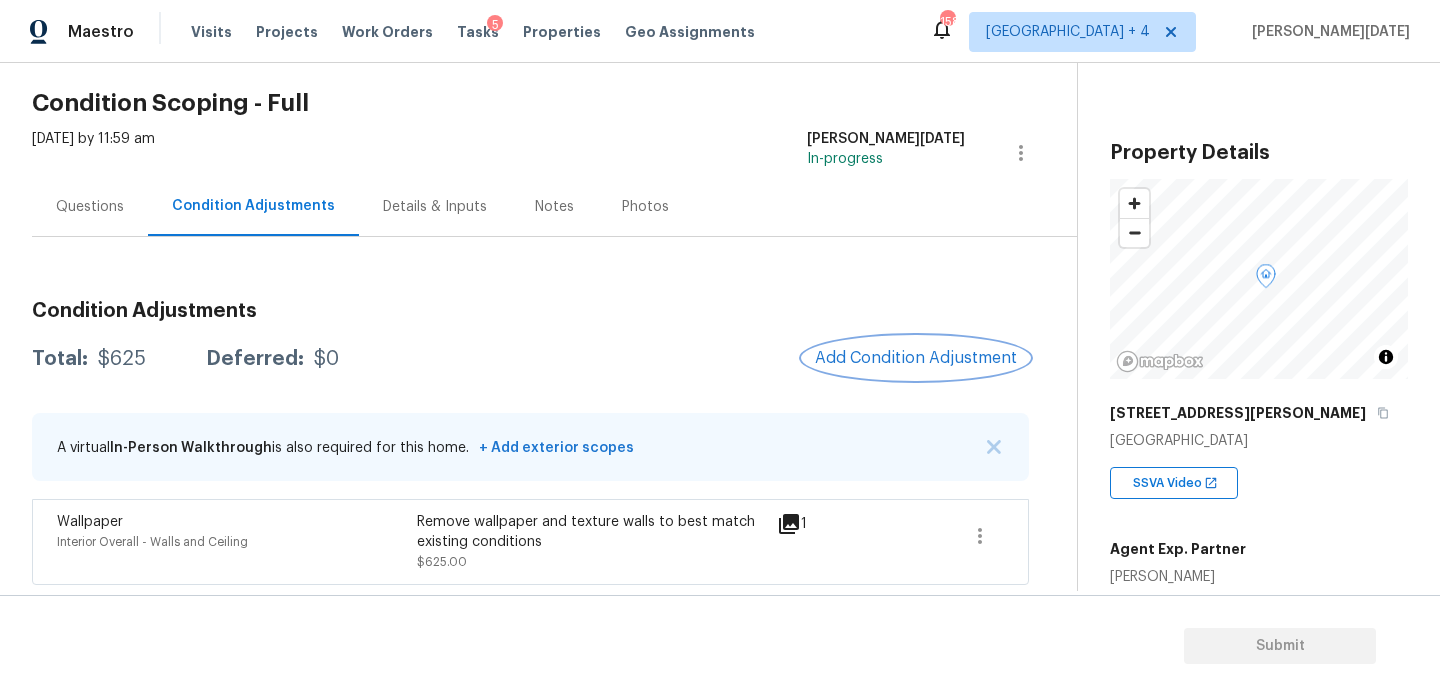 click on "Add Condition Adjustment" at bounding box center [916, 358] 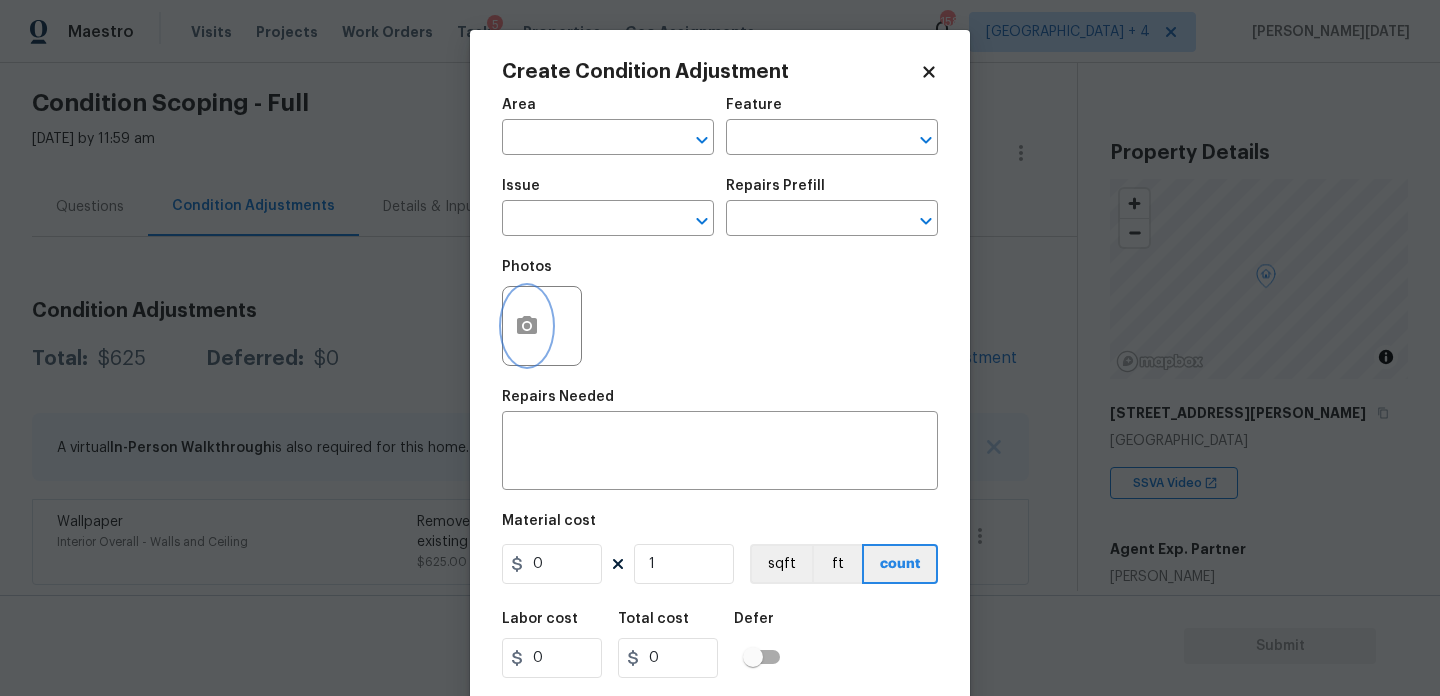 click 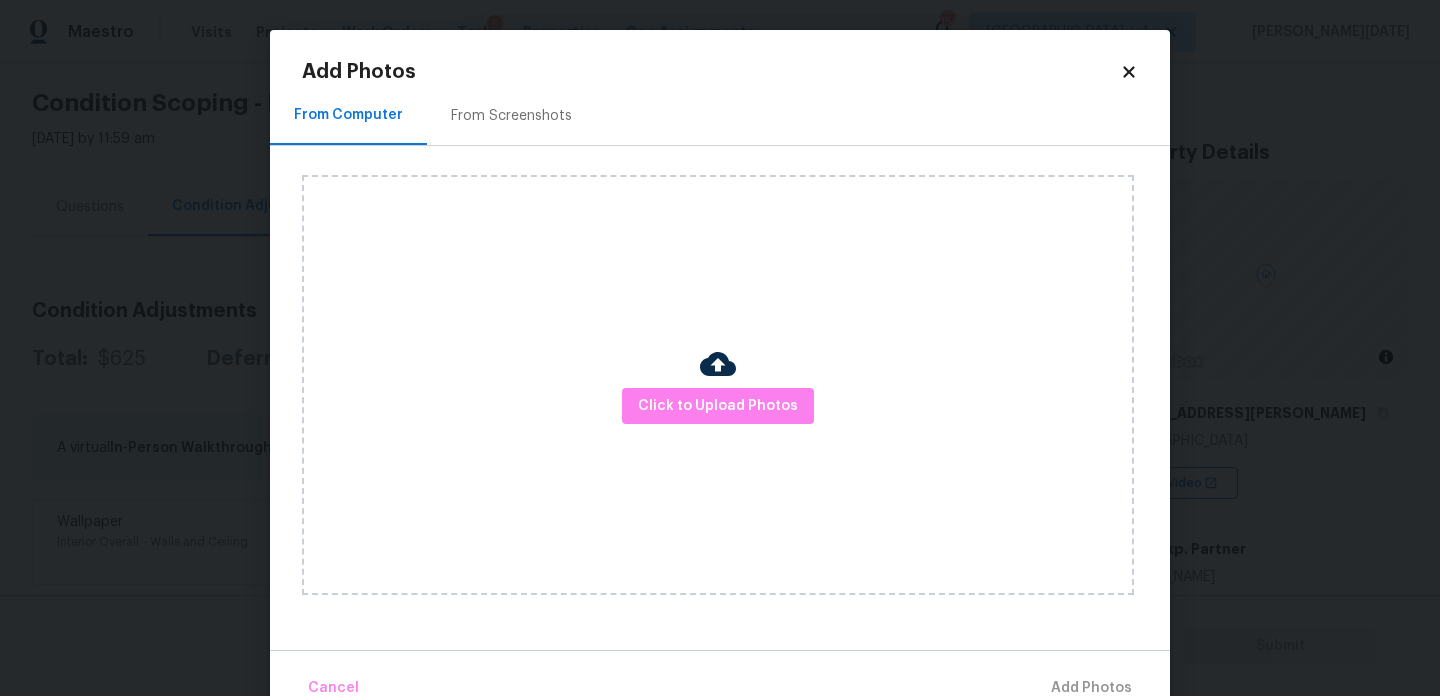 click on "Click to Upload Photos" at bounding box center (718, 385) 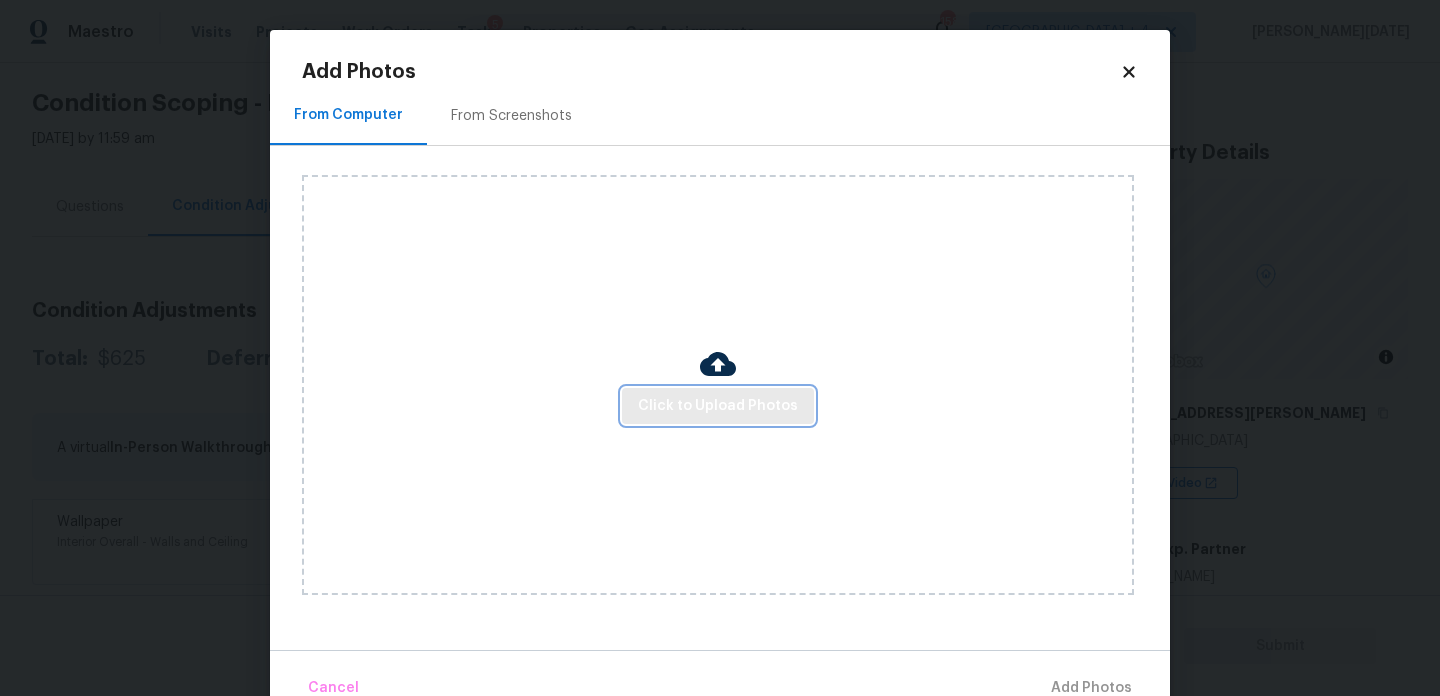 click on "Click to Upload Photos" at bounding box center (718, 406) 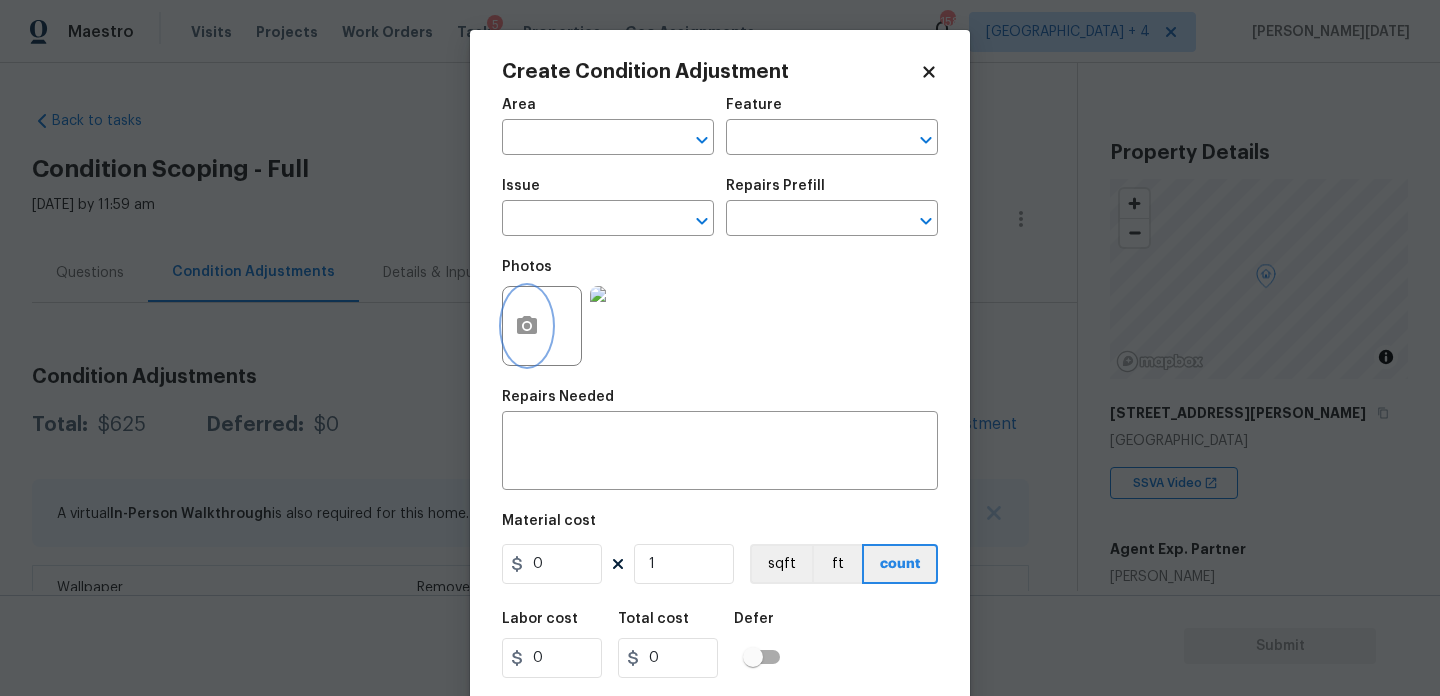 scroll, scrollTop: 0, scrollLeft: 0, axis: both 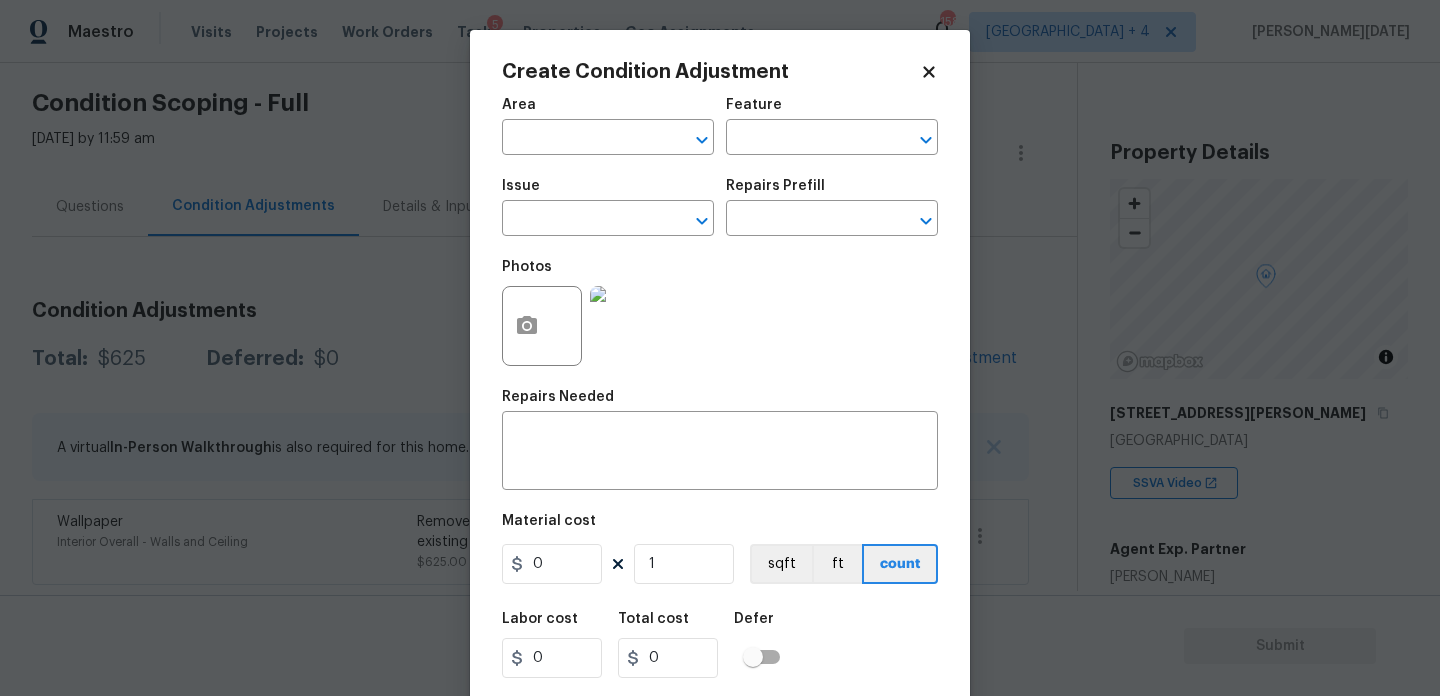 click on "Area" at bounding box center [608, 111] 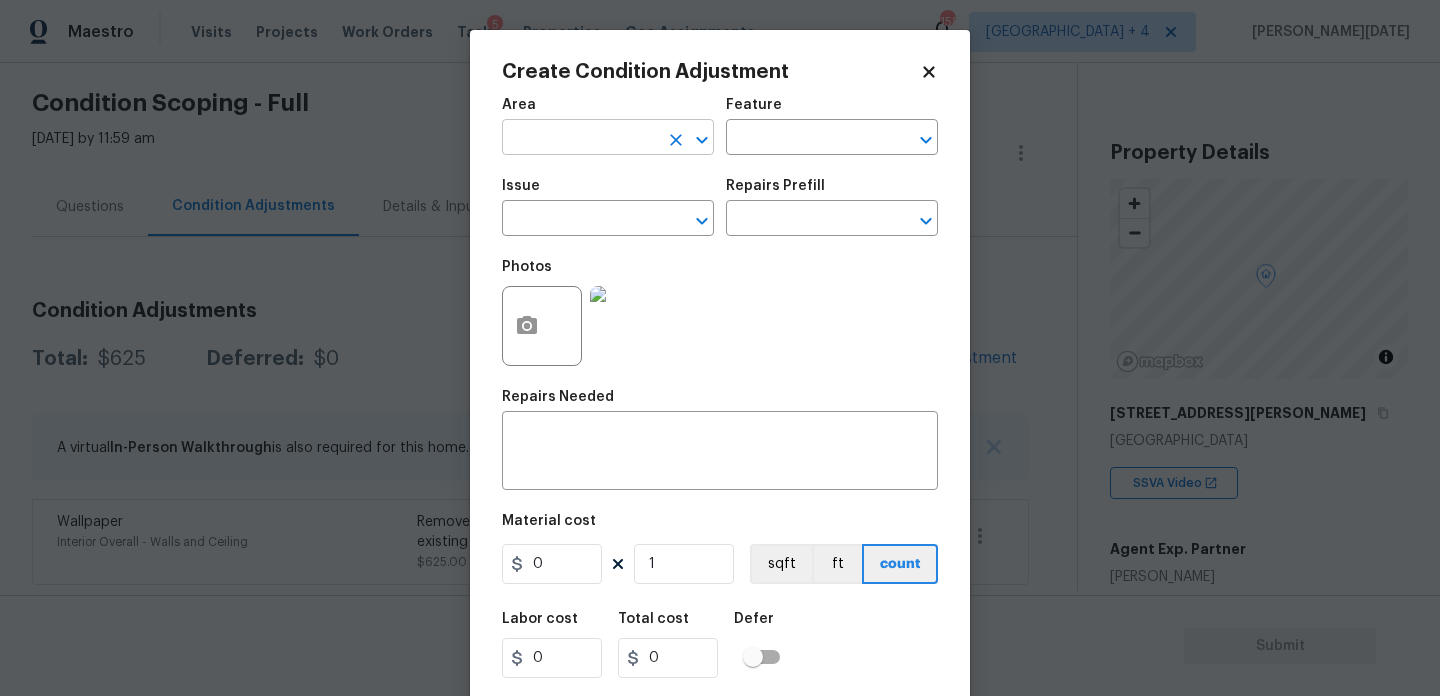 click at bounding box center (580, 139) 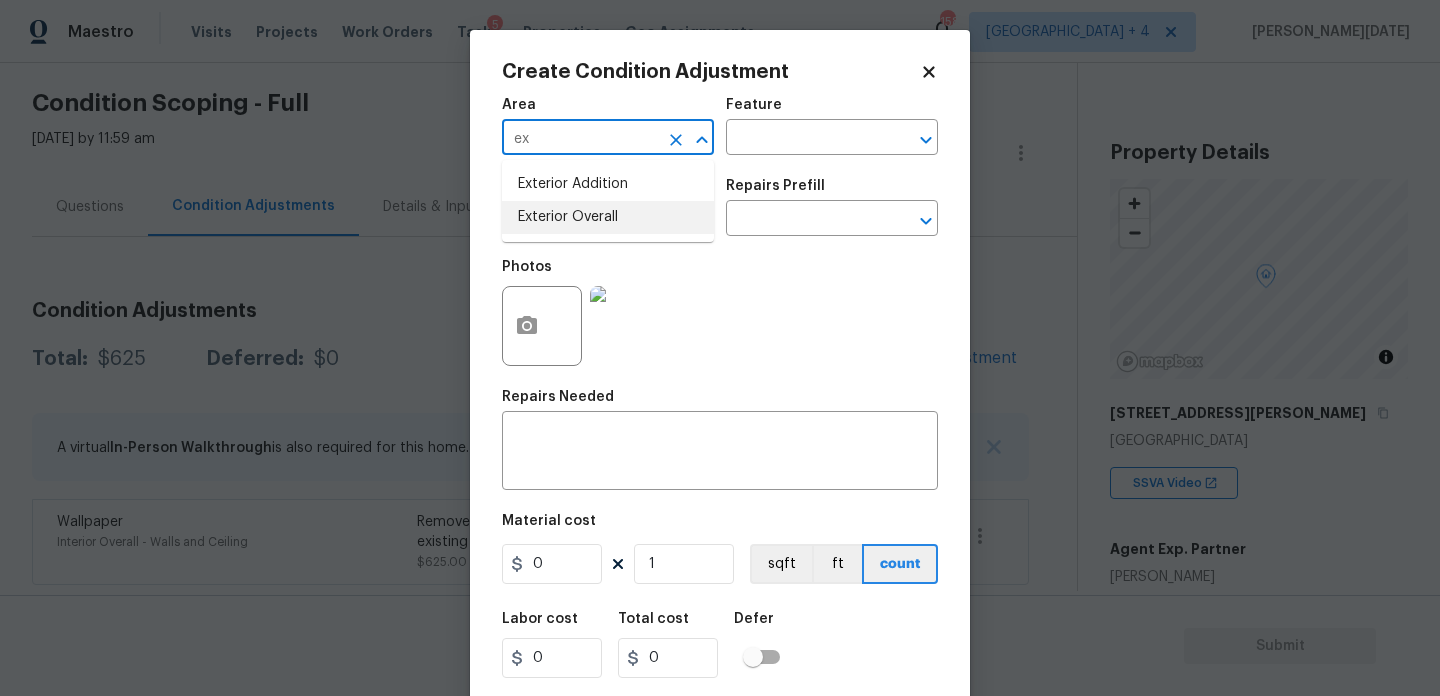 click on "Exterior Overall" at bounding box center [608, 217] 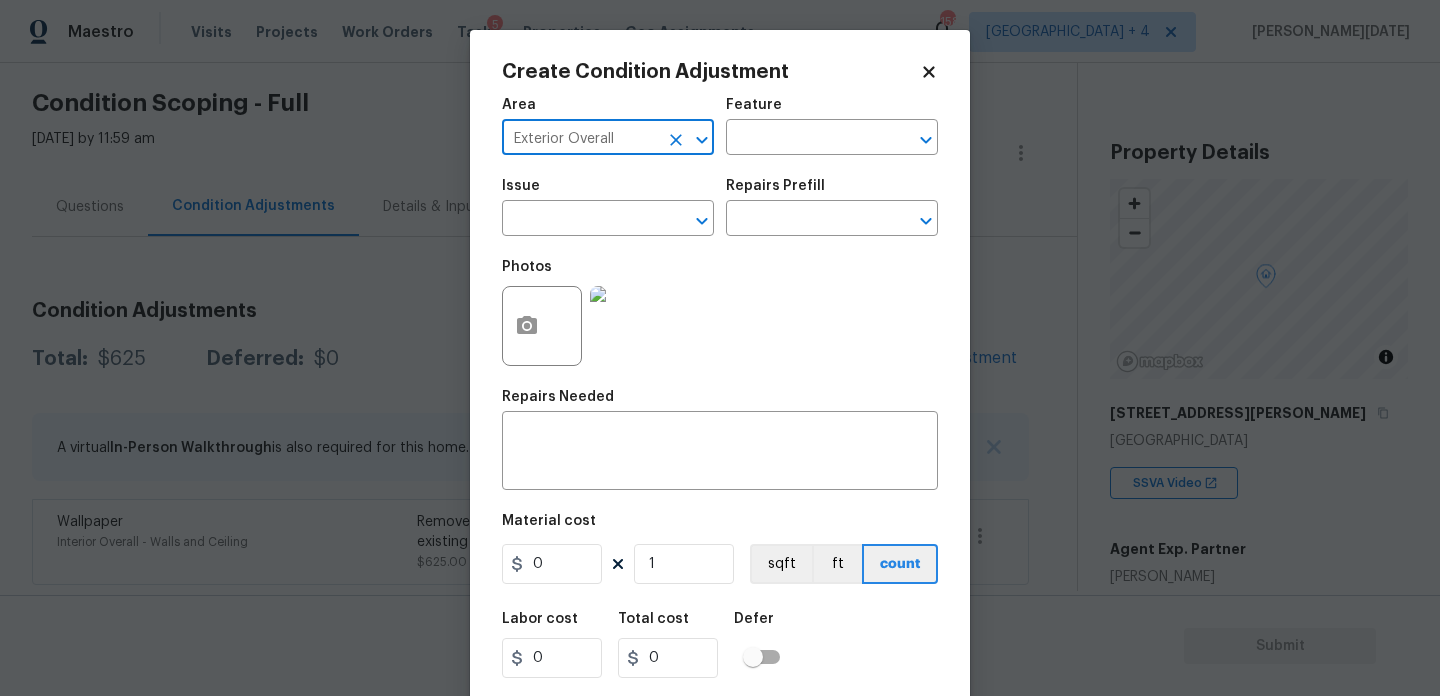 type on "Exterior Overall" 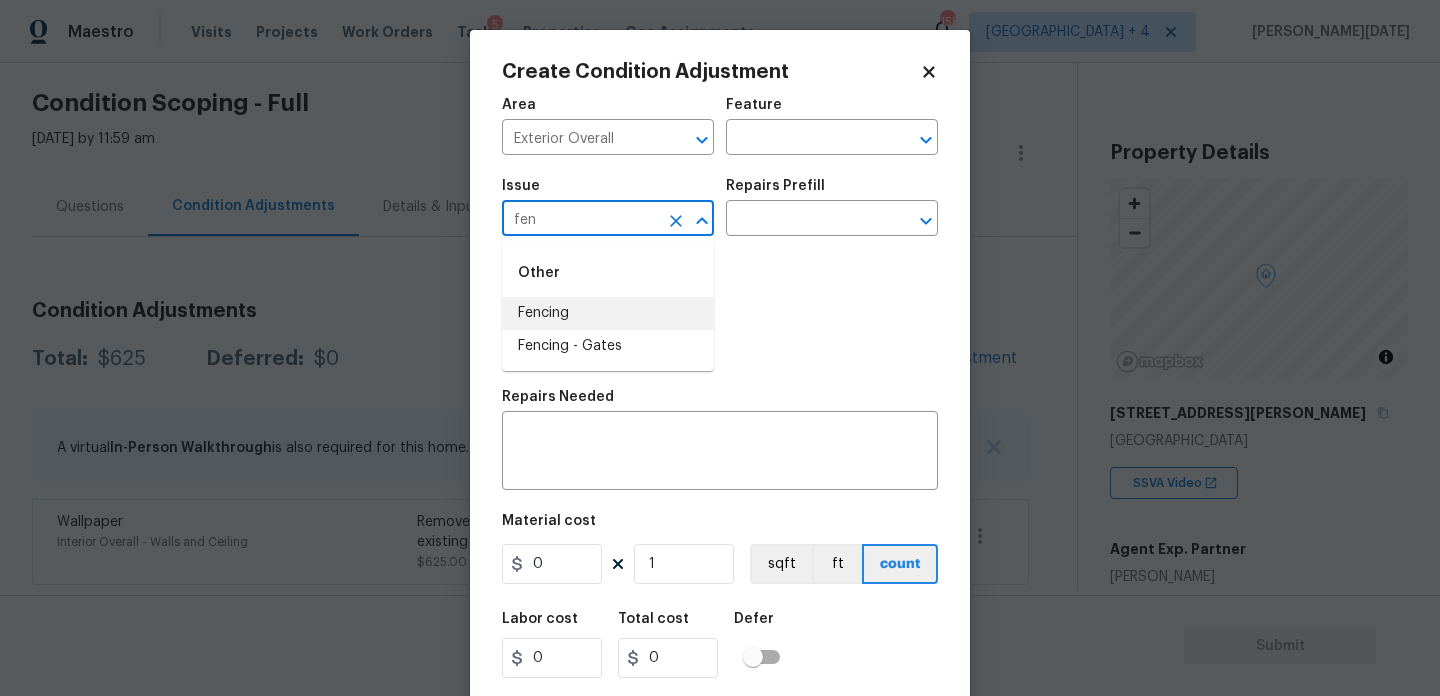 click on "Fencing" at bounding box center [608, 313] 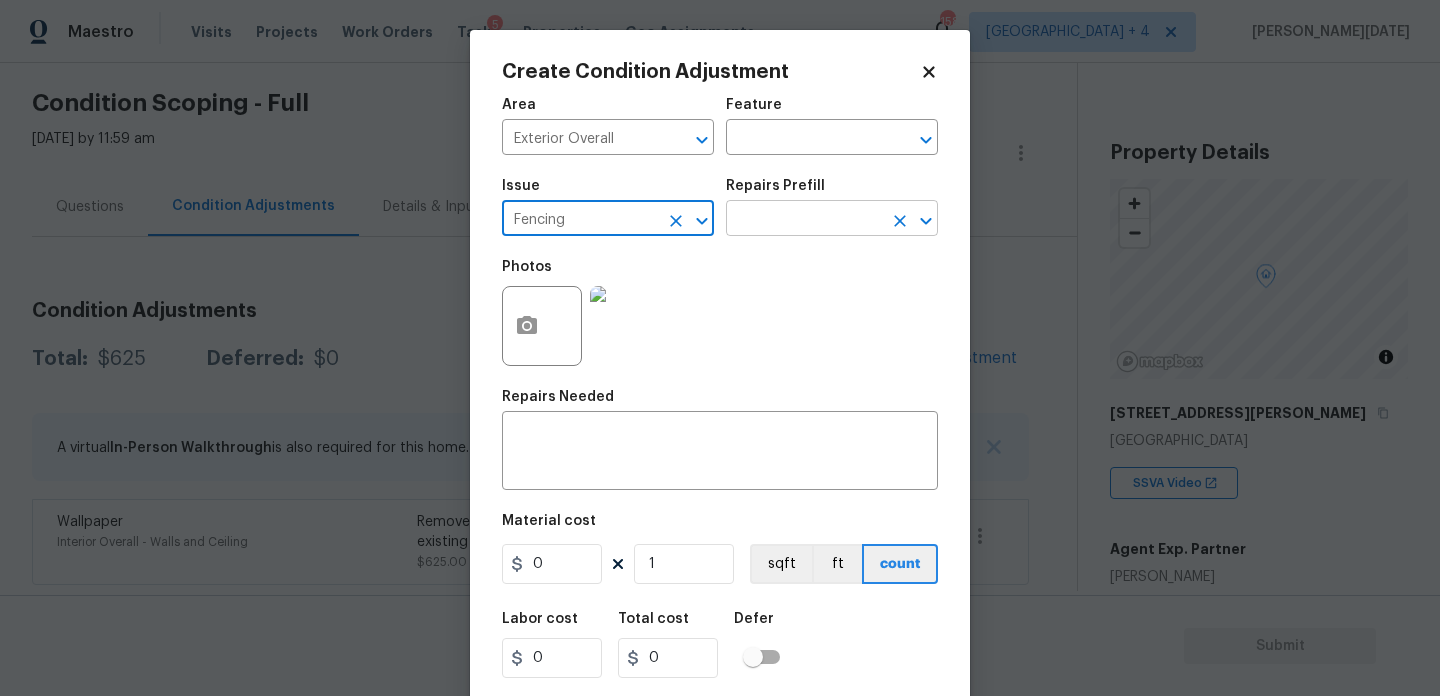 type on "Fencing" 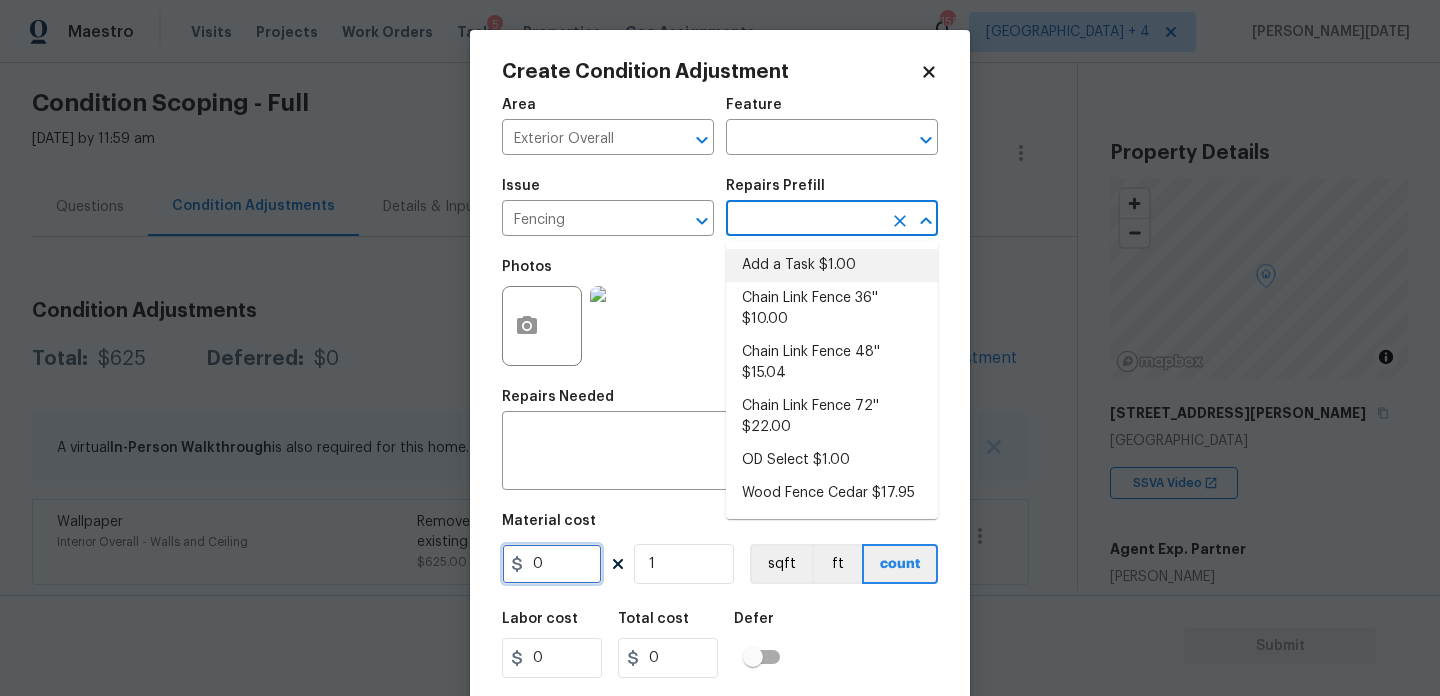 click on "0" at bounding box center [552, 564] 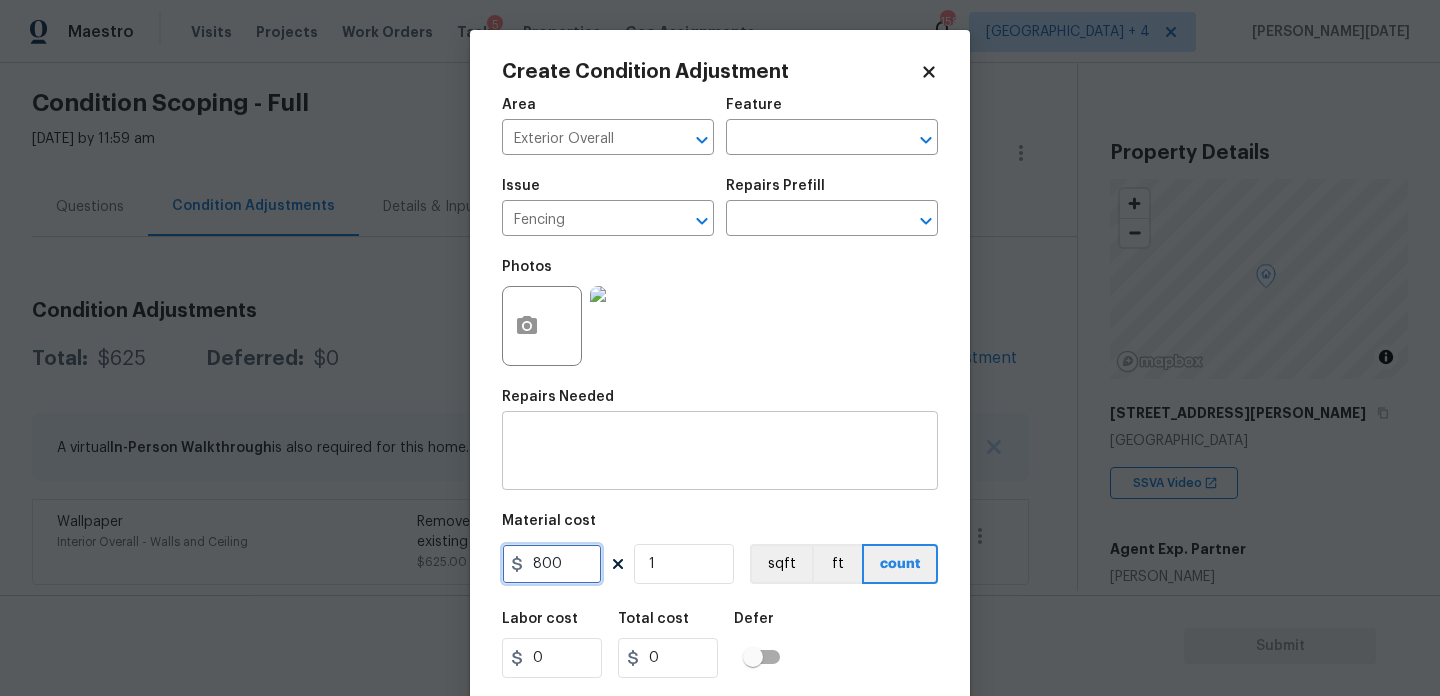 type on "800" 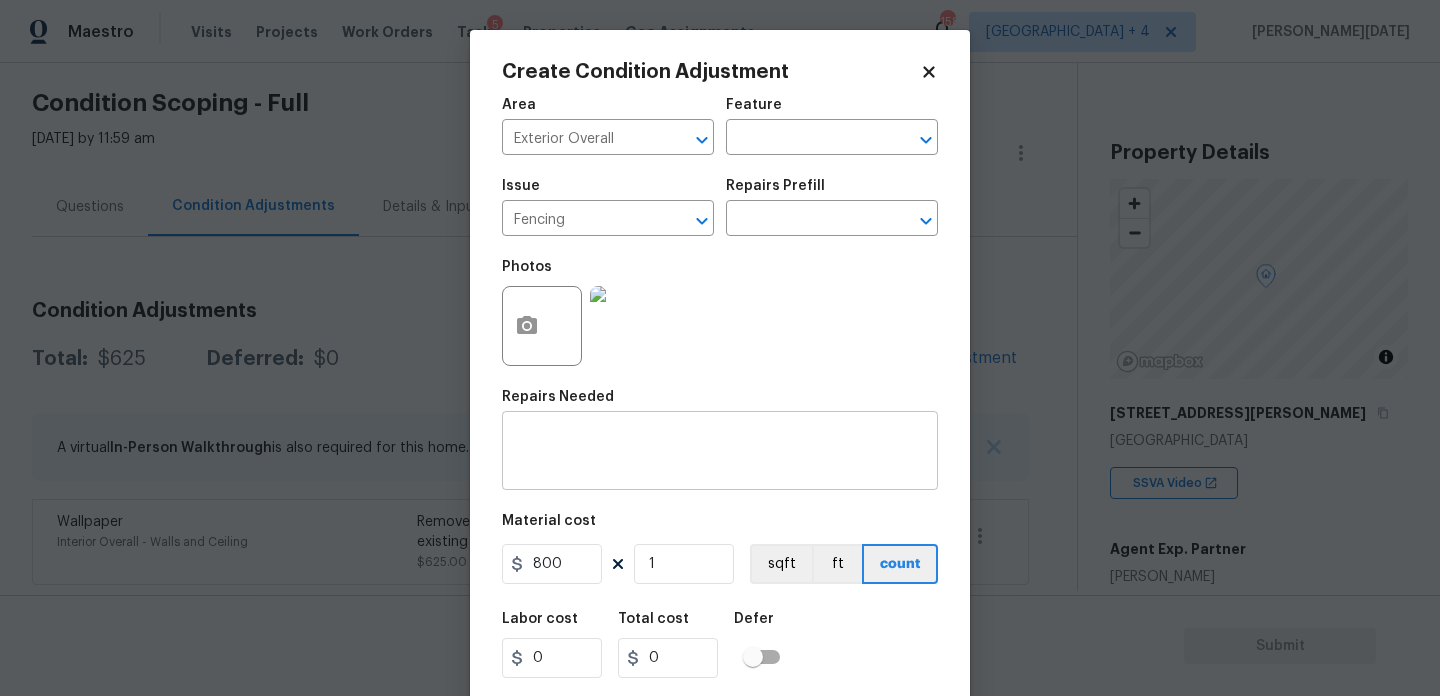 type on "800" 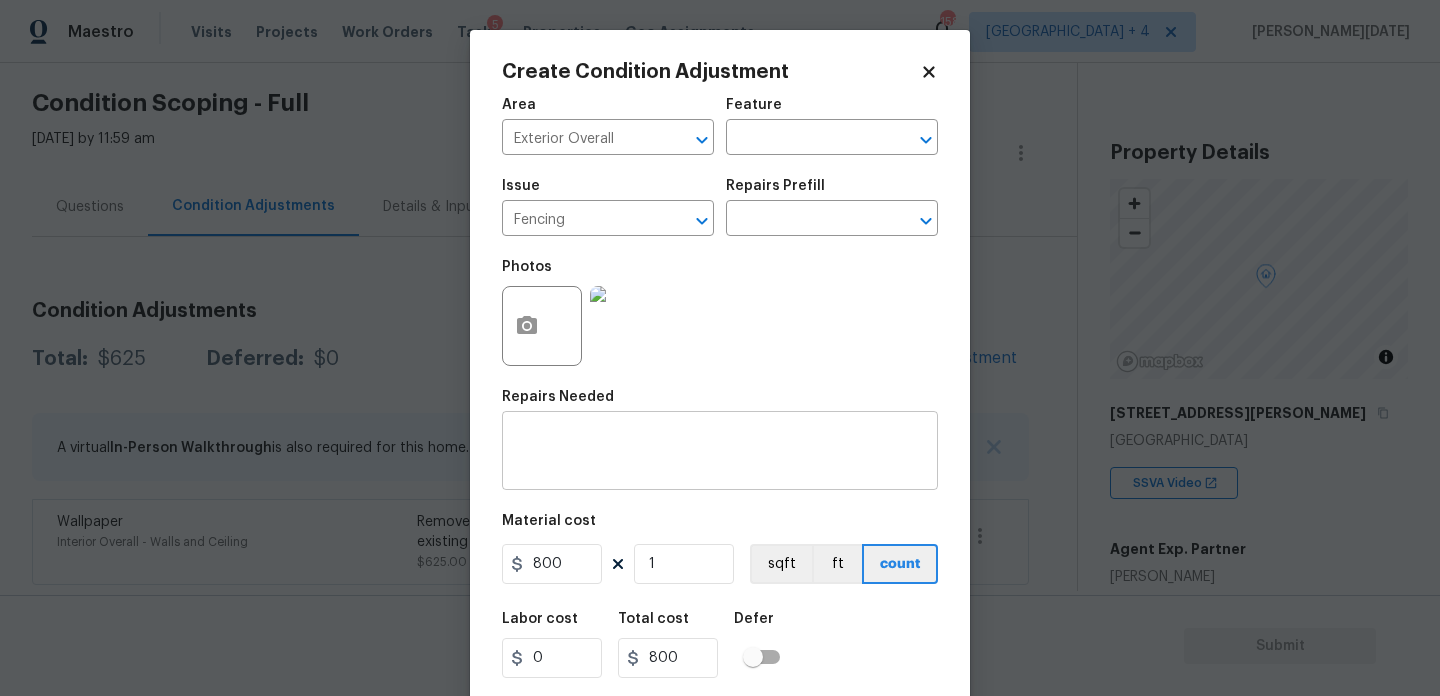 click on "x ​" at bounding box center (720, 453) 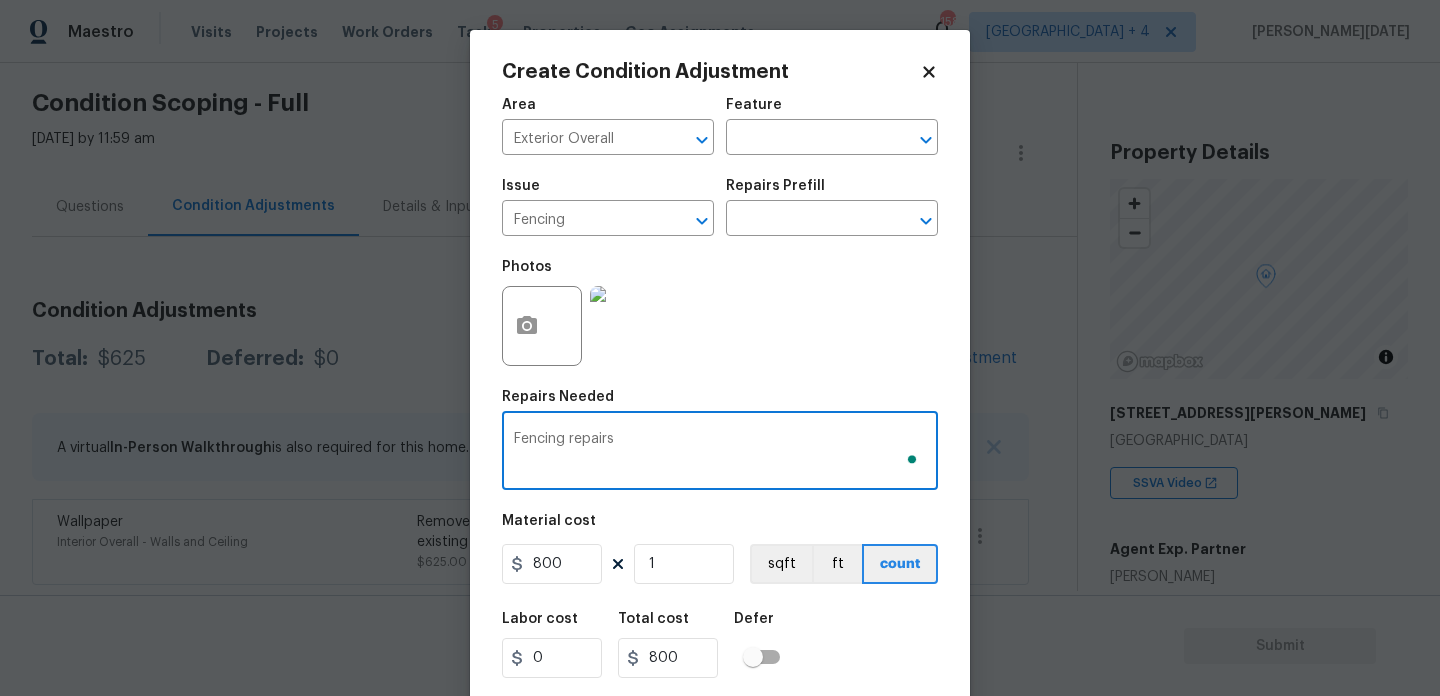 scroll, scrollTop: 51, scrollLeft: 0, axis: vertical 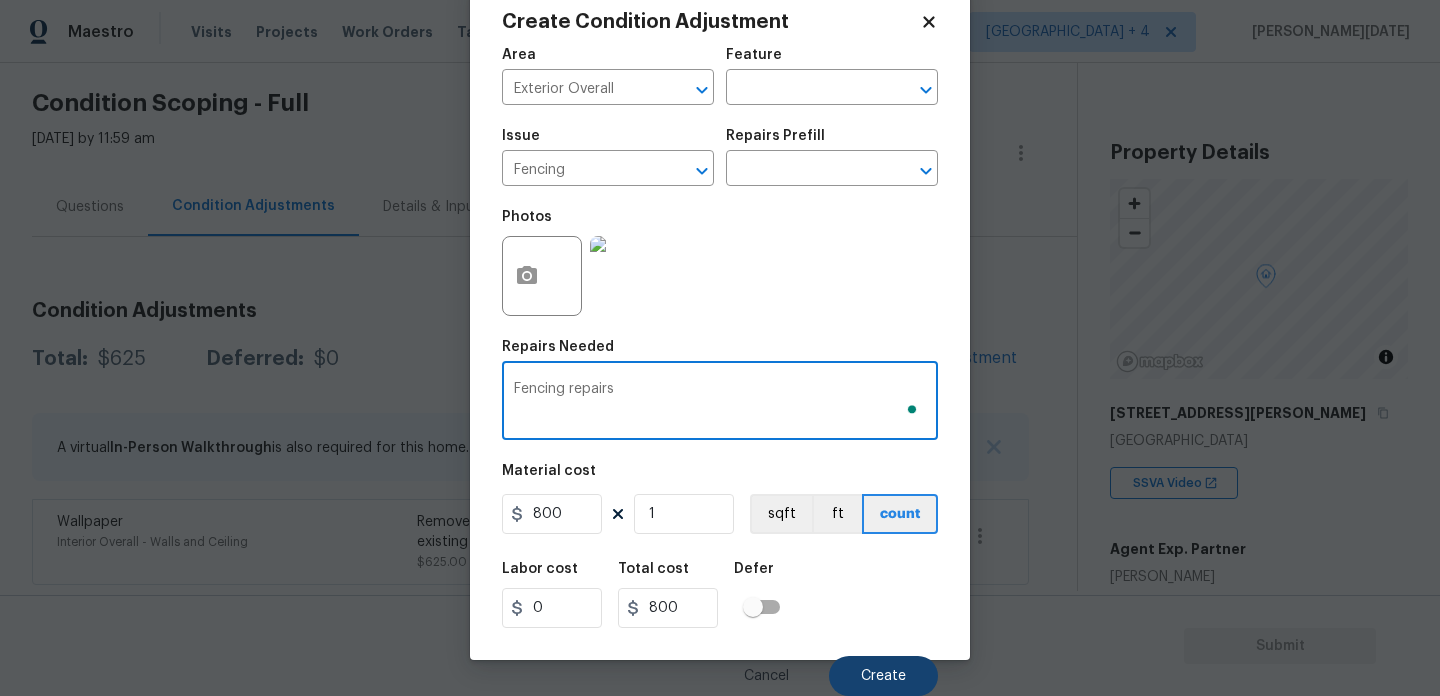 type on "Fencing repairs" 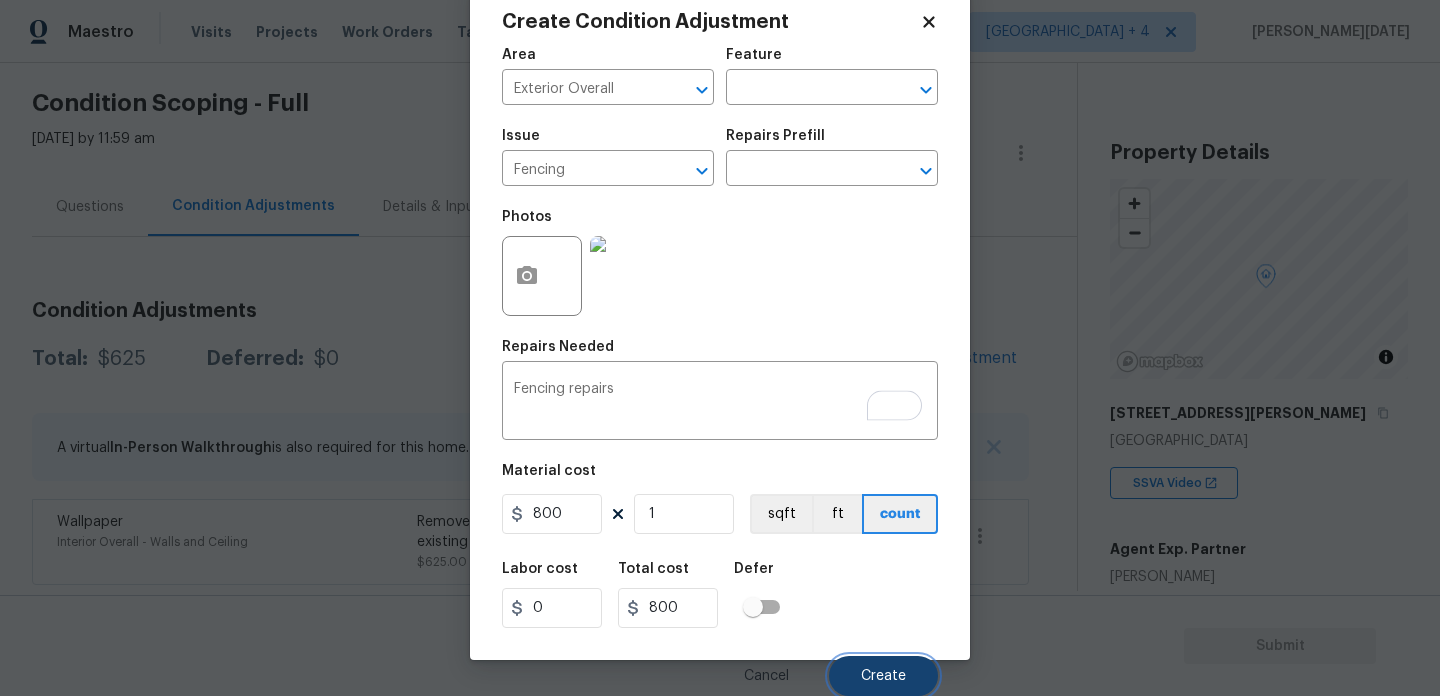 click on "Create" at bounding box center [883, 676] 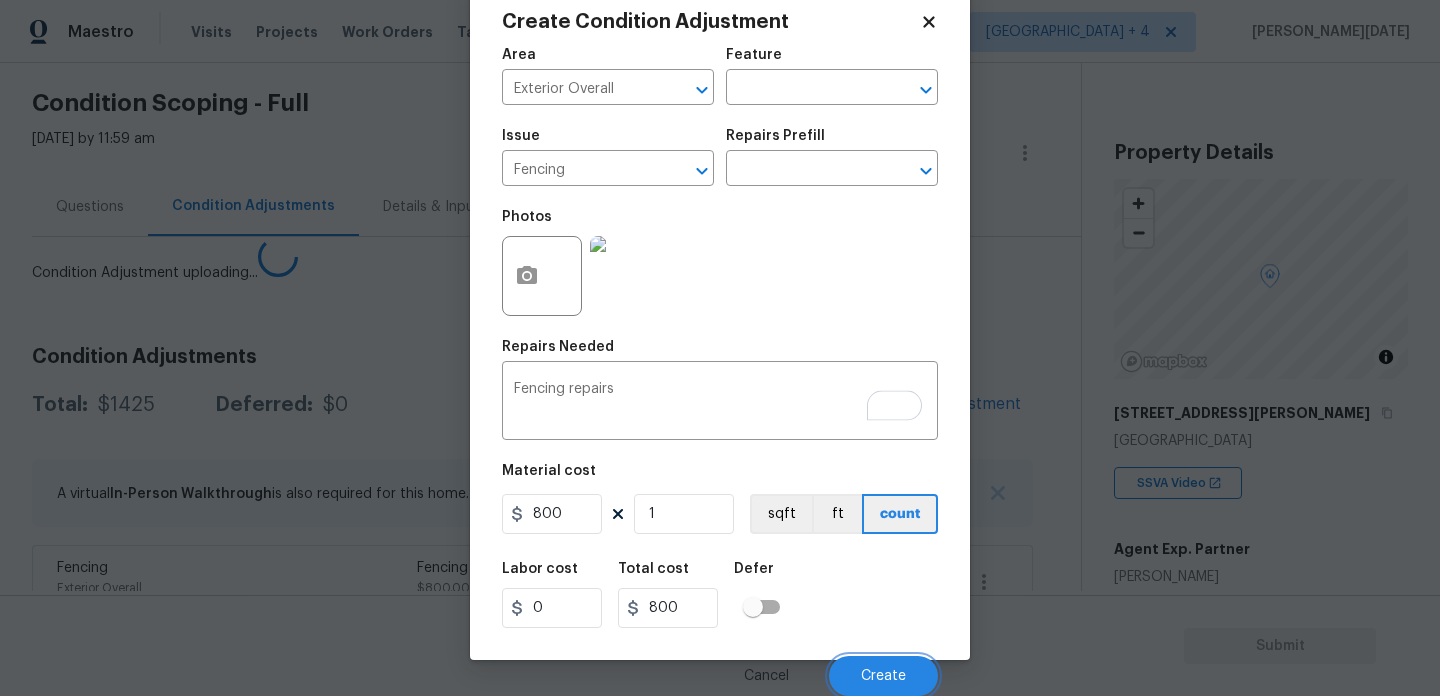 scroll, scrollTop: 44, scrollLeft: 0, axis: vertical 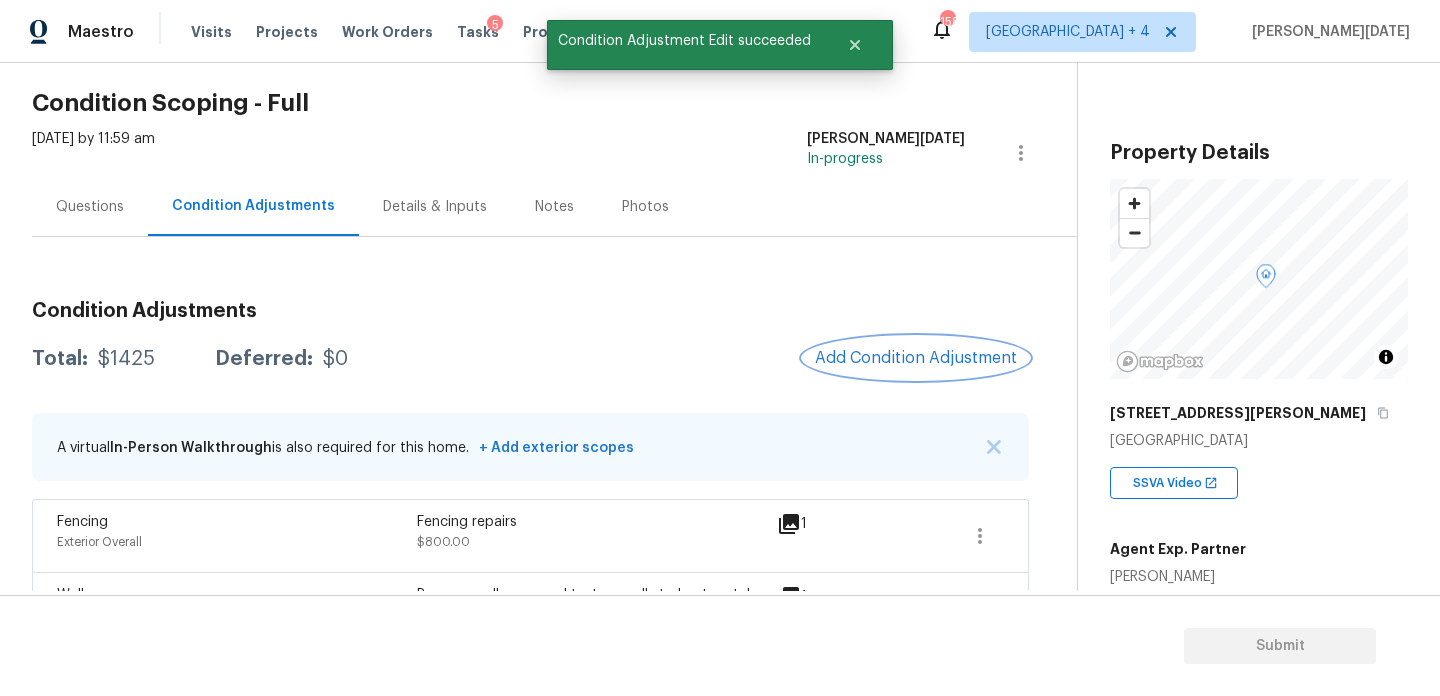 click on "Add Condition Adjustment" at bounding box center [916, 358] 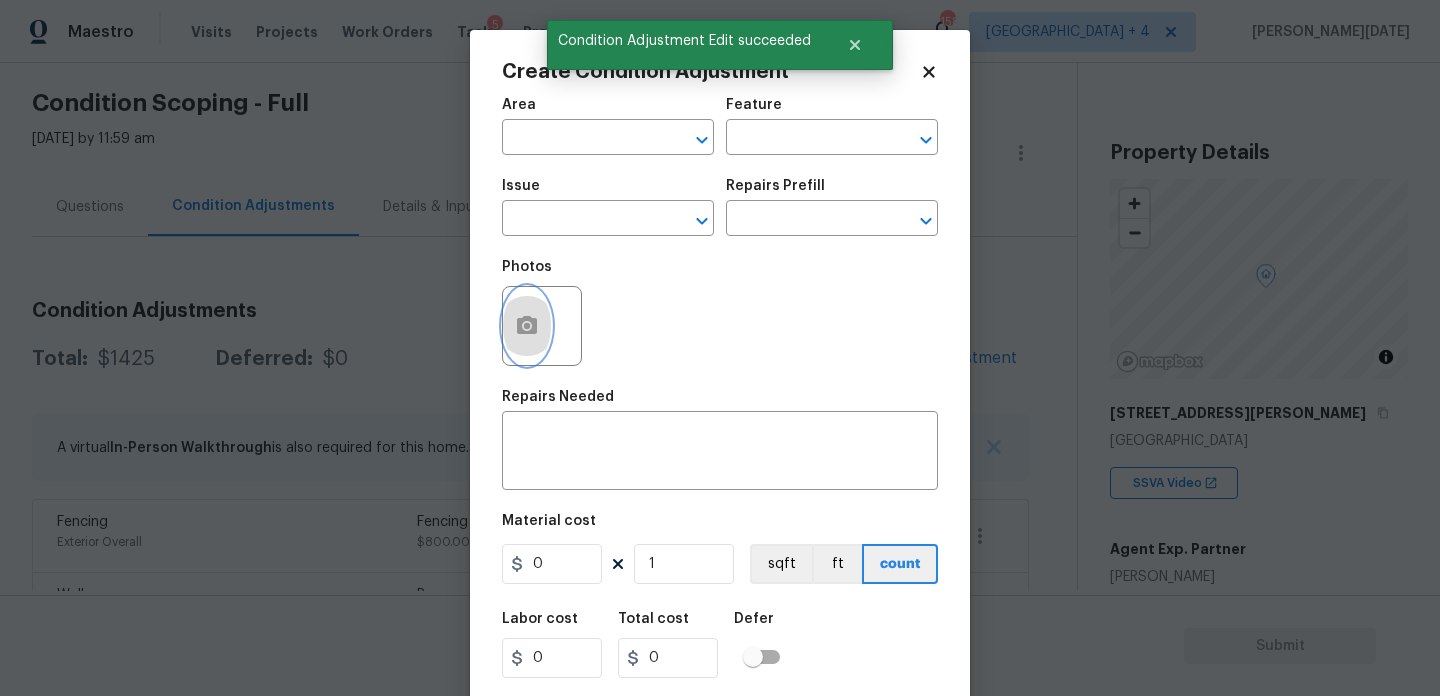 click 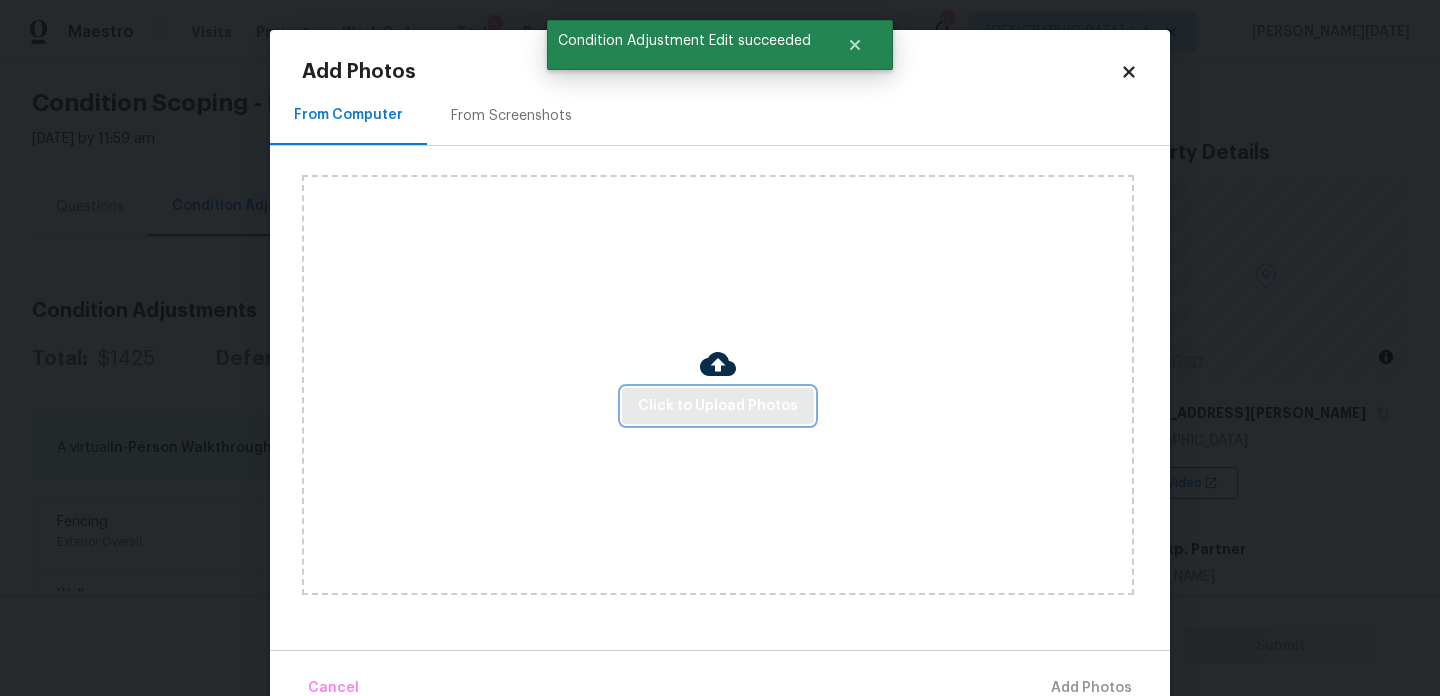 click on "Click to Upload Photos" at bounding box center [718, 406] 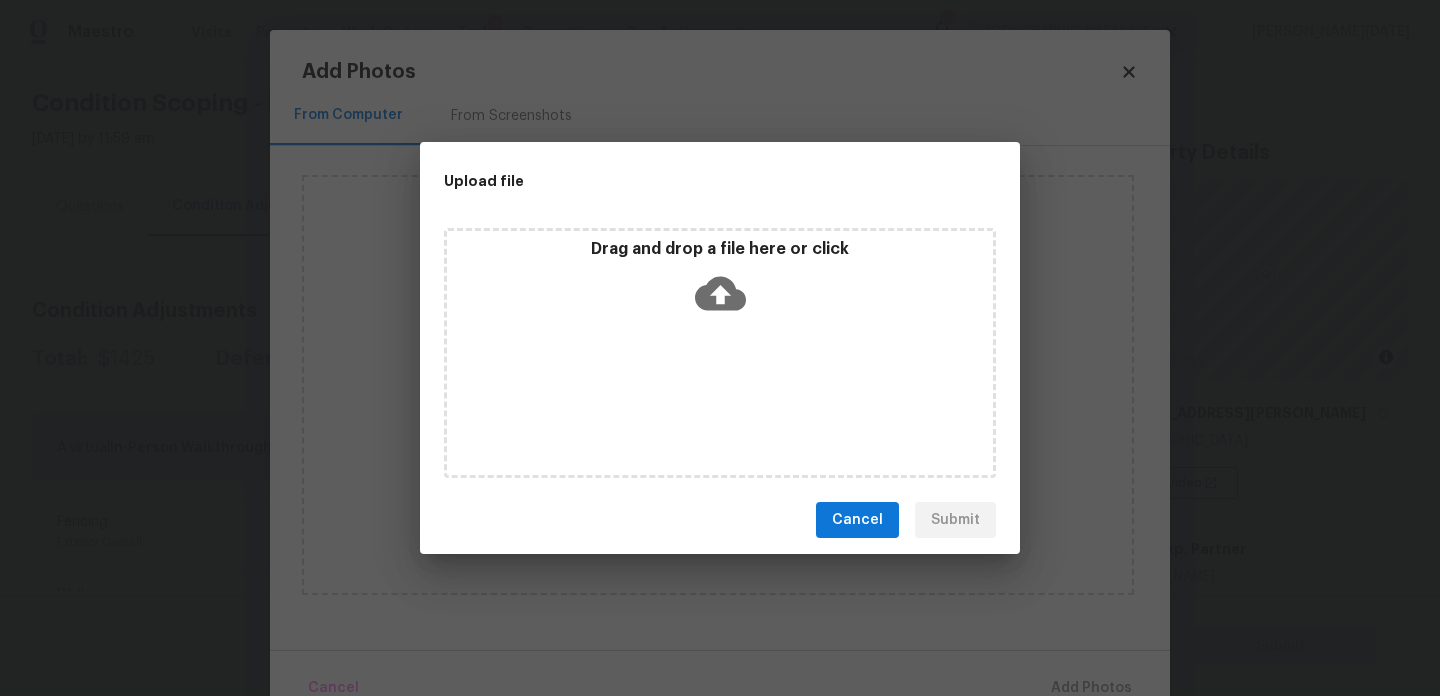 click on "Drag and drop a file here or click" at bounding box center [720, 353] 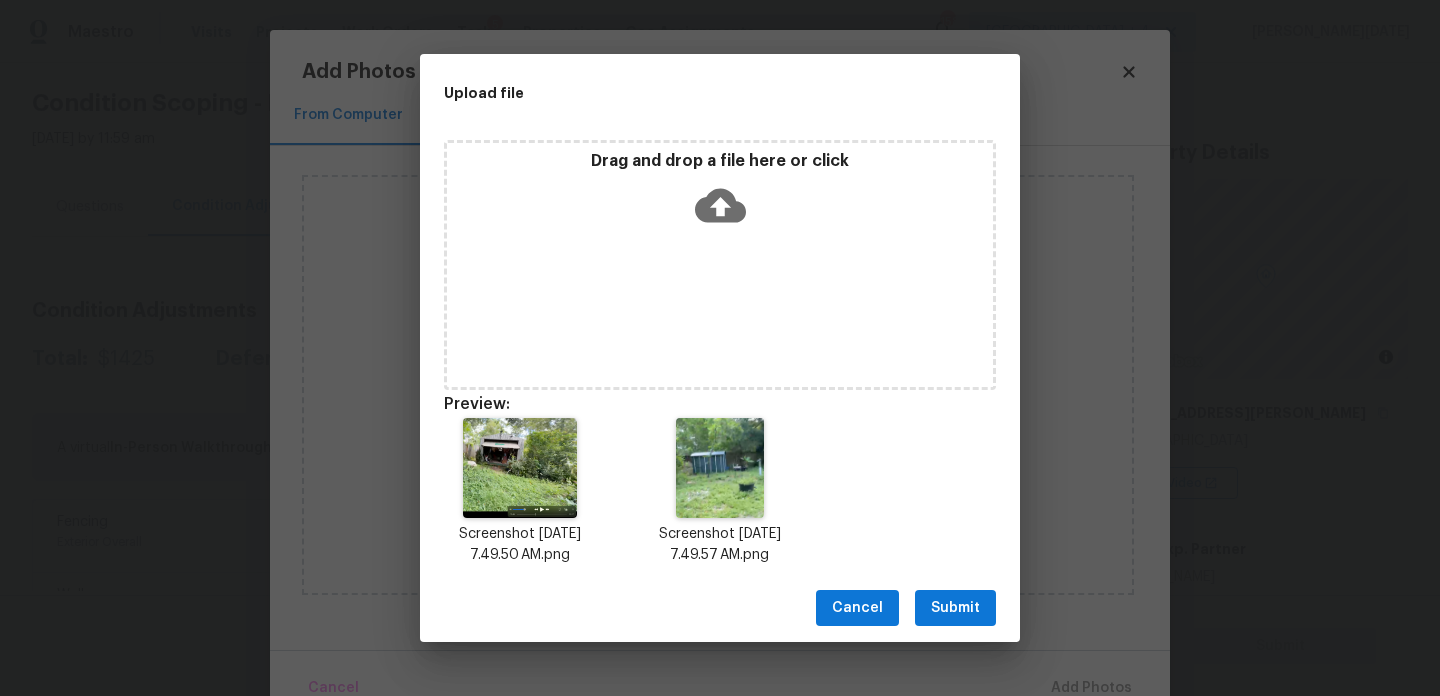click on "Submit" at bounding box center [955, 608] 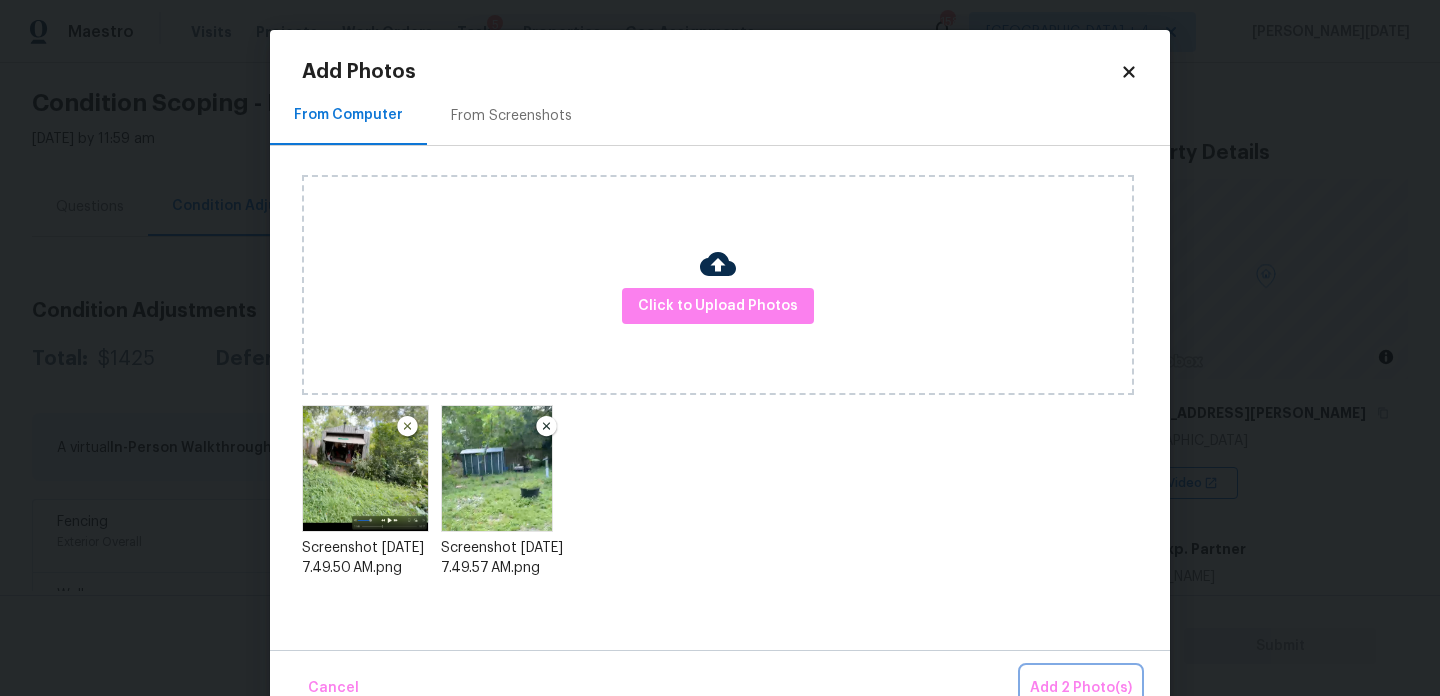 click on "Add 2 Photo(s)" at bounding box center (1081, 688) 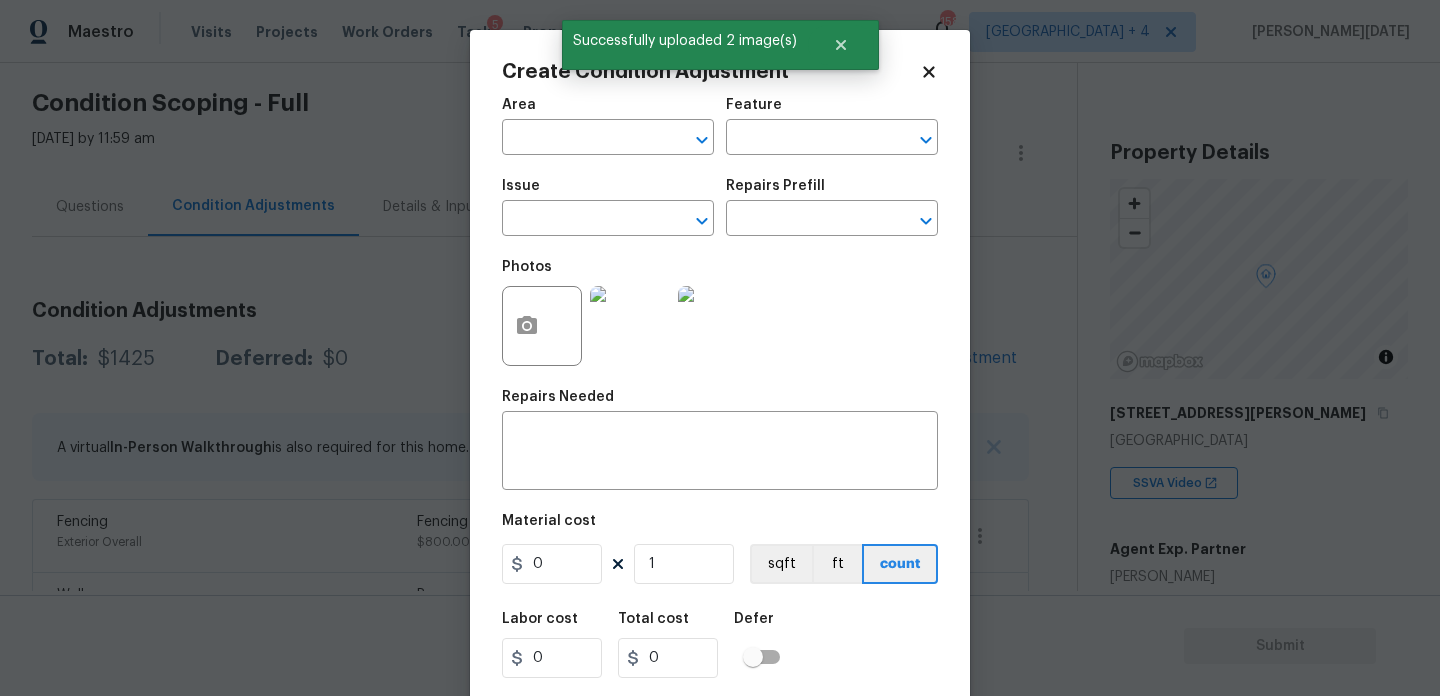 click on "Area" at bounding box center (608, 111) 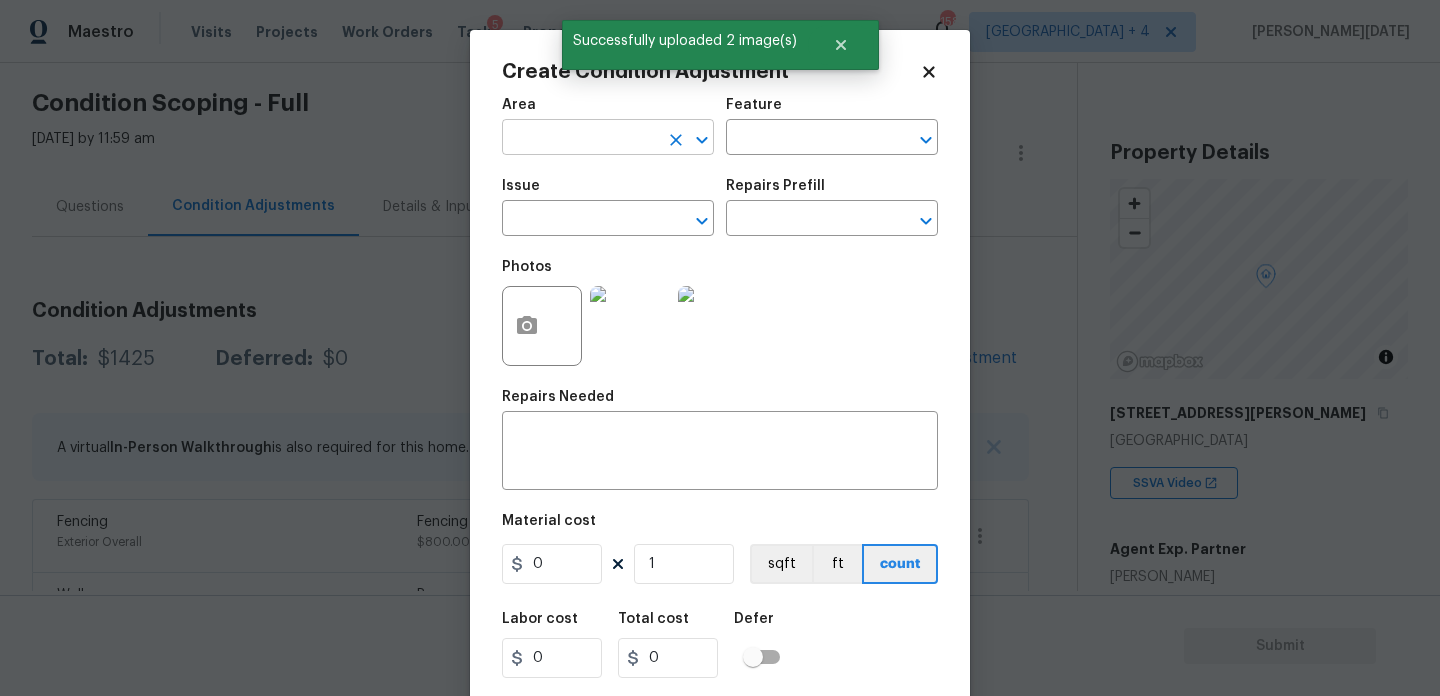 click at bounding box center (580, 139) 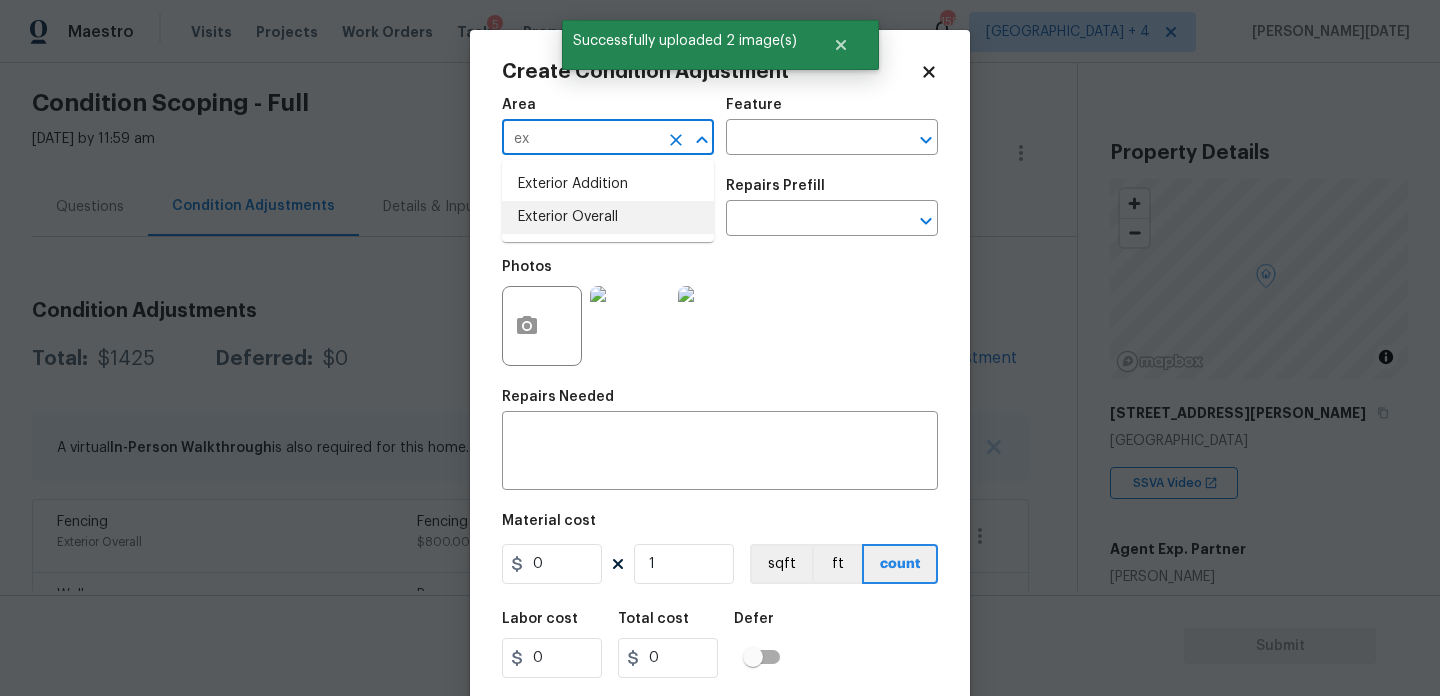 click on "Exterior Overall" at bounding box center (608, 217) 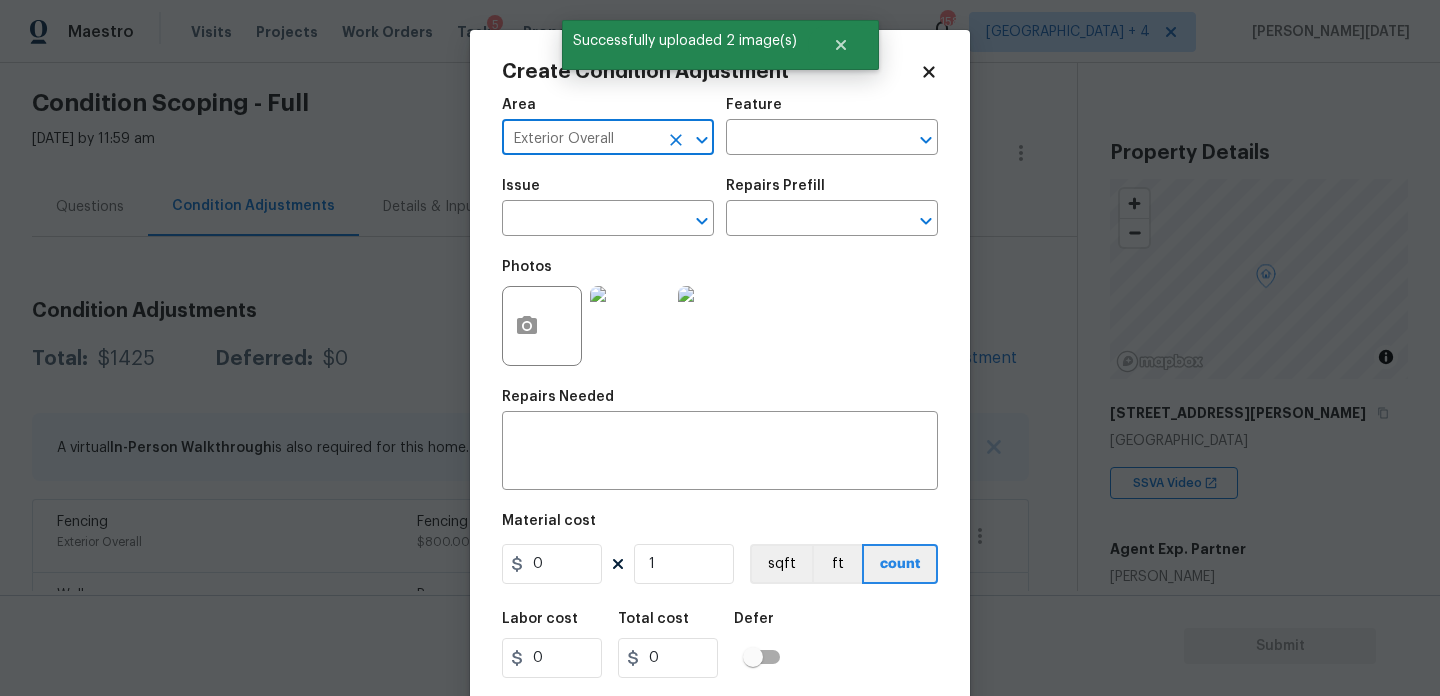 type on "Exterior Overall" 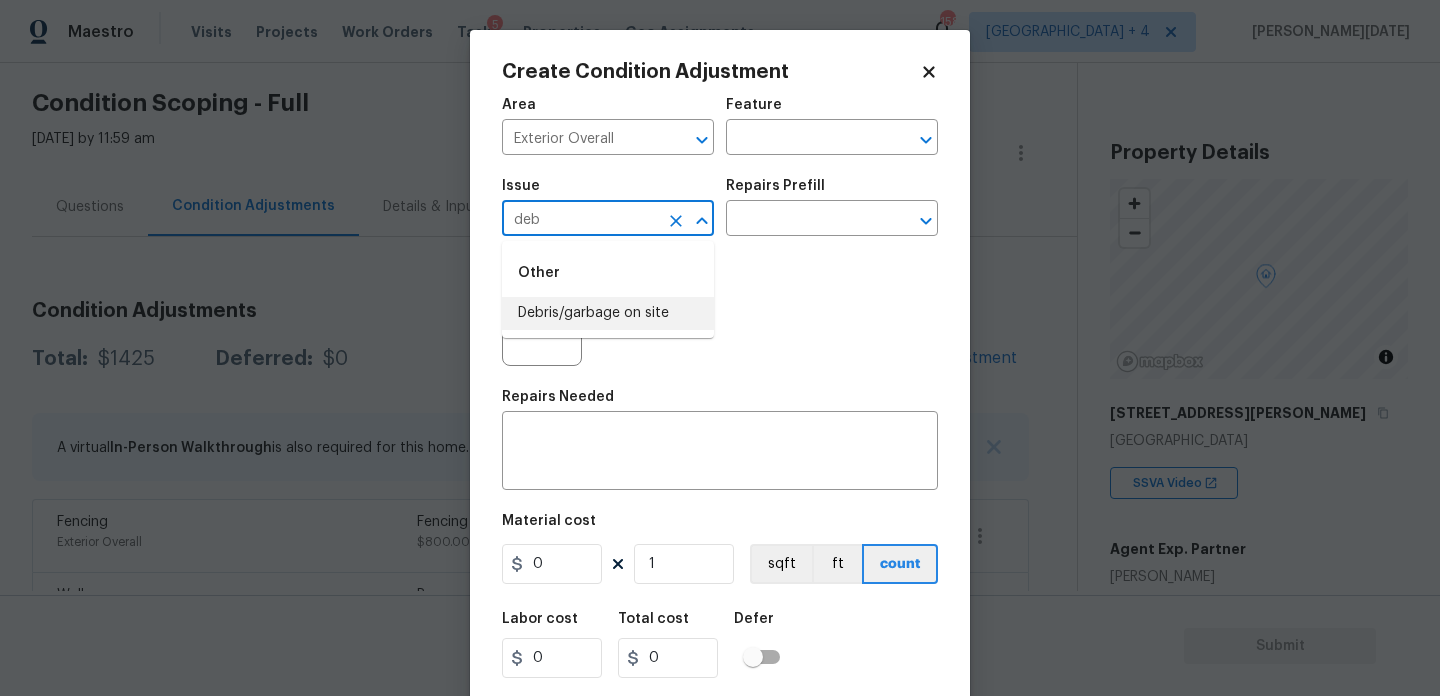 click on "Debris/garbage on site" at bounding box center [608, 313] 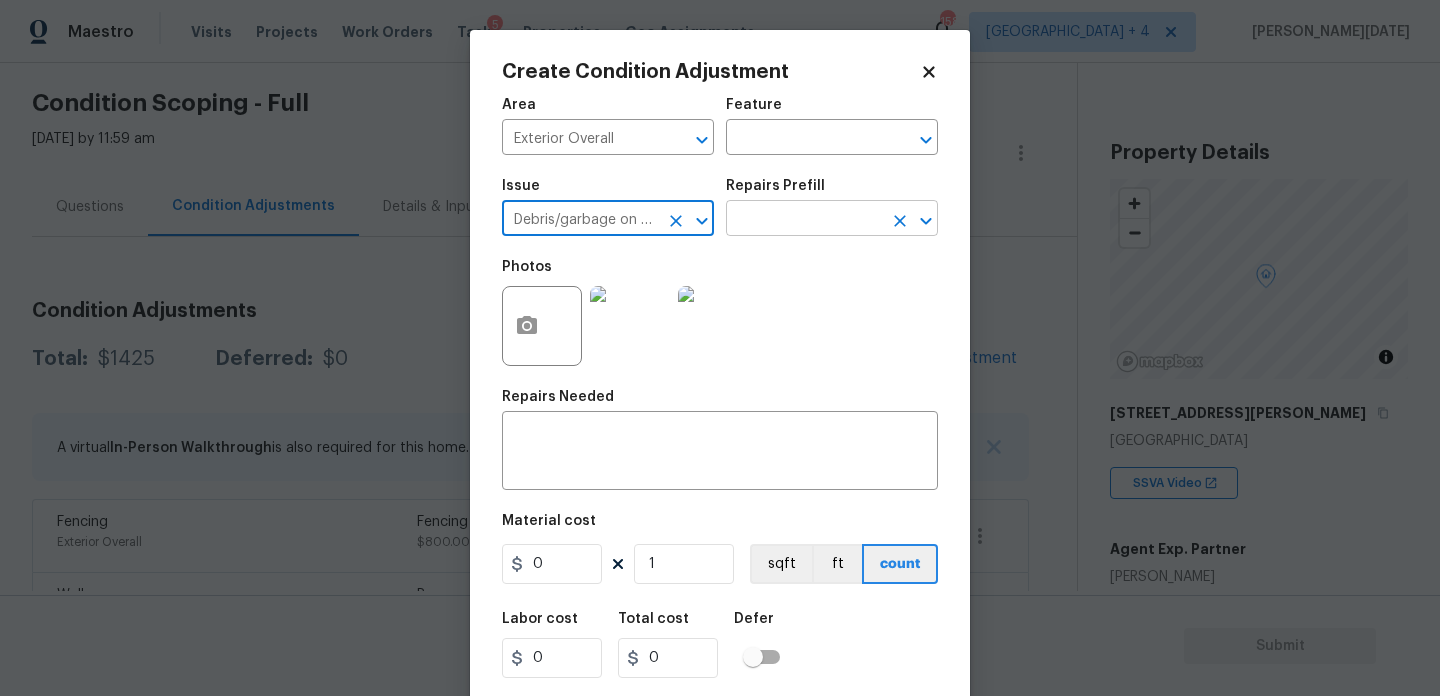 type on "Debris/garbage on site" 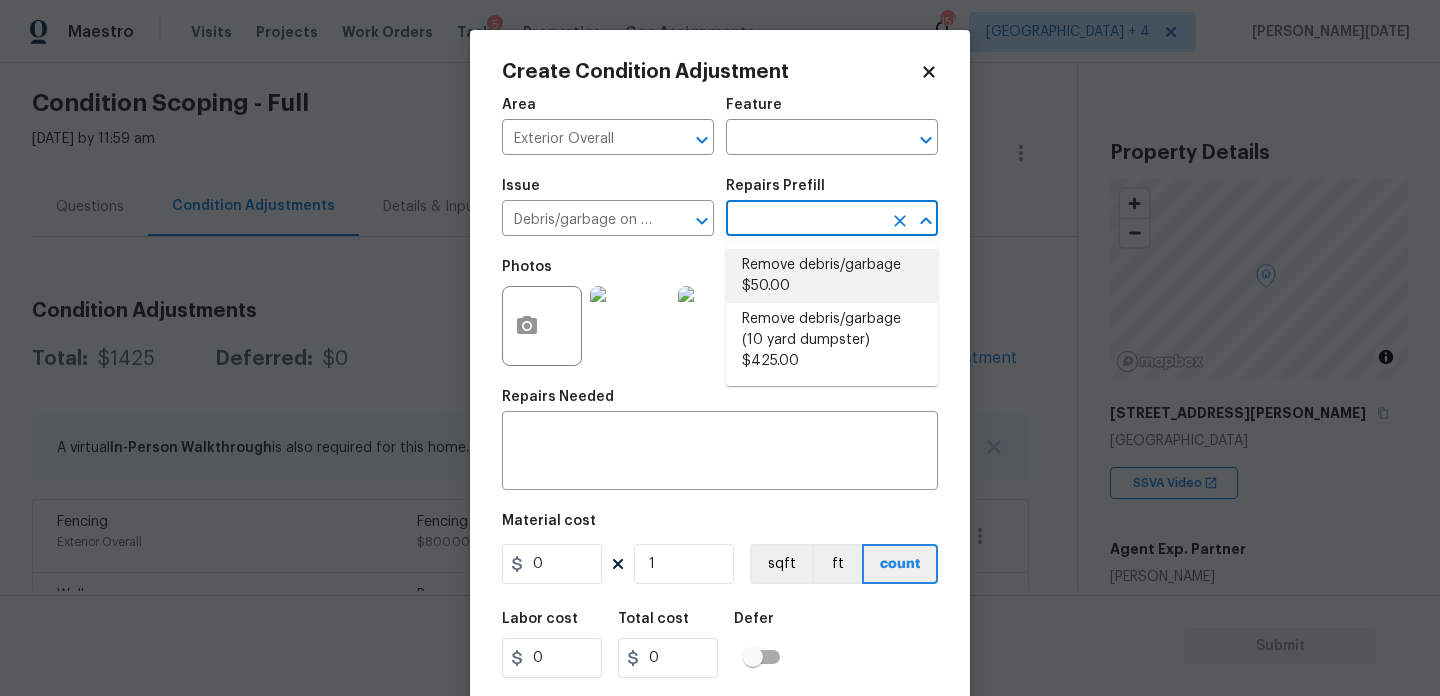 click on "Remove debris/garbage $50.00" at bounding box center [832, 276] 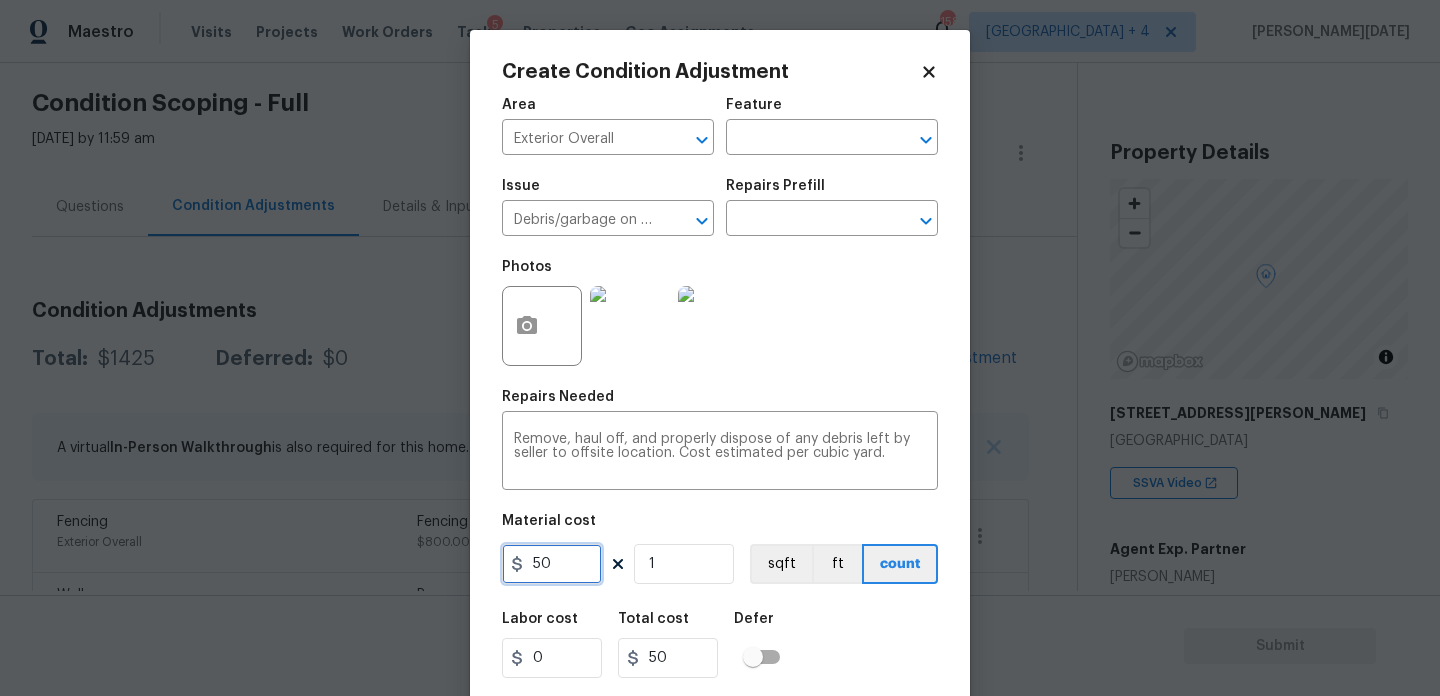 drag, startPoint x: 570, startPoint y: 572, endPoint x: 259, endPoint y: 570, distance: 311.00644 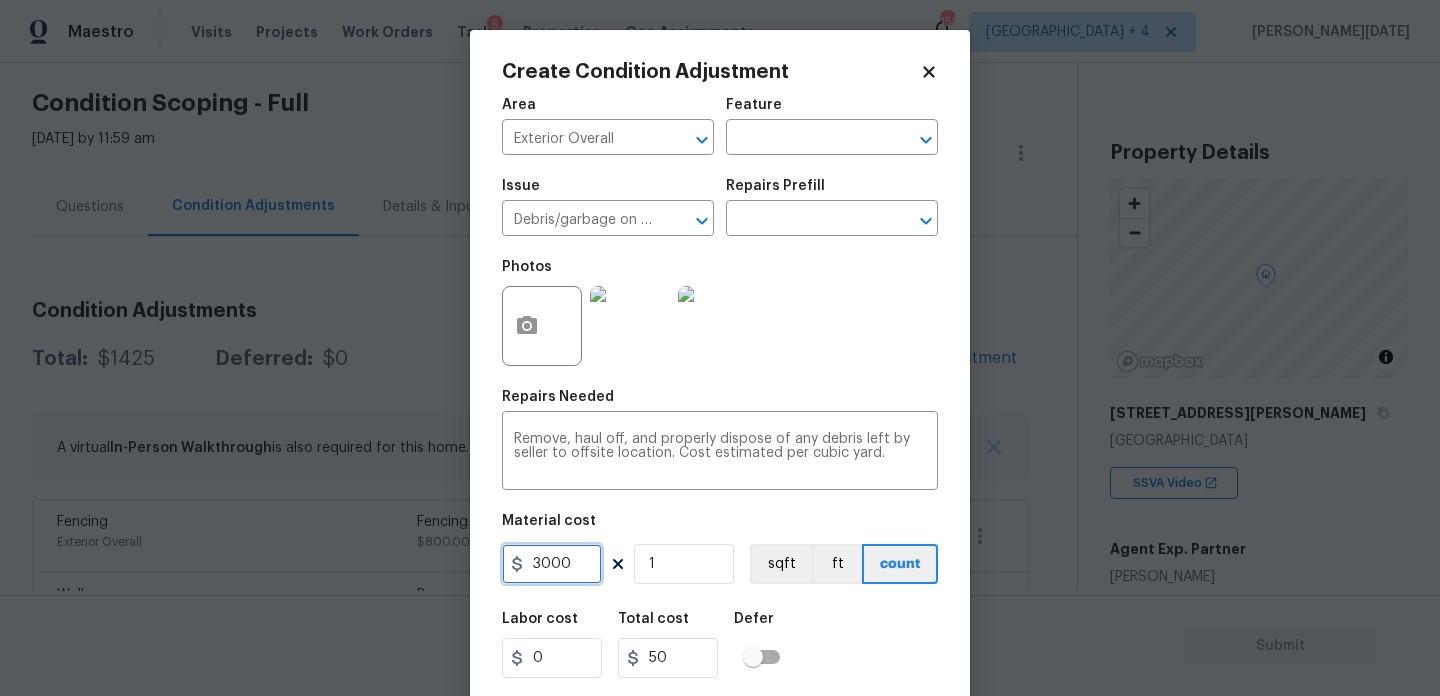 type on "3000" 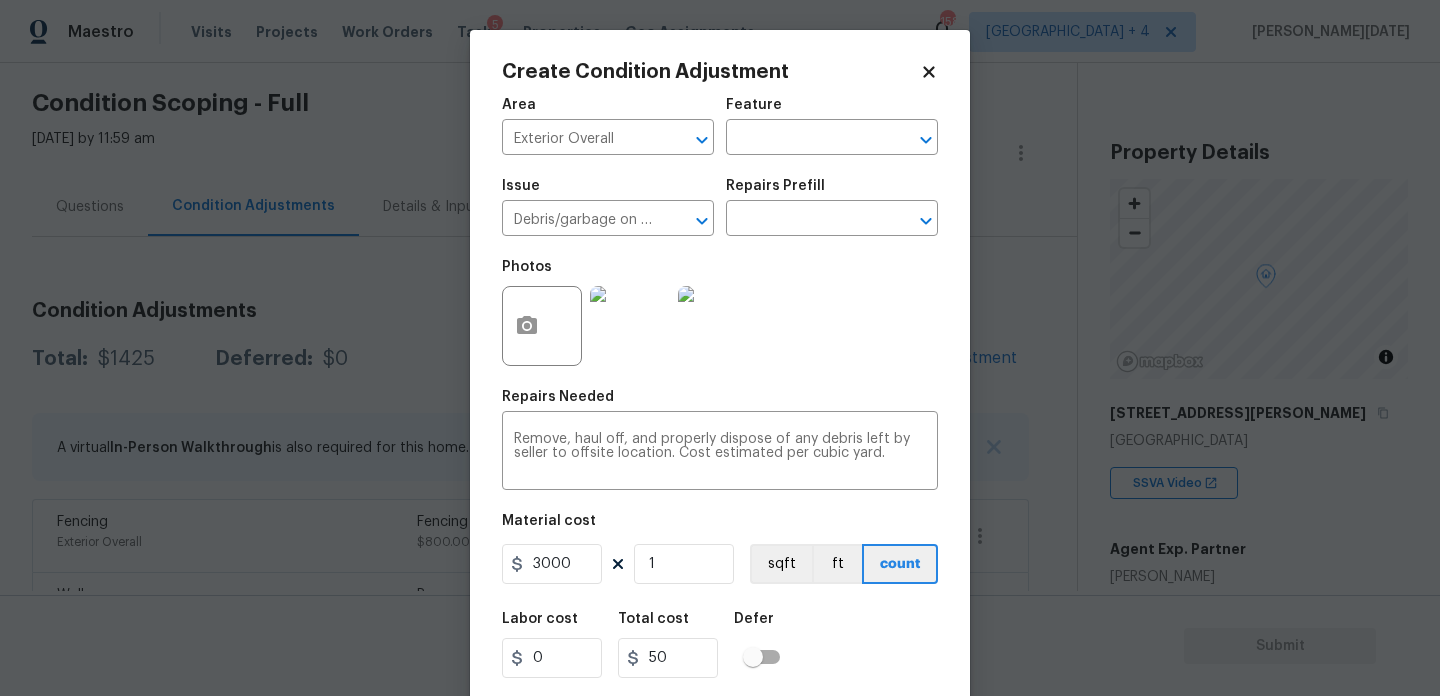 type on "3000" 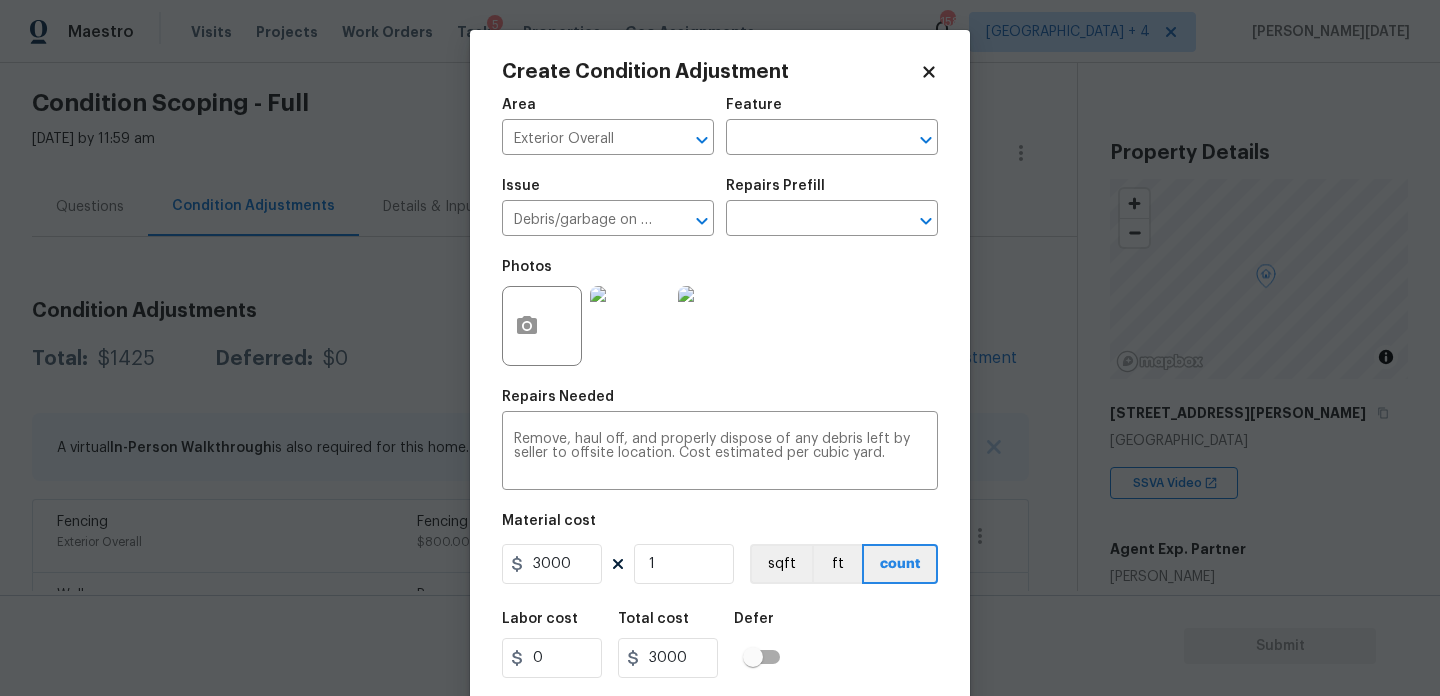 click on "Photos" at bounding box center [720, 313] 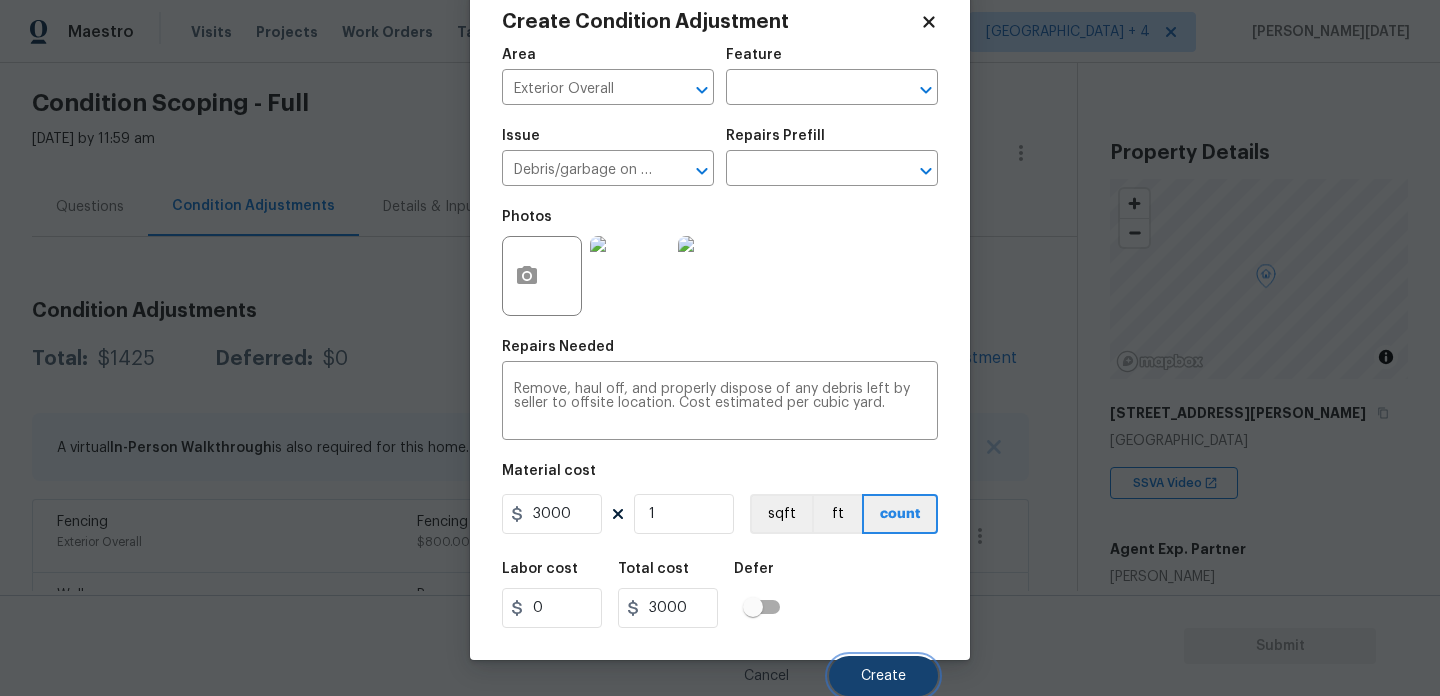 click on "Create" at bounding box center (883, 676) 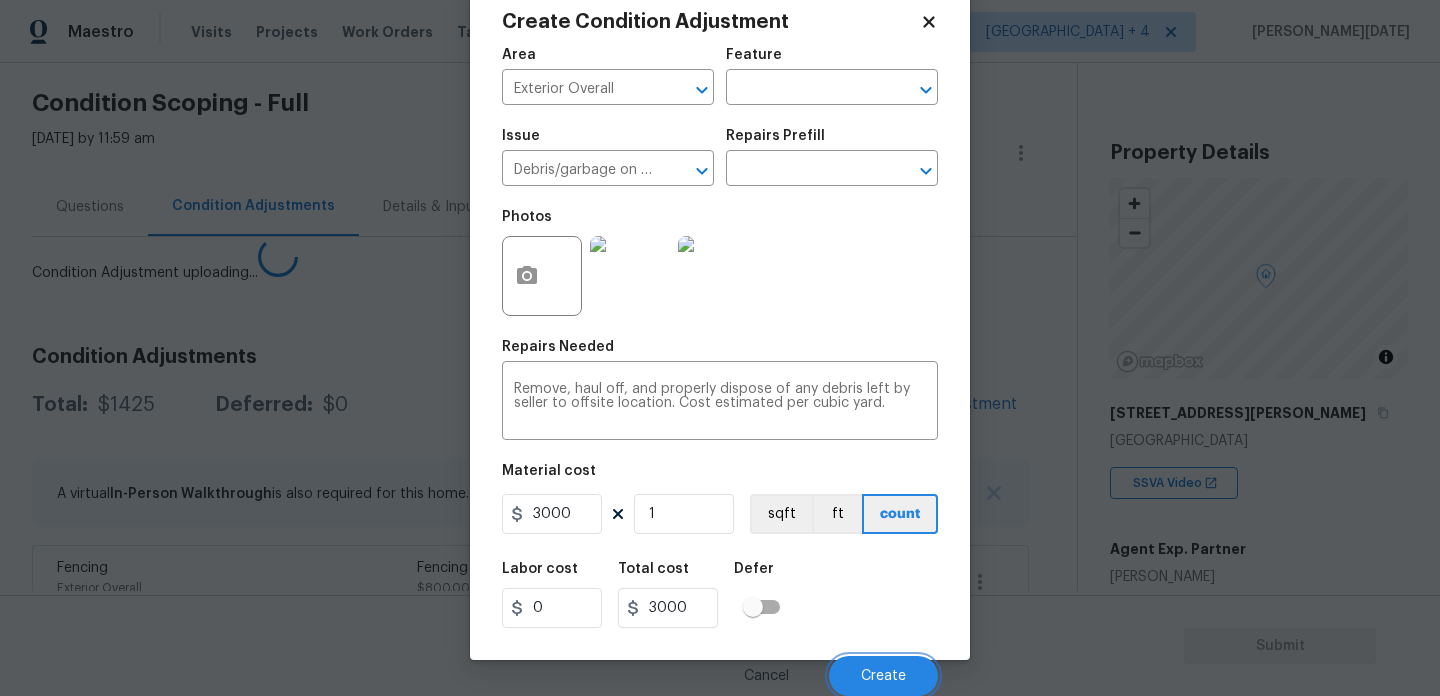 type 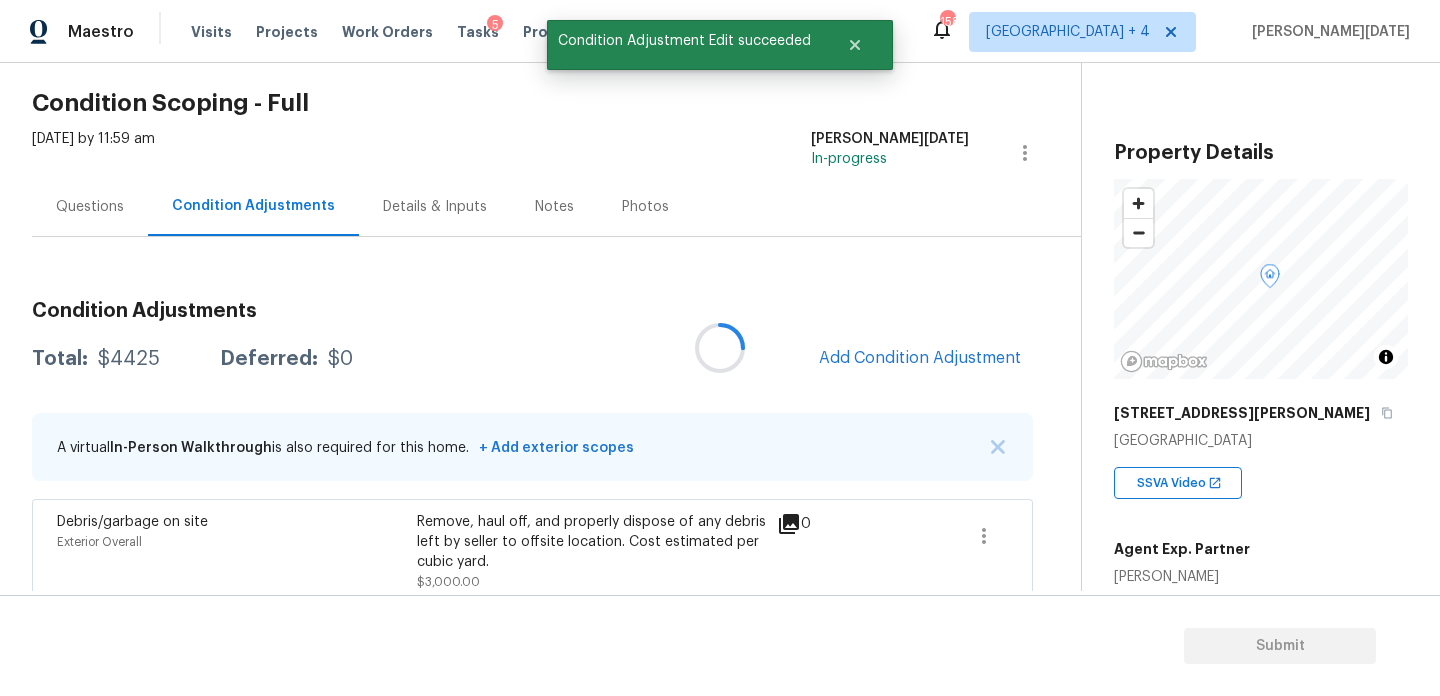scroll, scrollTop: 0, scrollLeft: 0, axis: both 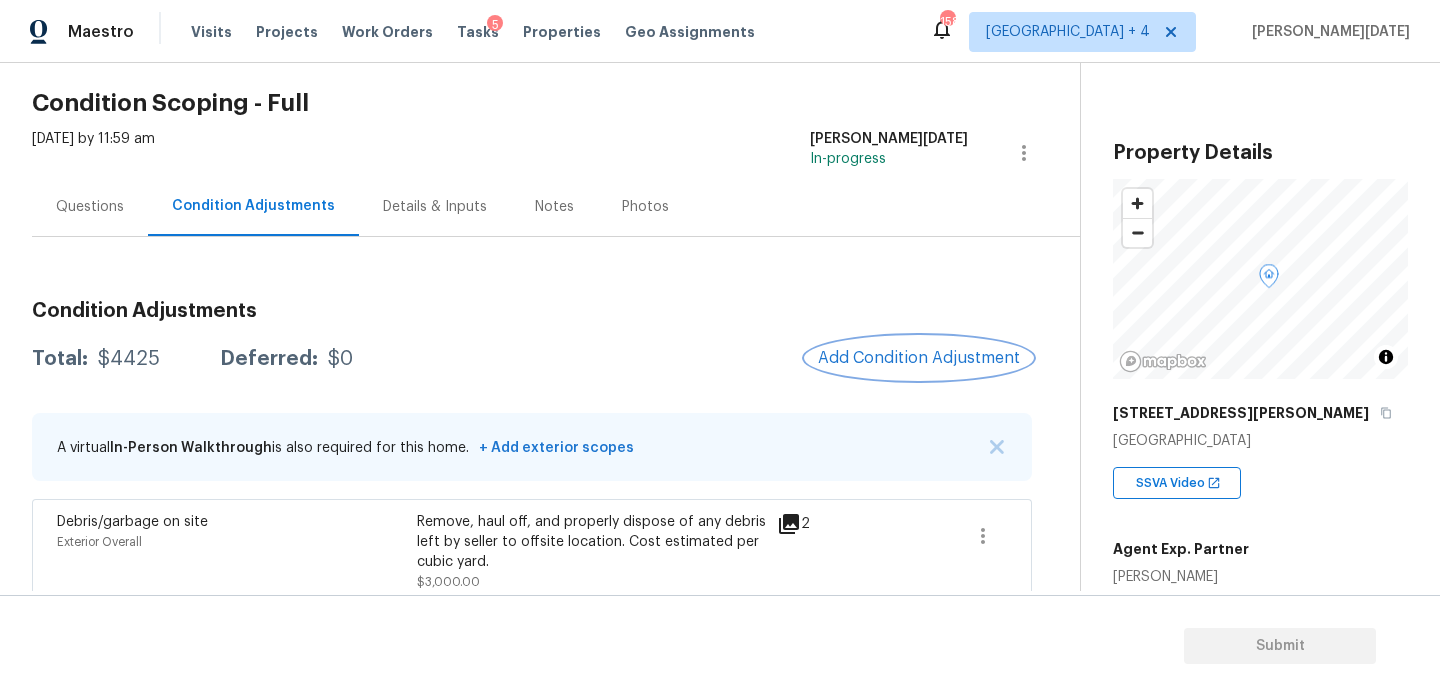 click on "Add Condition Adjustment" at bounding box center [919, 358] 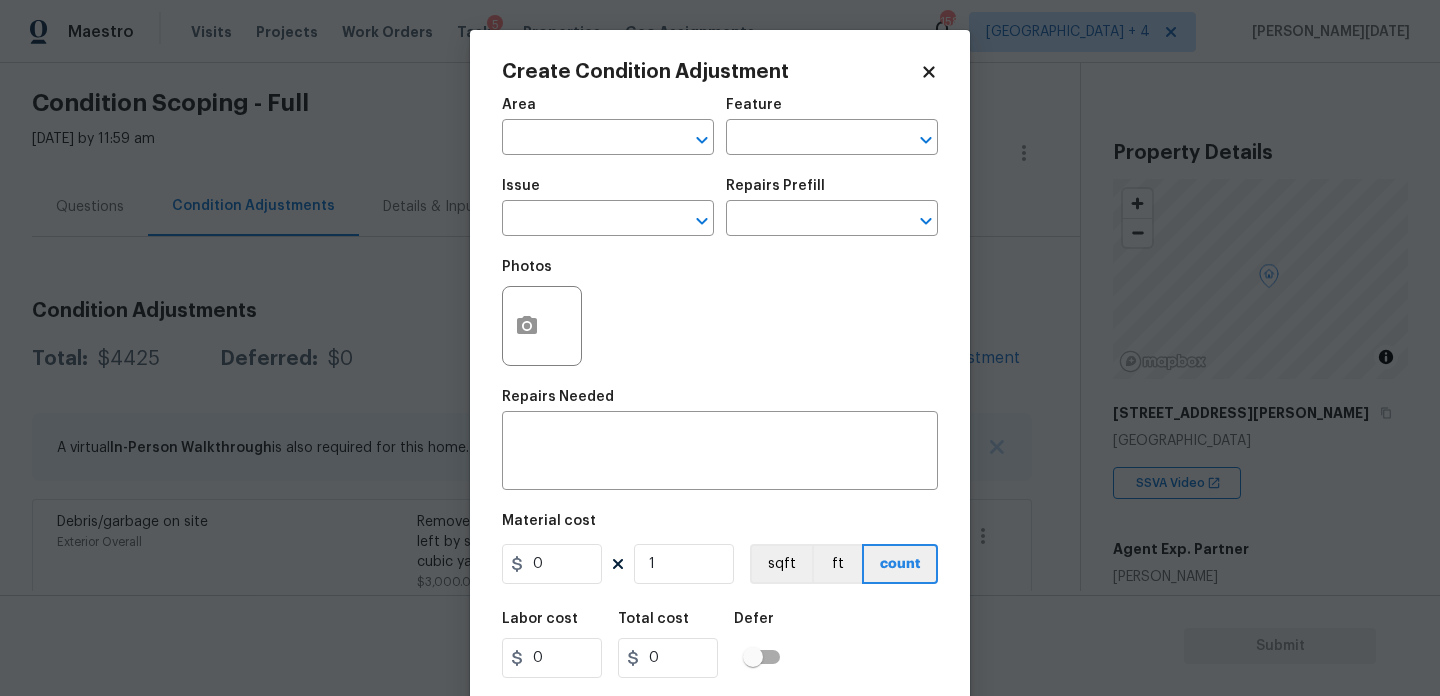click at bounding box center [542, 326] 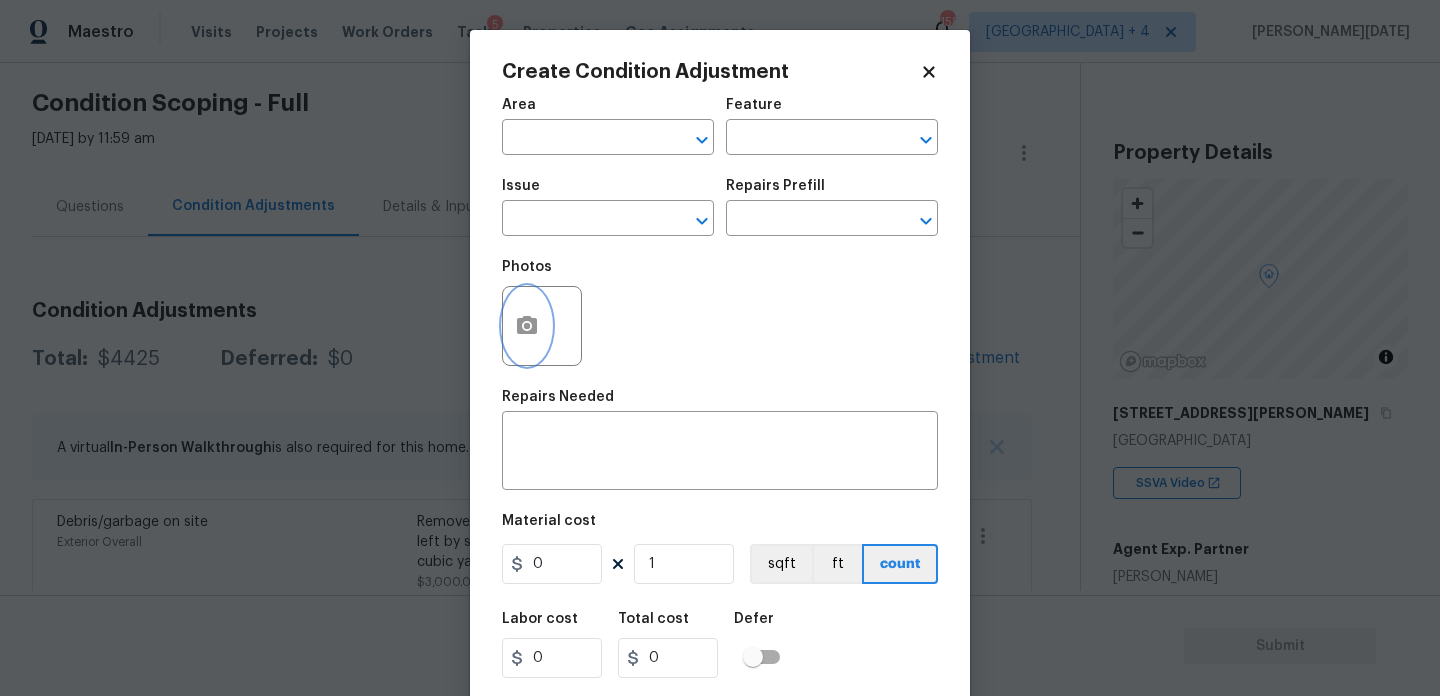 click at bounding box center (527, 326) 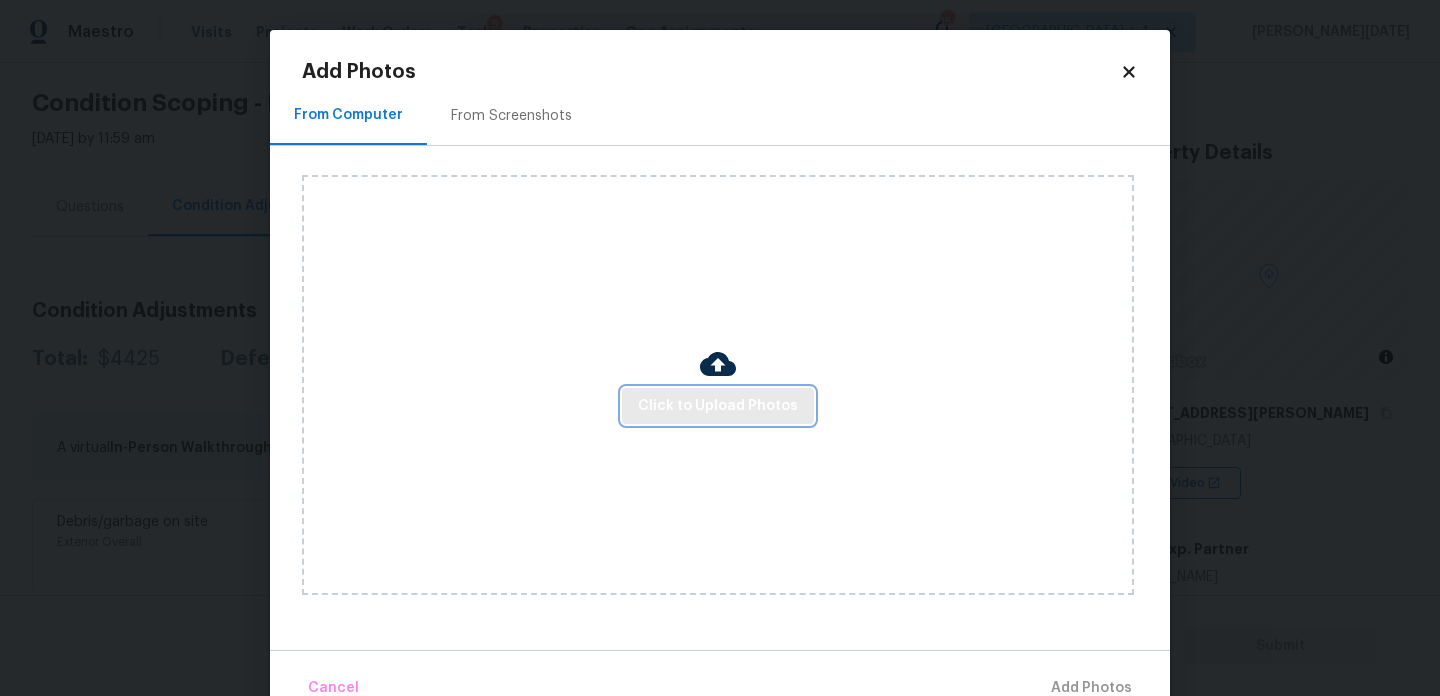 click on "Click to Upload Photos" at bounding box center (718, 406) 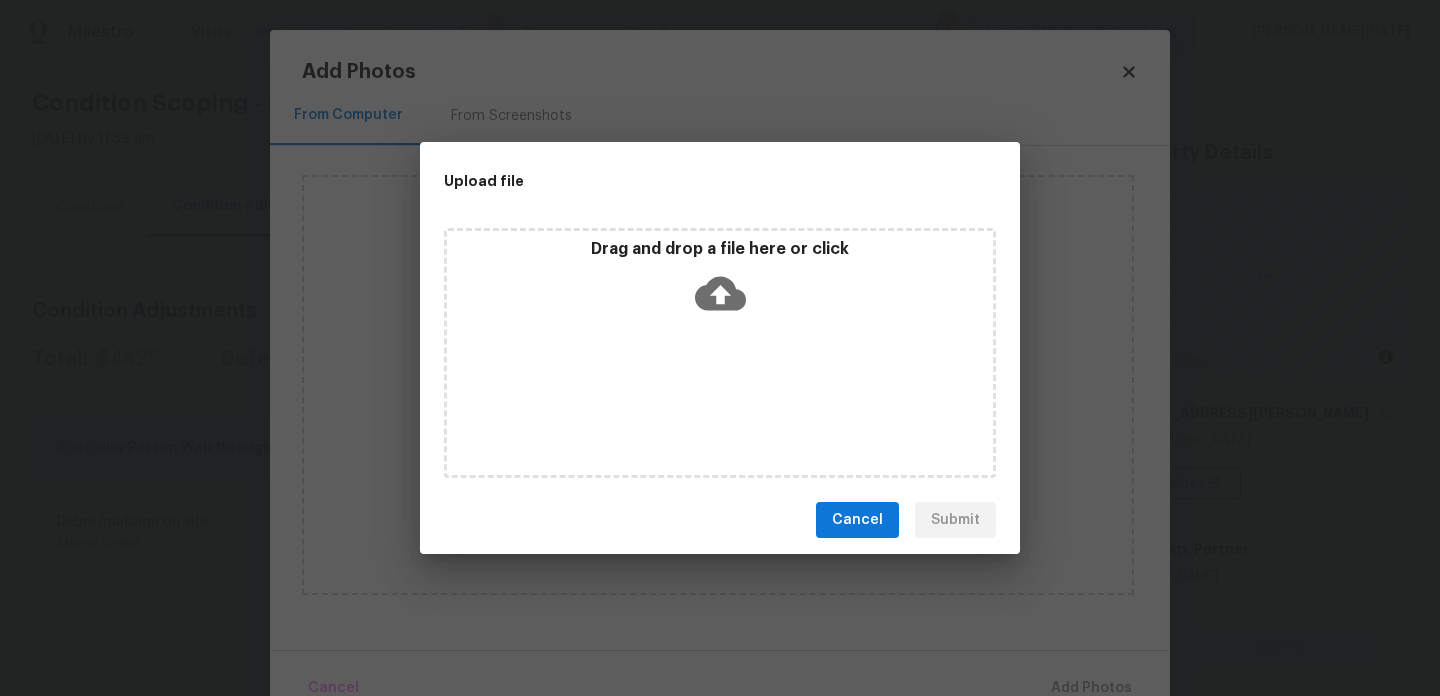 click on "Drag and drop a file here or click" at bounding box center [720, 353] 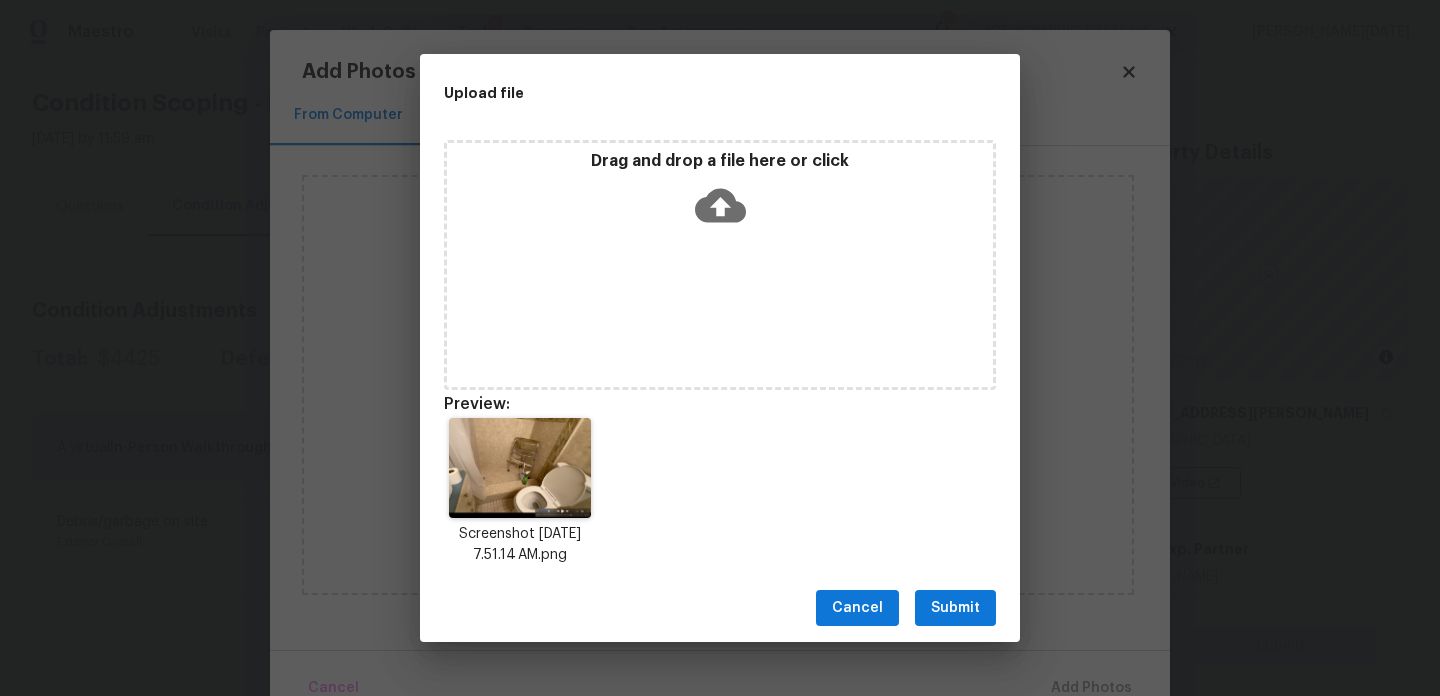 click on "Submit" at bounding box center [955, 608] 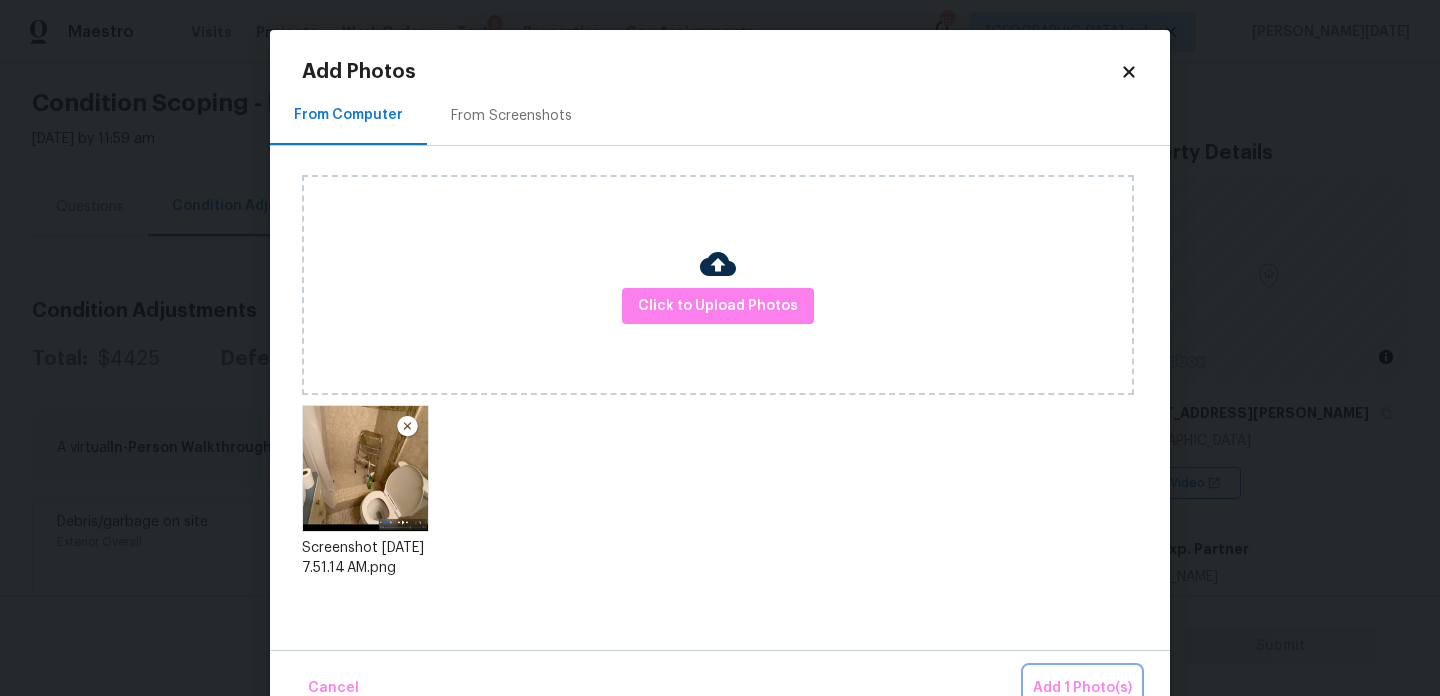 click on "Add 1 Photo(s)" at bounding box center [1082, 688] 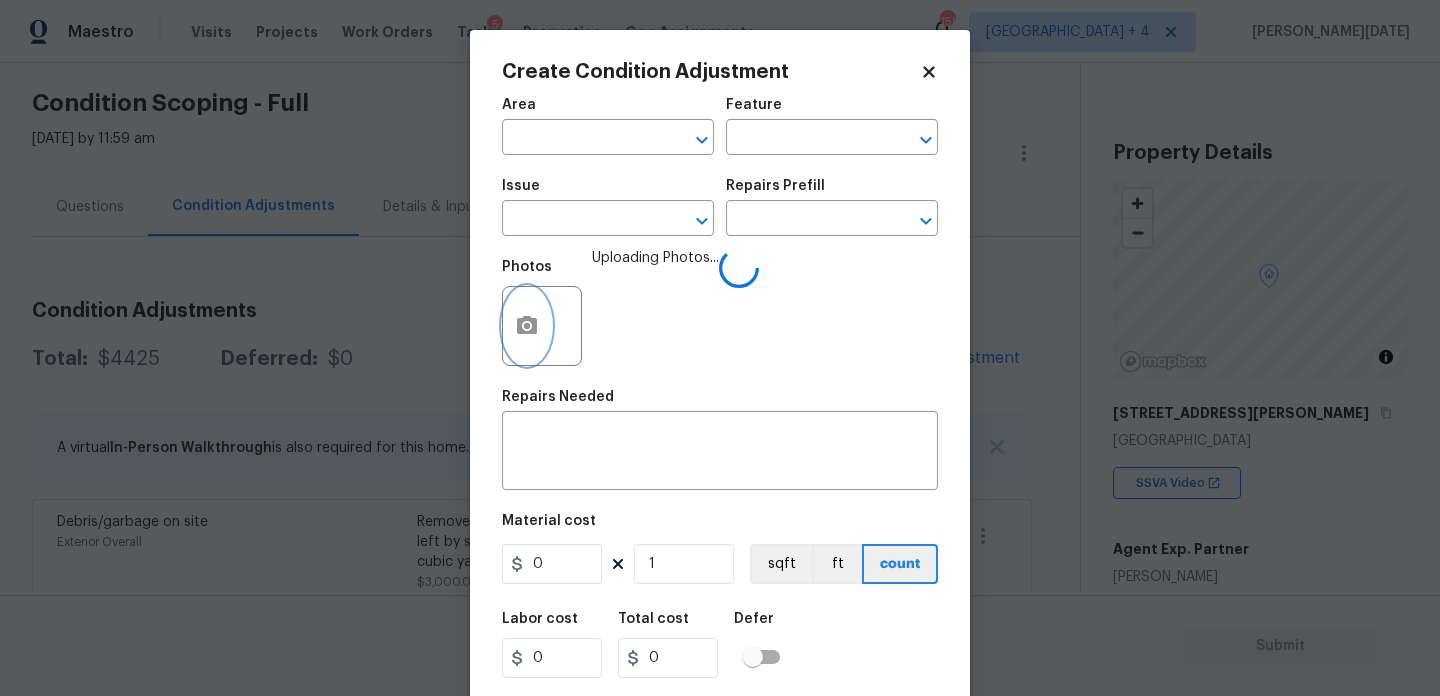 type 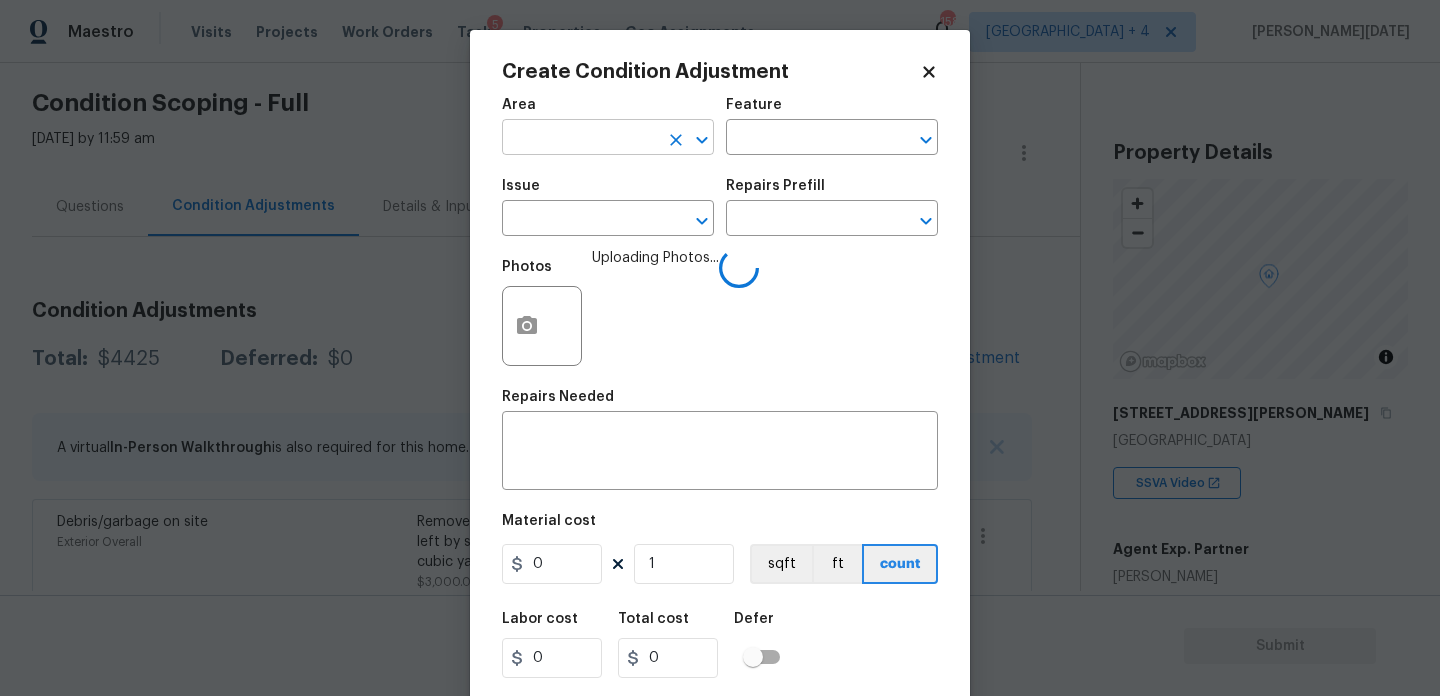 click at bounding box center [580, 139] 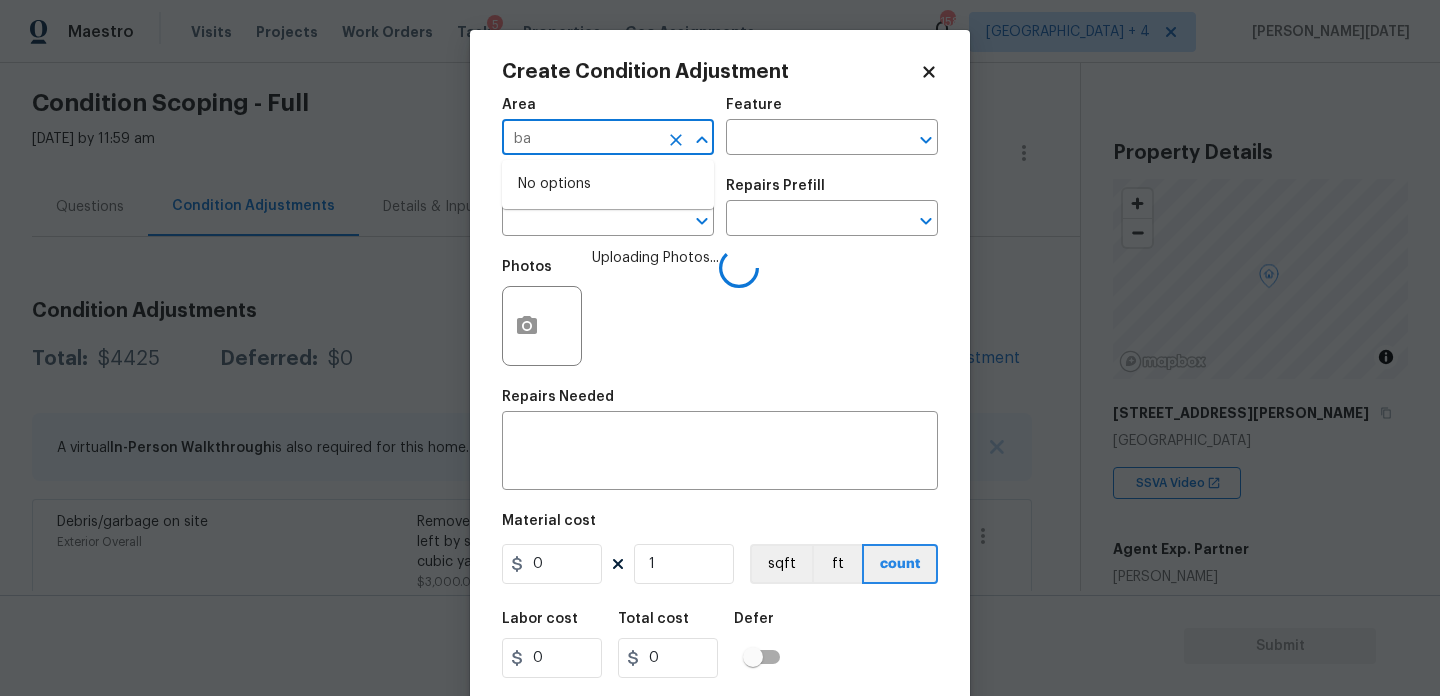 type on "bat" 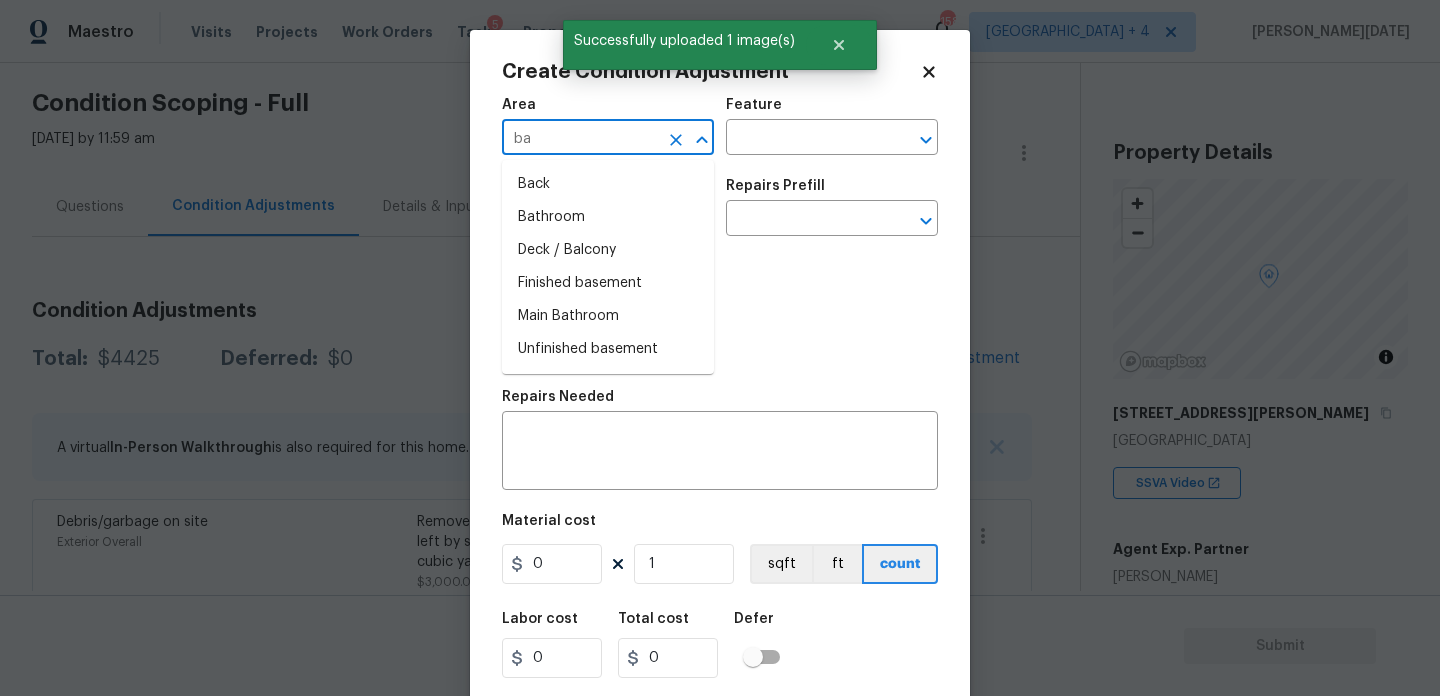type on "bat" 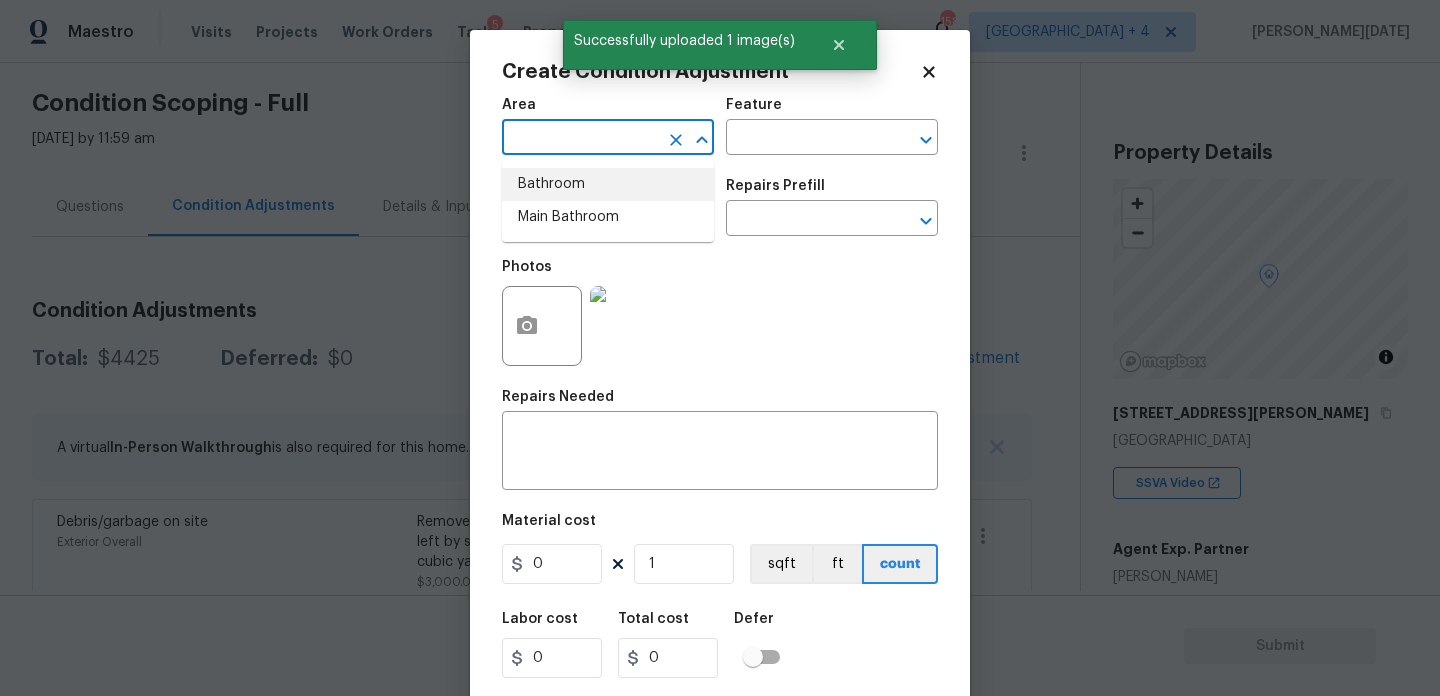 click on "Bathroom" at bounding box center [608, 184] 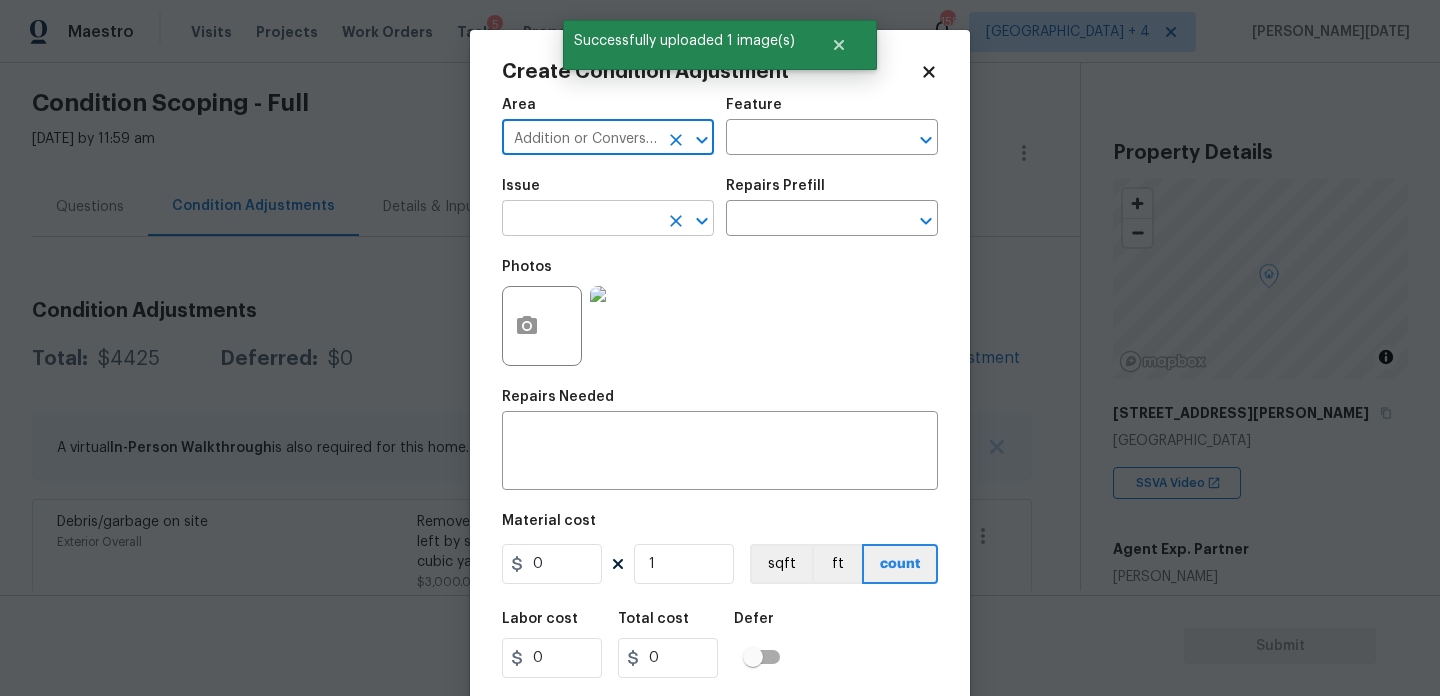 type on "Addition or Conversion" 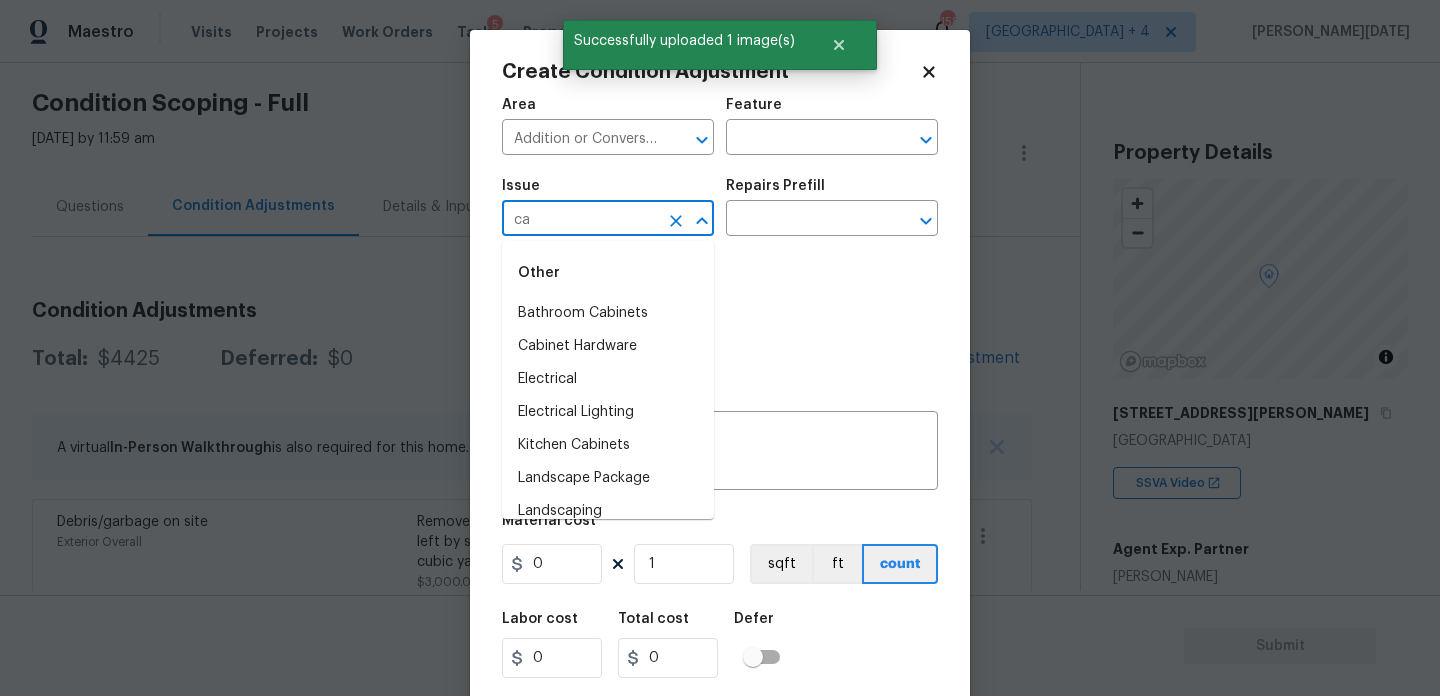 type on "c" 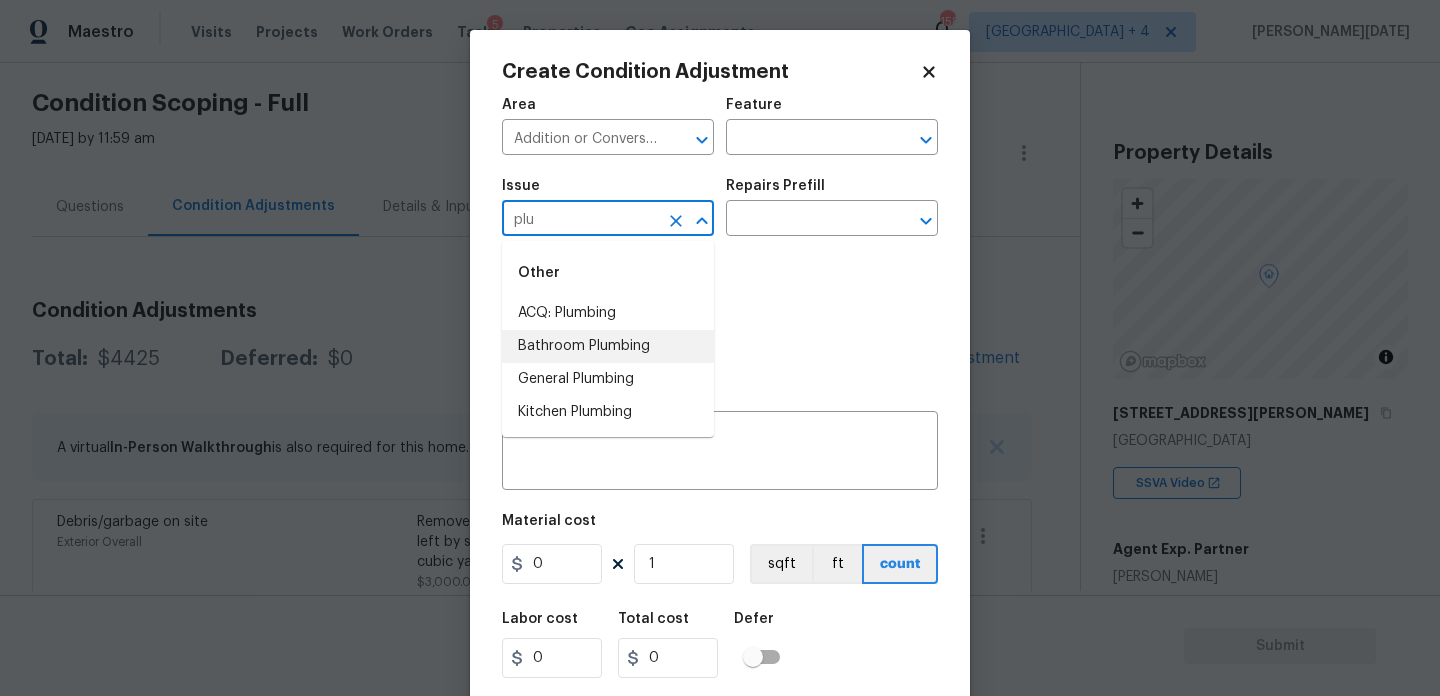 click on "Bathroom Plumbing" at bounding box center (608, 346) 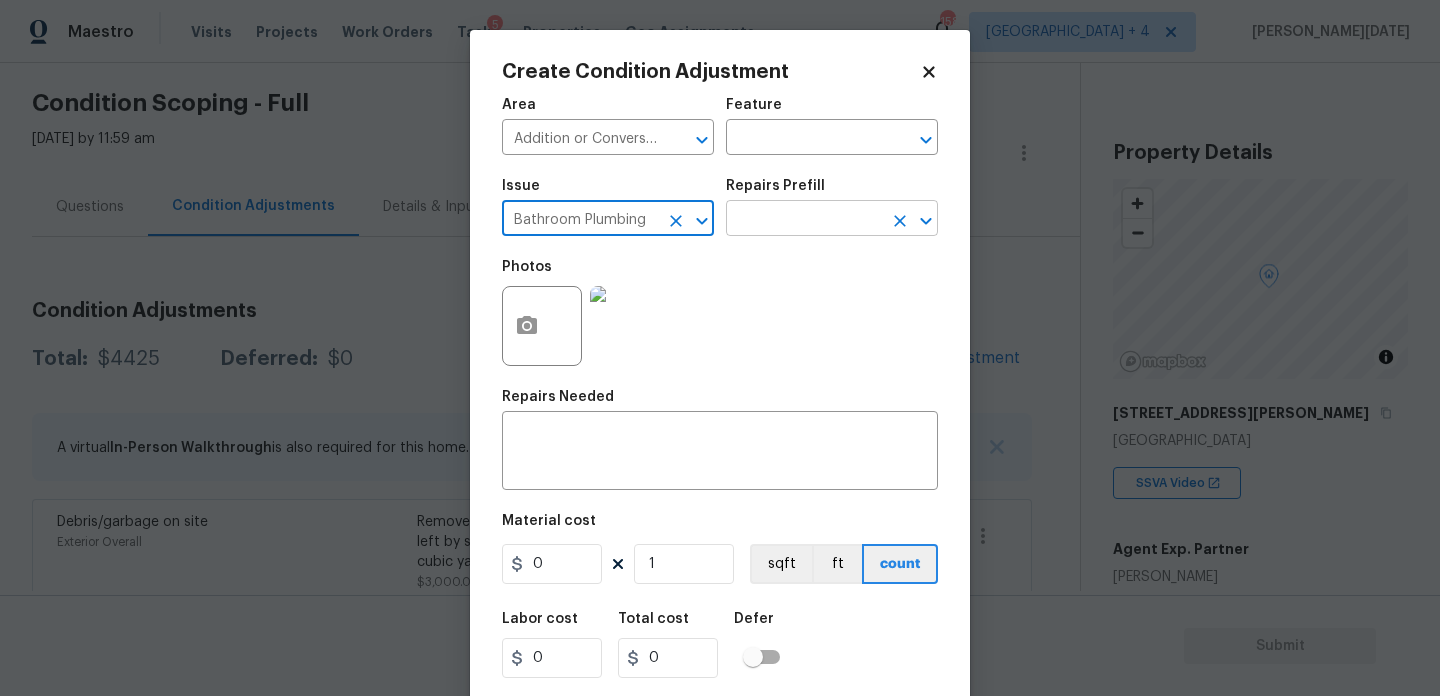 type on "Bathroom Plumbing" 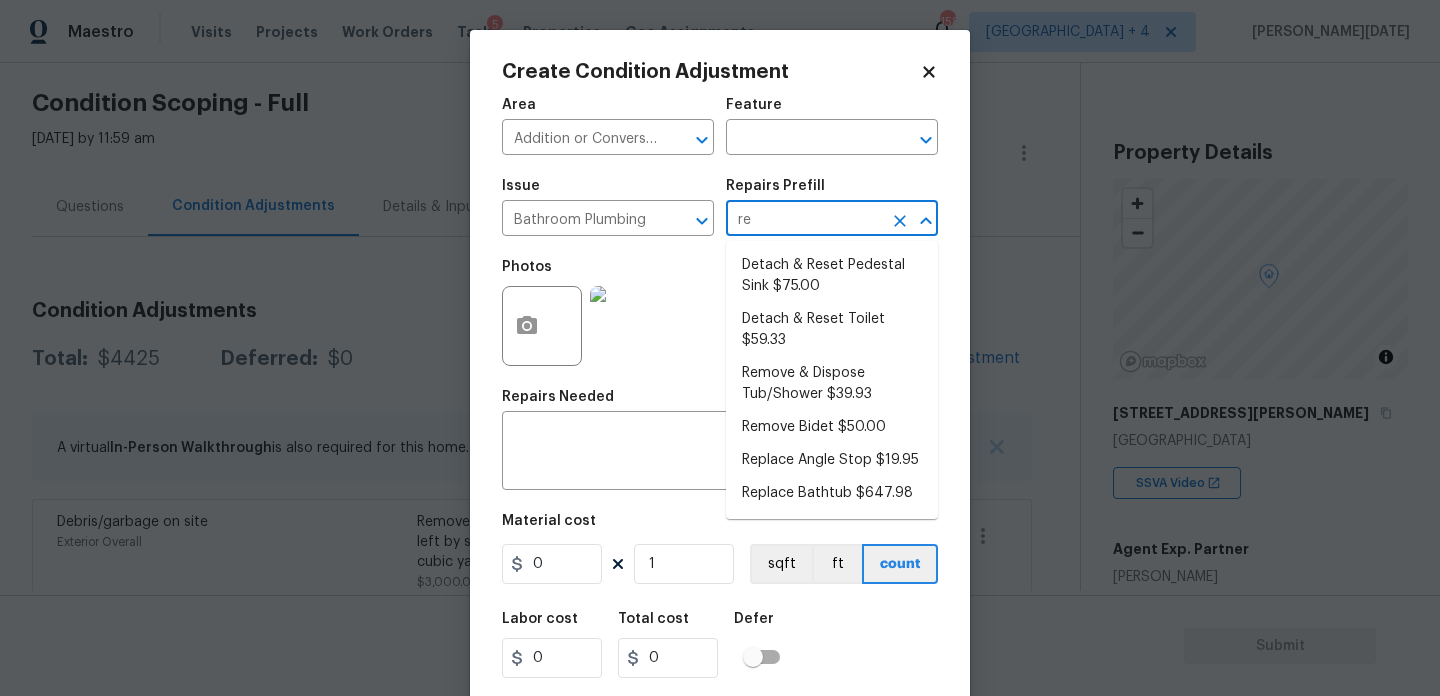 type on "ref" 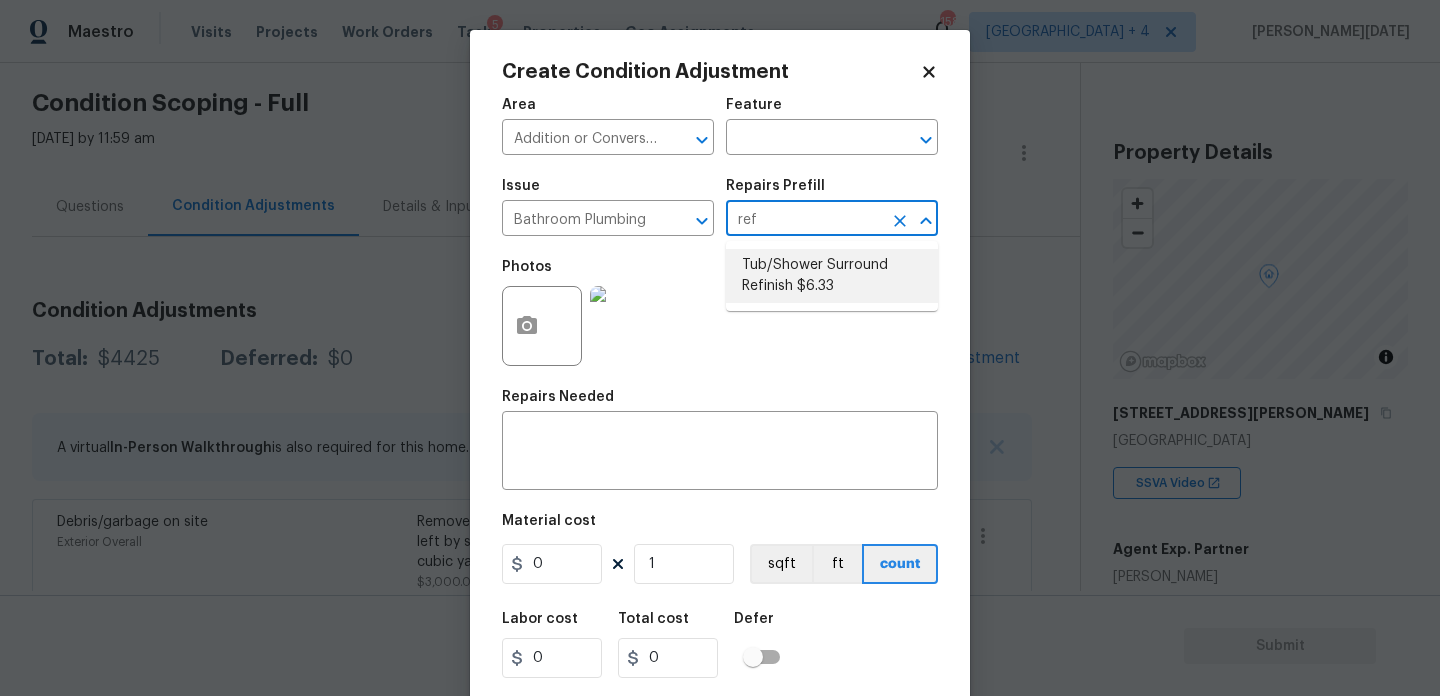 click on "Tub/Shower Surround Refinish $6.33" at bounding box center (832, 276) 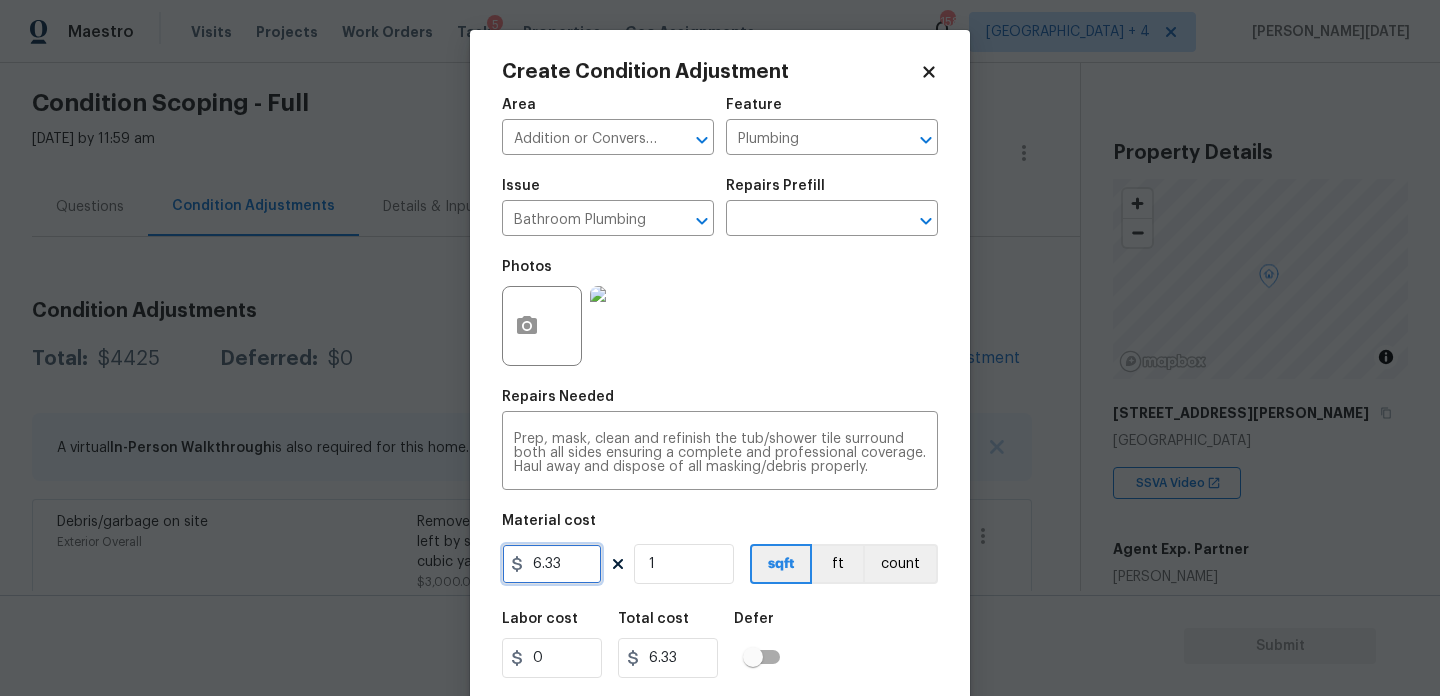drag, startPoint x: 576, startPoint y: 564, endPoint x: 252, endPoint y: 563, distance: 324.00156 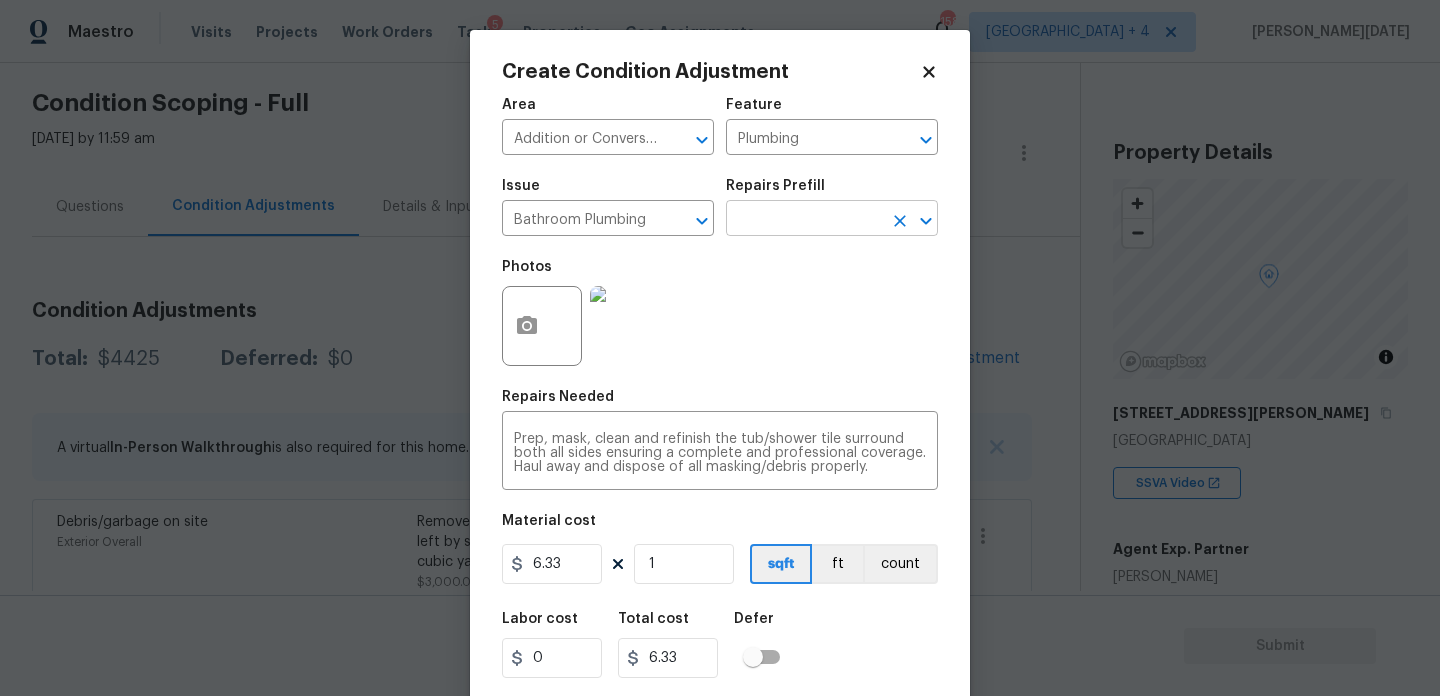 click at bounding box center (804, 220) 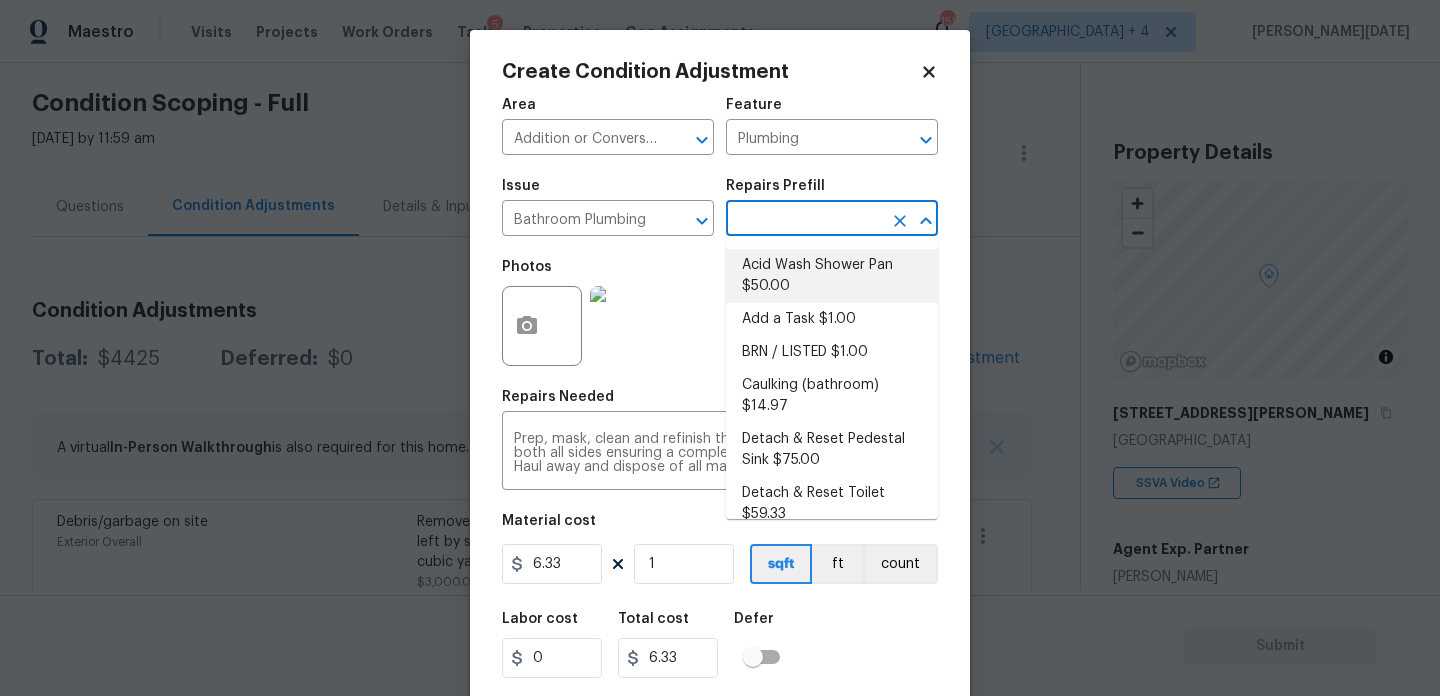 click on "Acid Wash Shower Pan $50.00" at bounding box center [832, 276] 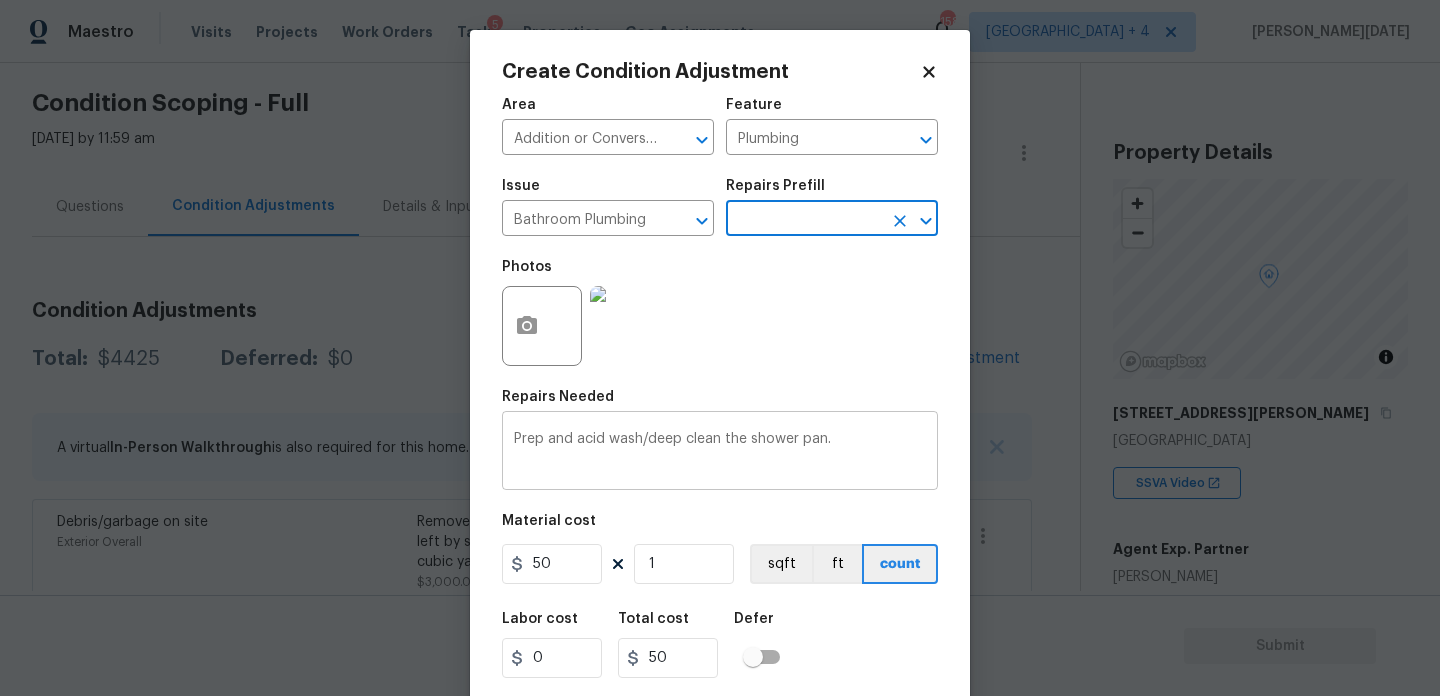 scroll, scrollTop: 51, scrollLeft: 0, axis: vertical 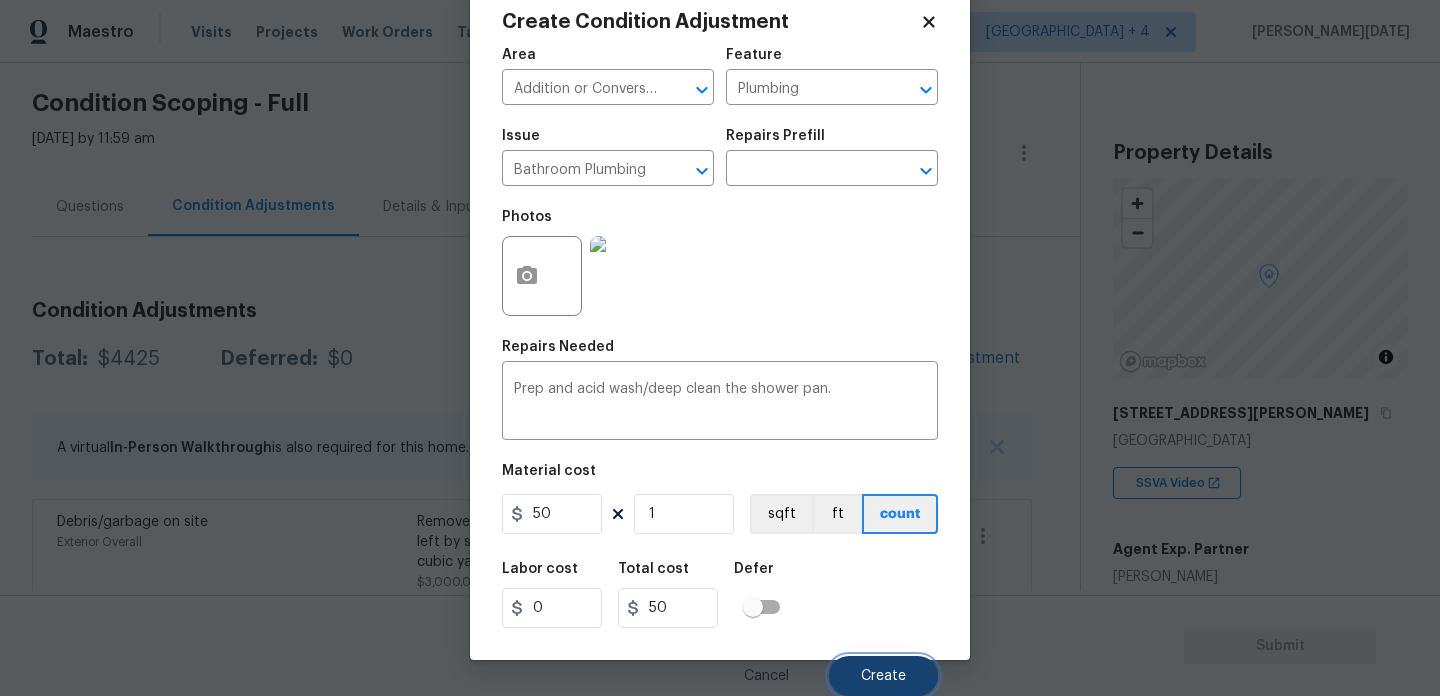 click on "Create" at bounding box center (883, 676) 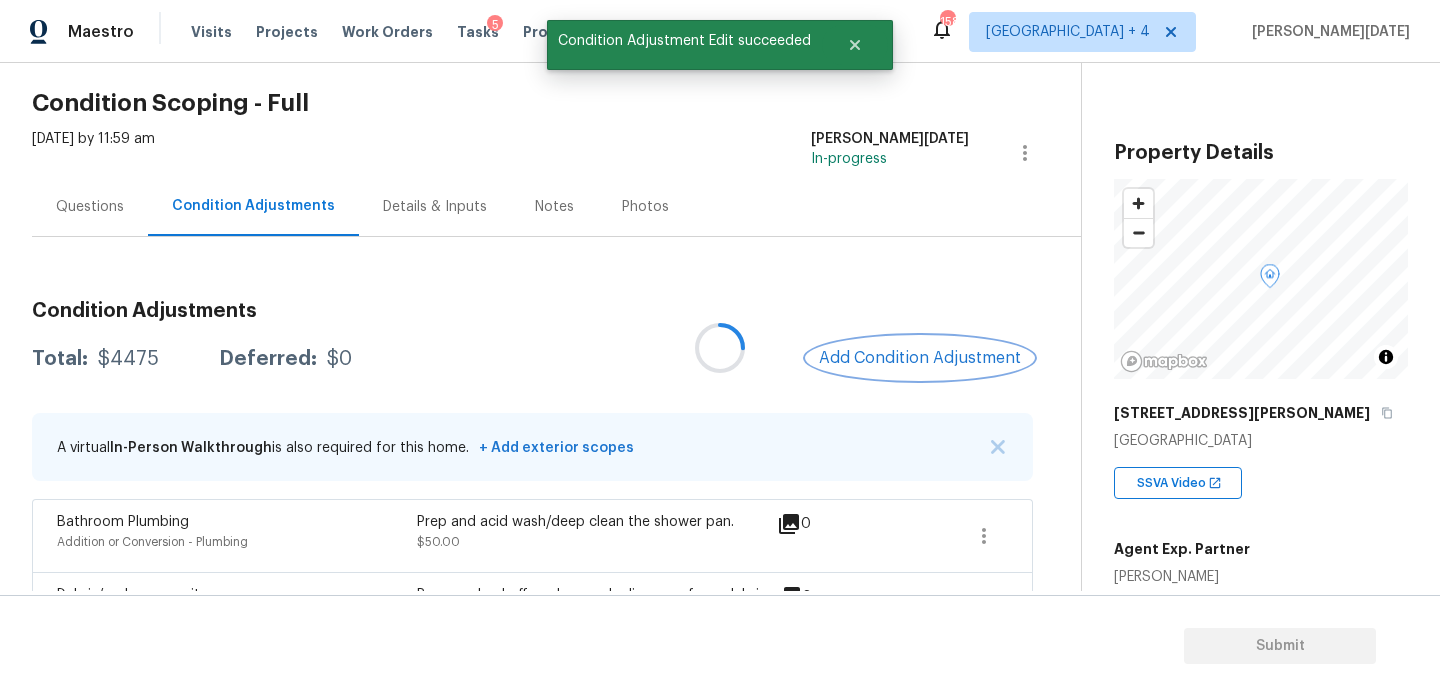 scroll, scrollTop: 0, scrollLeft: 0, axis: both 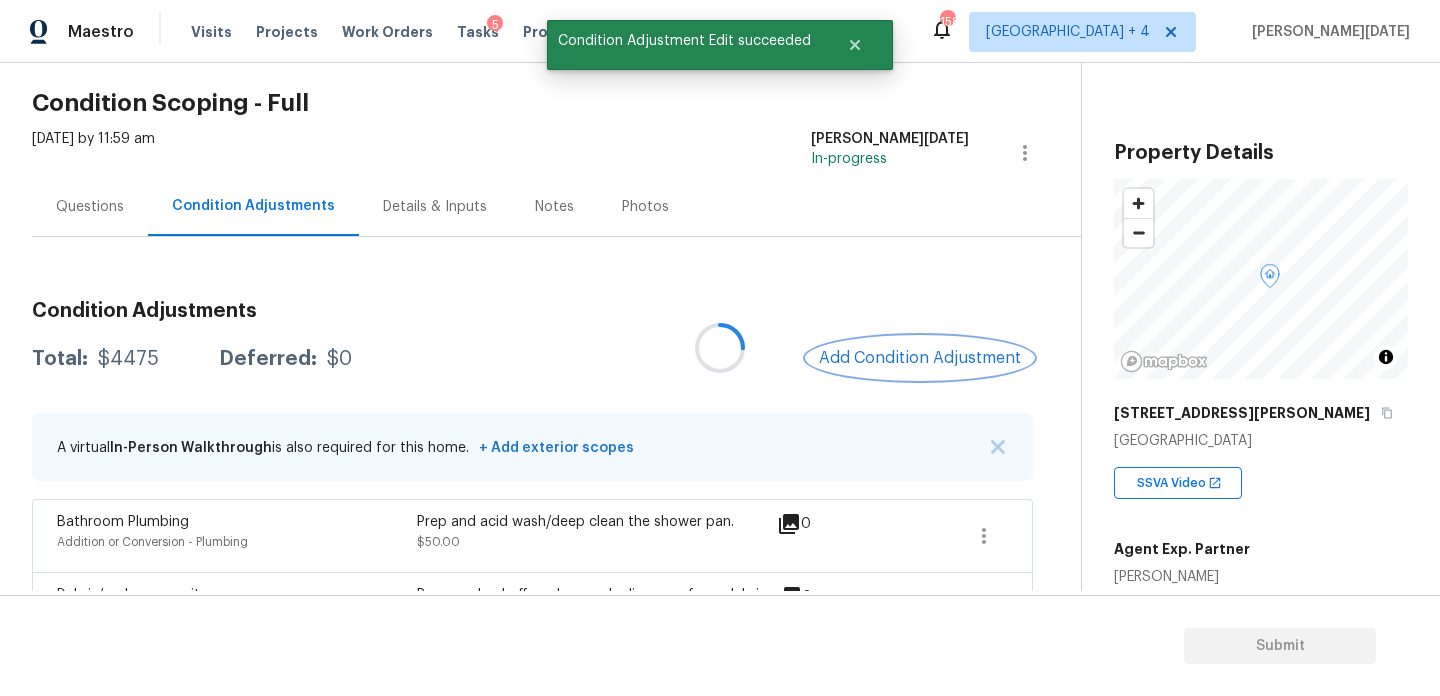 click on "Add Condition Adjustment" at bounding box center [920, 358] 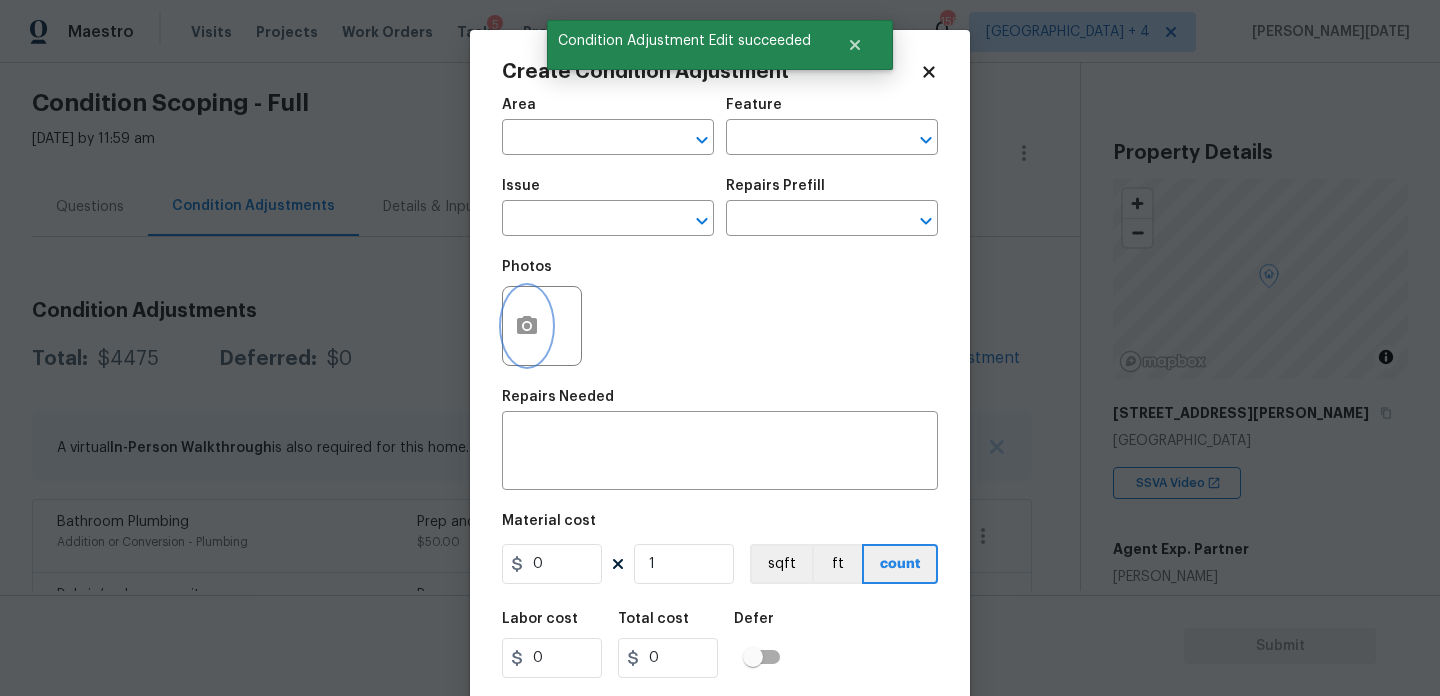 click 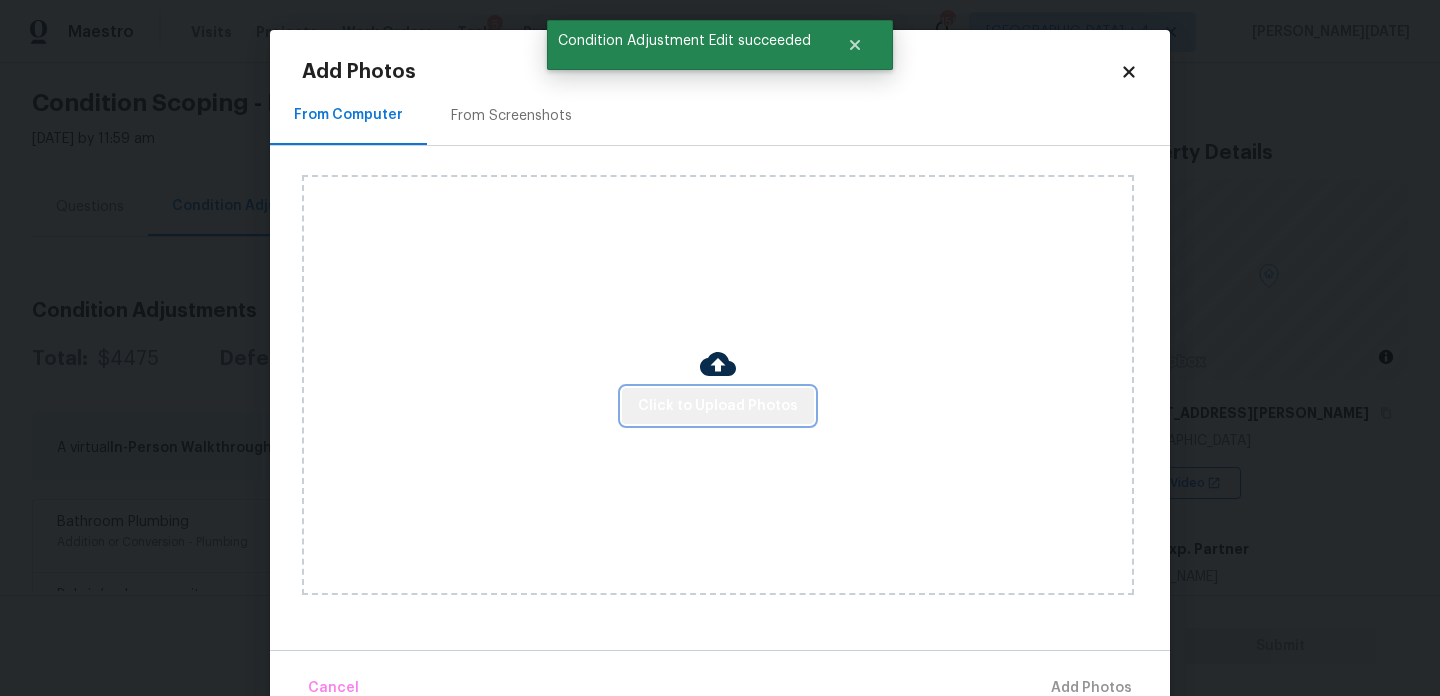 click on "Click to Upload Photos" at bounding box center [718, 406] 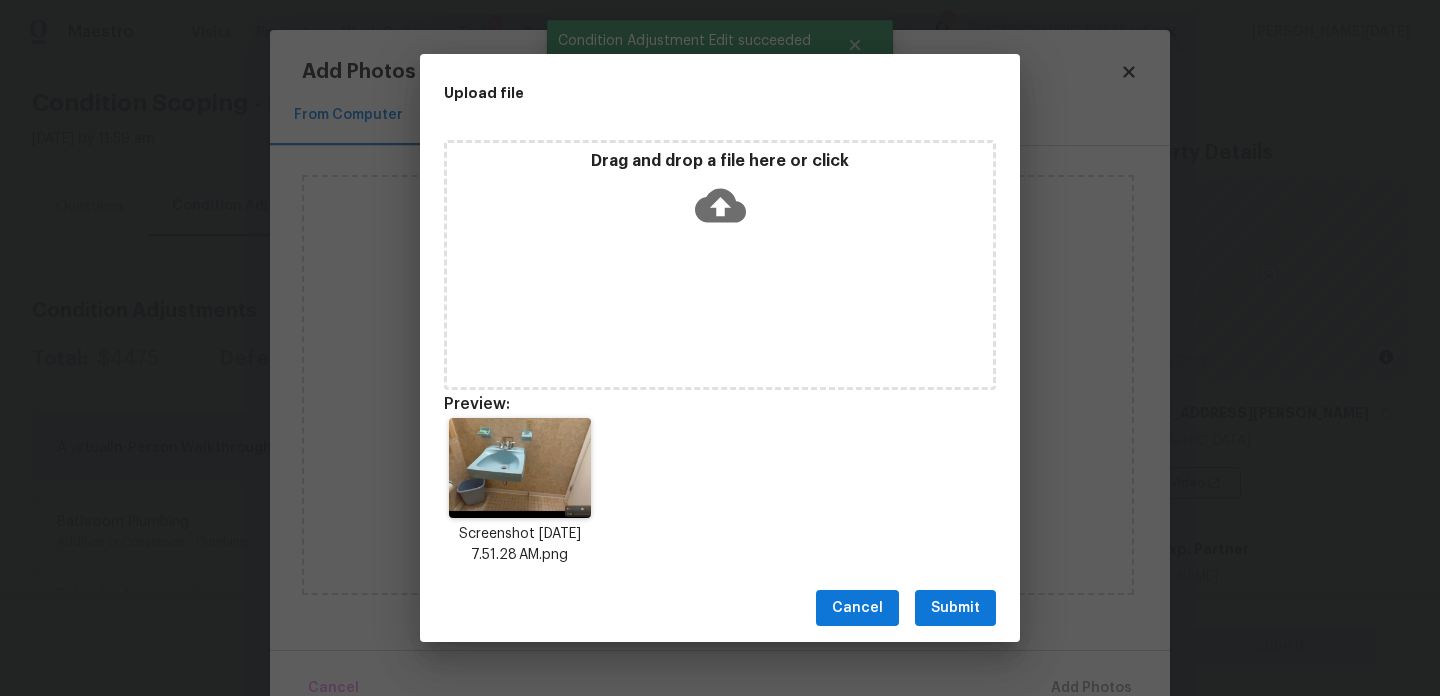 click on "Submit" at bounding box center [955, 608] 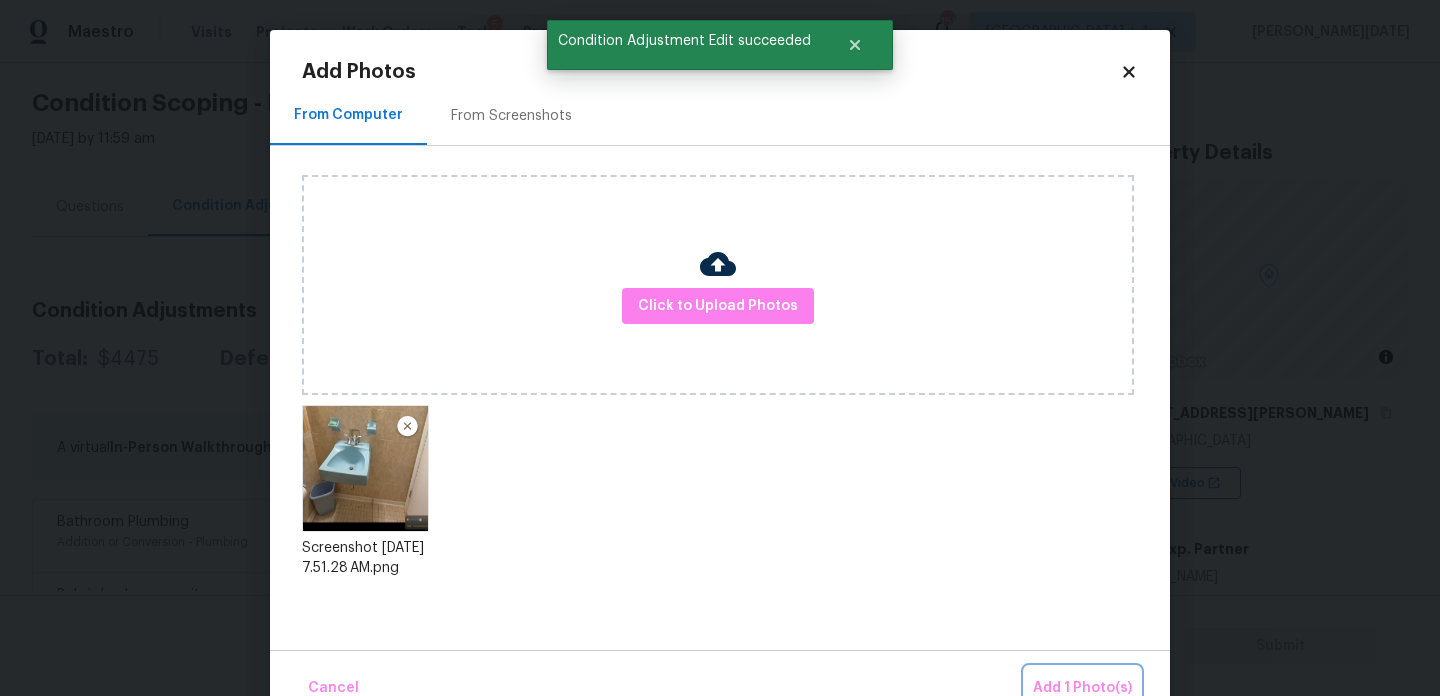 click on "Add 1 Photo(s)" at bounding box center [1082, 688] 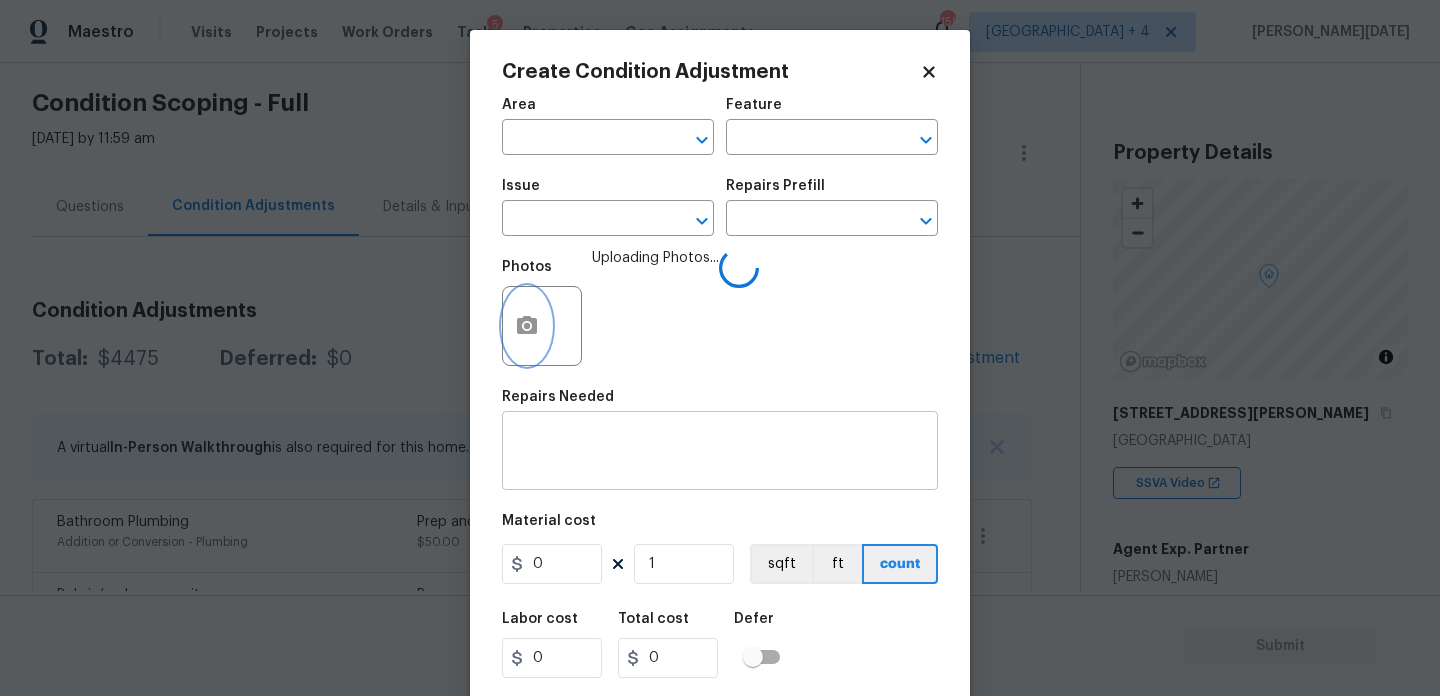 type 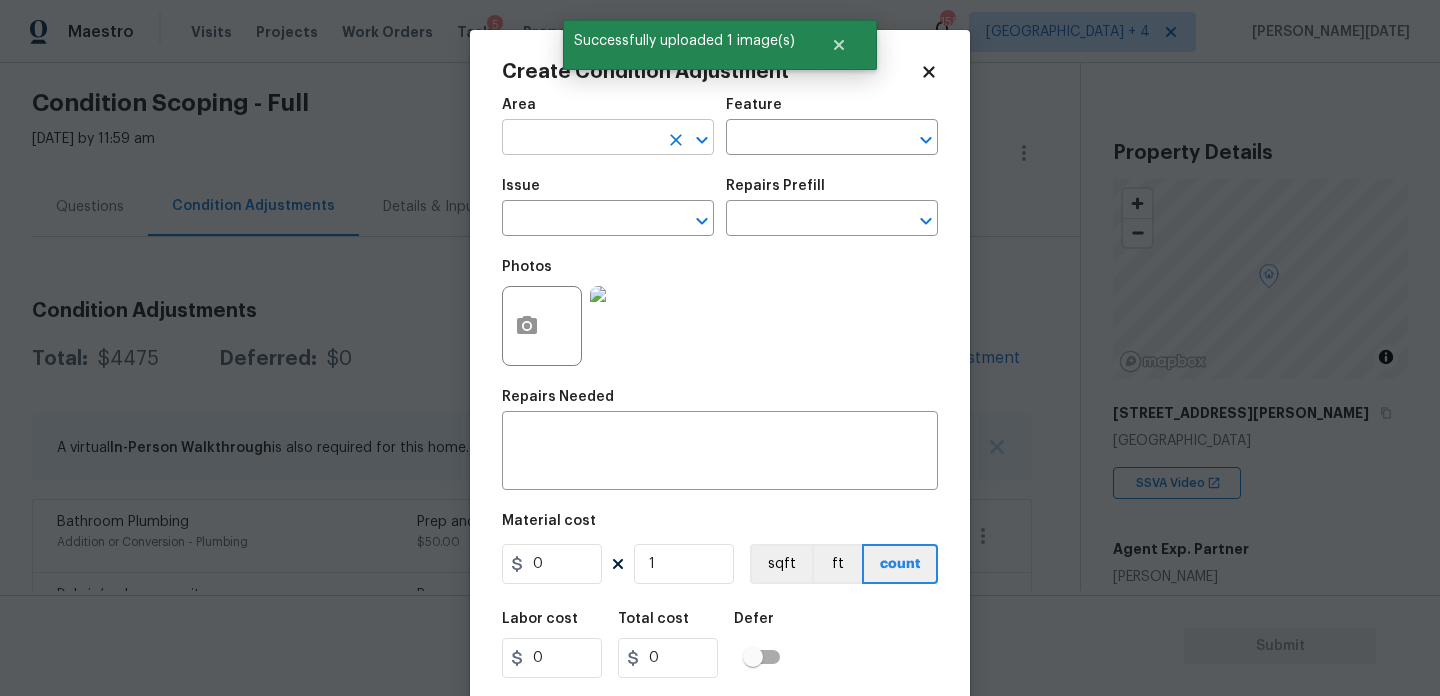 click at bounding box center [580, 139] 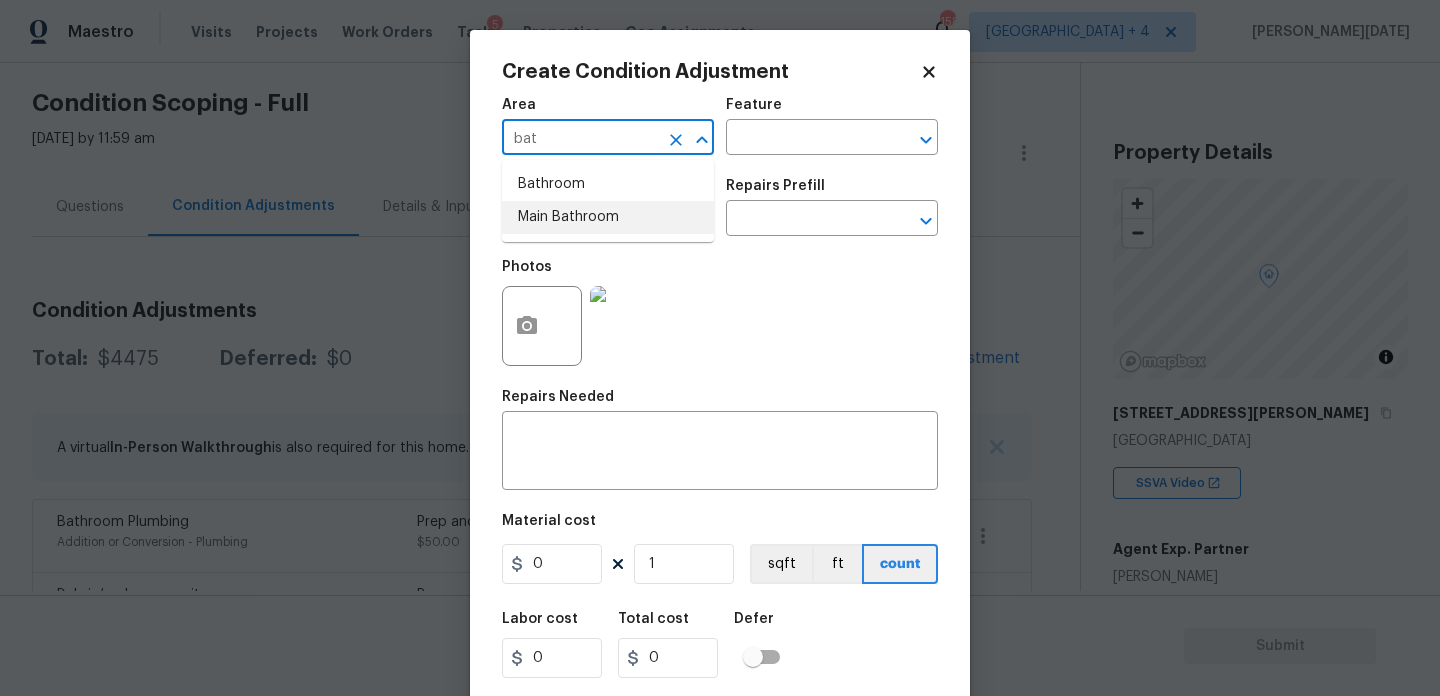 click on "Main Bathroom" at bounding box center [608, 217] 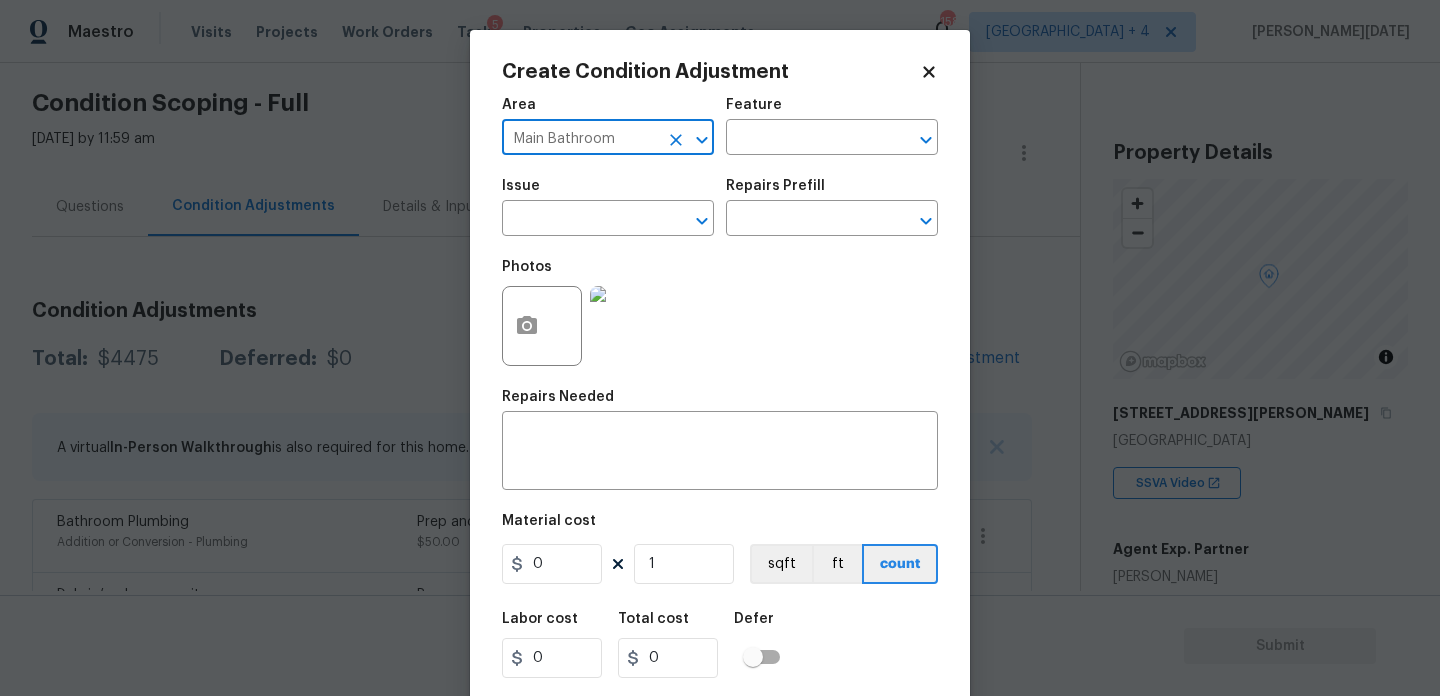 click 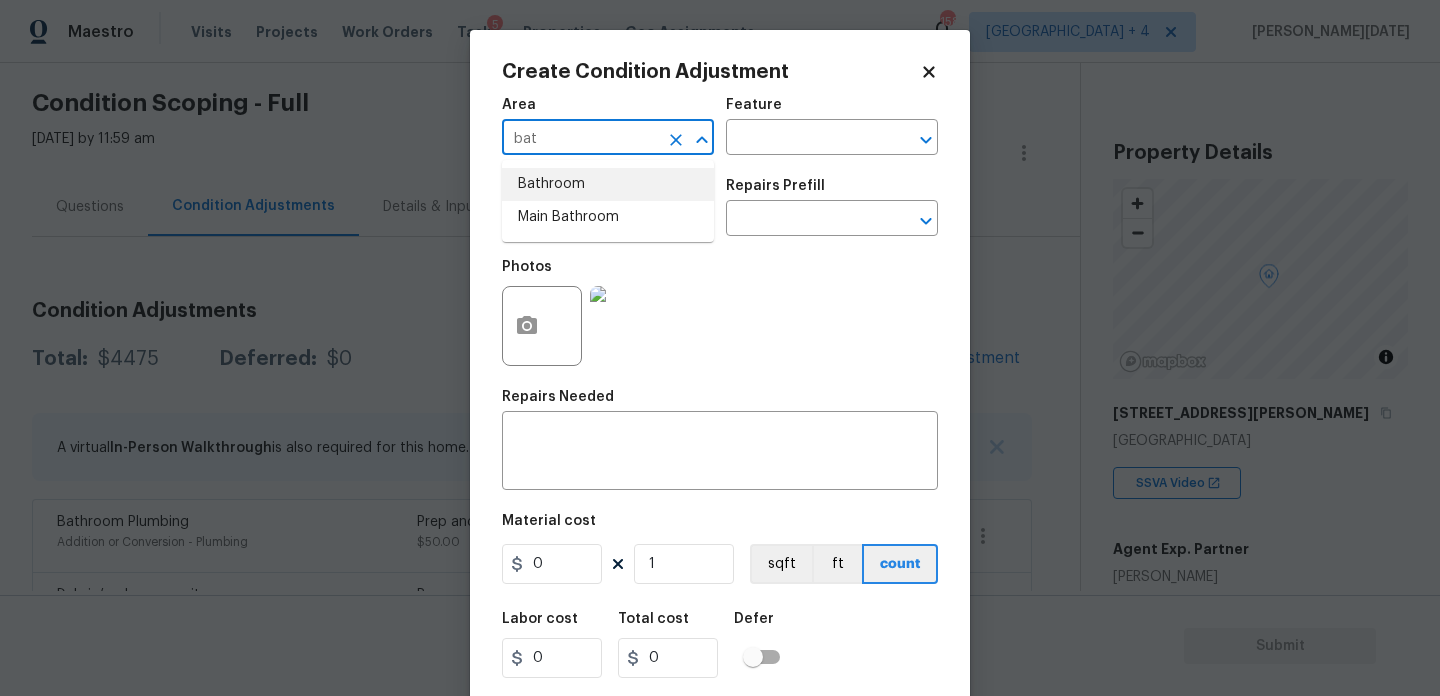 click on "Bathroom" at bounding box center [608, 184] 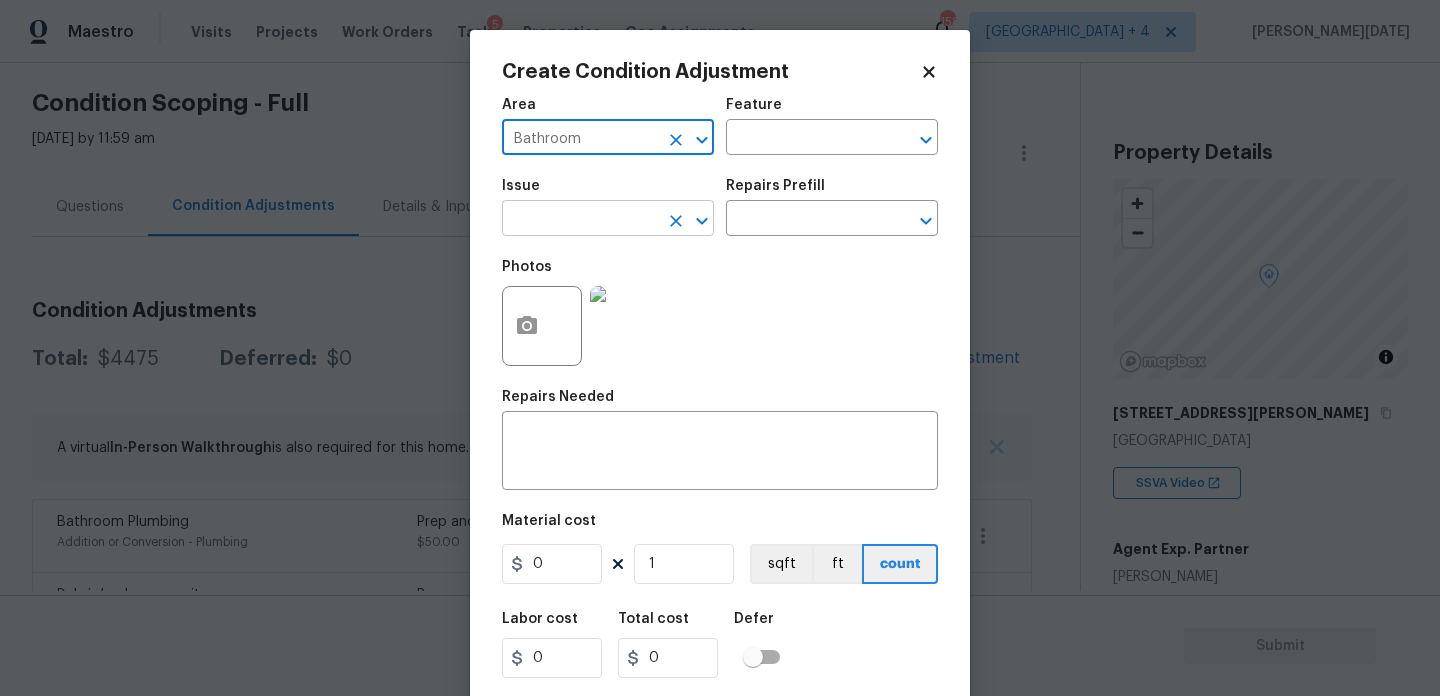 type on "Bathroom" 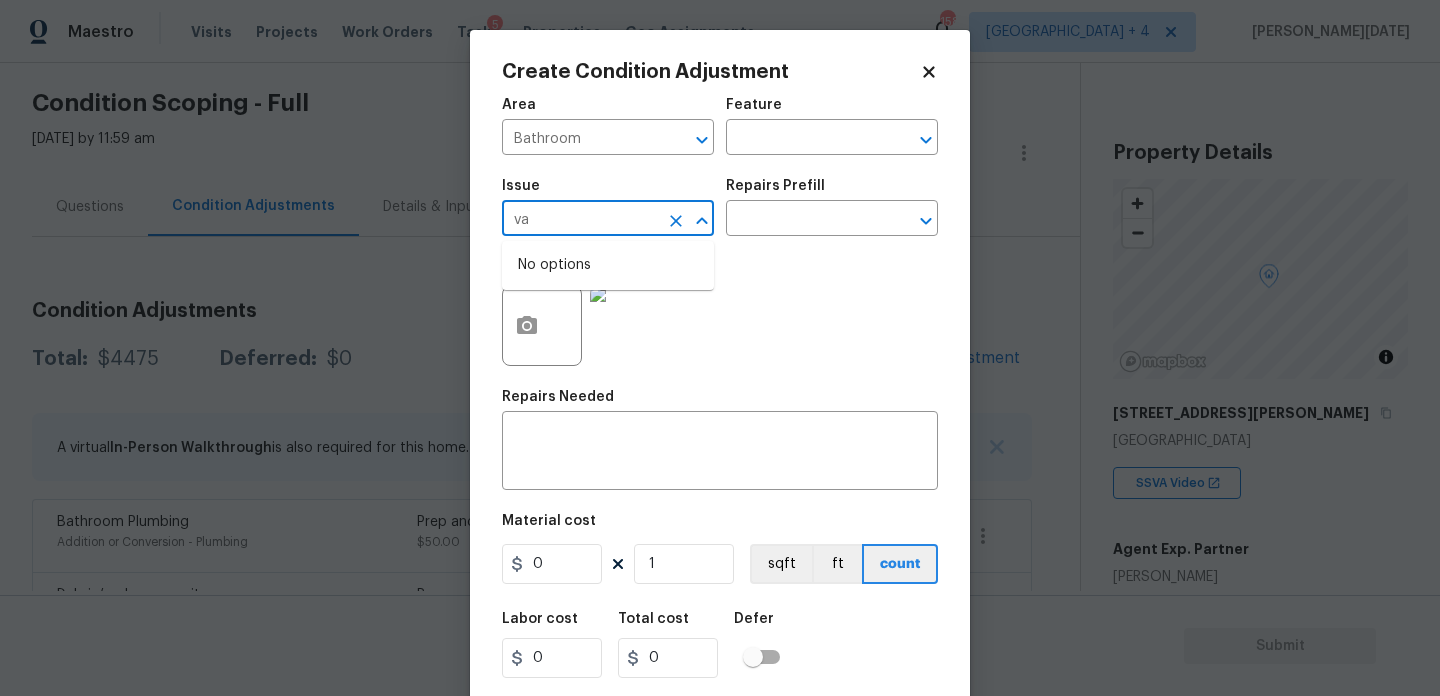 type on "v" 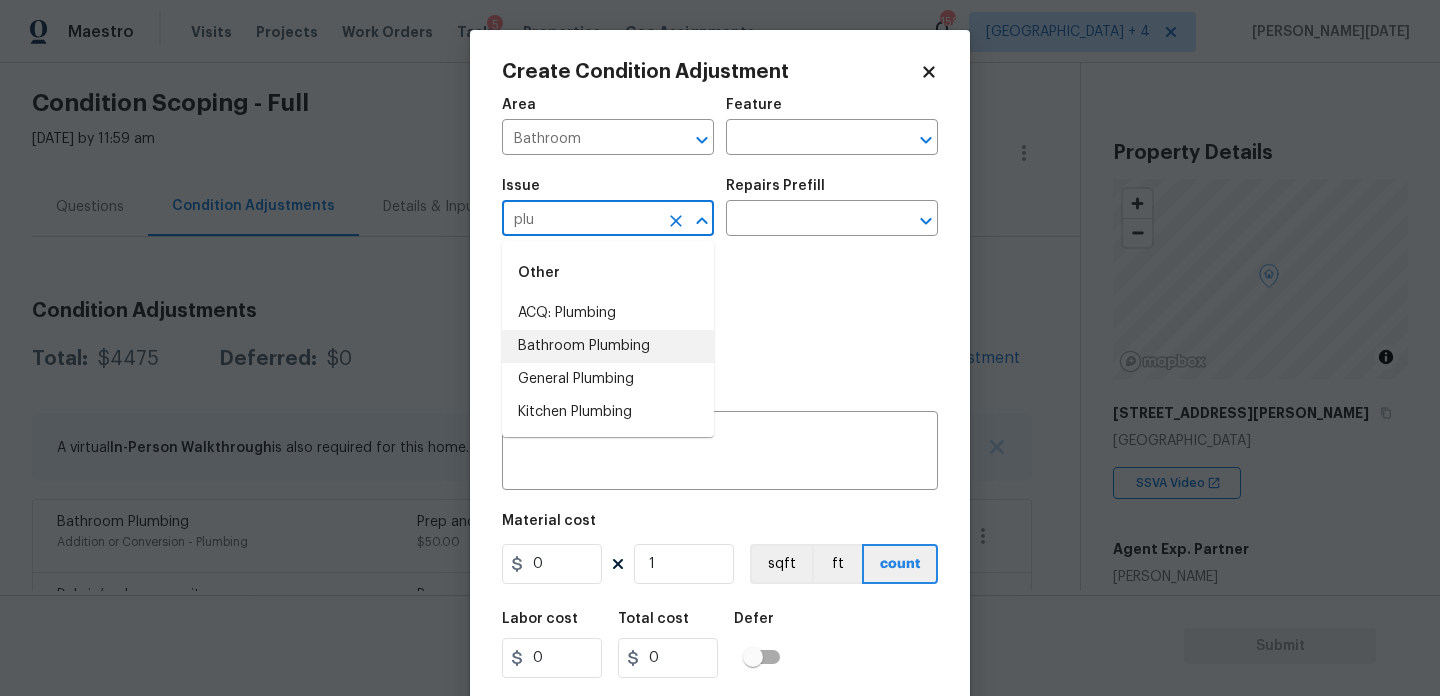 click on "Bathroom Plumbing" at bounding box center [608, 346] 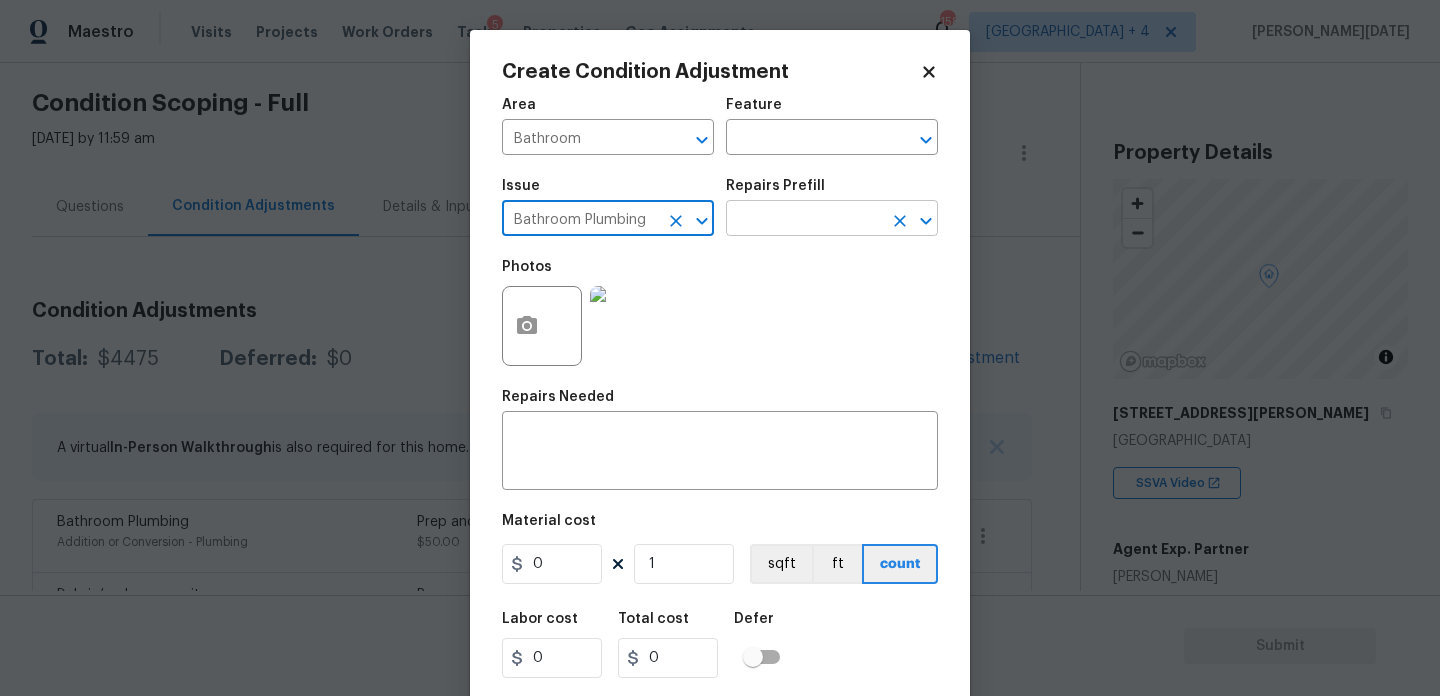 type on "Bathroom Plumbing" 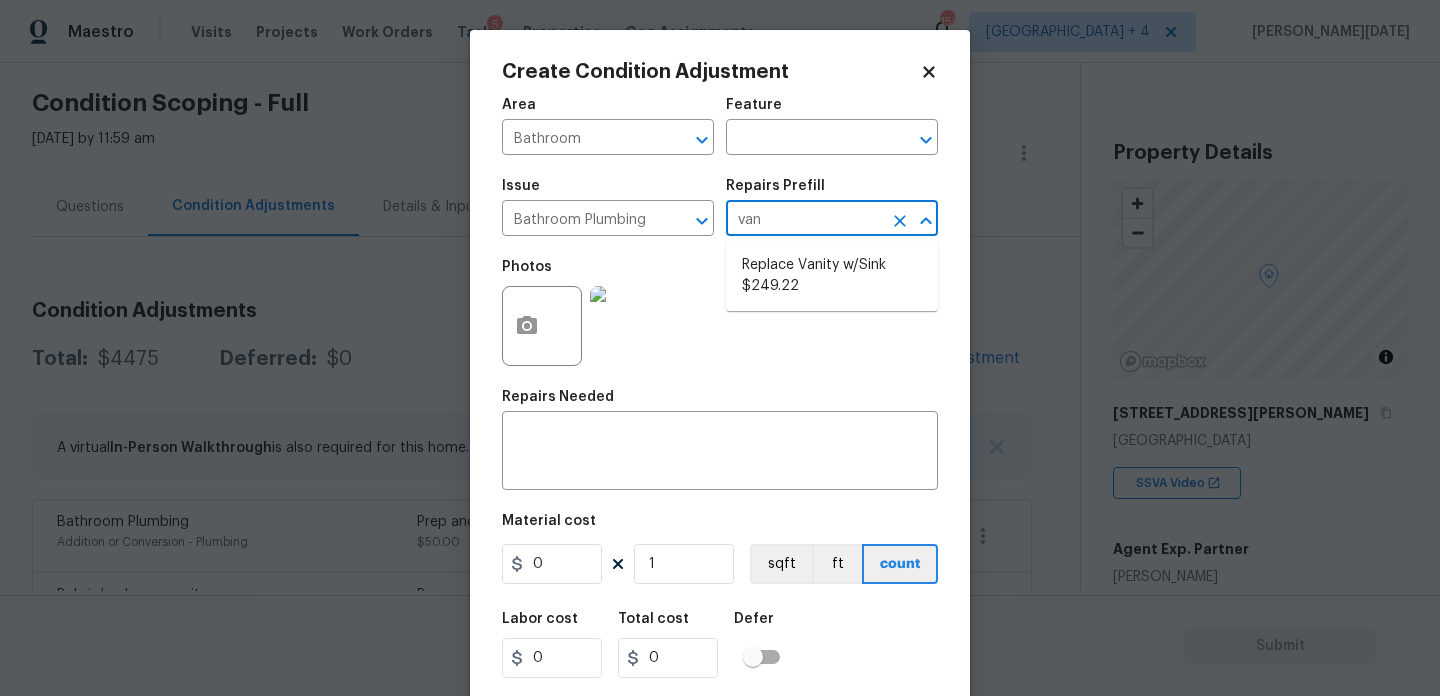 type on "vani" 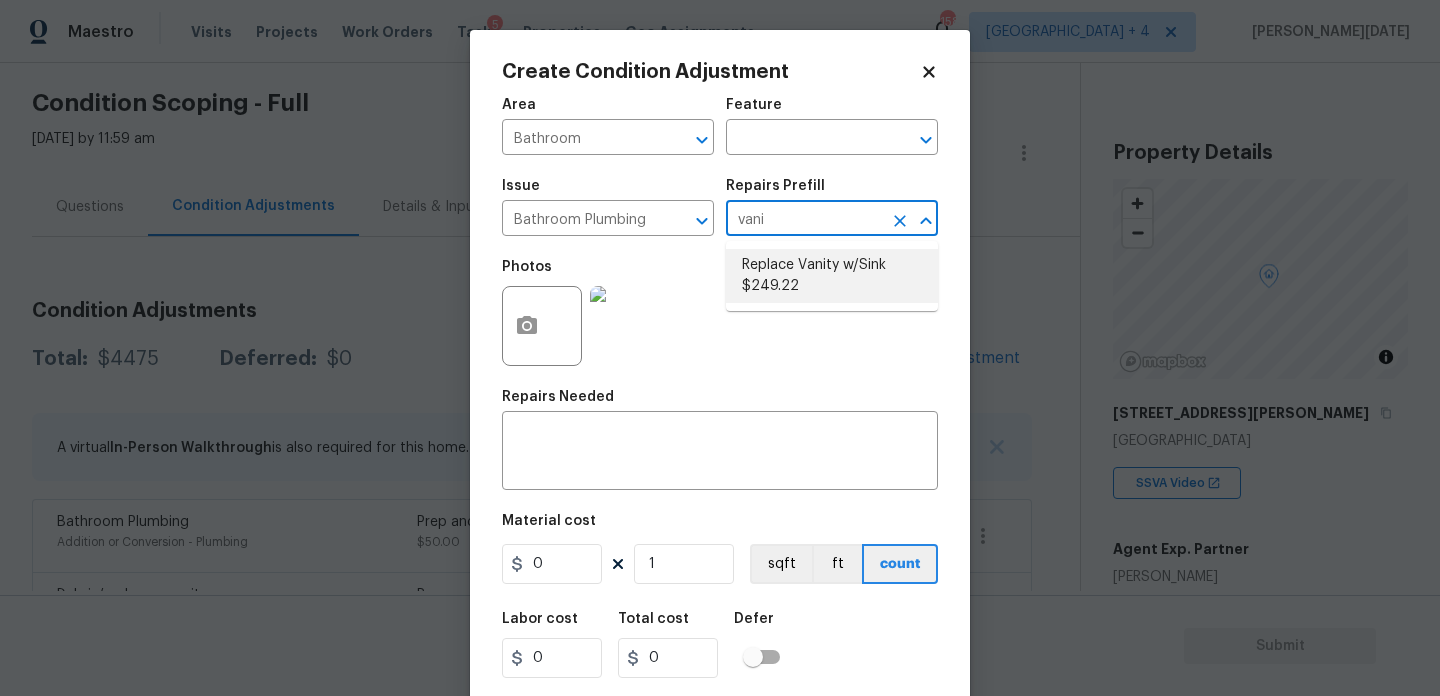 click on "Replace Vanity w/Sink $249.22" at bounding box center [832, 276] 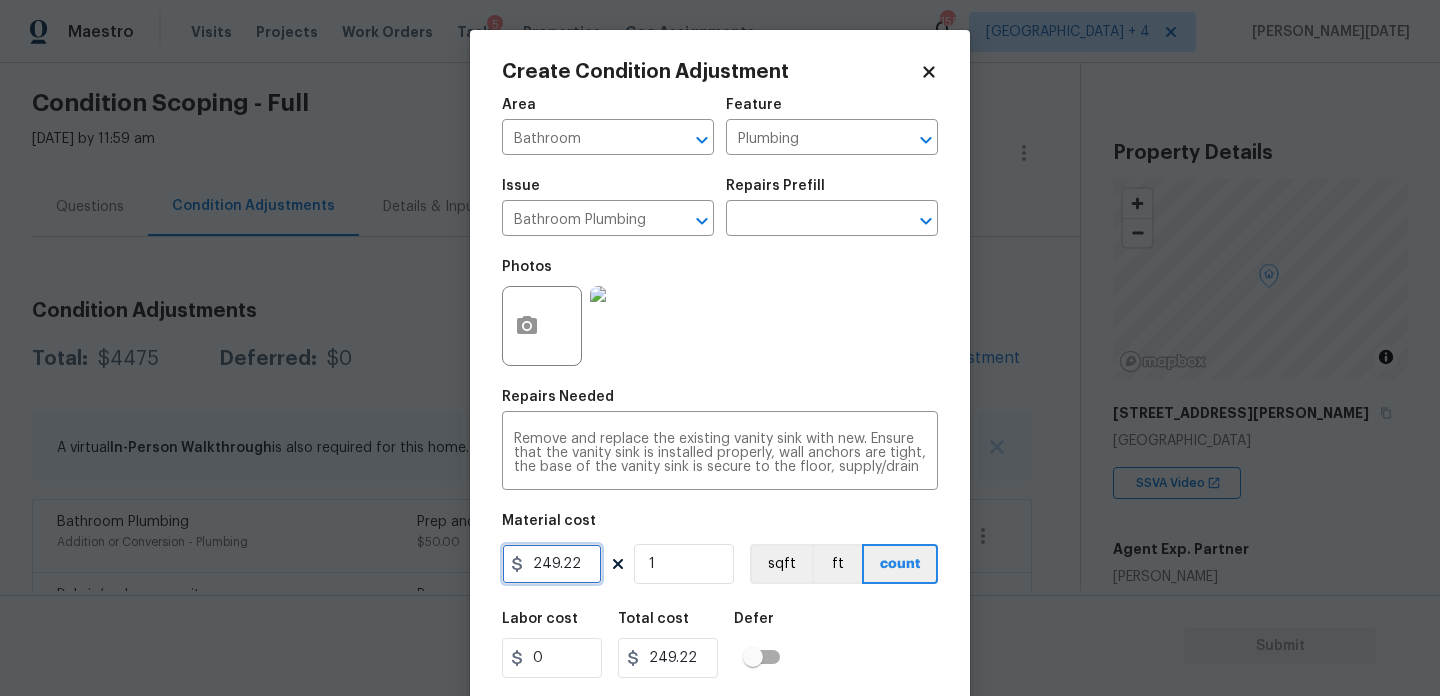 drag, startPoint x: 591, startPoint y: 564, endPoint x: 257, endPoint y: 545, distance: 334.53998 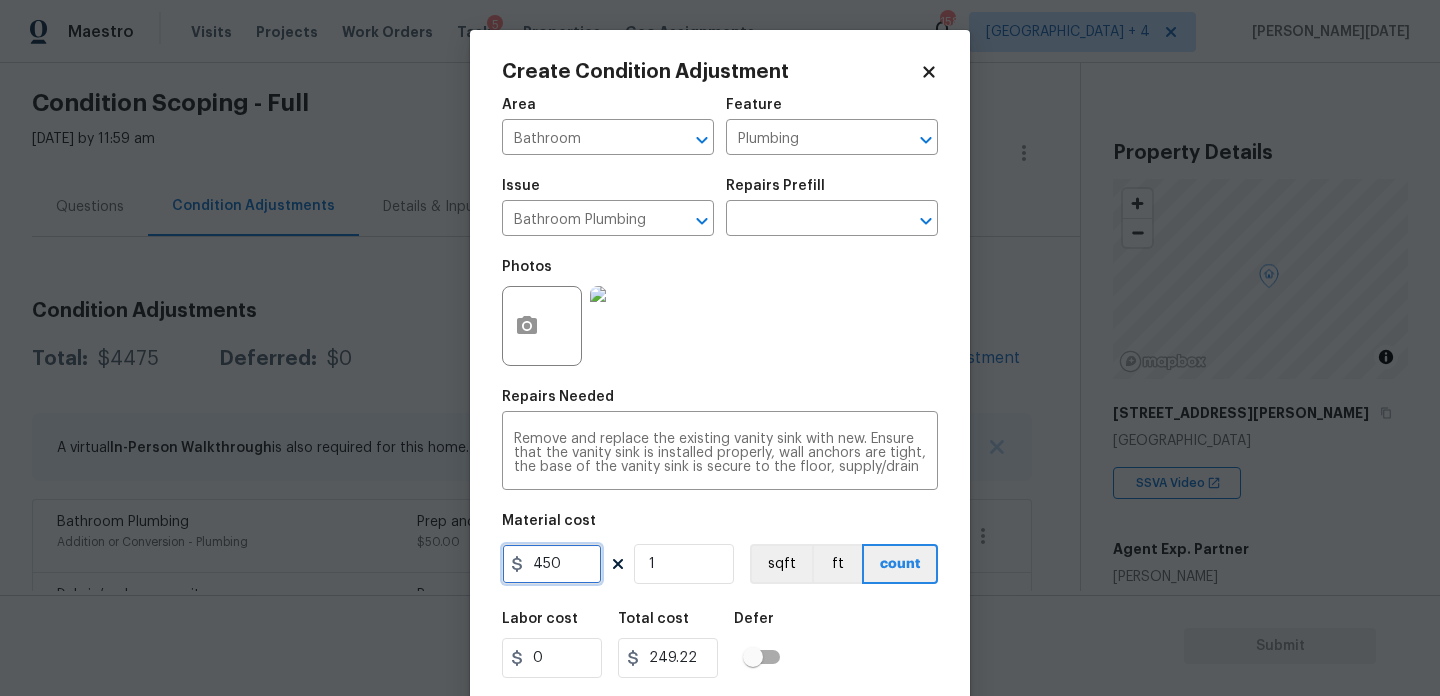 type on "450" 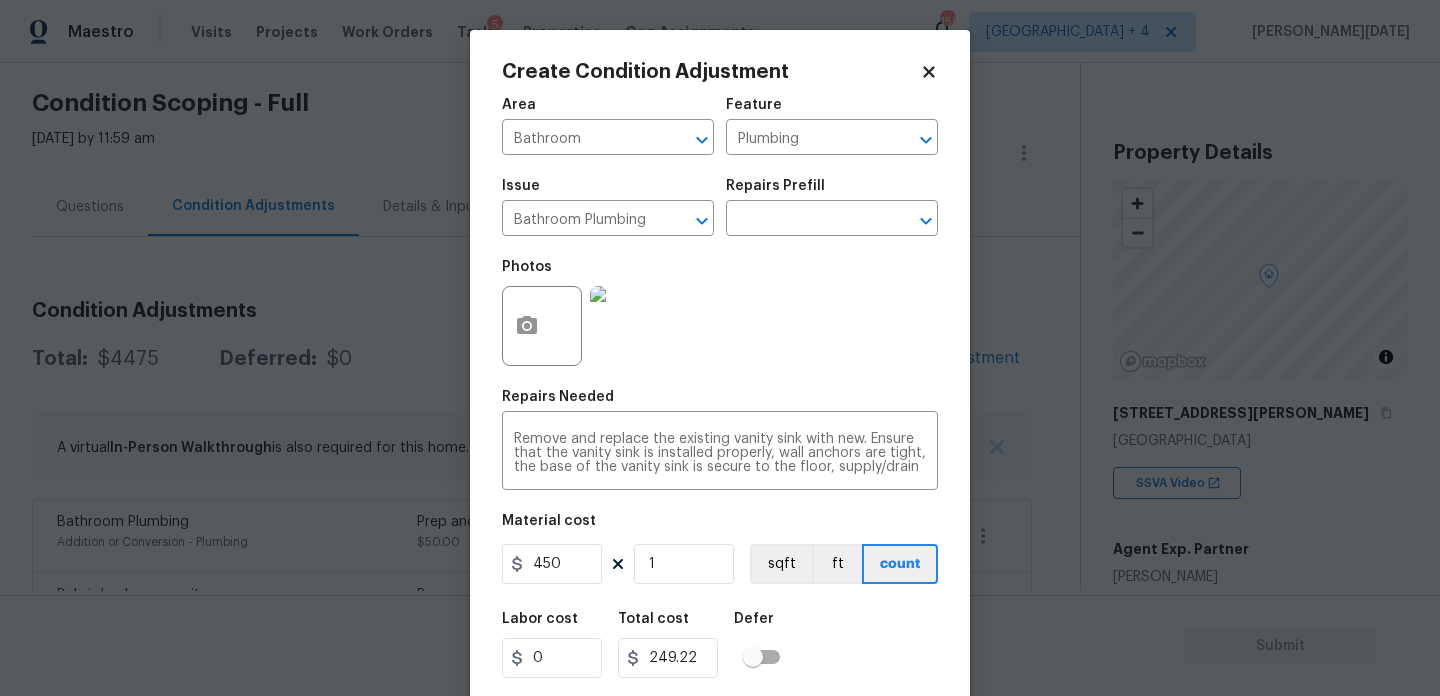 type on "450" 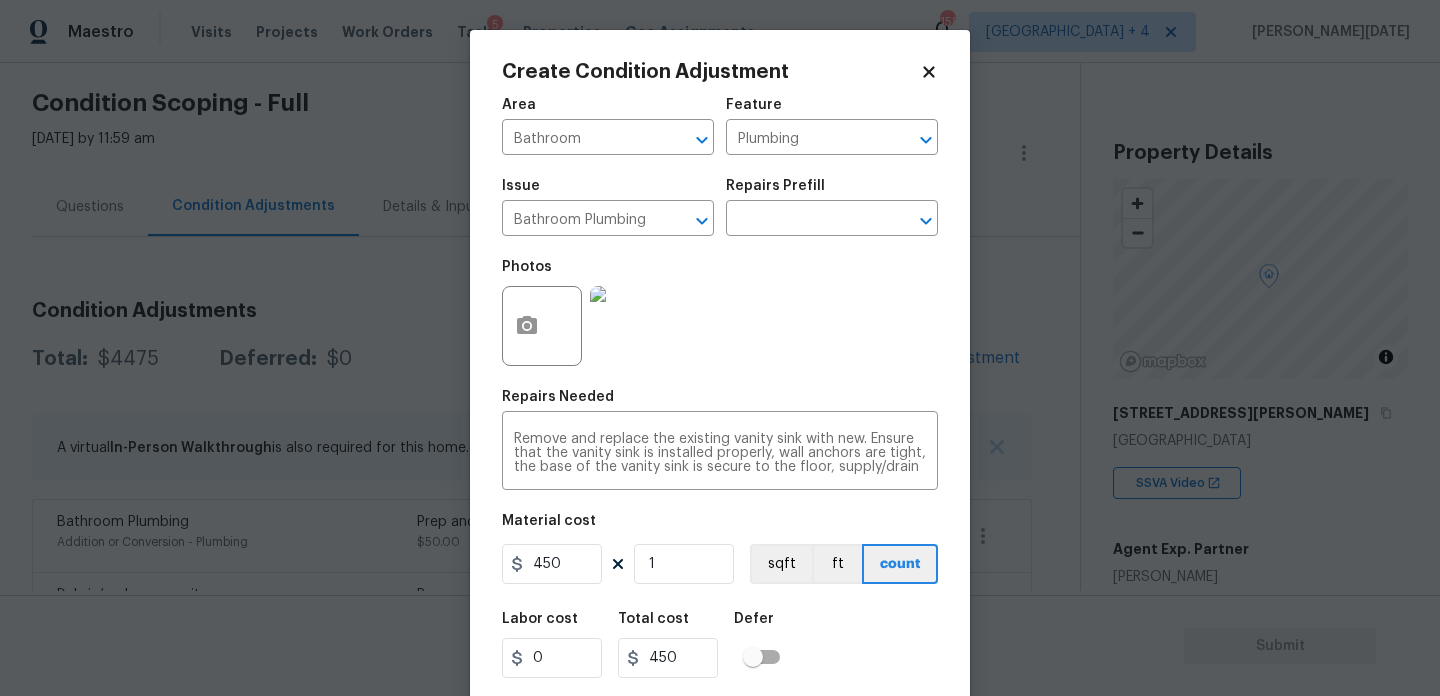 click on "Photos" at bounding box center (720, 313) 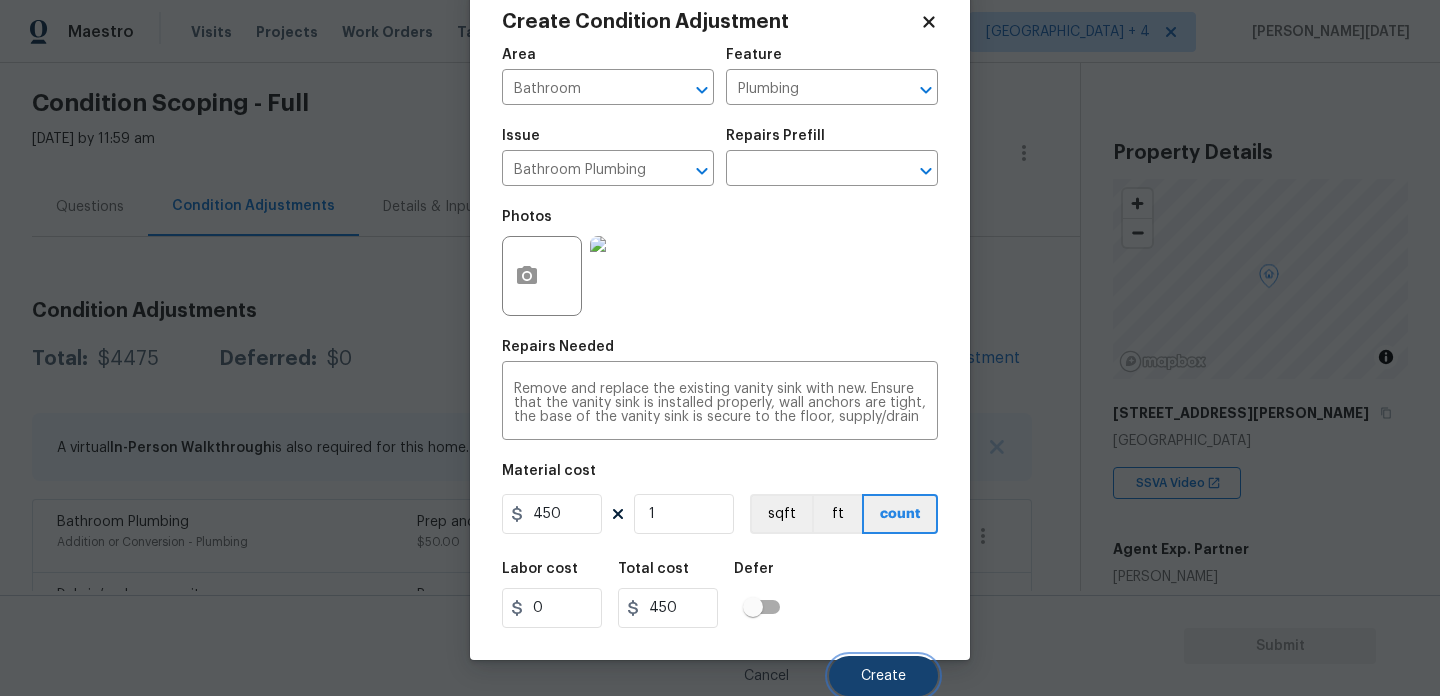 click on "Create" at bounding box center (883, 676) 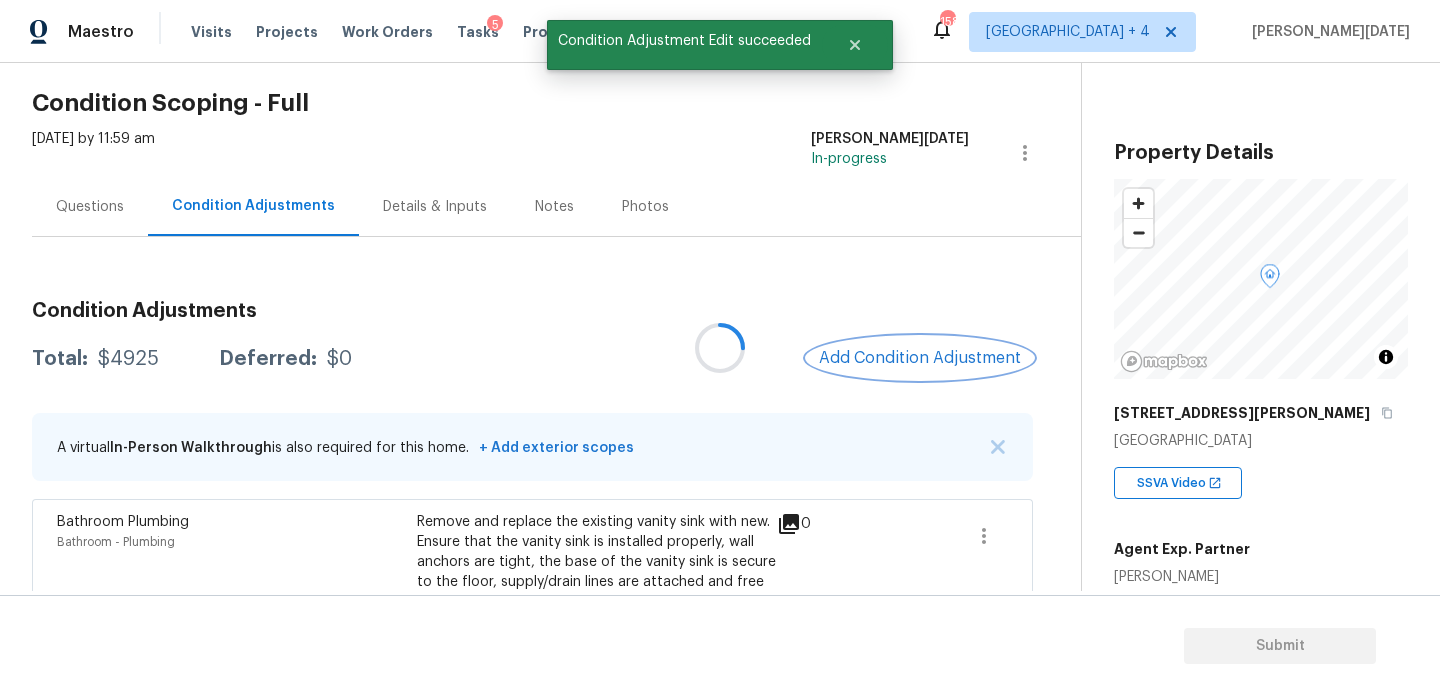 scroll, scrollTop: 0, scrollLeft: 0, axis: both 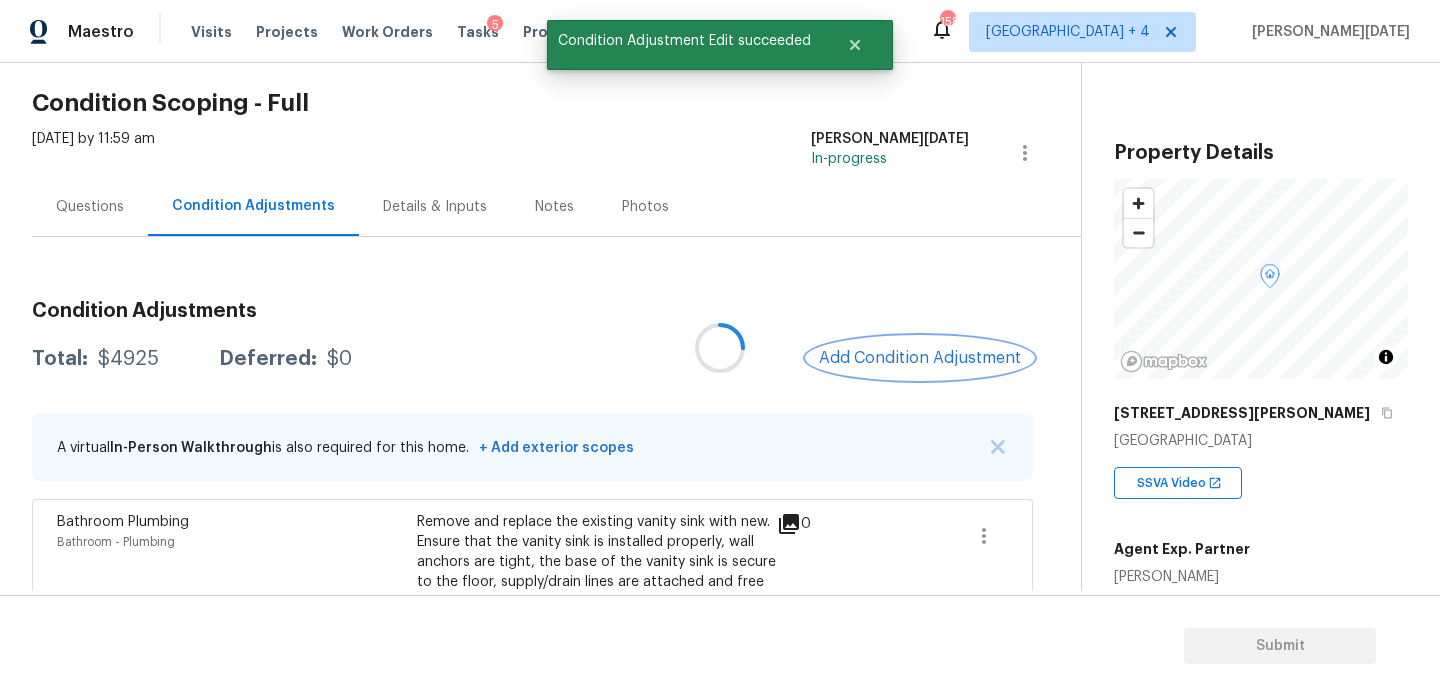 click on "Add Condition Adjustment" at bounding box center (920, 358) 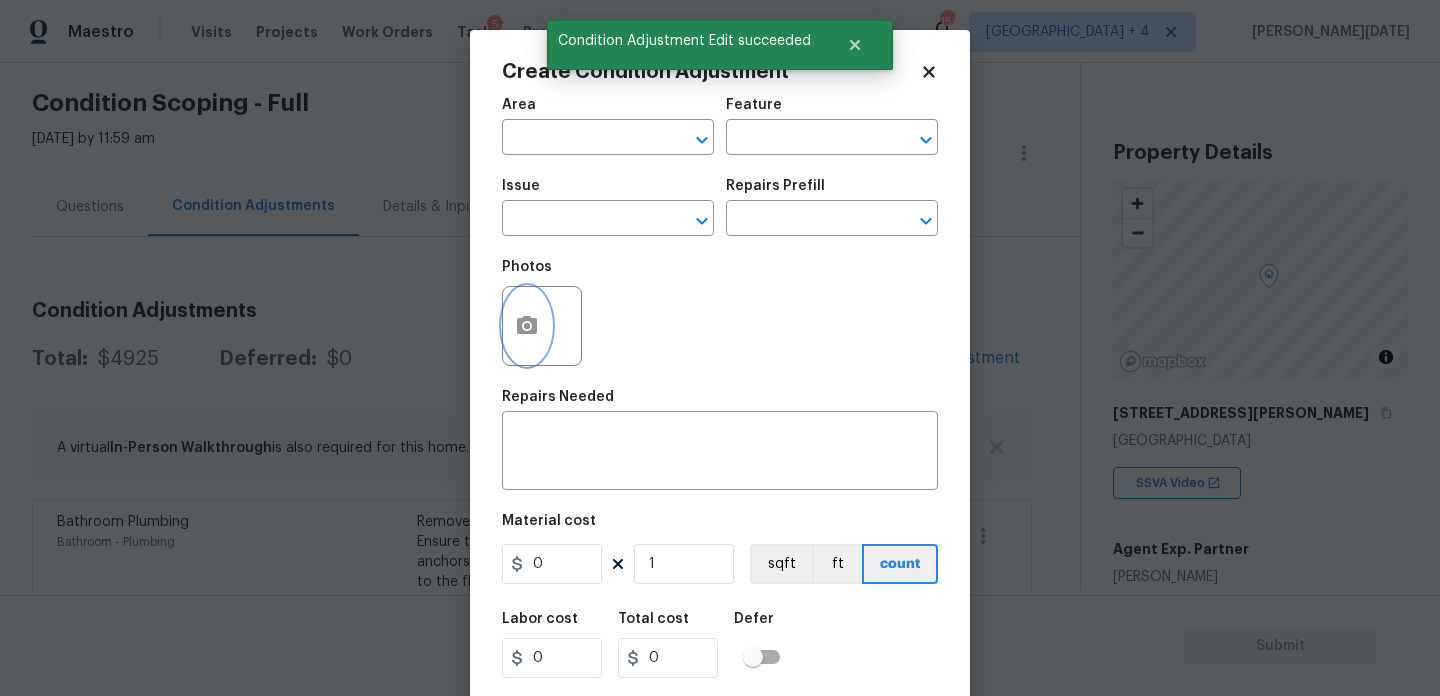 click 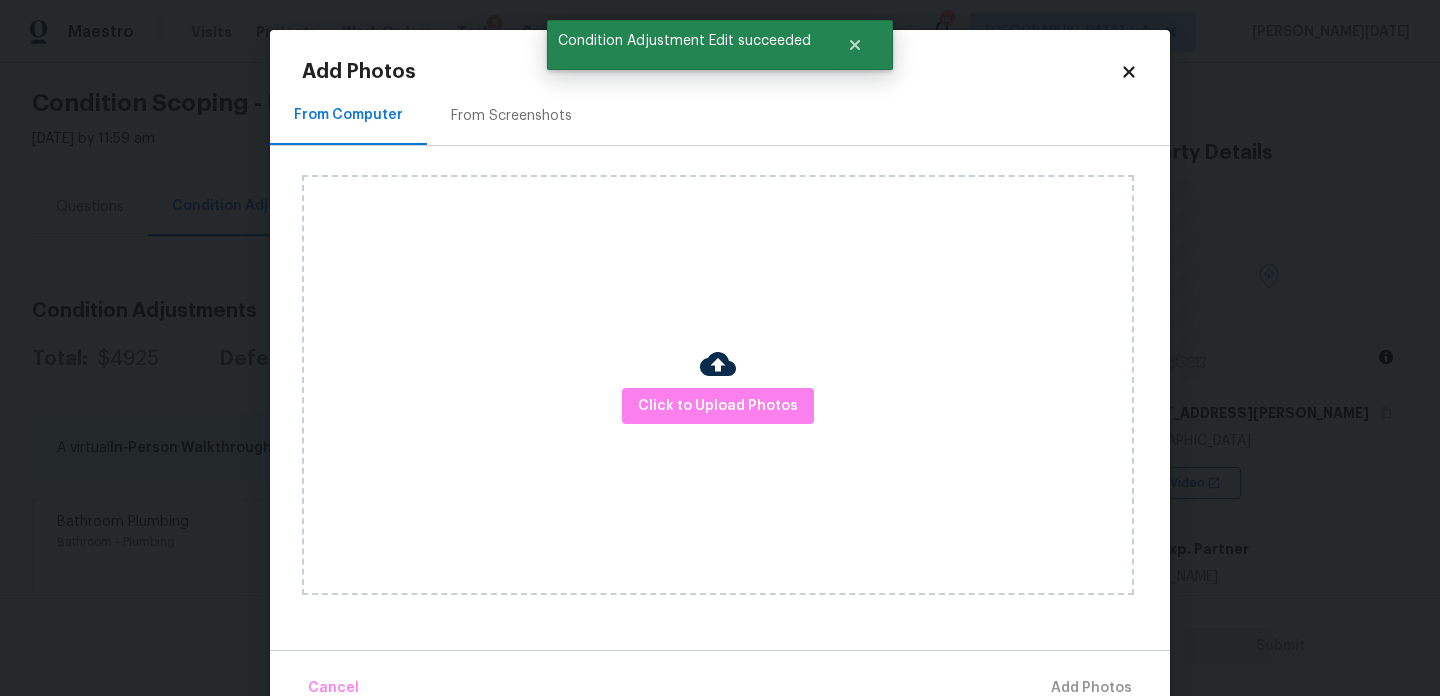 click on "Click to Upload Photos" at bounding box center [718, 385] 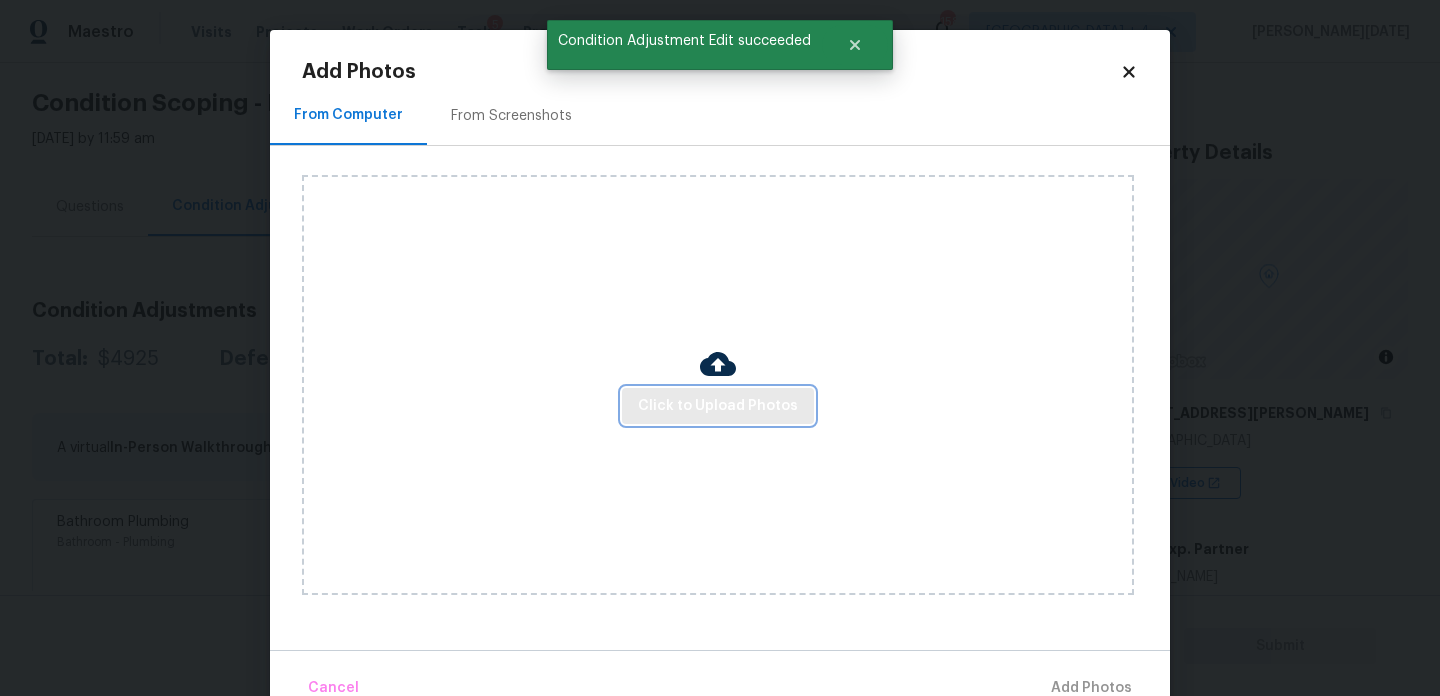 click on "Click to Upload Photos" at bounding box center [718, 406] 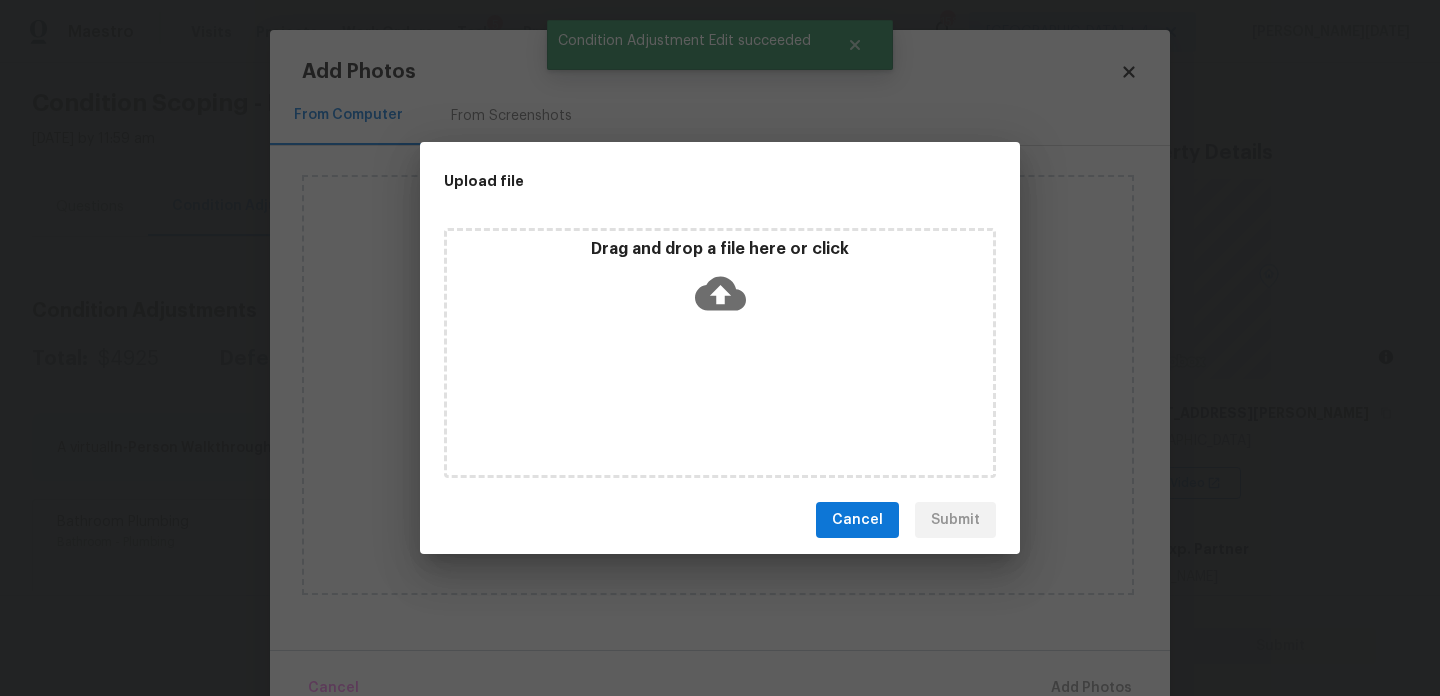 click on "Drag and drop a file here or click" at bounding box center [720, 353] 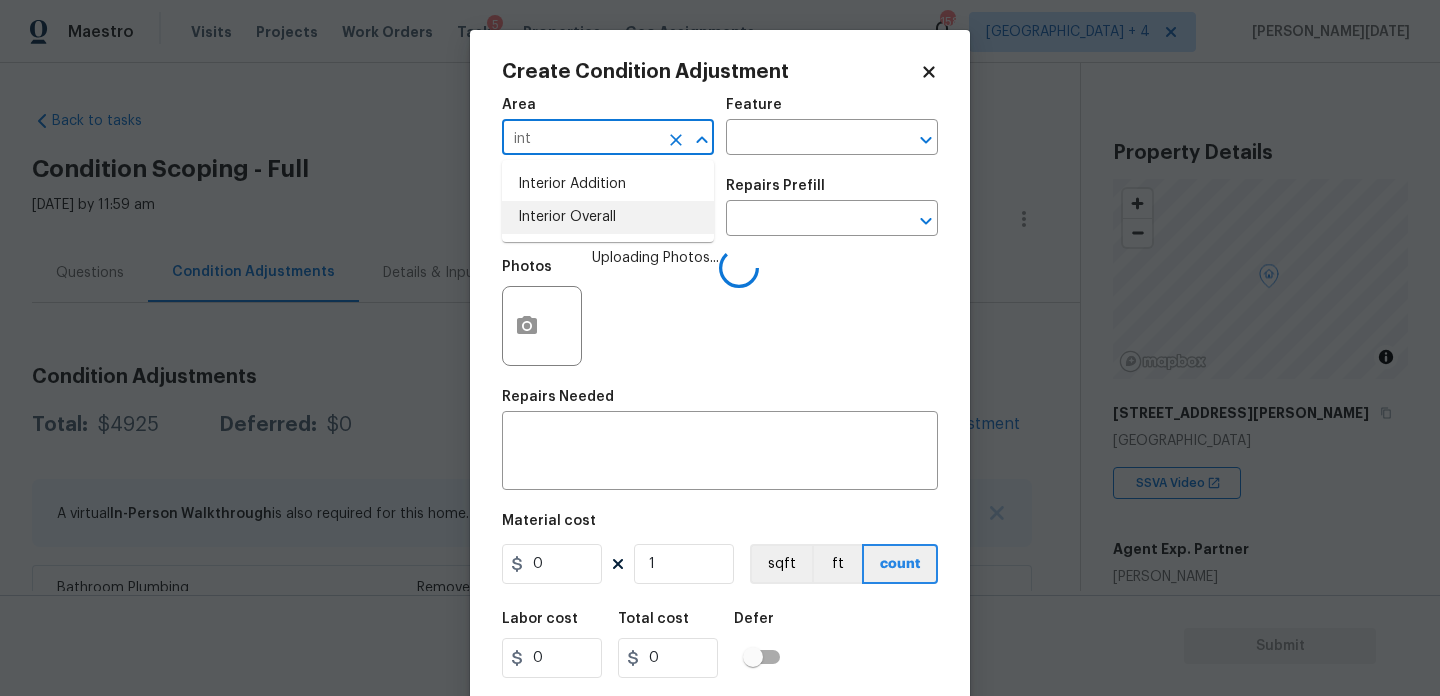 scroll, scrollTop: 0, scrollLeft: 0, axis: both 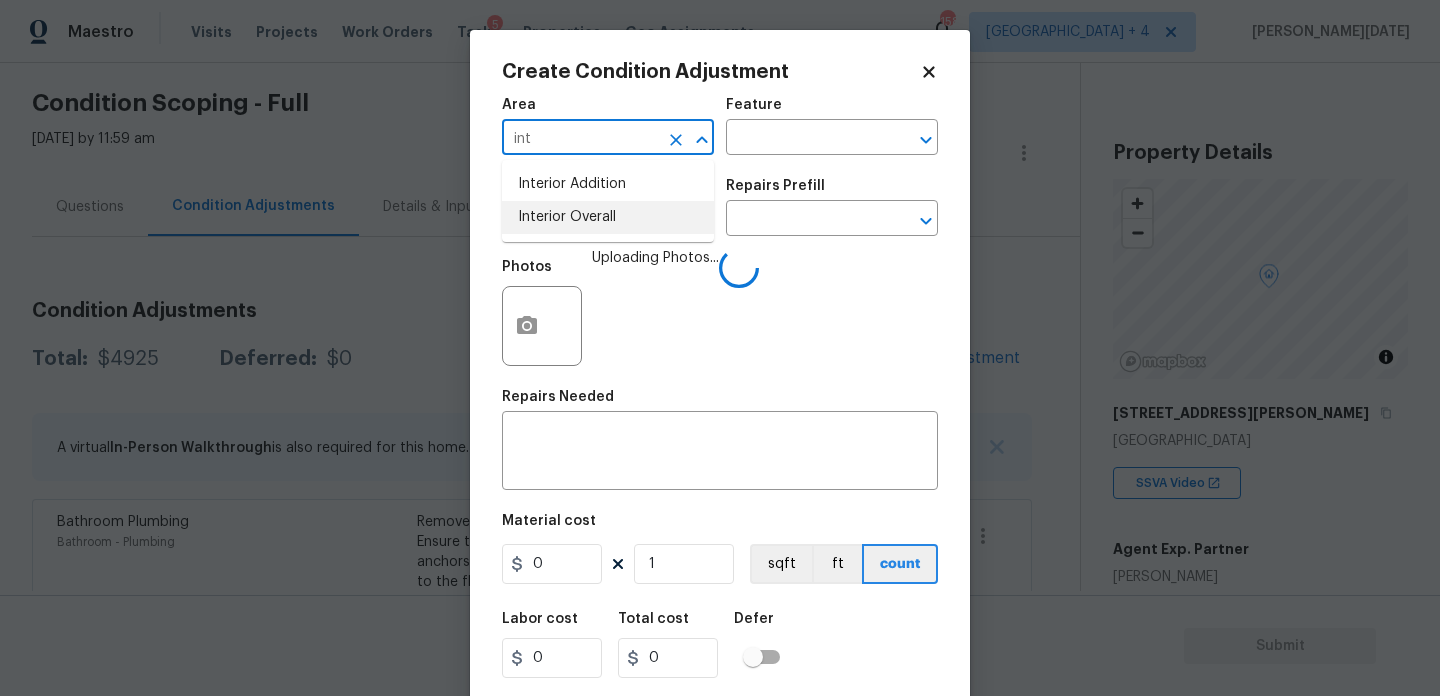 click on "Interior Overall" at bounding box center (608, 217) 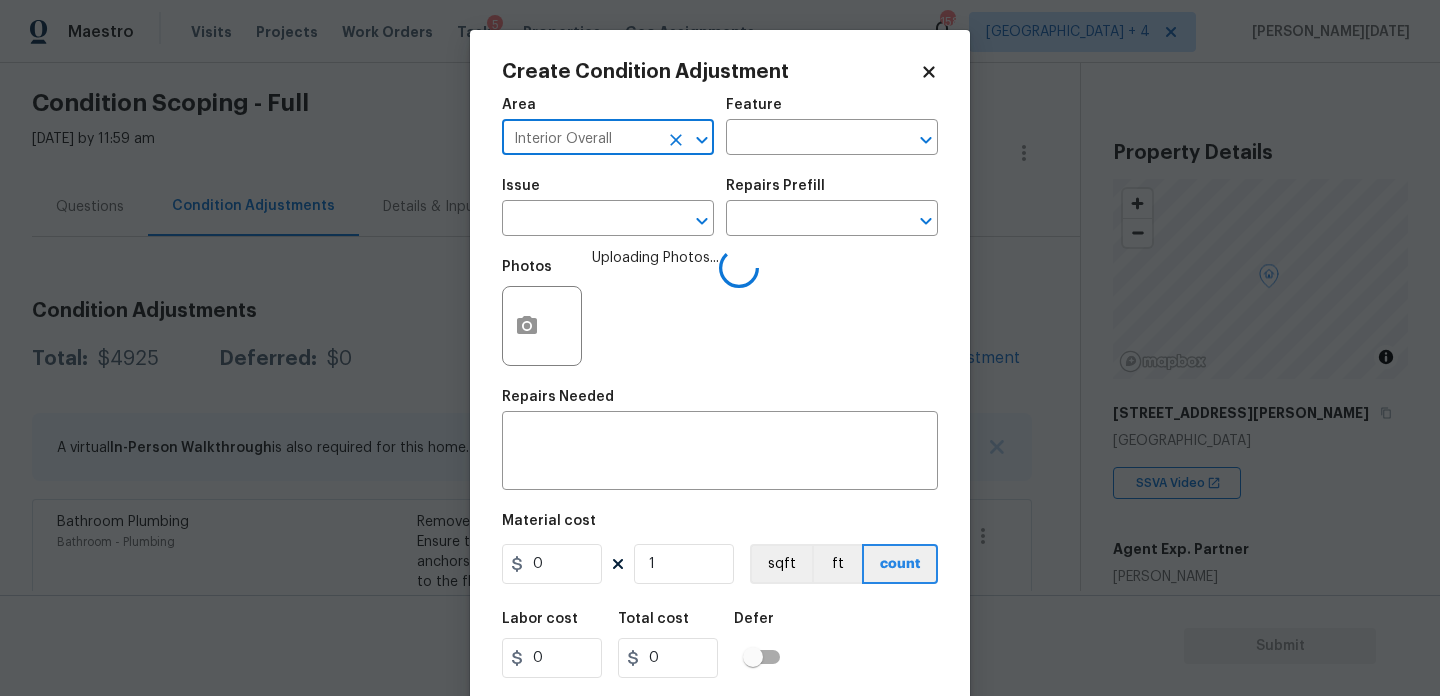 type on "Interior Overall" 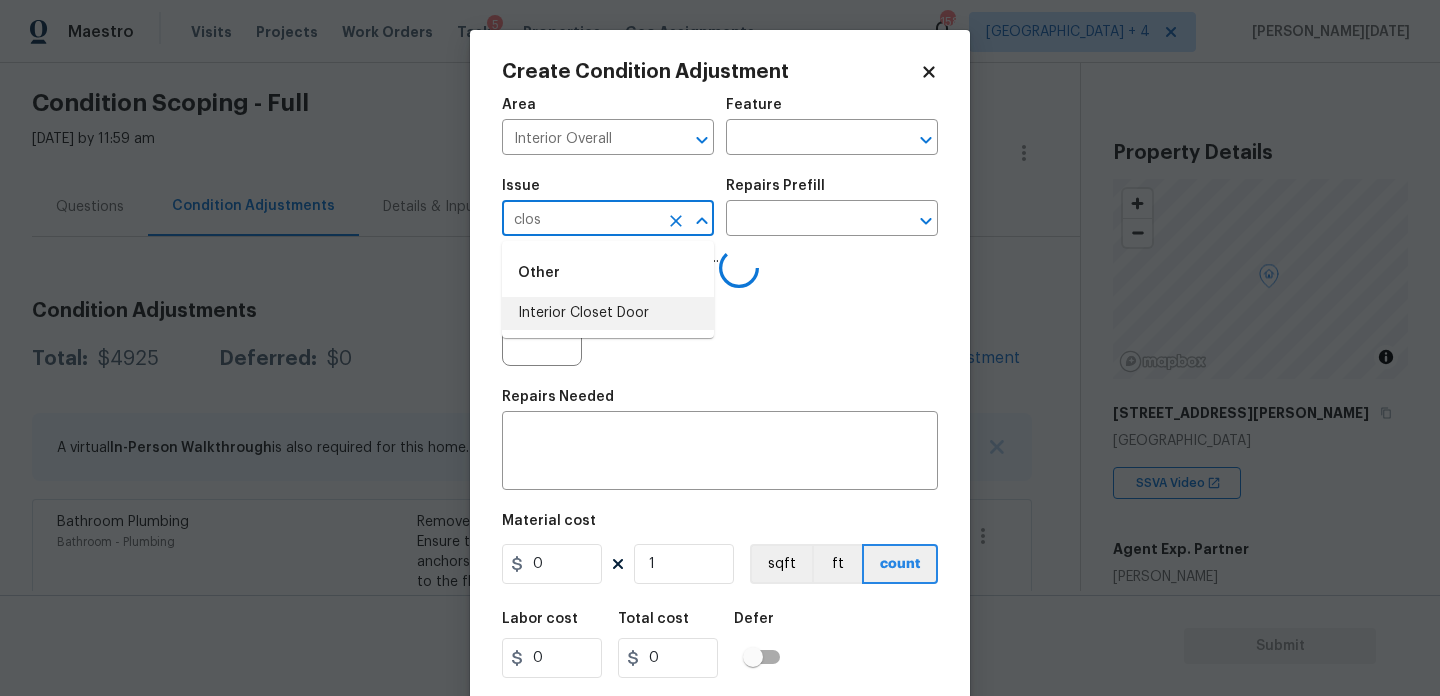 click on "Interior Closet Door" at bounding box center (608, 313) 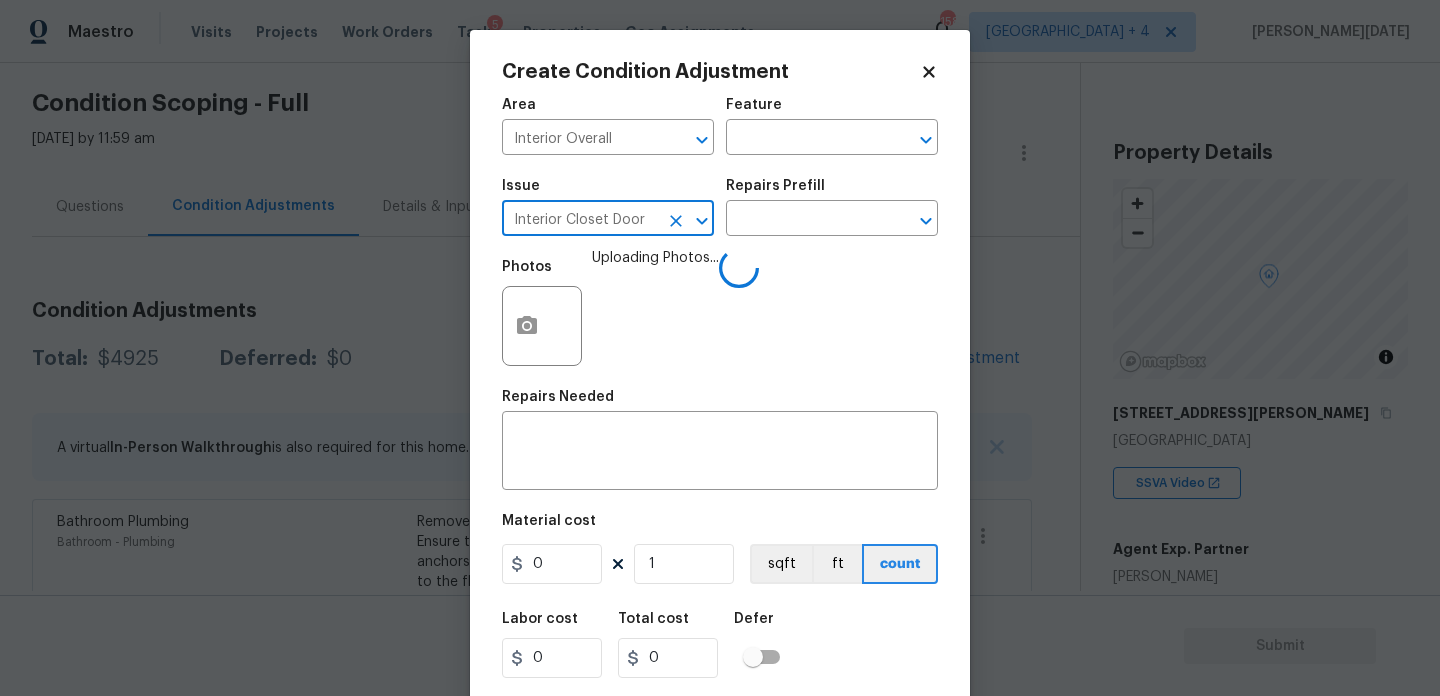 type on "Interior Closet Door" 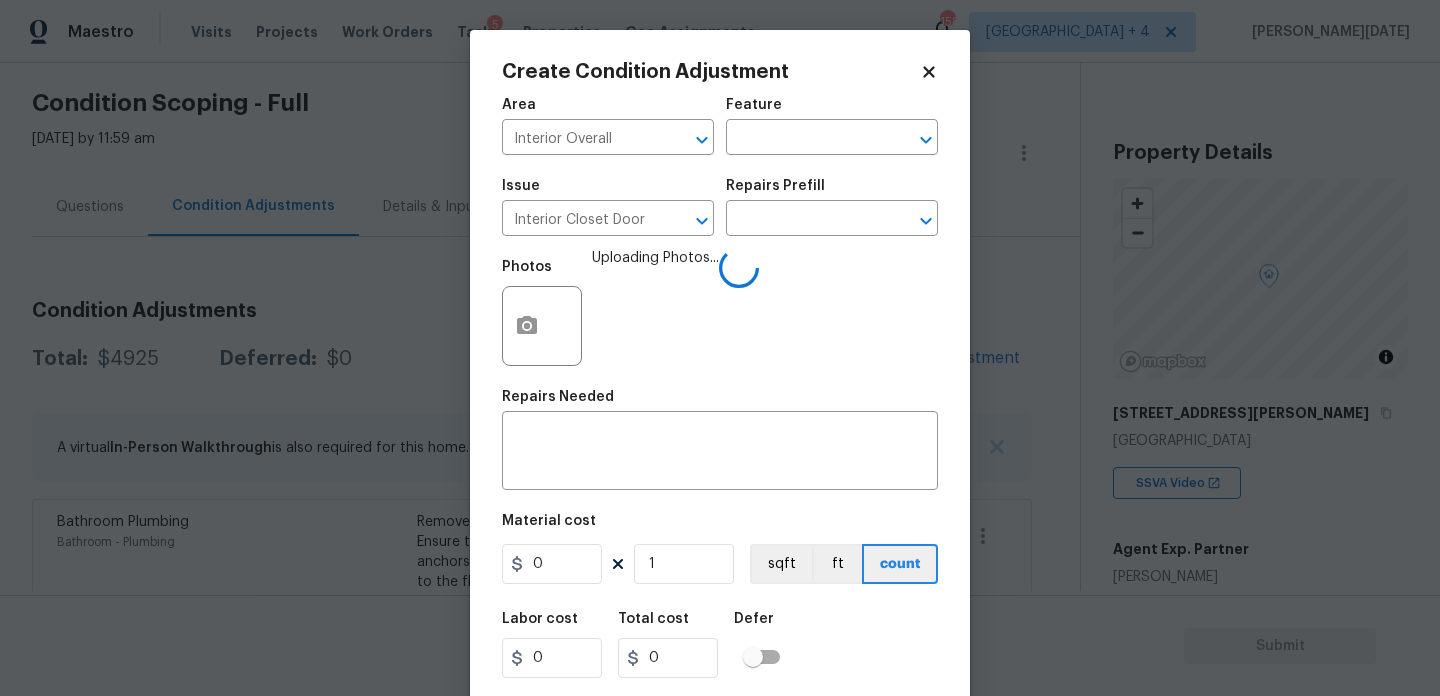 click on "Issue Interior Closet Door ​ Repairs Prefill ​" at bounding box center (720, 207) 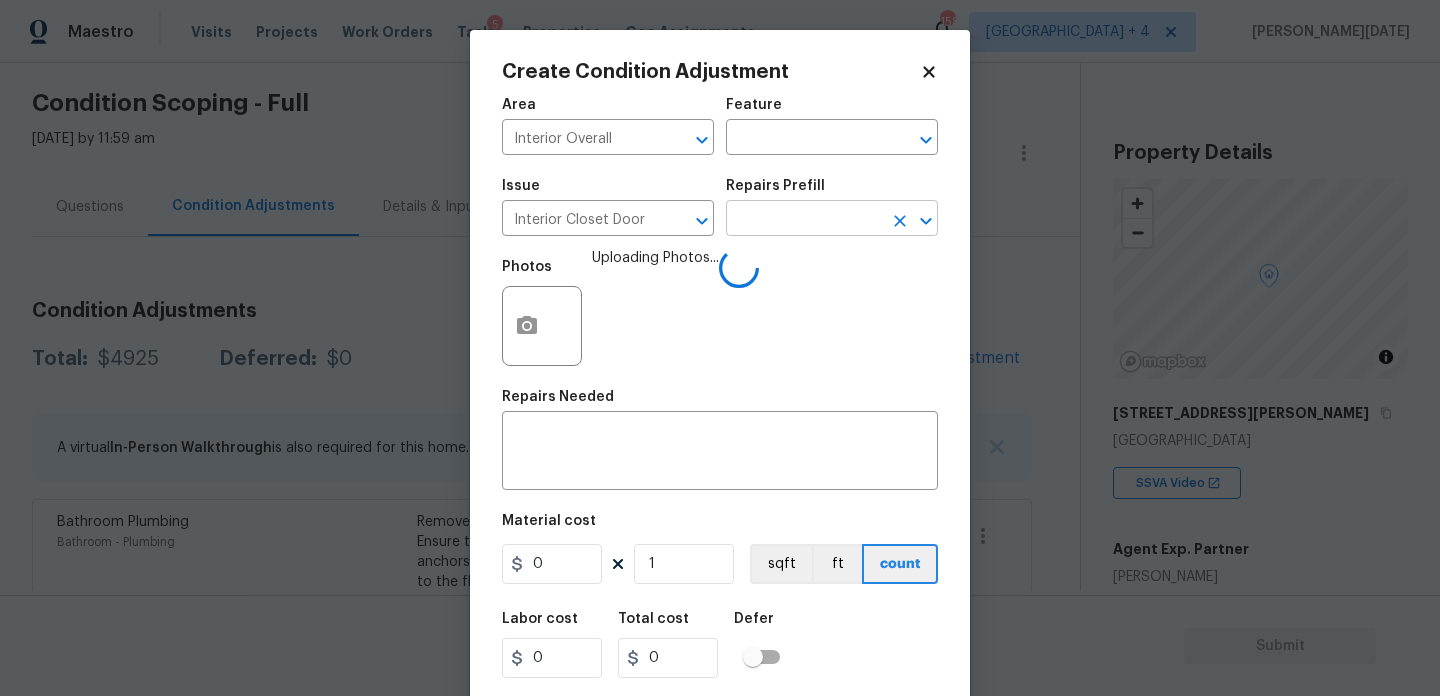 click at bounding box center [804, 220] 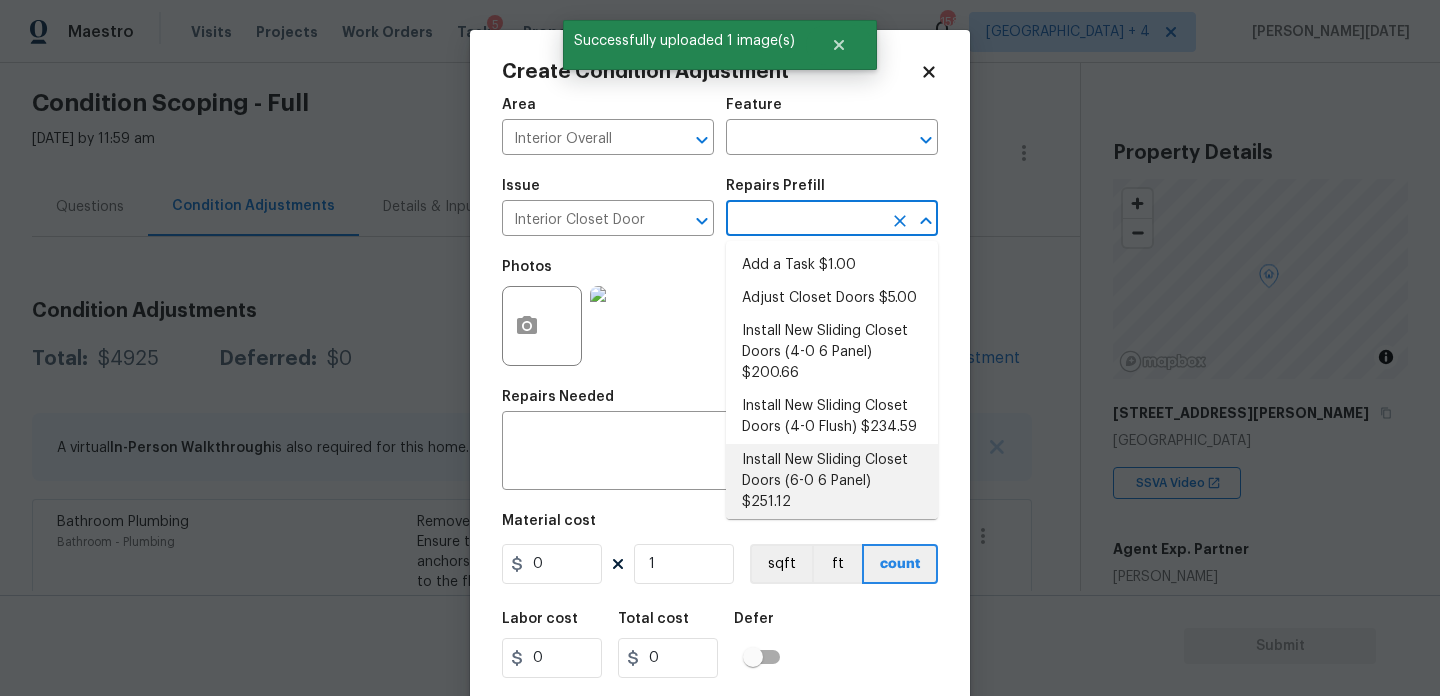 scroll, scrollTop: 73, scrollLeft: 0, axis: vertical 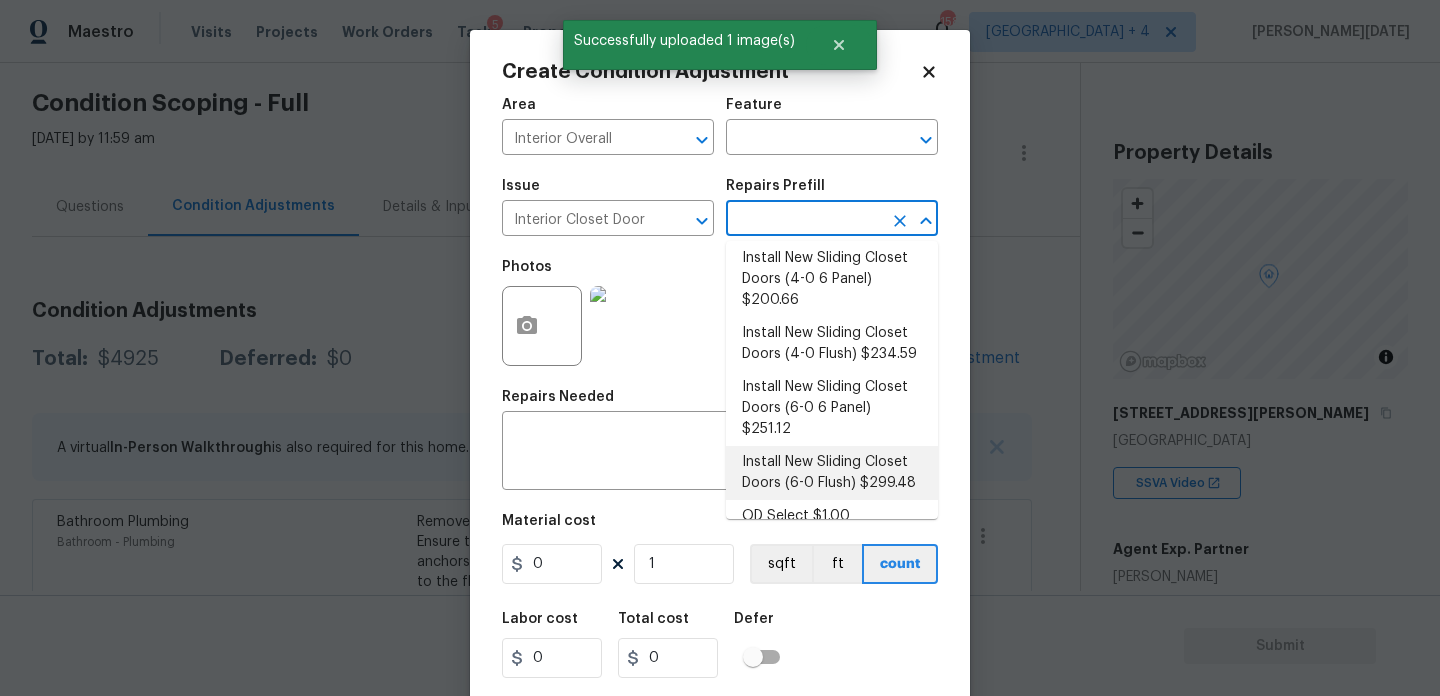 click on "Install New Sliding Closet Doors (6-0 Flush) $299.48" at bounding box center (832, 473) 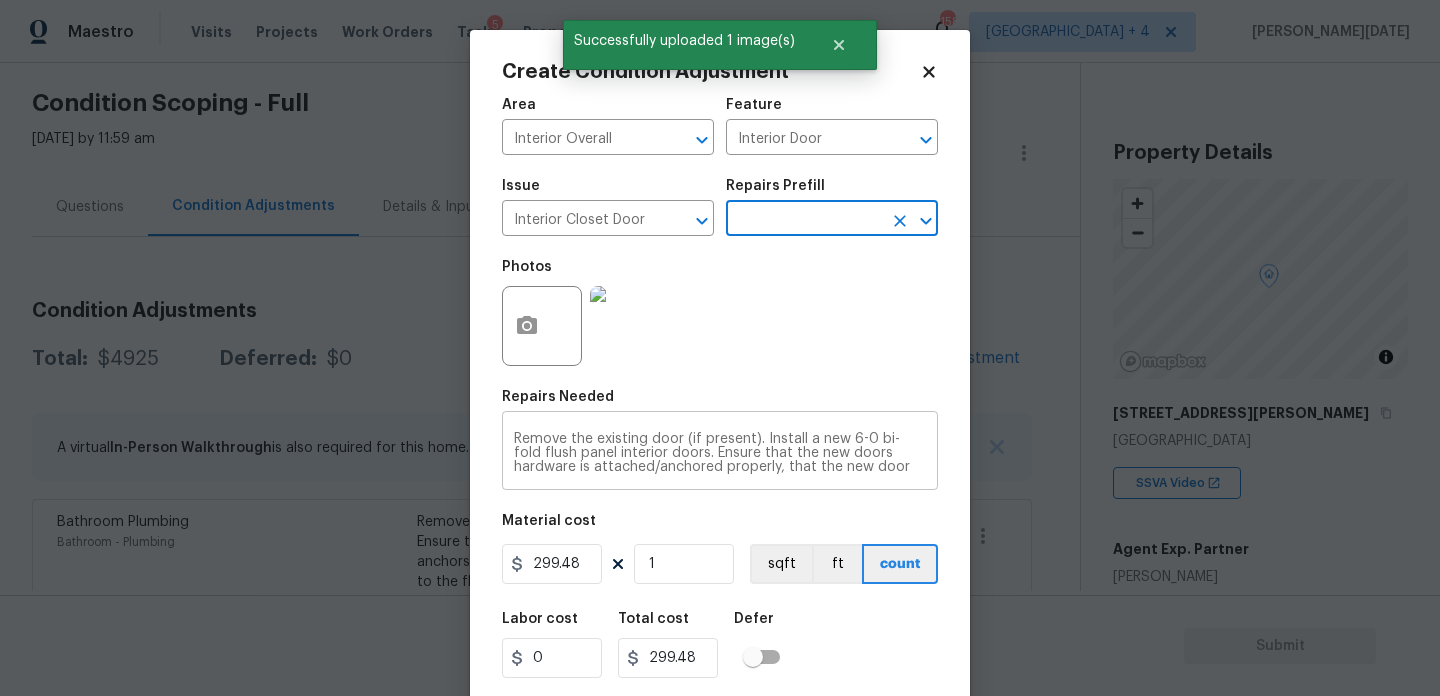 scroll, scrollTop: 51, scrollLeft: 0, axis: vertical 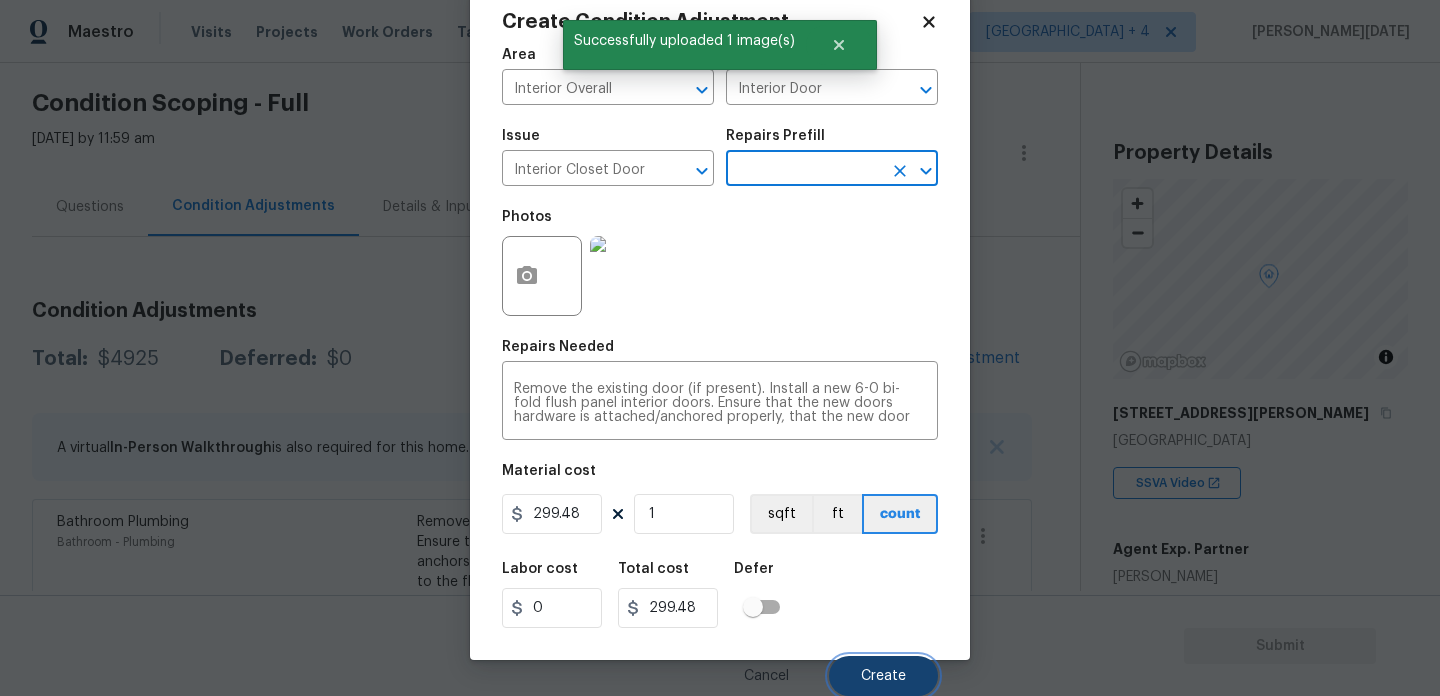 click on "Create" at bounding box center [883, 676] 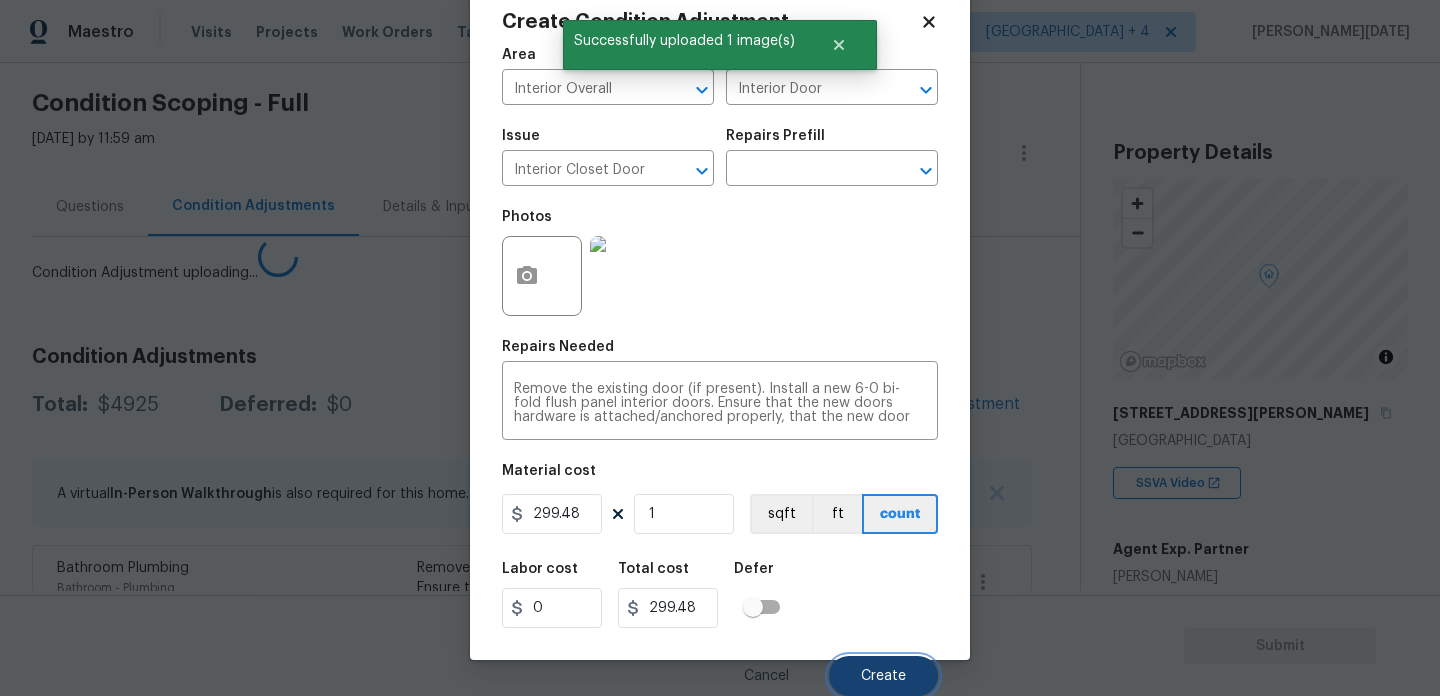 type 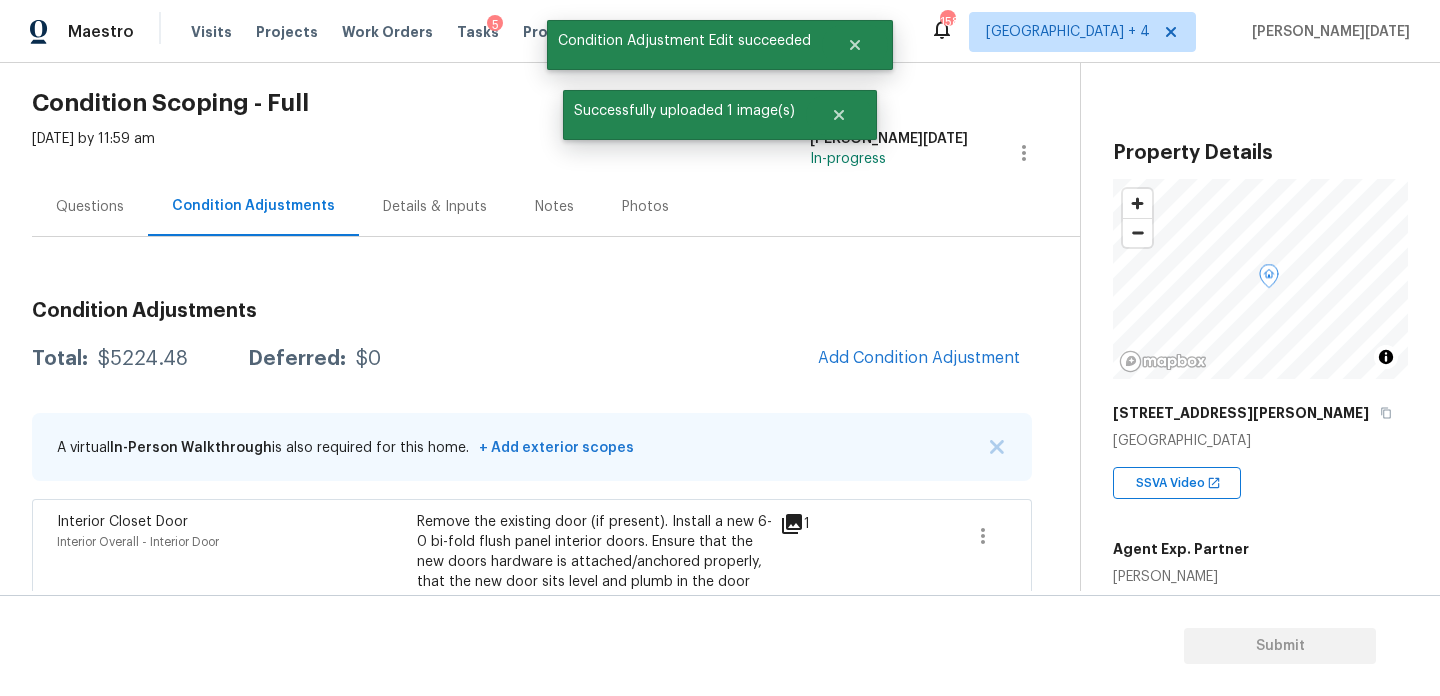 scroll, scrollTop: 0, scrollLeft: 0, axis: both 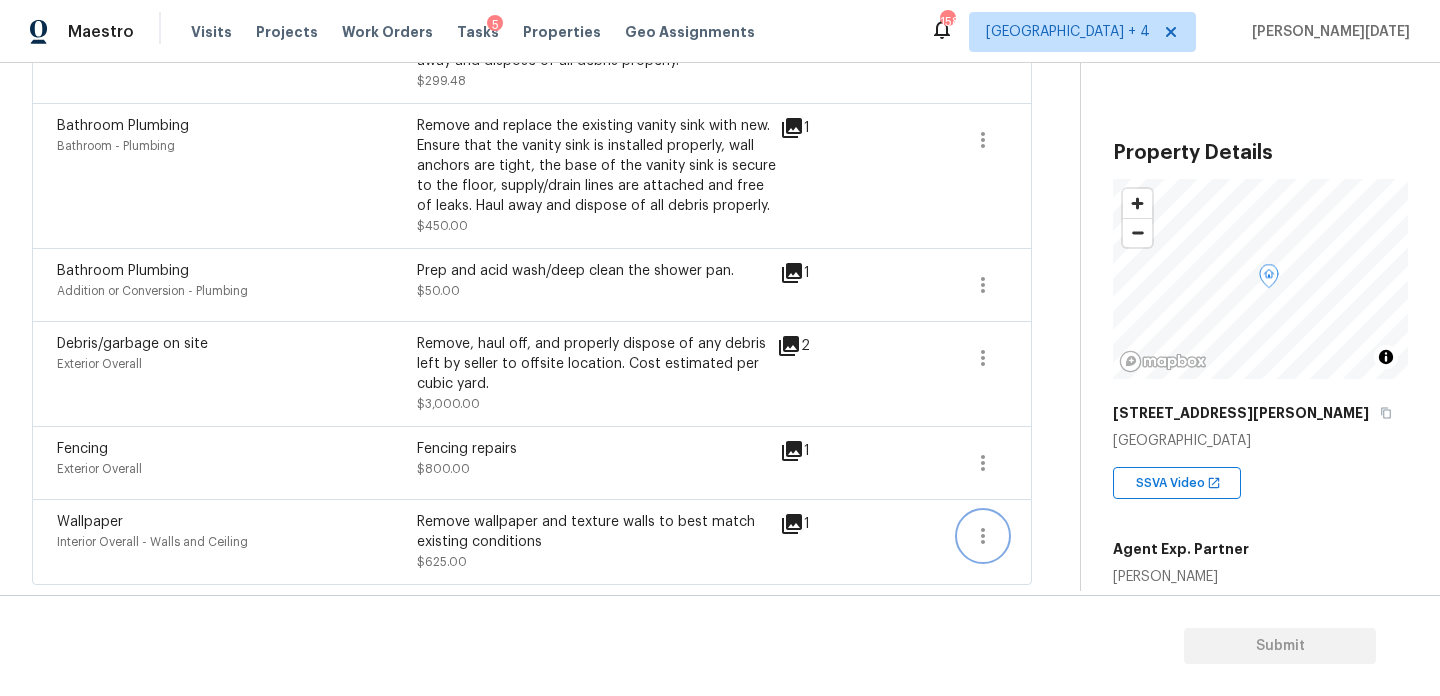 click 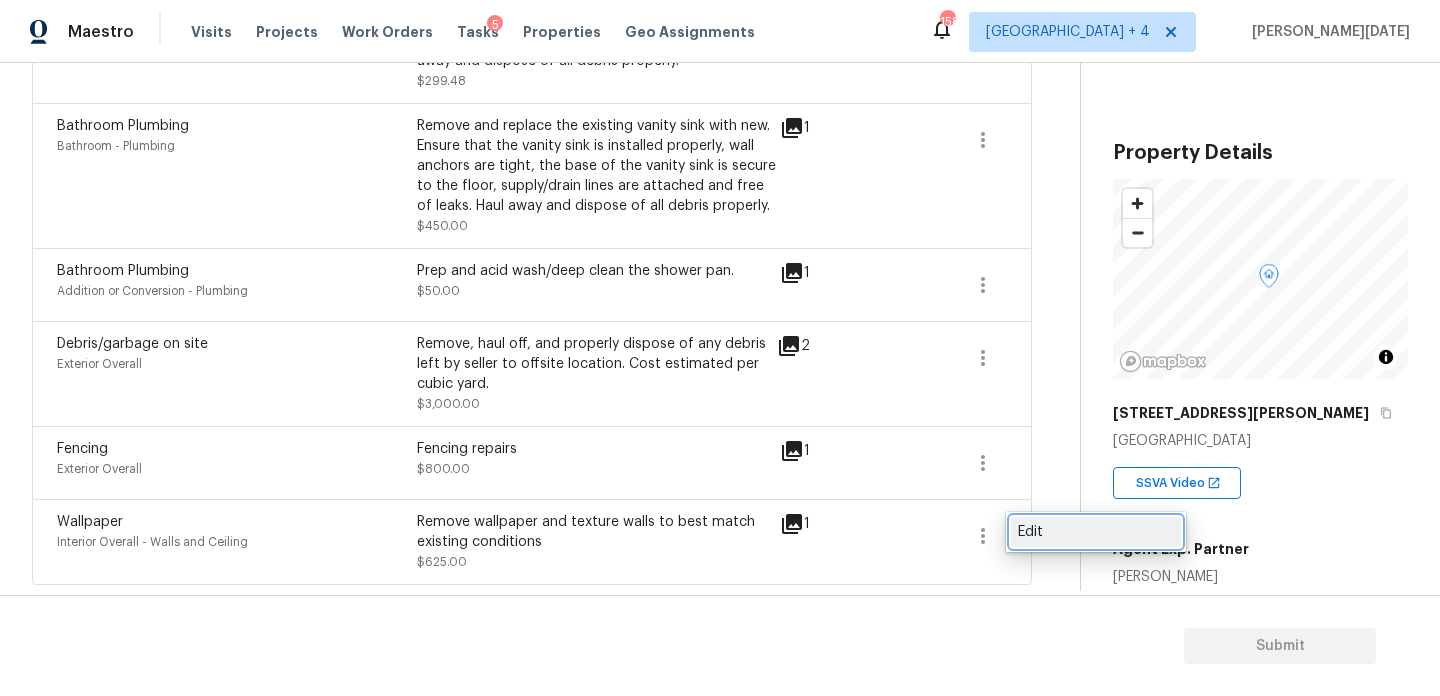 click on "Edit" at bounding box center (1096, 532) 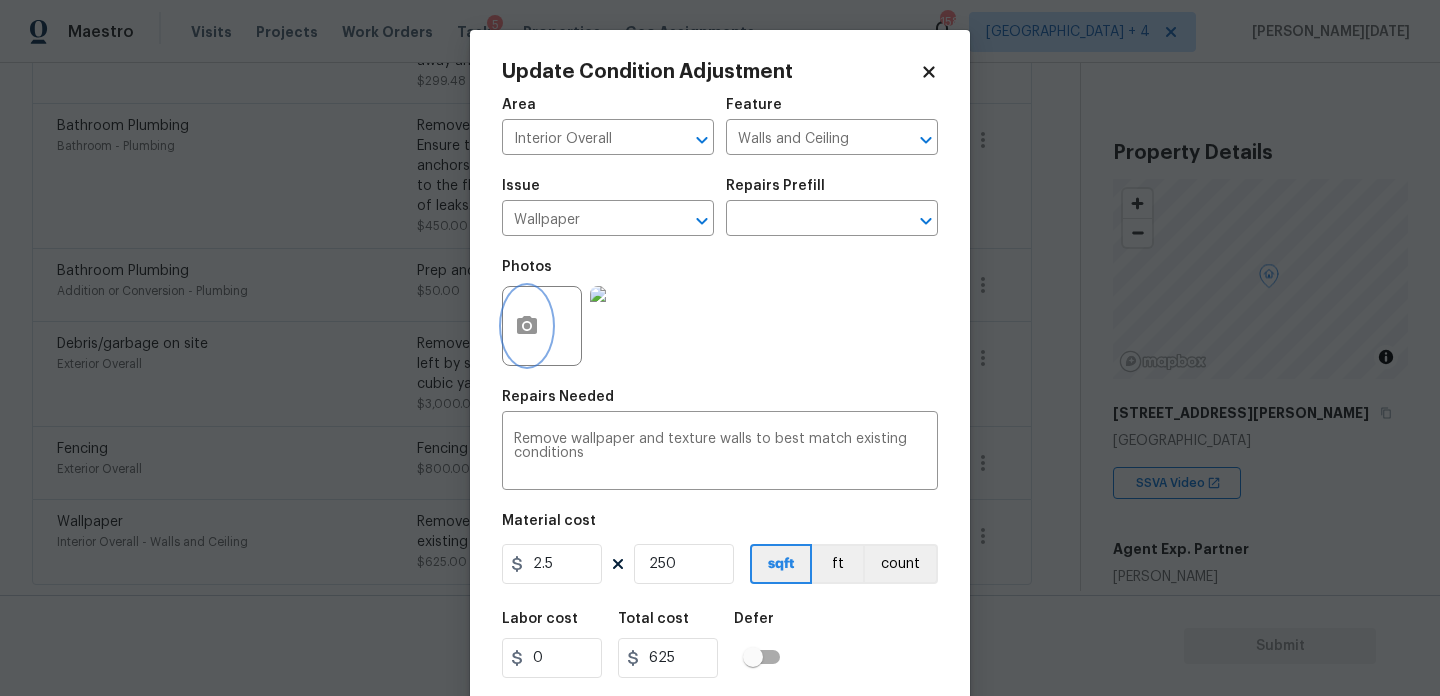 click 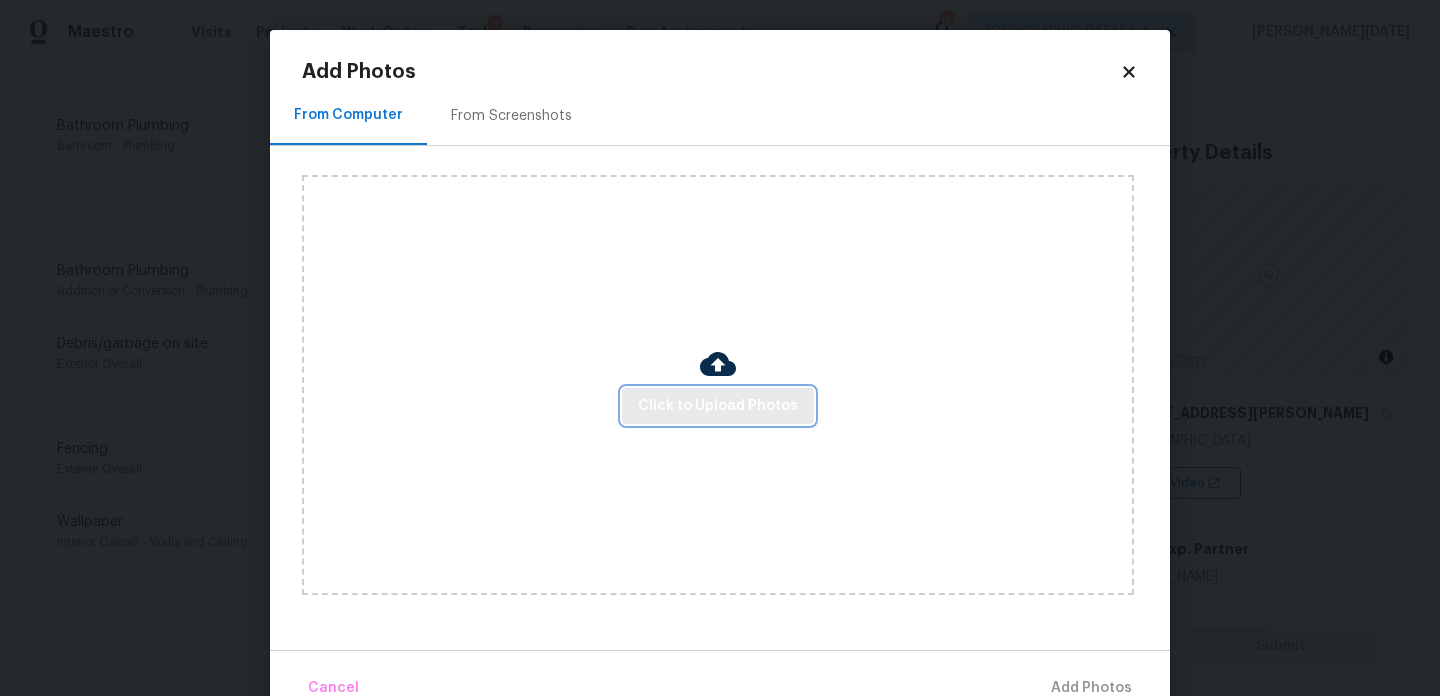 click on "Click to Upload Photos" at bounding box center [718, 406] 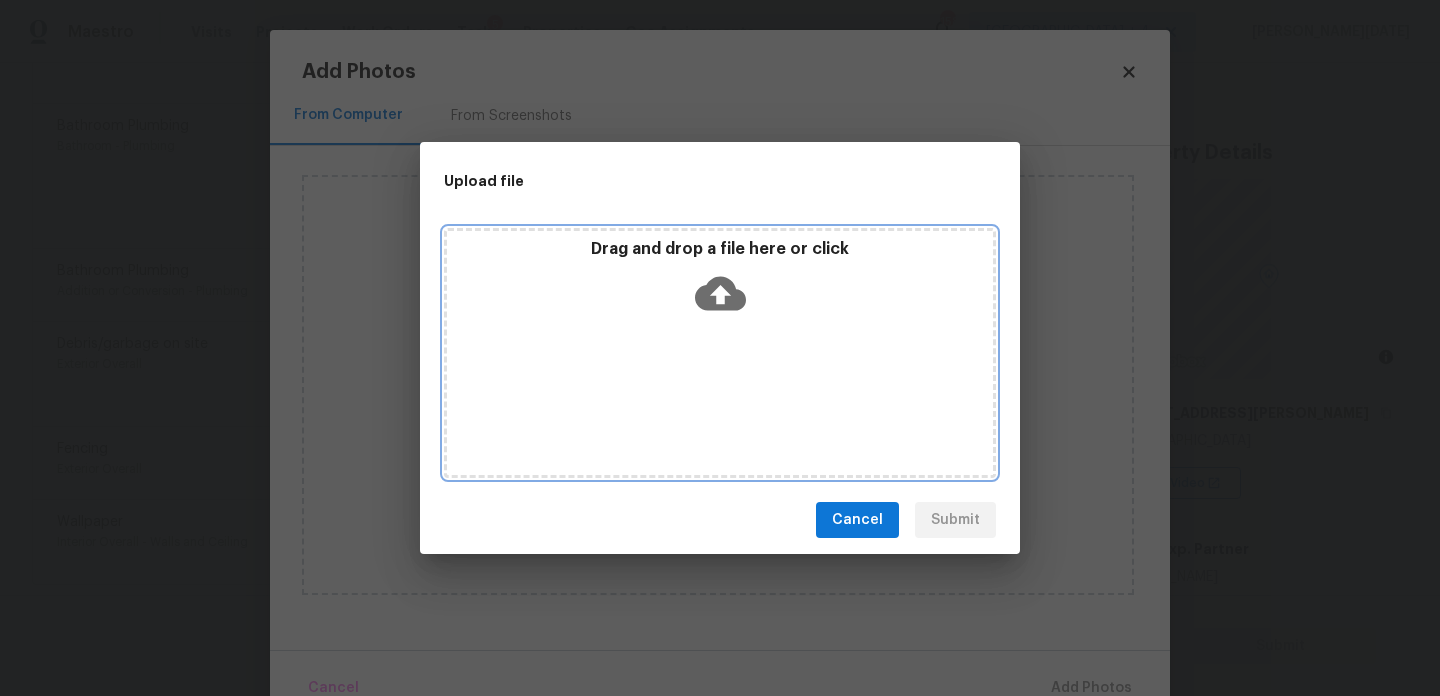 click on "Drag and drop a file here or click" at bounding box center (720, 353) 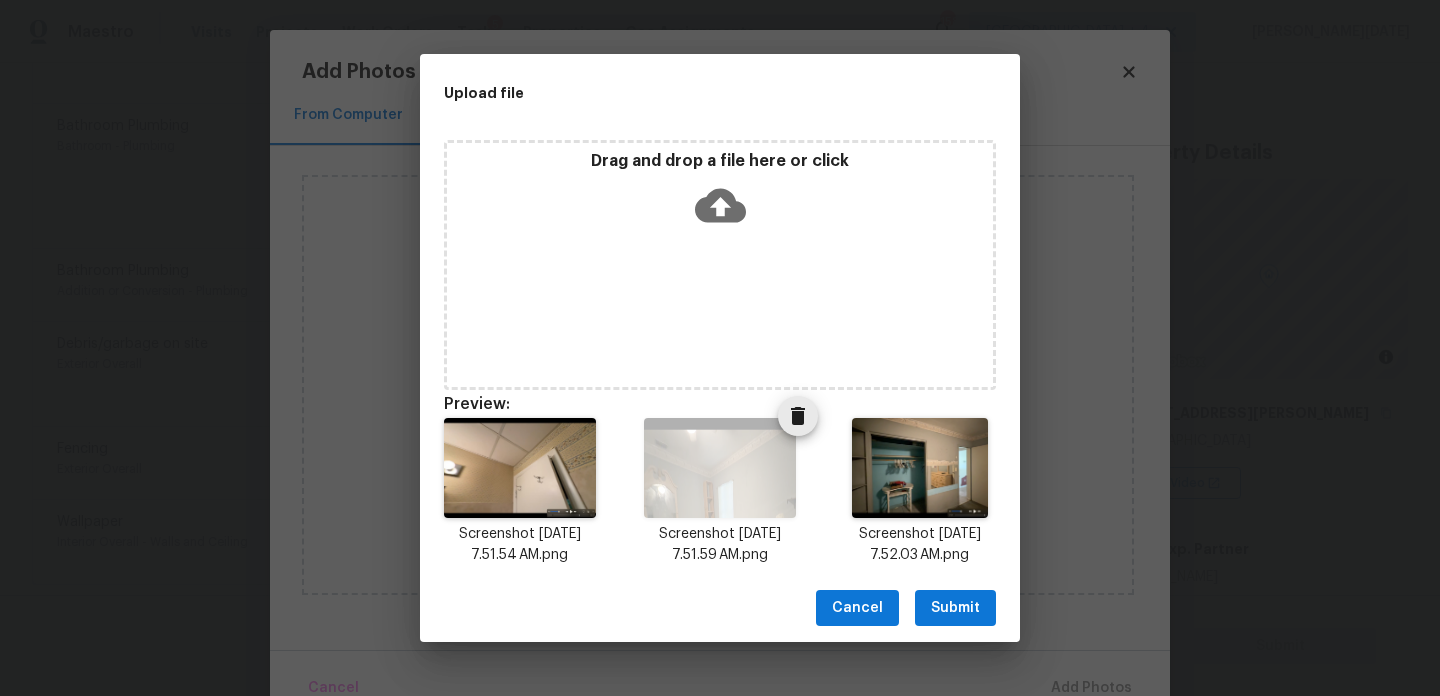 scroll, scrollTop: 16, scrollLeft: 0, axis: vertical 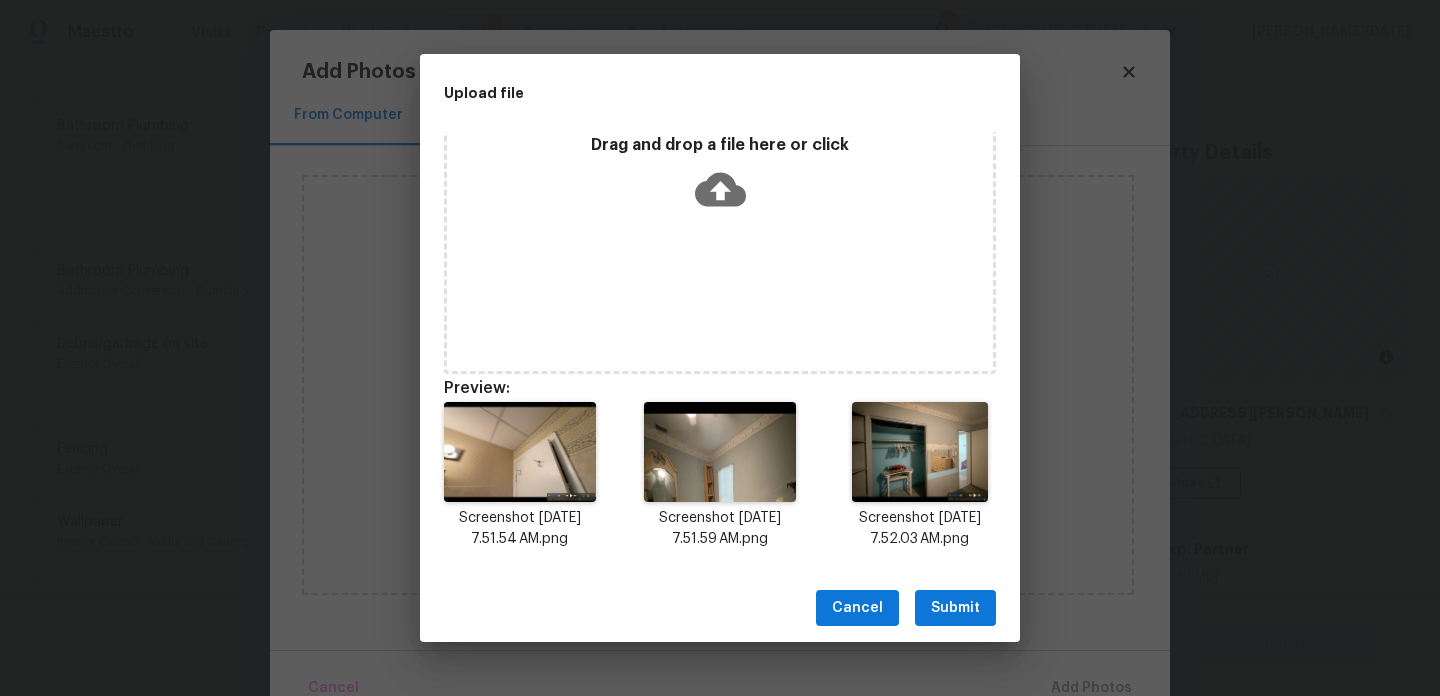 click on "Submit" at bounding box center [955, 608] 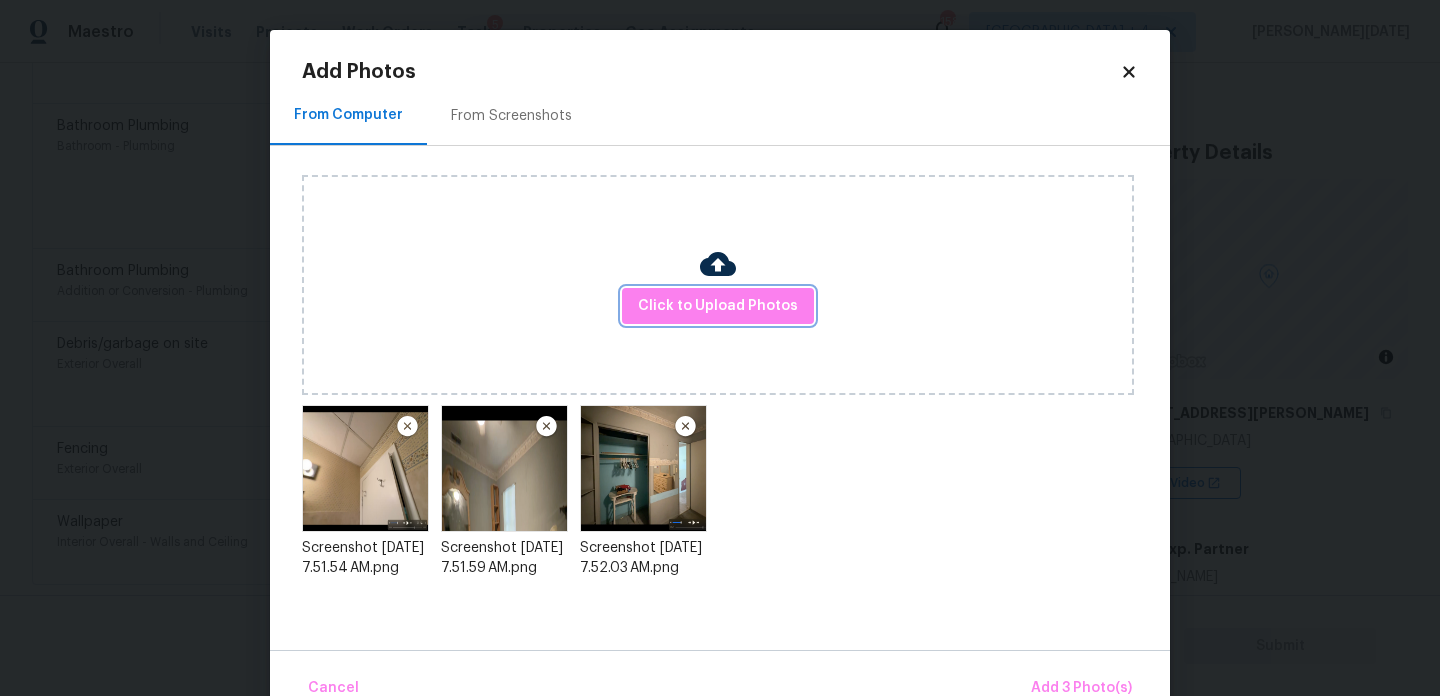 scroll, scrollTop: 0, scrollLeft: 0, axis: both 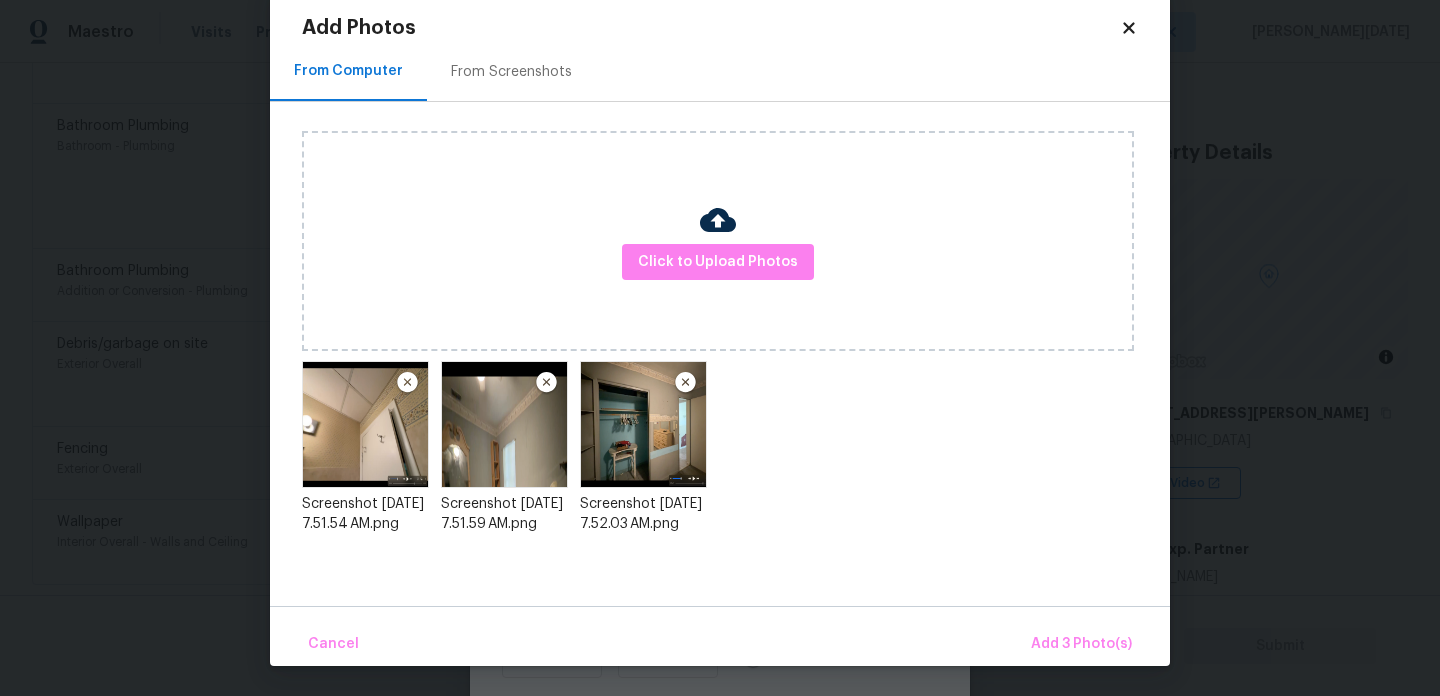 click at bounding box center [685, 383] 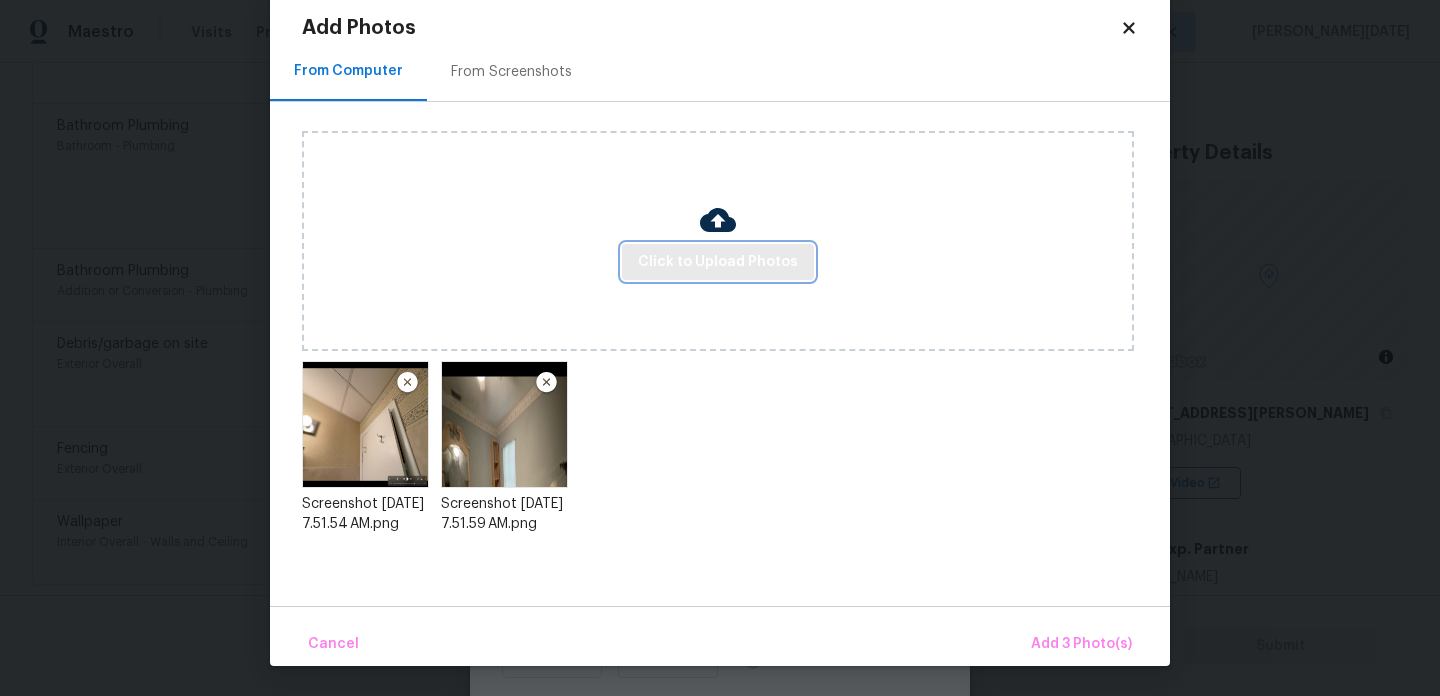 click on "Click to Upload Photos" at bounding box center (718, 262) 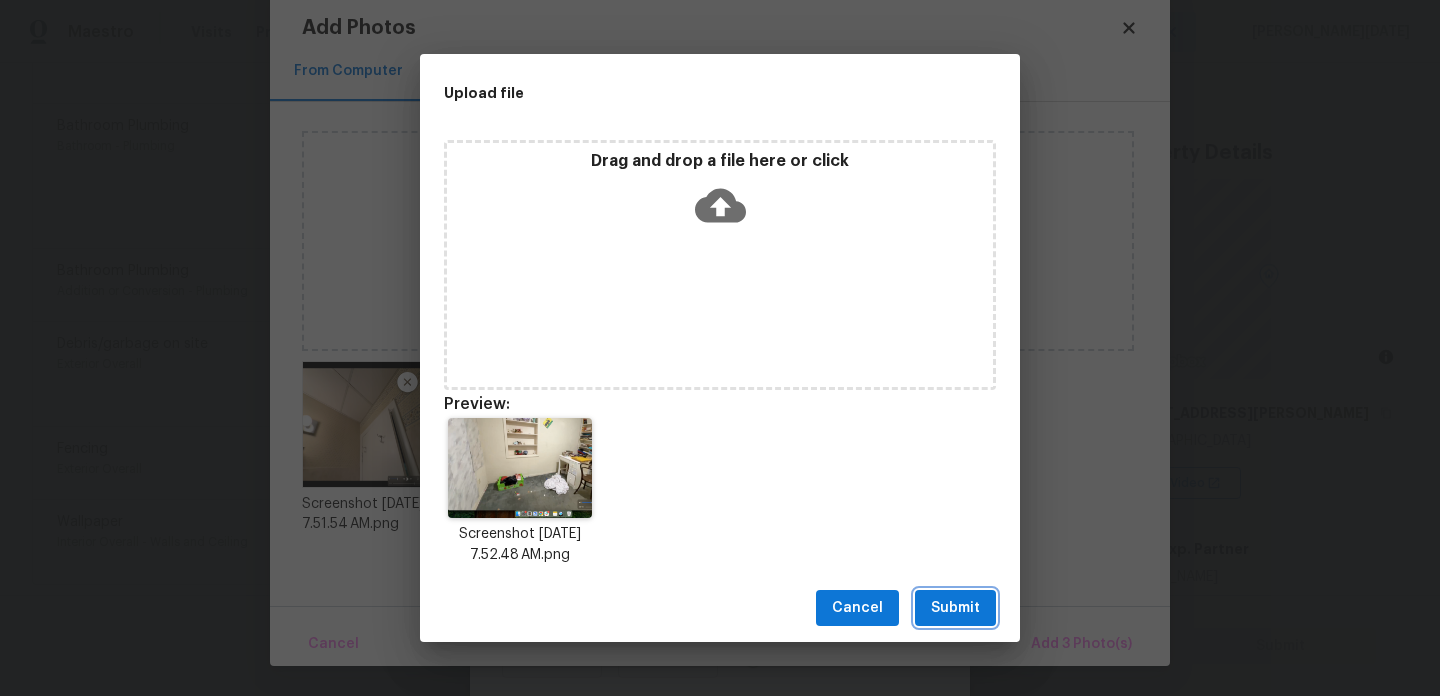 click on "Submit" at bounding box center [955, 608] 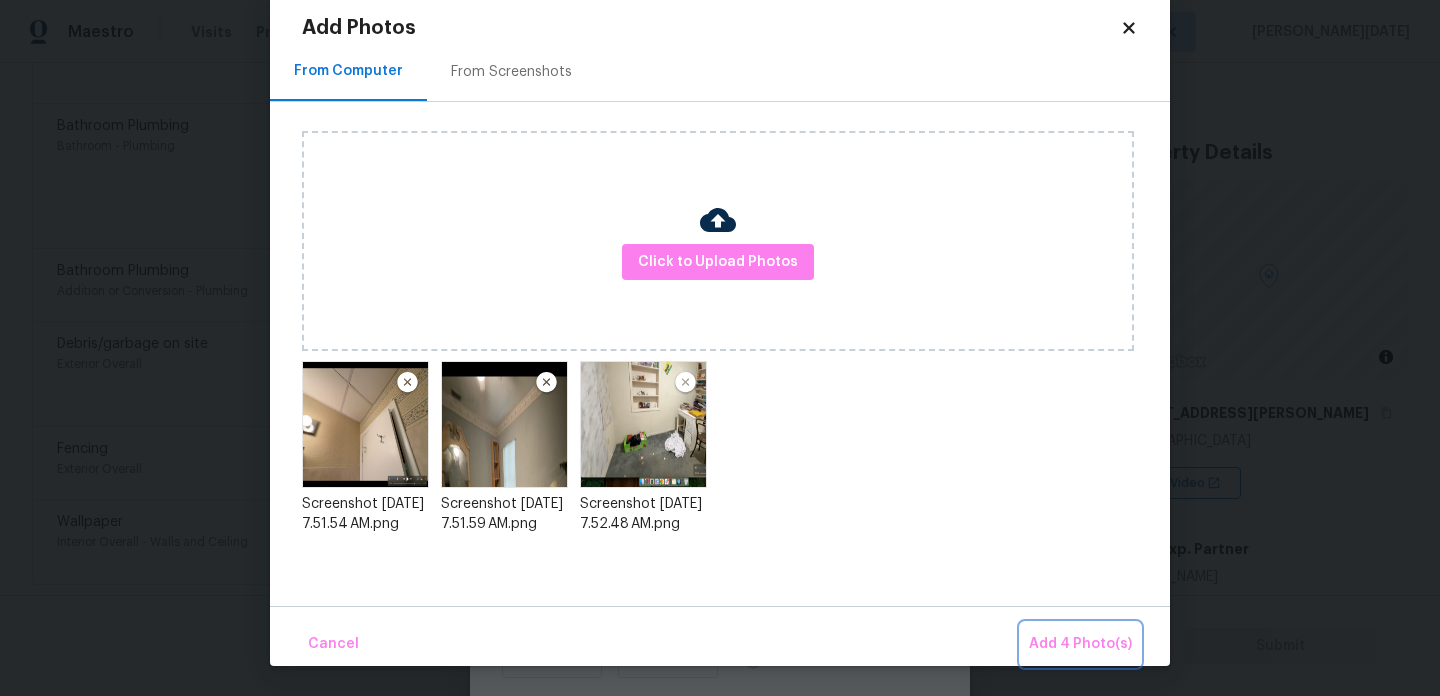 click on "Add 4 Photo(s)" at bounding box center (1080, 644) 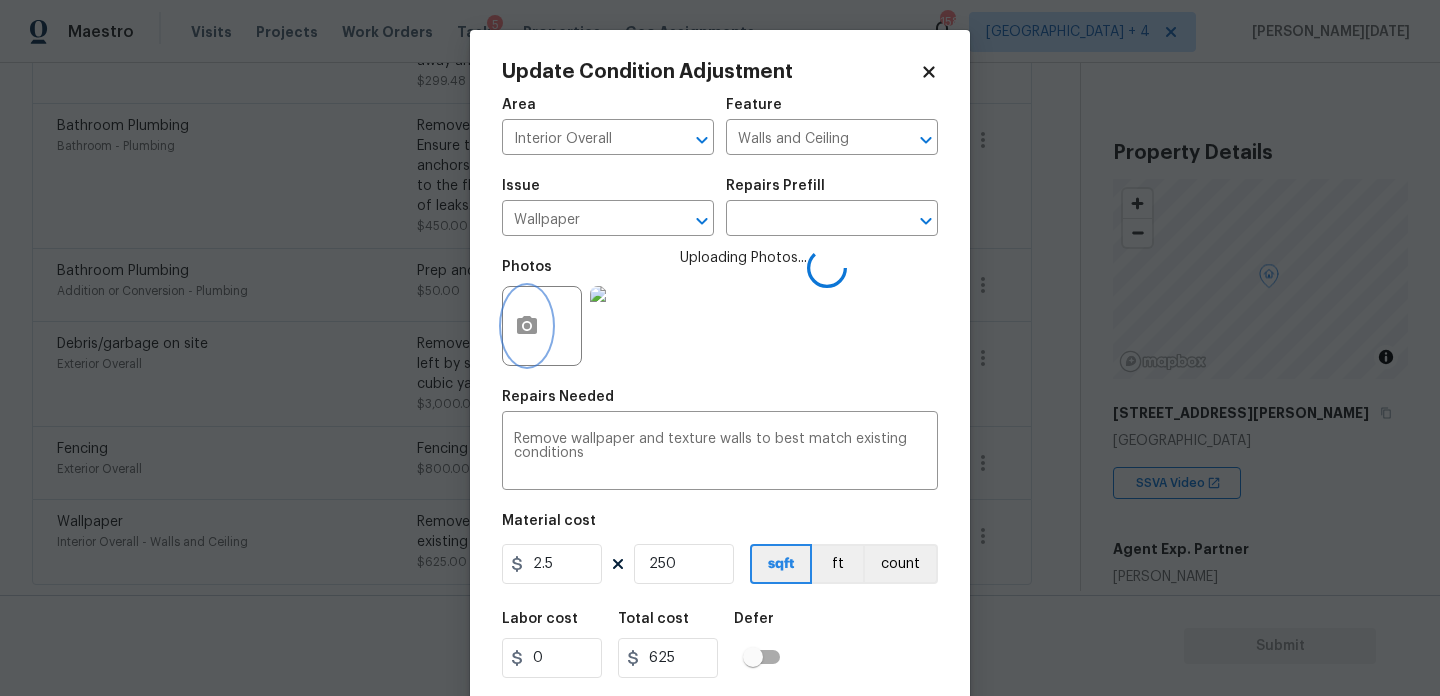scroll, scrollTop: 0, scrollLeft: 0, axis: both 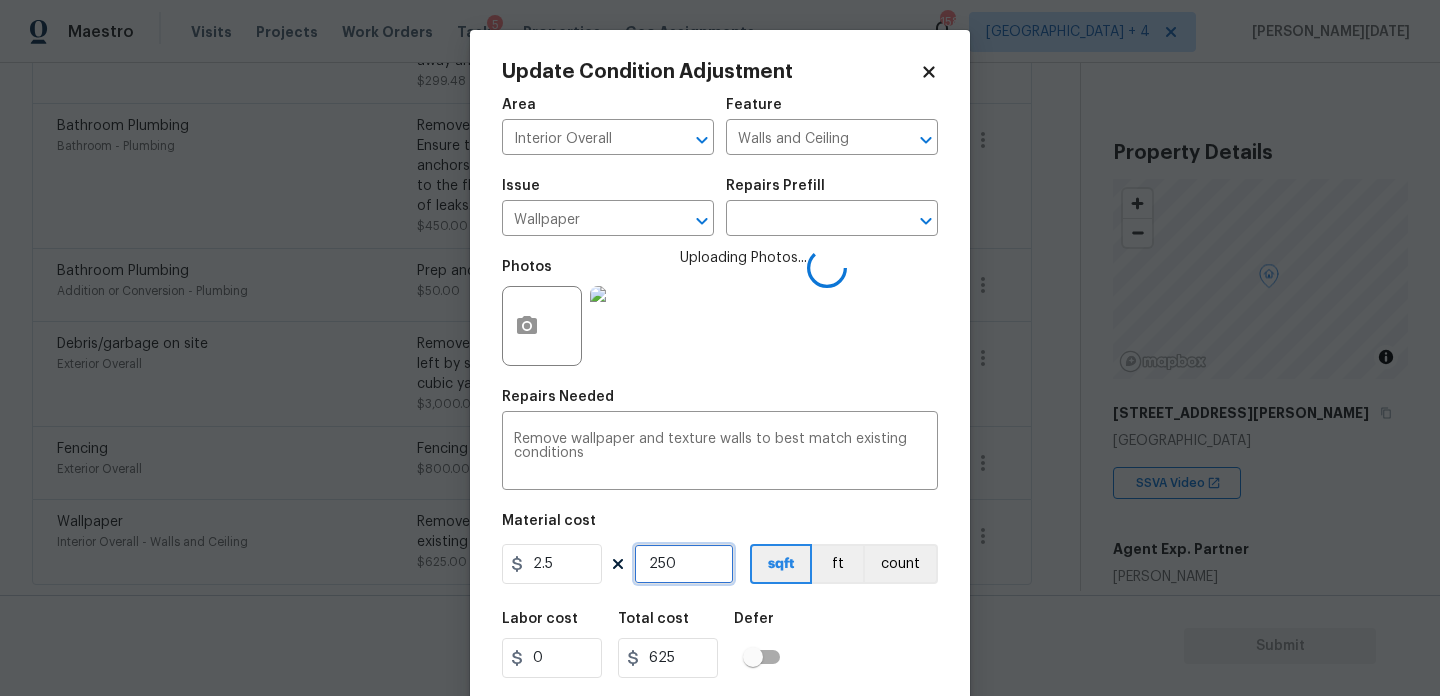 drag, startPoint x: 683, startPoint y: 572, endPoint x: 566, endPoint y: 572, distance: 117 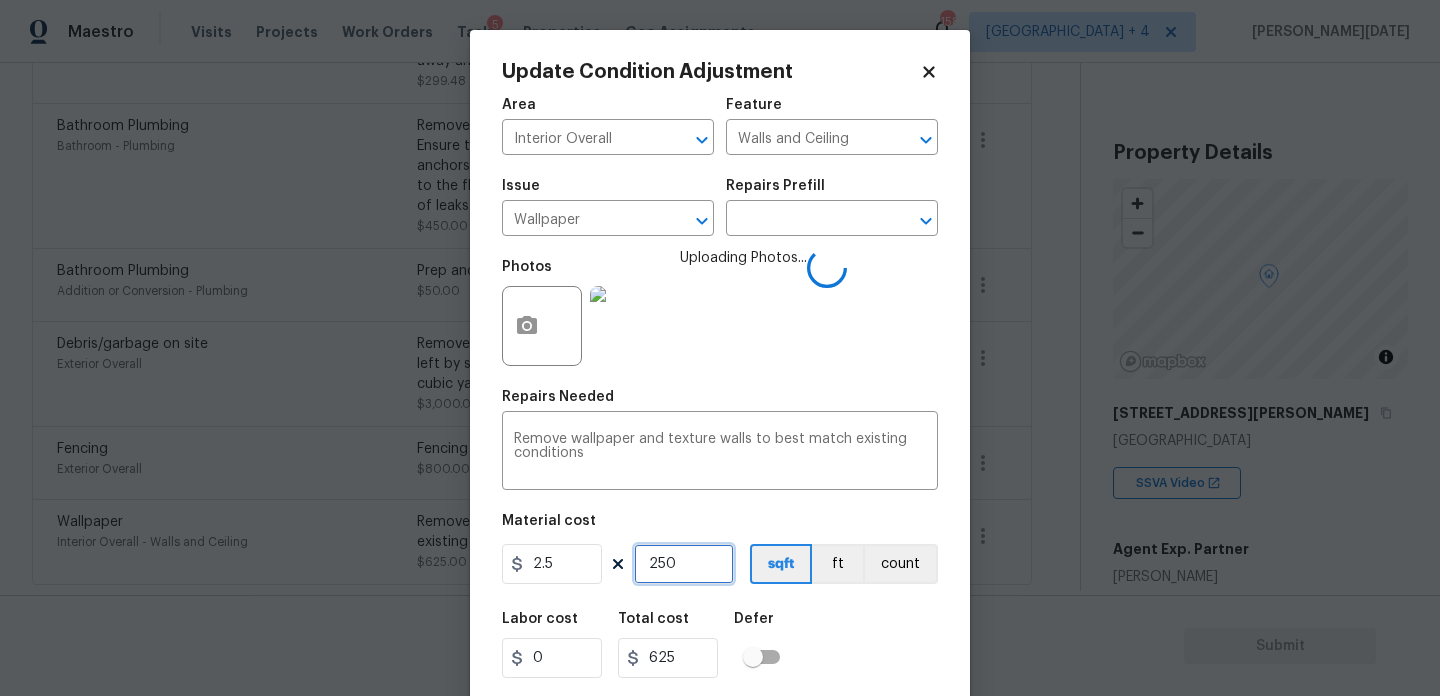 click on "2.5 250 sqft ft count" at bounding box center (720, 564) 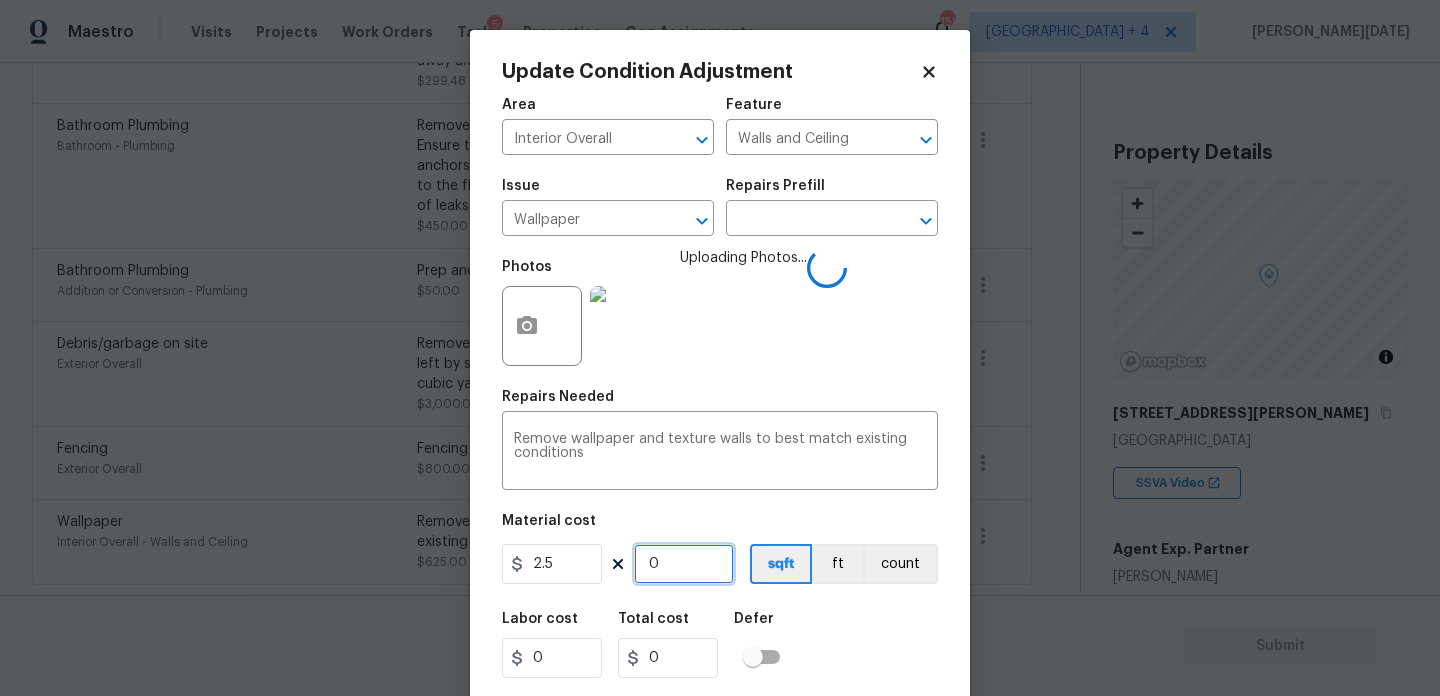 type on "5" 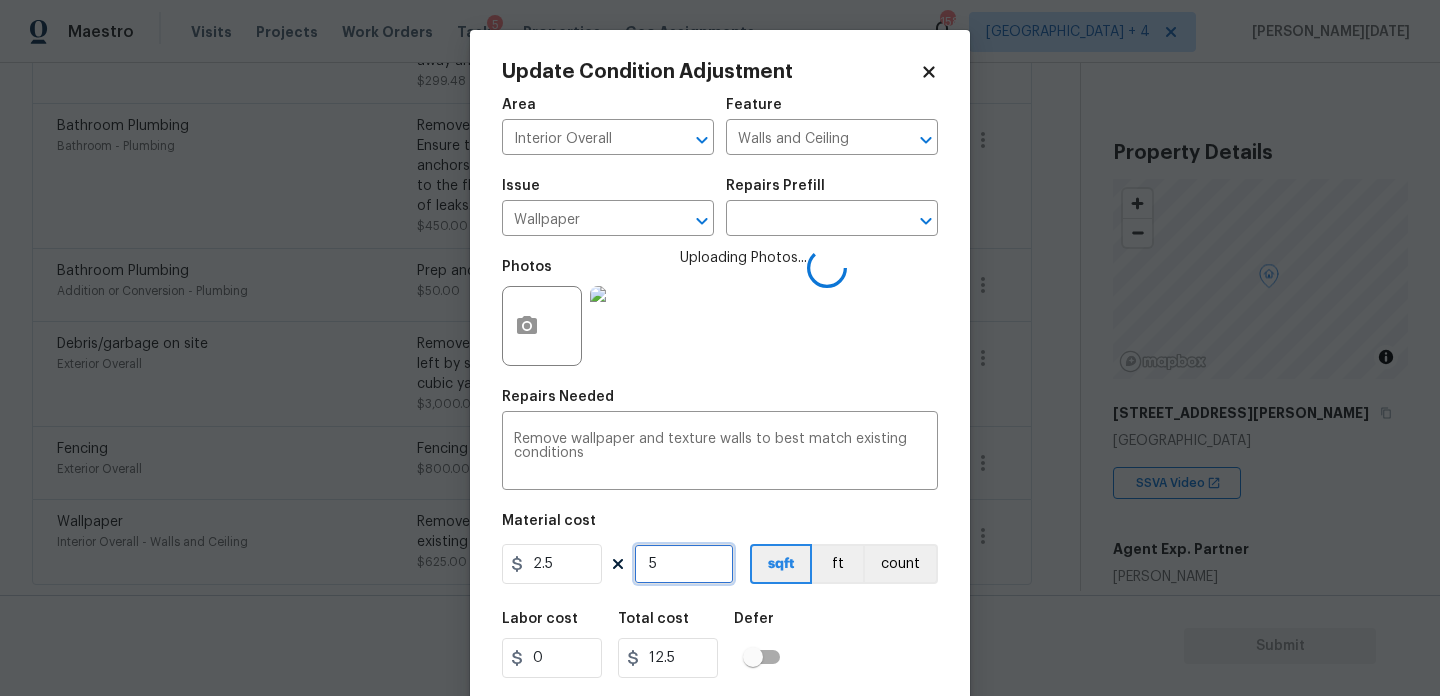 type on "50" 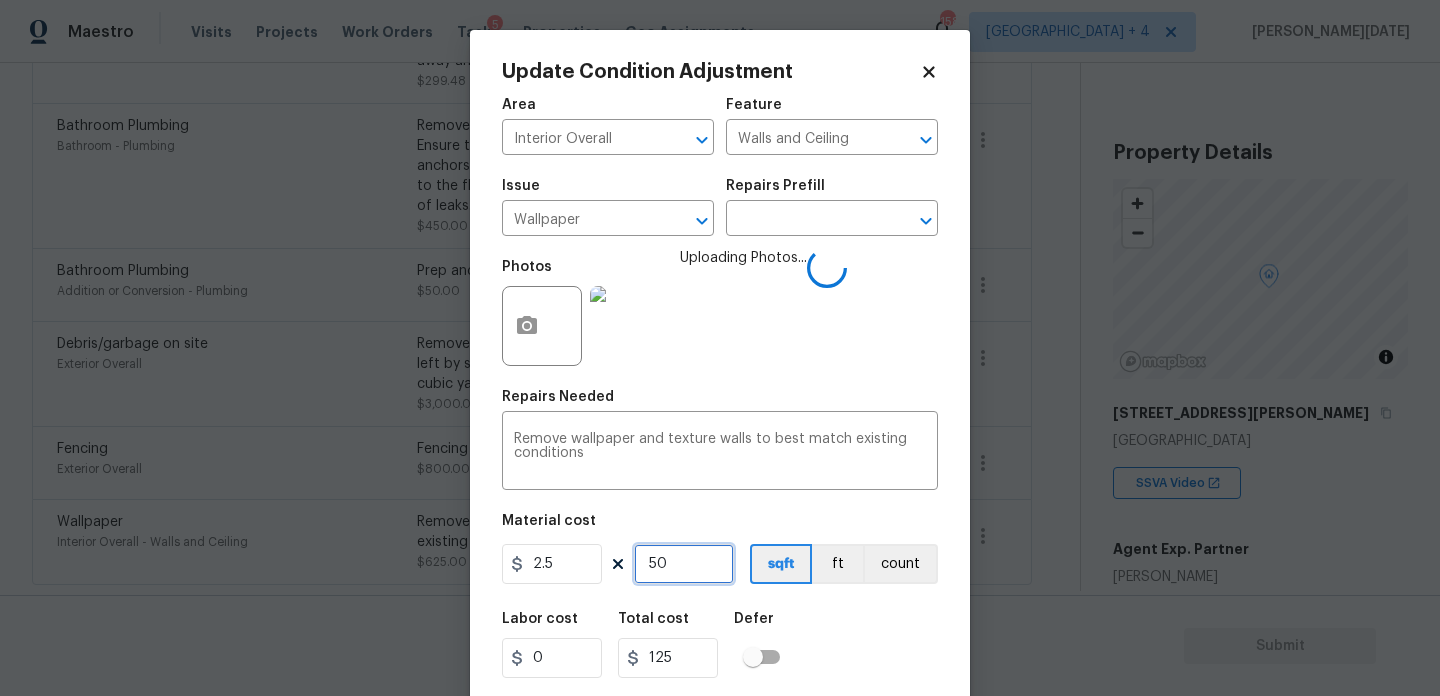 type on "500" 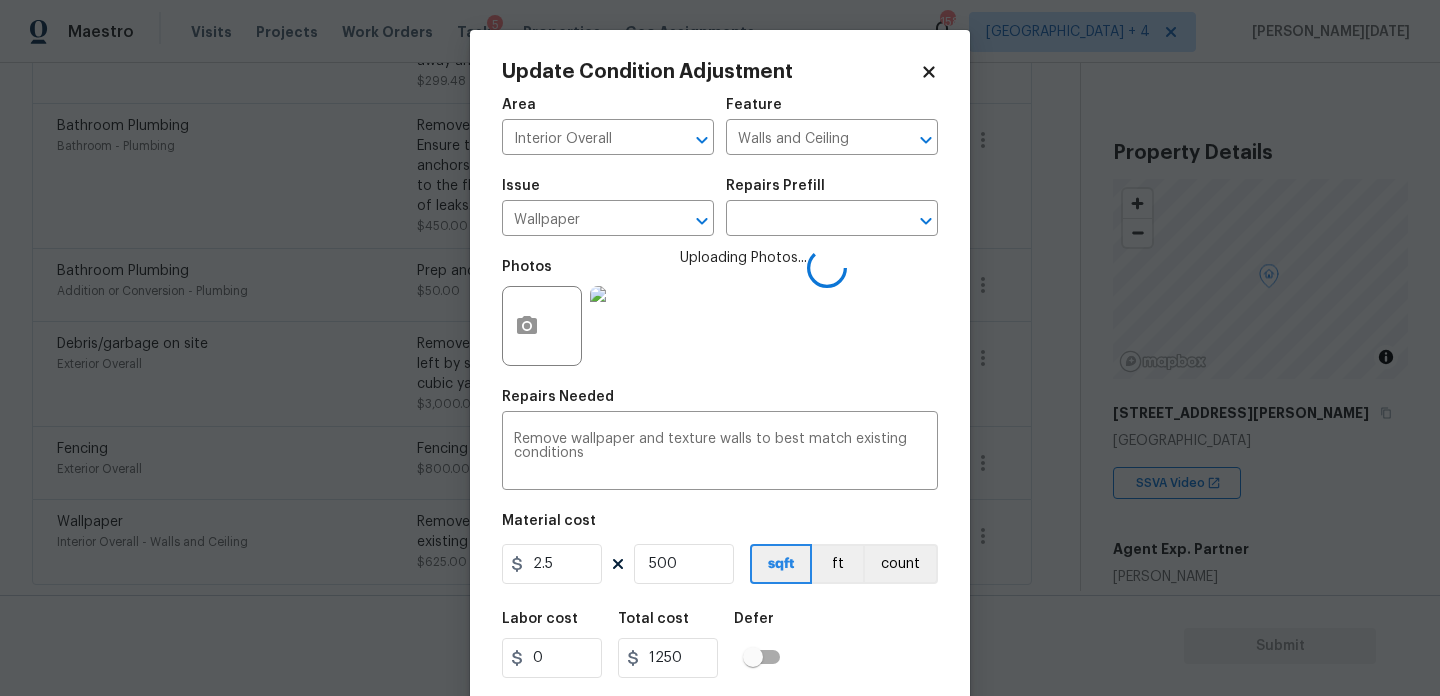 click on "Photos Uploading Photos..." at bounding box center (720, 313) 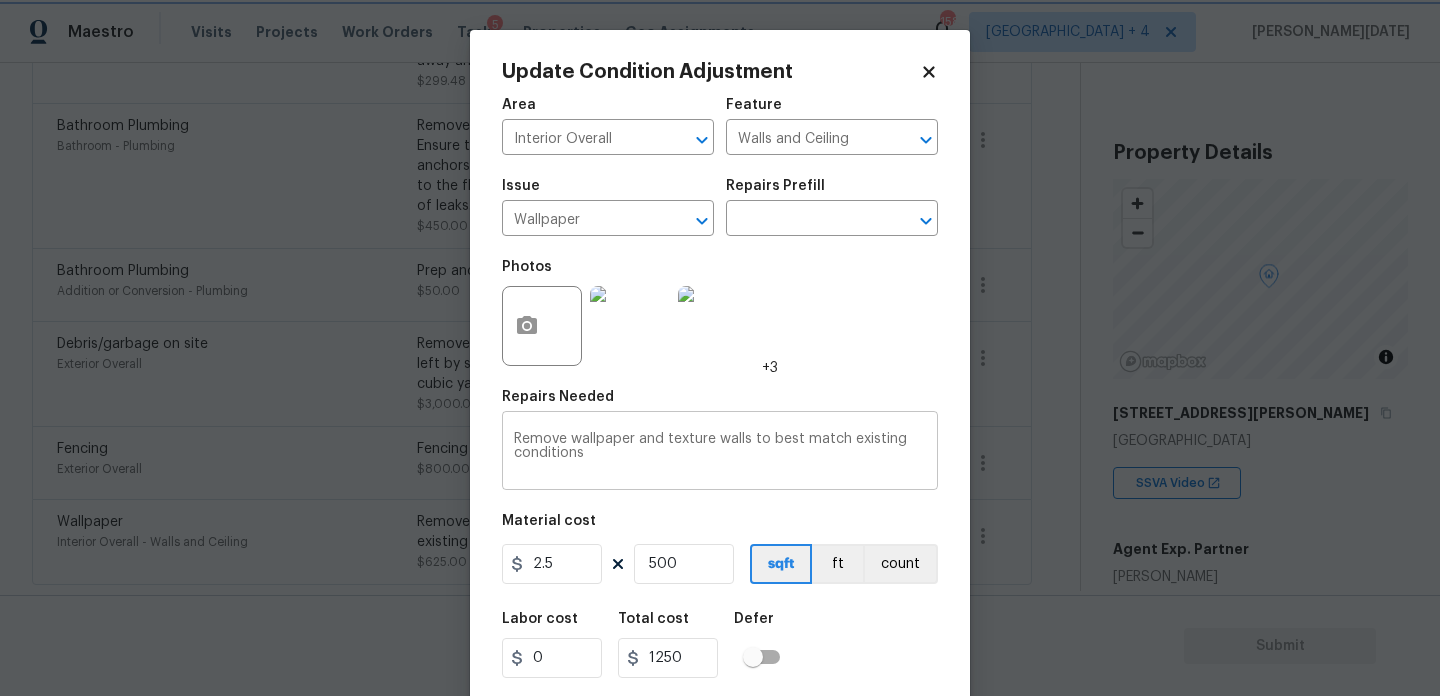 scroll, scrollTop: 51, scrollLeft: 0, axis: vertical 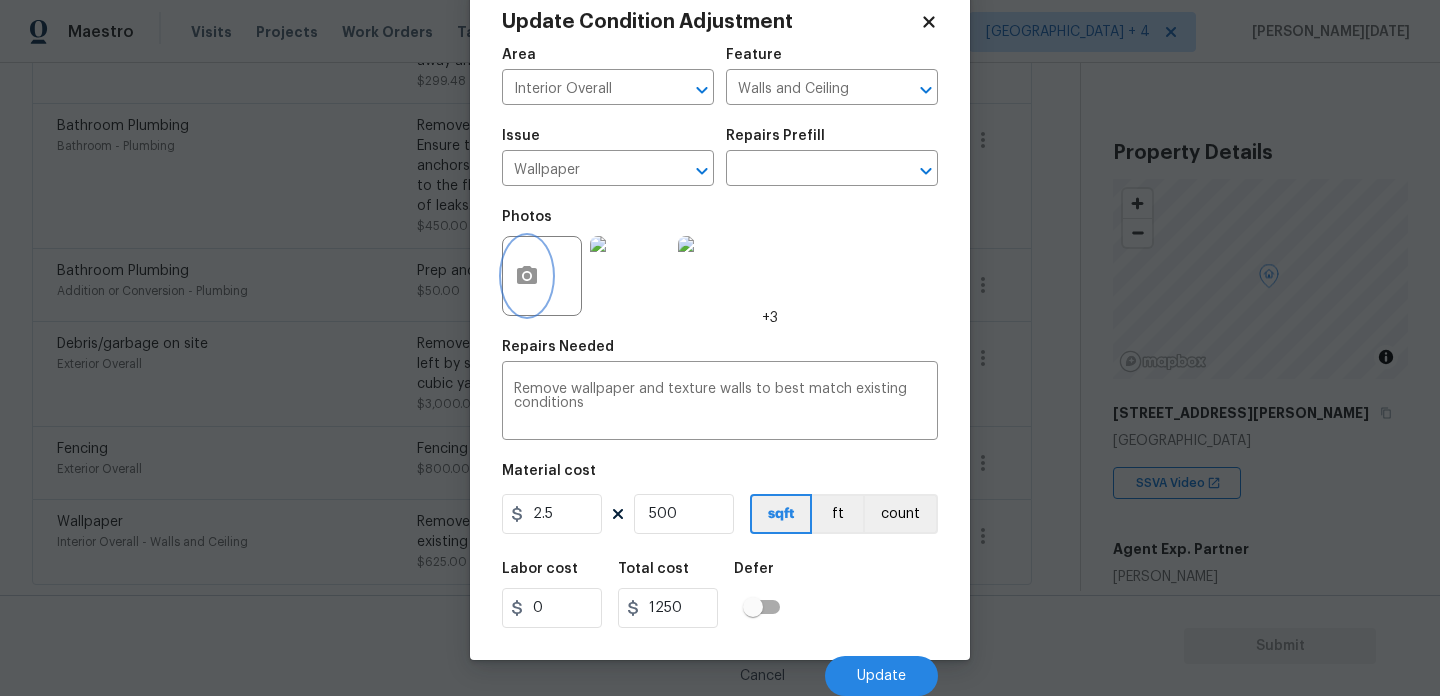 click at bounding box center [527, 276] 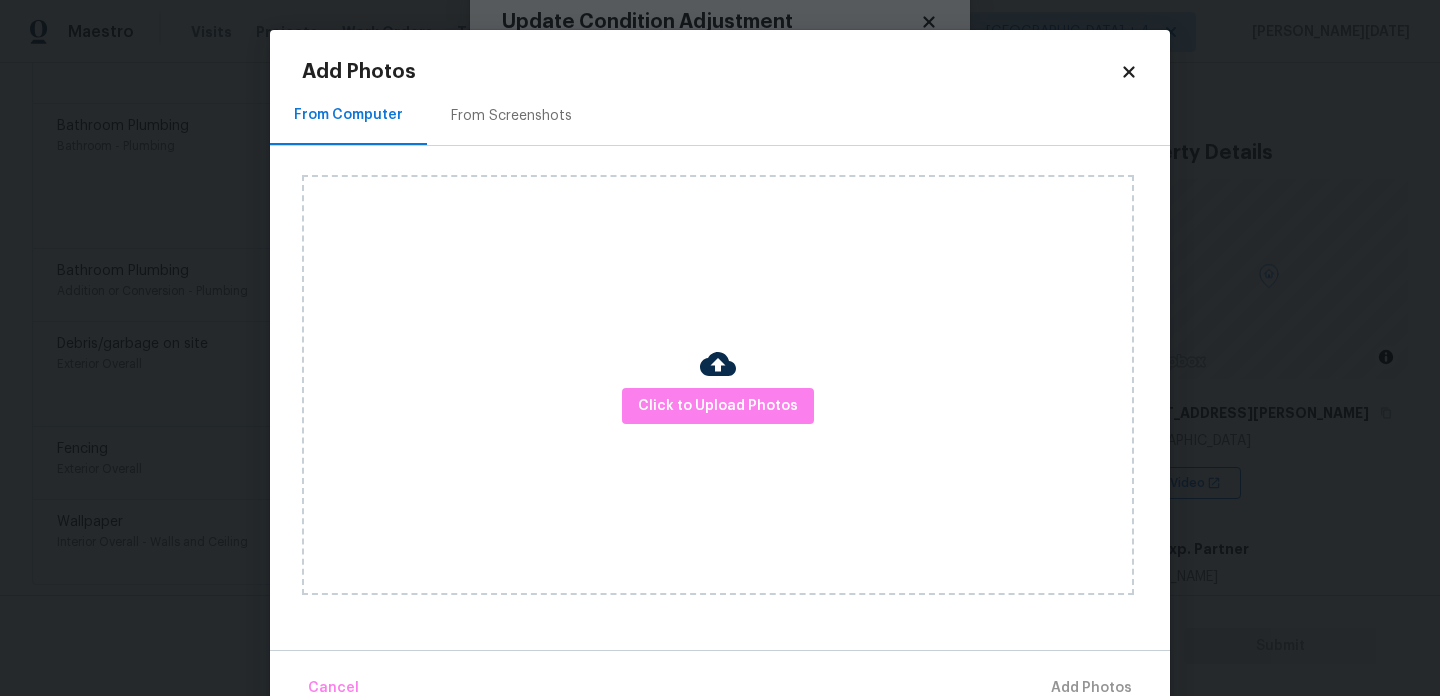 click on "Click to Upload Photos" at bounding box center (718, 385) 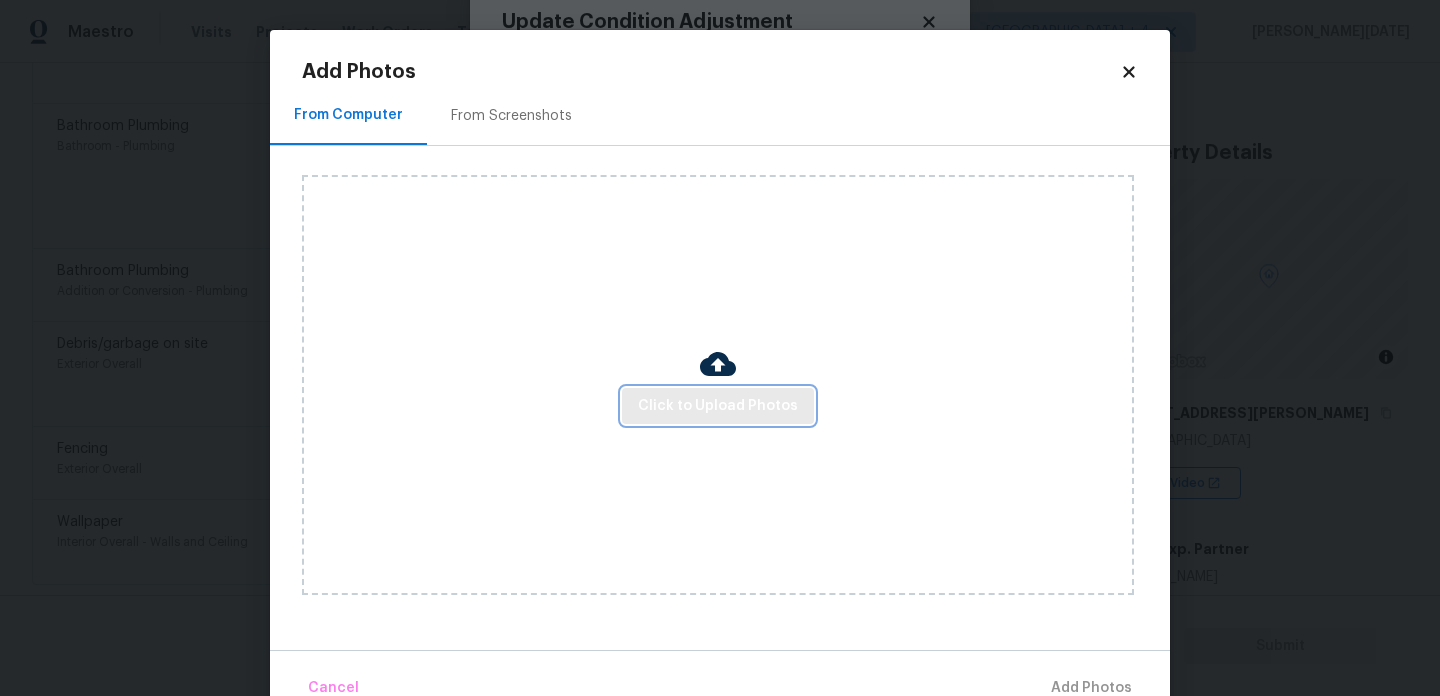 click on "Click to Upload Photos" at bounding box center (718, 406) 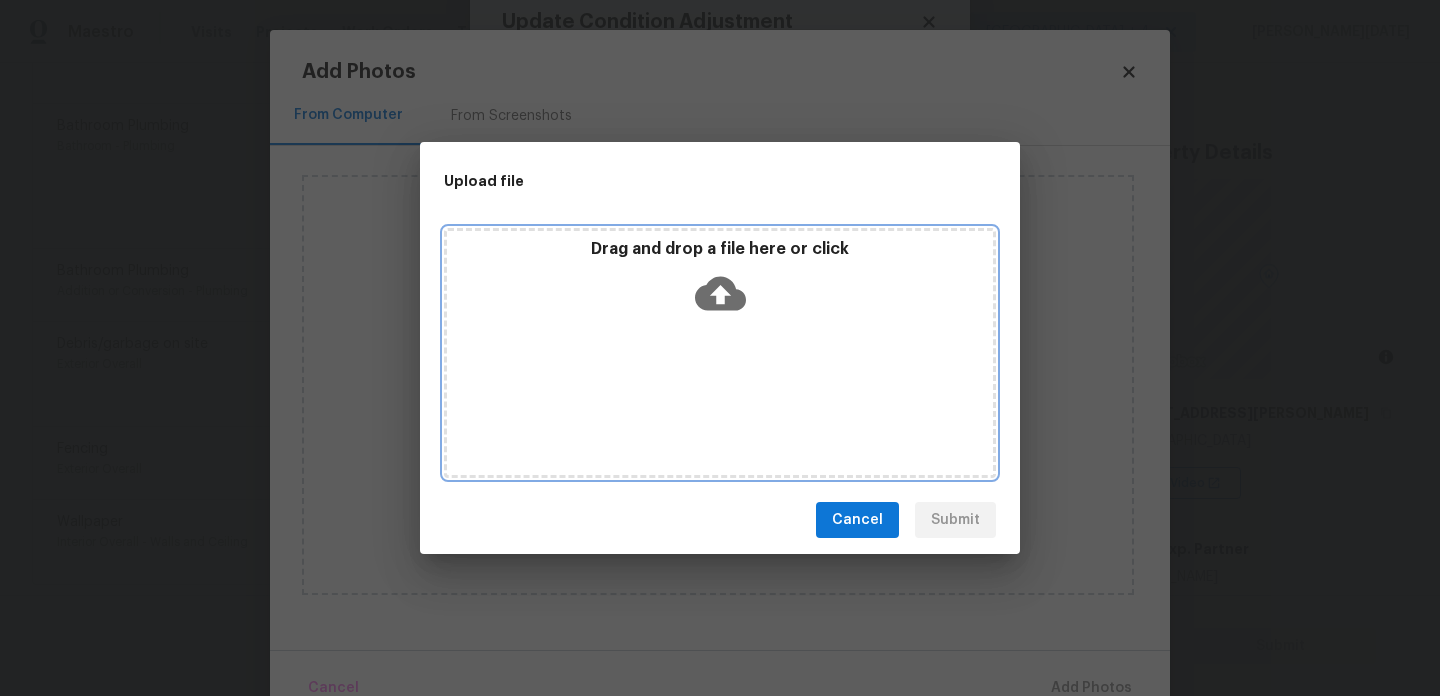 click on "Drag and drop a file here or click" at bounding box center [720, 353] 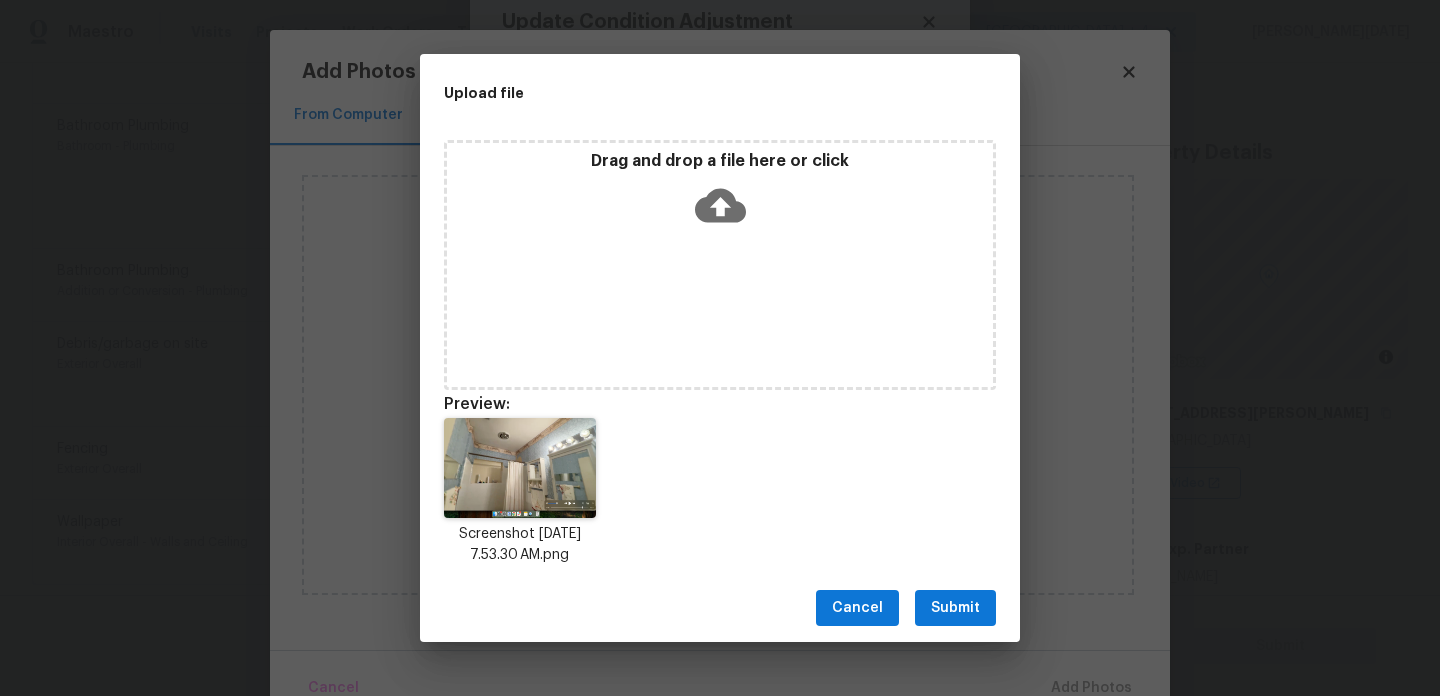 click on "Cancel Submit" at bounding box center [720, 608] 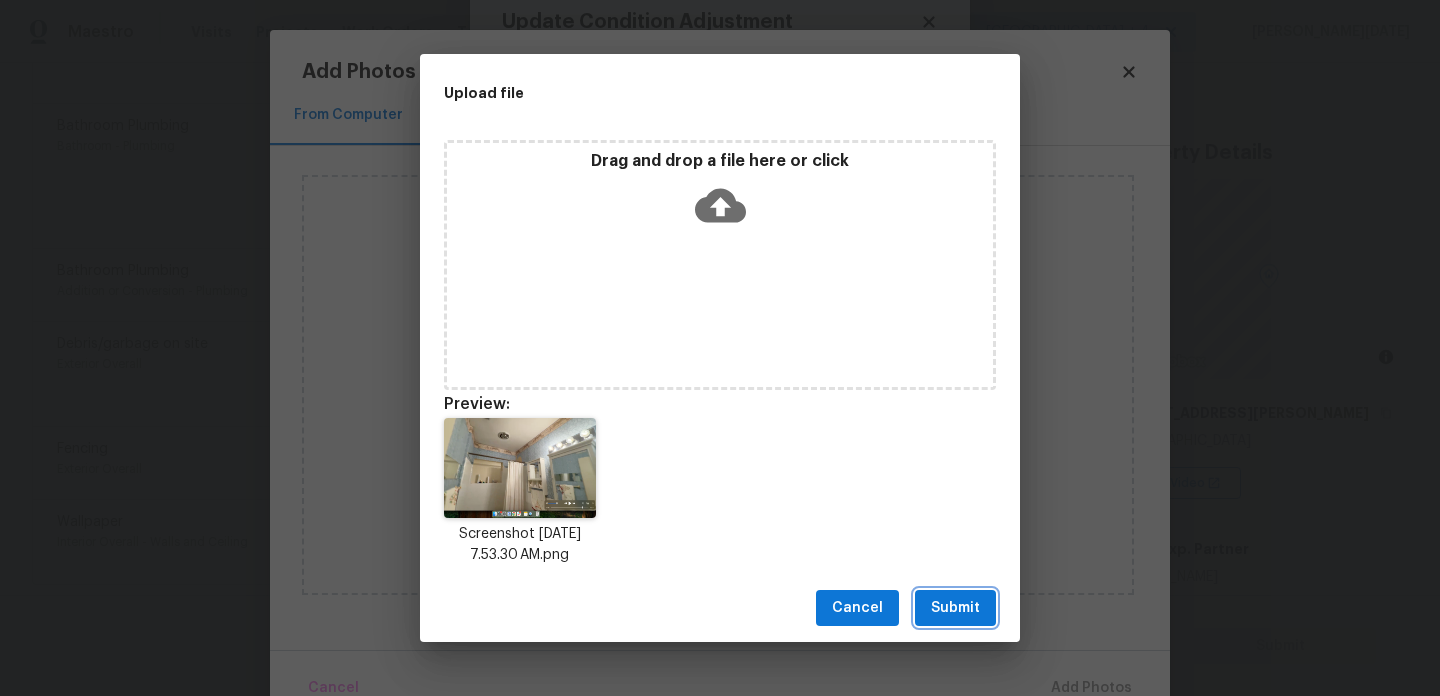 click on "Submit" at bounding box center [955, 608] 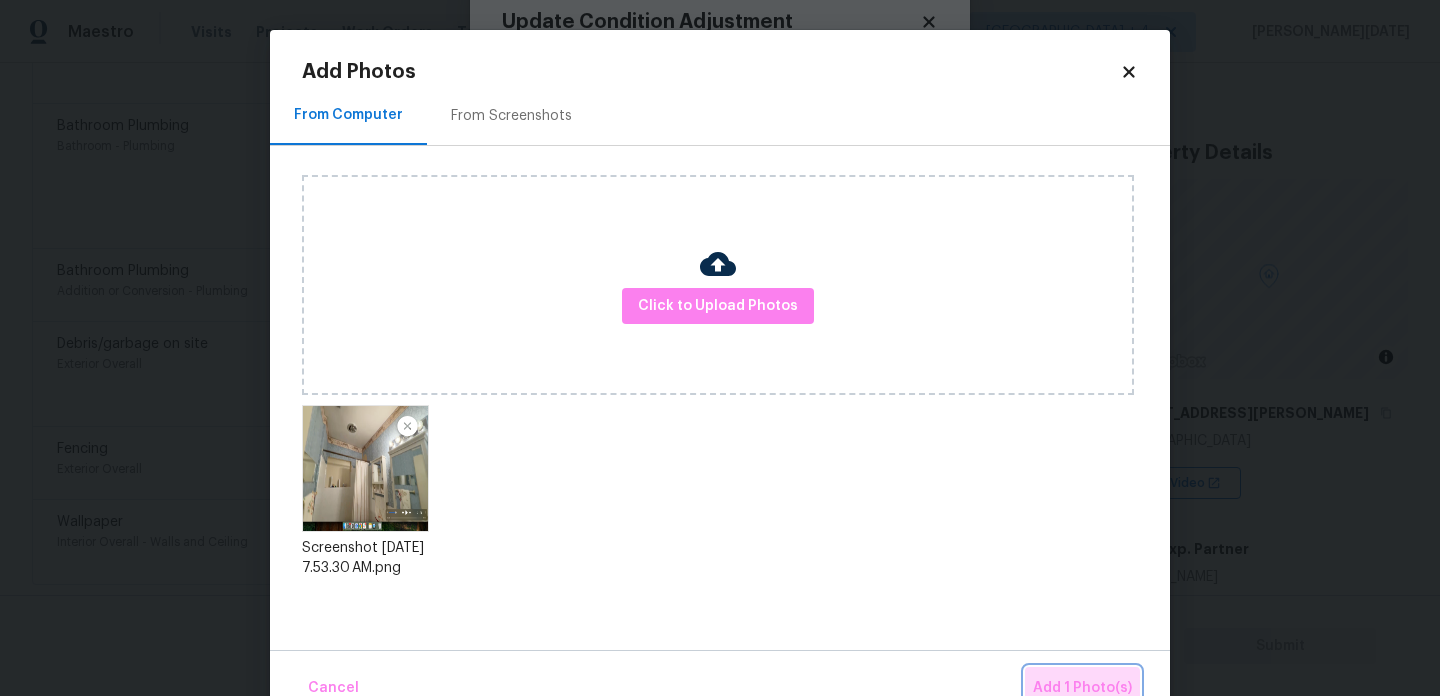 click on "Add 1 Photo(s)" at bounding box center (1082, 688) 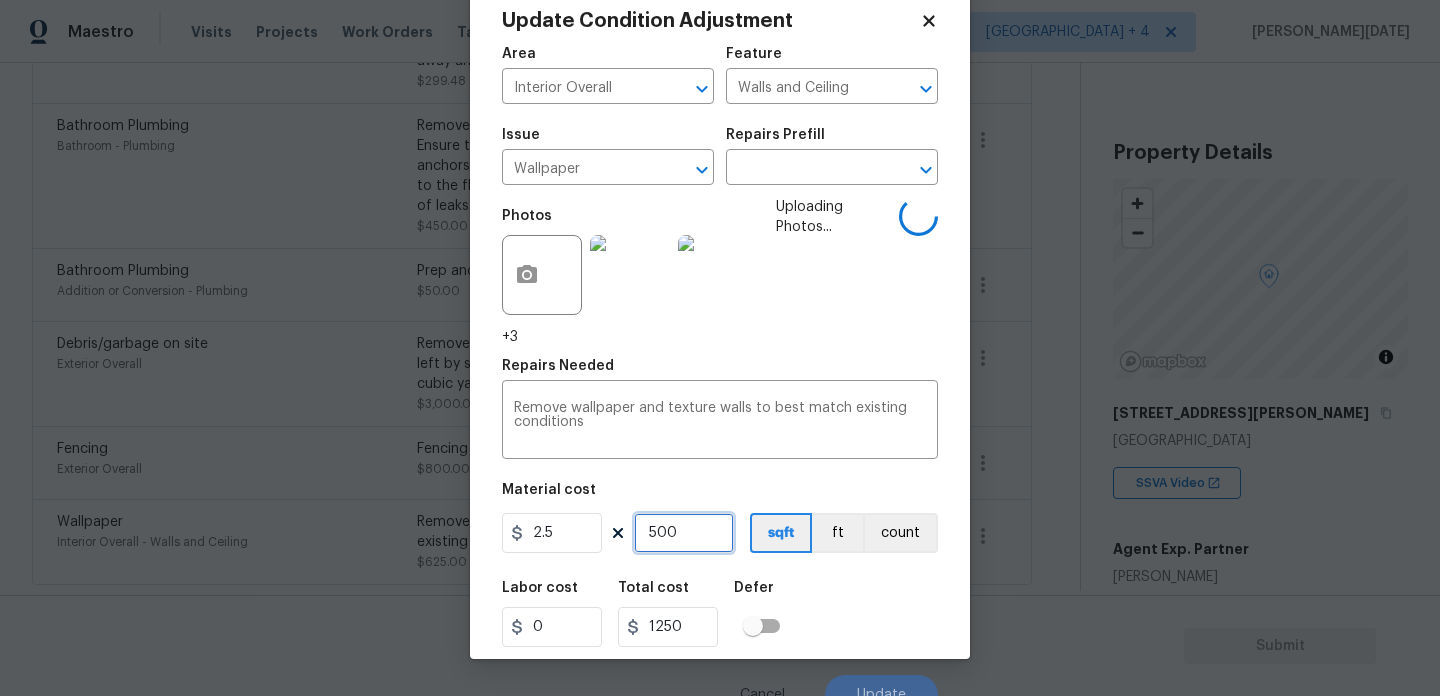 drag, startPoint x: 602, startPoint y: 540, endPoint x: 541, endPoint y: 536, distance: 61.13101 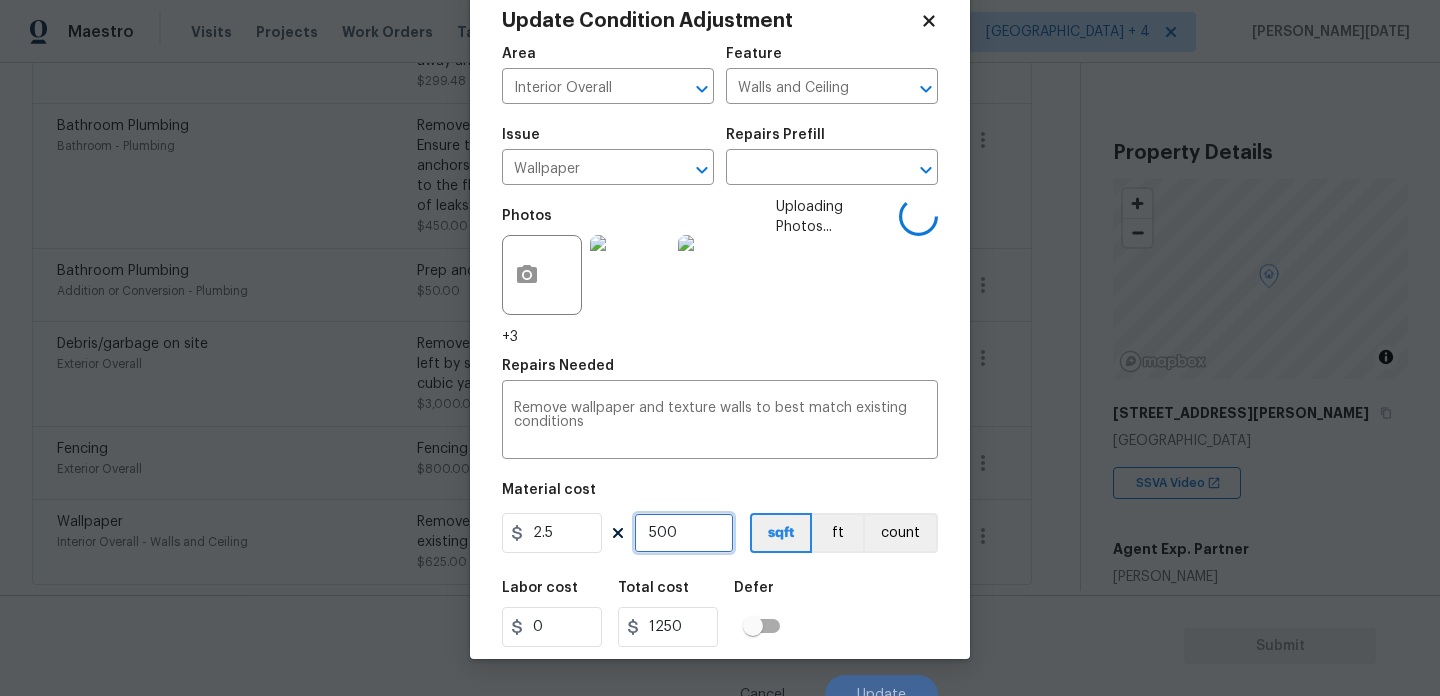 click on "2.5 500 sqft ft count" at bounding box center (720, 533) 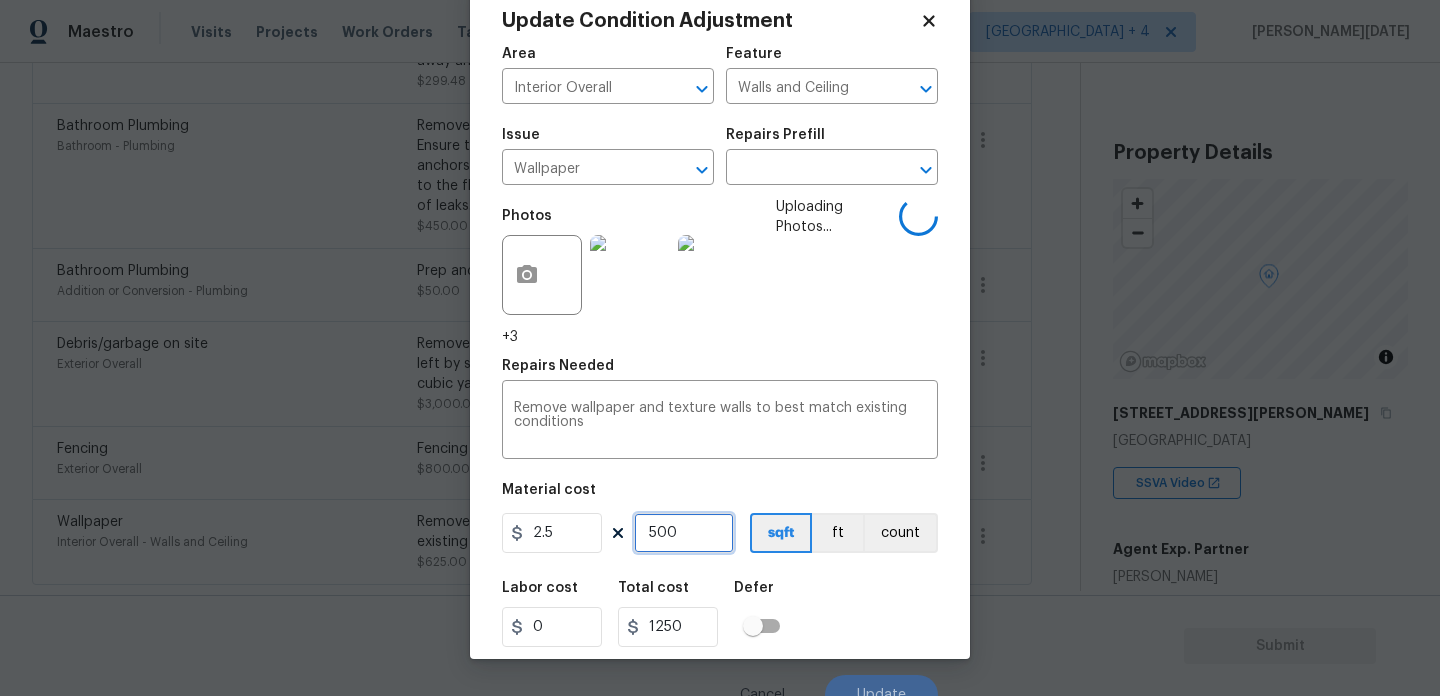 type on "0" 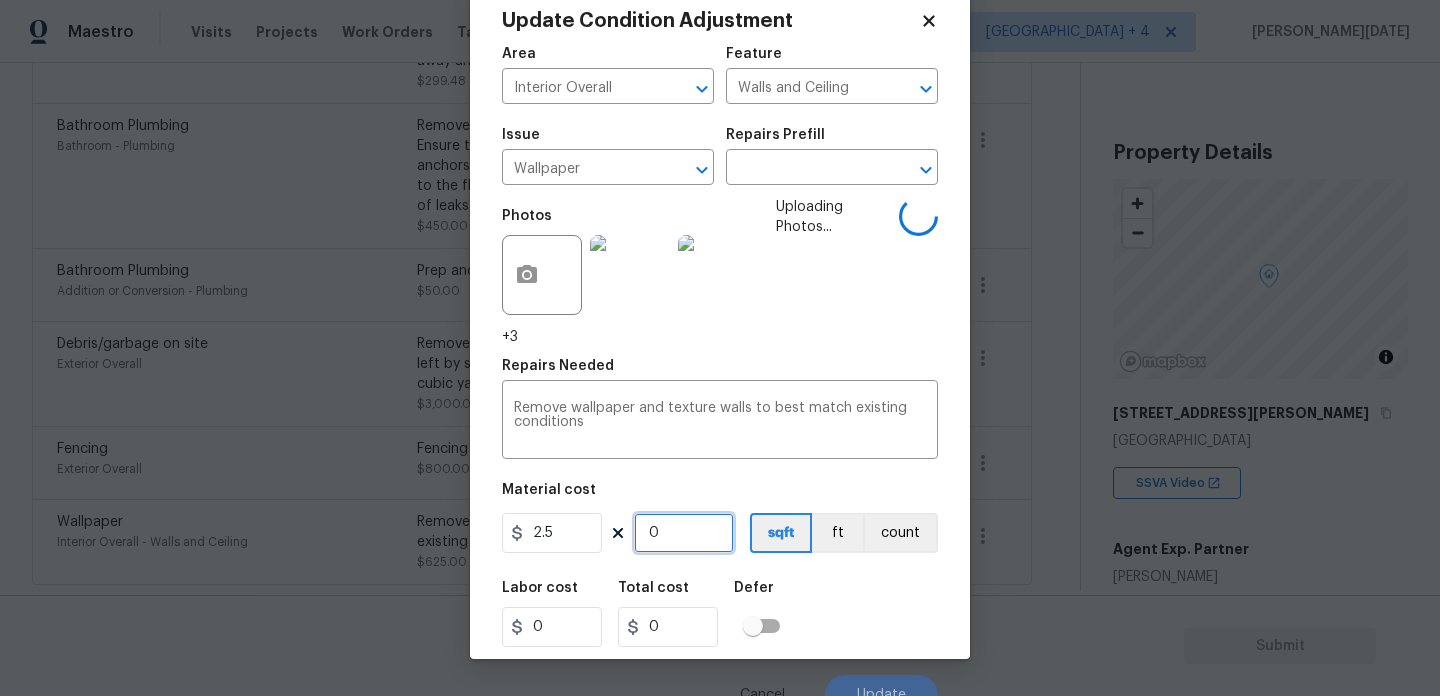 type on "5" 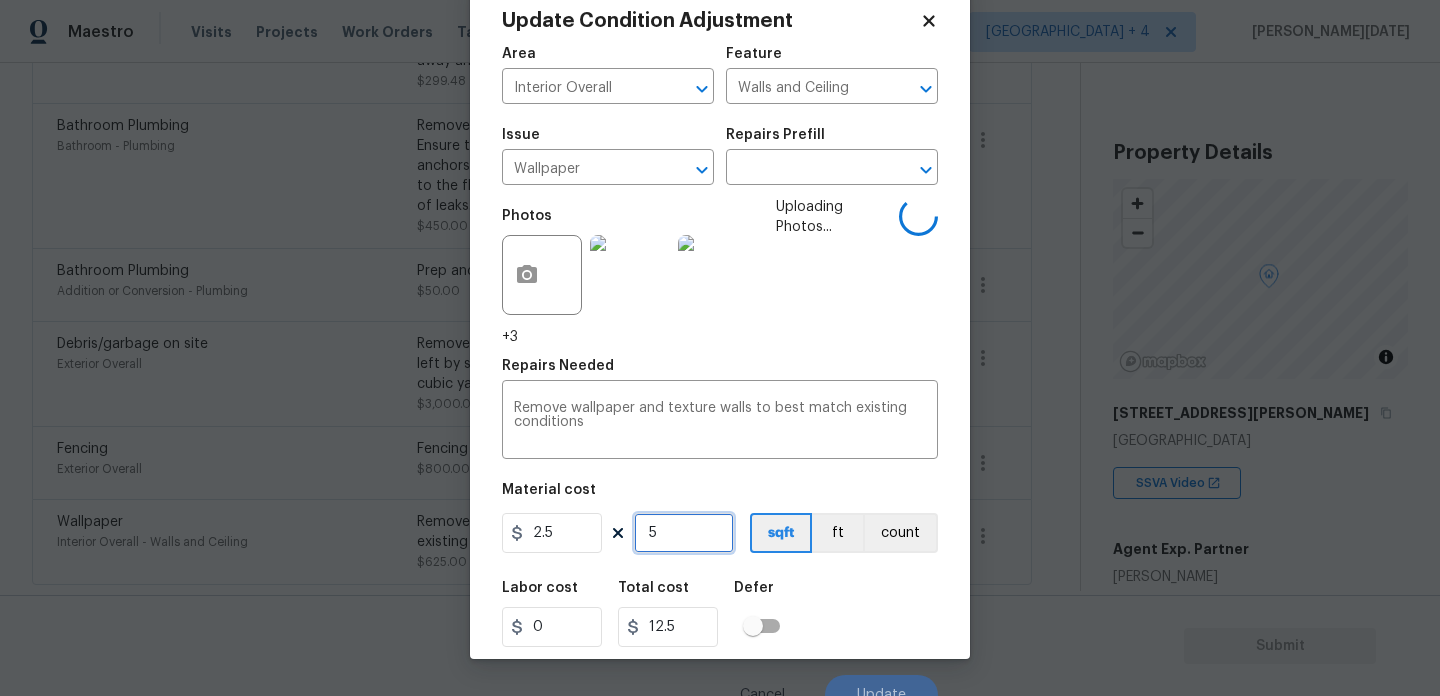 type on "50" 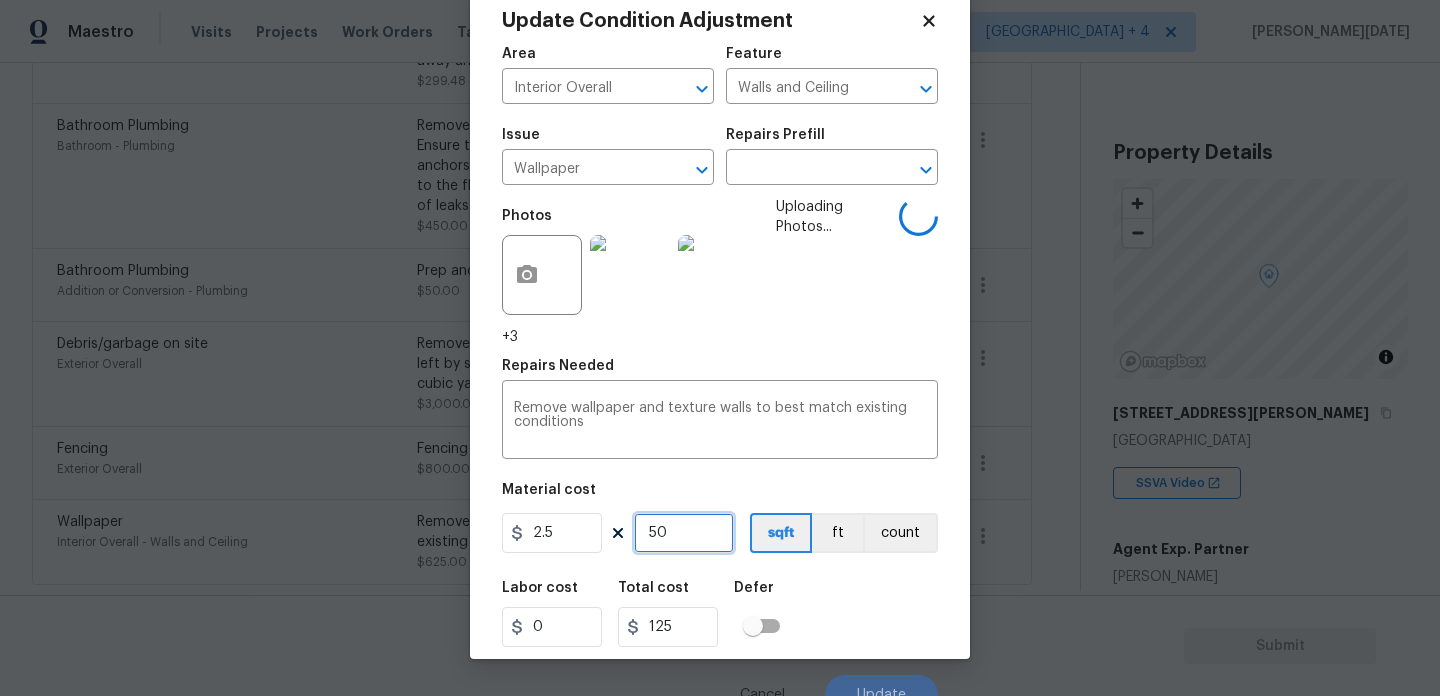 type on "500" 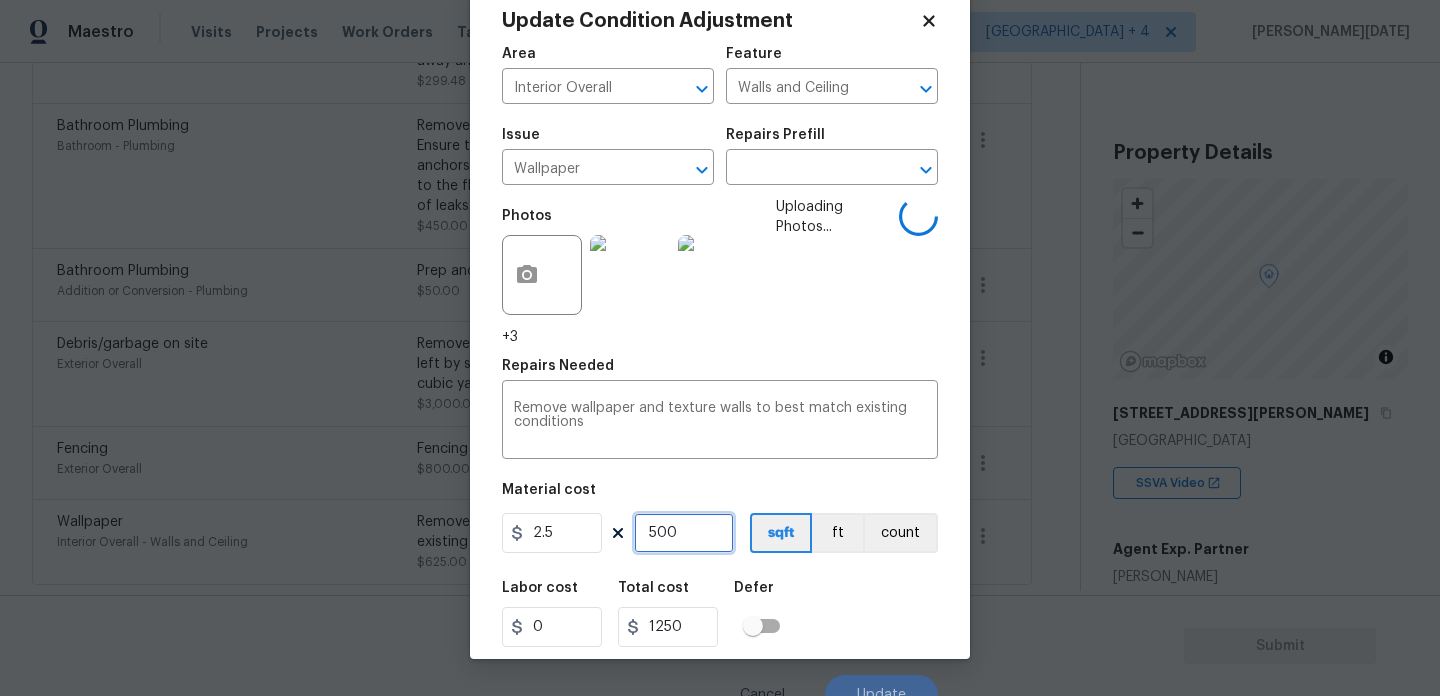type on "50" 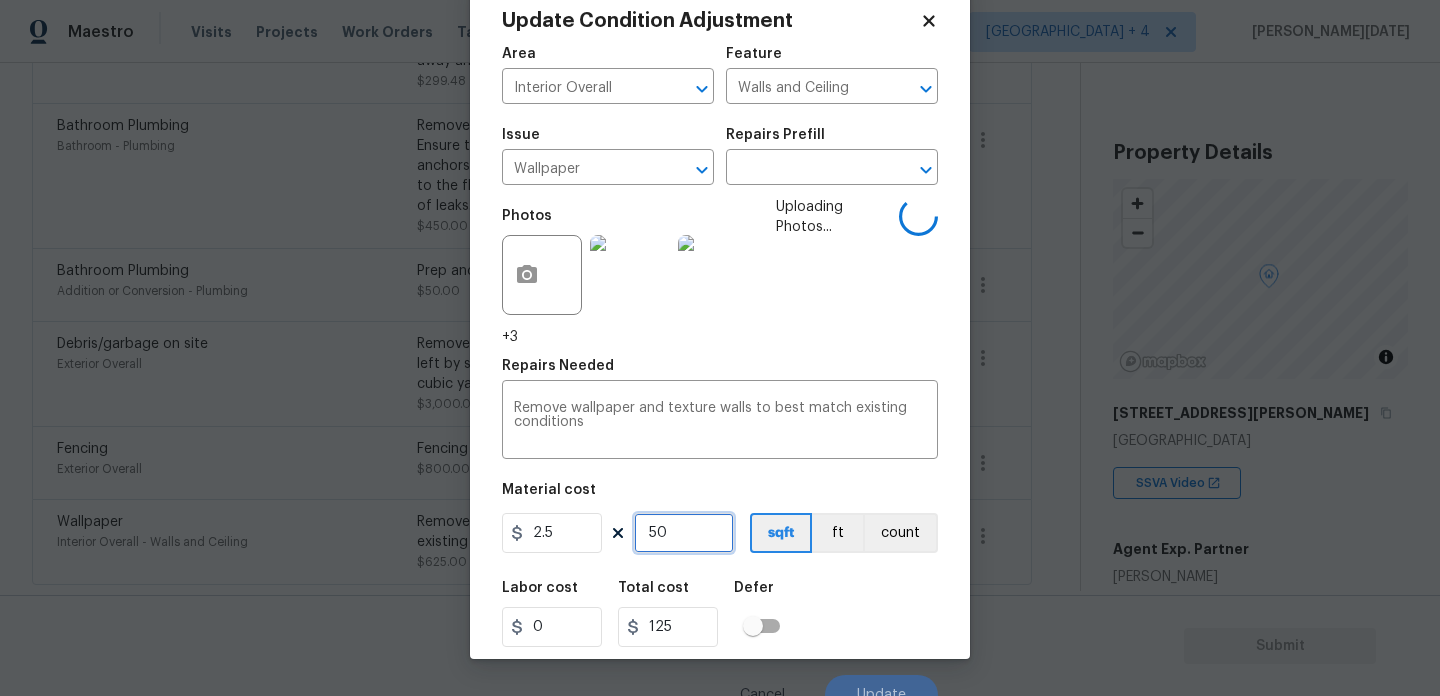 type on "5" 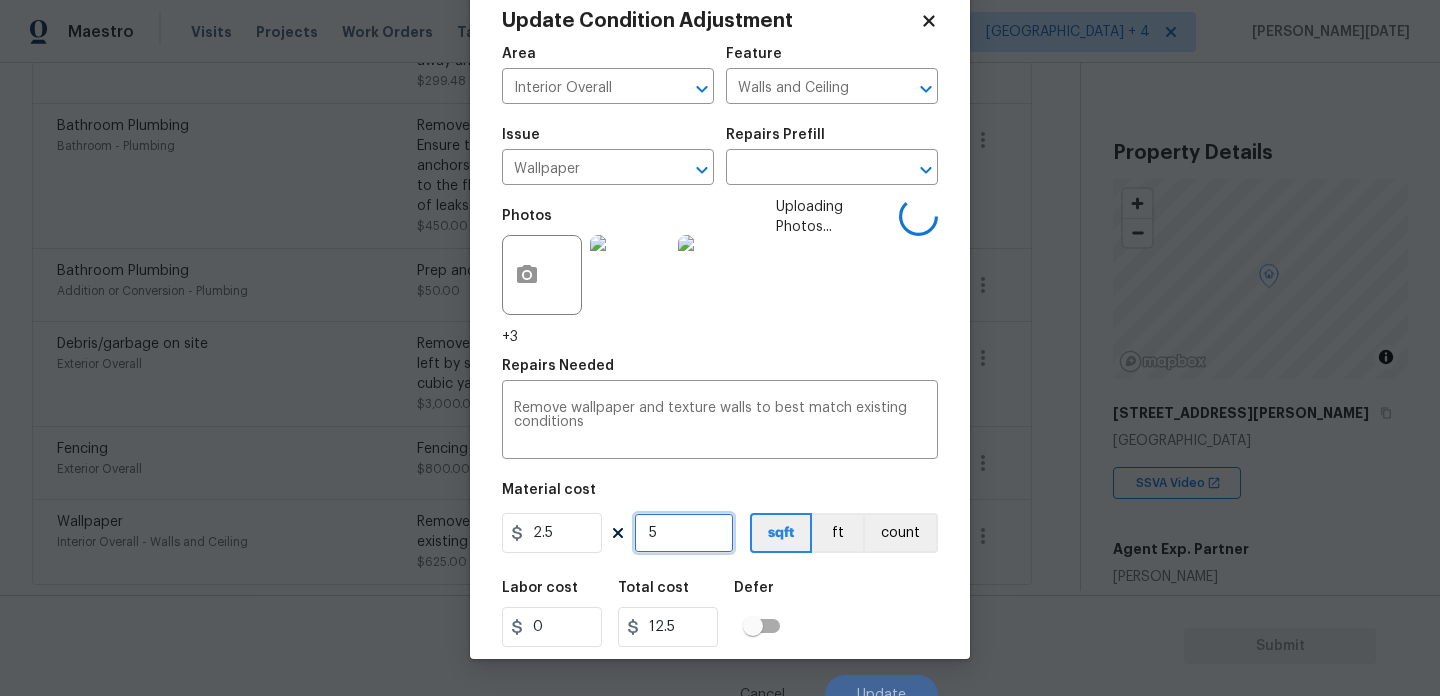 type on "0" 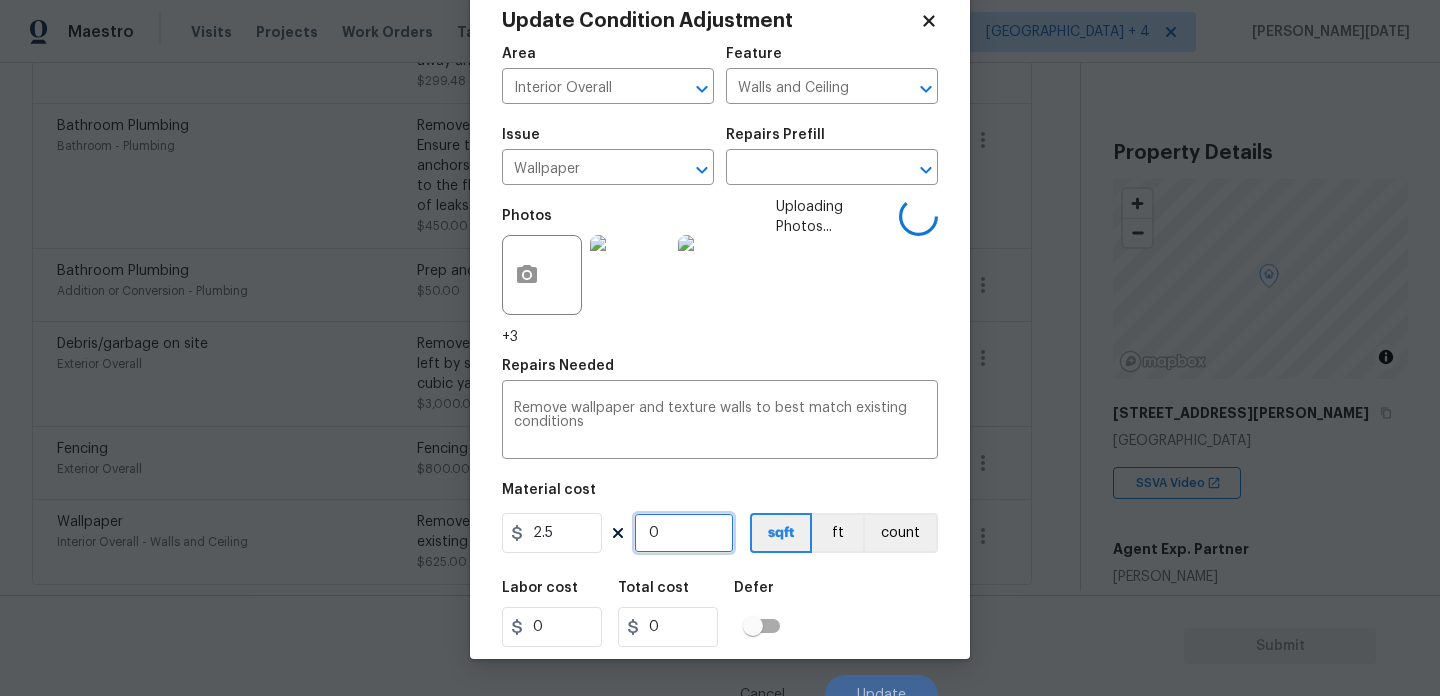 type on "6" 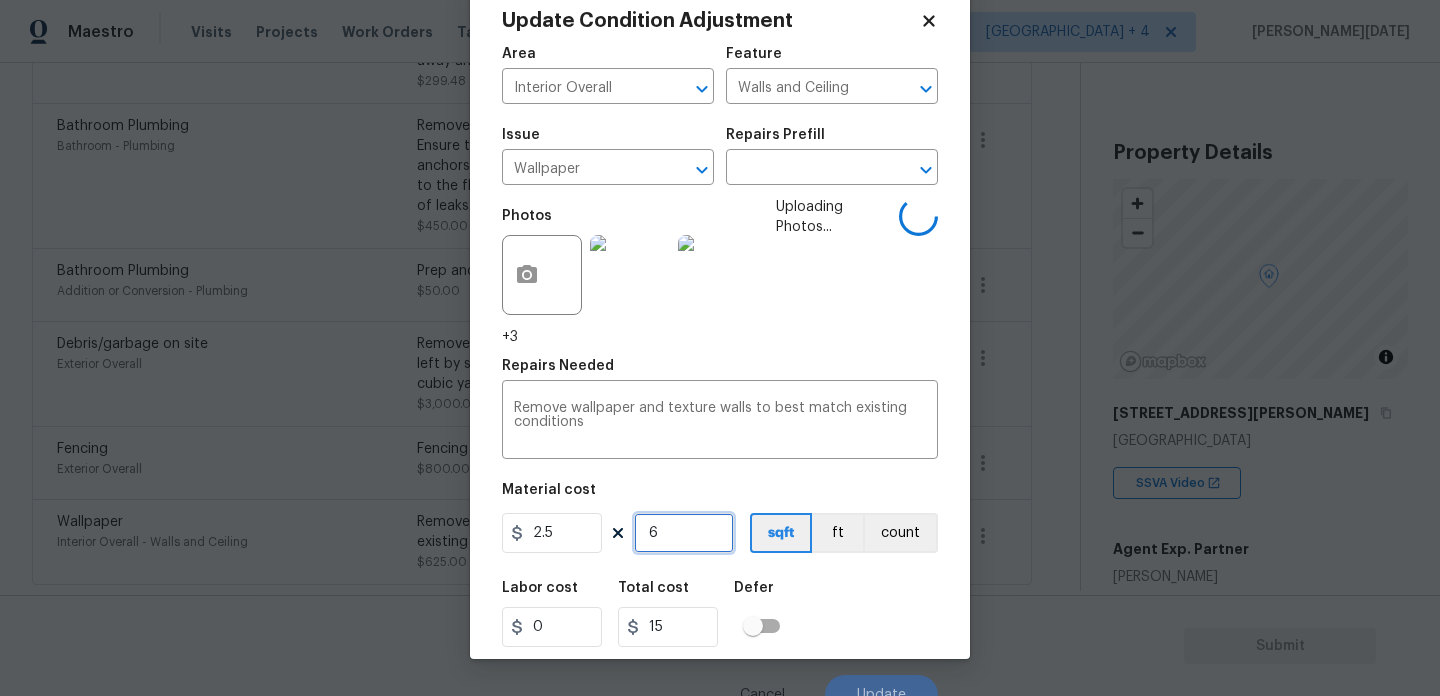 type on "60" 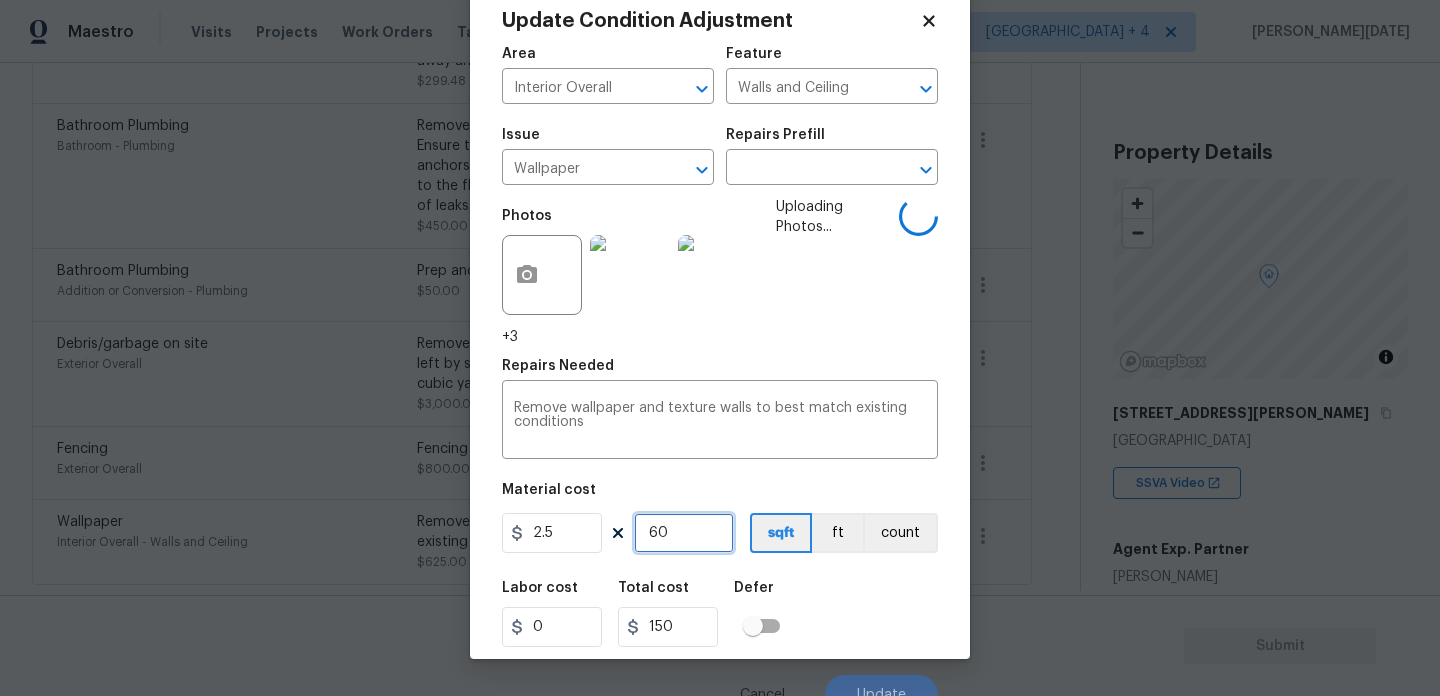 type on "600" 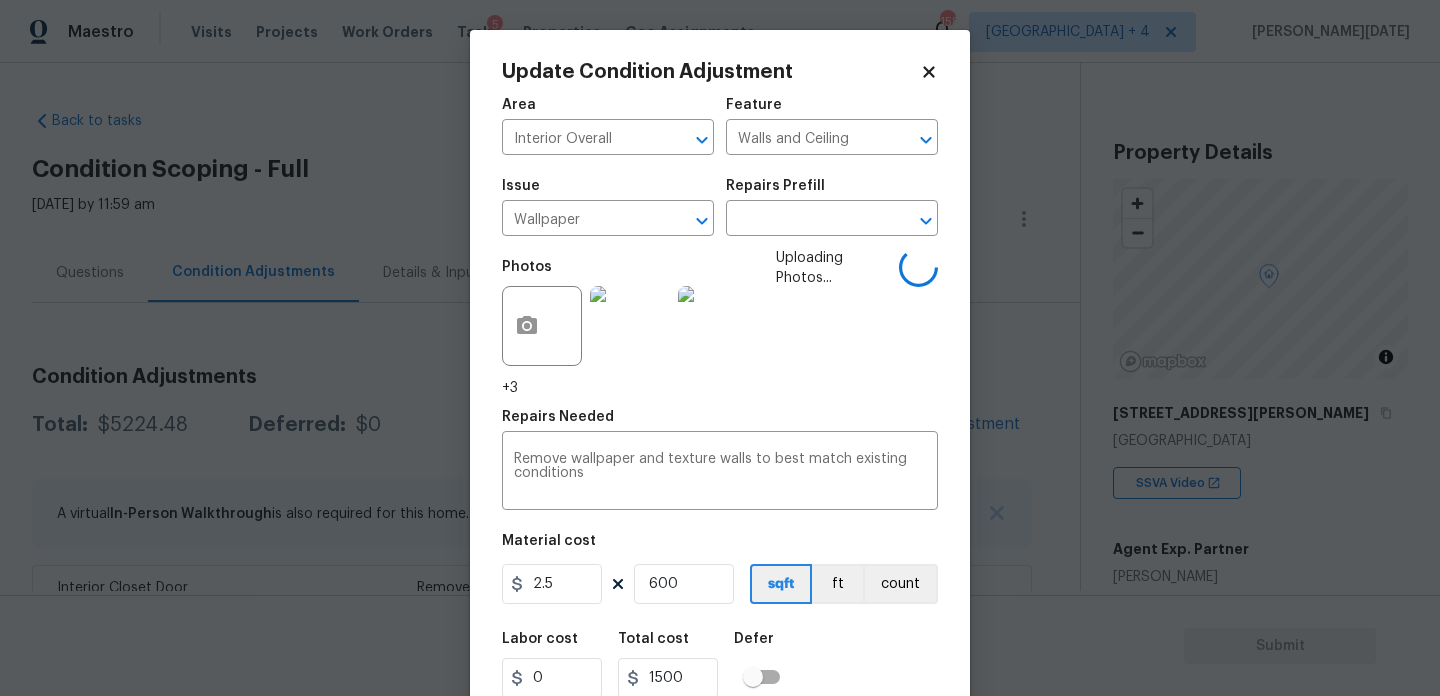 scroll, scrollTop: 0, scrollLeft: 0, axis: both 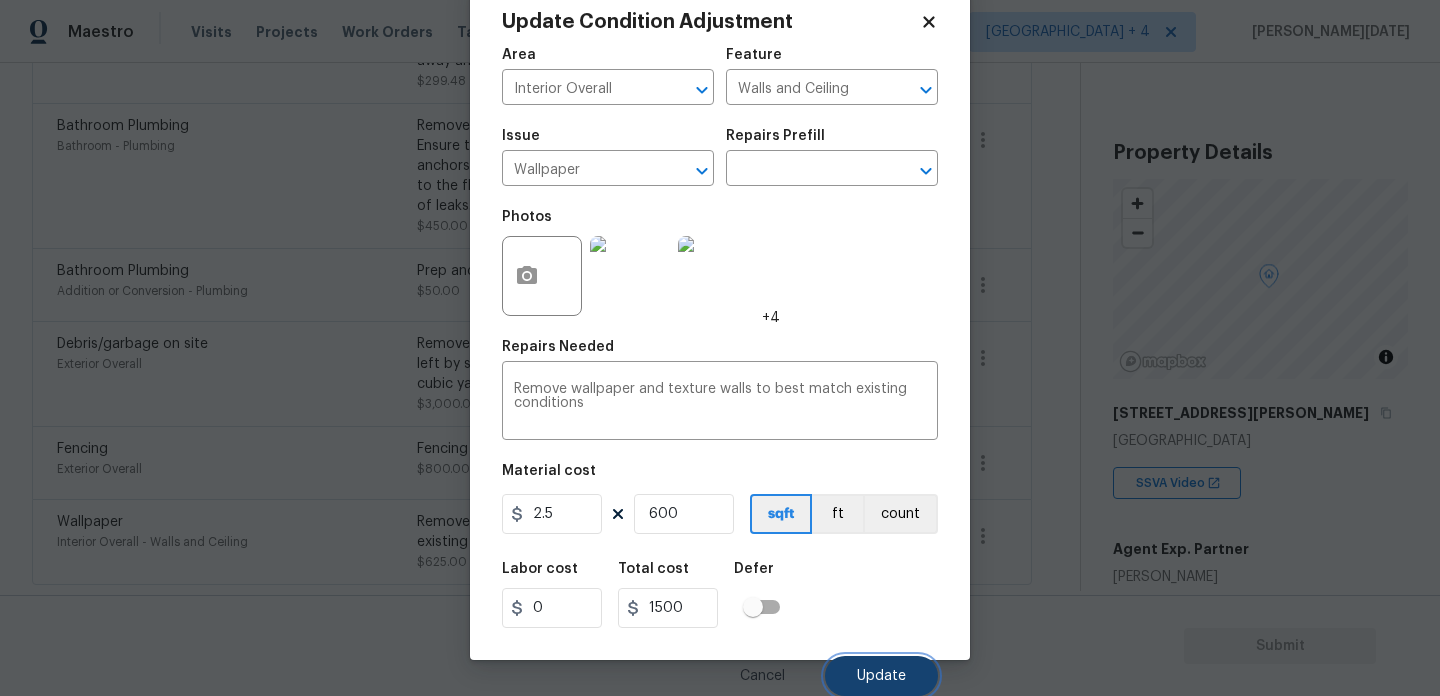 click on "Update" at bounding box center [881, 676] 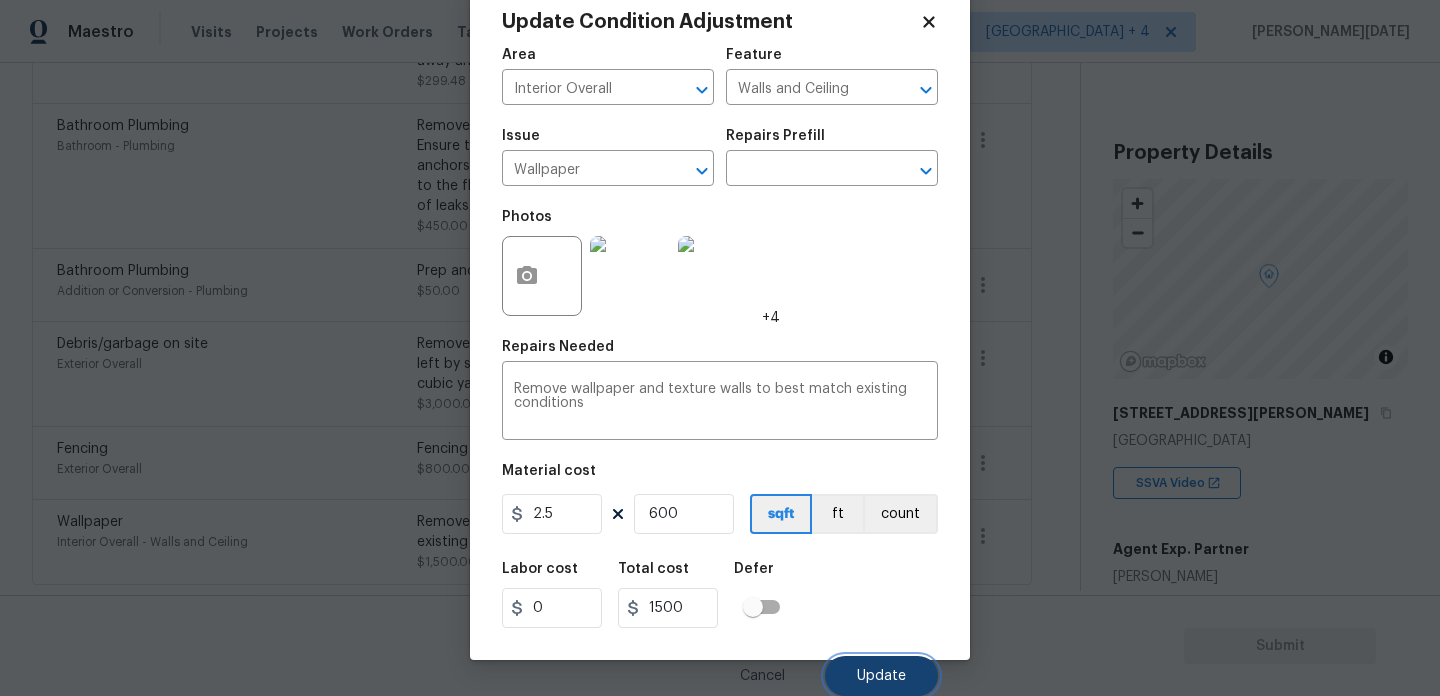 scroll, scrollTop: 629, scrollLeft: 0, axis: vertical 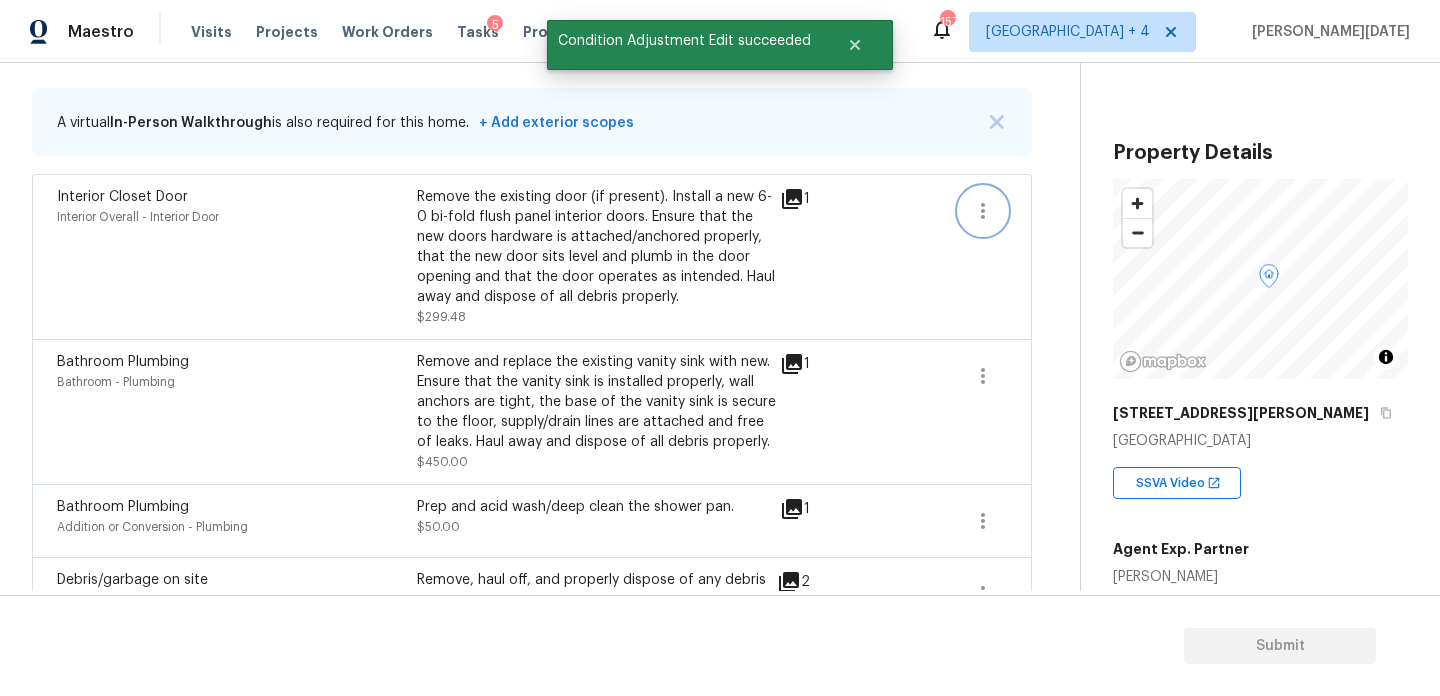 click 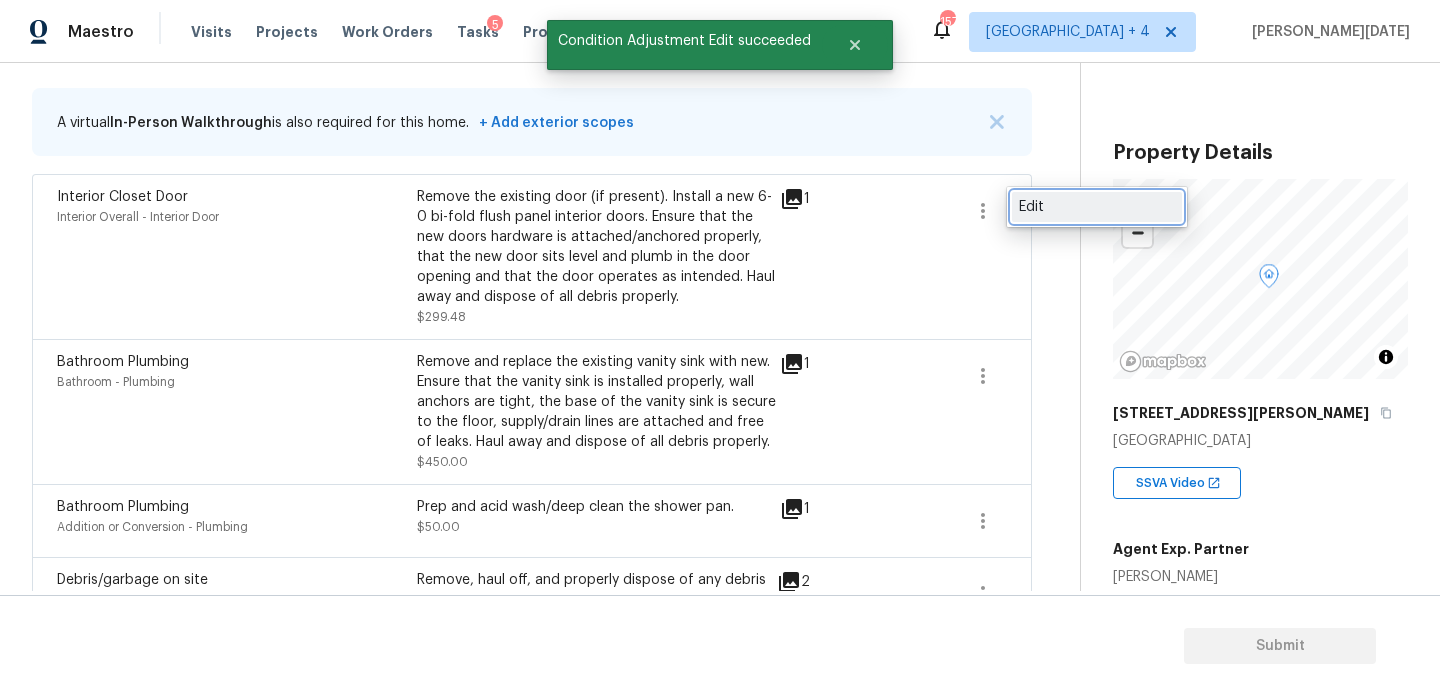 click on "Edit" at bounding box center (1097, 207) 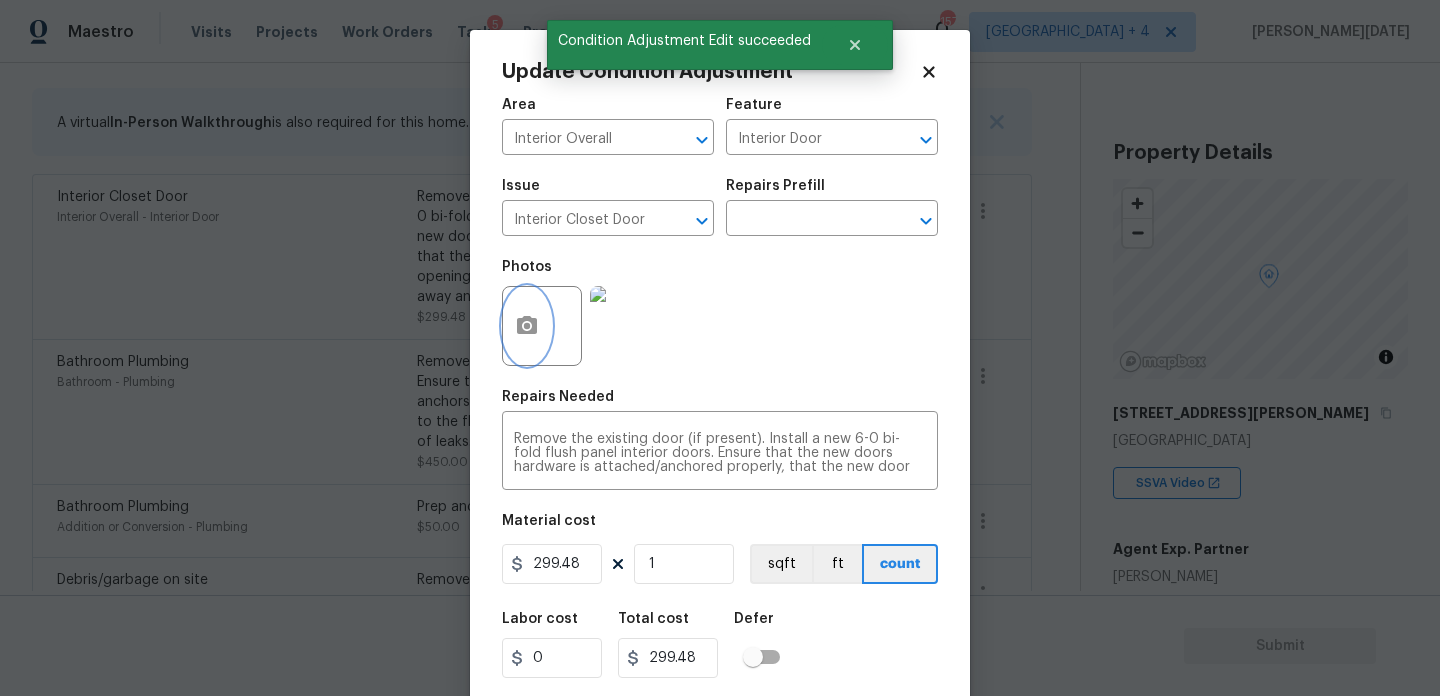 click 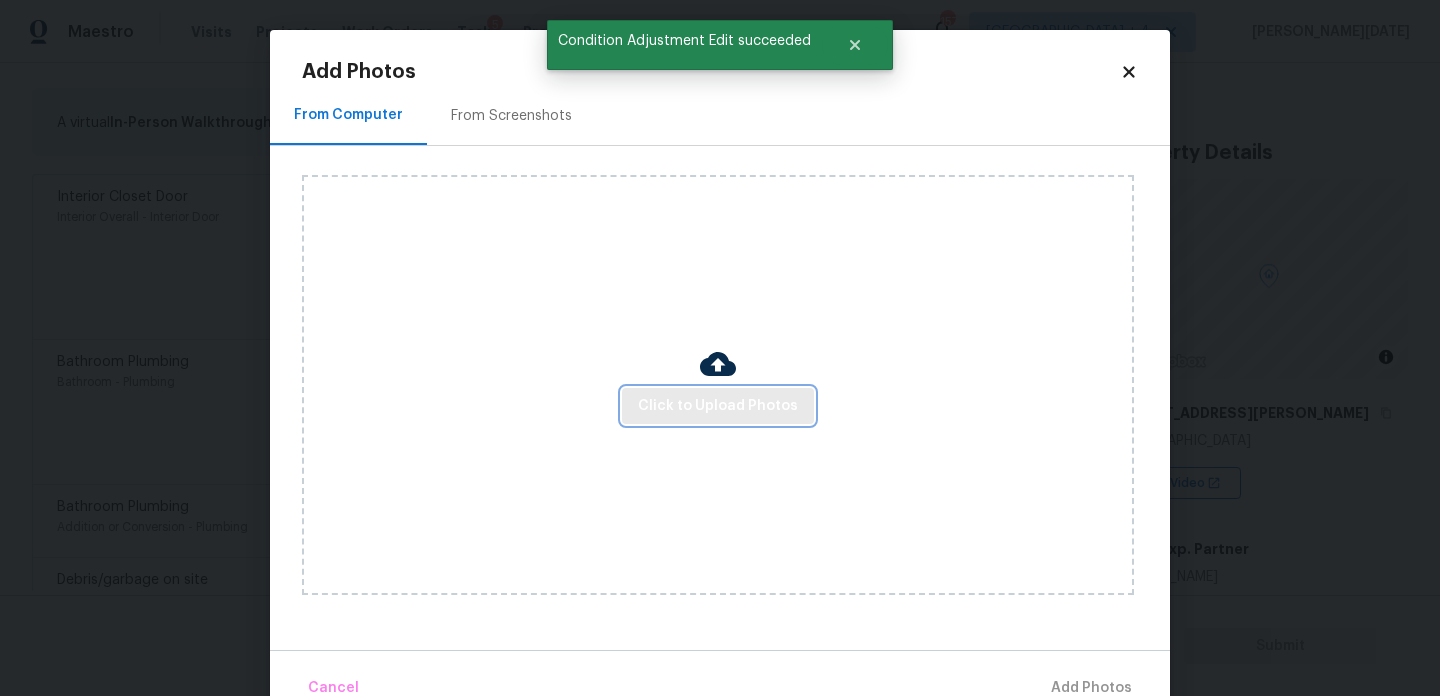 click on "Click to Upload Photos" at bounding box center [718, 406] 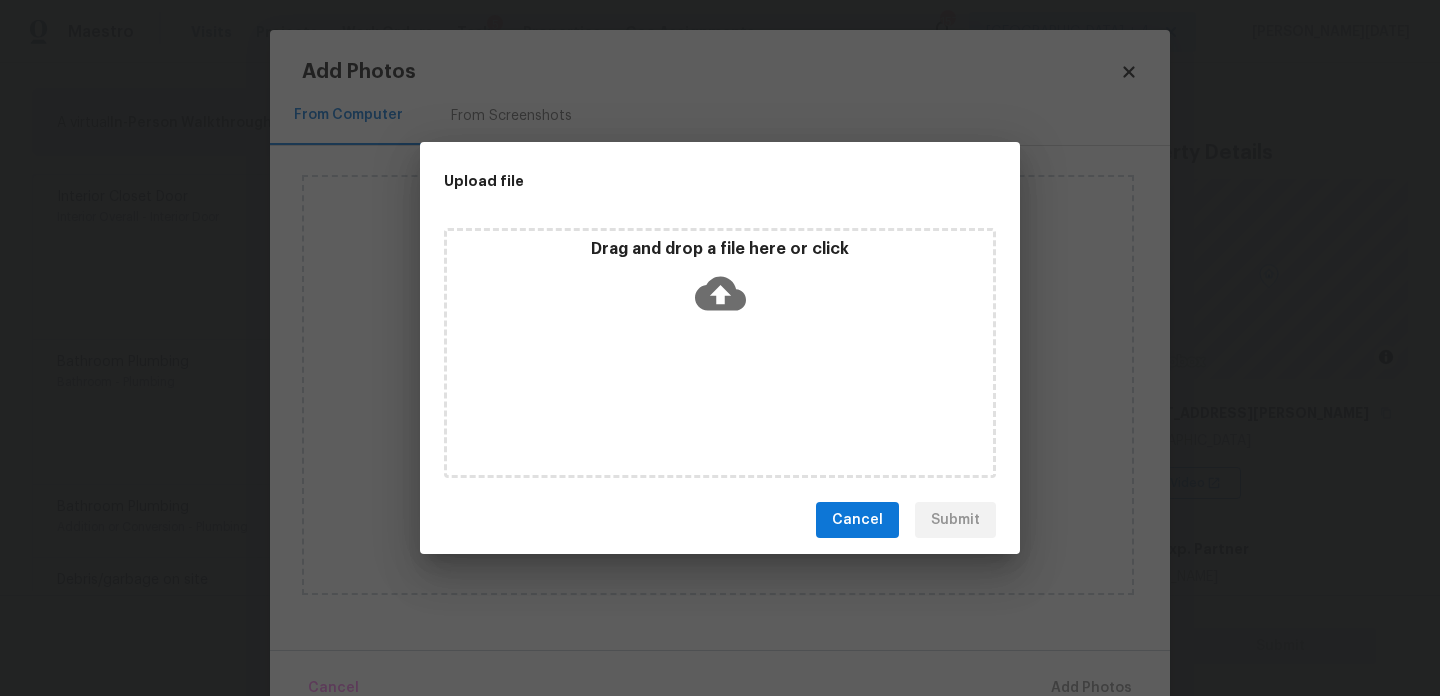 click on "Drag and drop a file here or click" at bounding box center [720, 353] 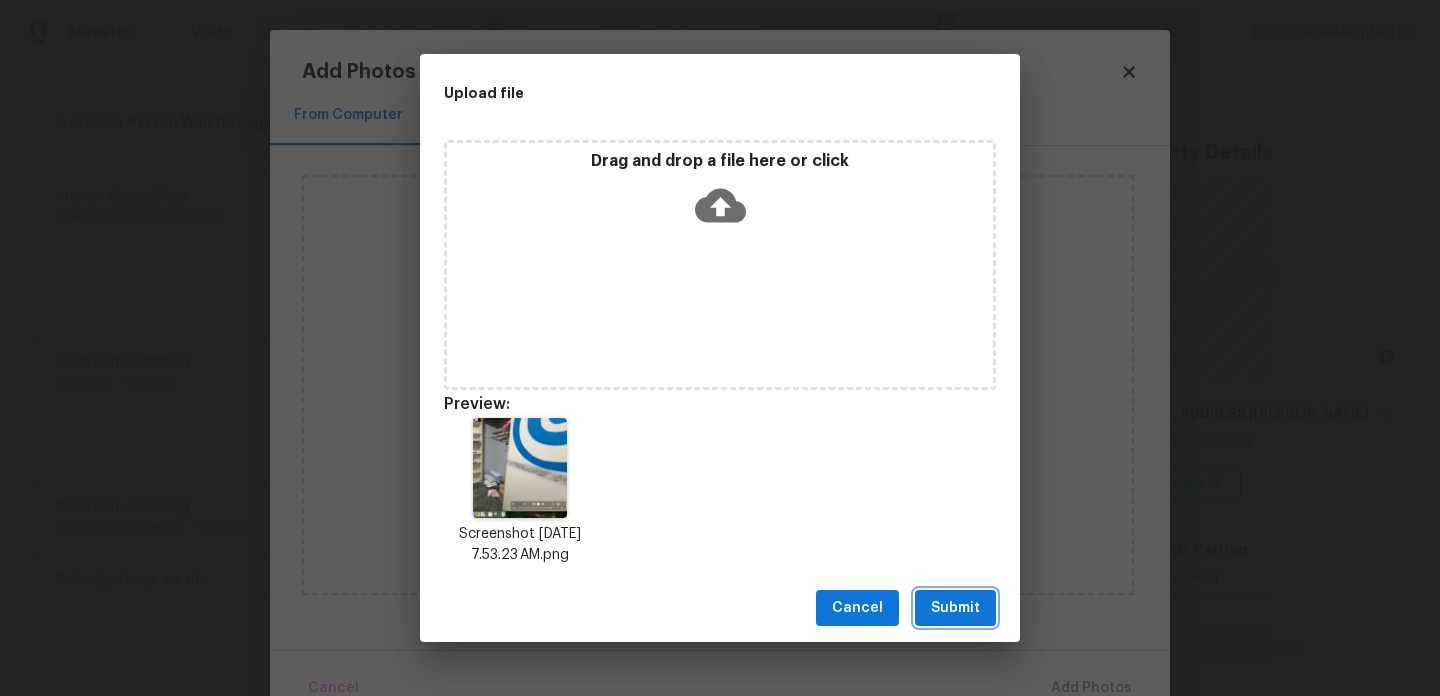 click on "Submit" at bounding box center [955, 608] 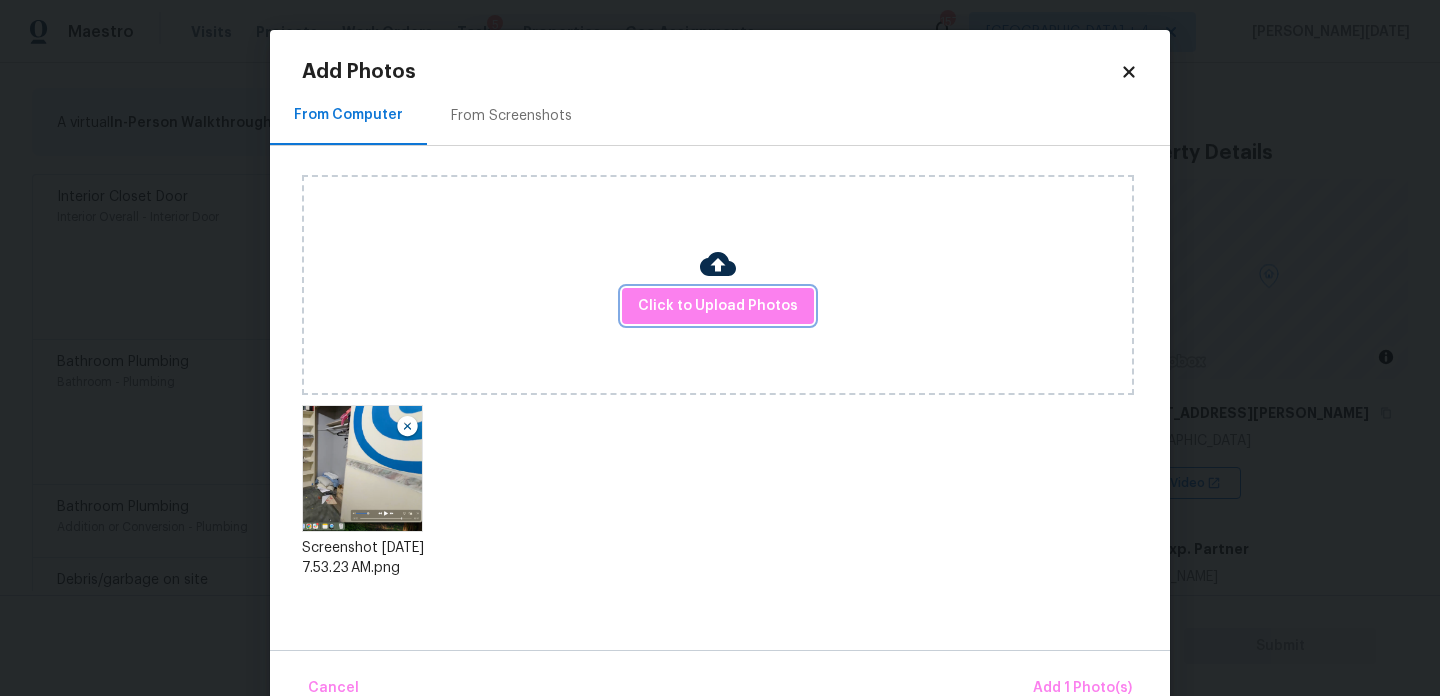 scroll, scrollTop: 44, scrollLeft: 0, axis: vertical 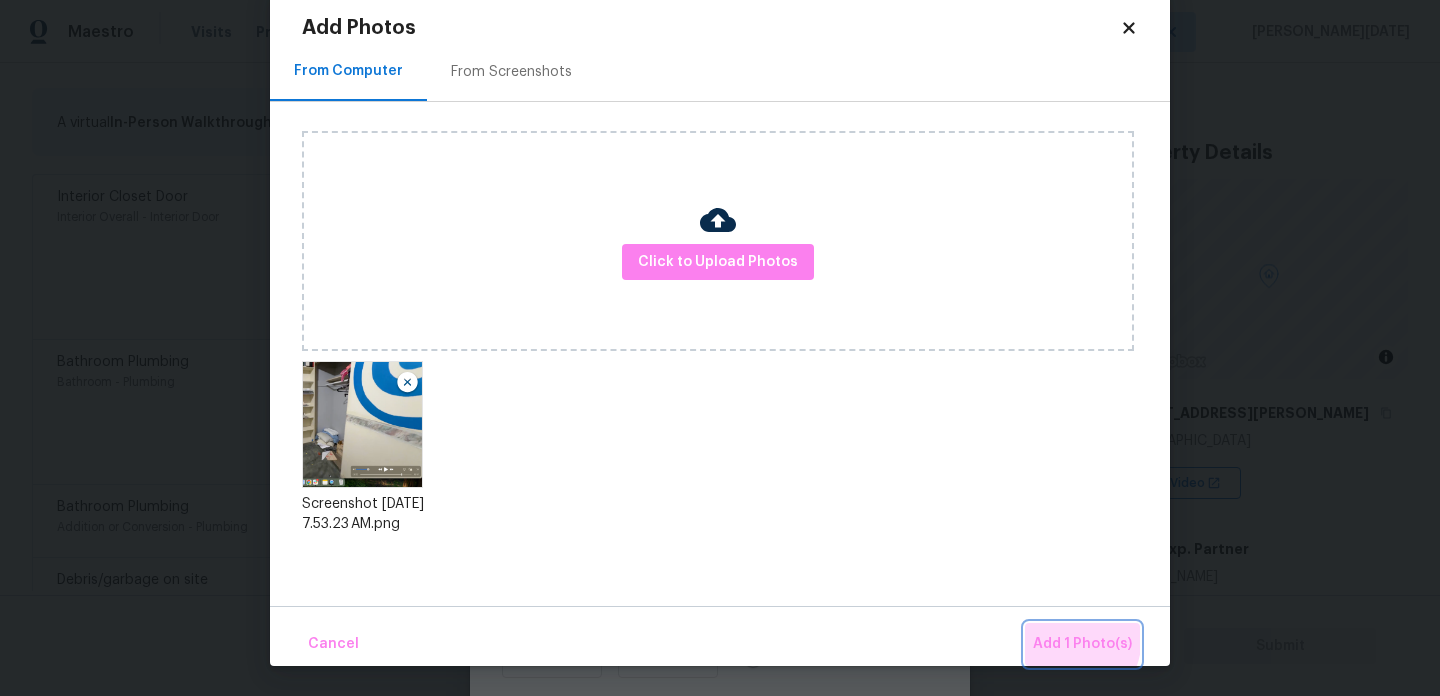 click on "Add 1 Photo(s)" at bounding box center (1082, 644) 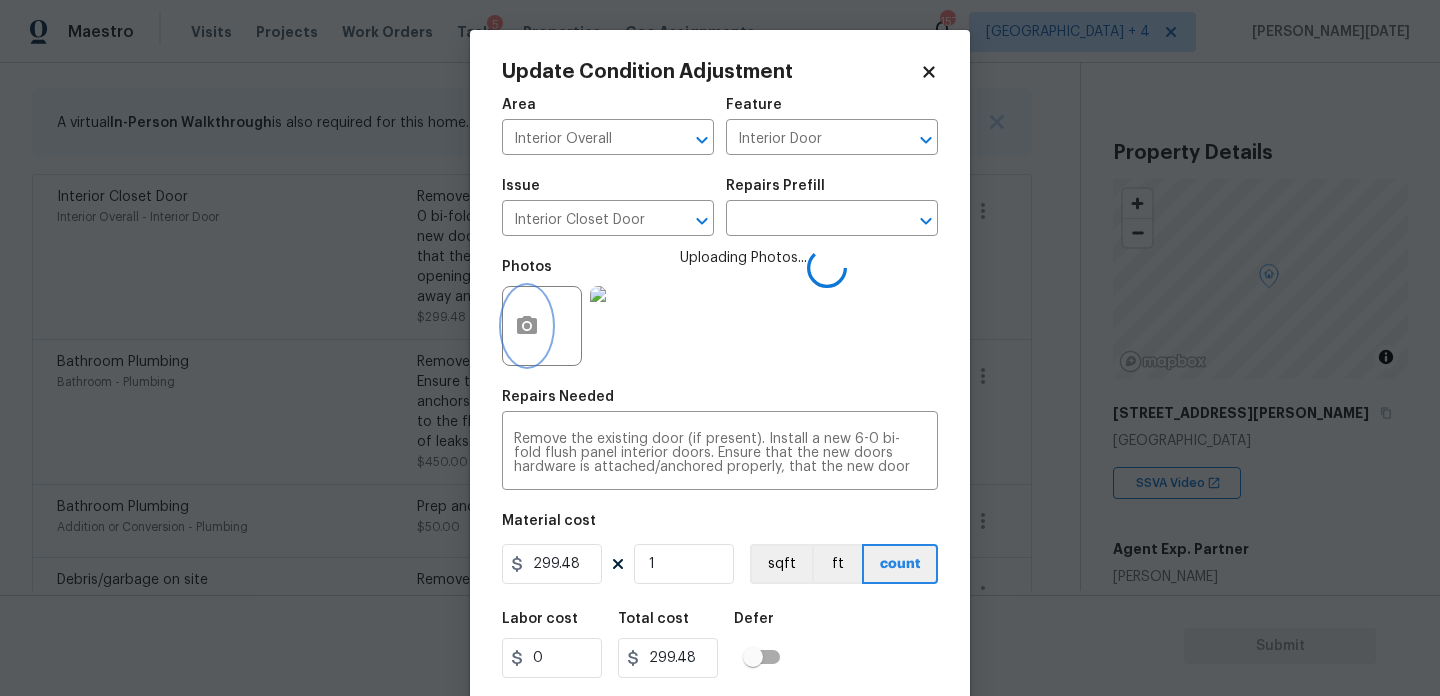 scroll, scrollTop: 0, scrollLeft: 0, axis: both 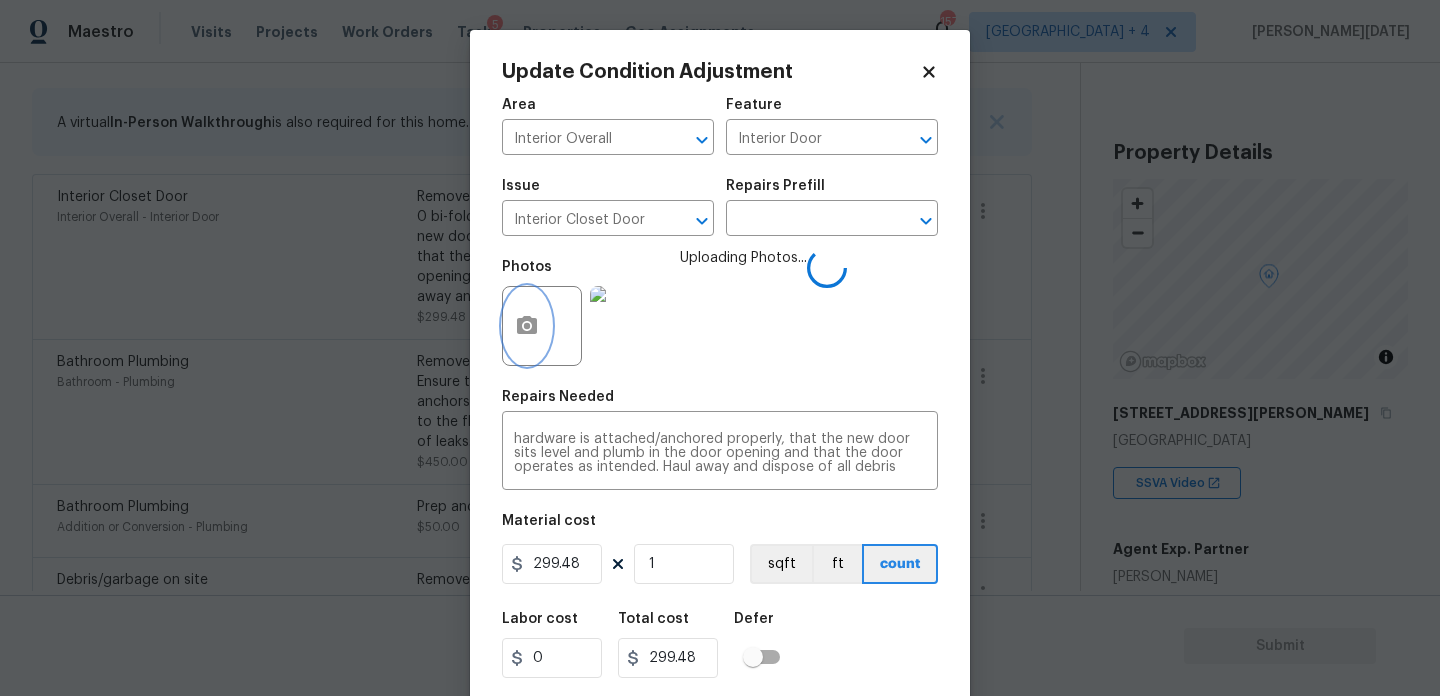 type 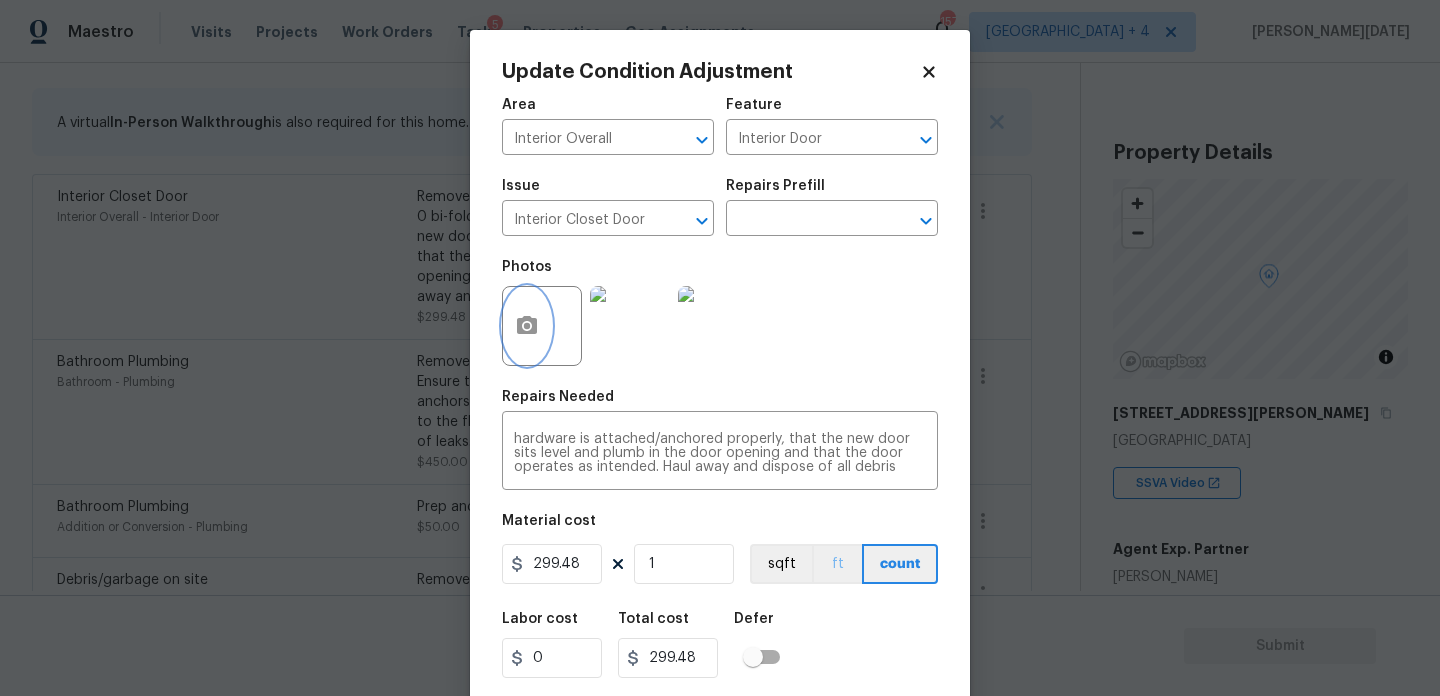 scroll, scrollTop: 51, scrollLeft: 0, axis: vertical 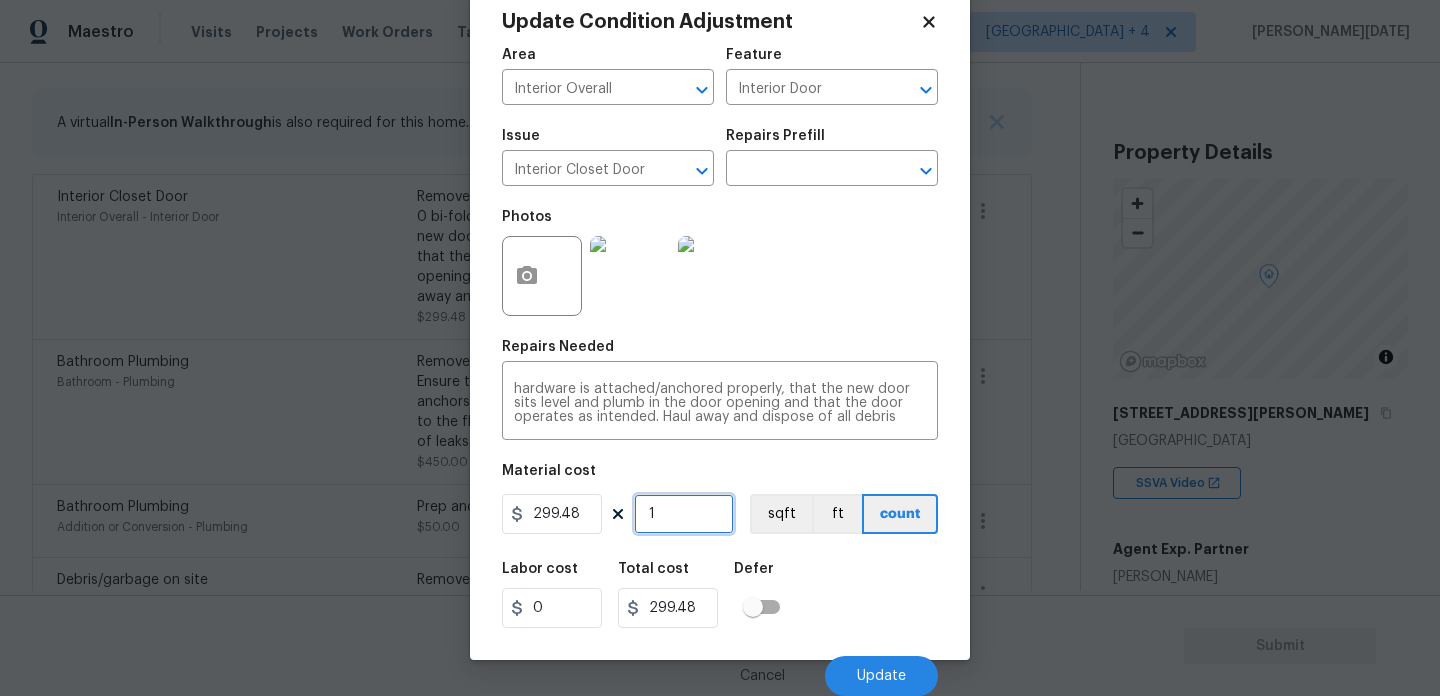 click on "1" at bounding box center [684, 514] 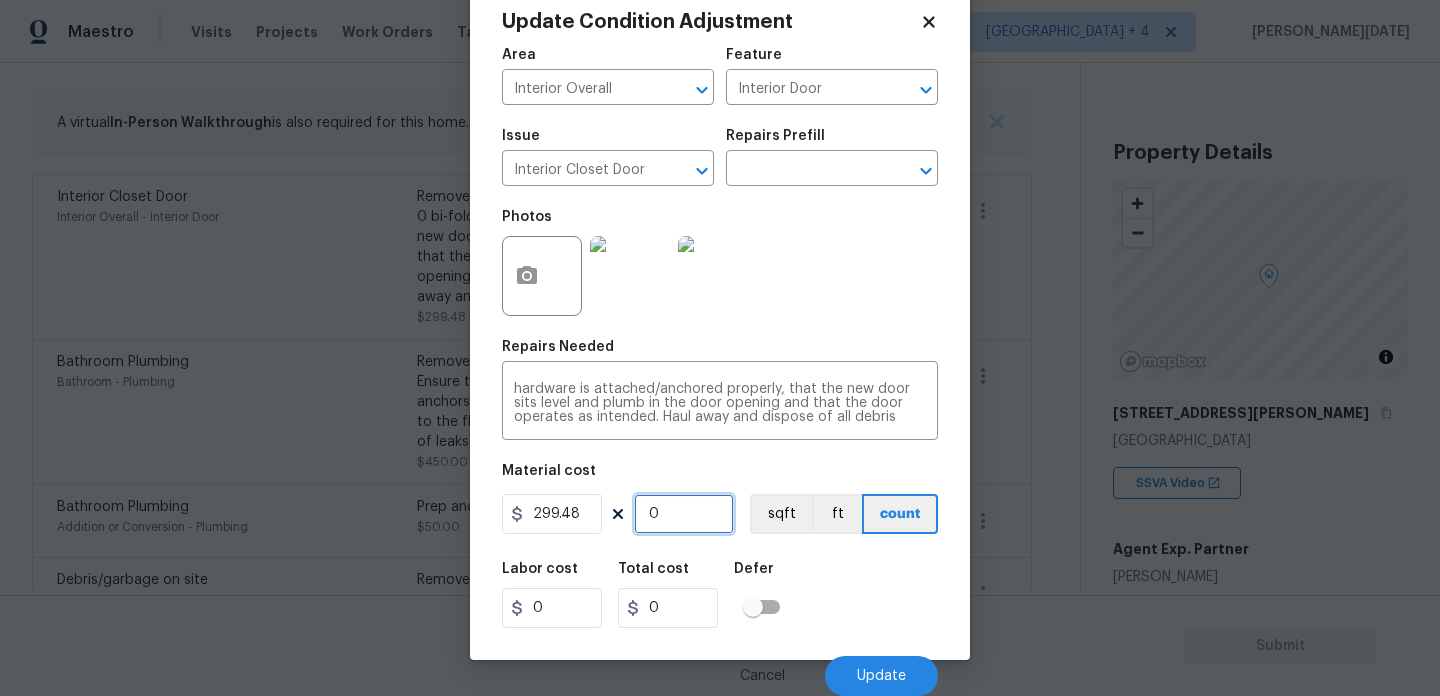 type on "2" 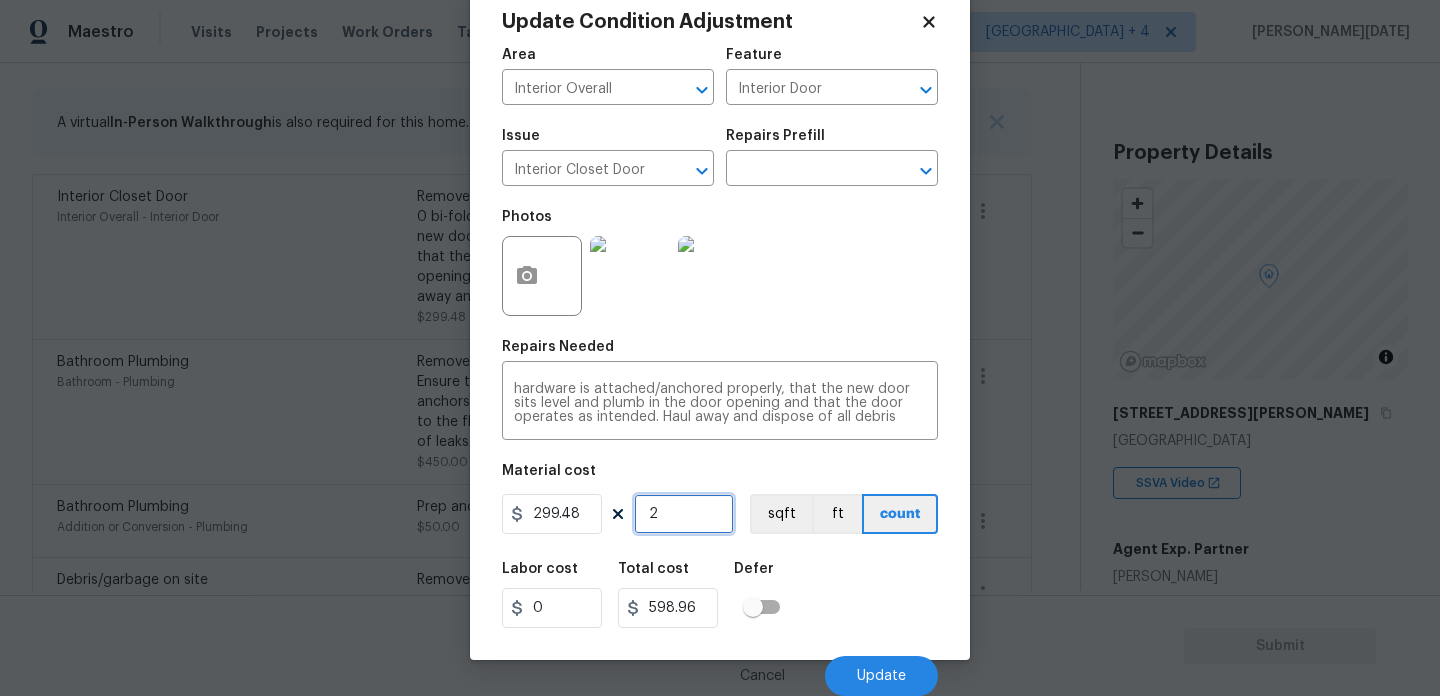 type on "2" 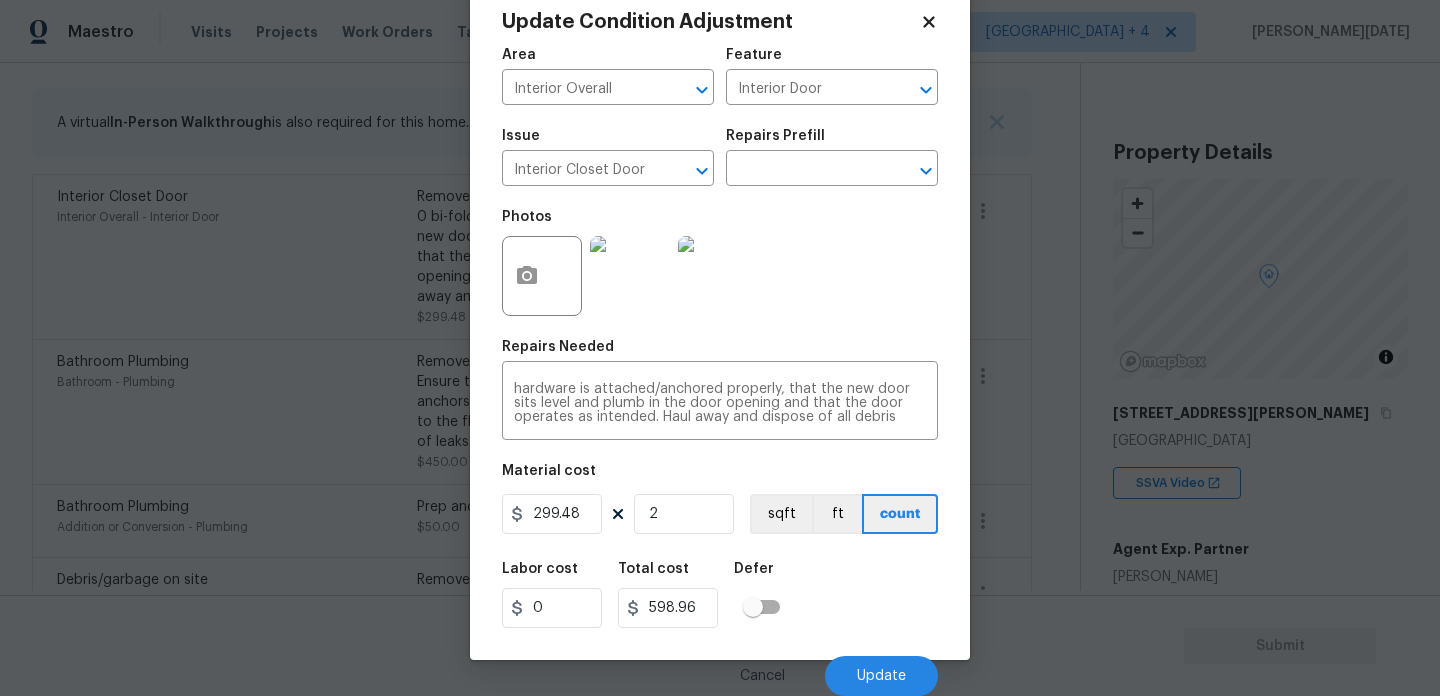 click on "Photos" at bounding box center (720, 263) 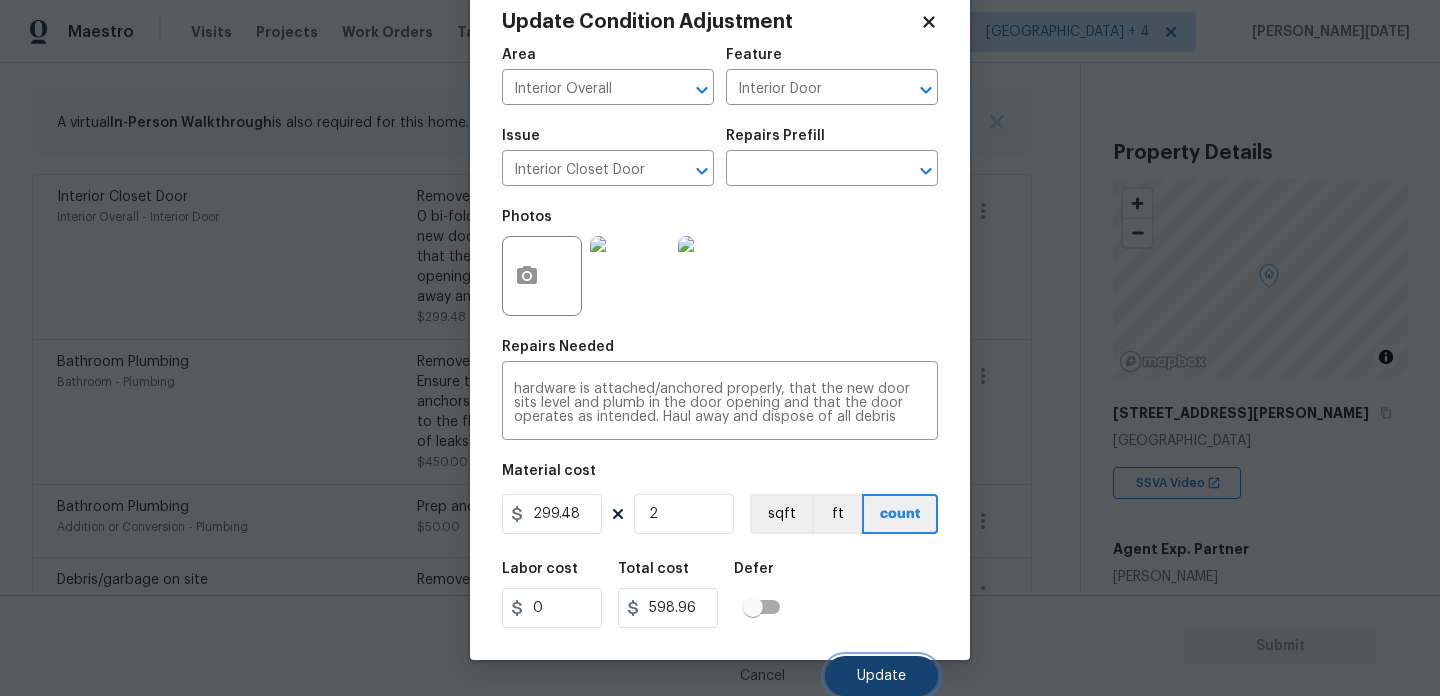 click on "Update" at bounding box center (881, 676) 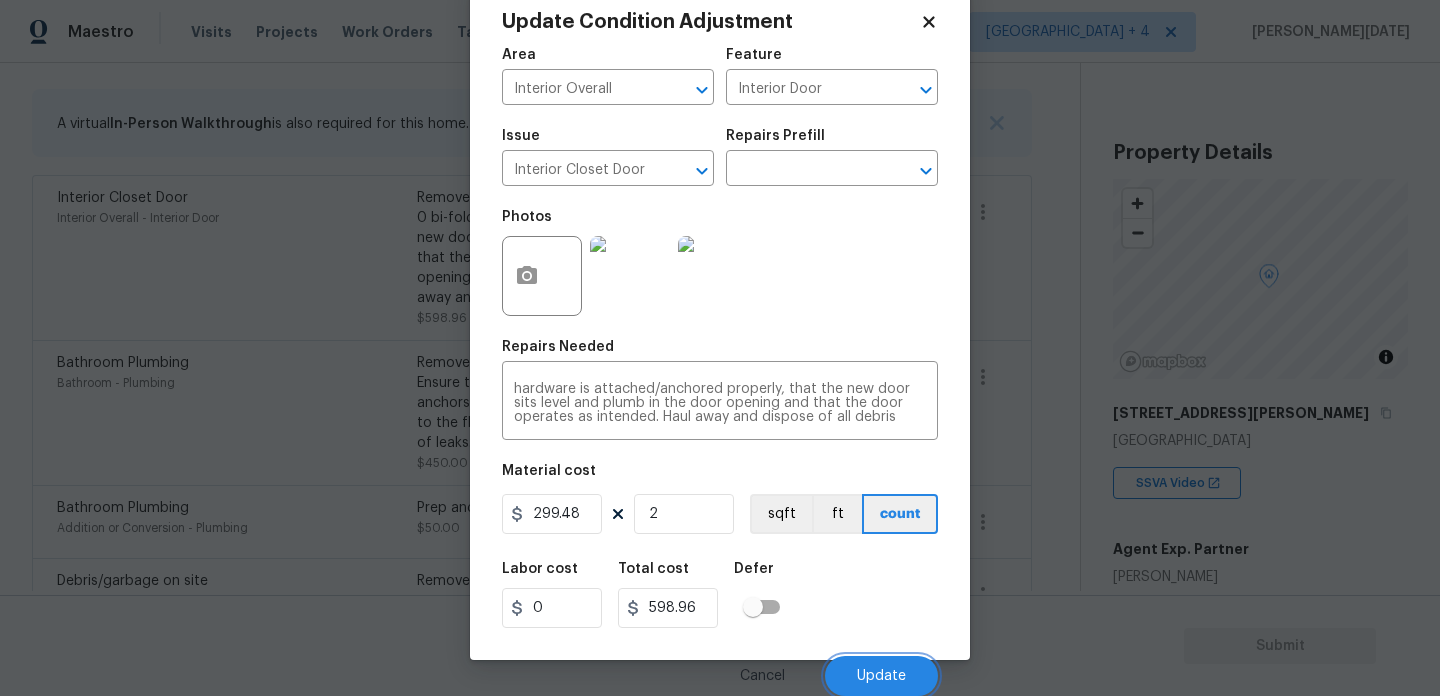 scroll, scrollTop: 391, scrollLeft: 0, axis: vertical 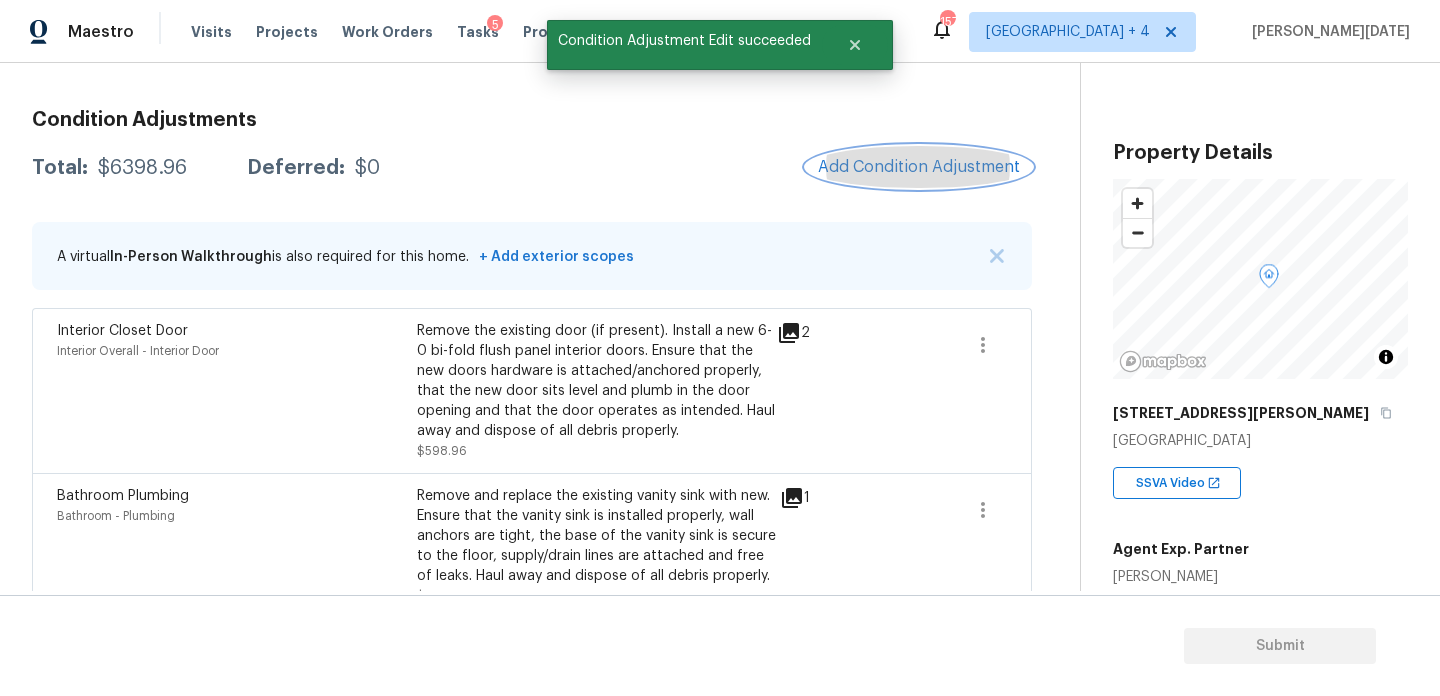 click on "Add Condition Adjustment" at bounding box center [919, 167] 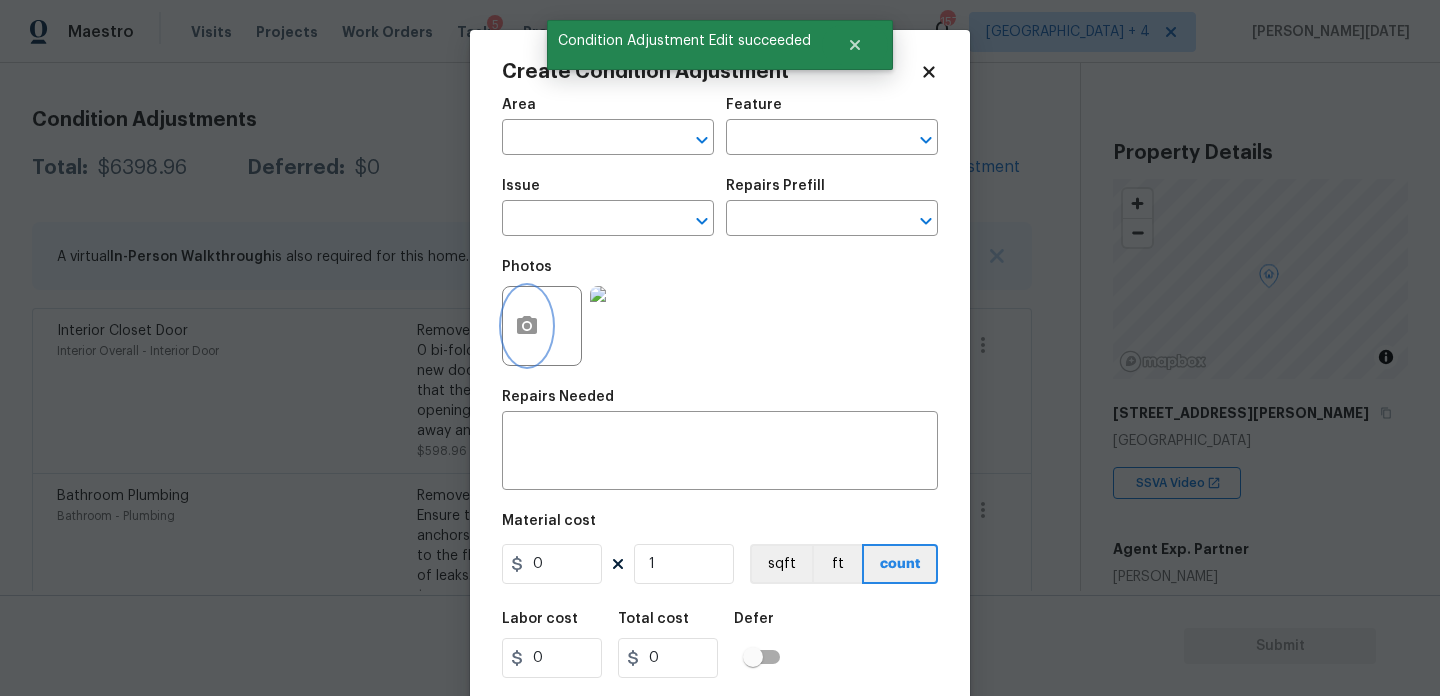 click at bounding box center [527, 326] 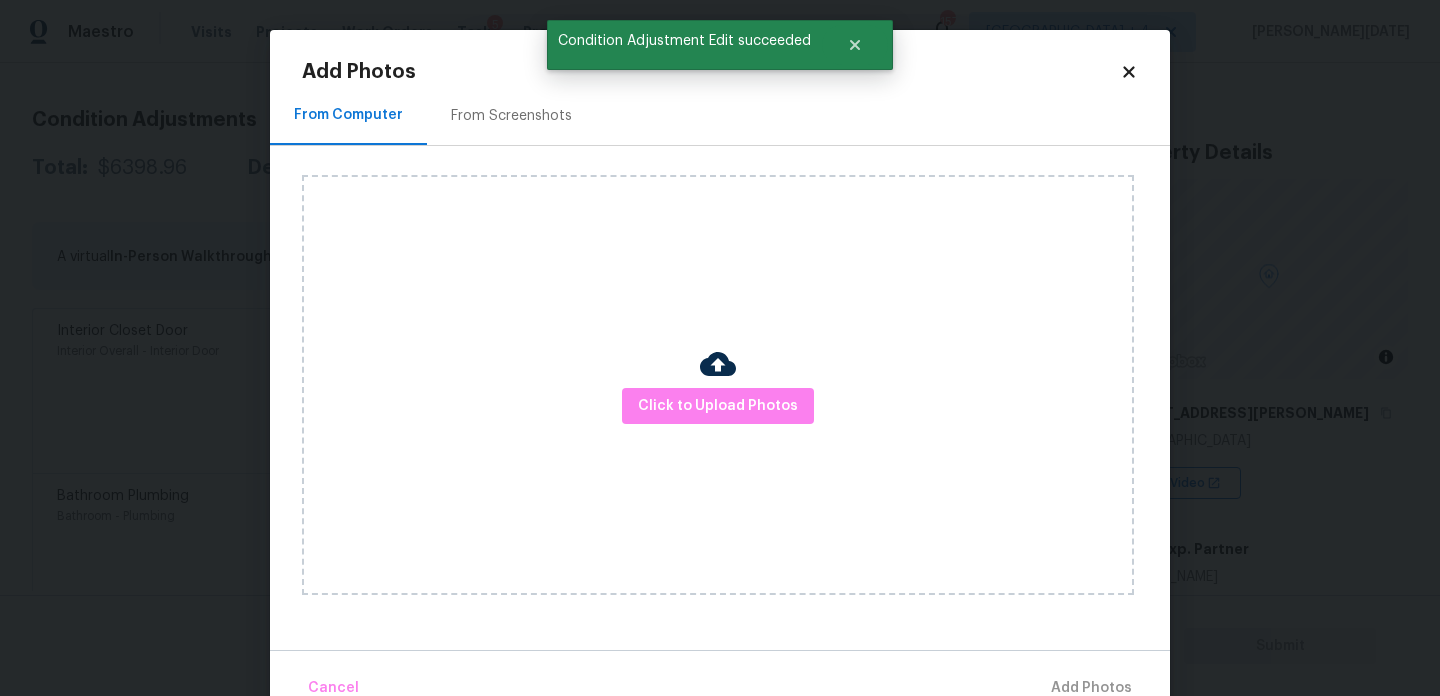 click on "Click to Upload Photos" at bounding box center [718, 385] 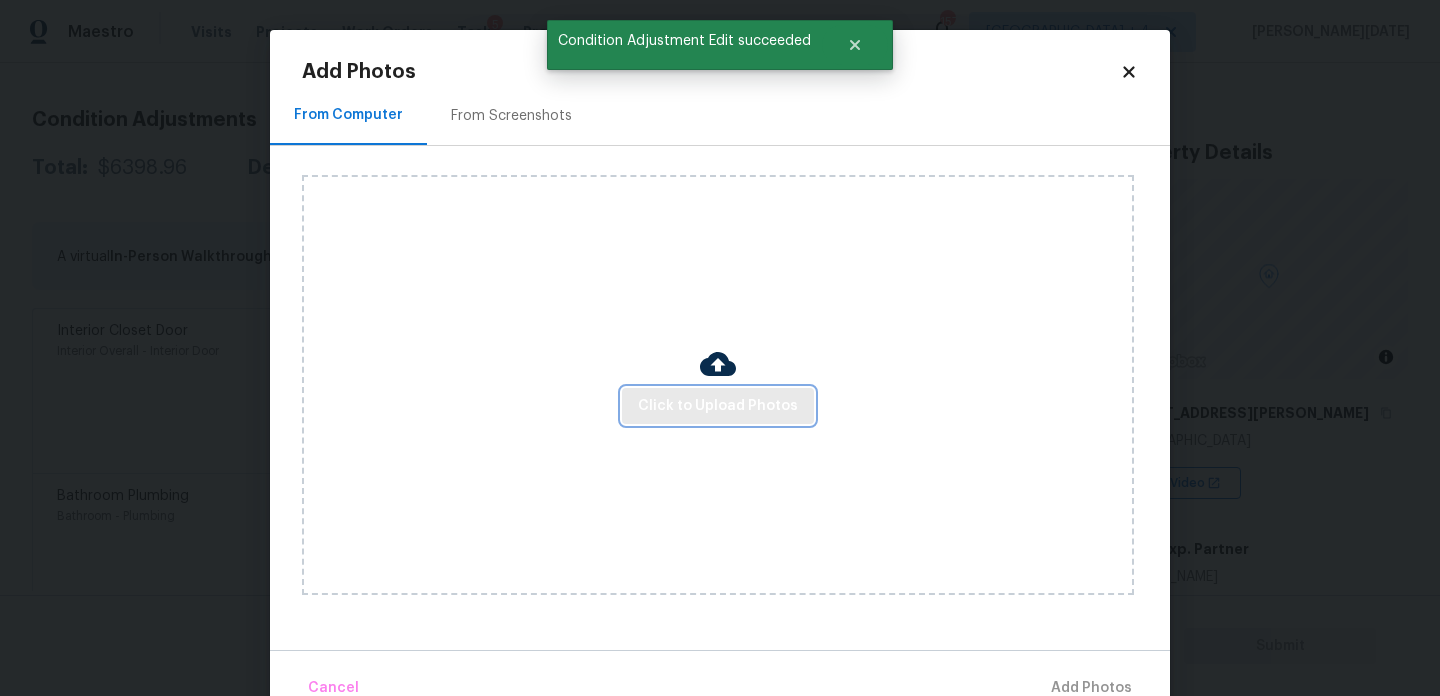 click on "Click to Upload Photos" at bounding box center [718, 406] 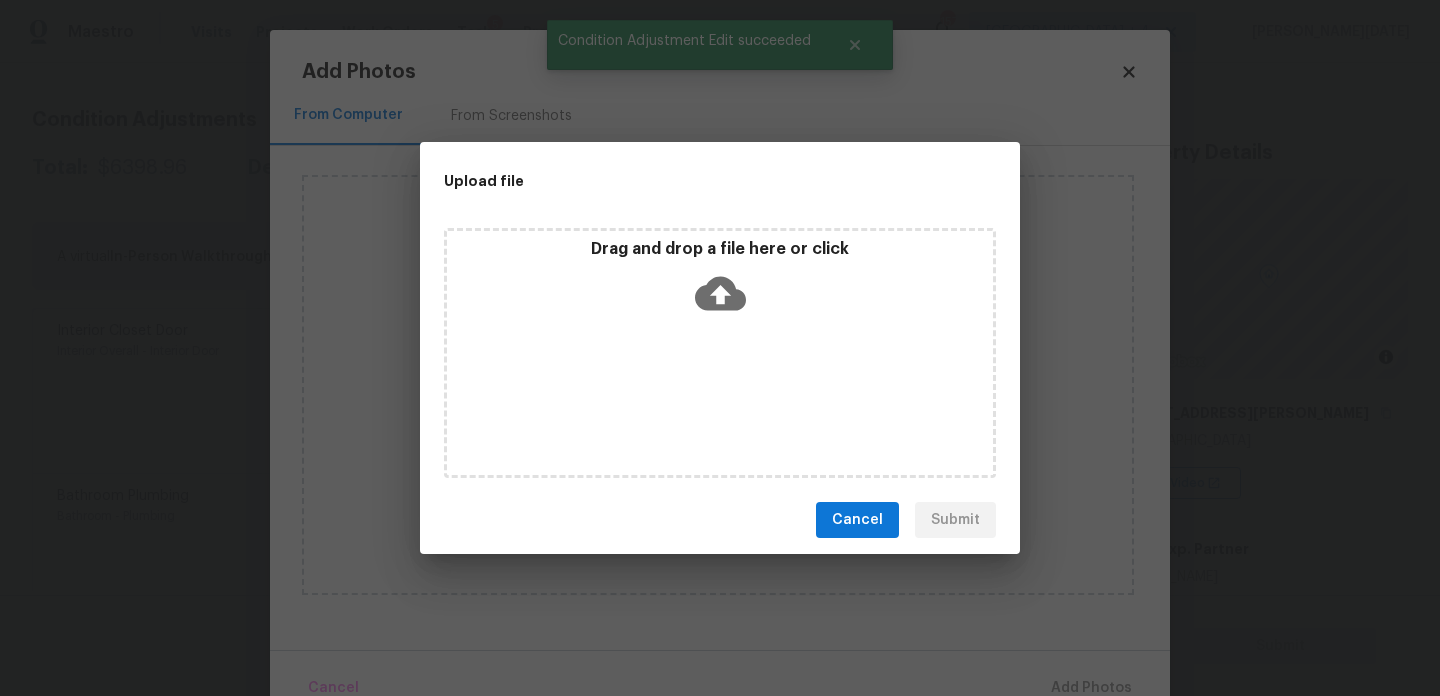 click on "Drag and drop a file here or click" at bounding box center (720, 353) 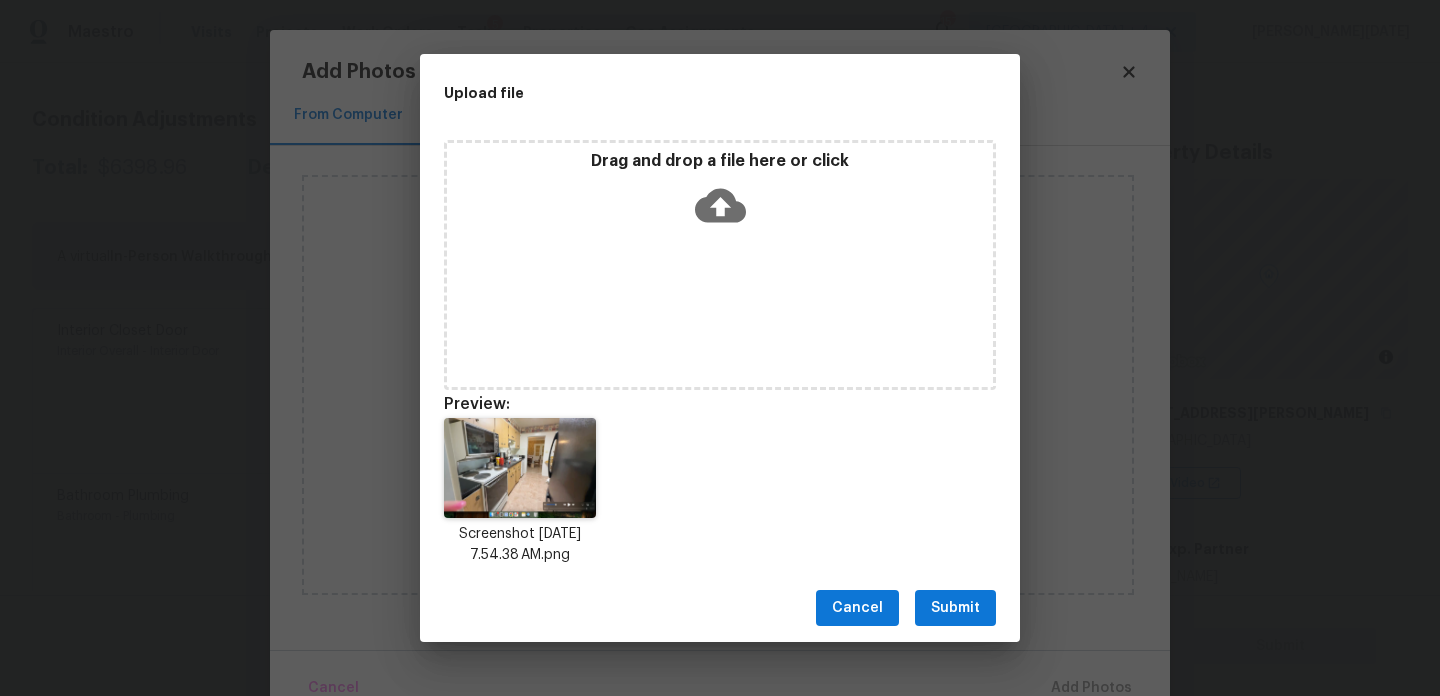 click on "Submit" at bounding box center [955, 608] 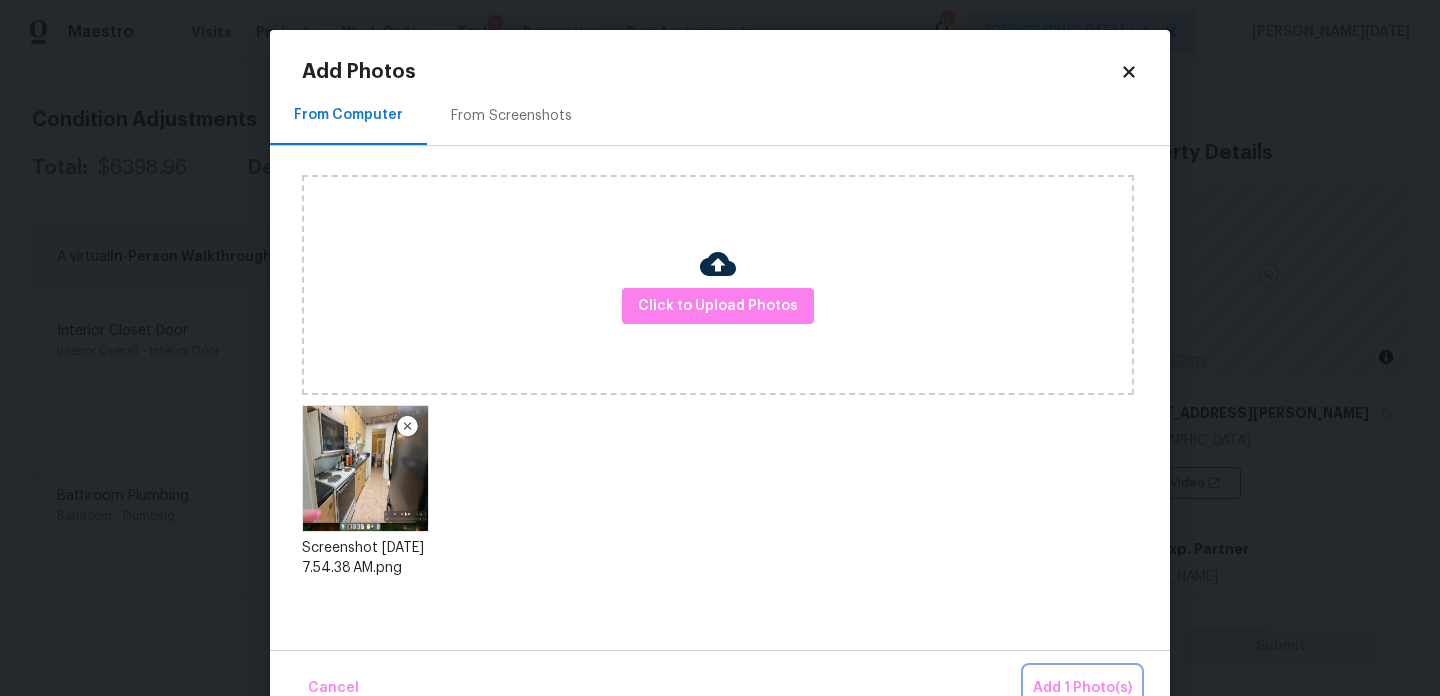 click on "Add 1 Photo(s)" at bounding box center [1082, 688] 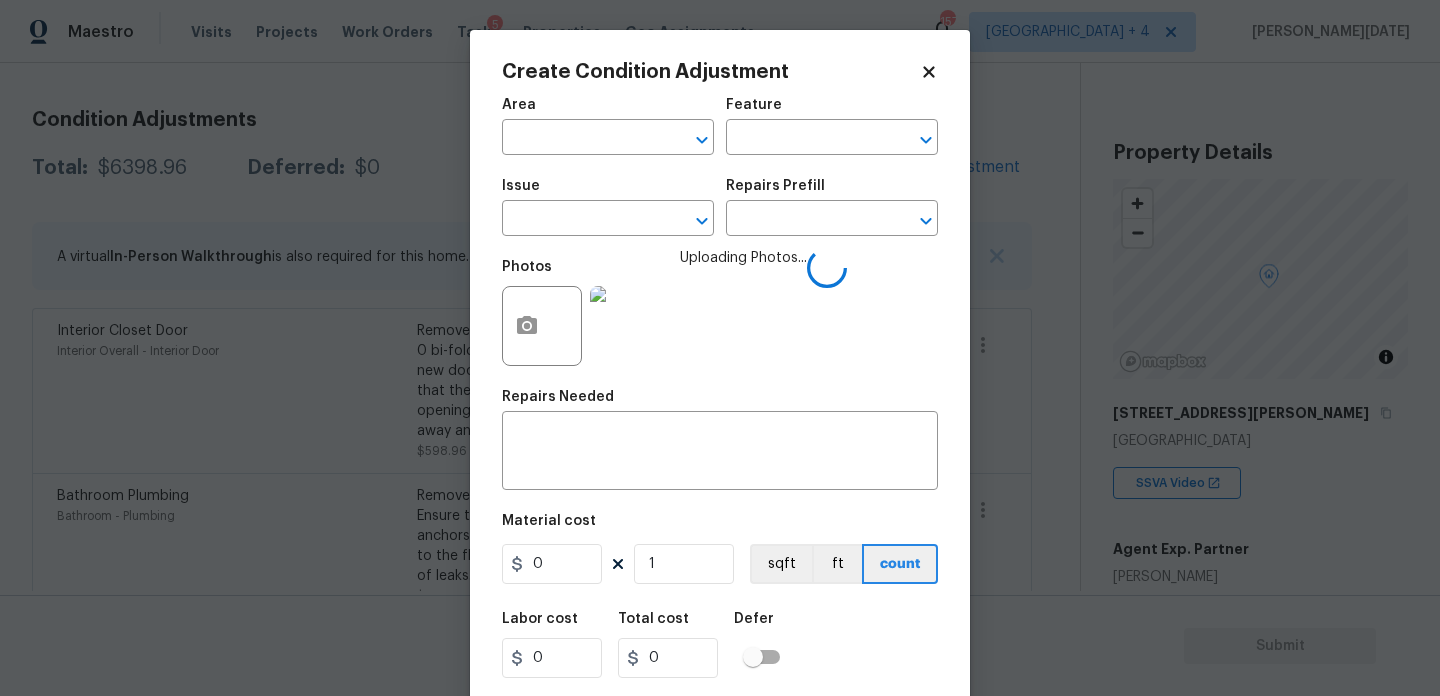 click on "Area" at bounding box center (608, 111) 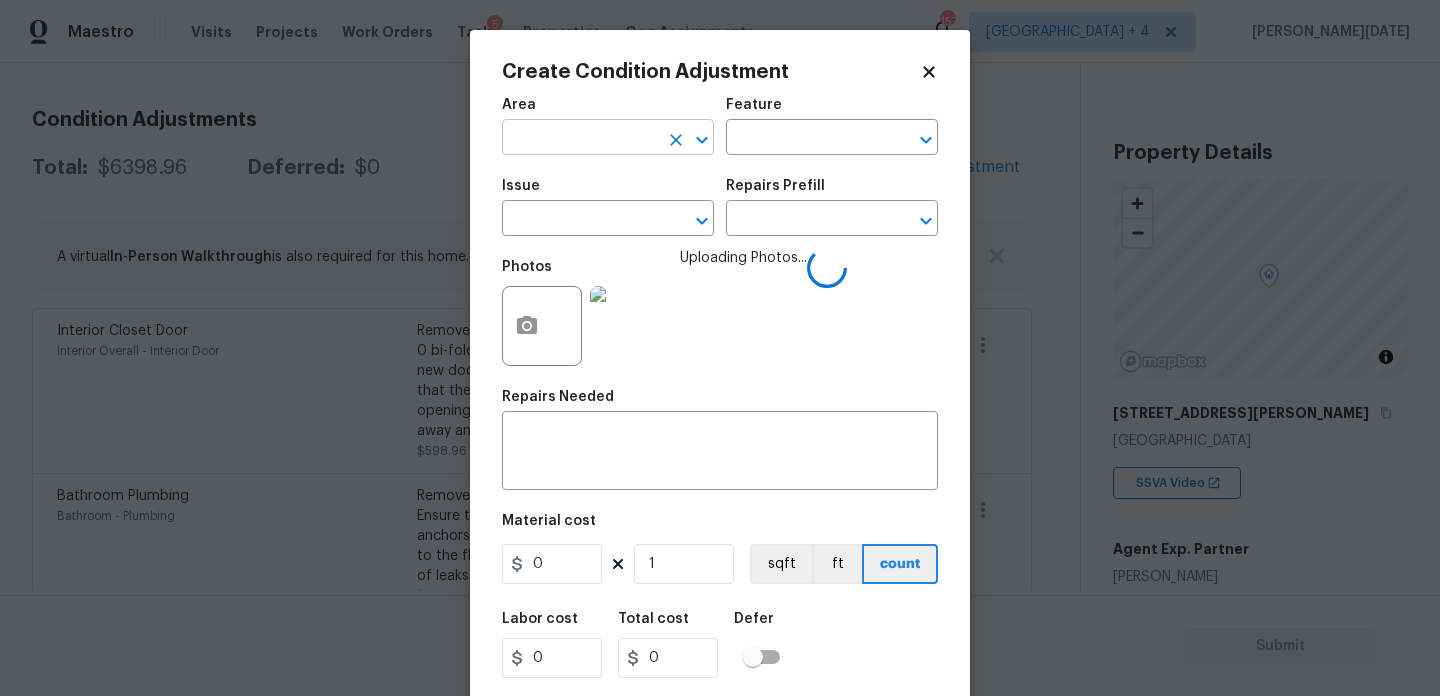 click at bounding box center (580, 139) 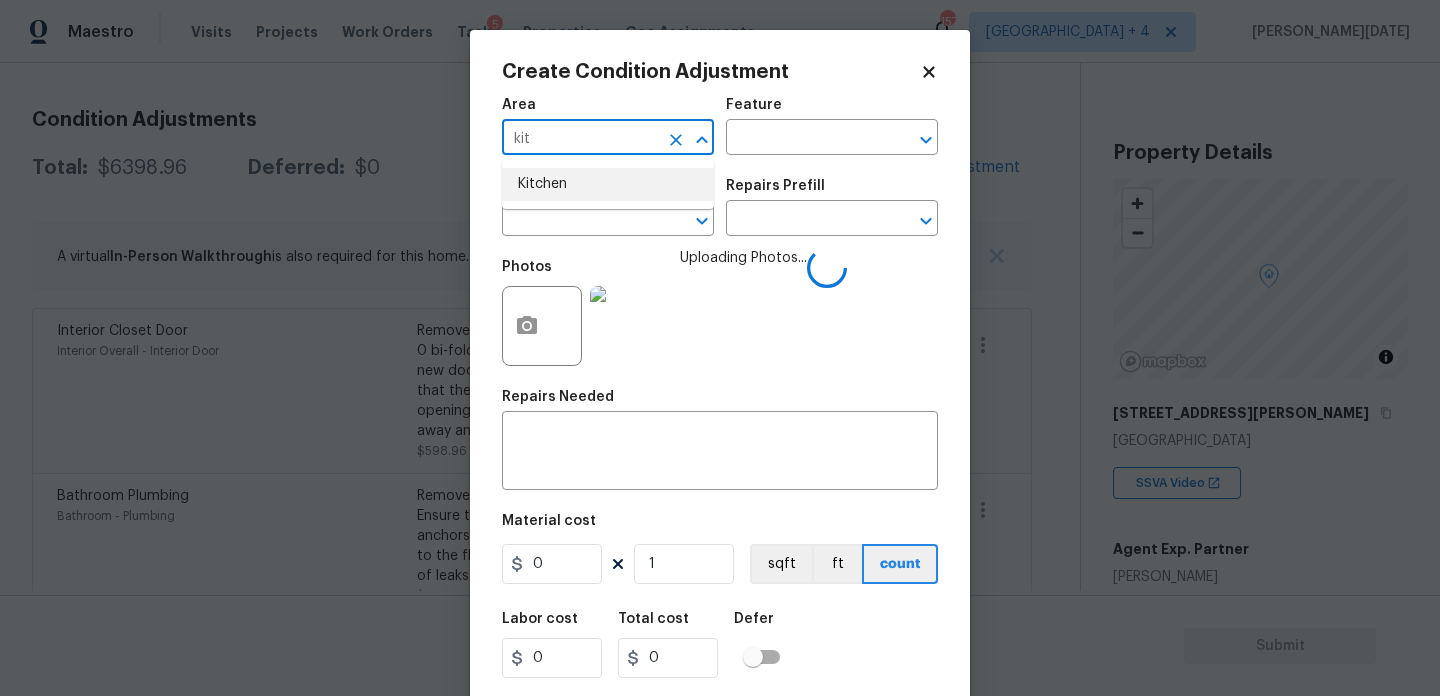 click on "Kitchen" at bounding box center [608, 184] 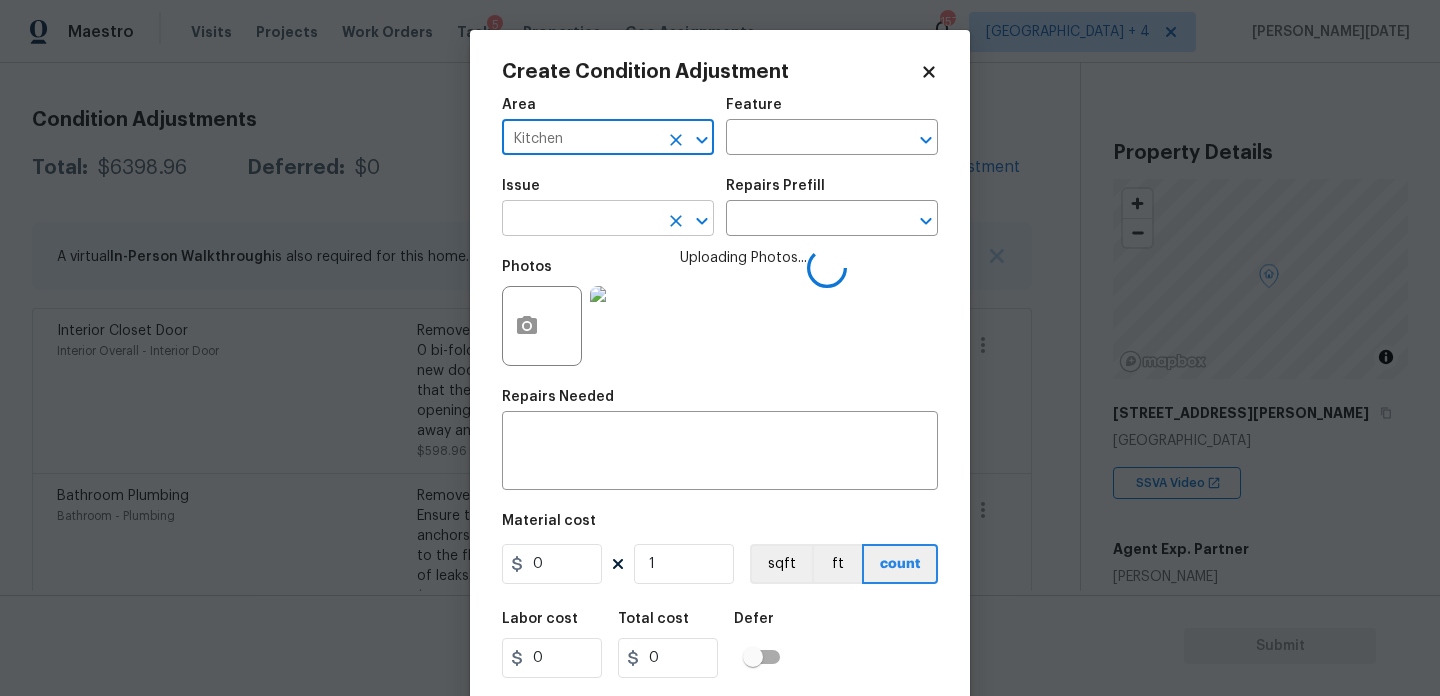 type on "Kitchen" 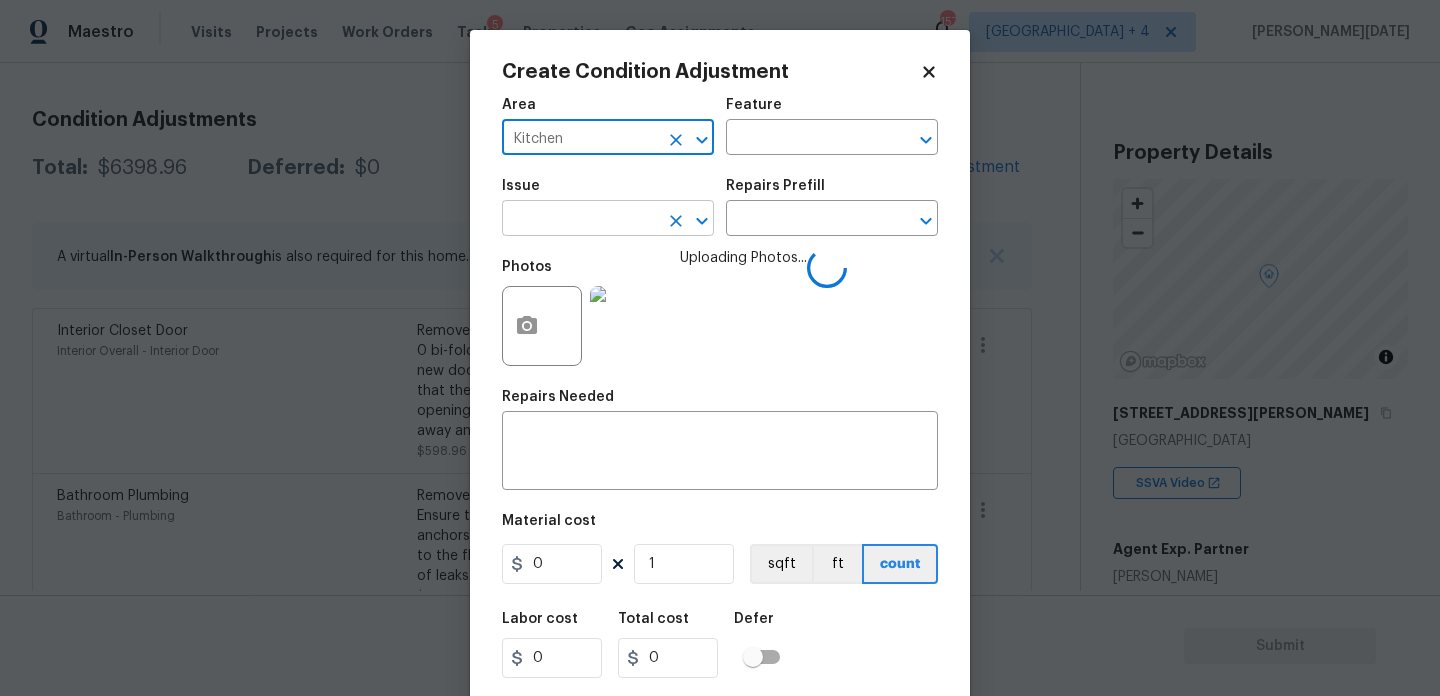 click at bounding box center (580, 220) 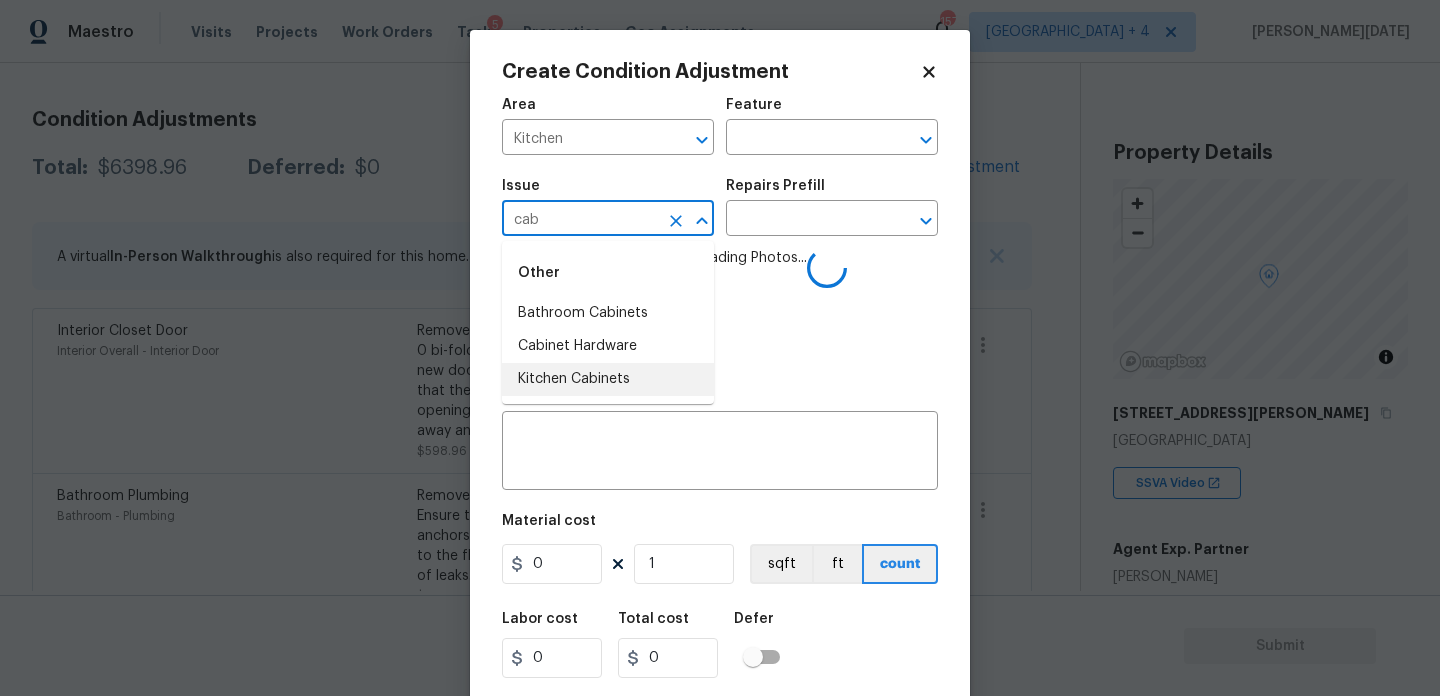 click on "Kitchen Cabinets" at bounding box center (608, 379) 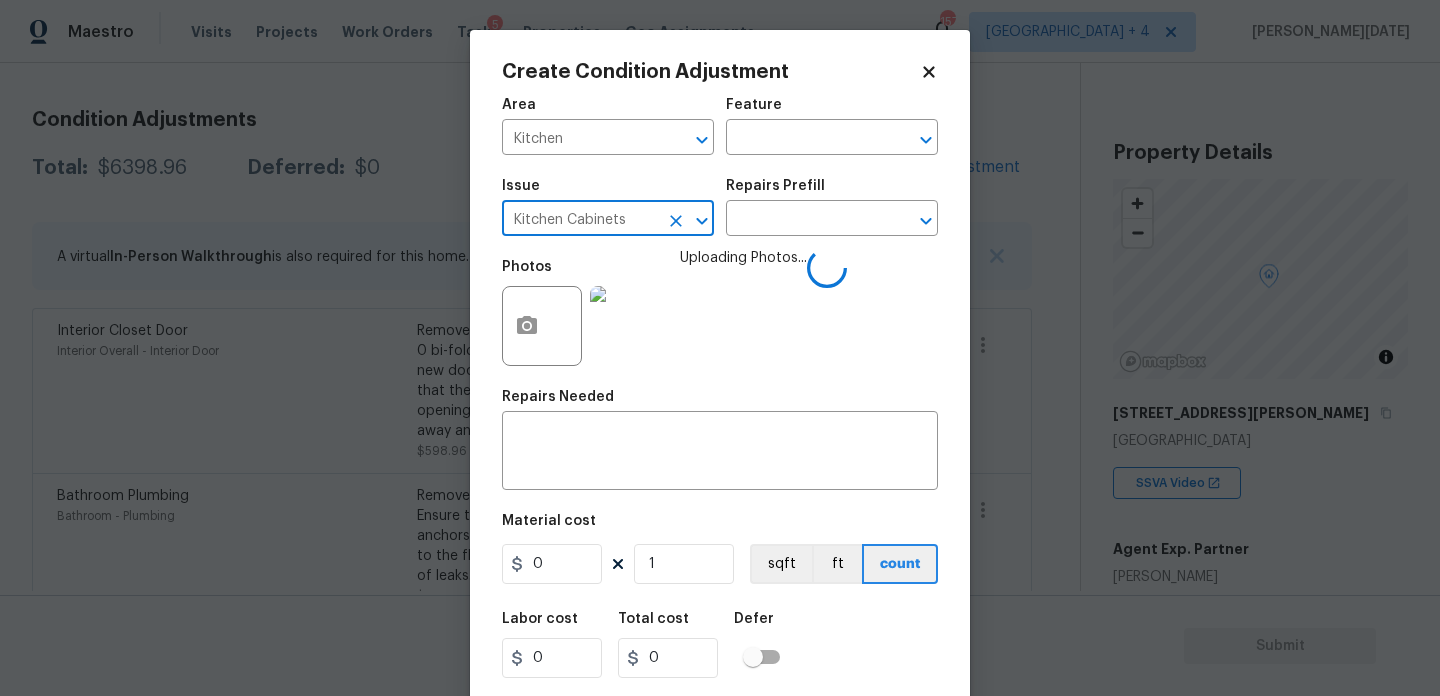 type on "Kitchen Cabinets" 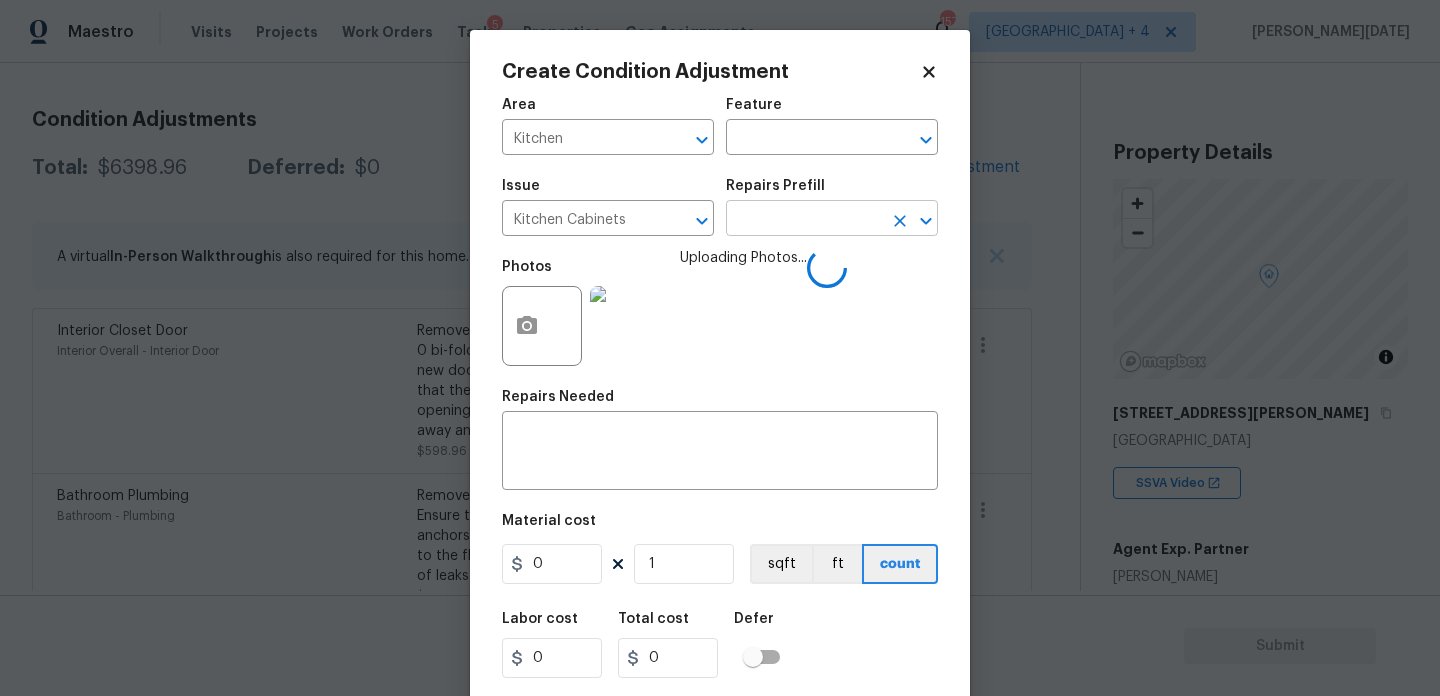 click at bounding box center [804, 220] 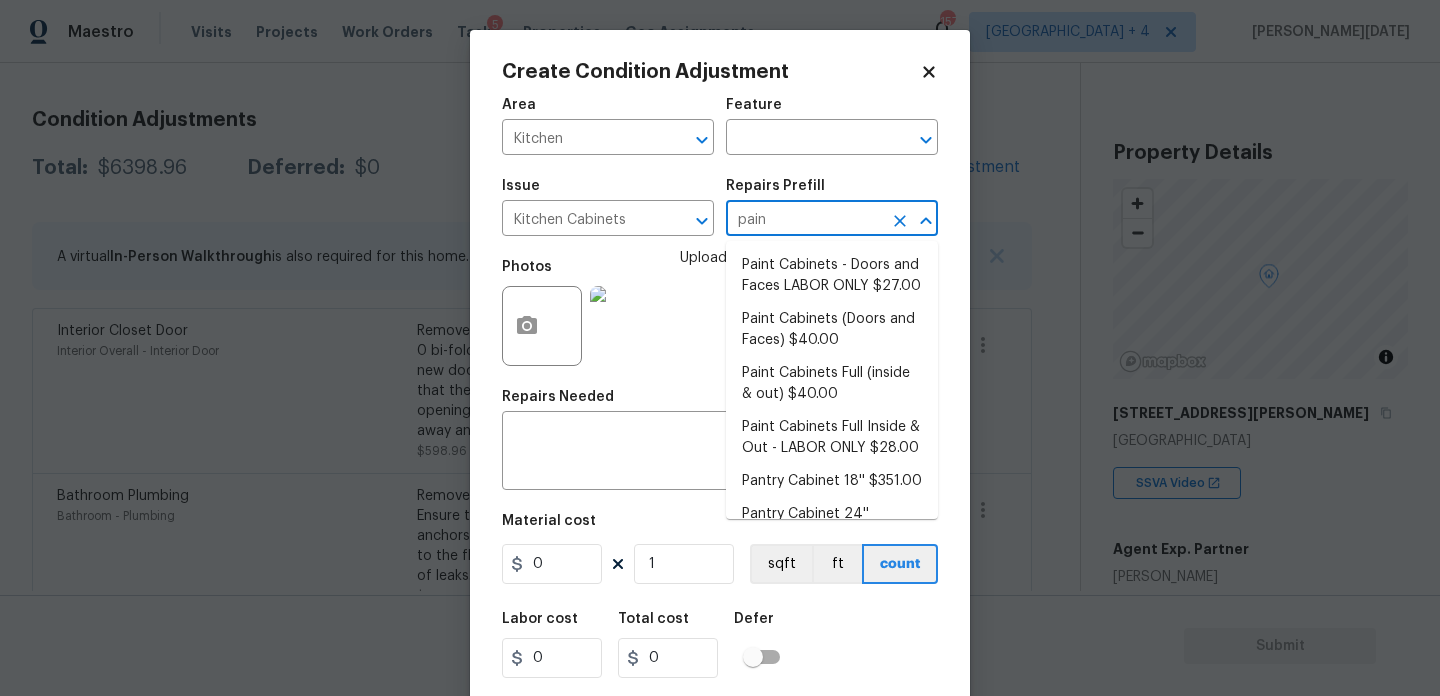 type on "paint" 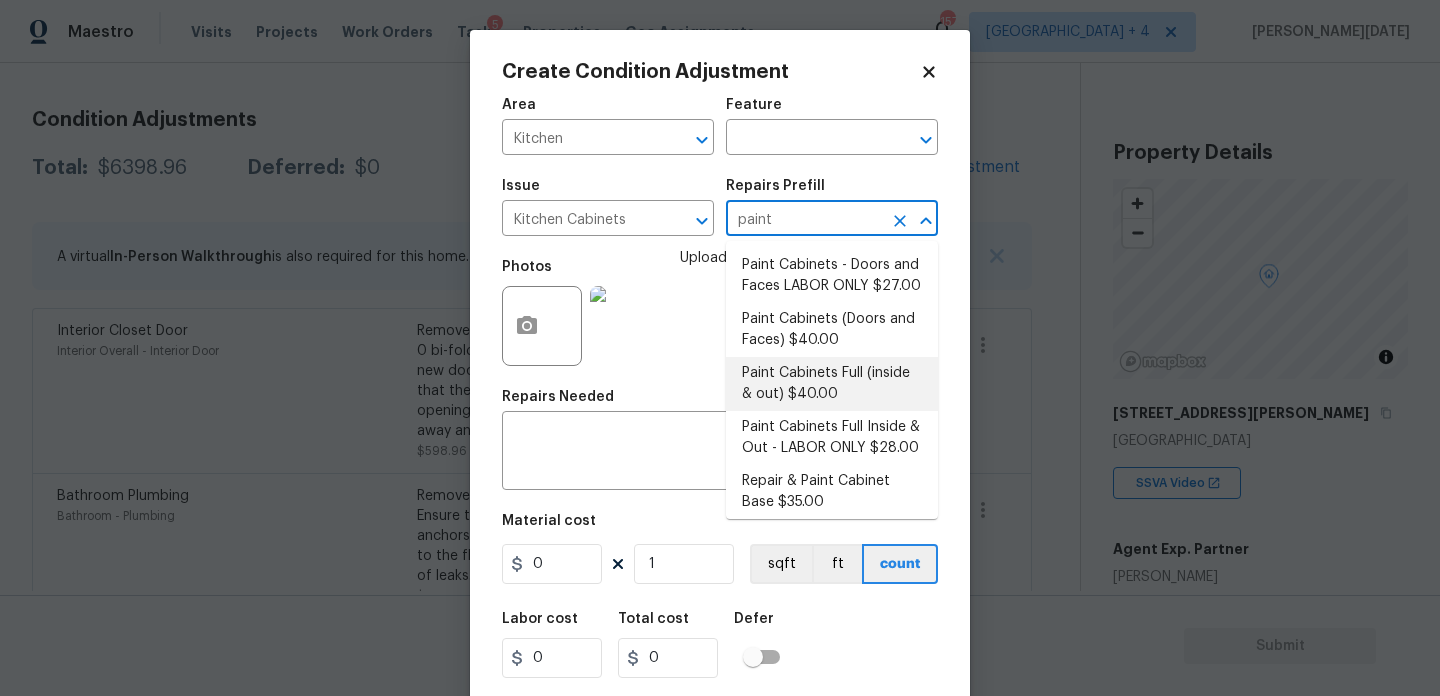 click on "Paint Cabinets Full (inside & out) $40.00" at bounding box center [832, 384] 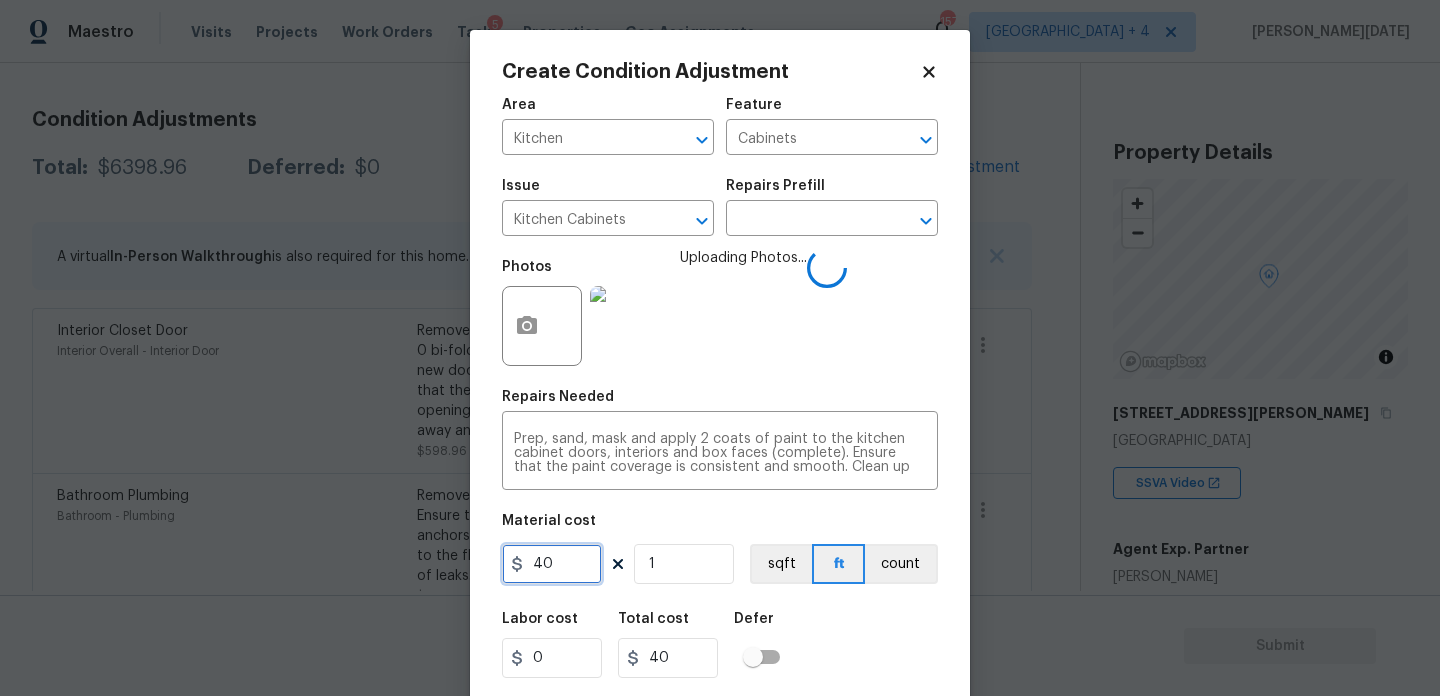 drag, startPoint x: 568, startPoint y: 570, endPoint x: 456, endPoint y: 570, distance: 112 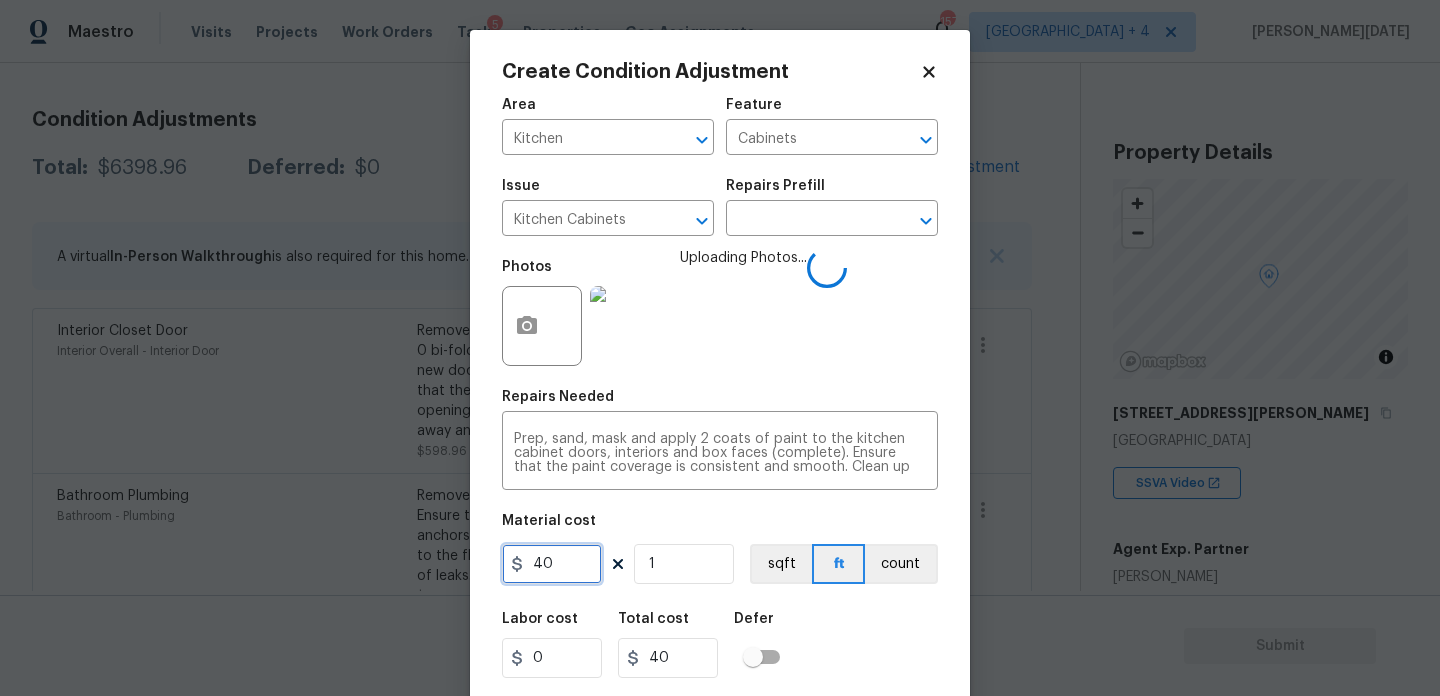 click on "Create Condition Adjustment Area Kitchen ​ Feature Cabinets ​ Issue Kitchen Cabinets ​ Repairs Prefill ​ Photos Uploading Photos... Repairs Needed Prep, sand, mask and apply 2 coats of paint to the kitchen cabinet doors, interiors and box faces (complete). Ensure that the paint coverage is consistent and smooth. Clean up (including any overspray) and dispose of all debris properly. x ​ Material cost 40 1 sqft ft count Labor cost 0 Total cost 40 Defer Cancel Create" at bounding box center [720, 348] 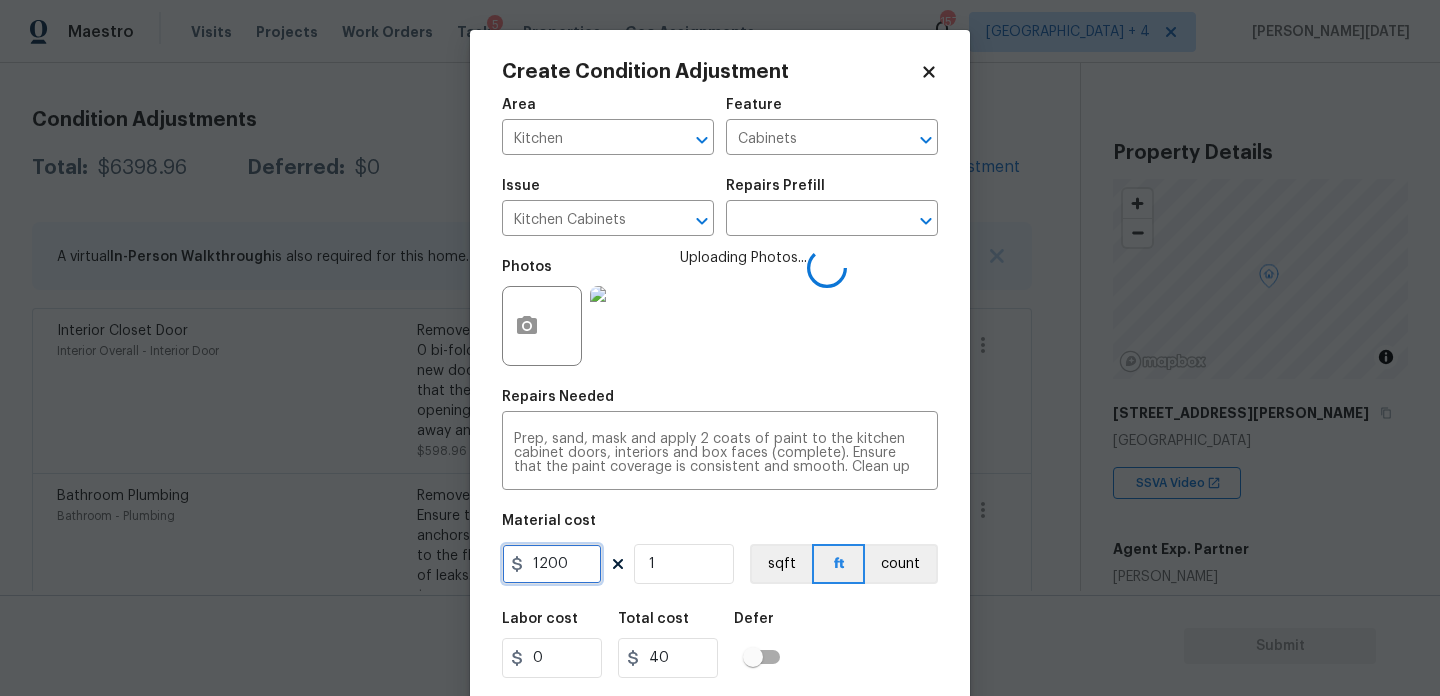 scroll, scrollTop: 51, scrollLeft: 0, axis: vertical 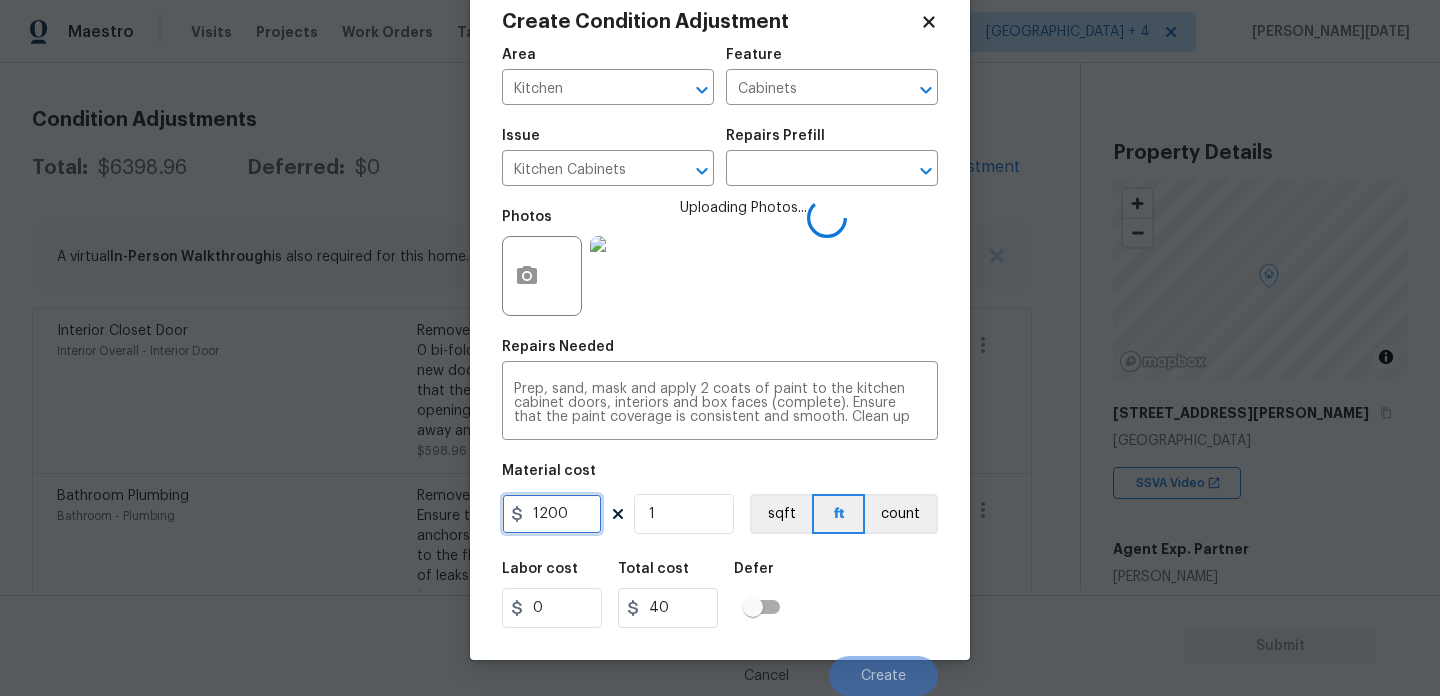 type on "1200" 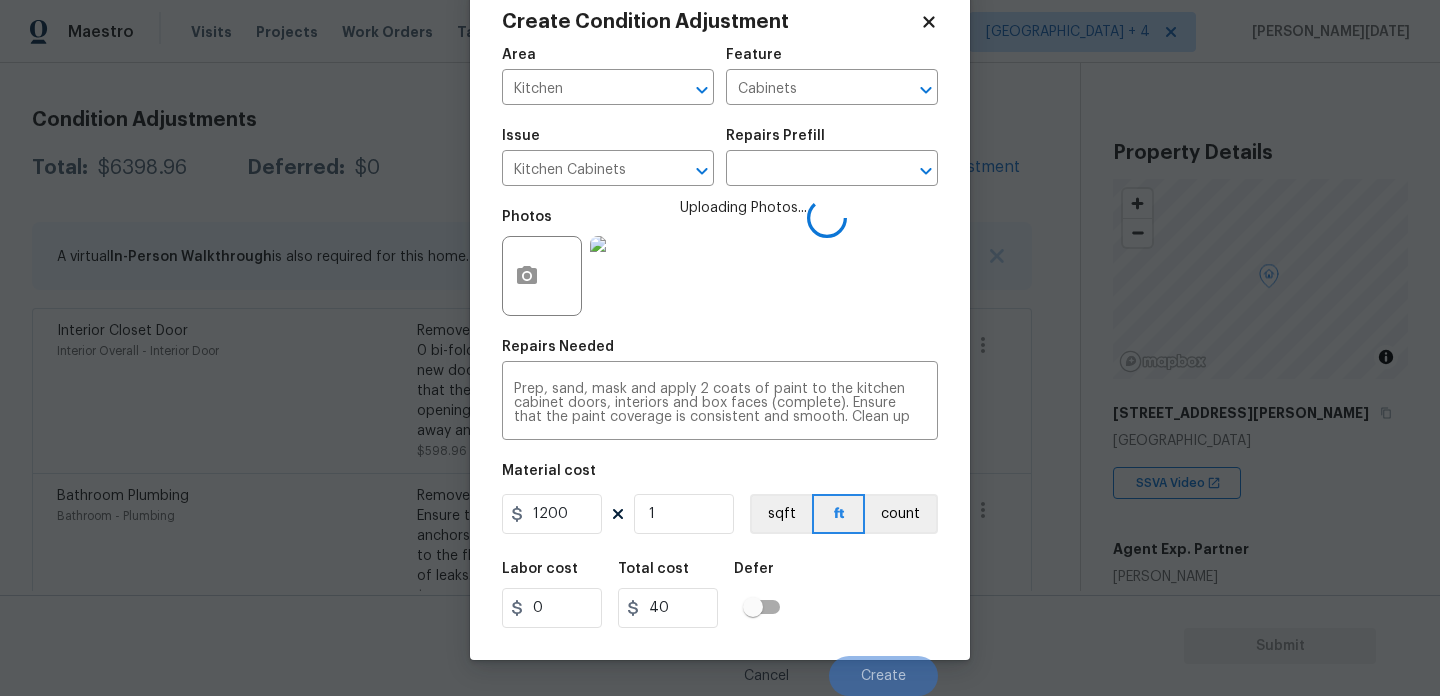 click on "Labor cost 0 Total cost 40 Defer" at bounding box center [720, 595] 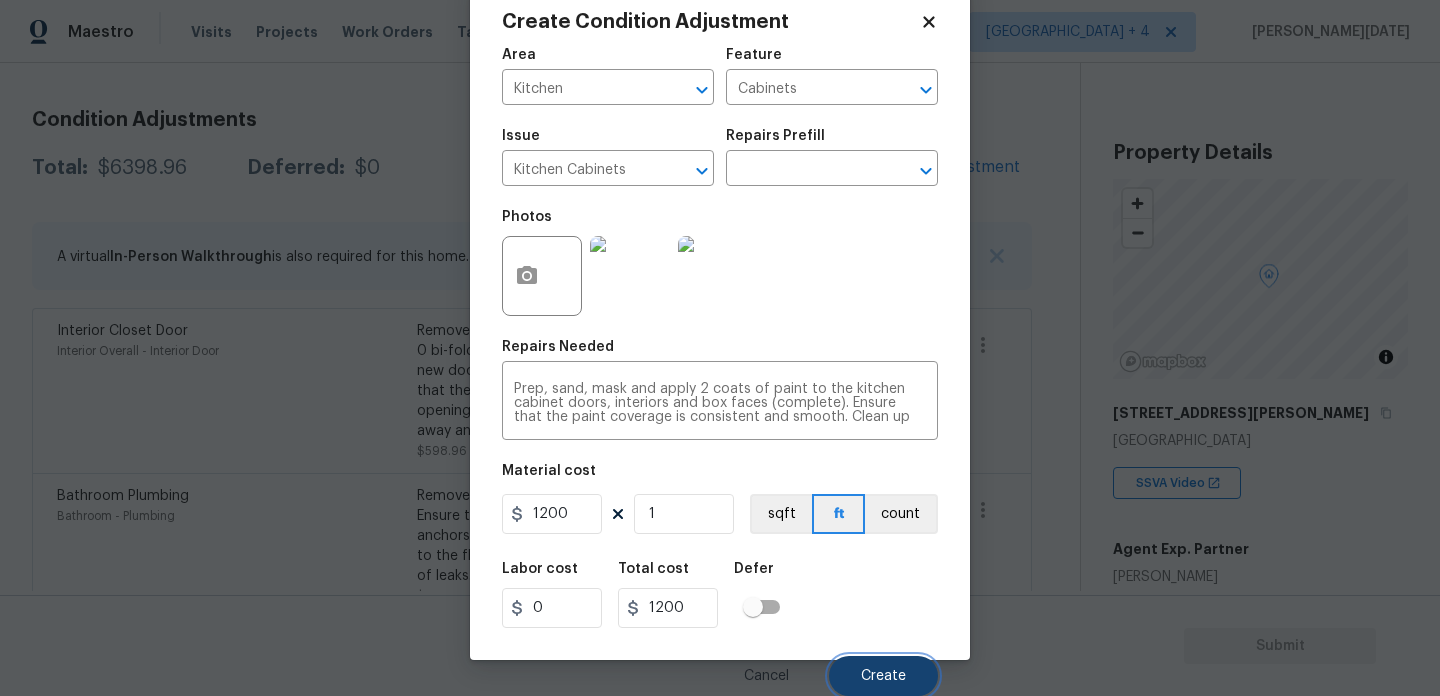 click on "Create" at bounding box center (883, 676) 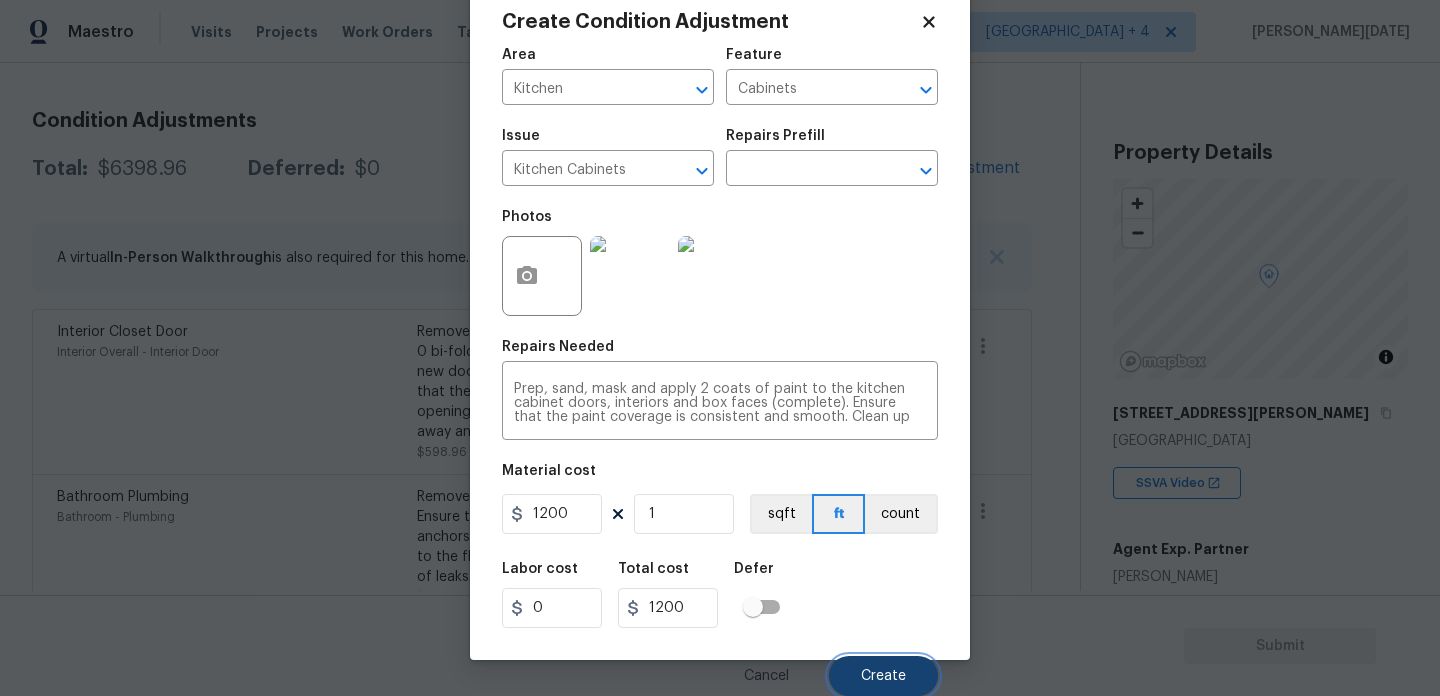 click on "Create" at bounding box center (883, 676) 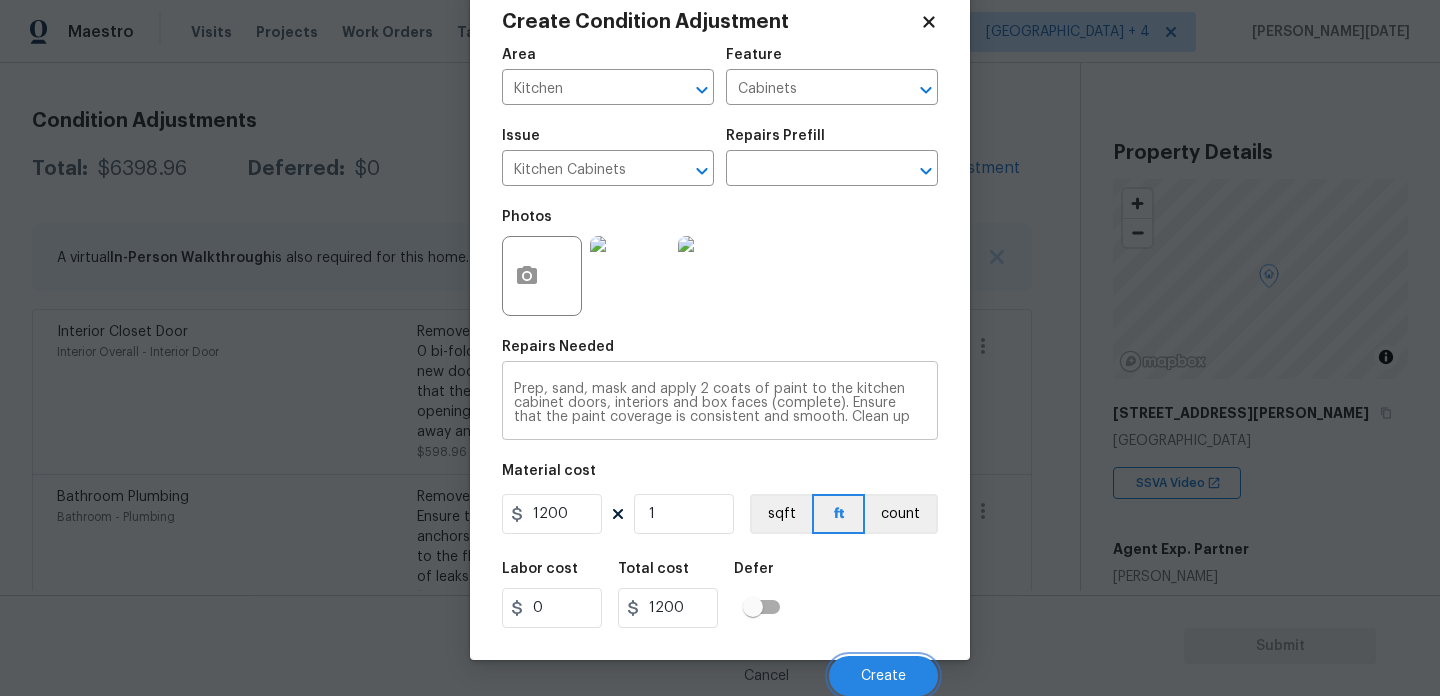 scroll, scrollTop: 257, scrollLeft: 0, axis: vertical 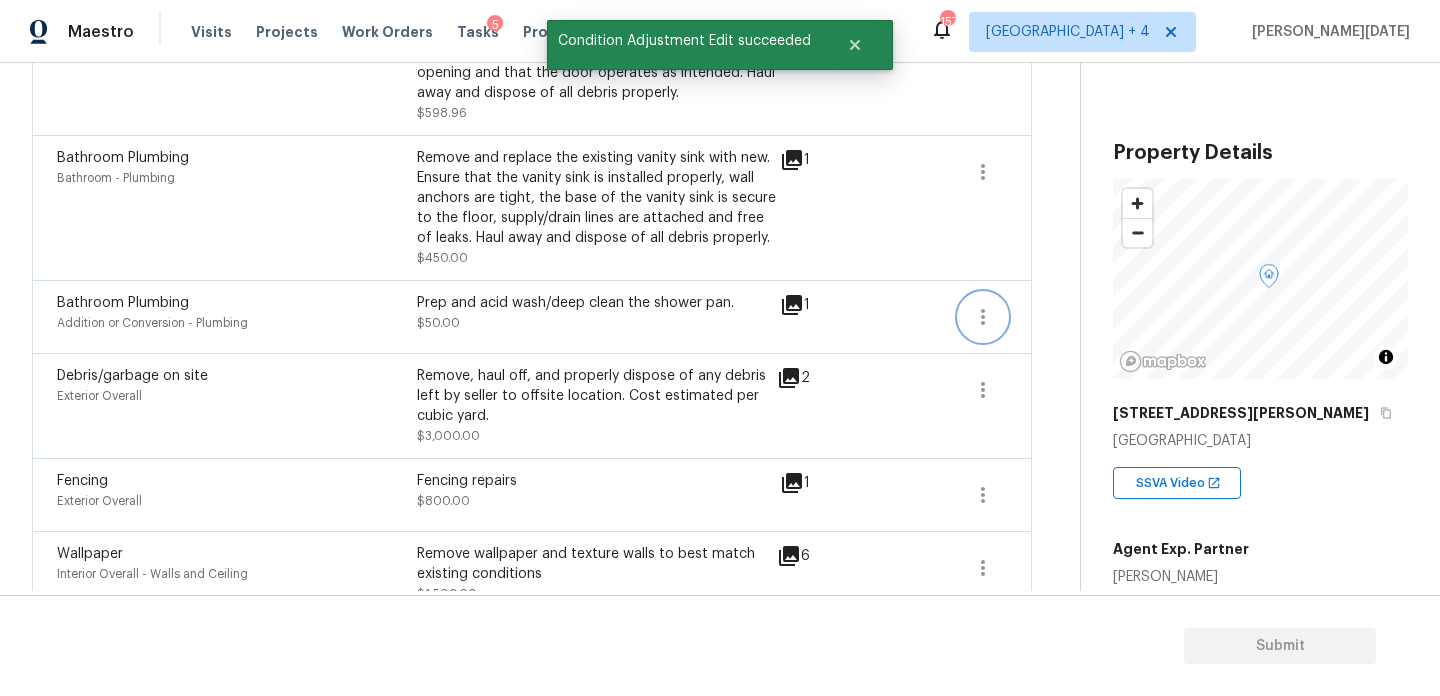 click at bounding box center [983, 317] 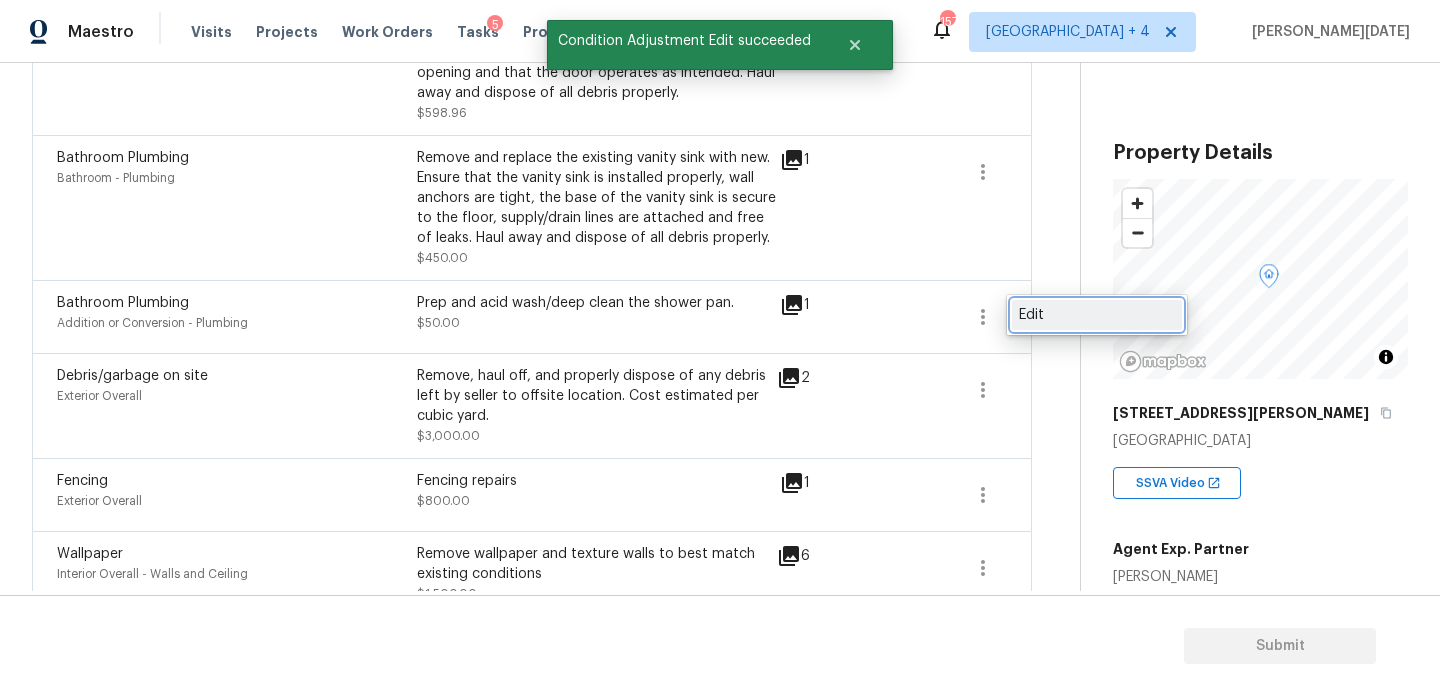 click on "Edit" at bounding box center (1097, 315) 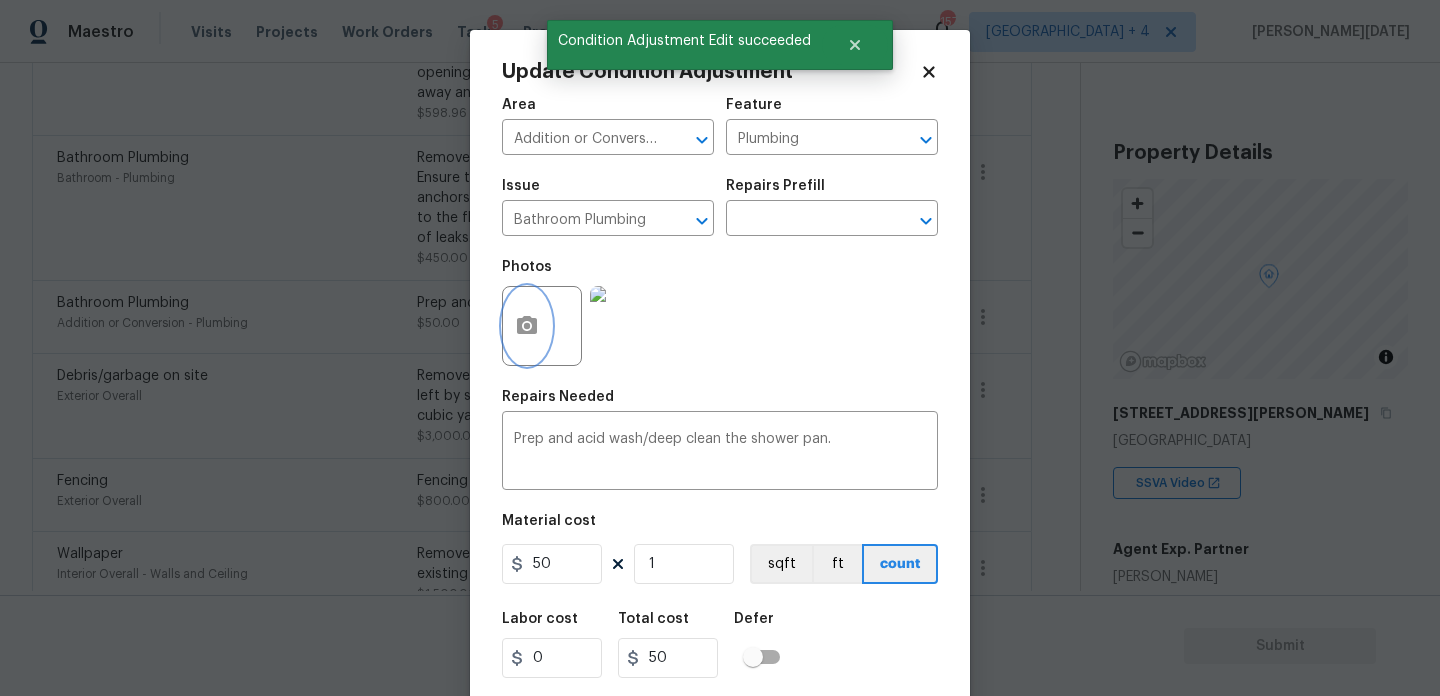 click 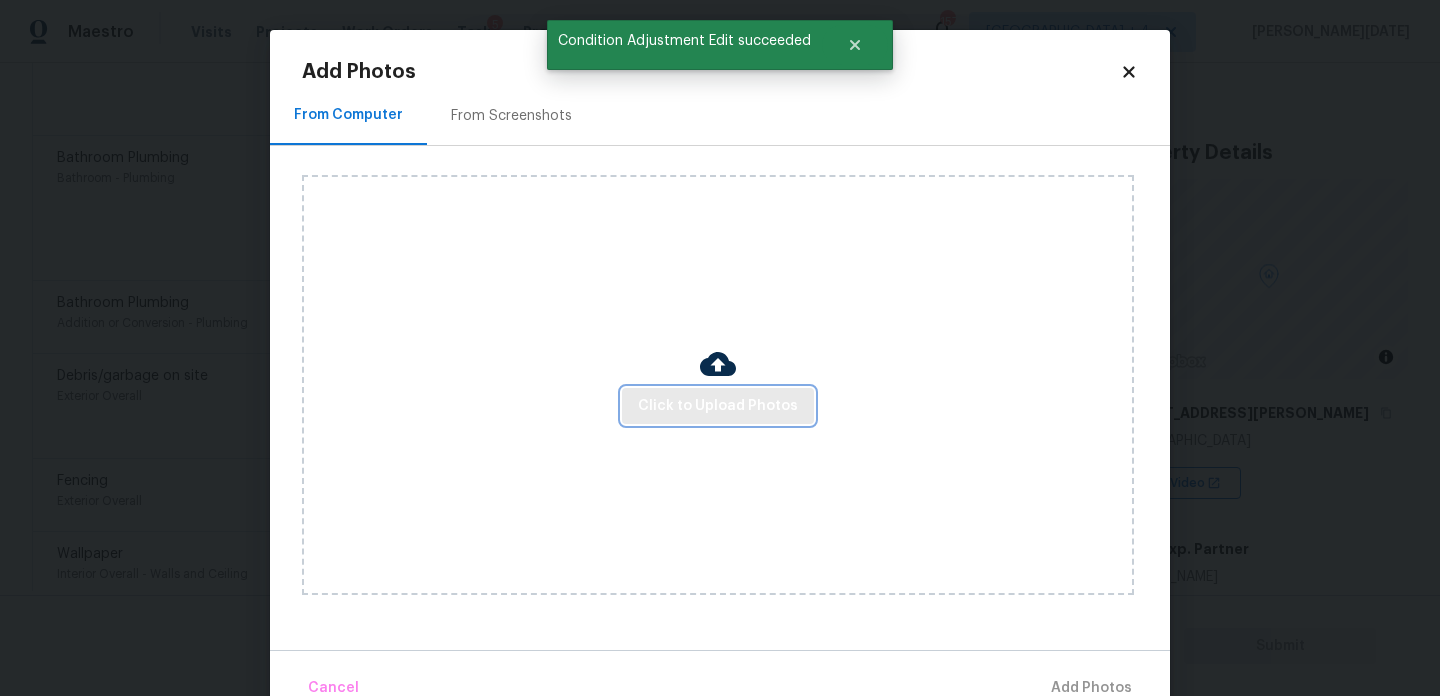 click on "Click to Upload Photos" at bounding box center (718, 406) 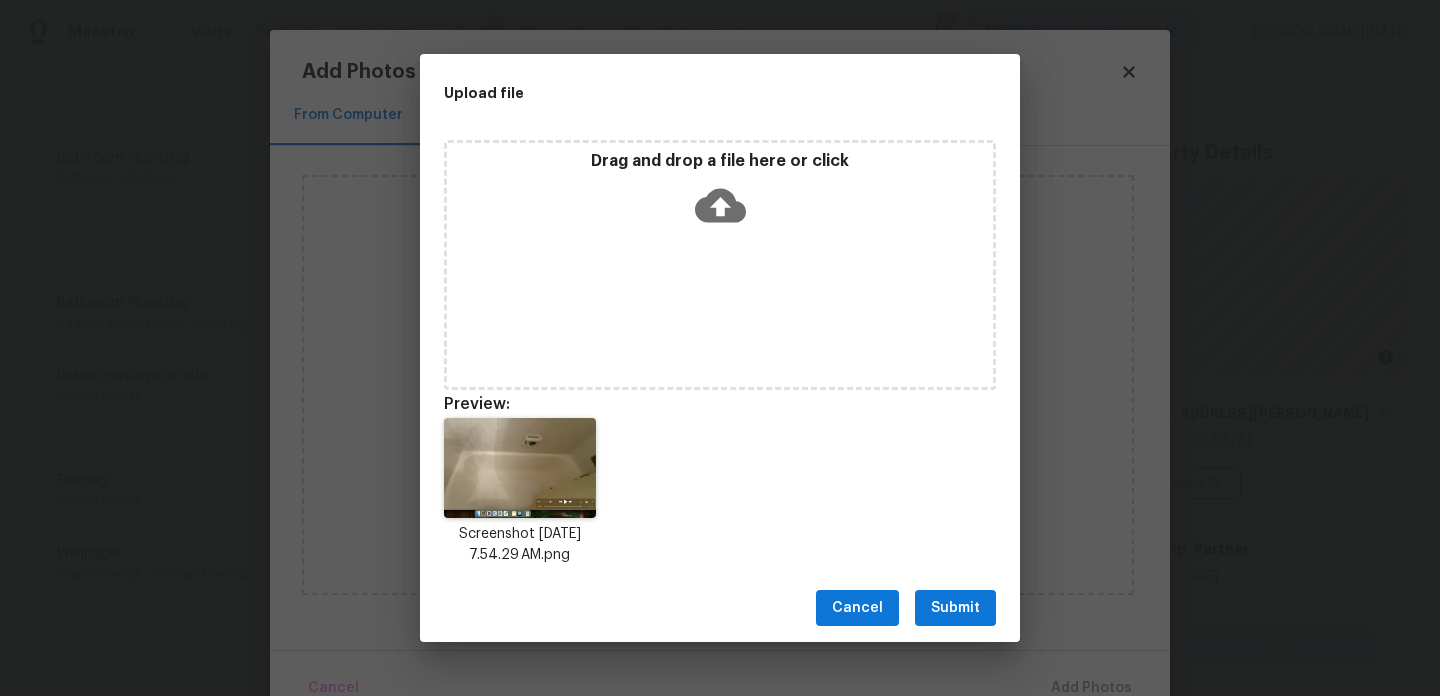 click on "Submit" at bounding box center (955, 608) 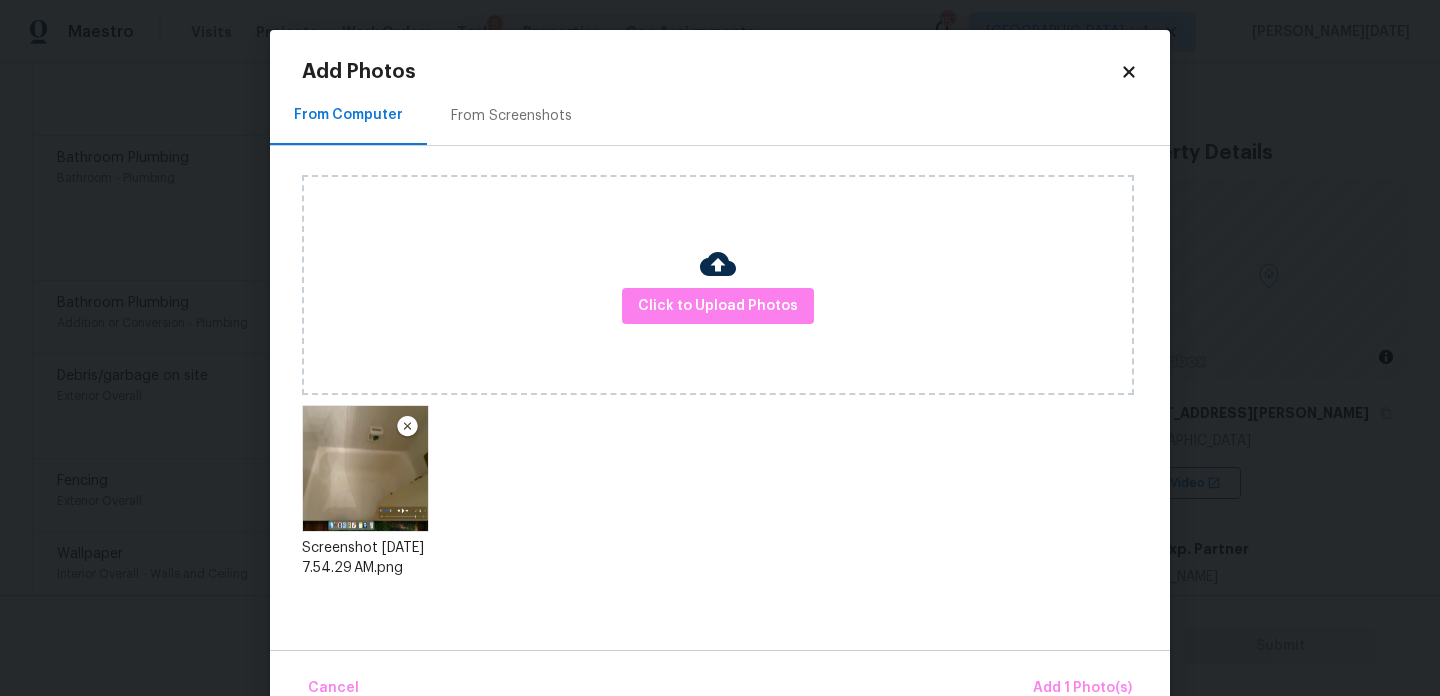 click on "Click to Upload Photos" at bounding box center (718, 285) 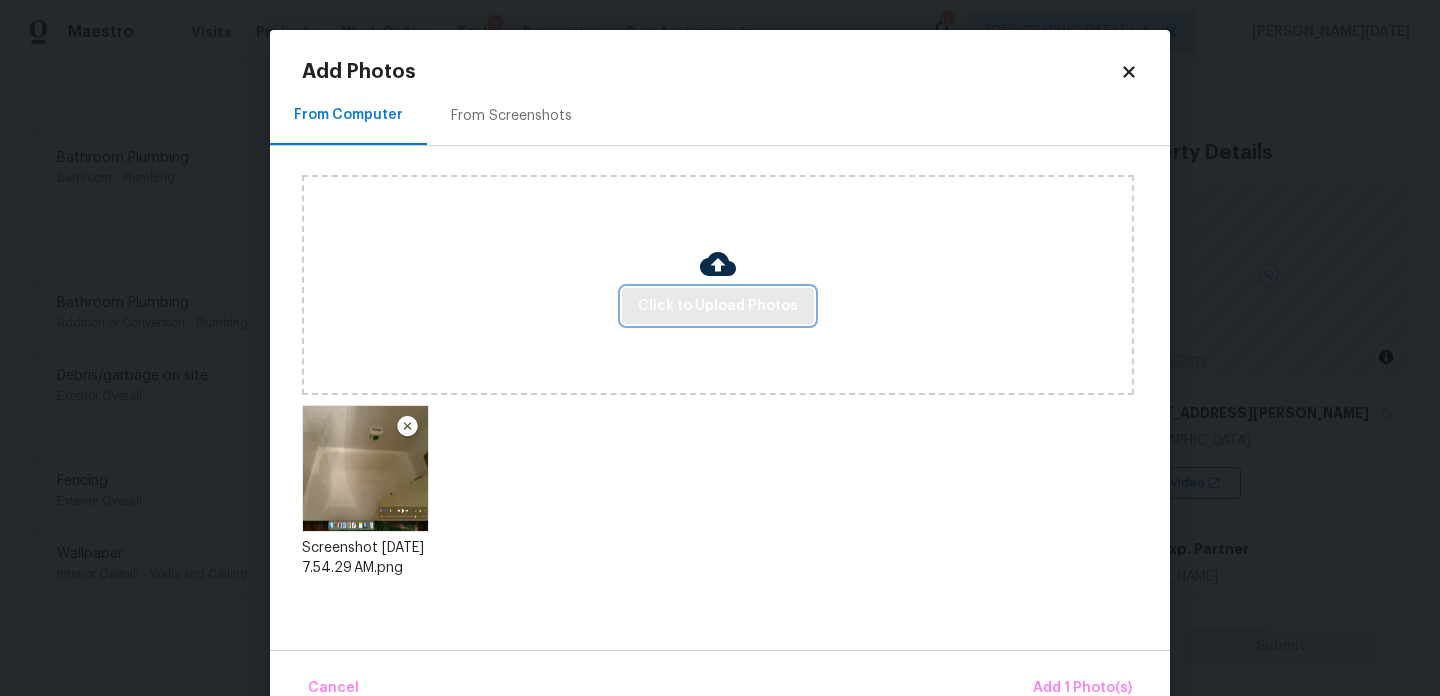 click on "Click to Upload Photos" at bounding box center [718, 306] 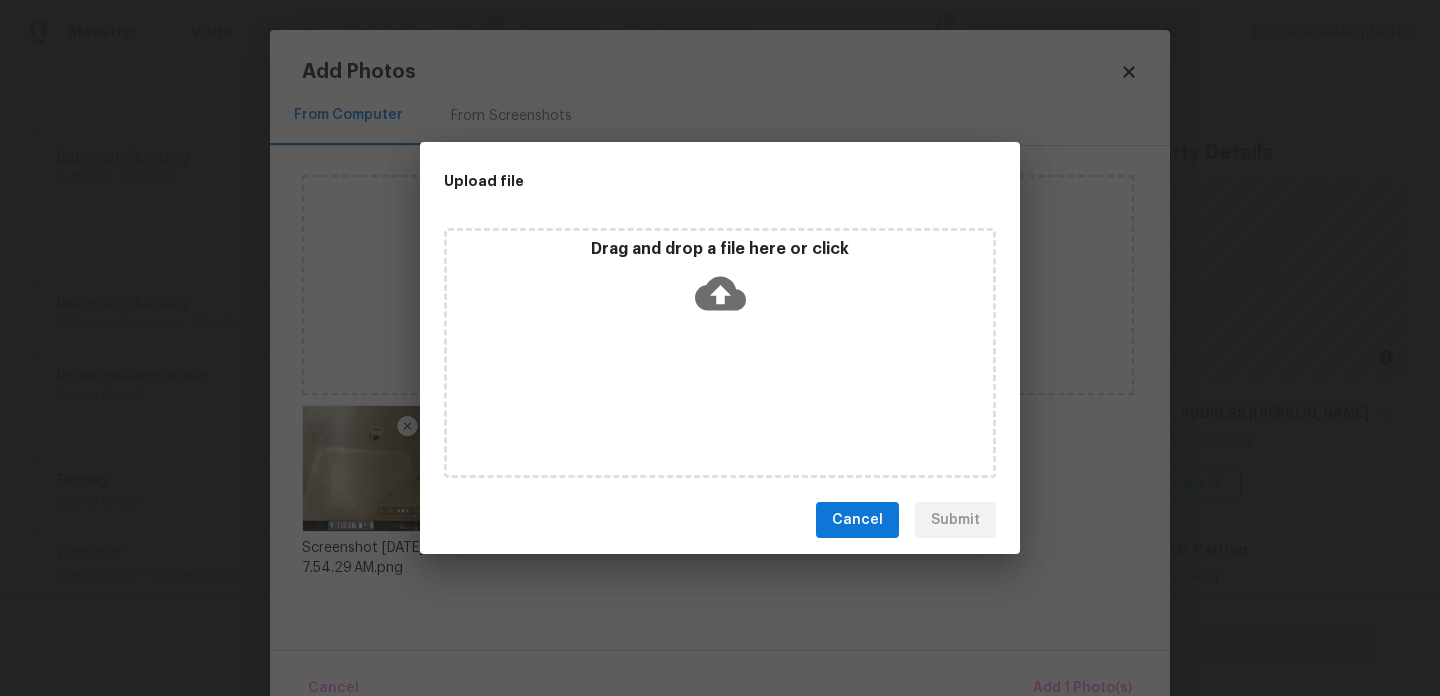 click 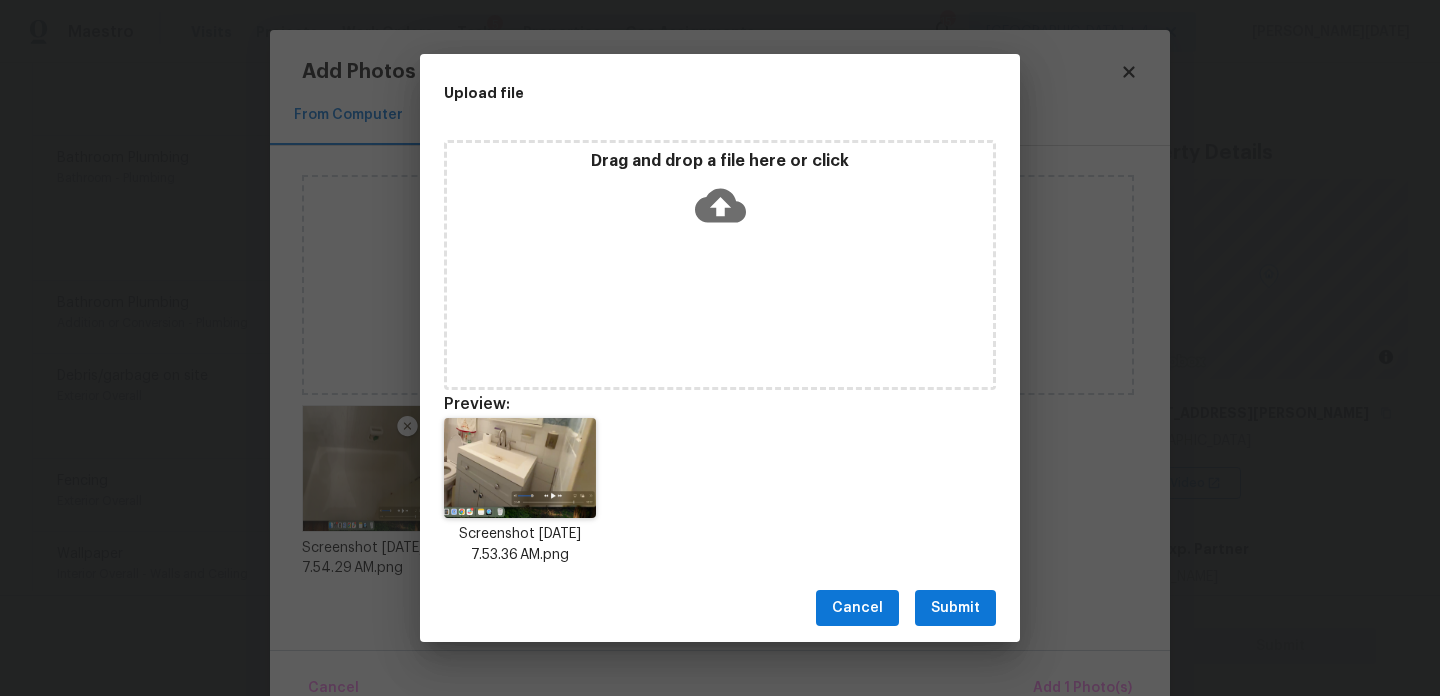 click on "Submit" at bounding box center (955, 608) 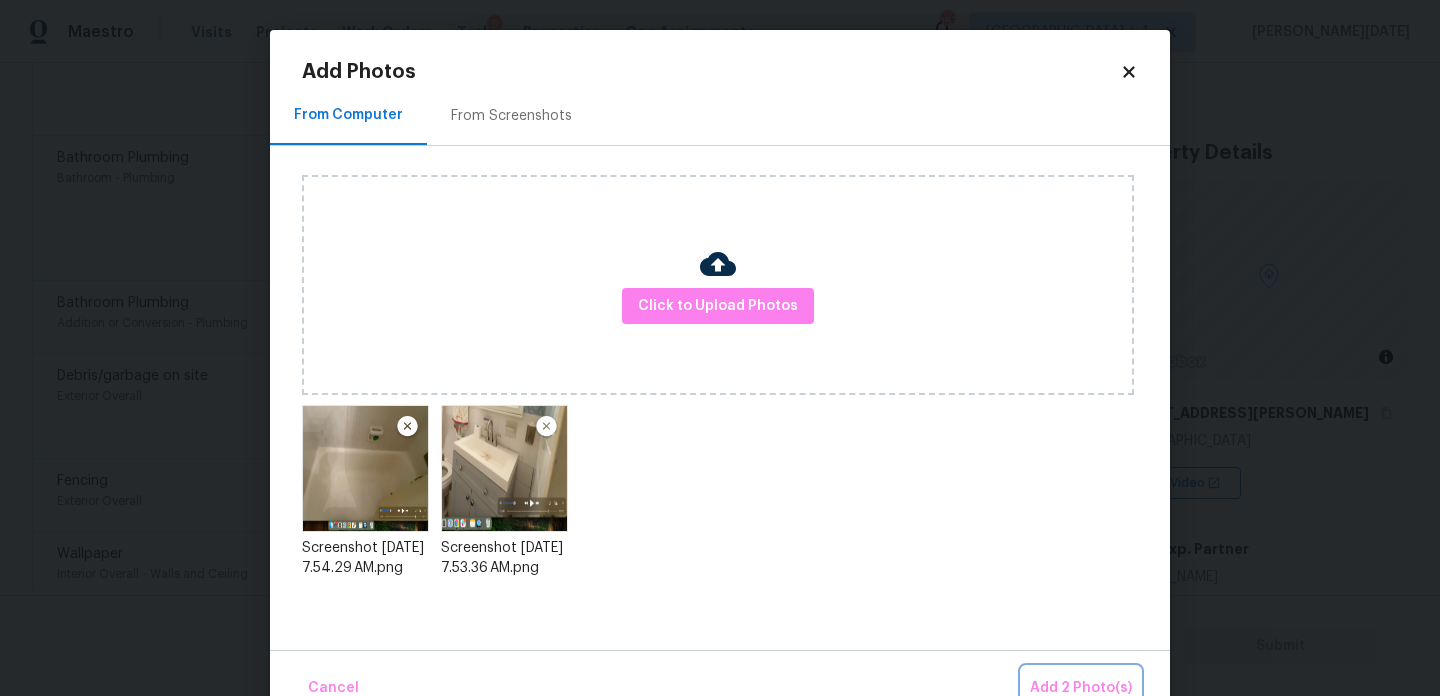 click on "Add 2 Photo(s)" at bounding box center [1081, 688] 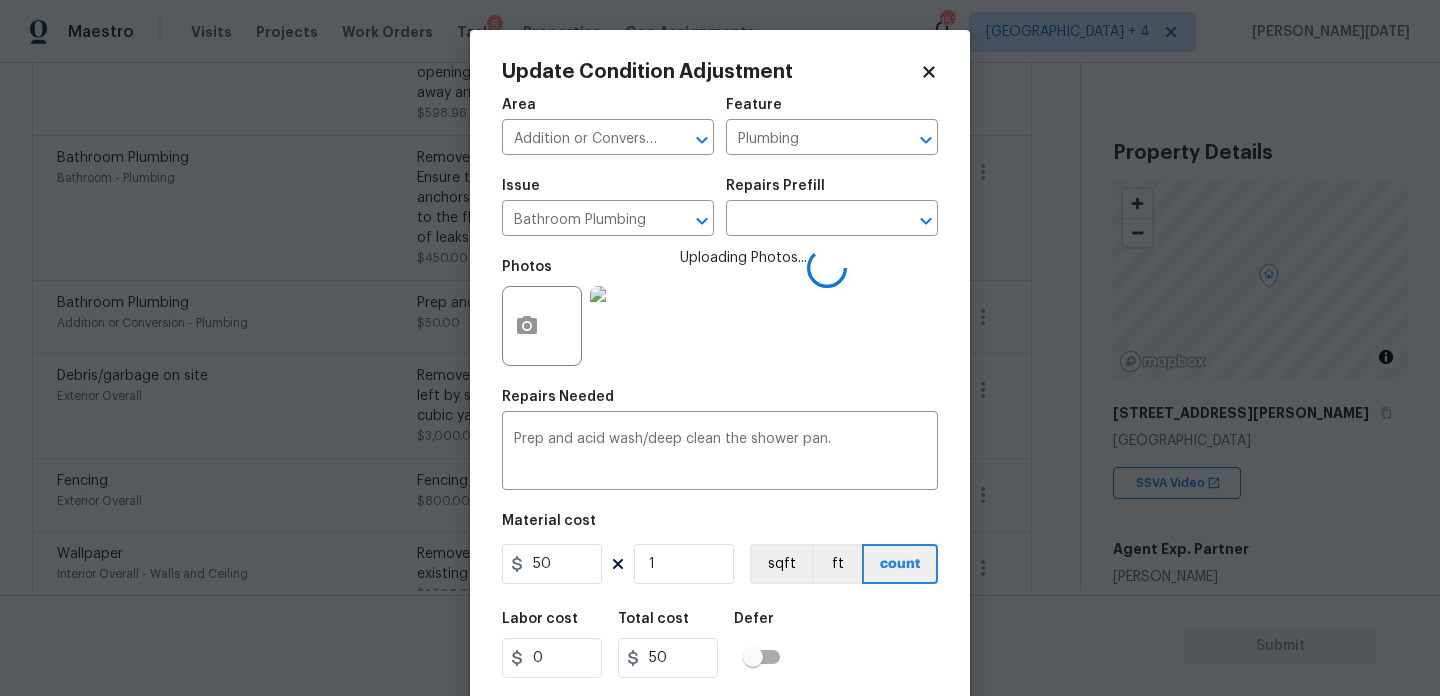 click on "Repairs Prefill" at bounding box center [832, 192] 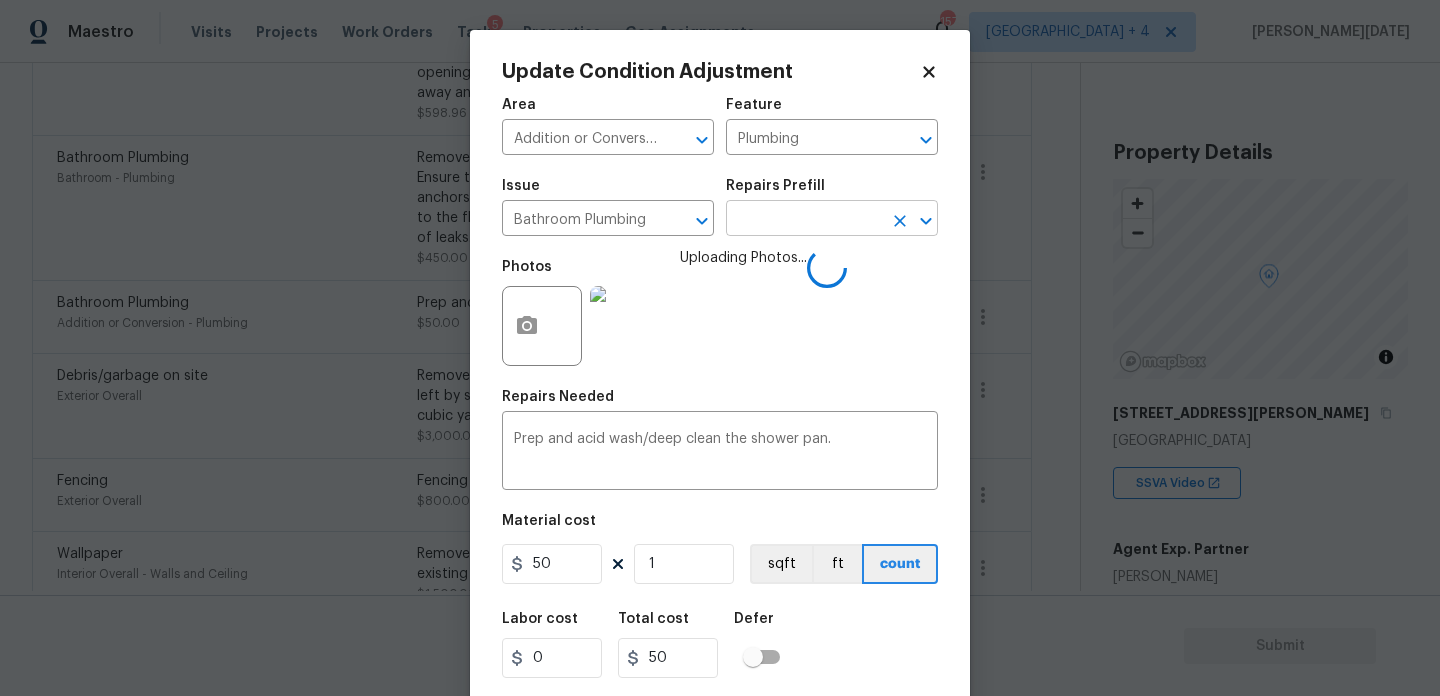 click at bounding box center [804, 220] 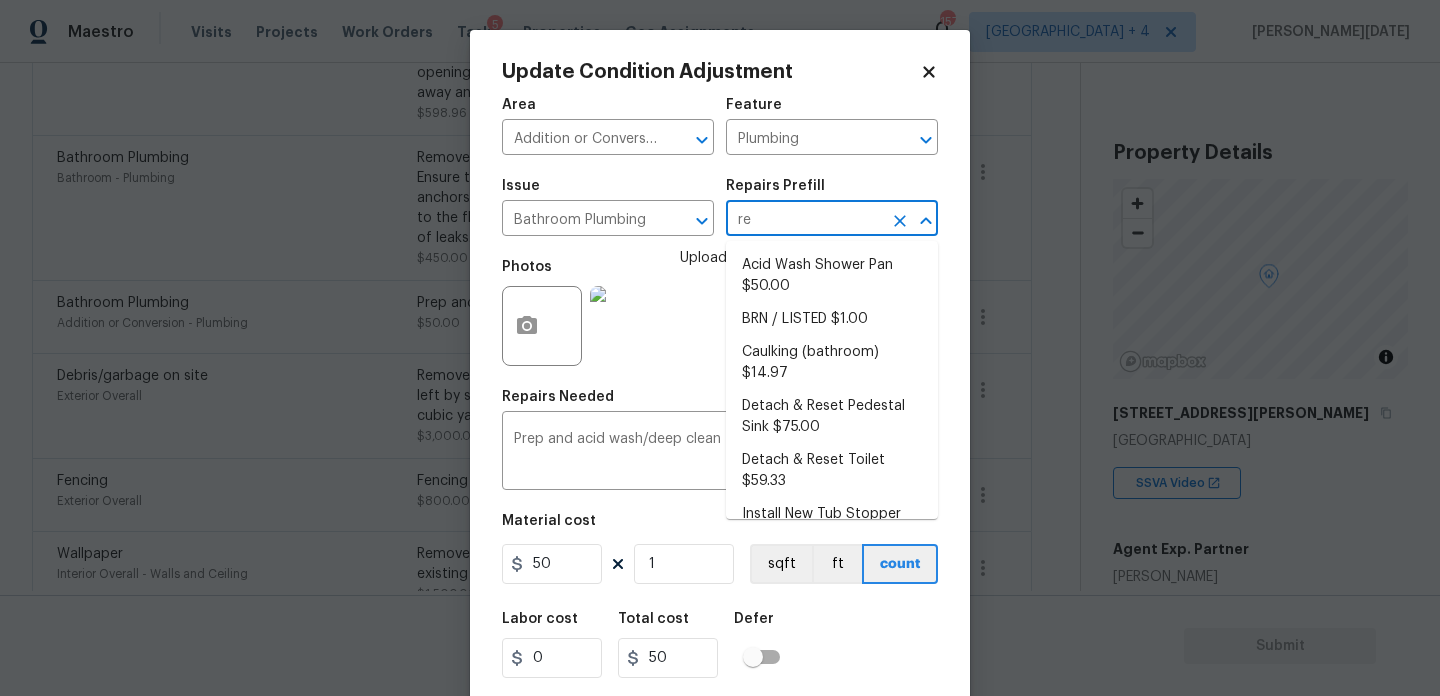 type on "ref" 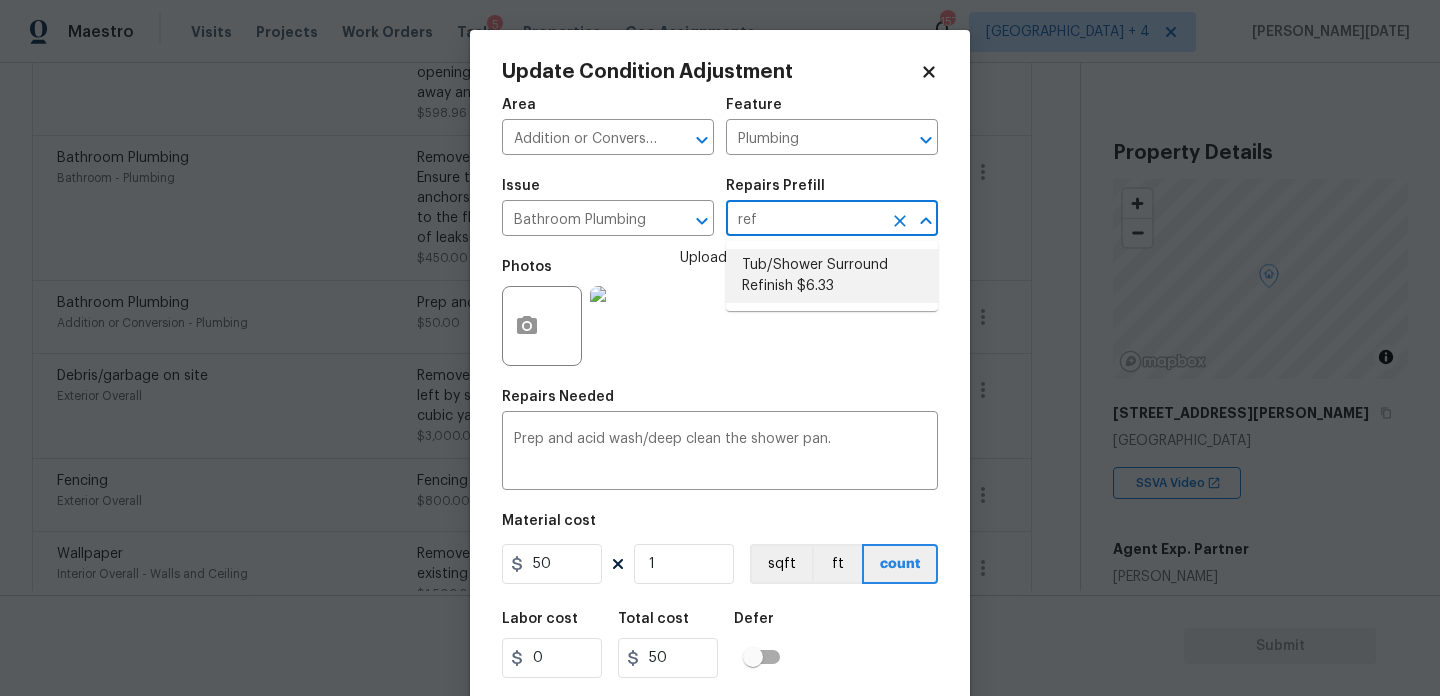 click on "Tub/Shower Surround Refinish $6.33" at bounding box center [832, 276] 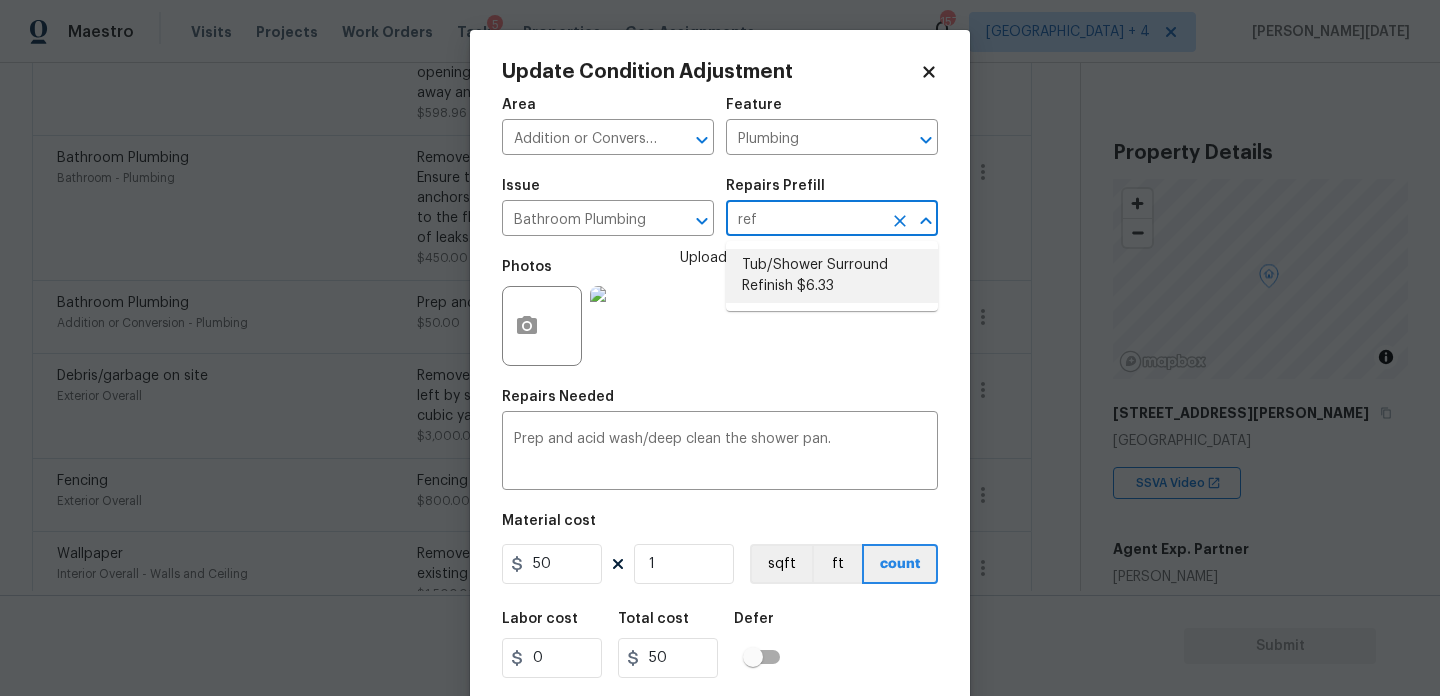type on "6.33" 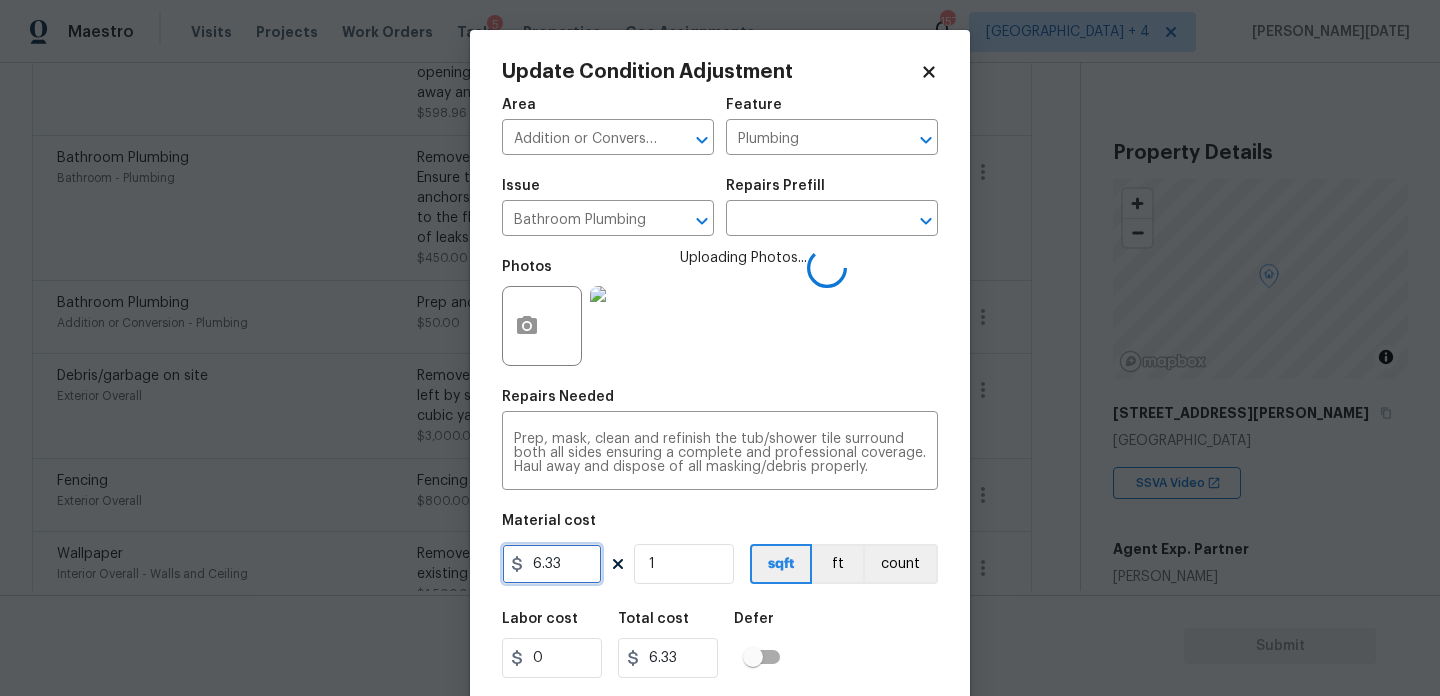 drag, startPoint x: 579, startPoint y: 572, endPoint x: 391, endPoint y: 572, distance: 188 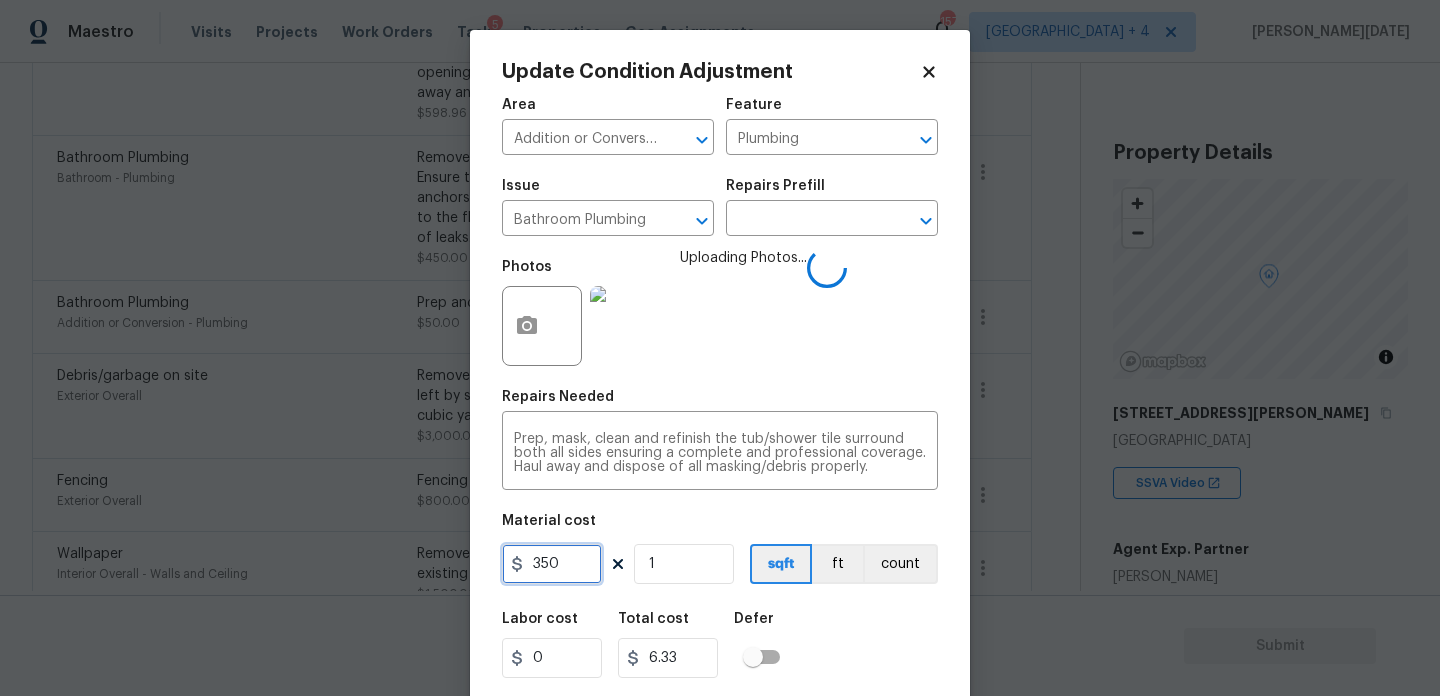 type on "350" 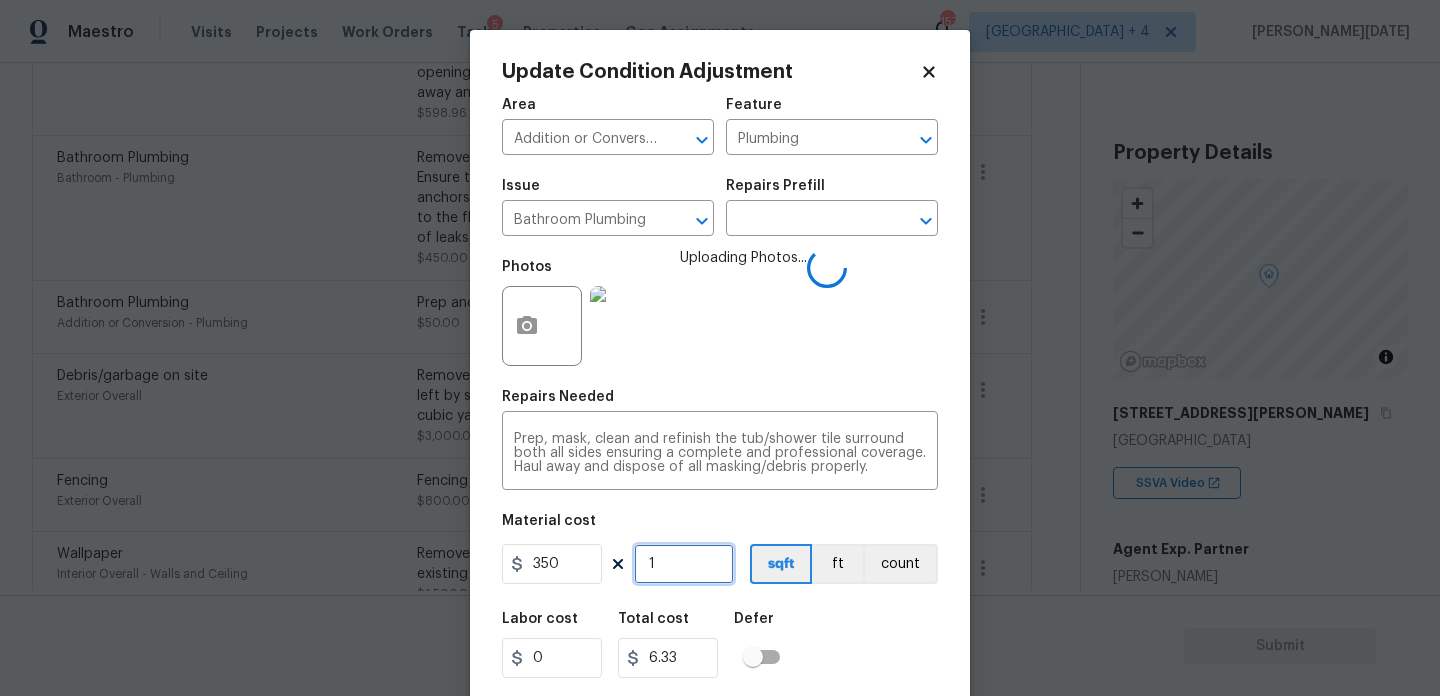 click on "1" at bounding box center [684, 564] 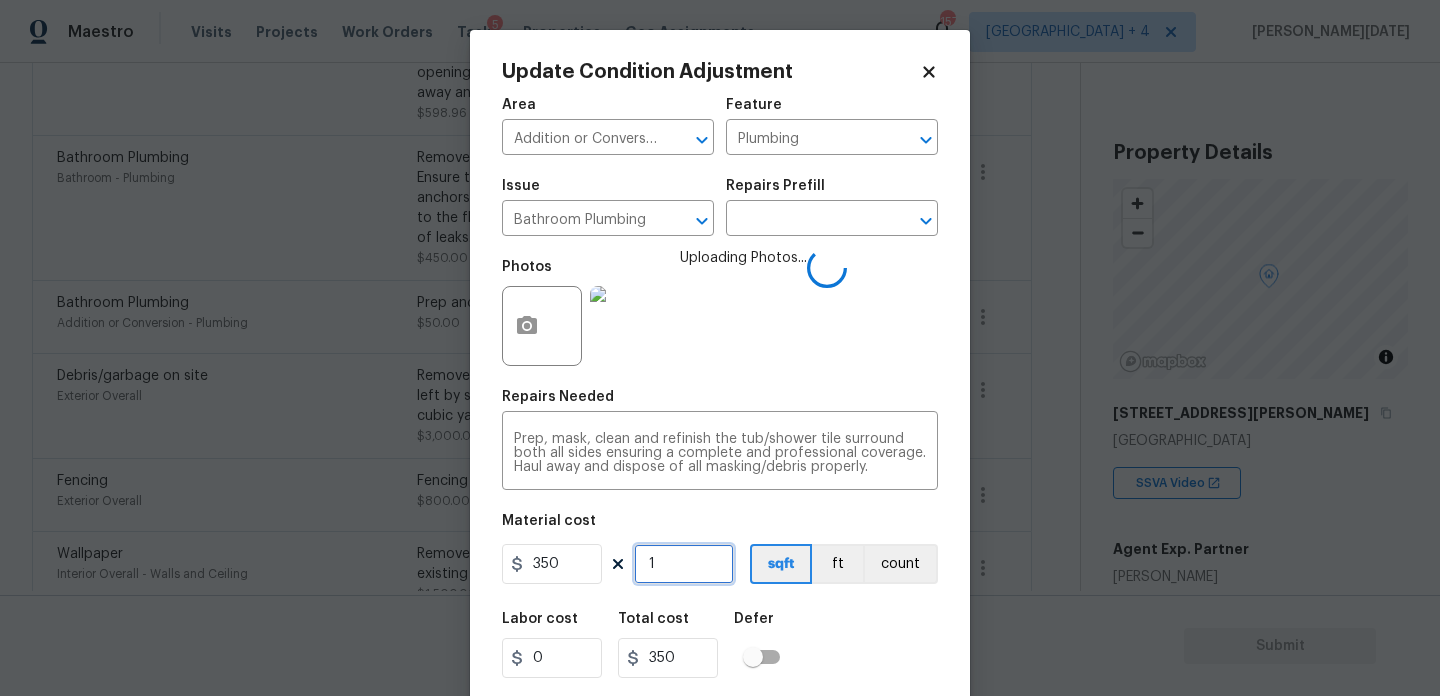 type on "0" 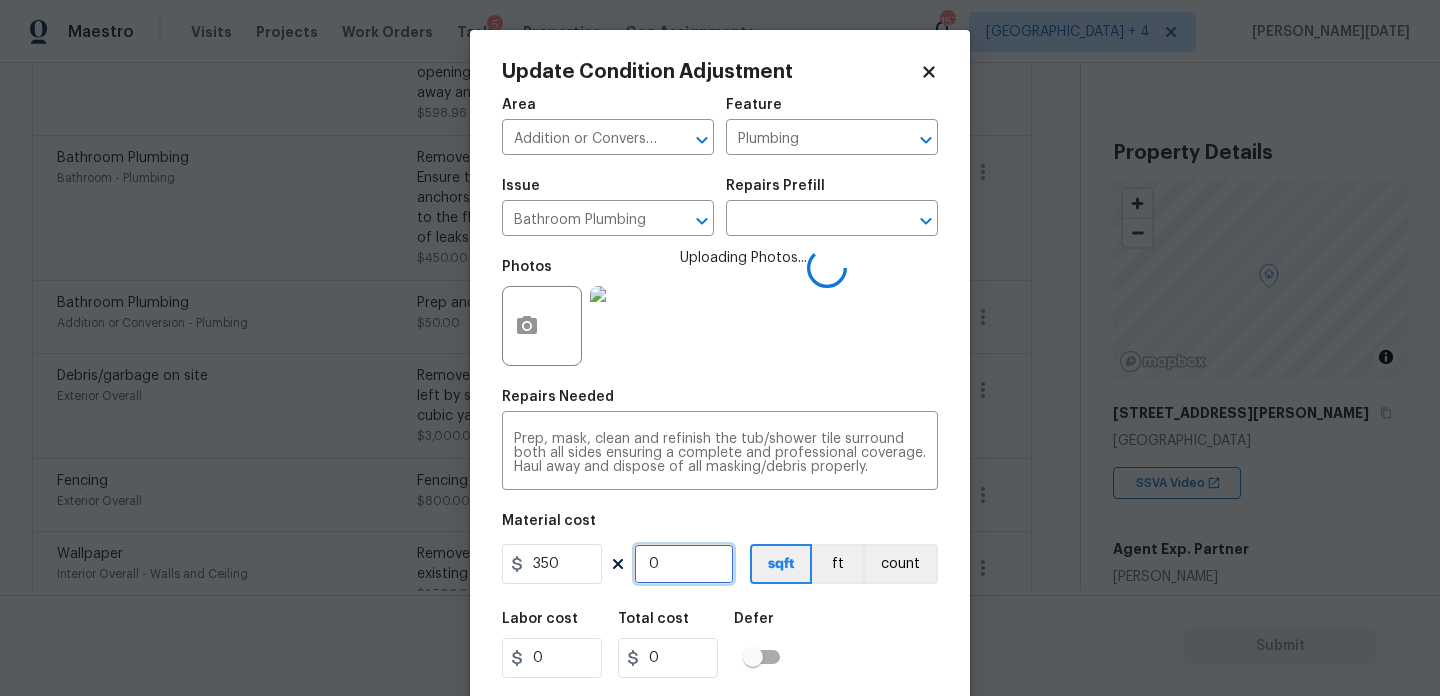 type on "2" 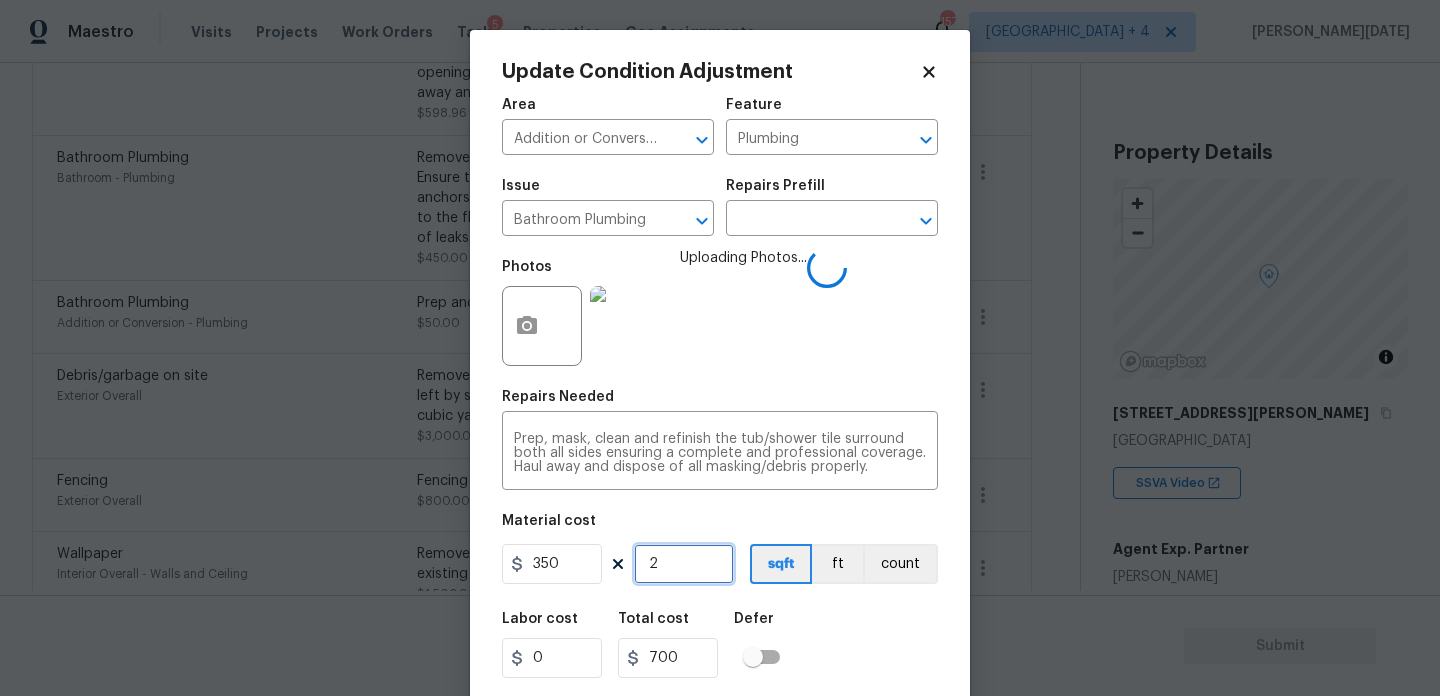 type on "2" 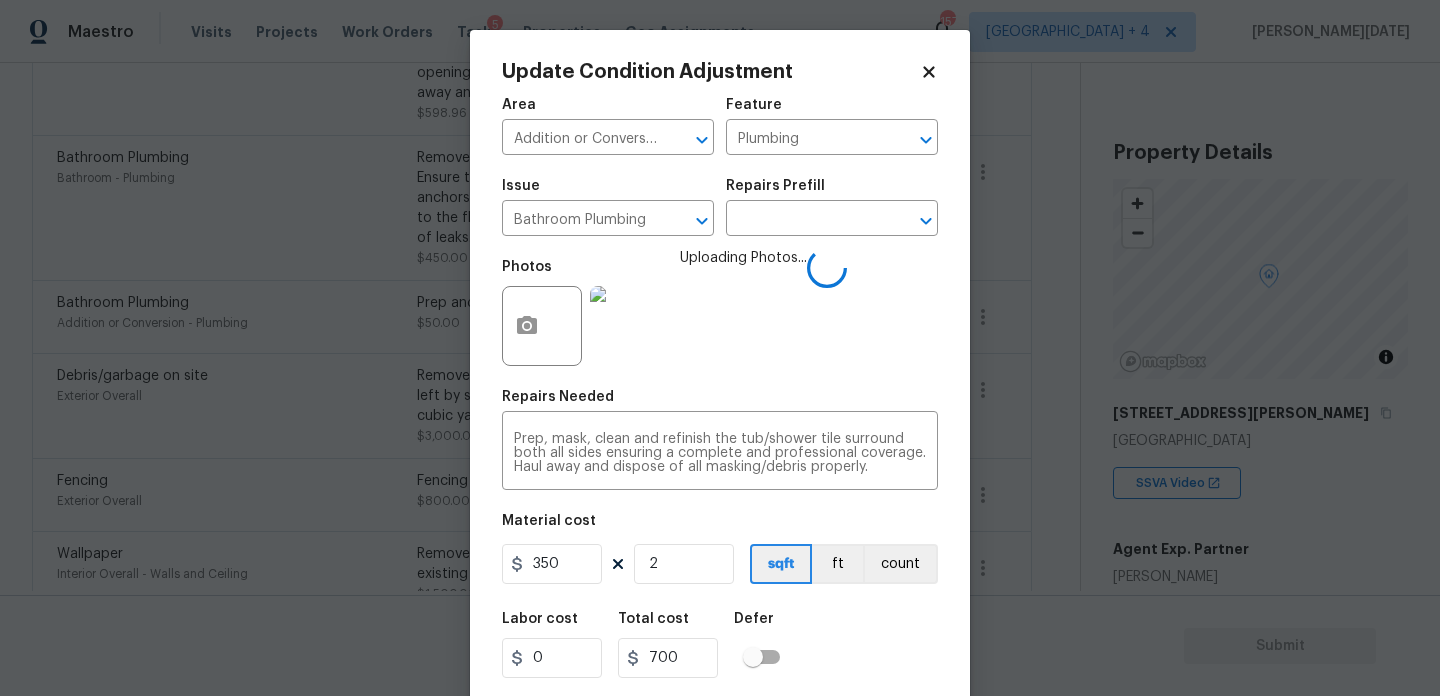 click on "Photos Uploading Photos..." at bounding box center [720, 313] 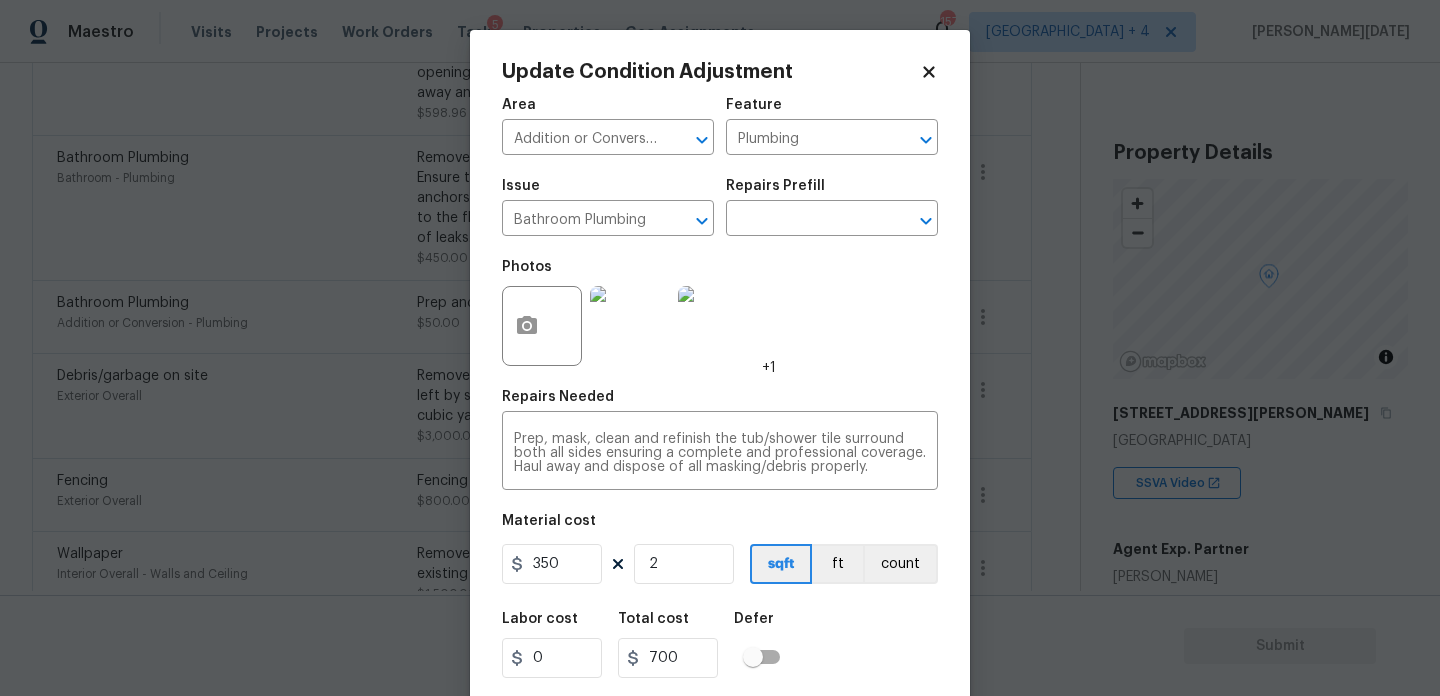 click on "Update Condition Adjustment Area Addition or Conversion ​ Feature Plumbing ​ Issue Bathroom Plumbing ​ Repairs Prefill ​ Photos  +1 Repairs Needed Prep, mask, clean and refinish the tub/shower tile surround both all sides ensuring a complete and professional coverage. Haul away and dispose of all masking/debris properly. x ​ Material cost 350 2 sqft ft count Labor cost 0 Total cost 700 Defer Cancel Update" at bounding box center [720, 370] 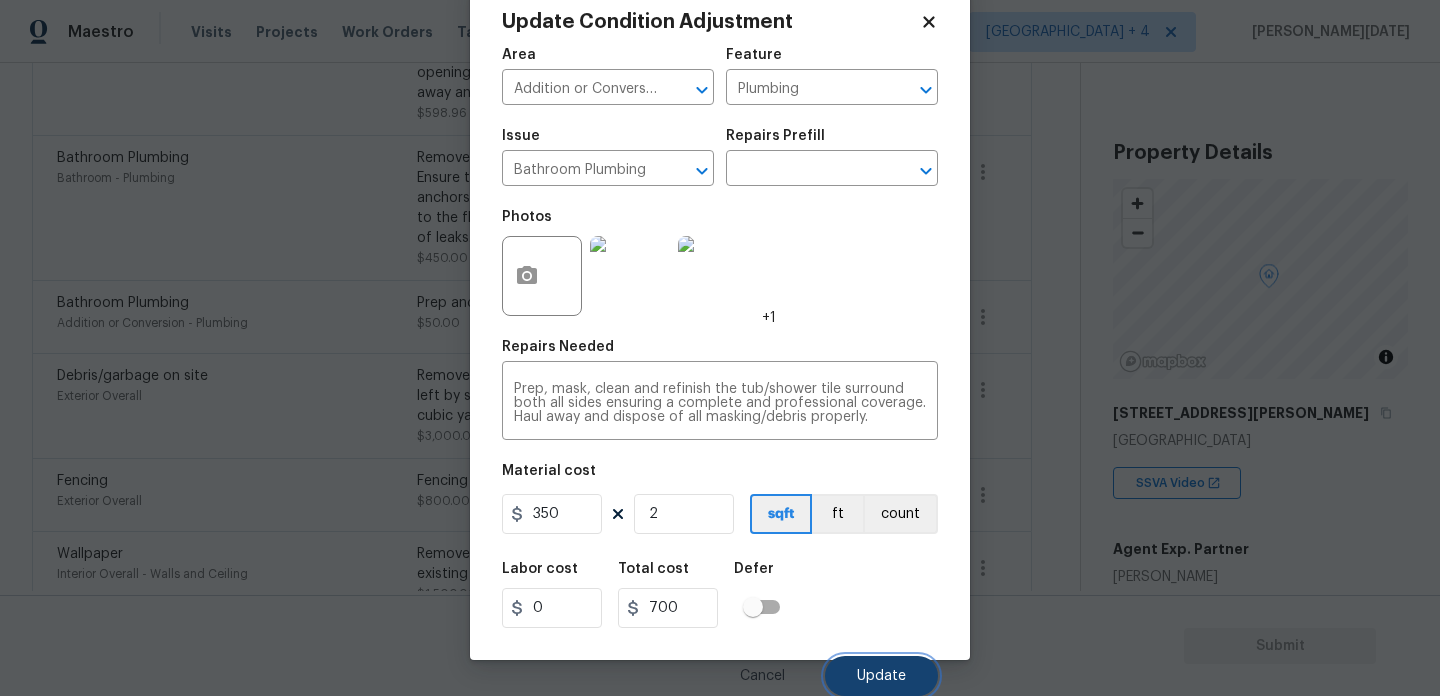 click on "Update" at bounding box center [881, 676] 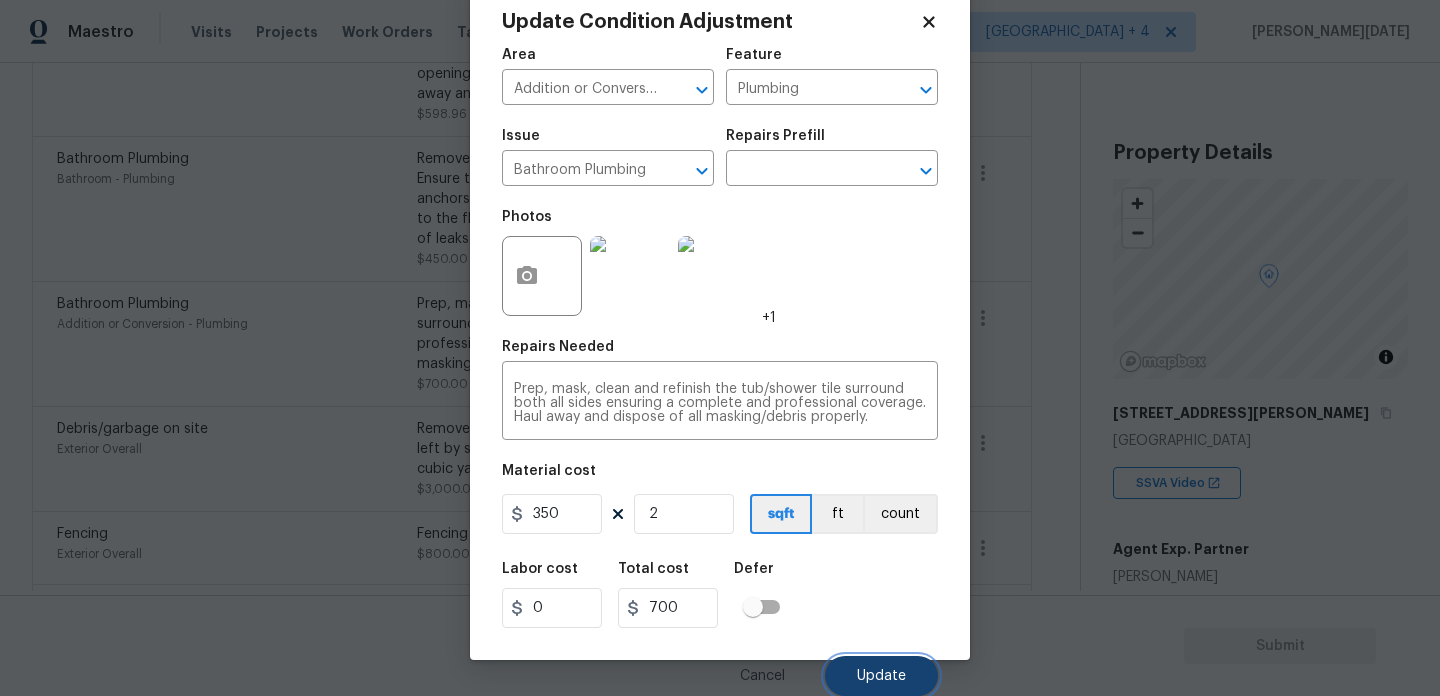 scroll, scrollTop: 740, scrollLeft: 0, axis: vertical 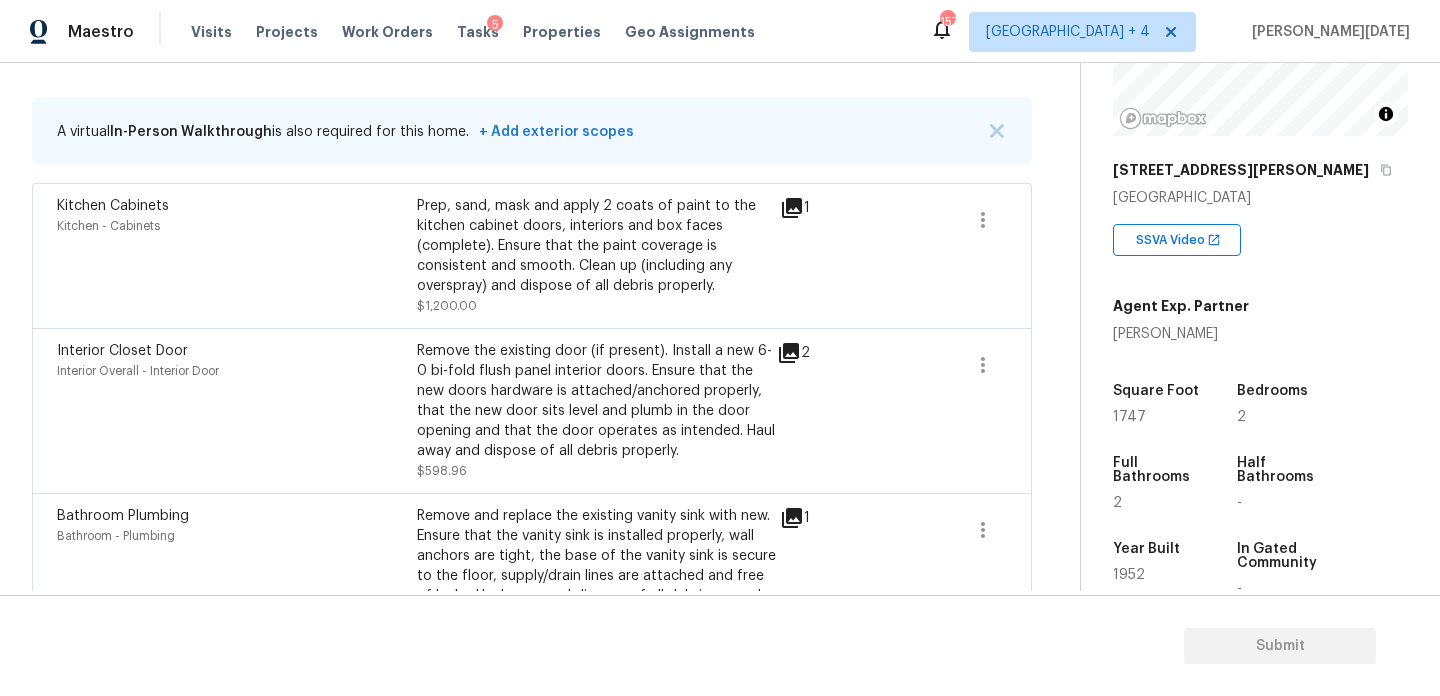 click on "1747" at bounding box center [1129, 417] 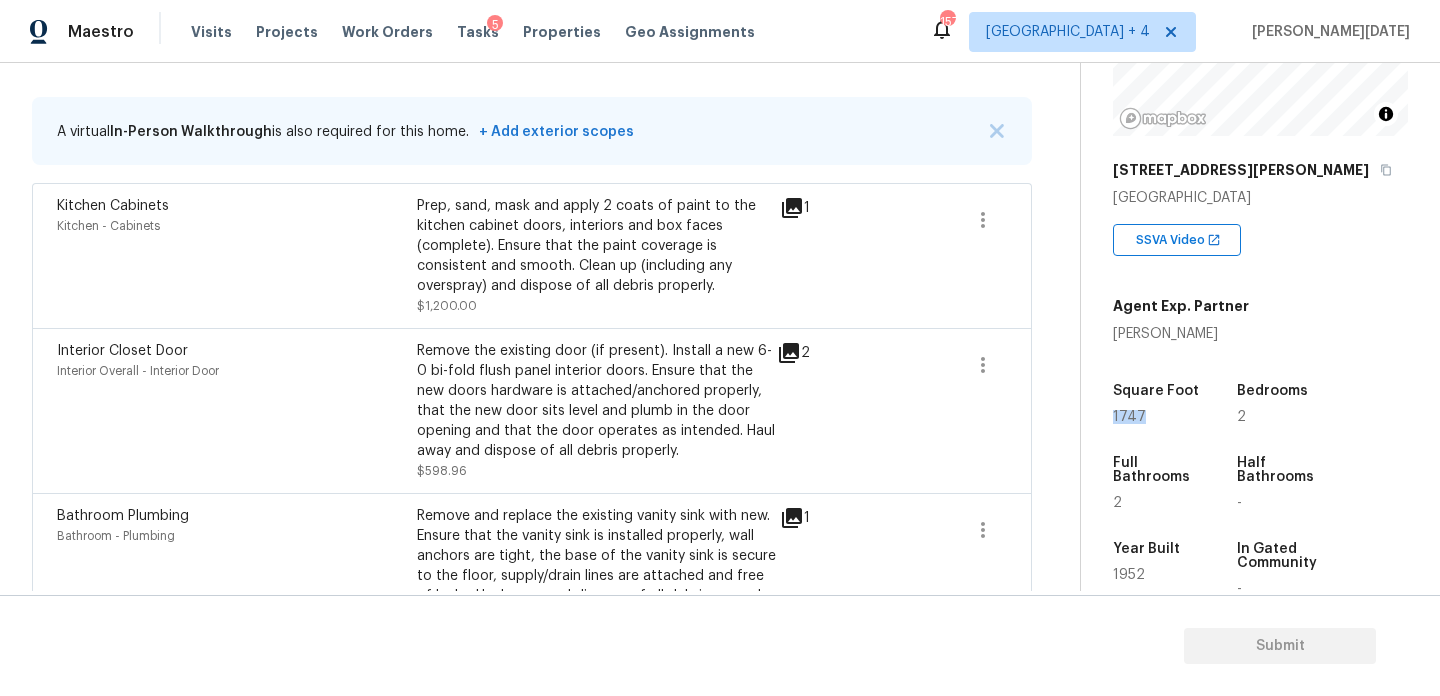 copy on "1747" 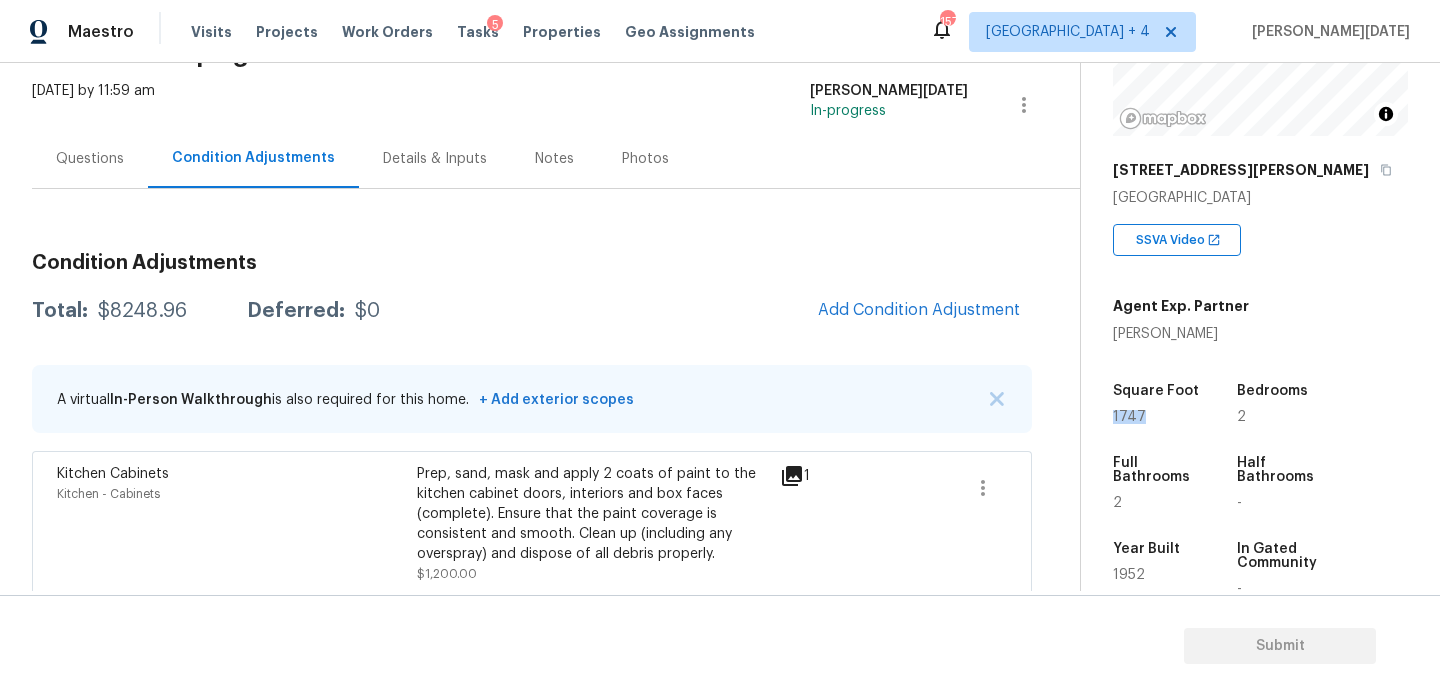 scroll, scrollTop: 91, scrollLeft: 0, axis: vertical 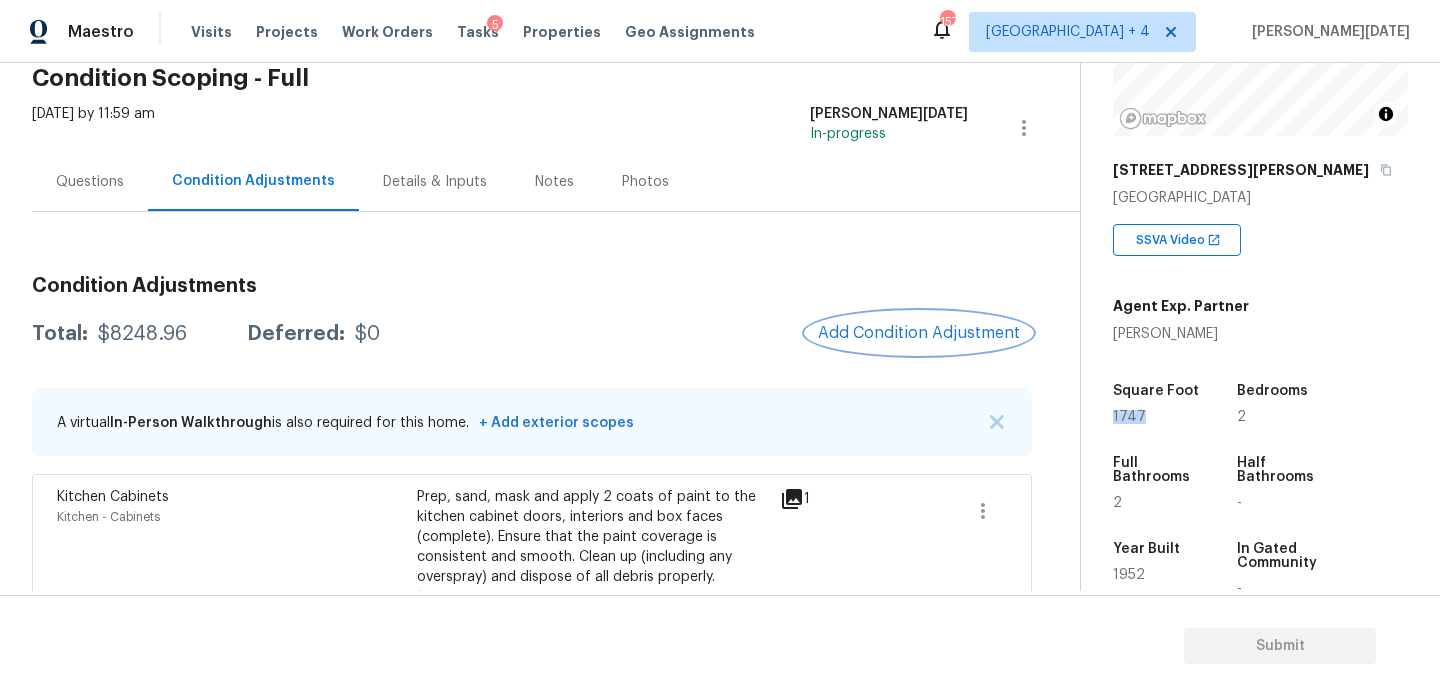 click on "Add Condition Adjustment" at bounding box center [919, 333] 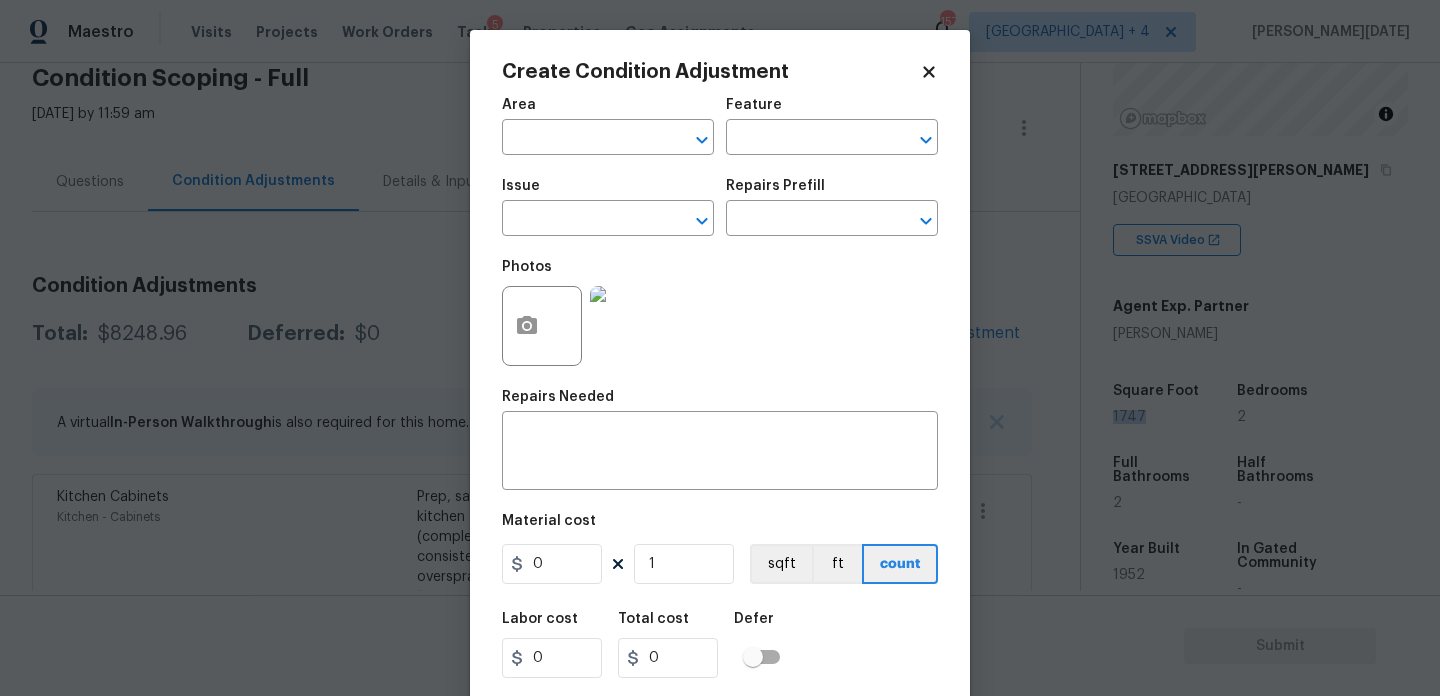click on "Maestro Visits Projects Work Orders Tasks 5 Properties Geo Assignments 157 Jacksonville + 4 Prabhu Raja Back to tasks Condition Scoping - Full Thu, Jul 17 2025 by 11:59 am   Prabhu Raja In-progress Questions Condition Adjustments Details & Inputs Notes Photos Condition Adjustments Total:  $8248.96 Deferred:  $0 Add Condition Adjustment A virtual  In-Person Walkthrough  is also required for this home.   + Add exterior scopes Kitchen Cabinets Kitchen - Cabinets Prep, sand, mask and apply 2 coats of paint to the kitchen cabinet doors, interiors and box faces (complete). Ensure that the paint coverage is consistent and smooth. Clean up (including any overspray) and dispose of all debris properly. $1,200.00   1 Interior Closet Door Interior Overall - Interior Door $598.96   2 Bathroom Plumbing Bathroom - Plumbing $450.00   1 Bathroom Plumbing Addition or Conversion - Plumbing $700.00   3 Debris/garbage on site Exterior Overall $3,000.00   2 Fencing Exterior Overall Fencing repairs $800.00   1 Wallpaper $1,500.00" at bounding box center (720, 348) 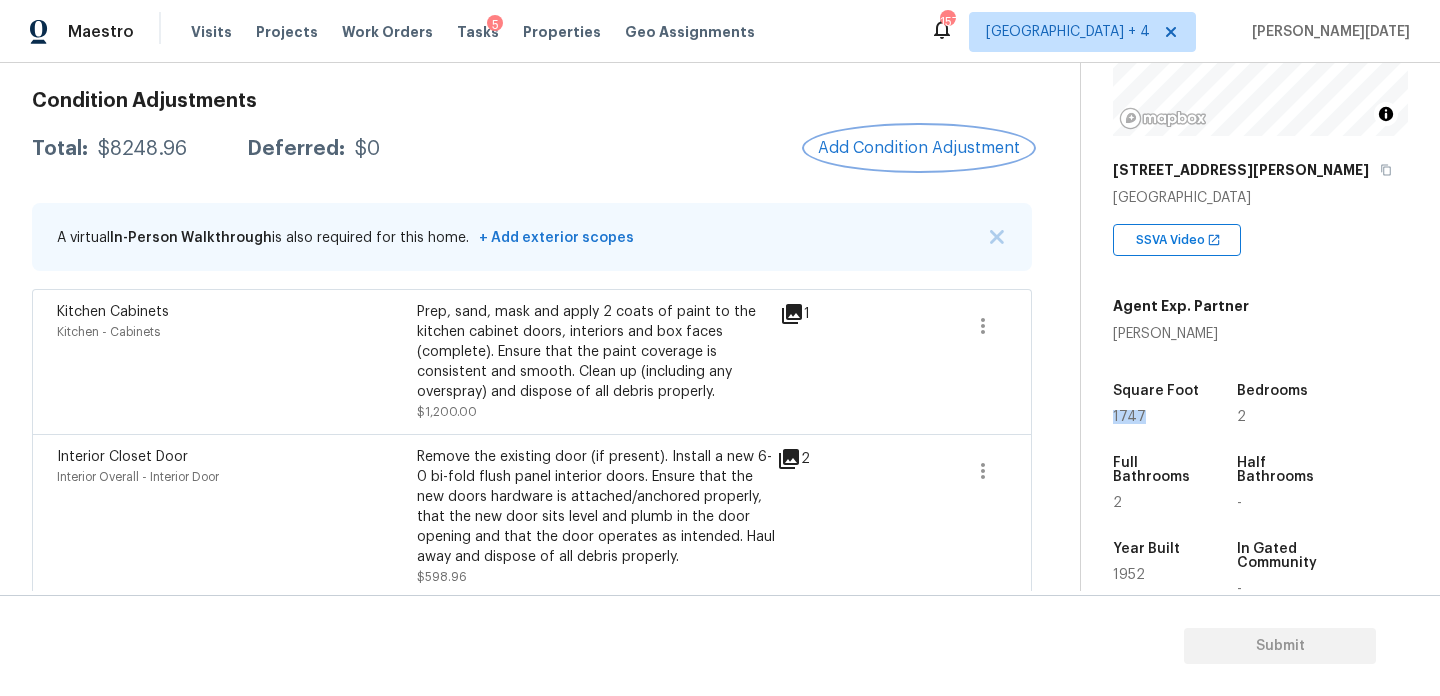 scroll, scrollTop: 275, scrollLeft: 0, axis: vertical 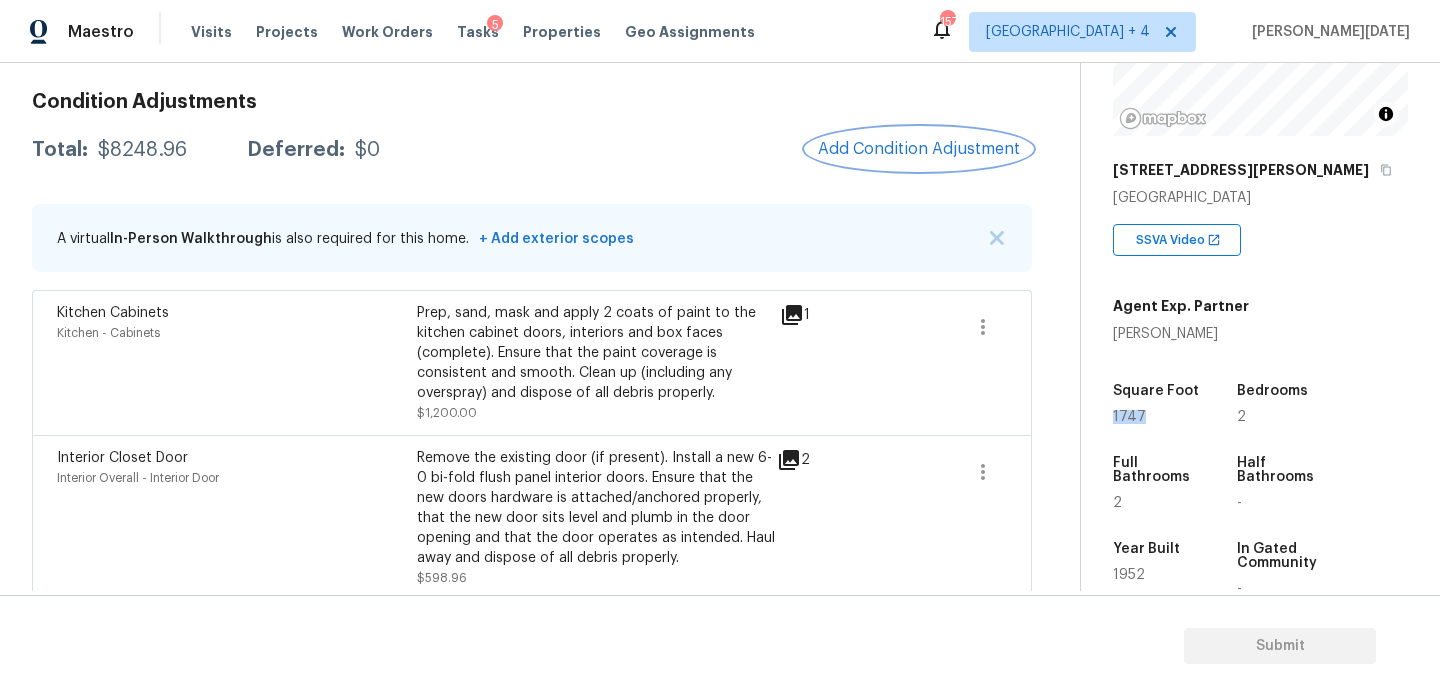 click on "Add Condition Adjustment" at bounding box center [919, 149] 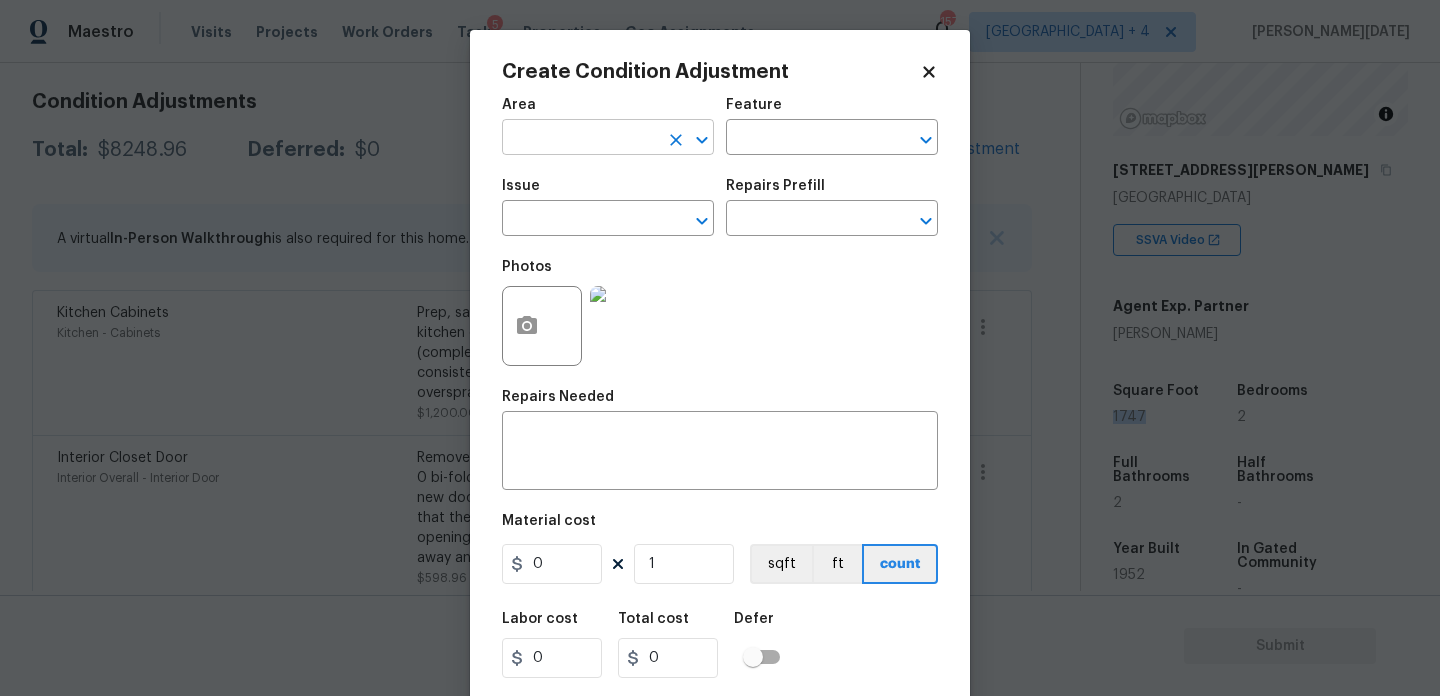 click at bounding box center (580, 139) 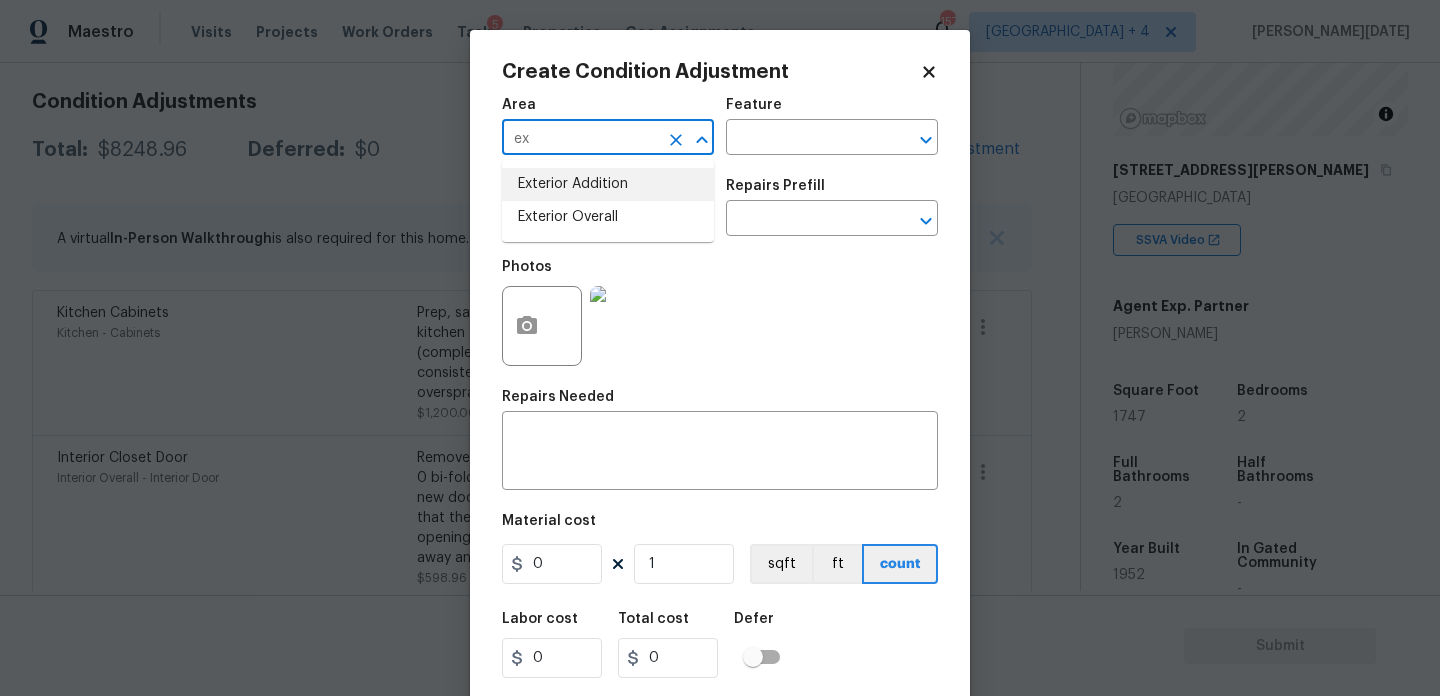 click on "Exterior Overall" at bounding box center (608, 217) 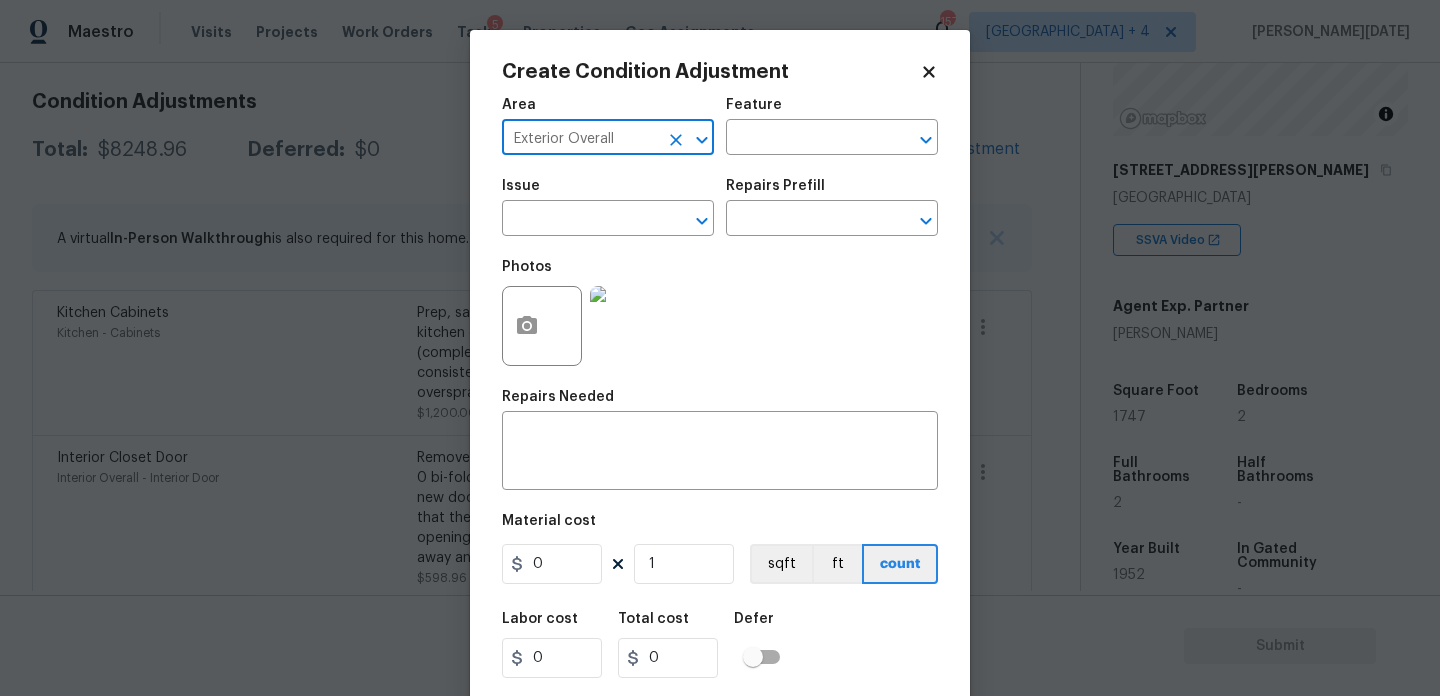 type on "Exterior Overall" 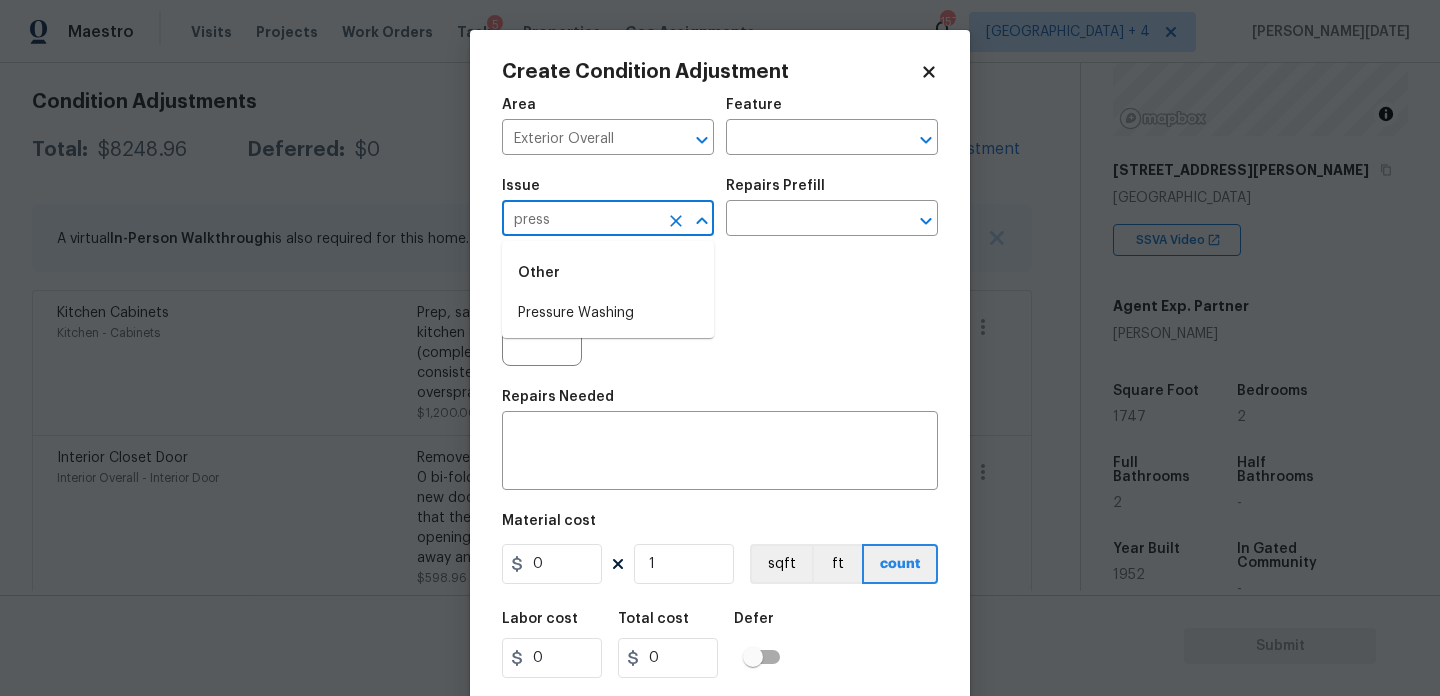 click on "Other" at bounding box center [608, 273] 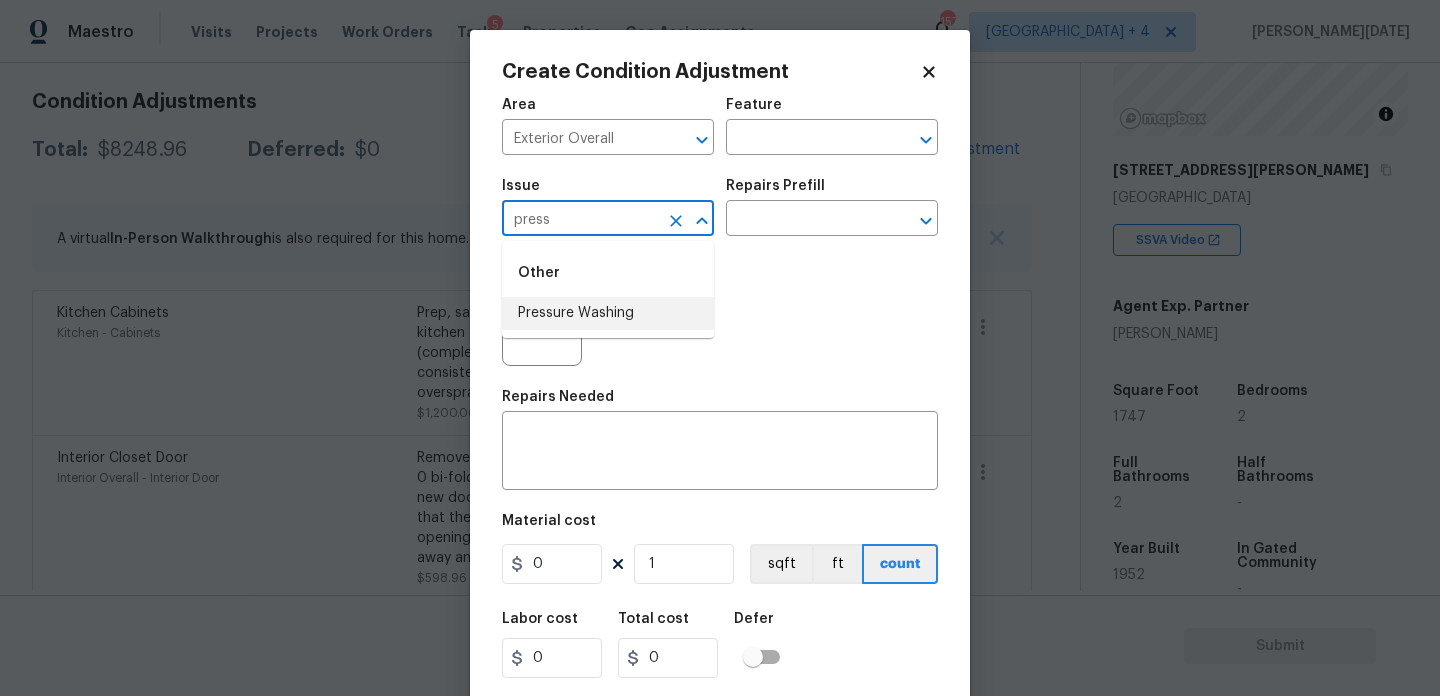 click on "Pressure Washing" at bounding box center [608, 313] 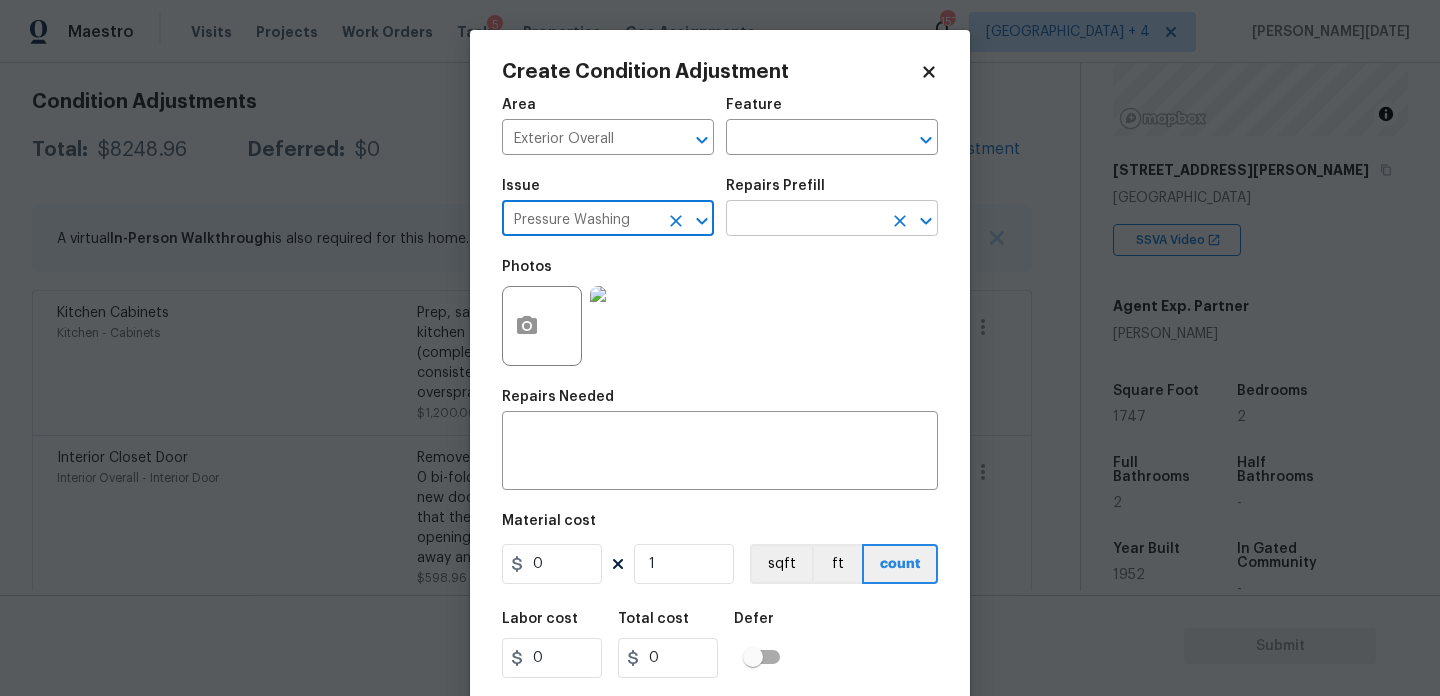 type on "Pressure Washing" 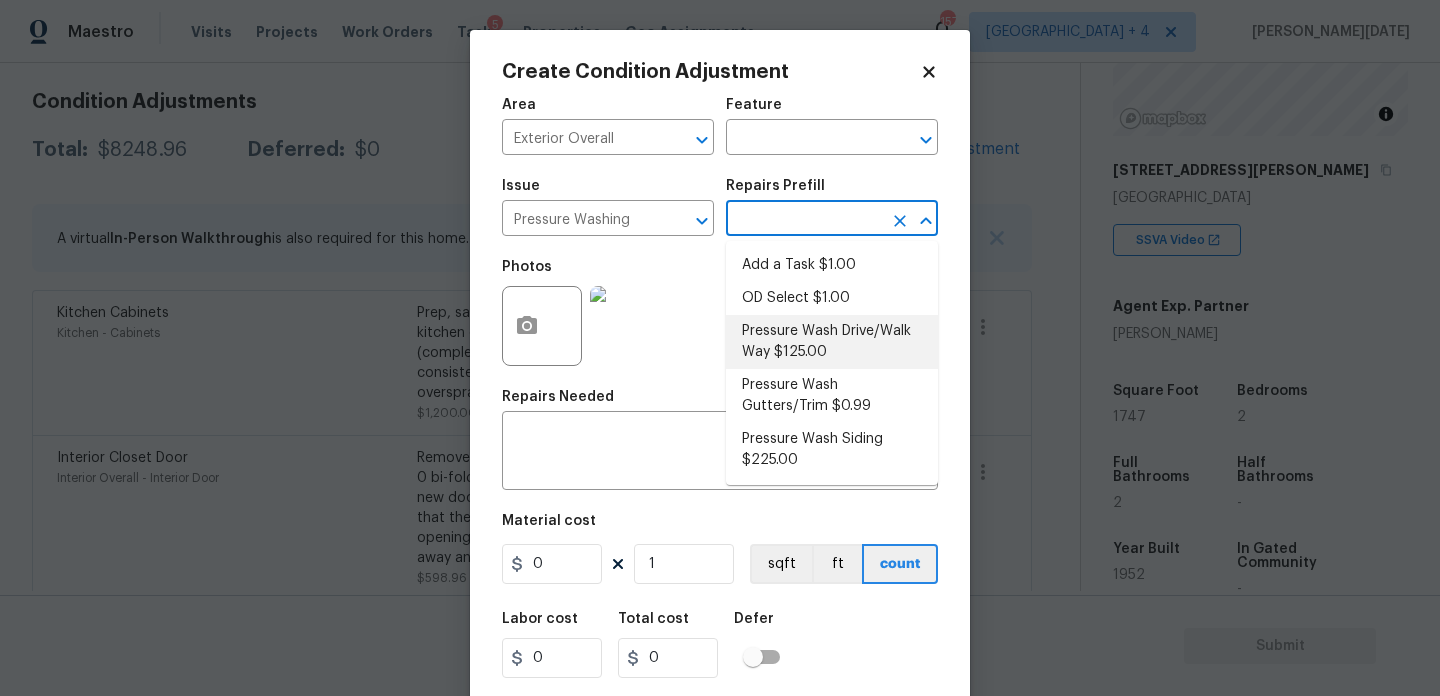 click on "Pressure Wash Drive/Walk Way $125.00" at bounding box center [832, 342] 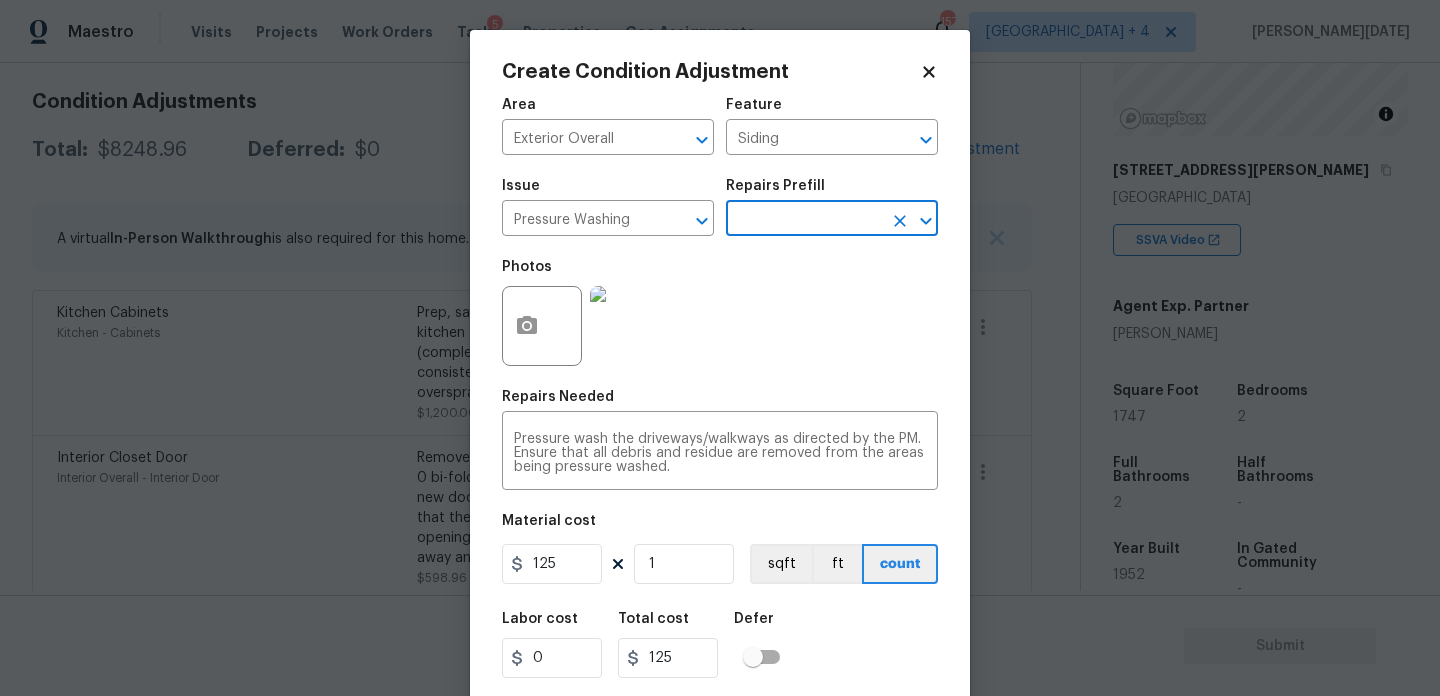 click at bounding box center [804, 220] 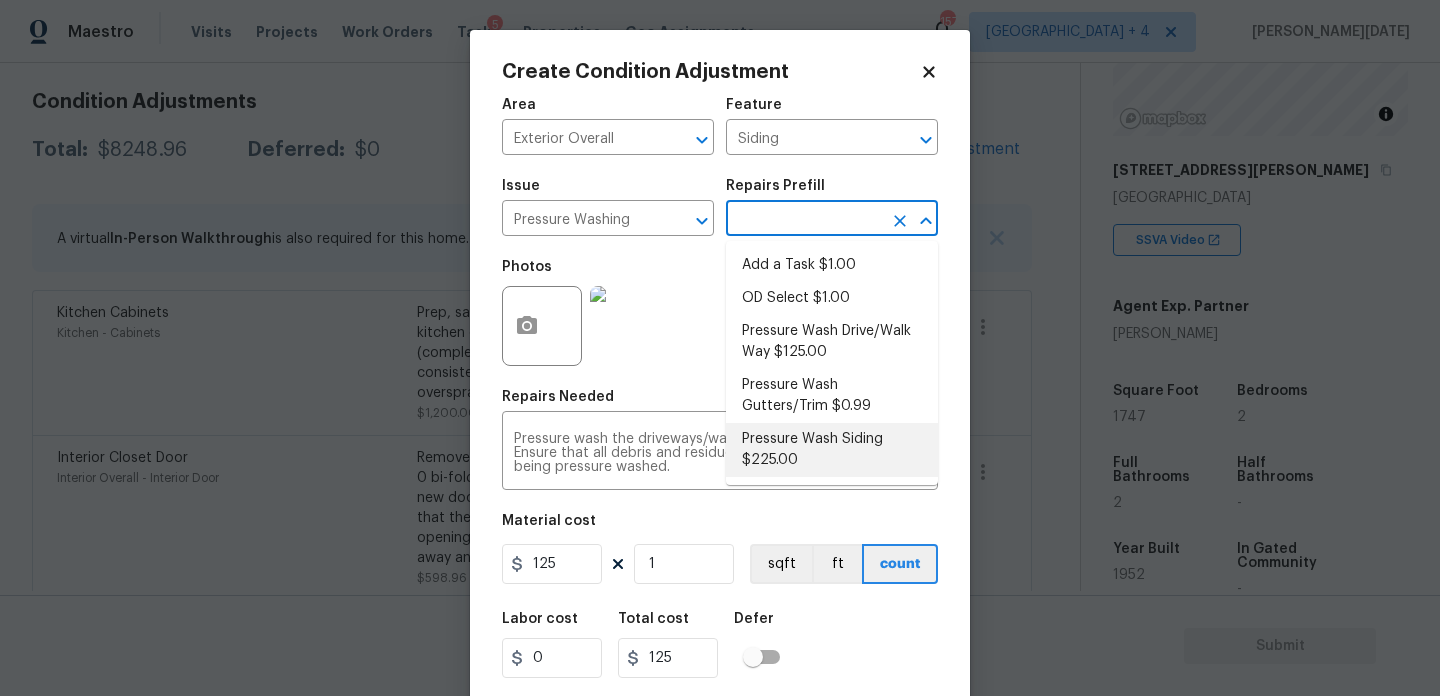 click on "Pressure Wash Siding $225.00" at bounding box center [832, 450] 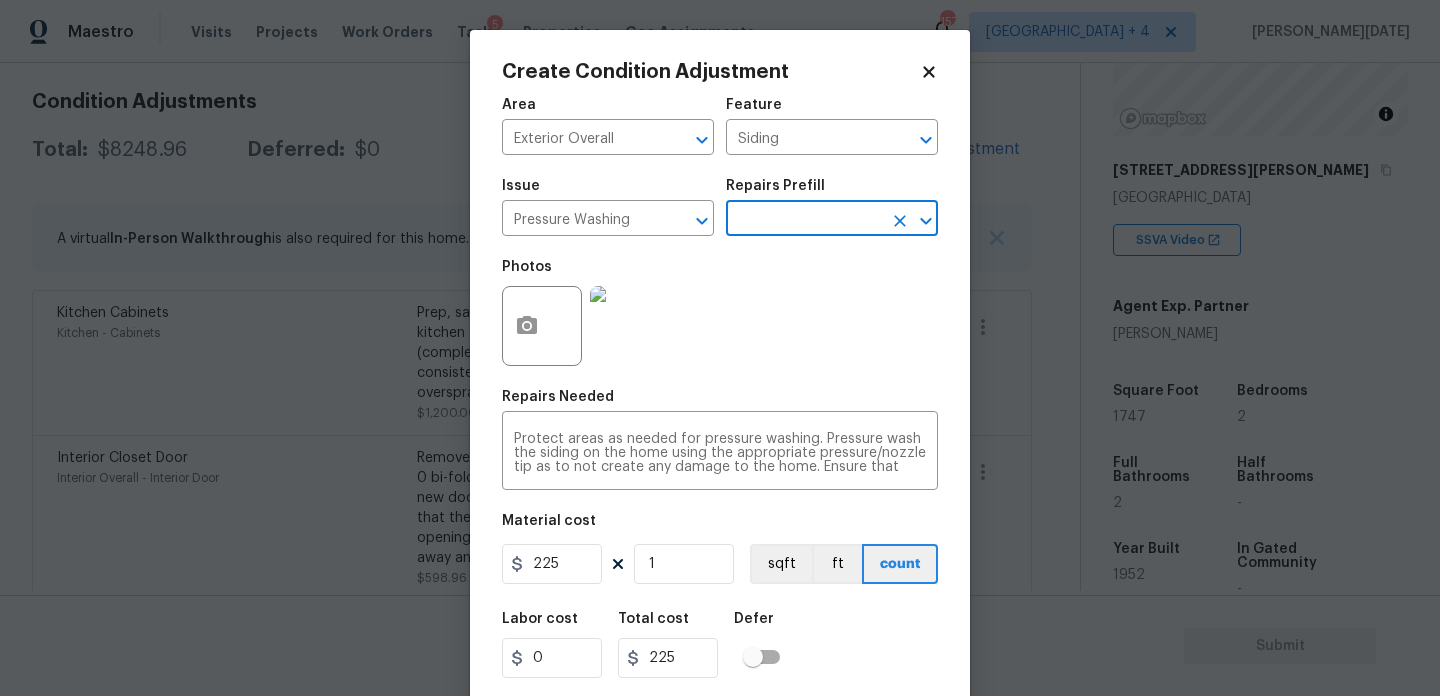 scroll, scrollTop: 51, scrollLeft: 0, axis: vertical 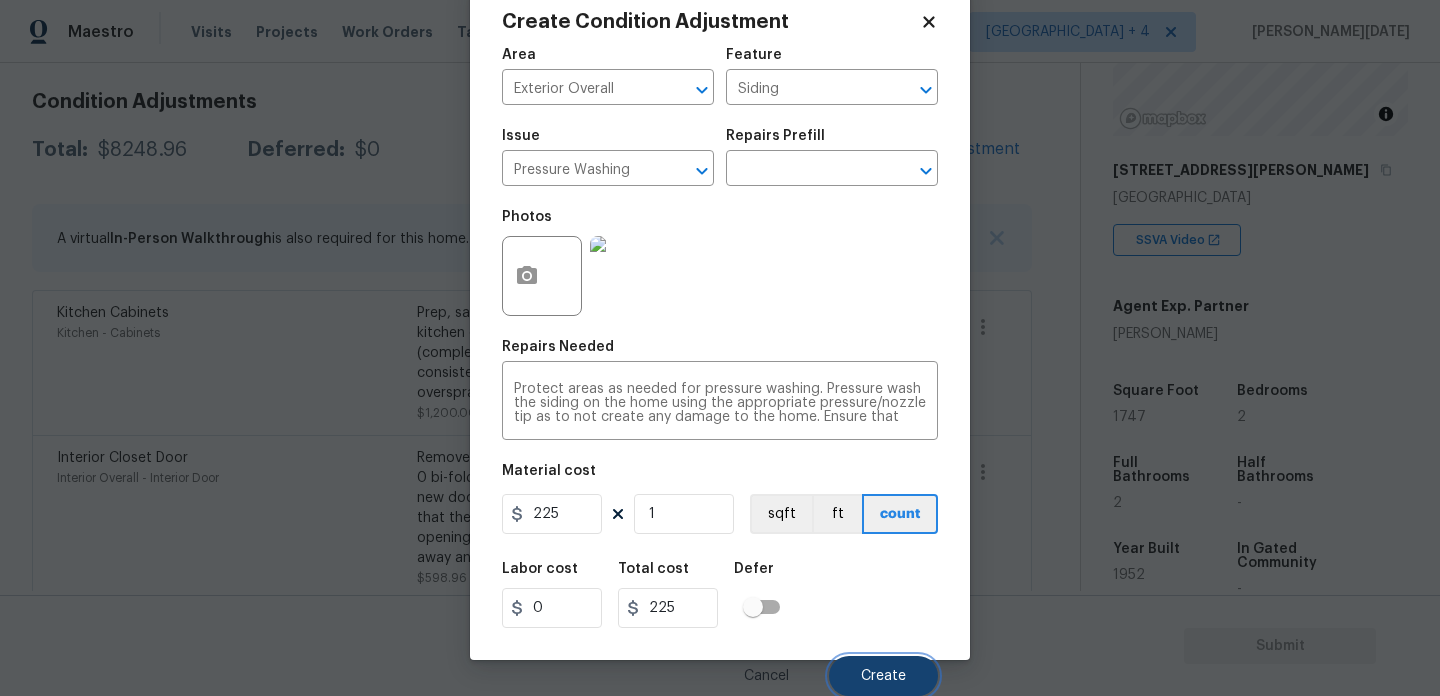click on "Create" at bounding box center (883, 676) 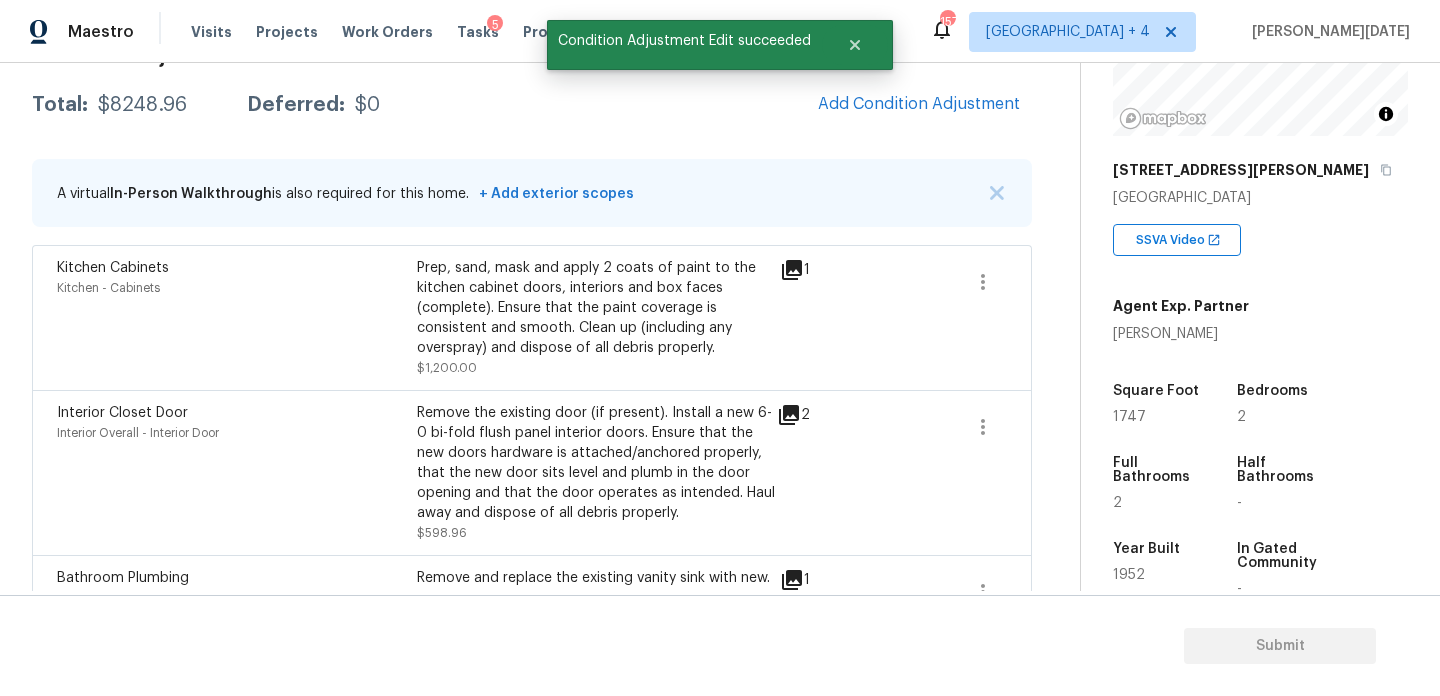 scroll, scrollTop: 275, scrollLeft: 0, axis: vertical 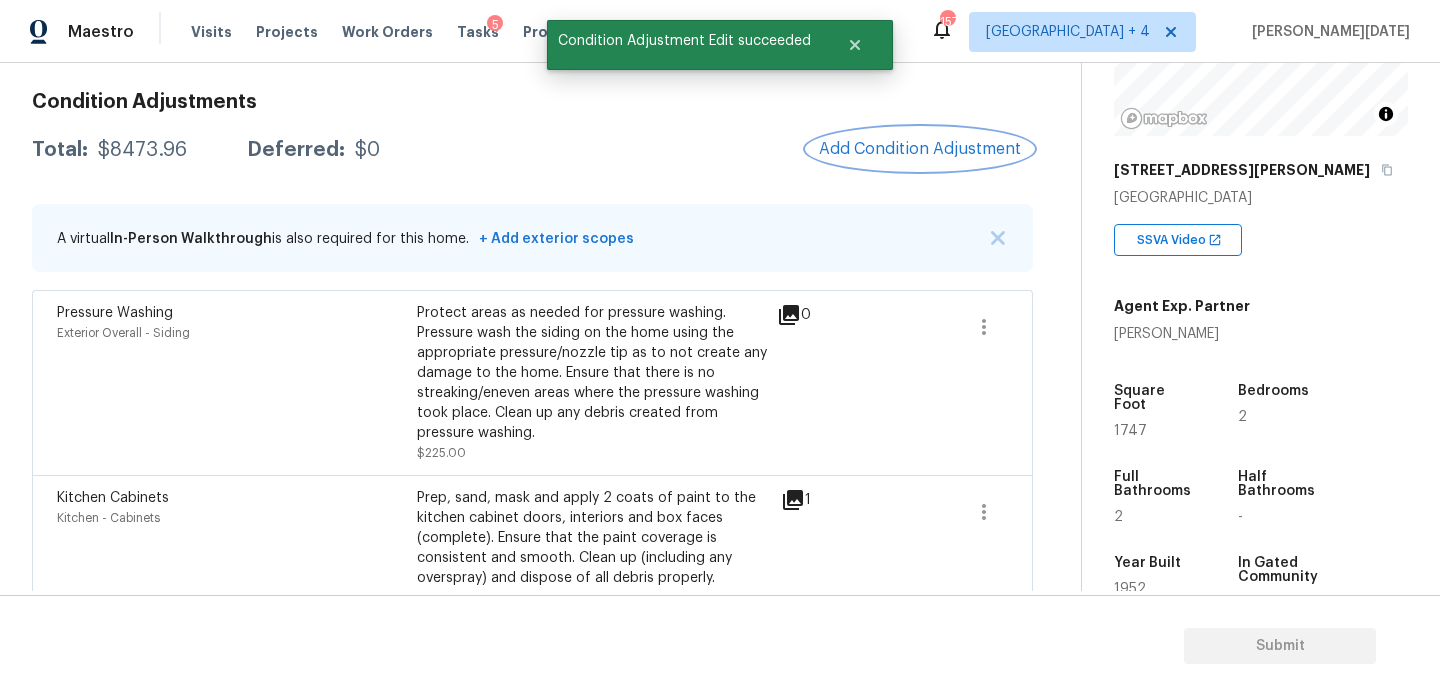 click on "Add Condition Adjustment" at bounding box center (920, 149) 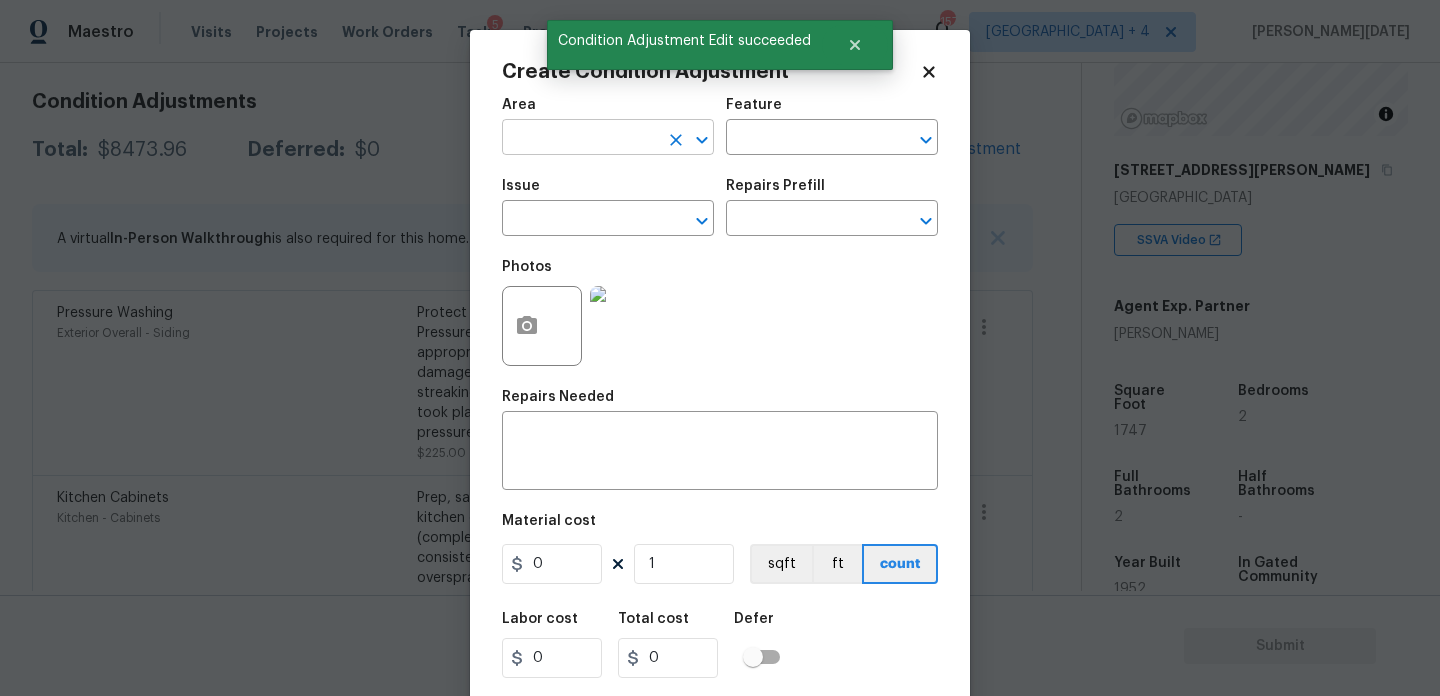 click at bounding box center [580, 139] 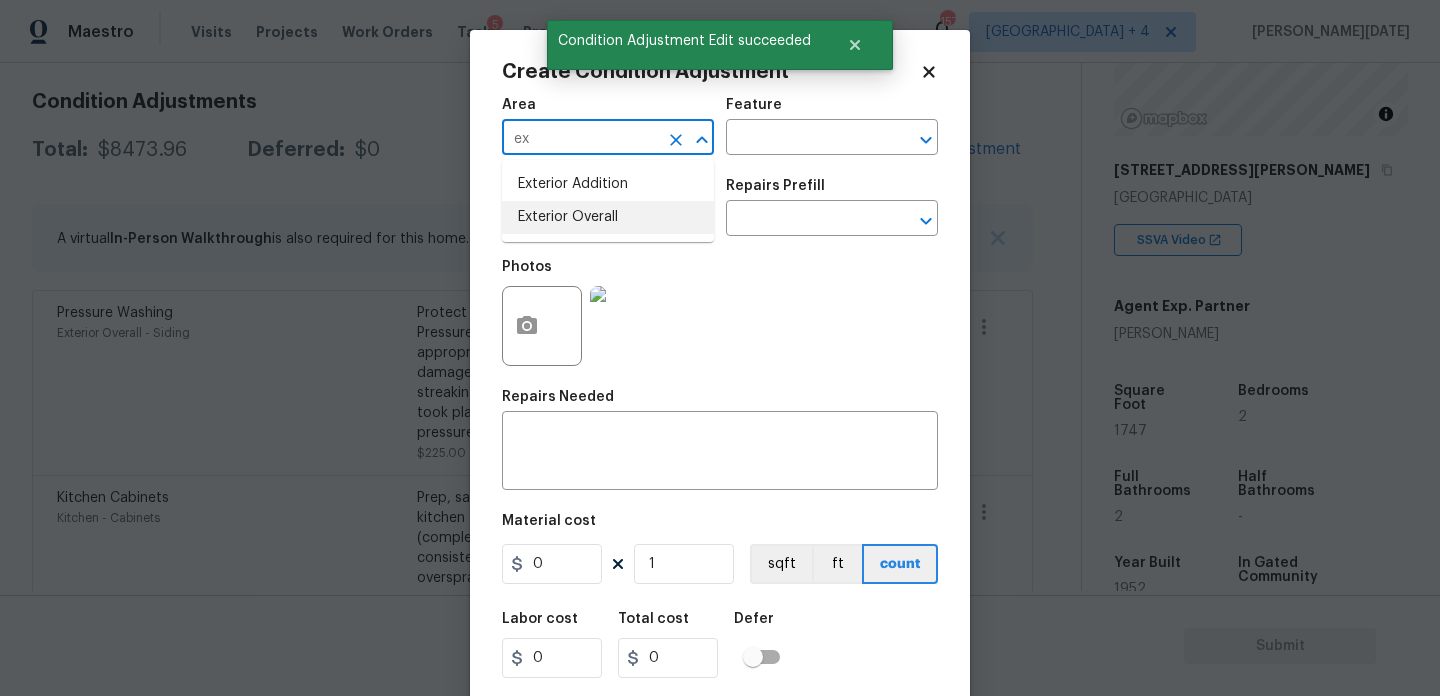 click on "Exterior Overall" at bounding box center (608, 217) 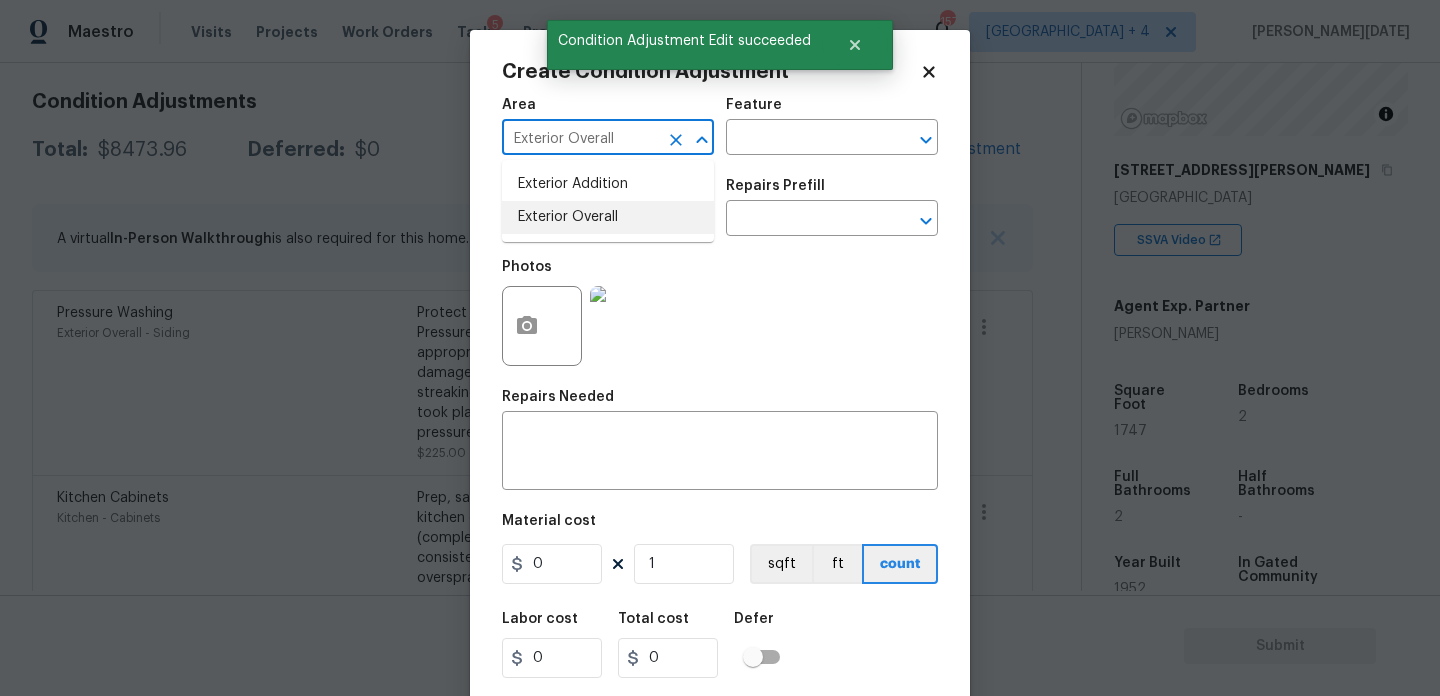 type on "Exterior Overall" 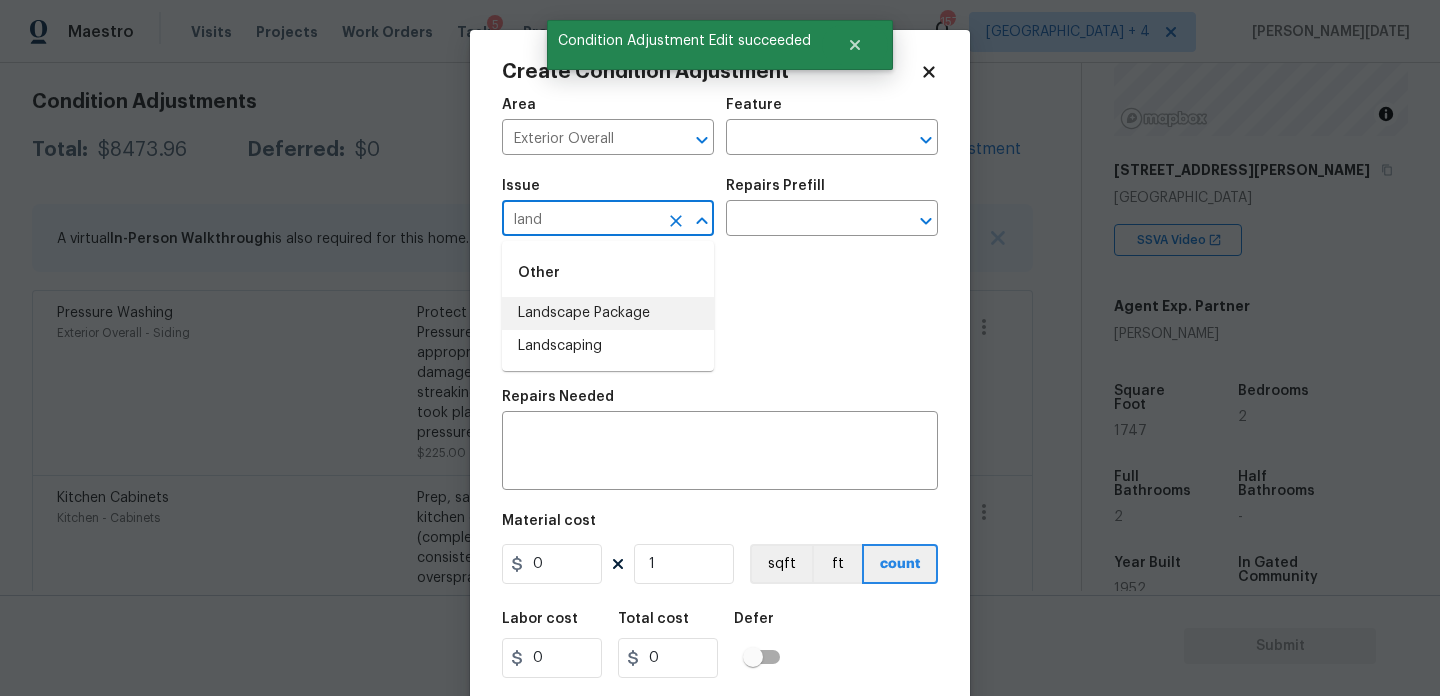 click on "Landscape Package" at bounding box center [608, 313] 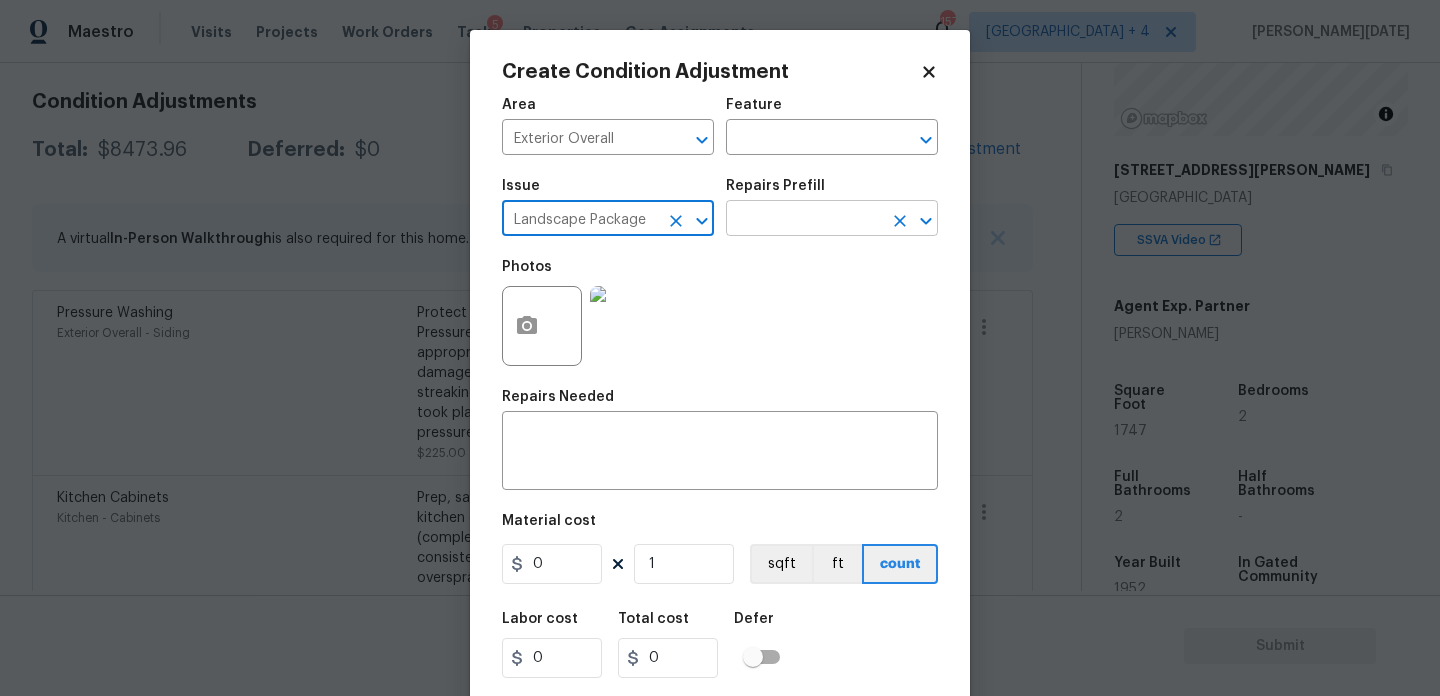 type on "Landscape Package" 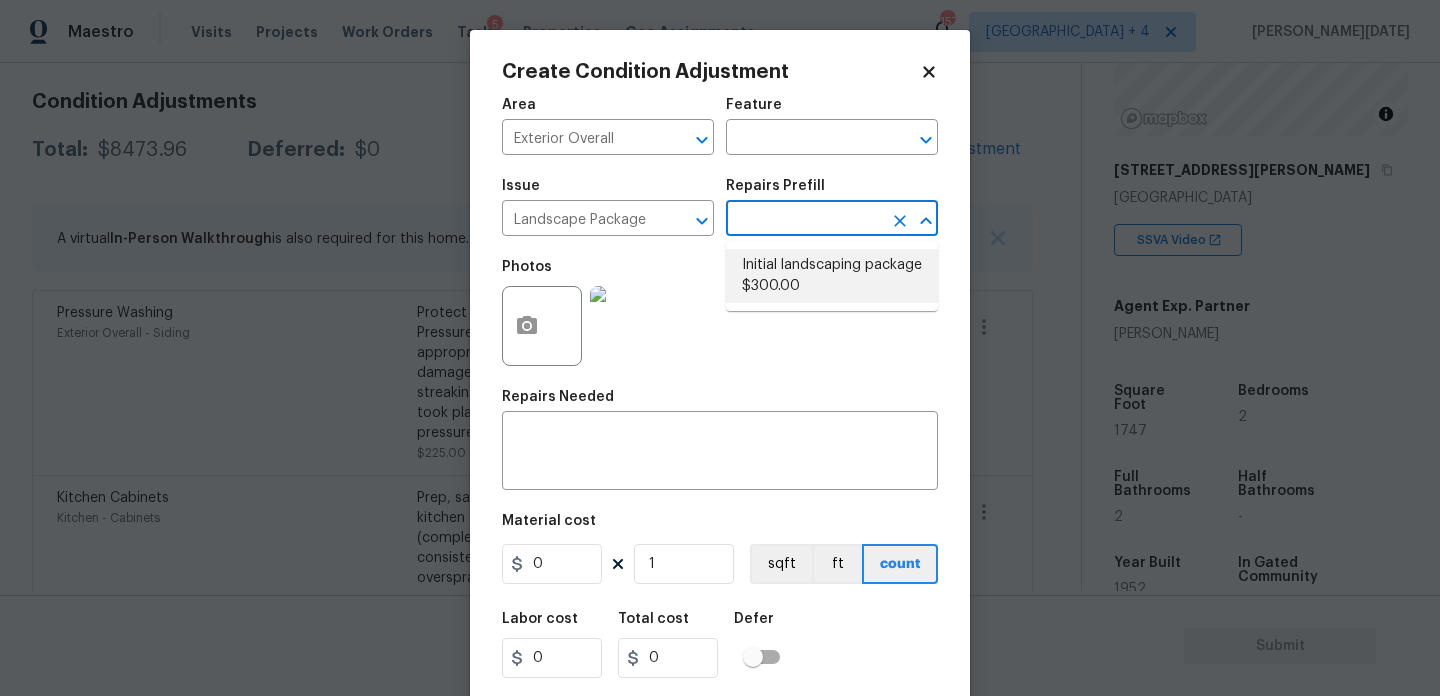 click on "Initial landscaping package $300.00" at bounding box center (832, 276) 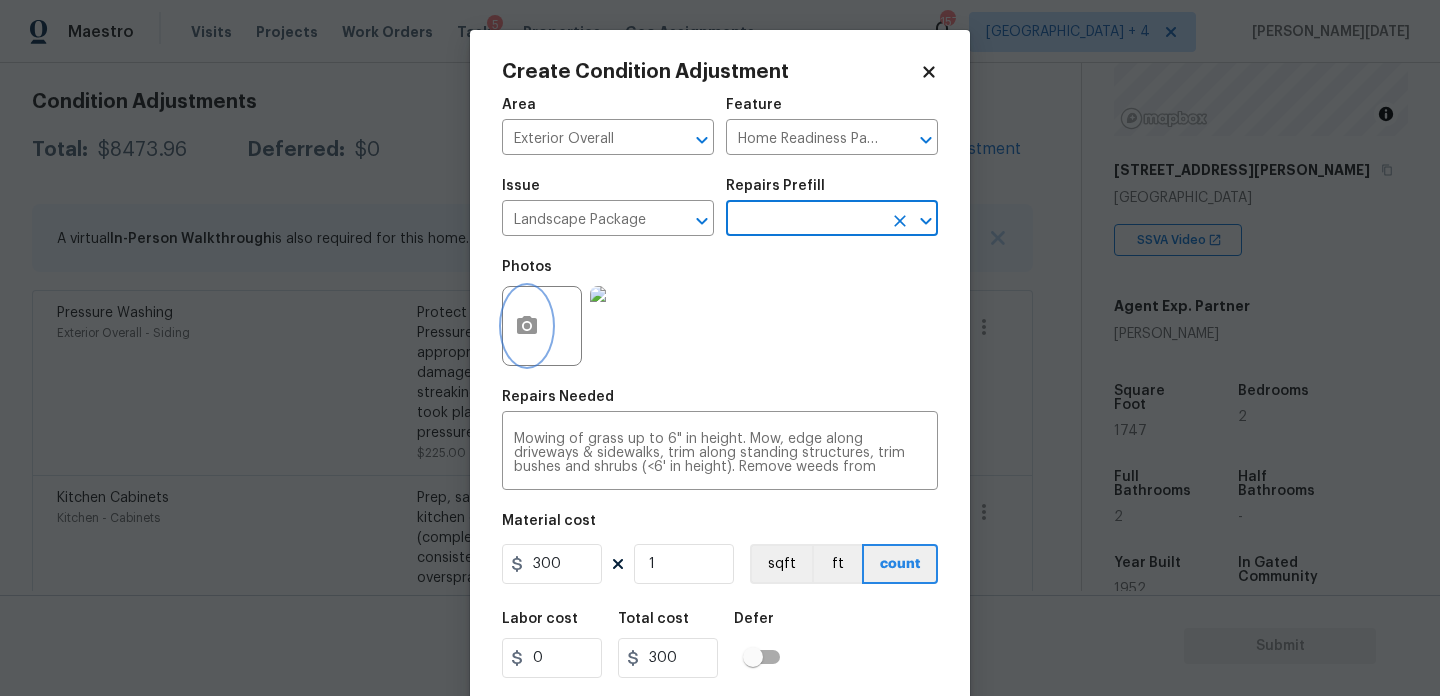 click at bounding box center (527, 326) 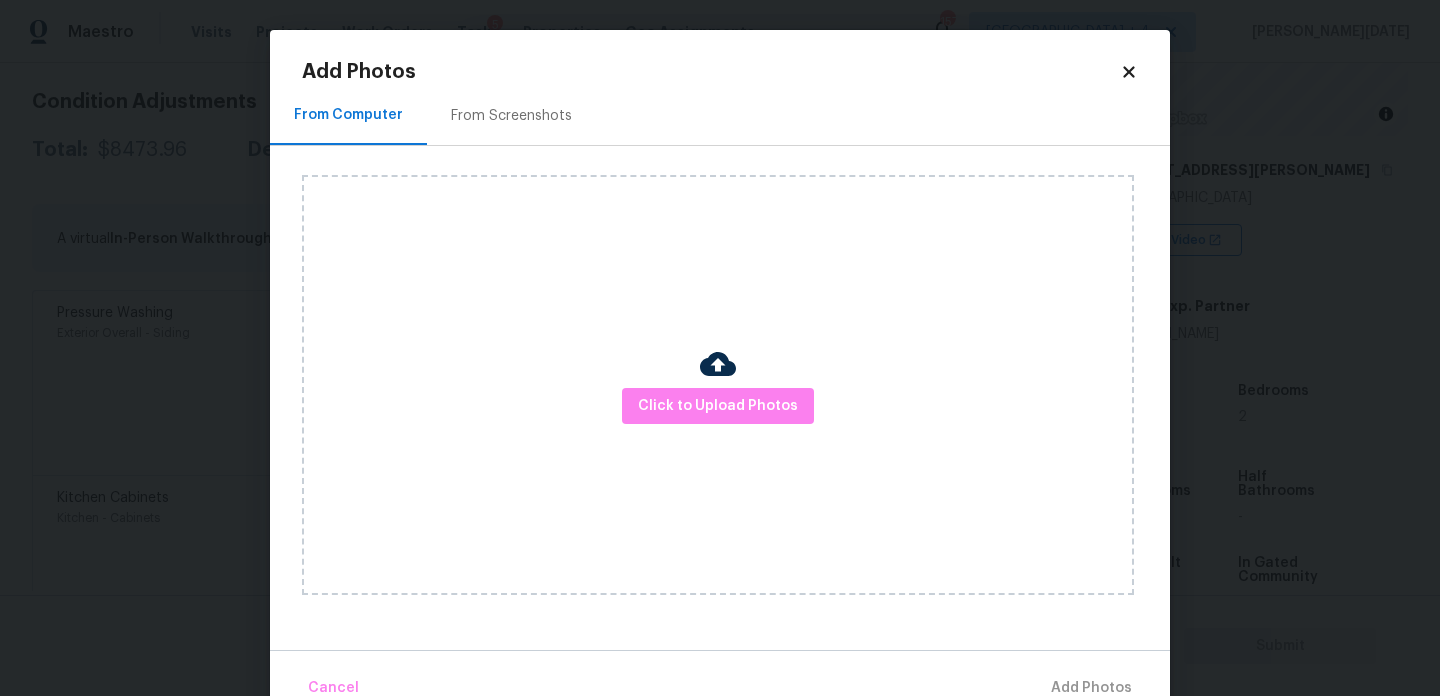 click on "From Screenshots" at bounding box center (511, 116) 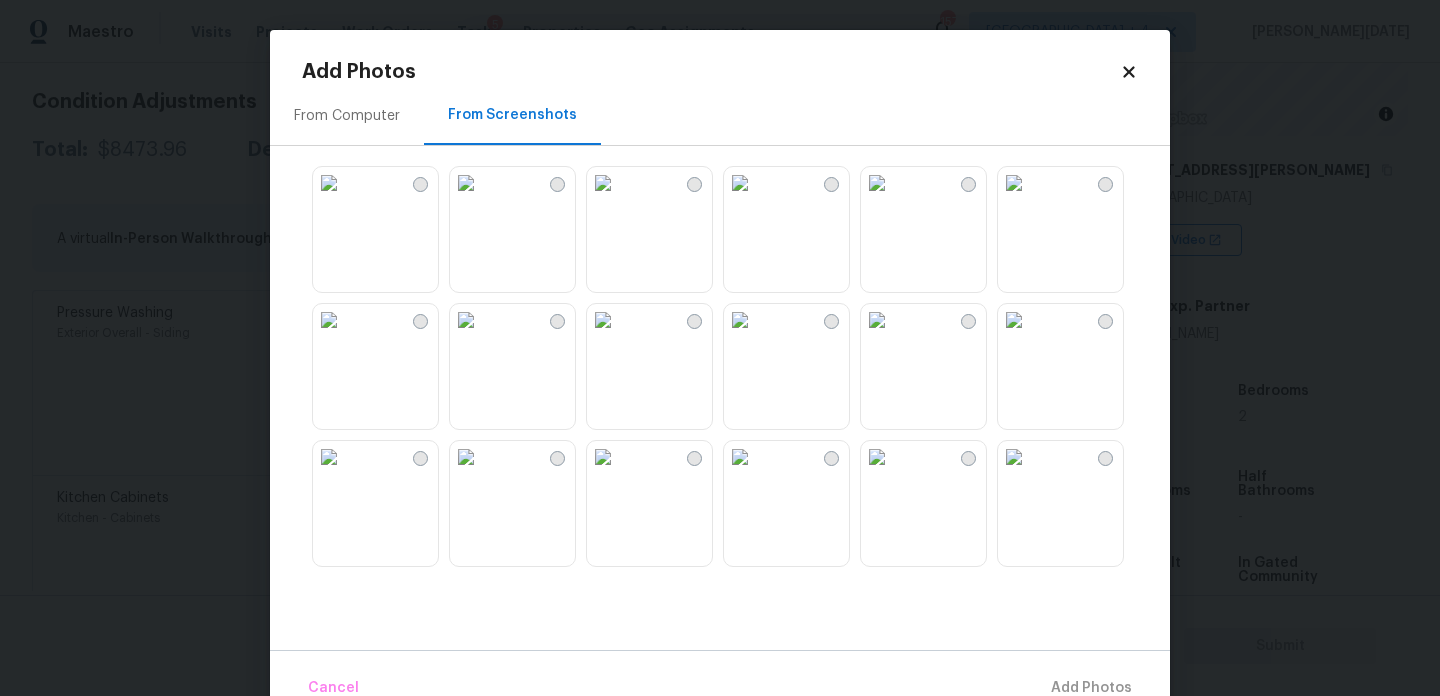 click on "From Screenshots" at bounding box center (512, 115) 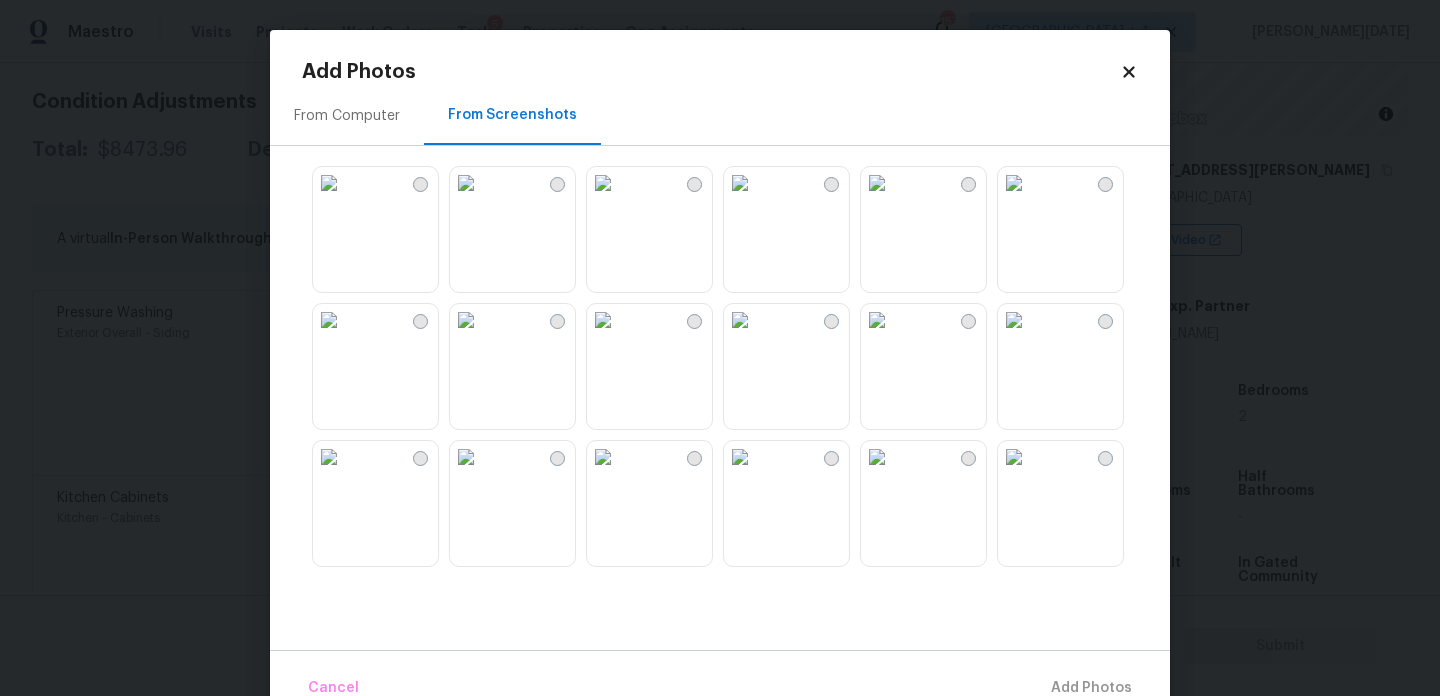 click at bounding box center (1014, 183) 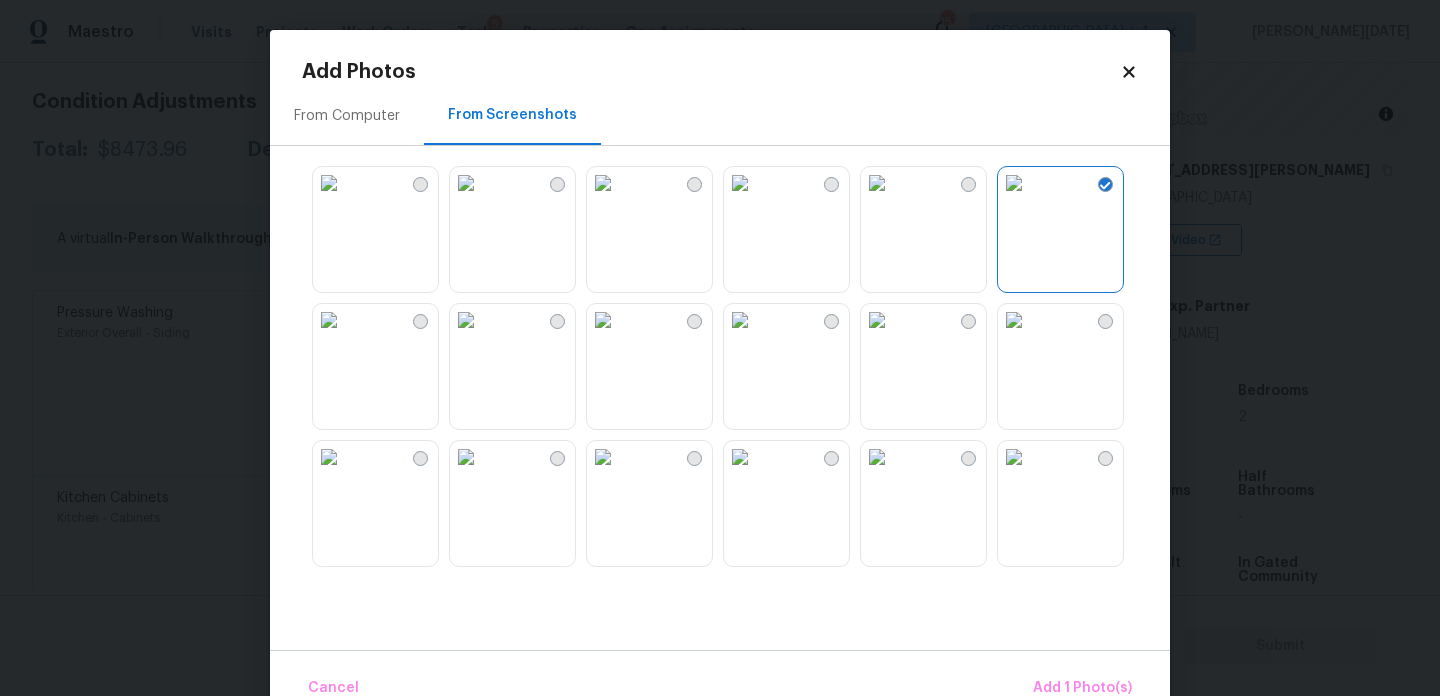 click at bounding box center (877, 183) 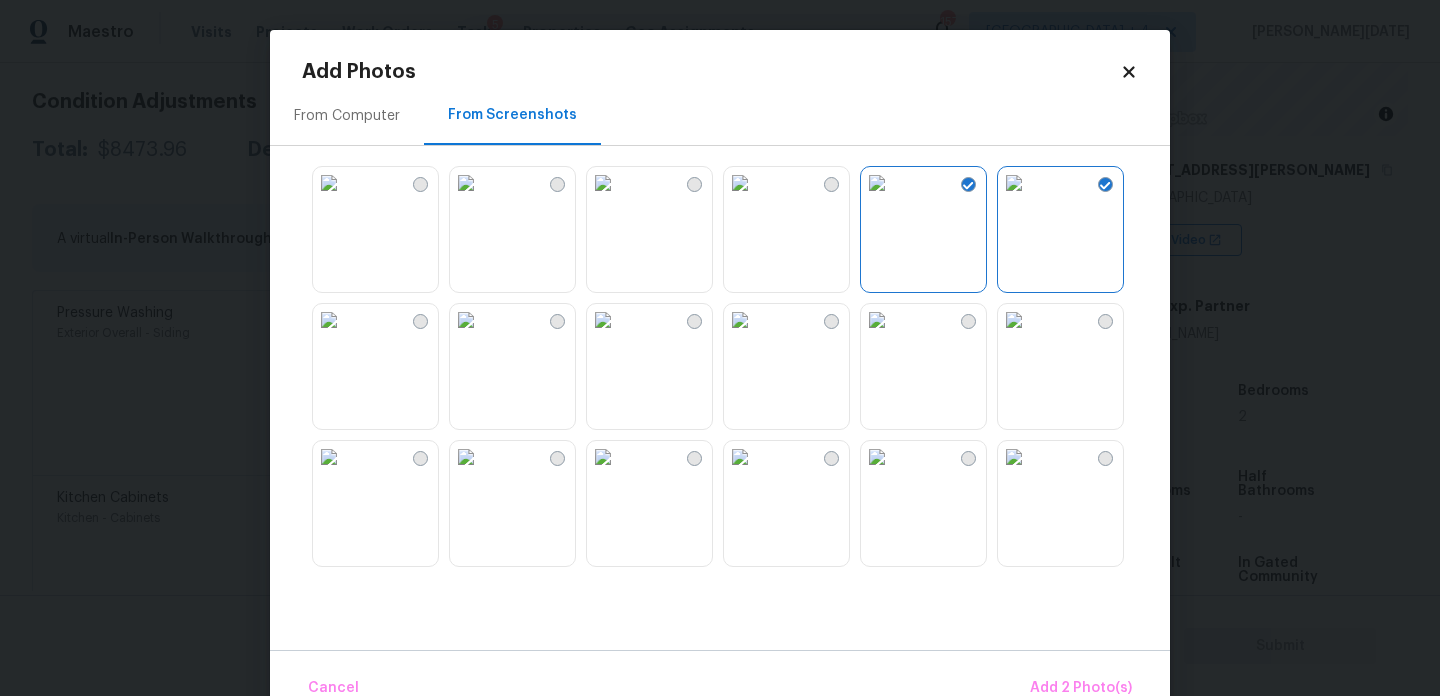 click at bounding box center (603, 320) 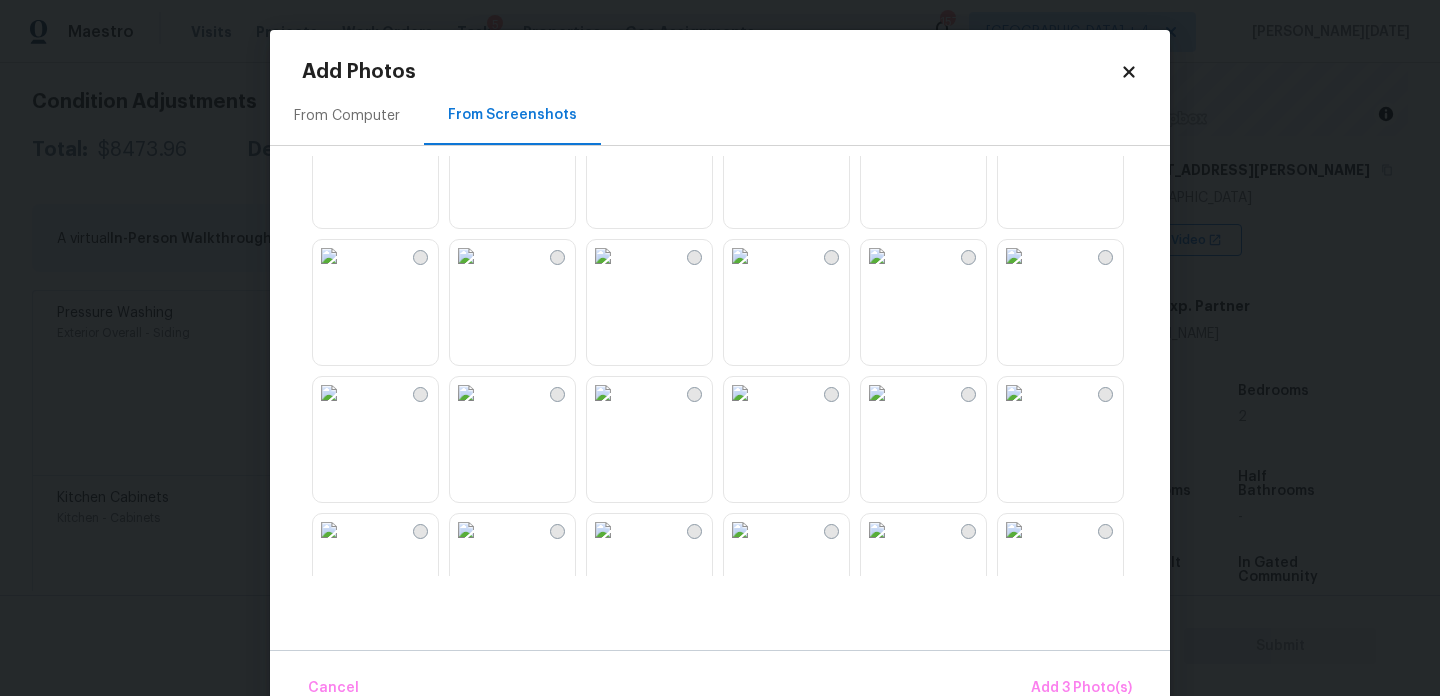 scroll, scrollTop: 478, scrollLeft: 0, axis: vertical 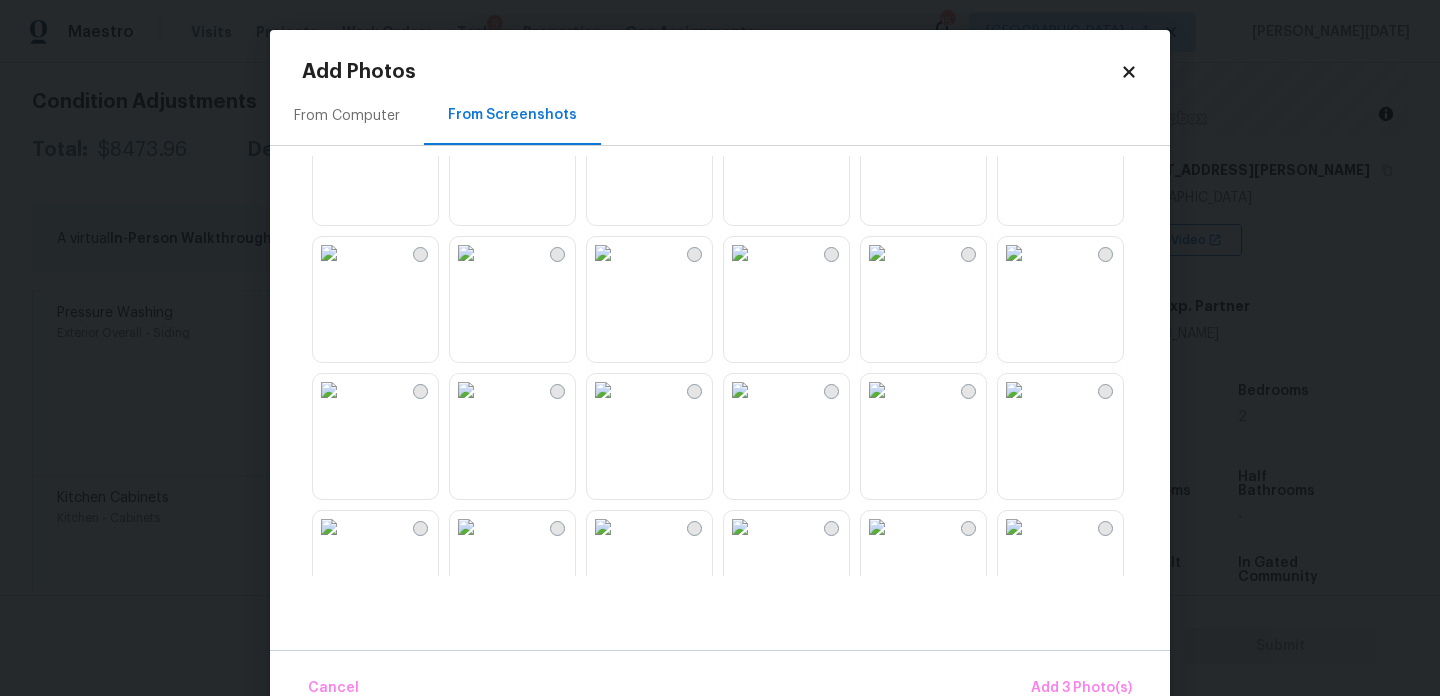 click at bounding box center [740, 253] 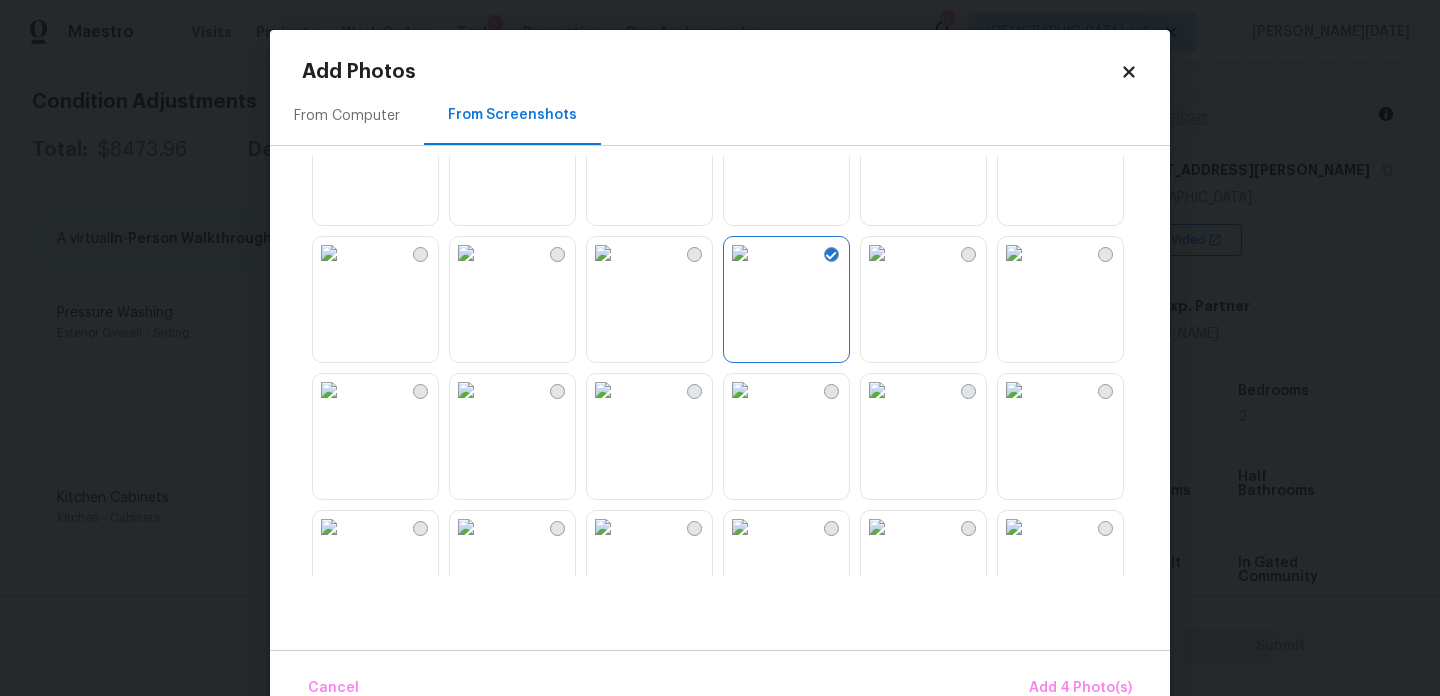 click at bounding box center [329, 253] 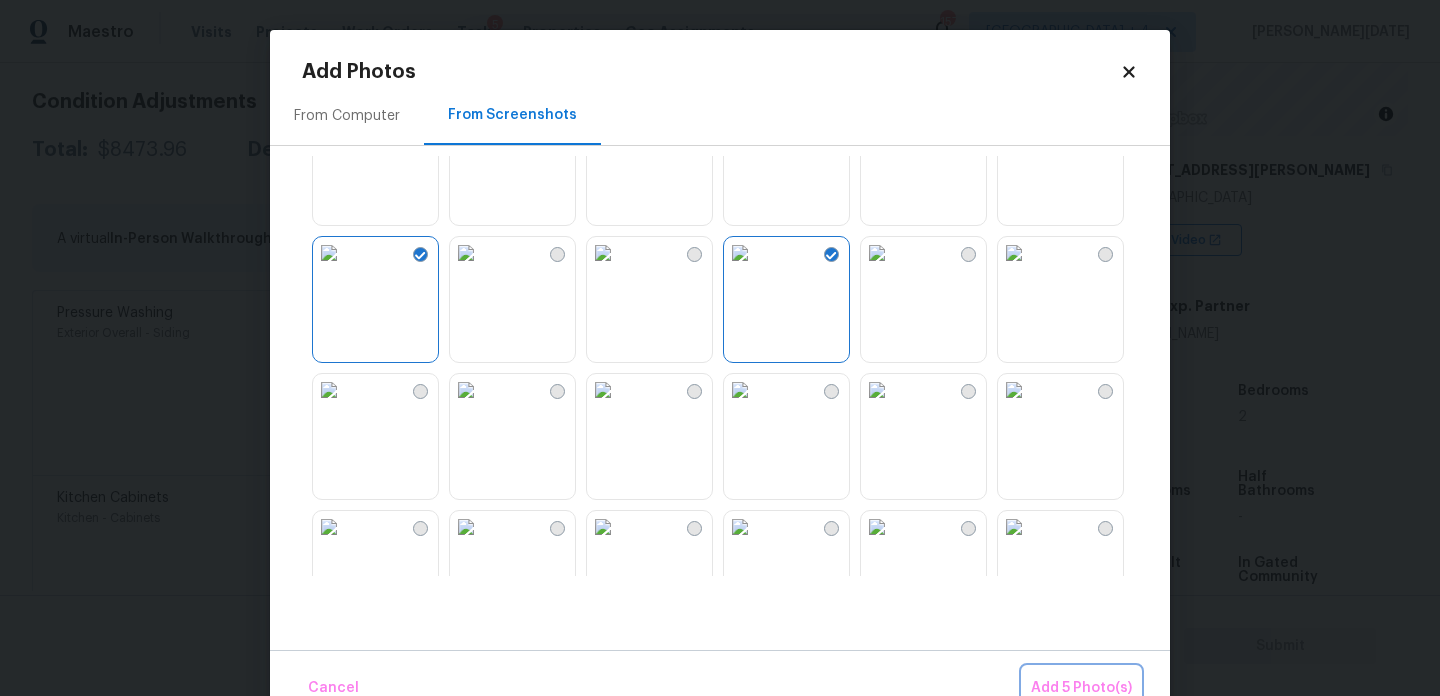 click on "Add 5 Photo(s)" at bounding box center (1081, 688) 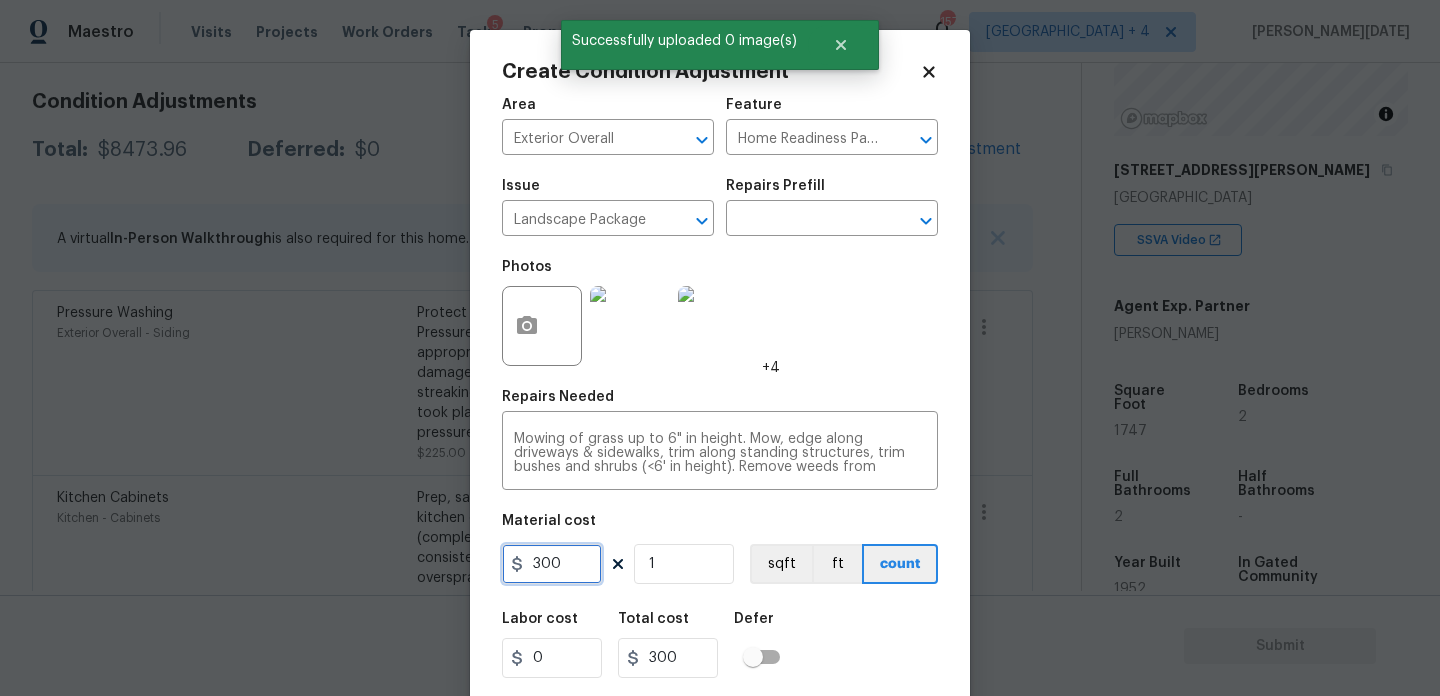 drag, startPoint x: 574, startPoint y: 560, endPoint x: 345, endPoint y: 557, distance: 229.01965 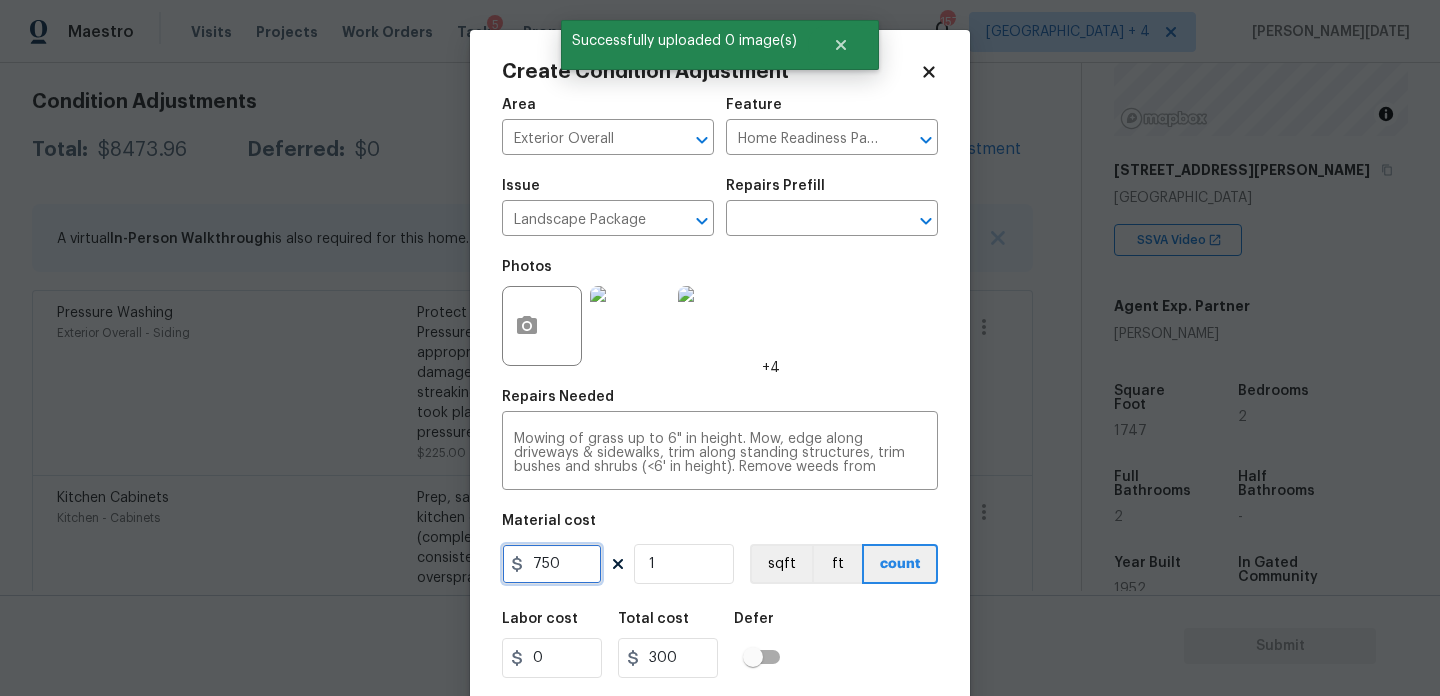 type on "750" 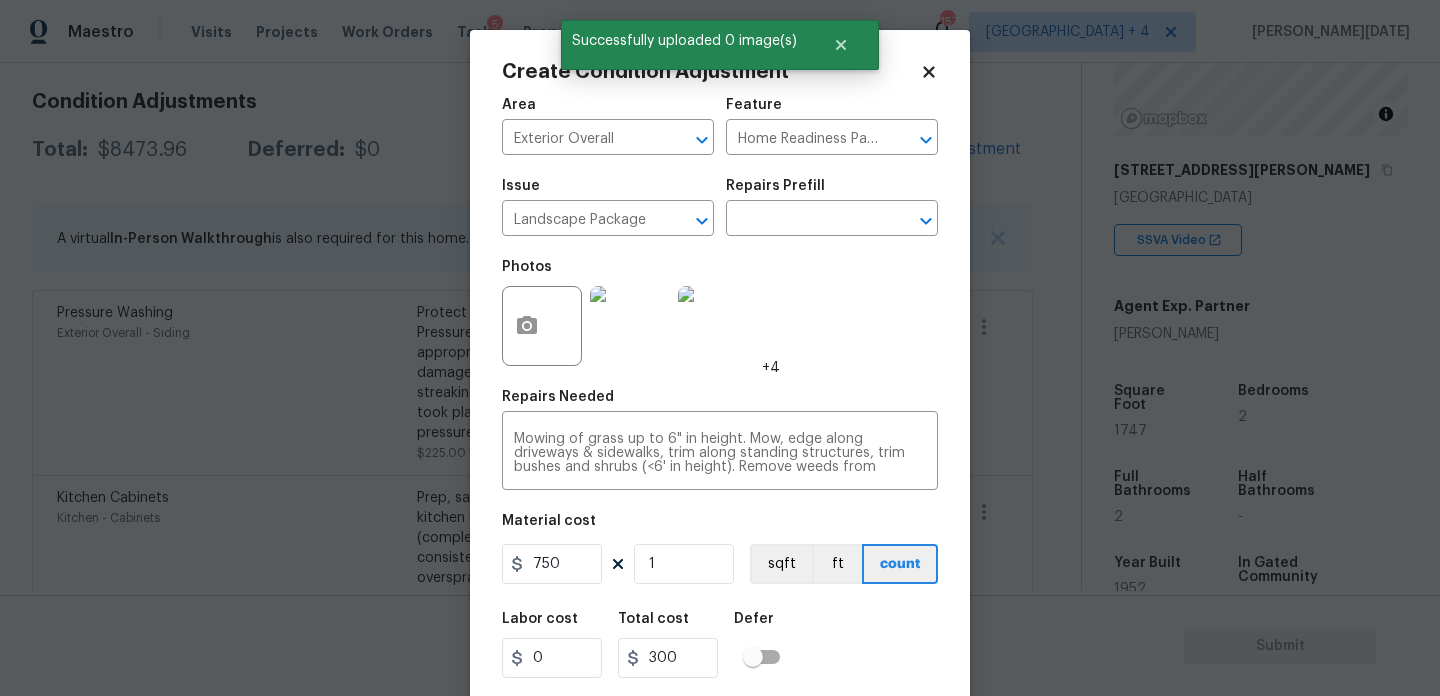 click on "Photos  +4" at bounding box center (720, 313) 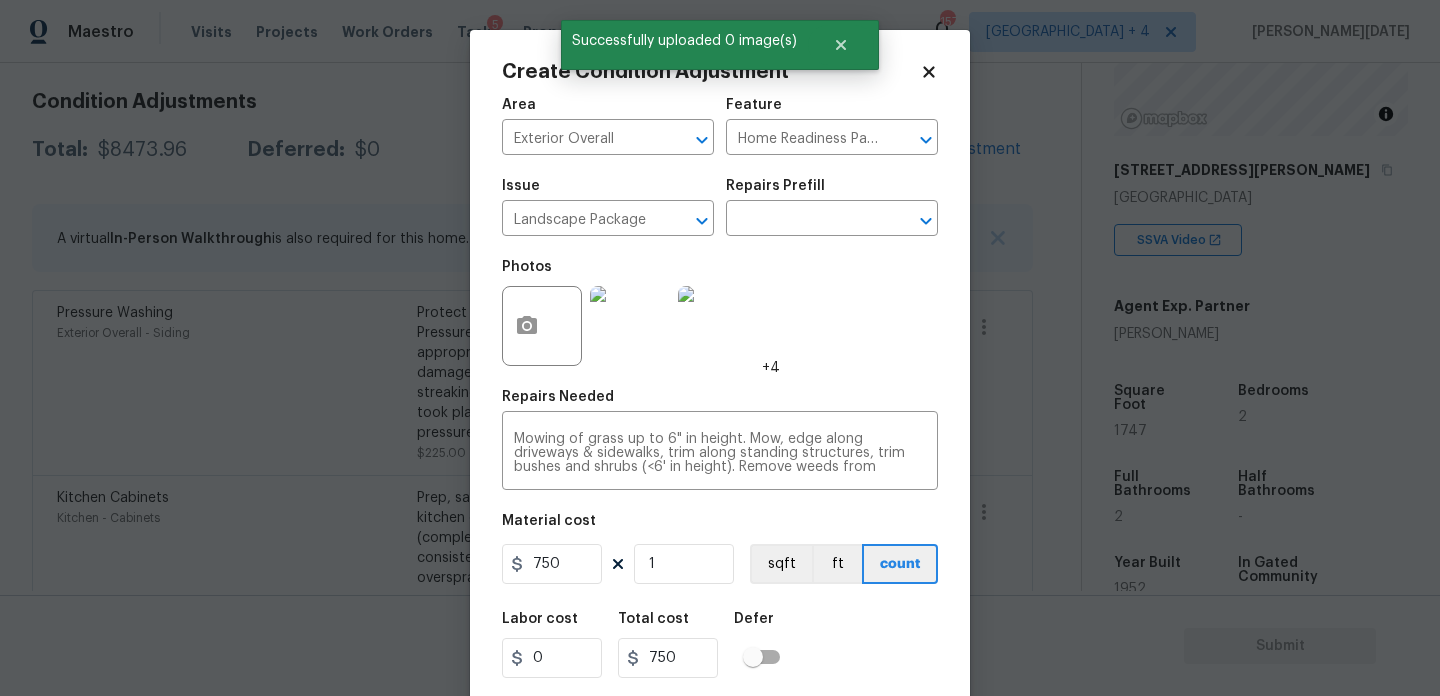 scroll, scrollTop: 51, scrollLeft: 0, axis: vertical 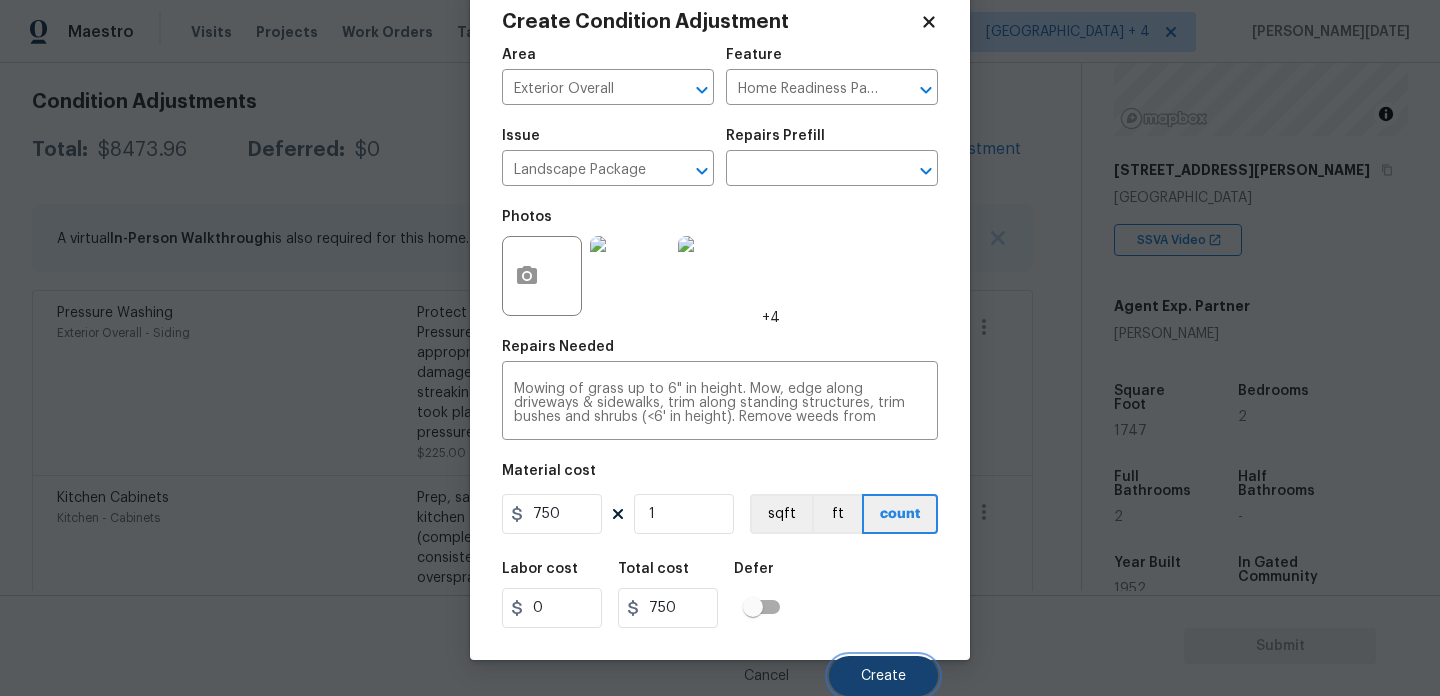 click on "Create" at bounding box center [883, 676] 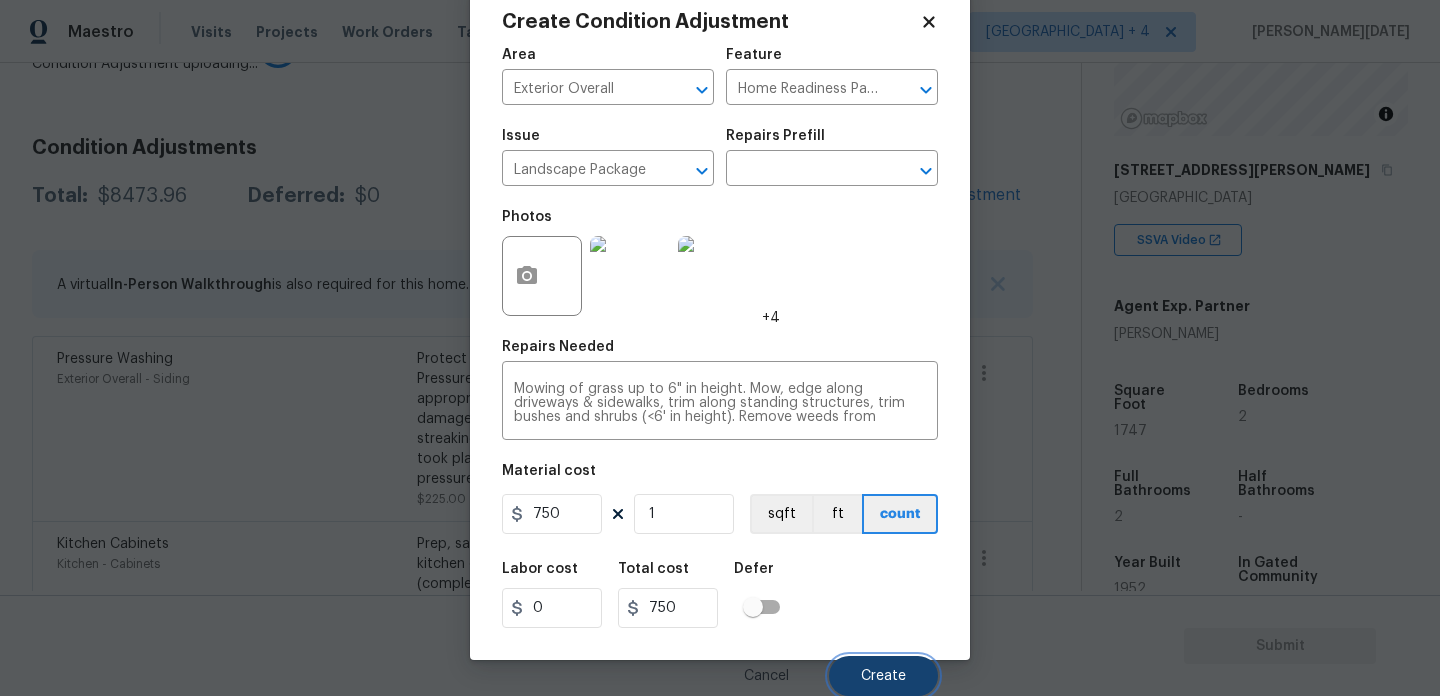 scroll, scrollTop: 320, scrollLeft: 0, axis: vertical 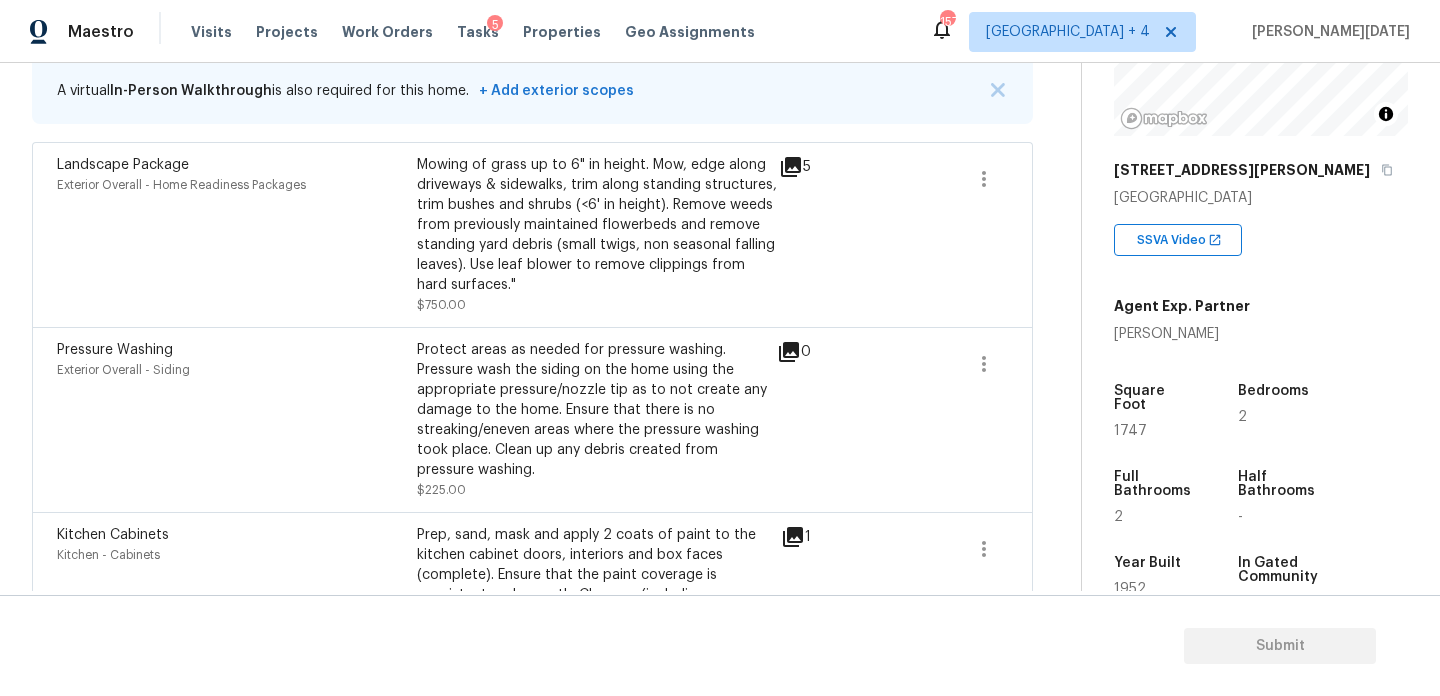 click on "1747" at bounding box center [1130, 431] 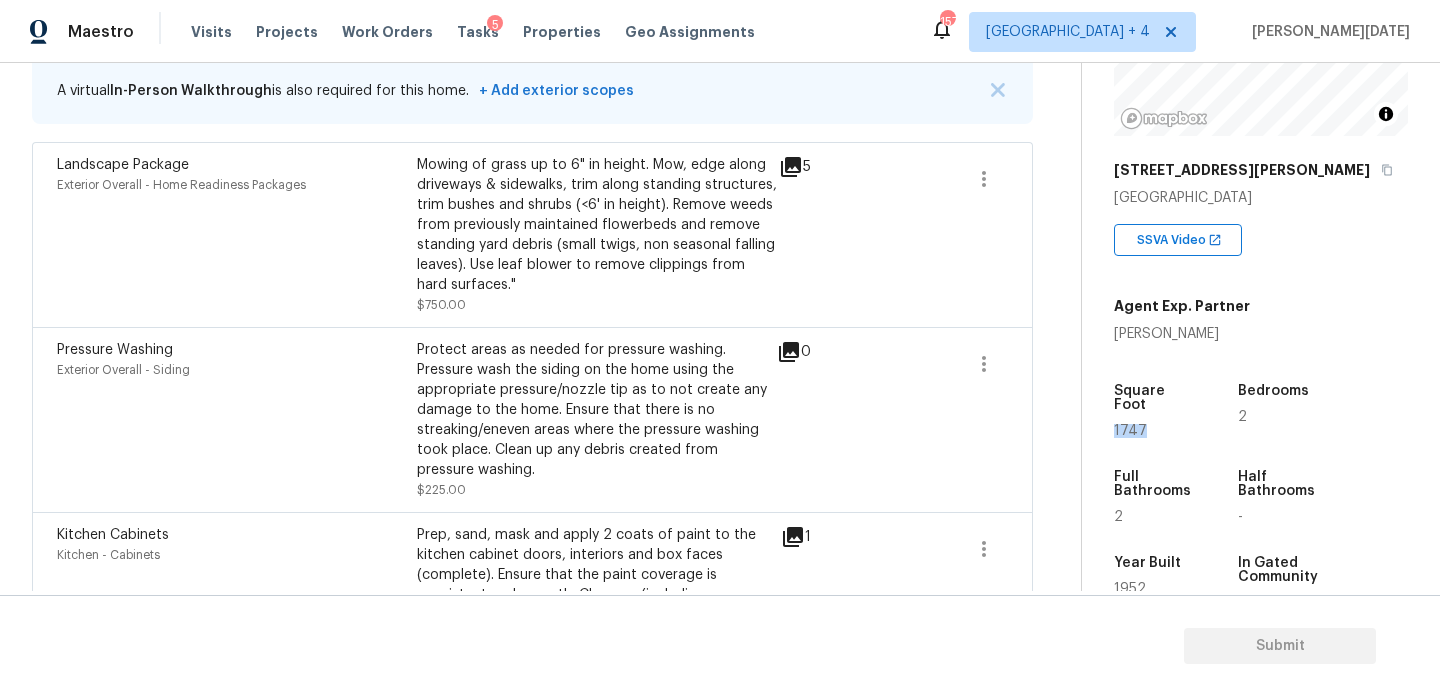 copy on "1747" 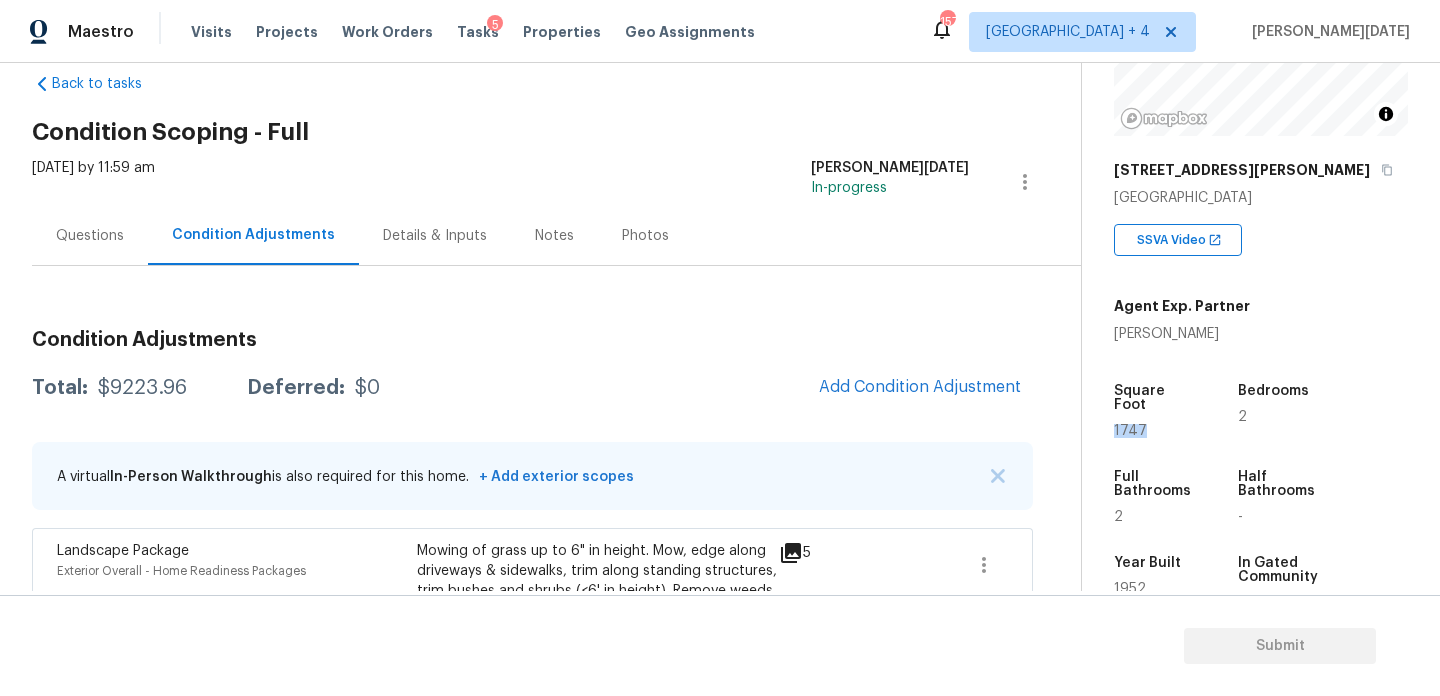 scroll, scrollTop: 0, scrollLeft: 0, axis: both 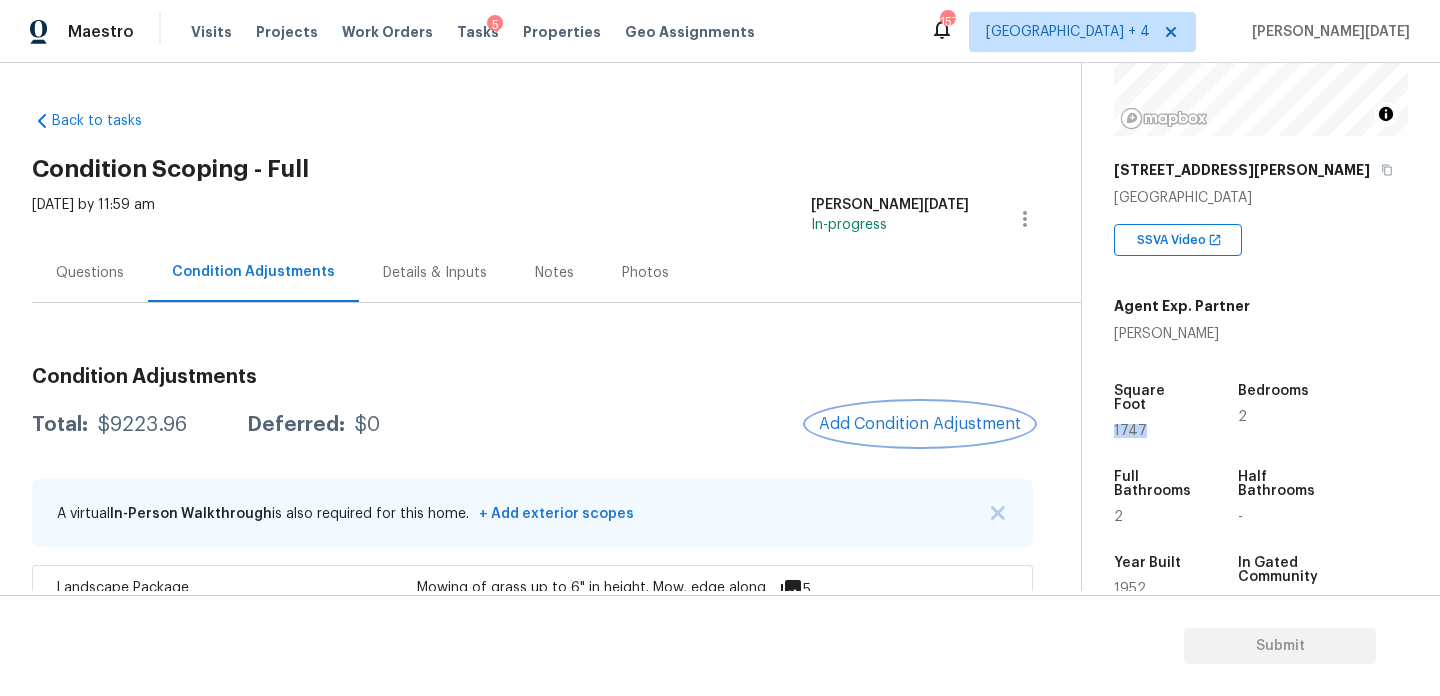 click on "Add Condition Adjustment" at bounding box center [920, 424] 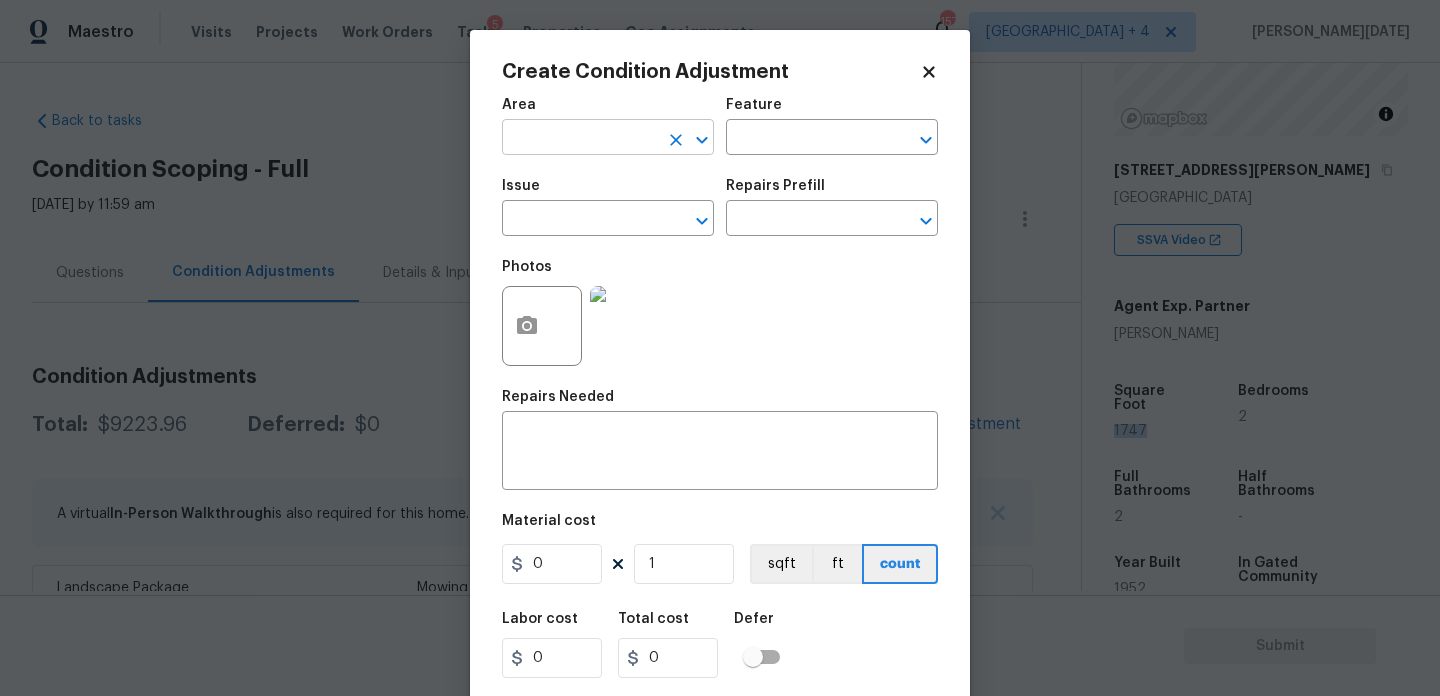 click at bounding box center [580, 139] 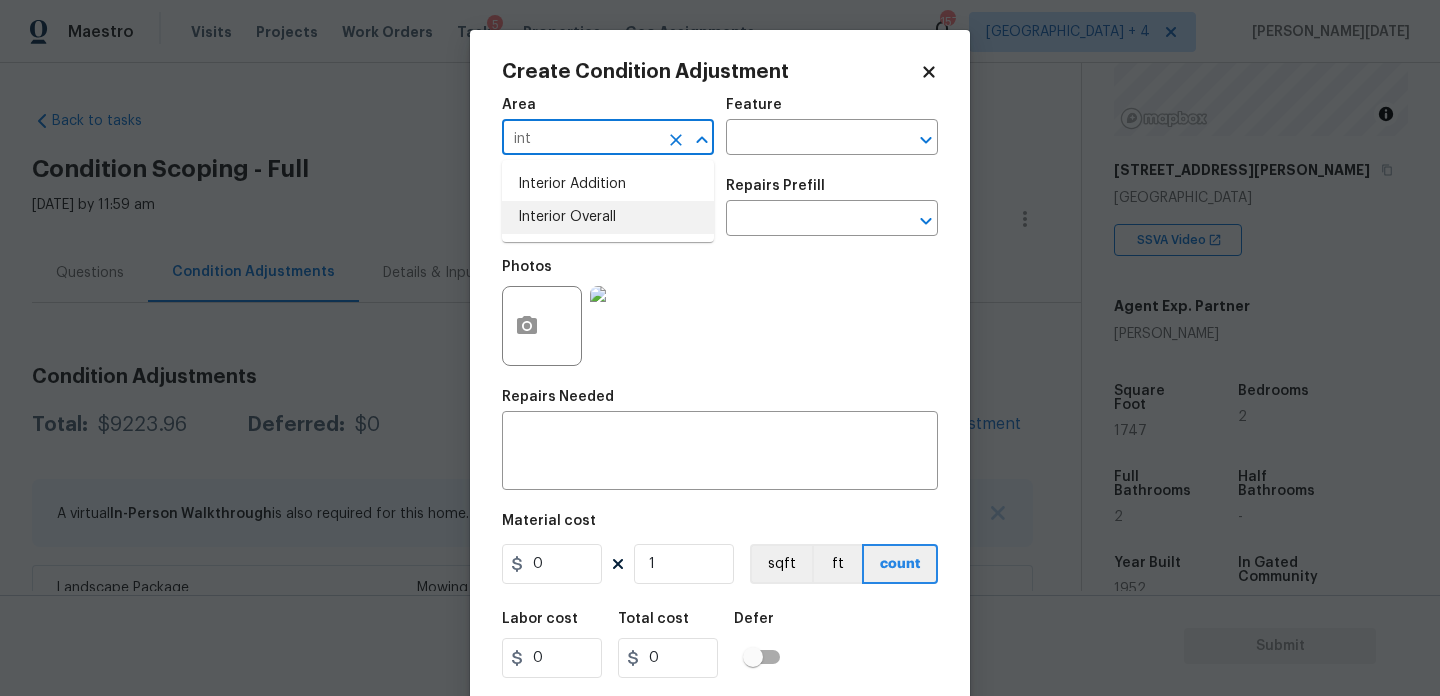 click on "Interior Overall" at bounding box center [608, 217] 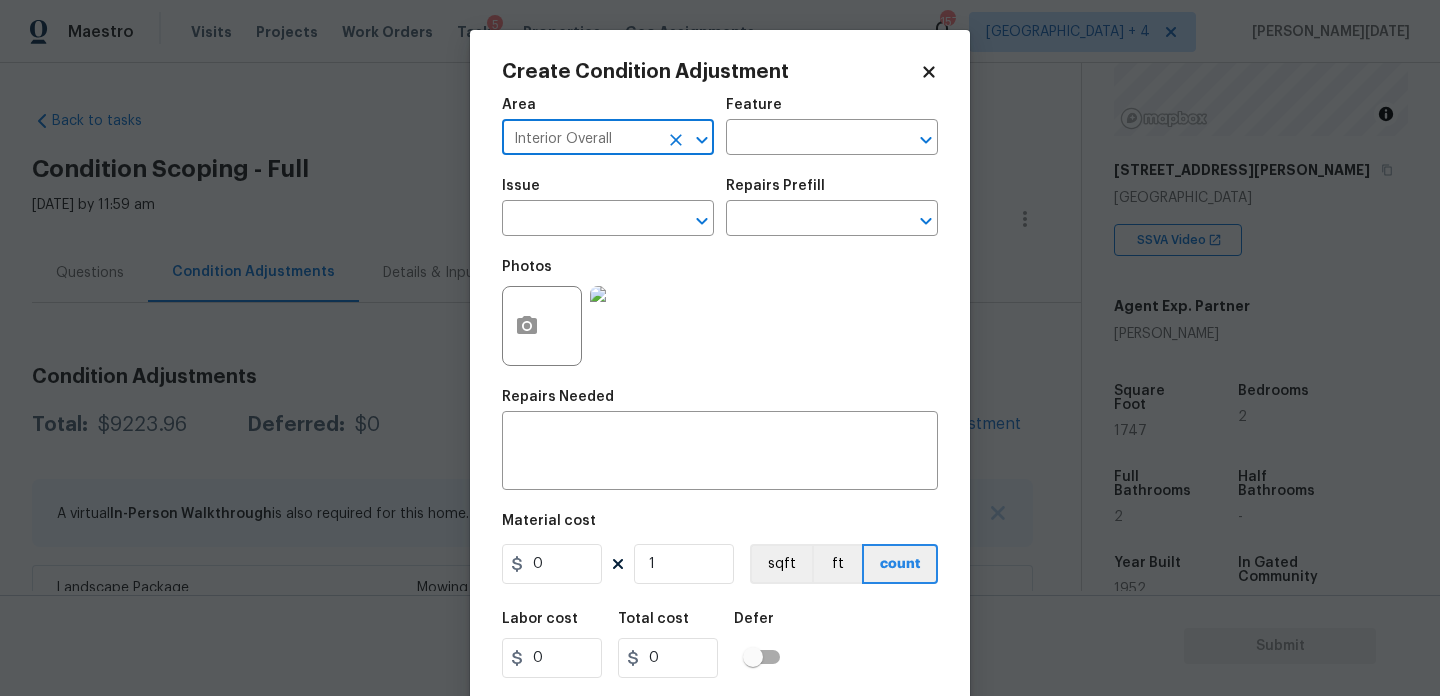 type on "Interior Overall" 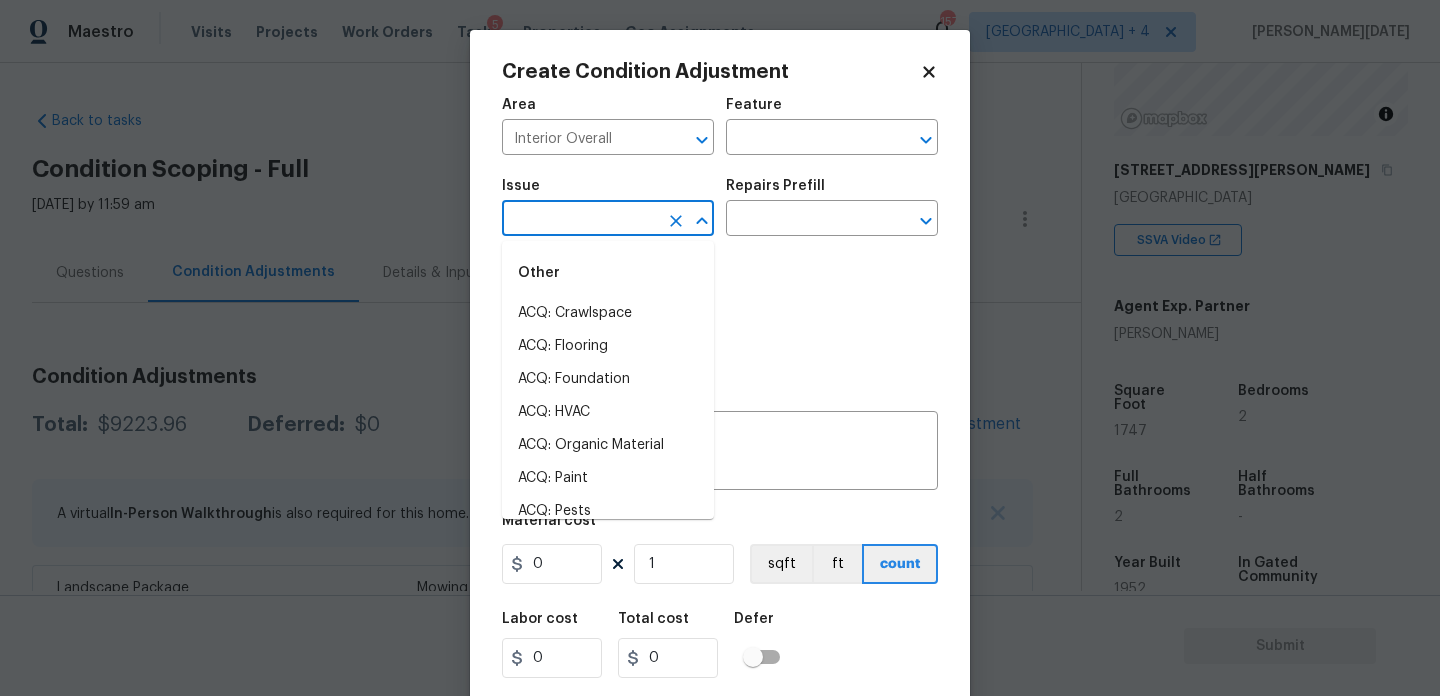 click on "Maestro Visits Projects Work Orders Tasks 5 Properties Geo Assignments 157 Jacksonville + 4 Prabhu Raja Back to tasks Condition Scoping - Full Thu, Jul 17 2025 by 11:59 am   Prabhu Raja In-progress Questions Condition Adjustments Details & Inputs Notes Photos Condition Adjustments Total:  $9223.96 Deferred:  $0 Add Condition Adjustment A virtual  In-Person Walkthrough  is also required for this home.   + Add exterior scopes Landscape Package Exterior Overall - Home Readiness Packages Mowing of grass up to 6" in height. Mow, edge along driveways & sidewalks, trim along standing structures, trim bushes and shrubs (<6' in height). Remove weeds from previously maintained flowerbeds and remove standing yard debris (small twigs, non seasonal falling leaves).  Use leaf blower to remove clippings from hard surfaces." $750.00   5 Pressure Washing Exterior Overall - Siding $225.00   0 Kitchen Cabinets Kitchen - Cabinets $1,200.00   1 Interior Closet Door Interior Overall - Interior Door $598.96   2 Bathroom Plumbing" at bounding box center (720, 348) 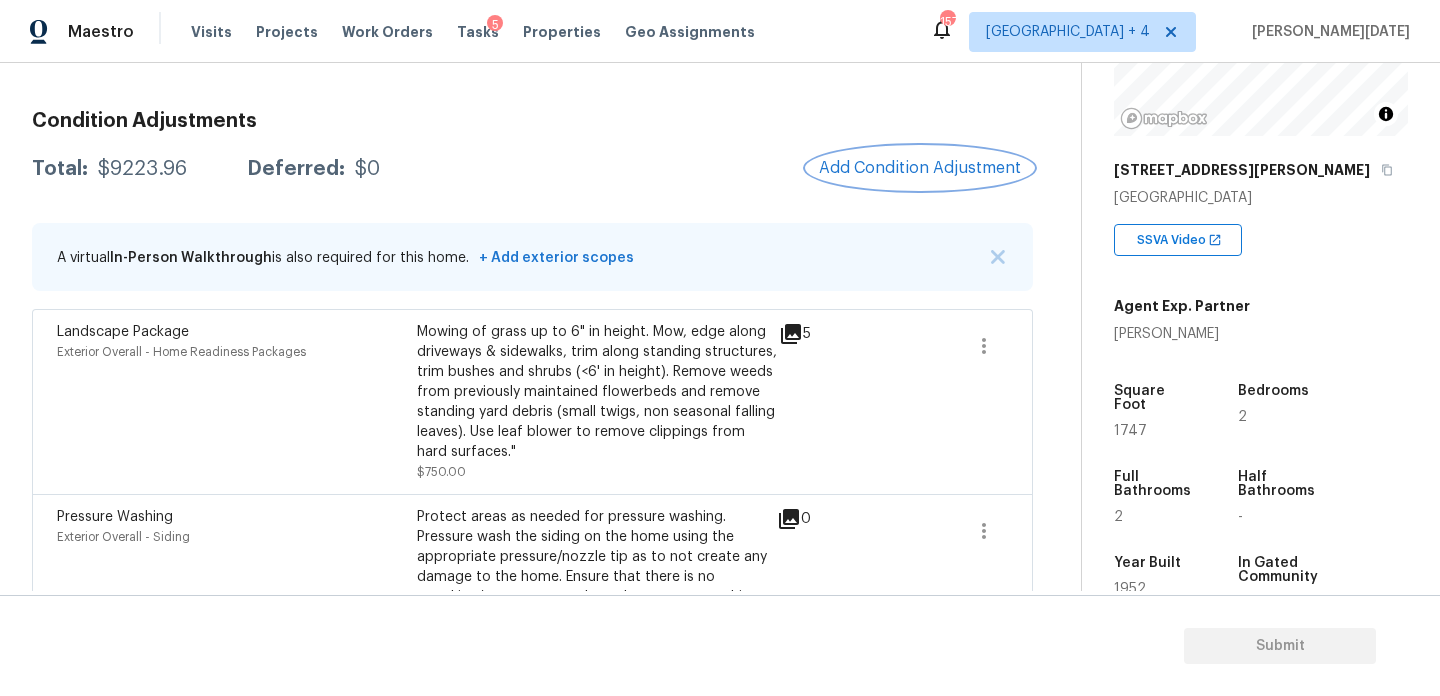 scroll, scrollTop: 241, scrollLeft: 0, axis: vertical 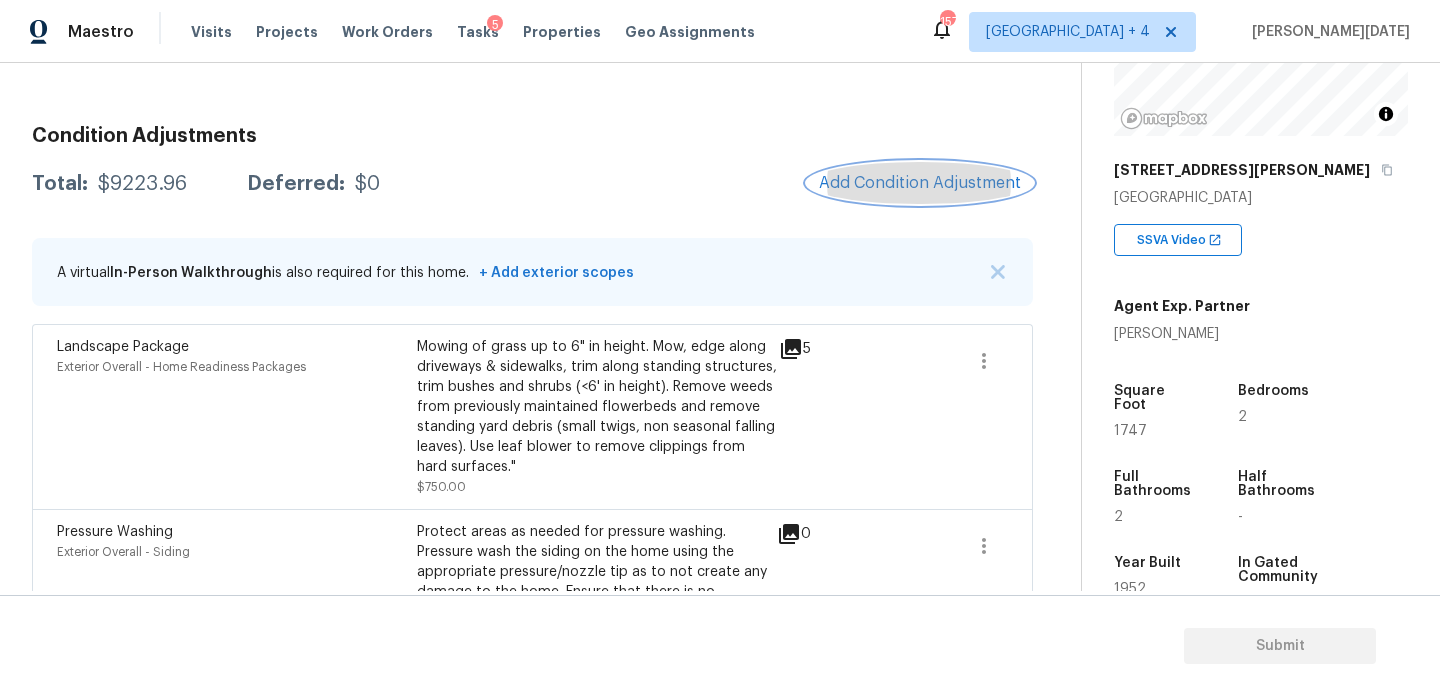 click on "Add Condition Adjustment" at bounding box center [920, 183] 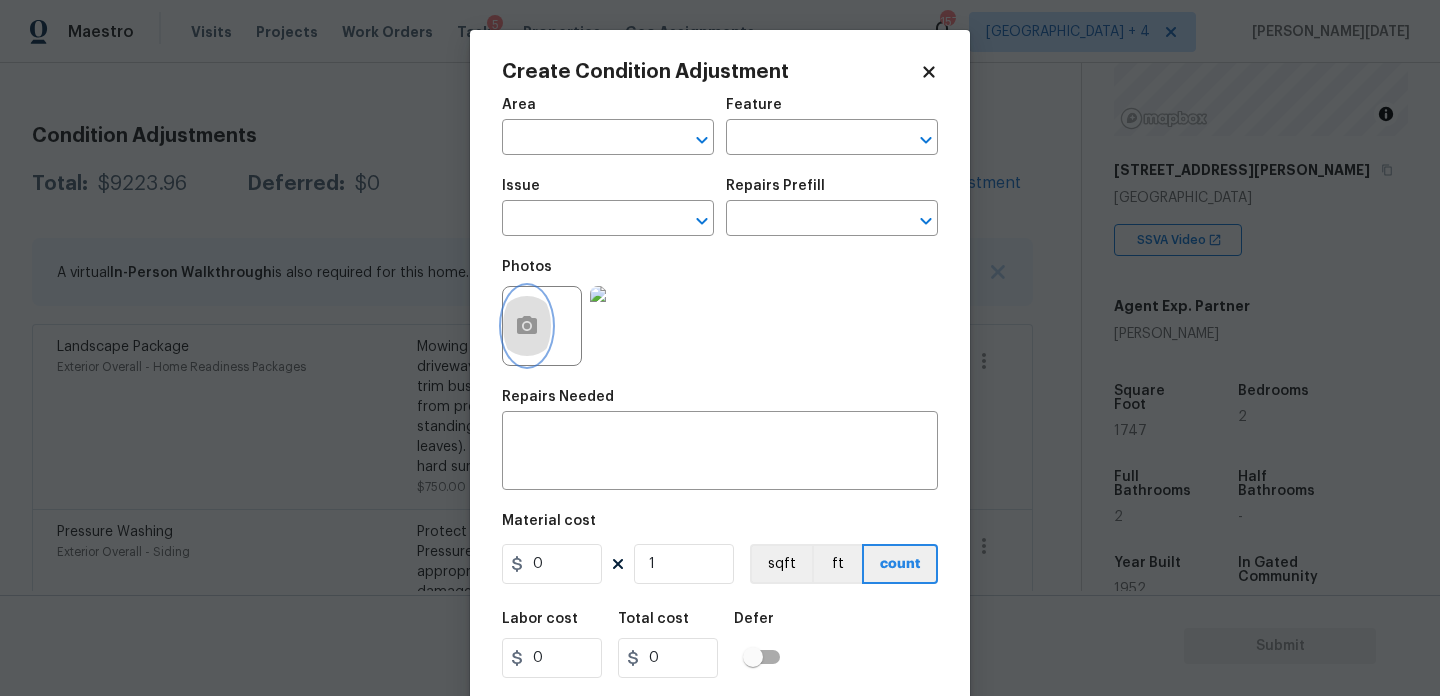 click 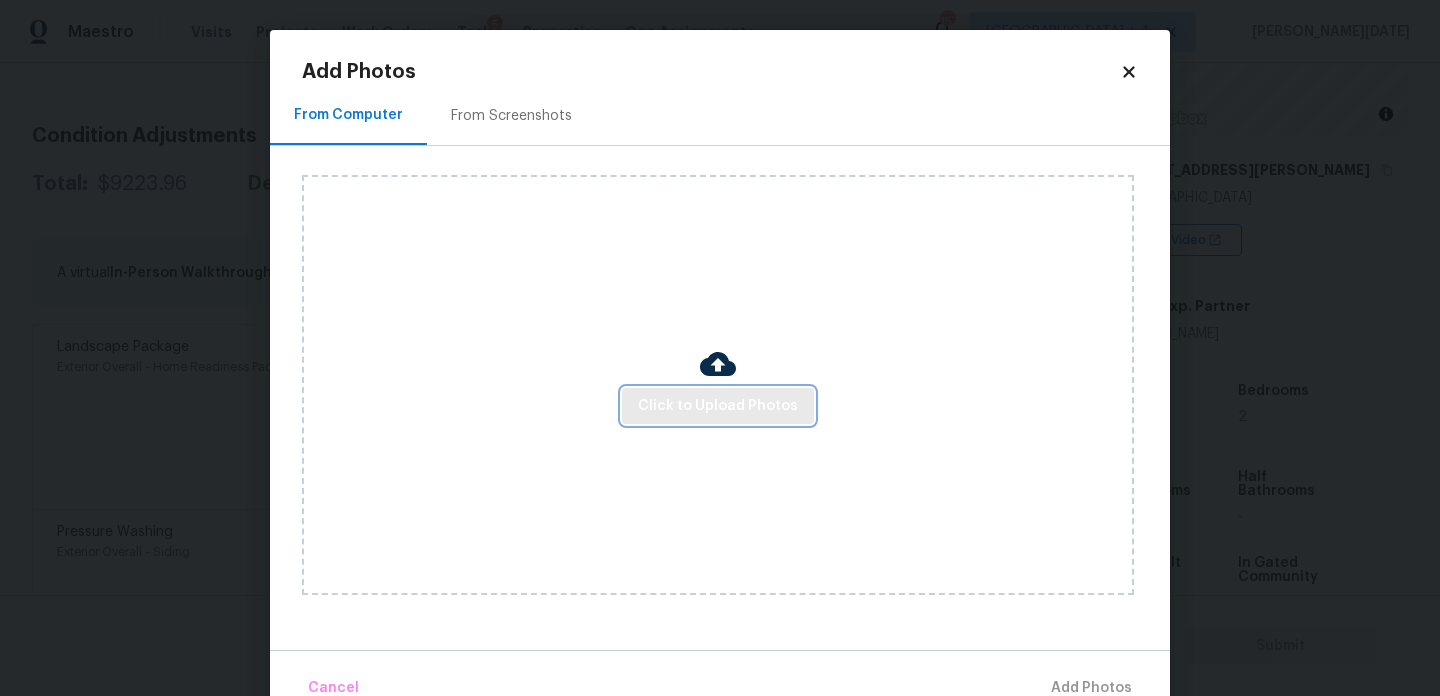 click on "Click to Upload Photos" at bounding box center (718, 406) 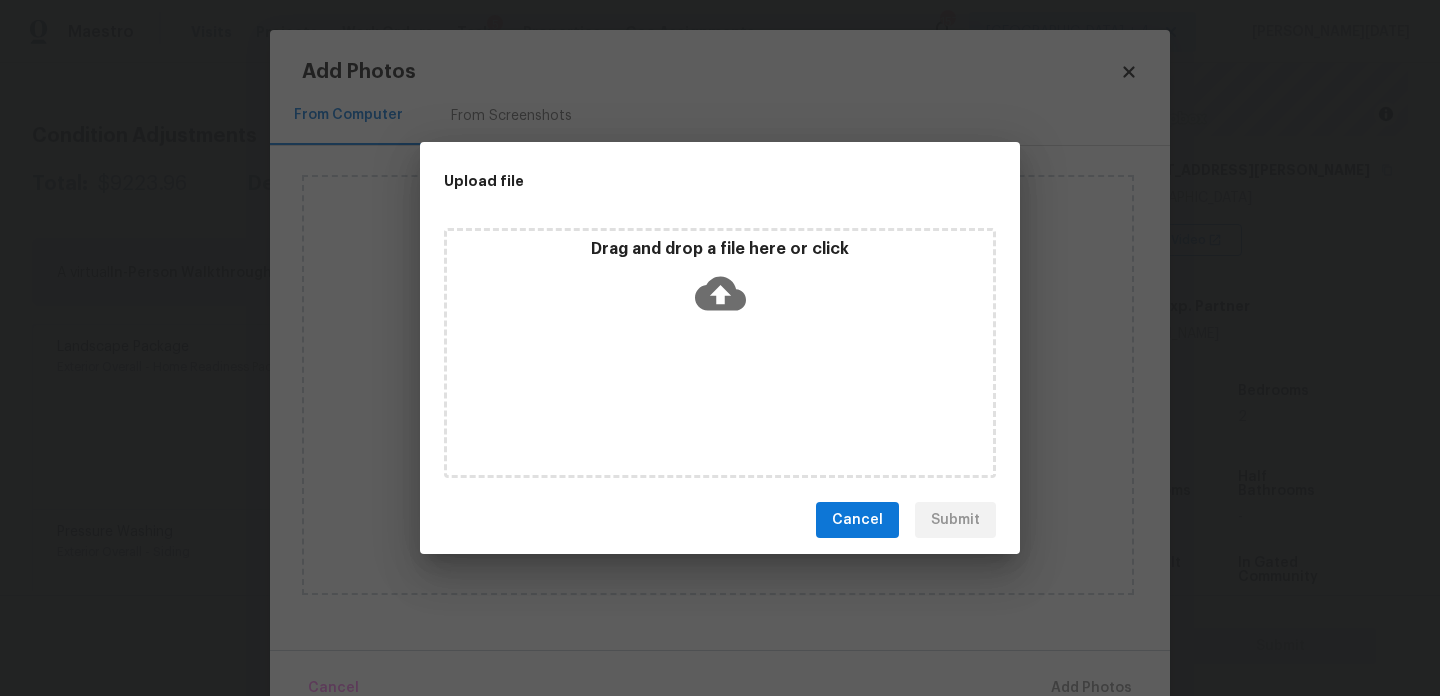 click on "Drag and drop a file here or click" at bounding box center (720, 353) 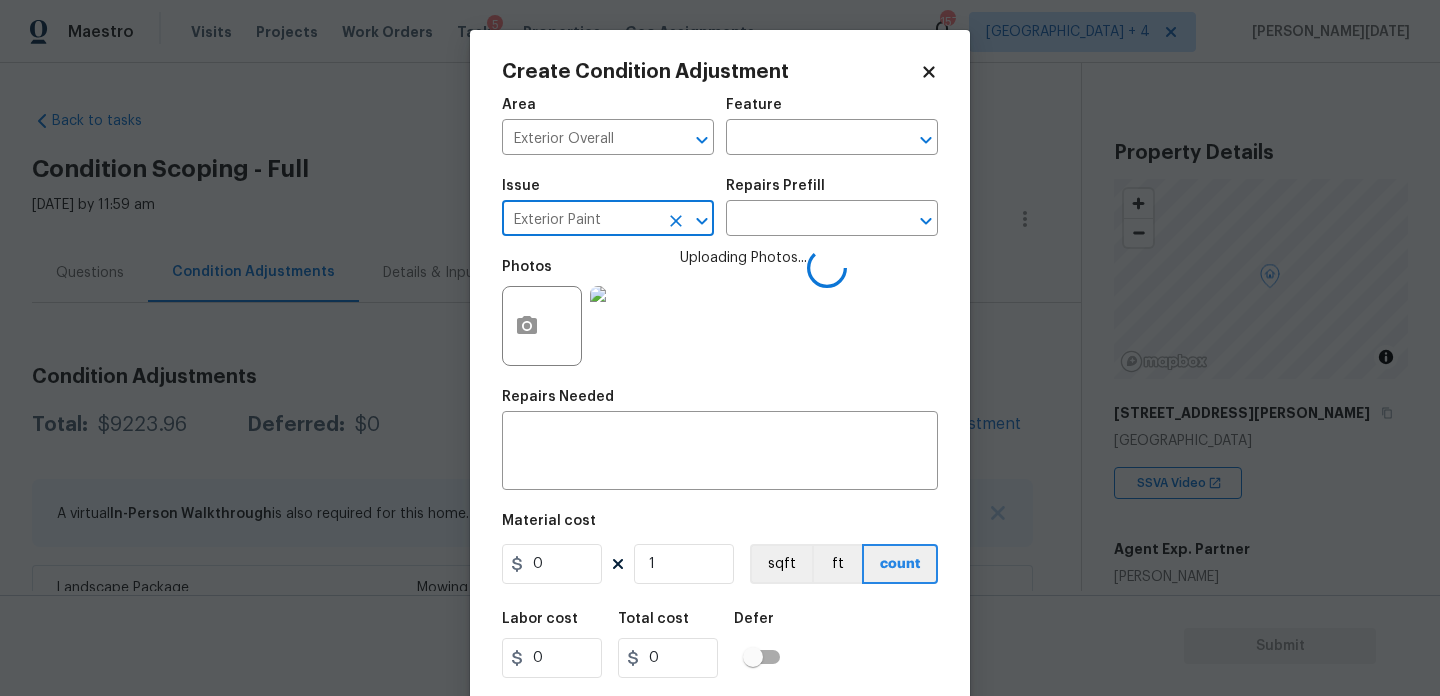 scroll, scrollTop: 0, scrollLeft: 0, axis: both 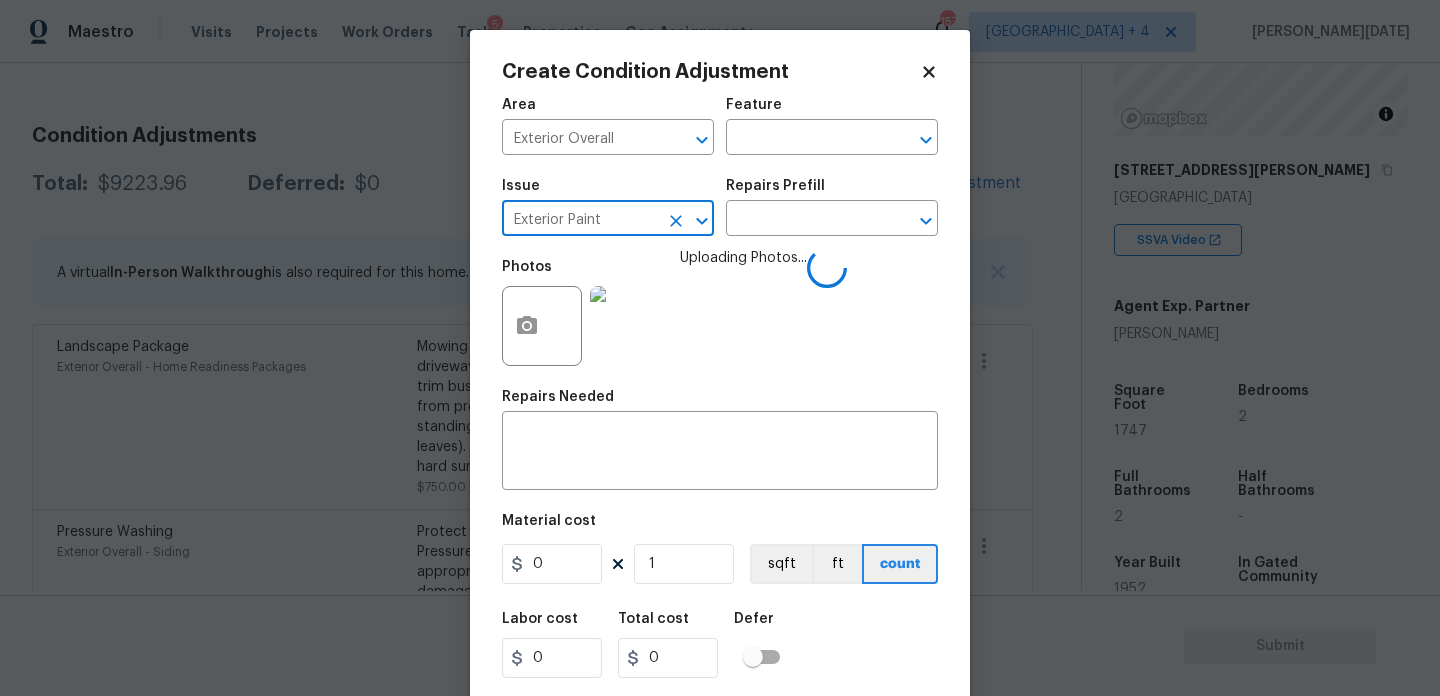 click 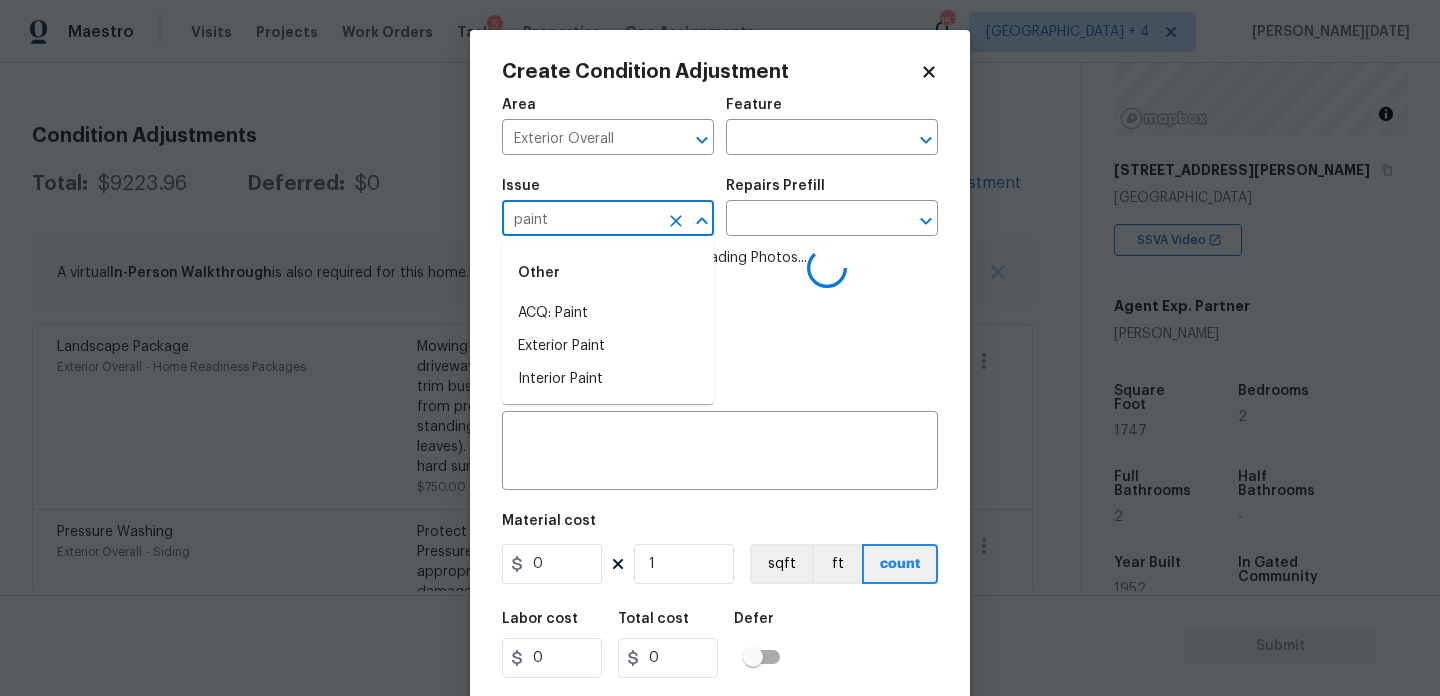 click on "ACQ: Paint" at bounding box center (608, 313) 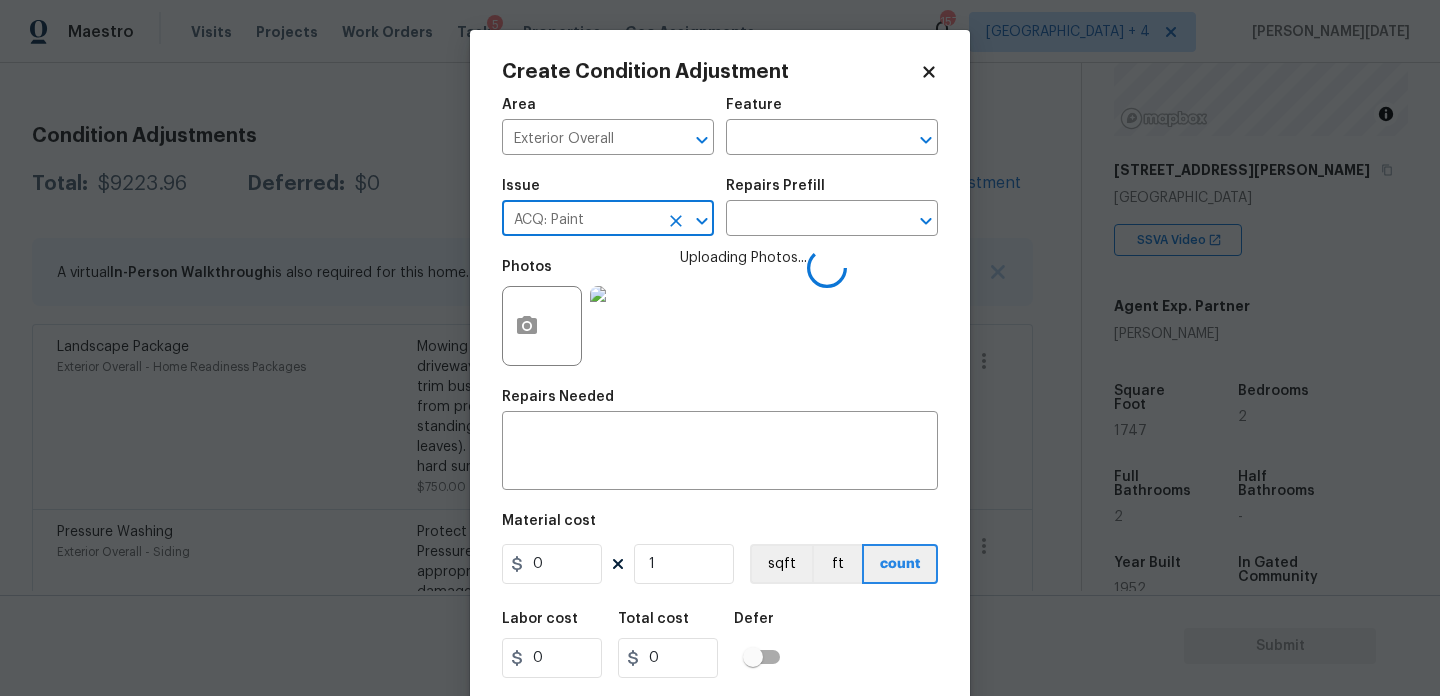 type on "ACQ: Paint" 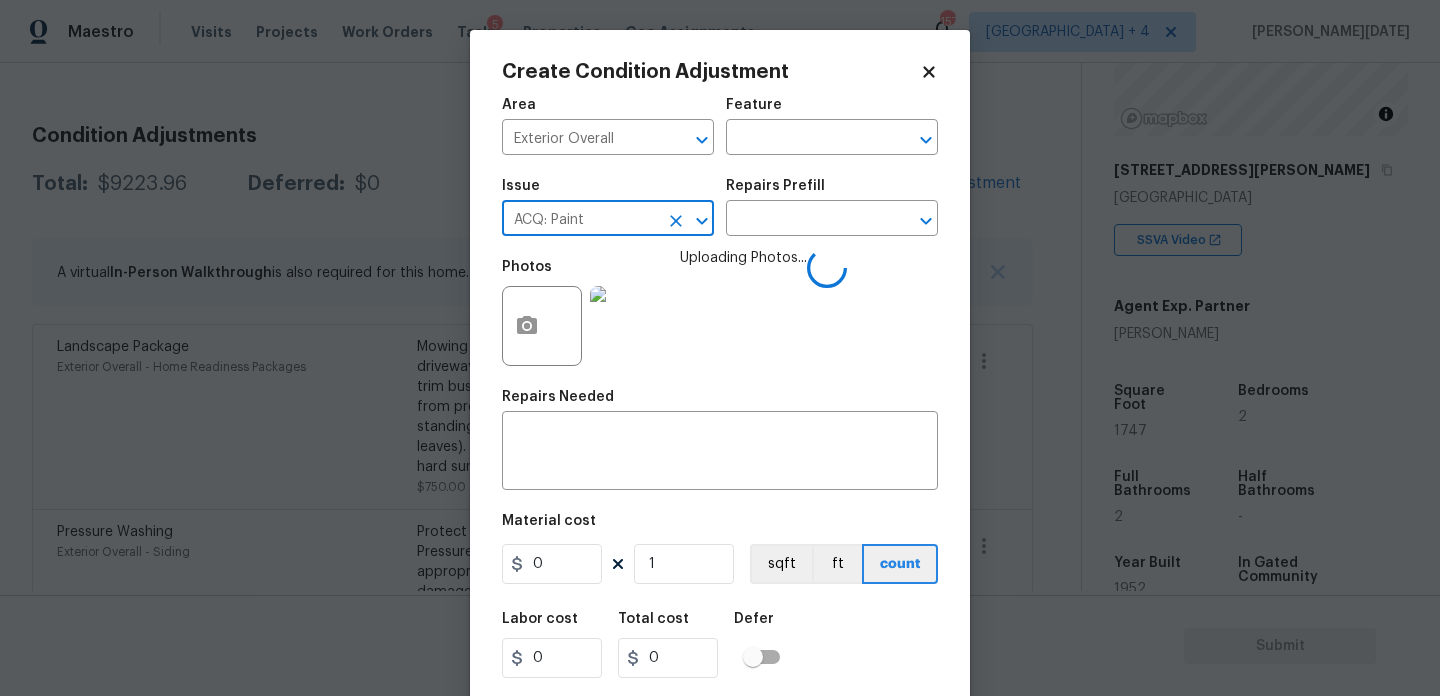 click on "Issue ACQ: Paint ​ Repairs Prefill ​" at bounding box center [720, 207] 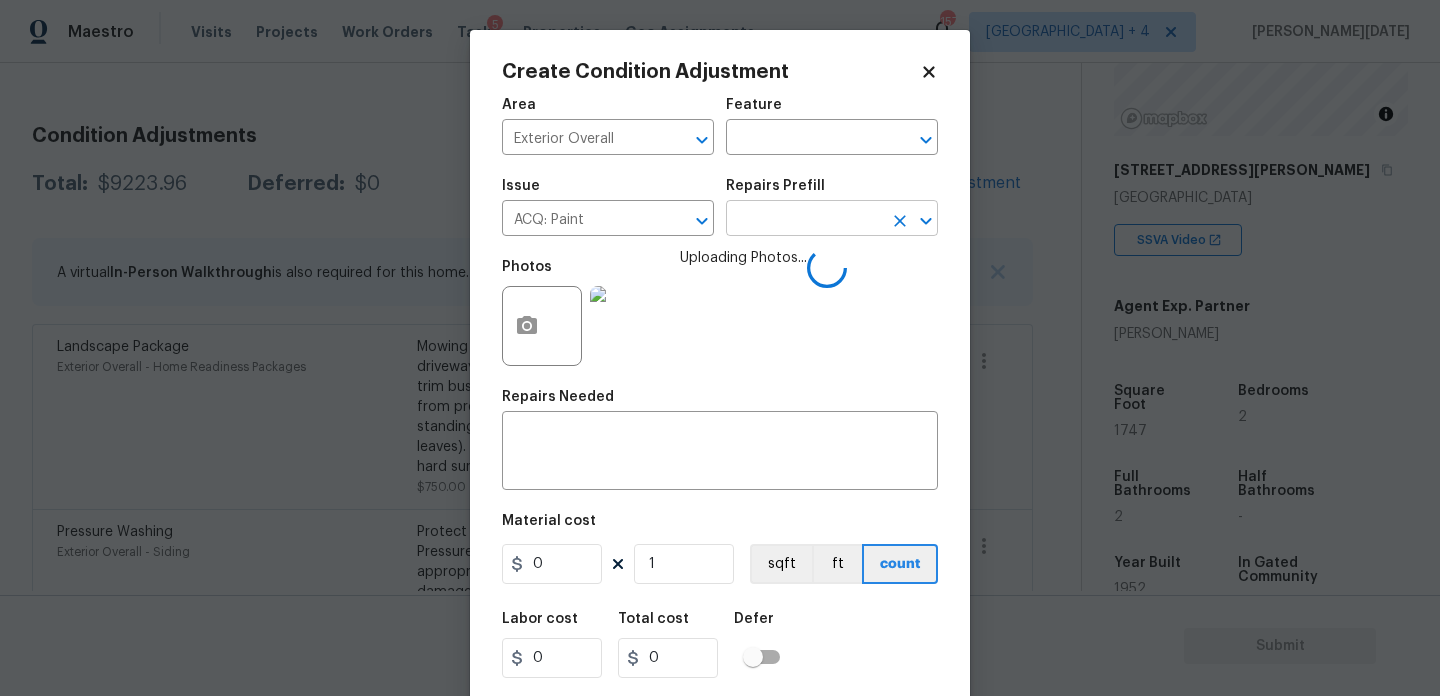 click at bounding box center (804, 220) 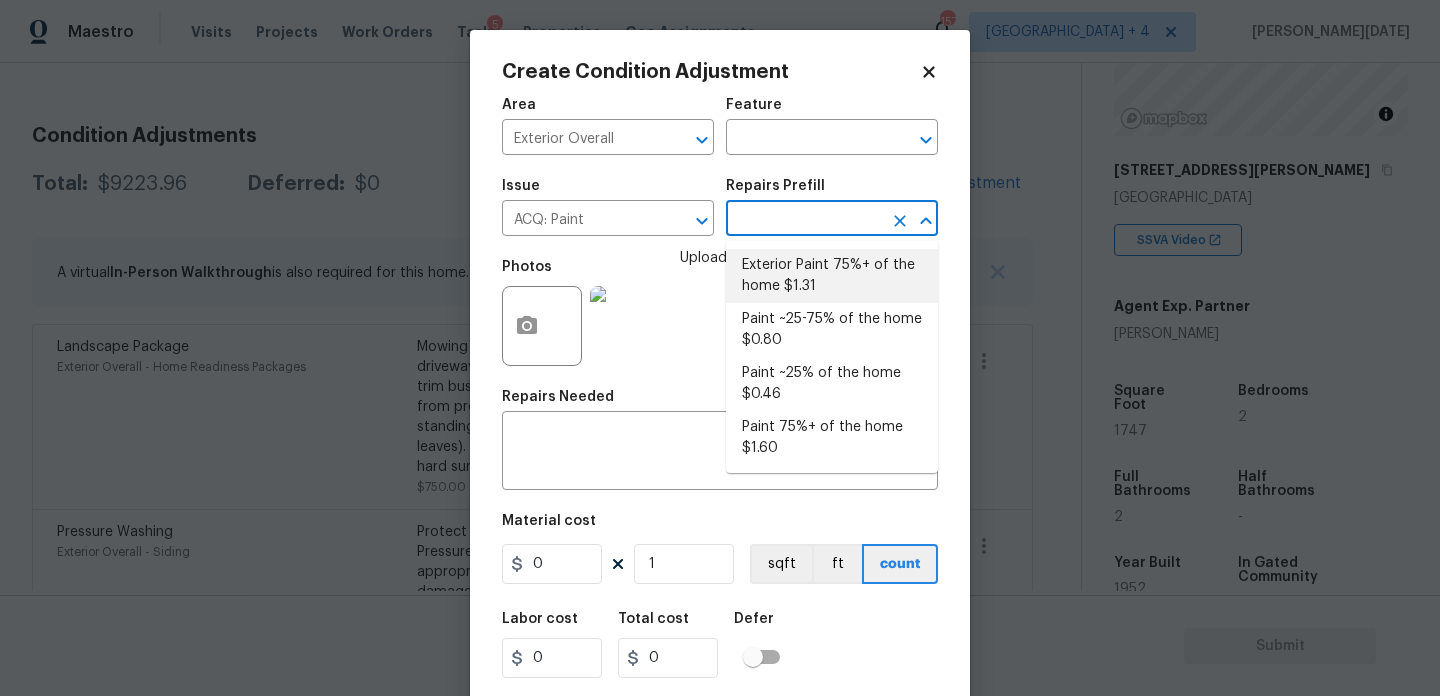 click on "Exterior Paint 75%+ of the home $1.31" at bounding box center (832, 276) 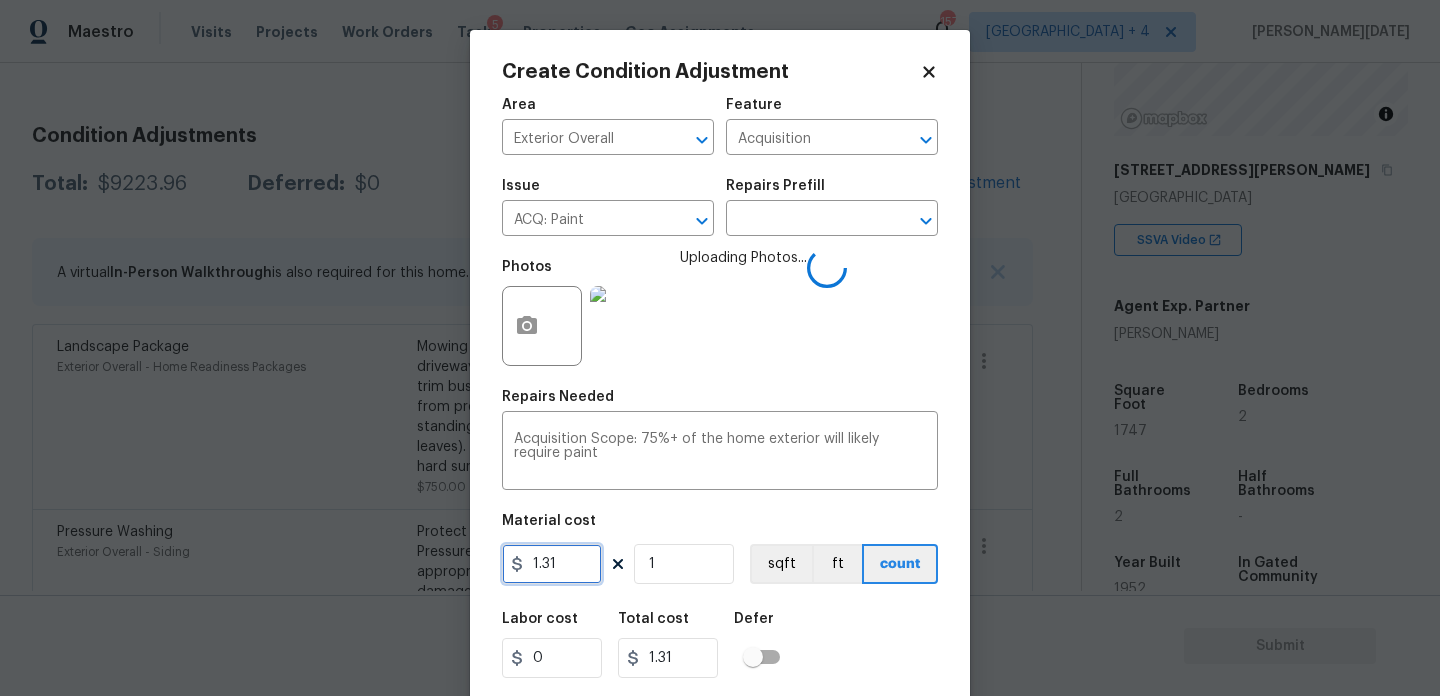 click on "1.31" at bounding box center (552, 564) 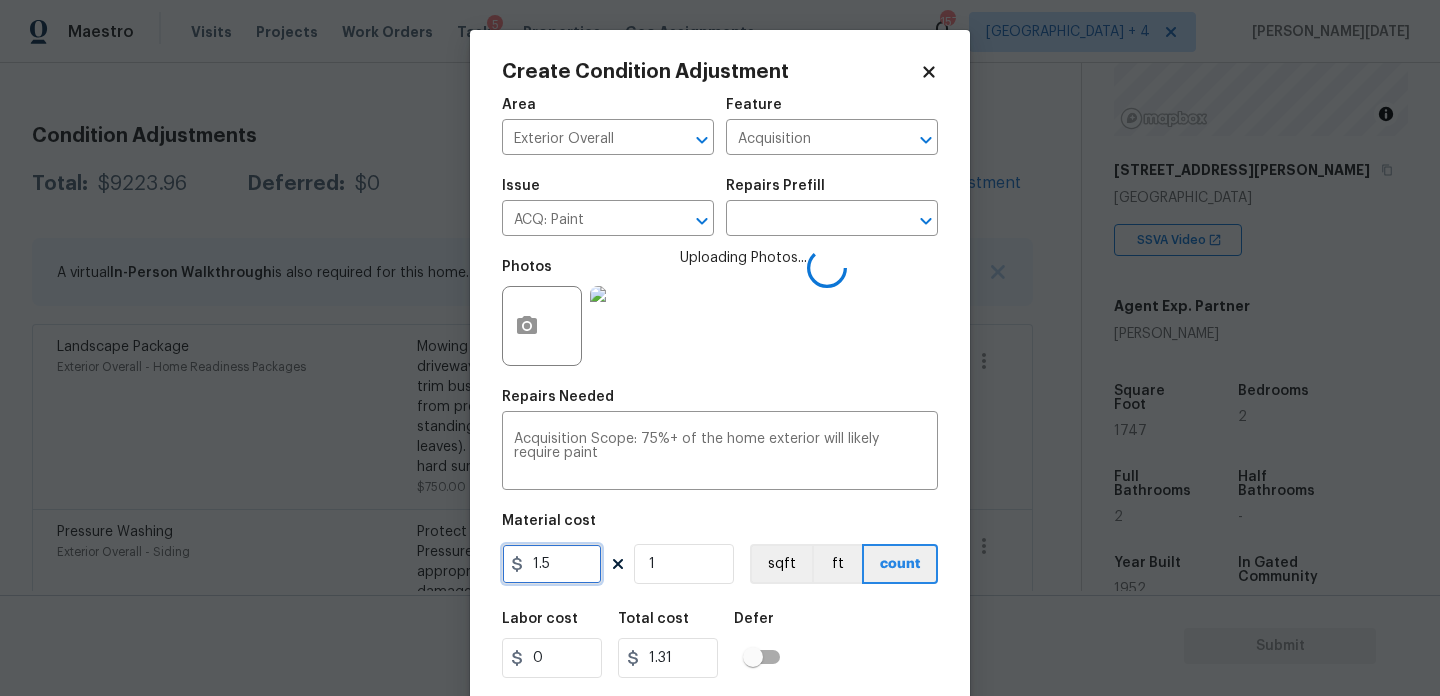 type on "1.5" 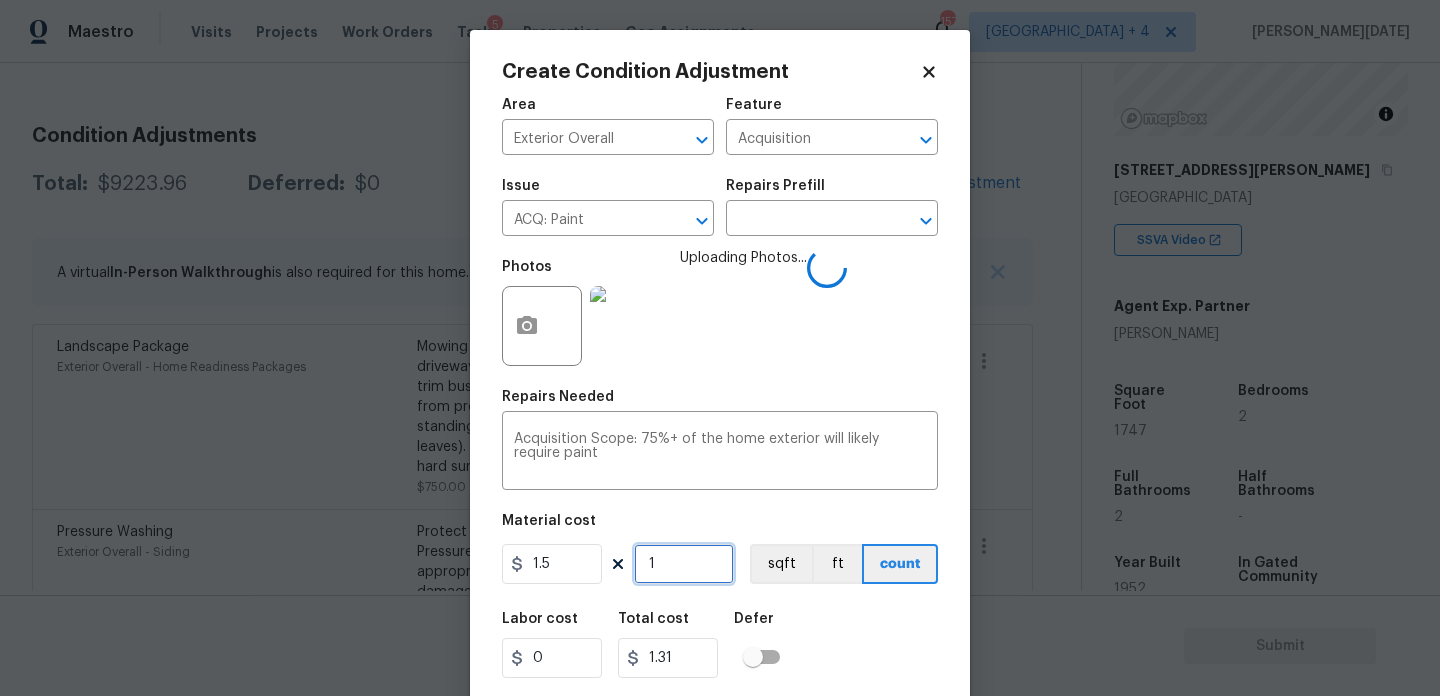 type on "1.5" 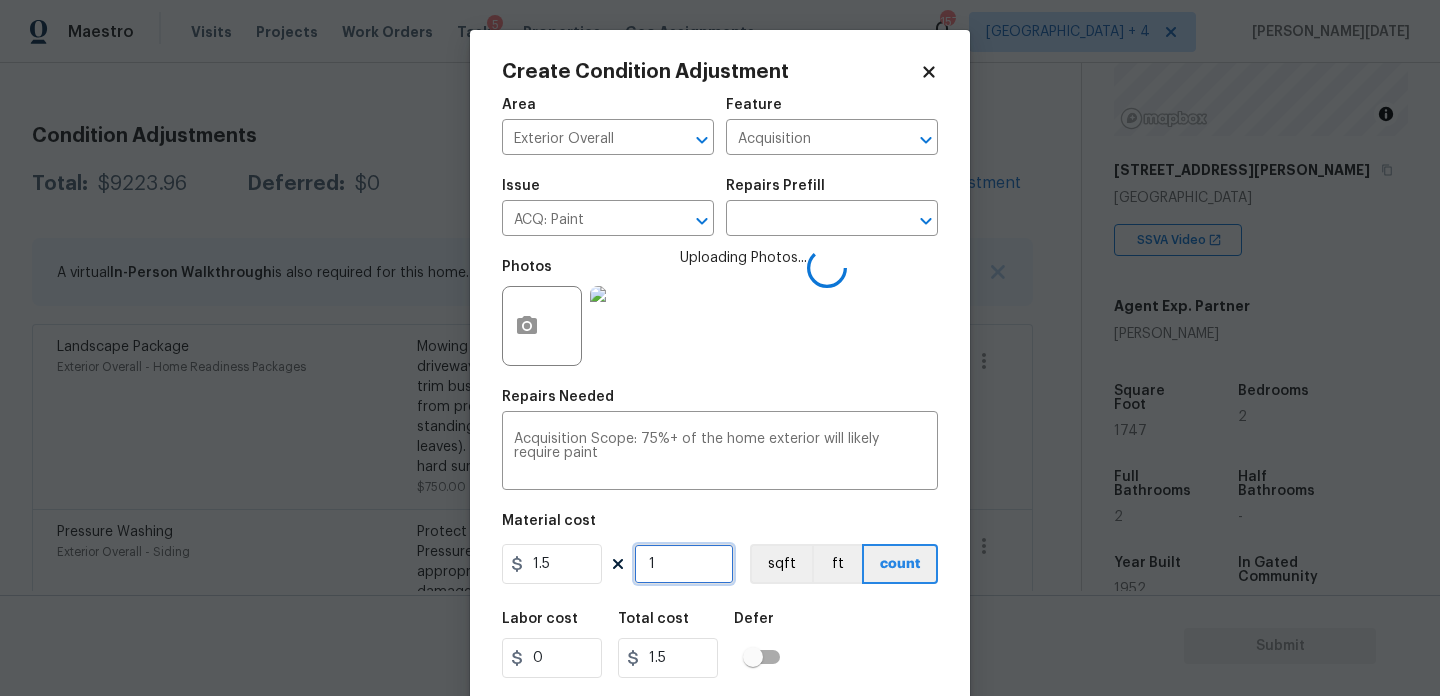 click on "1" at bounding box center [684, 564] 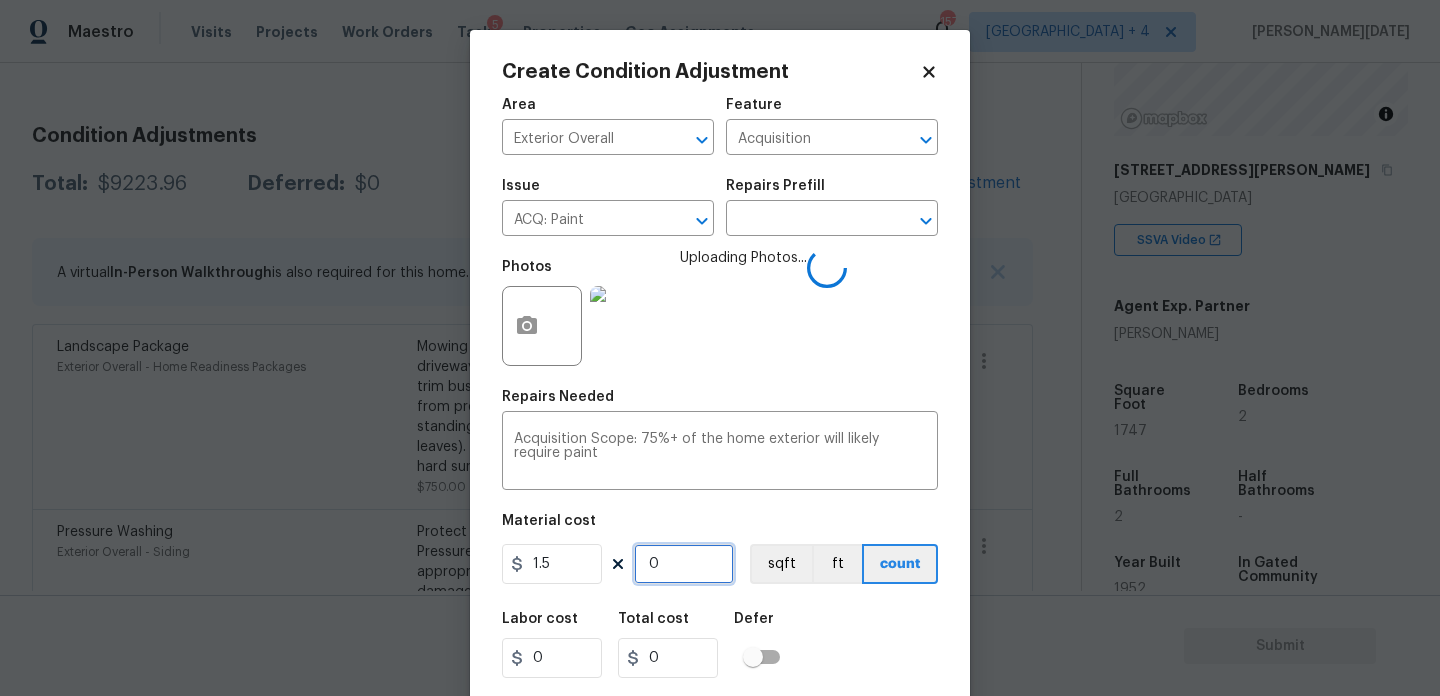 paste on "1747" 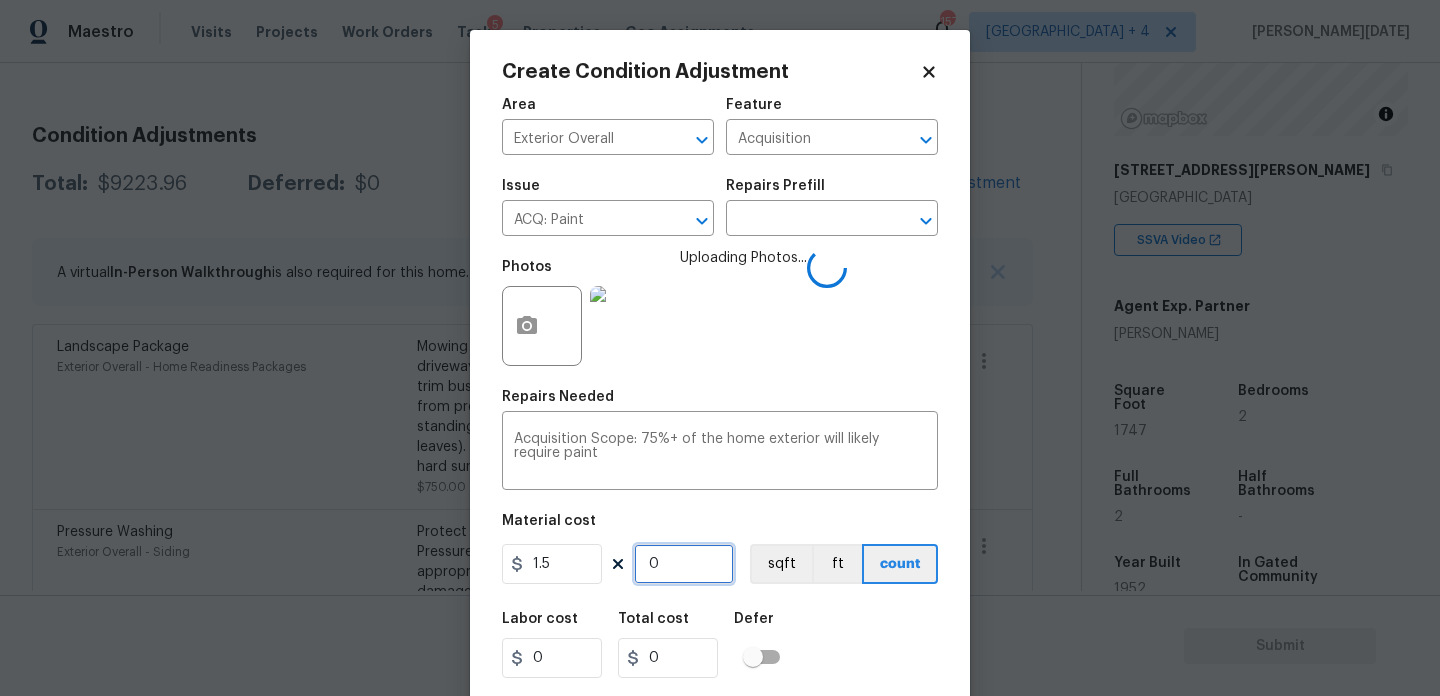 type on "2620.5" 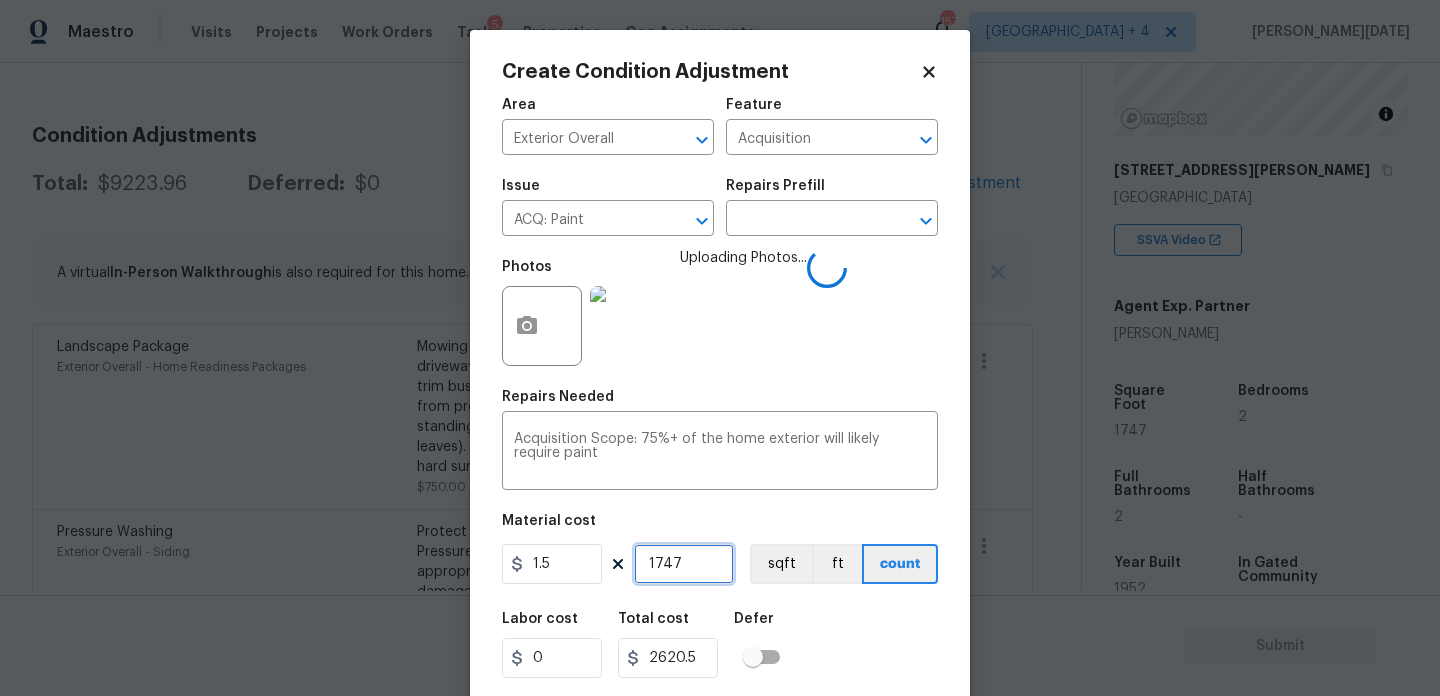 type on "1747" 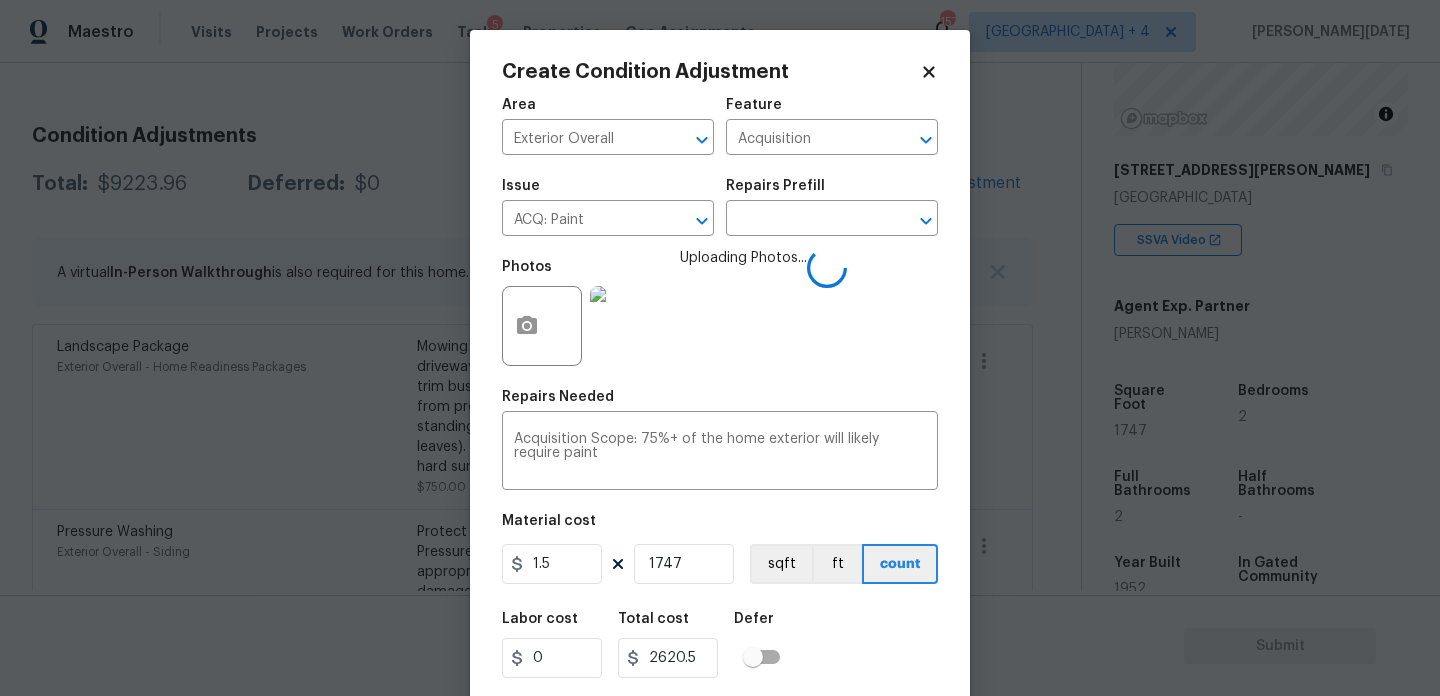 click on "Uploading Photos..." at bounding box center [743, 313] 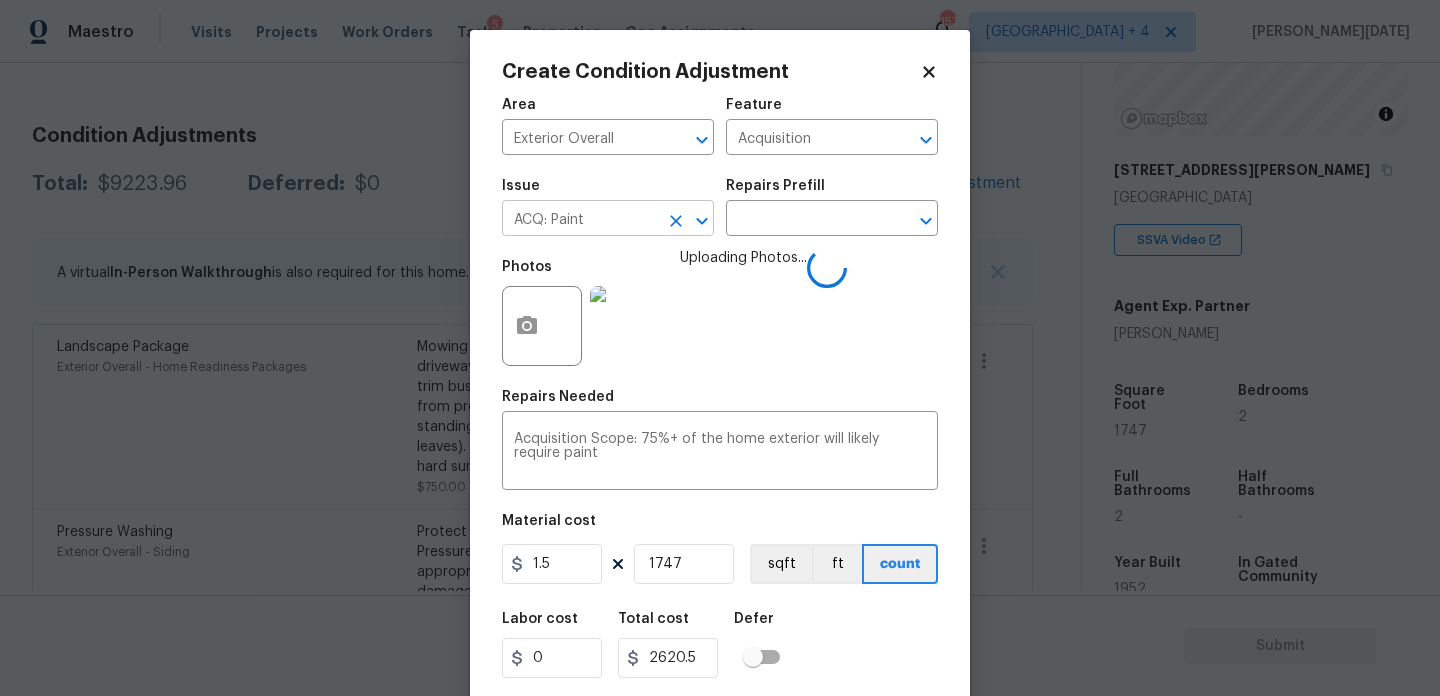 click 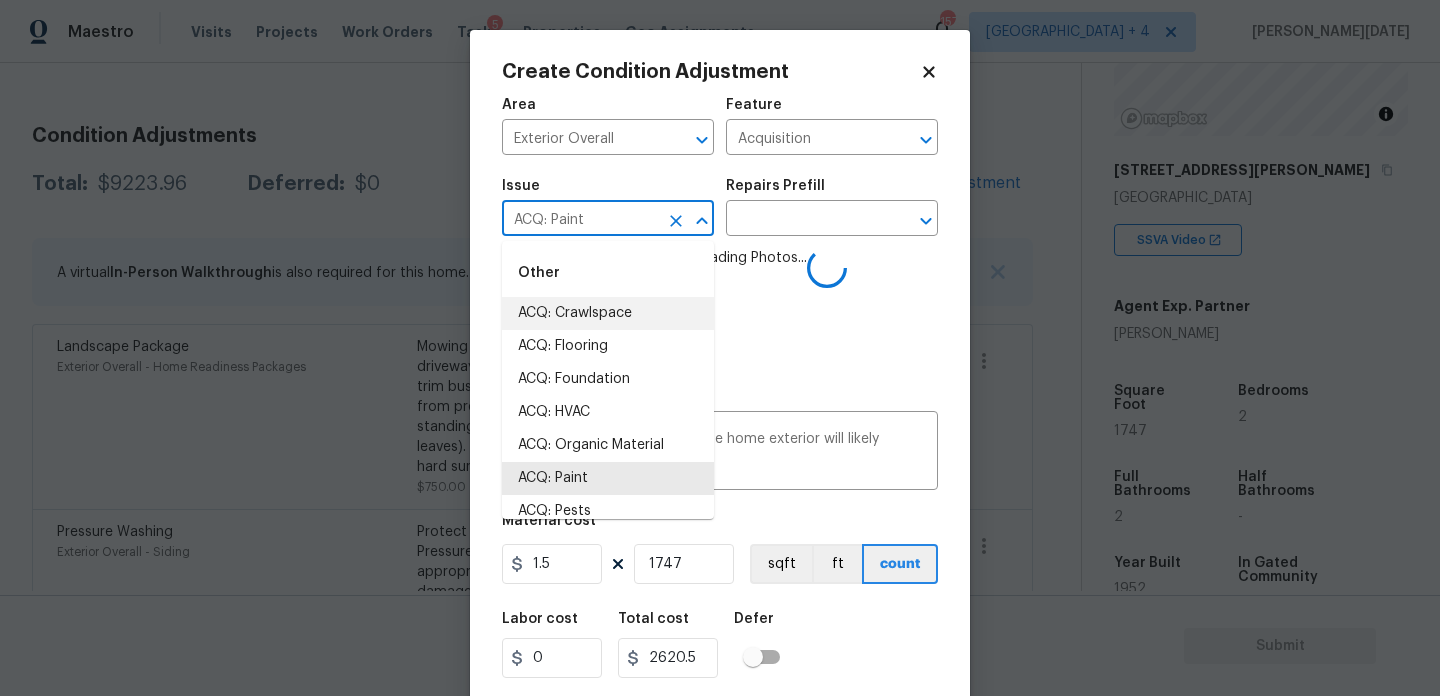 click 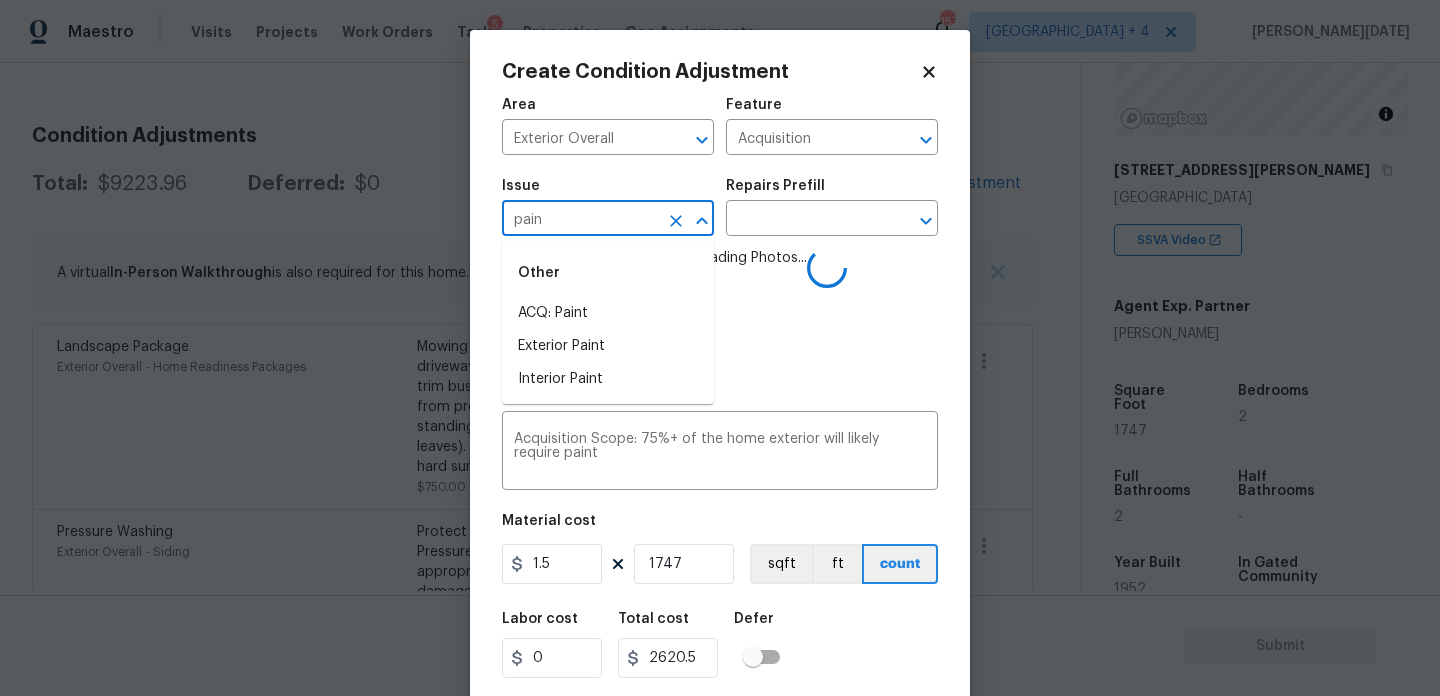 type on "paint" 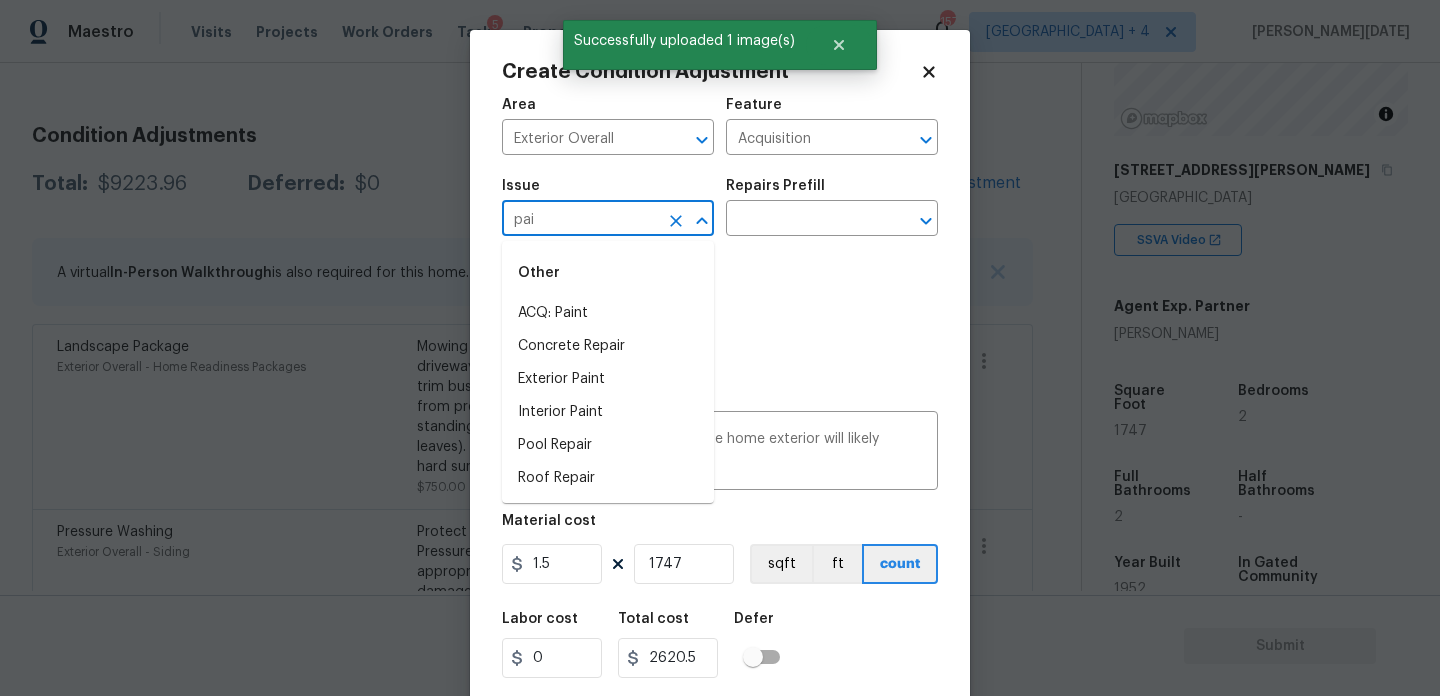 type on "pain" 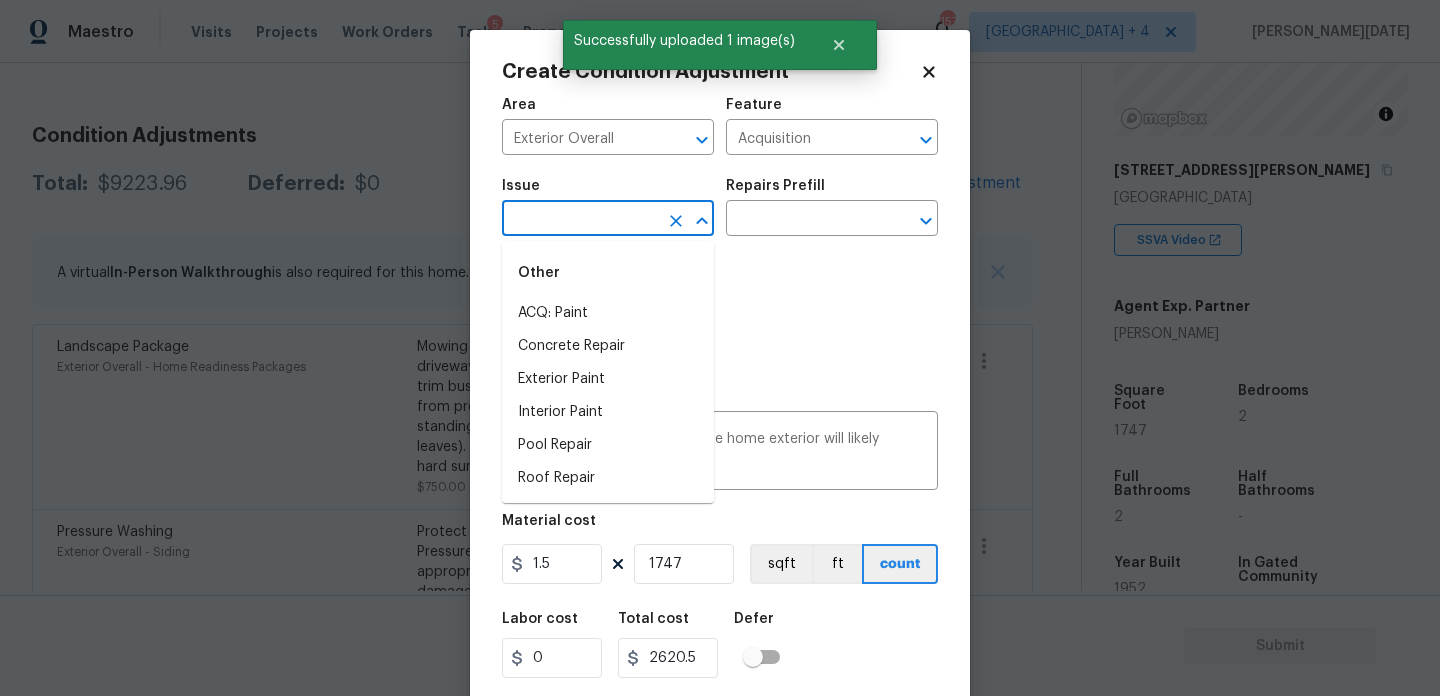 type on "t" 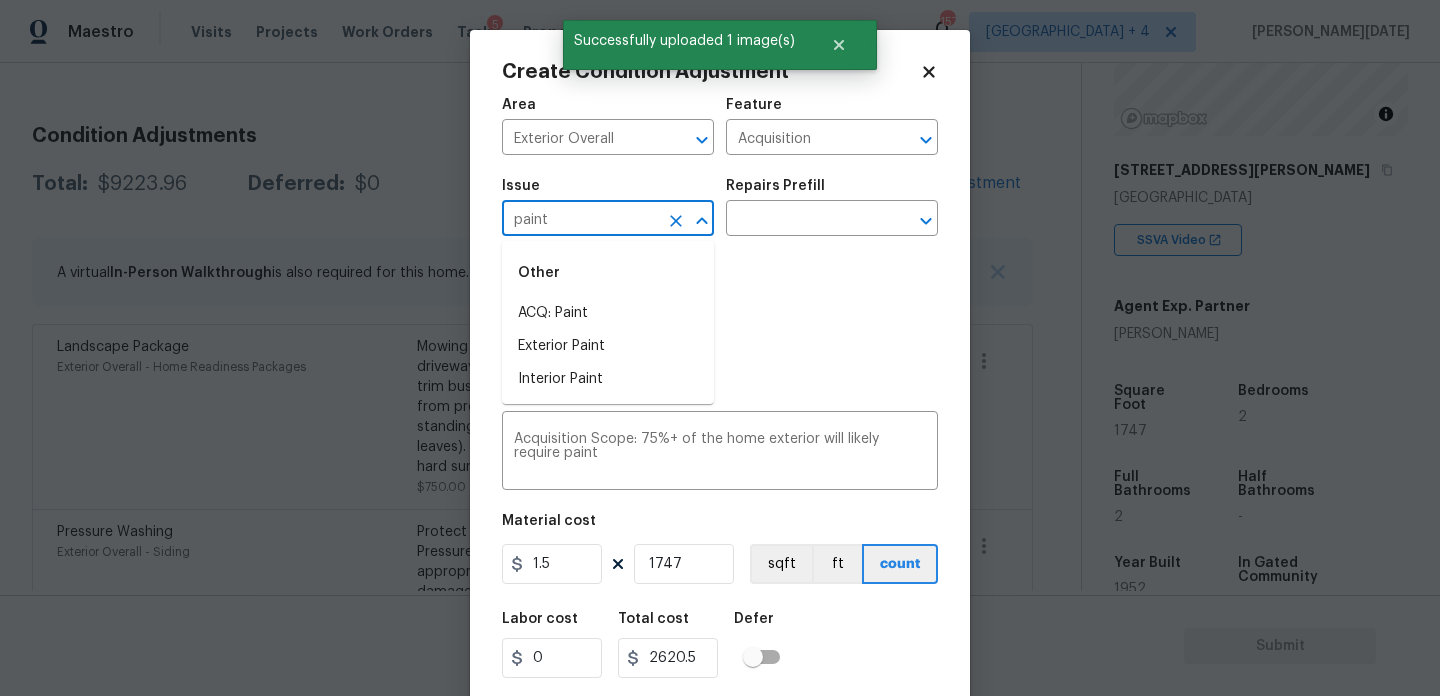 click on "Exterior Paint" at bounding box center [608, 346] 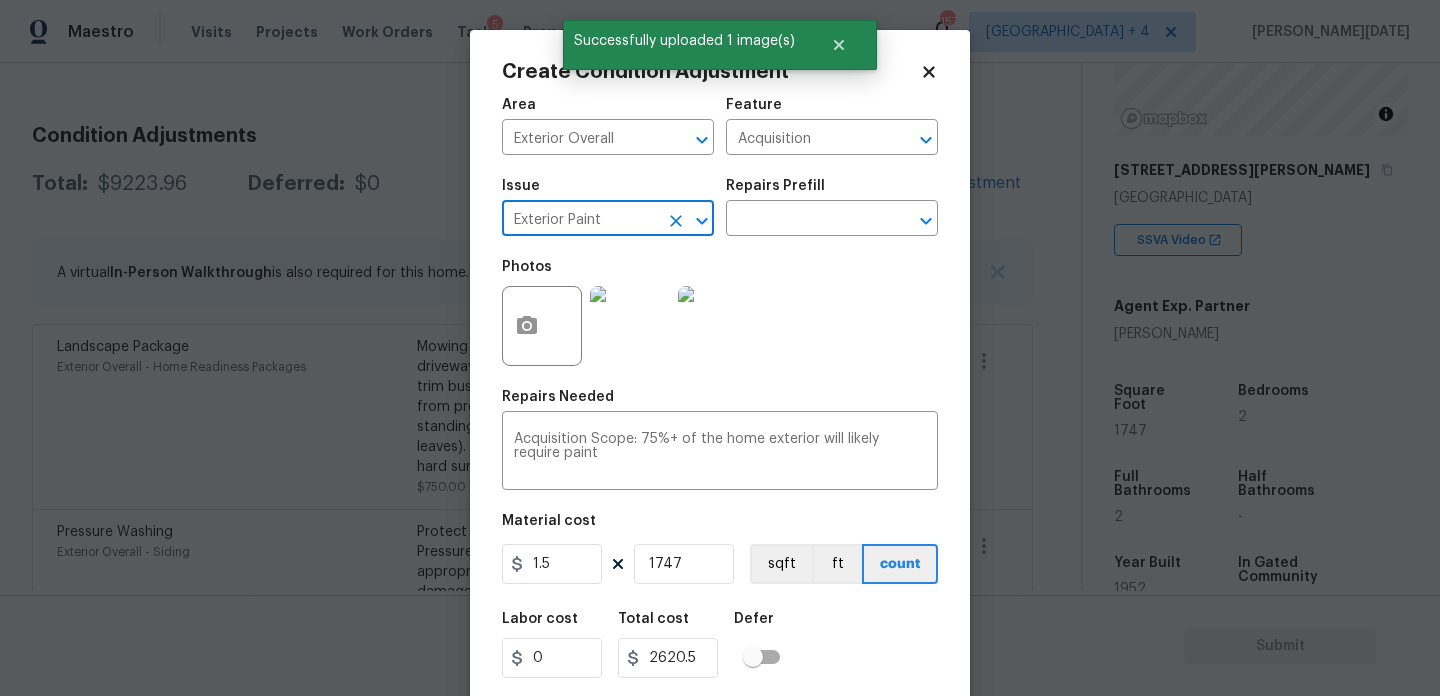 scroll, scrollTop: 51, scrollLeft: 0, axis: vertical 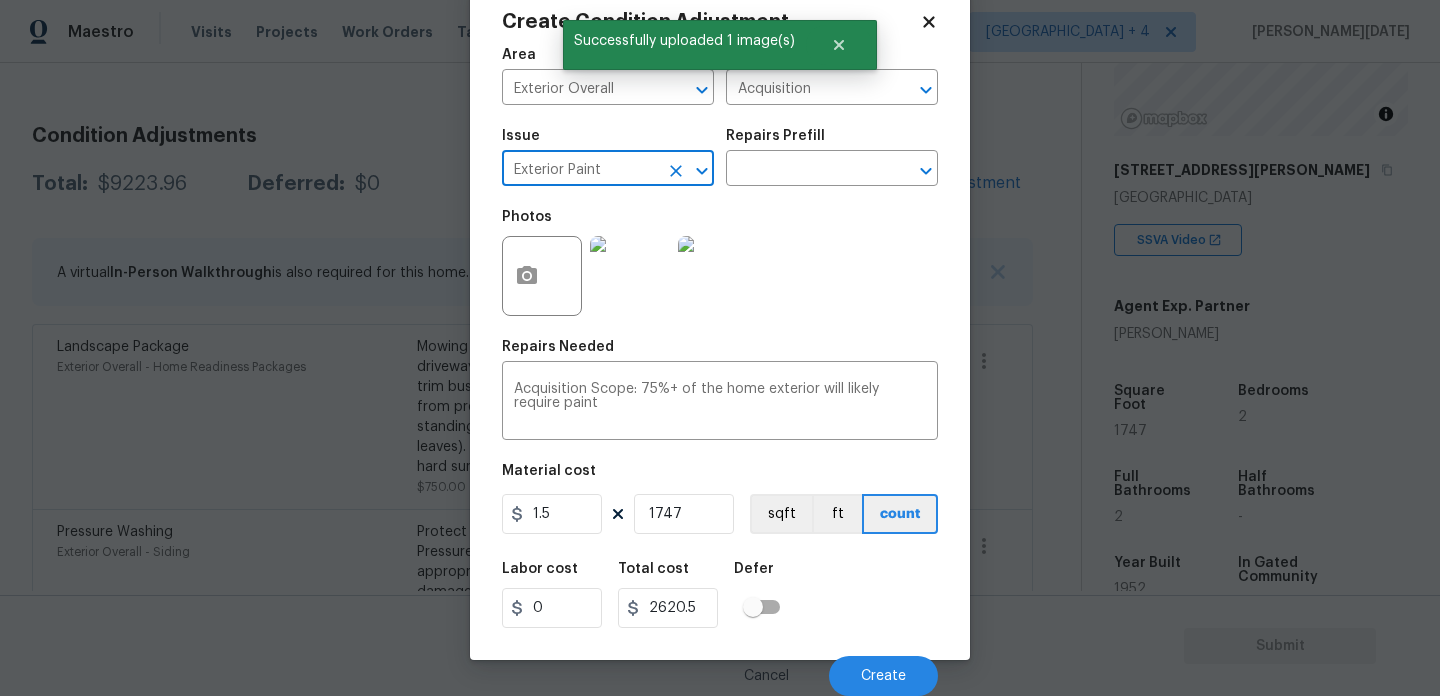 type on "Exterior Paint" 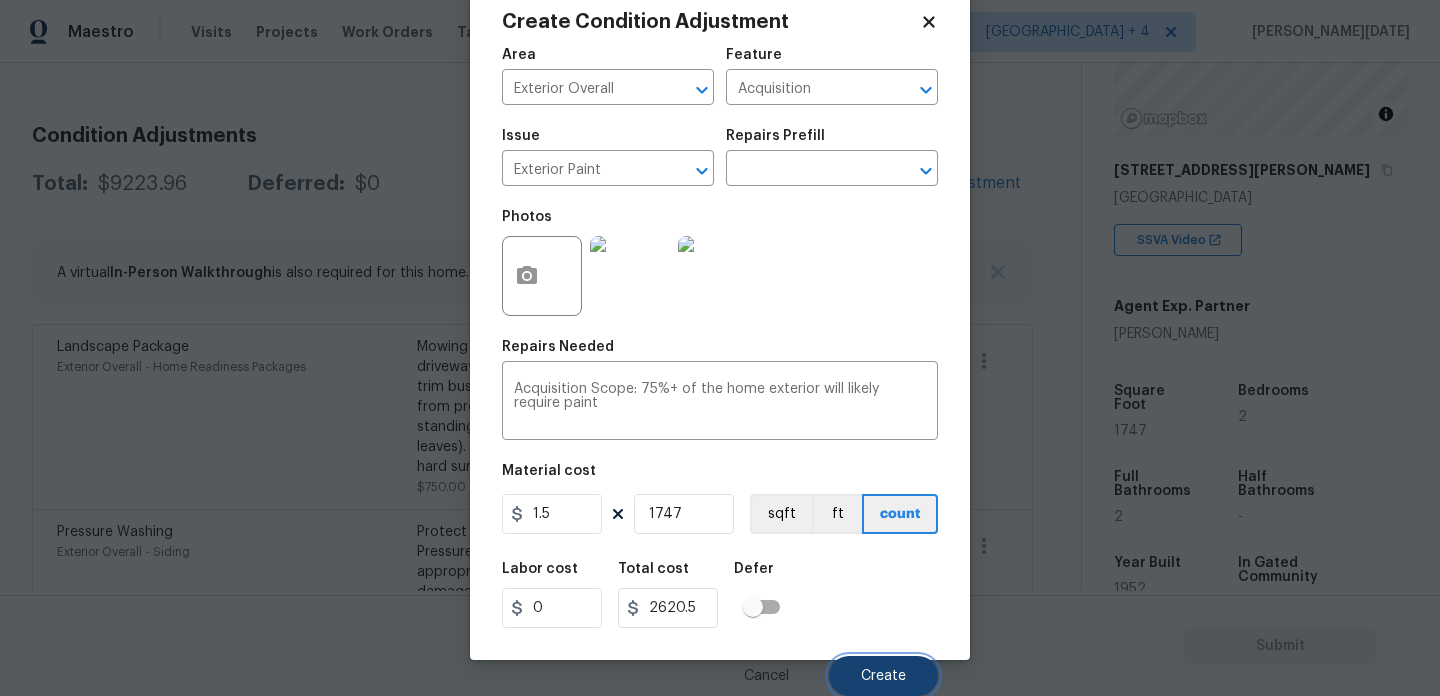 click on "Create" at bounding box center [883, 676] 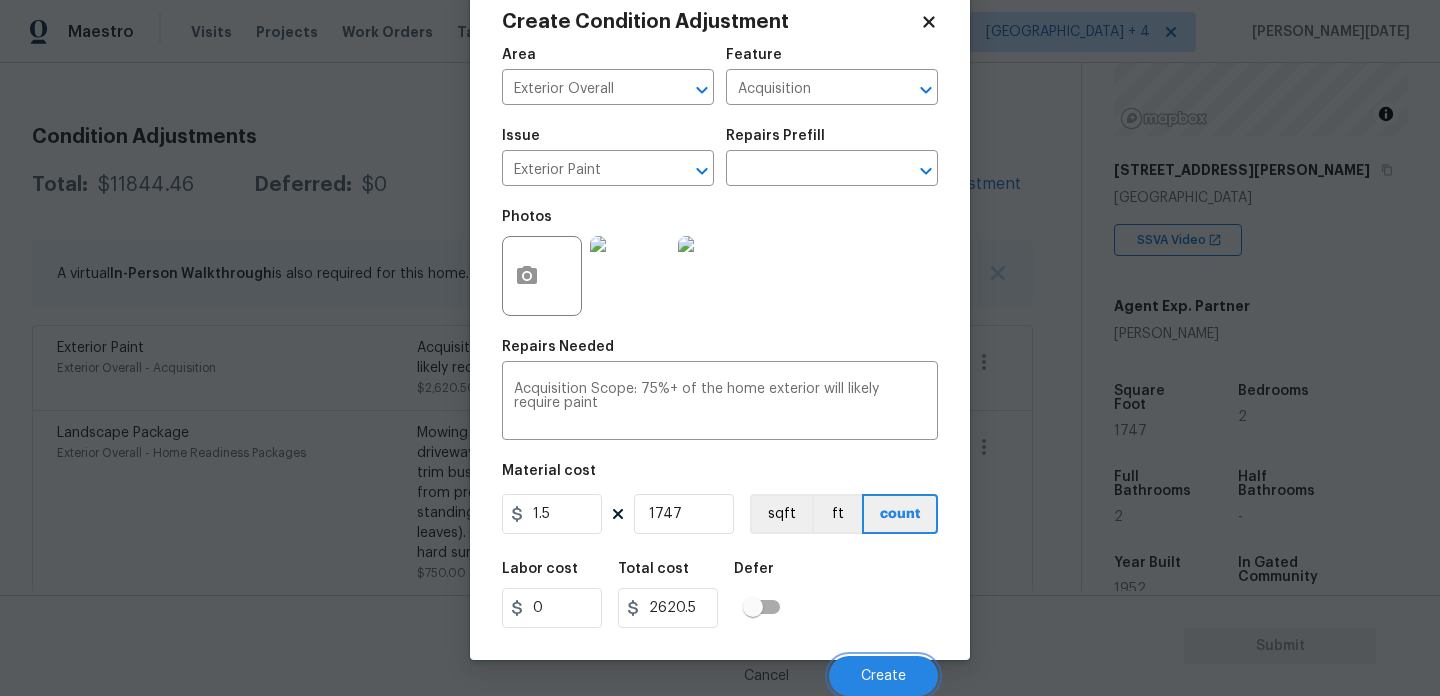 scroll, scrollTop: 241, scrollLeft: 0, axis: vertical 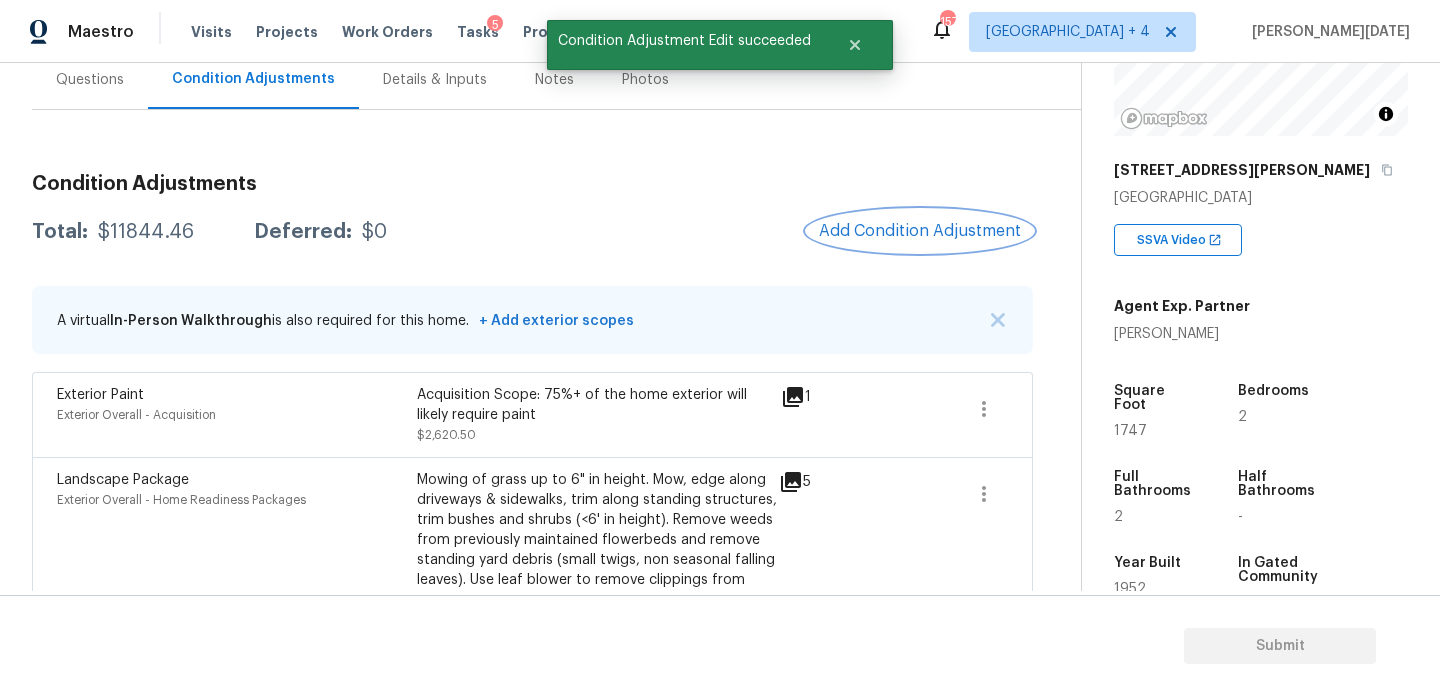 click on "Add Condition Adjustment" at bounding box center (920, 231) 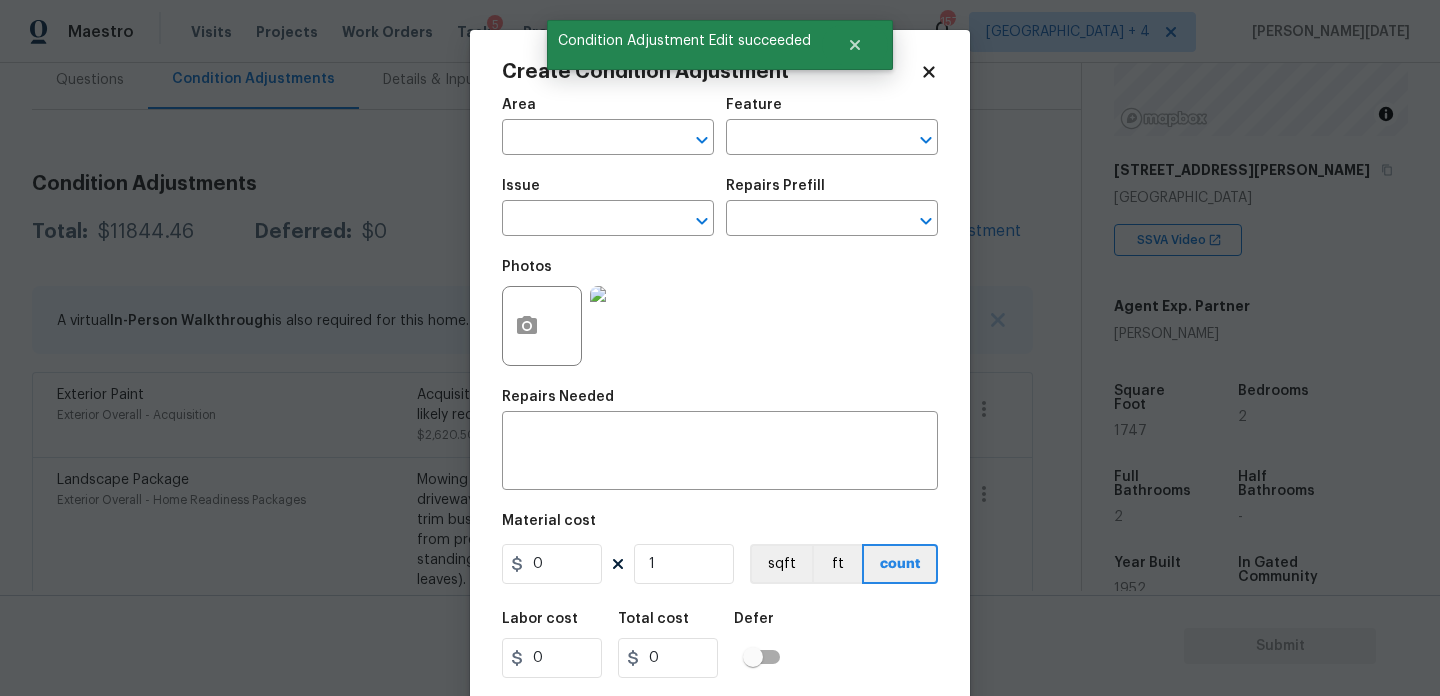 click on "Area ​" at bounding box center (608, 126) 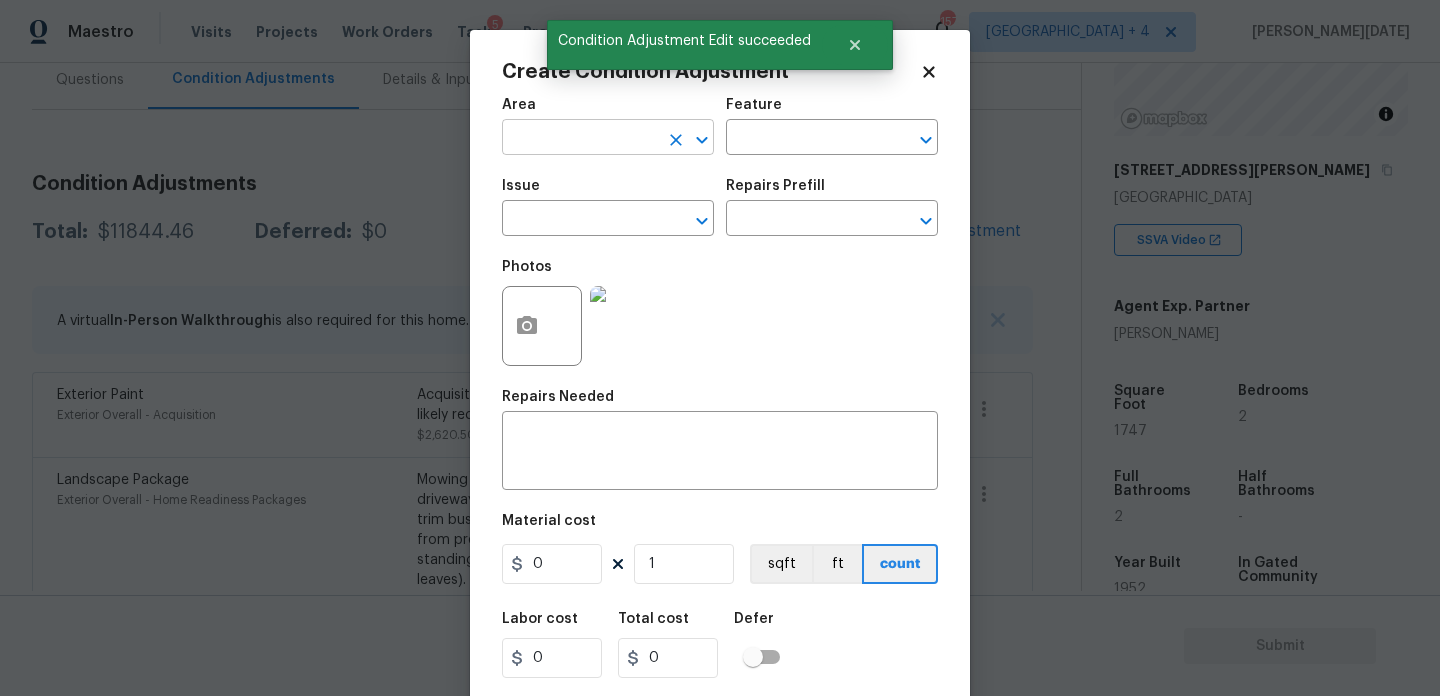 click at bounding box center [580, 139] 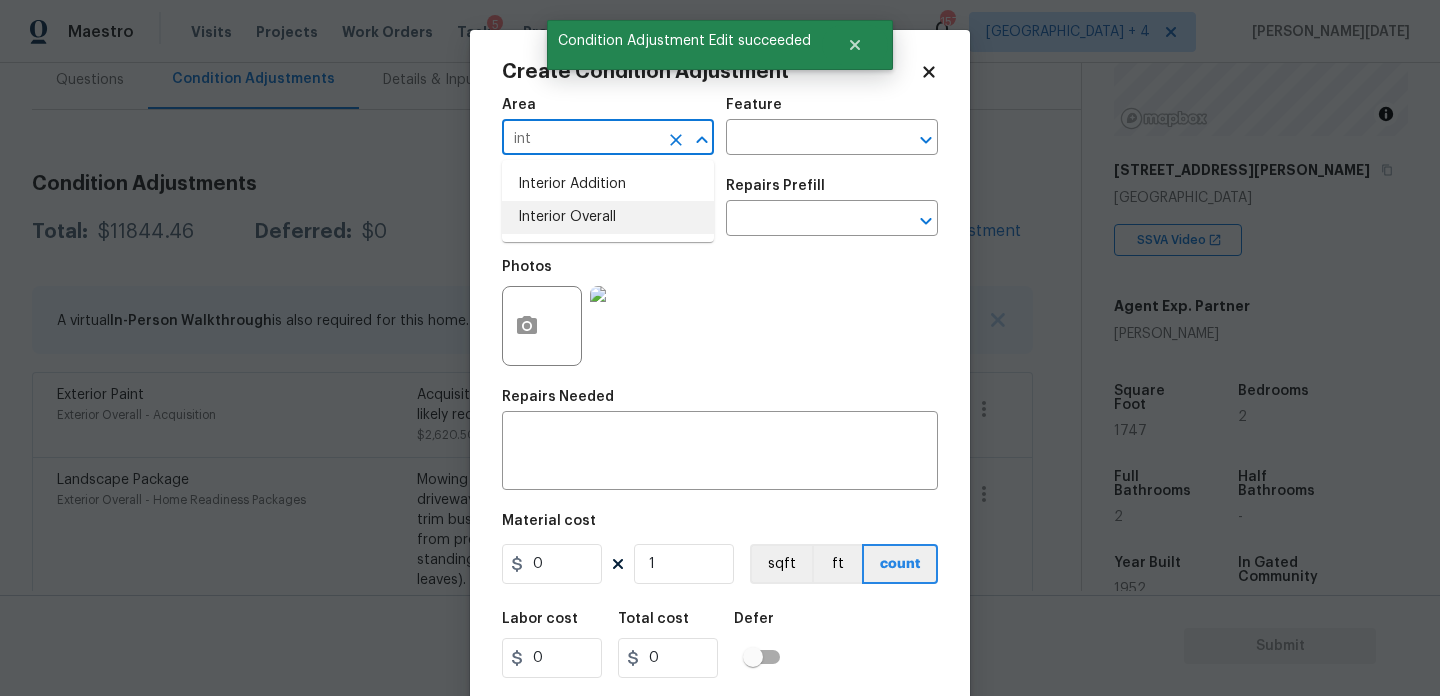 click on "Interior Overall" at bounding box center (608, 217) 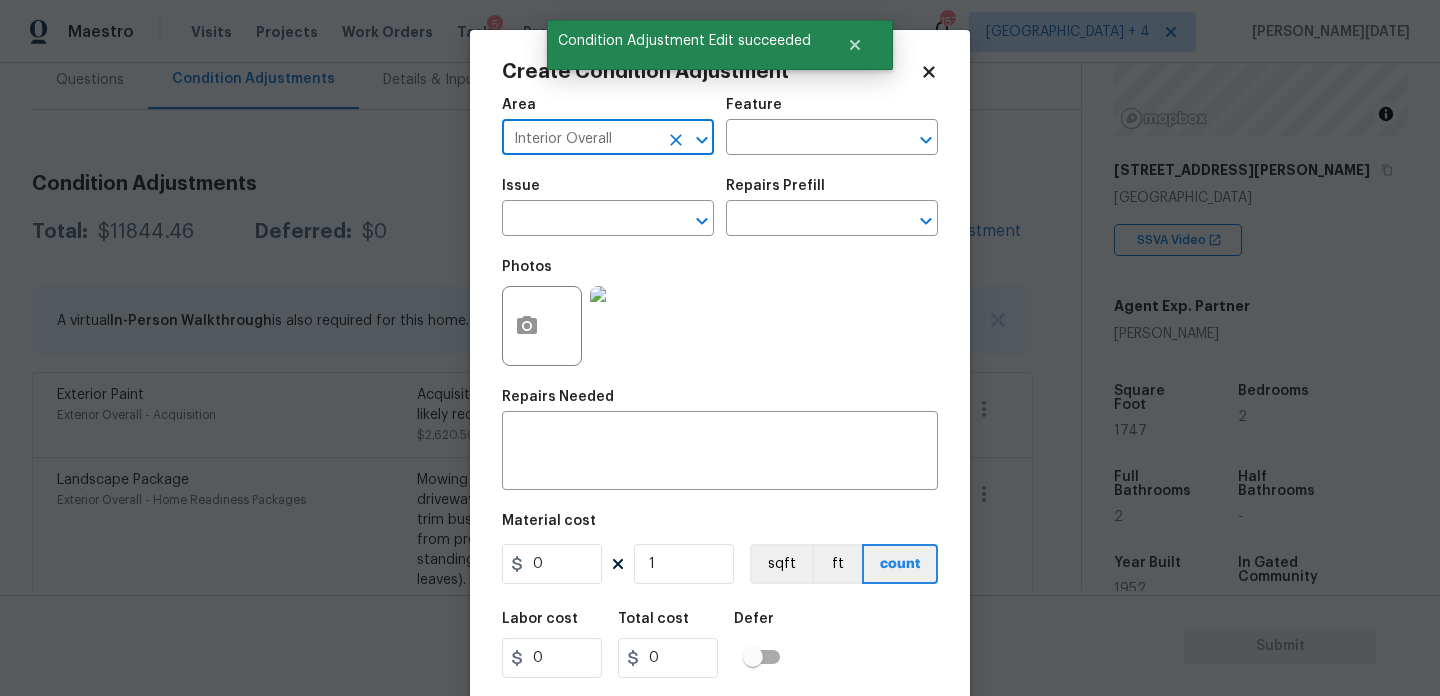 type on "Interior Overall" 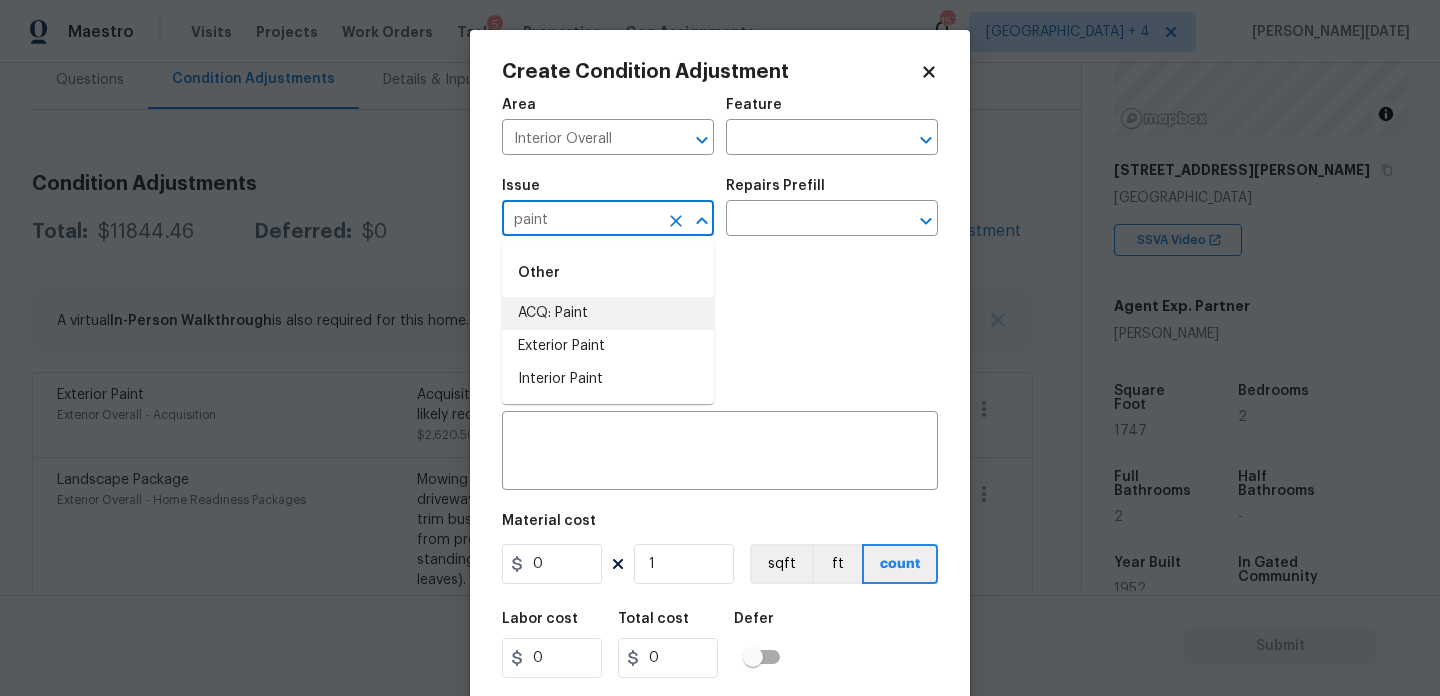 click on "ACQ: Paint" at bounding box center (608, 313) 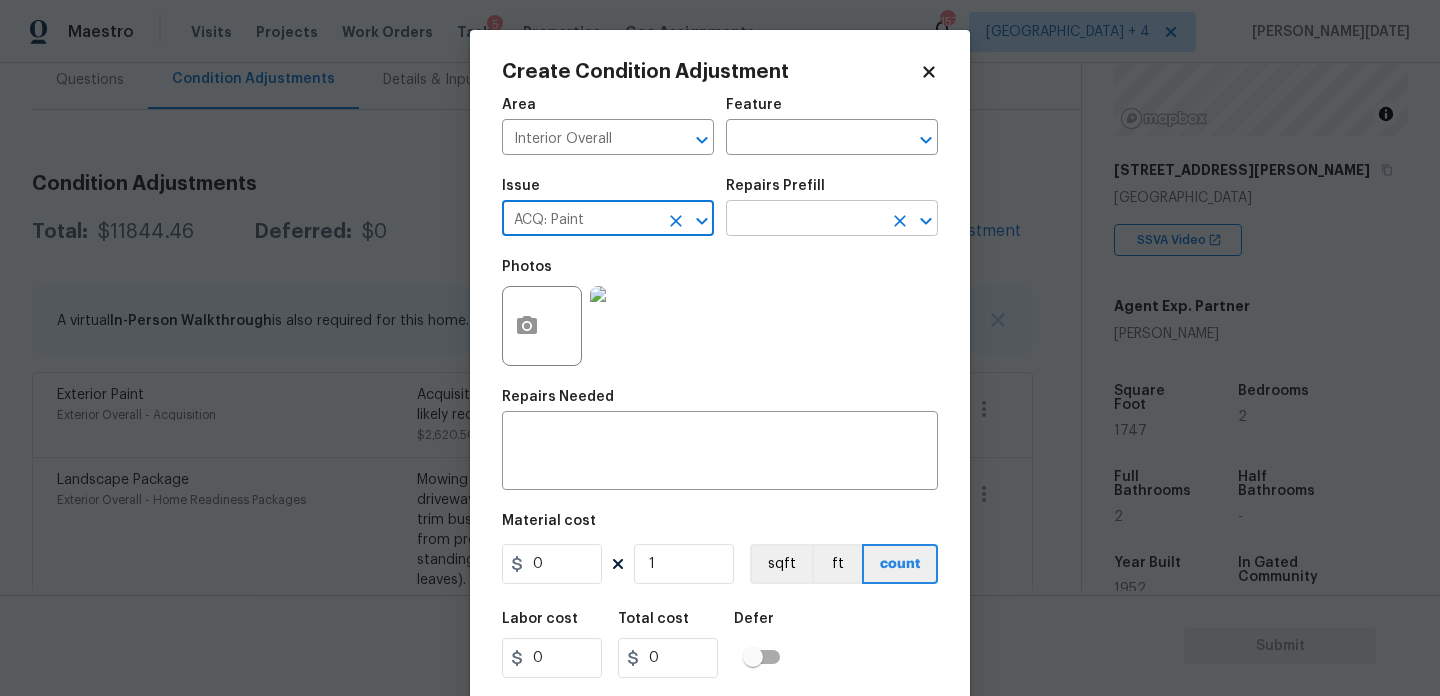 type on "ACQ: Paint" 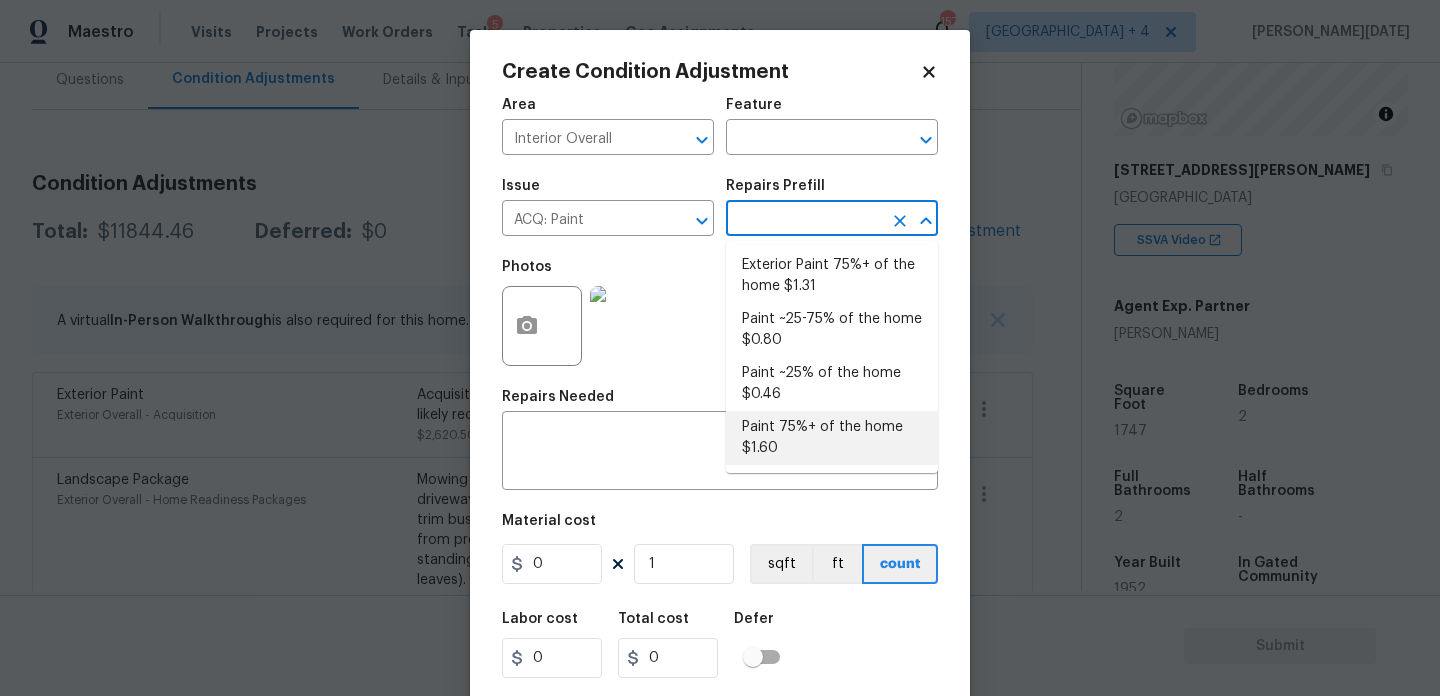 click on "Paint 75%+ of the home $1.60" at bounding box center (832, 438) 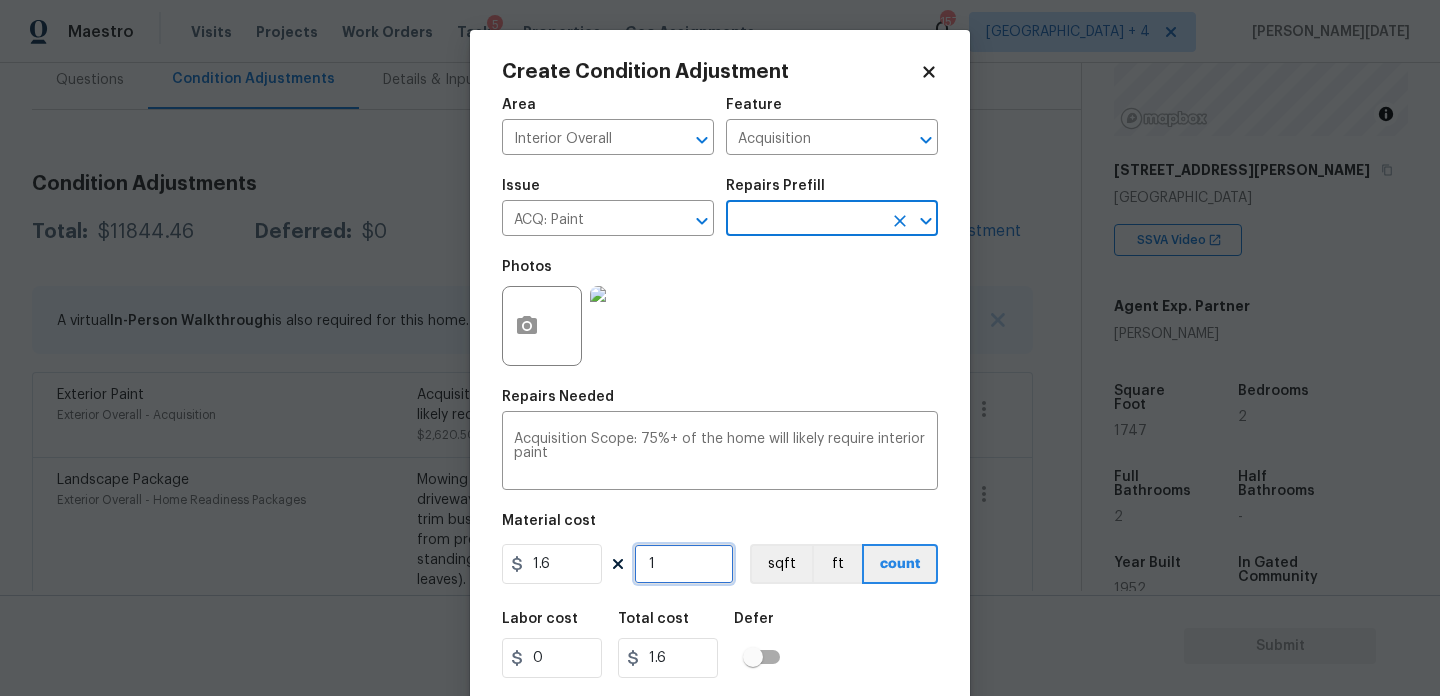 click on "1" at bounding box center (684, 564) 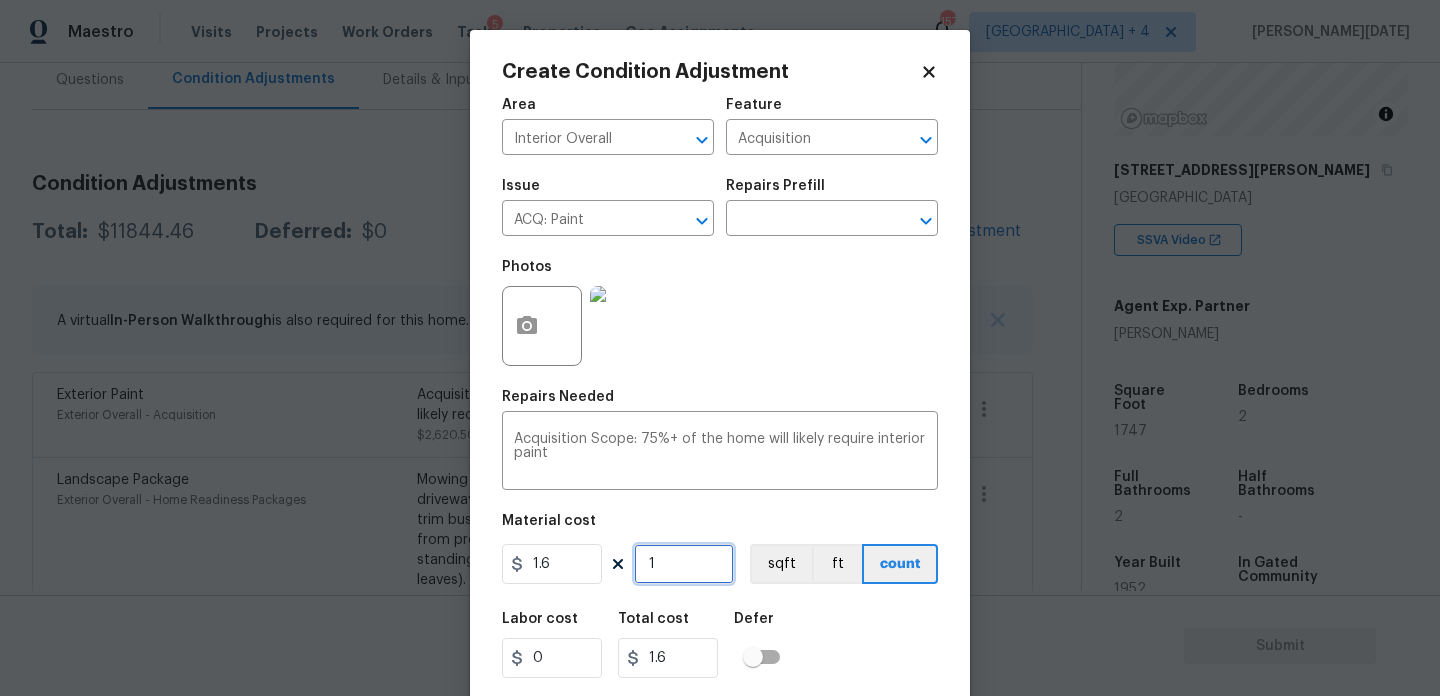 type on "0" 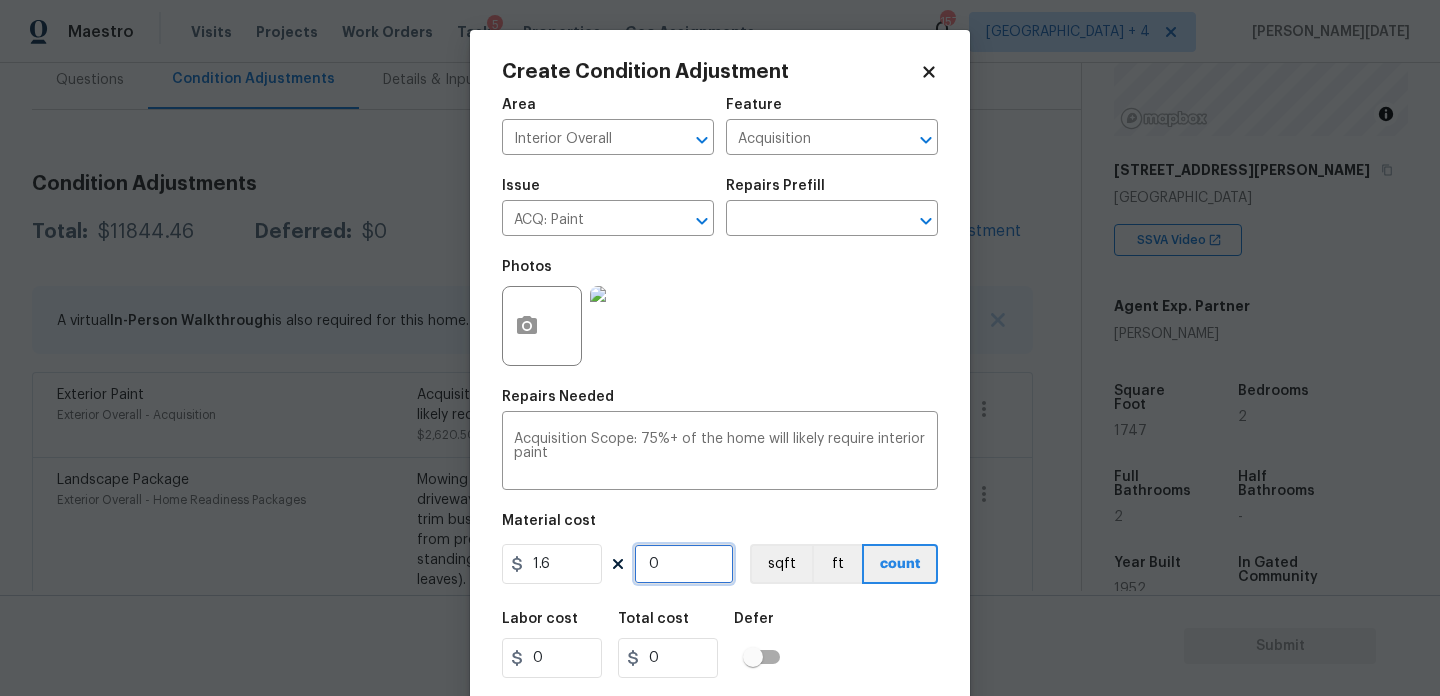 paste on "1747" 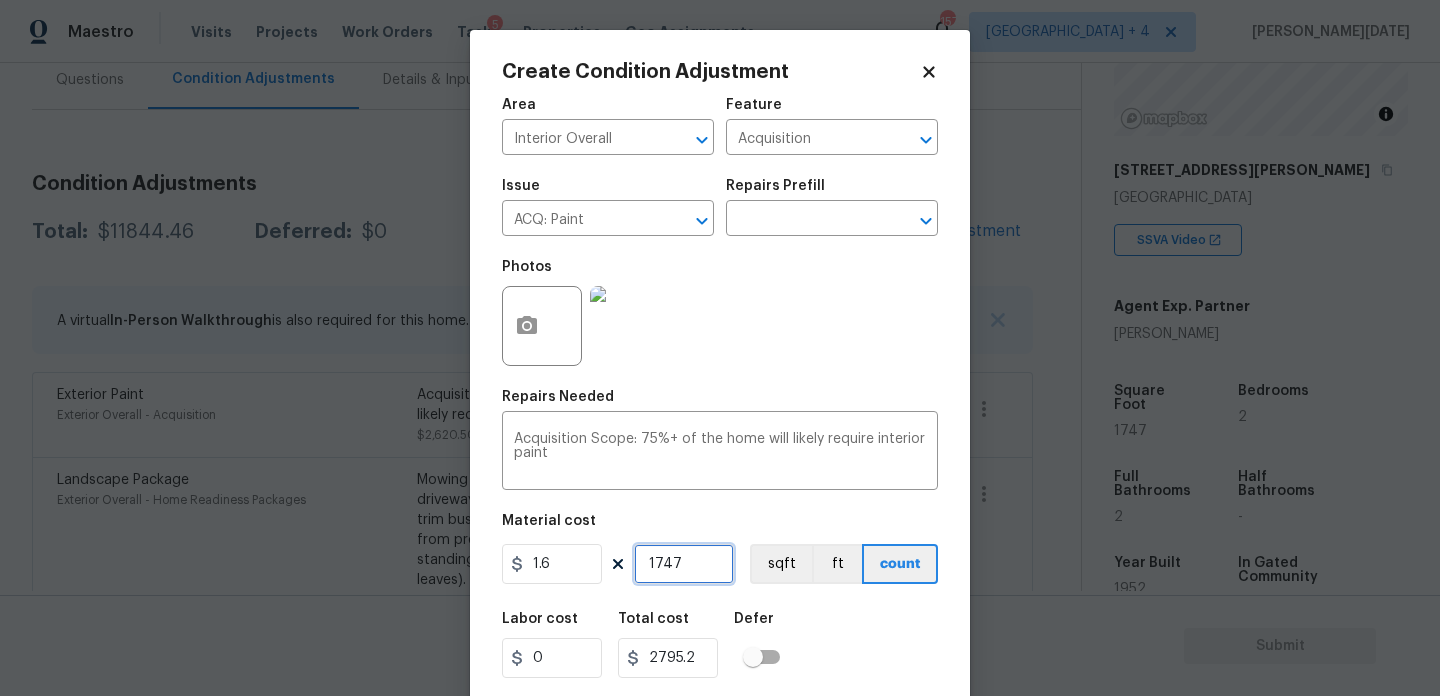 type on "1747" 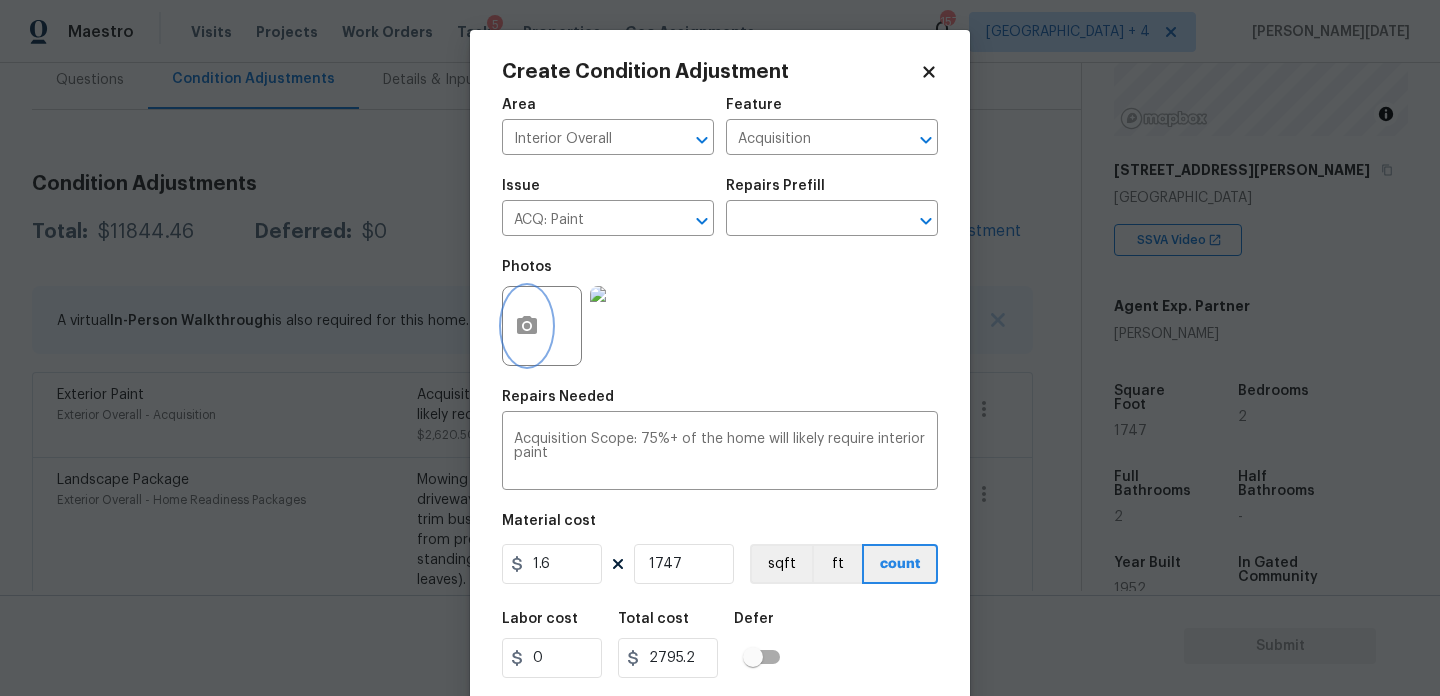 click 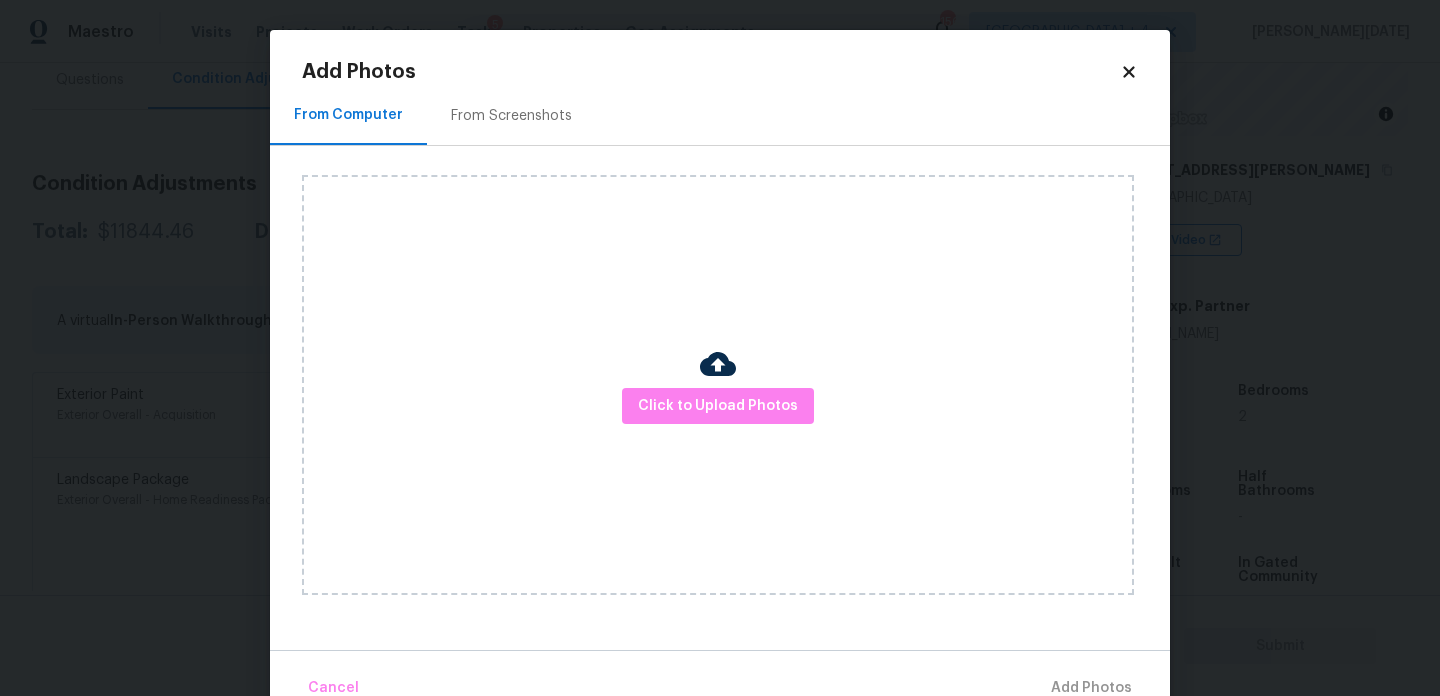 click 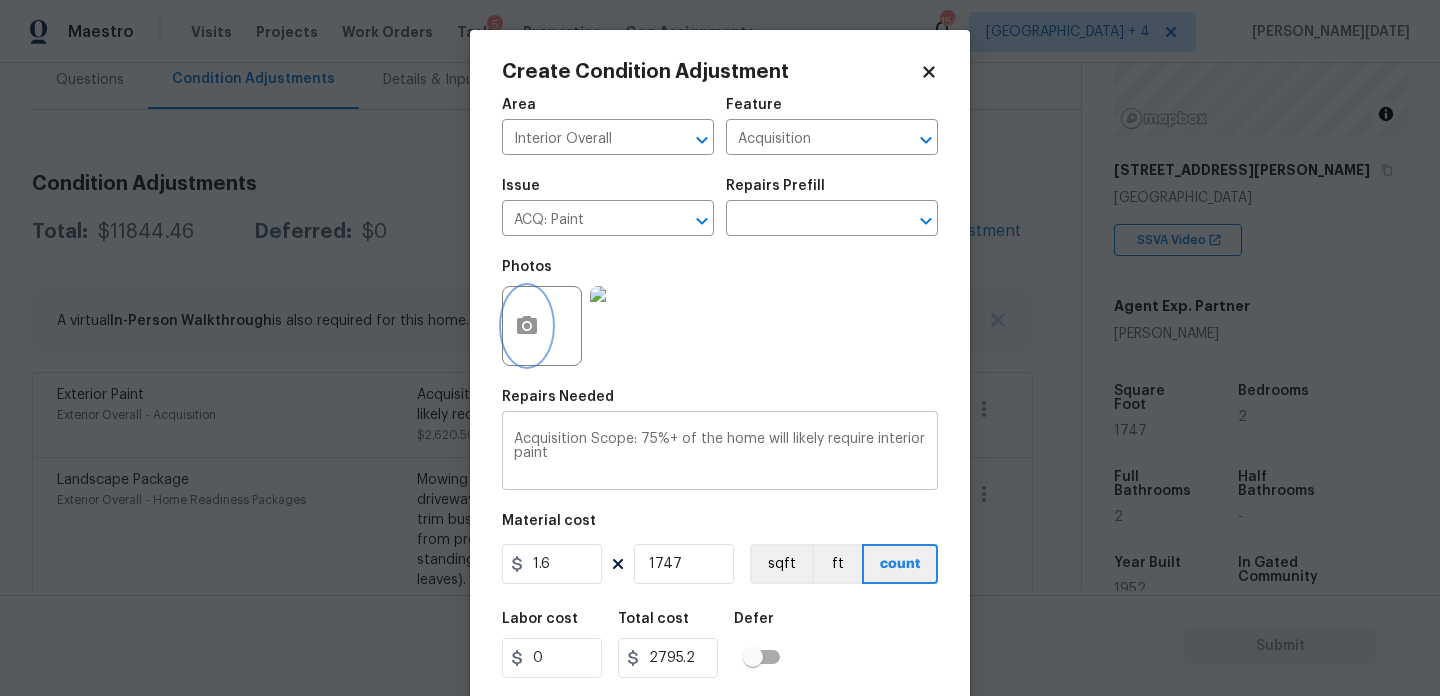 scroll, scrollTop: 51, scrollLeft: 0, axis: vertical 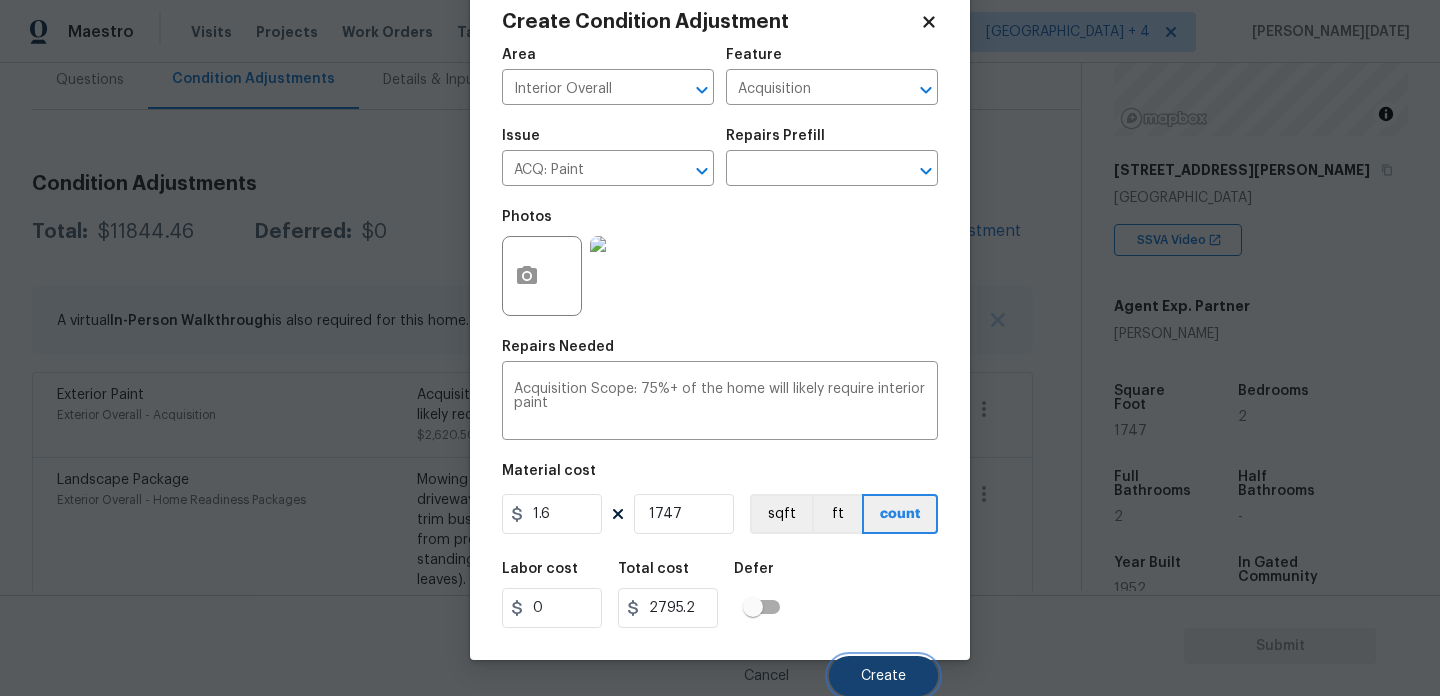 click on "Create" at bounding box center (883, 676) 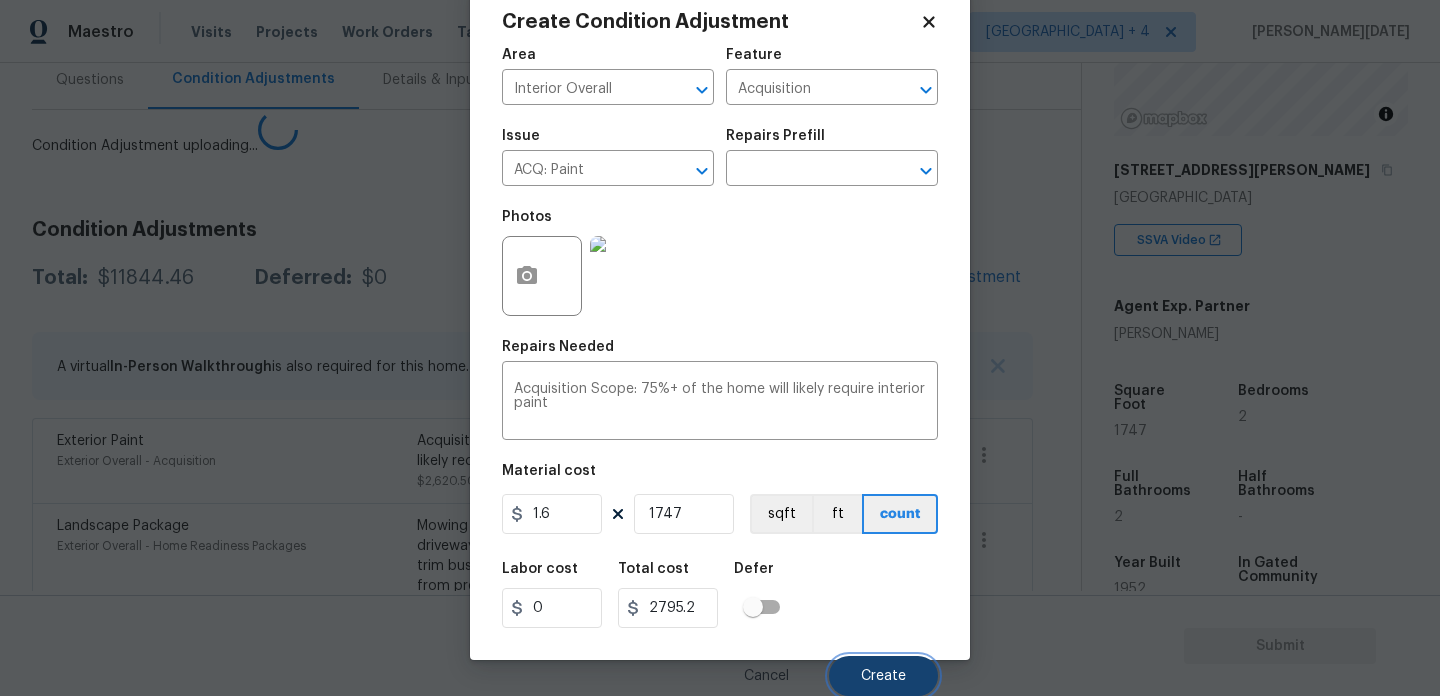 scroll, scrollTop: 44, scrollLeft: 0, axis: vertical 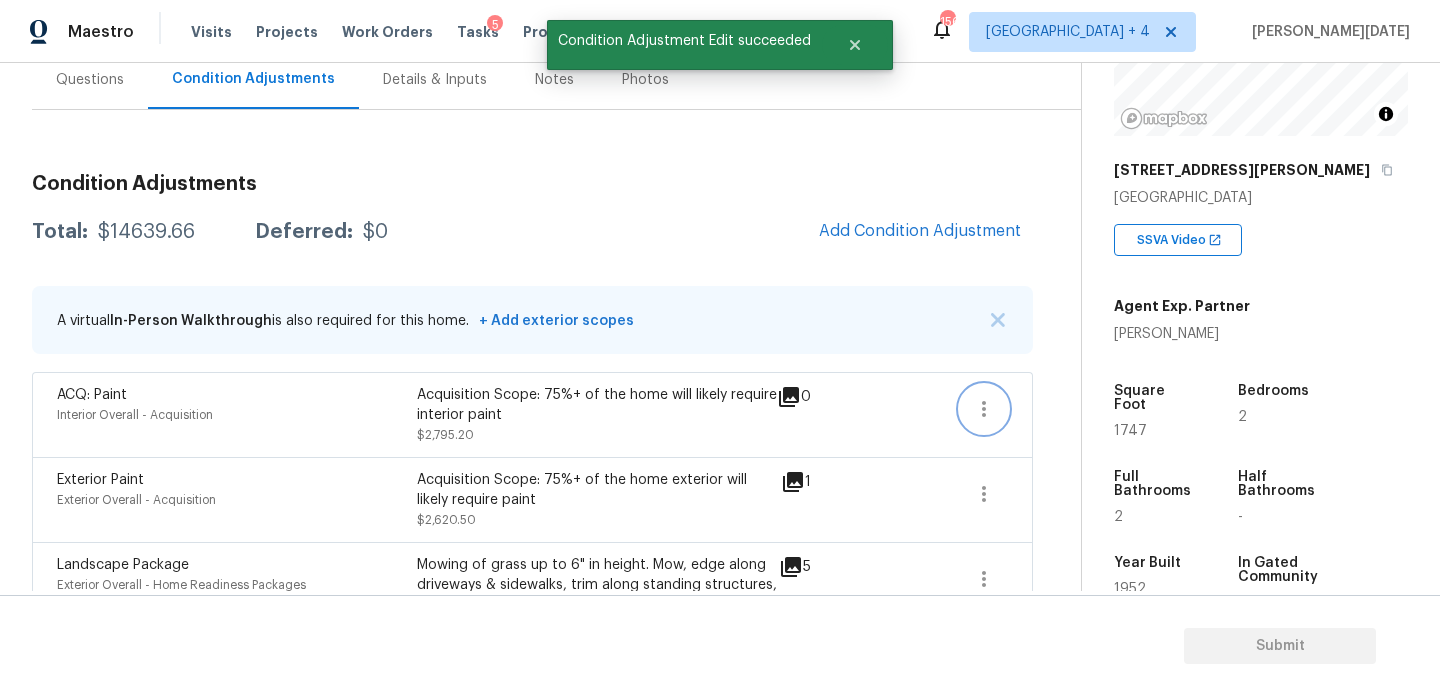 click 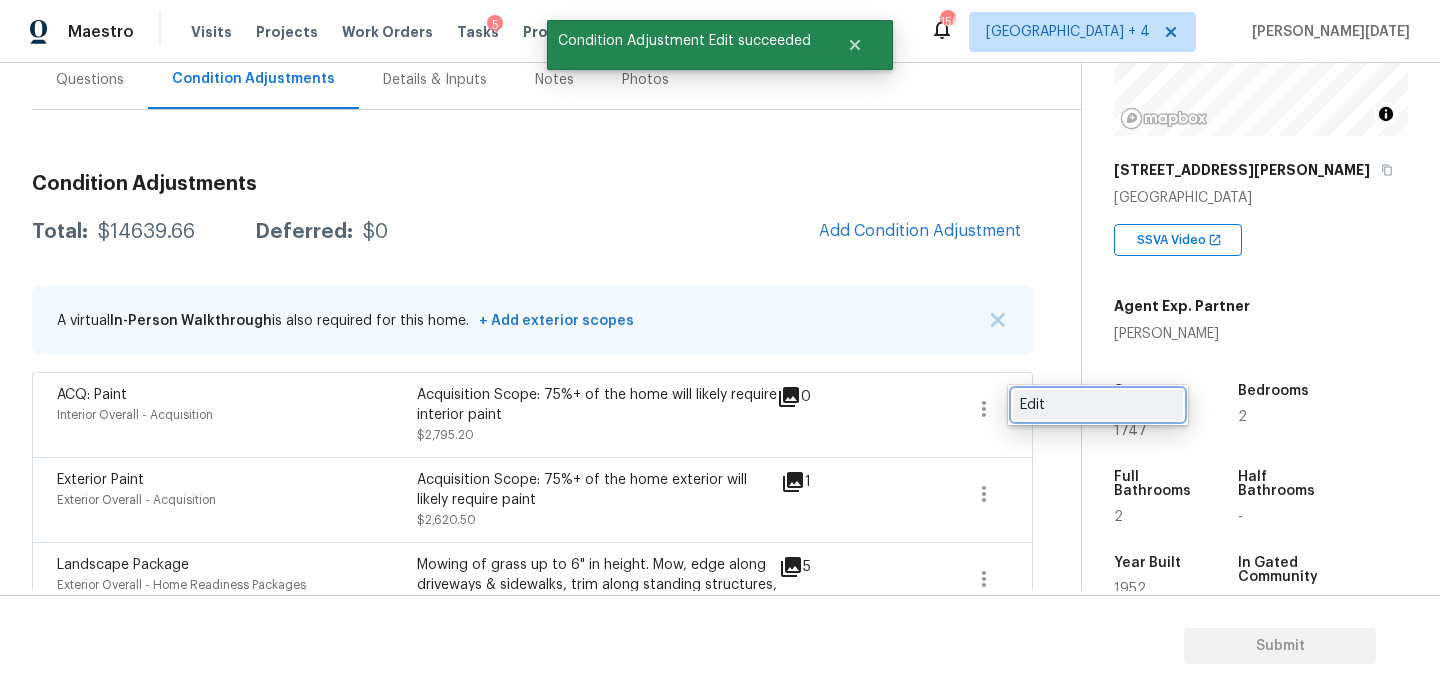 click on "Edit" at bounding box center (1098, 405) 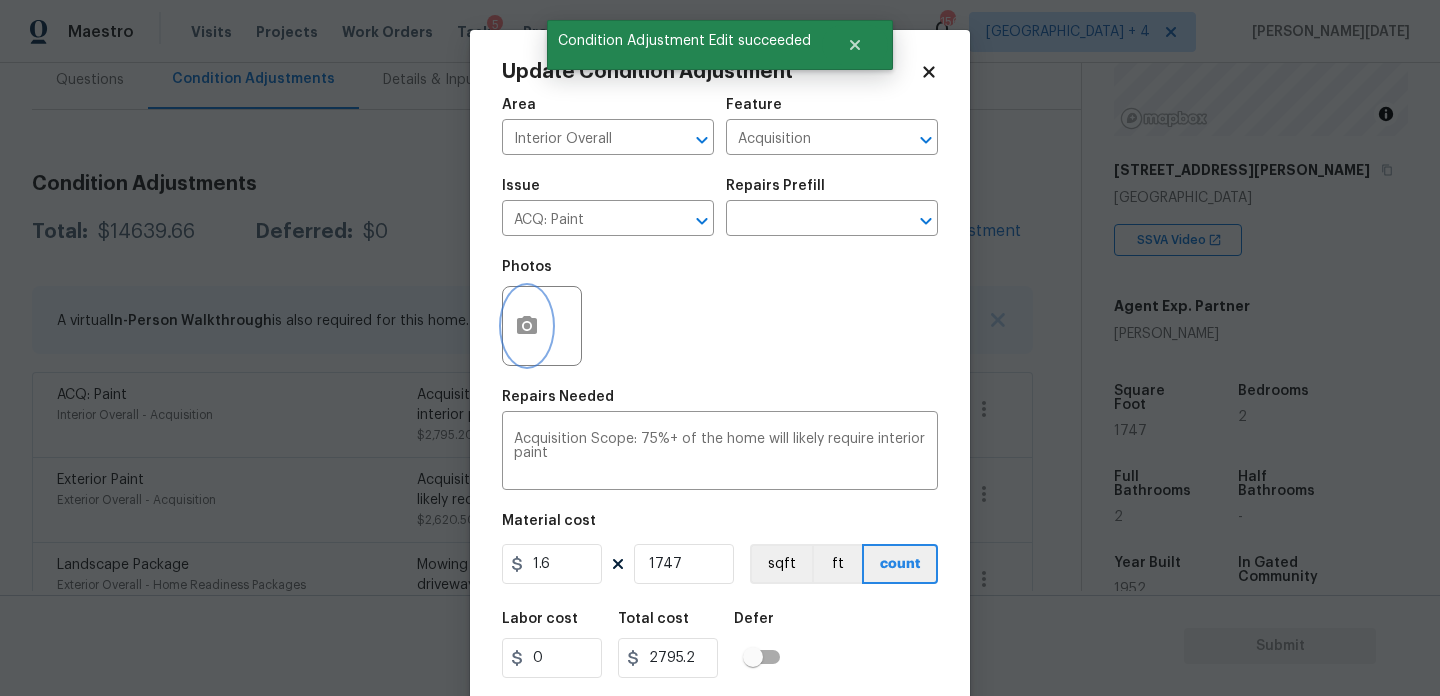 click 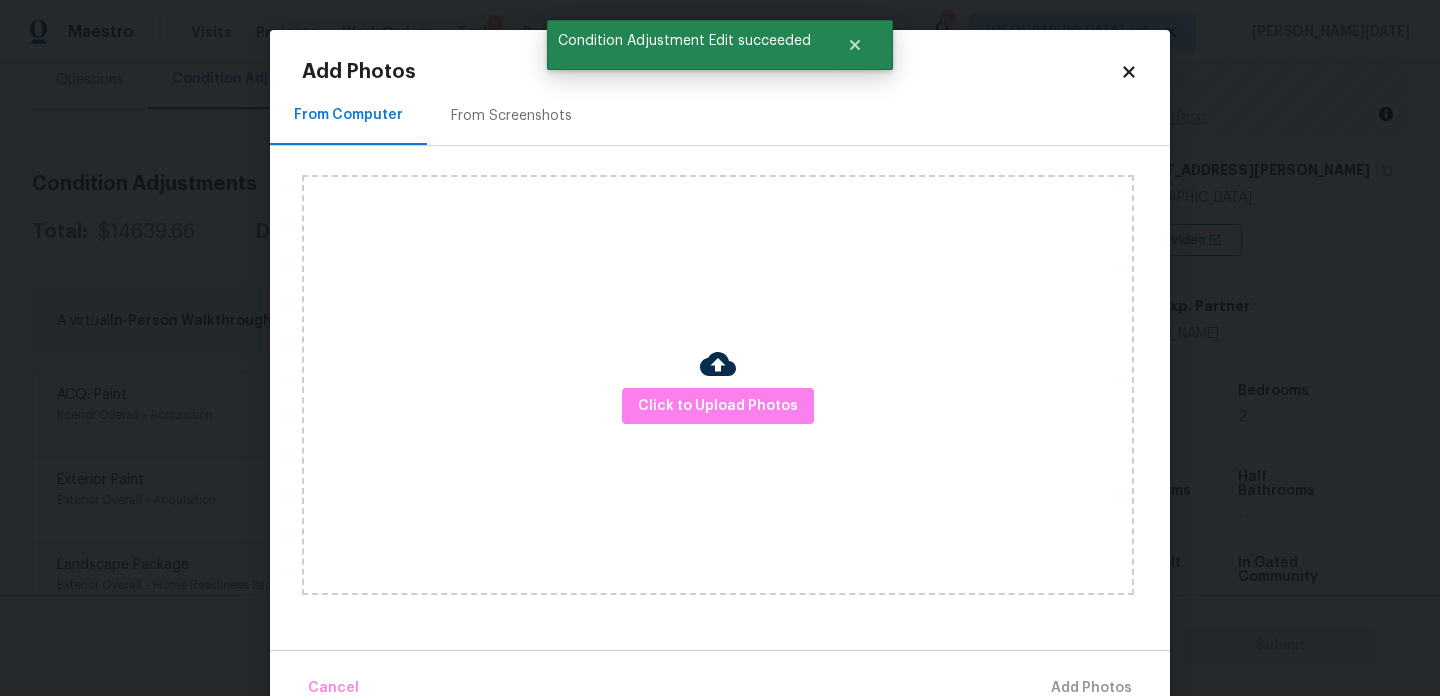 click on "Click to Upload Photos" at bounding box center [718, 385] 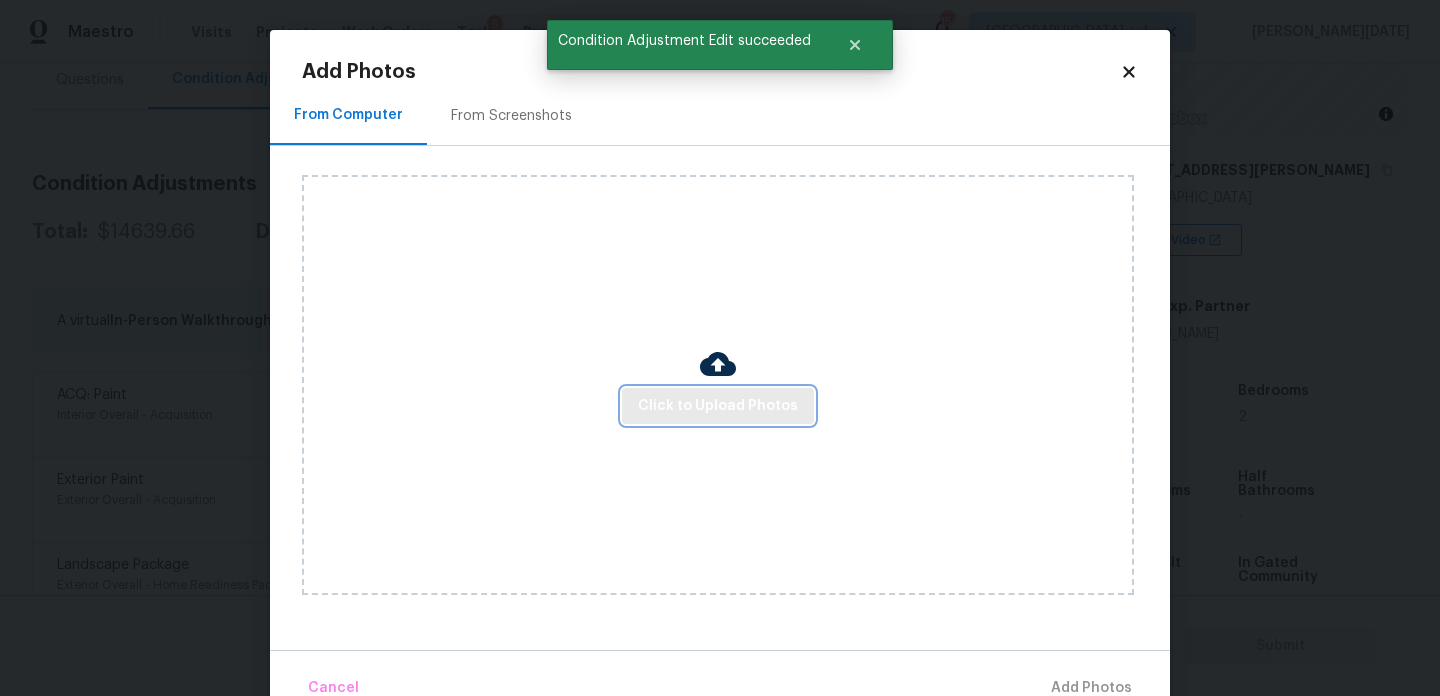 click on "Click to Upload Photos" at bounding box center [718, 406] 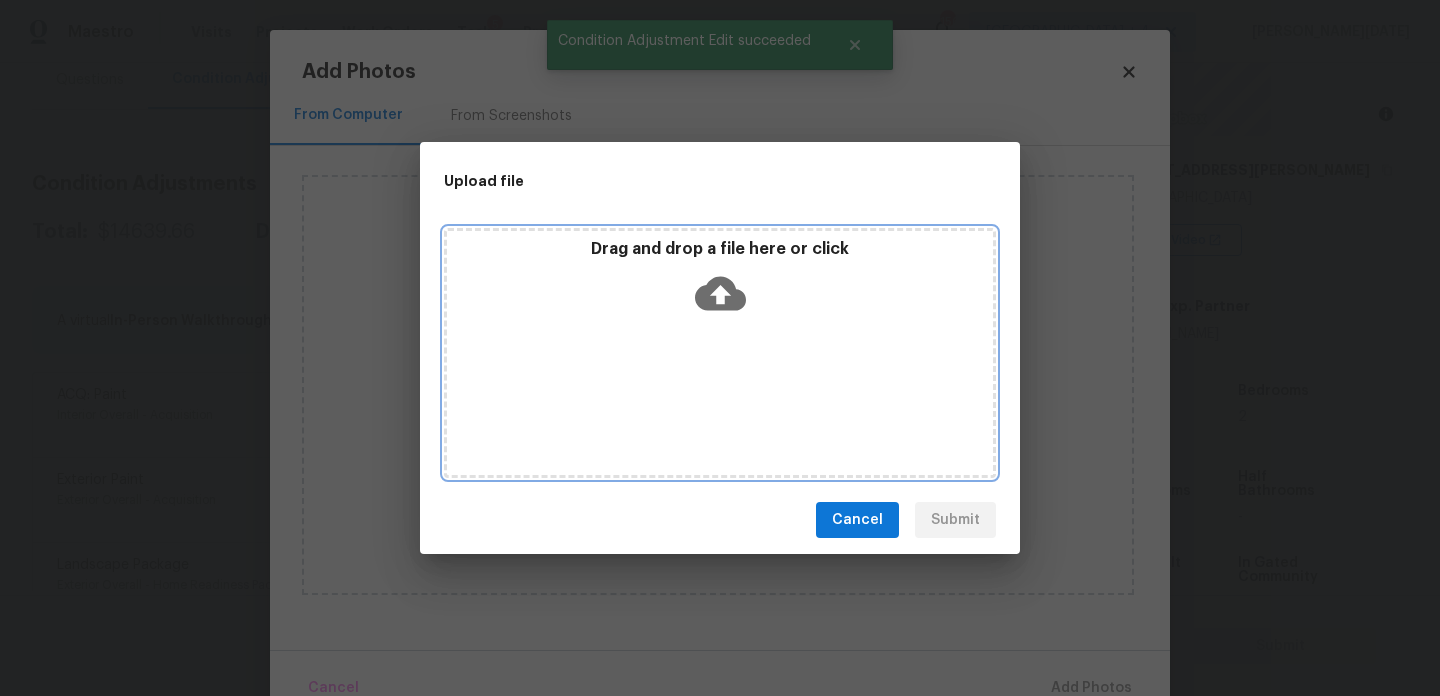 click on "Drag and drop a file here or click" at bounding box center [720, 353] 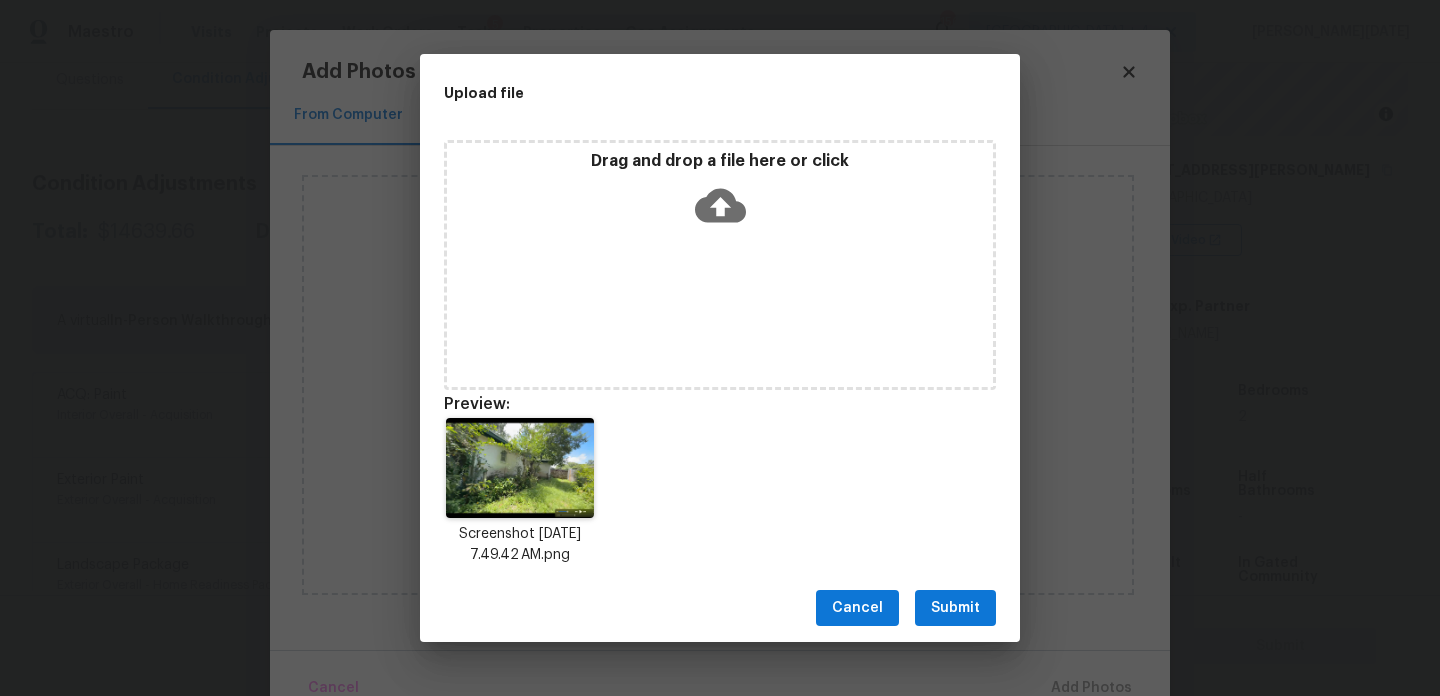 click on "Submit" at bounding box center [955, 608] 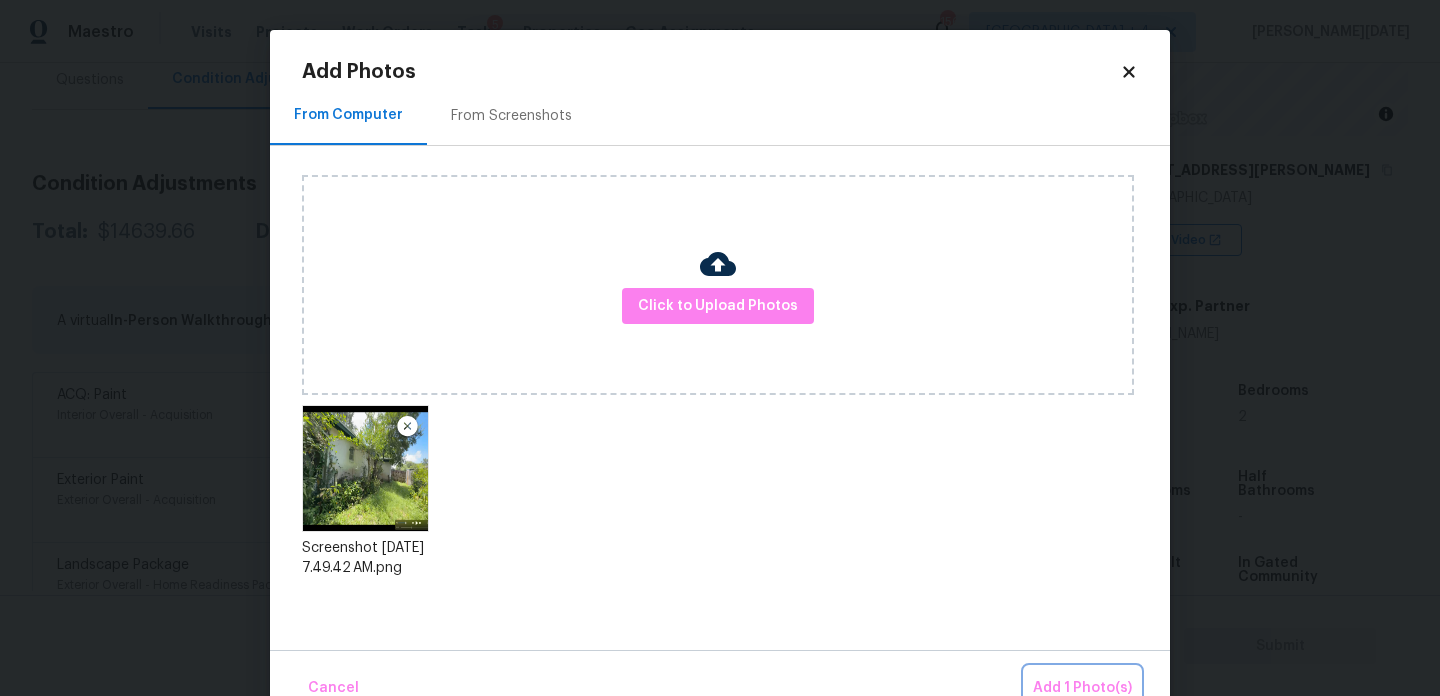 click on "Add 1 Photo(s)" at bounding box center (1082, 688) 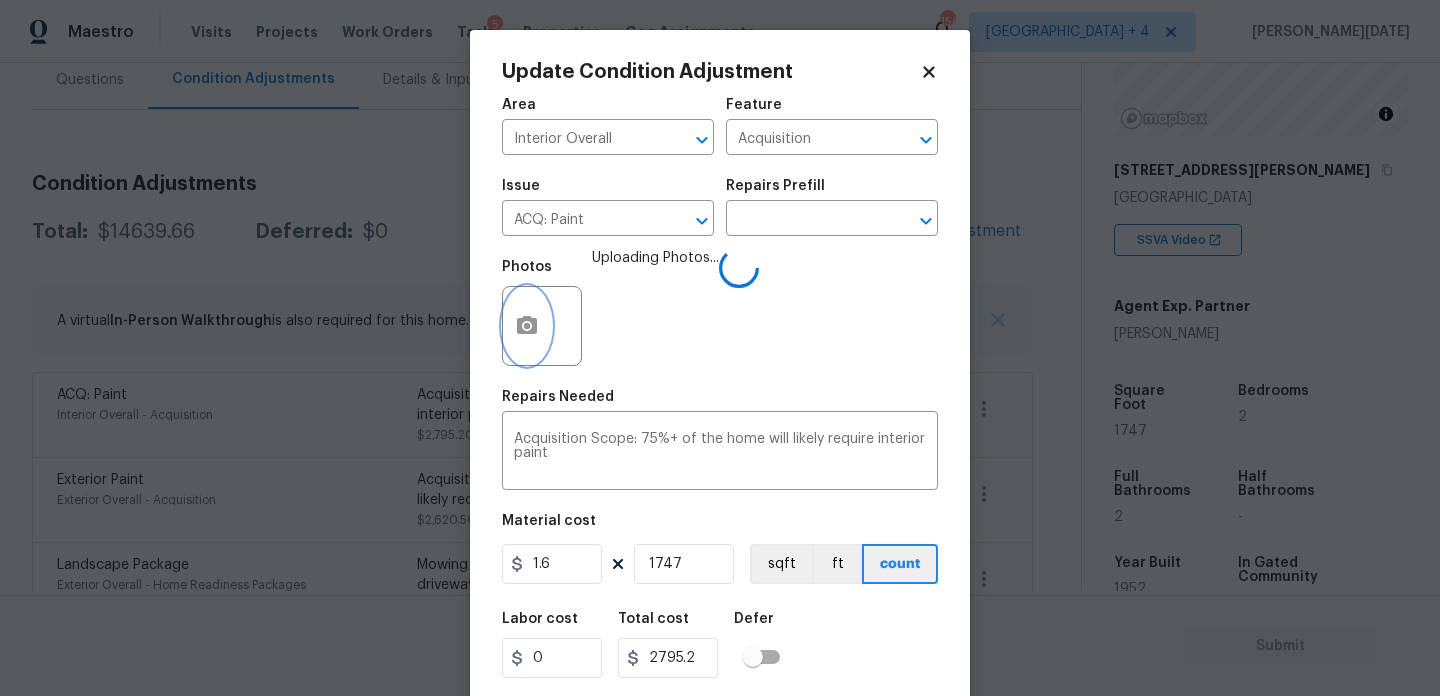 scroll, scrollTop: 51, scrollLeft: 0, axis: vertical 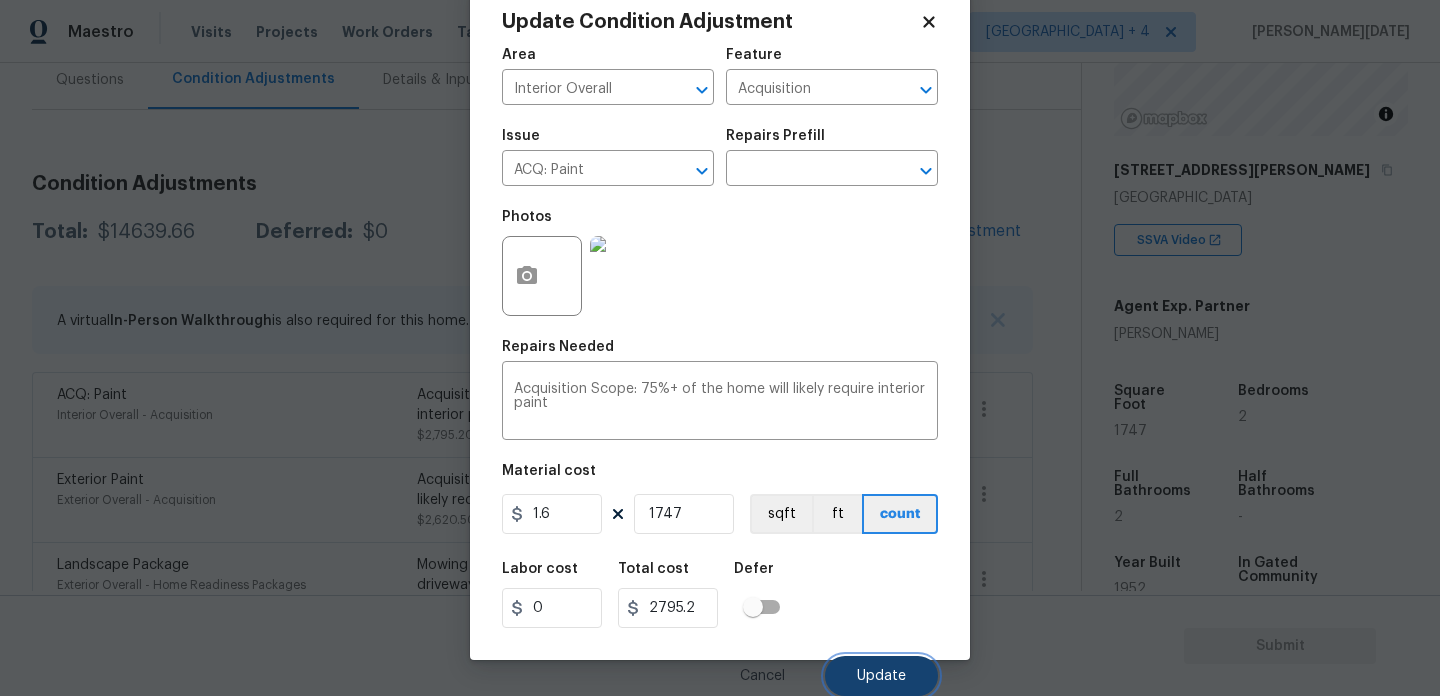 click on "Update" at bounding box center (881, 676) 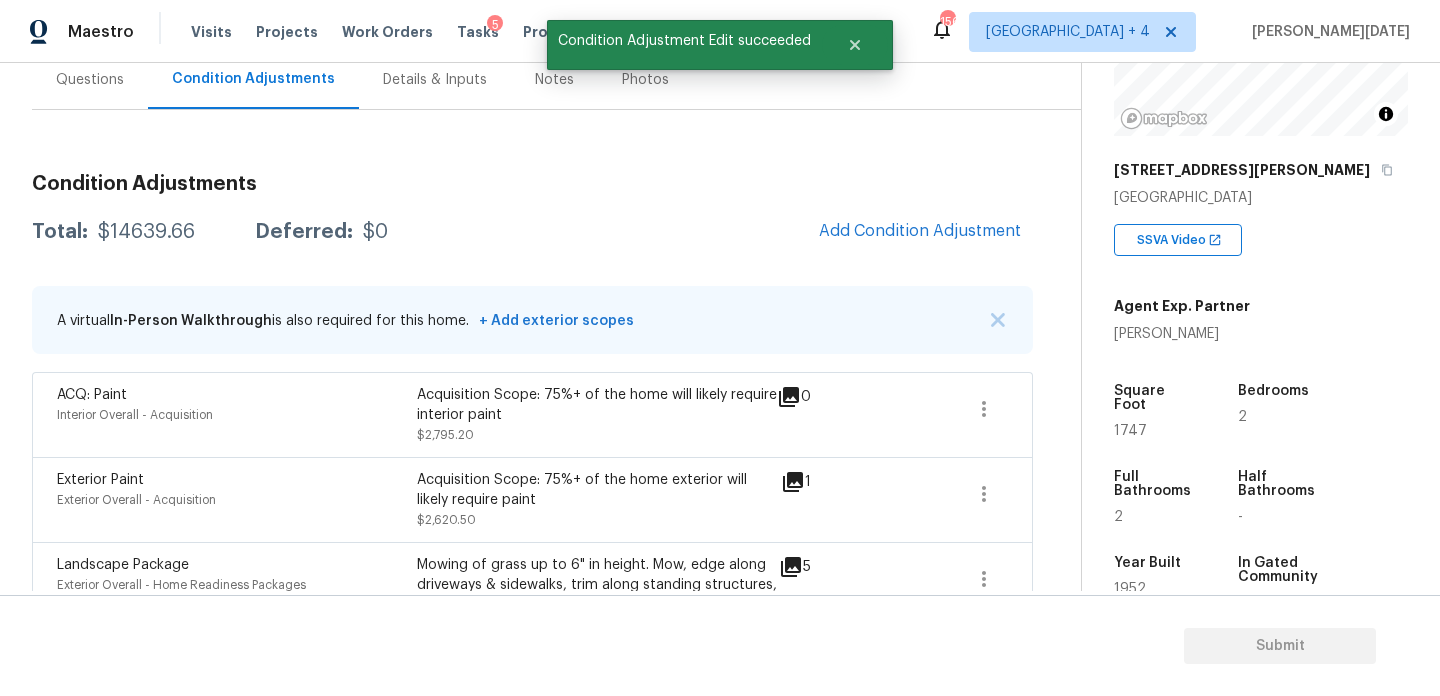 scroll, scrollTop: 0, scrollLeft: 0, axis: both 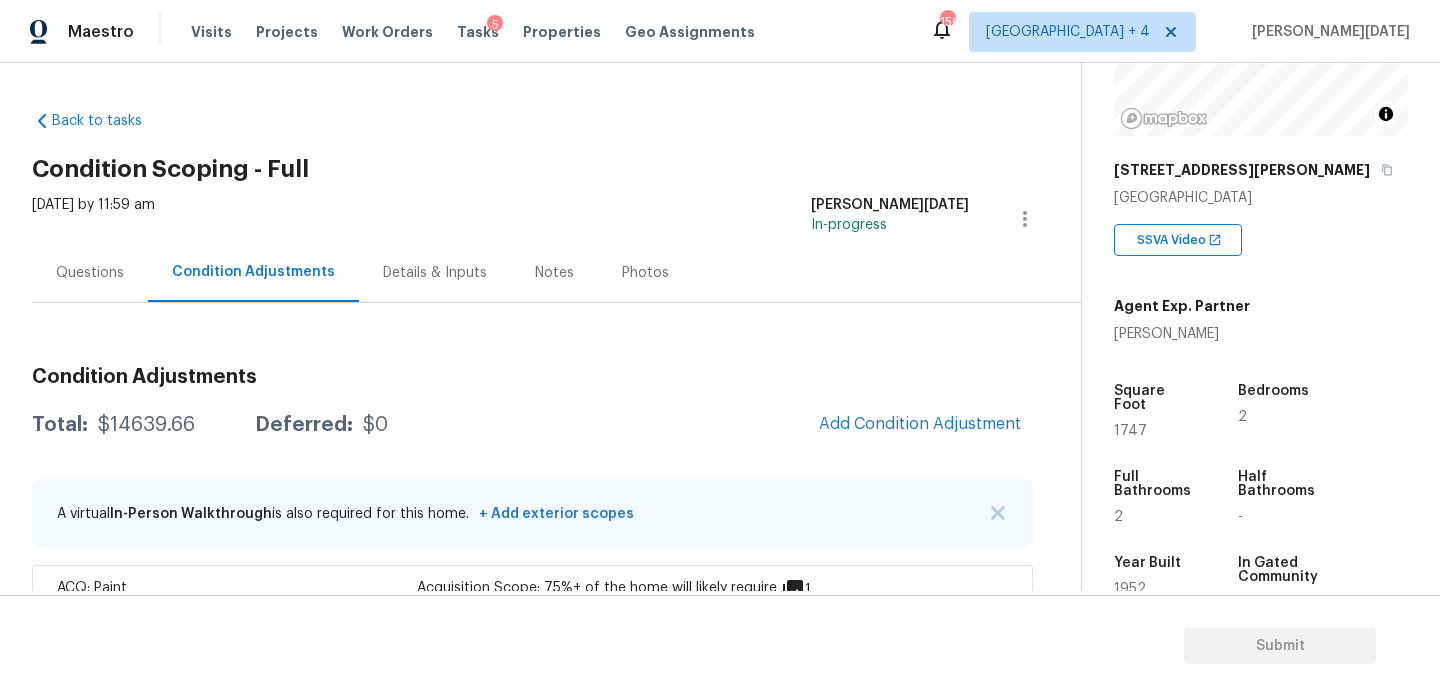 click on "Condition Adjustments Total:  $14639.66 Deferred:  $0 Add Condition Adjustment A virtual  In-Person Walkthrough  is also required for this home.   + Add exterior scopes ACQ: Paint Interior Overall - Acquisition Acquisition Scope: 75%+ of the home will likely require interior paint $2,795.20   1 Exterior Paint Exterior Overall - Acquisition Acquisition Scope: 75%+ of the home exterior will likely require paint $2,620.50   1 Landscape Package Exterior Overall - Home Readiness Packages Mowing of grass up to 6" in height. Mow, edge along driveways & sidewalks, trim along standing structures, trim bushes and shrubs (<6' in height). Remove weeds from previously maintained flowerbeds and remove standing yard debris (small twigs, non seasonal falling leaves).  Use leaf blower to remove clippings from hard surfaces." $750.00   5 Pressure Washing Exterior Overall - Siding $225.00   0 Kitchen Cabinets Kitchen - Cabinets $1,200.00   1 Interior Closet Door Interior Overall - Interior Door $598.96   2 Bathroom Plumbing   1" at bounding box center [532, 1150] 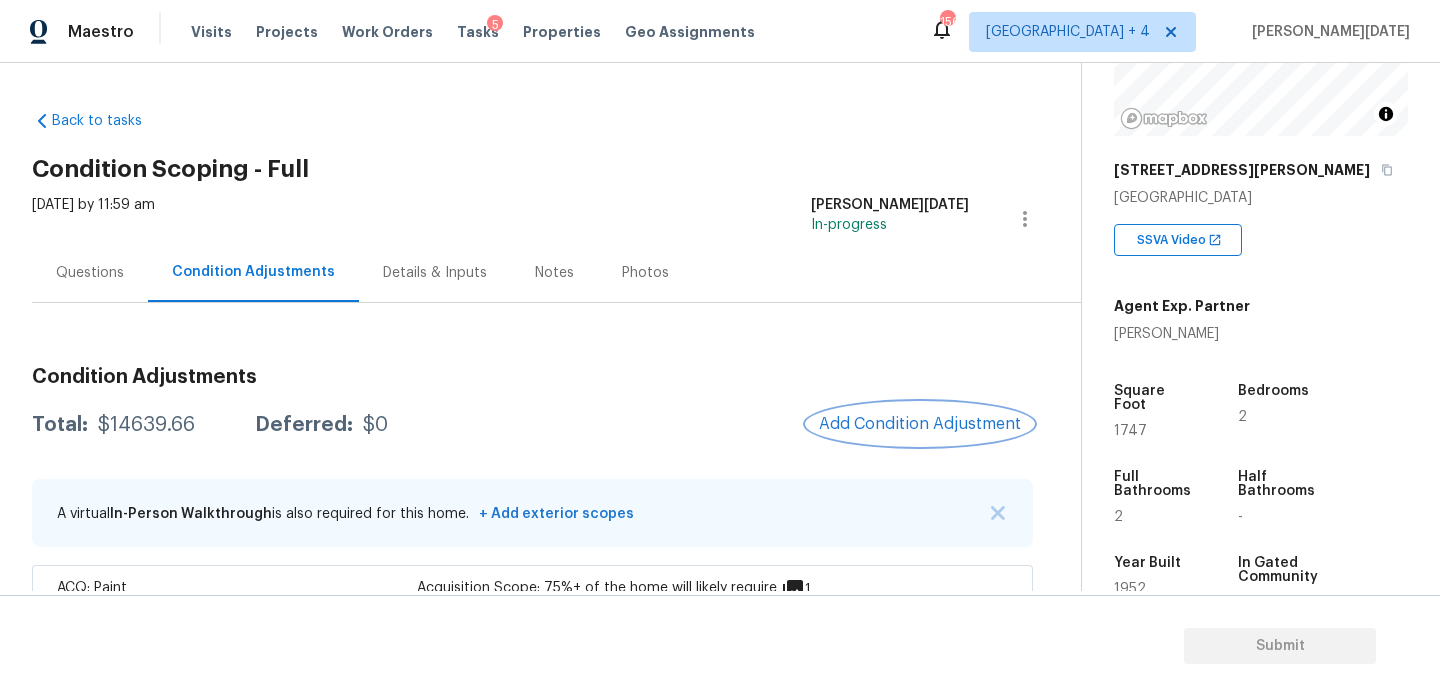 click on "Add Condition Adjustment" at bounding box center [920, 424] 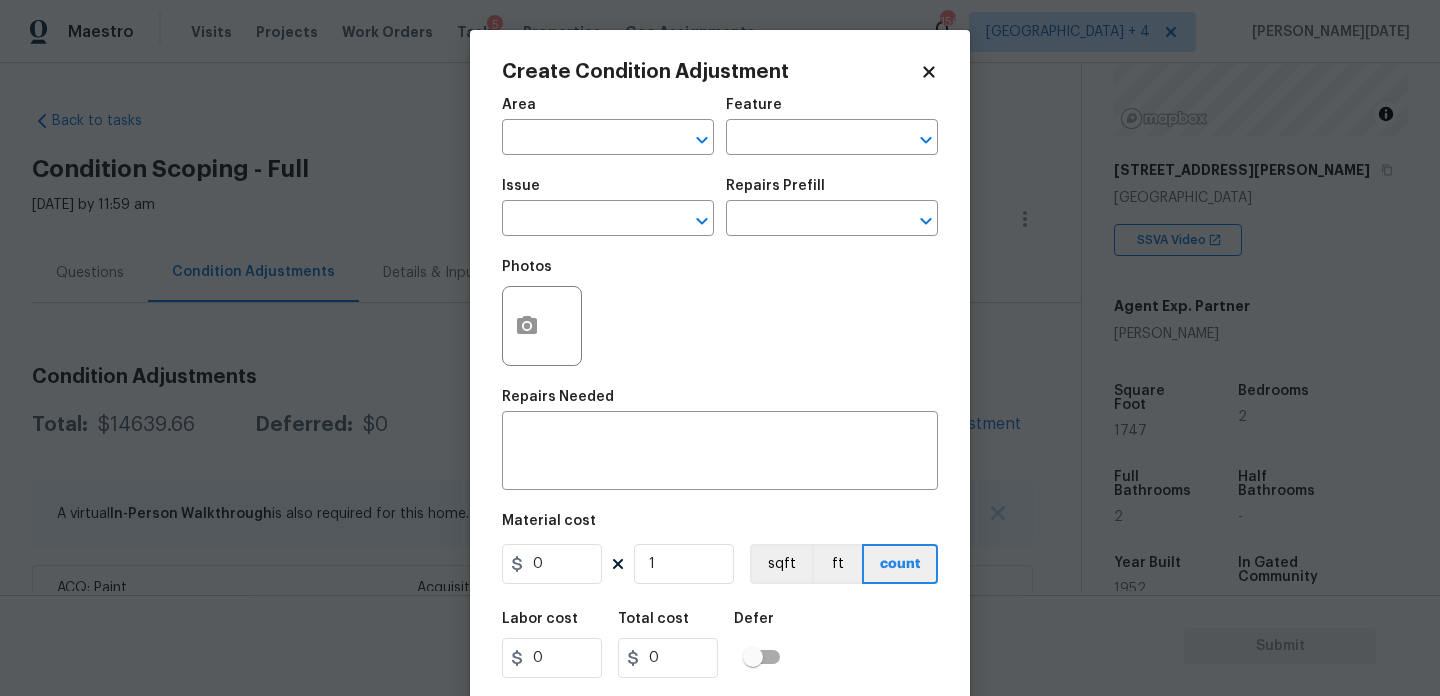 click on "Area" at bounding box center (608, 111) 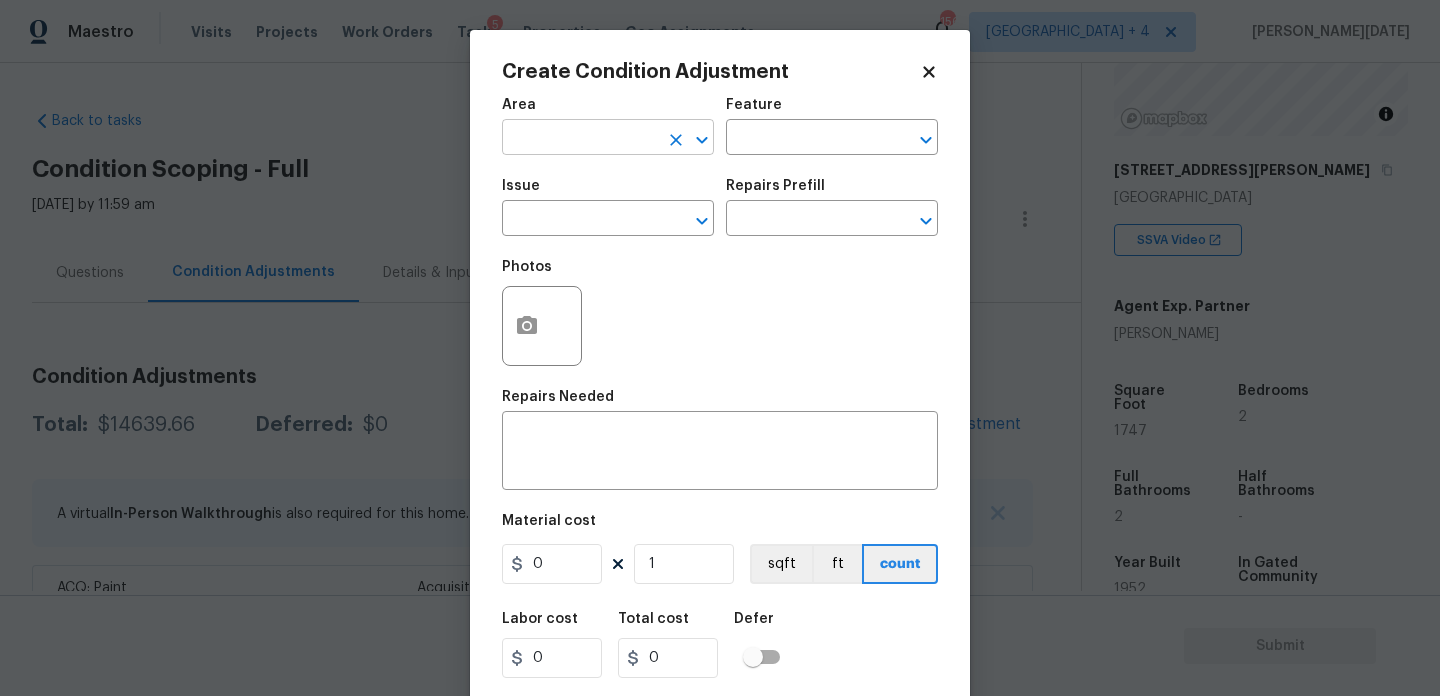 click at bounding box center [580, 139] 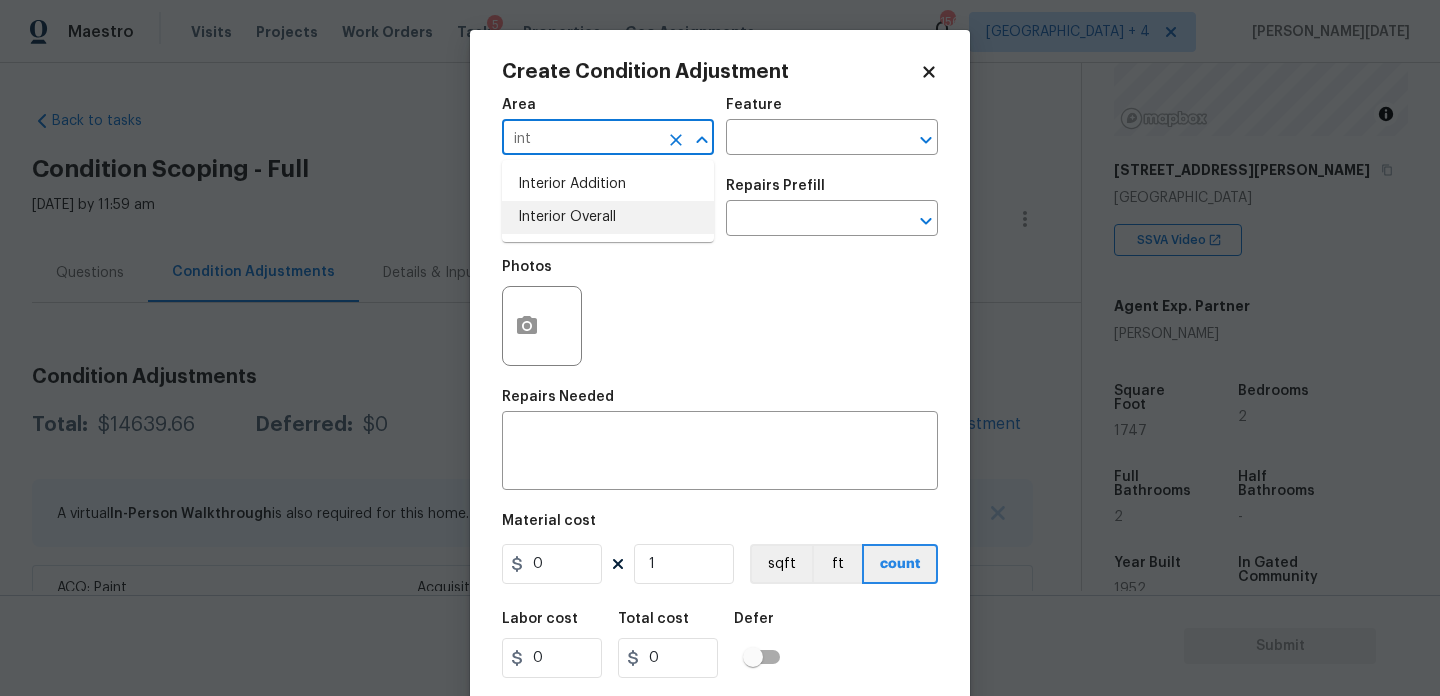 click on "Interior Overall" at bounding box center [608, 217] 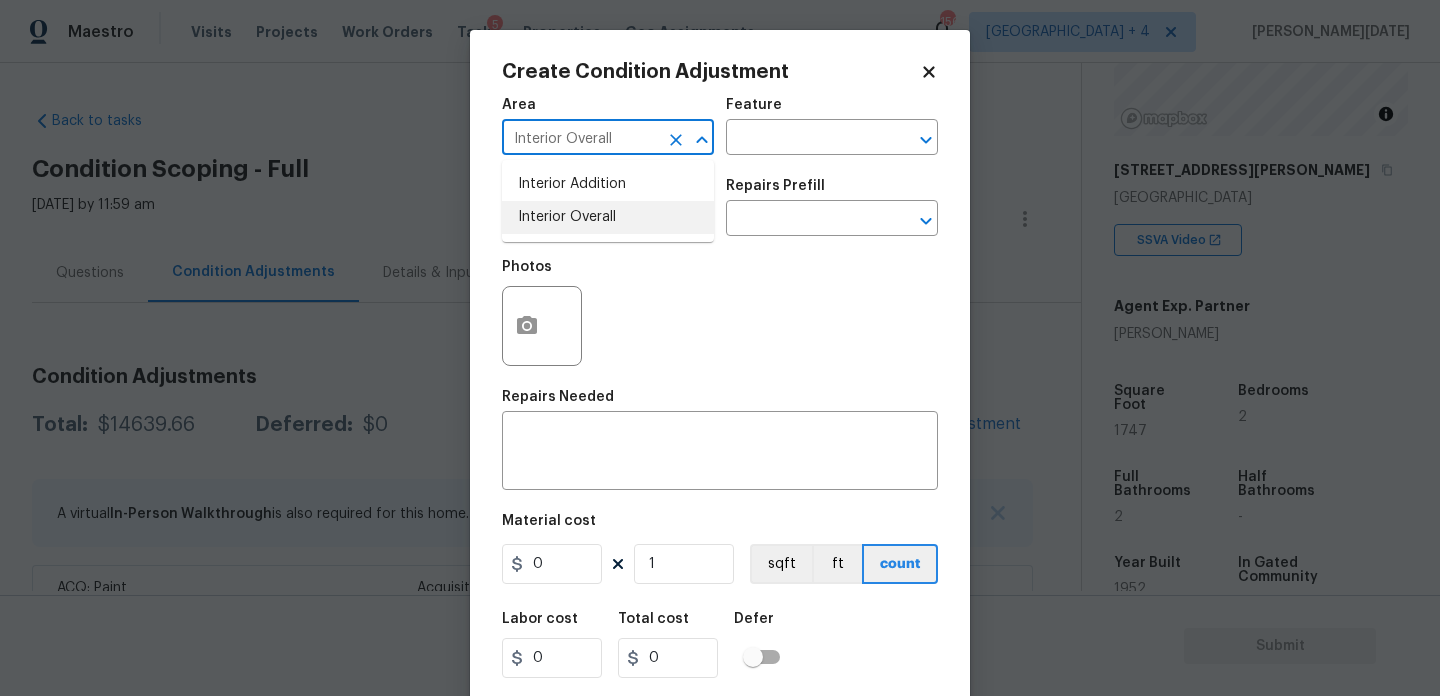 type on "Interior Overall" 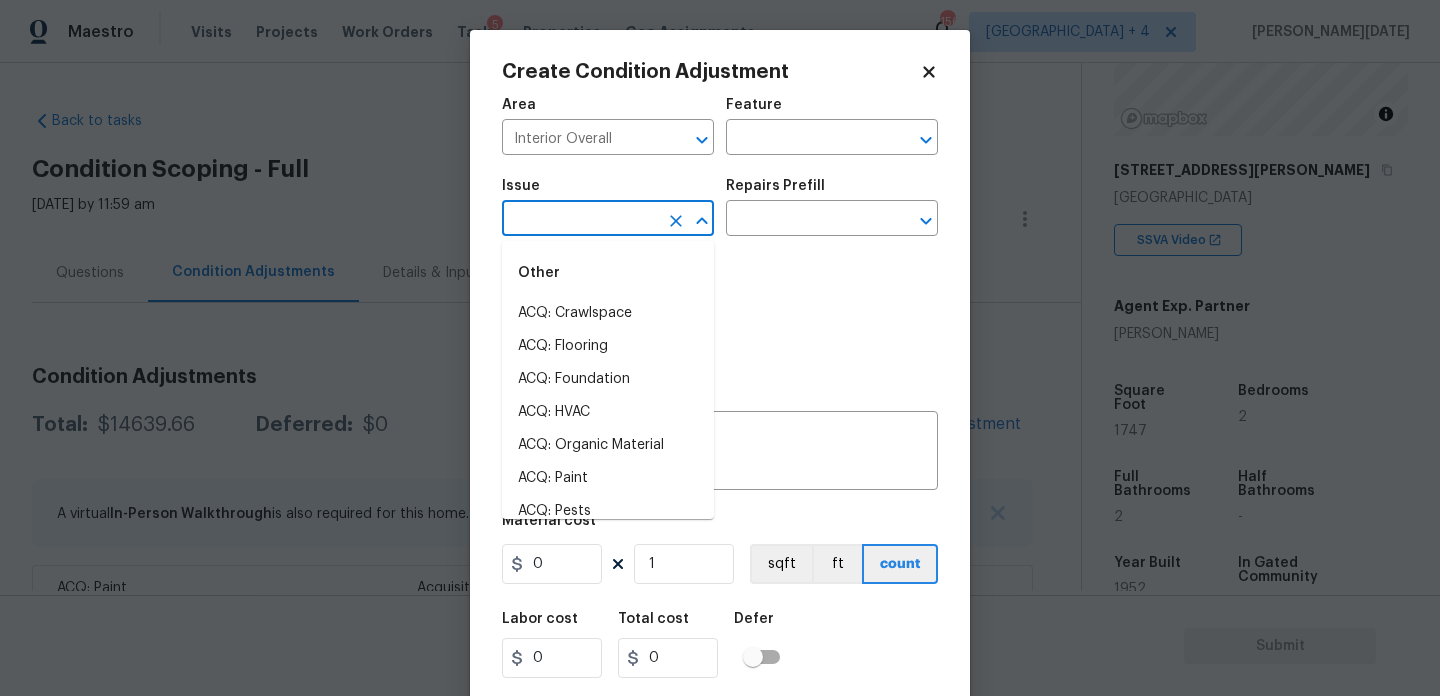 click at bounding box center [580, 220] 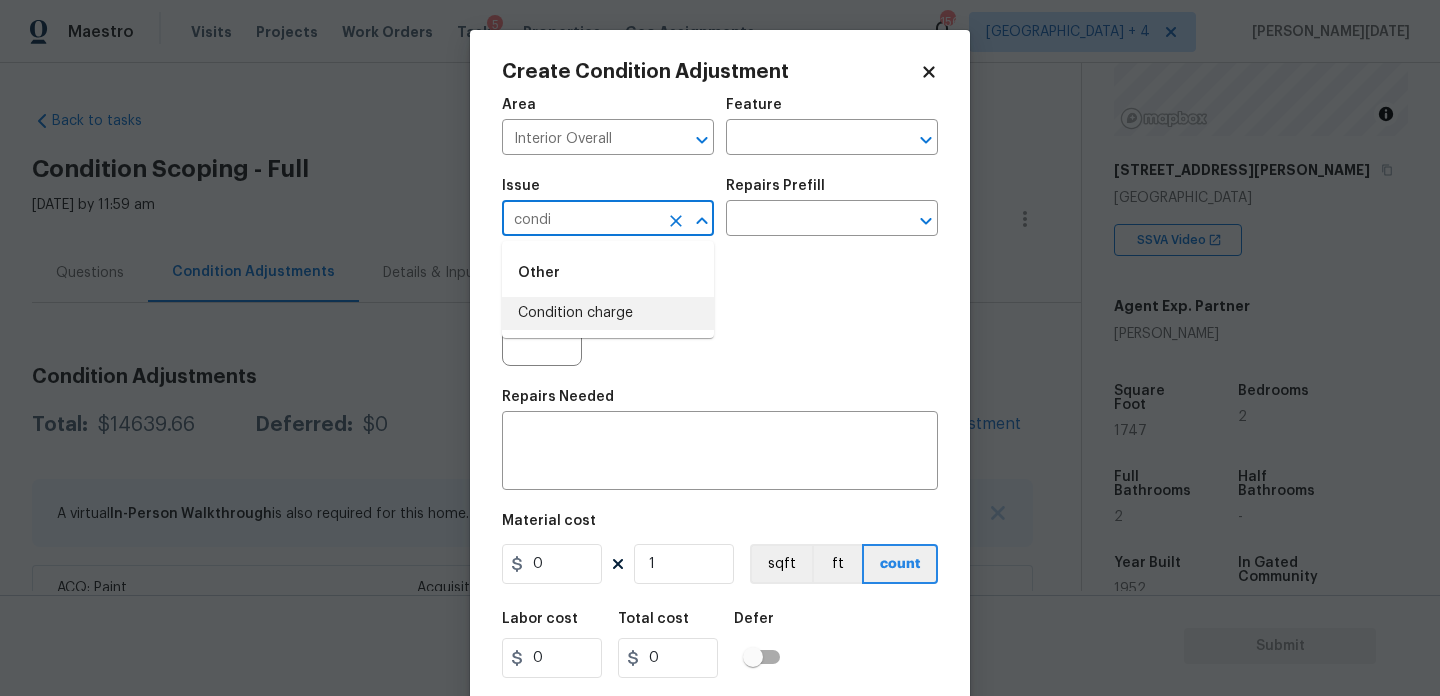 click on "Condition charge" at bounding box center (608, 313) 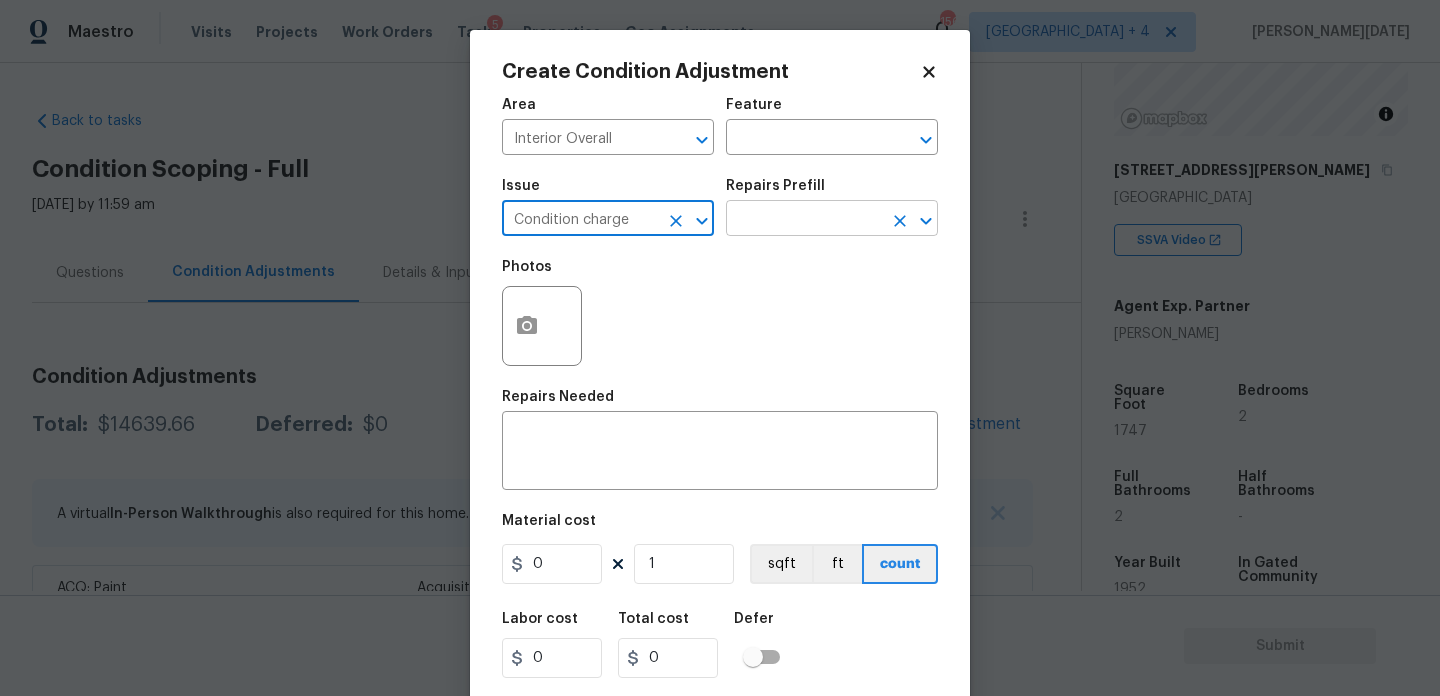 type on "Condition charge" 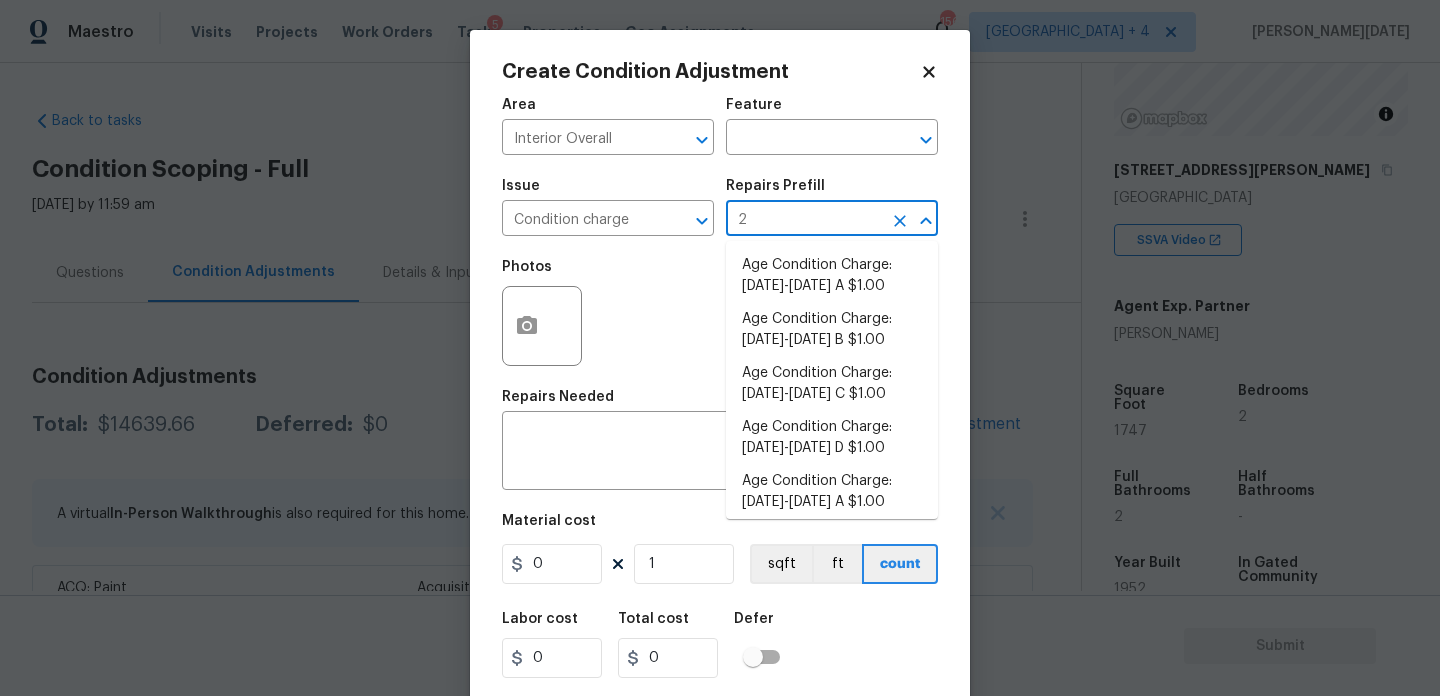 type on "22" 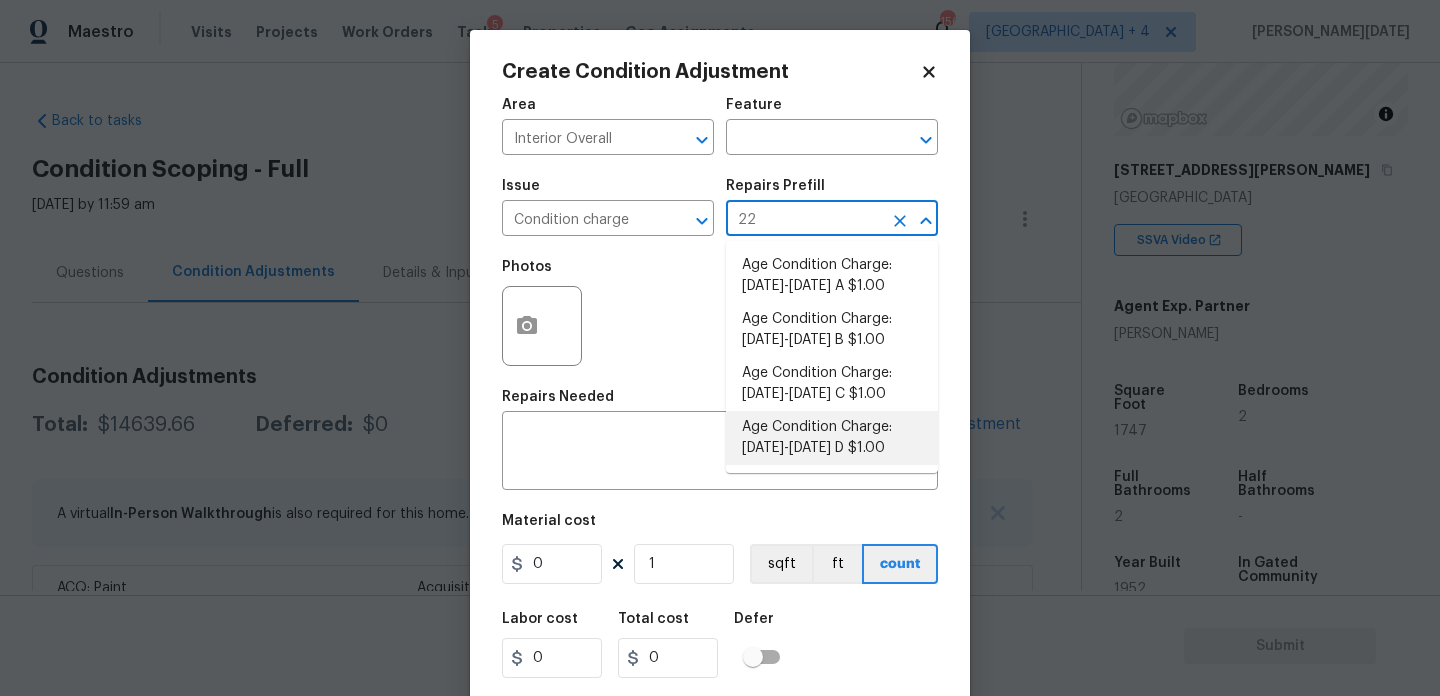 click on "Age Condition Charge: 1922-1978 D	 $1.00" at bounding box center [832, 438] 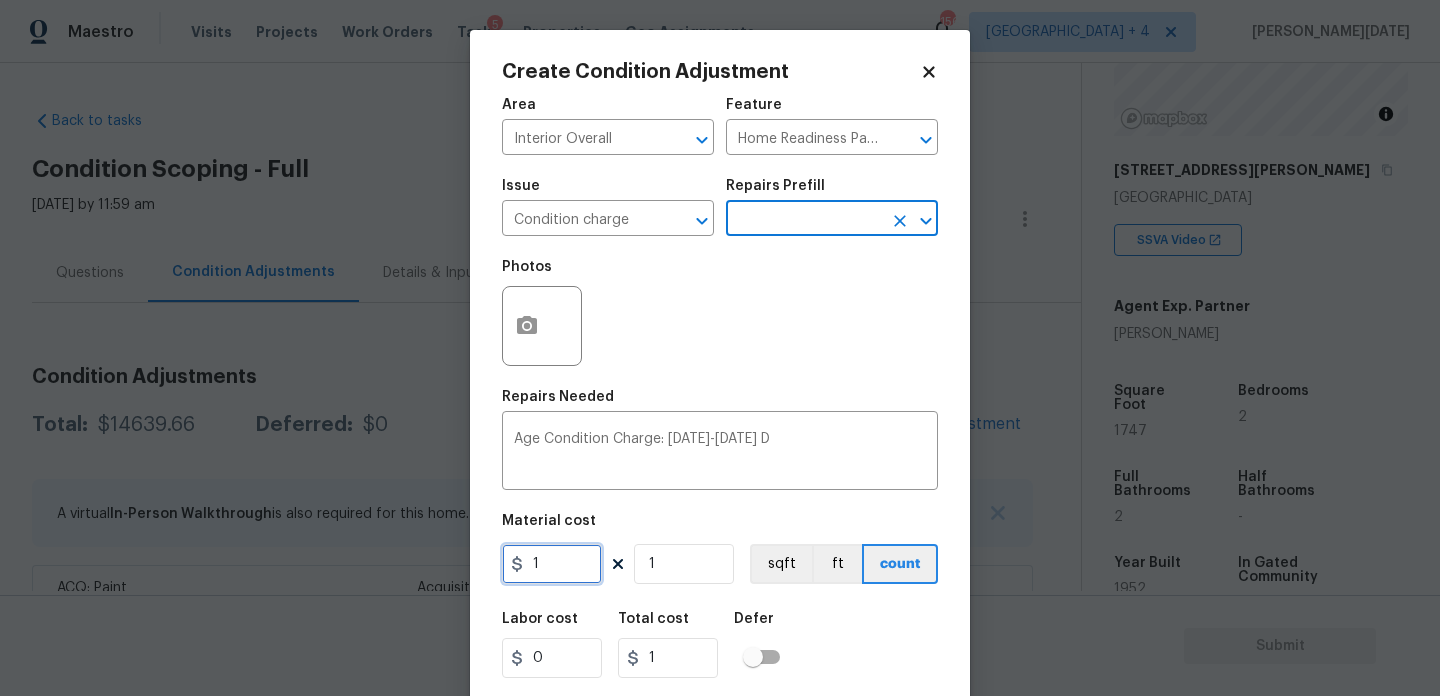 click on "1" at bounding box center [552, 564] 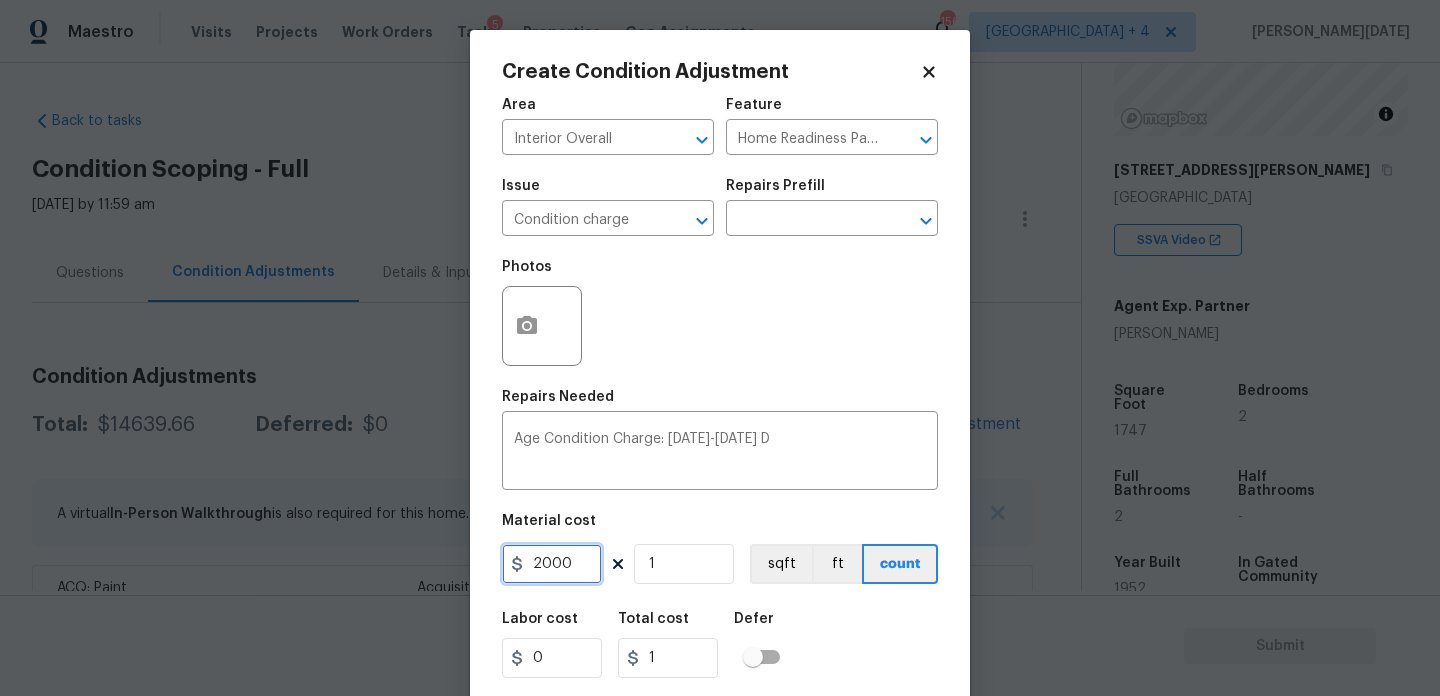 type on "2000" 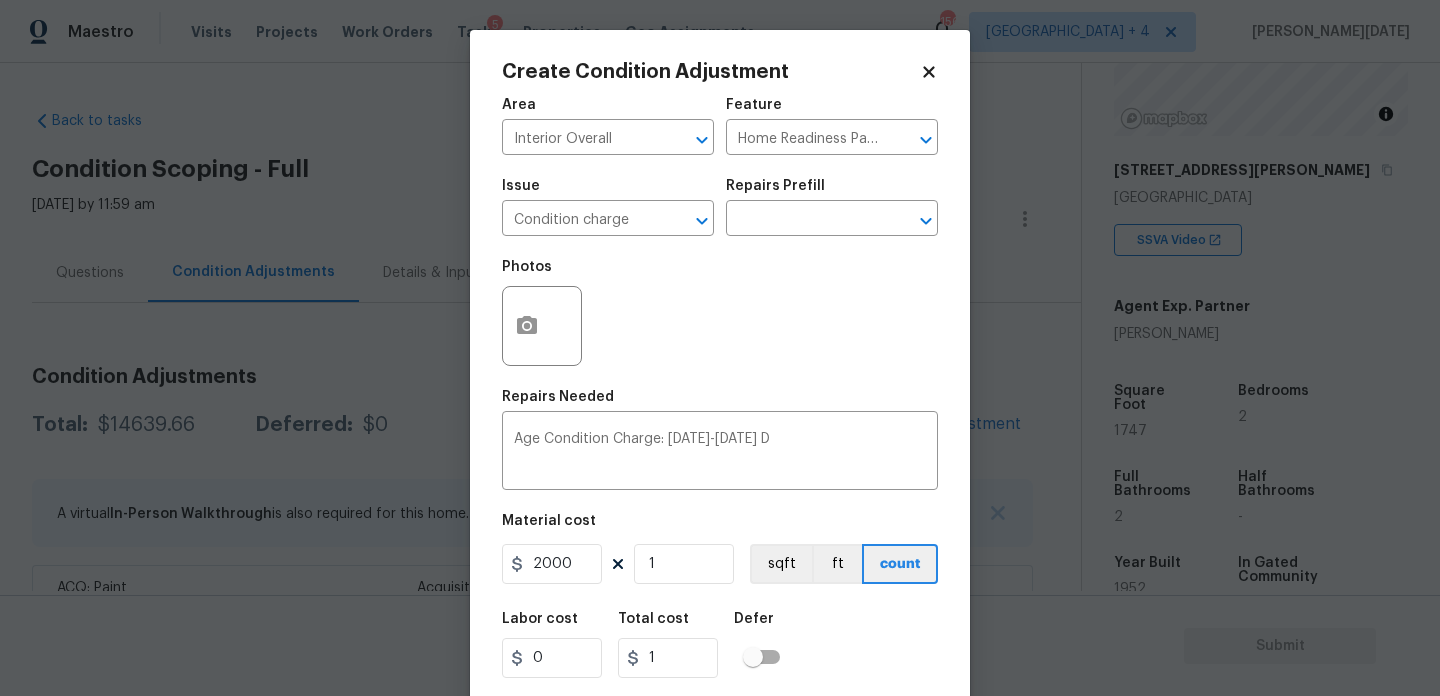 type on "2000" 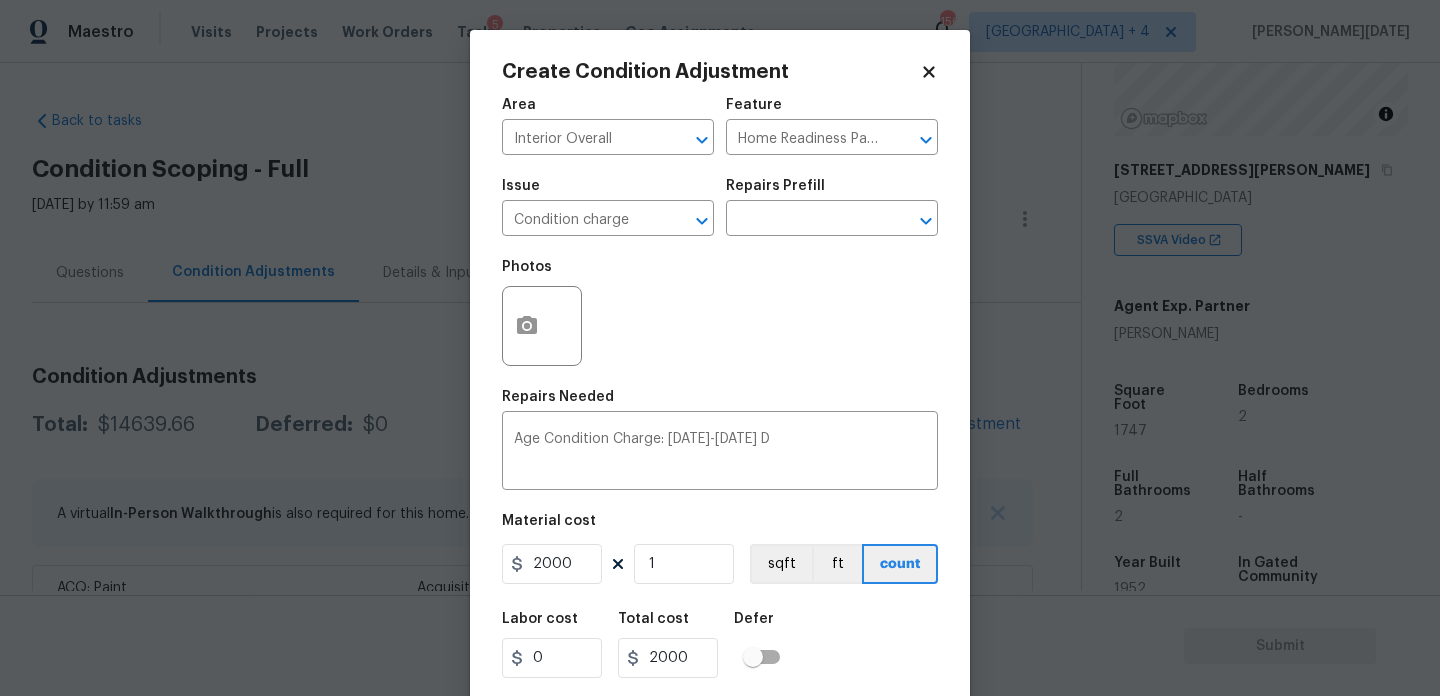 click on "Repairs Needed" at bounding box center (720, 403) 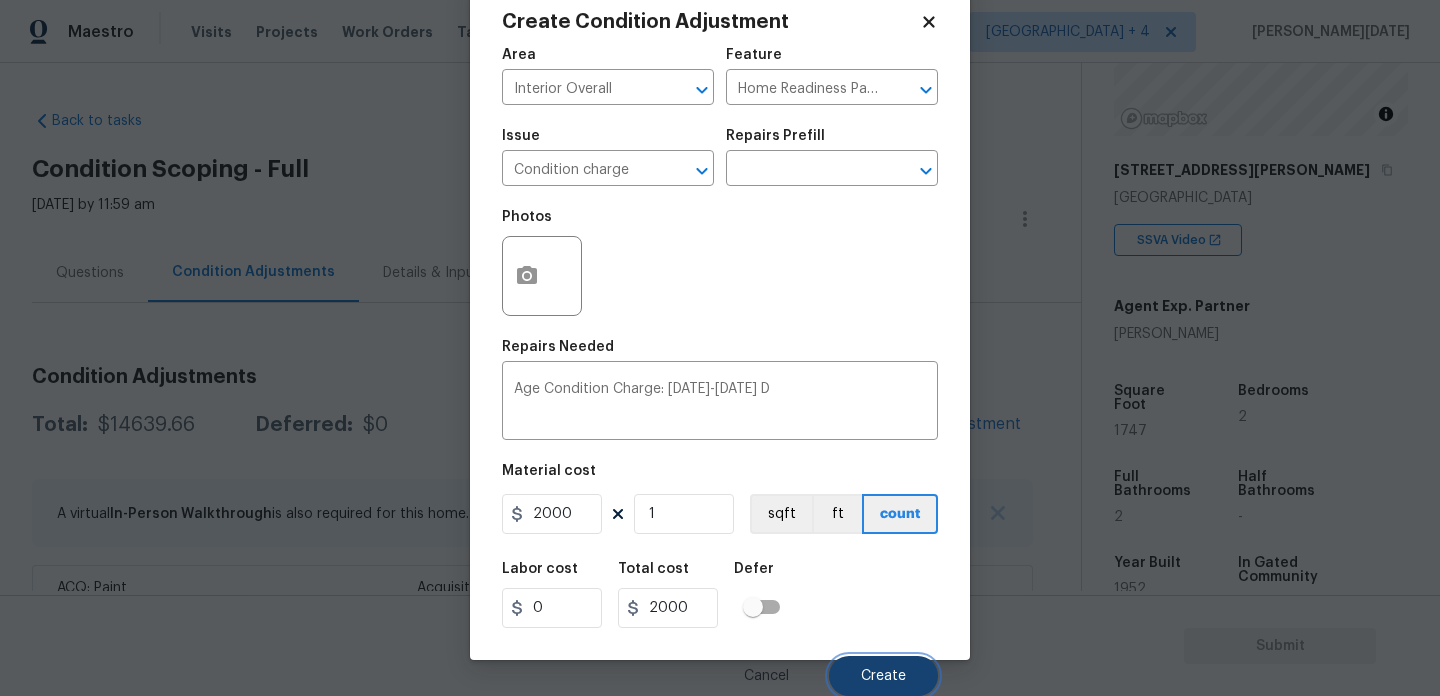 click on "Create" at bounding box center [883, 676] 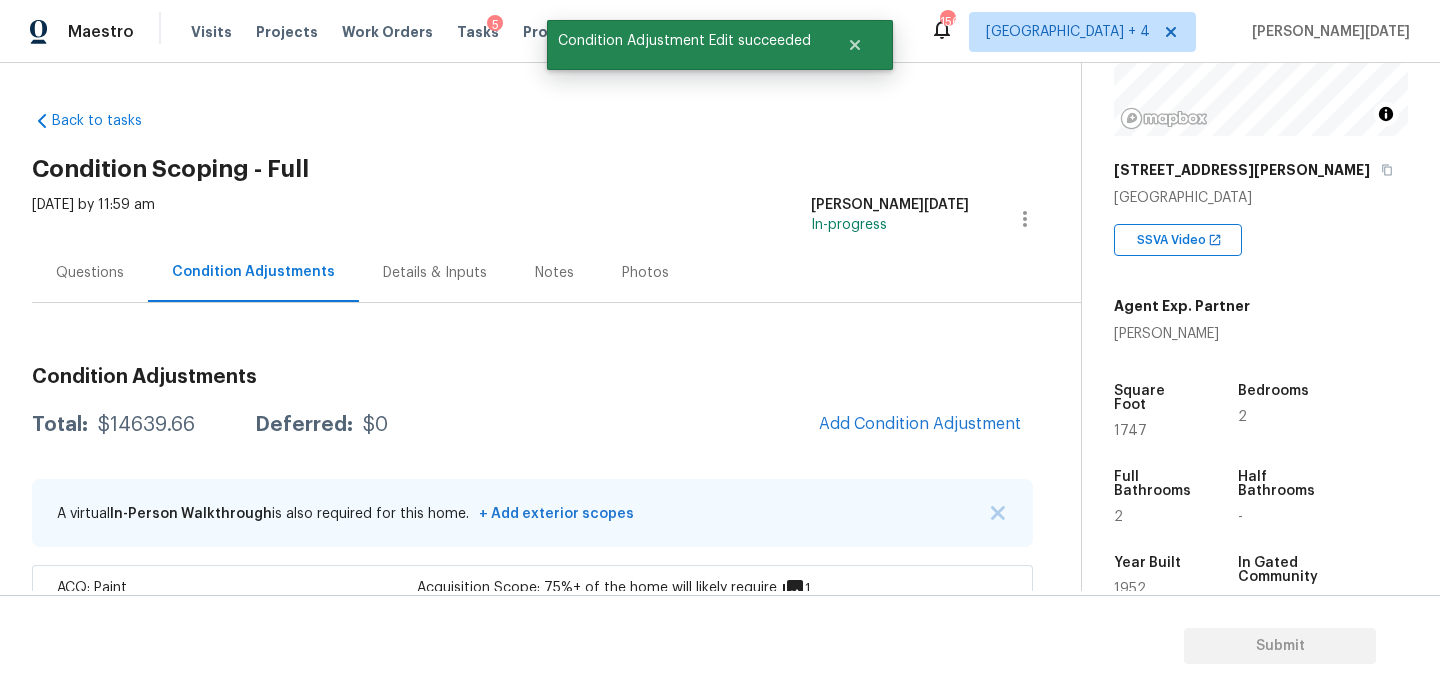 scroll, scrollTop: 44, scrollLeft: 0, axis: vertical 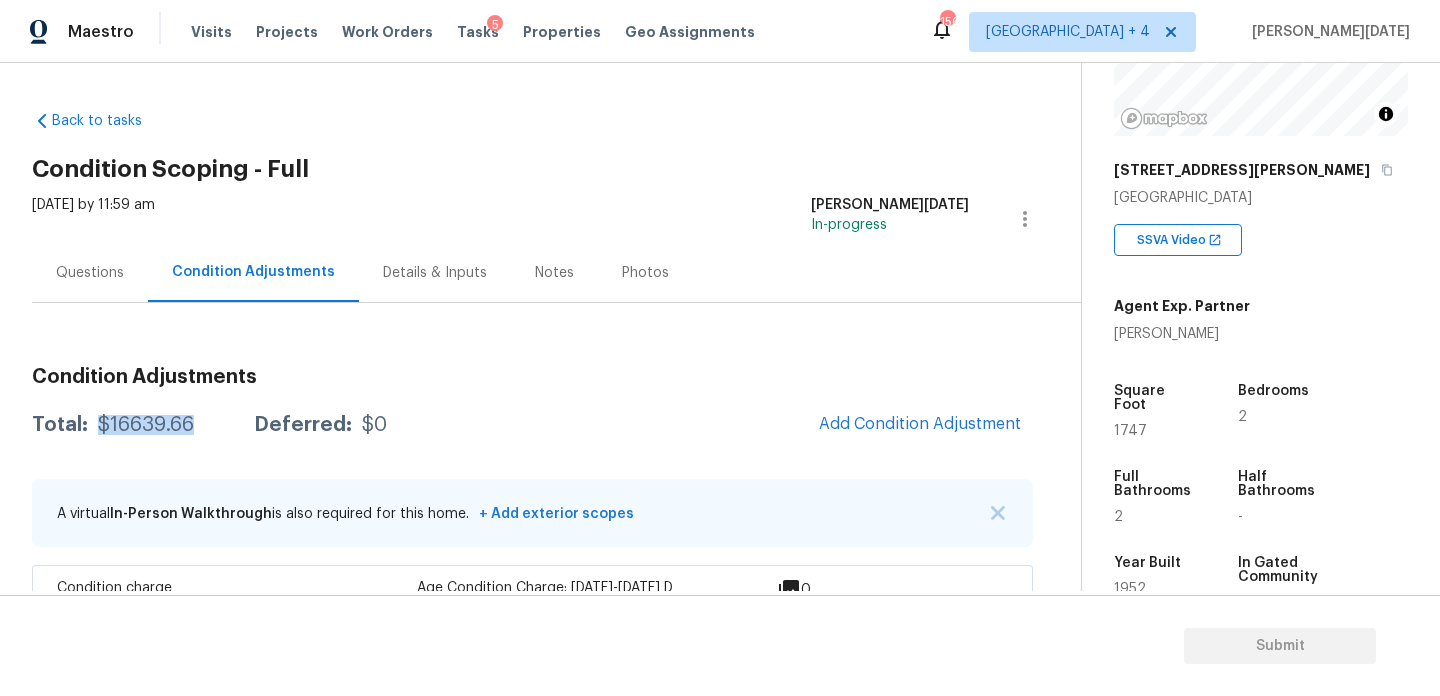 drag, startPoint x: 99, startPoint y: 426, endPoint x: 216, endPoint y: 426, distance: 117 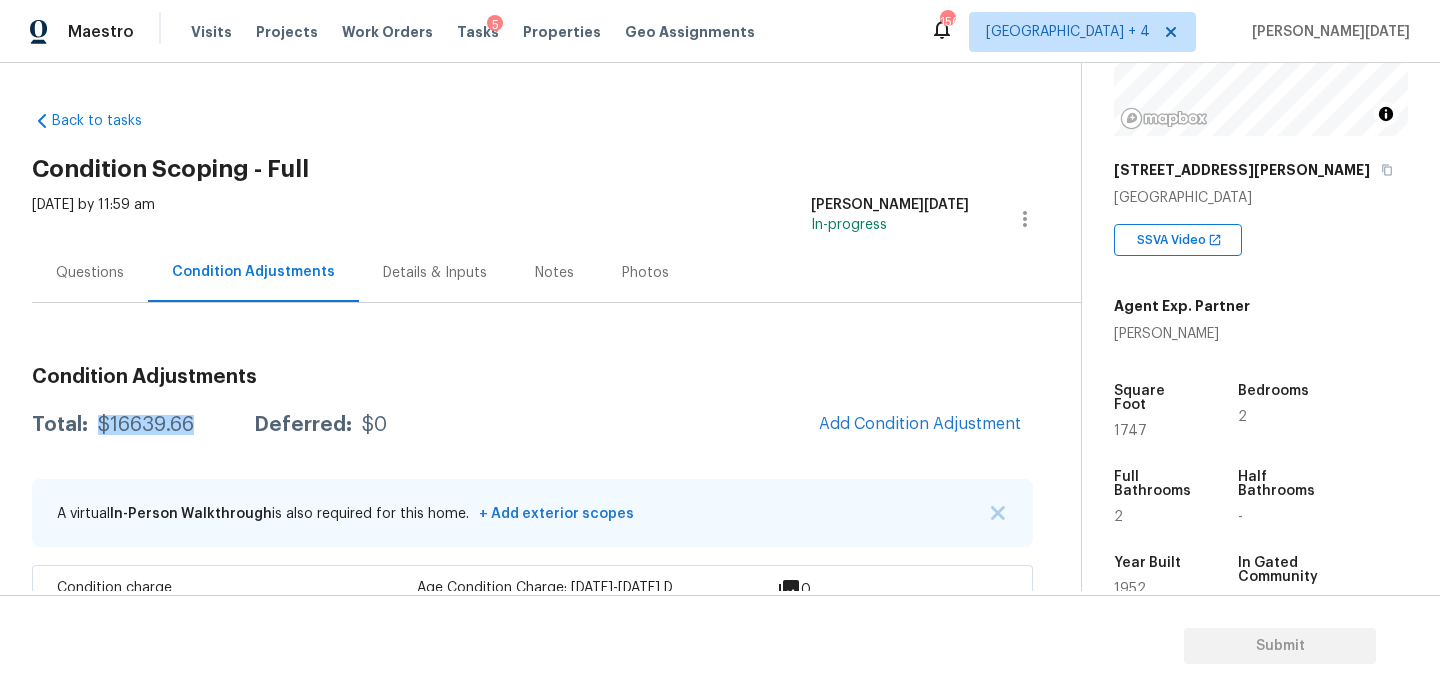 scroll, scrollTop: 99, scrollLeft: 0, axis: vertical 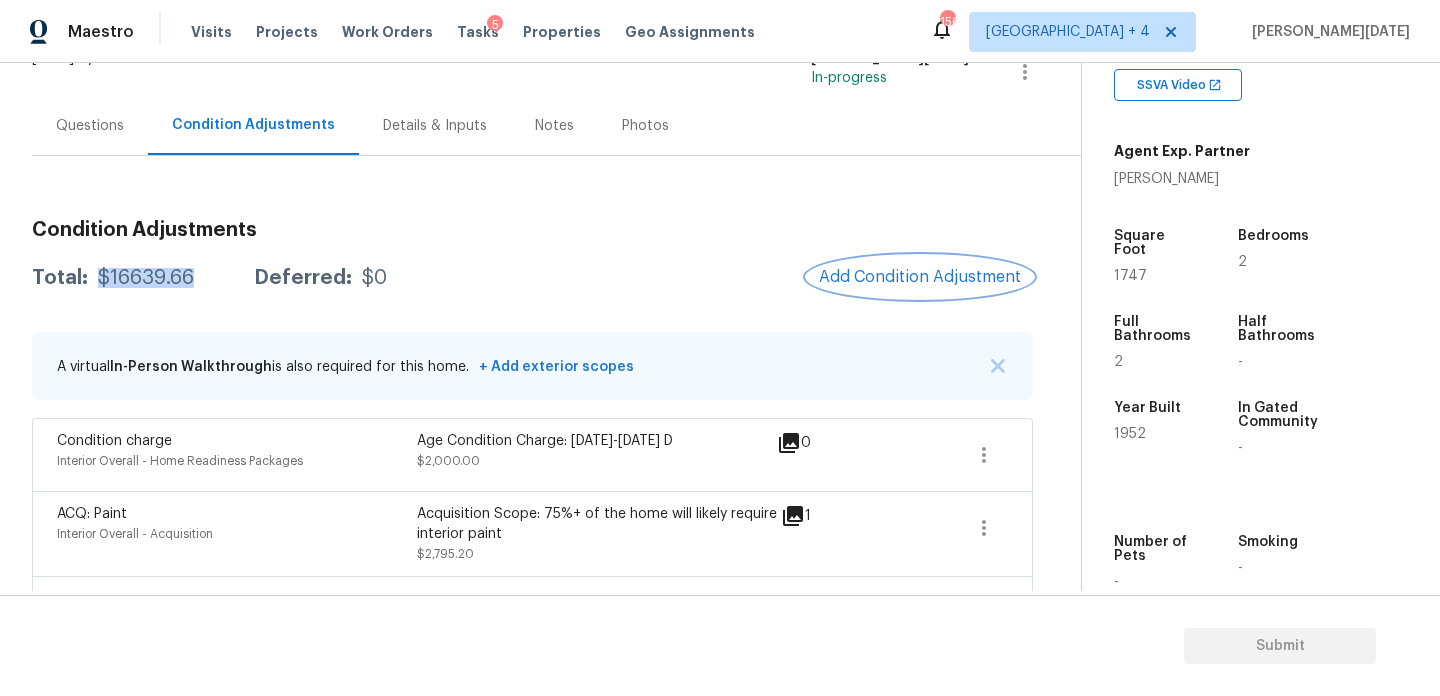 click on "Add Condition Adjustment" at bounding box center (920, 277) 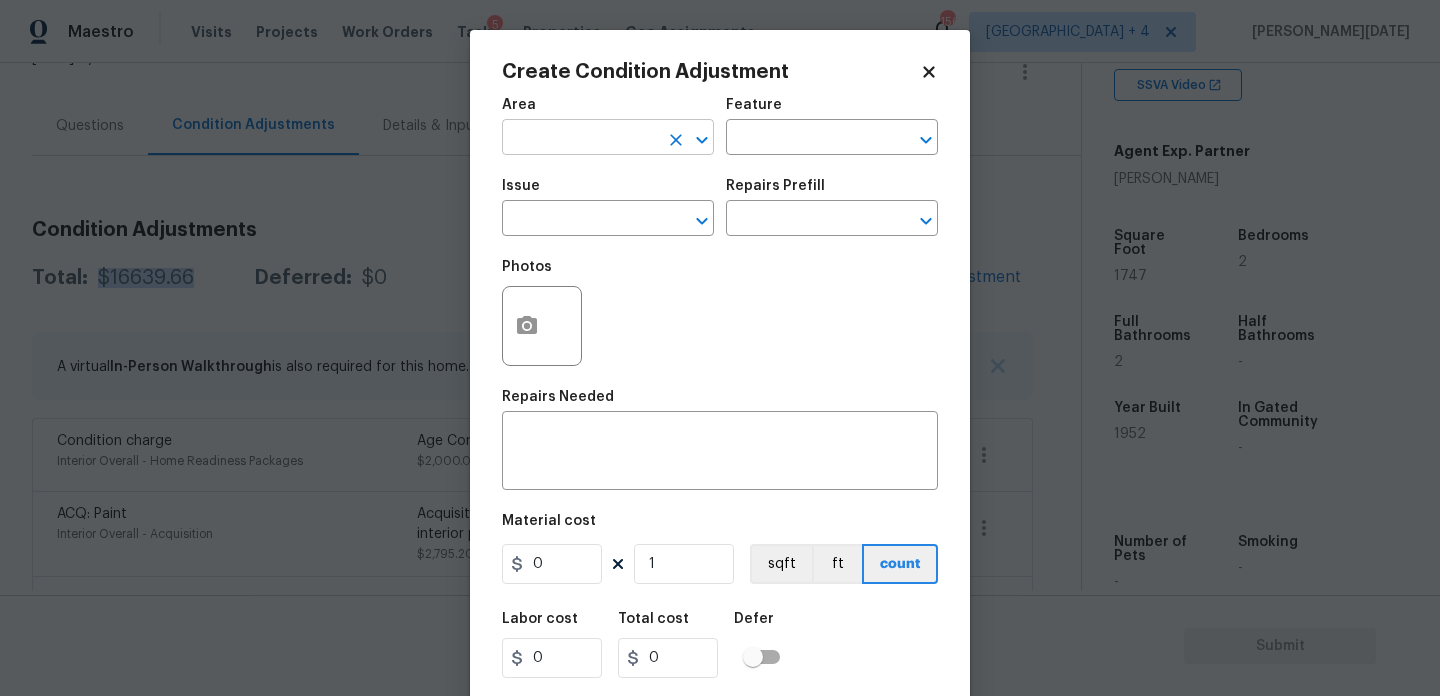 click at bounding box center [580, 139] 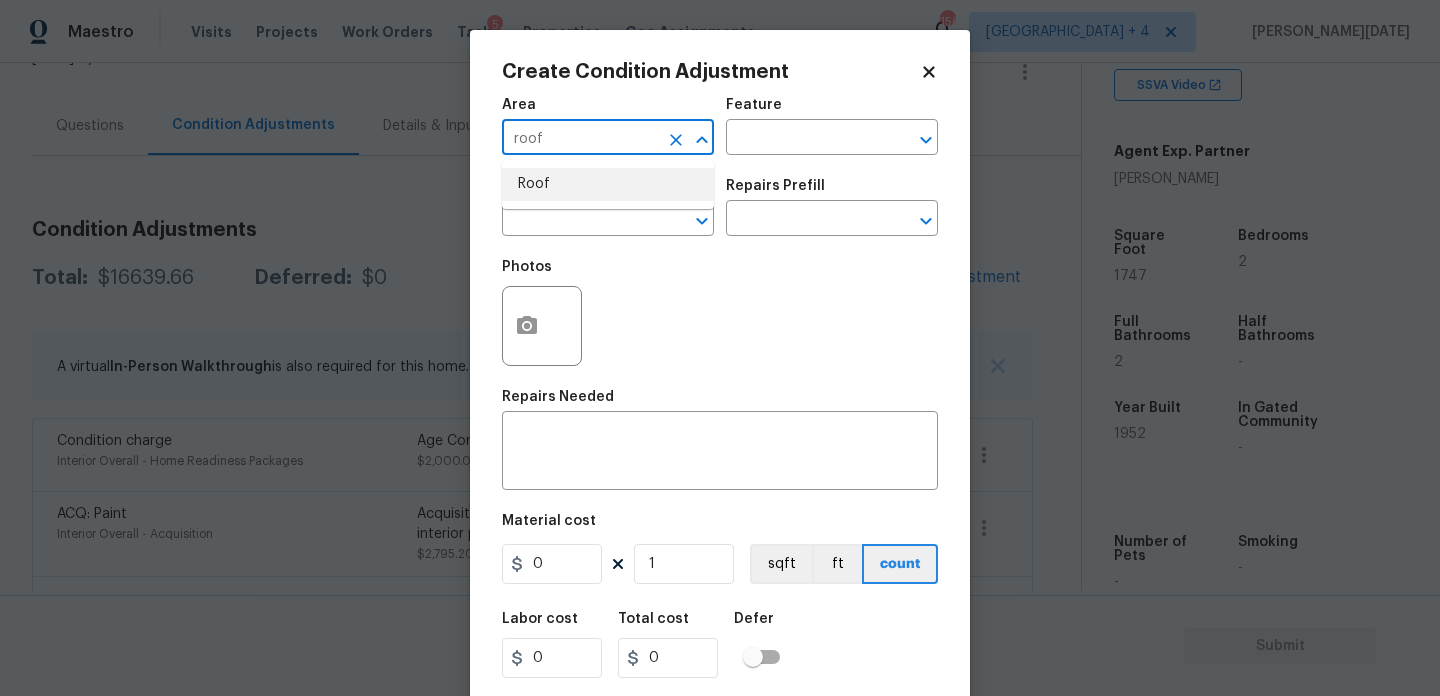 click on "Roof" at bounding box center (608, 184) 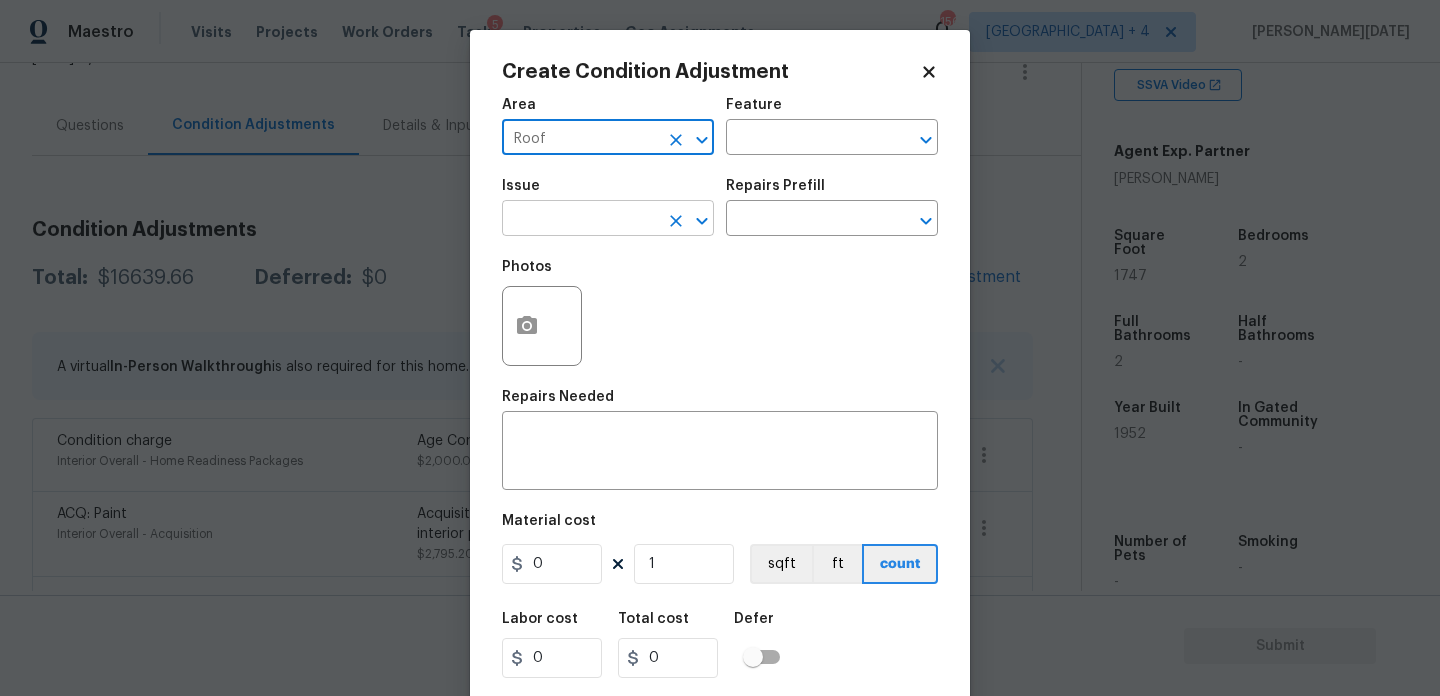 type on "Roof" 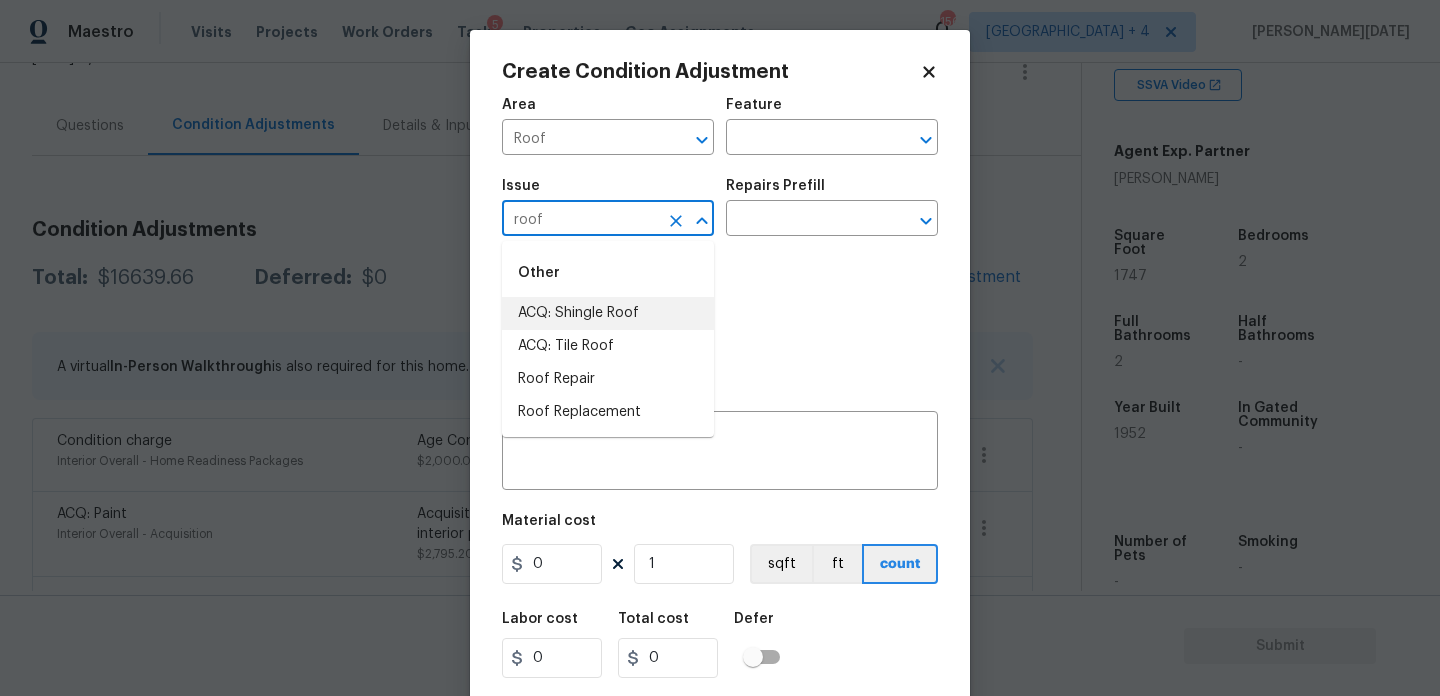 click on "ACQ: Shingle Roof" at bounding box center [608, 313] 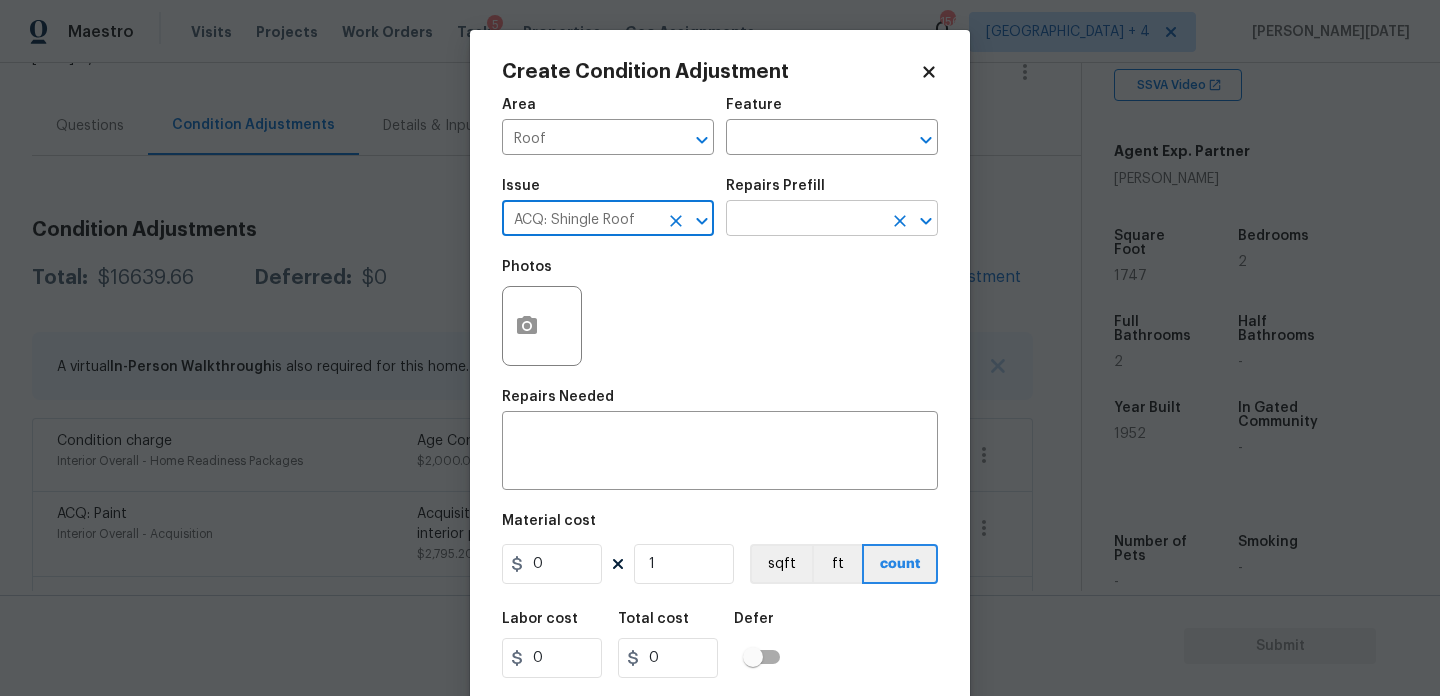 type on "ACQ: Shingle Roof" 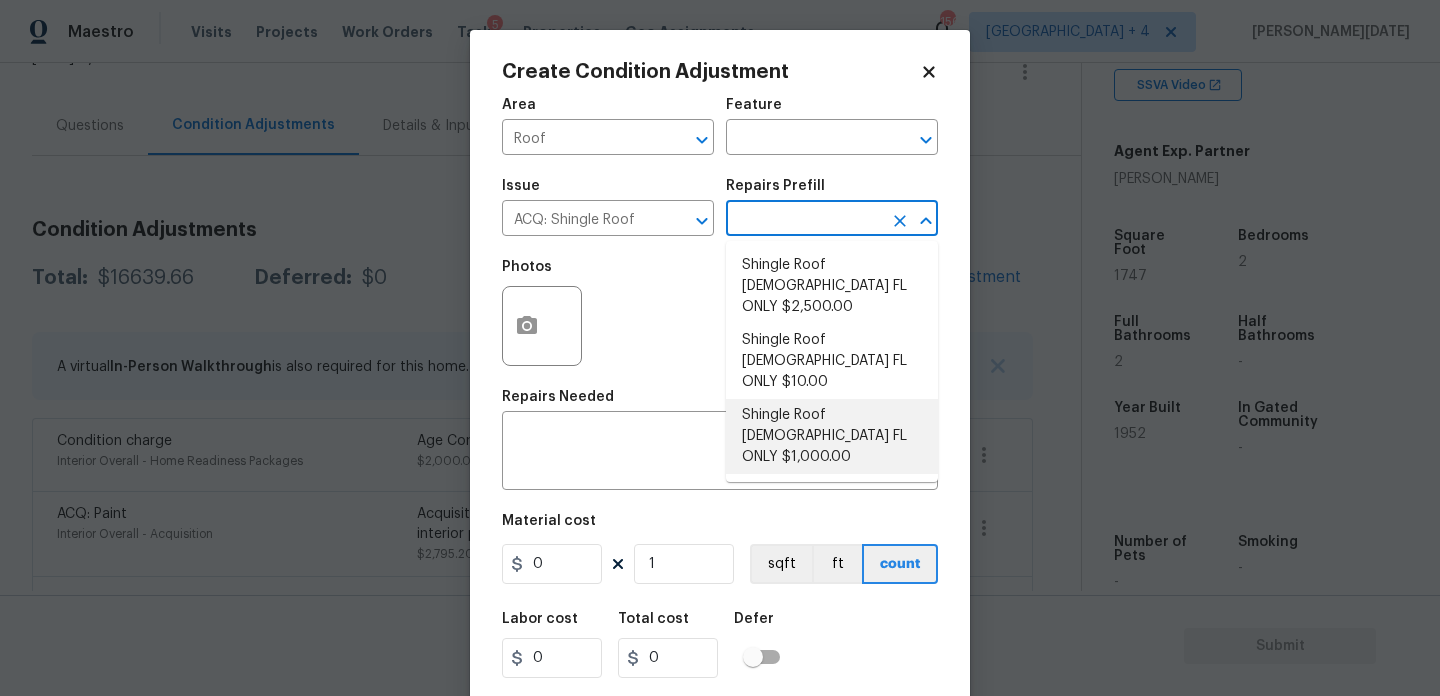 click on "Shingle Roof 5-9 Years Old FL ONLY $1,000.00" at bounding box center (832, 436) 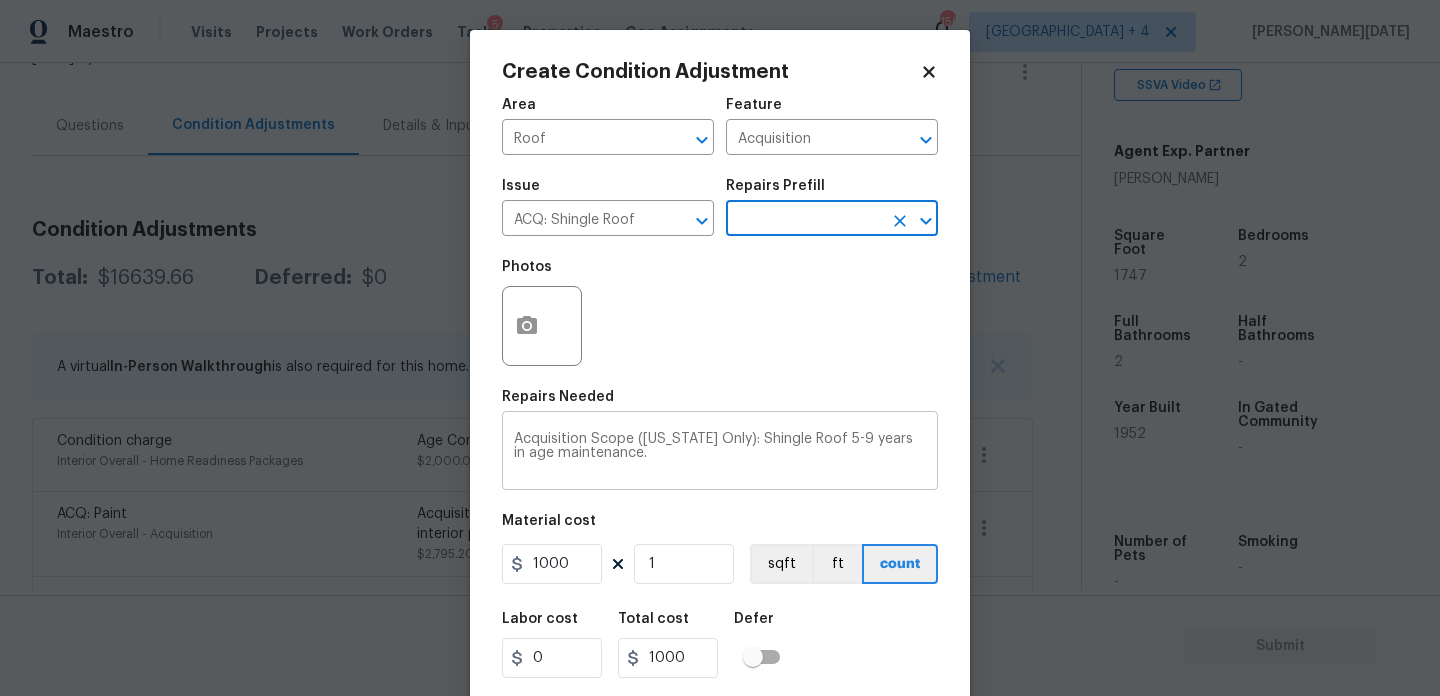 scroll, scrollTop: 51, scrollLeft: 0, axis: vertical 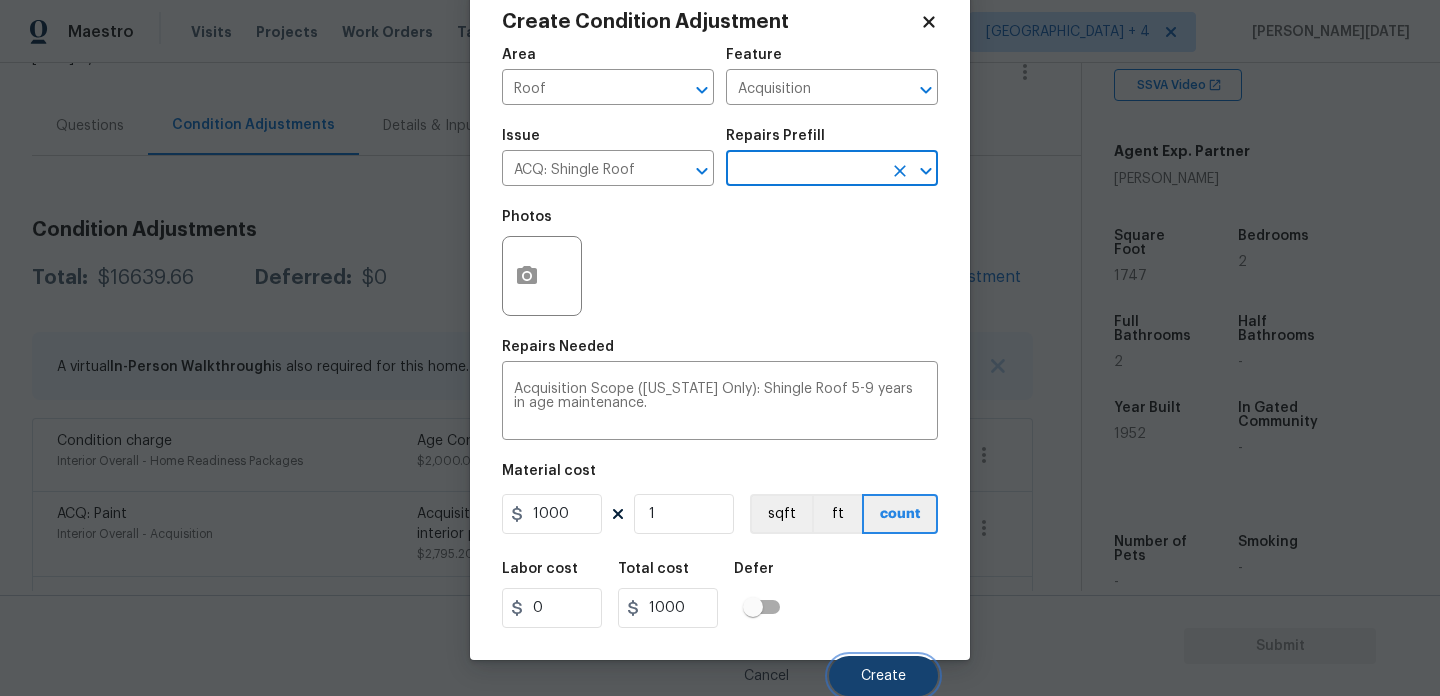 click on "Create" at bounding box center [883, 676] 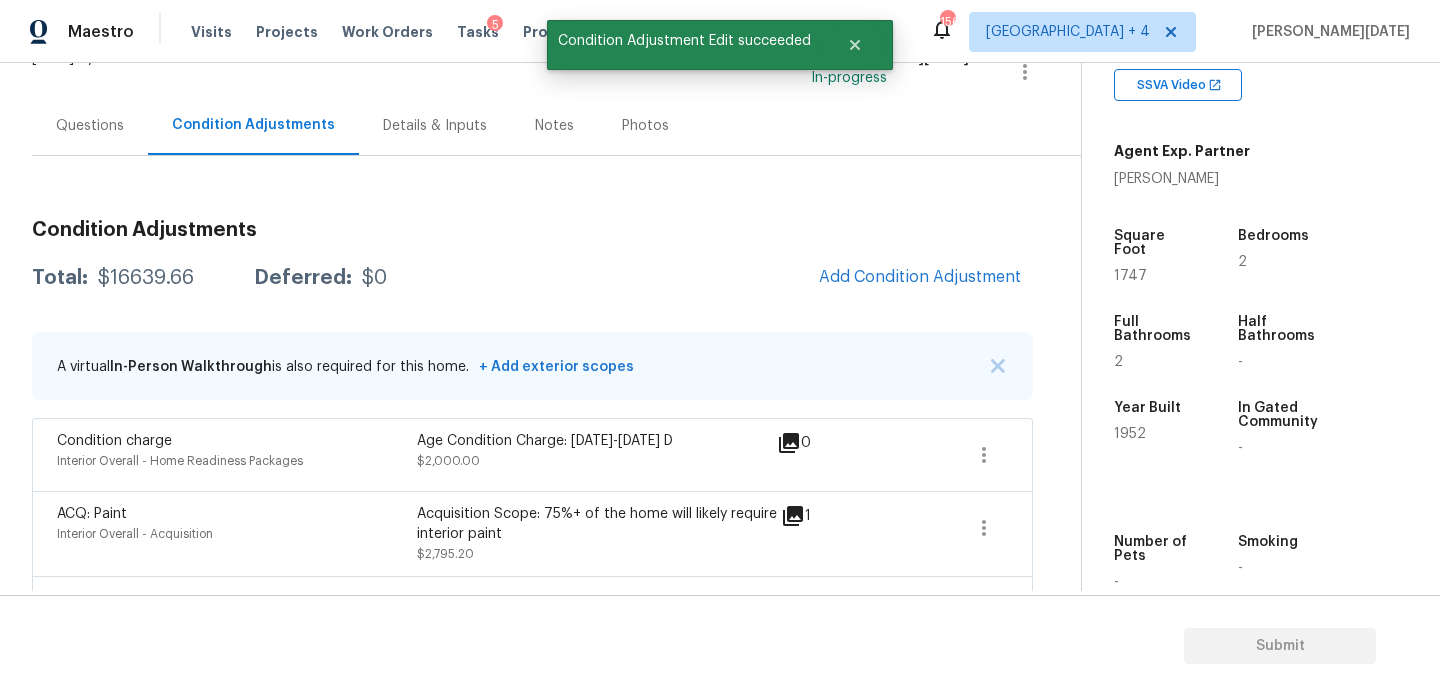 scroll, scrollTop: 44, scrollLeft: 0, axis: vertical 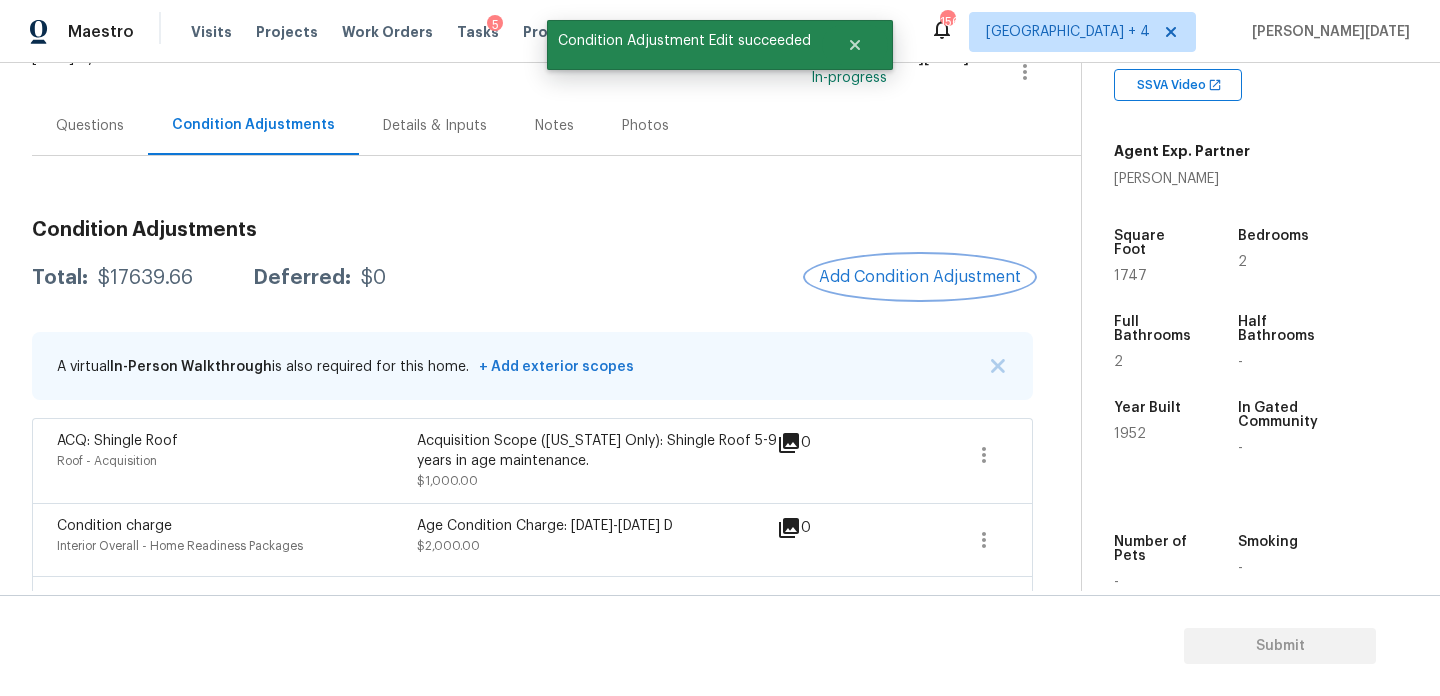 click on "Add Condition Adjustment" at bounding box center [920, 277] 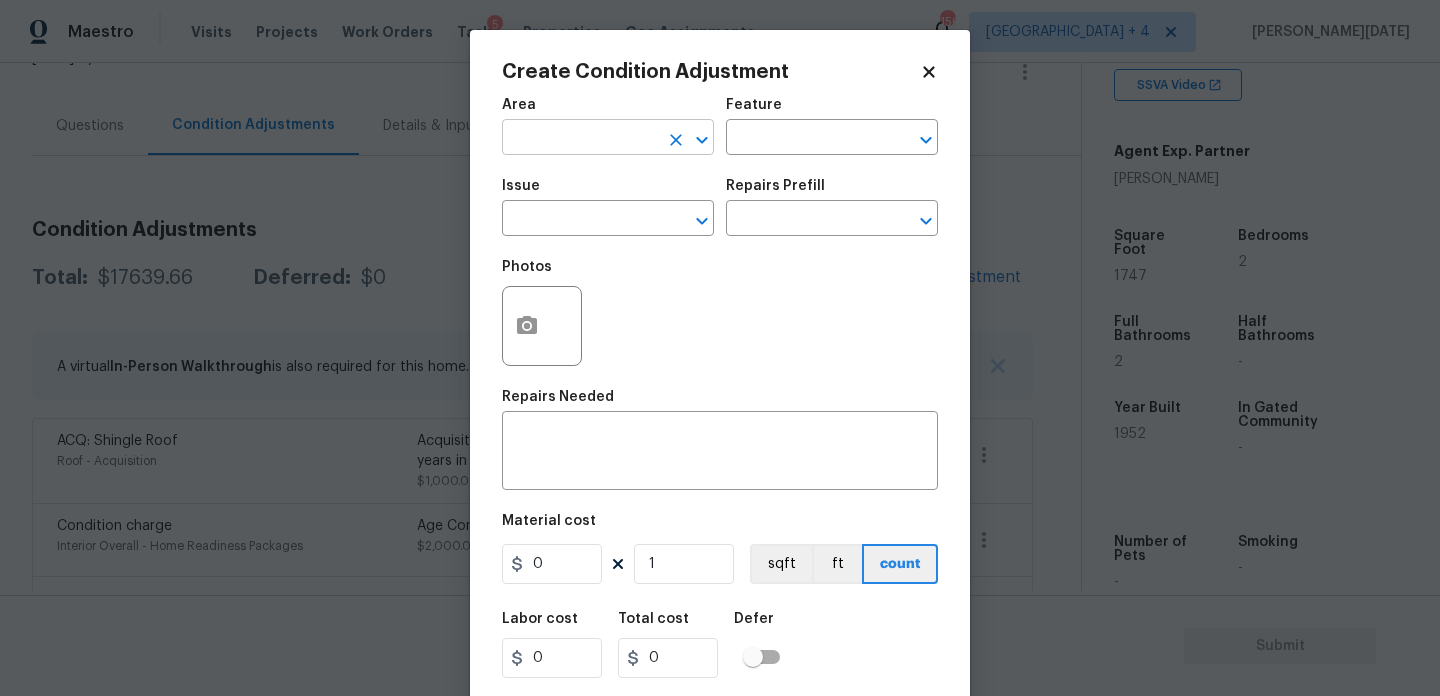 click at bounding box center (580, 139) 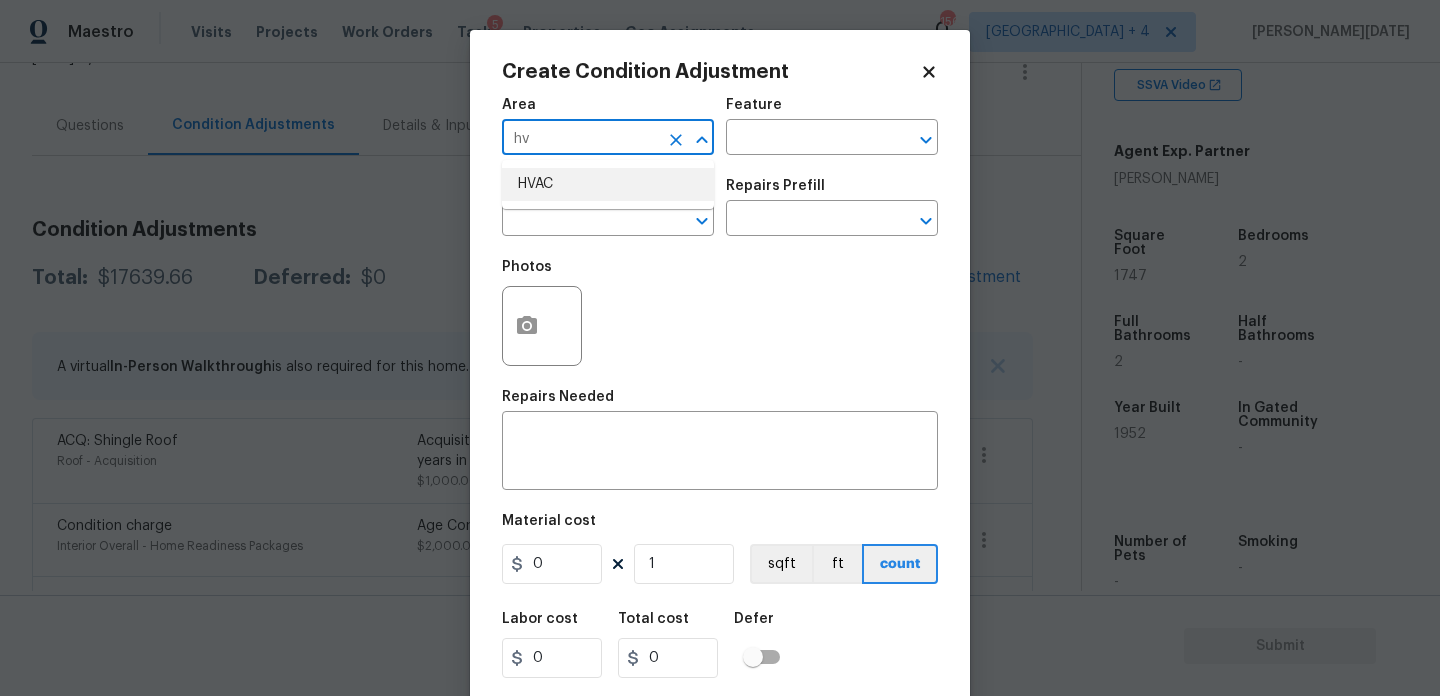 click on "HVAC" at bounding box center [608, 184] 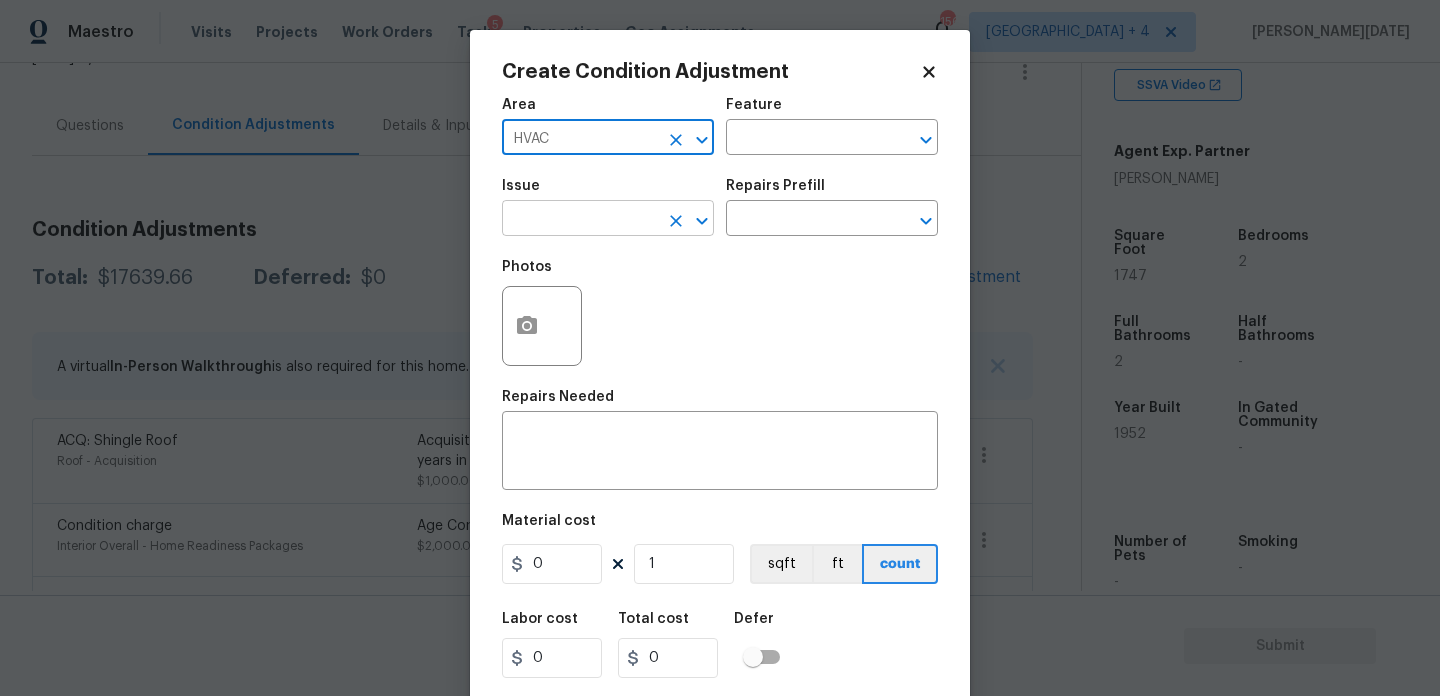 type on "HVAC" 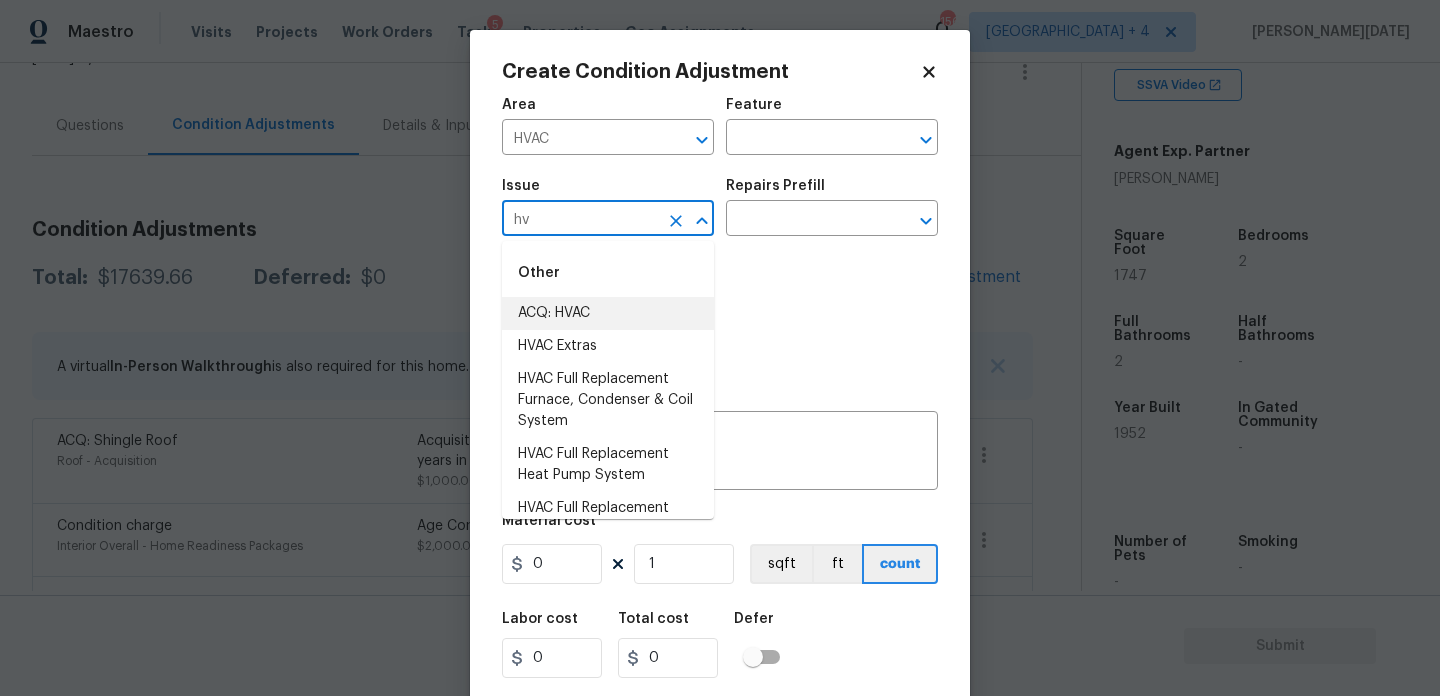 click on "ACQ: HVAC" at bounding box center (608, 313) 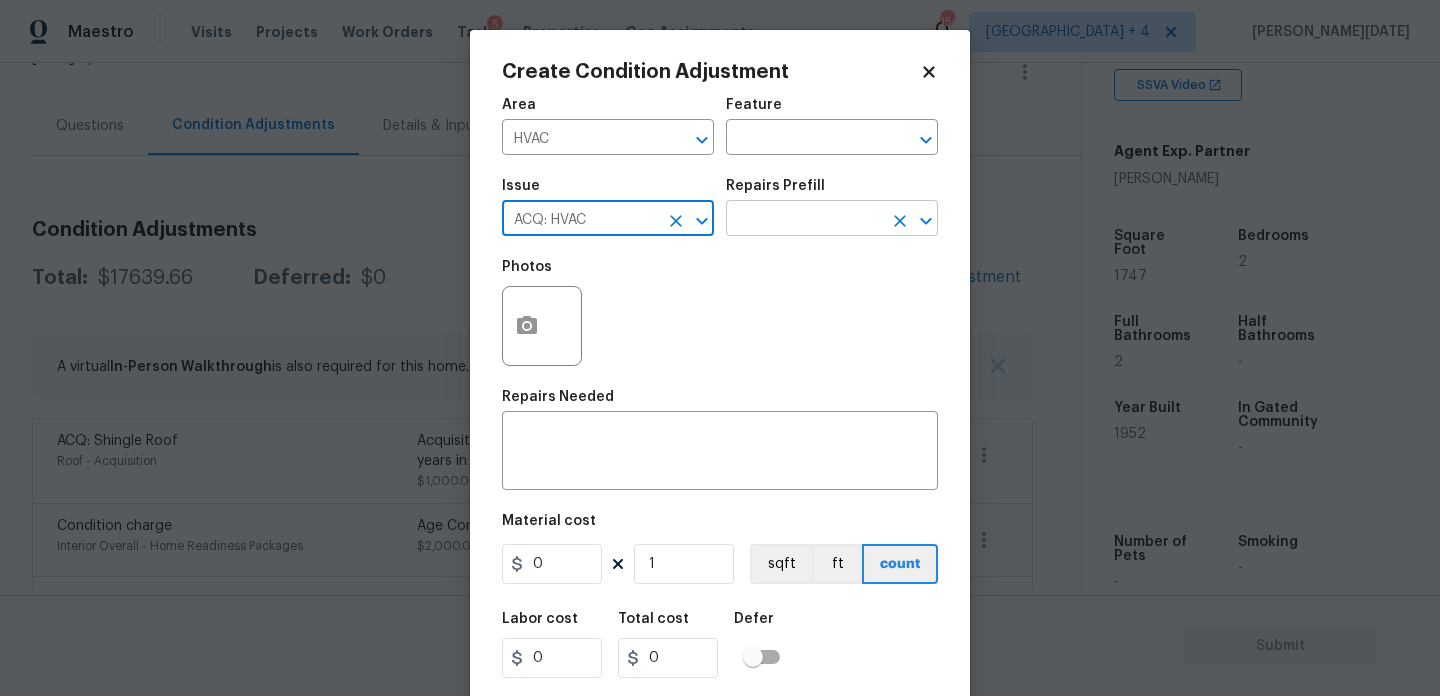 type on "ACQ: HVAC" 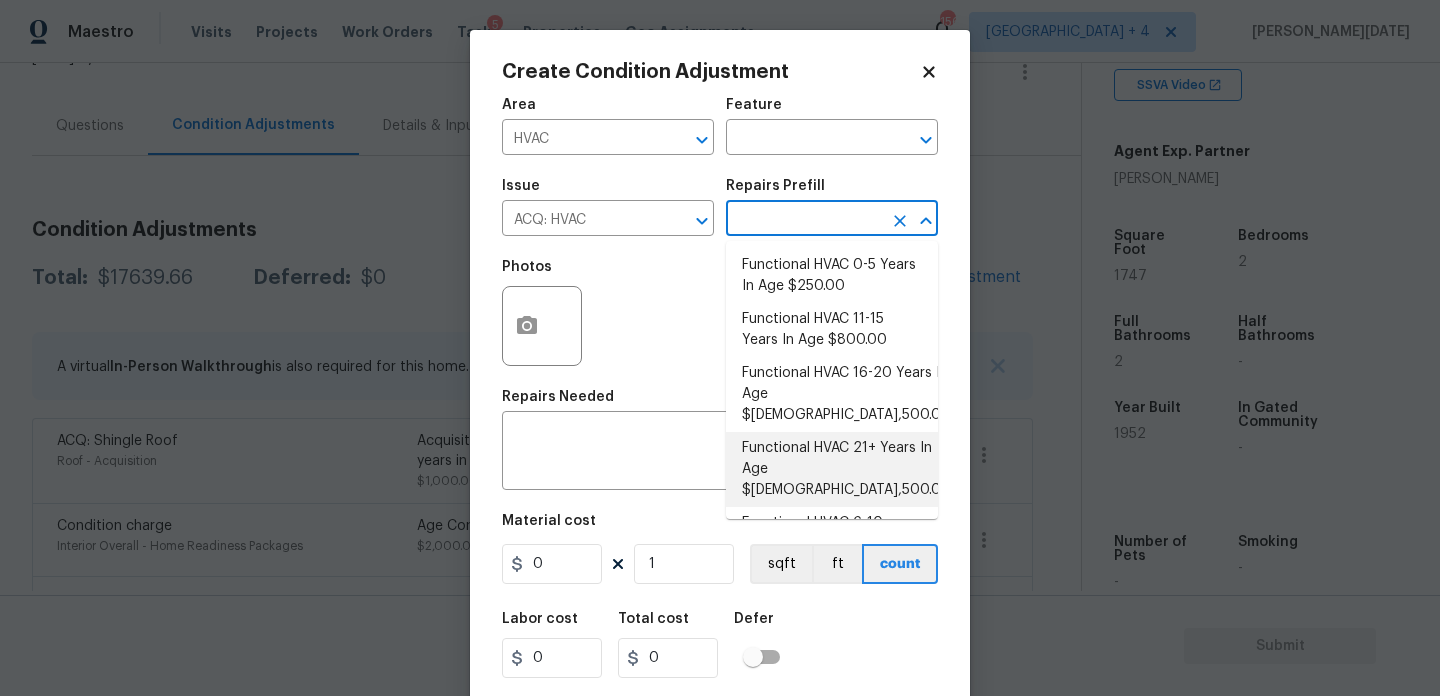 click on "Functional HVAC 6-10 Years In Age $400.00" at bounding box center [832, 534] 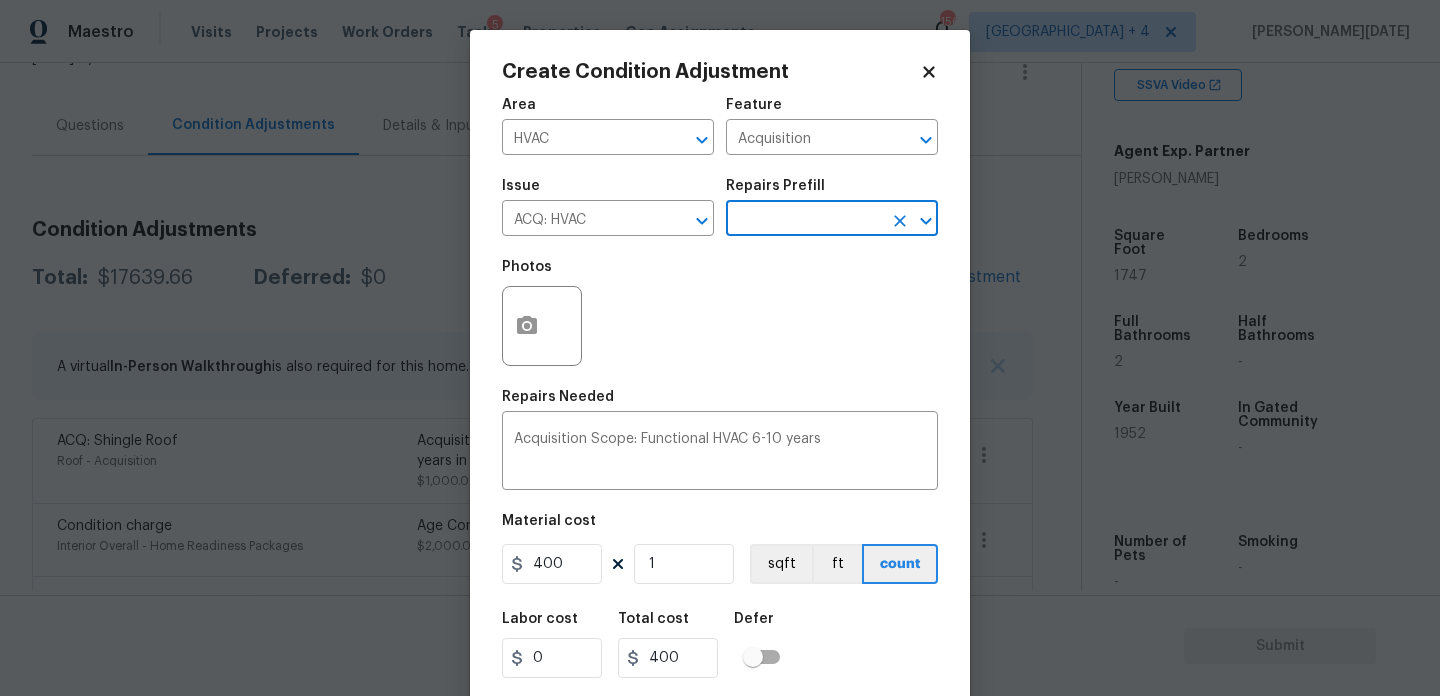 scroll, scrollTop: 51, scrollLeft: 0, axis: vertical 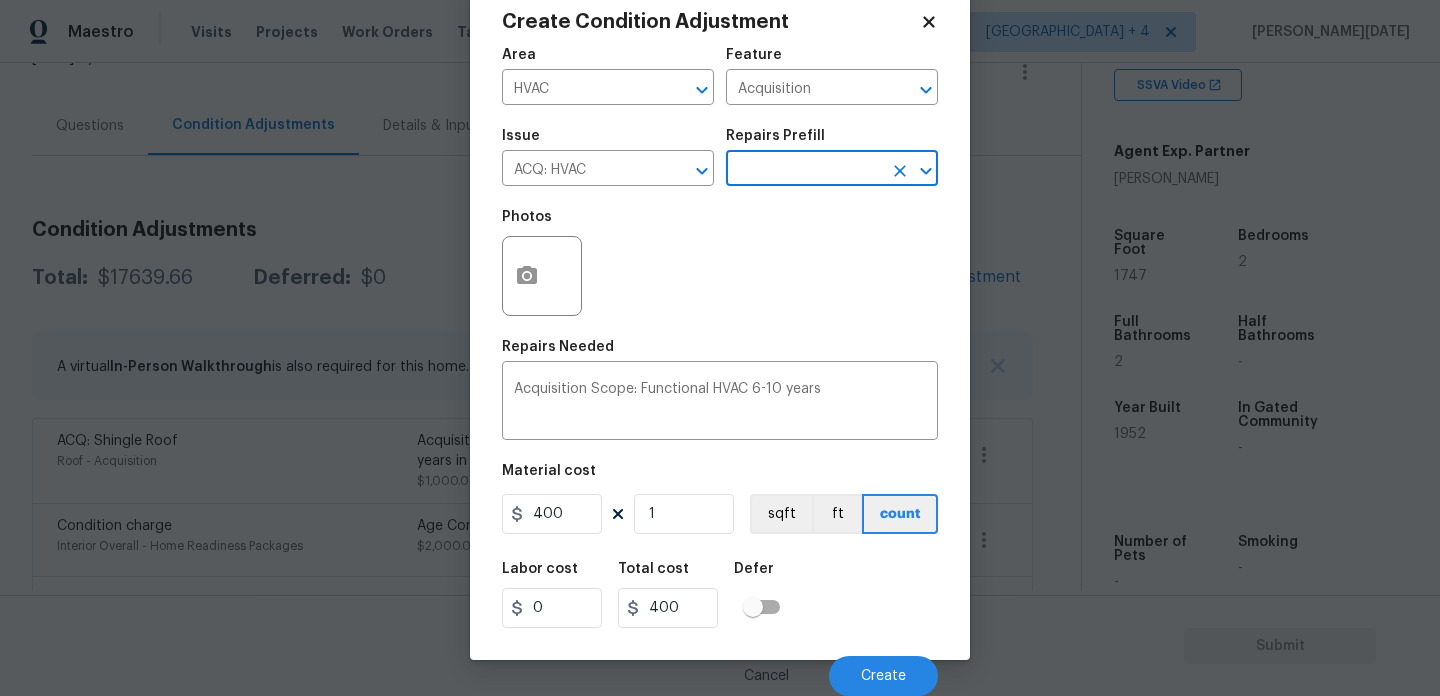 click at bounding box center [804, 170] 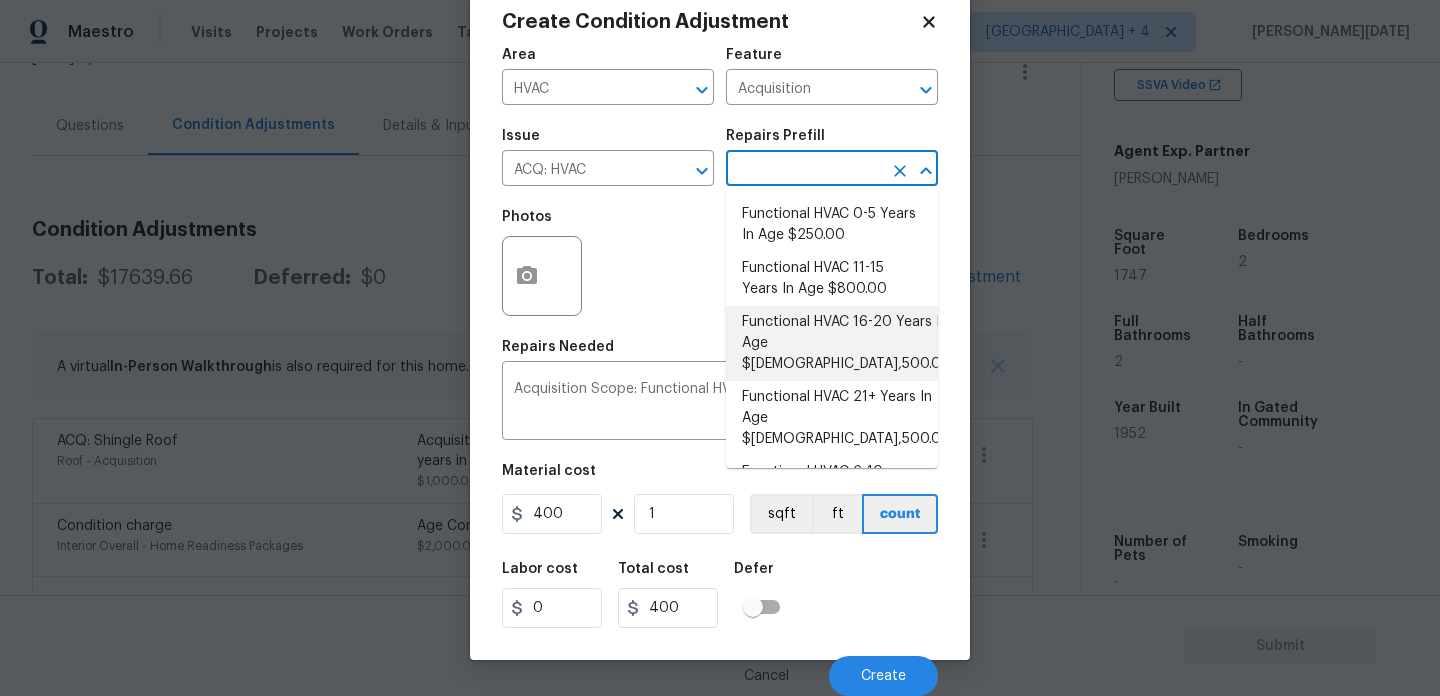 click on "Functional HVAC 21+ Years In Age $6,500.00" at bounding box center [832, 418] 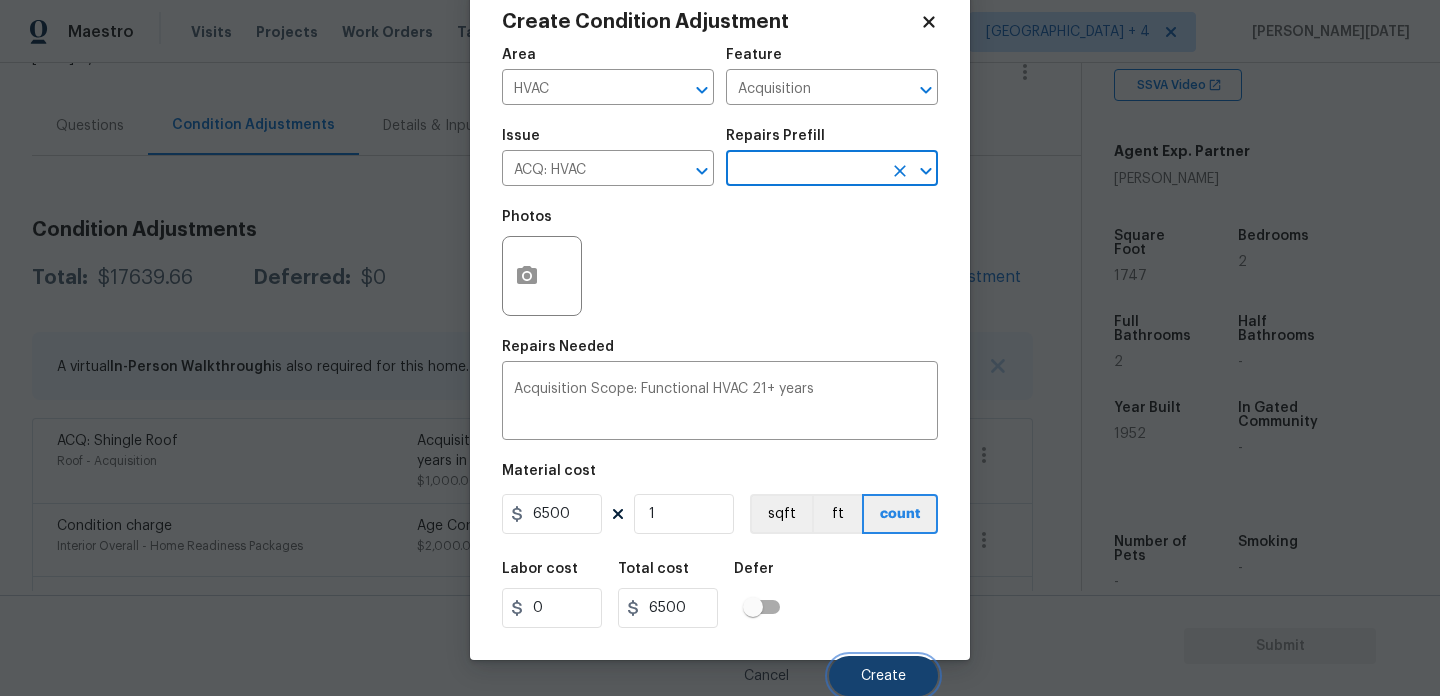 click on "Create" at bounding box center (883, 676) 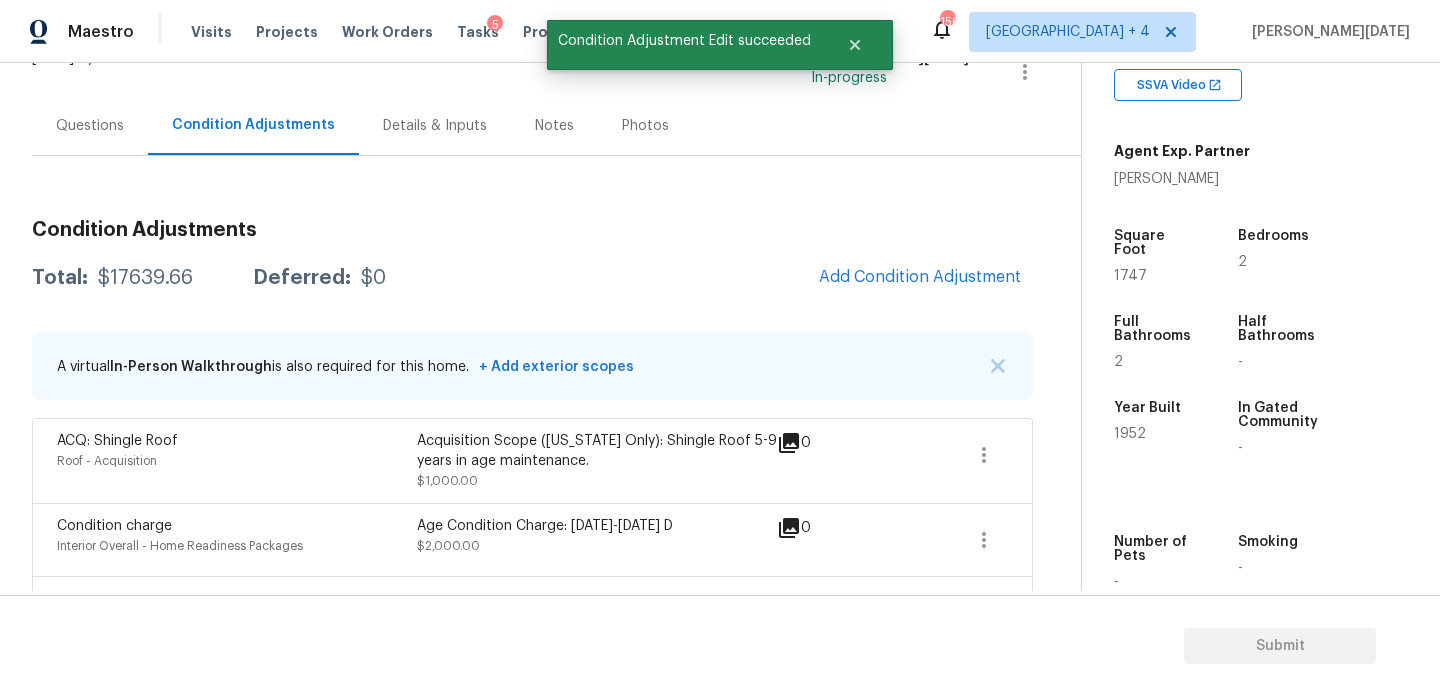 scroll, scrollTop: 44, scrollLeft: 0, axis: vertical 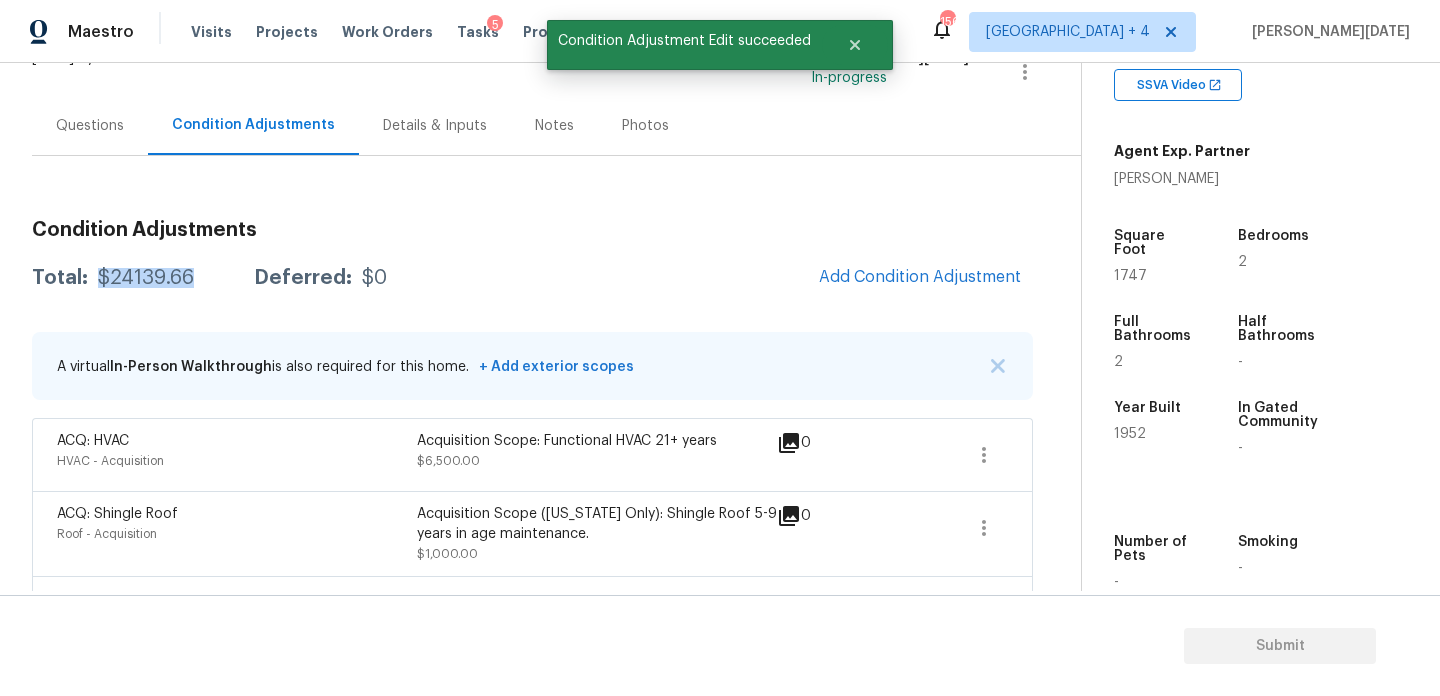 drag, startPoint x: 95, startPoint y: 277, endPoint x: 206, endPoint y: 277, distance: 111 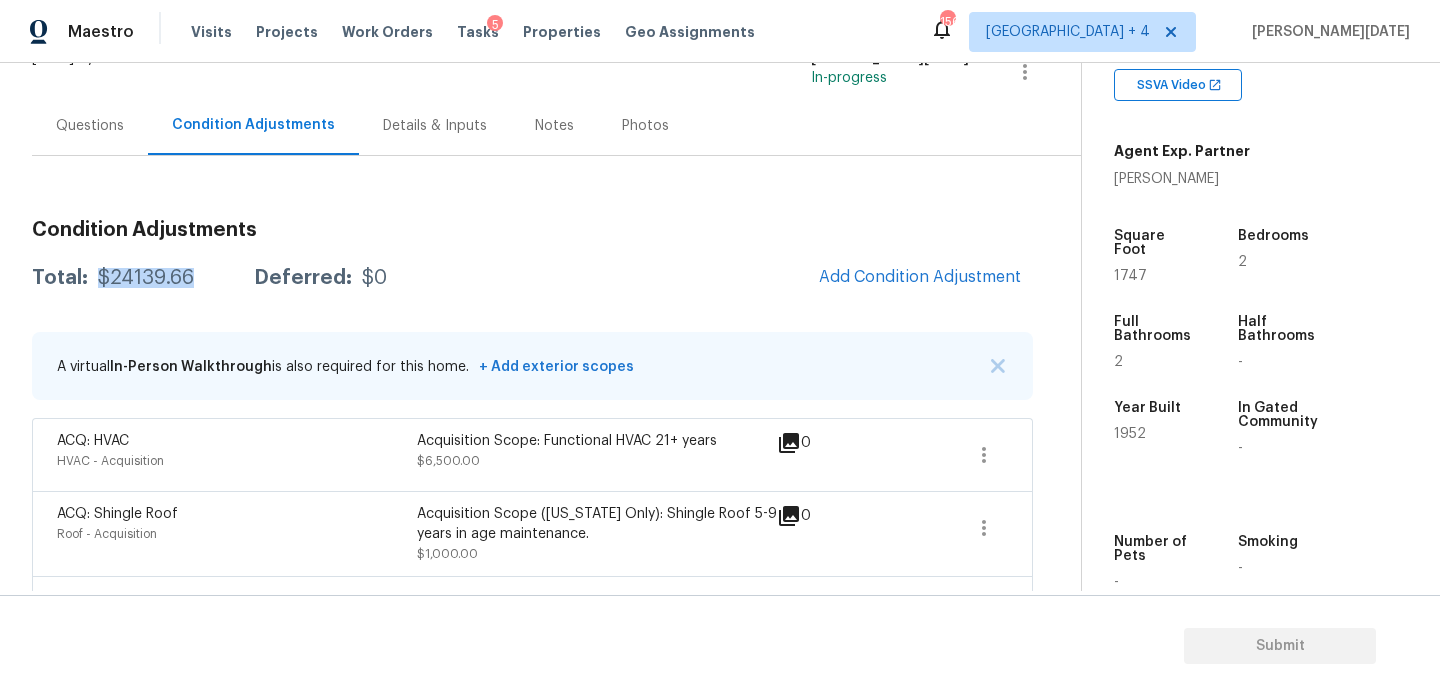 click on "Condition Adjustments Total:  $24139.66 Deferred:  $0 Add Condition Adjustment A virtual  In-Person Walkthrough  is also required for this home.   + Add exterior scopes ACQ: HVAC HVAC - Acquisition Acquisition Scope: Functional HVAC 21+ years $6,500.00   0 ACQ: Shingle Roof Roof - Acquisition Acquisition Scope (Florida Only): Shingle Roof 5-9 years in age maintenance. $1,000.00   0 Condition charge Interior Overall - Home Readiness Packages Age Condition Charge: 1922-1978 D	 $2,000.00   0 ACQ: Paint Interior Overall - Acquisition Acquisition Scope: 75%+ of the home will likely require interior paint $2,795.20   1 Exterior Paint Exterior Overall - Acquisition Acquisition Scope: 75%+ of the home exterior will likely require paint $2,620.50   1 Landscape Package Exterior Overall - Home Readiness Packages $750.00   5 Pressure Washing Exterior Overall - Siding $225.00   0 Kitchen Cabinets Kitchen - Cabinets $1,200.00   1 Interior Closet Door Interior Overall - Interior Door $598.96   2 Bathroom Plumbing $450.00" at bounding box center (532, 1118) 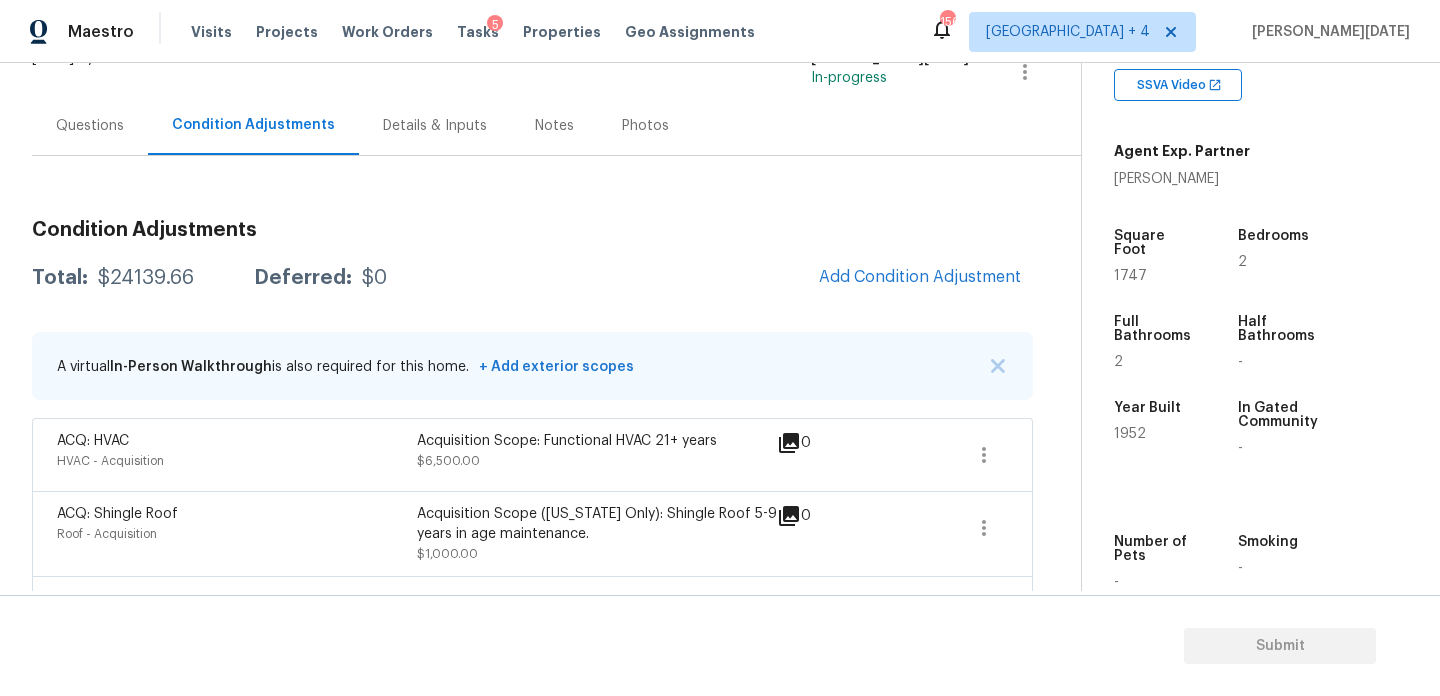 scroll, scrollTop: 205, scrollLeft: 0, axis: vertical 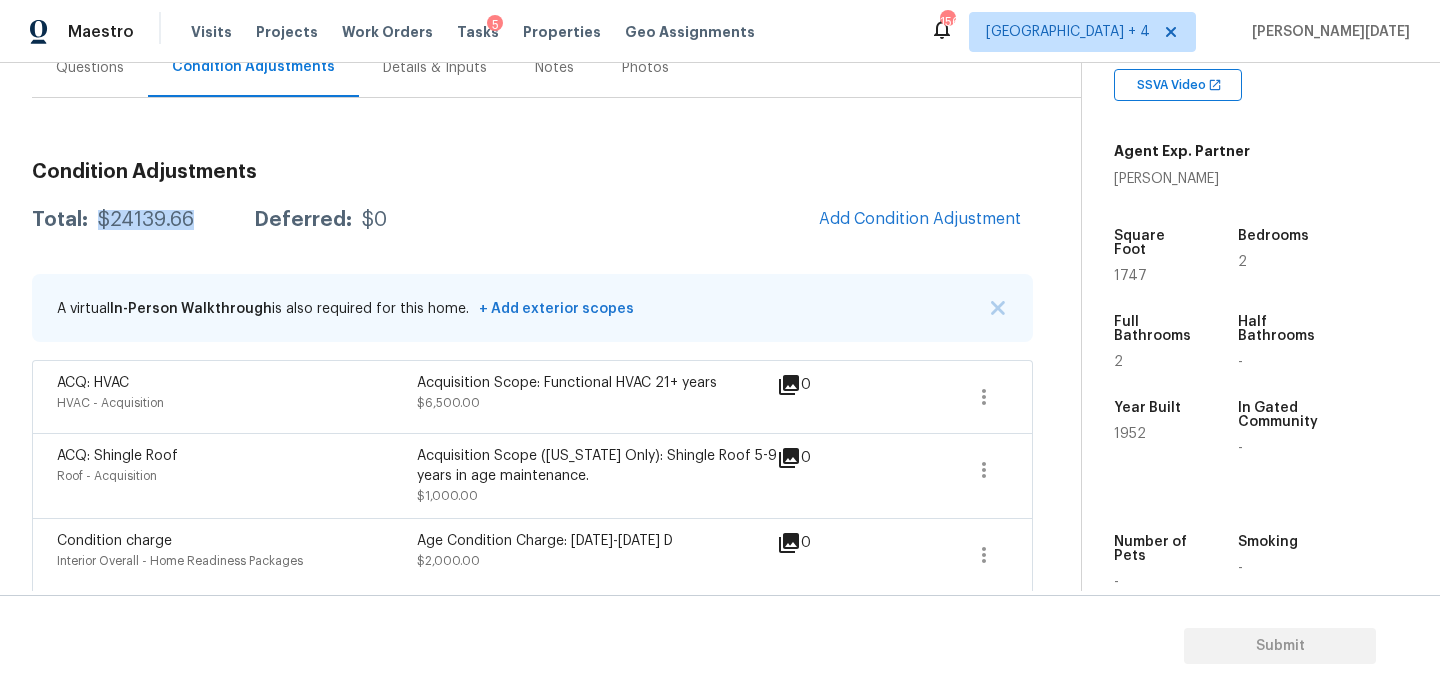 drag, startPoint x: 98, startPoint y: 221, endPoint x: 190, endPoint y: 221, distance: 92 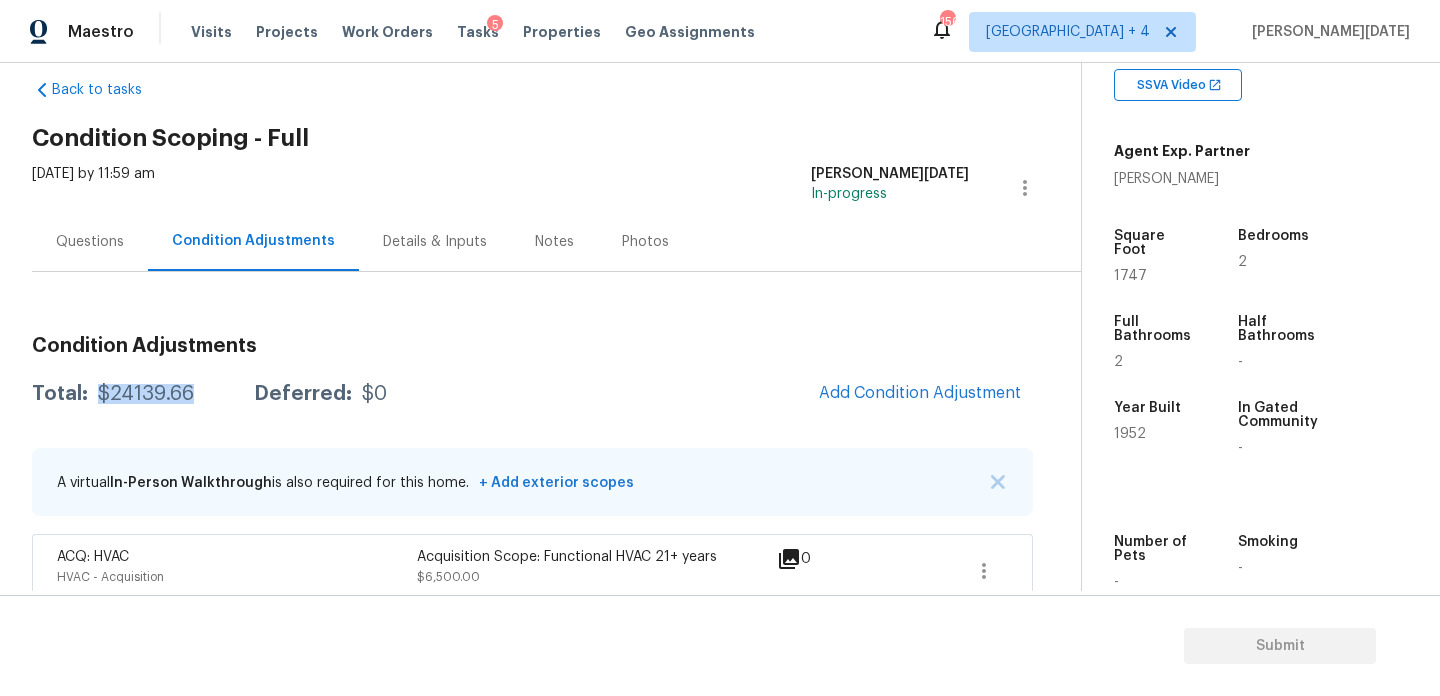 scroll, scrollTop: 25, scrollLeft: 0, axis: vertical 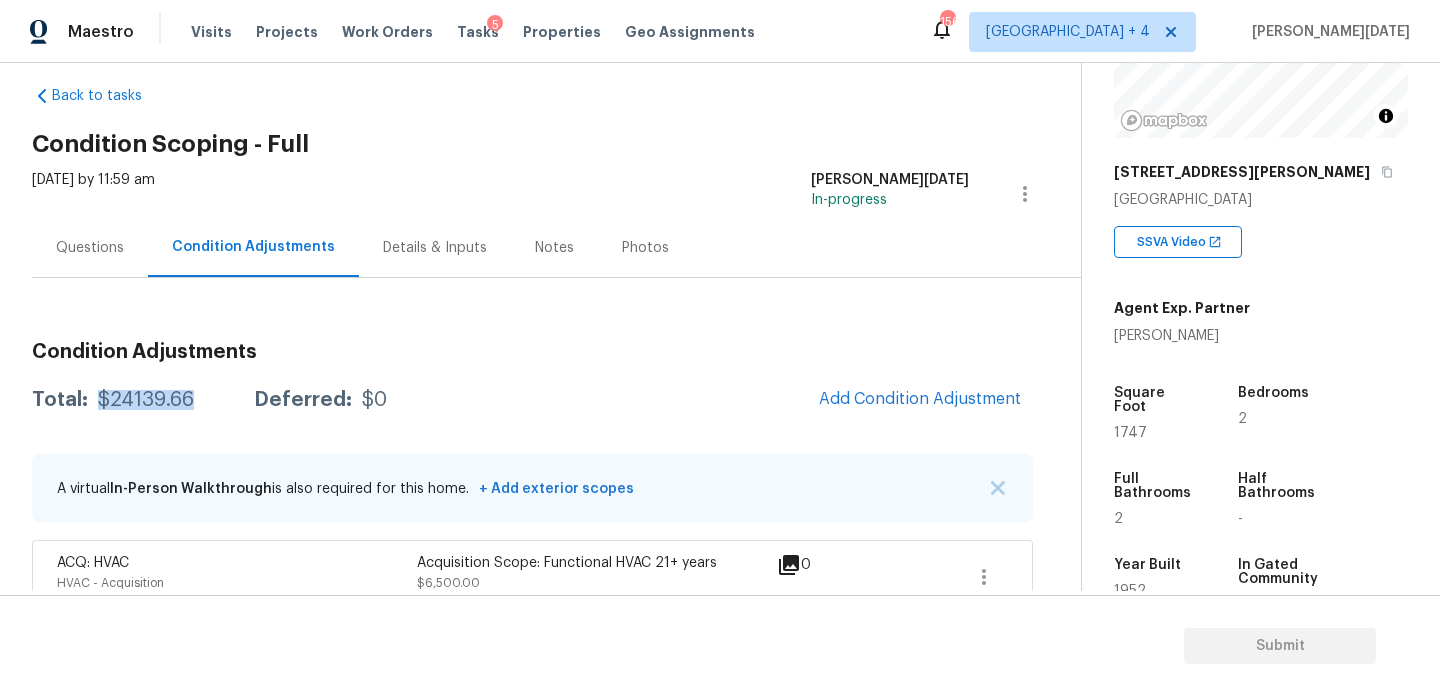 click on "Condition Adjustments Total:  $24139.66 Deferred:  $0 Add Condition Adjustment A virtual  In-Person Walkthrough  is also required for this home.   + Add exterior scopes ACQ: HVAC HVAC - Acquisition Acquisition Scope: Functional HVAC 21+ years $6,500.00   0 ACQ: Shingle Roof Roof - Acquisition Acquisition Scope (Florida Only): Shingle Roof 5-9 years in age maintenance. $1,000.00   0 Condition charge Interior Overall - Home Readiness Packages Age Condition Charge: 1922-1978 D	 $2,000.00   0 ACQ: Paint Interior Overall - Acquisition Acquisition Scope: 75%+ of the home will likely require interior paint $2,795.20   1 Exterior Paint Exterior Overall - Acquisition Acquisition Scope: 75%+ of the home exterior will likely require paint $2,620.50   1 Landscape Package Exterior Overall - Home Readiness Packages $750.00   5 Pressure Washing Exterior Overall - Siding $225.00   0 Kitchen Cabinets Kitchen - Cabinets $1,200.00   1 Interior Closet Door Interior Overall - Interior Door $598.96   2 Bathroom Plumbing $450.00" at bounding box center [532, 1216] 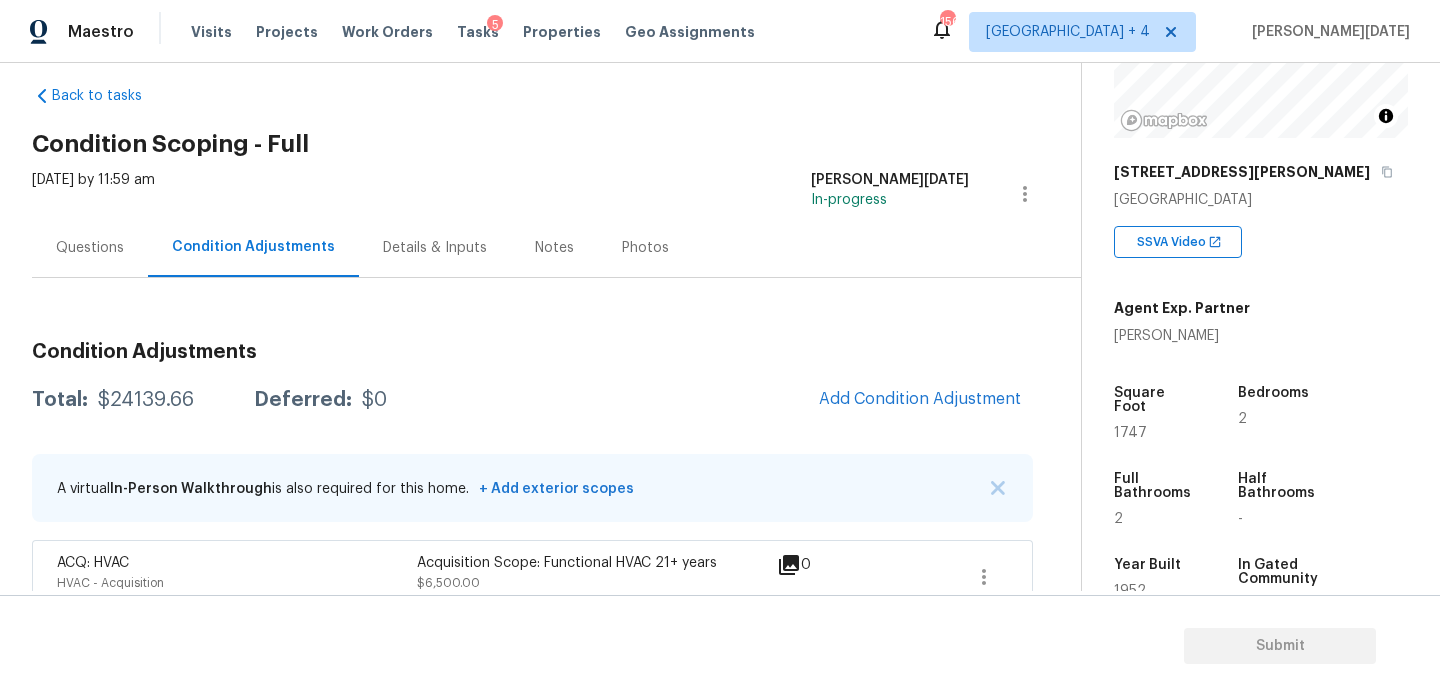 scroll, scrollTop: 243, scrollLeft: 0, axis: vertical 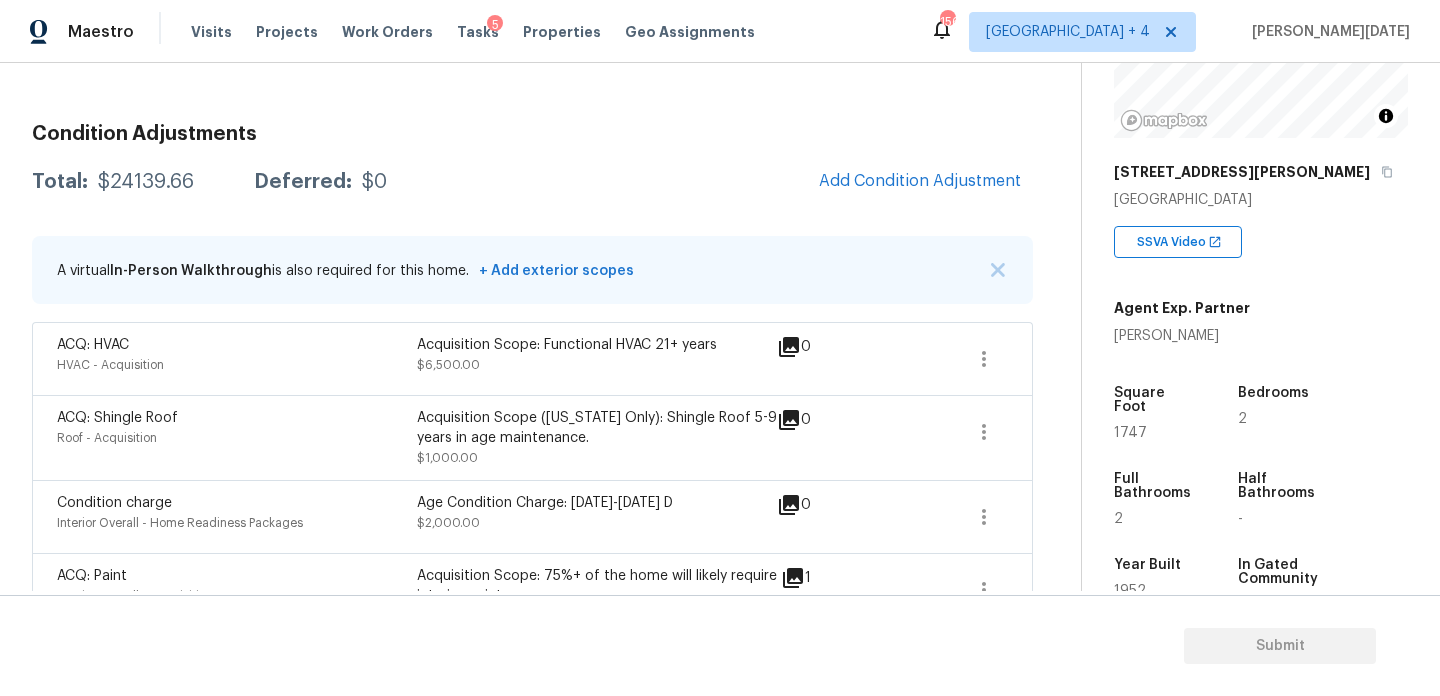 click on "0" at bounding box center (826, 347) 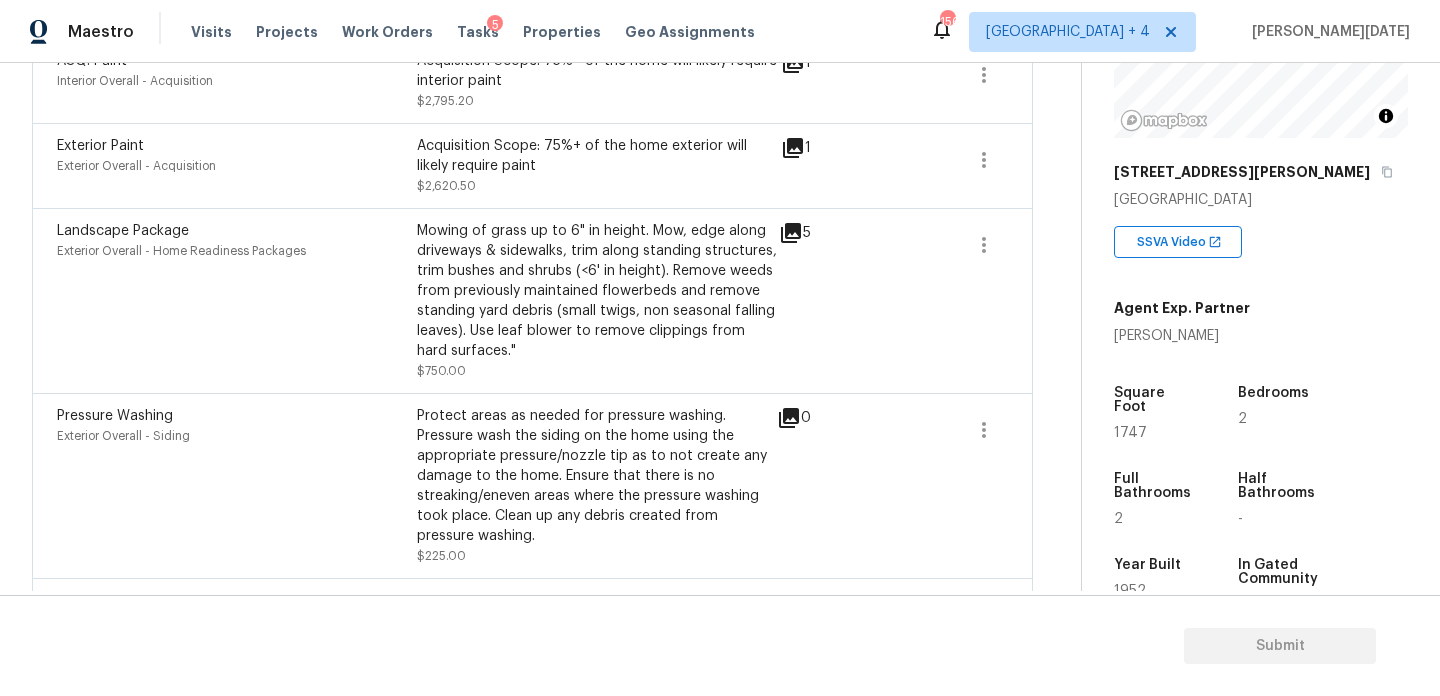 scroll, scrollTop: 766, scrollLeft: 0, axis: vertical 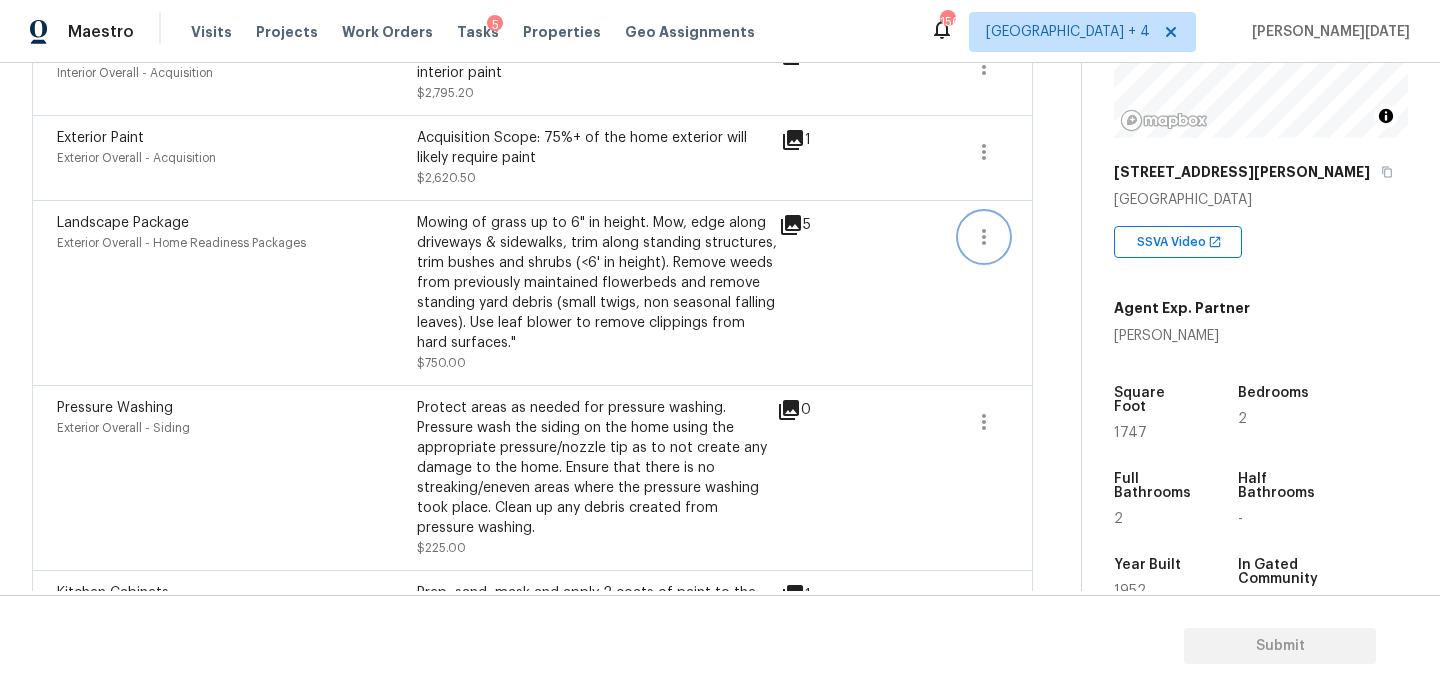 click 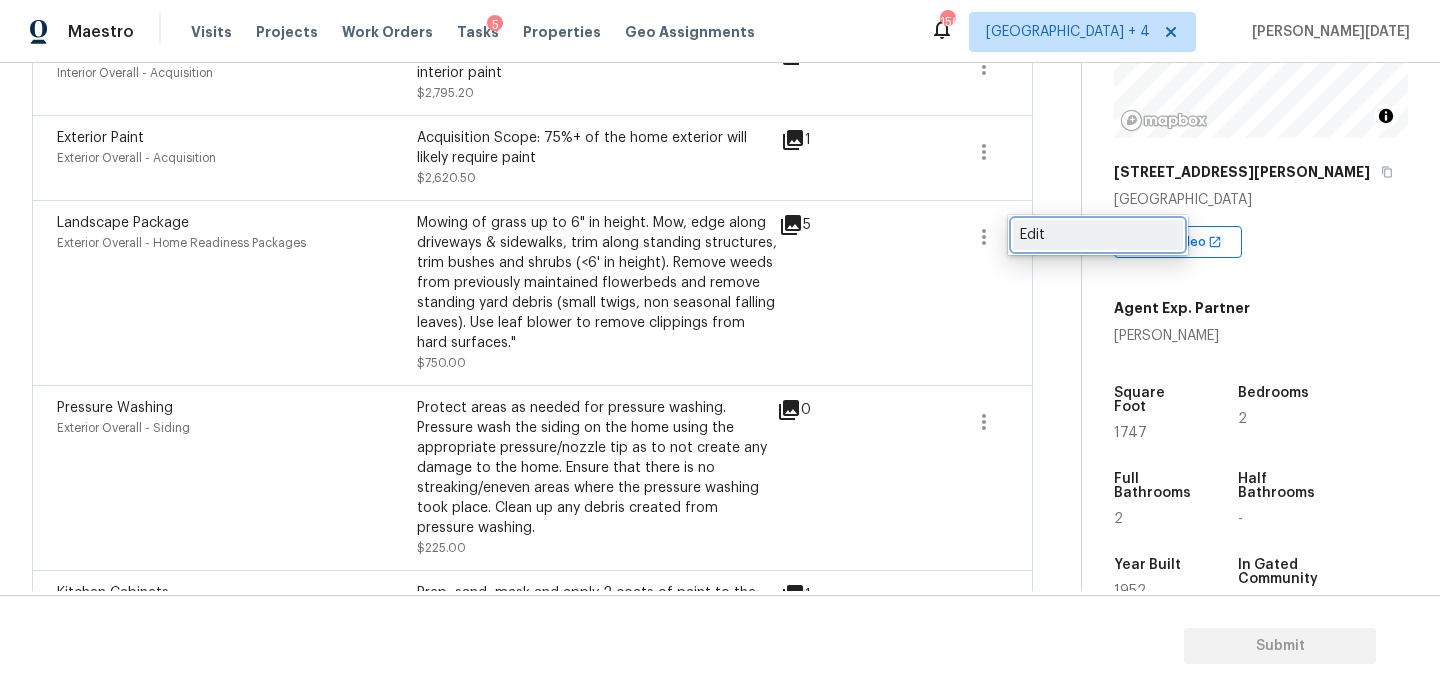 click on "Edit" at bounding box center (1098, 235) 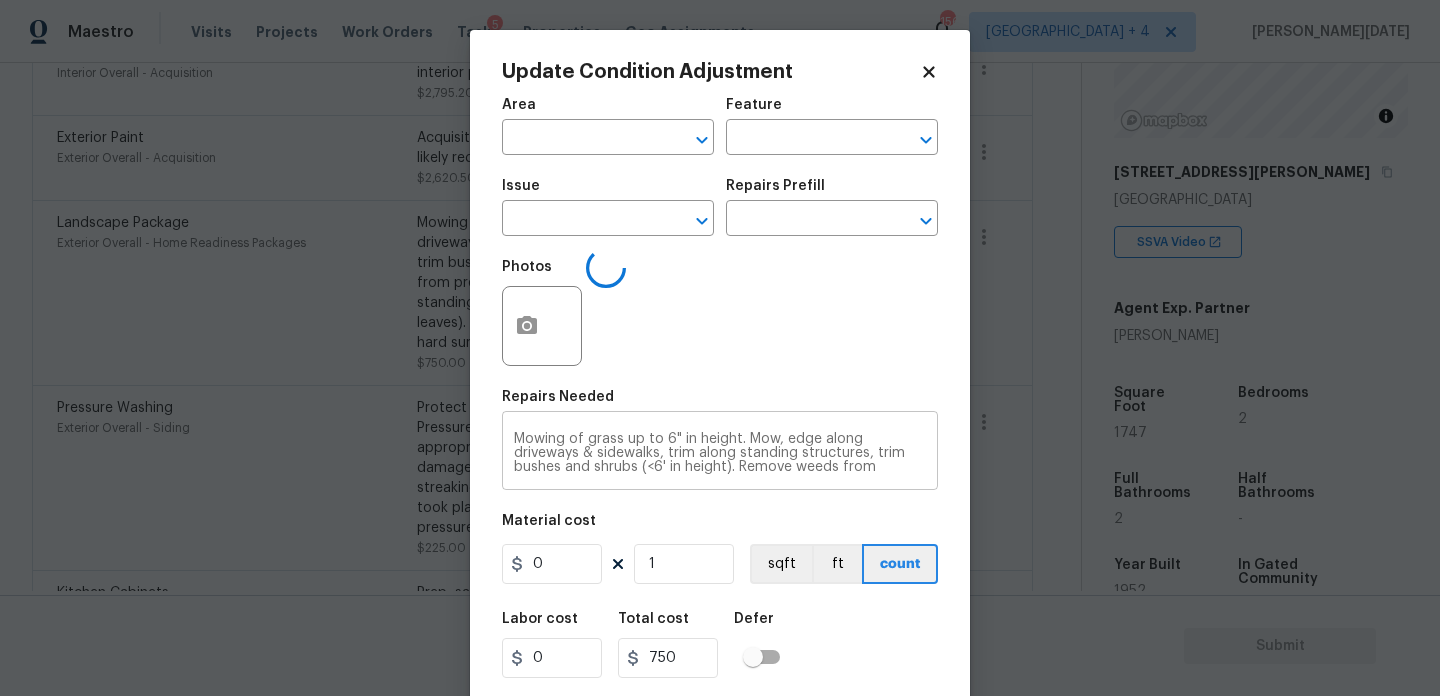 type on "Exterior Overall" 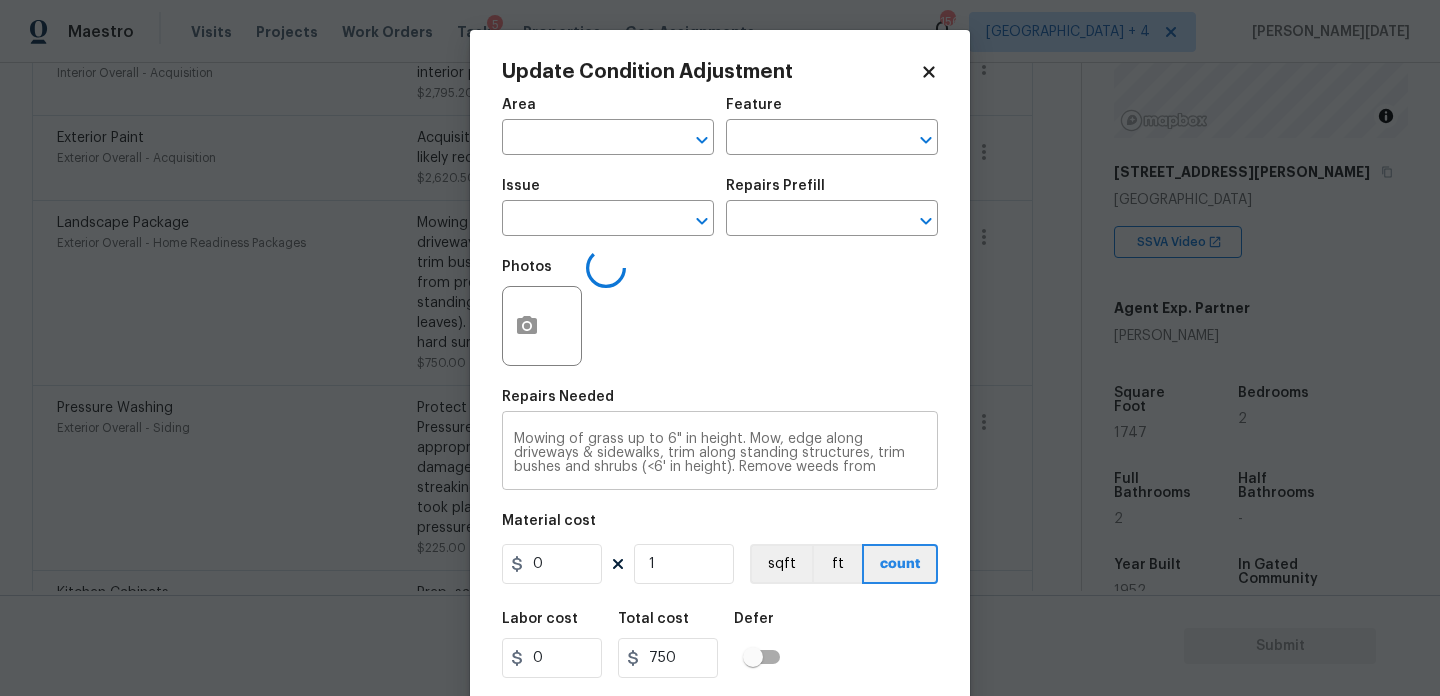 type on "Home Readiness Packages" 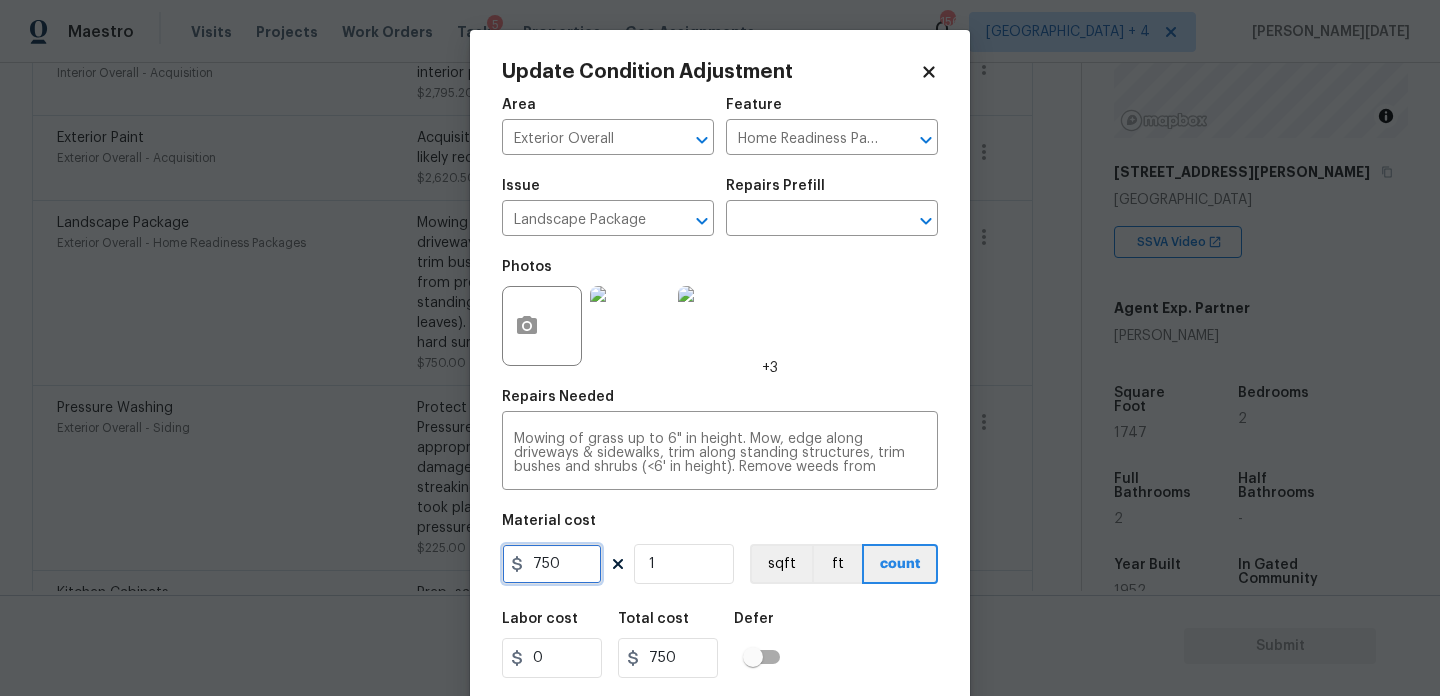 drag, startPoint x: 577, startPoint y: 575, endPoint x: 390, endPoint y: 573, distance: 187.0107 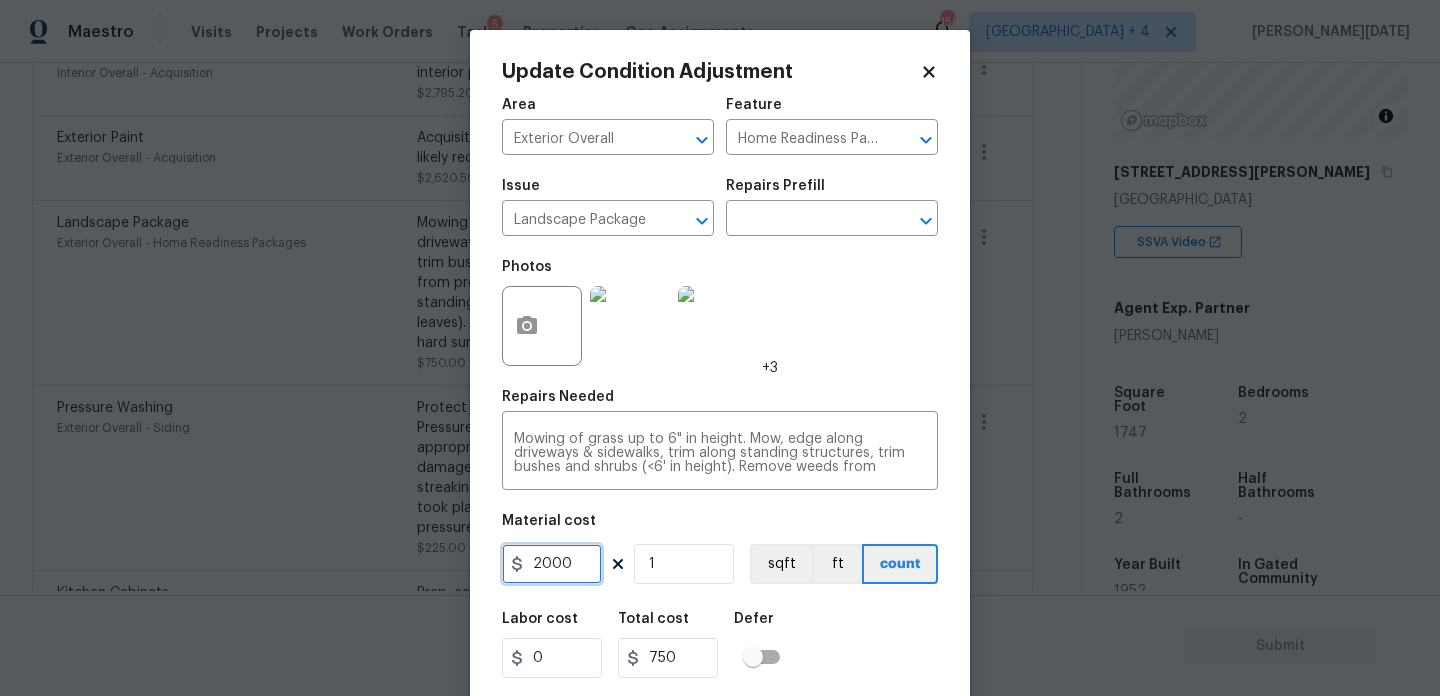 type on "2000" 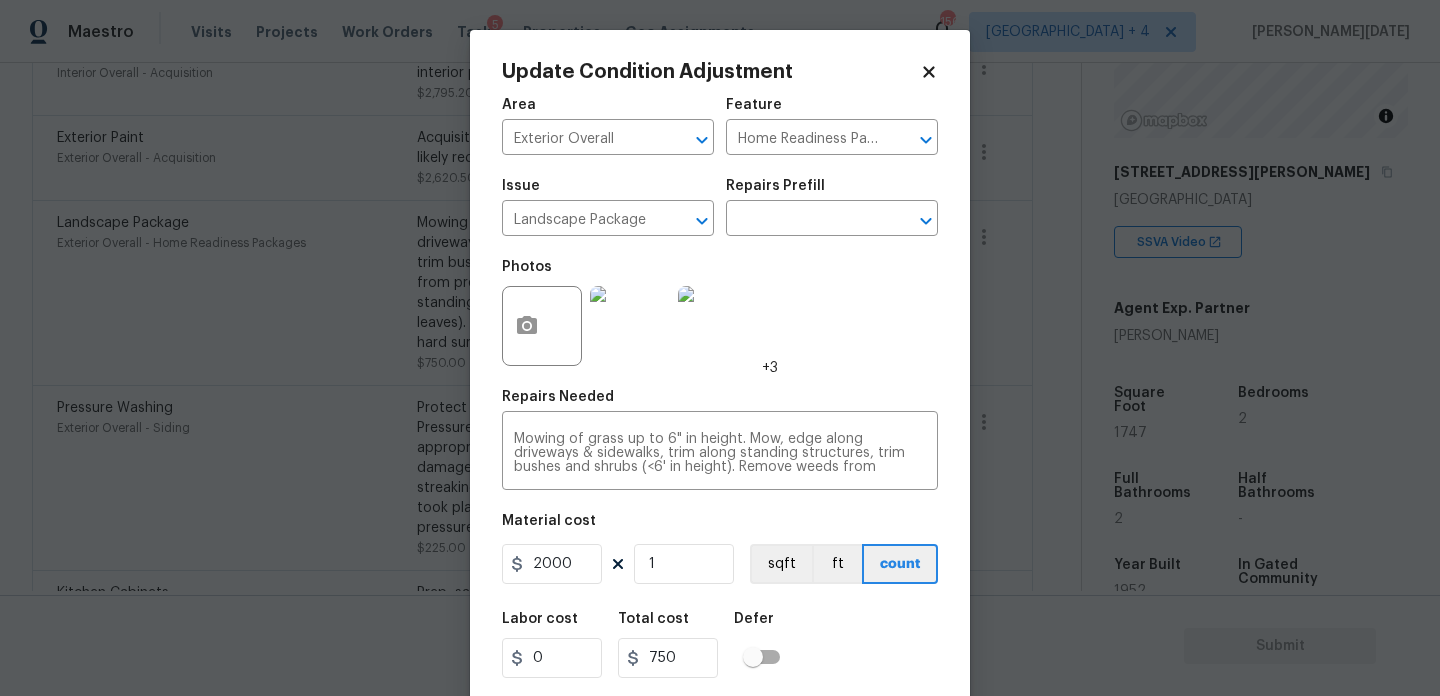type on "2000" 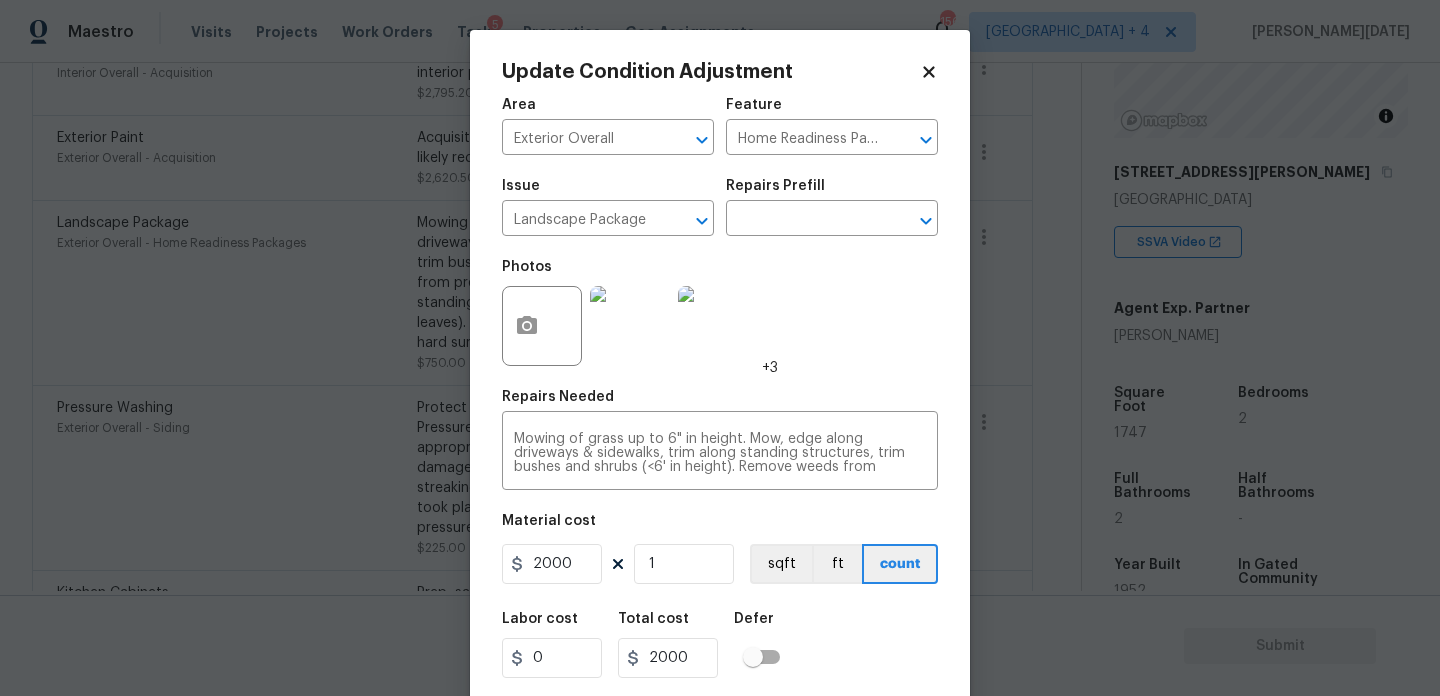 click on "Photos  +3" at bounding box center (720, 313) 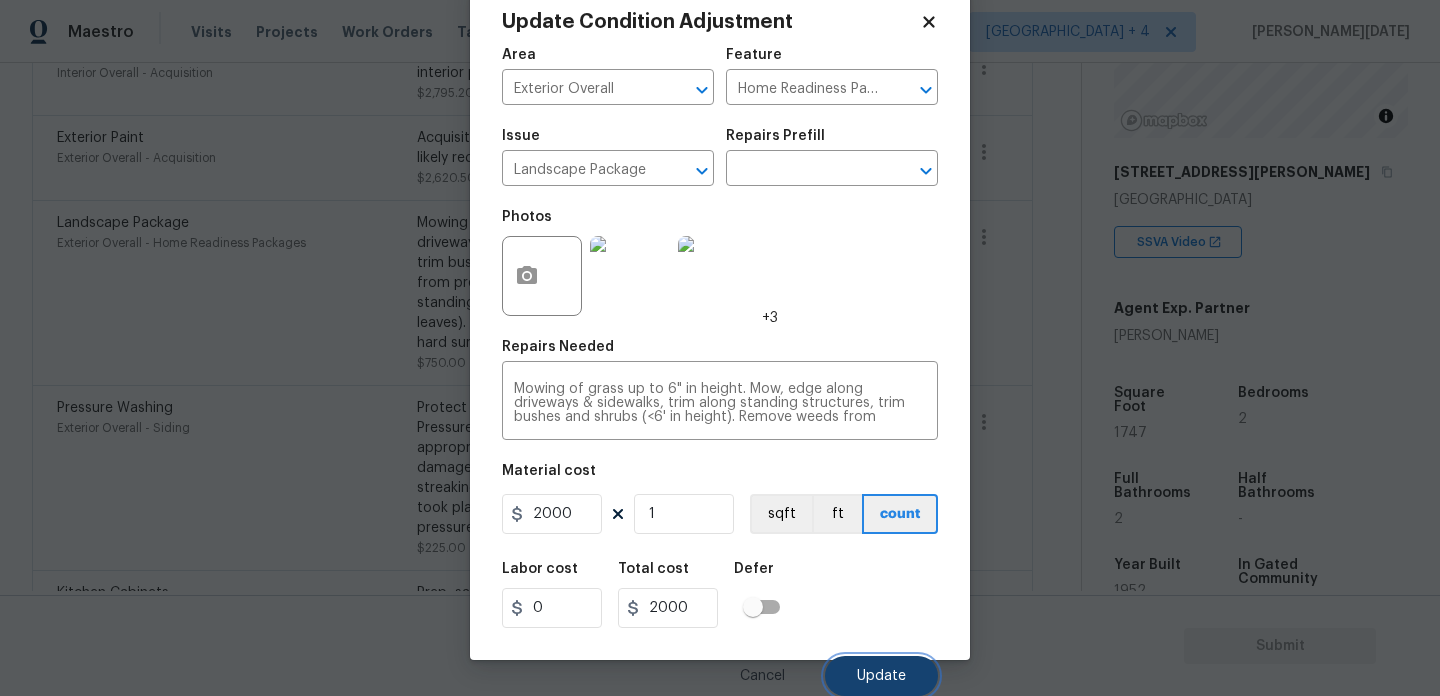 click on "Update" at bounding box center (881, 676) 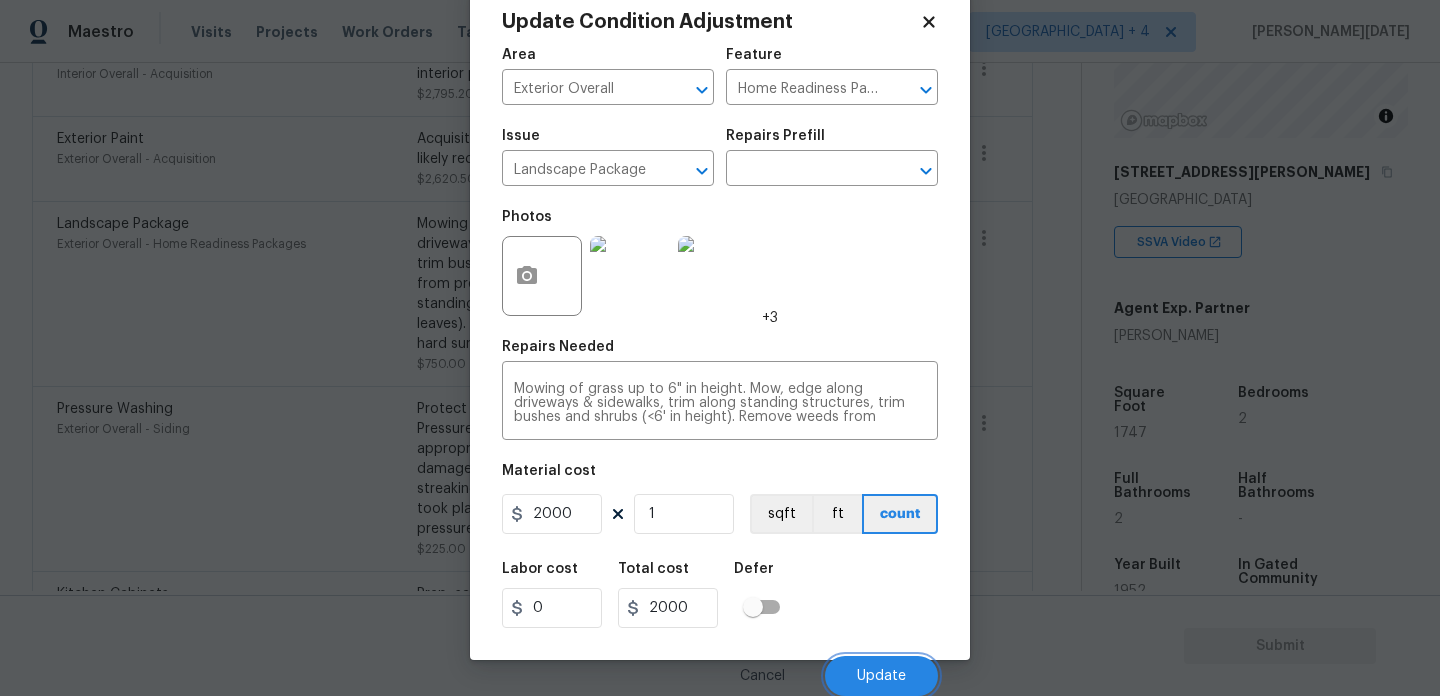 scroll, scrollTop: 766, scrollLeft: 0, axis: vertical 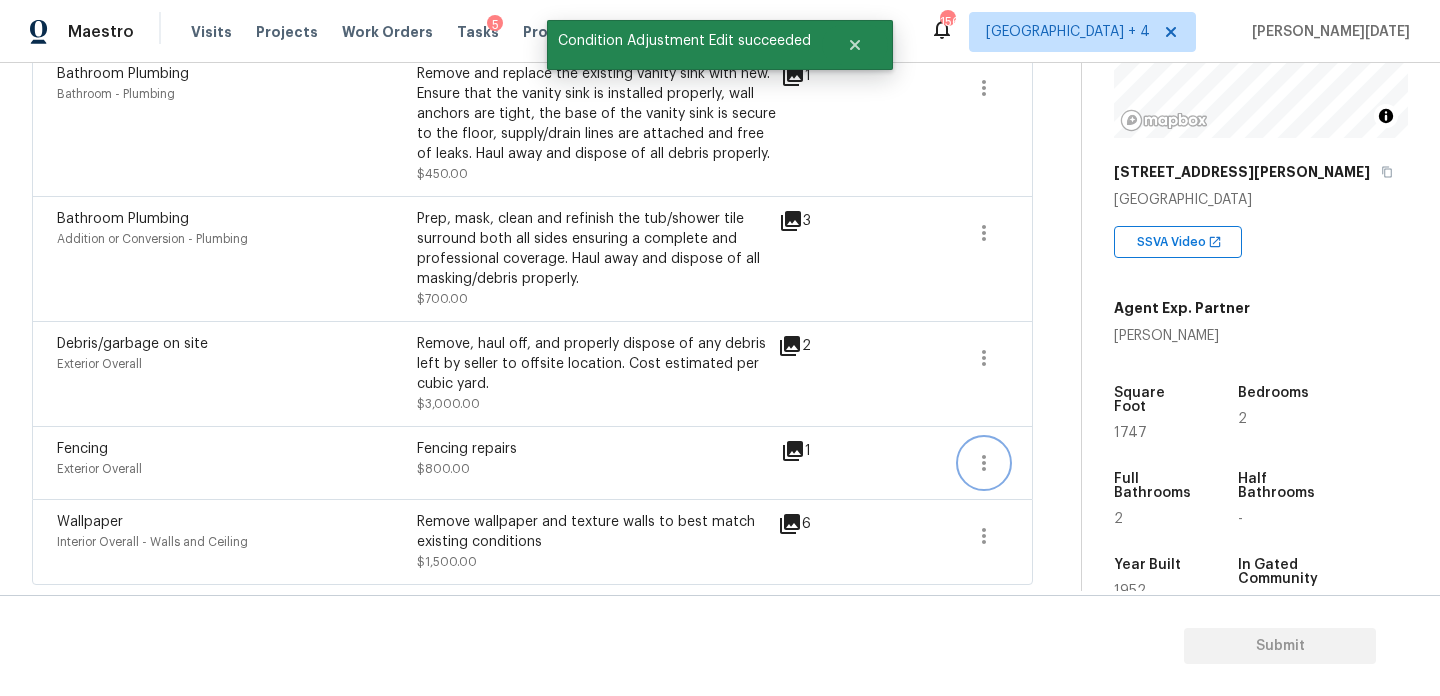 click 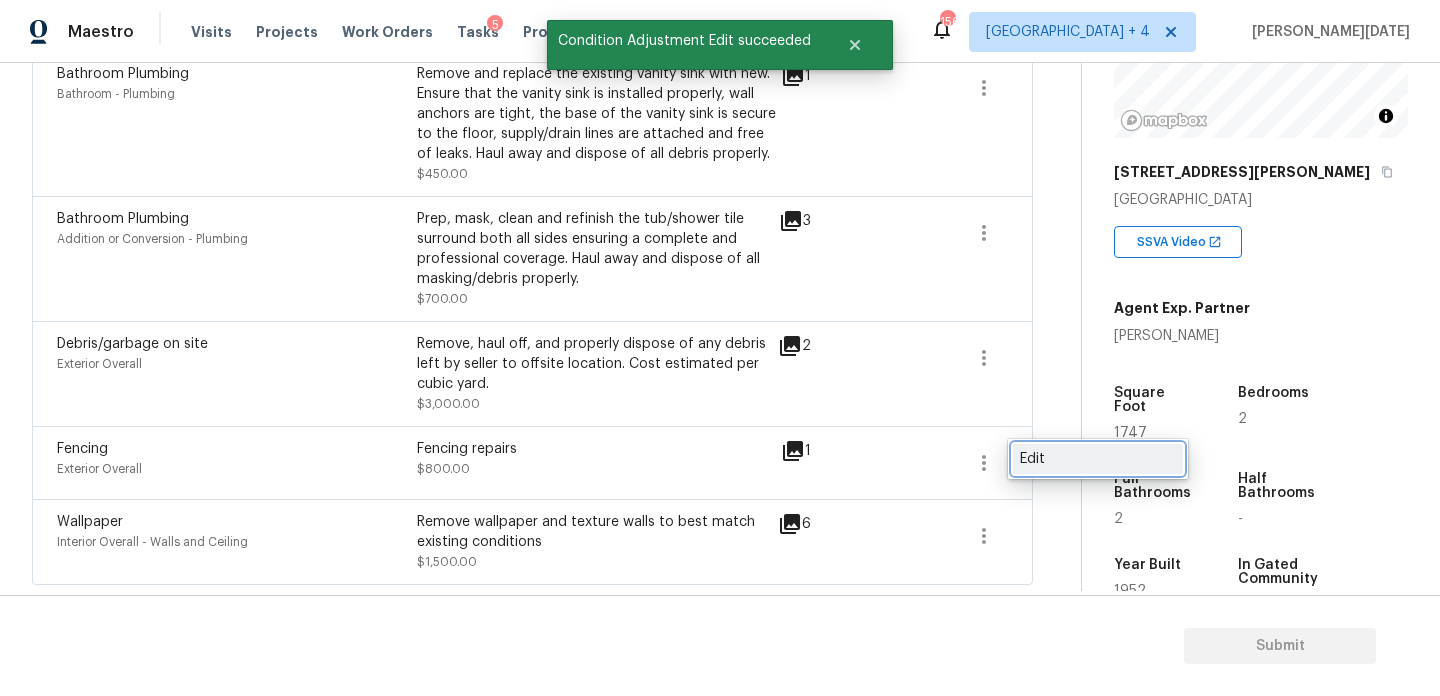 click on "Edit" at bounding box center (1098, 459) 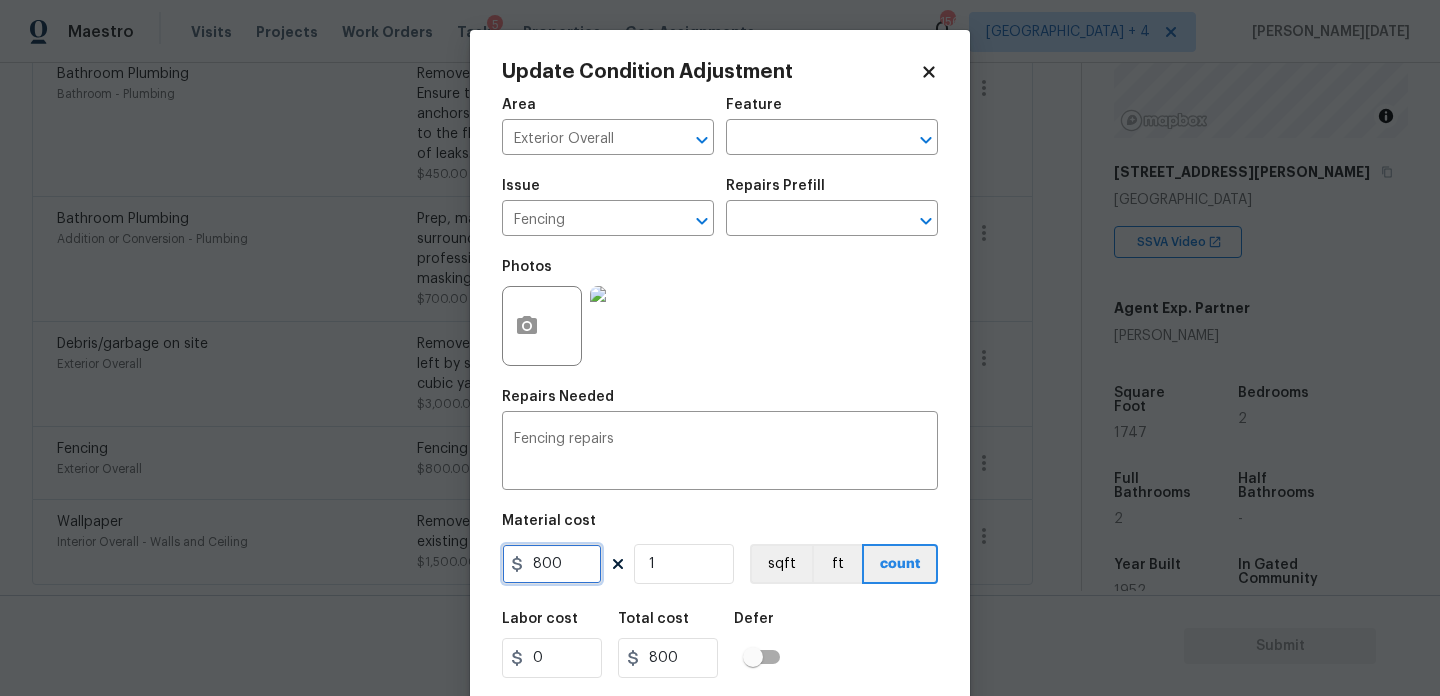 drag, startPoint x: 563, startPoint y: 573, endPoint x: 394, endPoint y: 573, distance: 169 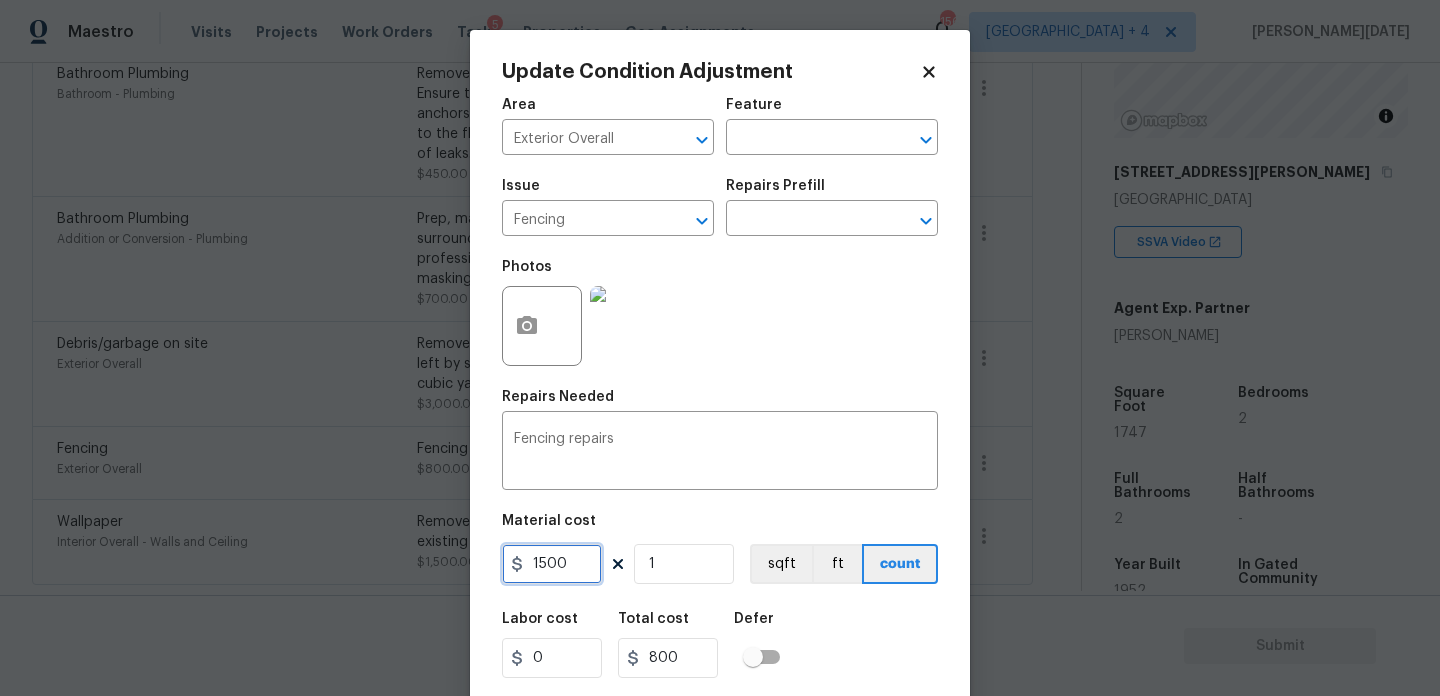 type on "1500" 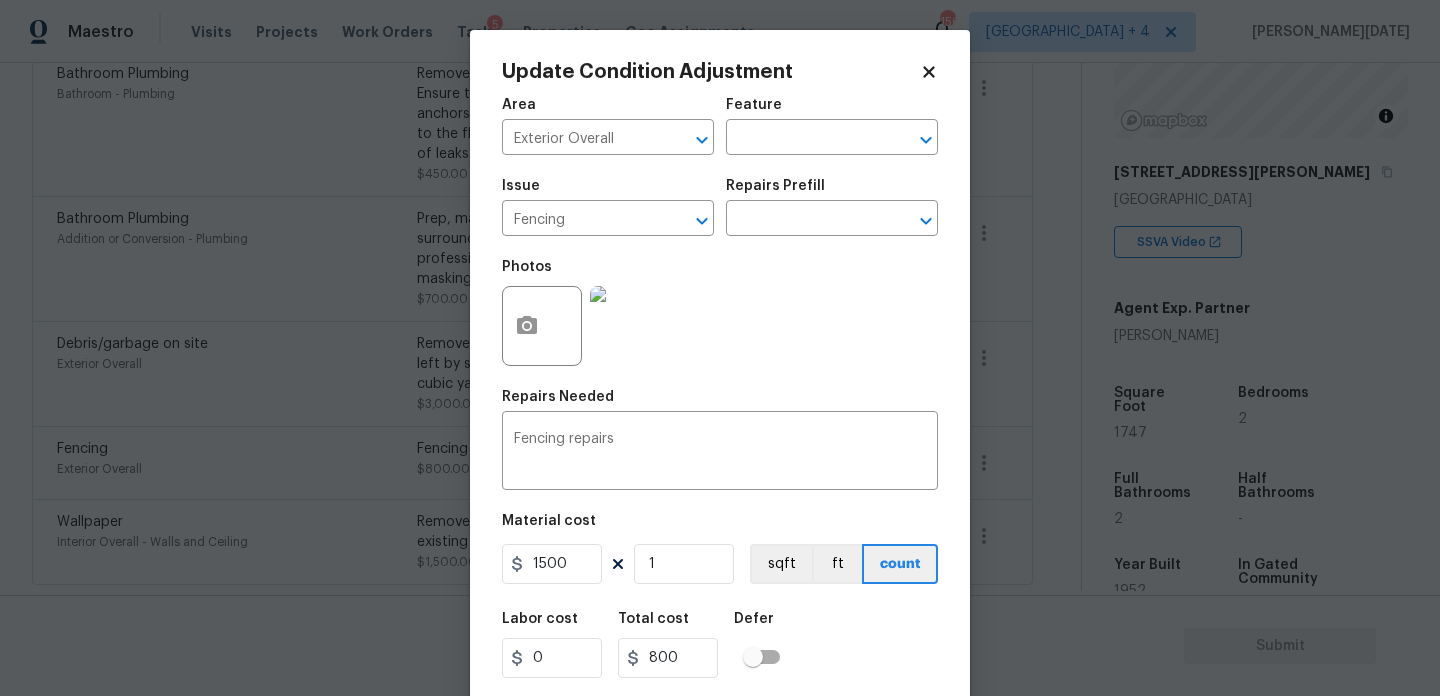 click on "Photos" at bounding box center (720, 313) 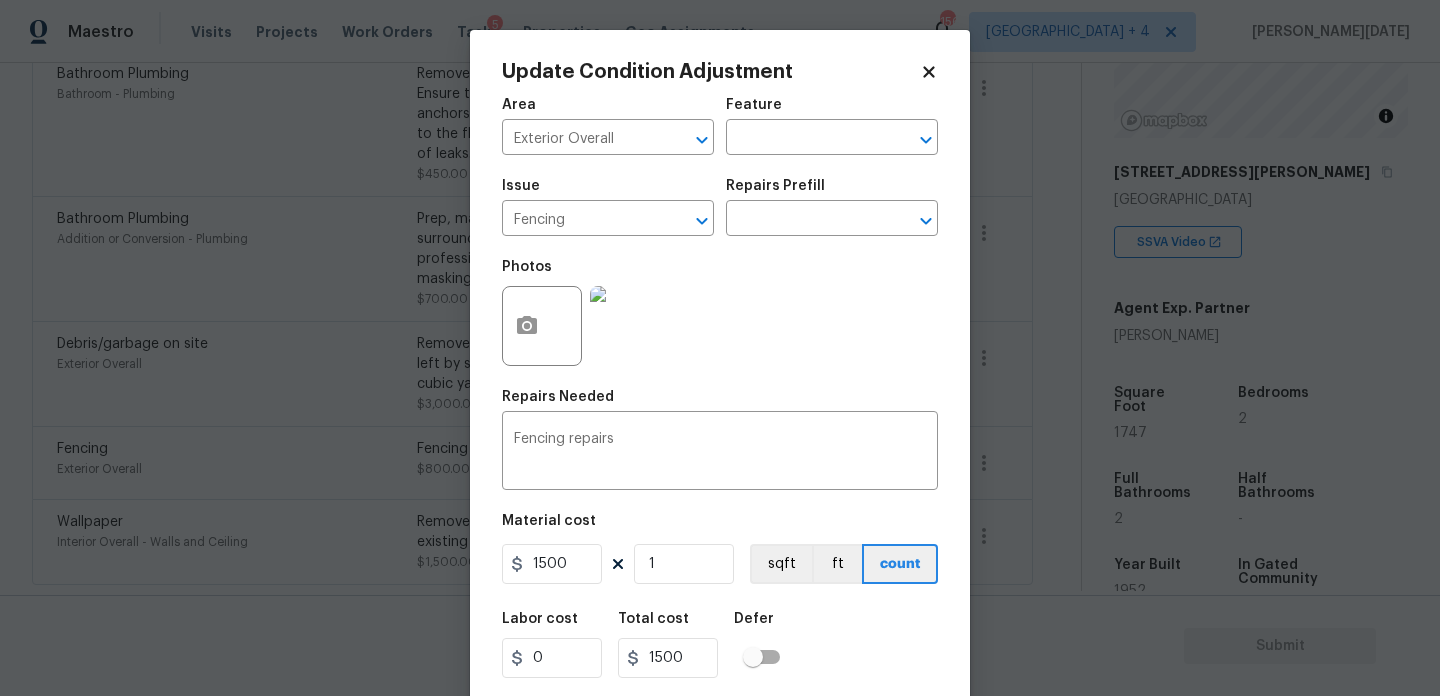 scroll, scrollTop: 51, scrollLeft: 0, axis: vertical 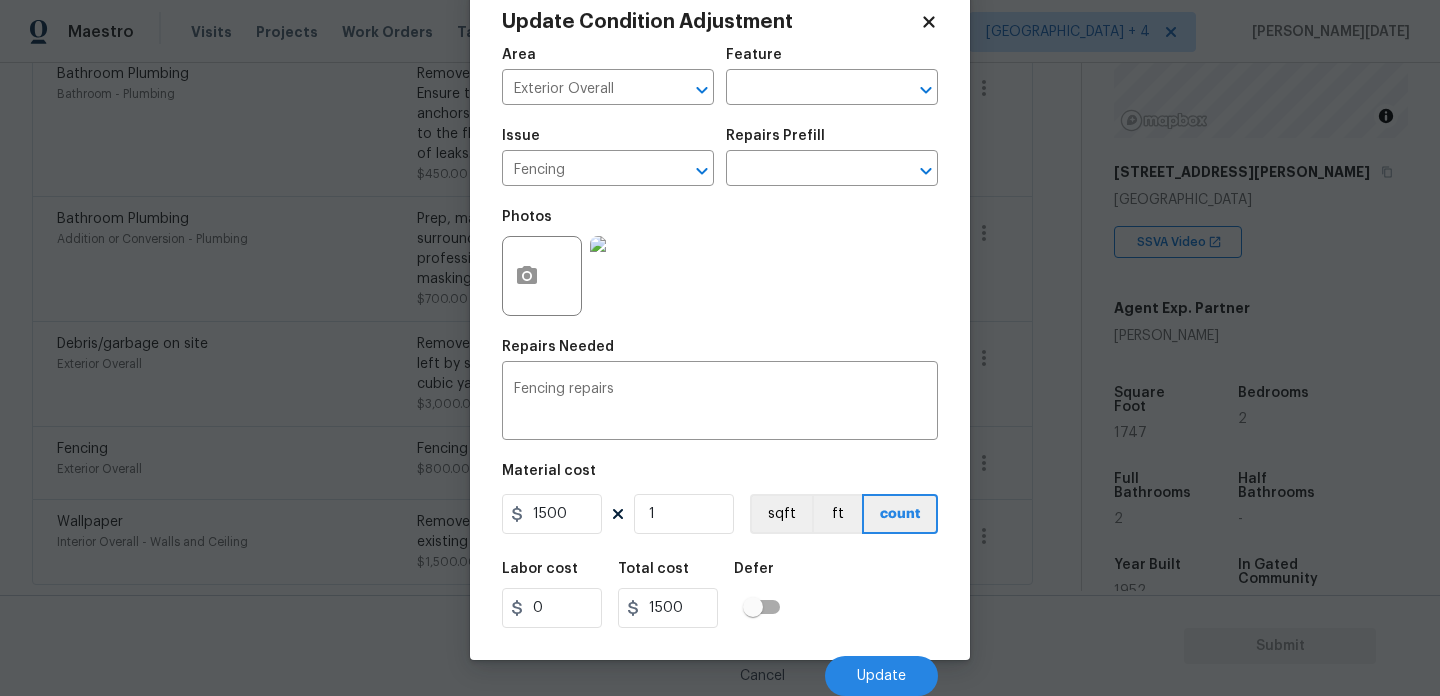 click on "Cancel Update" at bounding box center [720, 668] 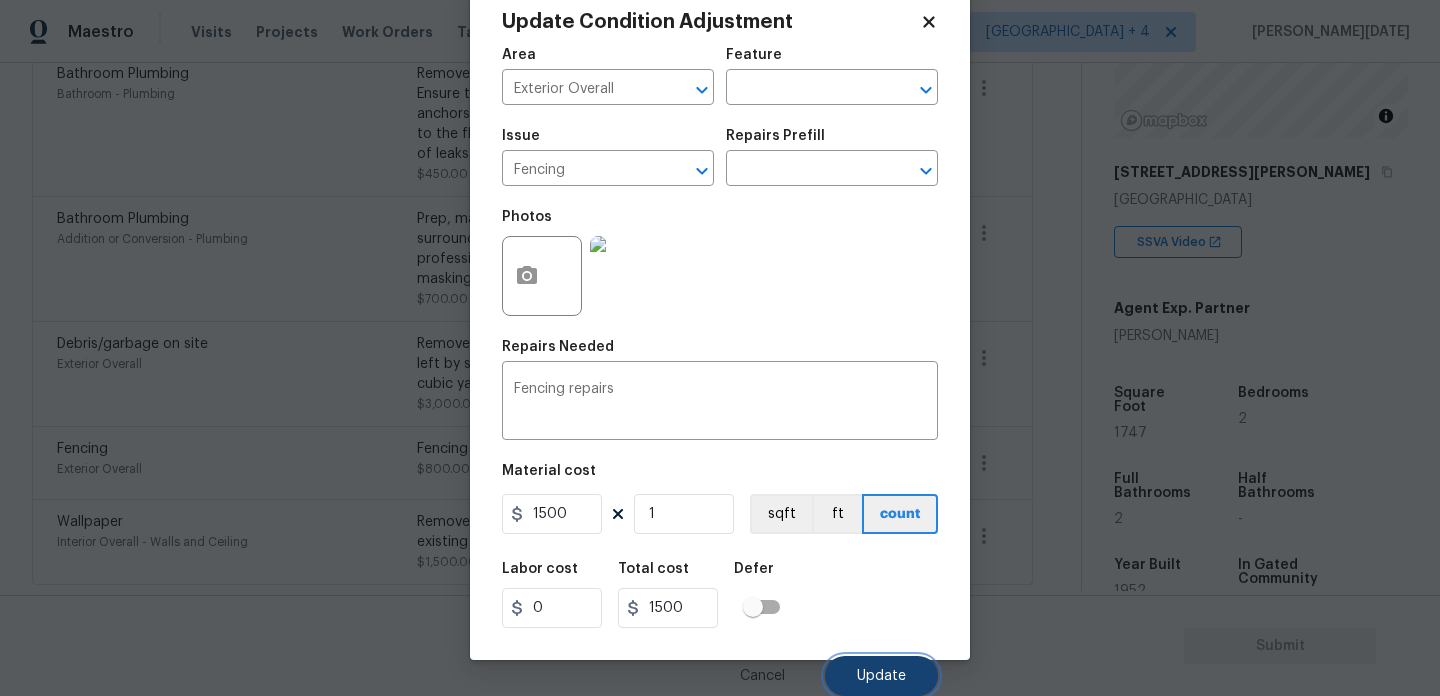 click on "Update" at bounding box center [881, 676] 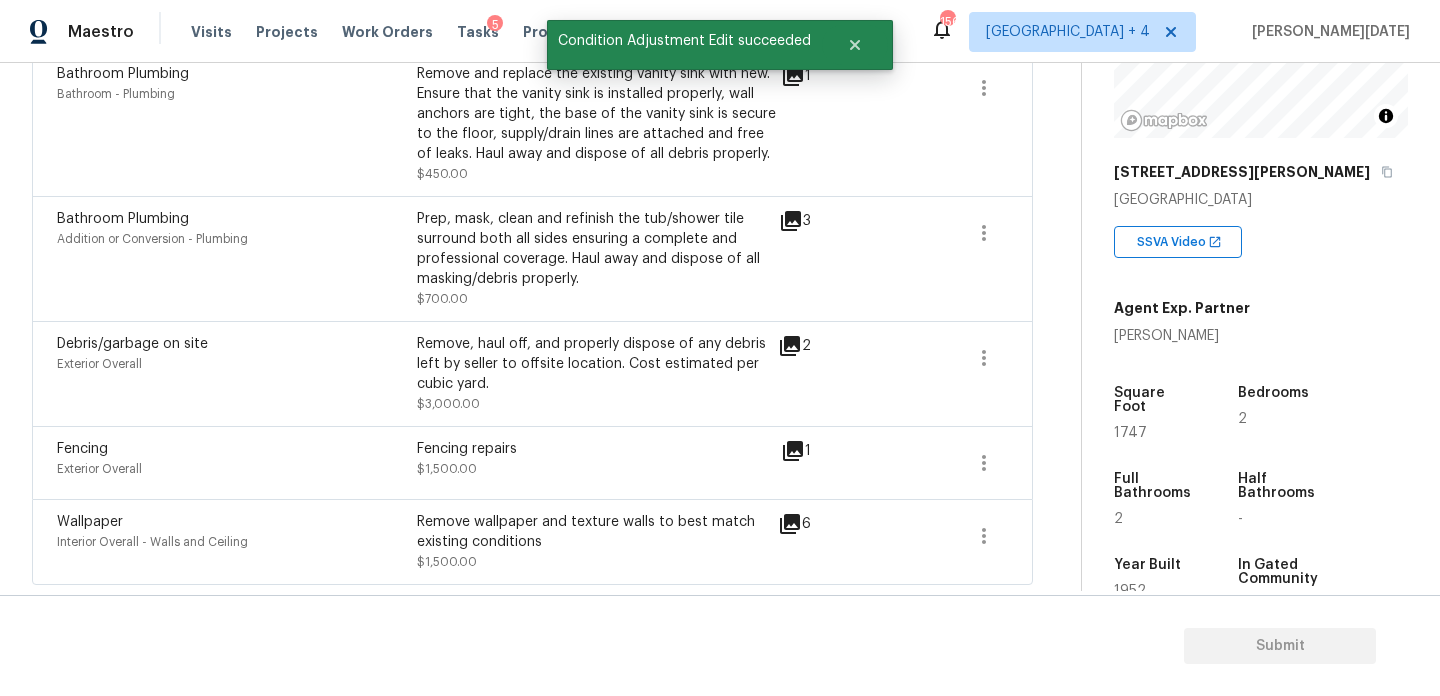 scroll, scrollTop: 1600, scrollLeft: 0, axis: vertical 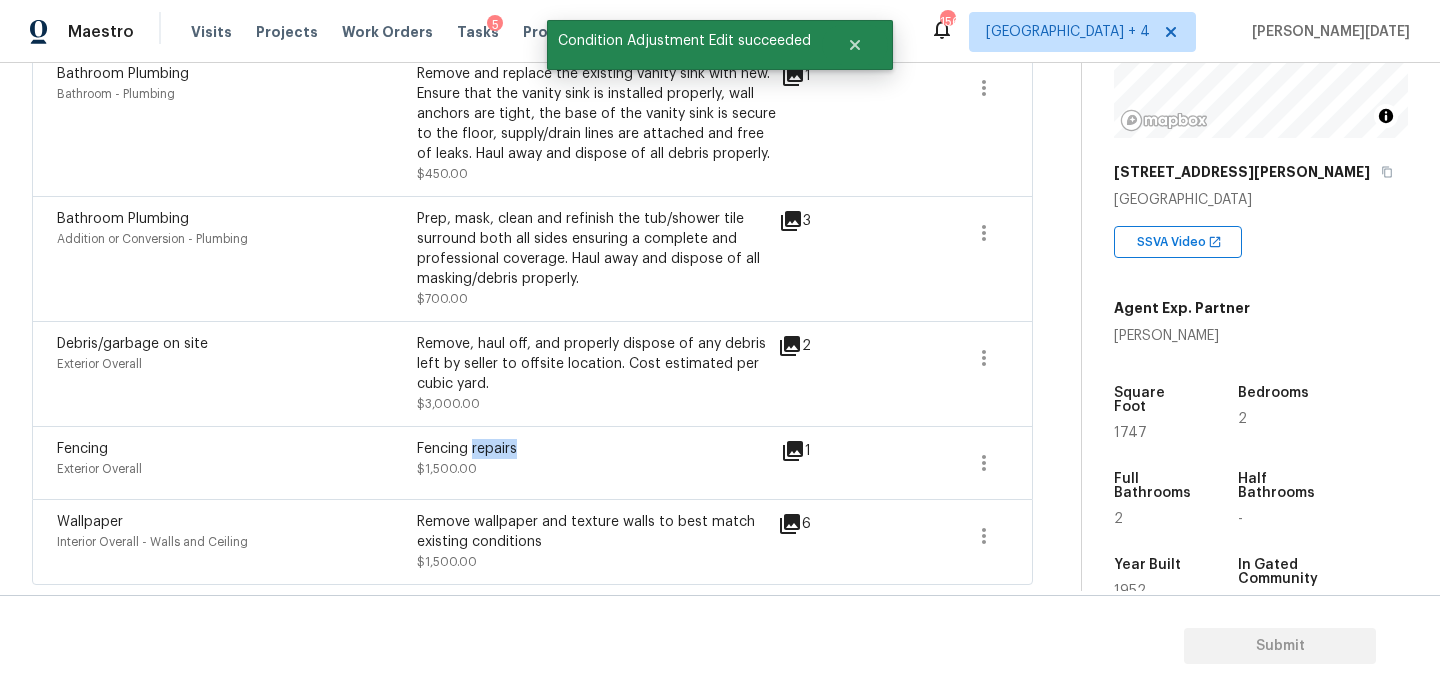 click on "Fencing repairs" at bounding box center (597, 449) 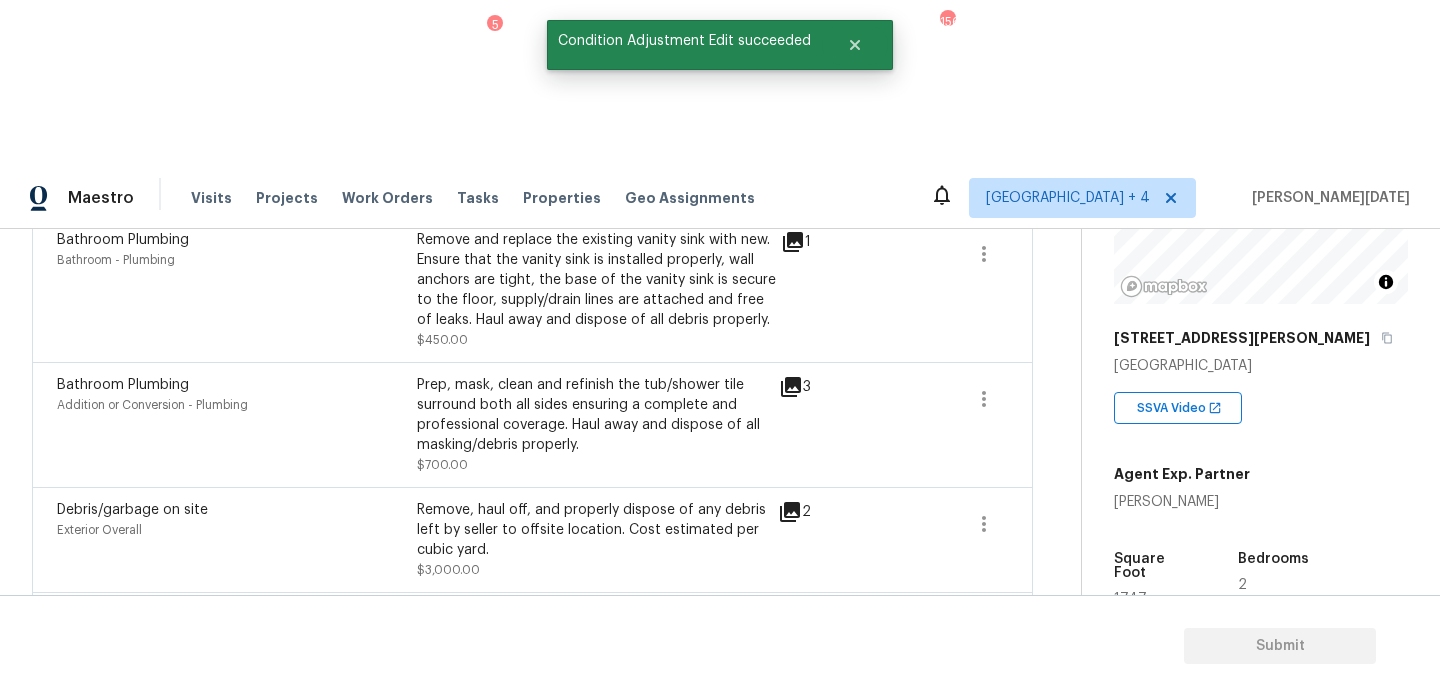 copy on "Fencing repairs" 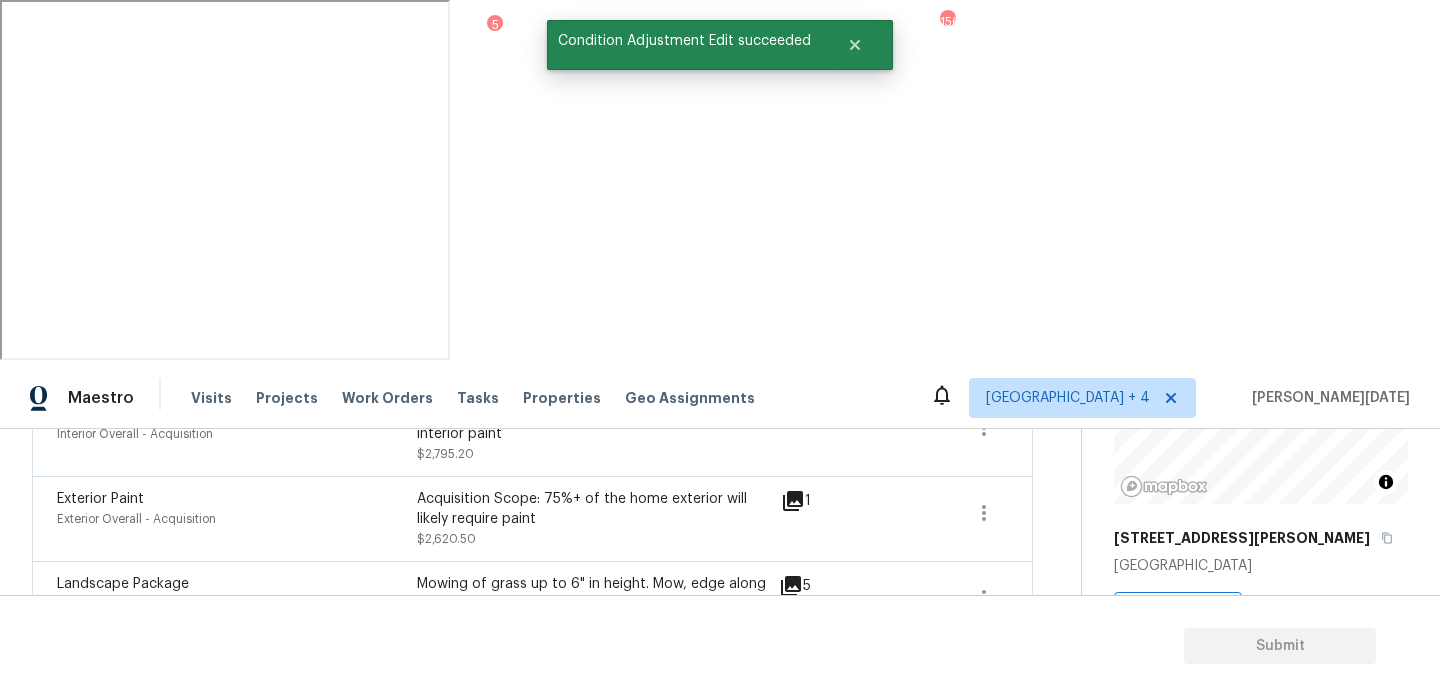 scroll, scrollTop: 0, scrollLeft: 0, axis: both 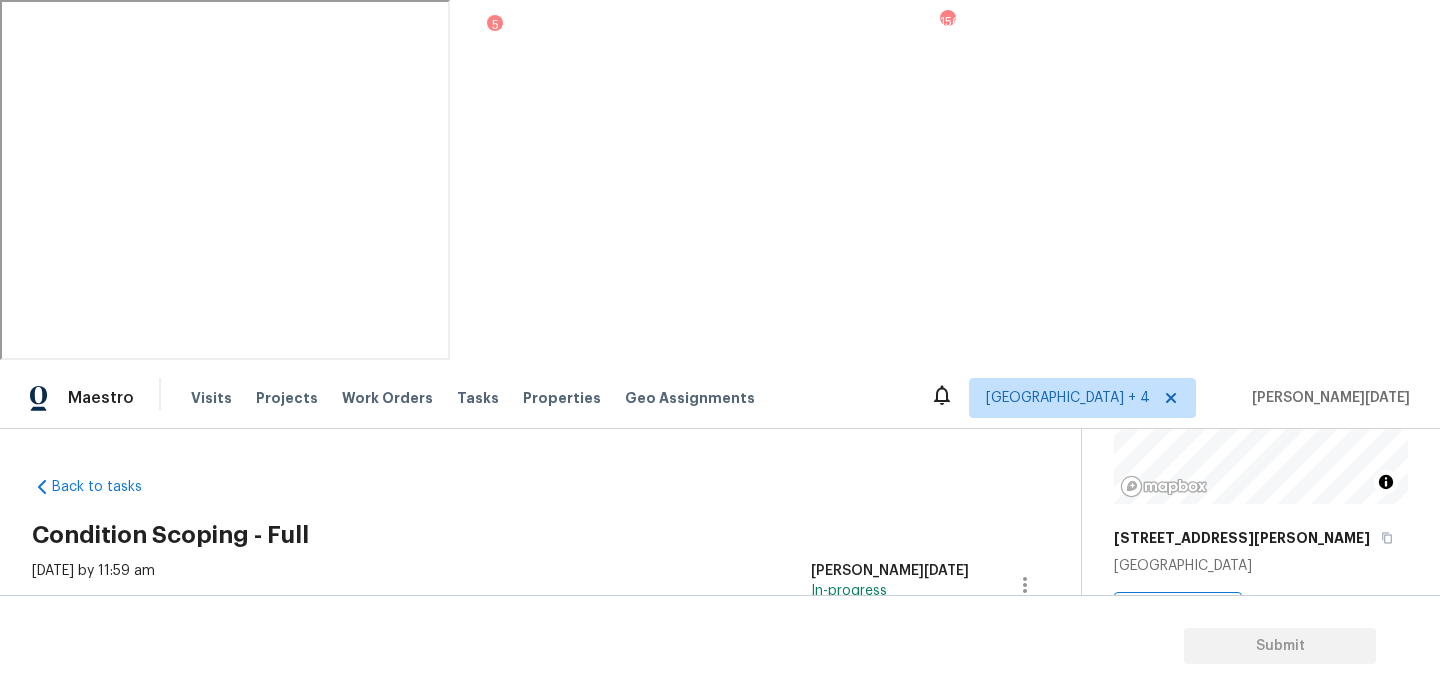 click on "Thu, Jul 17 2025 by 11:59 am   Prabhu Raja In-progress" at bounding box center [556, 585] 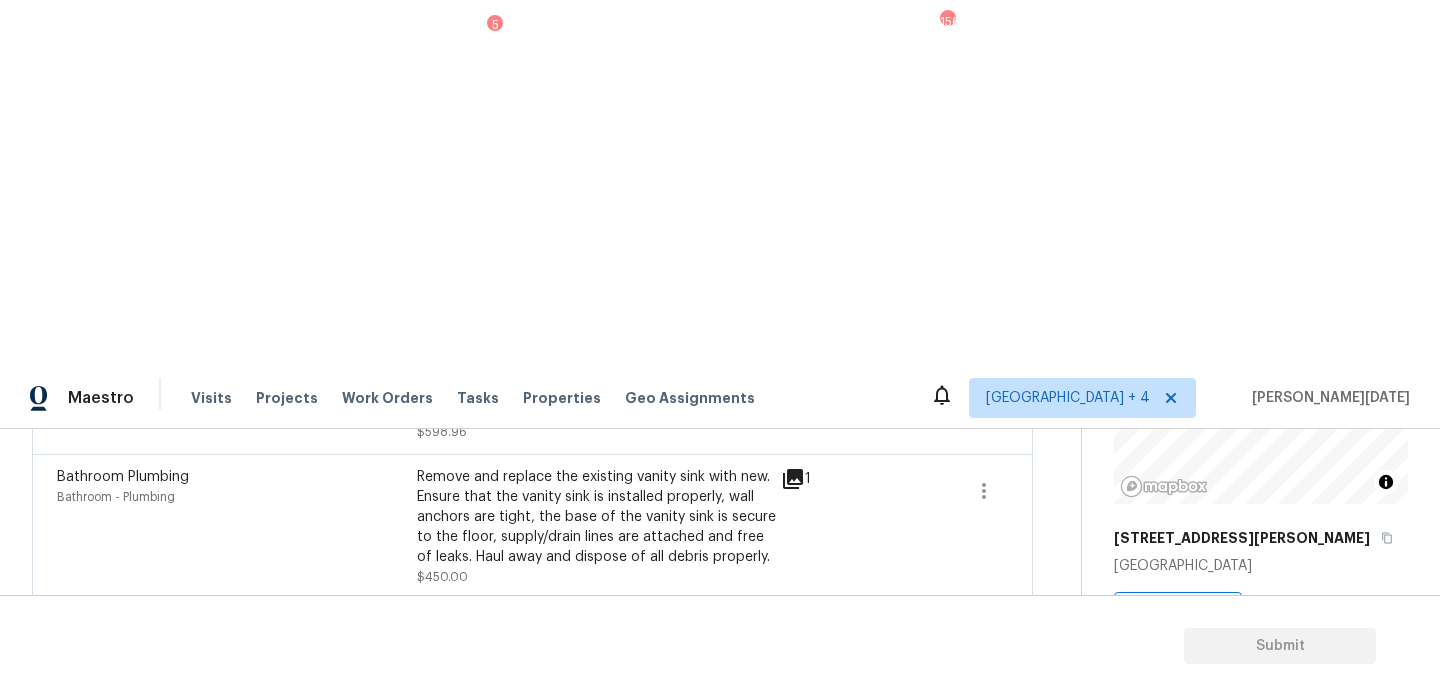 scroll, scrollTop: 1554, scrollLeft: 0, axis: vertical 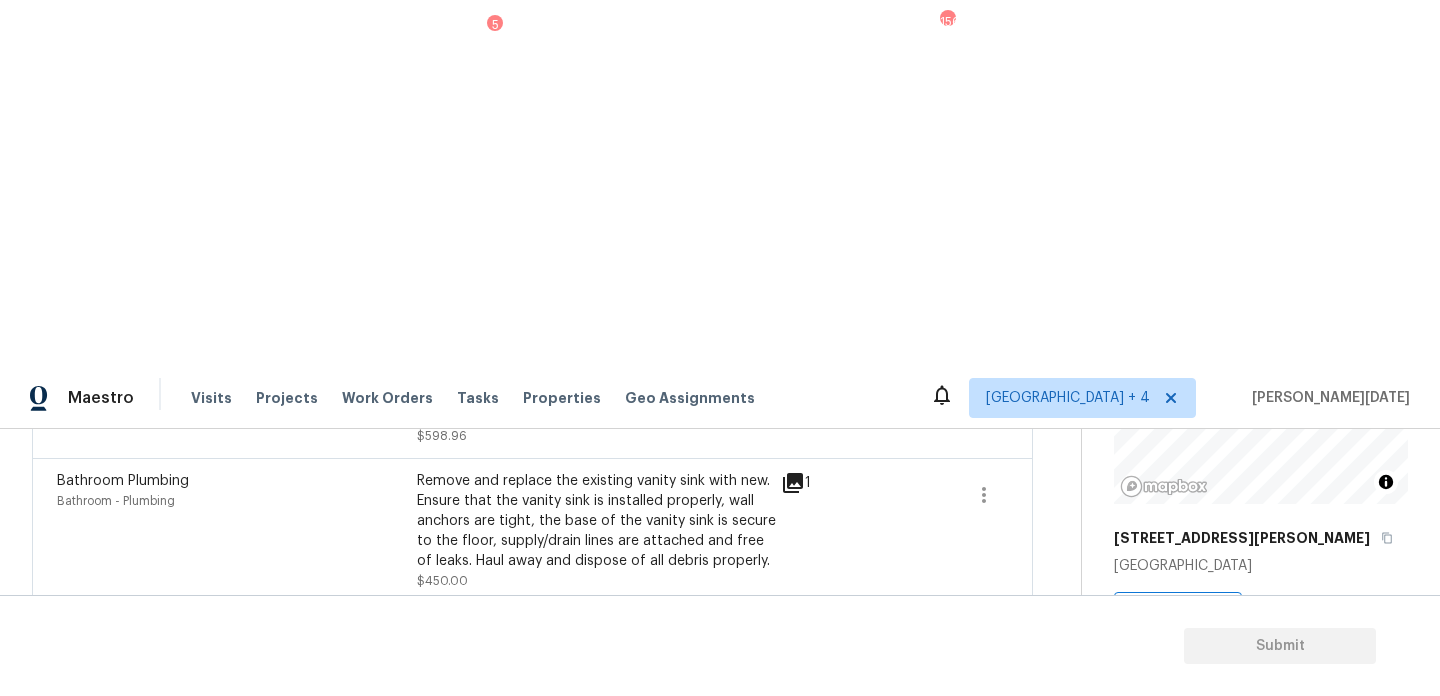 click at bounding box center (984, 765) 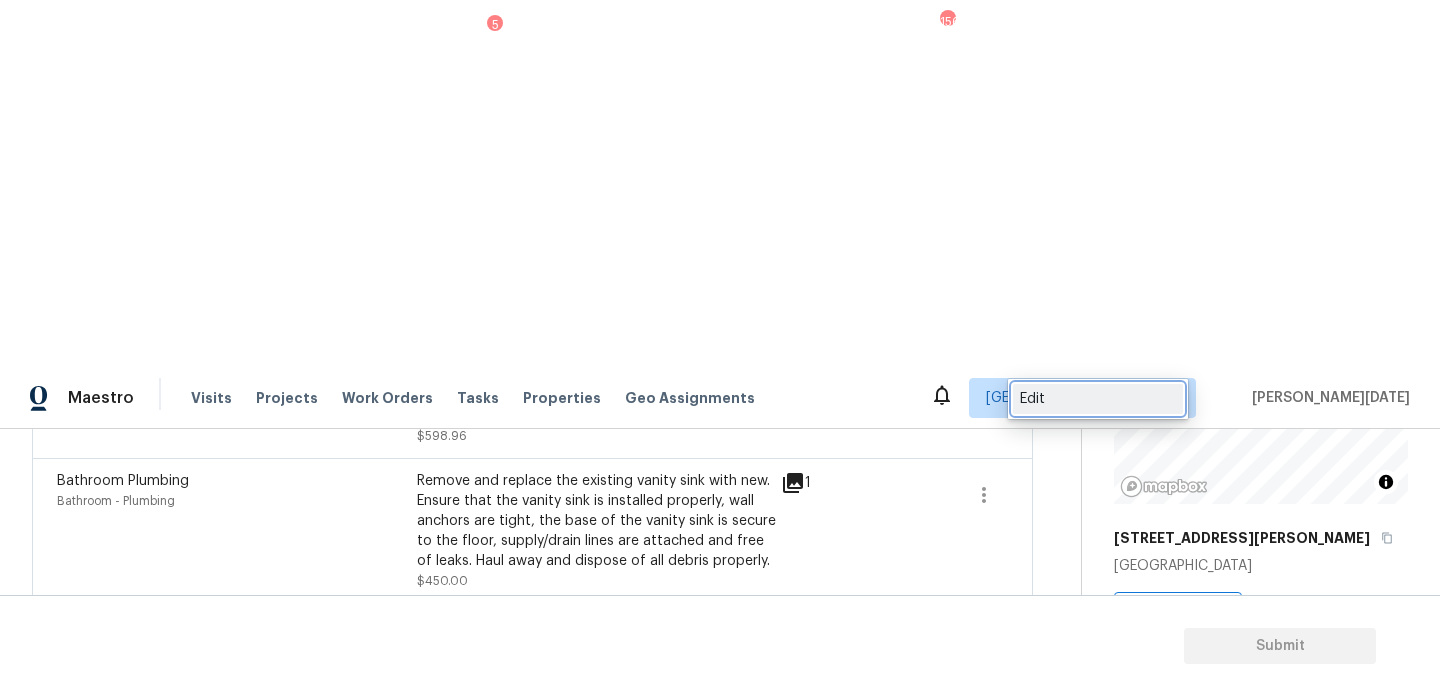 click on "Edit" at bounding box center [1098, 399] 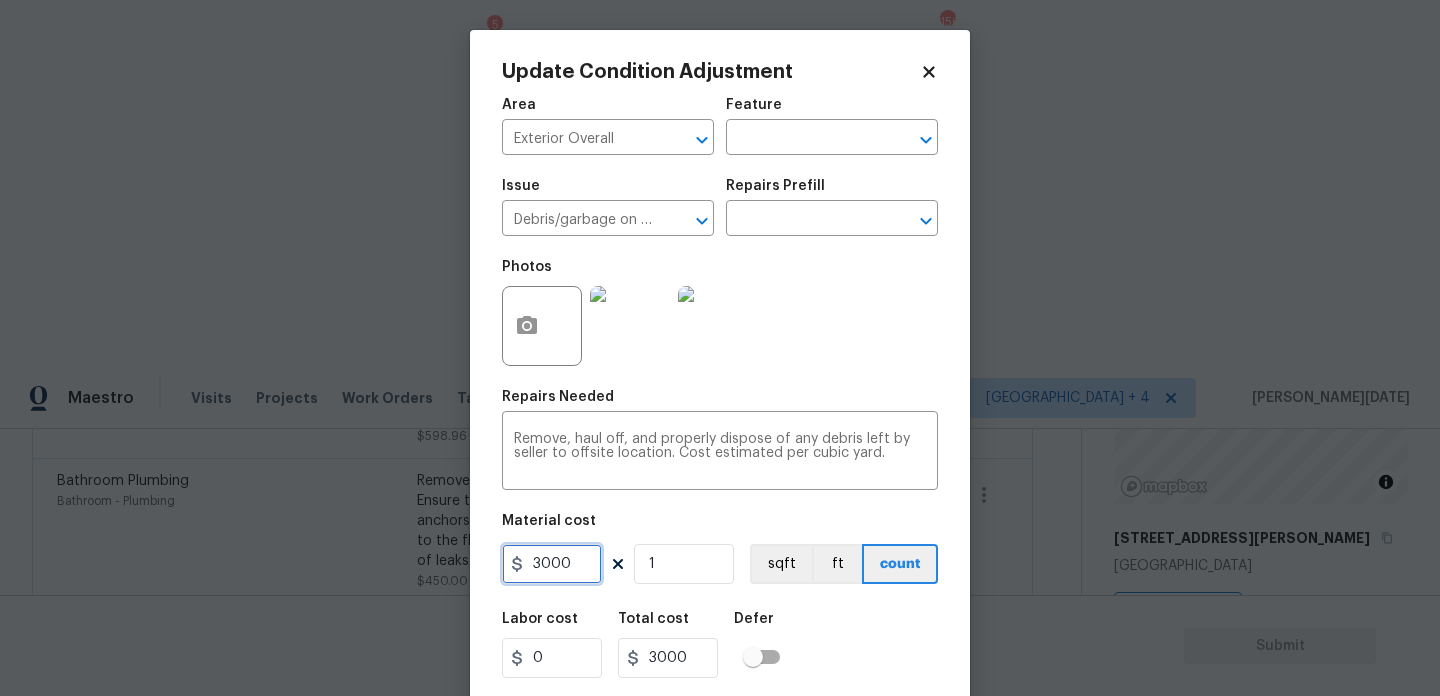 click on "3000" at bounding box center (552, 564) 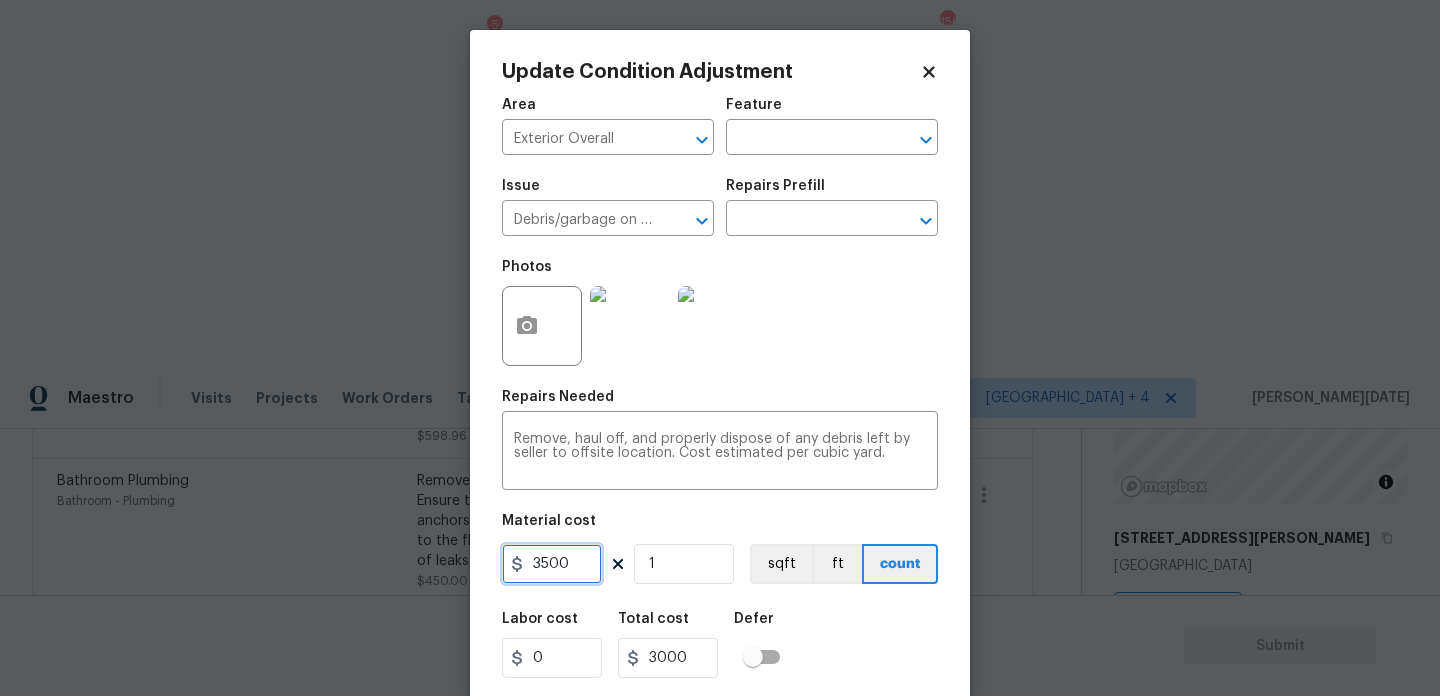 type on "3500" 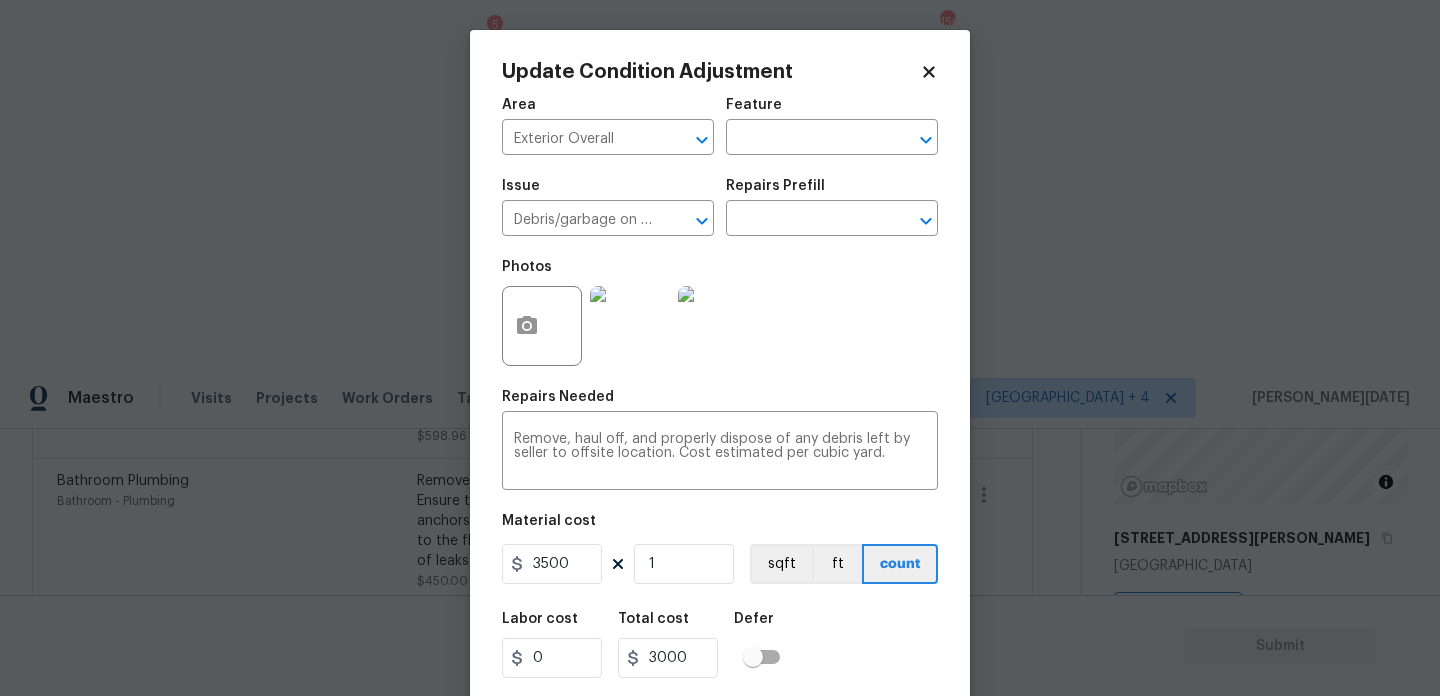 click on "Repairs Needed" at bounding box center (720, 403) 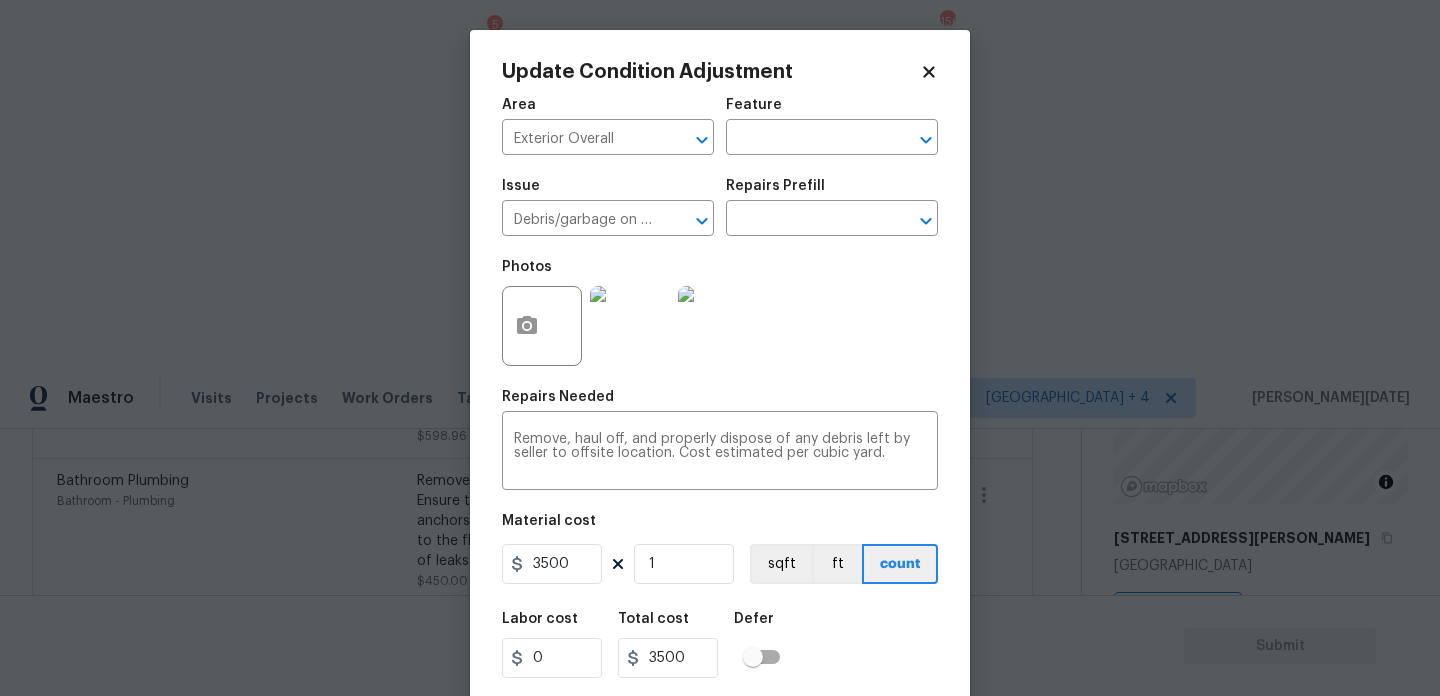 scroll, scrollTop: 51, scrollLeft: 0, axis: vertical 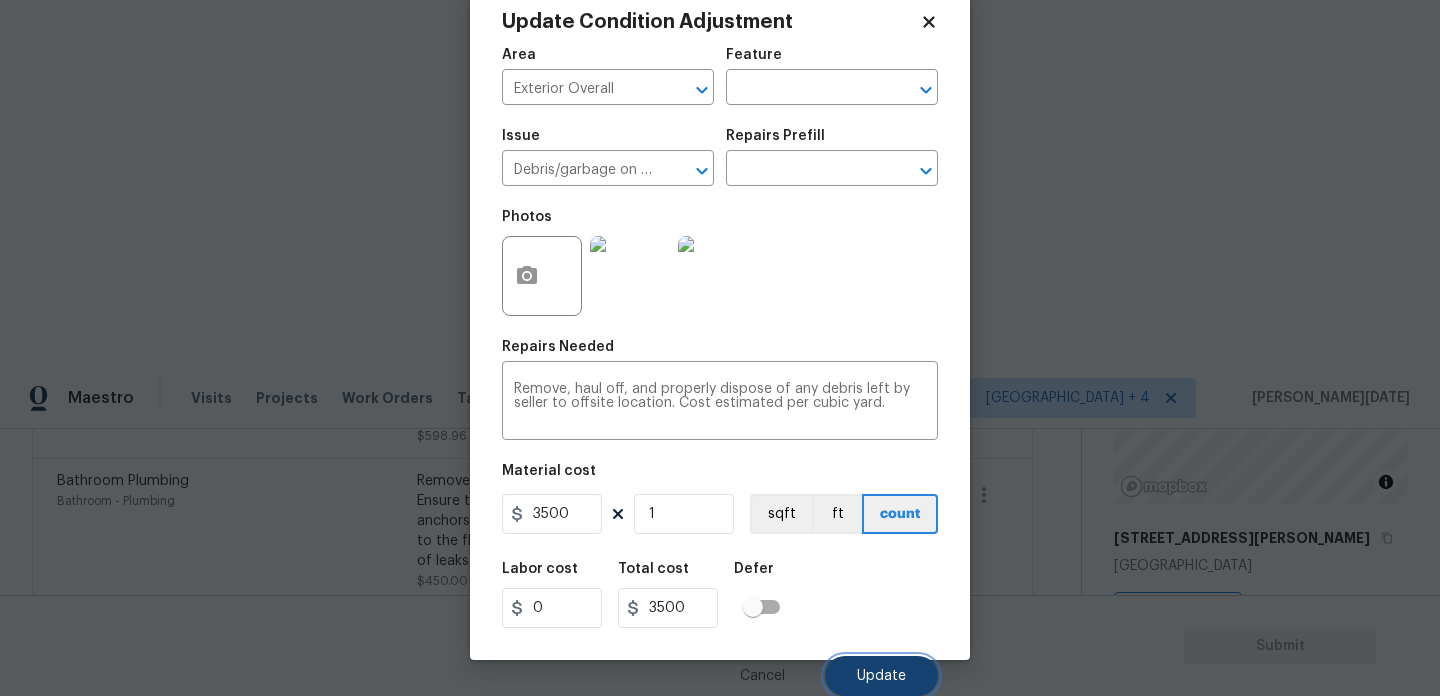 click on "Update" at bounding box center (881, 676) 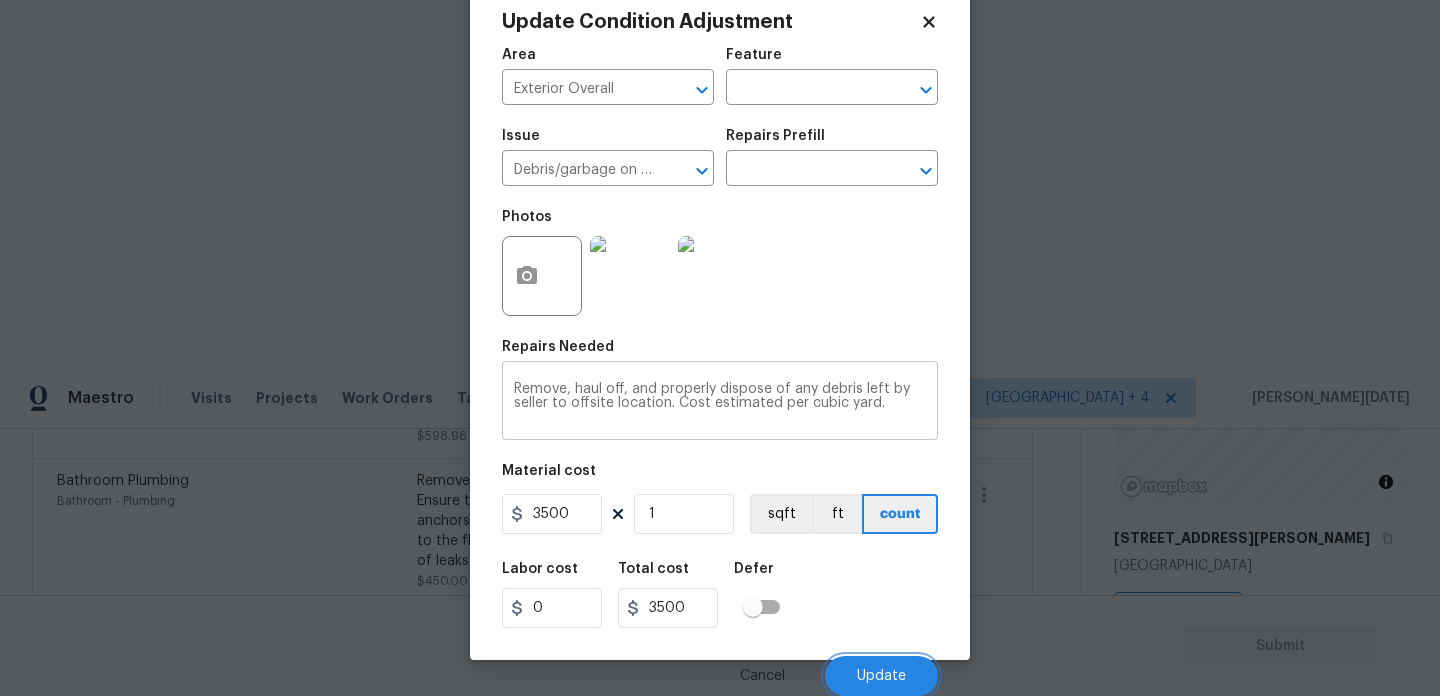 scroll, scrollTop: 1554, scrollLeft: 0, axis: vertical 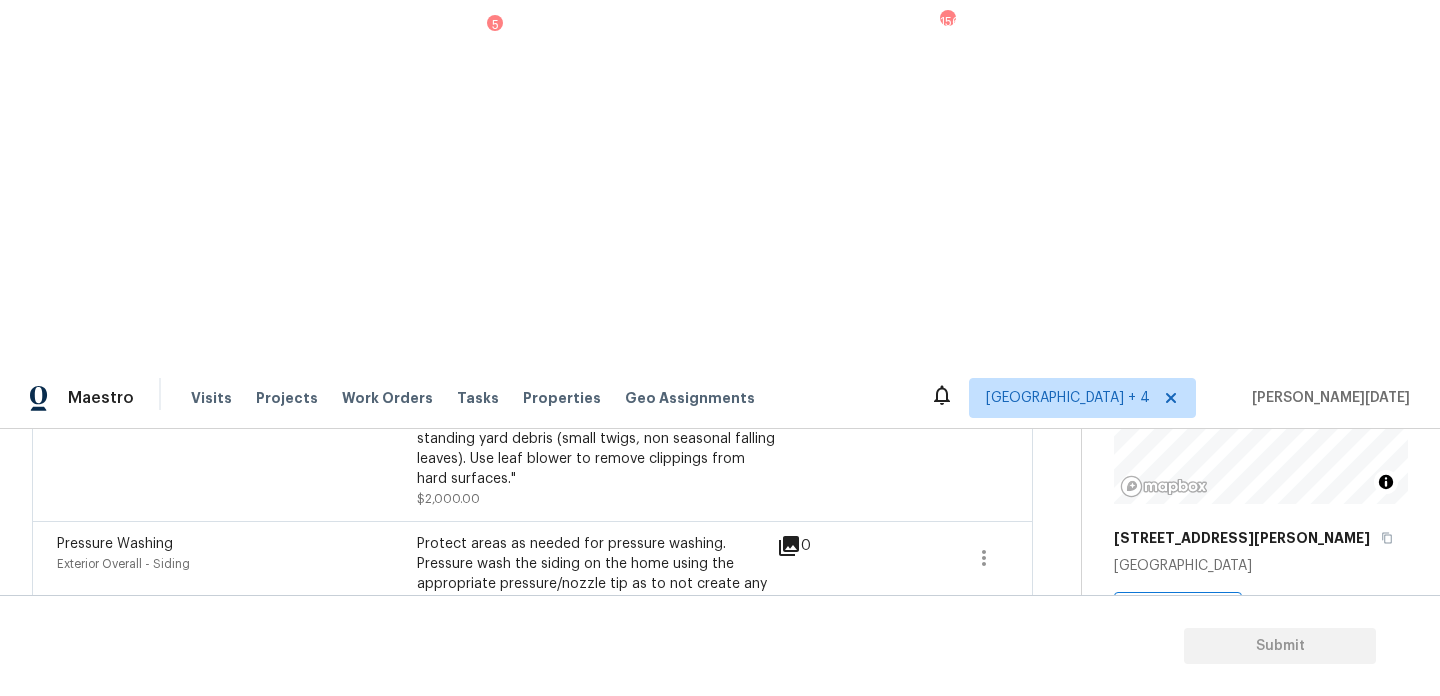 click on "Prep, sand, mask and apply 2 coats of paint to the kitchen cabinet doors, interiors and box faces (complete). Ensure that the paint coverage is consistent and smooth. Clean up (including any overspray) and dispose of all debris properly." at bounding box center [597, 769] 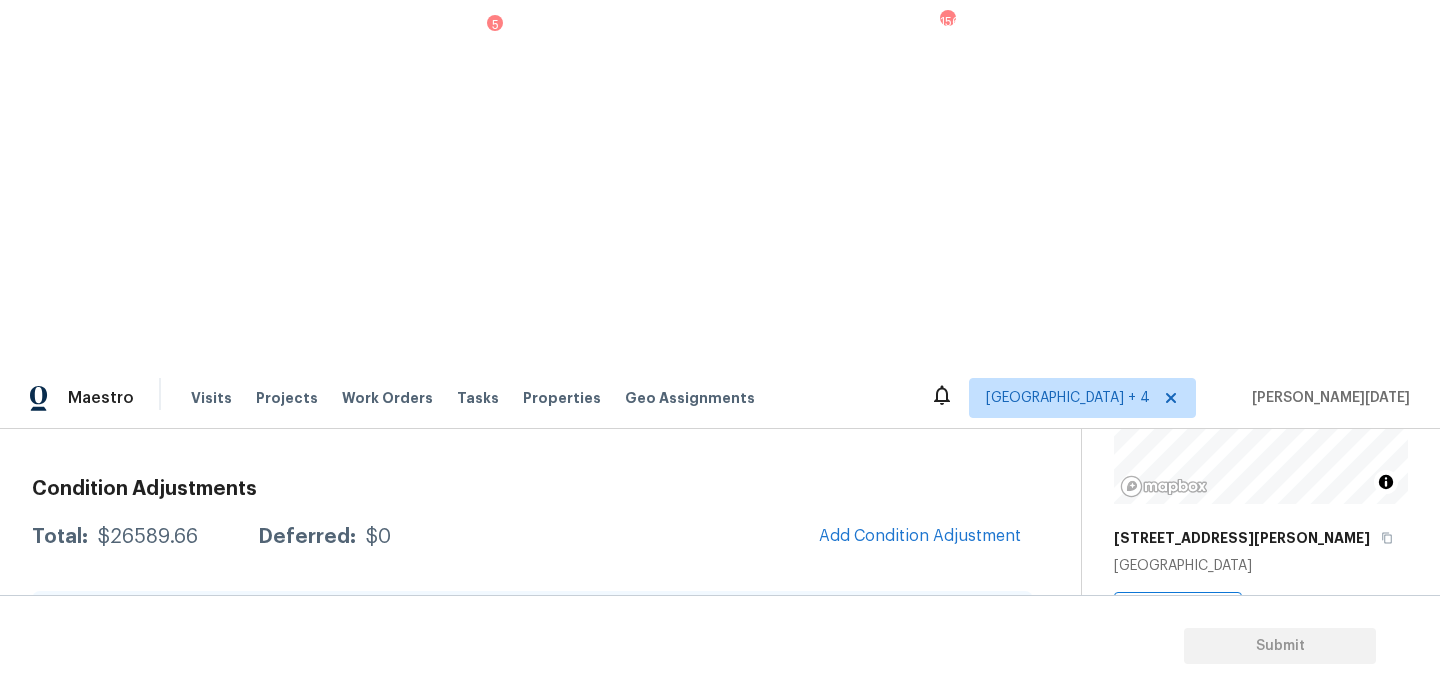 scroll, scrollTop: 268, scrollLeft: 0, axis: vertical 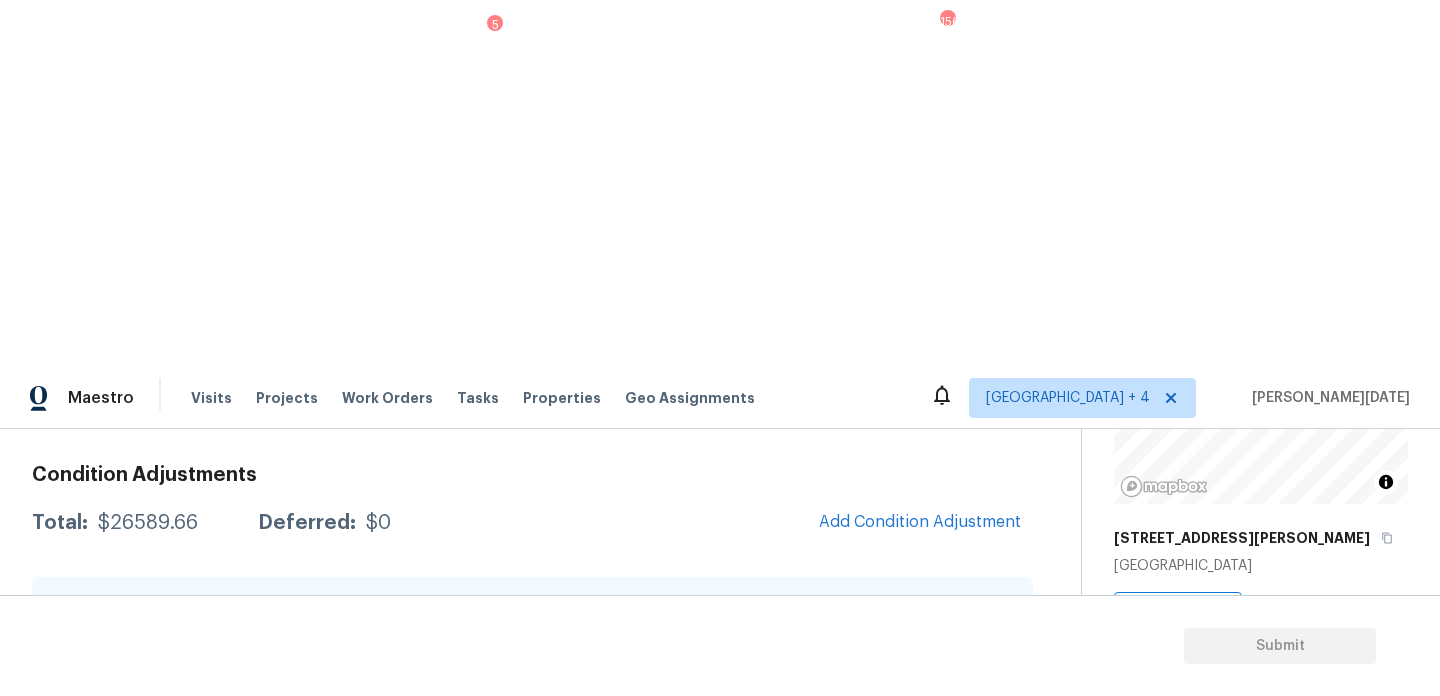 click on "1747" at bounding box center [1130, 799] 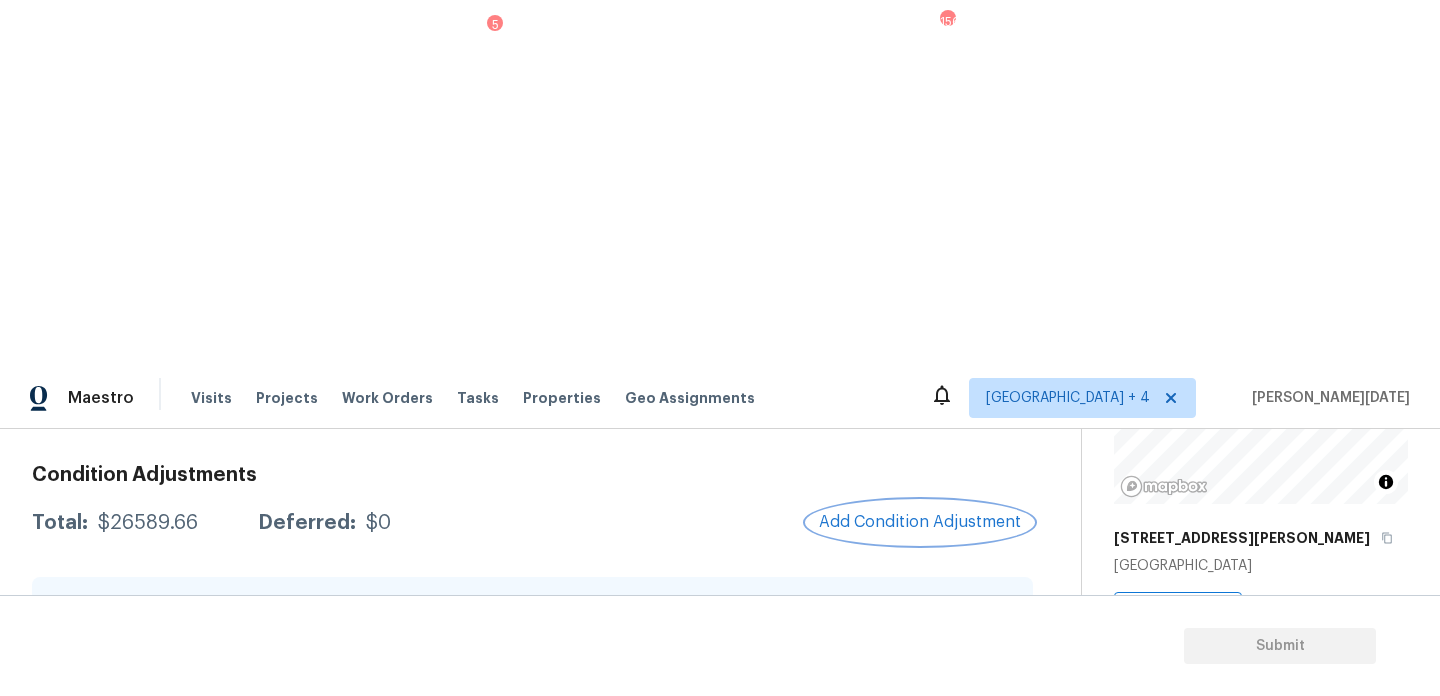 click on "Add Condition Adjustment" at bounding box center [920, 522] 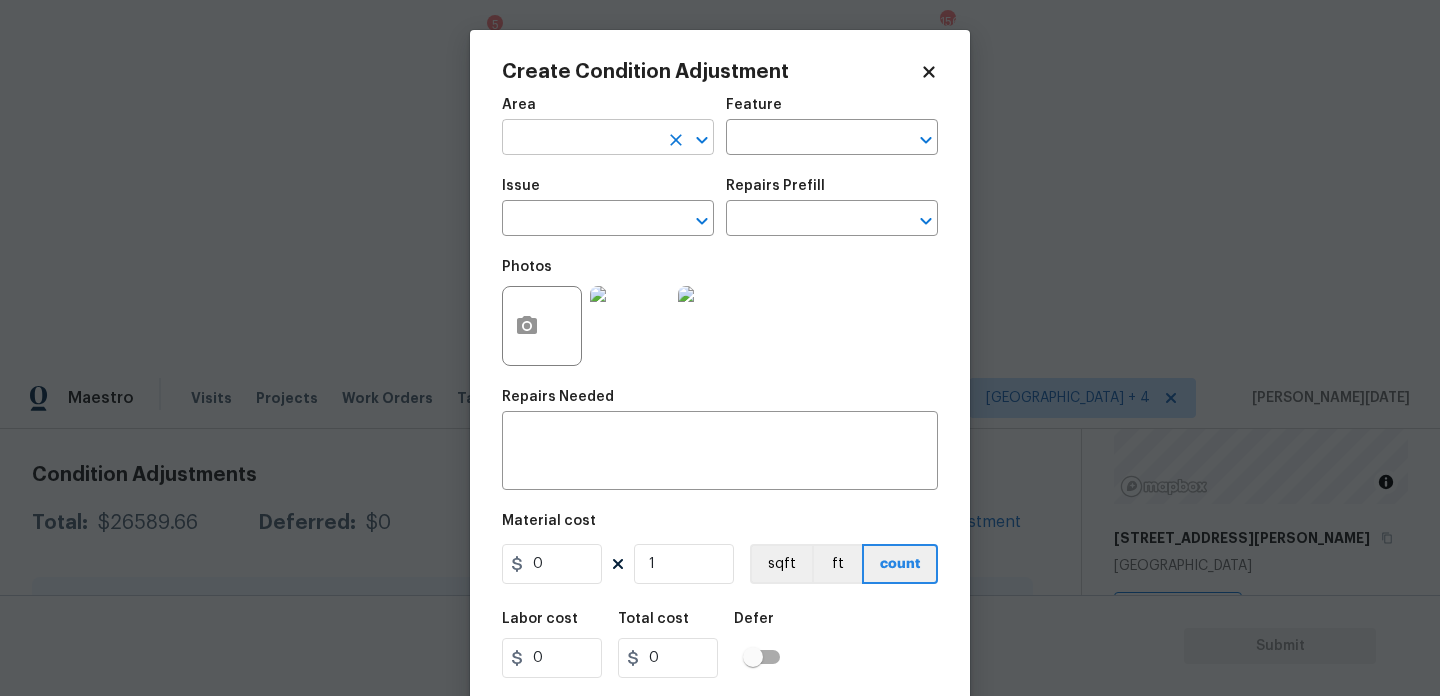 click at bounding box center [580, 139] 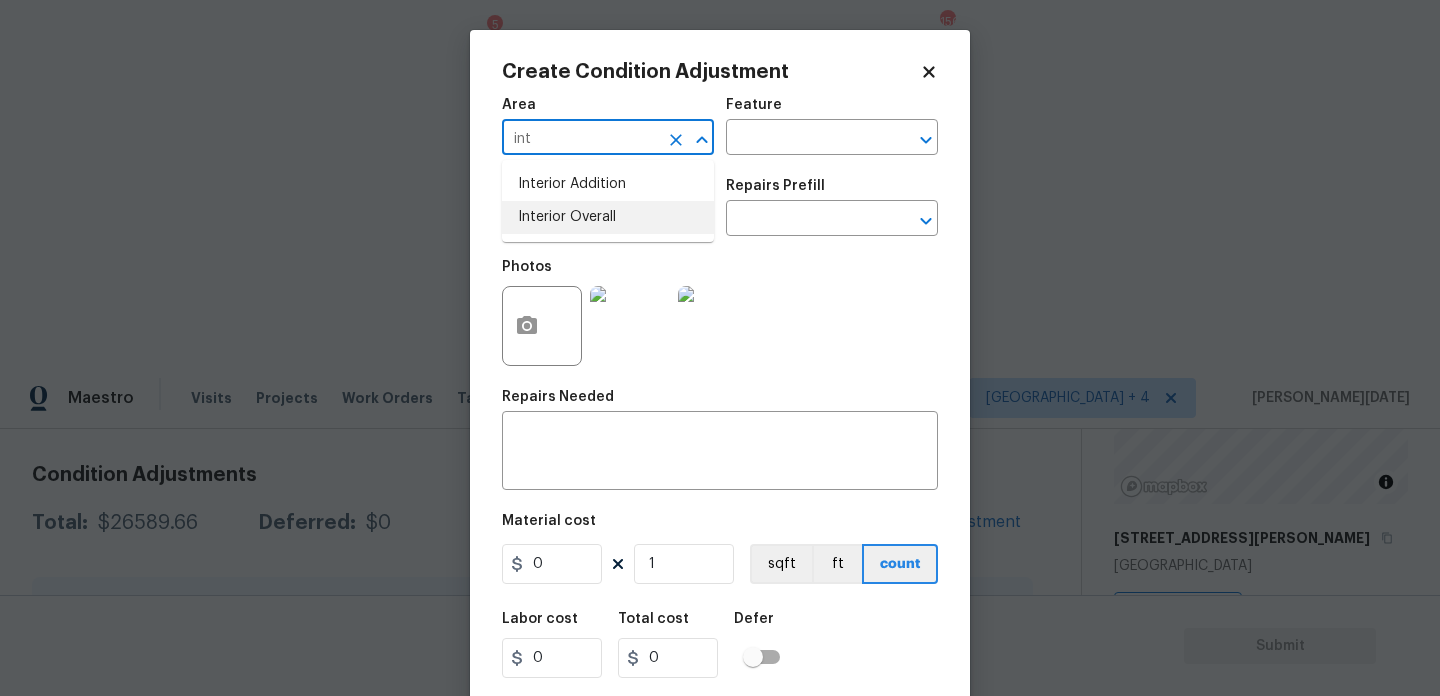 click on "Interior Overall" at bounding box center [608, 217] 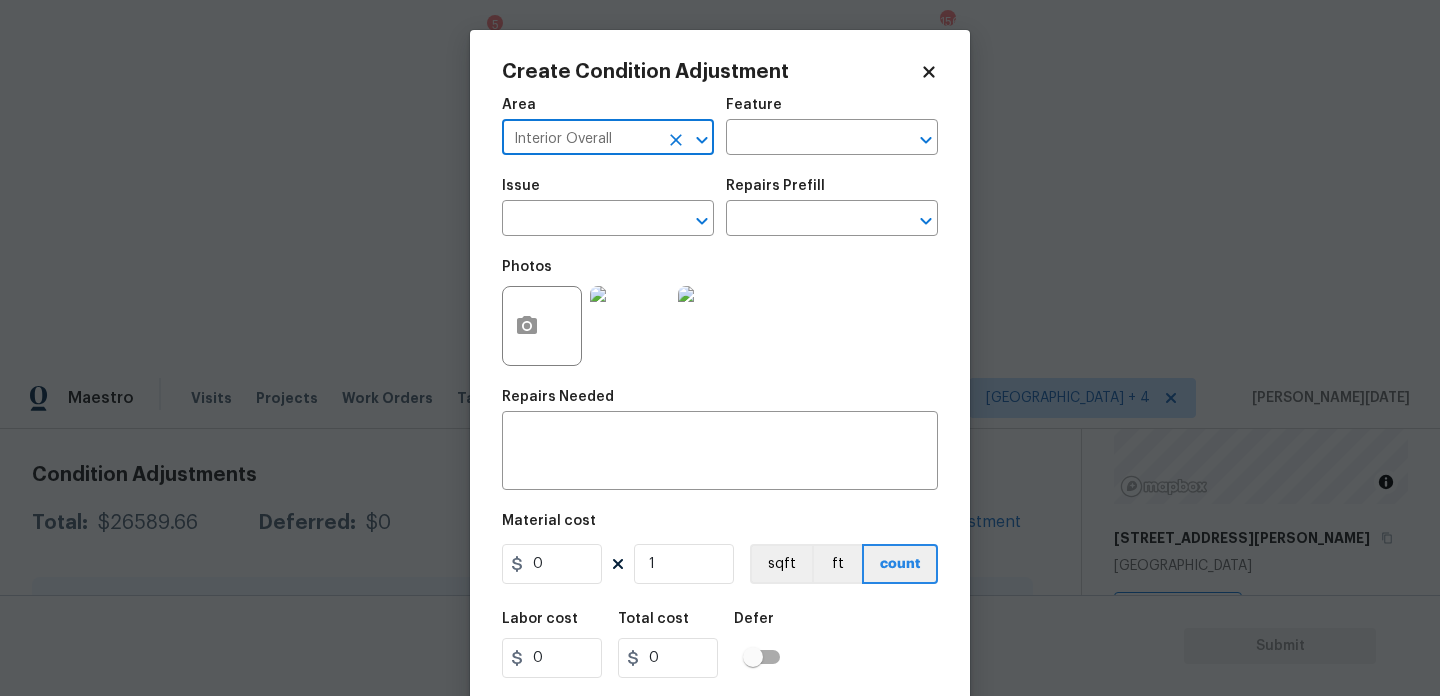 type on "Interior Overall" 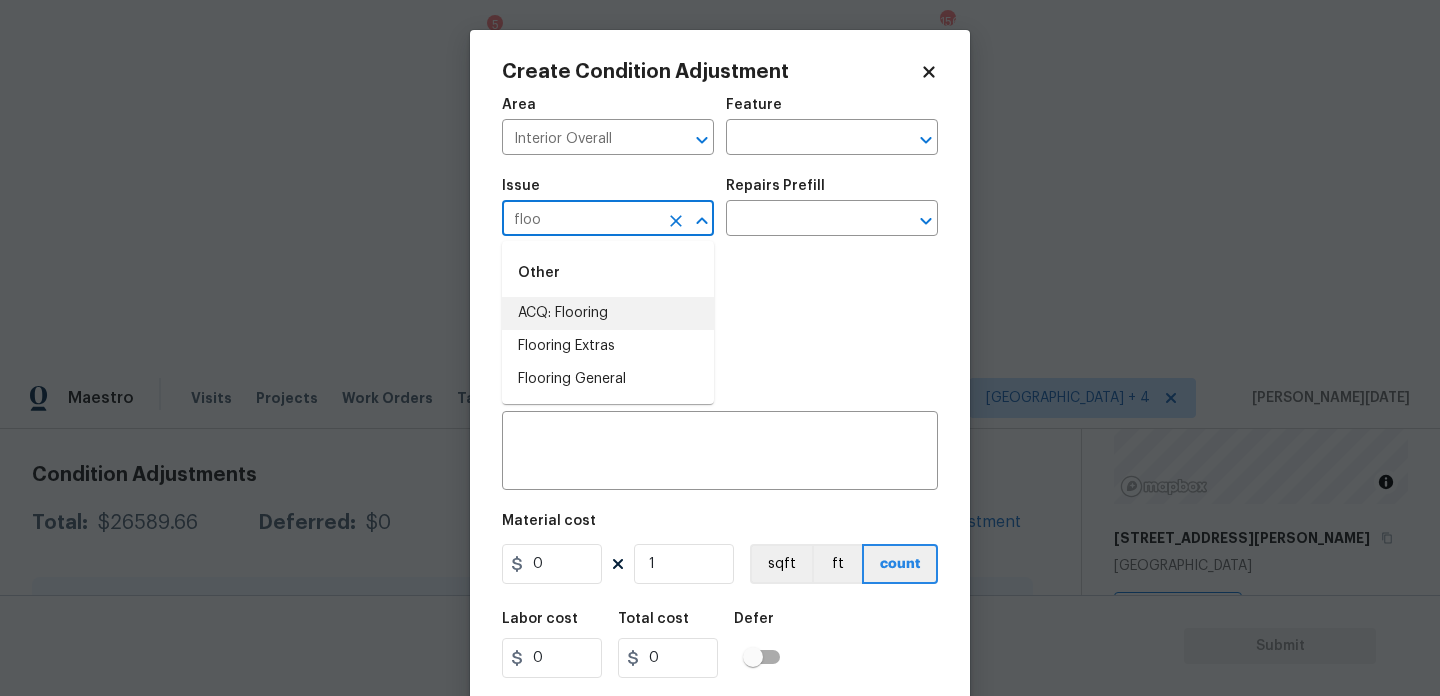 click on "ACQ: Flooring" at bounding box center [608, 313] 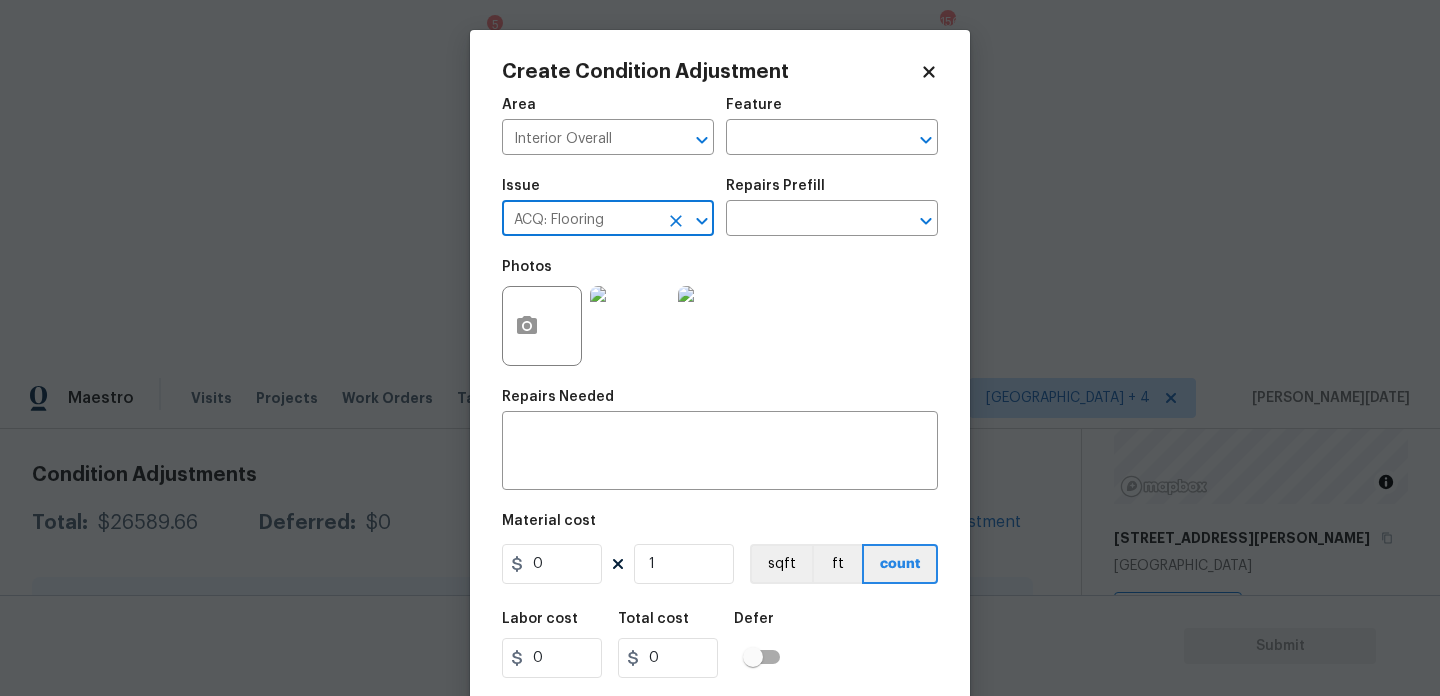 type on "ACQ: Flooring" 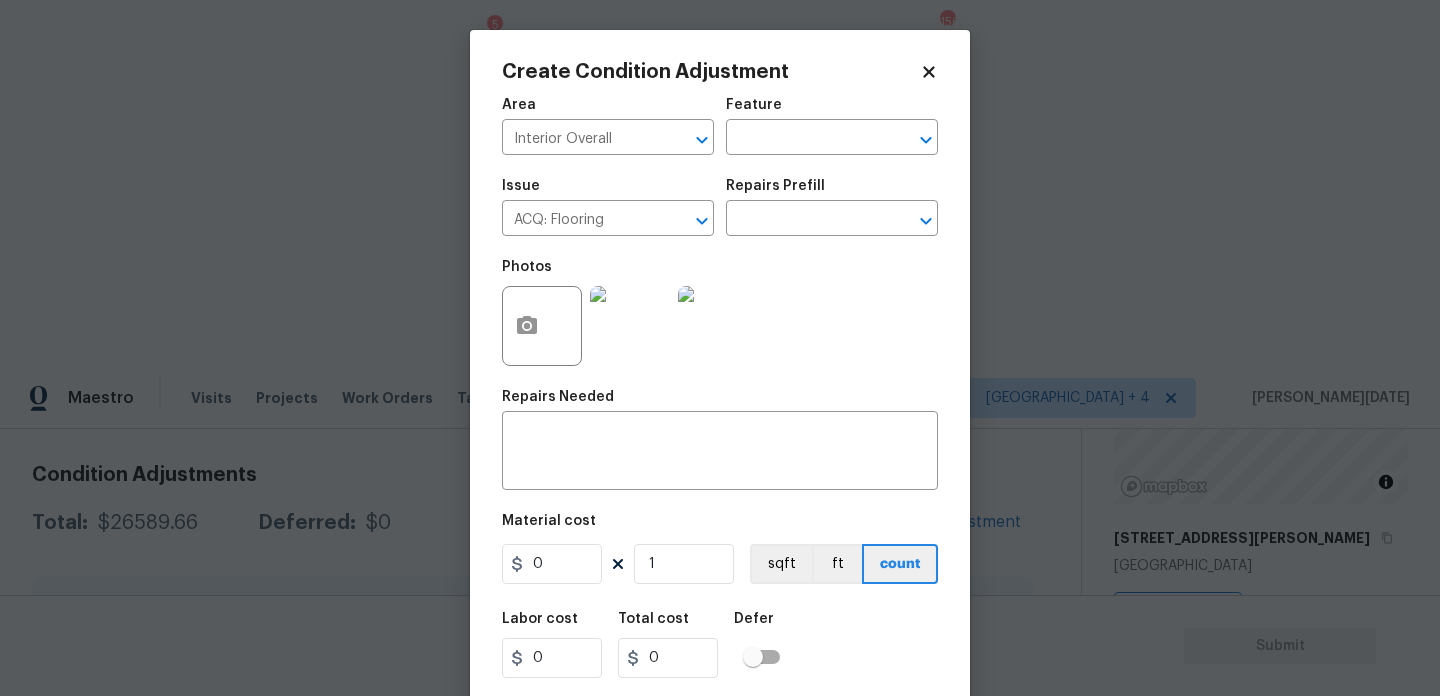click on "Issue ACQ: Flooring ​ Repairs Prefill ​" at bounding box center [720, 207] 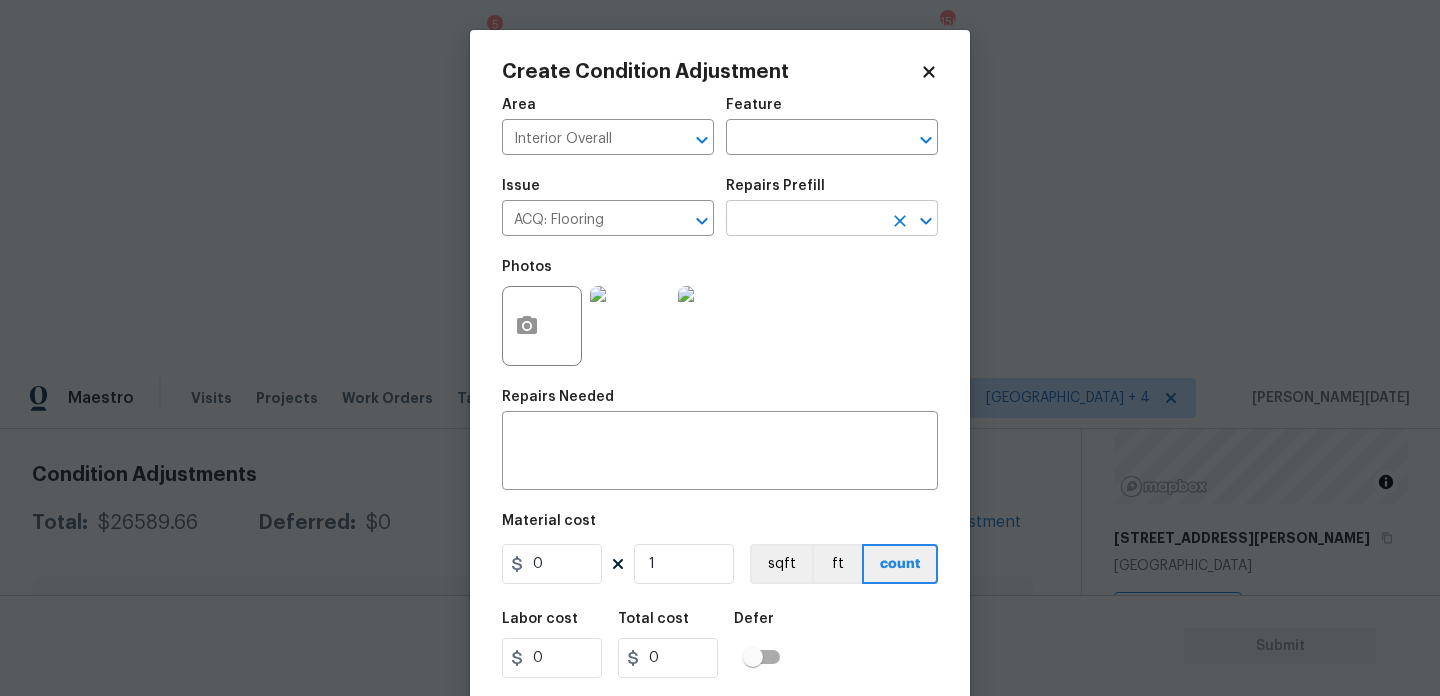 click at bounding box center (804, 220) 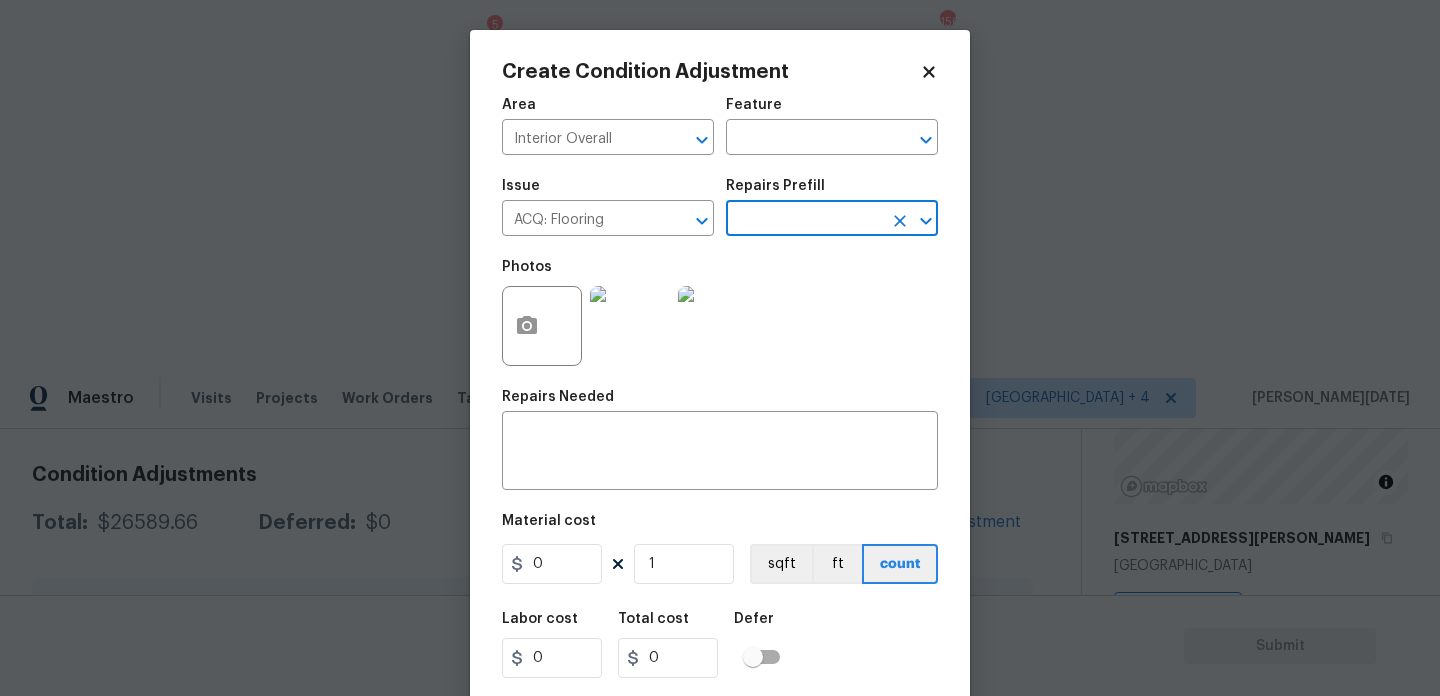 click at bounding box center [804, 220] 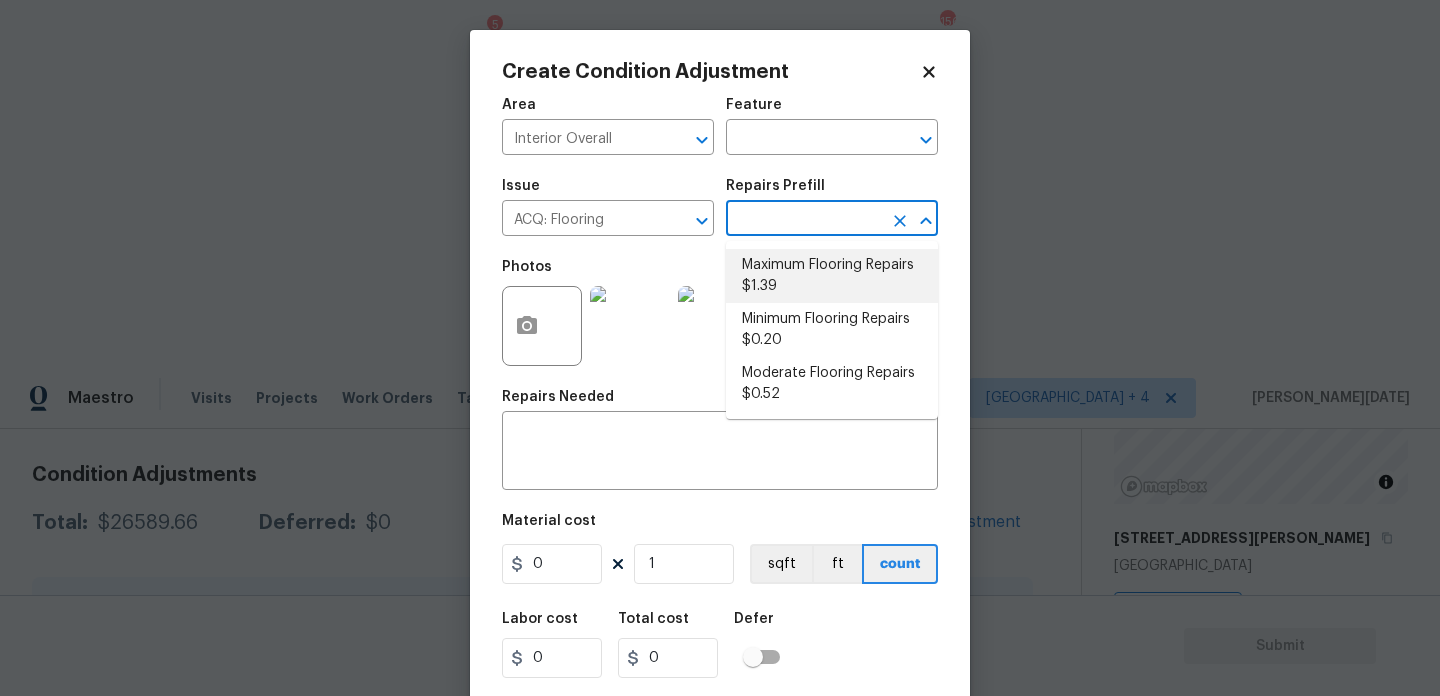 click on "Maximum Flooring Repairs $1.39" at bounding box center (832, 276) 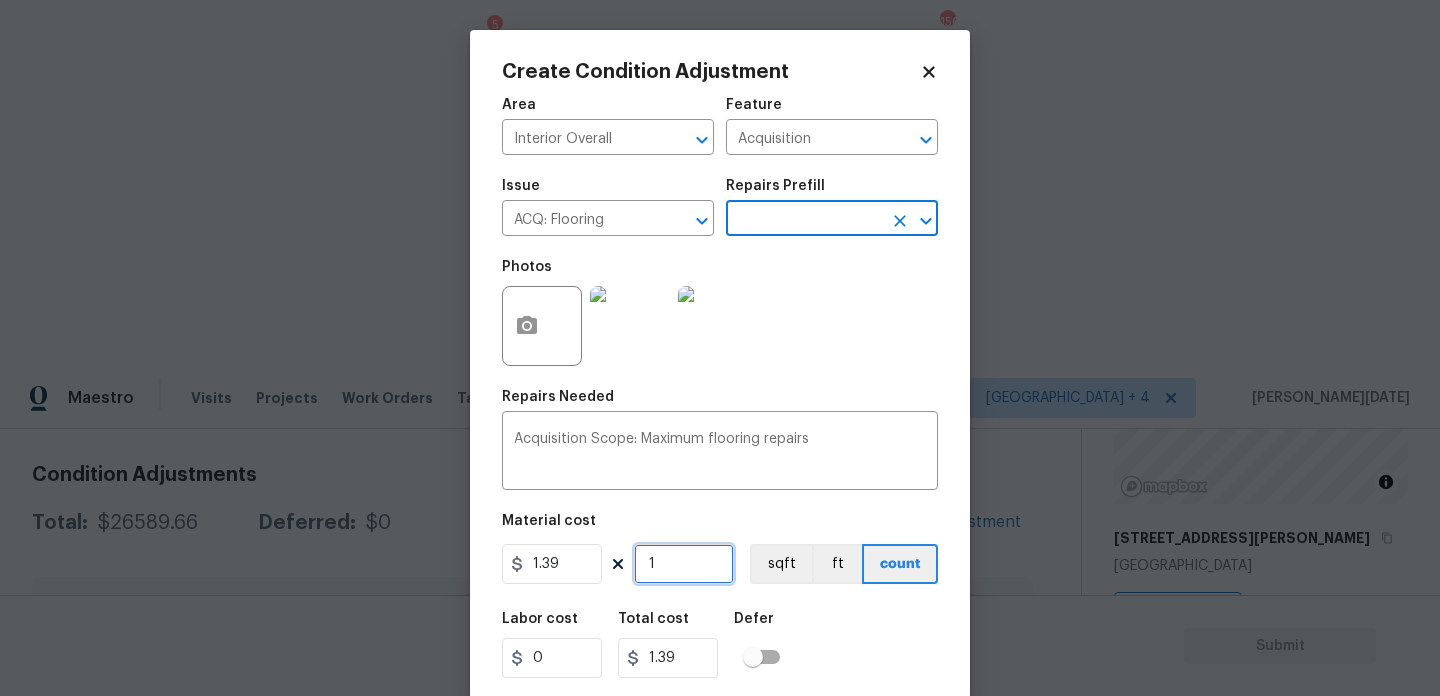 click on "1" at bounding box center [684, 564] 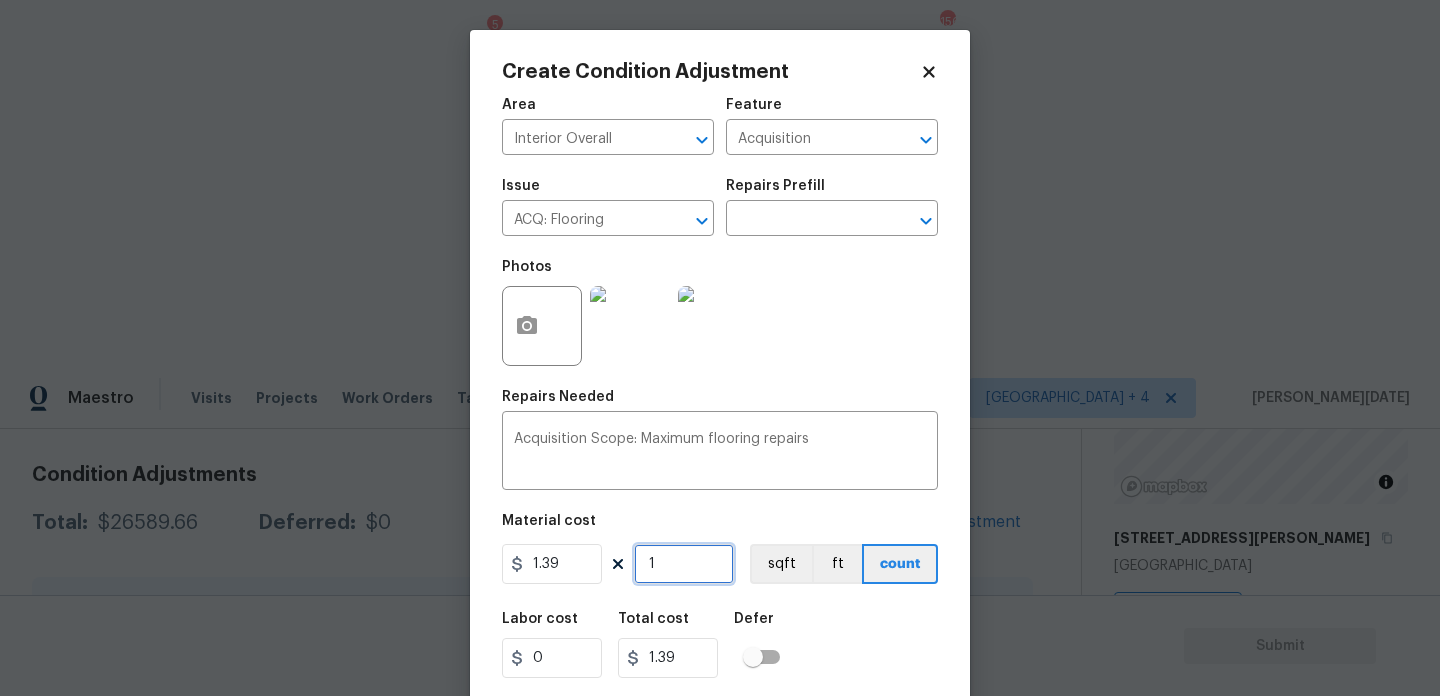 type on "0" 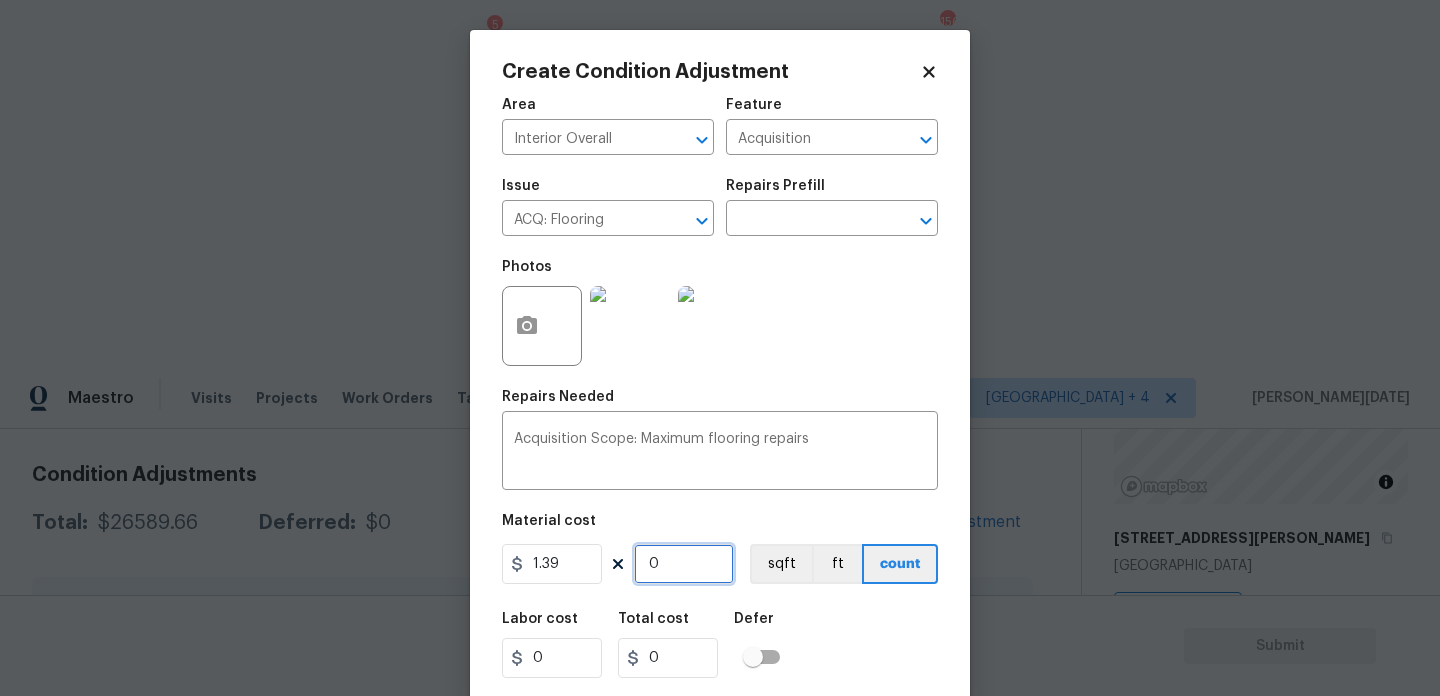 paste on "1747" 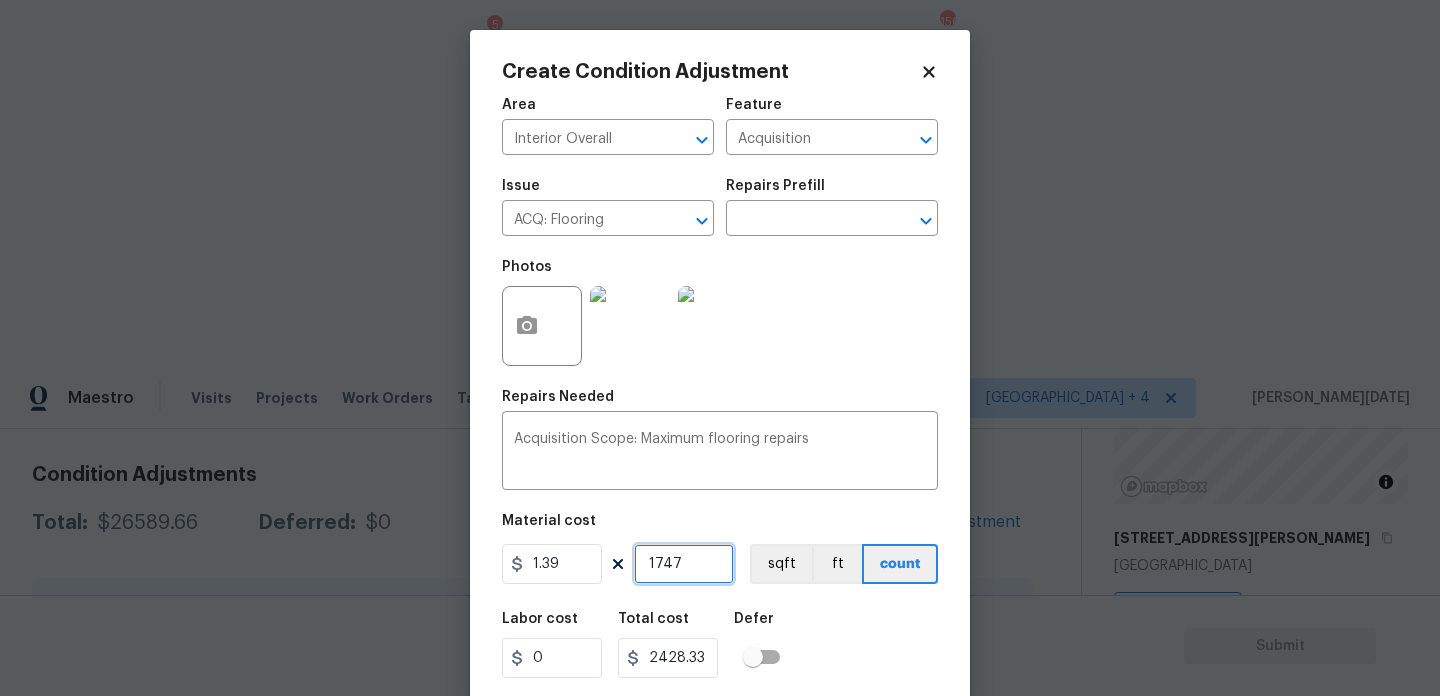 type on "1747" 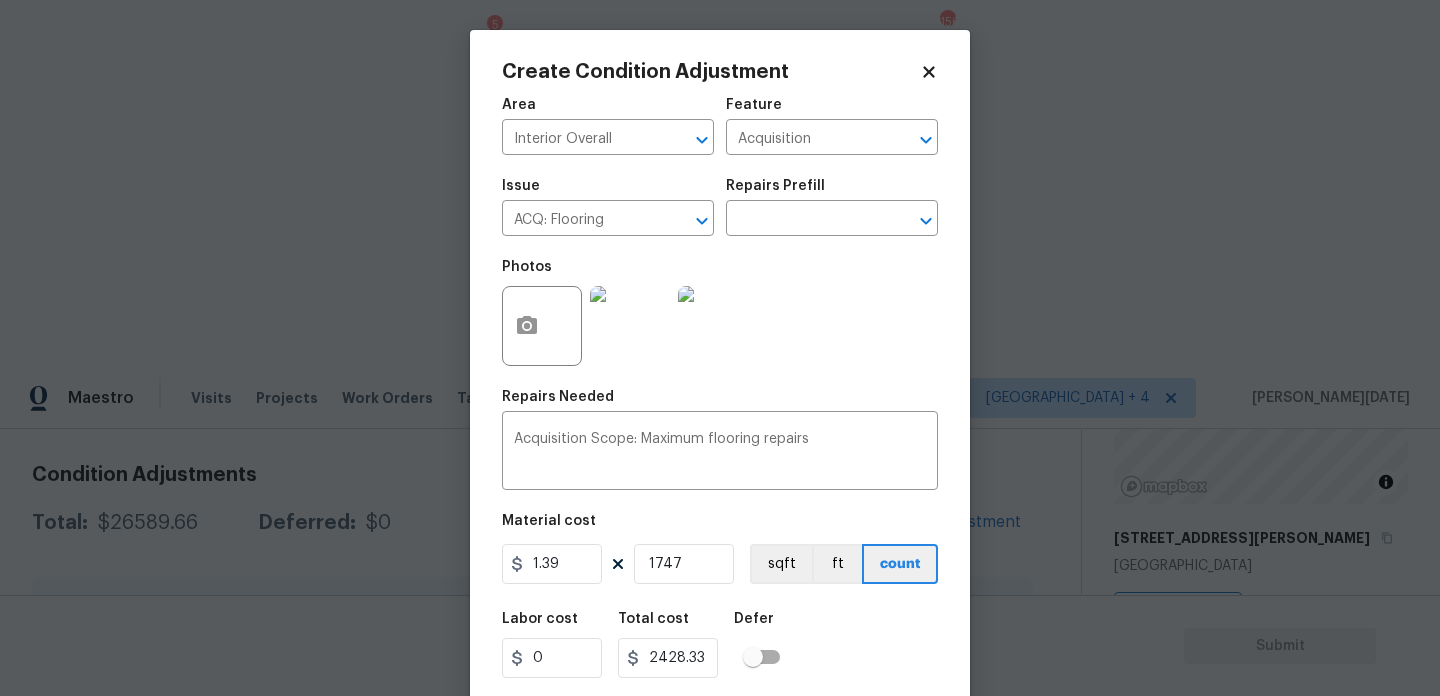 click at bounding box center [542, 326] 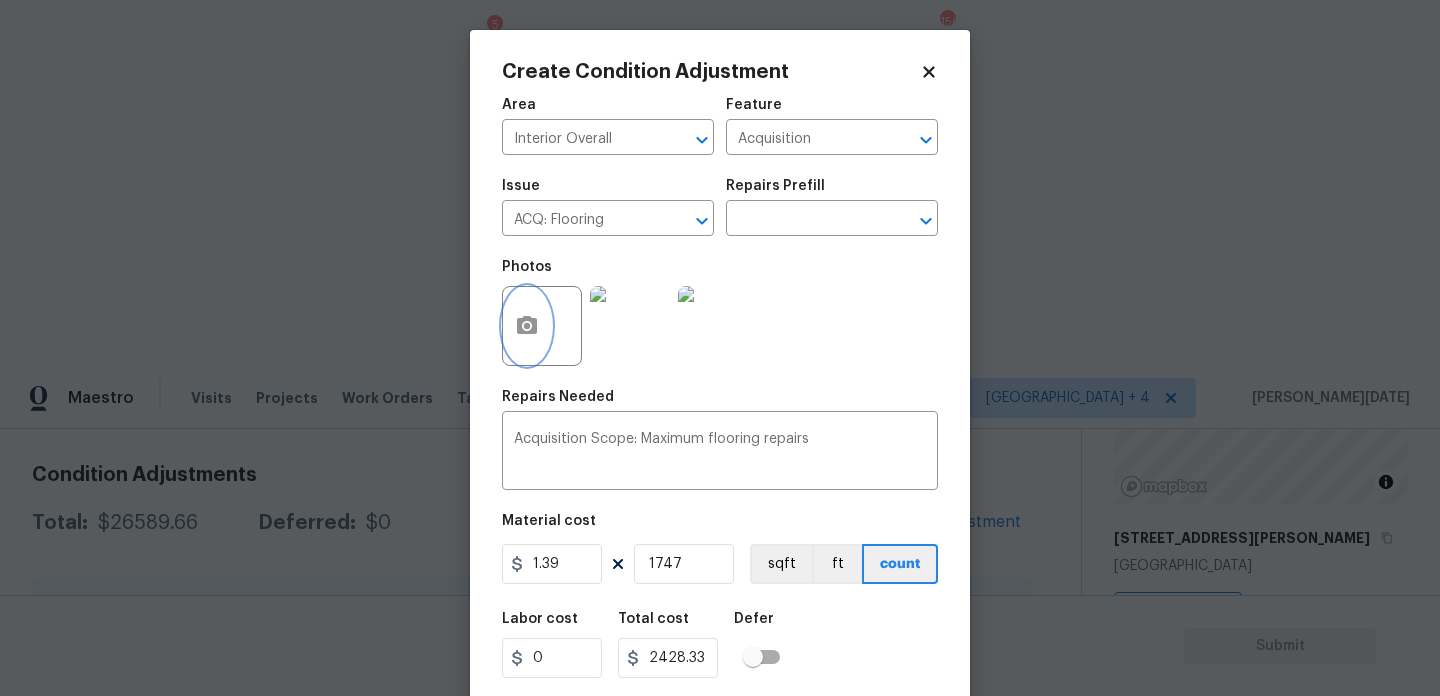 click 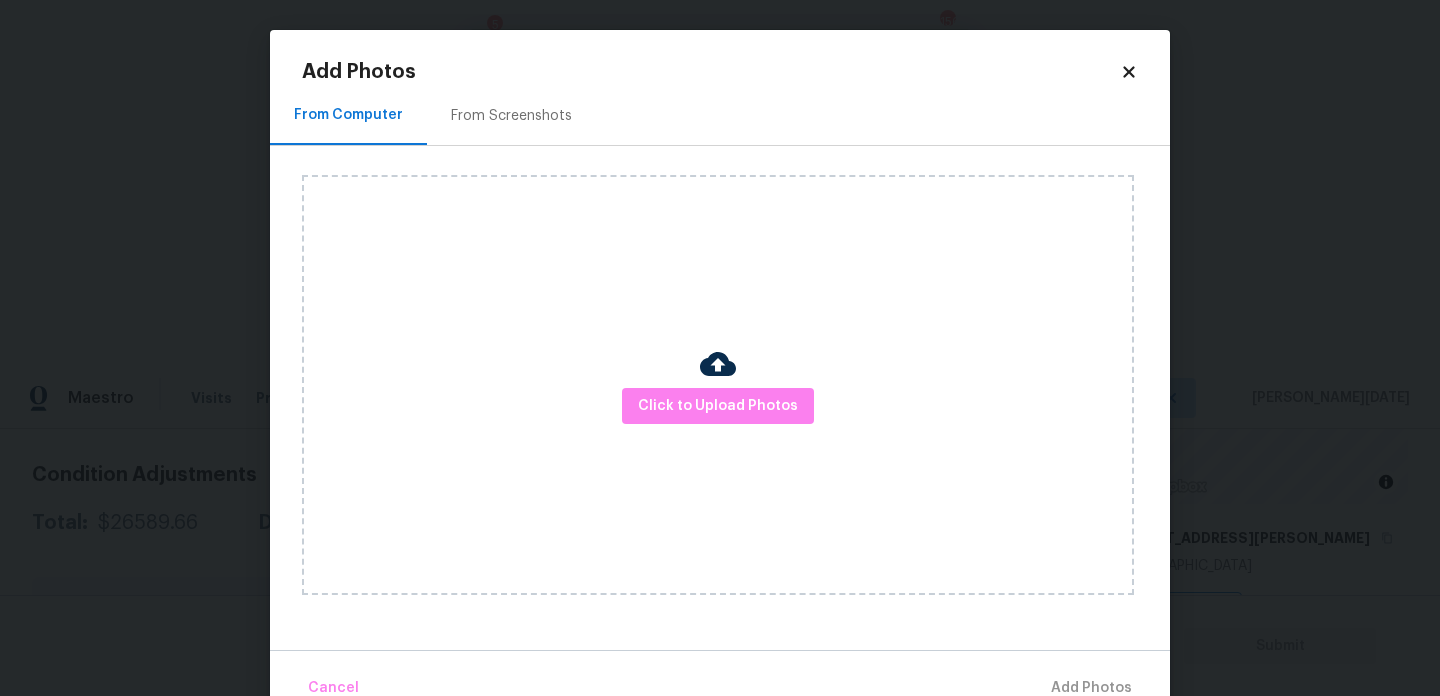 click on "From Screenshots" at bounding box center [511, 116] 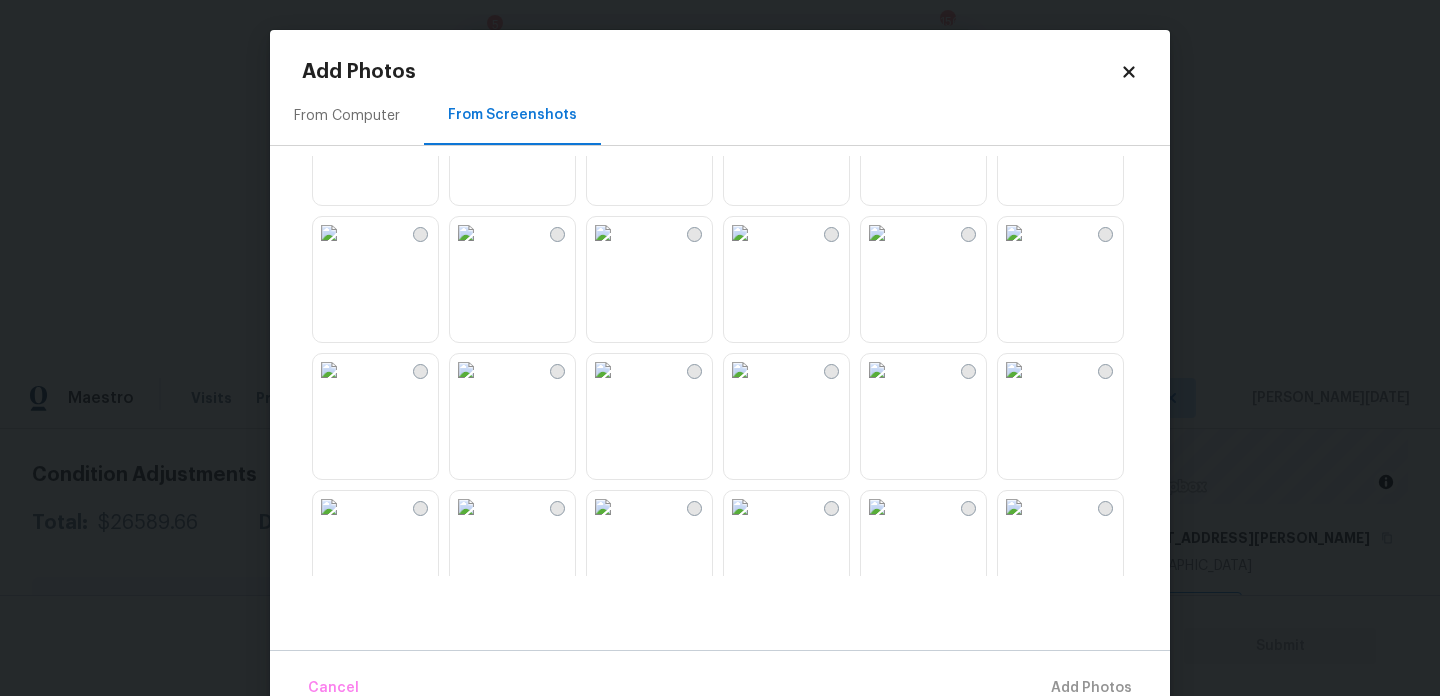 scroll, scrollTop: 430, scrollLeft: 0, axis: vertical 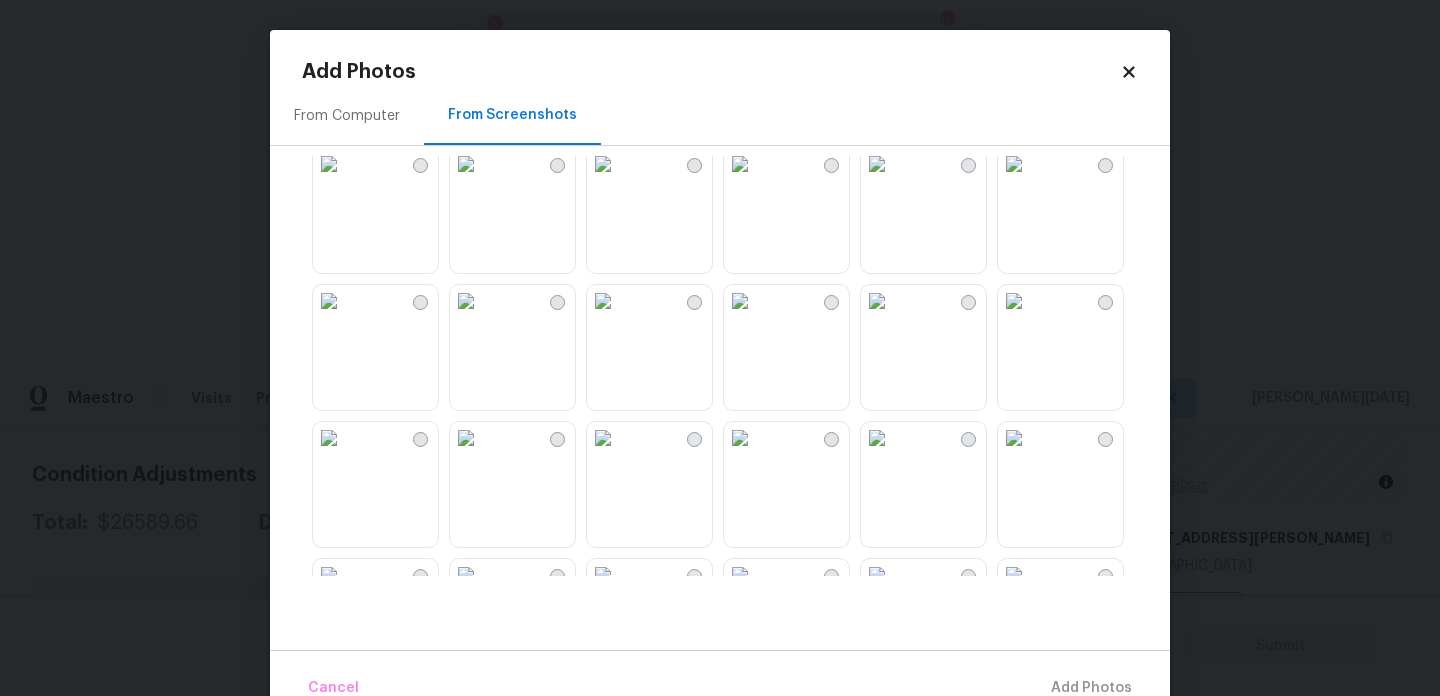 click at bounding box center [740, 164] 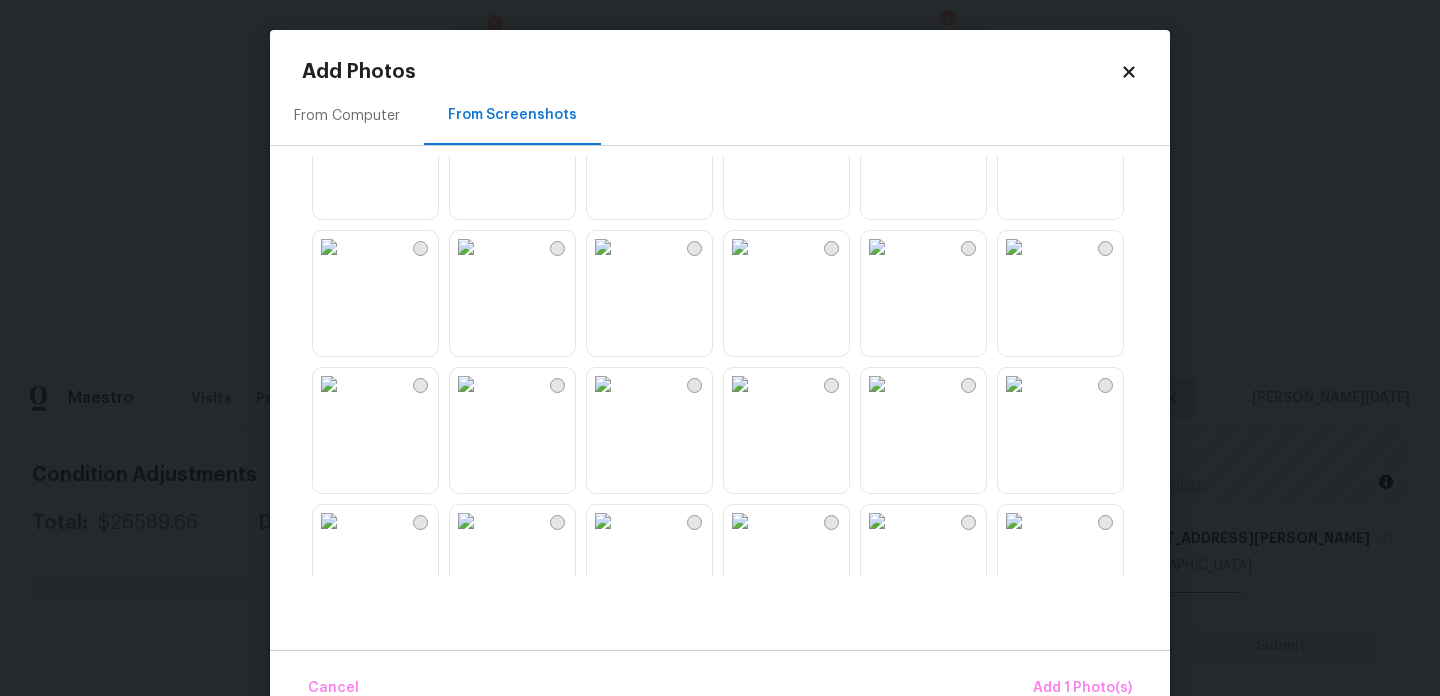 scroll, scrollTop: 804, scrollLeft: 0, axis: vertical 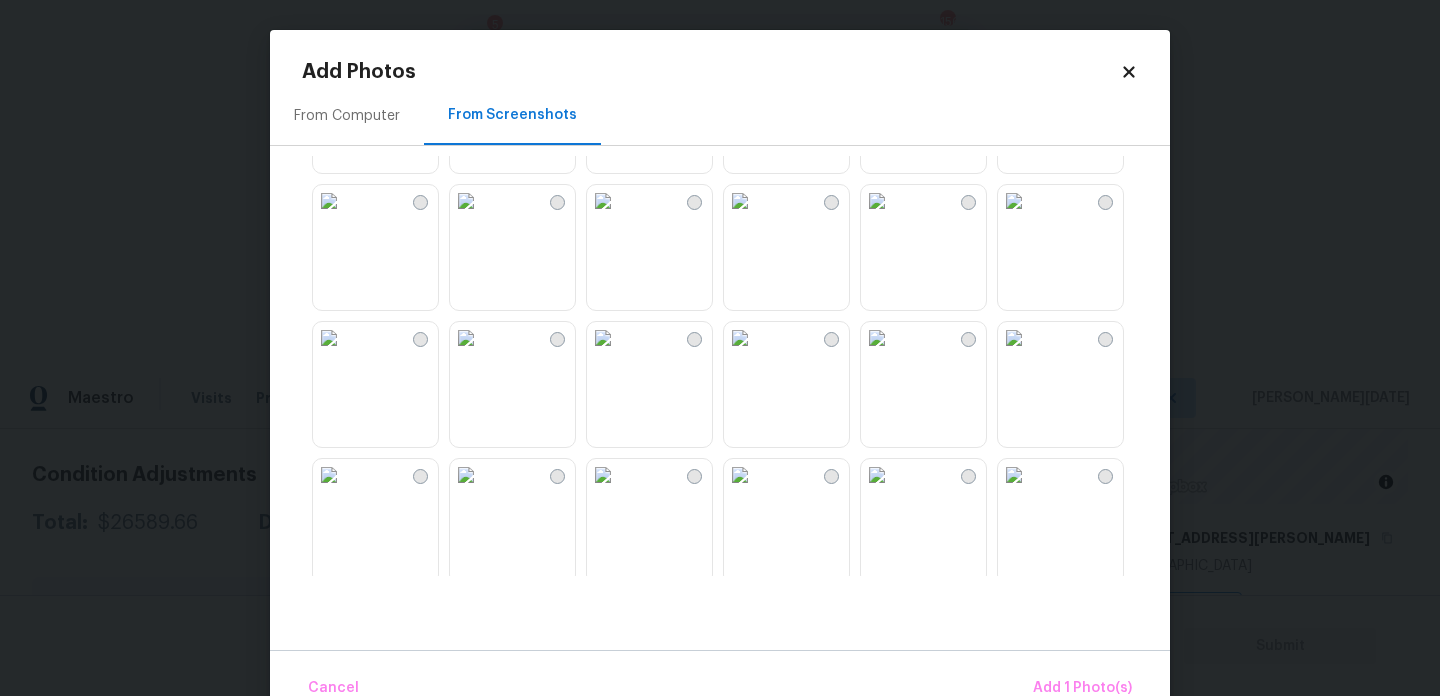 click at bounding box center (740, 201) 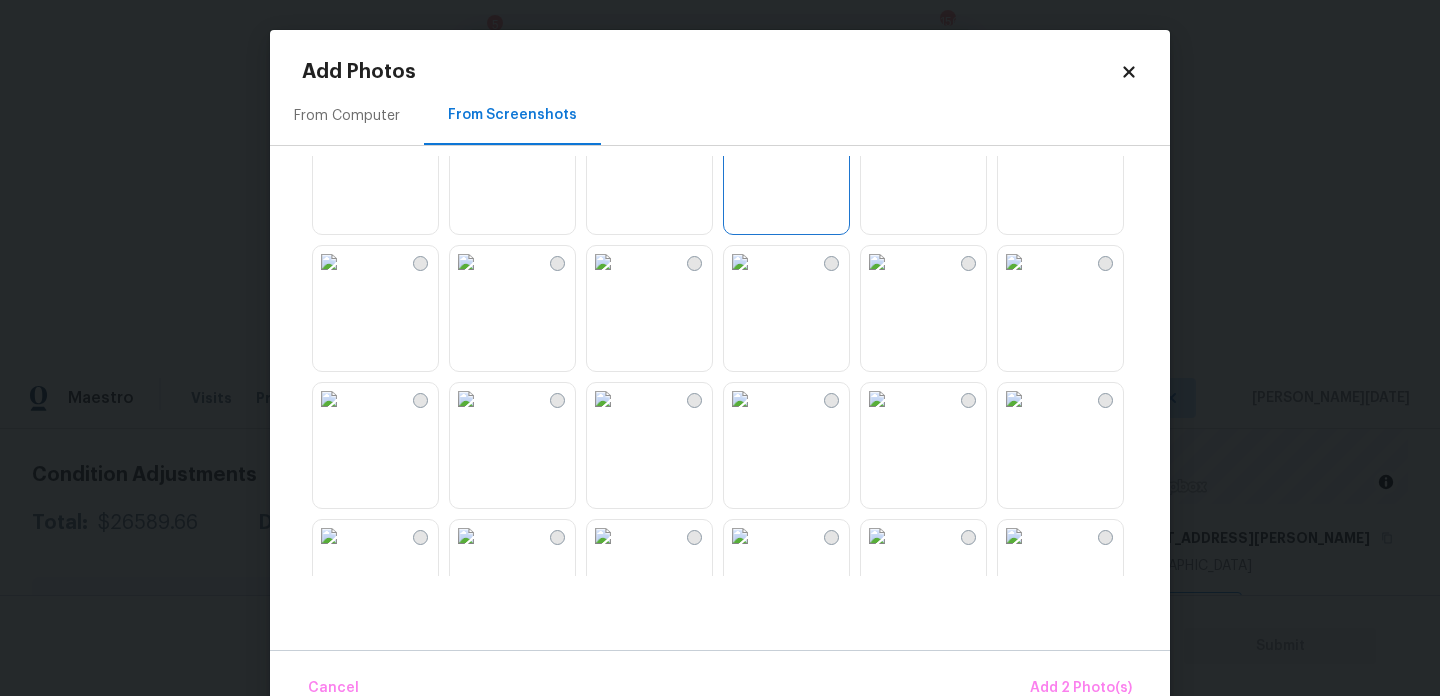 scroll, scrollTop: 881, scrollLeft: 0, axis: vertical 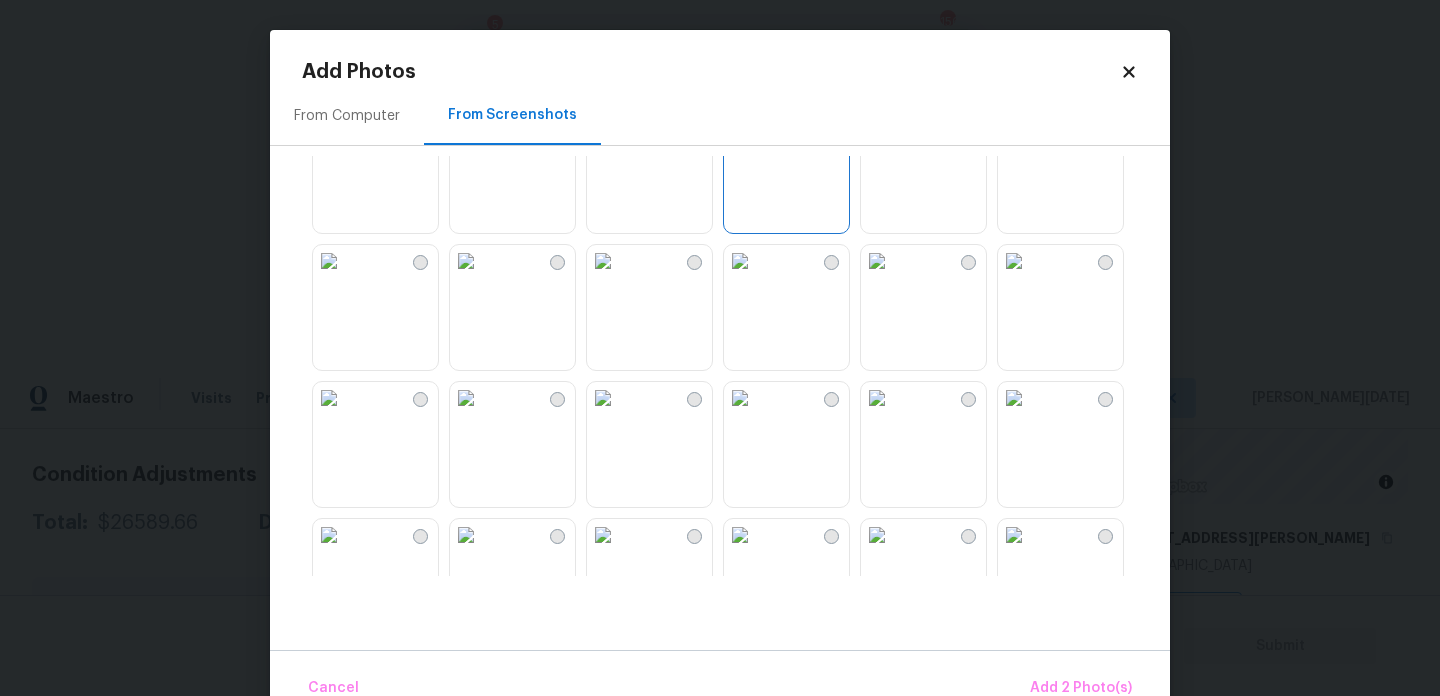 click at bounding box center (740, 261) 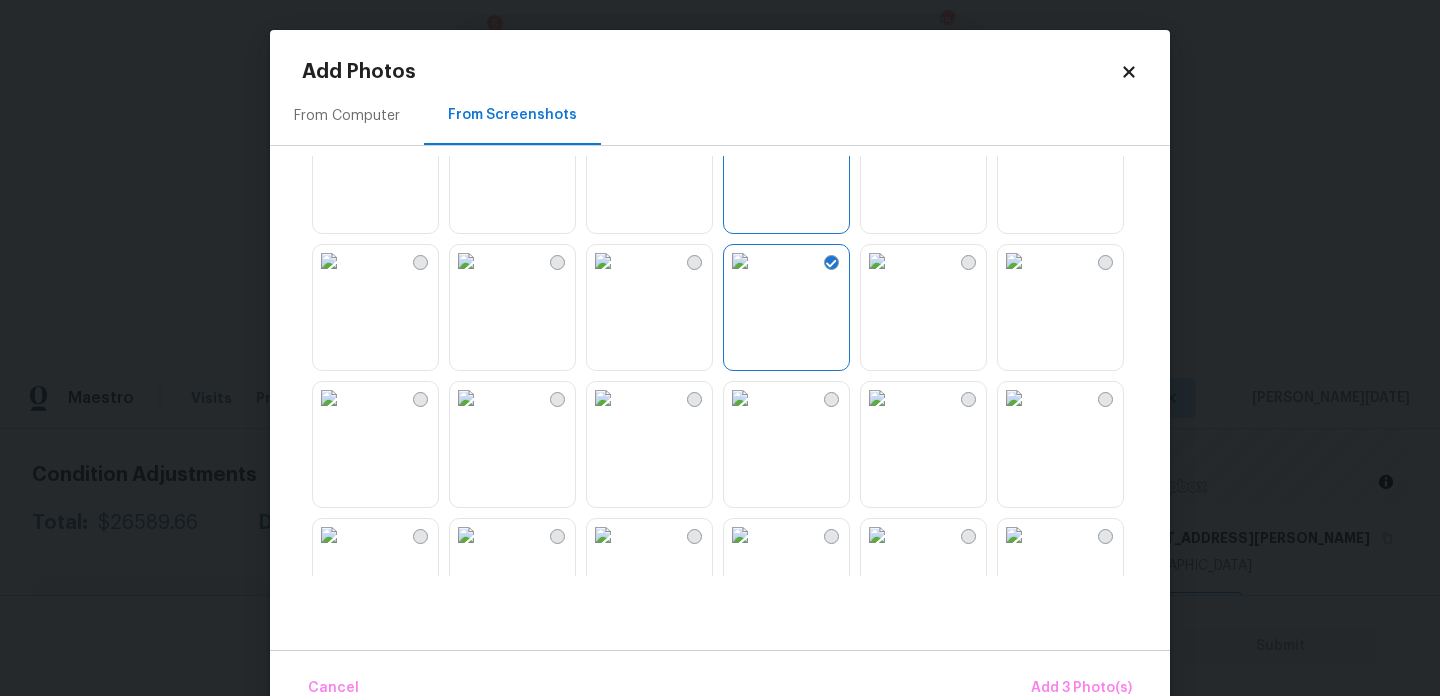 click at bounding box center (603, 261) 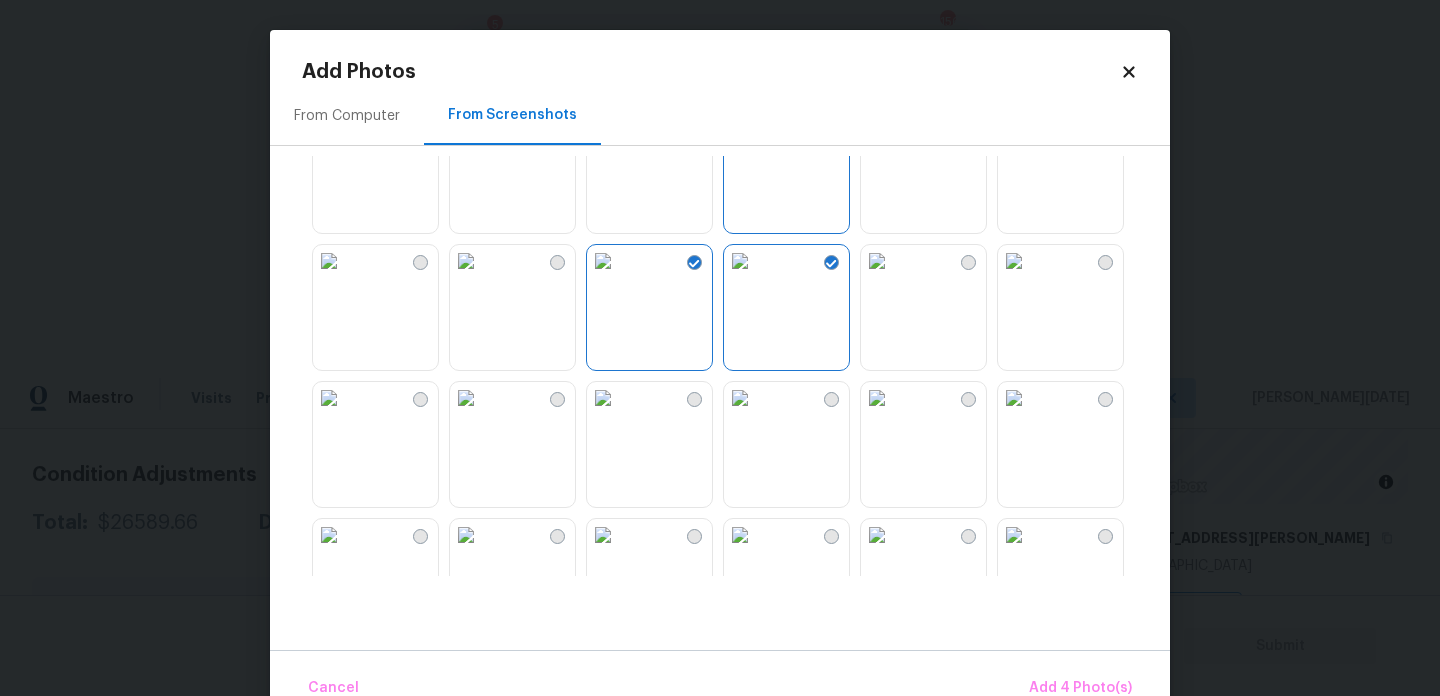 click at bounding box center [466, 261] 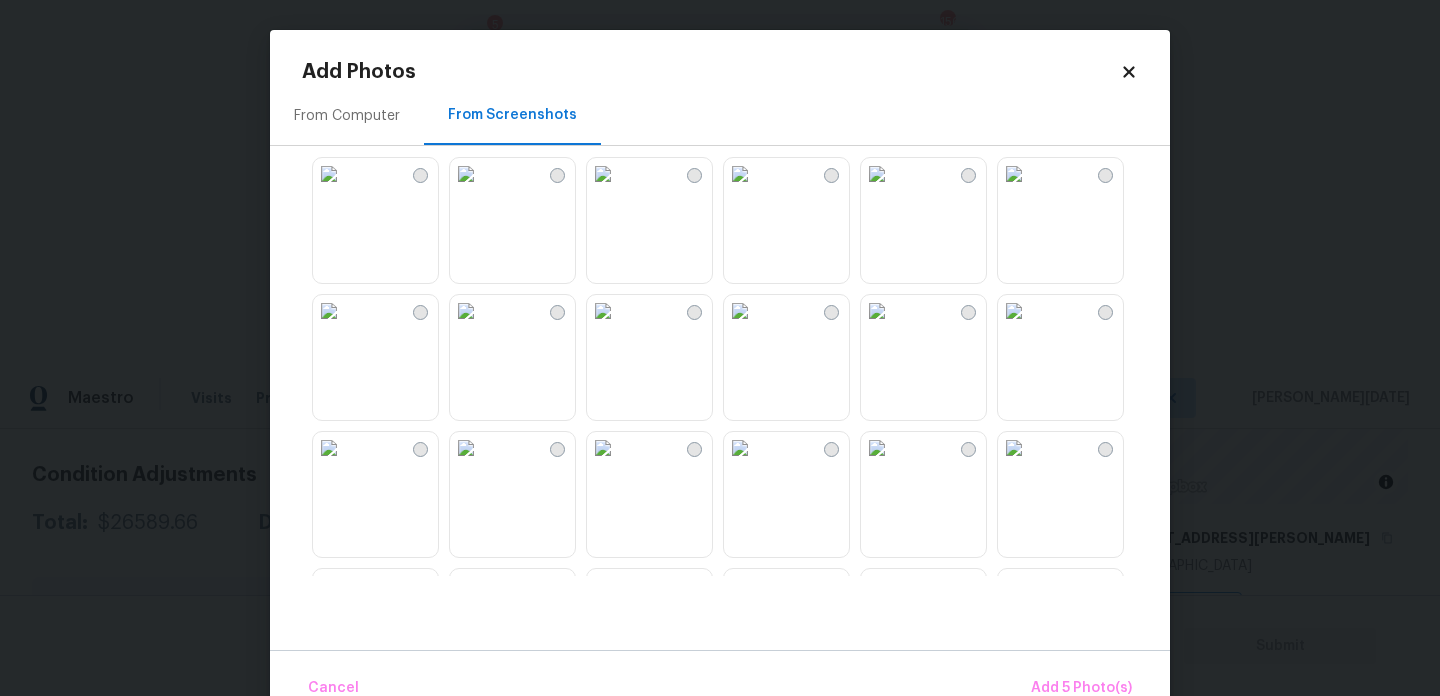scroll, scrollTop: 1244, scrollLeft: 0, axis: vertical 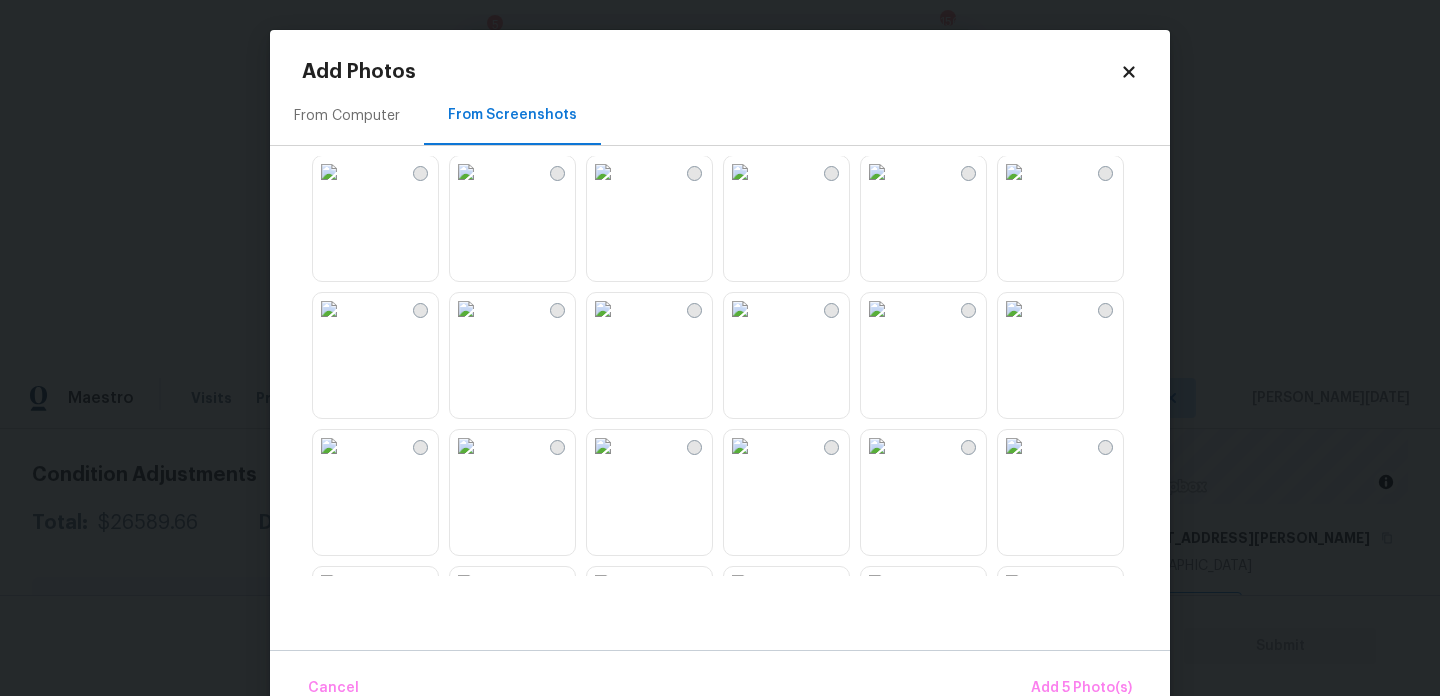 click at bounding box center [740, 309] 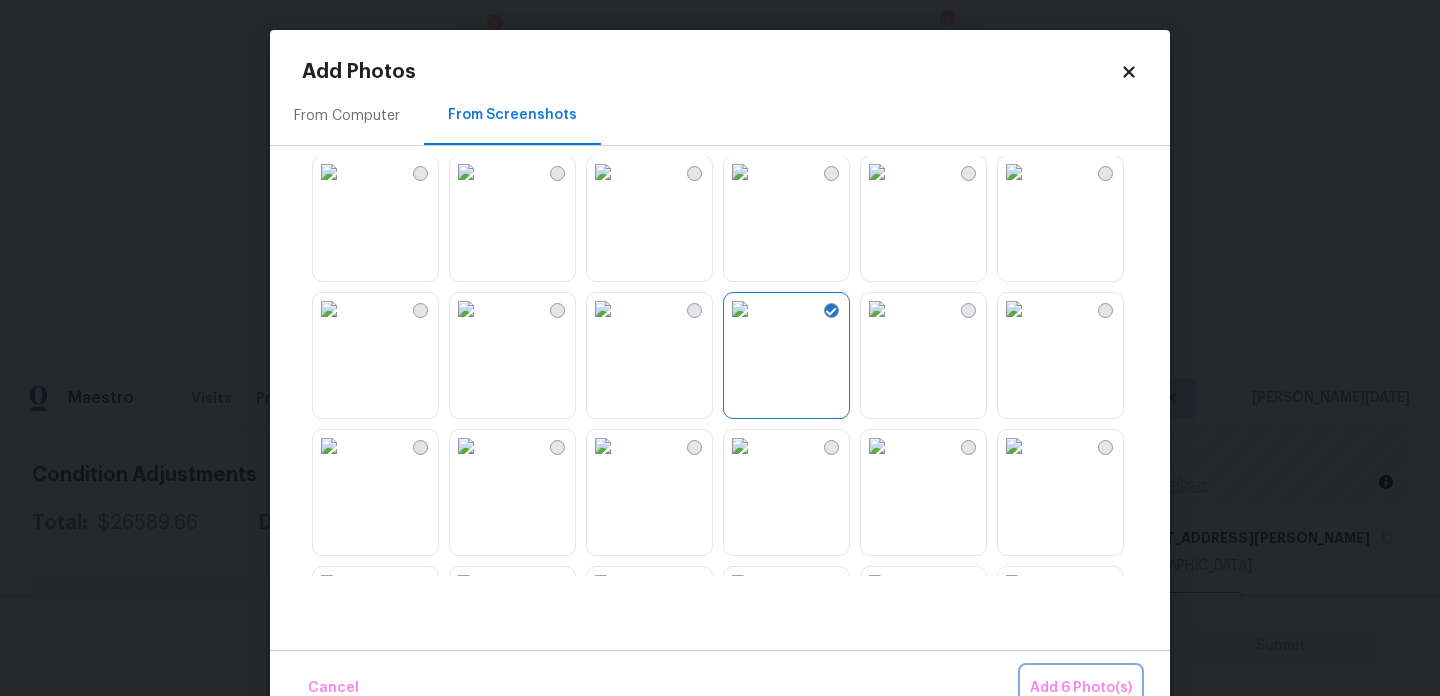 click on "Add 6 Photo(s)" at bounding box center [1081, 688] 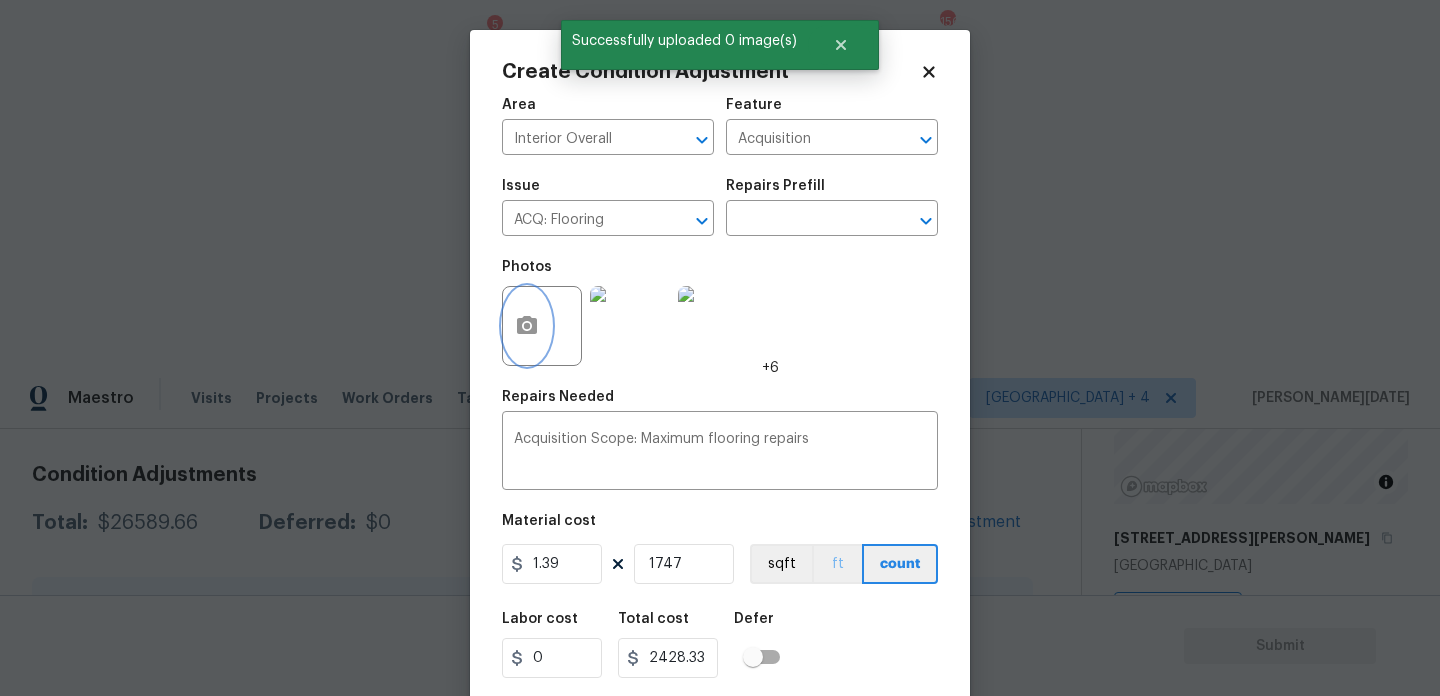 scroll, scrollTop: 51, scrollLeft: 0, axis: vertical 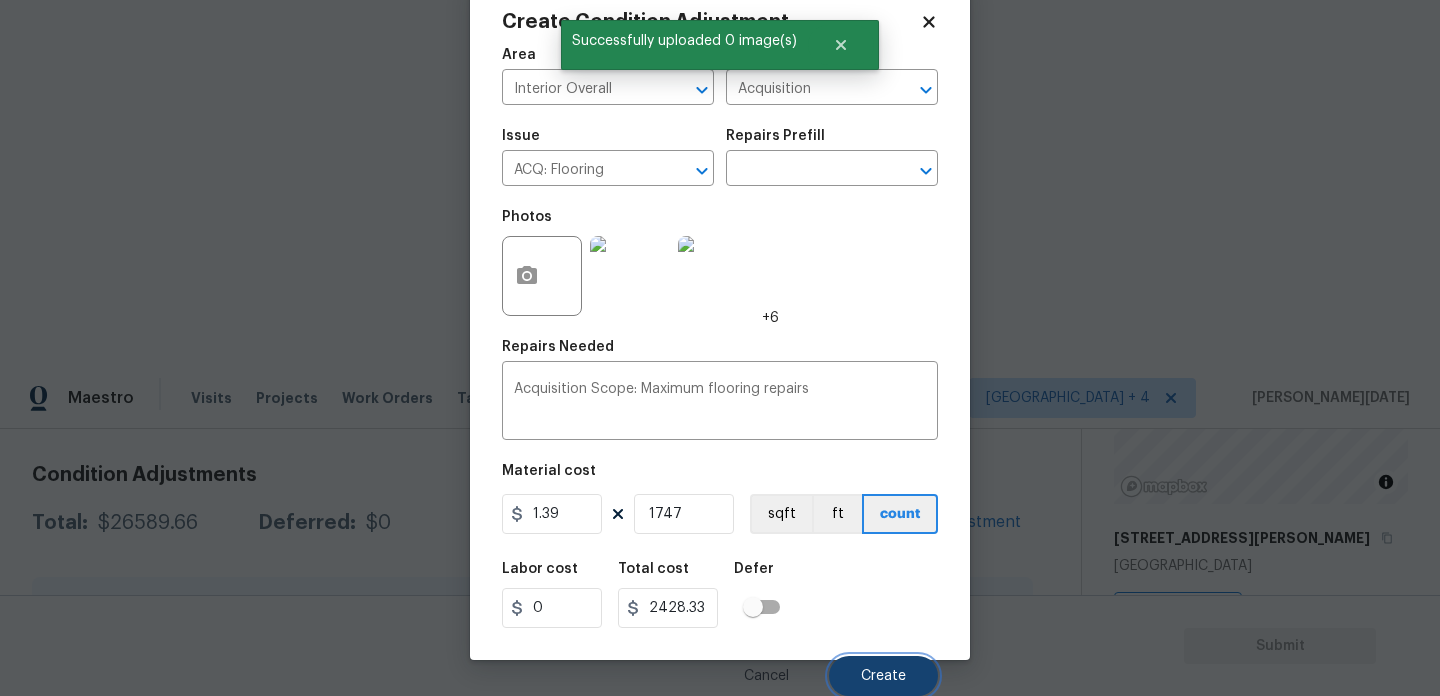 click on "Create" at bounding box center (883, 676) 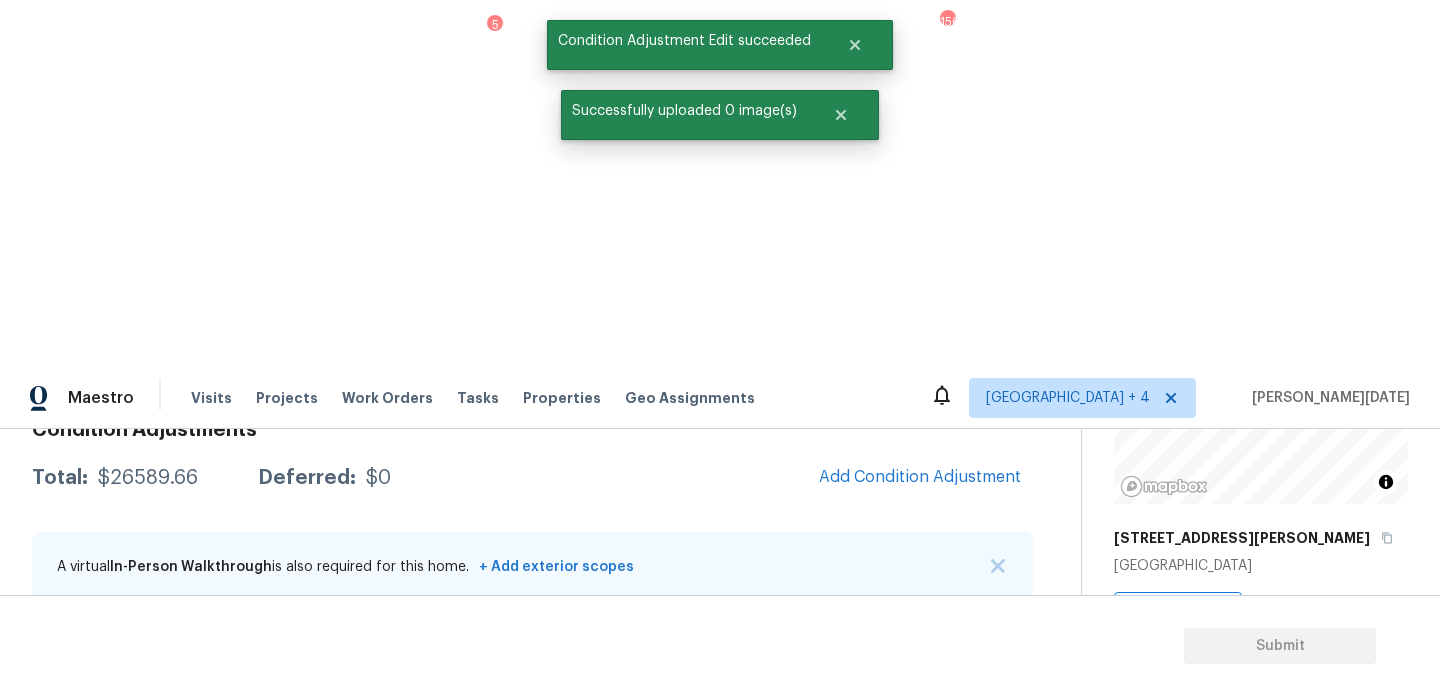 scroll, scrollTop: 268, scrollLeft: 0, axis: vertical 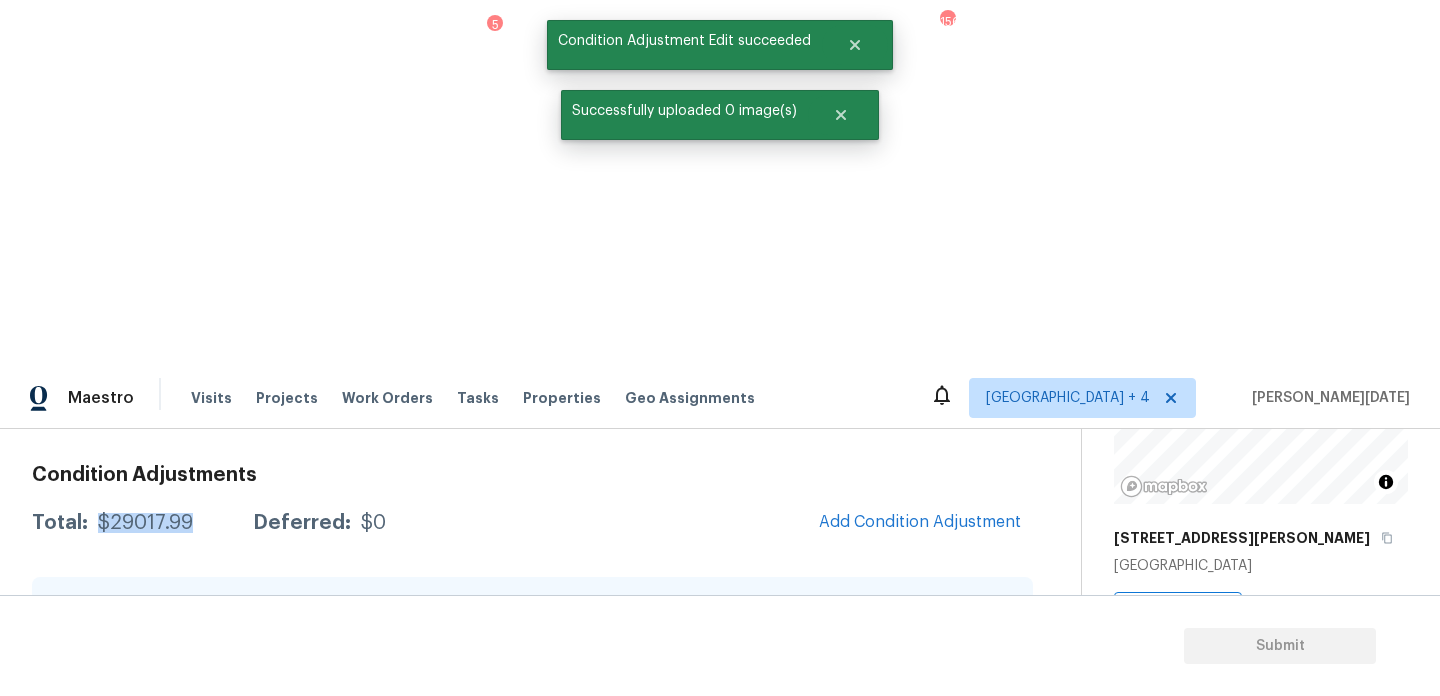 drag, startPoint x: 97, startPoint y: 155, endPoint x: 194, endPoint y: 155, distance: 97 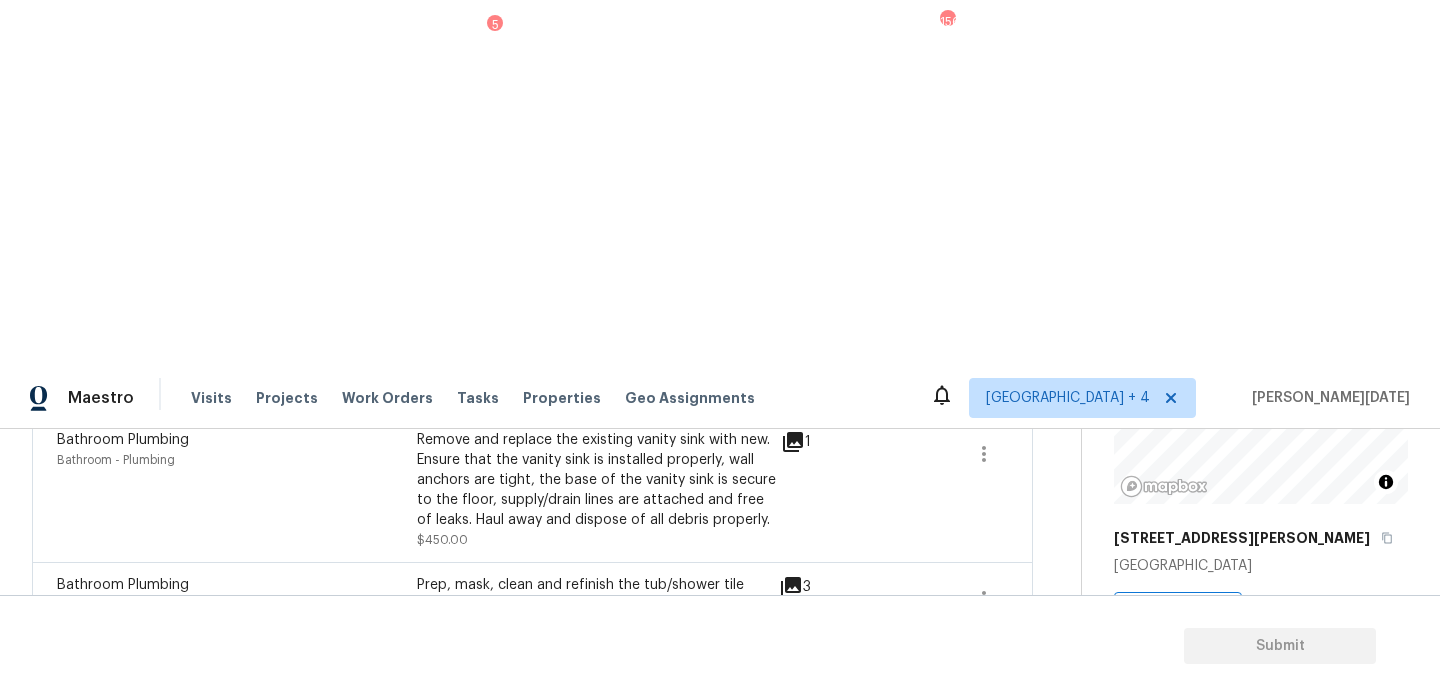 scroll, scrollTop: 0, scrollLeft: 0, axis: both 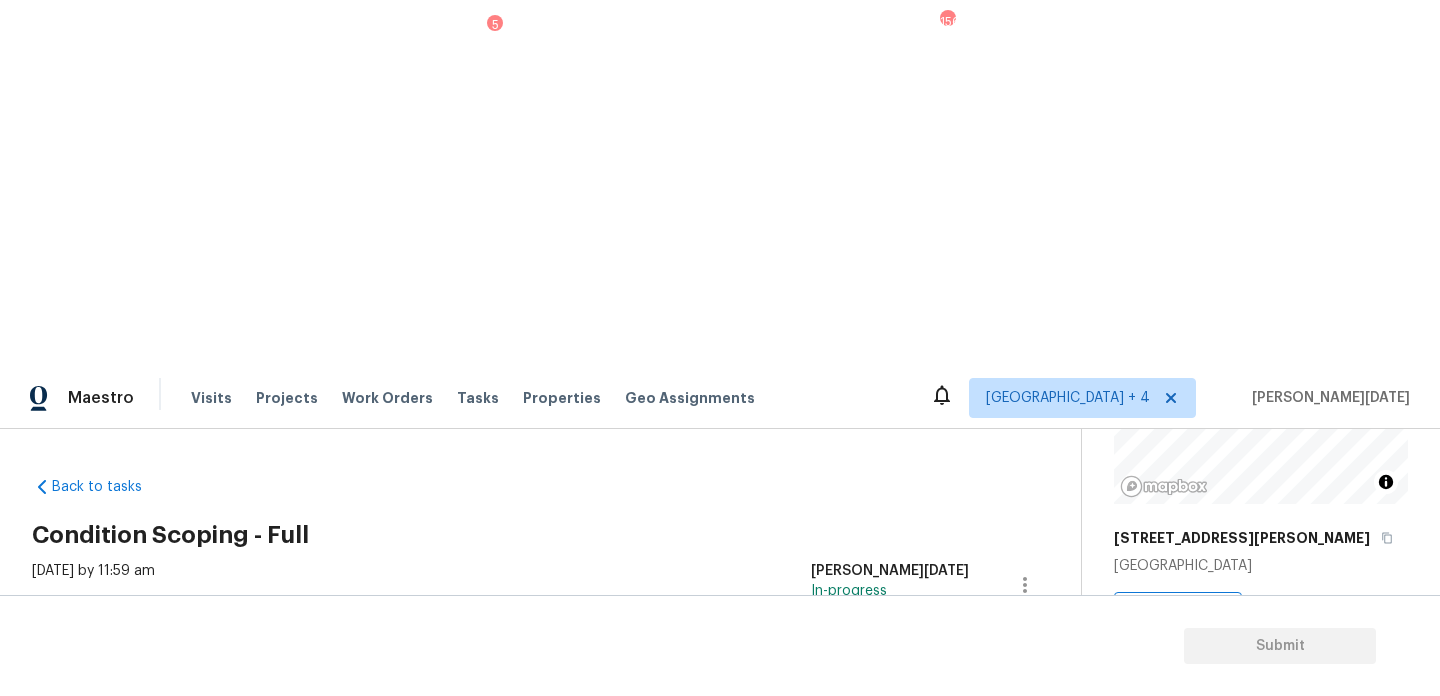 click on "Questions" at bounding box center (90, 639) 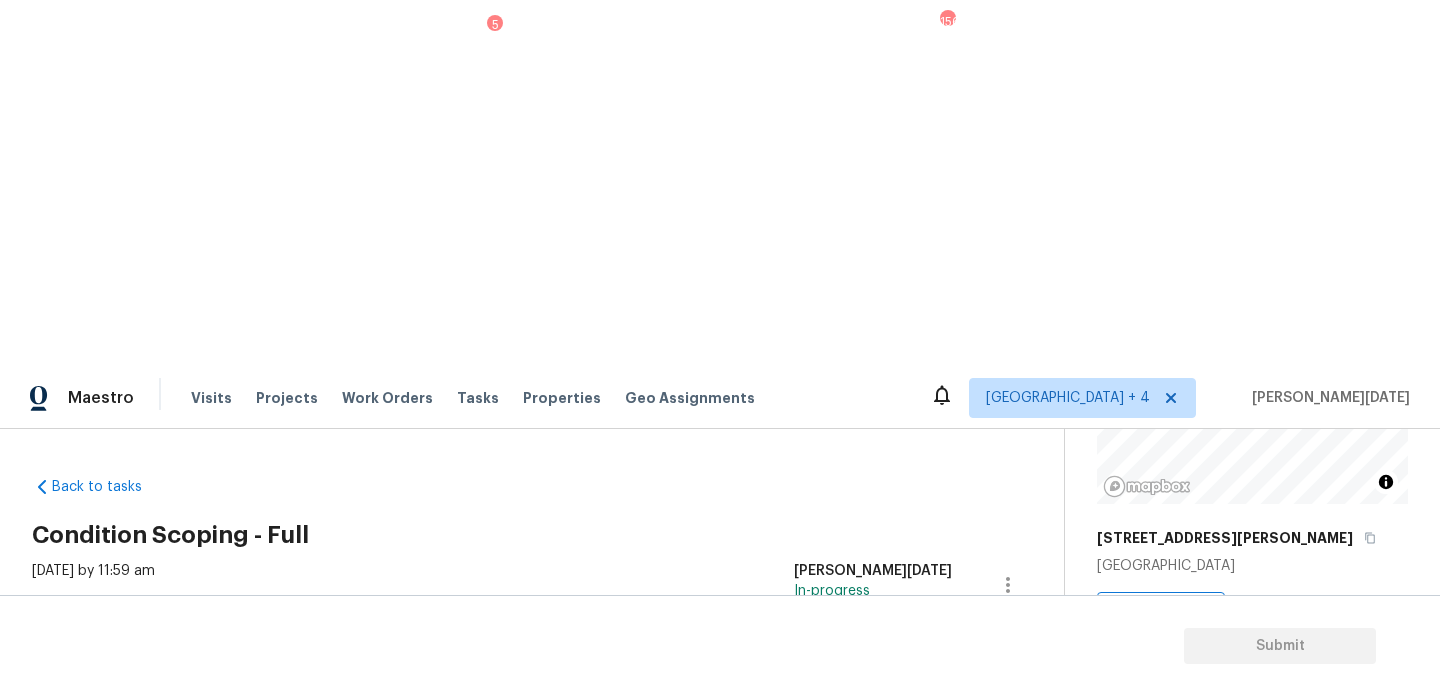 scroll, scrollTop: 267, scrollLeft: 0, axis: vertical 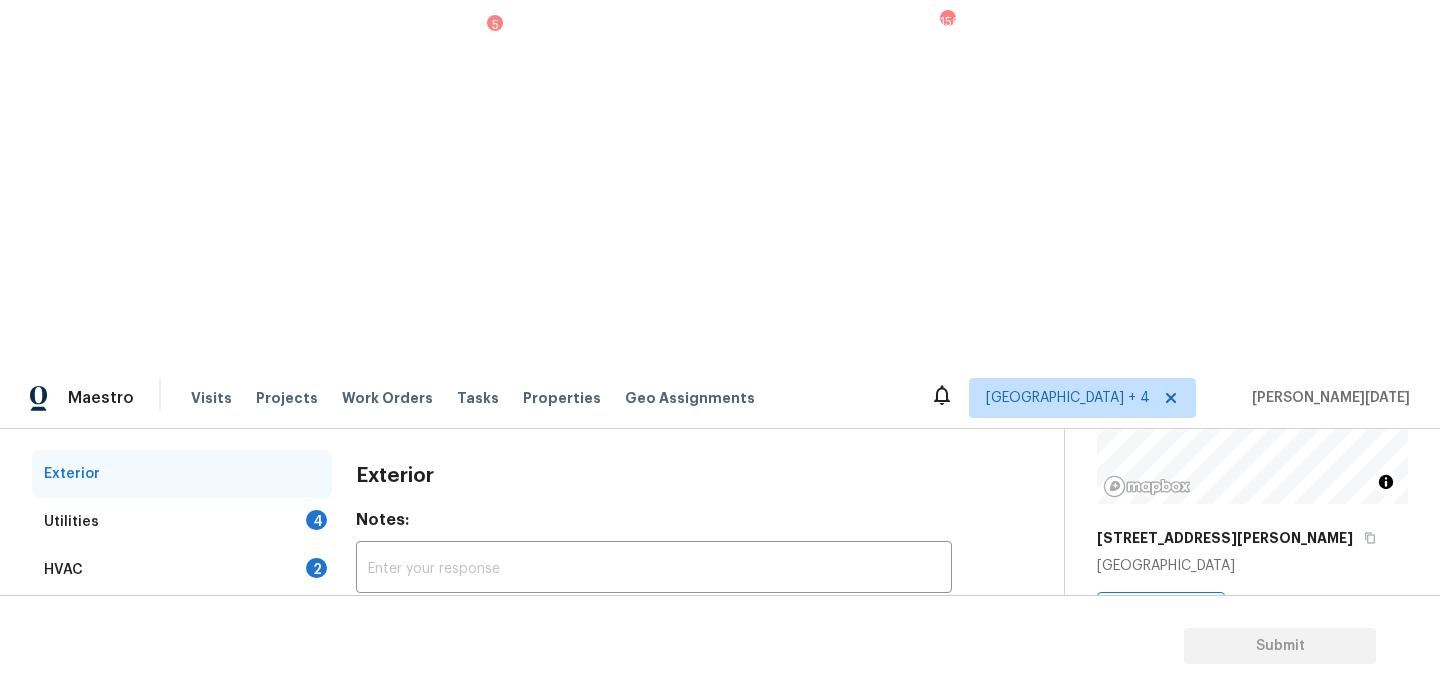 click on "Utilities 4" at bounding box center [182, 522] 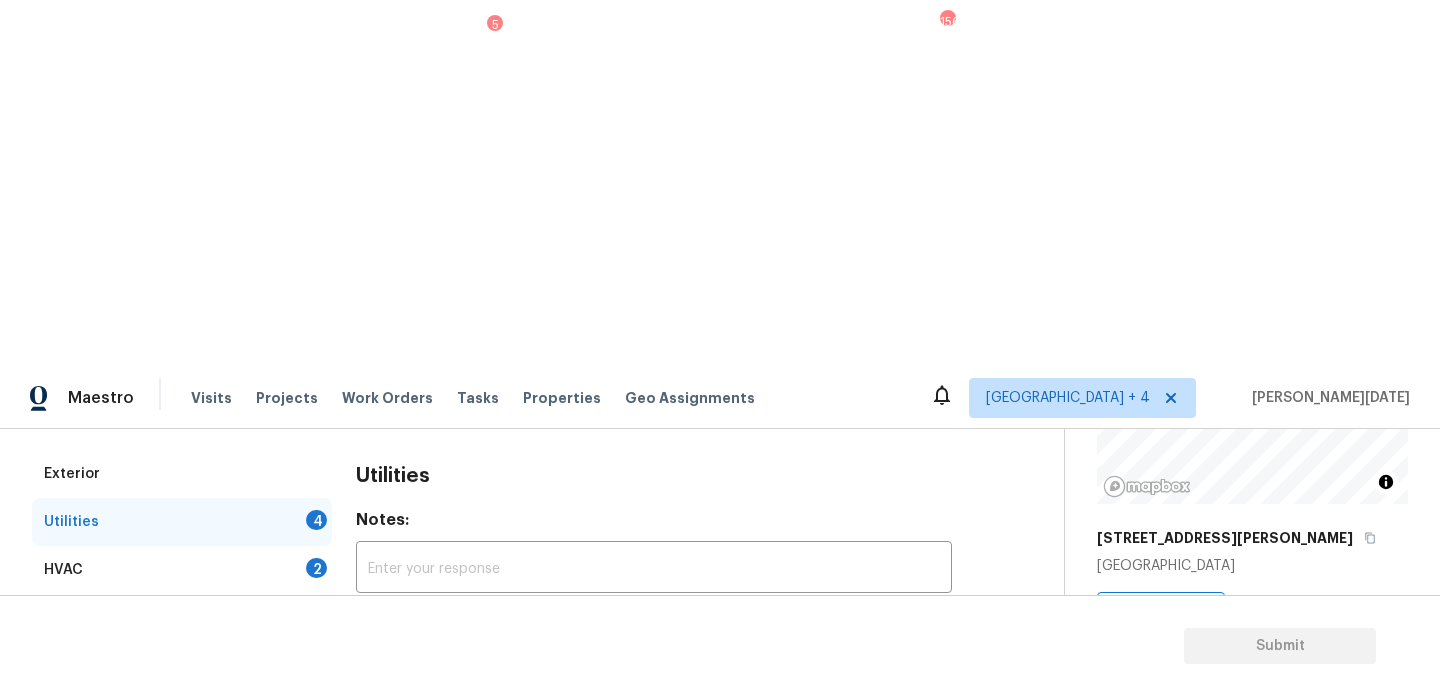 click on "No solar panels" at bounding box center [591, 674] 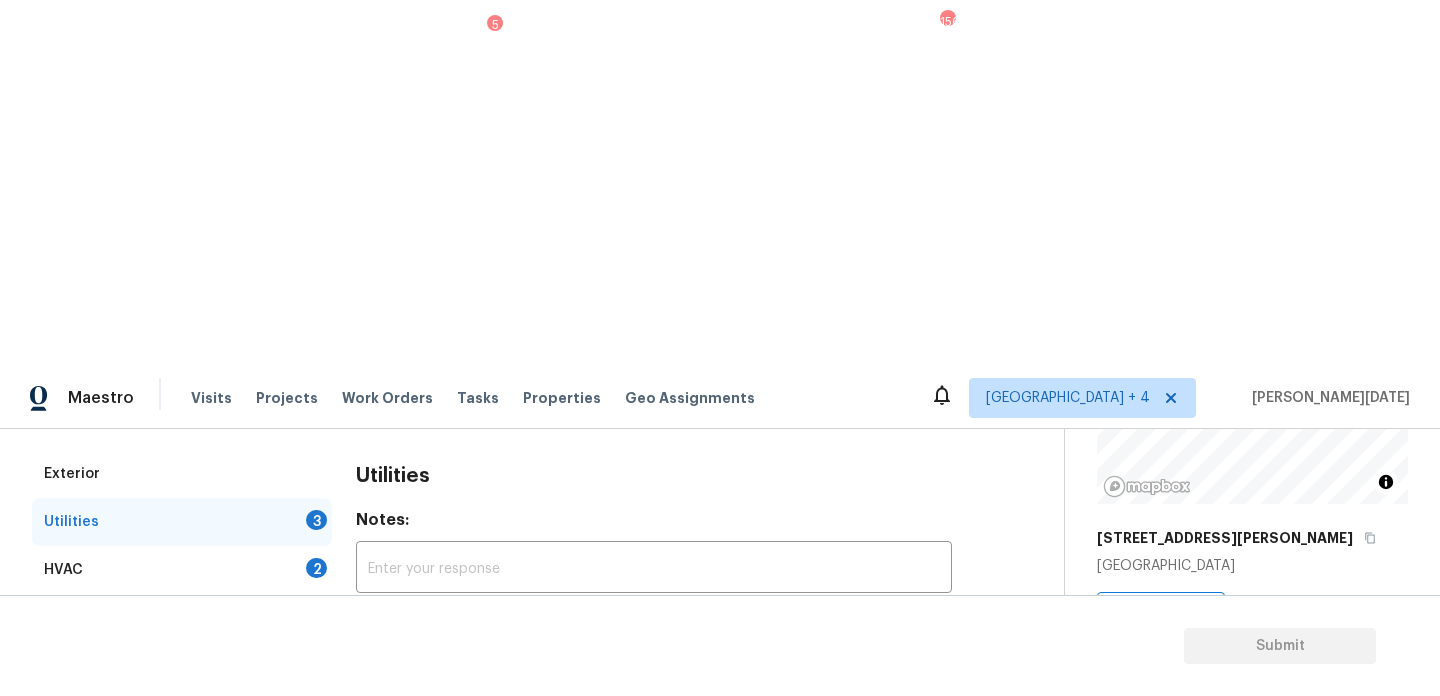 click on "None" at bounding box center [753, 776] 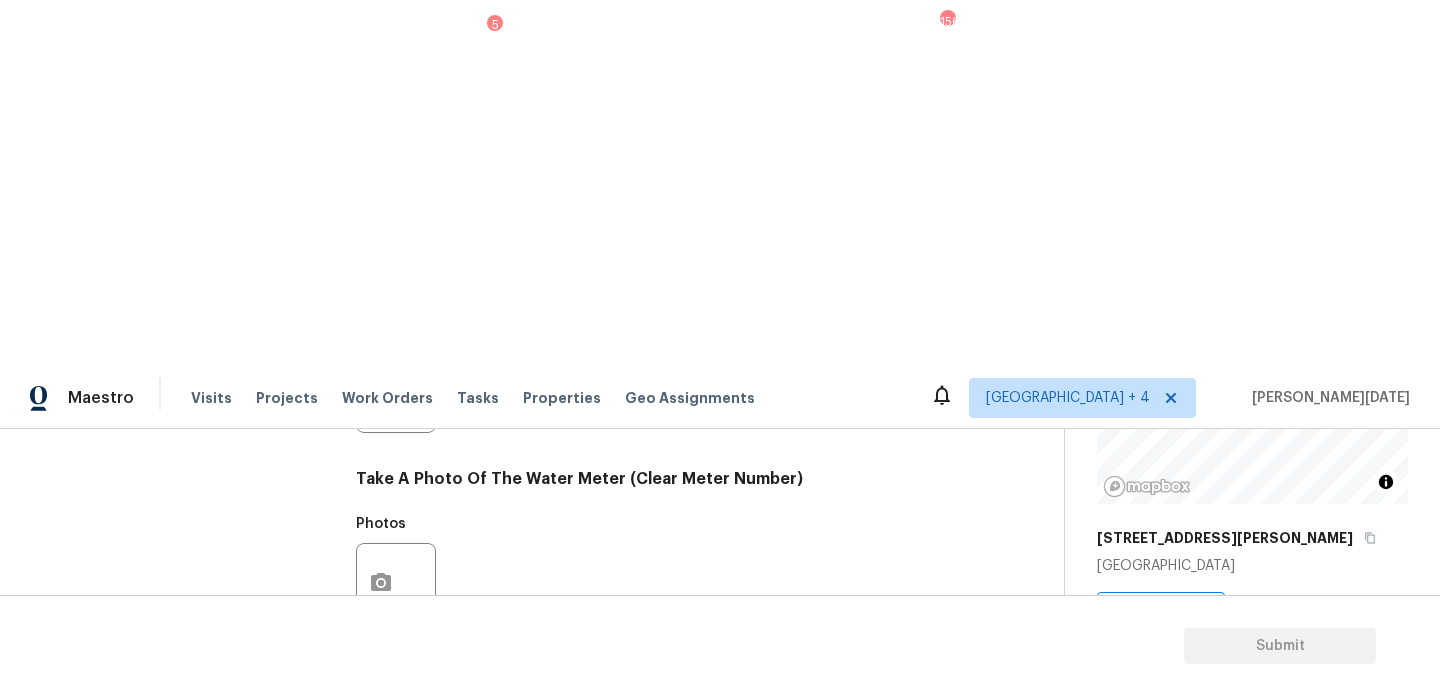 scroll, scrollTop: 809, scrollLeft: 0, axis: vertical 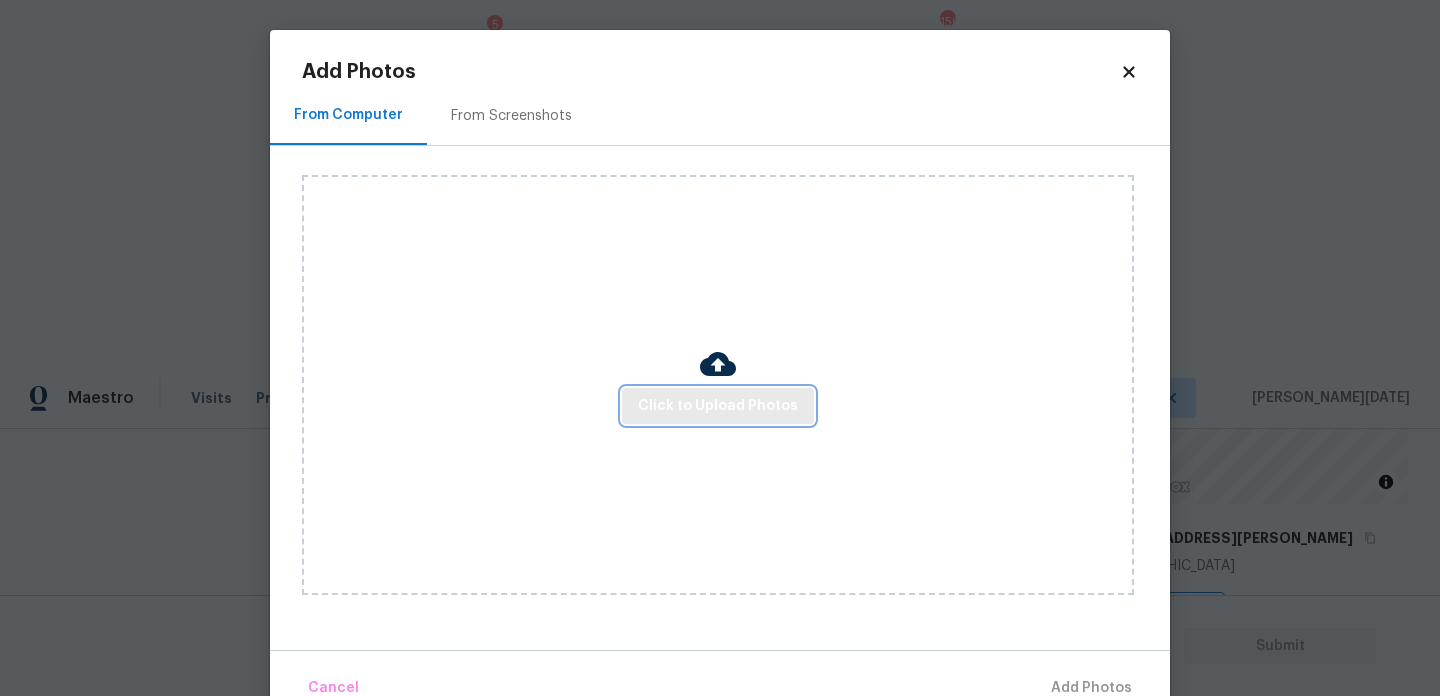 click on "Click to Upload Photos" at bounding box center (718, 406) 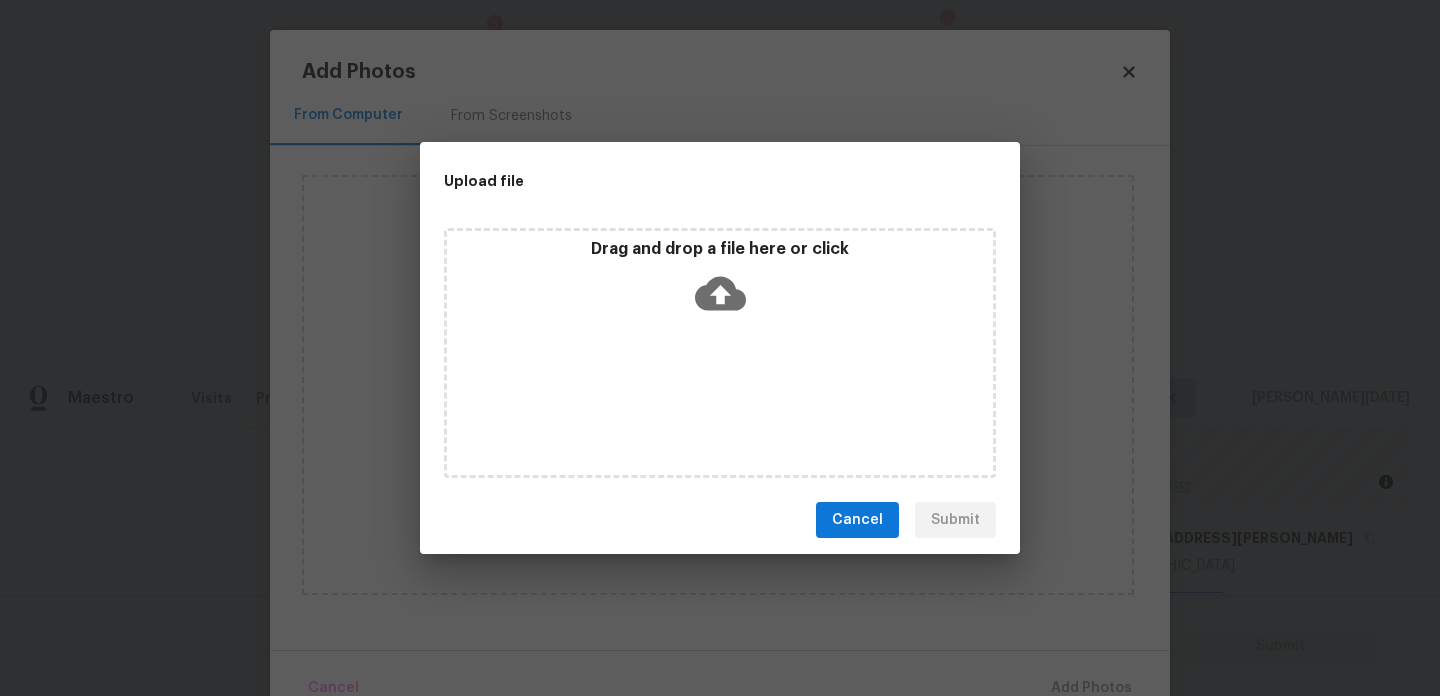 click on "Drag and drop a file here or click" at bounding box center [720, 353] 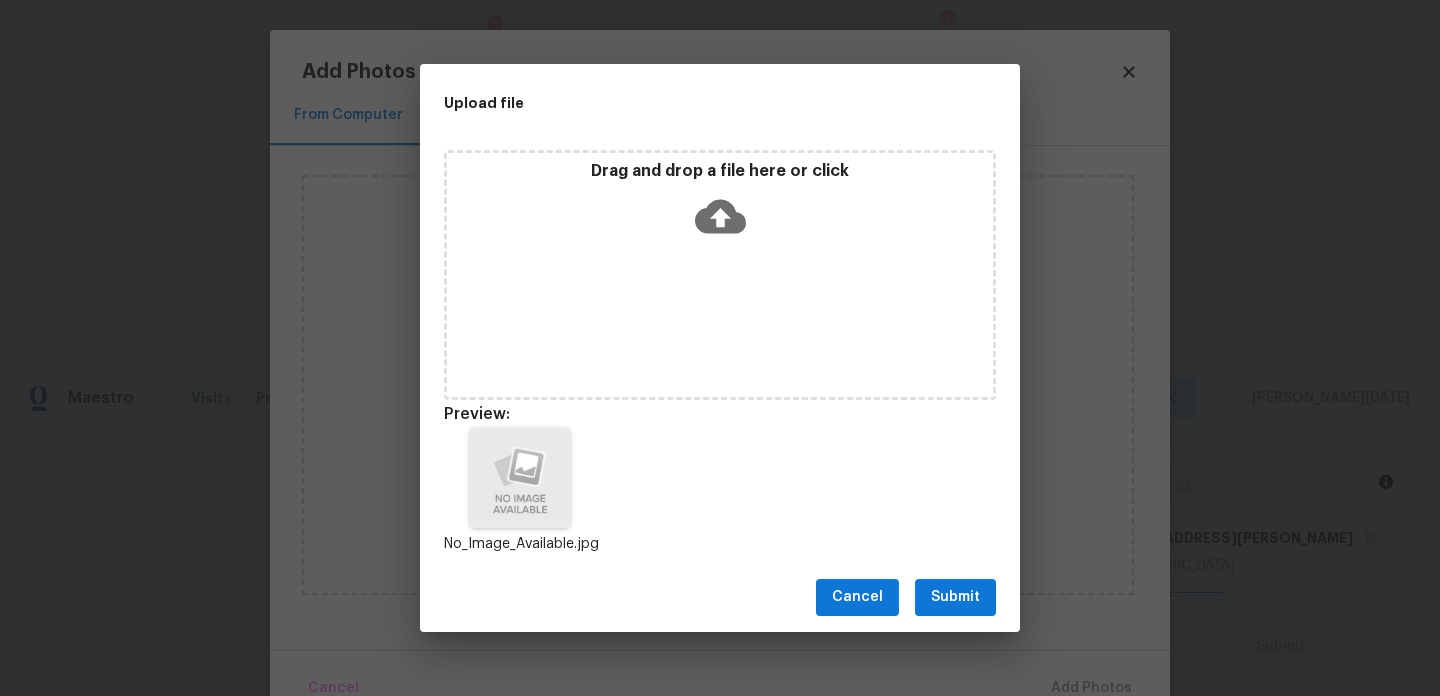 click on "Submit" at bounding box center [955, 597] 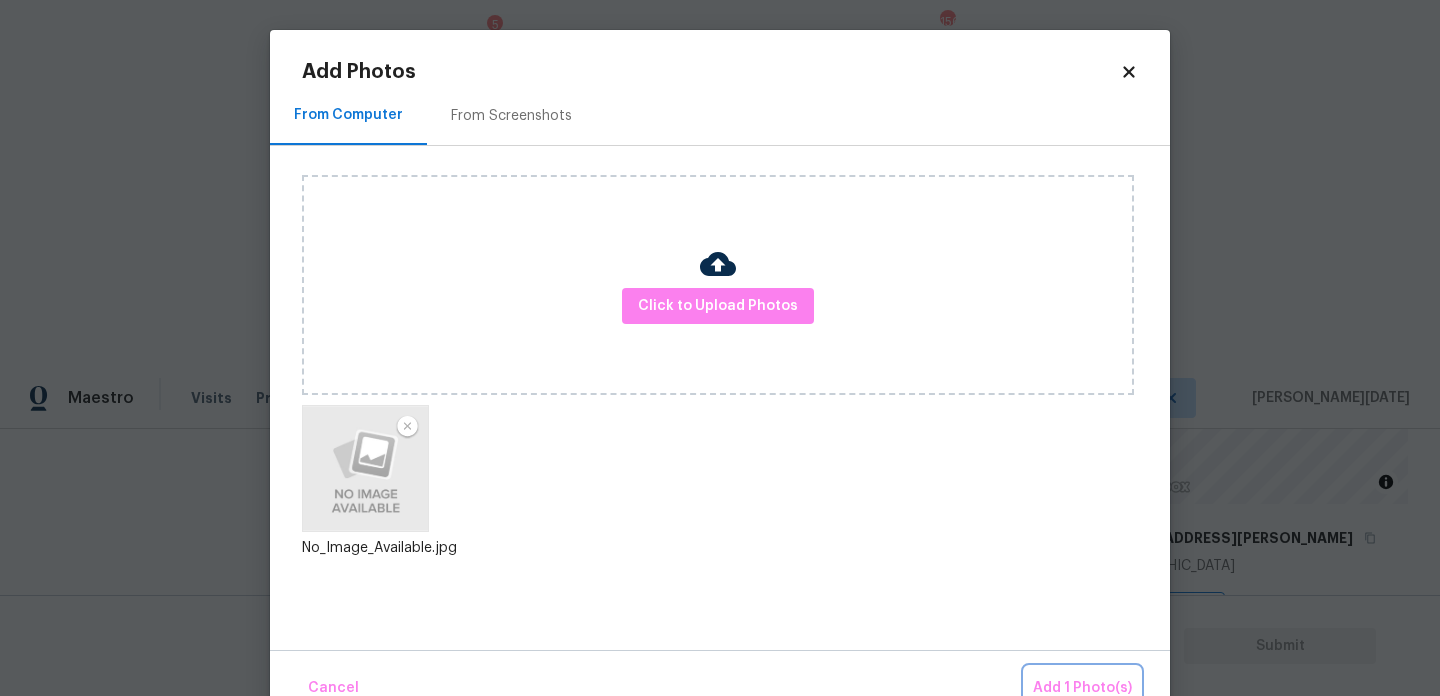 click on "Add 1 Photo(s)" at bounding box center [1082, 688] 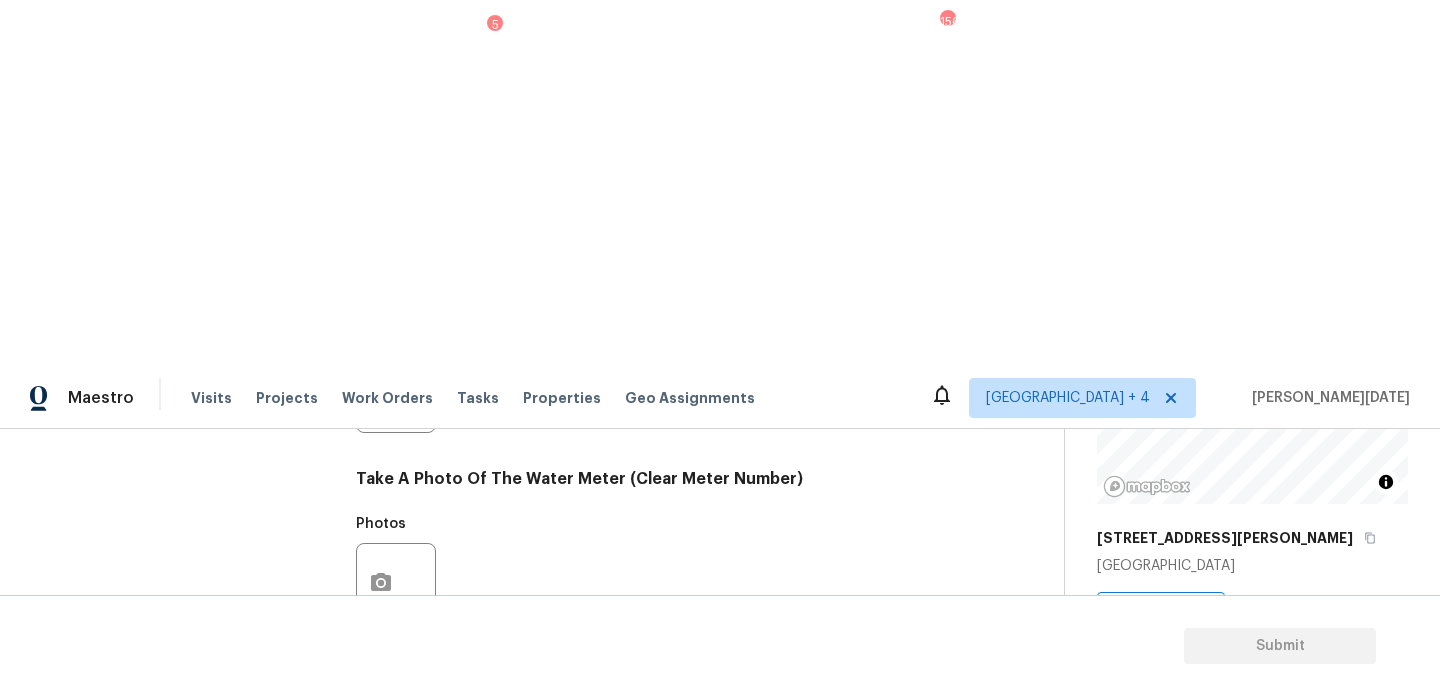 scroll, scrollTop: 0, scrollLeft: 0, axis: both 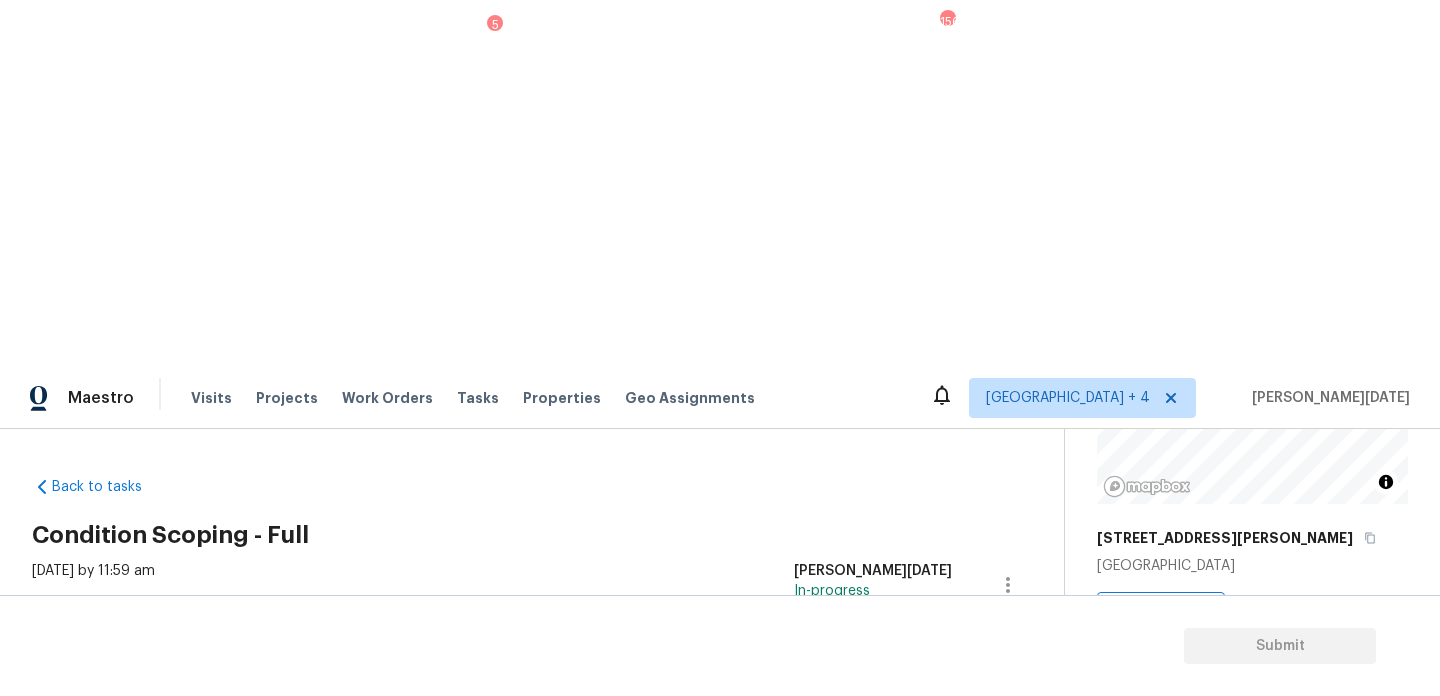 click on "HVAC 2" at bounding box center (182, 837) 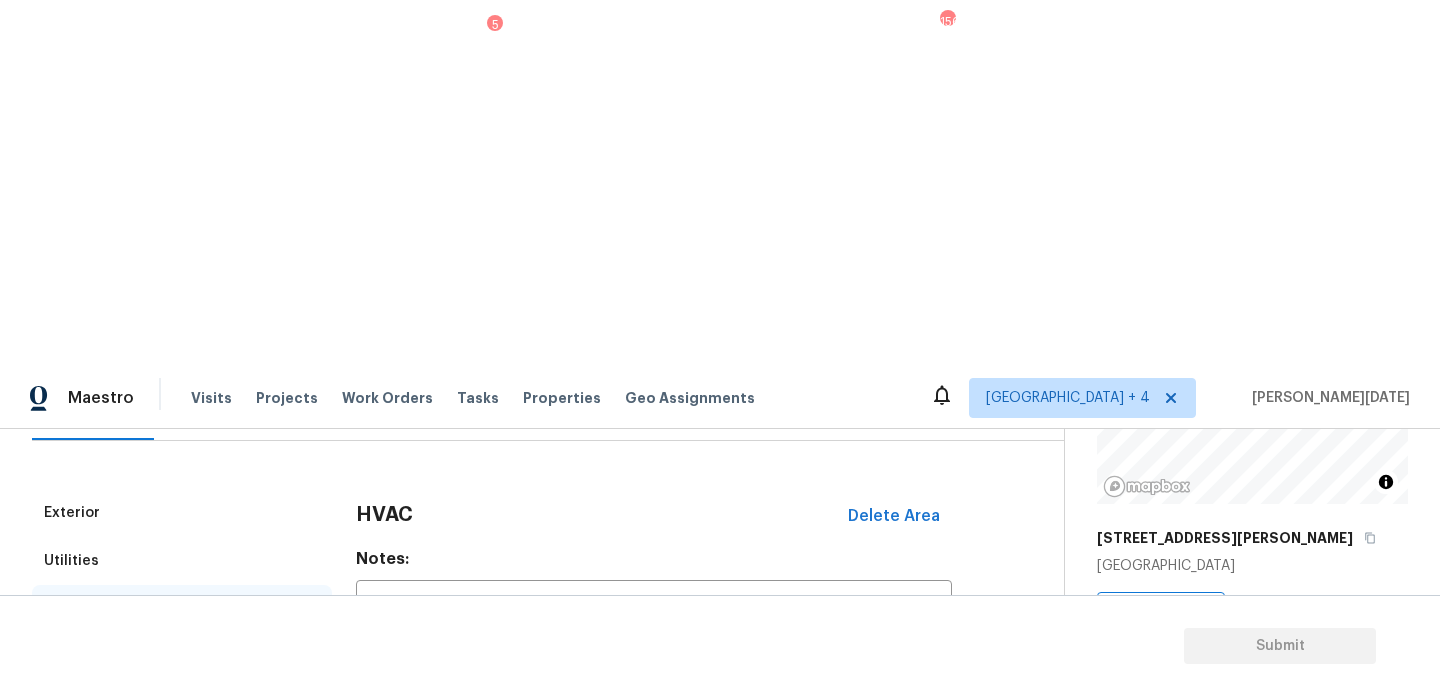 scroll, scrollTop: 274, scrollLeft: 0, axis: vertical 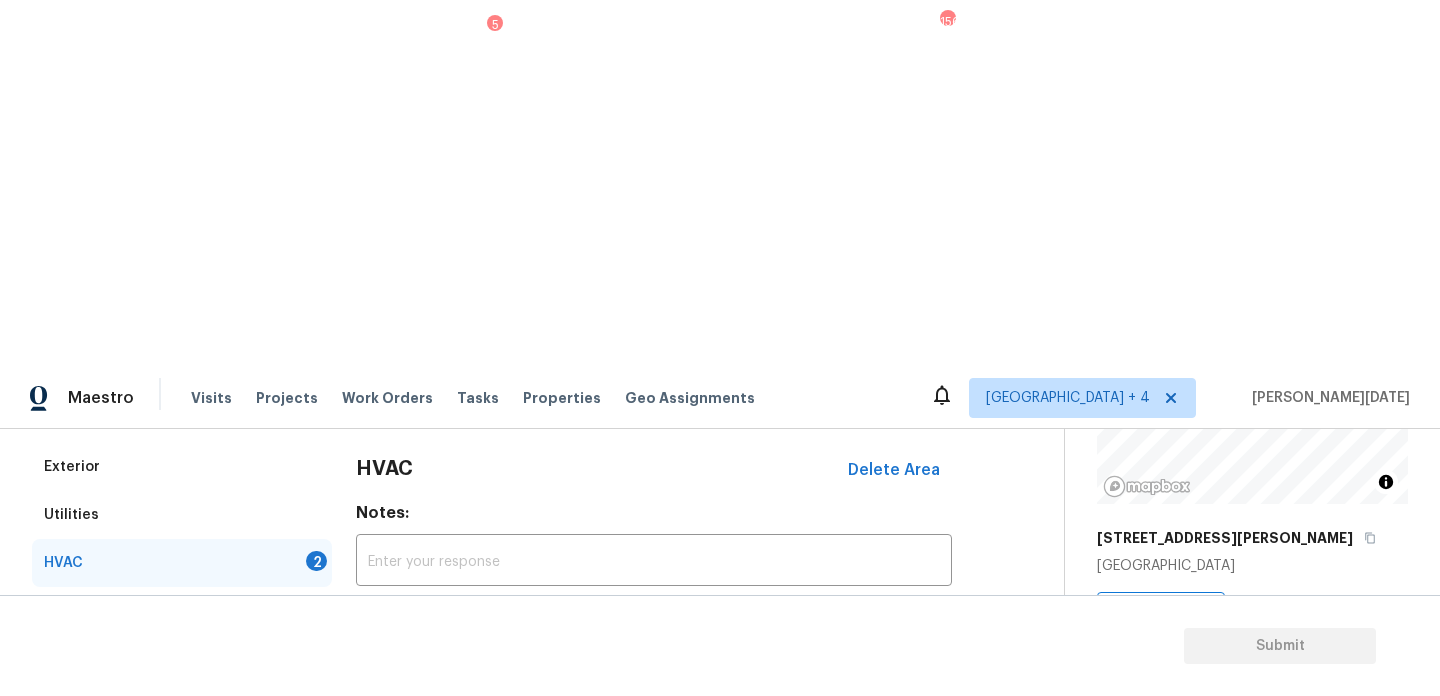 click at bounding box center (381, 724) 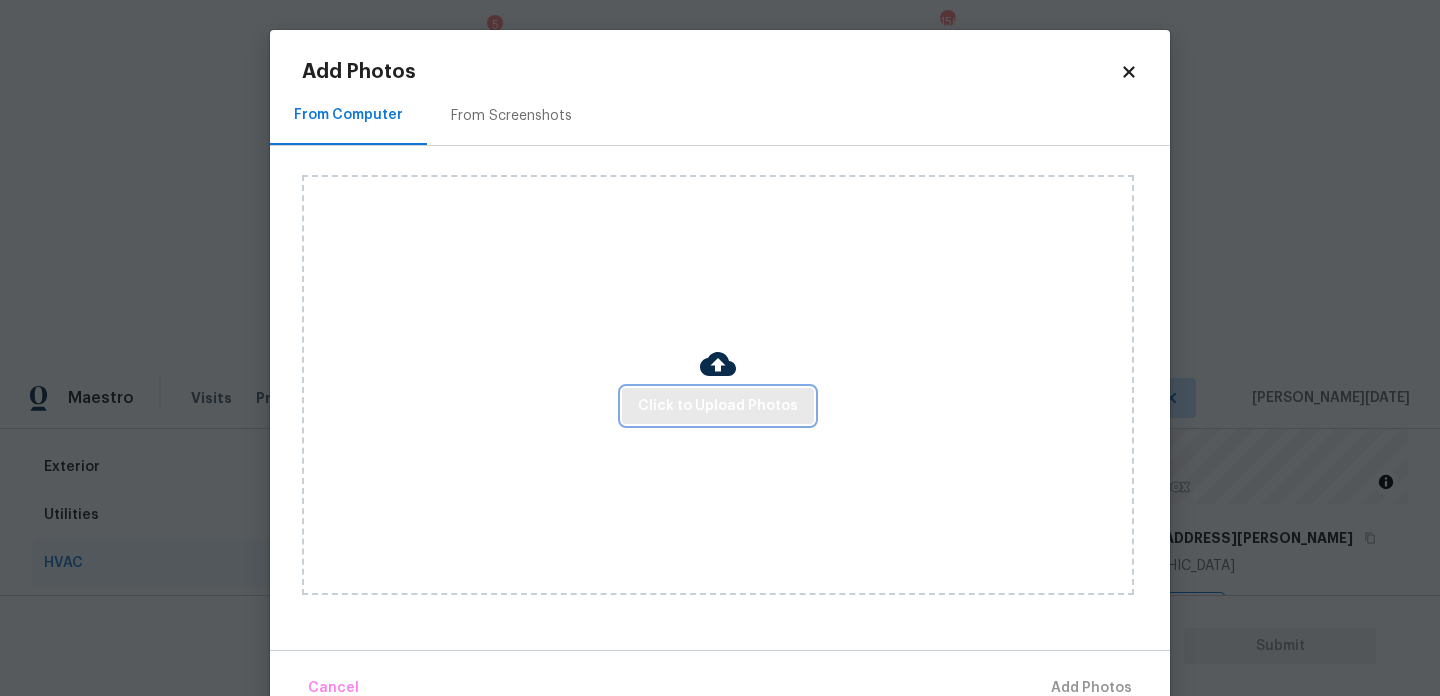 click on "Click to Upload Photos" at bounding box center (718, 406) 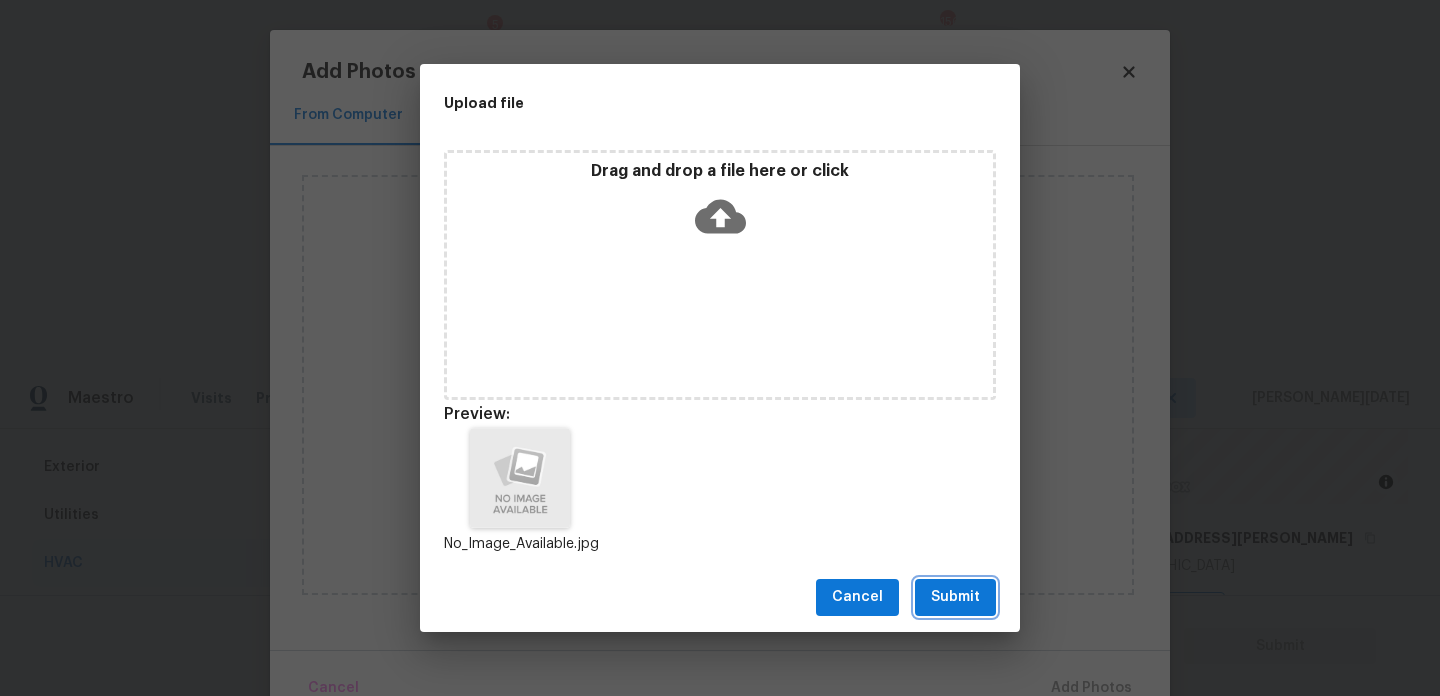 click on "Submit" at bounding box center [955, 597] 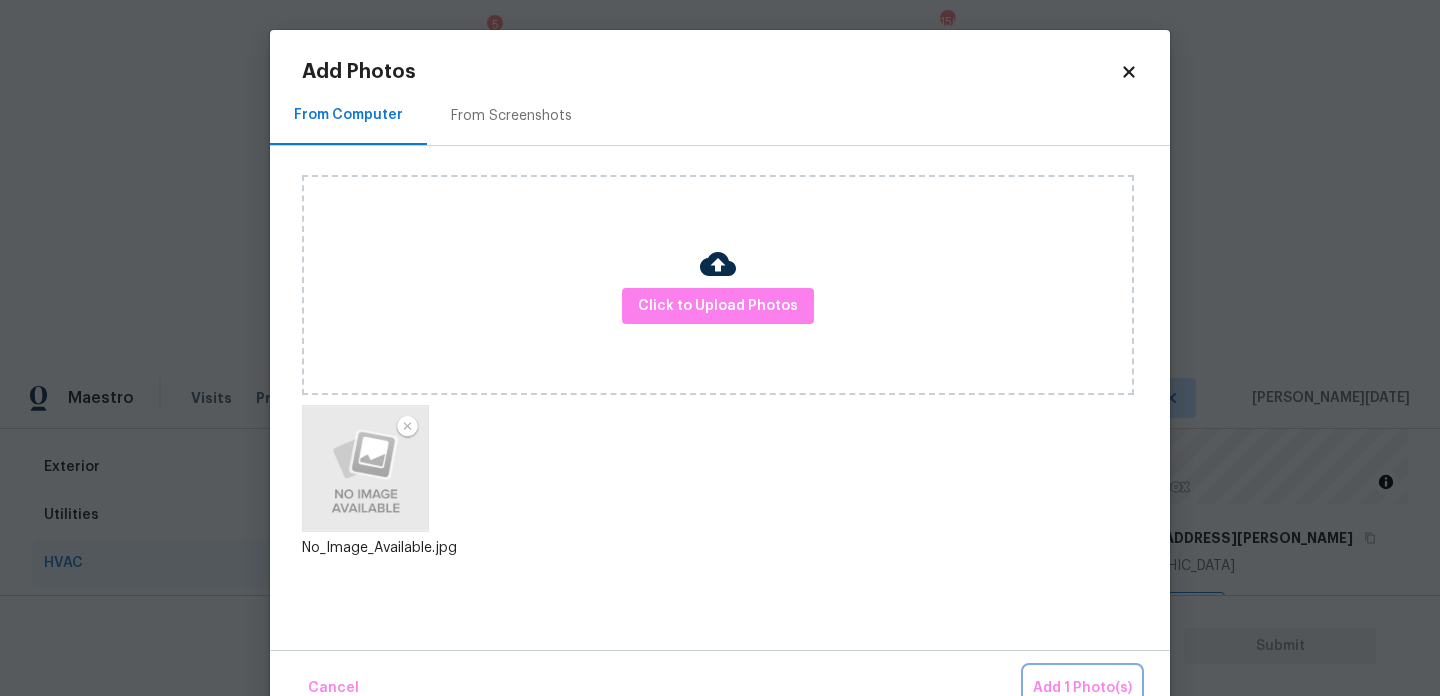 click on "Add 1 Photo(s)" at bounding box center [1082, 688] 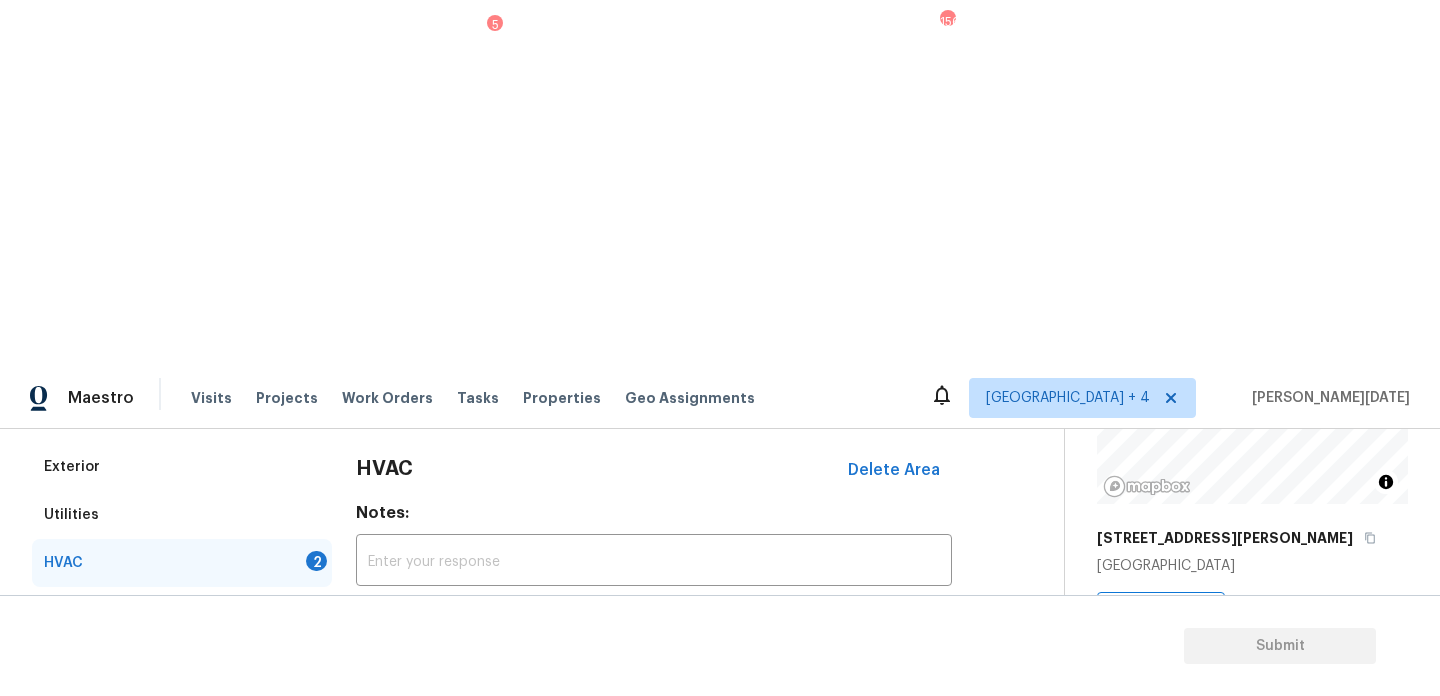 scroll, scrollTop: 333, scrollLeft: 0, axis: vertical 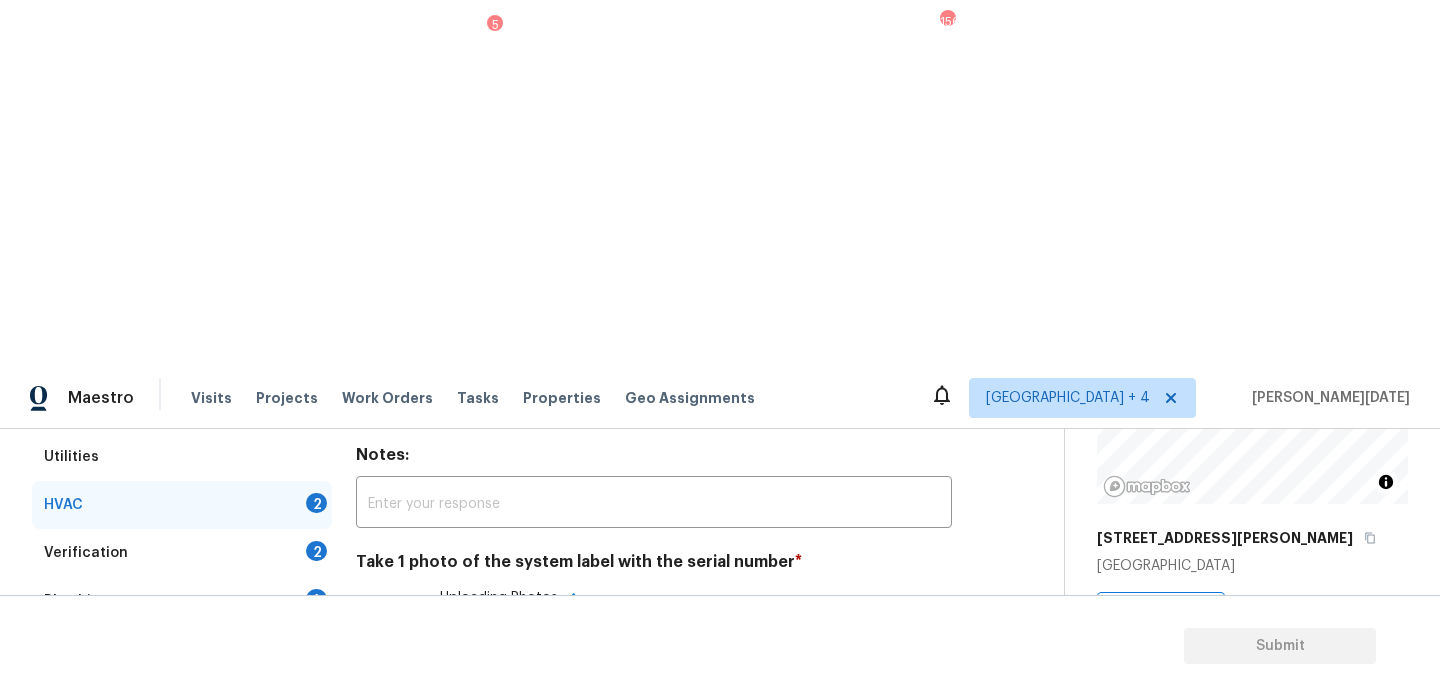 click on "Exterior Utilities HVAC 2 Verification 2 Plumbing 1 Roof Gated Community 1 Pricing Add Area HVAC Delete Area Notes: ​ Take 1 photo of the system label with the serial number  * Photos Uploading Photos... What is the HVAC unit model year ? ​ Is this an R22 or R410A system?  * Yes No Unit Not Accessible" at bounding box center [524, 668] 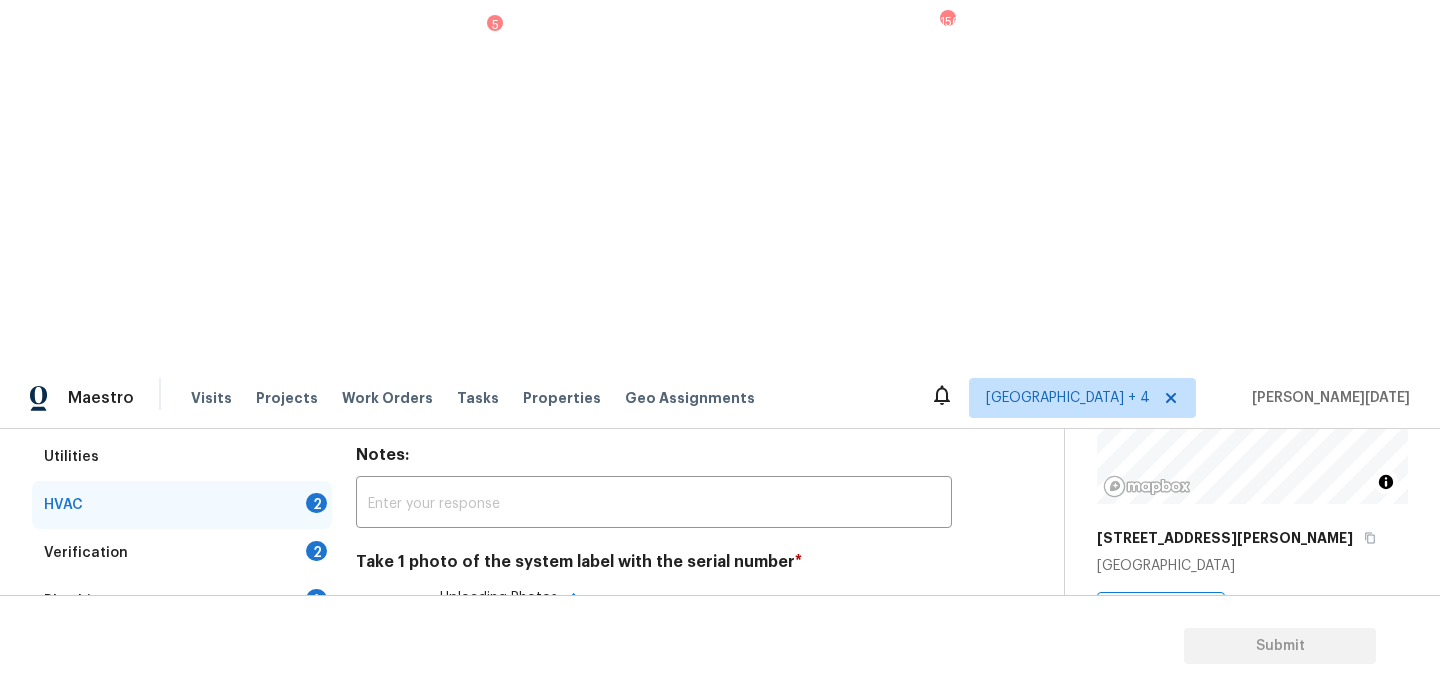click on "Yes" at bounding box center [366, 906] 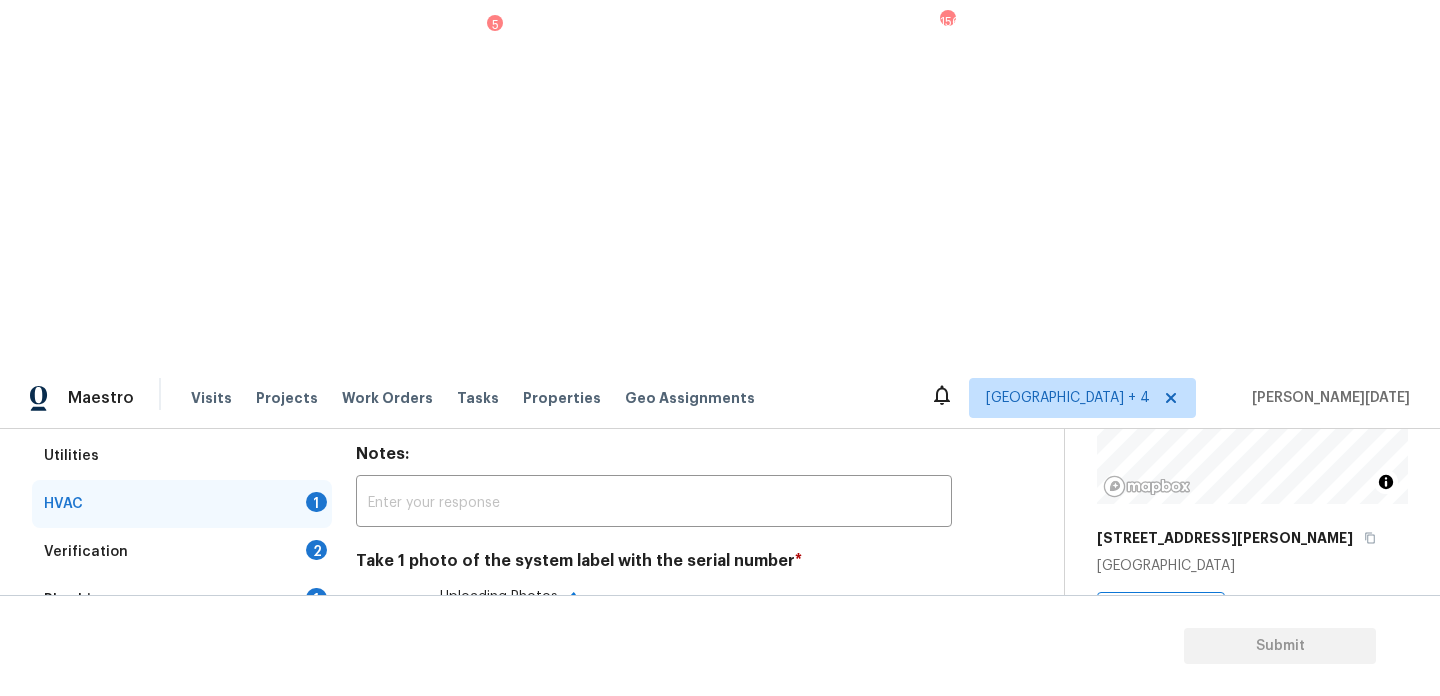 scroll, scrollTop: 247, scrollLeft: 0, axis: vertical 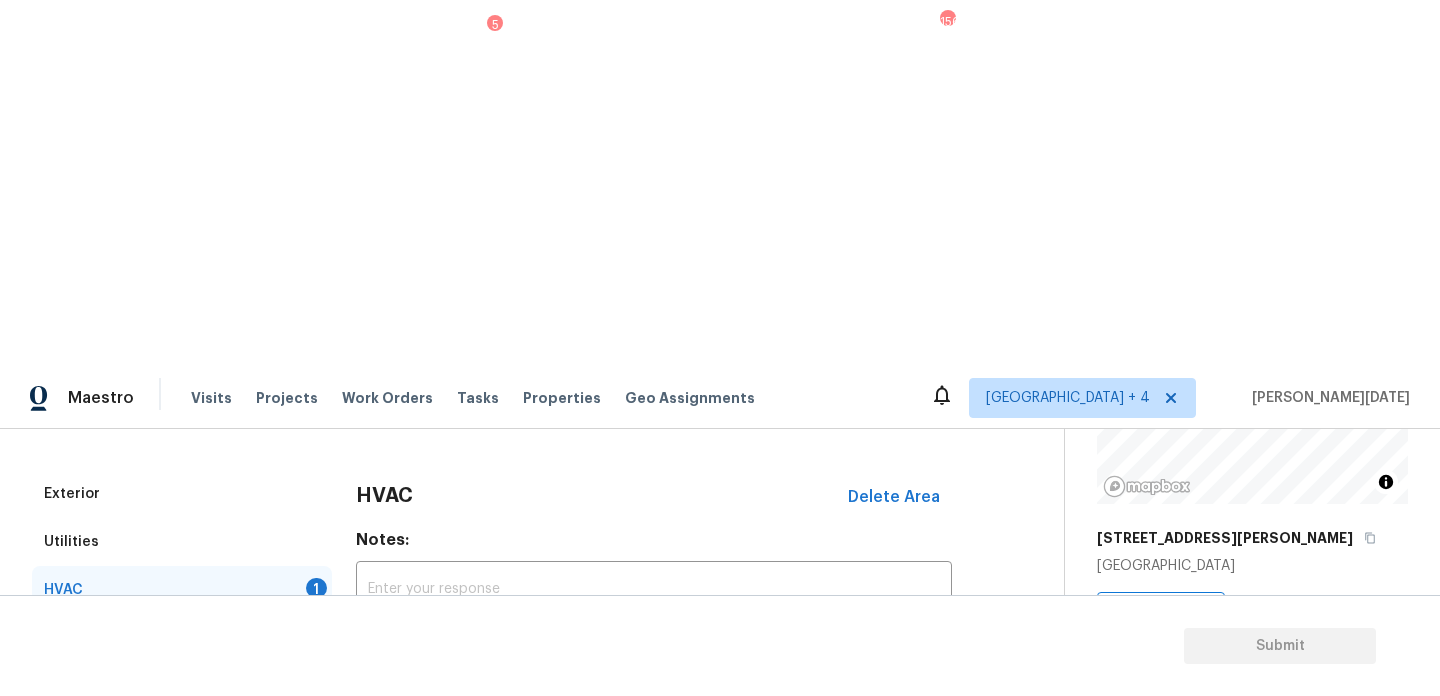 click on "Verification 2" at bounding box center [182, 638] 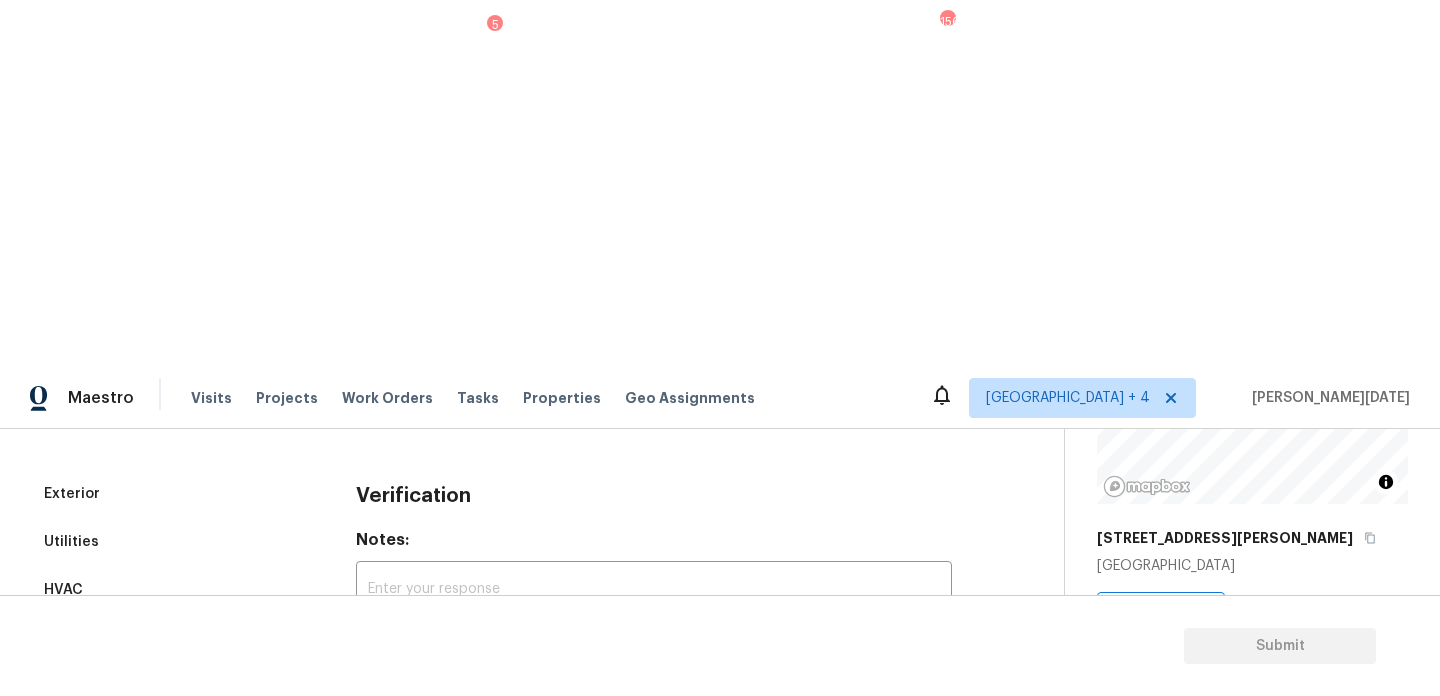 scroll, scrollTop: 697, scrollLeft: 0, axis: vertical 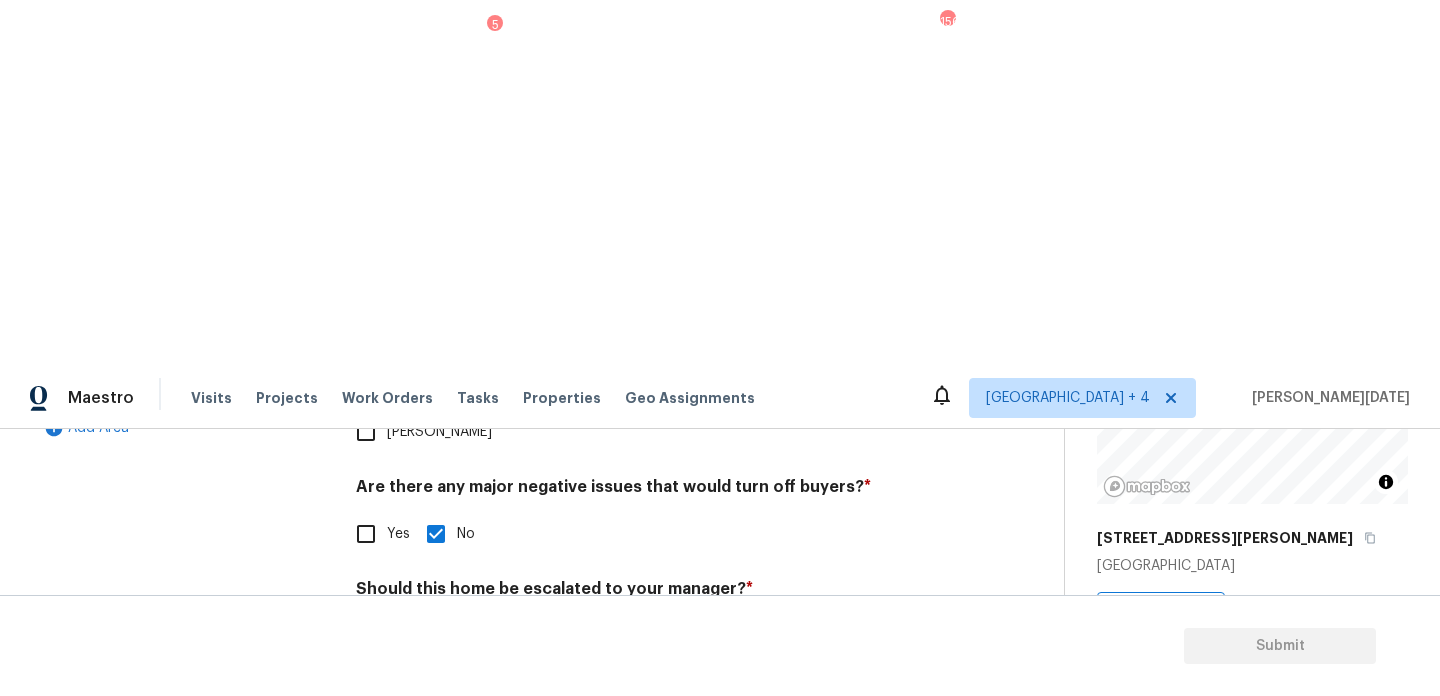 click at bounding box center [381, 794] 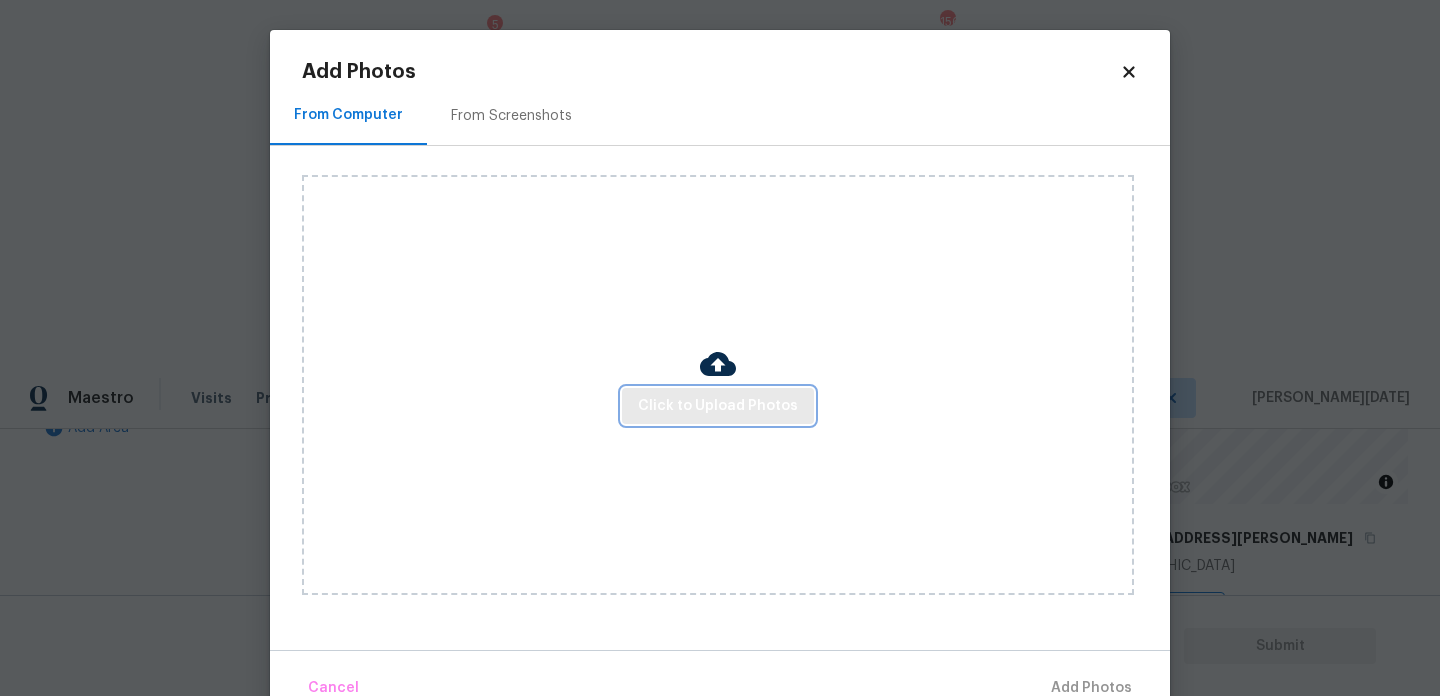 click on "Click to Upload Photos" at bounding box center [718, 406] 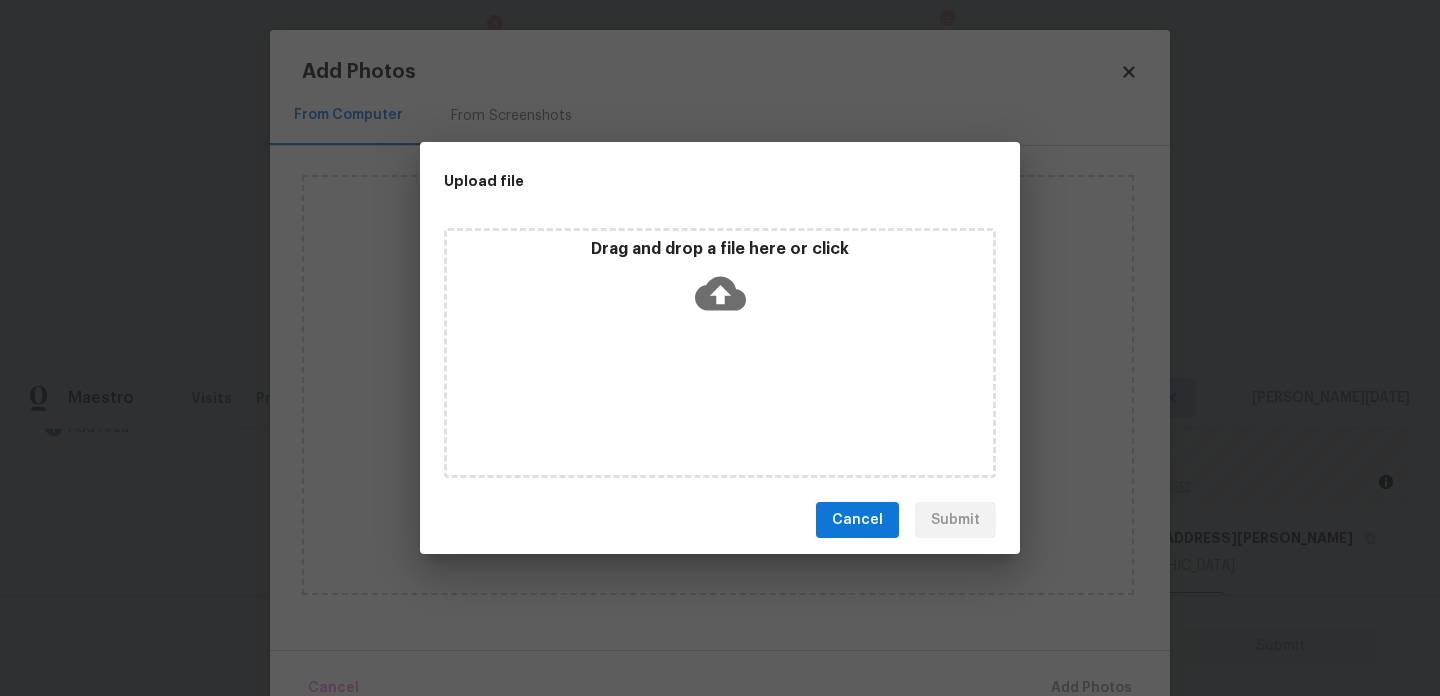 click on "Drag and drop a file here or click" at bounding box center [720, 353] 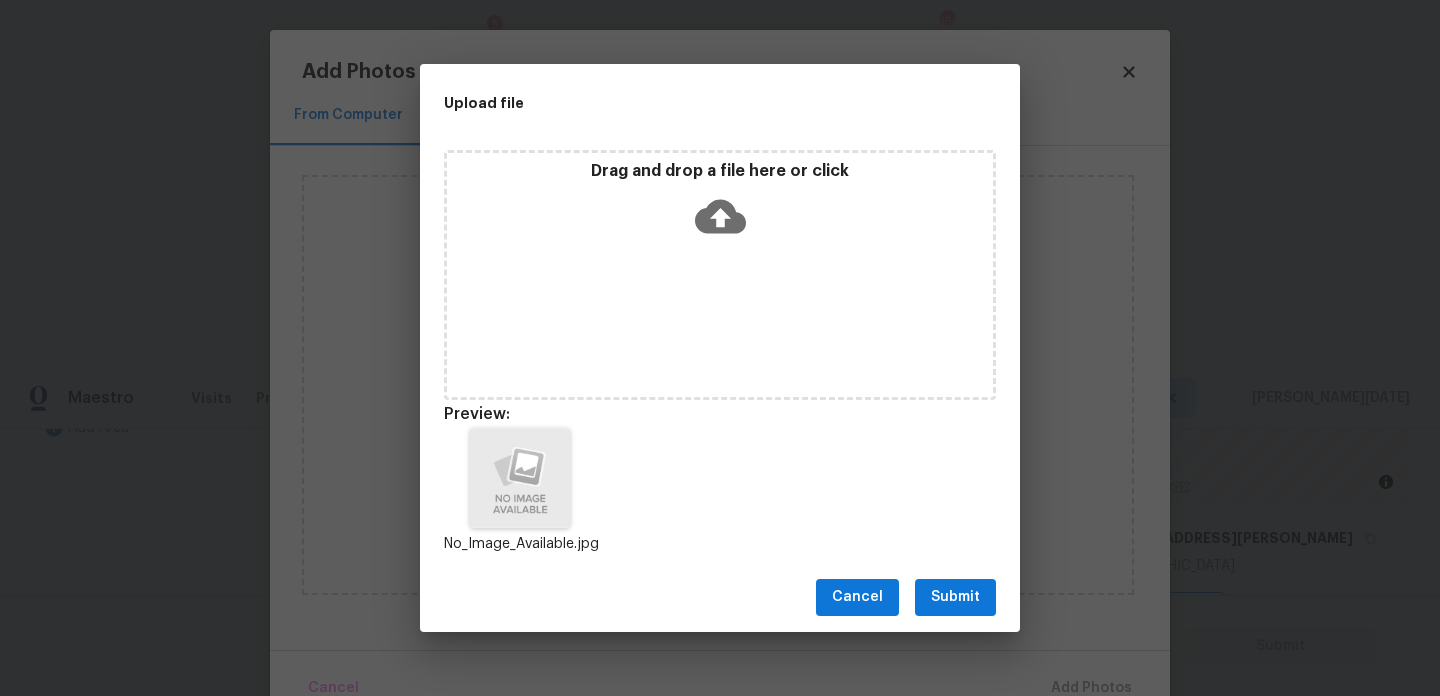 click on "Submit" at bounding box center (955, 597) 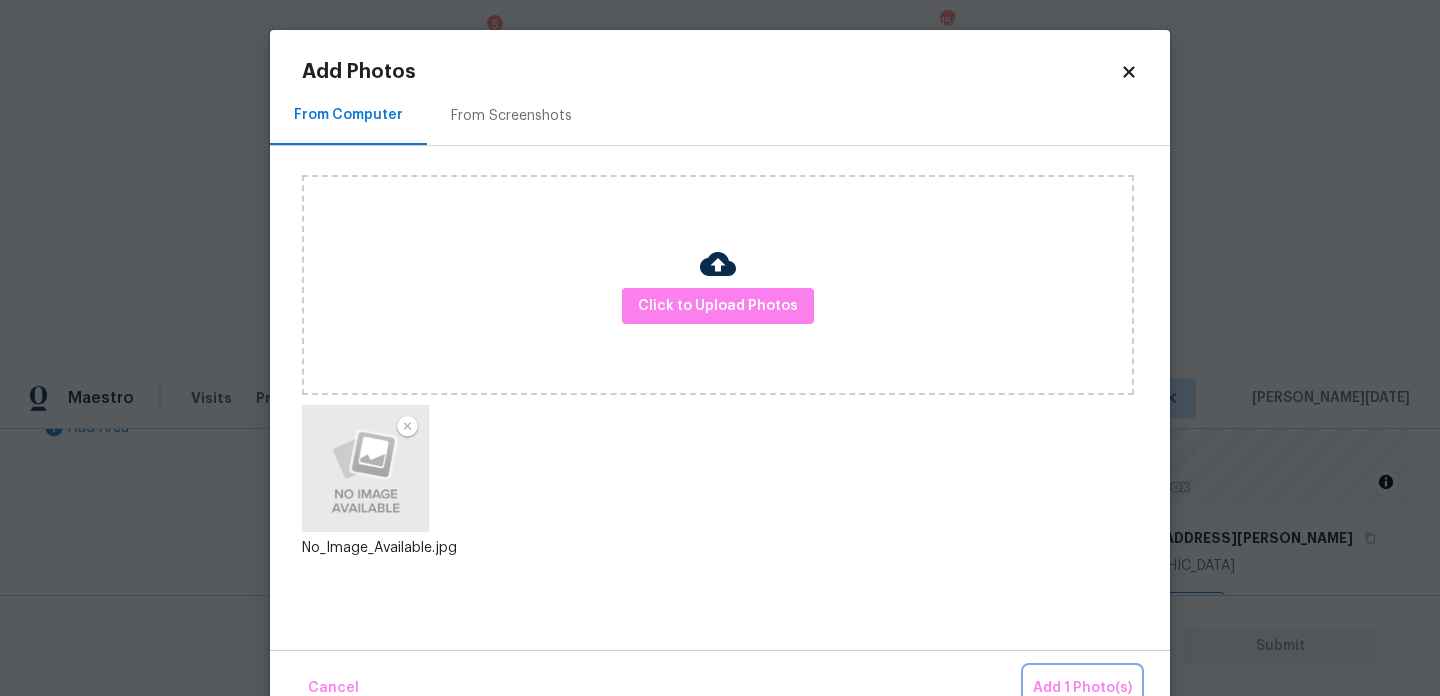 click on "Add 1 Photo(s)" at bounding box center (1082, 688) 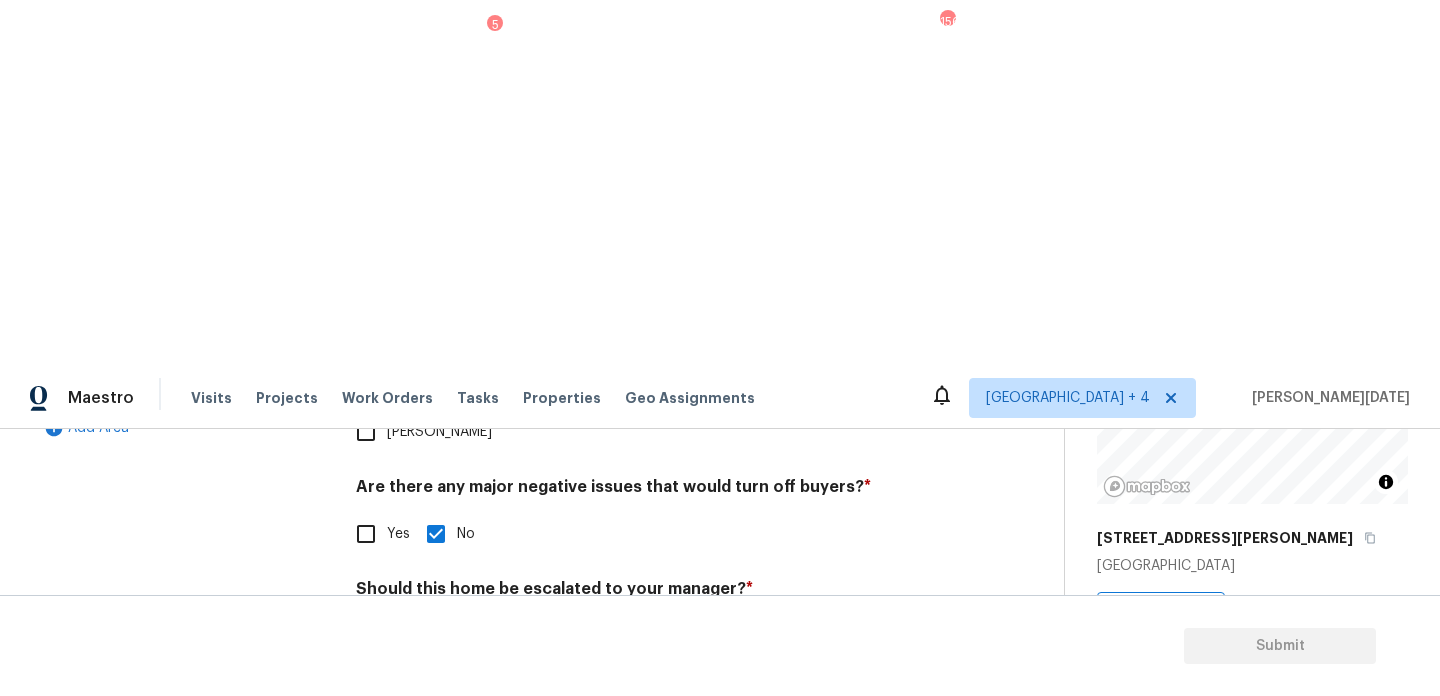 click on "ALA Pilot.. Escalating for Volusia County review.. No issues noted." at bounding box center [654, 686] 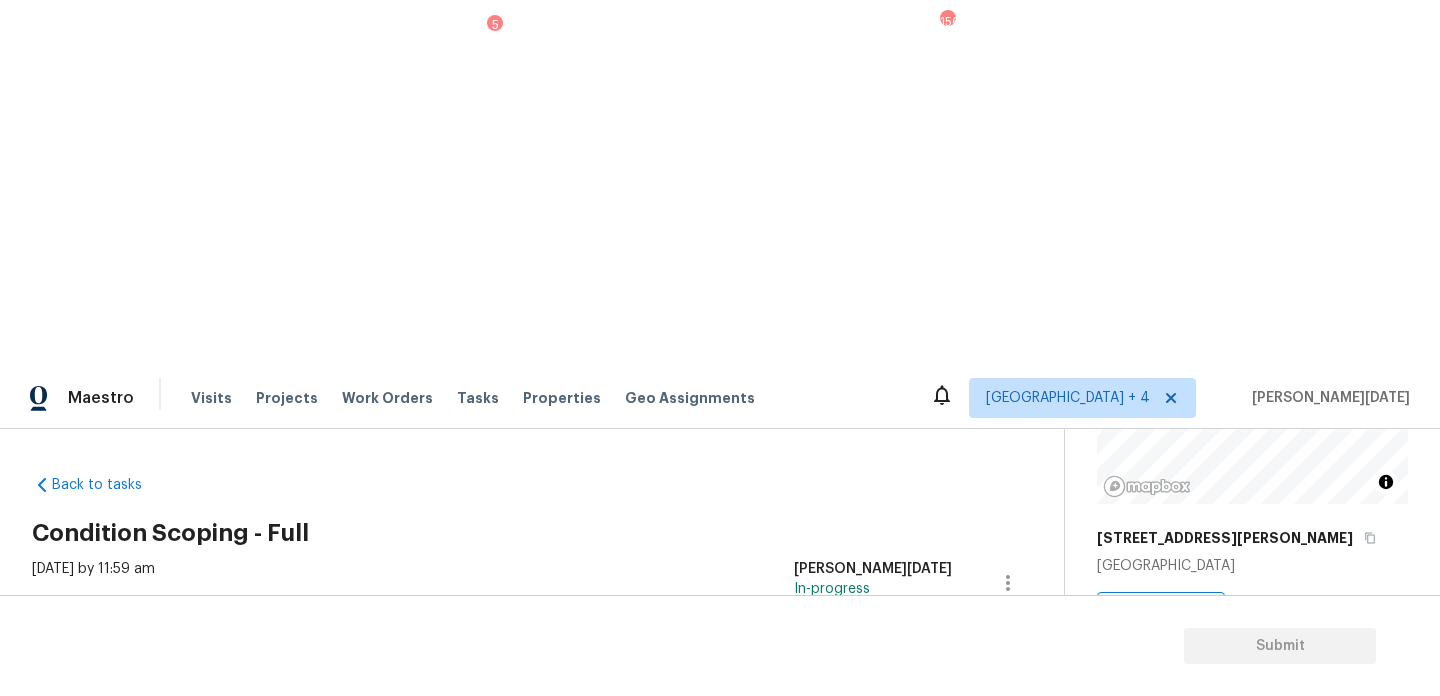 scroll, scrollTop: 0, scrollLeft: 0, axis: both 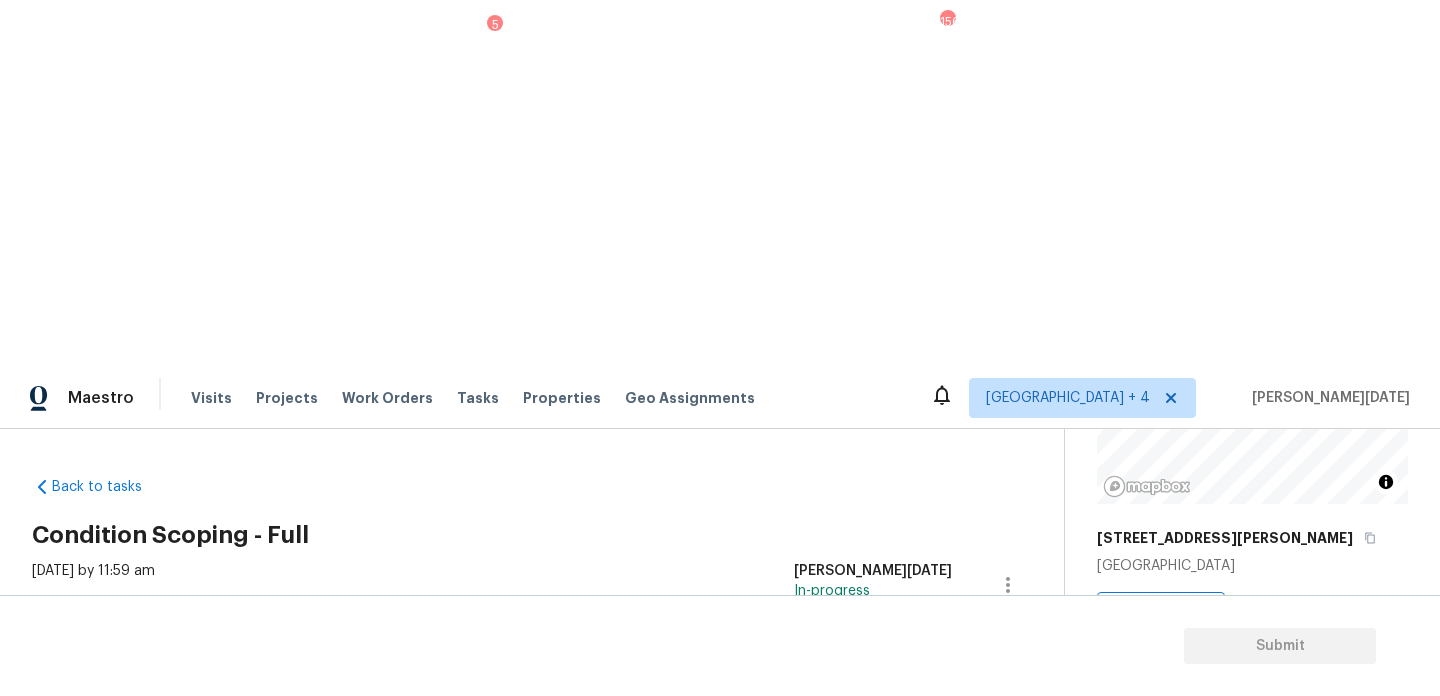 click on "1" at bounding box center (316, 883) 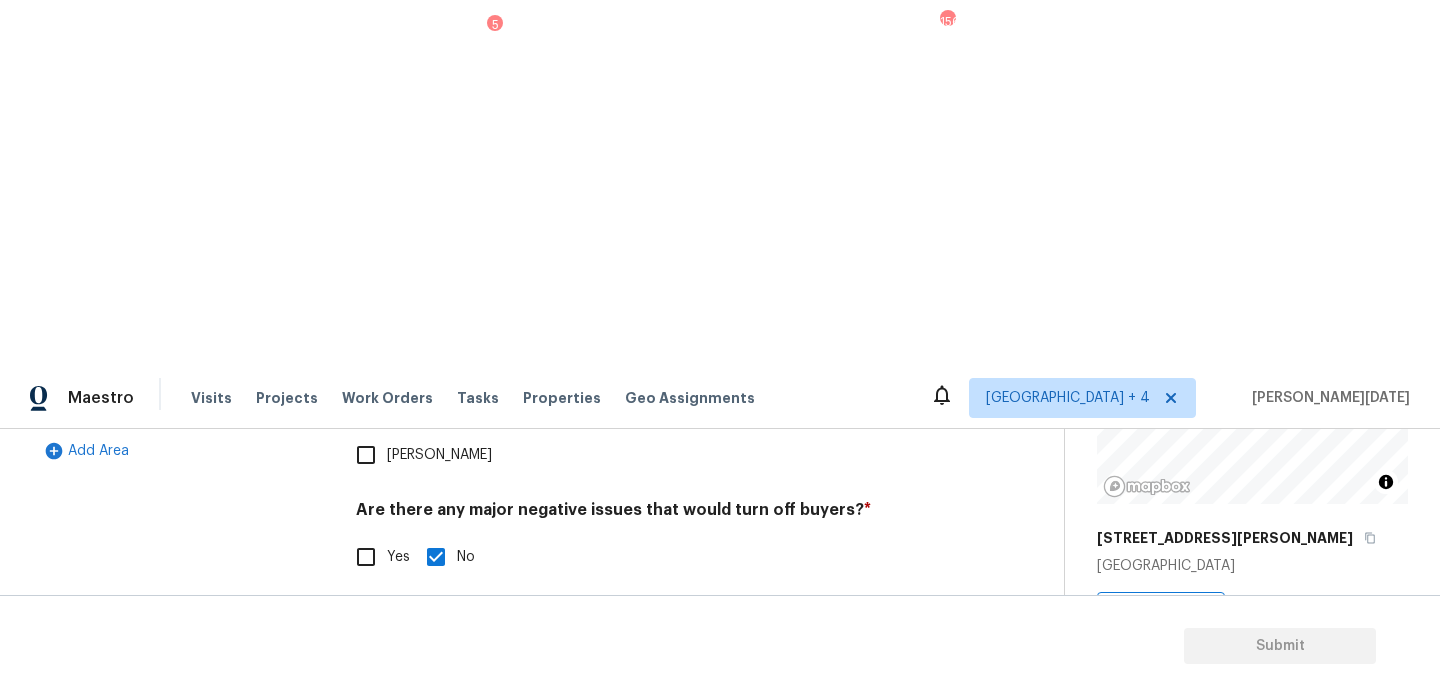 click on "Do you recommend a walk on this home? If so, please provide details and specify whether the issue is on the interior or exterior of the home.  * Yes No" at bounding box center (654, 942) 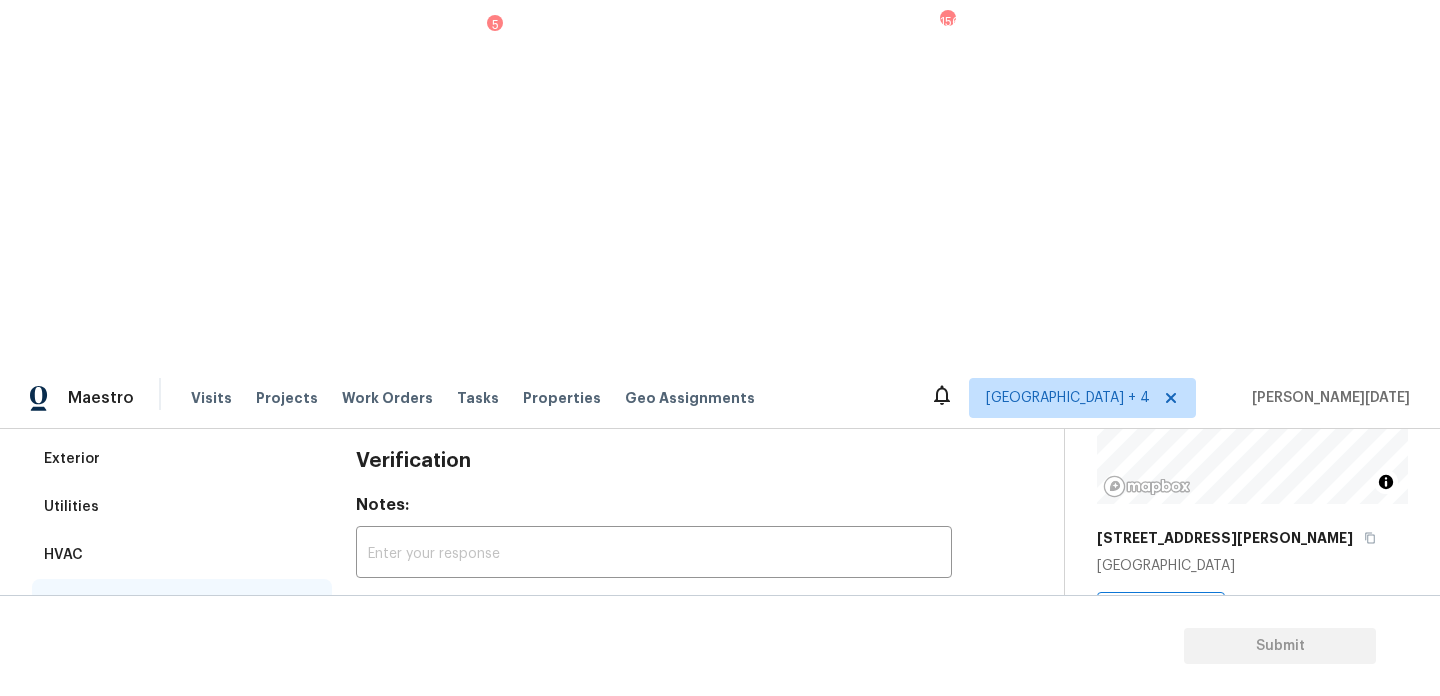 click on "Plumbing 1" at bounding box center (182, 651) 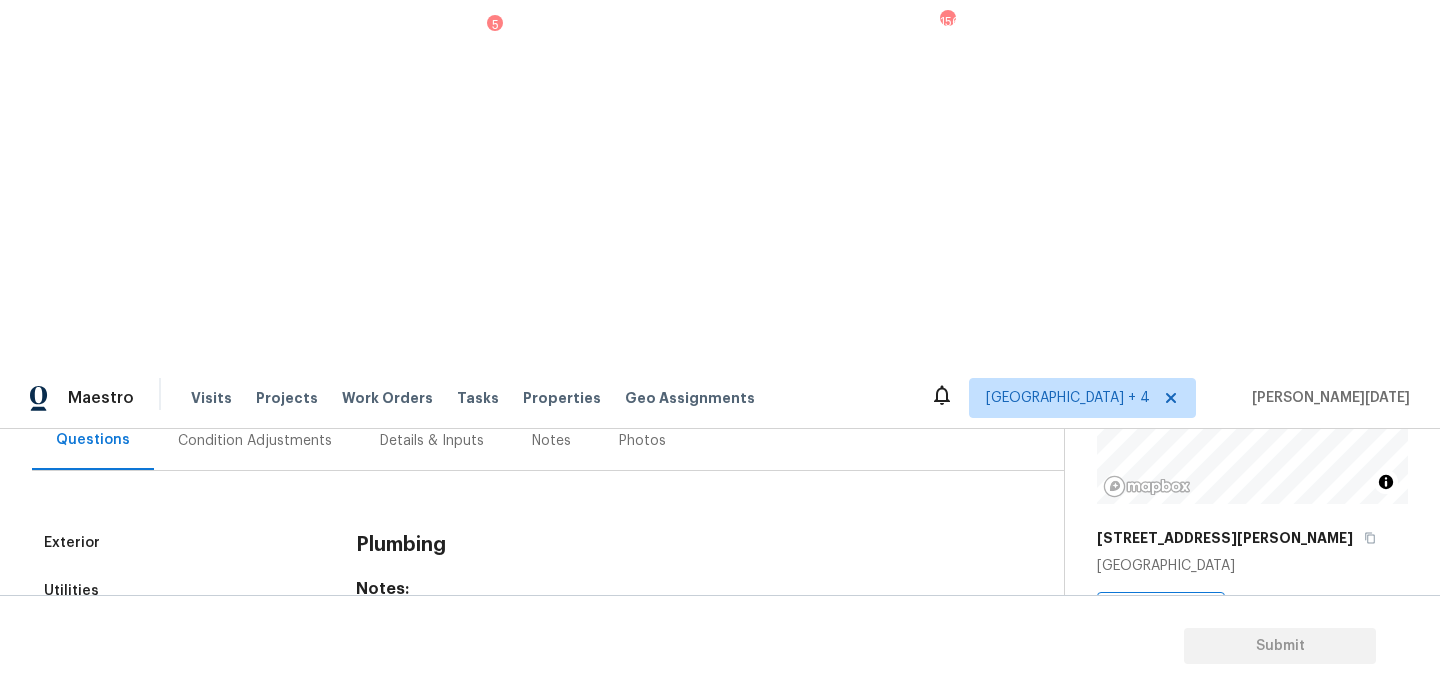 scroll, scrollTop: 198, scrollLeft: 0, axis: vertical 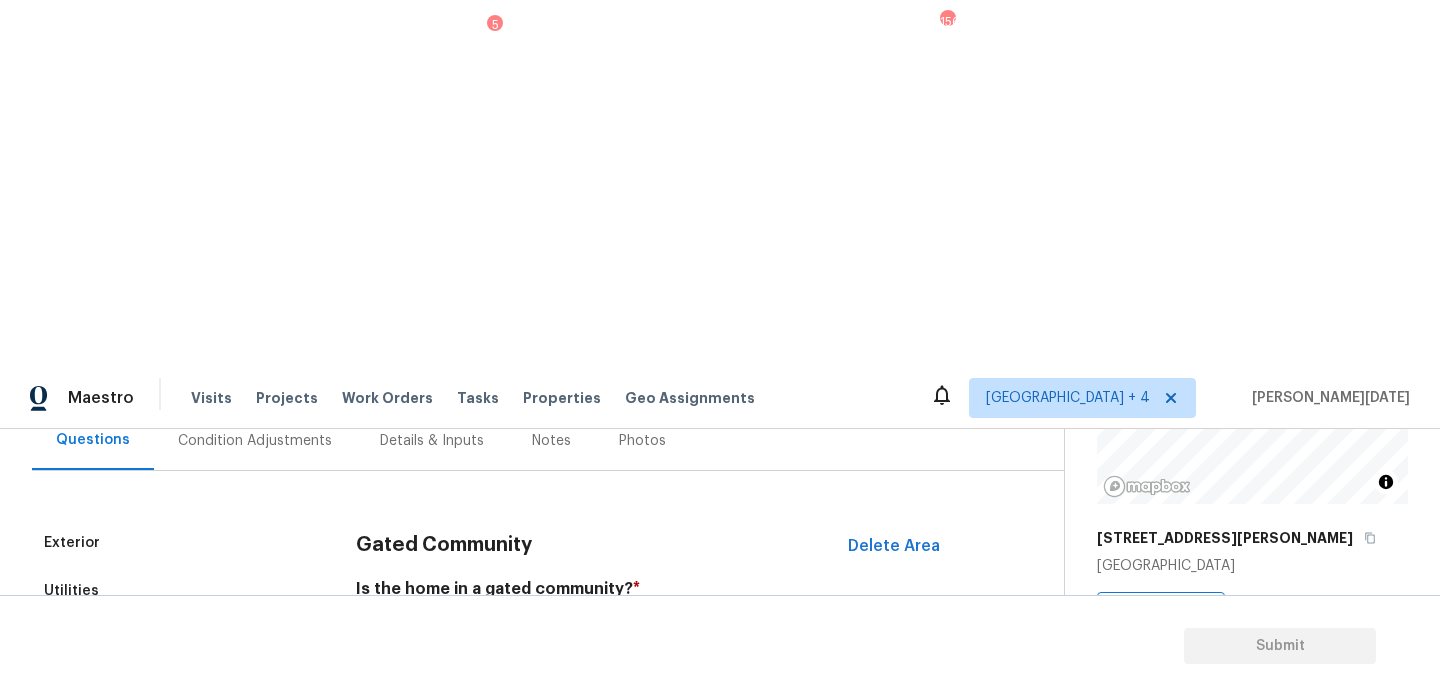 click on "No" at bounding box center (436, 636) 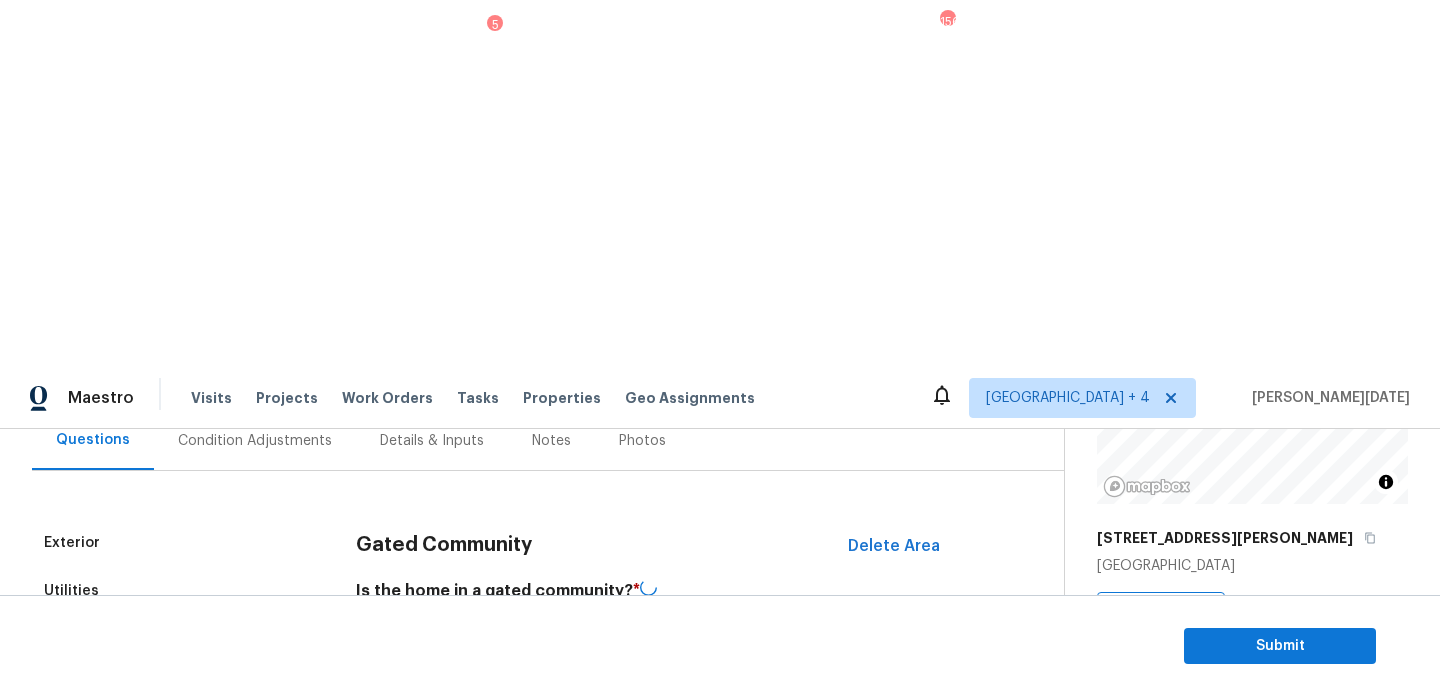 scroll, scrollTop: 0, scrollLeft: 0, axis: both 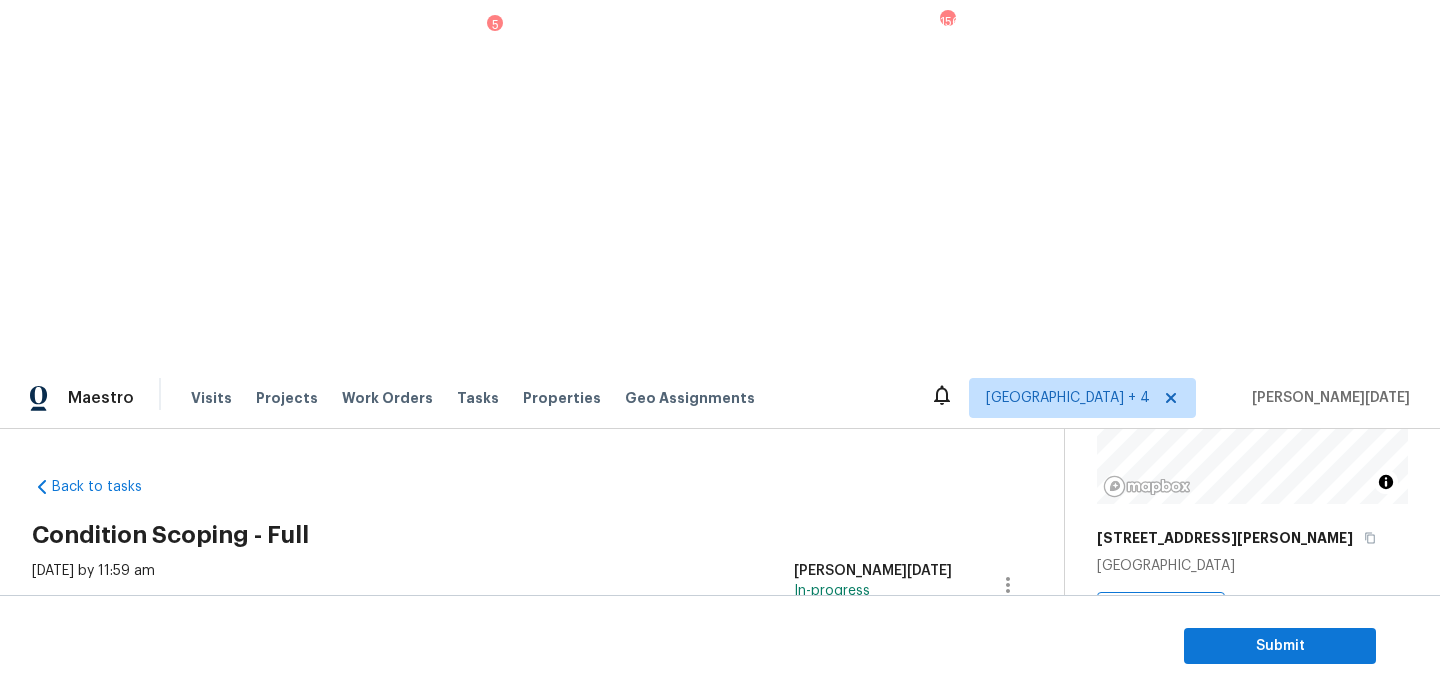click on "Condition Adjustments" at bounding box center (255, 638) 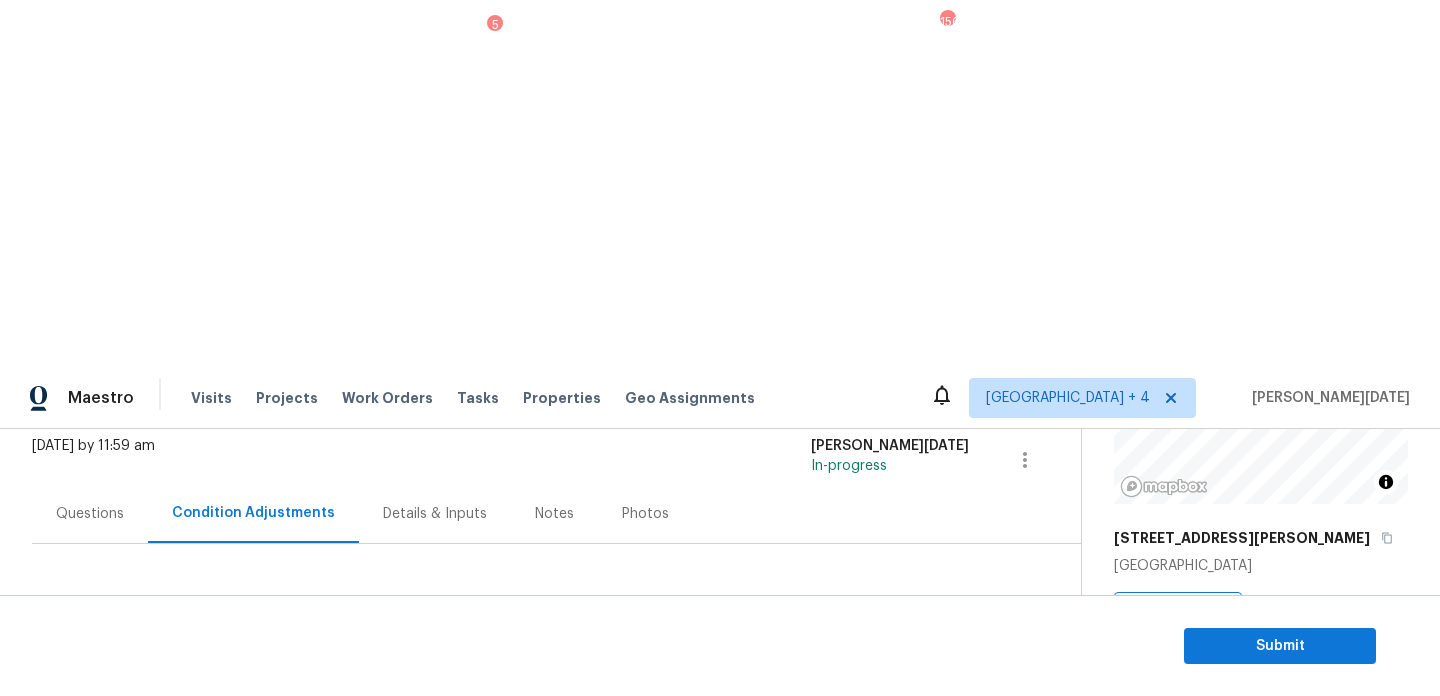 scroll, scrollTop: 117, scrollLeft: 0, axis: vertical 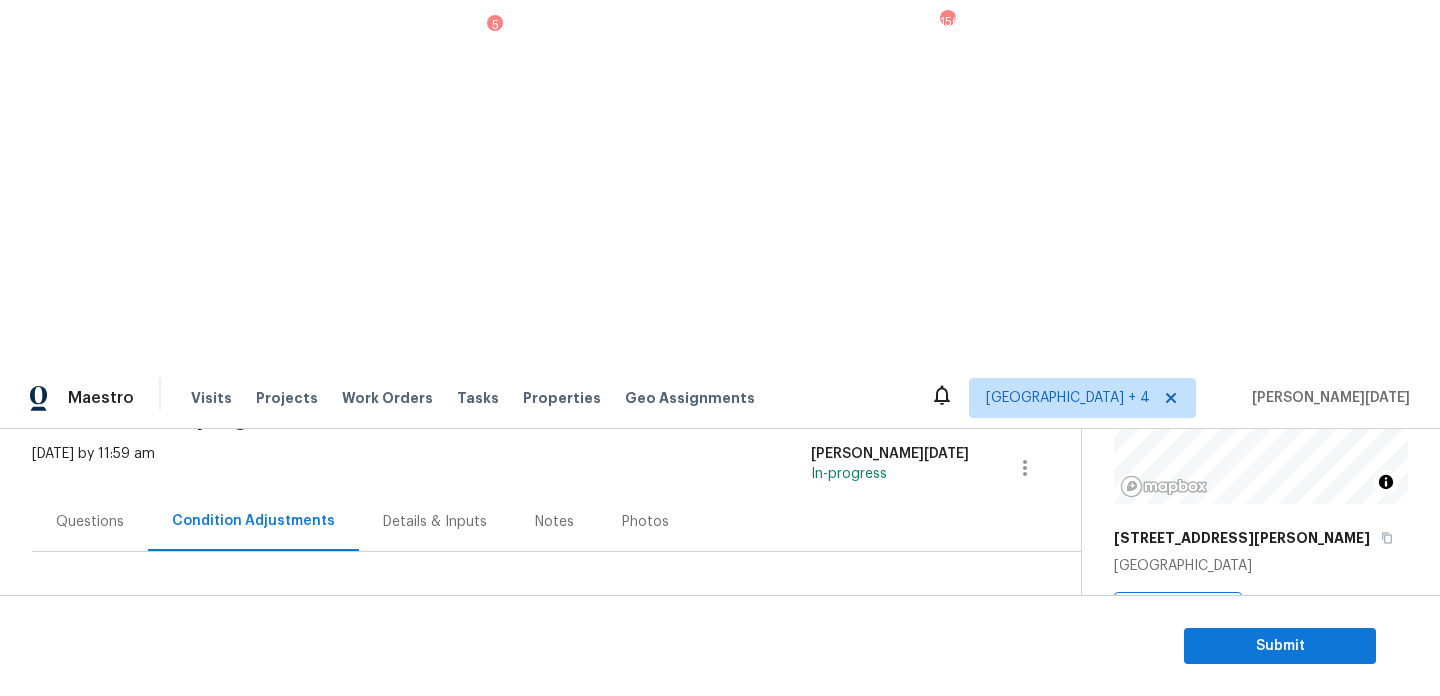 click on "Questions" at bounding box center (90, 522) 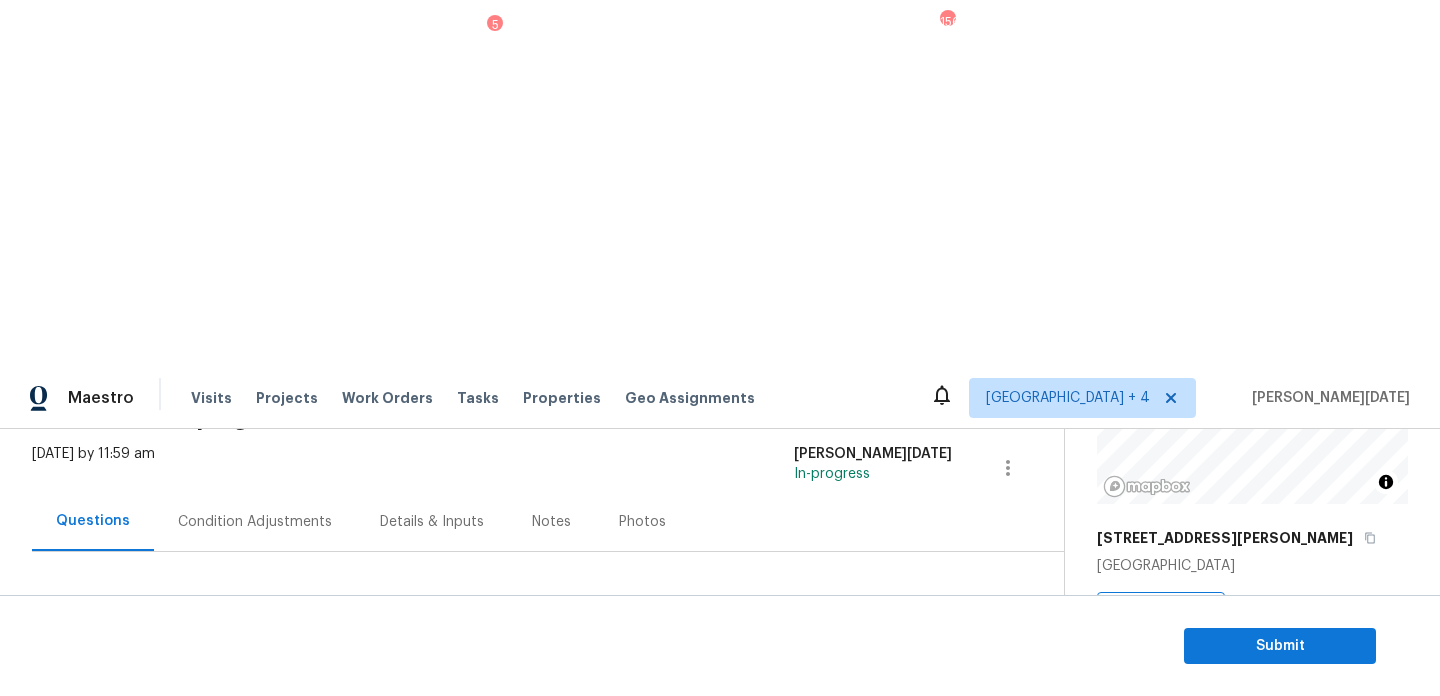 scroll, scrollTop: 267, scrollLeft: 0, axis: vertical 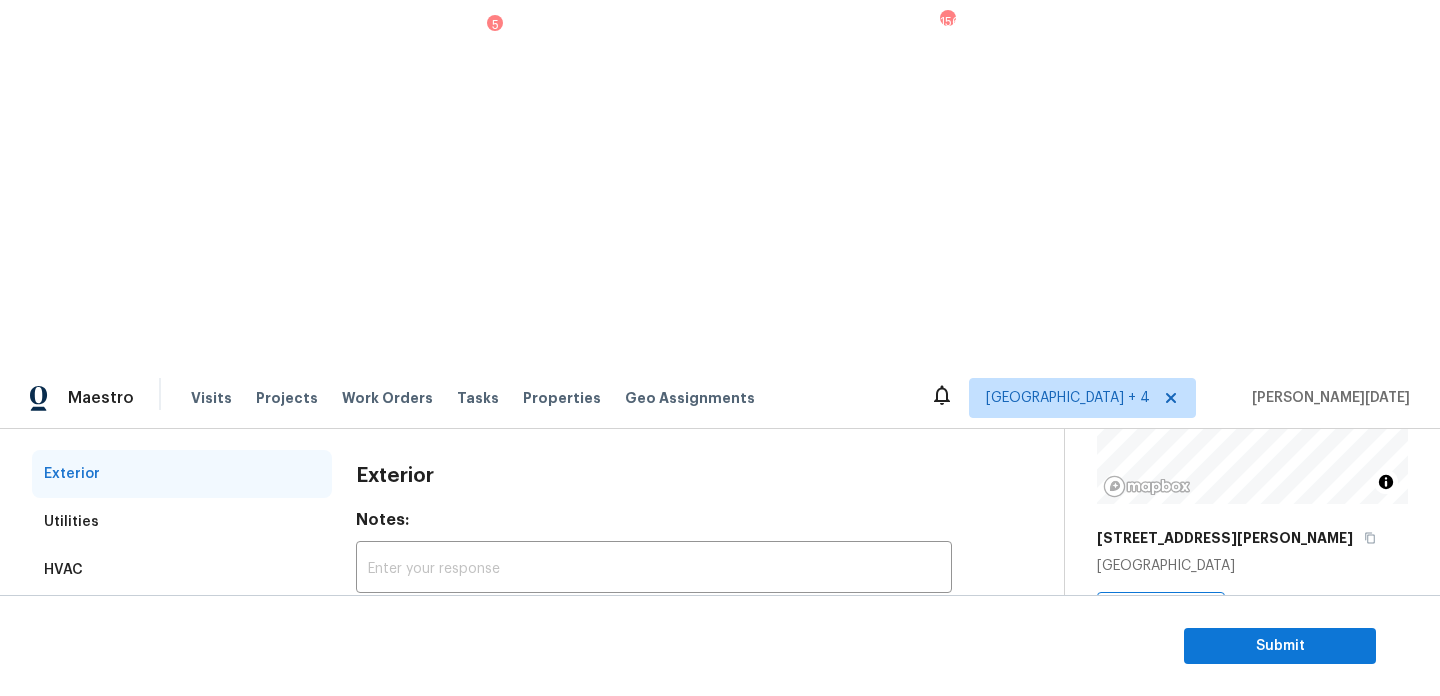 click on "Verification" at bounding box center [182, 618] 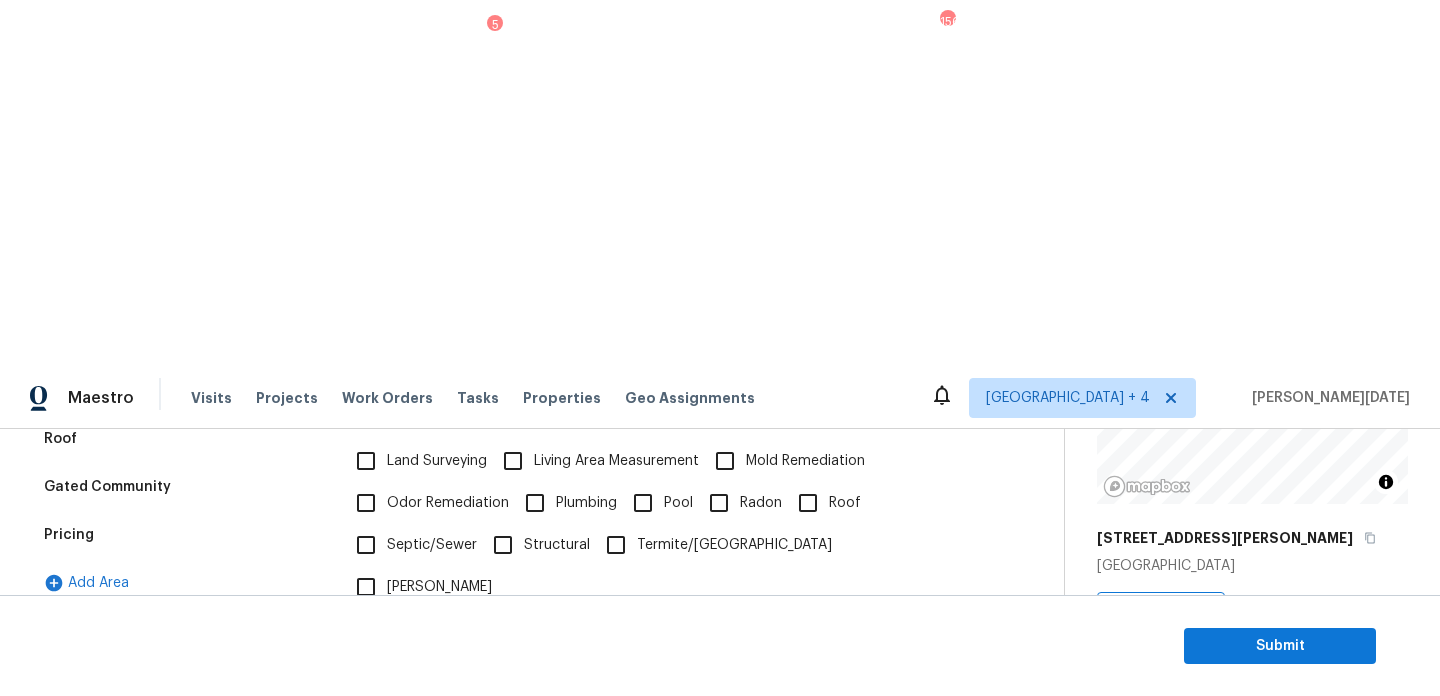 scroll, scrollTop: 567, scrollLeft: 0, axis: vertical 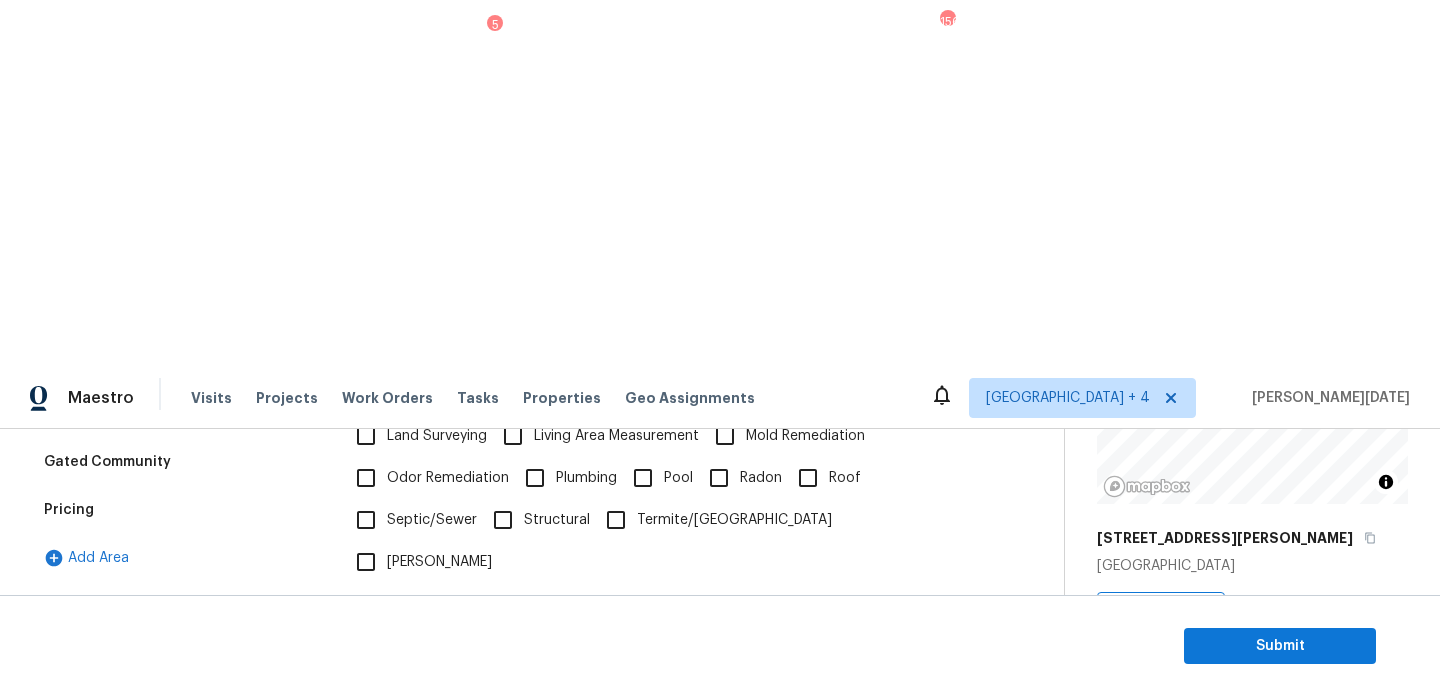 click on "ALA Pilot.. The home looks dated.. Escalating for Volusia County review.. No issues noted.." at bounding box center [654, 816] 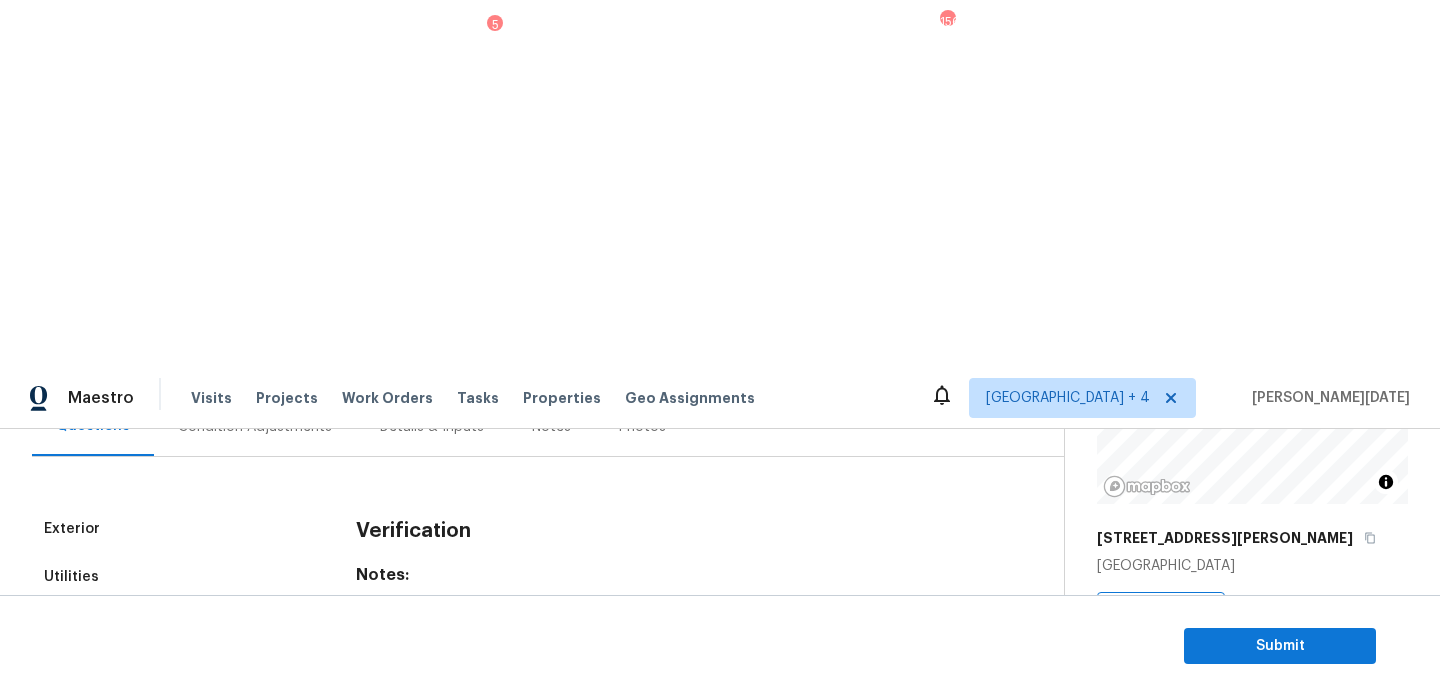 scroll, scrollTop: 85, scrollLeft: 0, axis: vertical 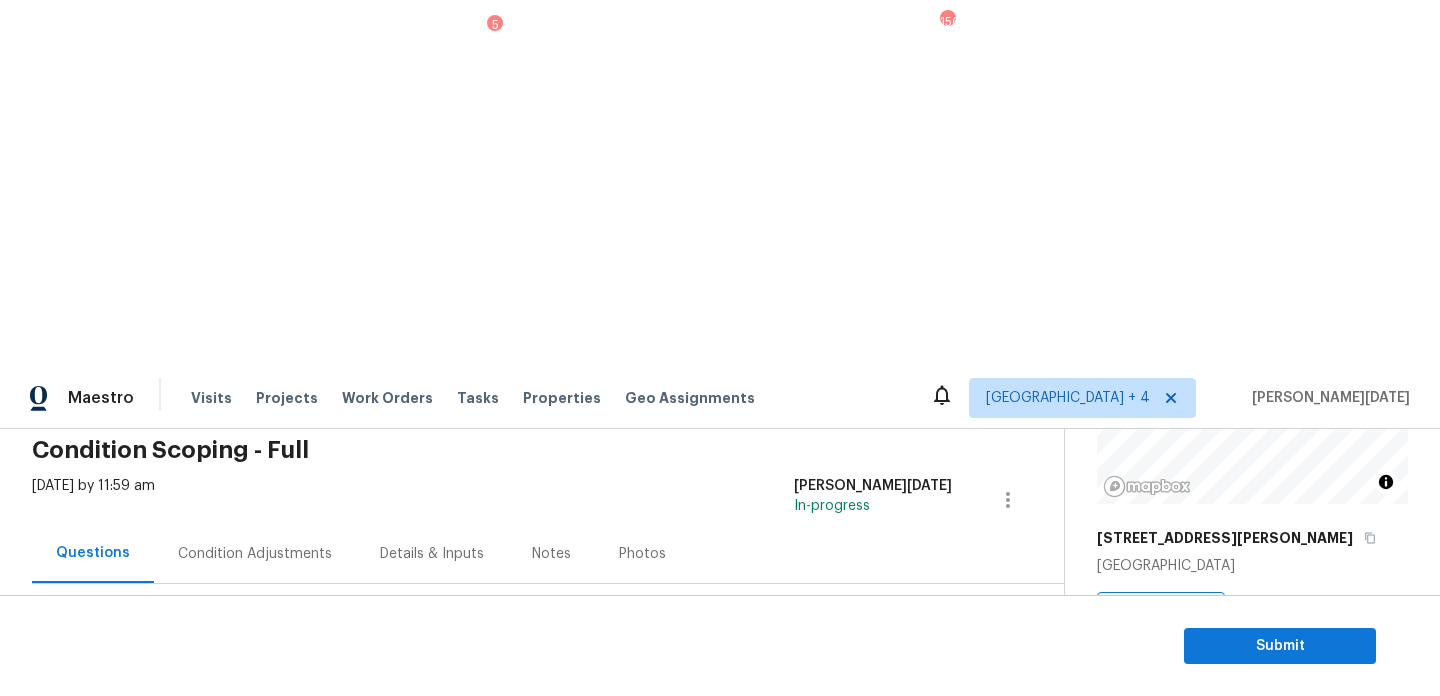 click on "Condition Adjustments" at bounding box center (255, 553) 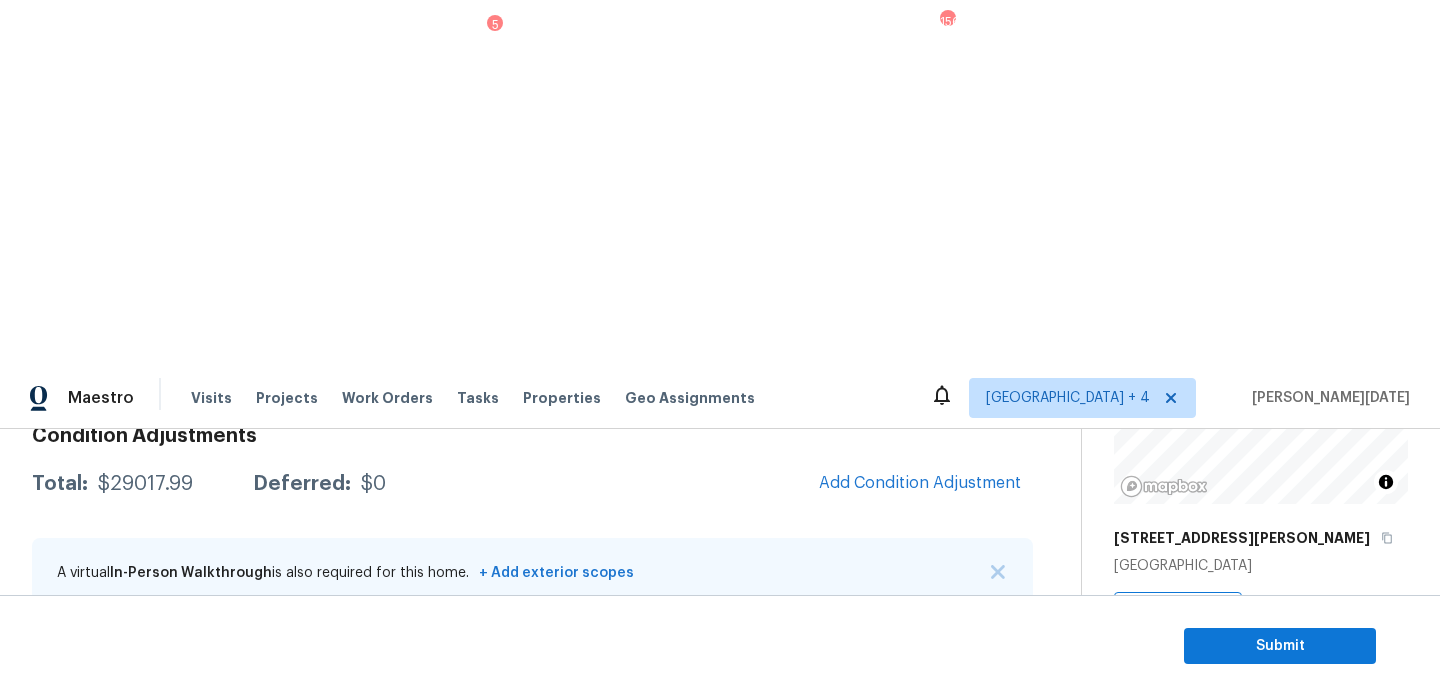scroll, scrollTop: 0, scrollLeft: 0, axis: both 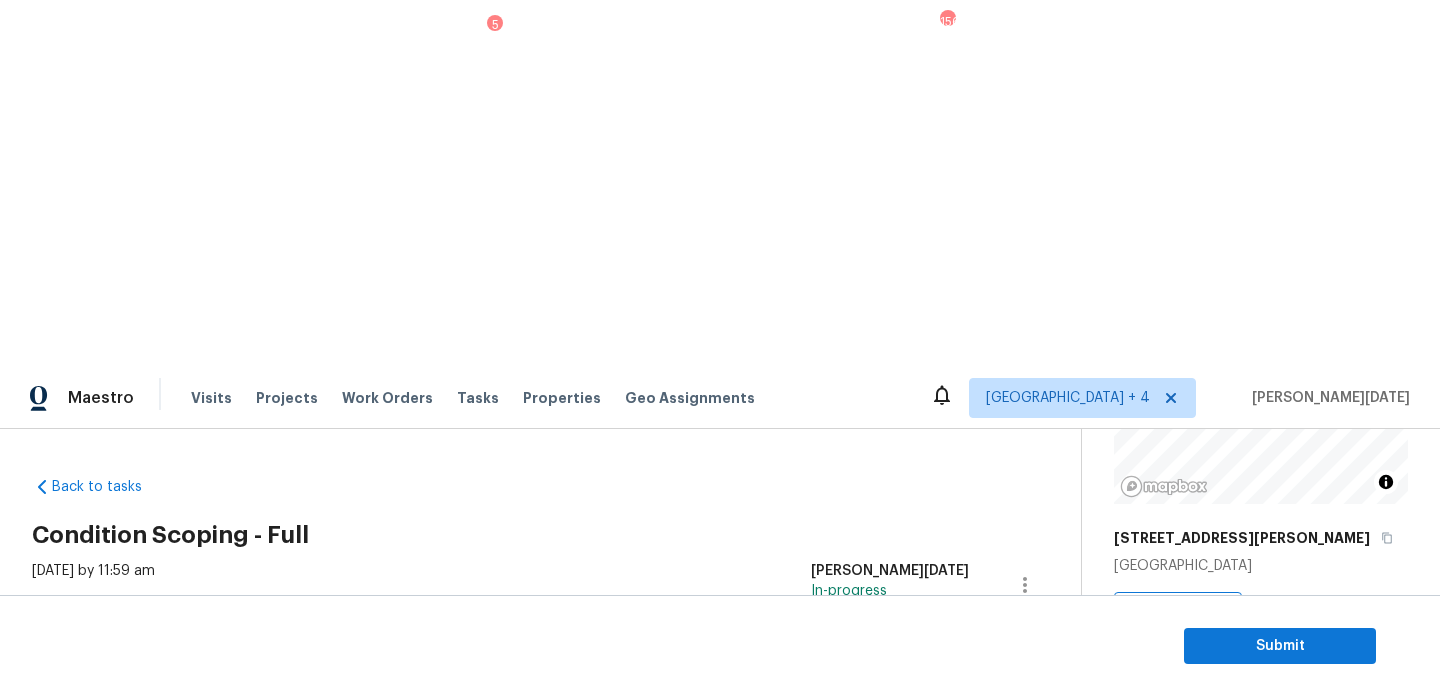 click on "Questions" at bounding box center [90, 638] 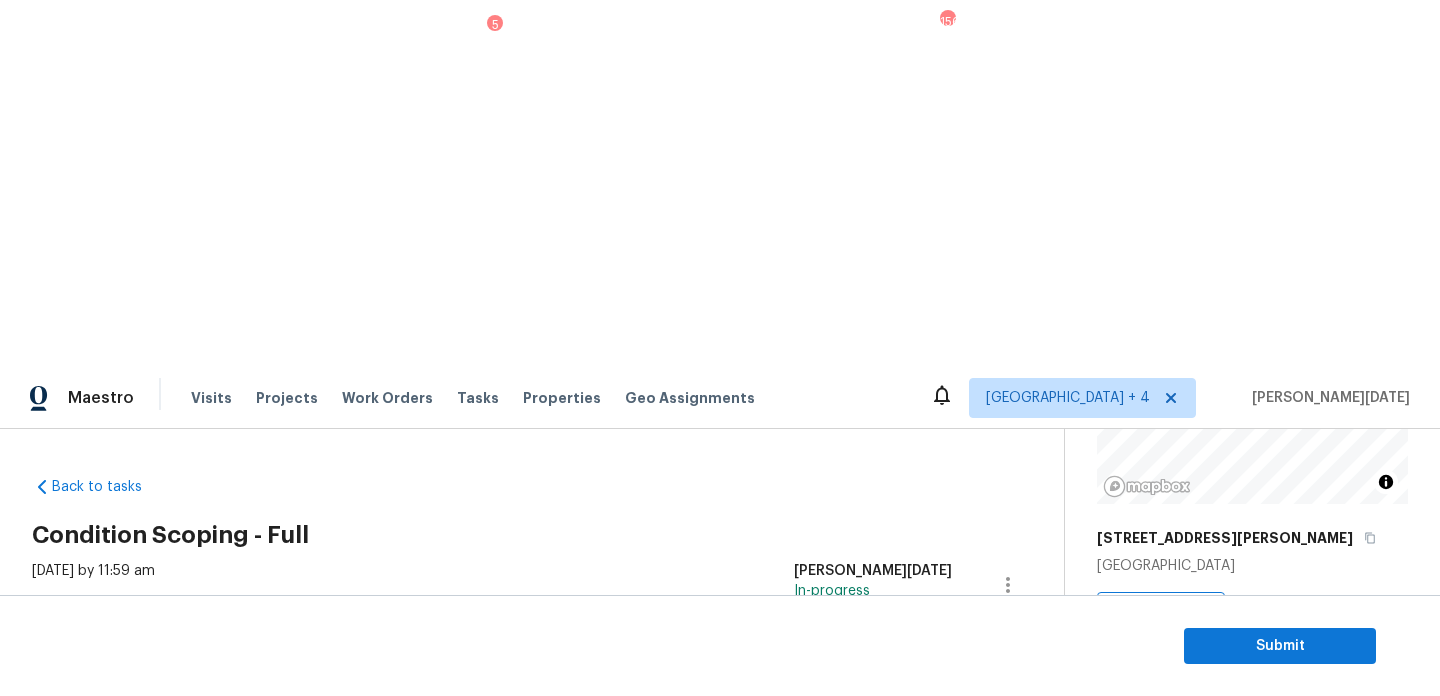 scroll, scrollTop: 267, scrollLeft: 0, axis: vertical 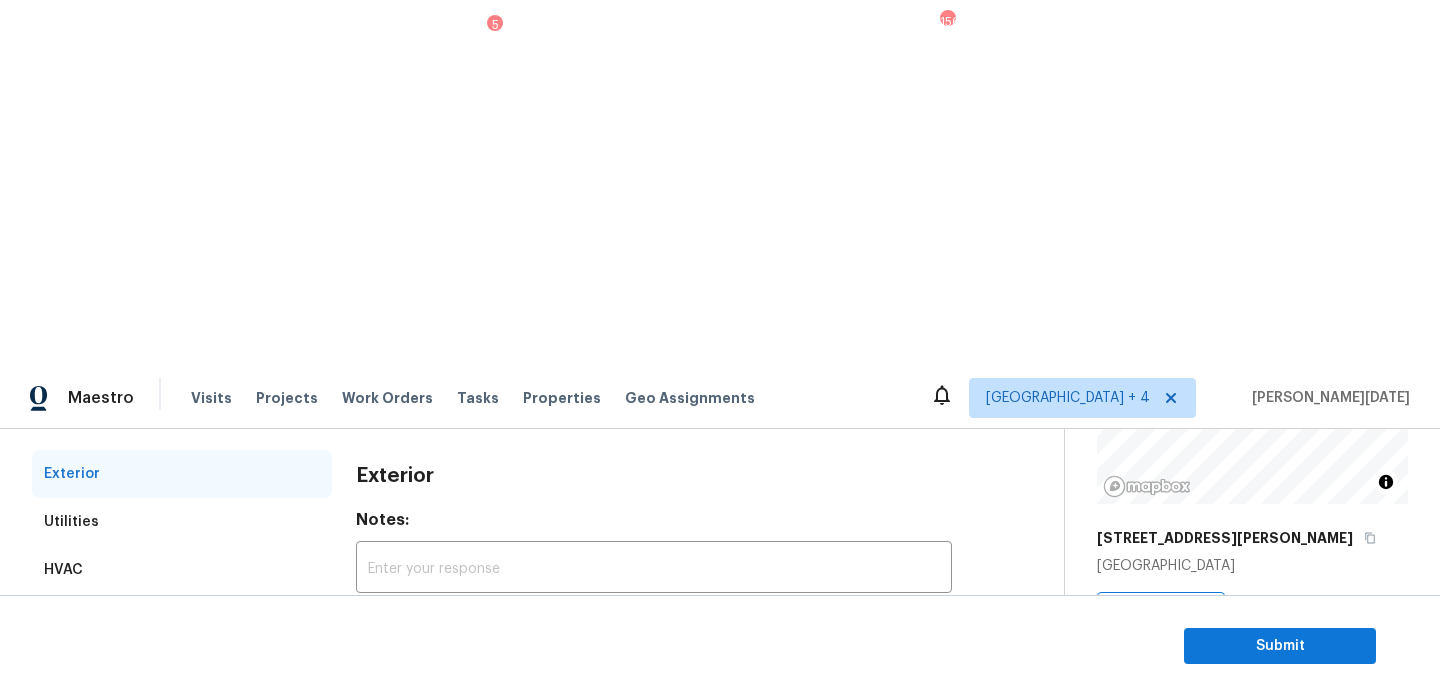 click on "Pricing" at bounding box center [182, 810] 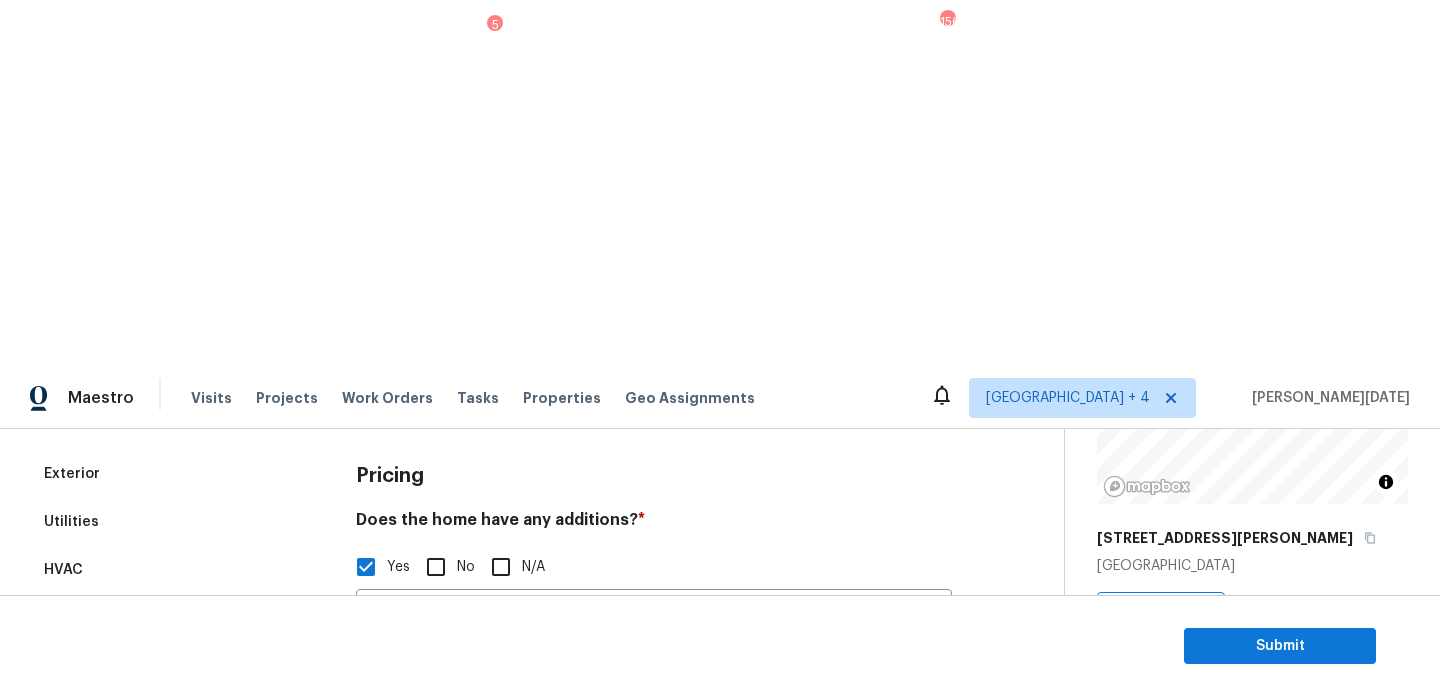 scroll, scrollTop: 473, scrollLeft: 0, axis: vertical 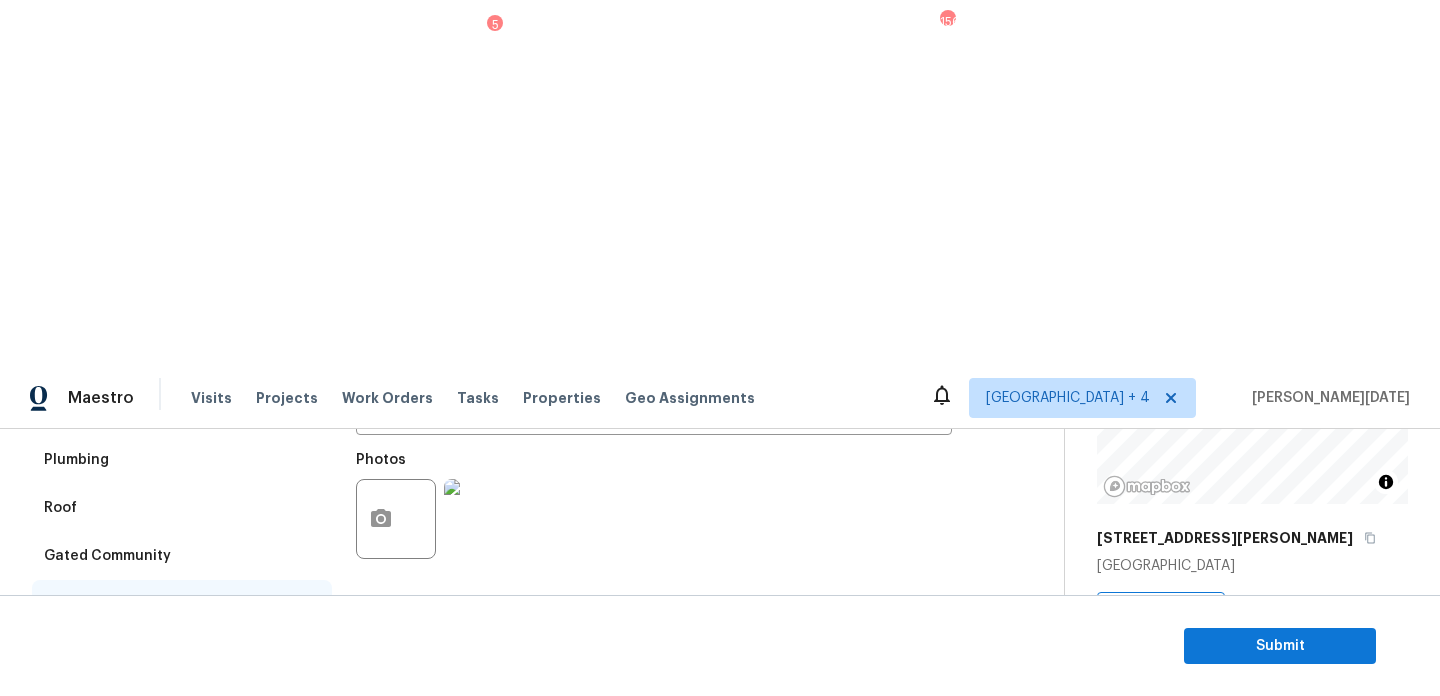 click on "Does the home have any layout issues that seem odd? Select all that apply.  * Awkward Flow Low Ceilings Cramped Kitchen Cramped Main Bath Sunken Areas Slope in Front Yard Slope in Back Yard Excessive Stairs Narrow Halls/Stairs Cramped Bedrooms Unusual Laundry Location No Main Bath Other N/A" at bounding box center [654, 728] 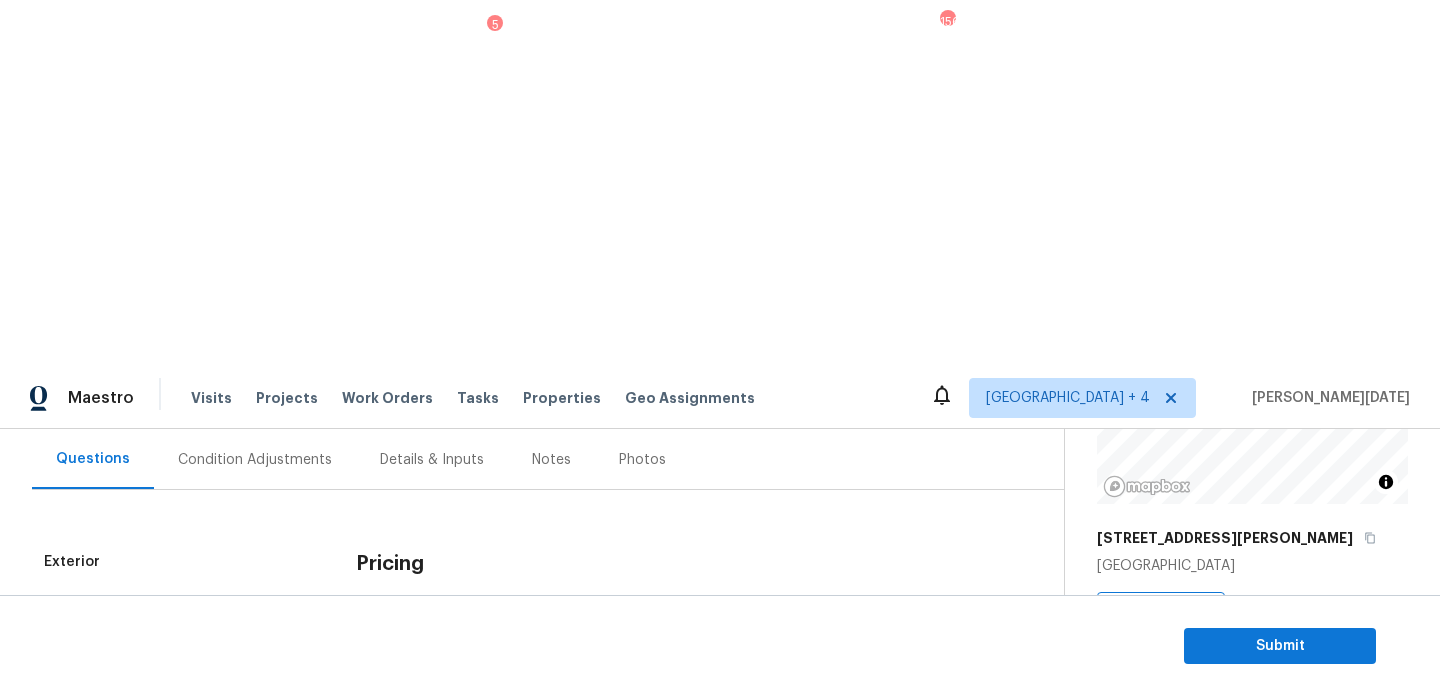 scroll, scrollTop: 0, scrollLeft: 0, axis: both 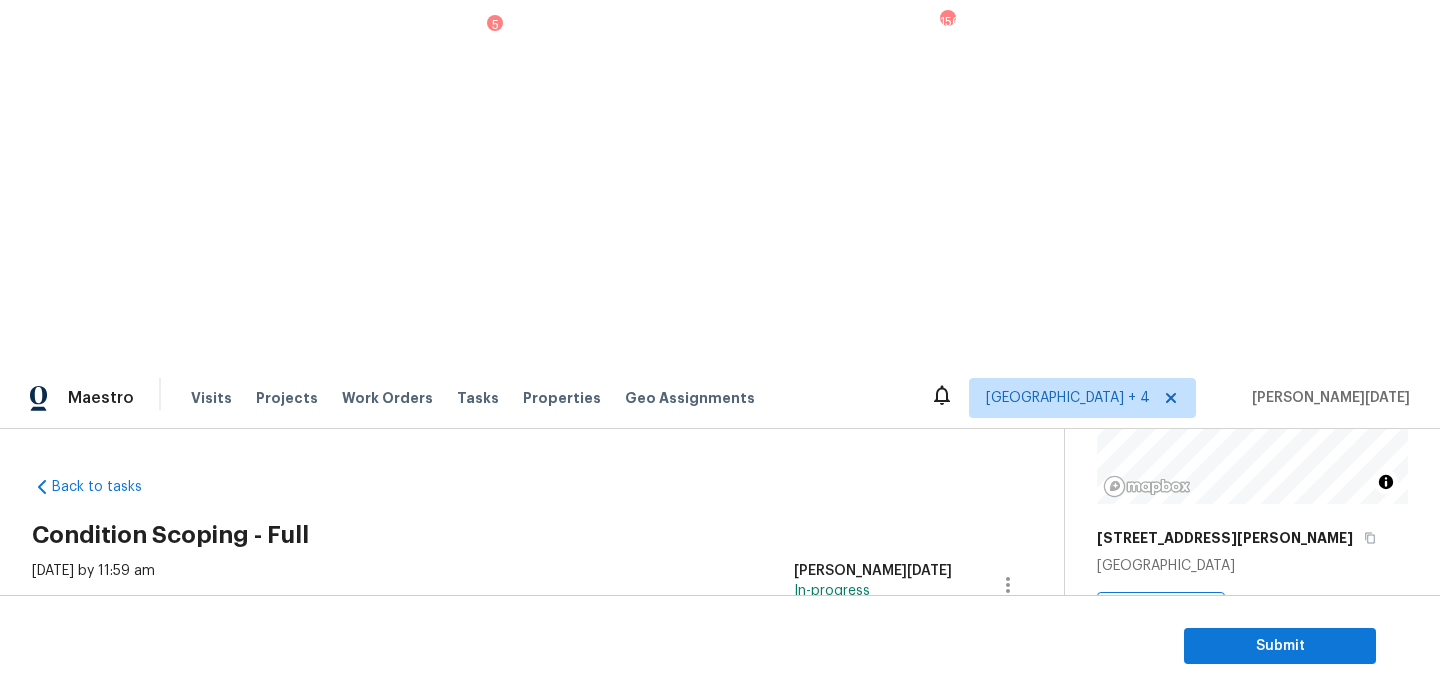 click on "Thu, Jul 17 2025 by 11:59 am" at bounding box center [93, 585] 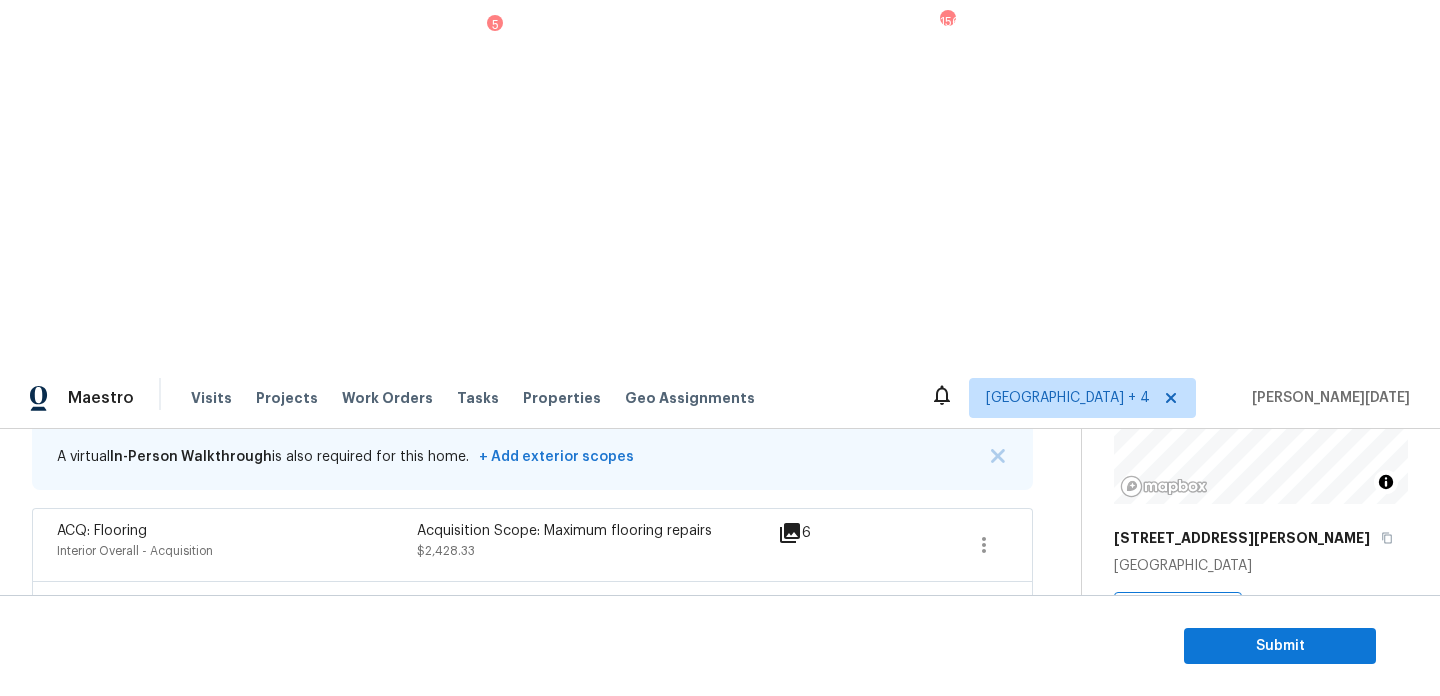 scroll, scrollTop: 459, scrollLeft: 0, axis: vertical 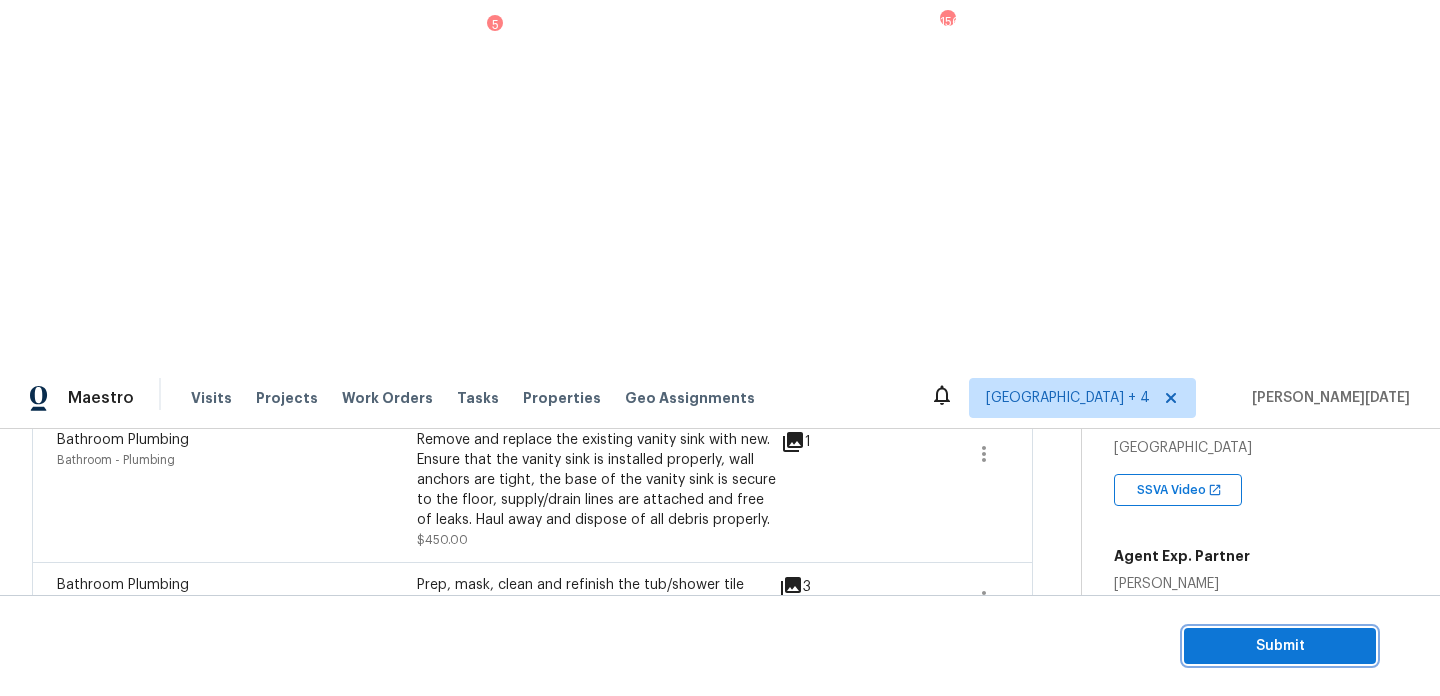 click on "Submit" at bounding box center [1280, 646] 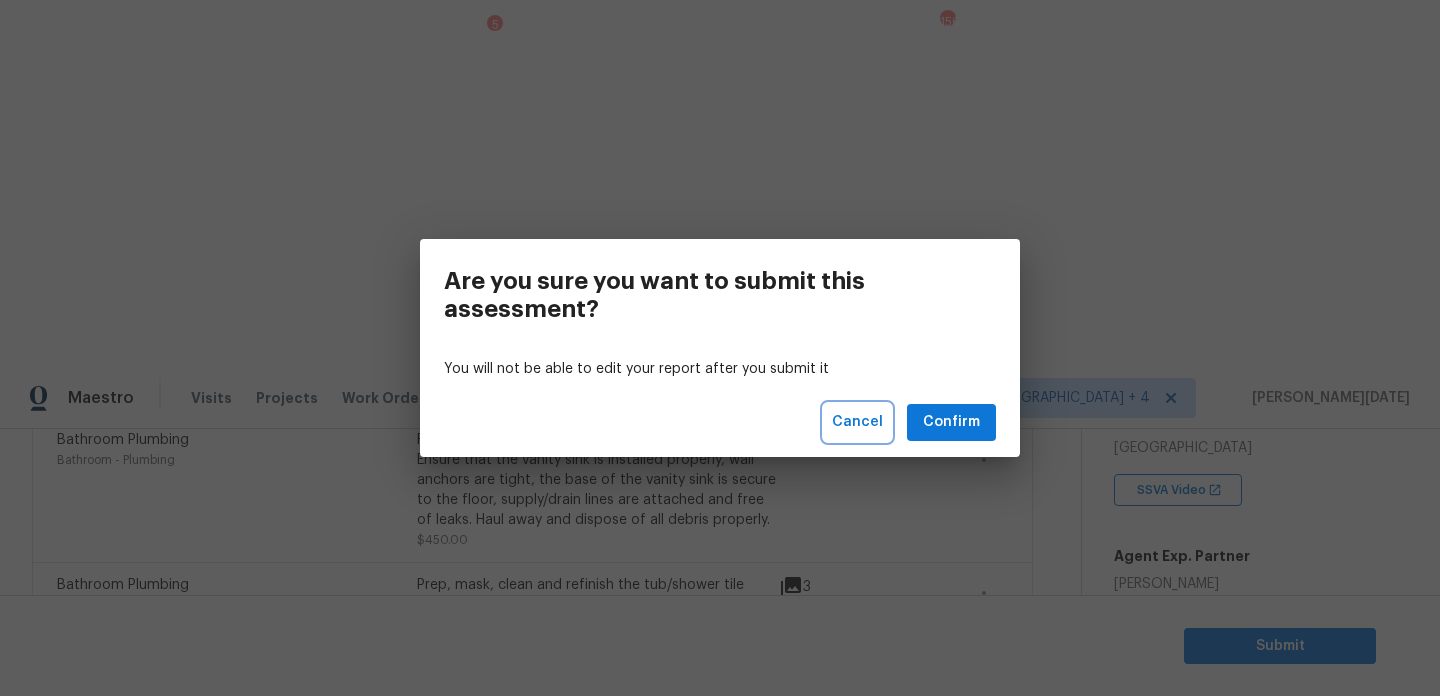 click on "Cancel" at bounding box center (857, 422) 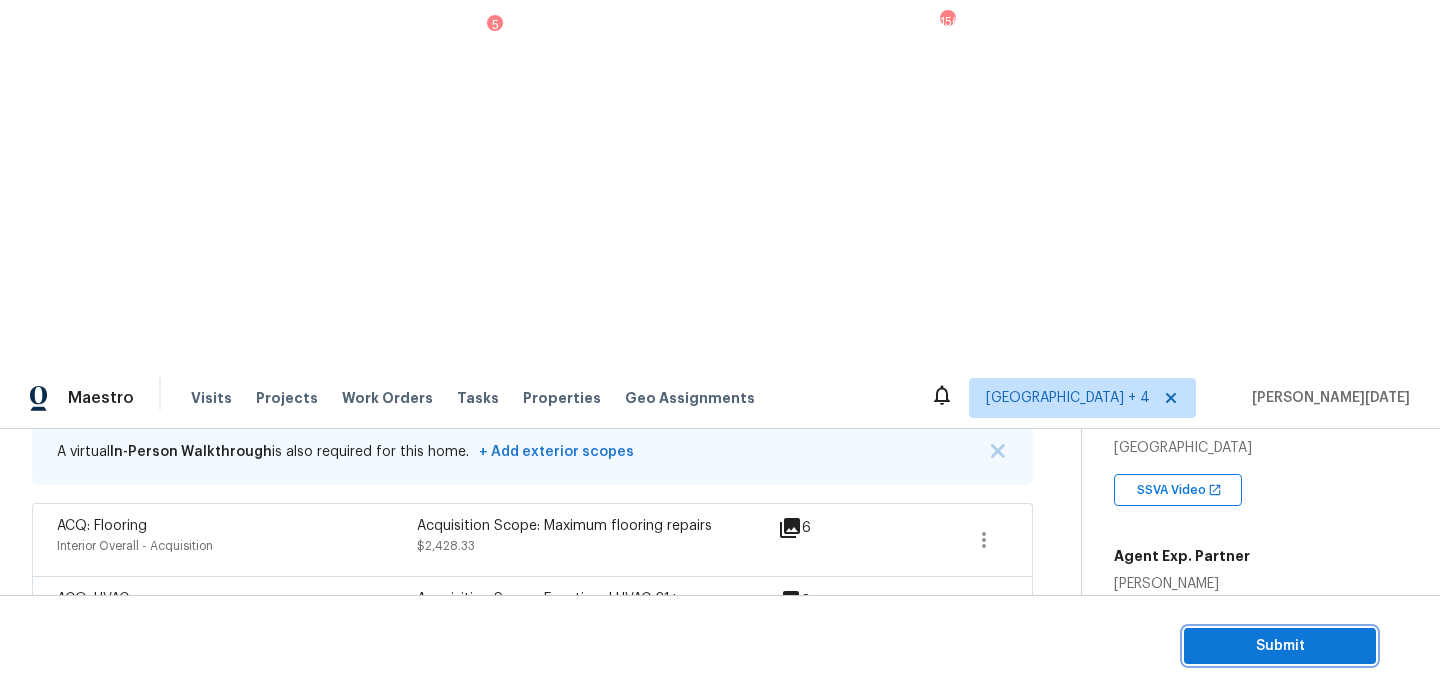 scroll, scrollTop: 429, scrollLeft: 0, axis: vertical 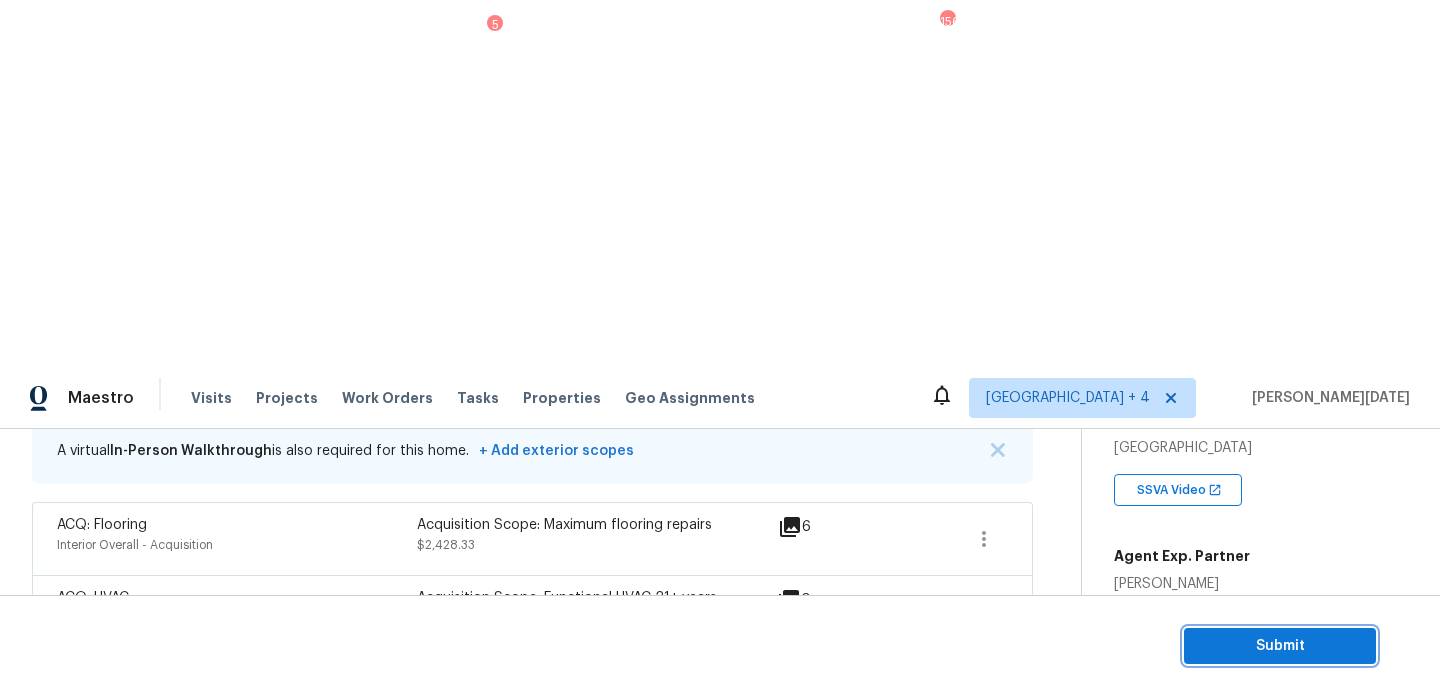 click on "Submit" at bounding box center (1280, 646) 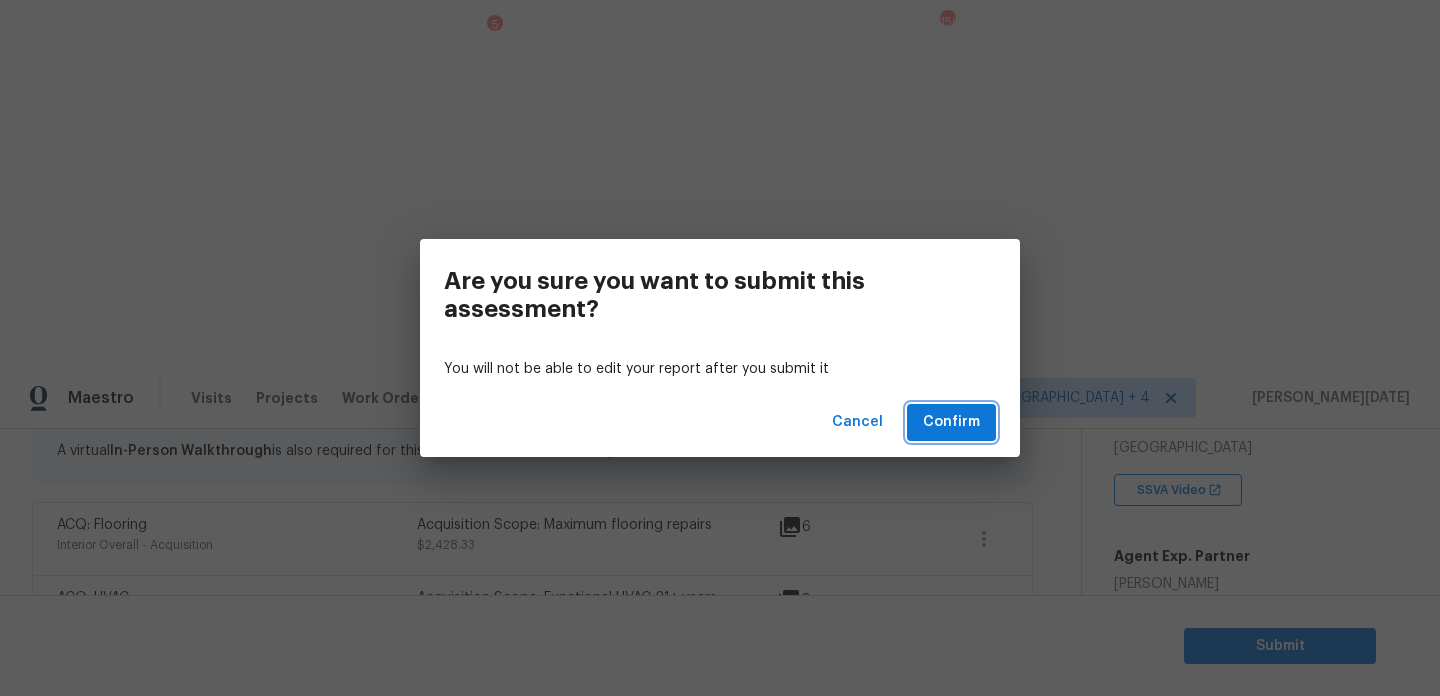 click on "Confirm" at bounding box center (951, 422) 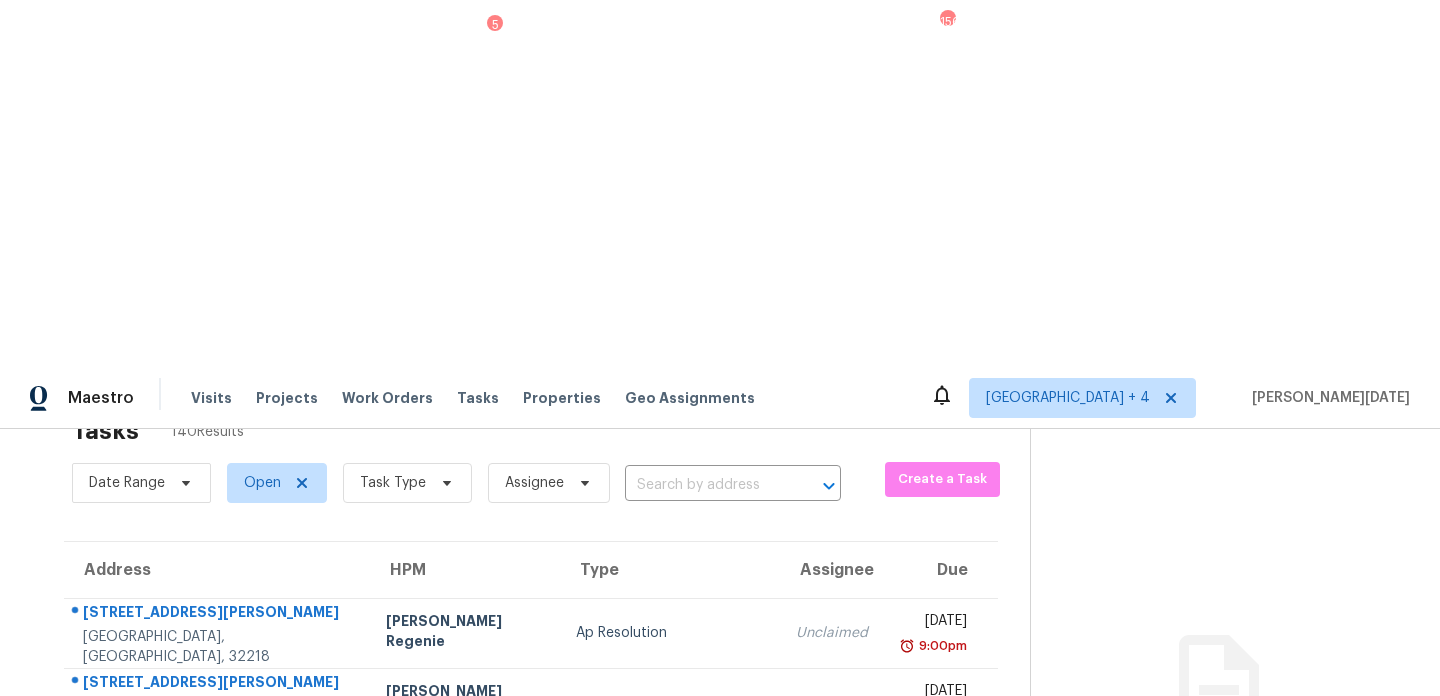 scroll, scrollTop: 57, scrollLeft: 0, axis: vertical 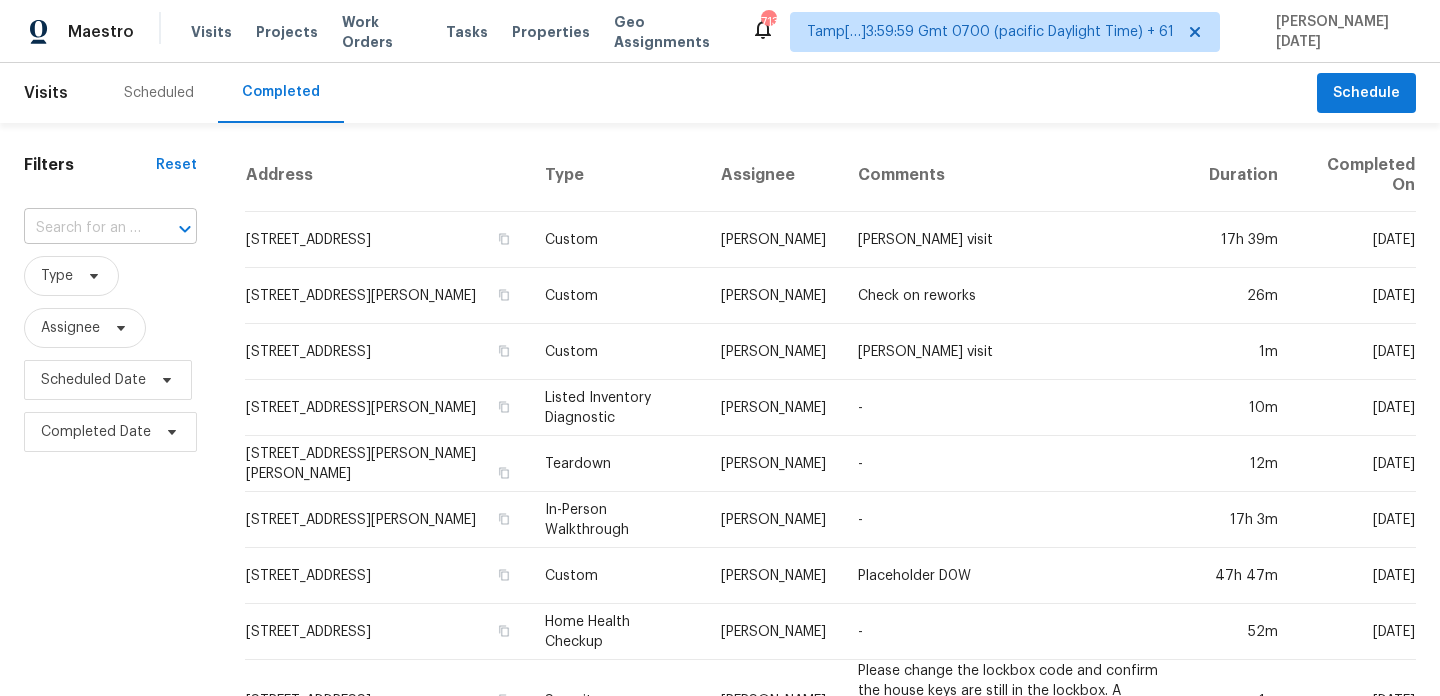 click at bounding box center (82, 228) 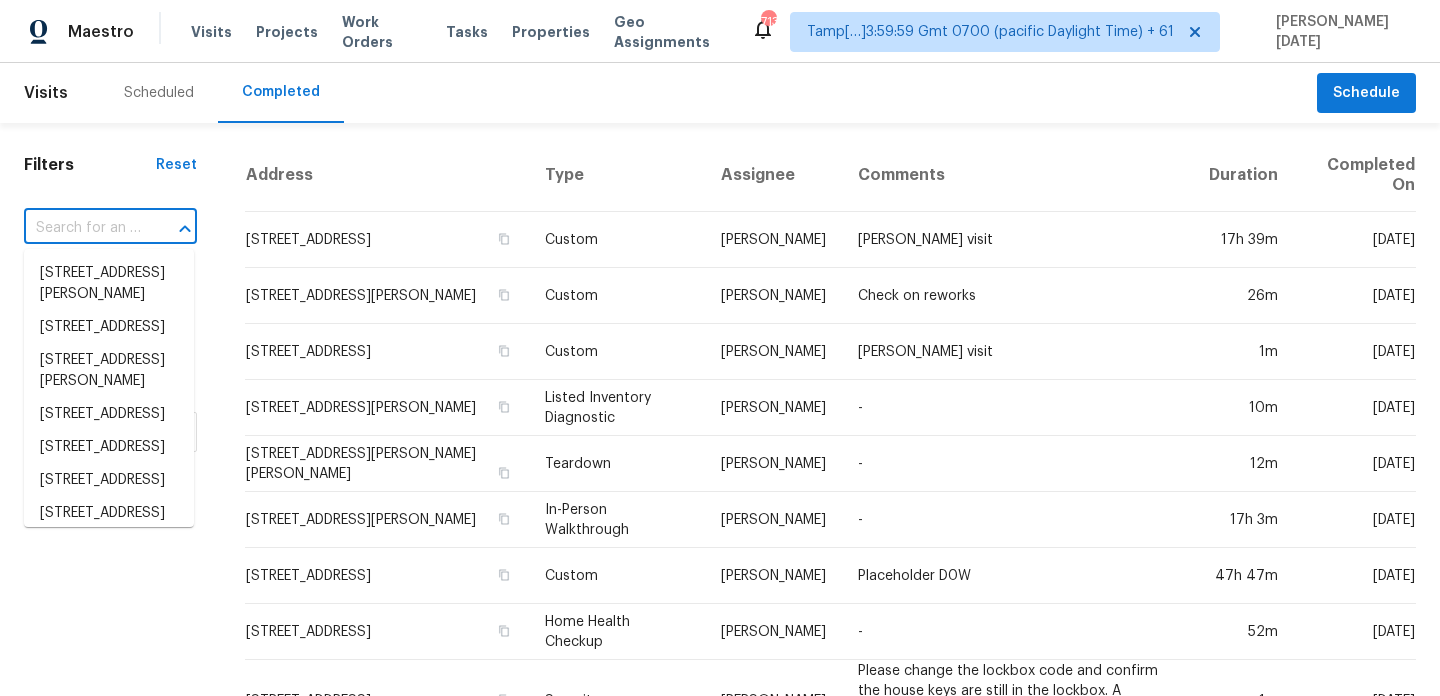 paste on "[STREET_ADDRESS]" 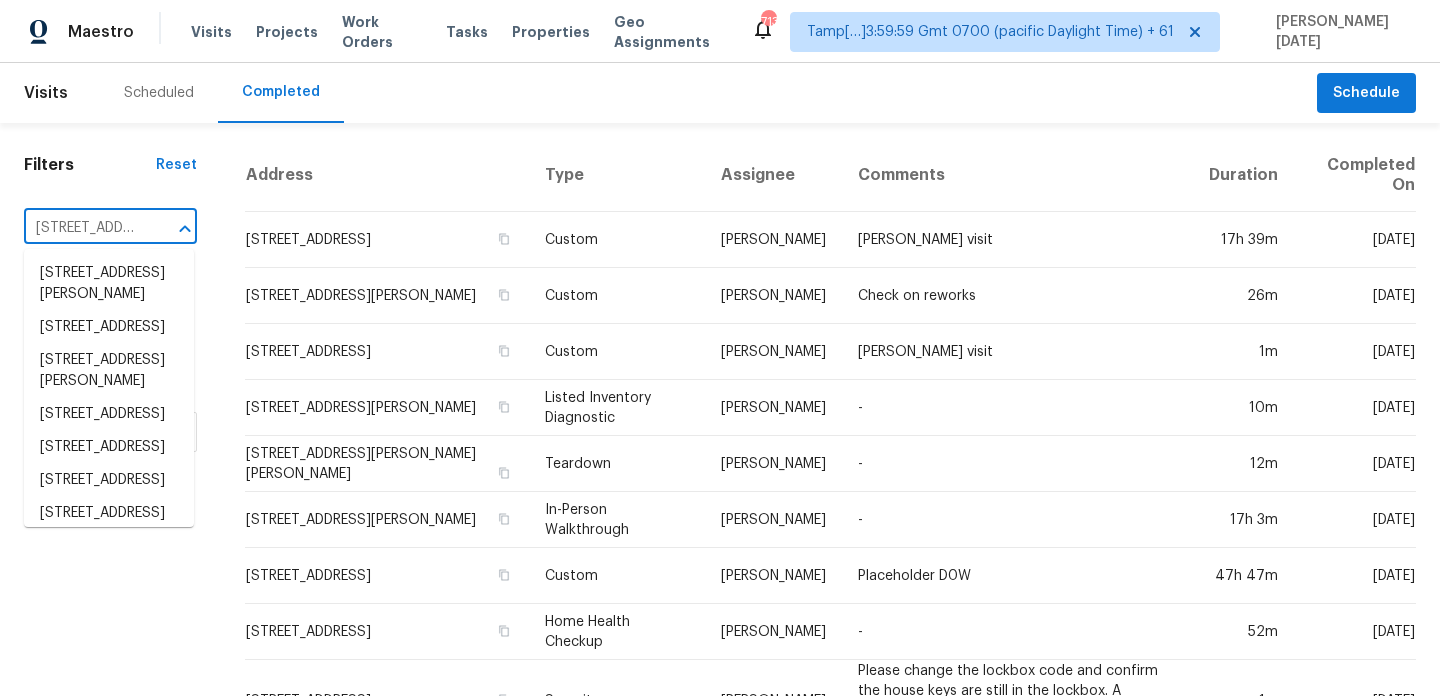 scroll, scrollTop: 0, scrollLeft: 117, axis: horizontal 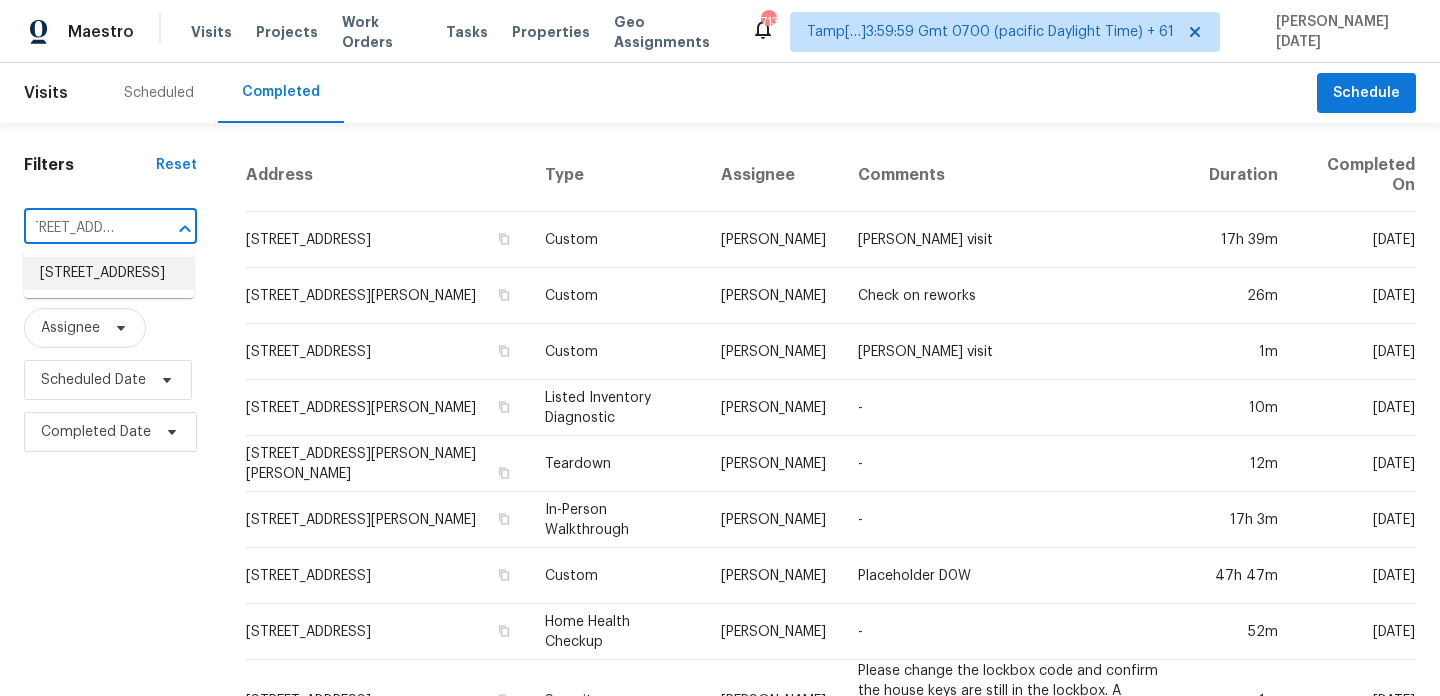 click on "[STREET_ADDRESS]" at bounding box center (109, 273) 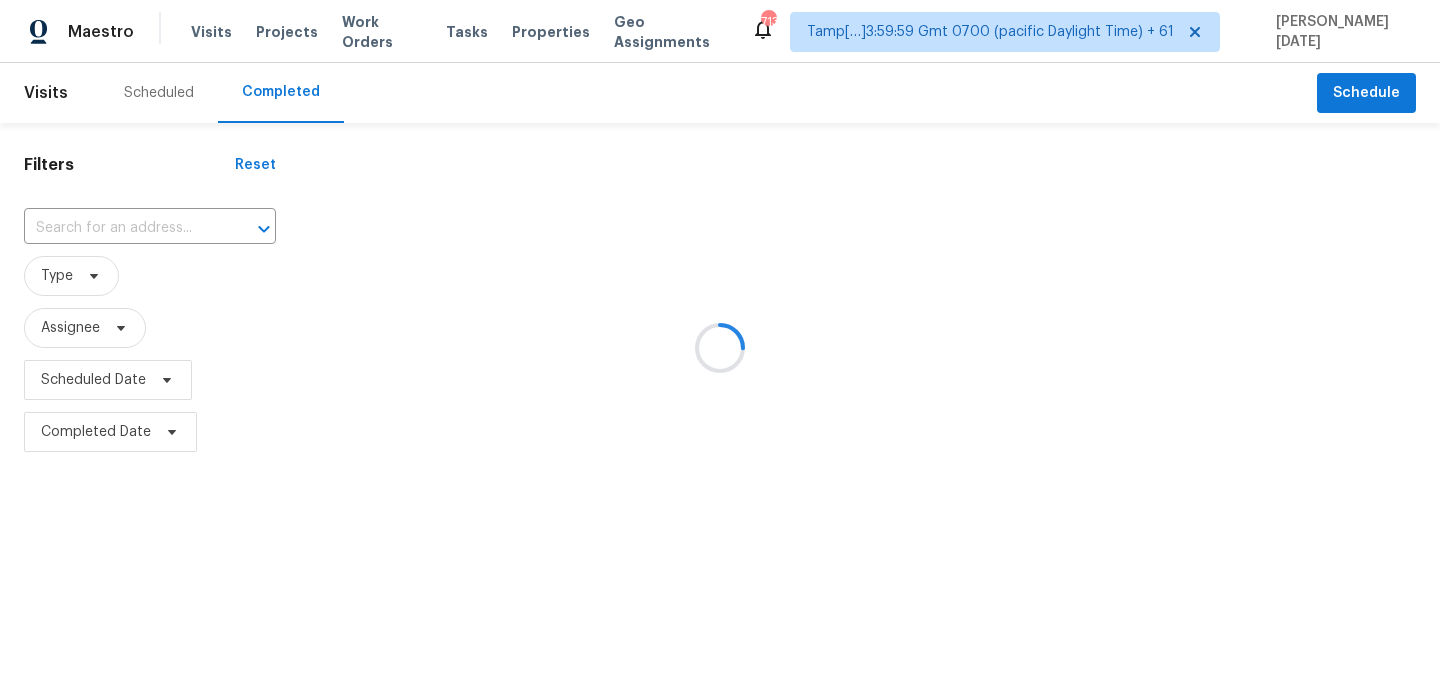 type on "[STREET_ADDRESS]" 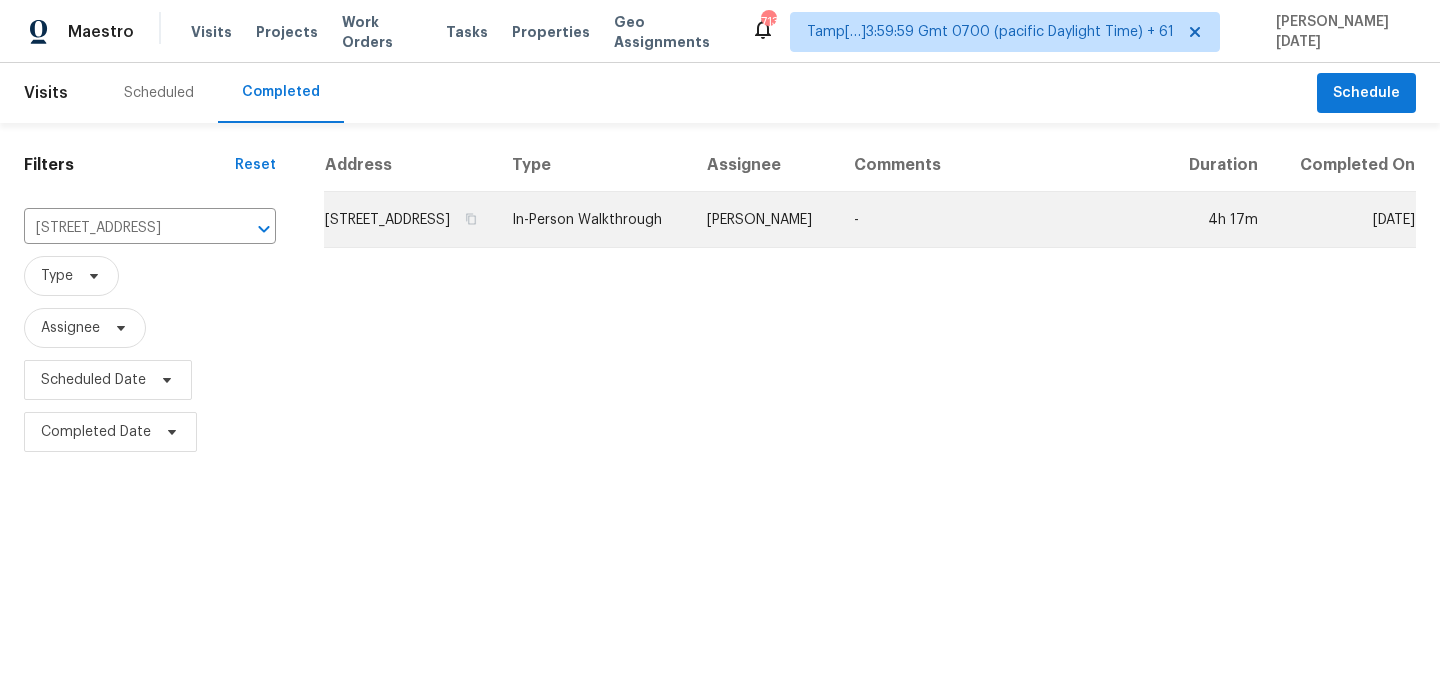 click on "In-Person Walkthrough" at bounding box center [593, 220] 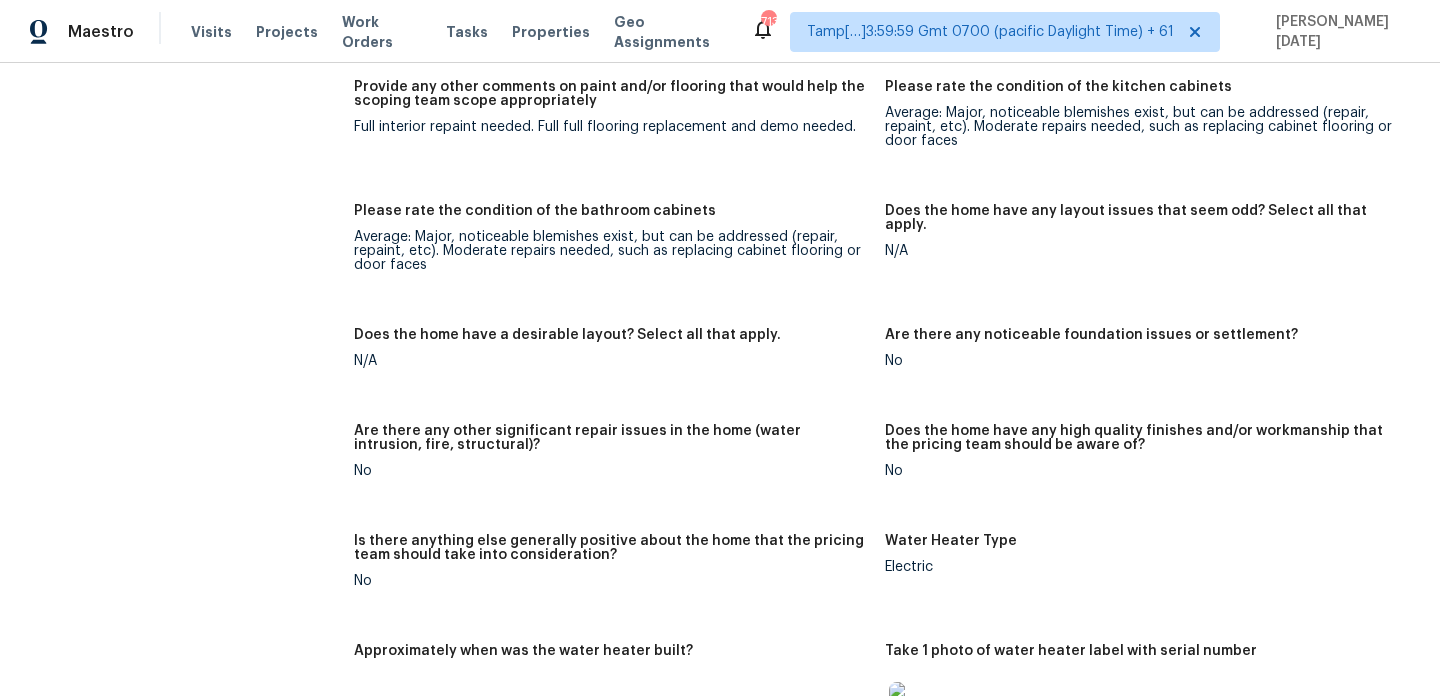 scroll, scrollTop: 2828, scrollLeft: 0, axis: vertical 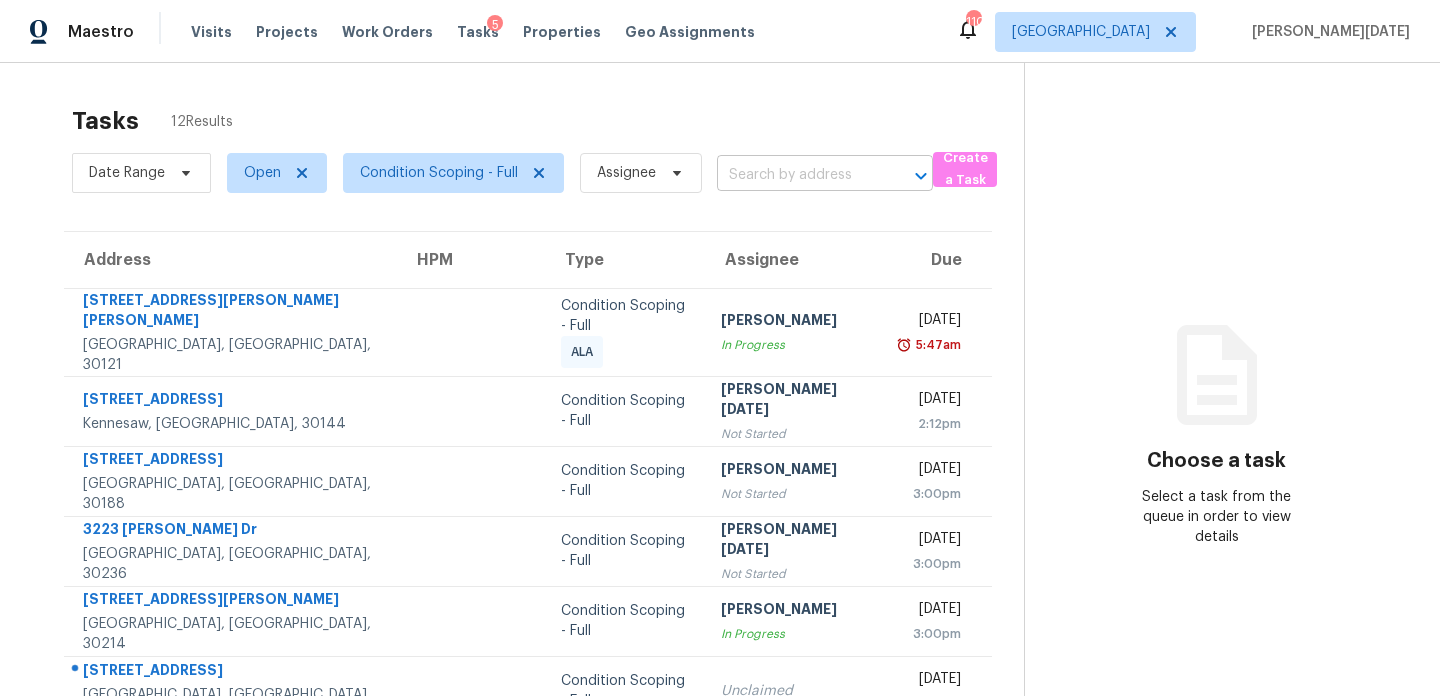 click at bounding box center [797, 175] 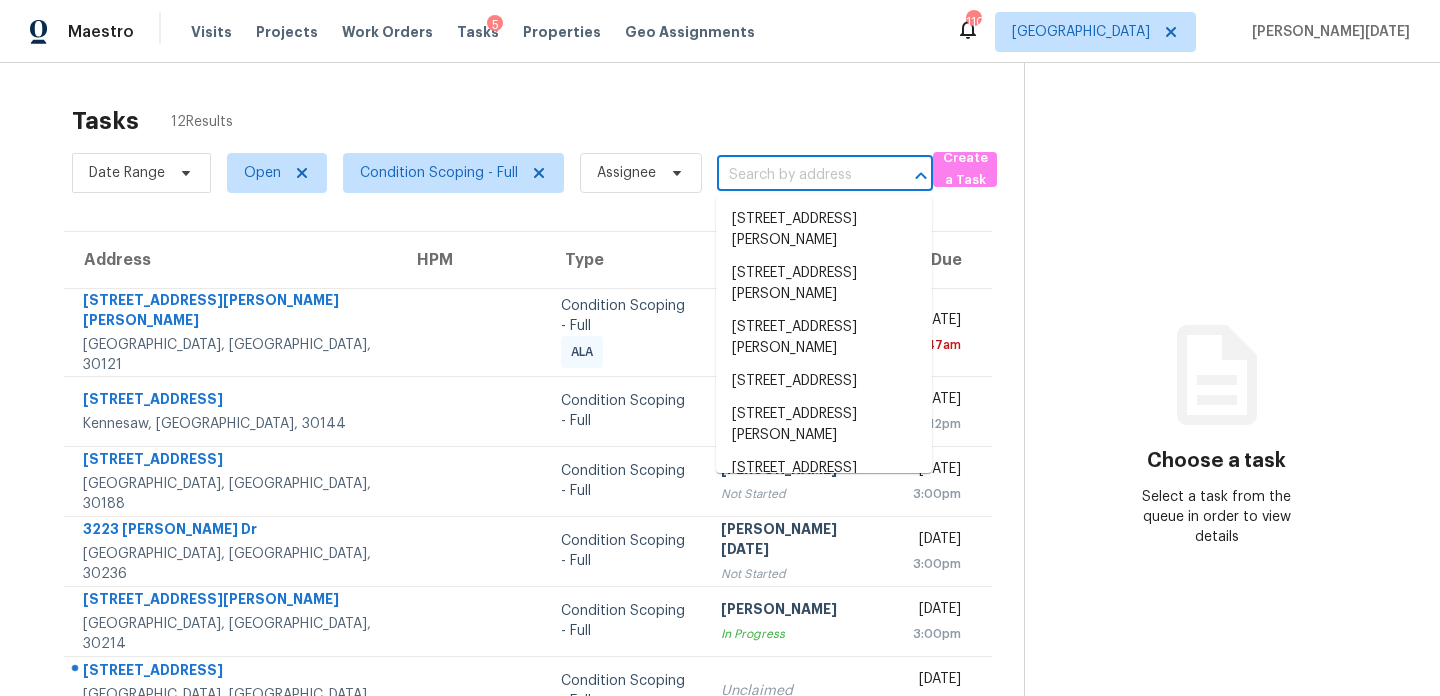 paste on "[STREET_ADDRESS][PERSON_NAME]" 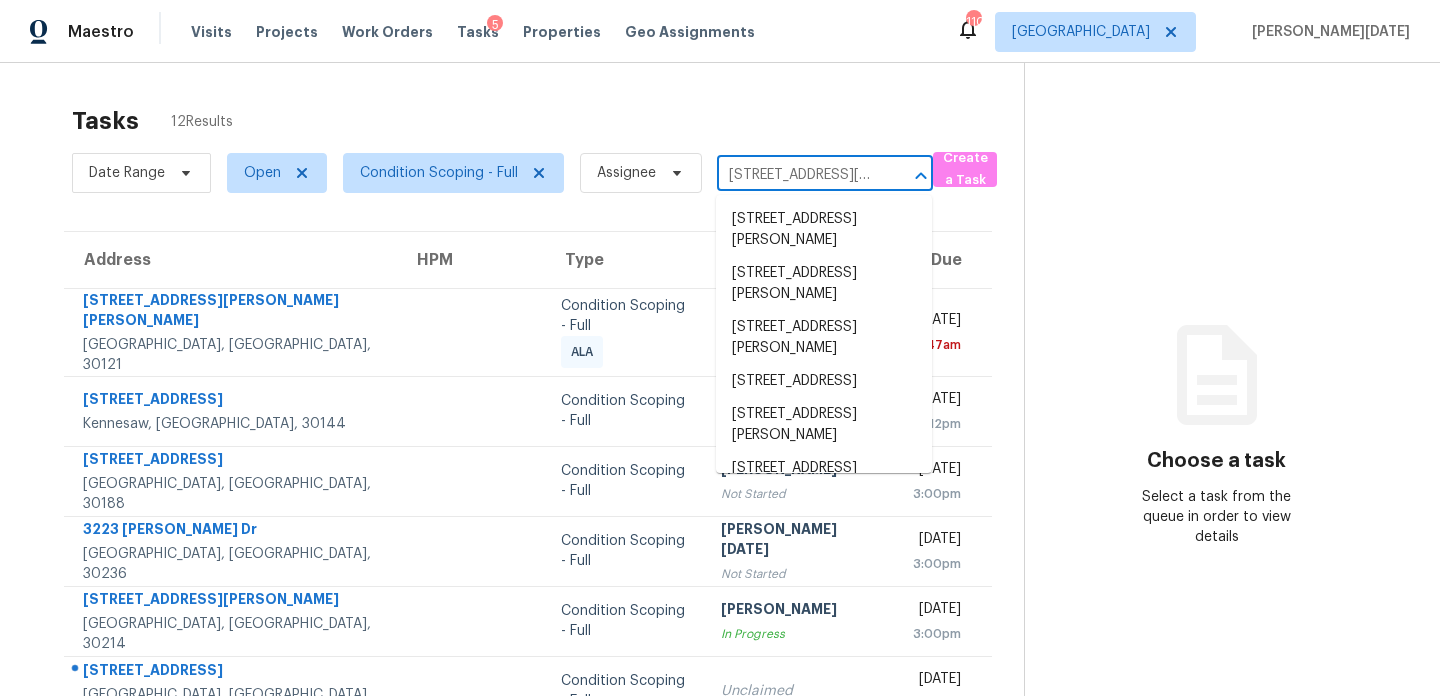 scroll, scrollTop: 0, scrollLeft: 109, axis: horizontal 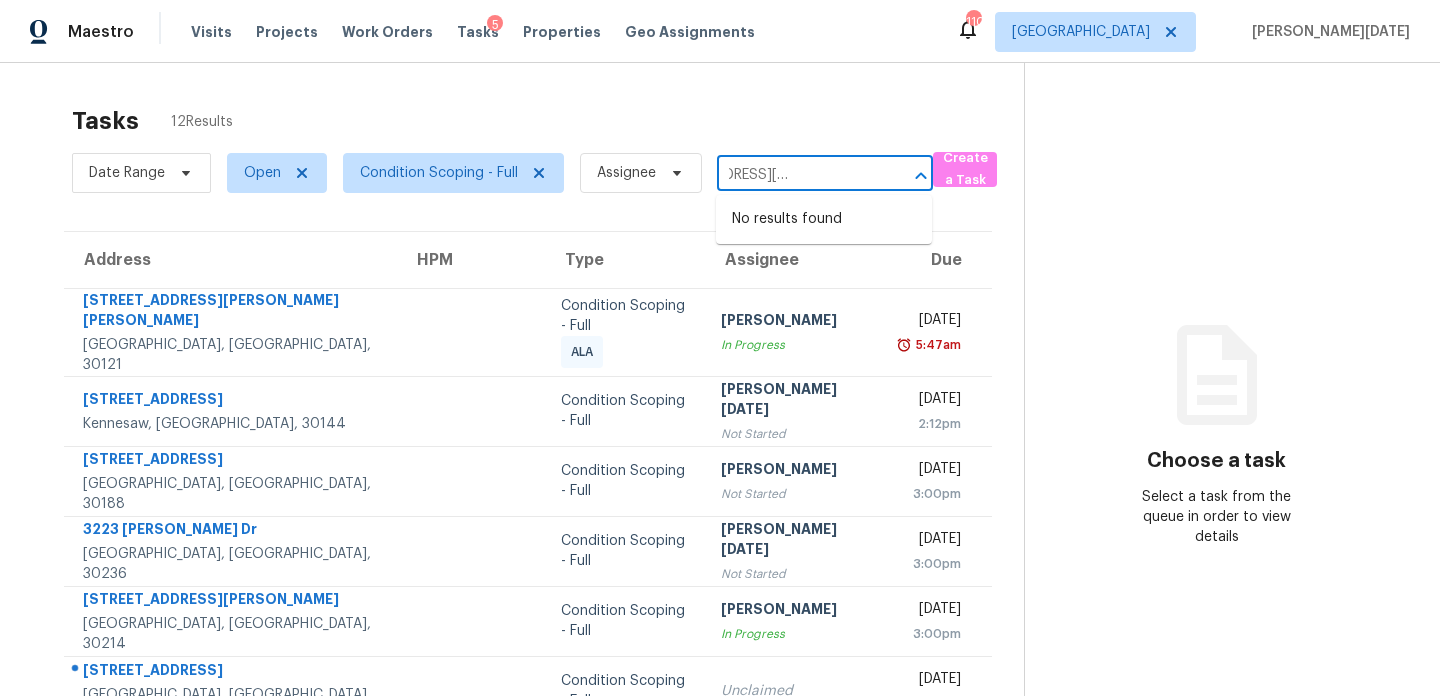 type on "[STREET_ADDRESS][PERSON_NAME]" 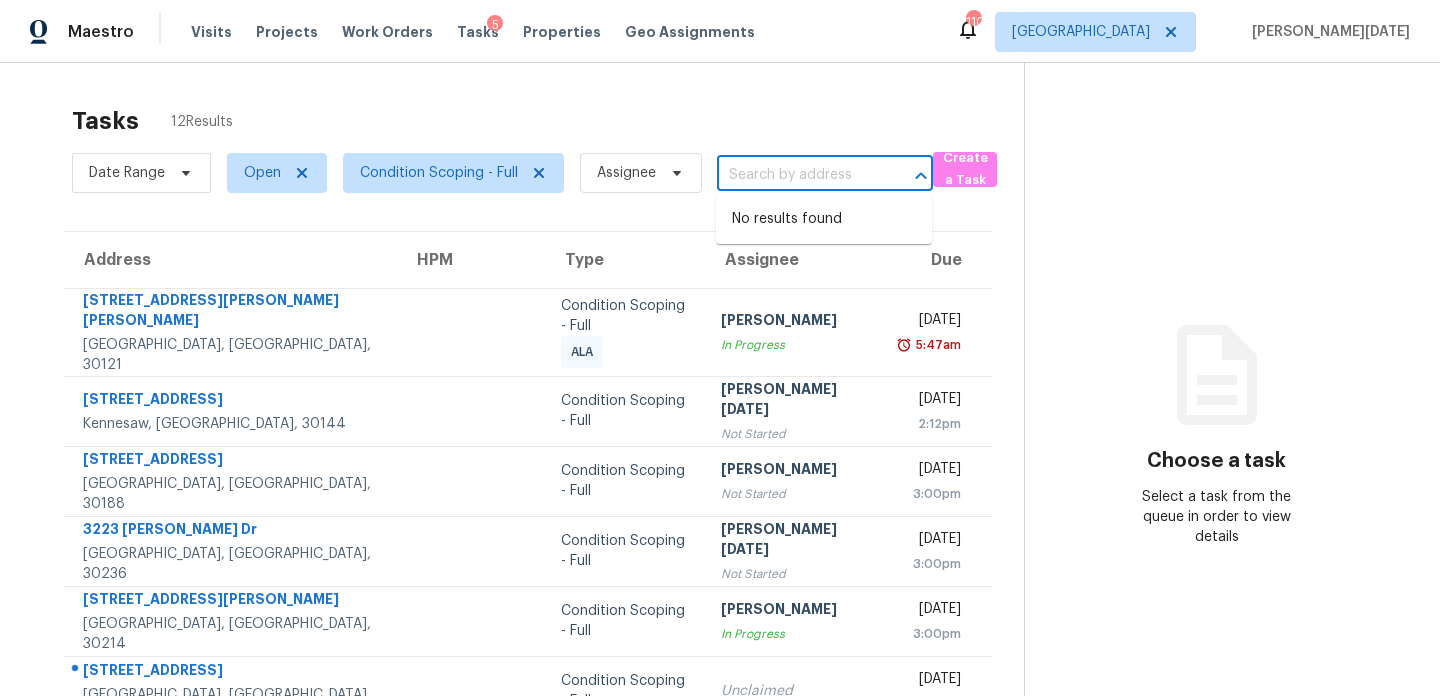 click on "Tasks 12  Results" at bounding box center (548, 121) 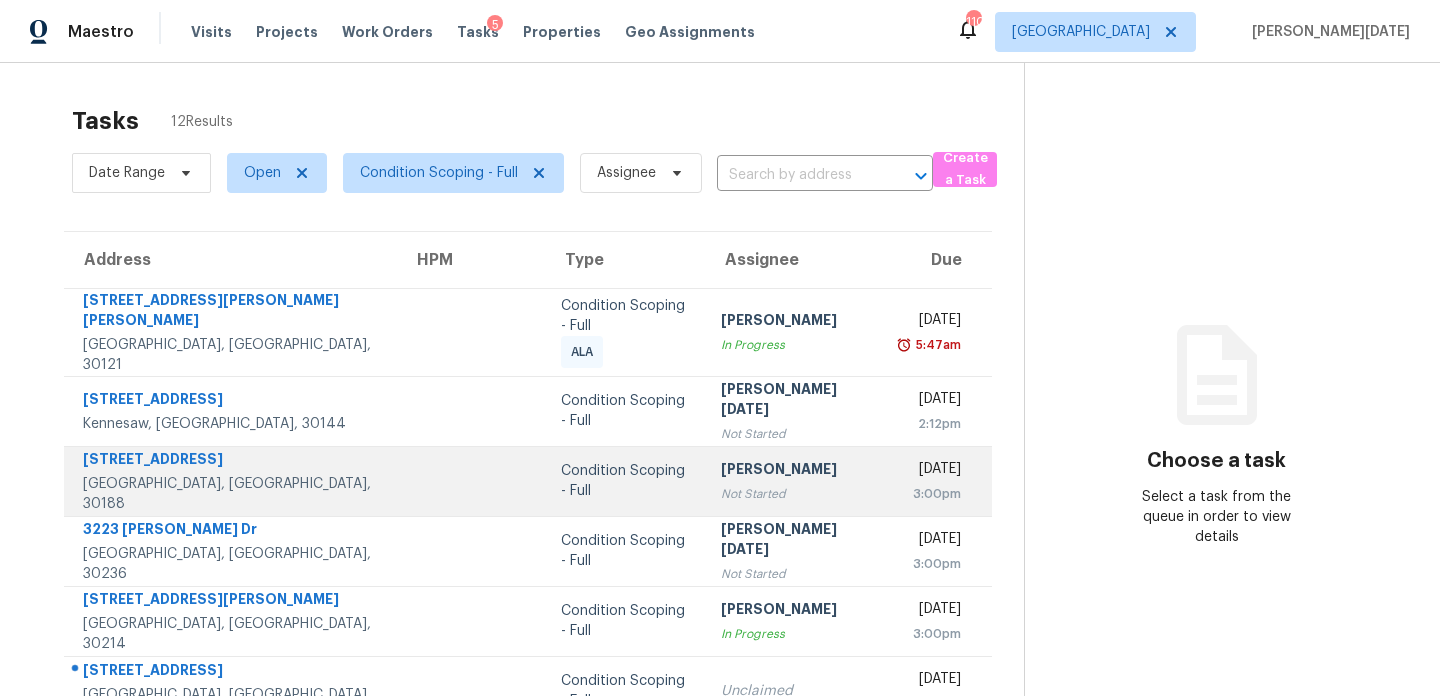 scroll, scrollTop: 87, scrollLeft: 0, axis: vertical 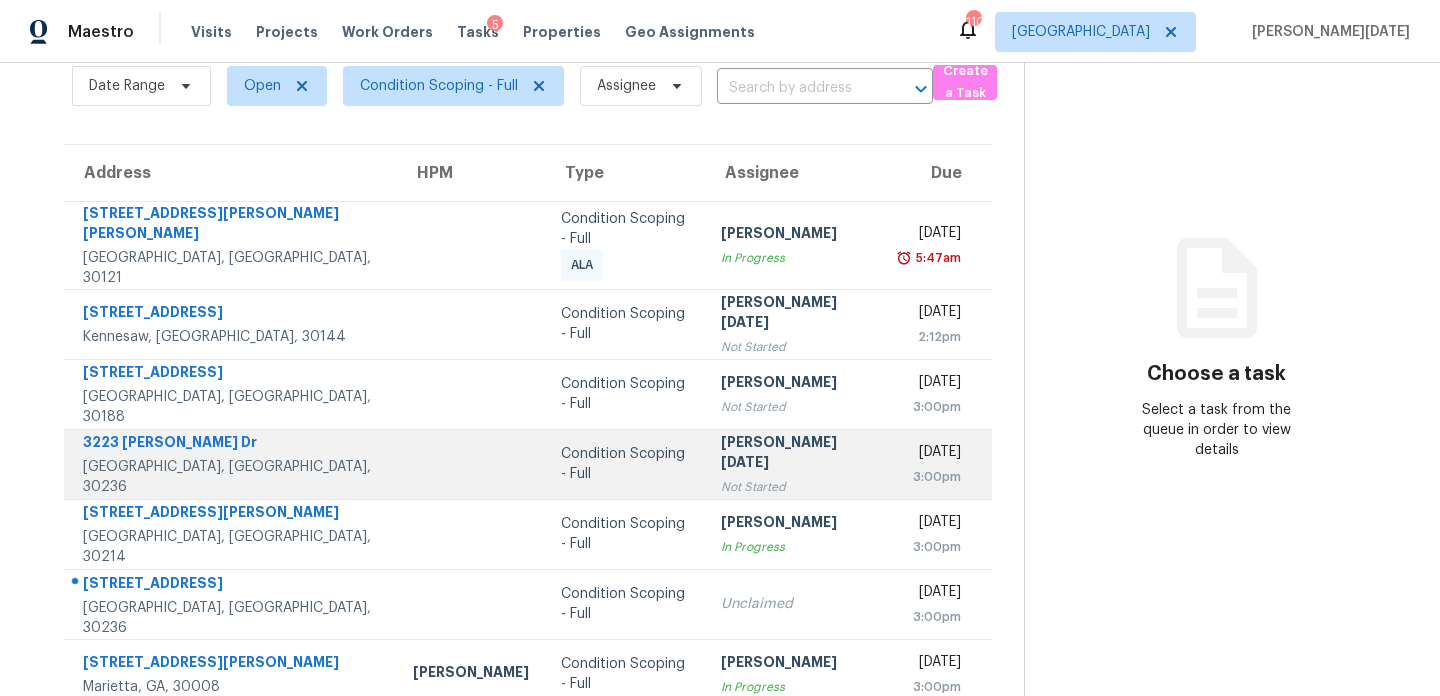 click on "Not Started" at bounding box center (795, 487) 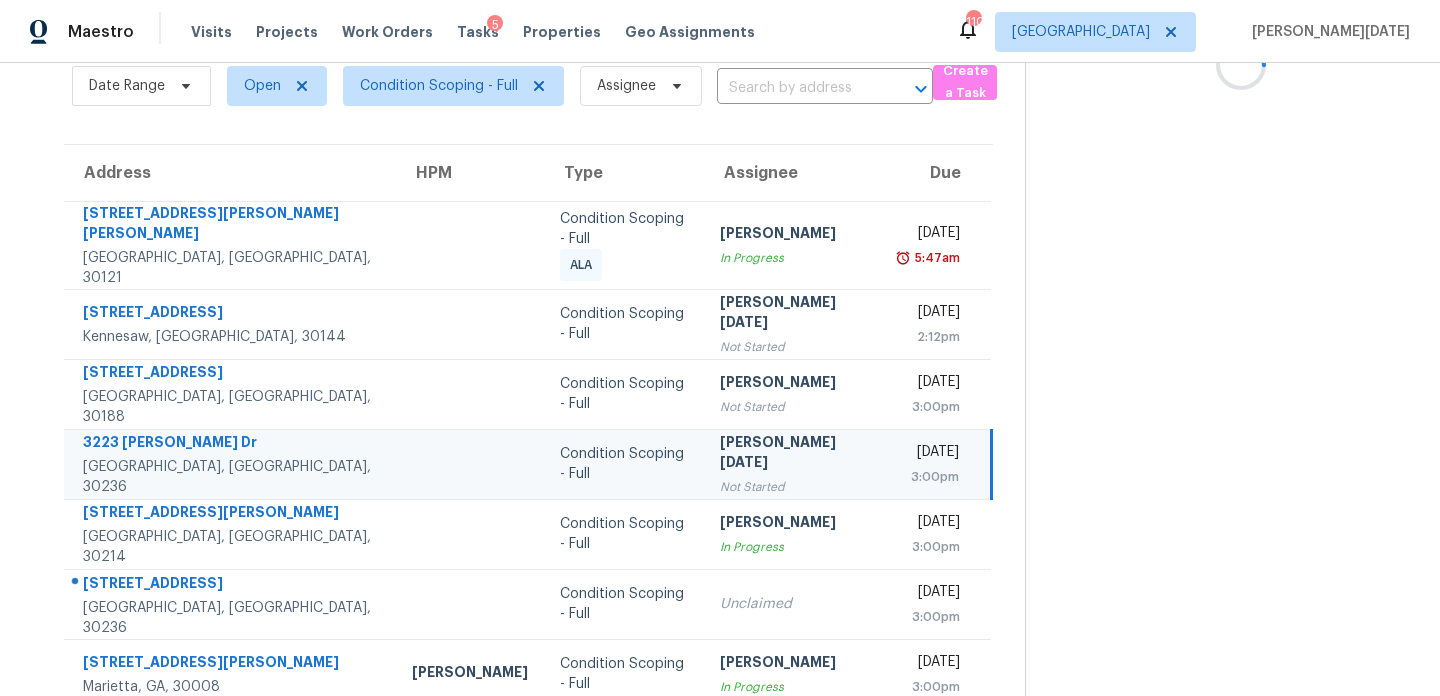 click on "Not Started" at bounding box center [794, 487] 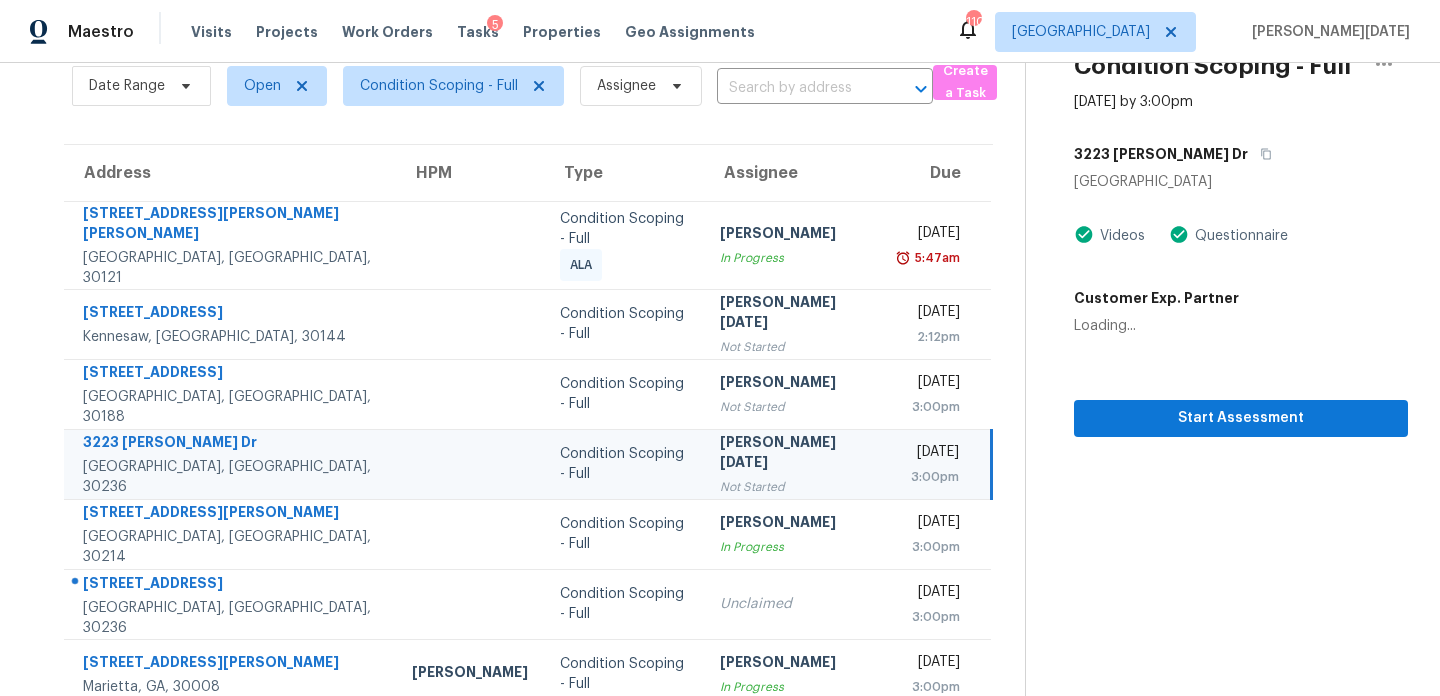 click on "Not Started" at bounding box center (794, 487) 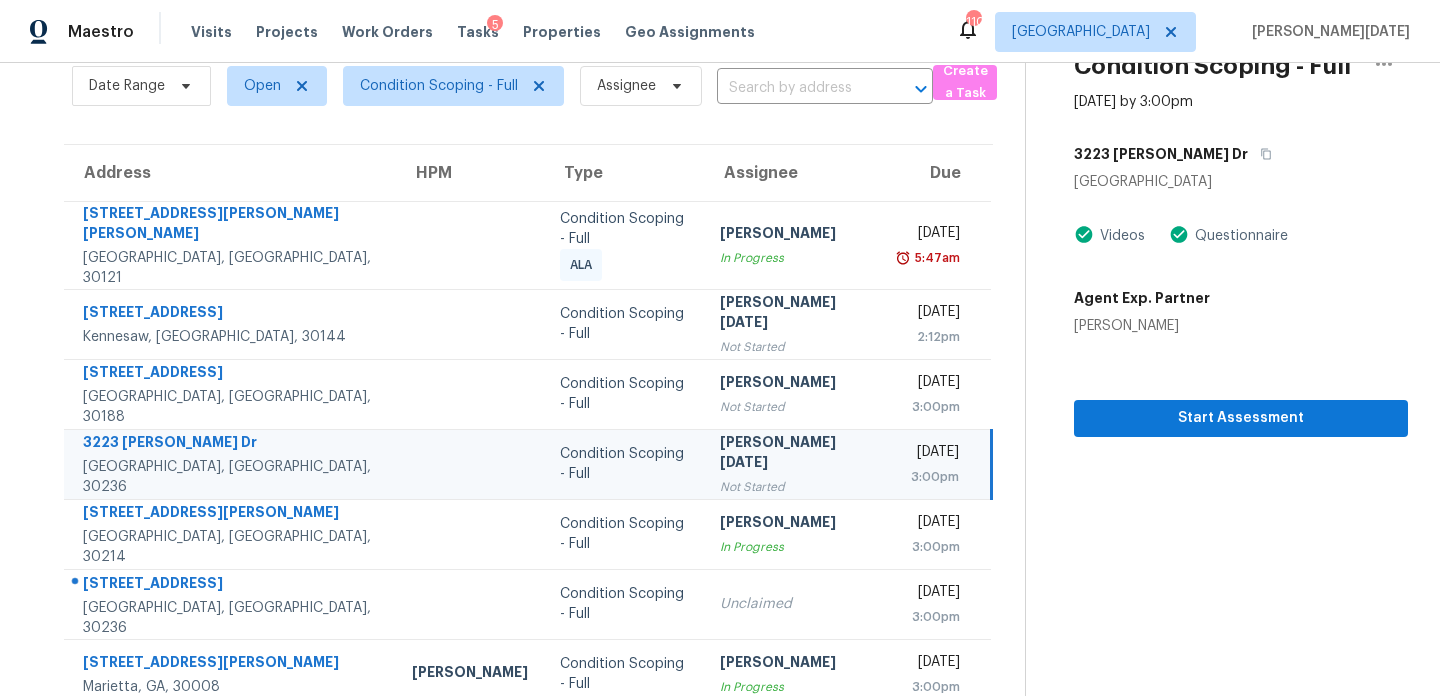 click on "Not Started" at bounding box center [794, 487] 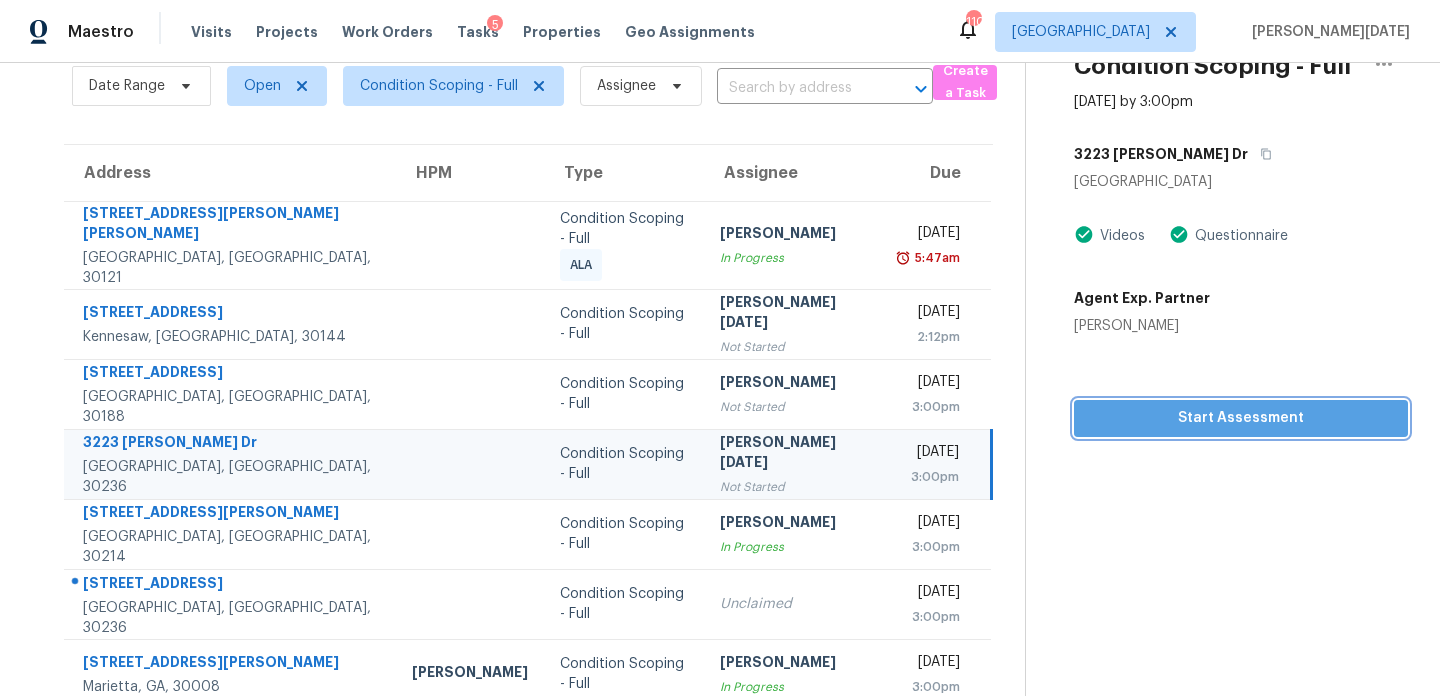 click on "Start Assessment" at bounding box center (1241, 418) 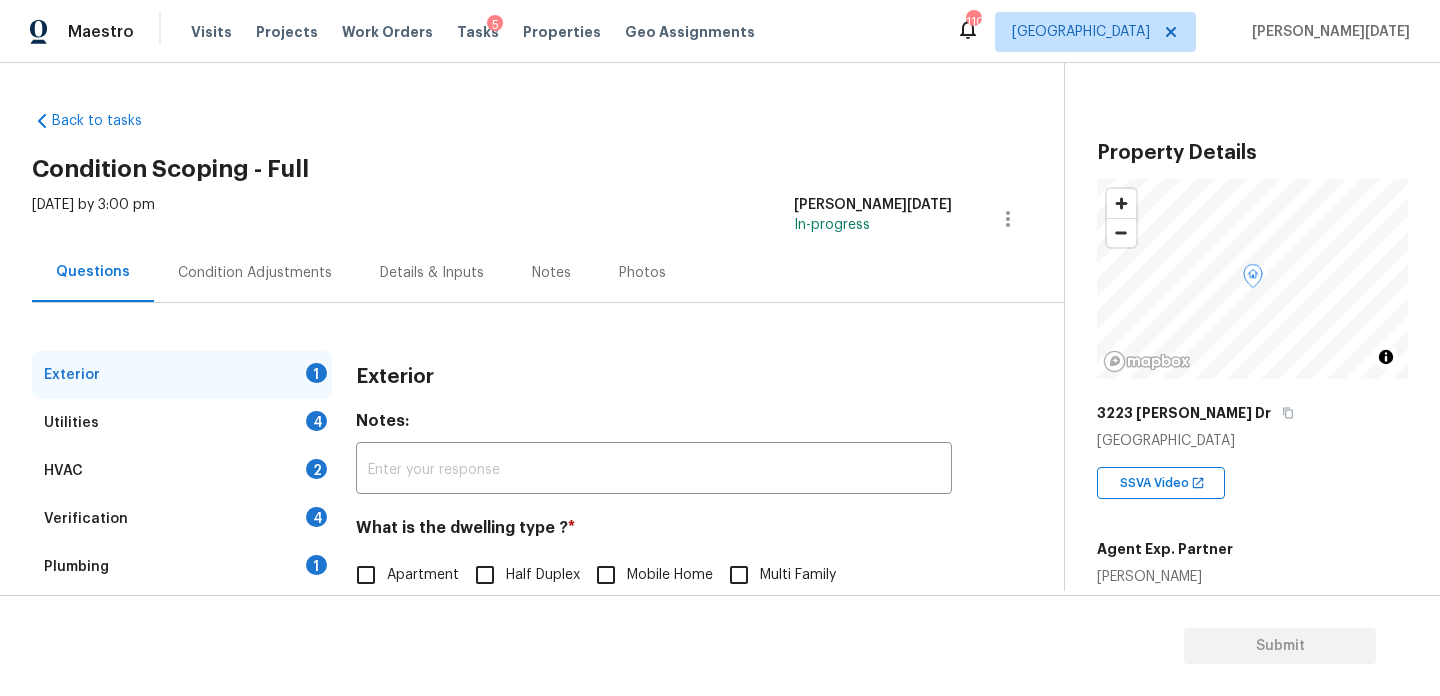 click on "Condition Adjustments" at bounding box center (255, 273) 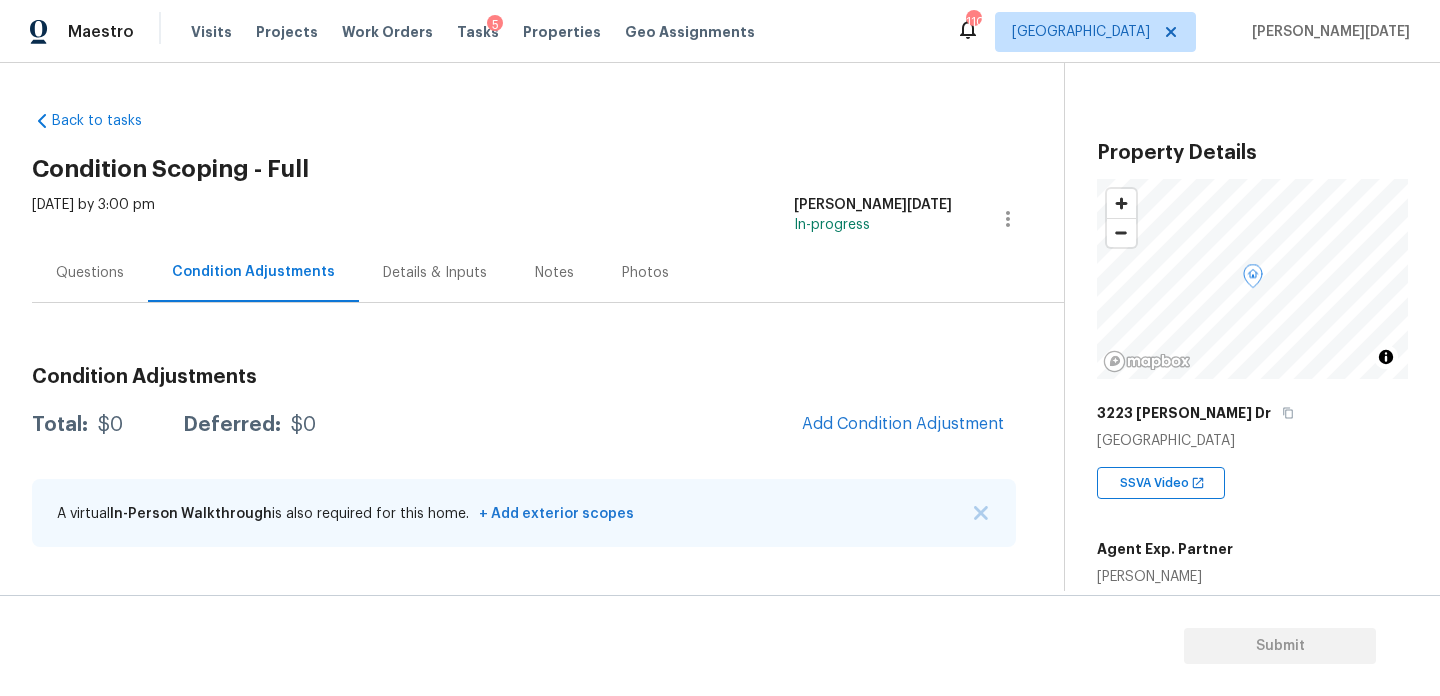 scroll, scrollTop: 310, scrollLeft: 0, axis: vertical 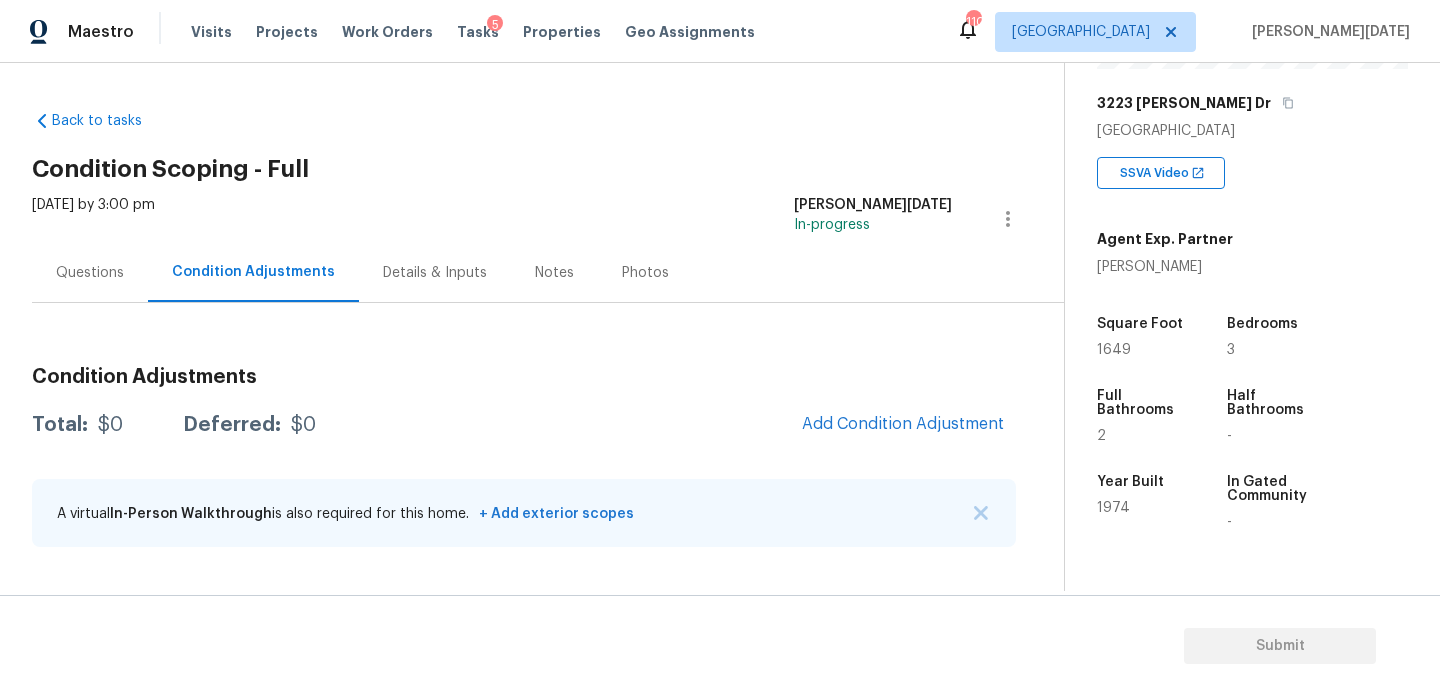 click on "Questions" at bounding box center [90, 272] 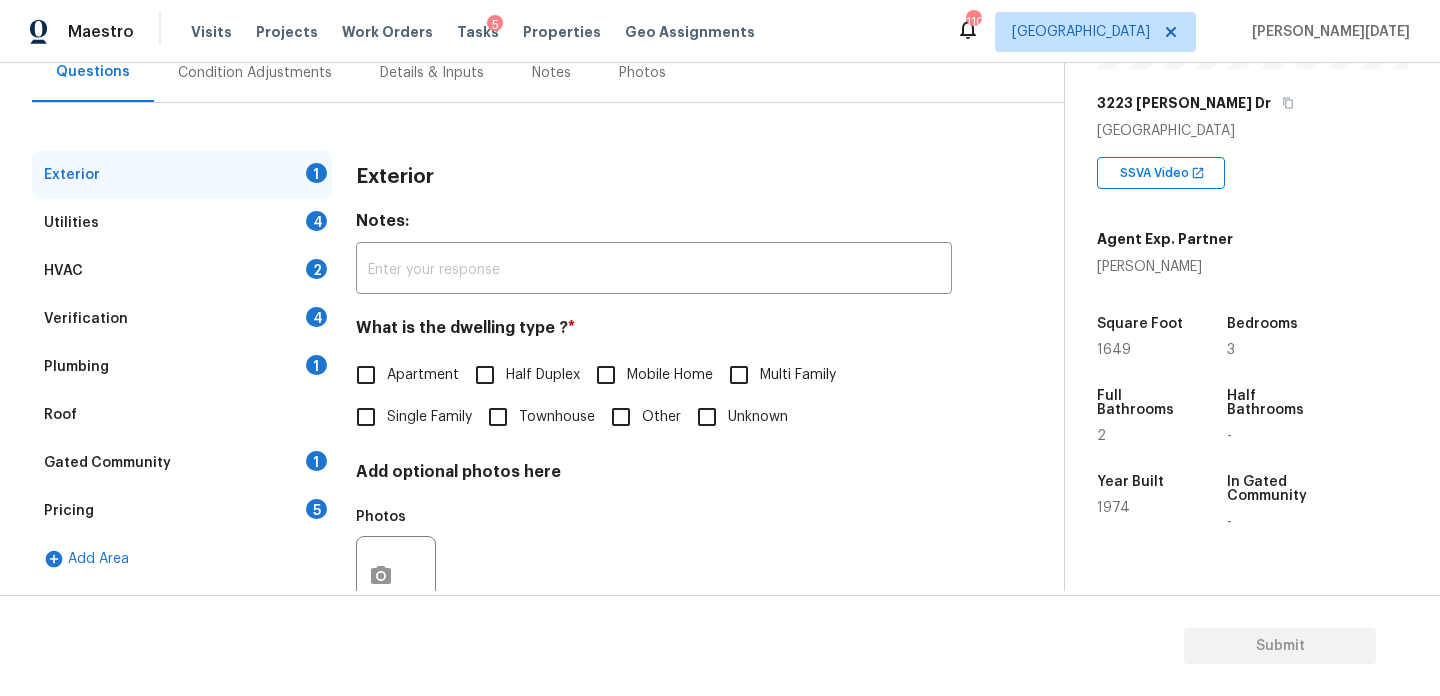 scroll, scrollTop: 225, scrollLeft: 0, axis: vertical 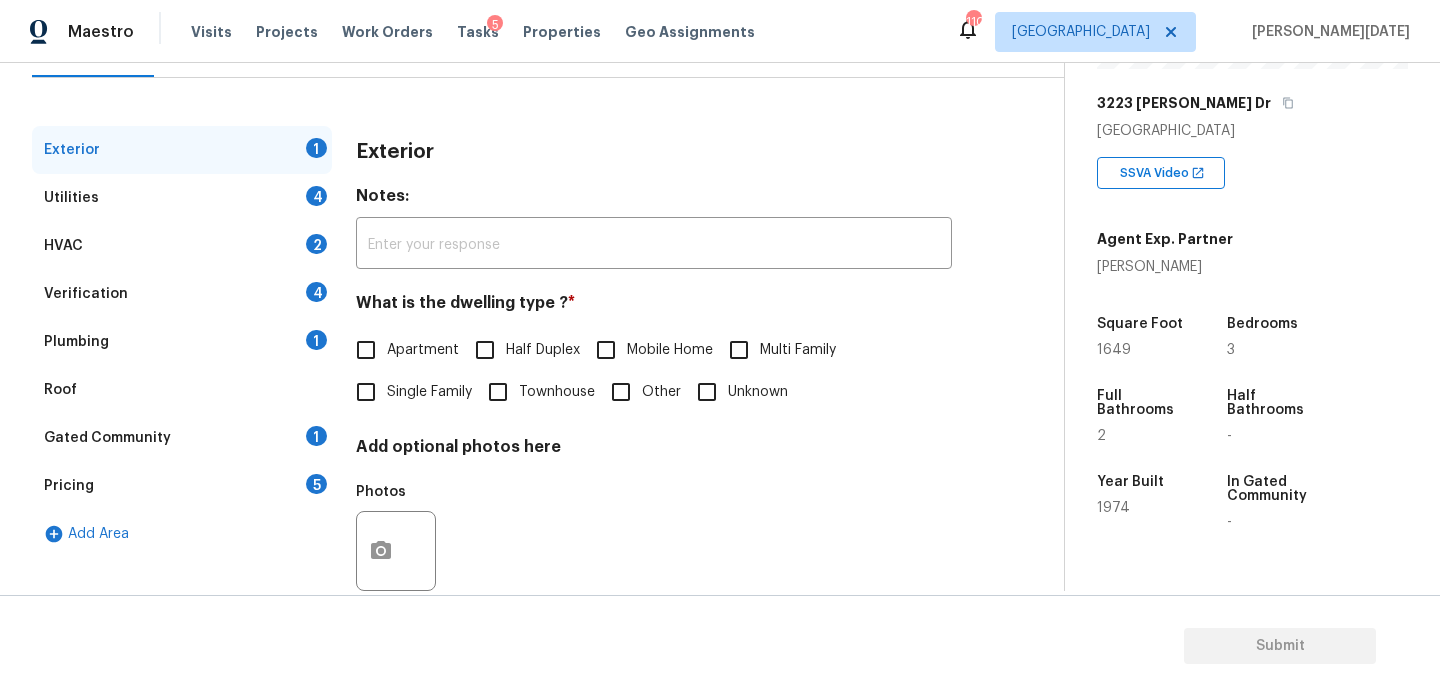 click on "HVAC 2" at bounding box center [182, 246] 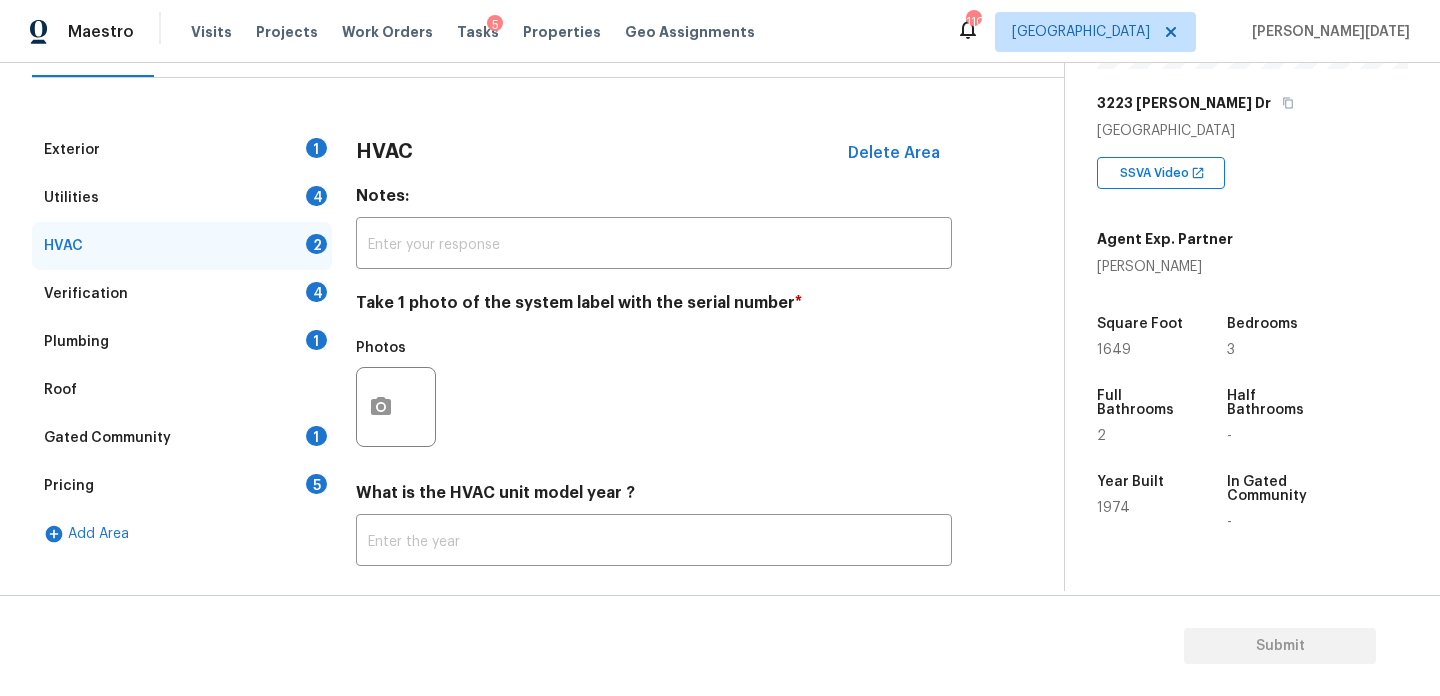 click on "Utilities 4" at bounding box center [182, 198] 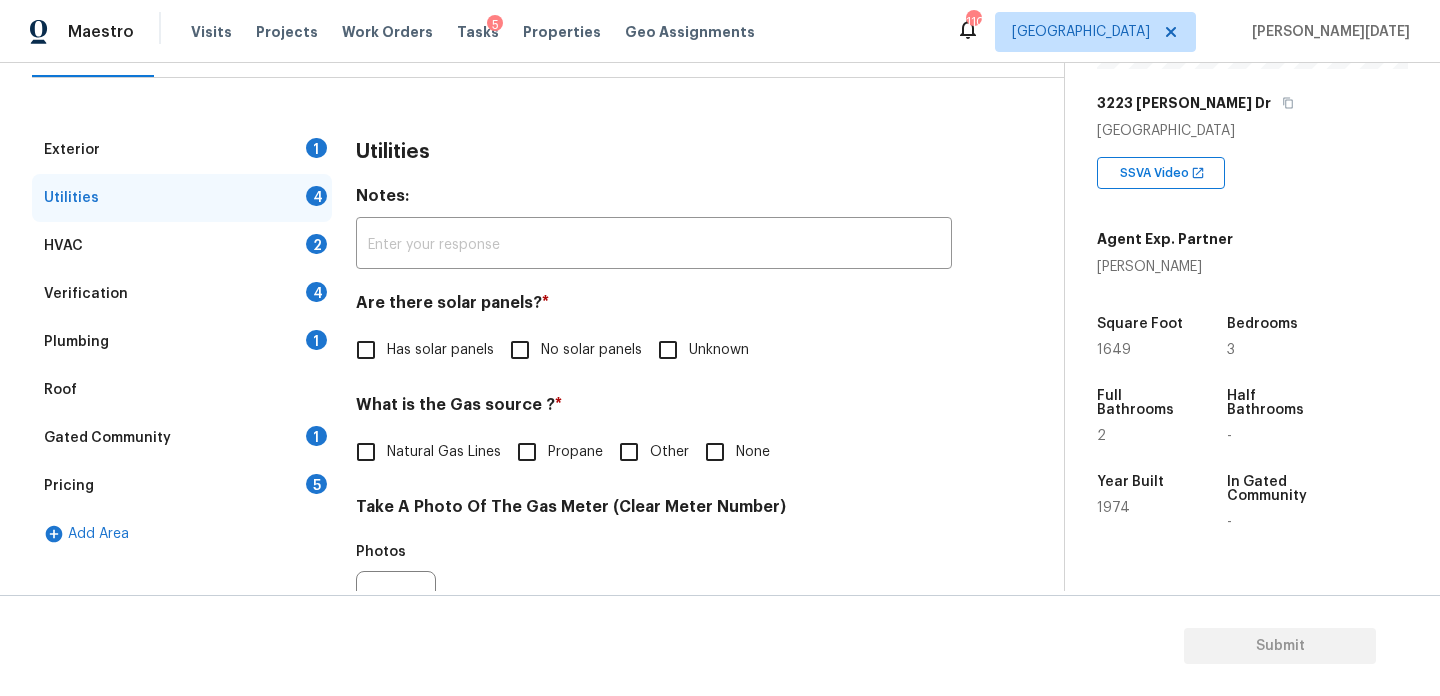 scroll, scrollTop: 809, scrollLeft: 0, axis: vertical 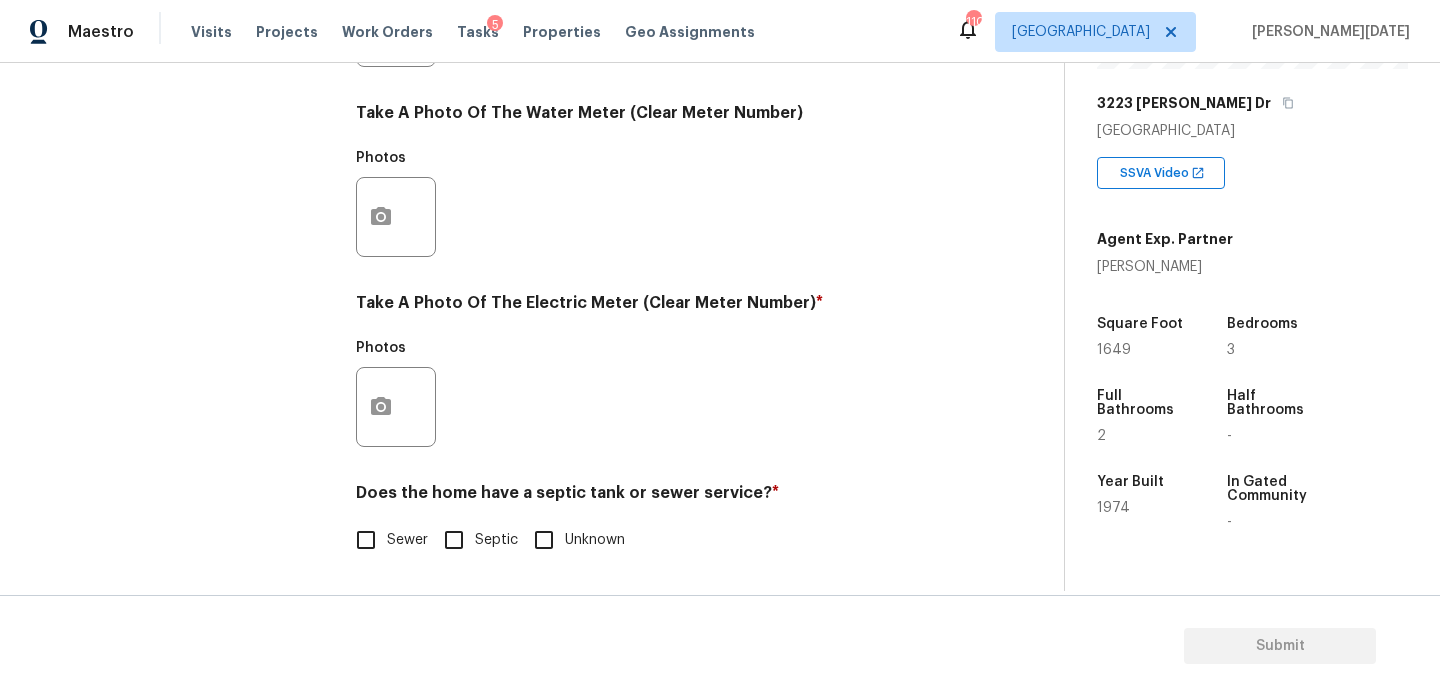 click on "Sewer Septic Unknown" at bounding box center (654, 540) 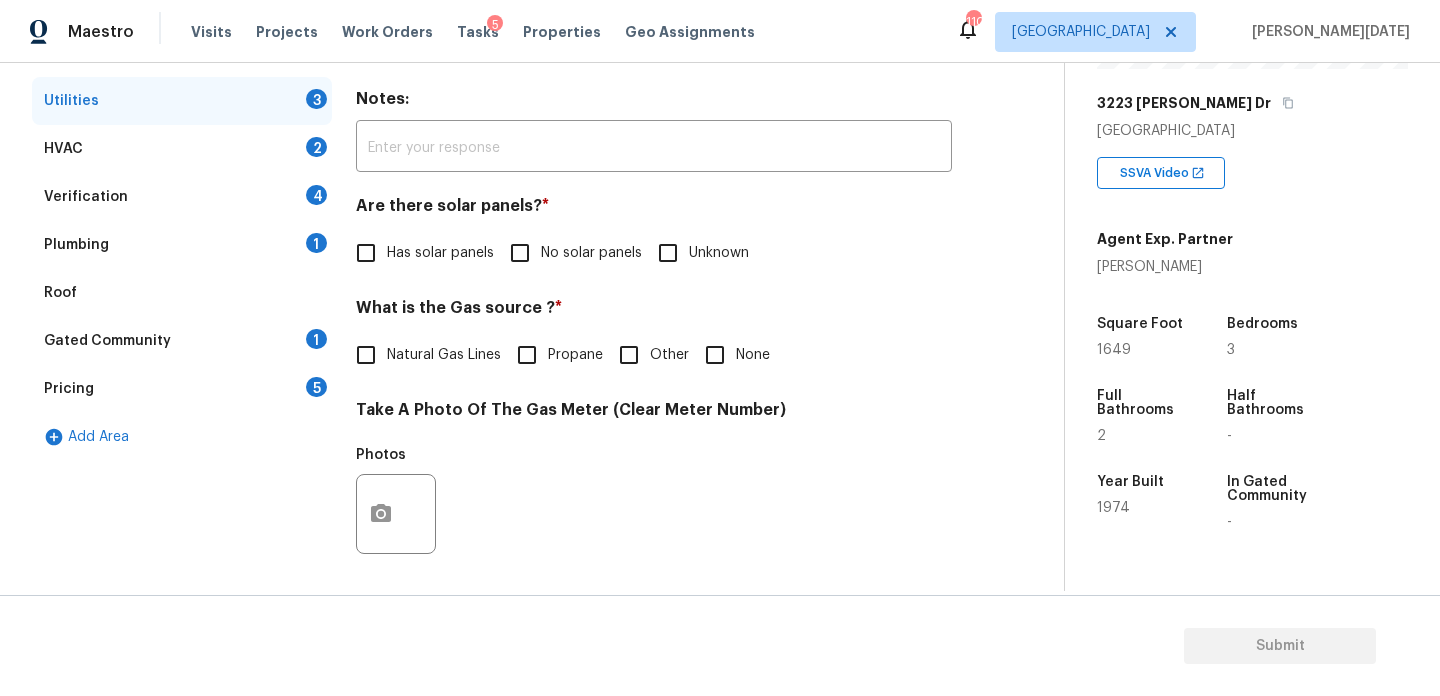 scroll, scrollTop: 317, scrollLeft: 0, axis: vertical 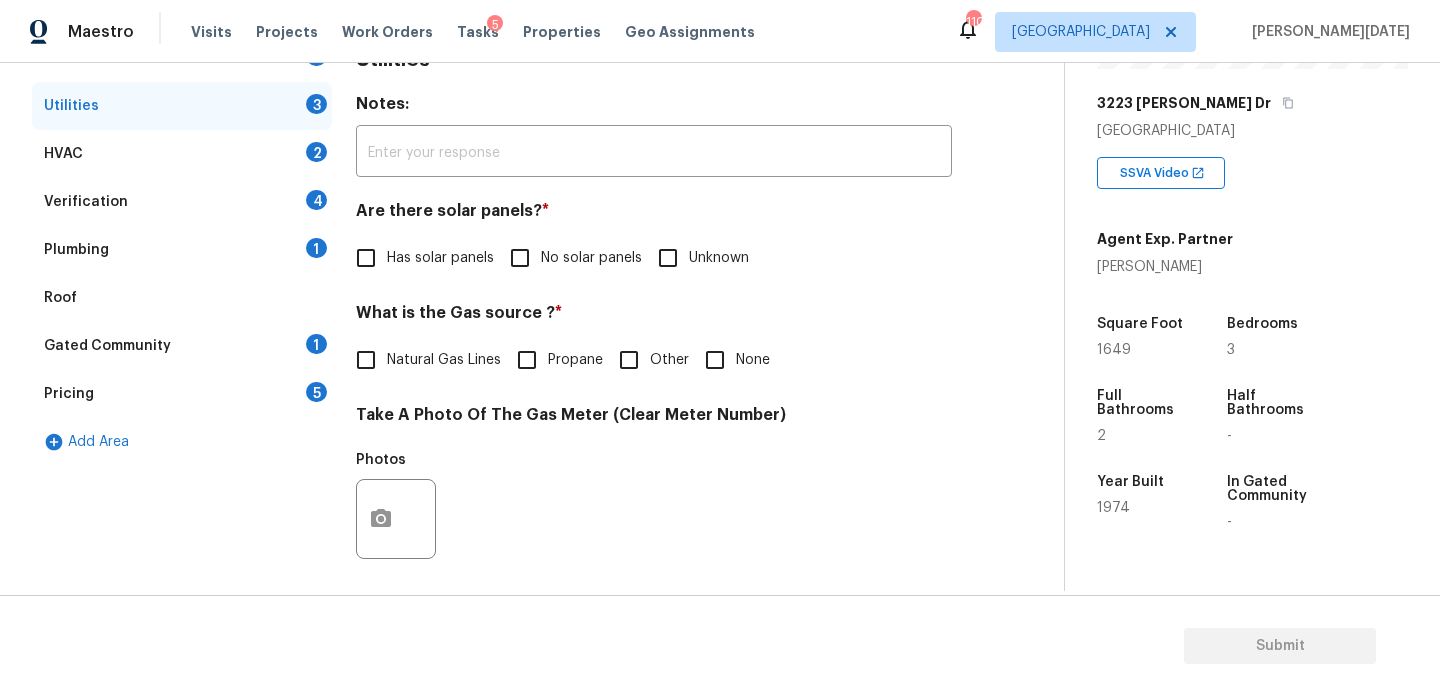 click on "1" at bounding box center [316, 248] 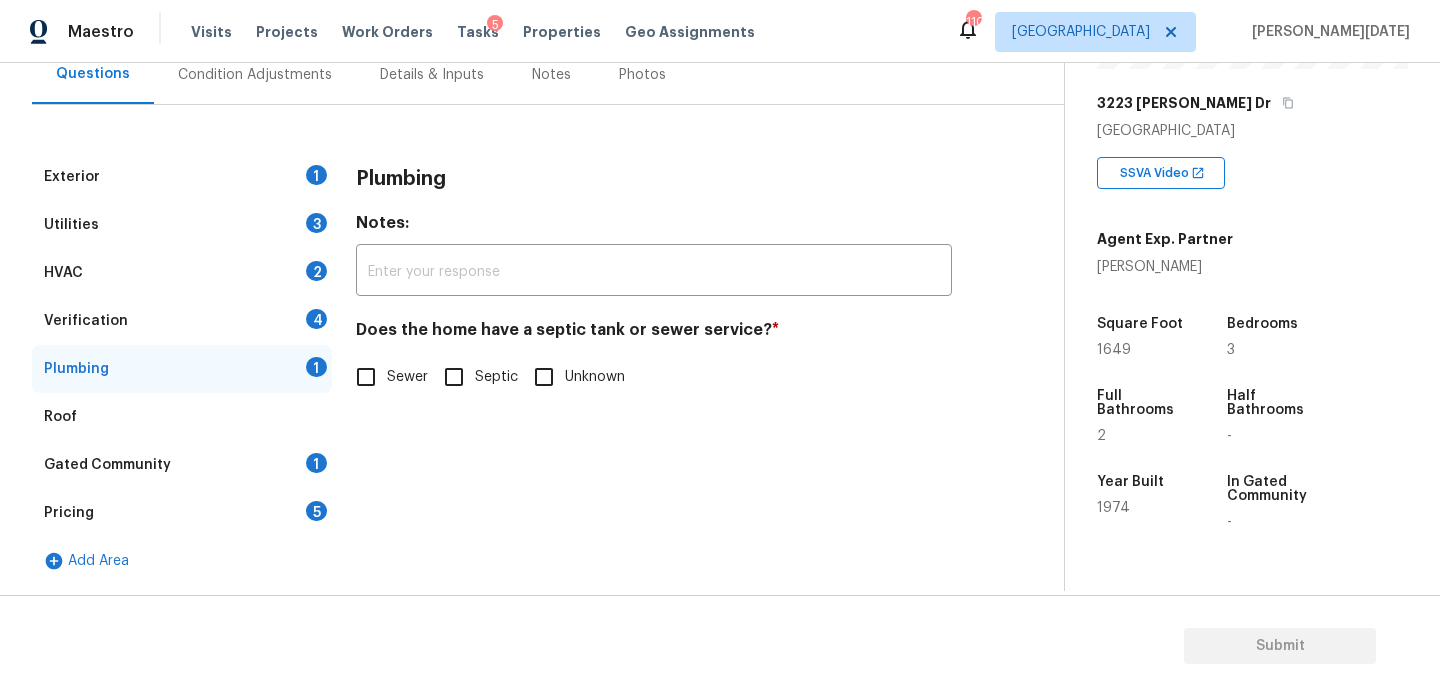 scroll, scrollTop: 198, scrollLeft: 0, axis: vertical 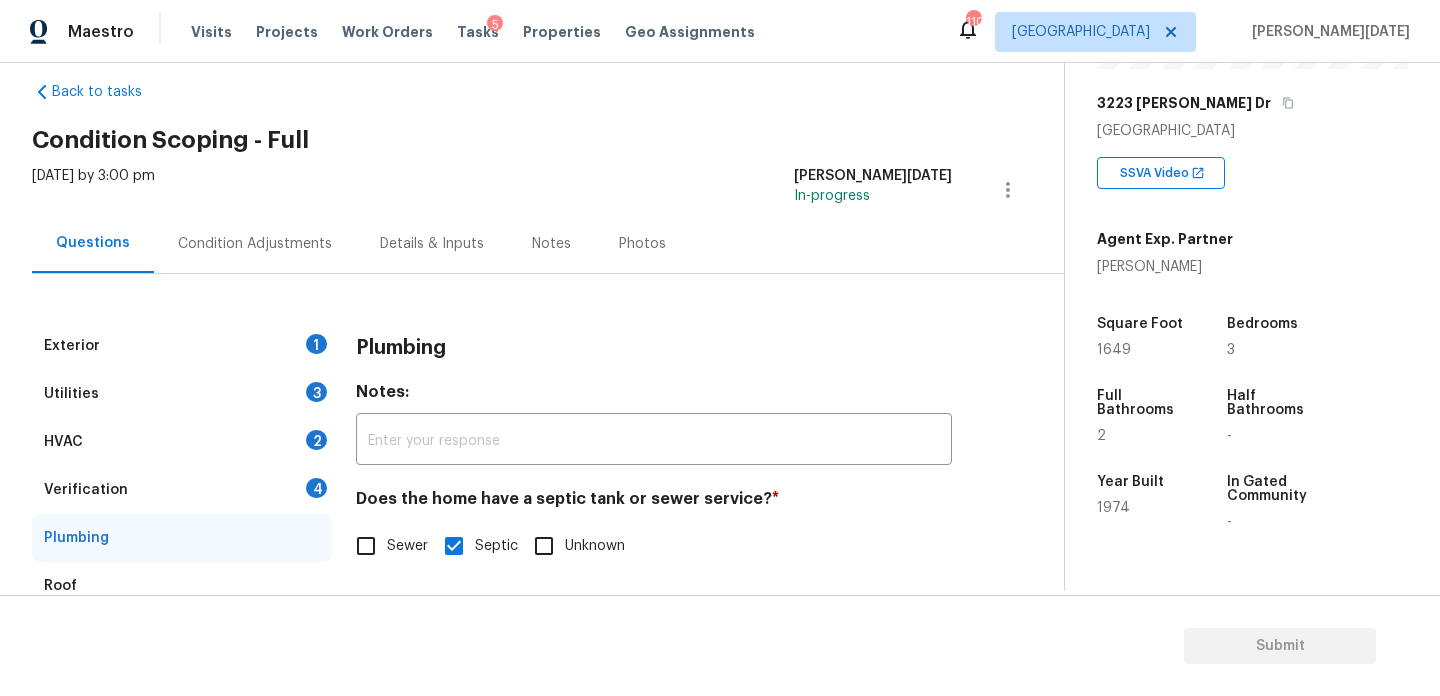 click on "Condition Adjustments" at bounding box center (255, 243) 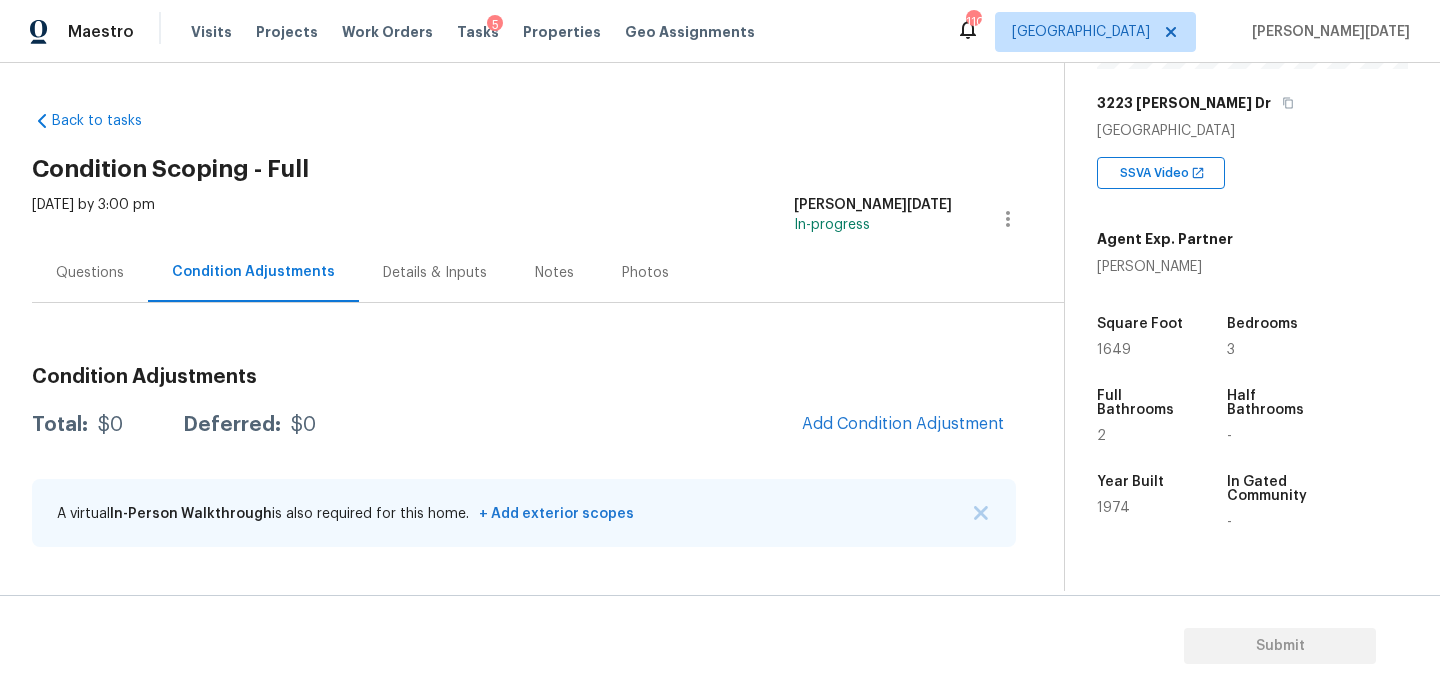 scroll, scrollTop: 0, scrollLeft: 0, axis: both 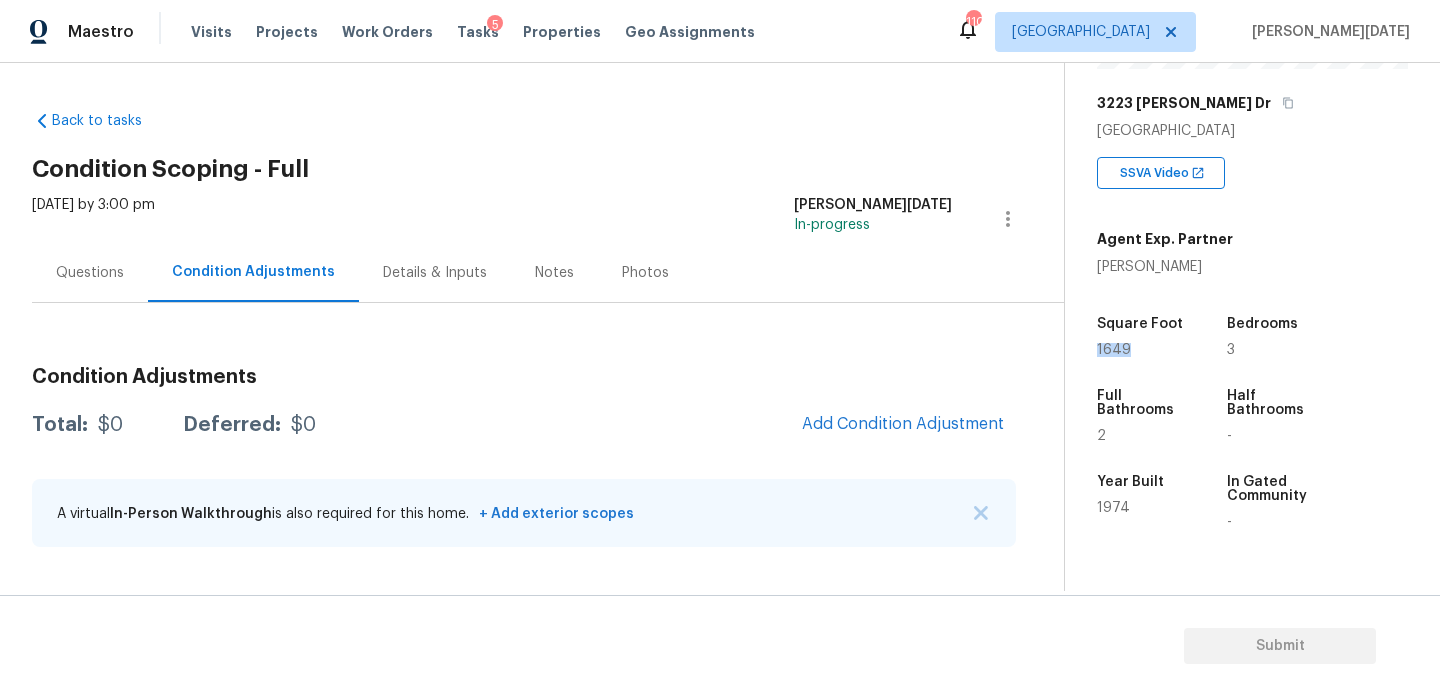 copy on "1649" 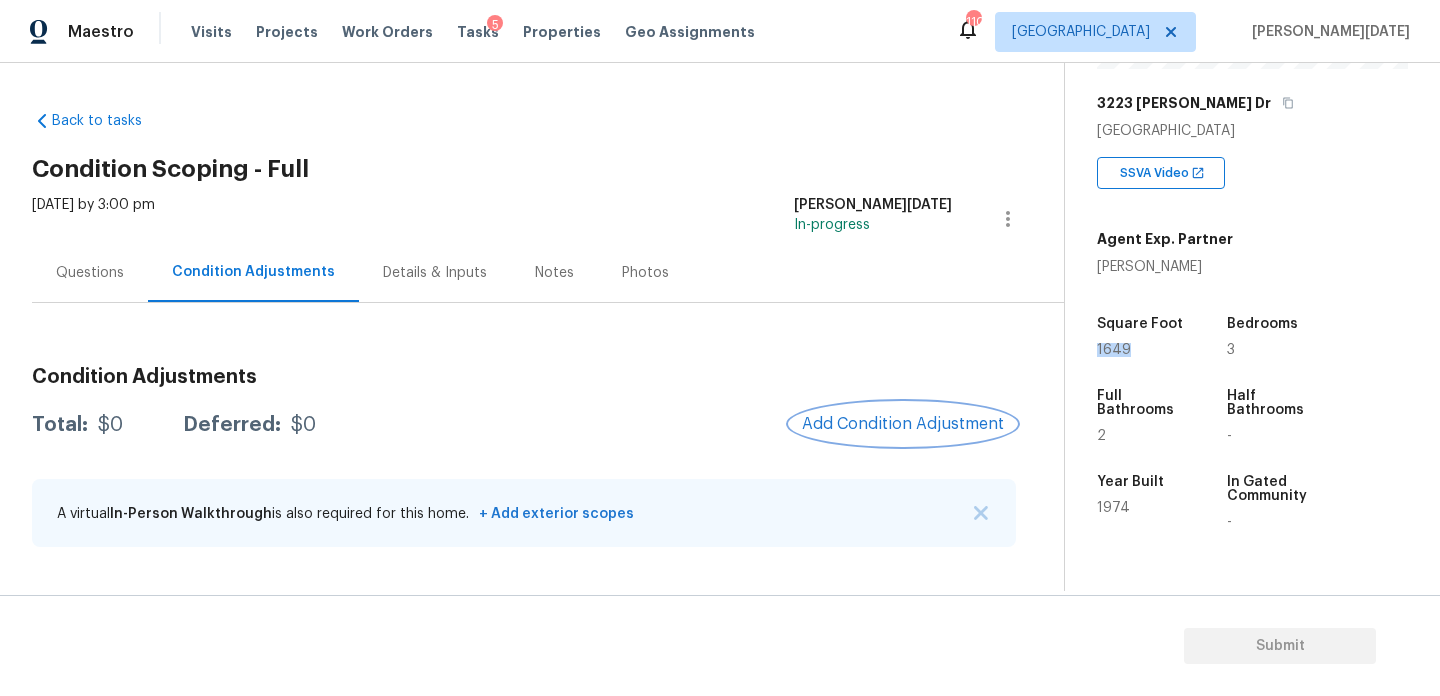 click on "Add Condition Adjustment" at bounding box center (903, 424) 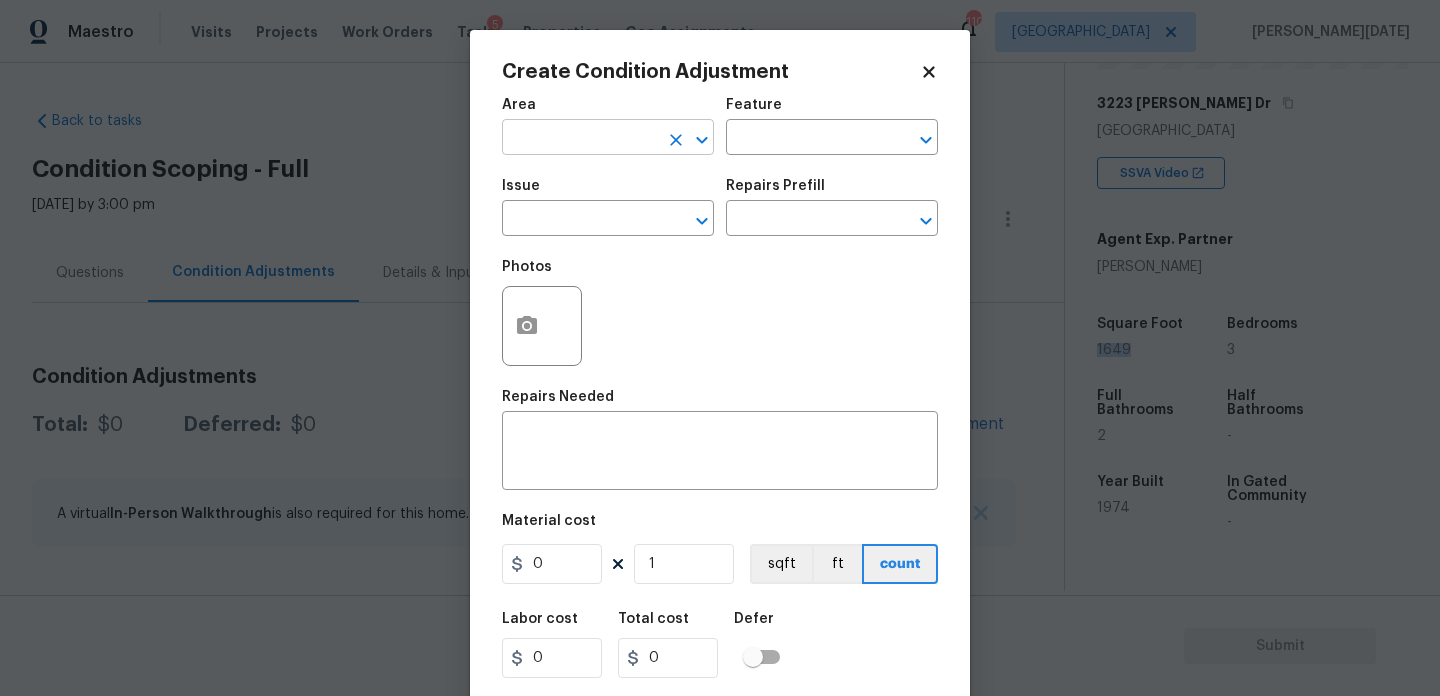 click at bounding box center (580, 139) 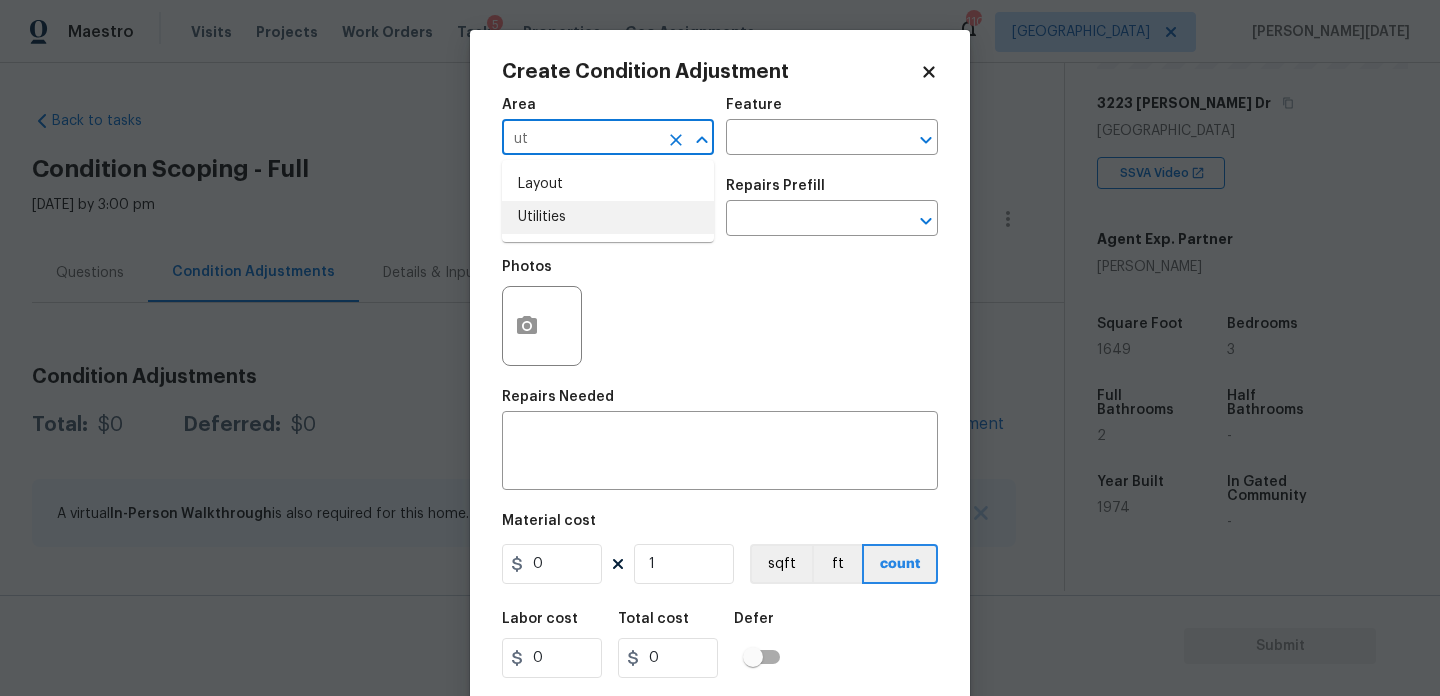 click on "Utilities" at bounding box center [608, 217] 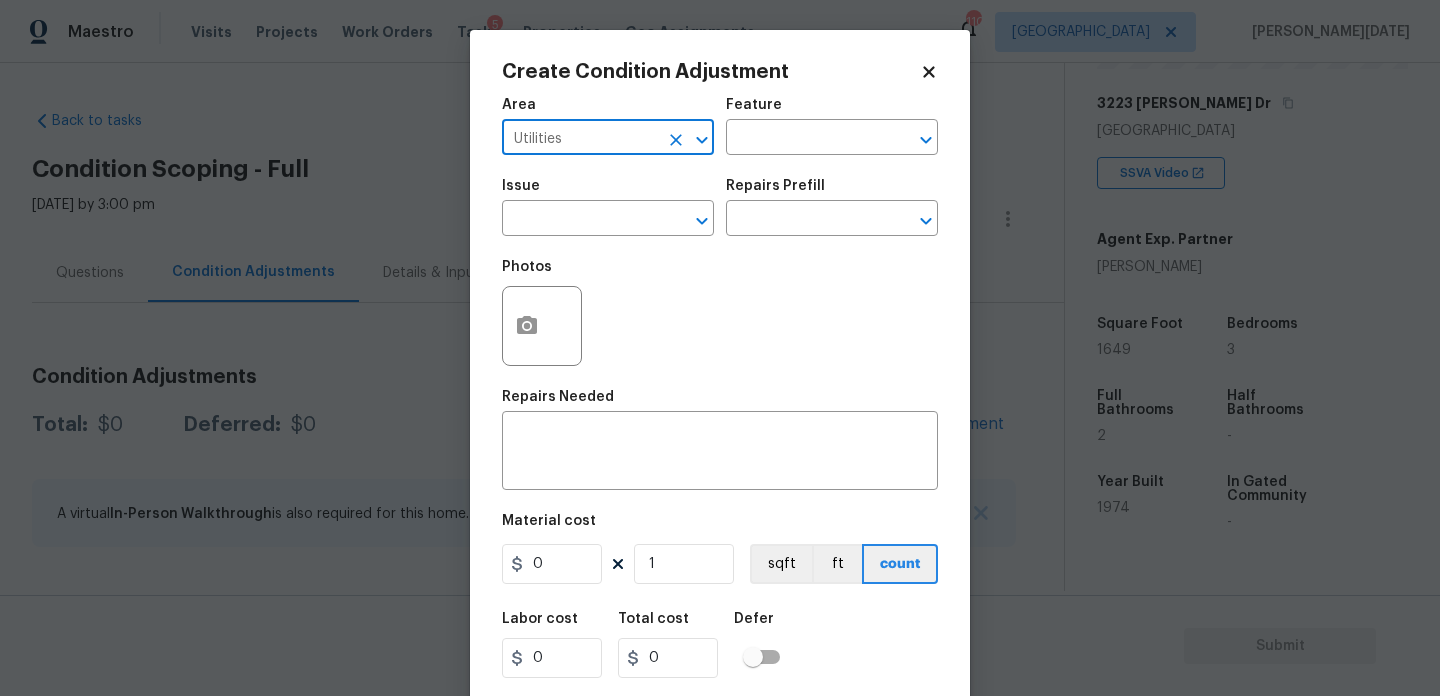 type on "Utilities" 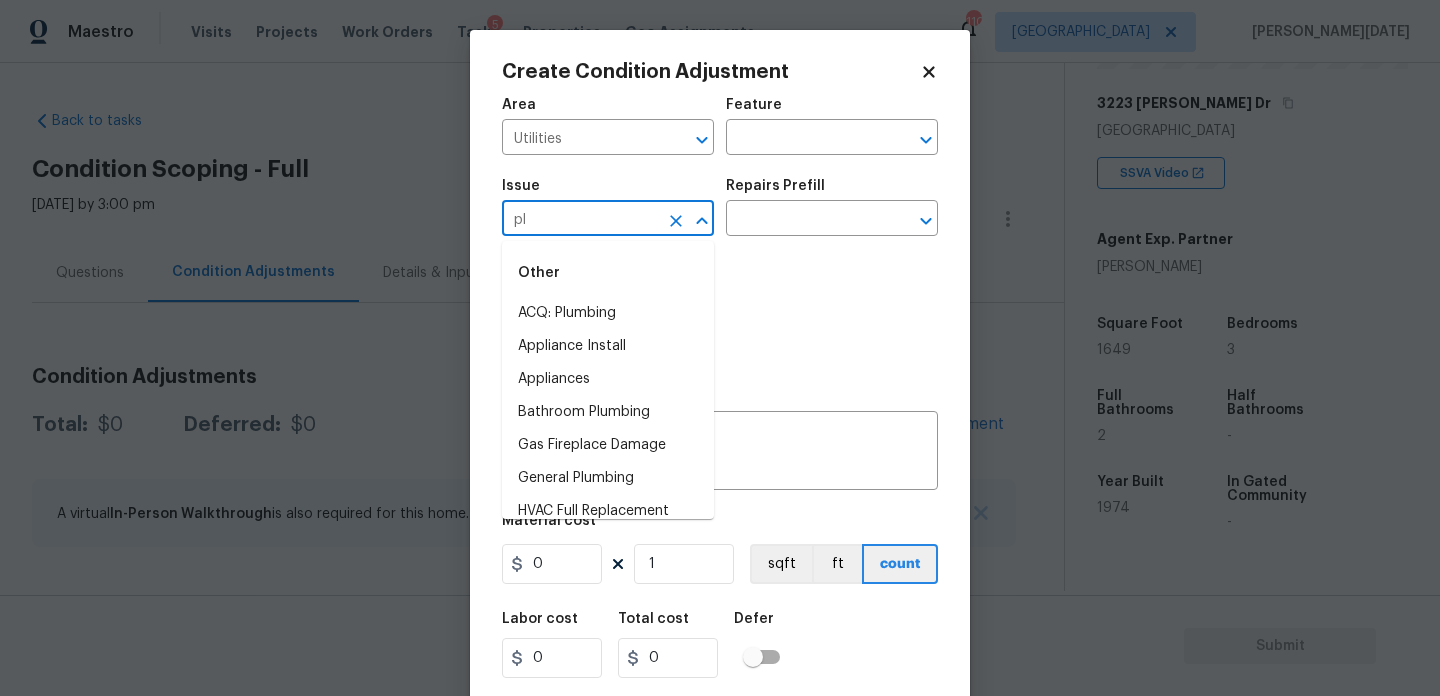 type on "p" 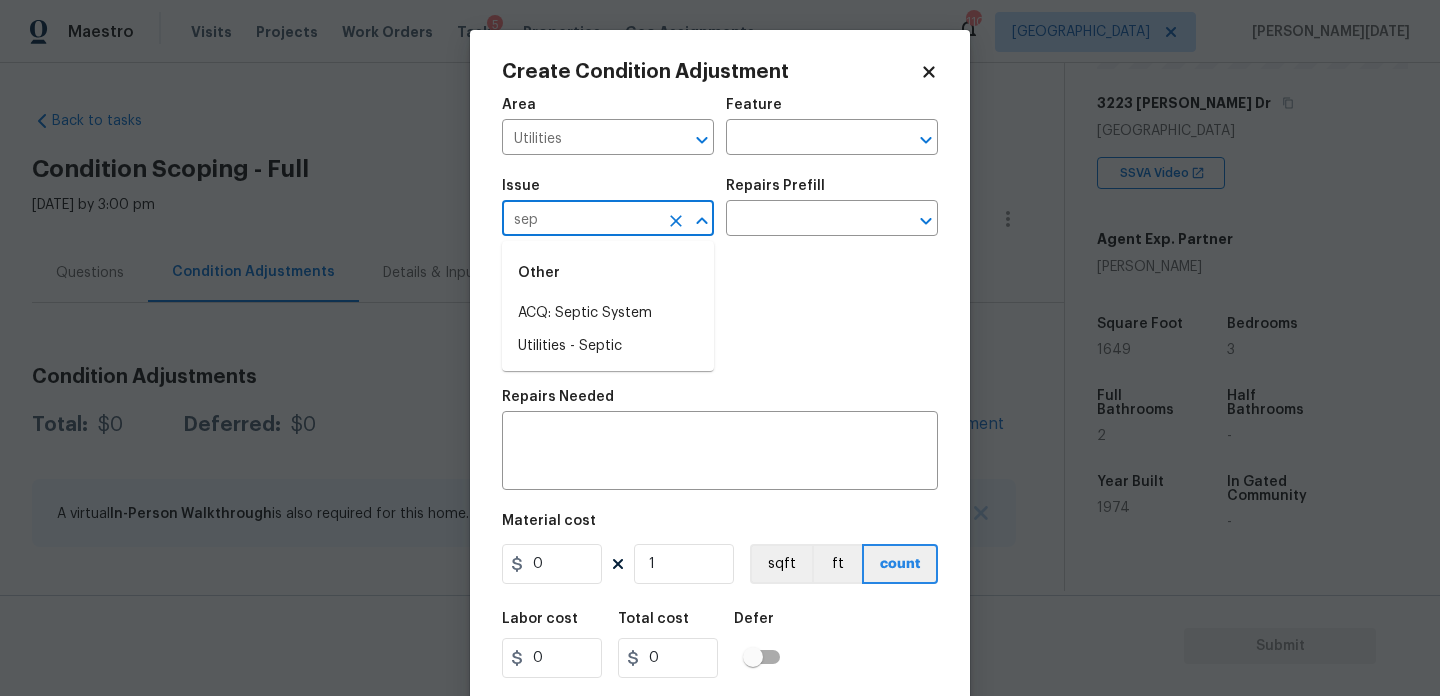 click on "ACQ: Septic System" at bounding box center (608, 313) 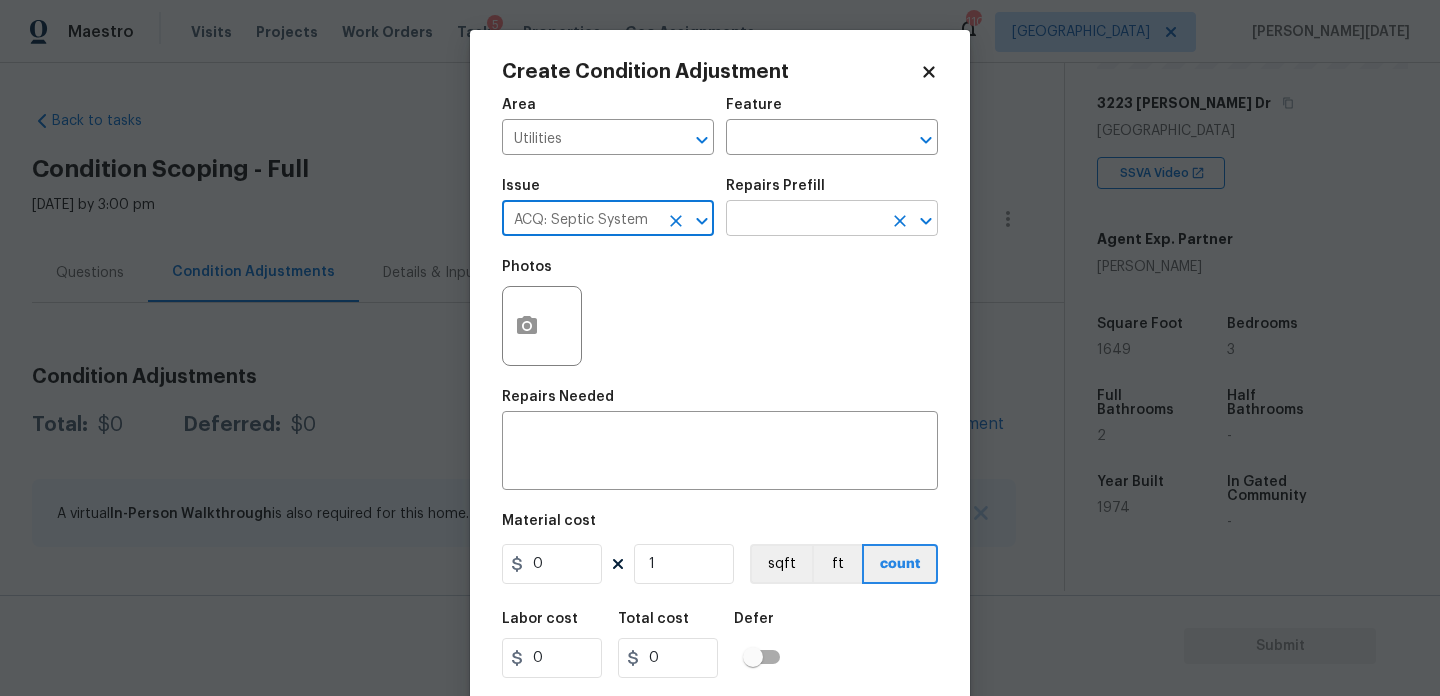 type on "ACQ: Septic System" 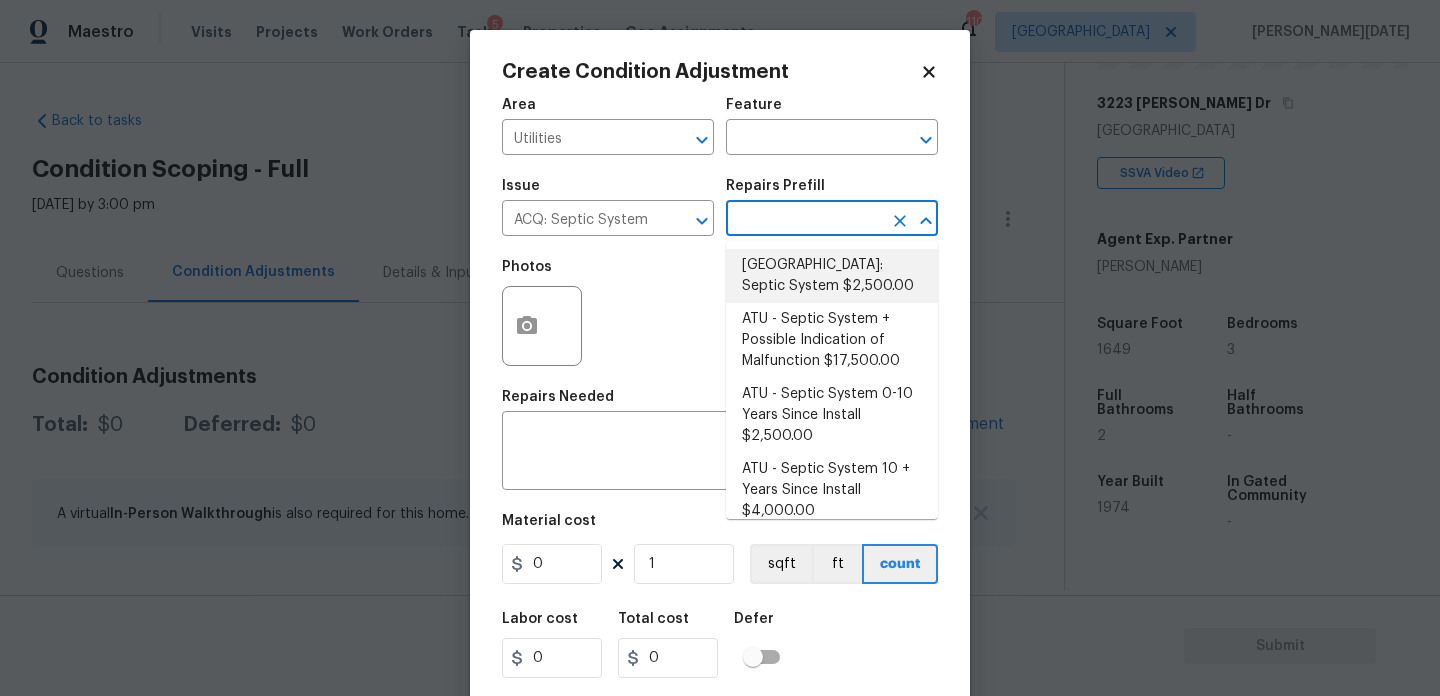 click on "[GEOGRAPHIC_DATA]: Septic System $2,500.00" at bounding box center (832, 276) 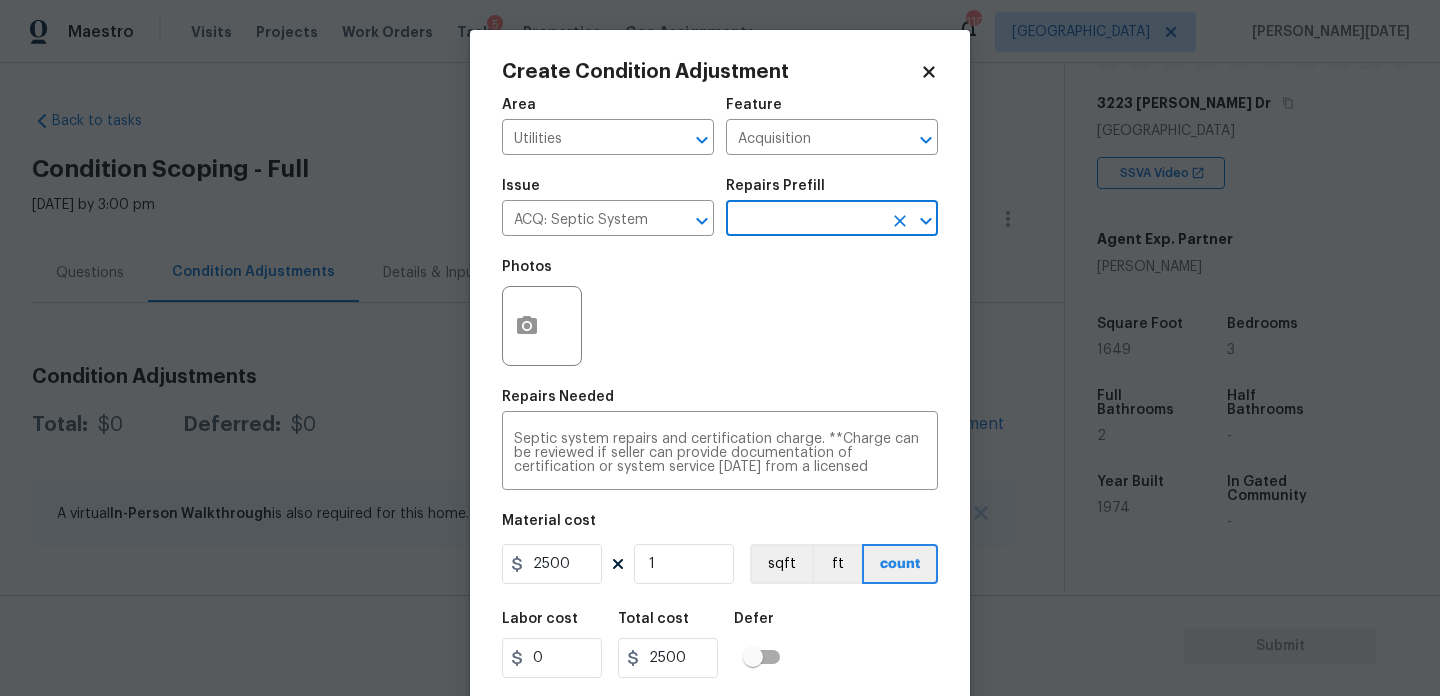 scroll, scrollTop: 51, scrollLeft: 0, axis: vertical 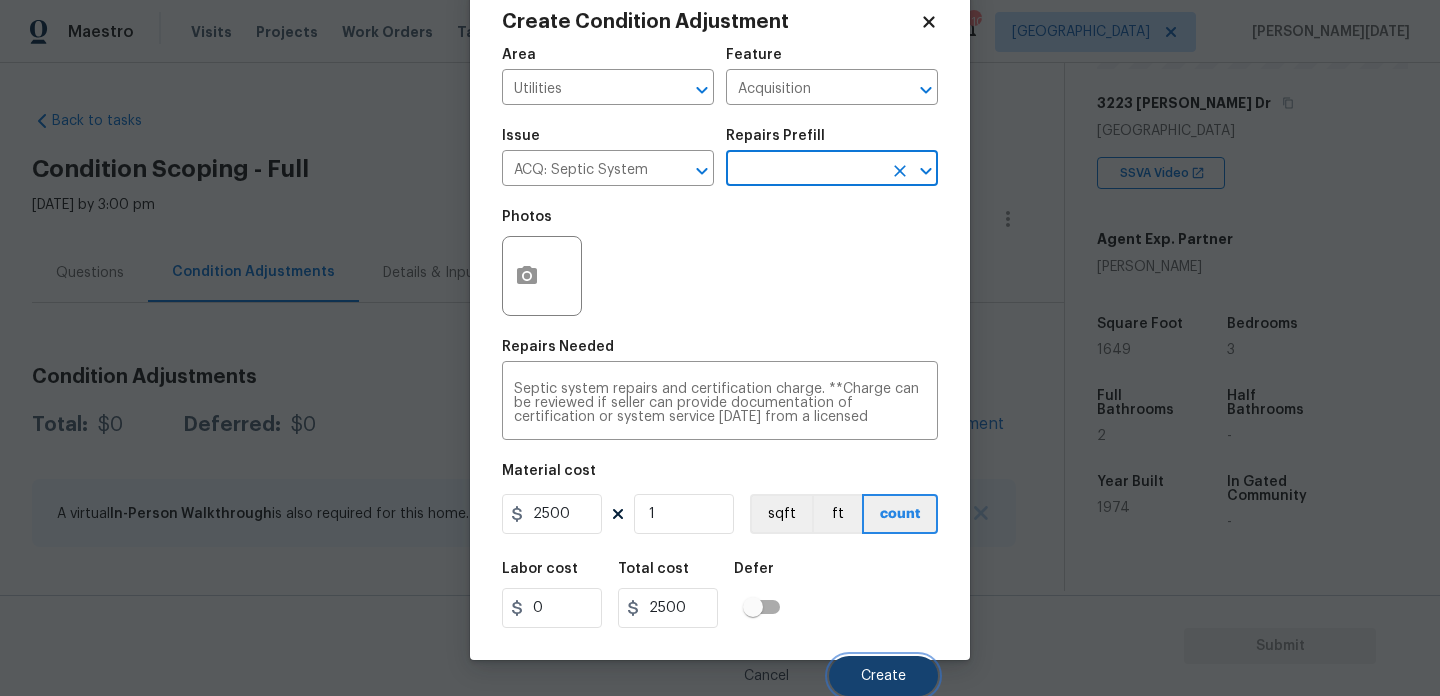 click on "Create" at bounding box center (883, 676) 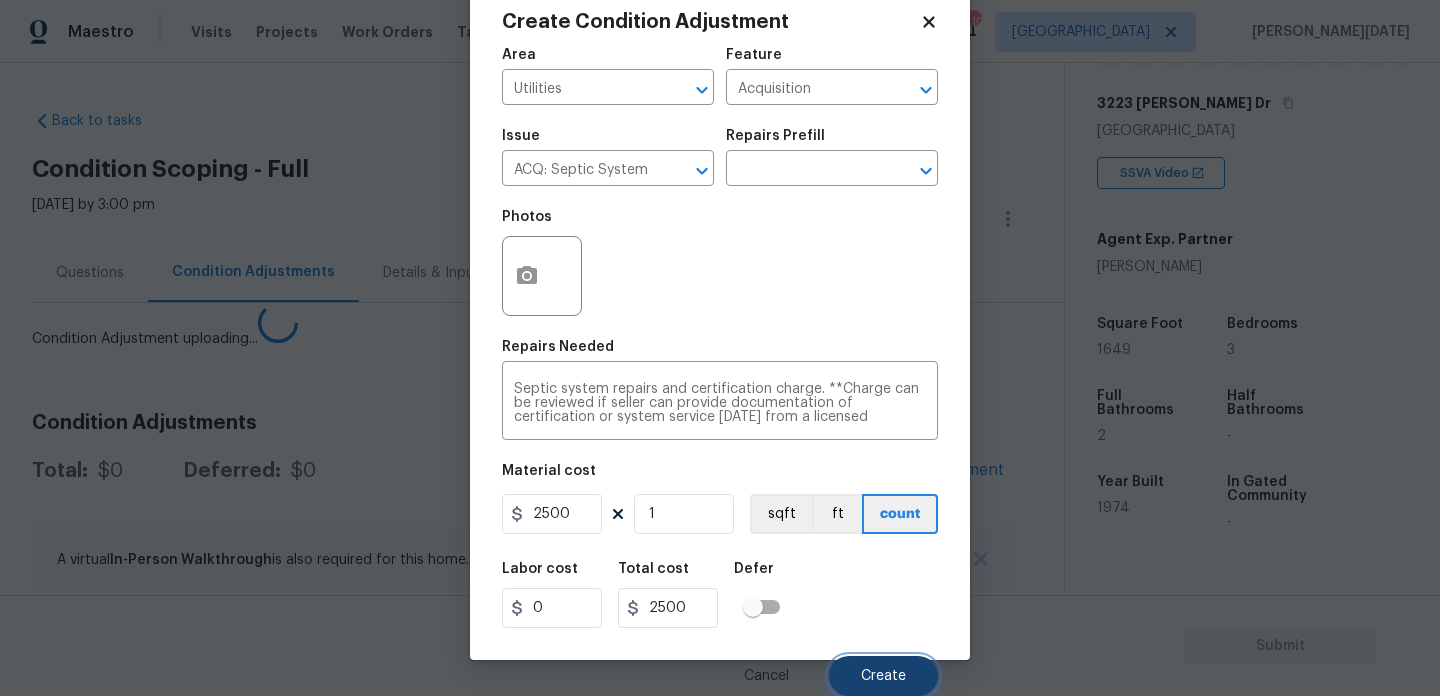 scroll, scrollTop: 44, scrollLeft: 0, axis: vertical 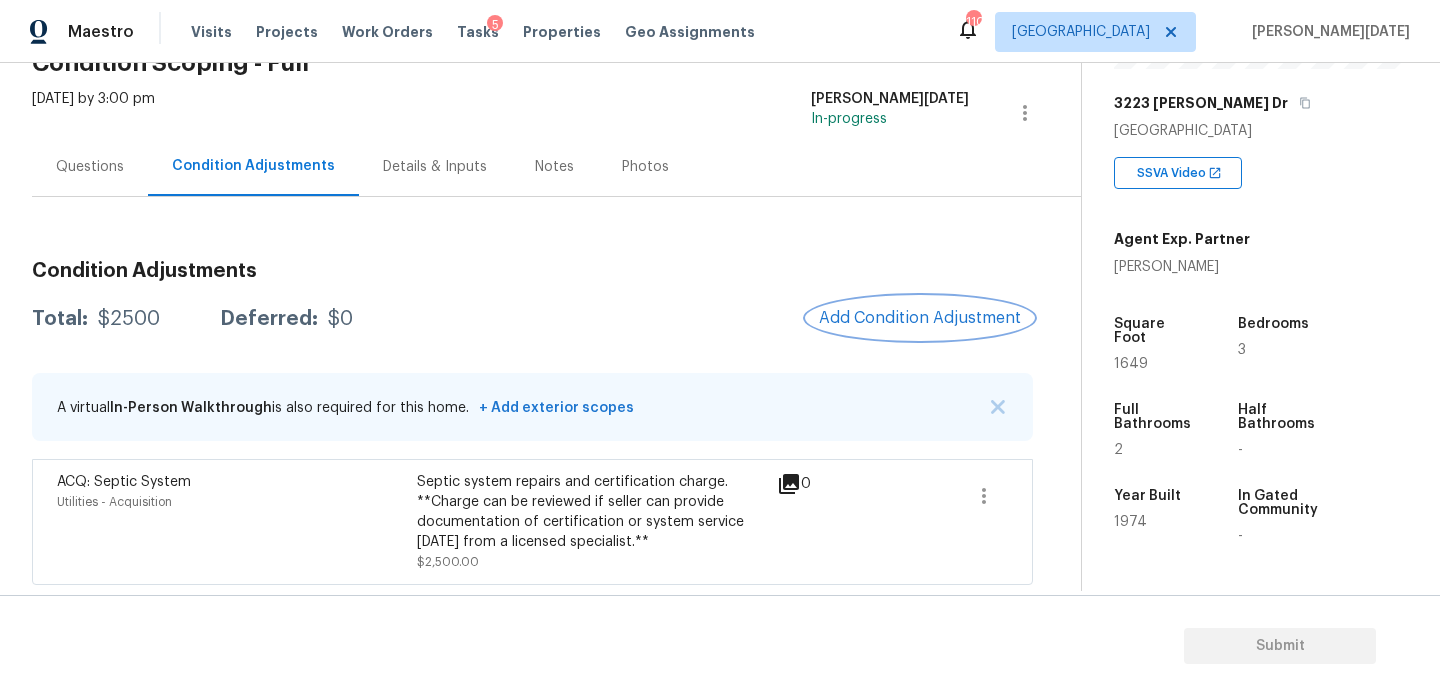click on "Add Condition Adjustment" at bounding box center [920, 318] 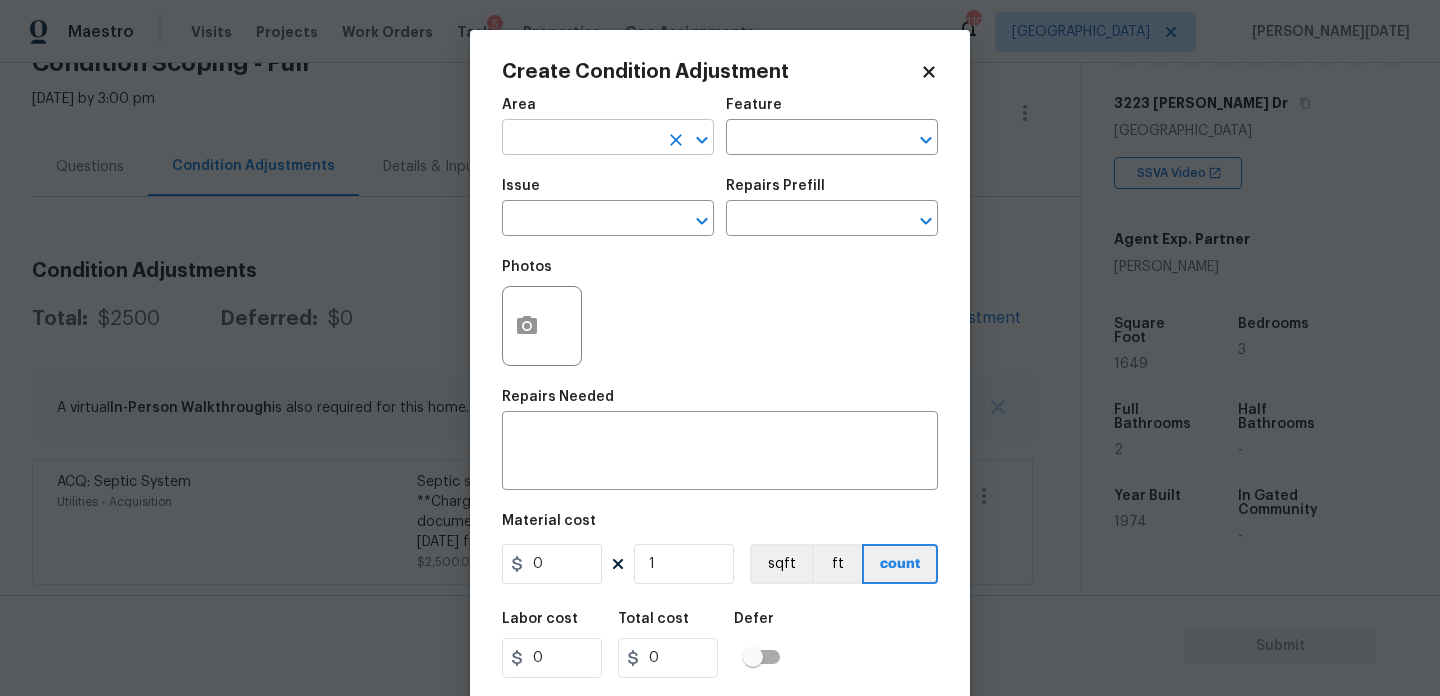 click at bounding box center (580, 139) 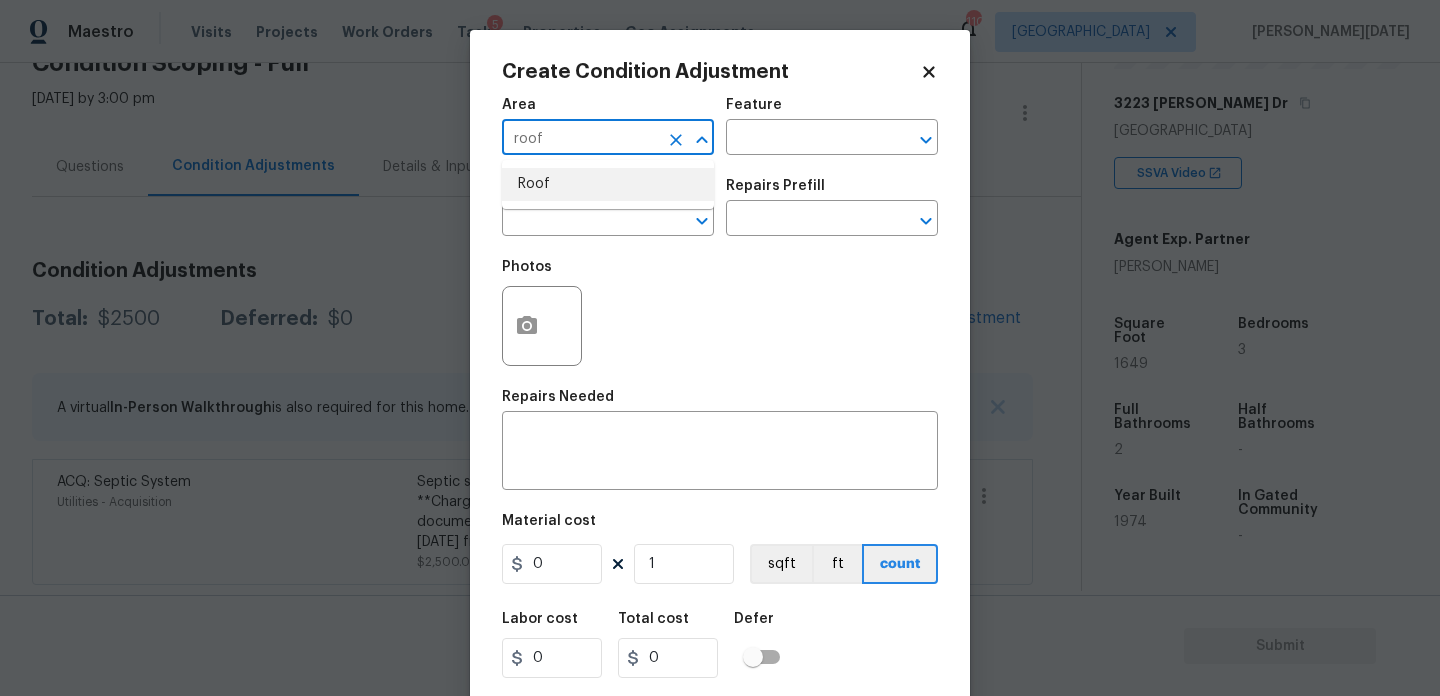 click on "Roof" at bounding box center (608, 184) 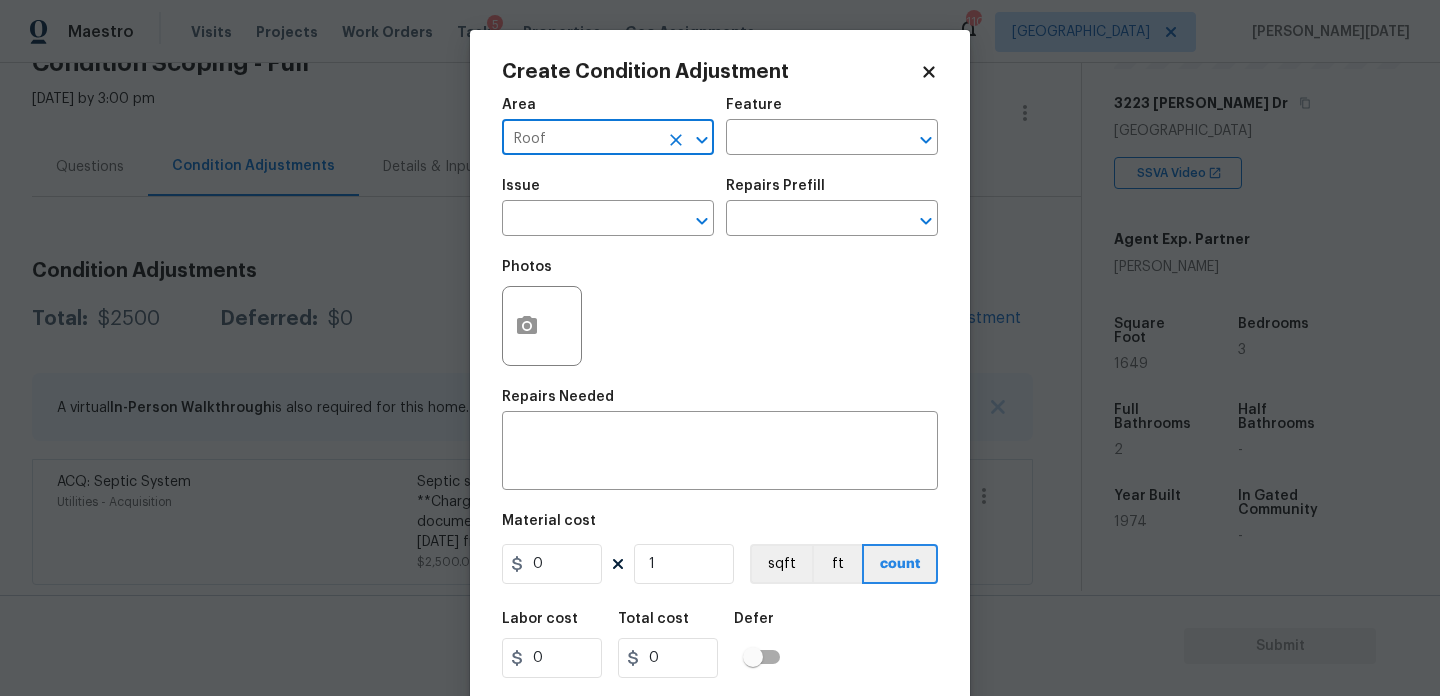 type on "Roof" 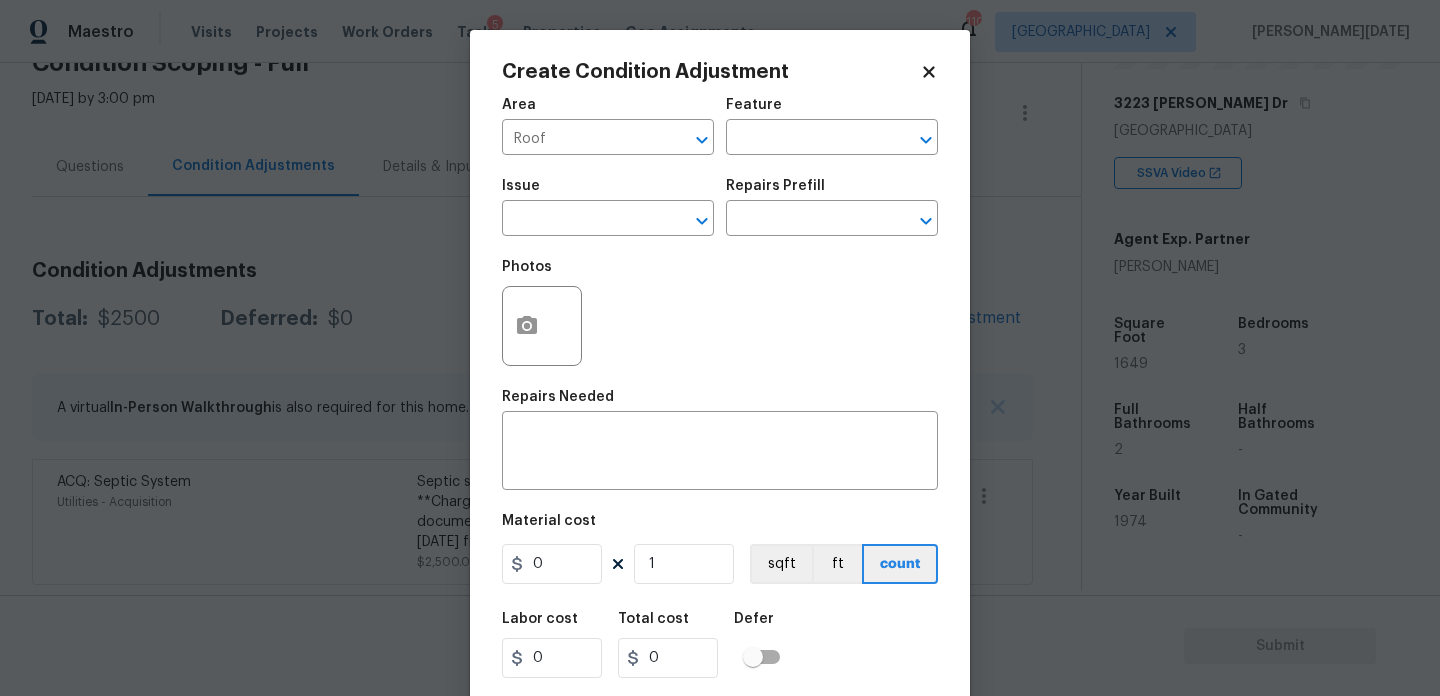 click on "Issue ​" at bounding box center [608, 207] 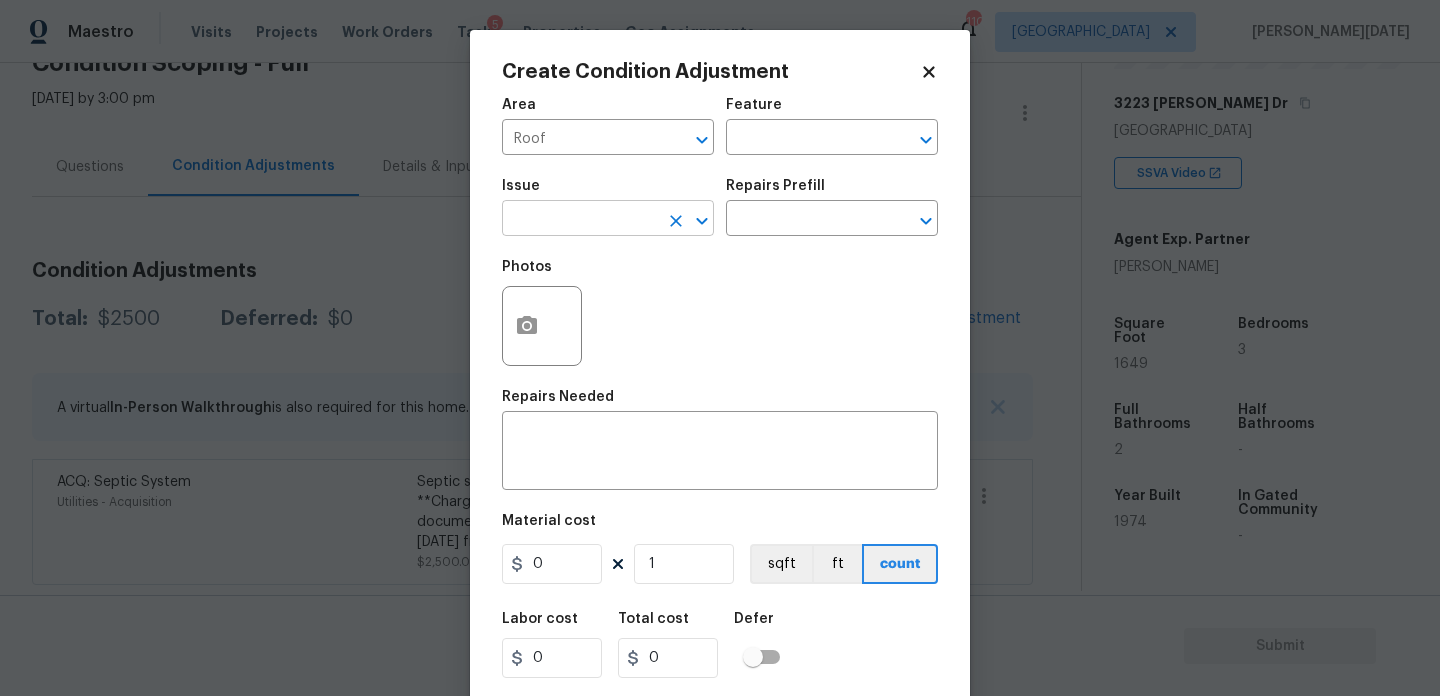 click at bounding box center (580, 220) 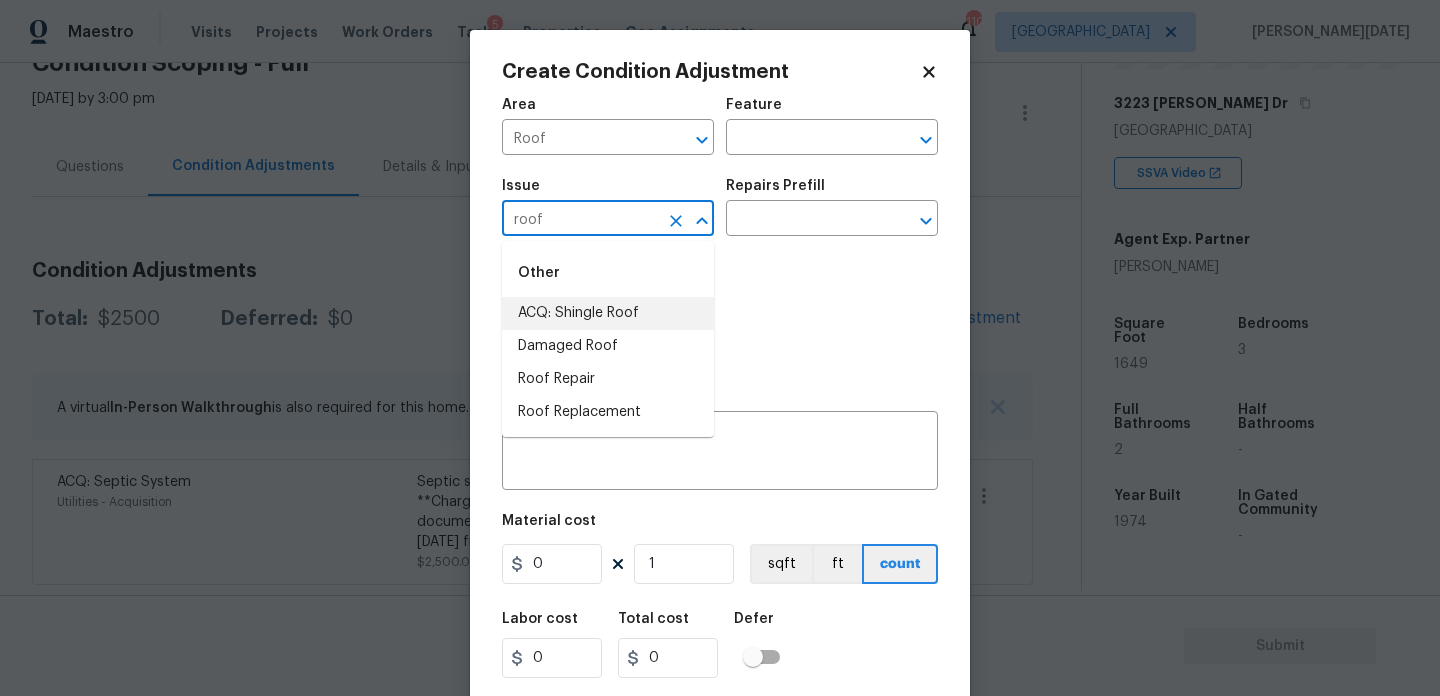 click on "ACQ: Shingle Roof" at bounding box center (608, 313) 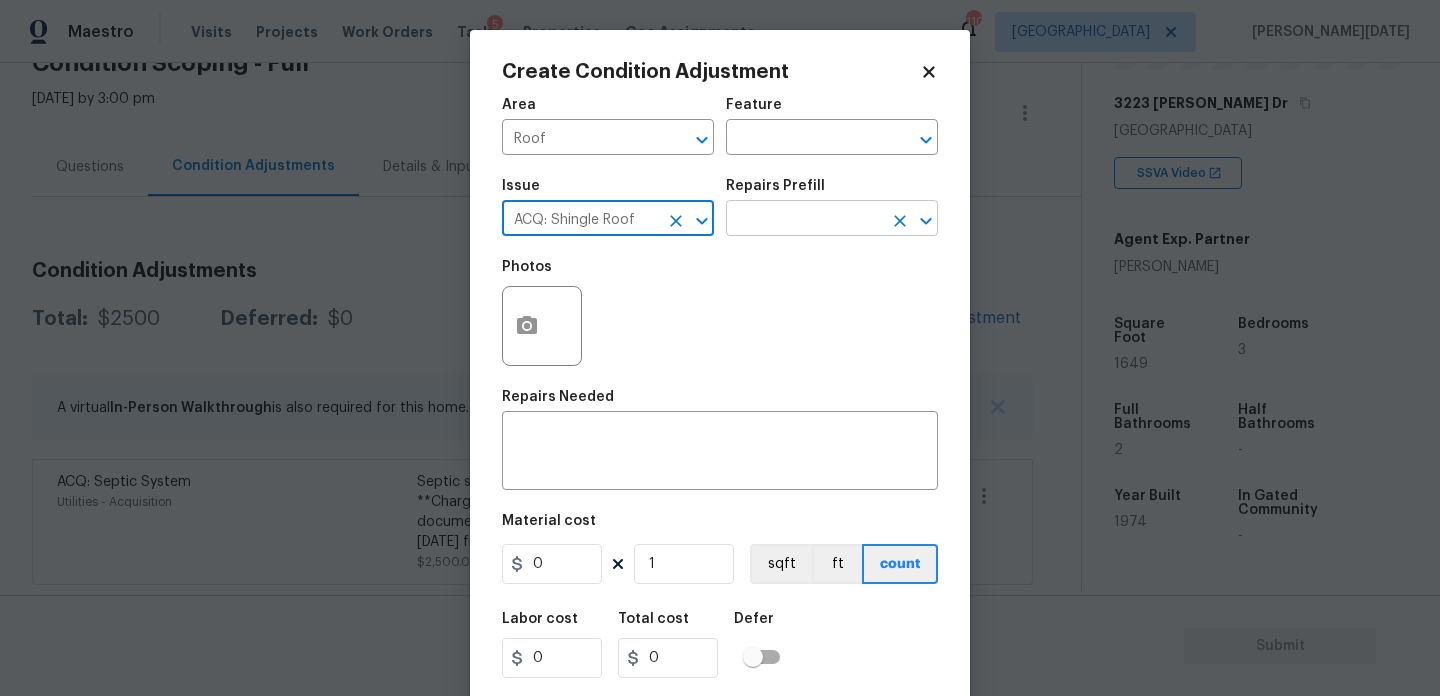 type on "ACQ: Shingle Roof" 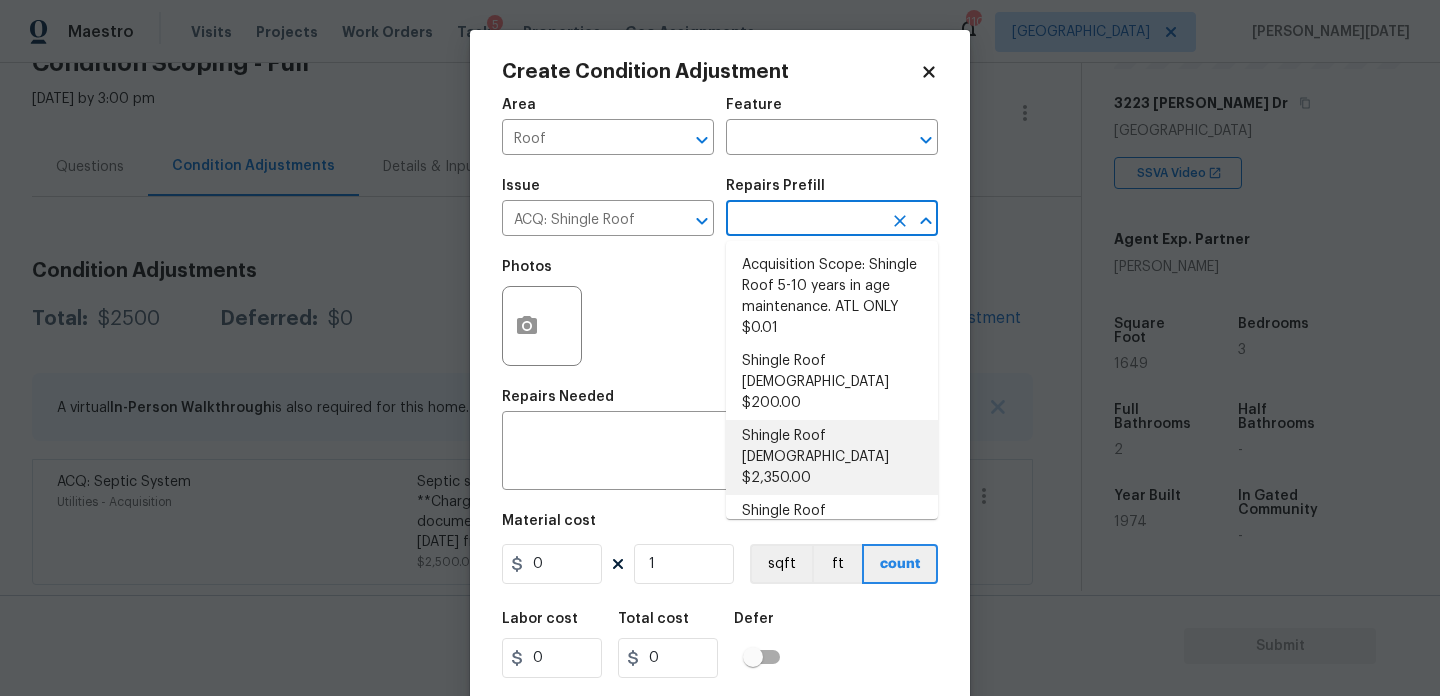 click on "Shingle Roof 11-15 Years Old $2,350.00" at bounding box center (832, 457) 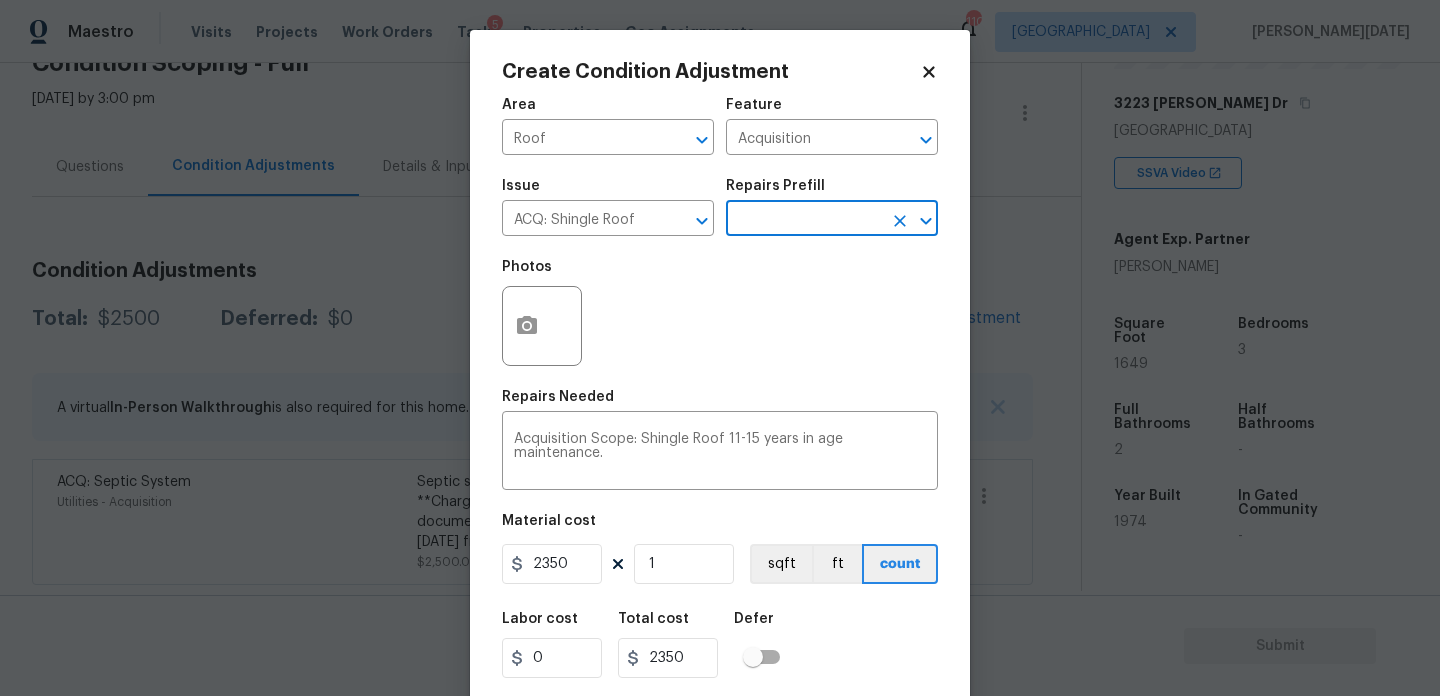 scroll, scrollTop: 51, scrollLeft: 0, axis: vertical 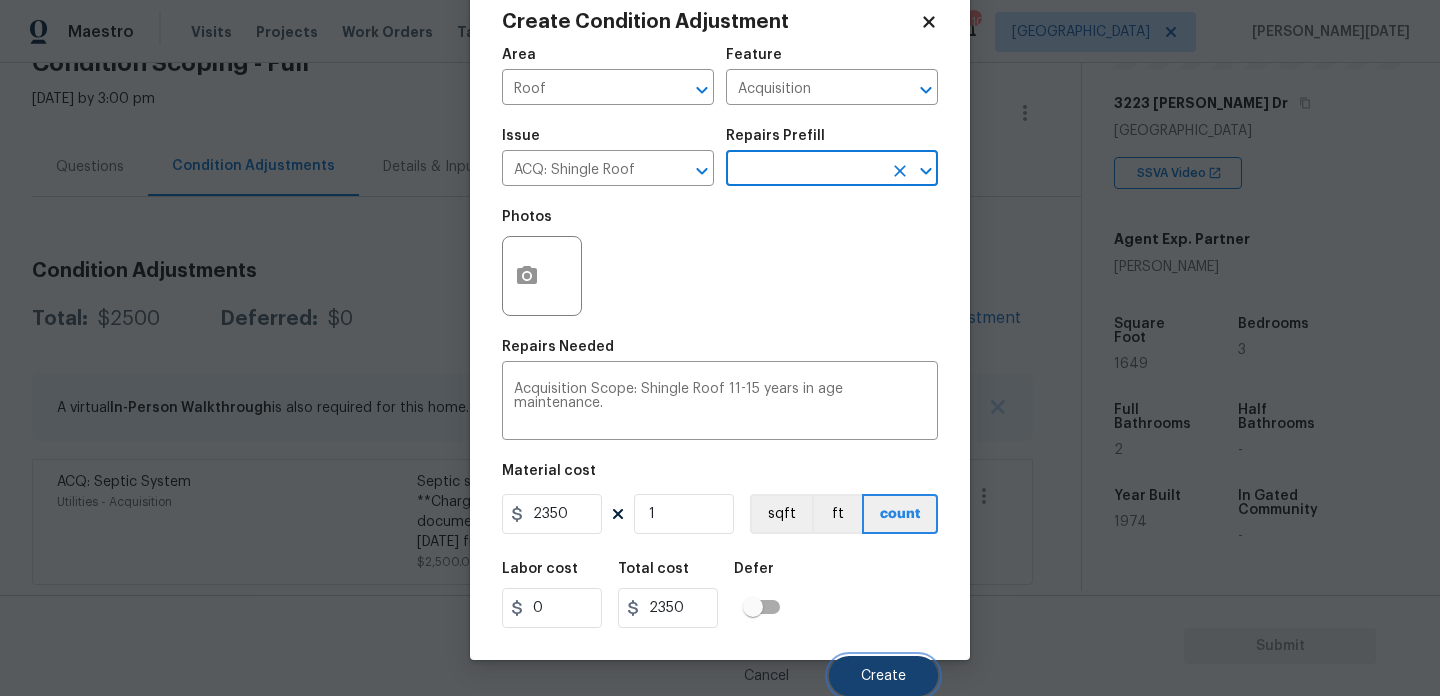click on "Create" at bounding box center [883, 676] 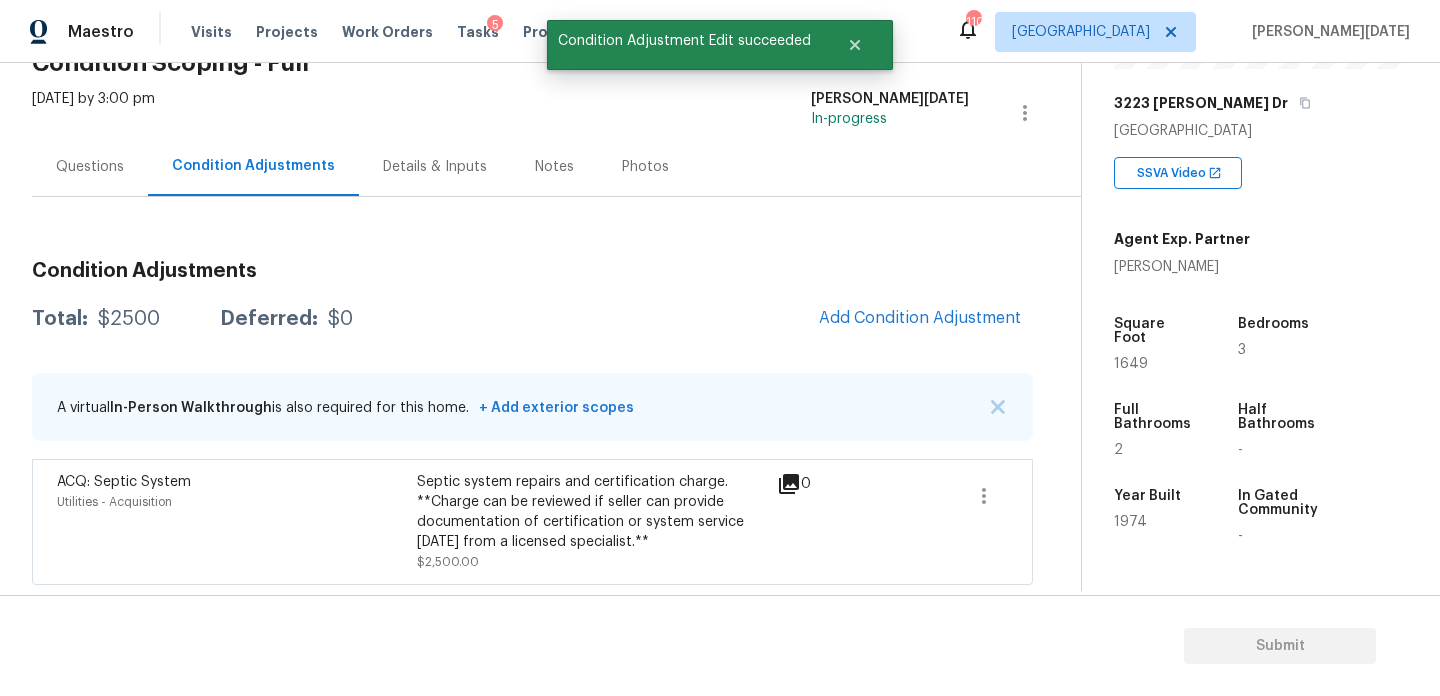 scroll, scrollTop: 44, scrollLeft: 0, axis: vertical 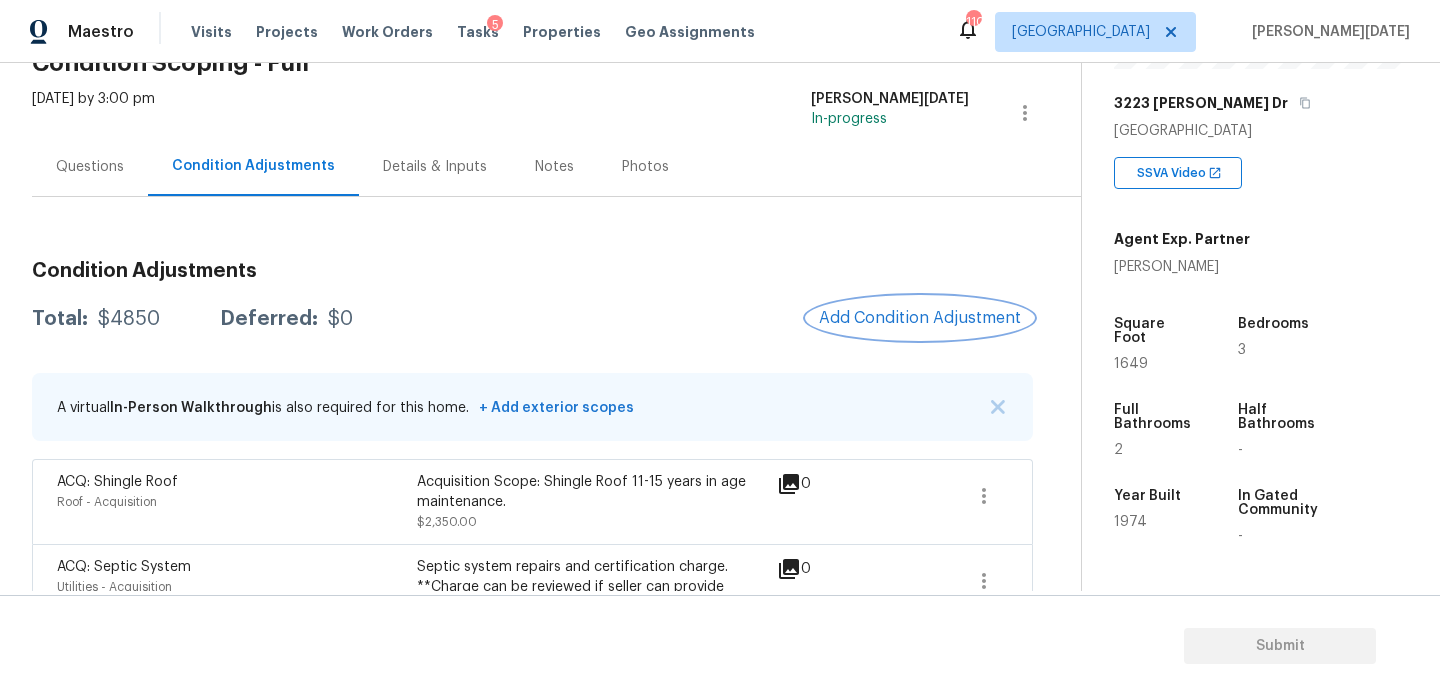 click on "Add Condition Adjustment" at bounding box center [920, 318] 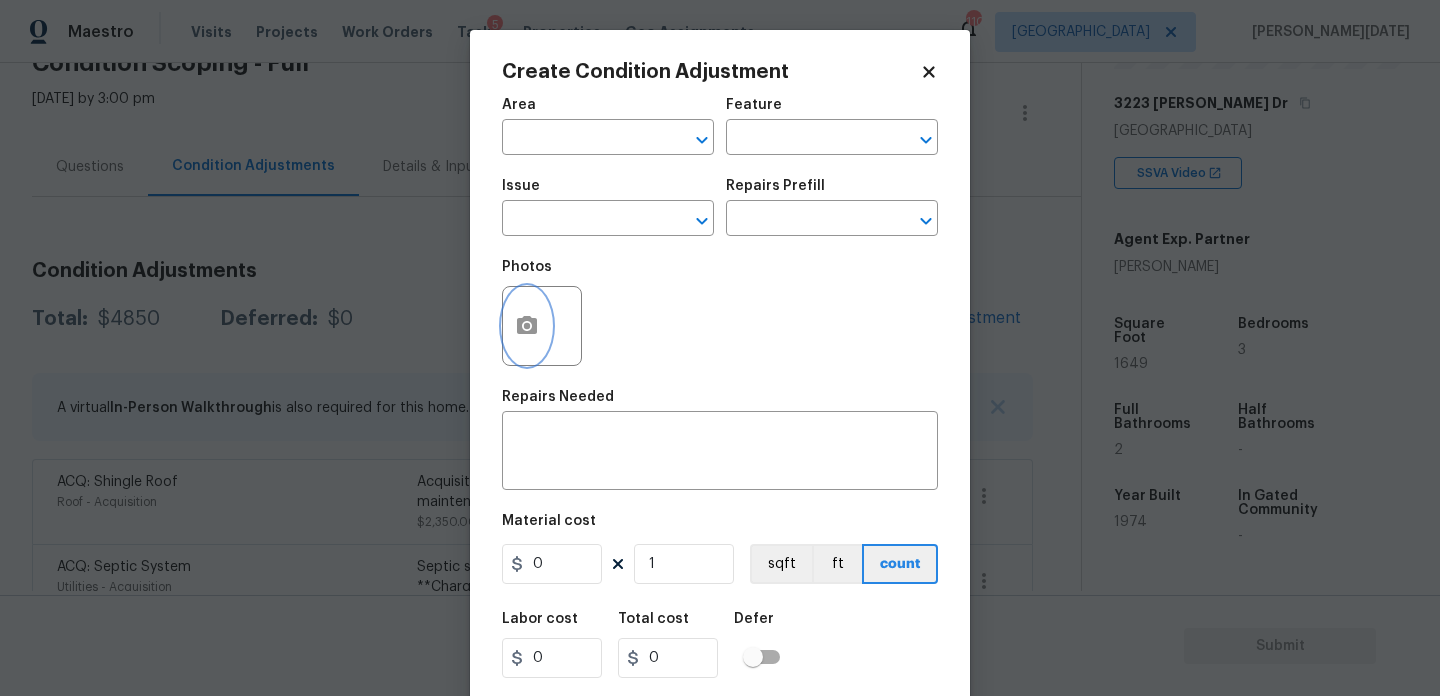 click 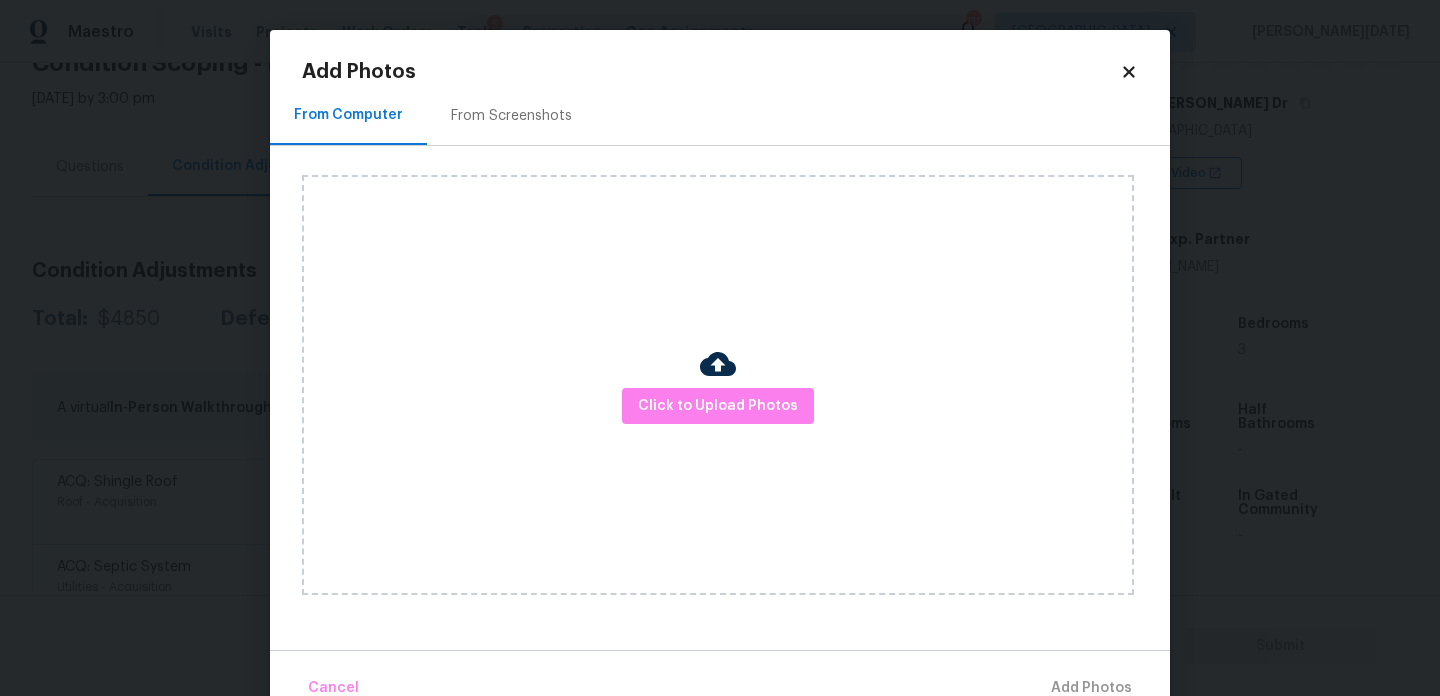 click on "Click to Upload Photos" at bounding box center (718, 385) 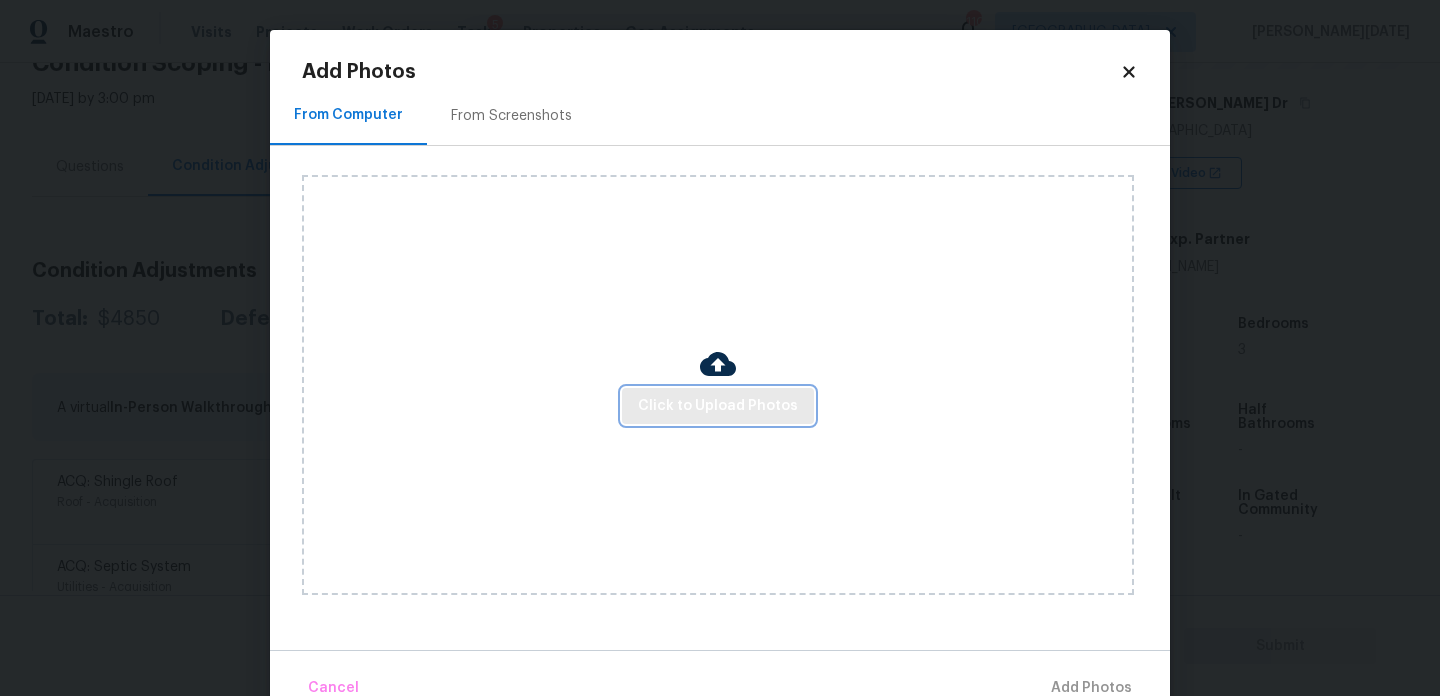 click on "Click to Upload Photos" at bounding box center [718, 406] 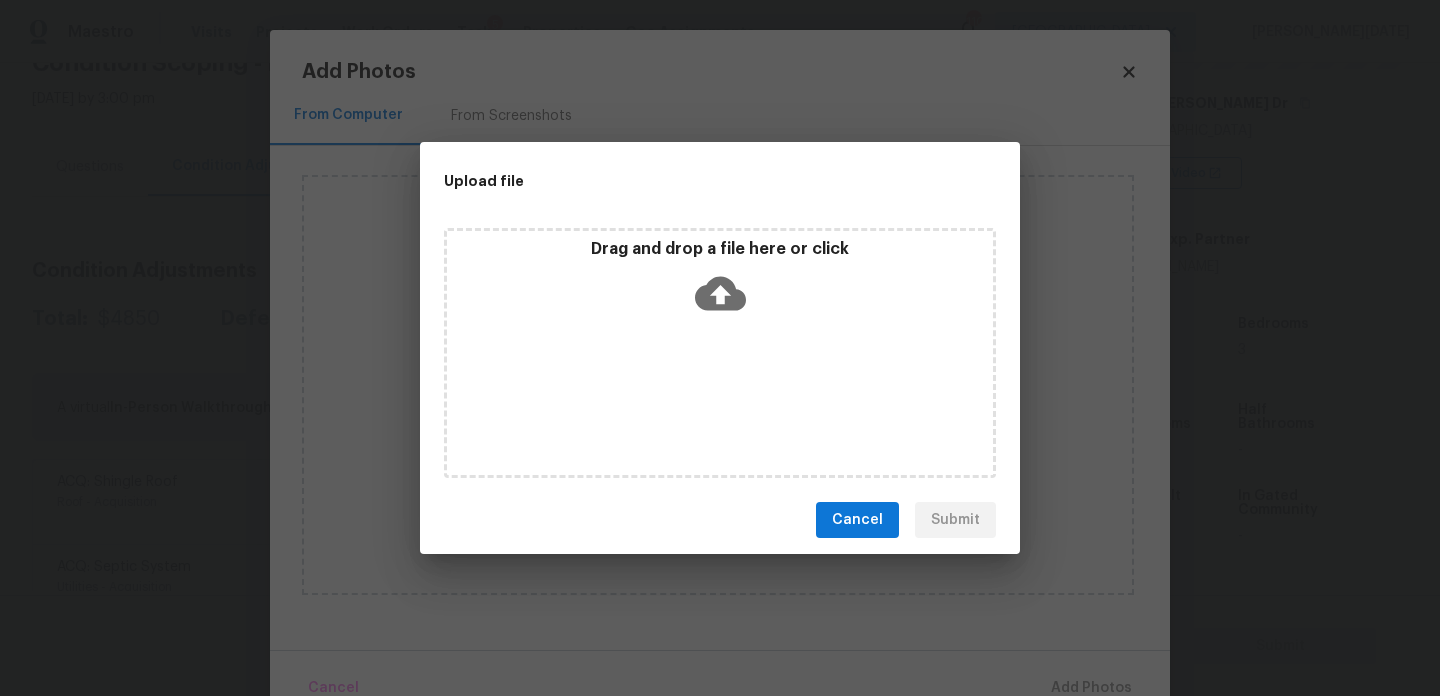 click on "Drag and drop a file here or click" at bounding box center (720, 353) 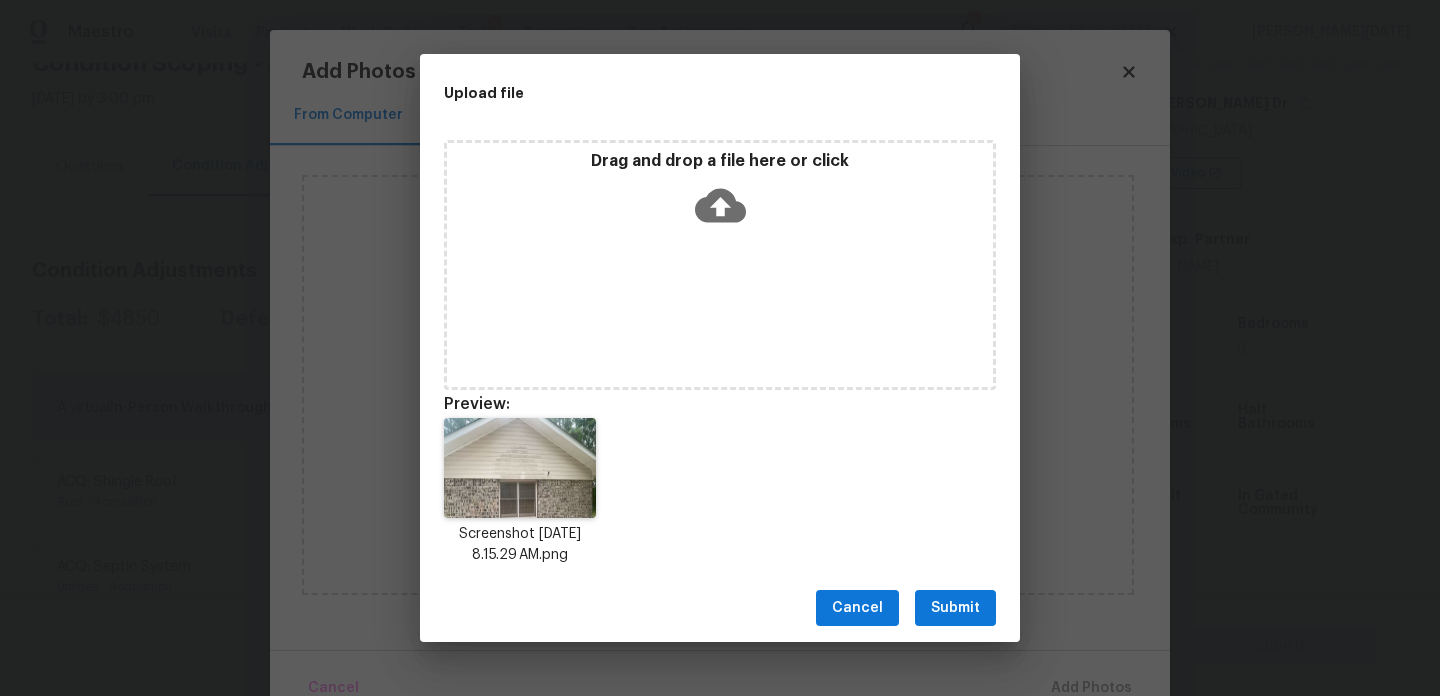 click on "Submit" at bounding box center (955, 608) 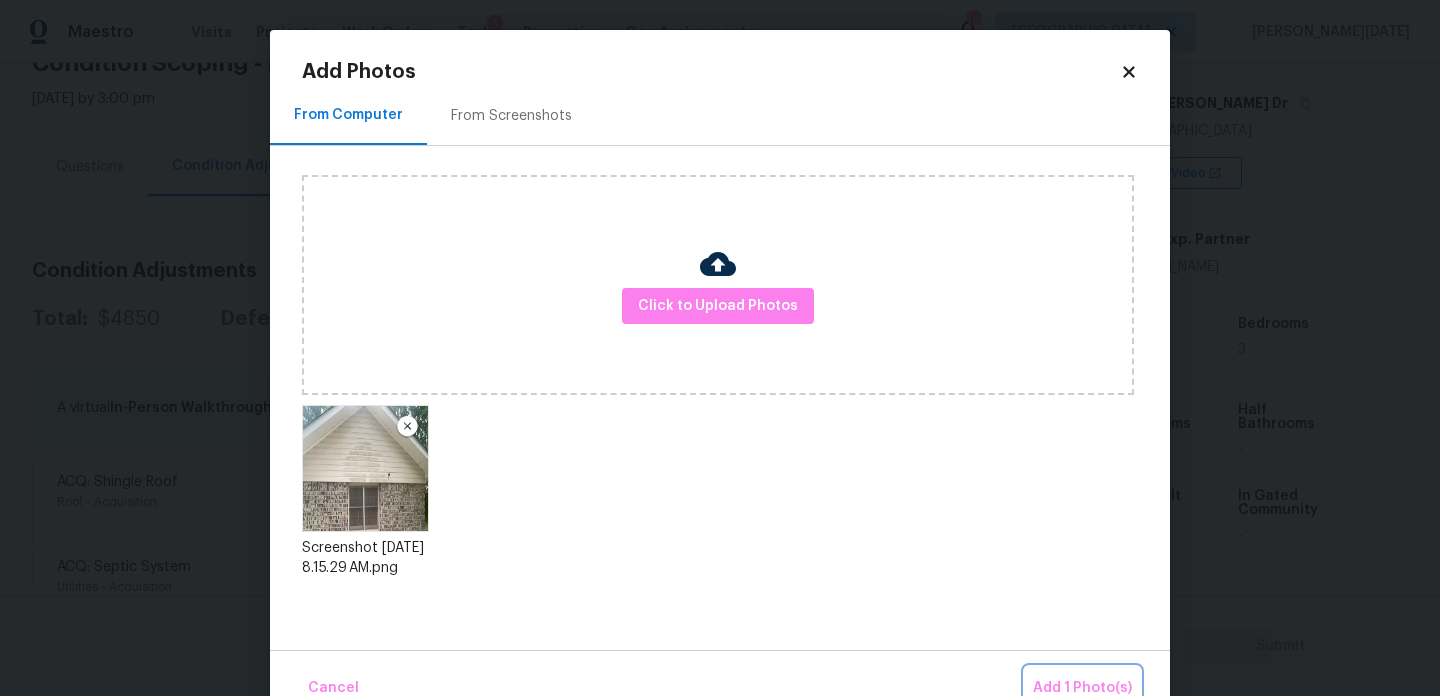 click on "Add 1 Photo(s)" at bounding box center [1082, 688] 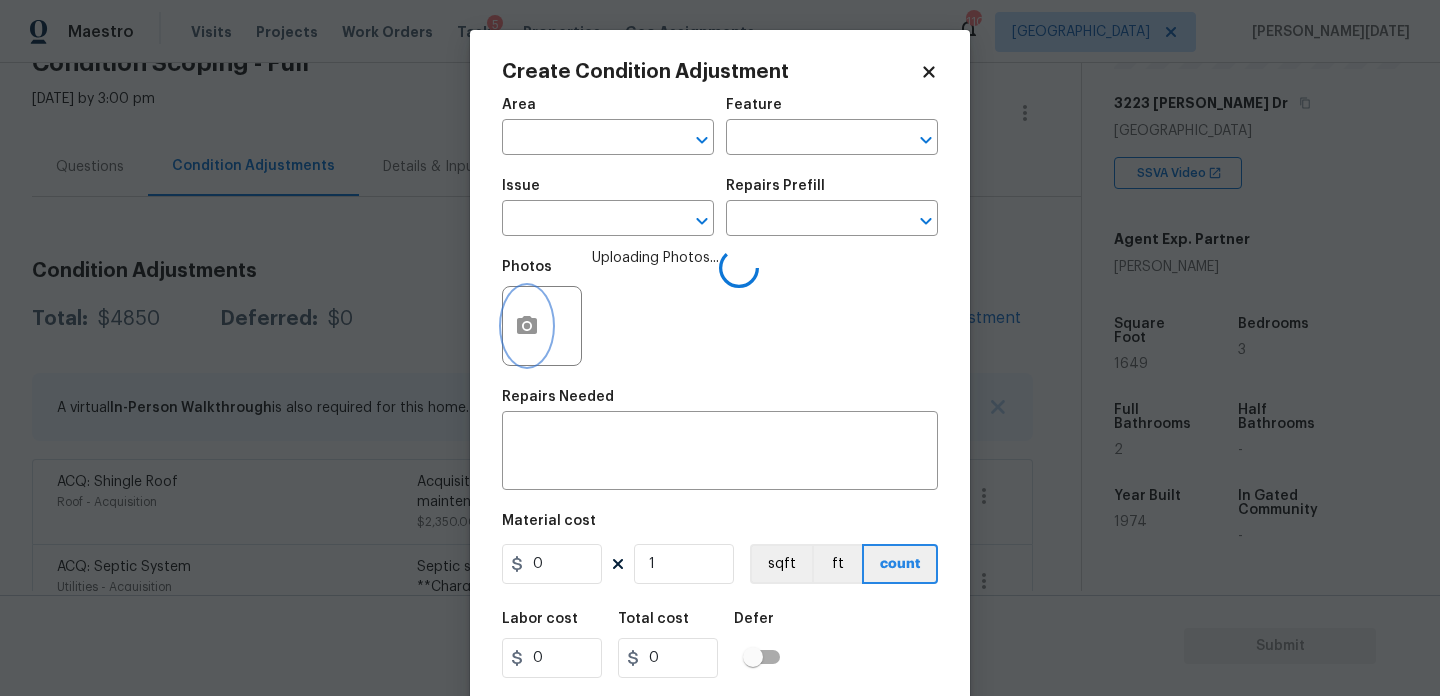 type 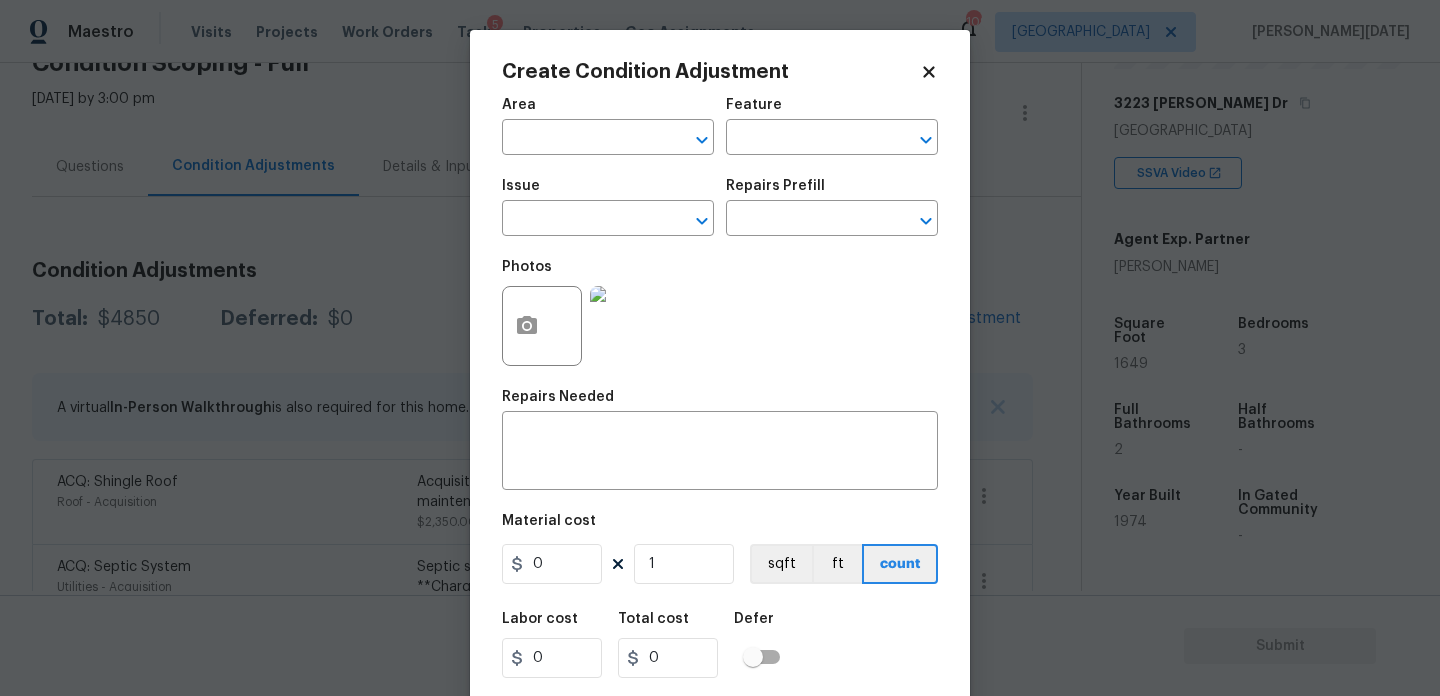 click on "Area ​" at bounding box center (608, 126) 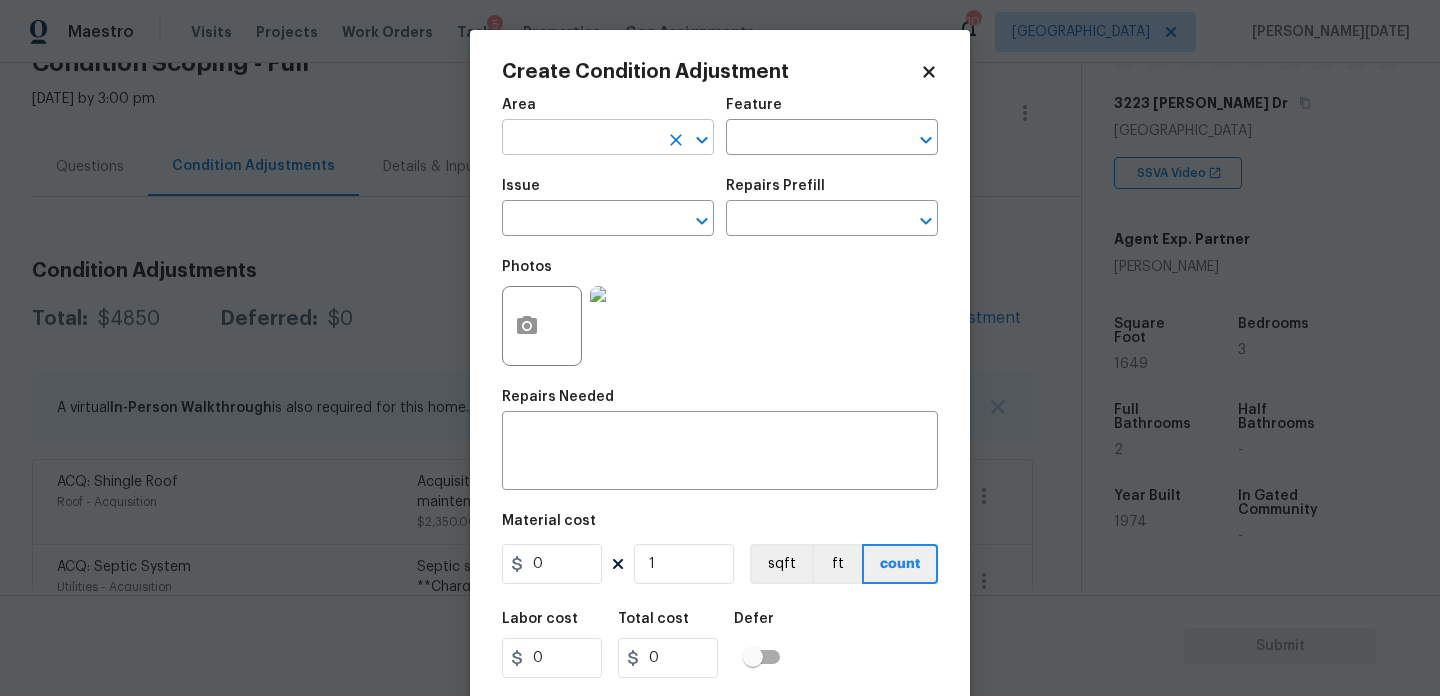 click at bounding box center [580, 139] 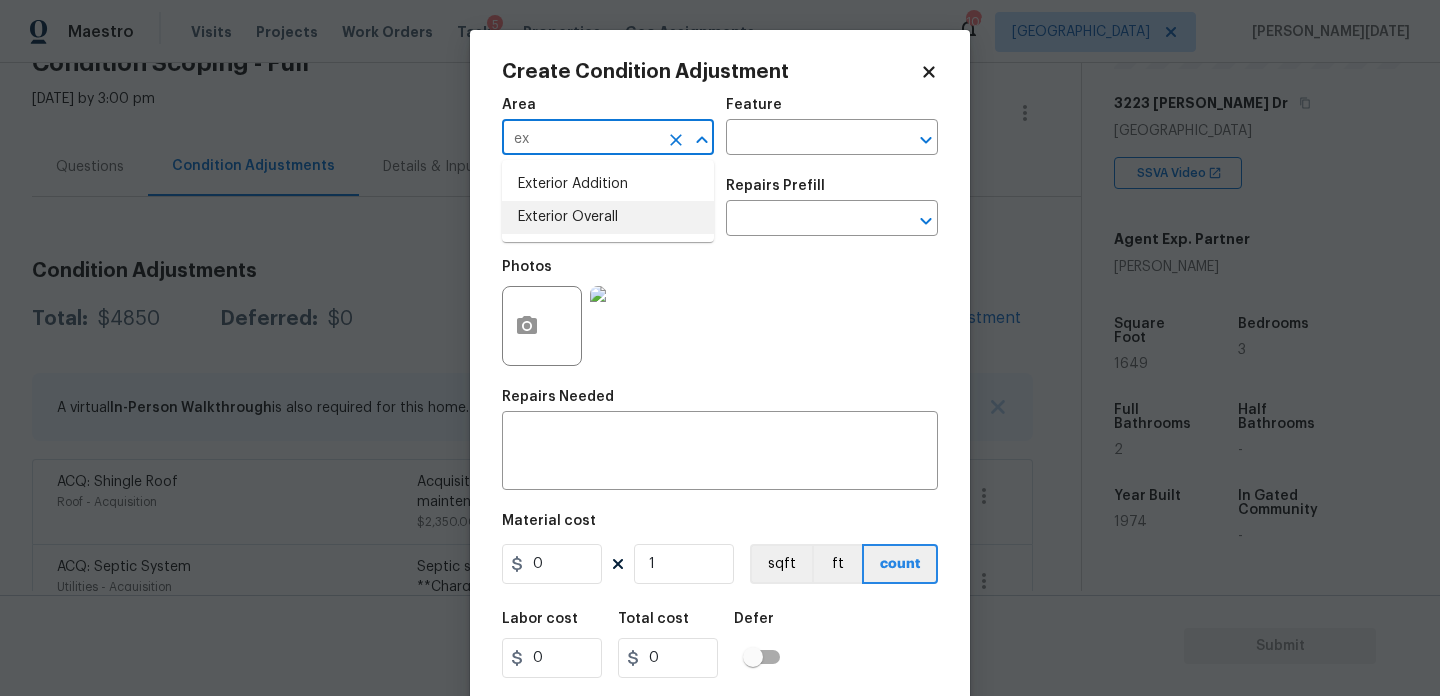 click on "Exterior Overall" at bounding box center [608, 217] 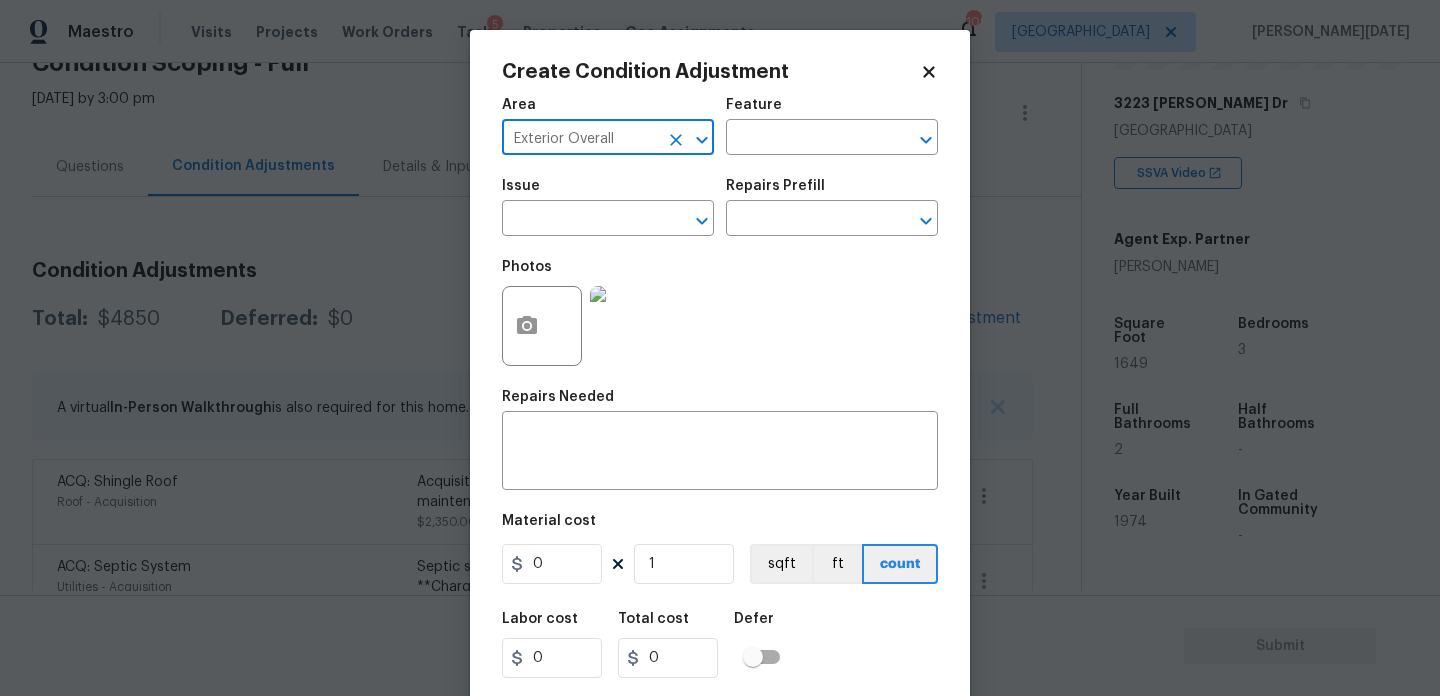 type on "Exterior Overall" 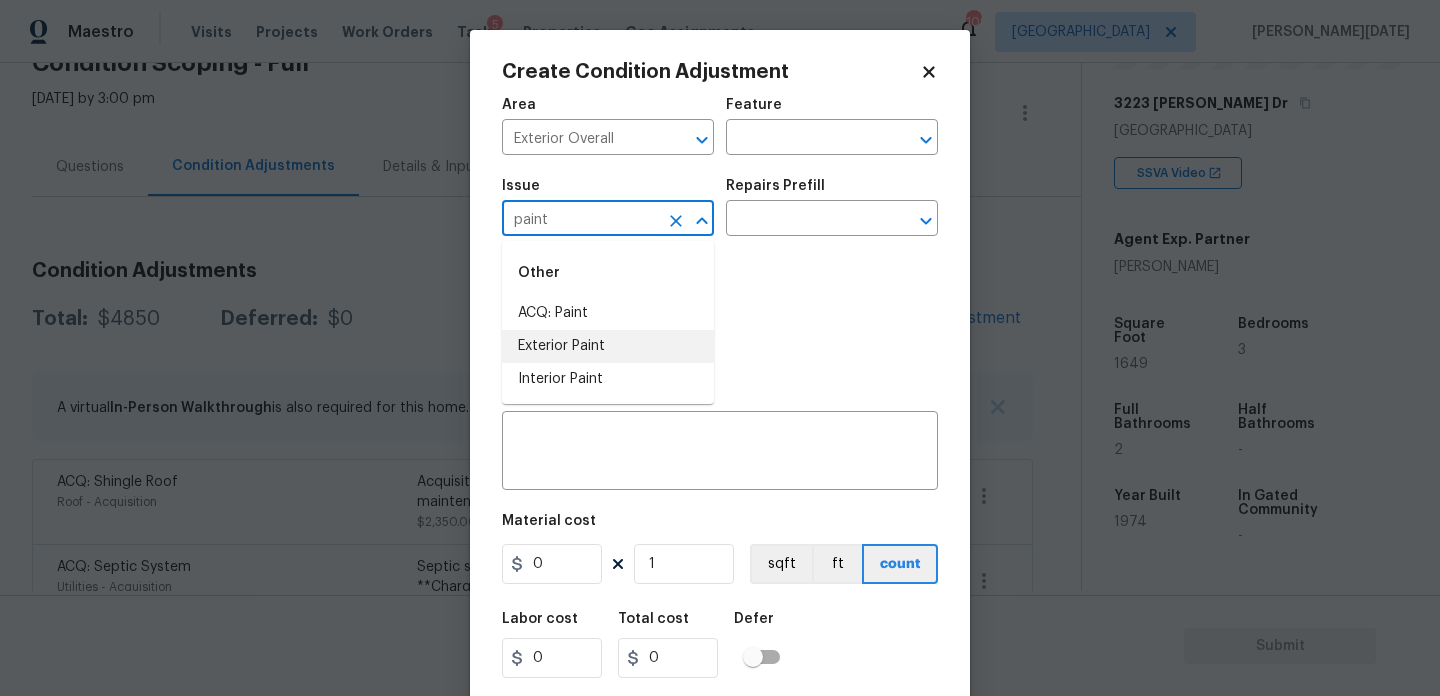click on "Exterior Paint" at bounding box center (608, 346) 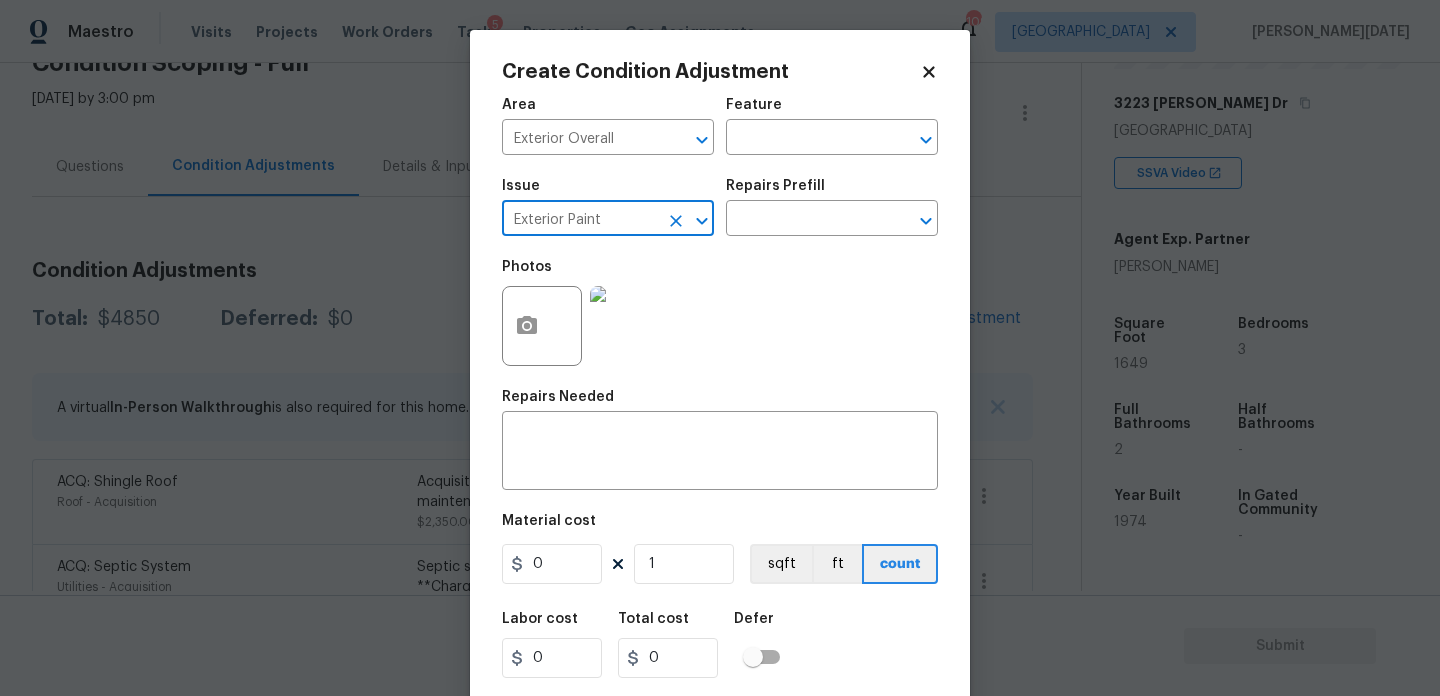 type on "Exterior Paint" 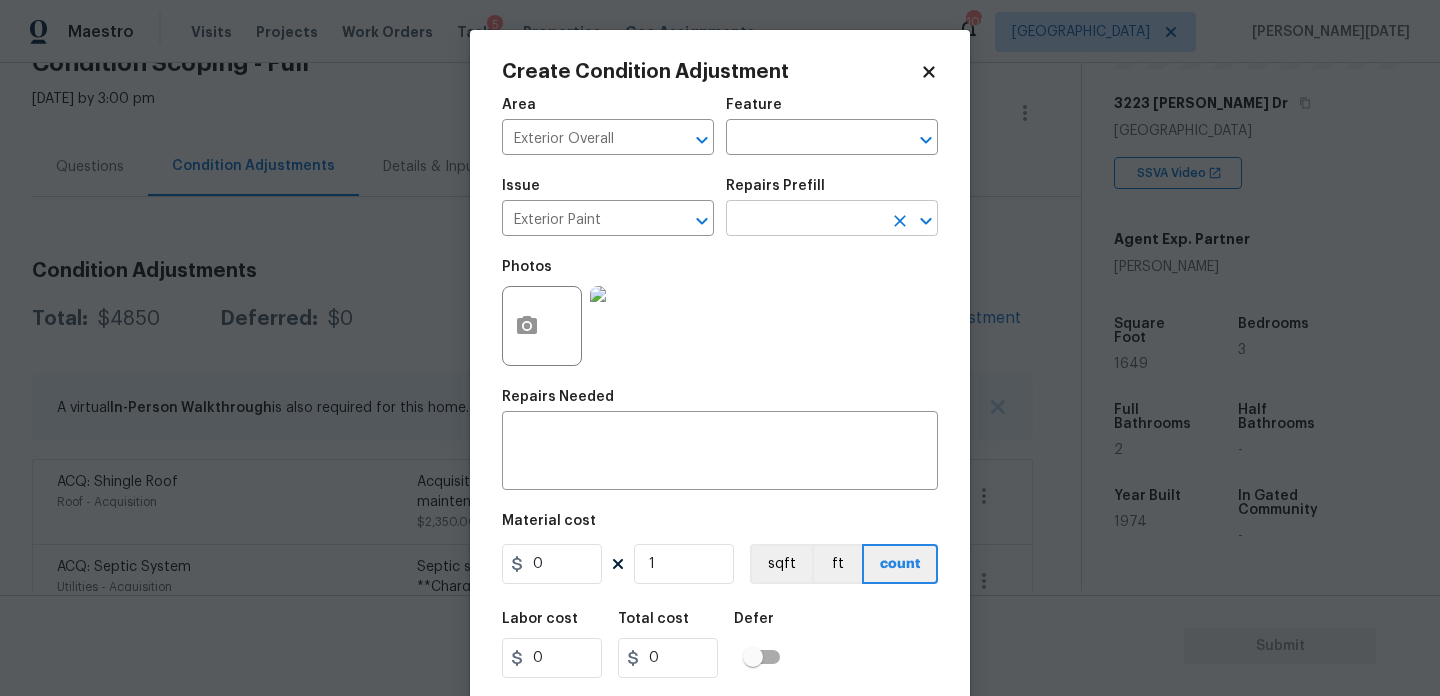 click at bounding box center [804, 220] 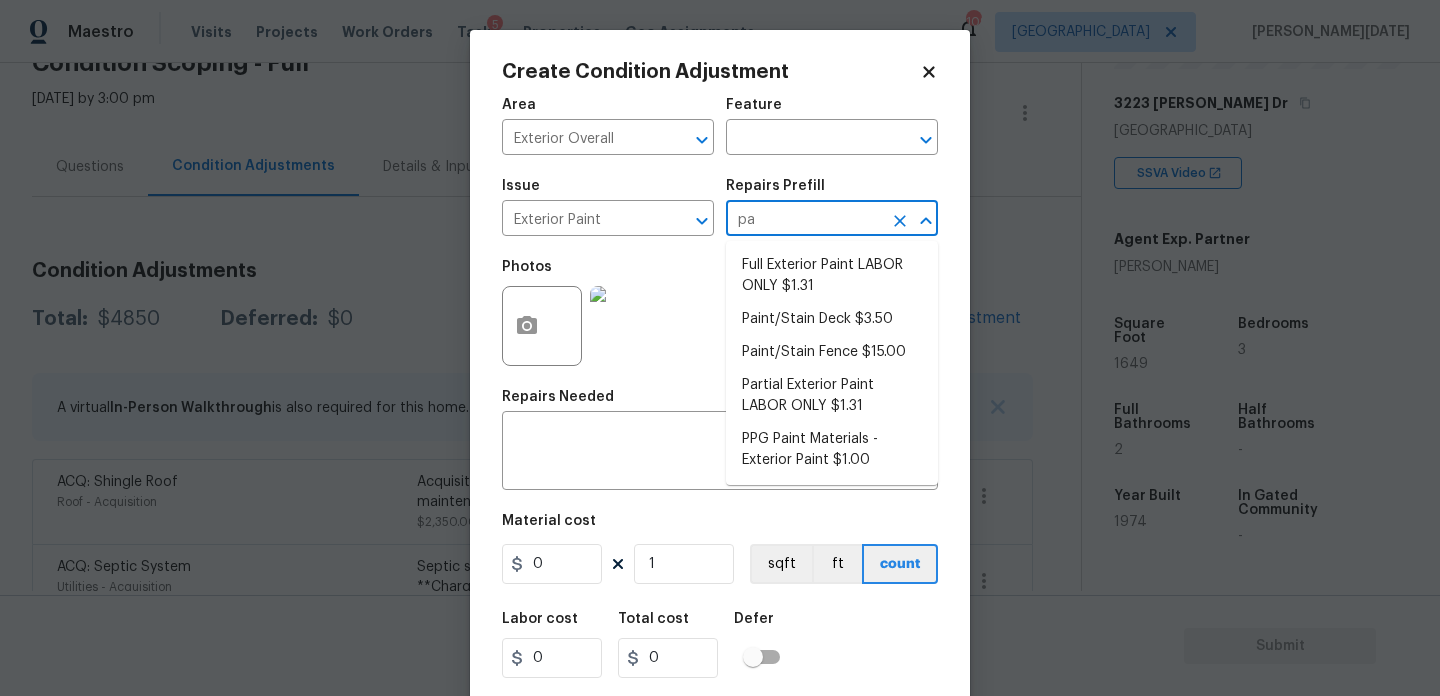 type on "par" 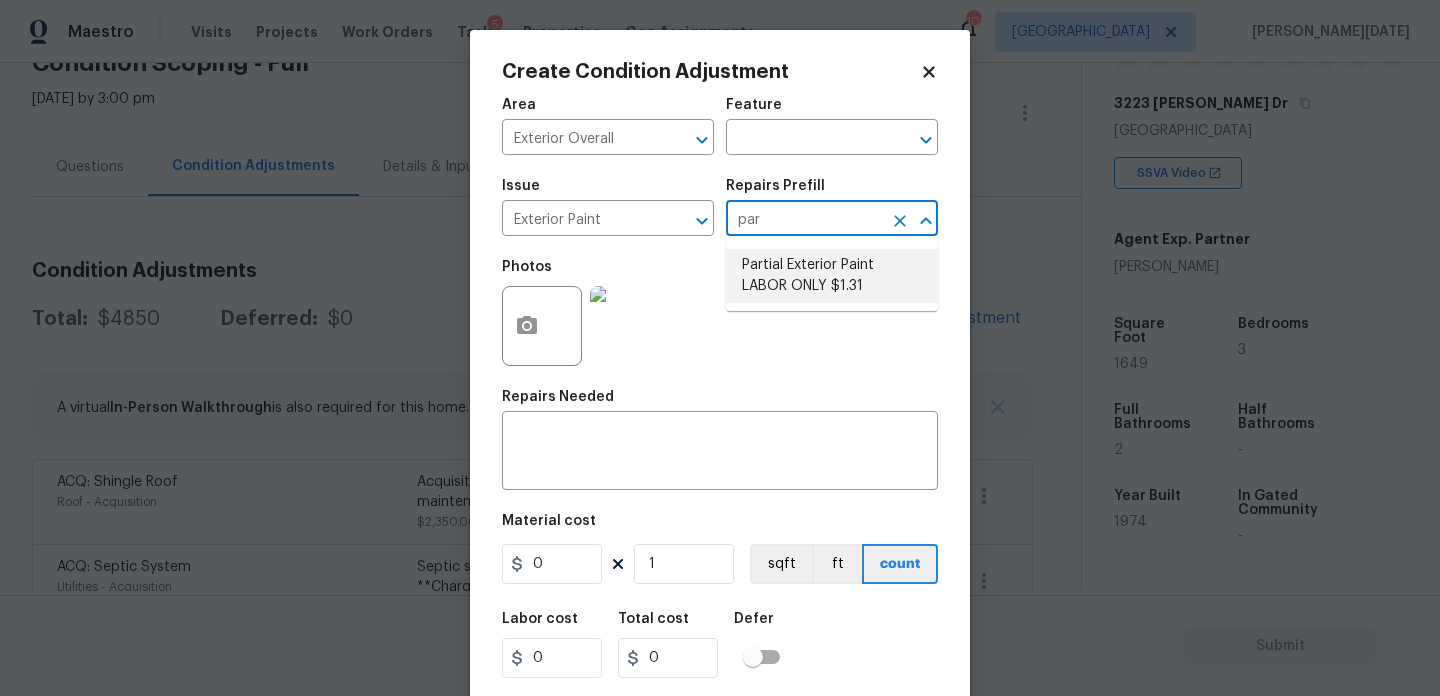 click on "Partial Exterior Paint LABOR ONLY $1.31" at bounding box center [832, 276] 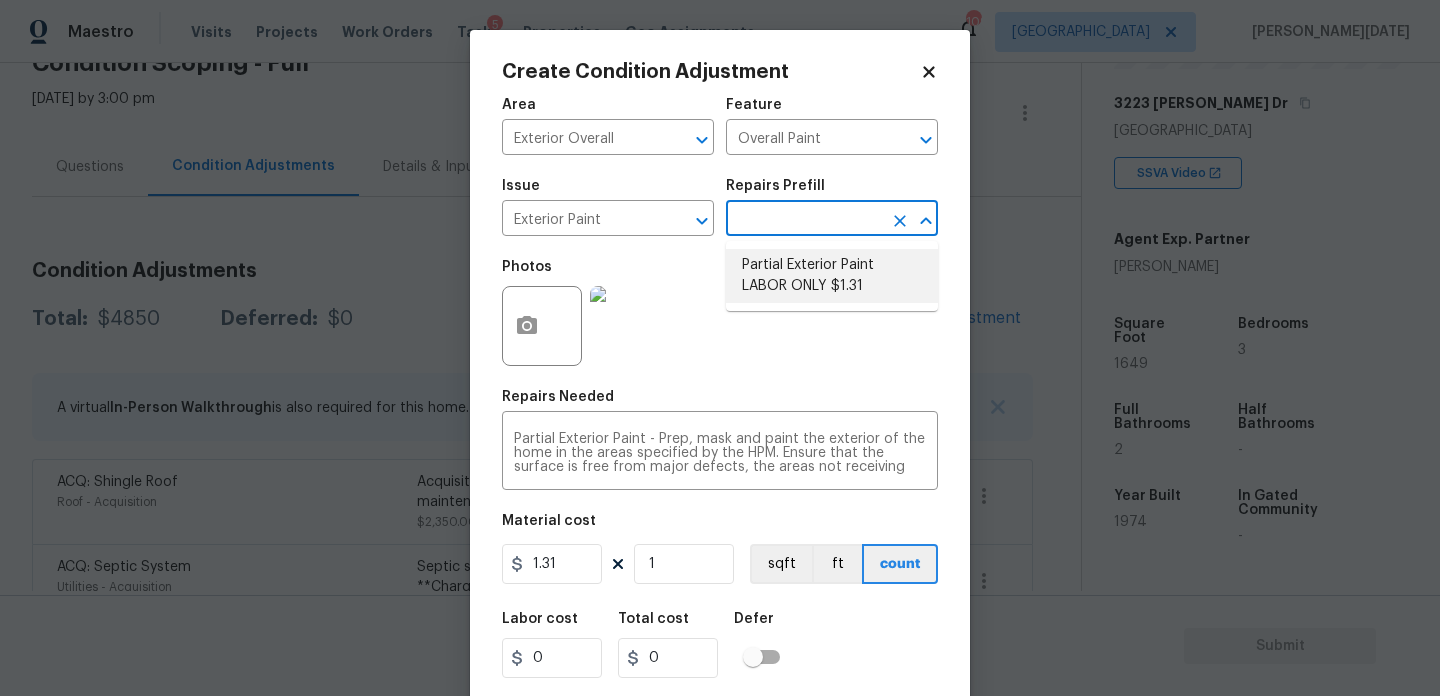 type on "1.31" 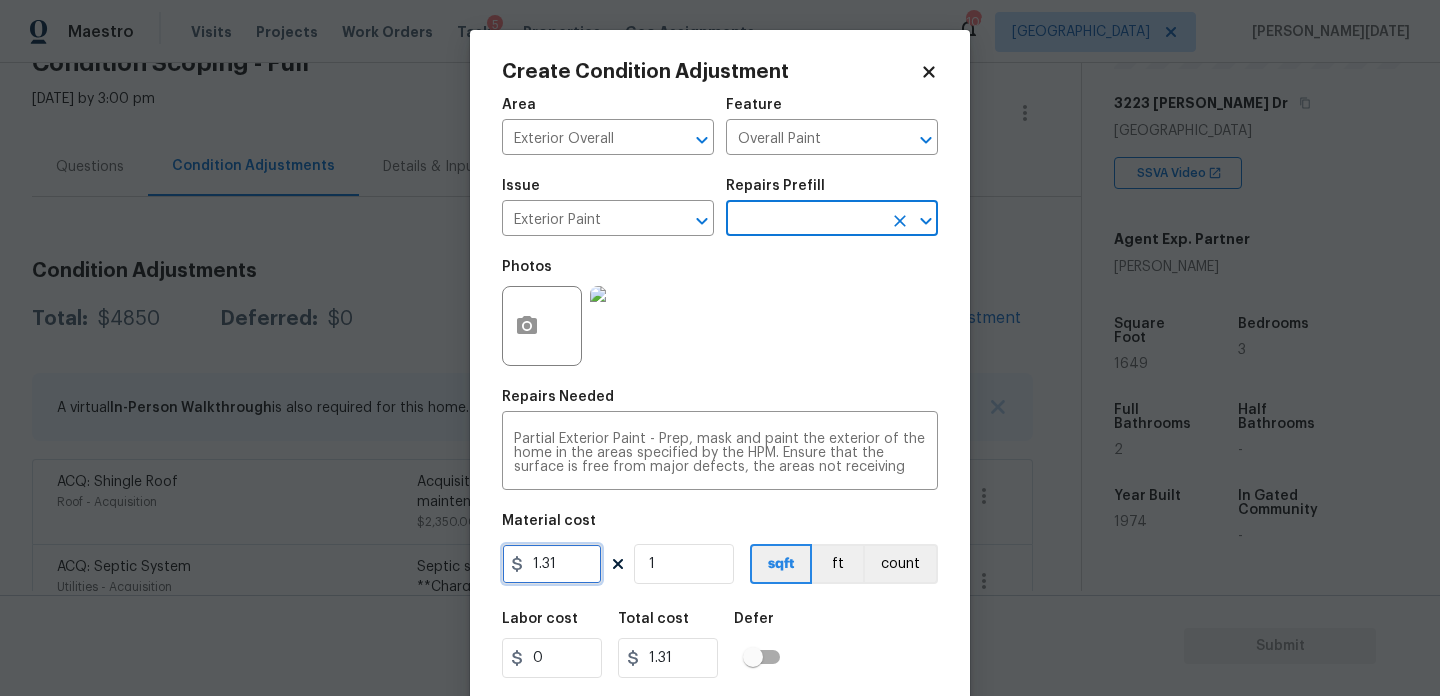 click on "1.31" at bounding box center [552, 564] 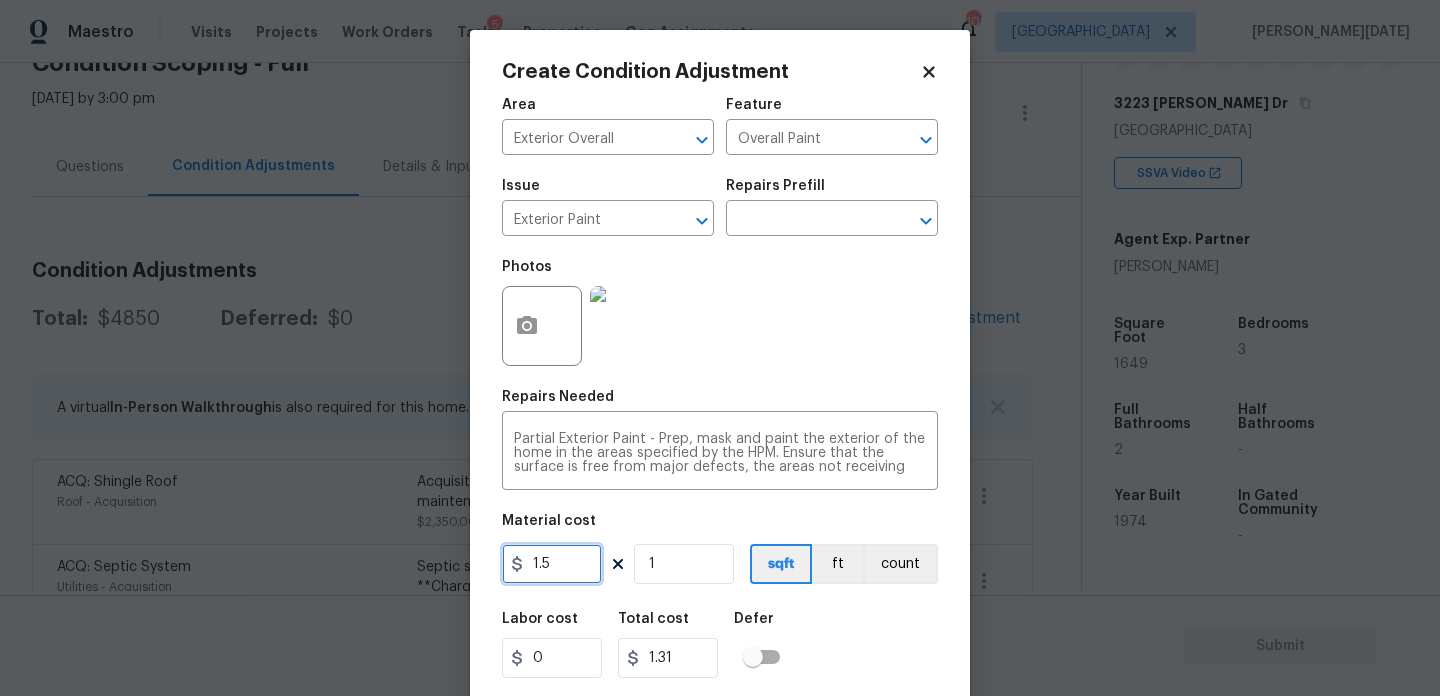 drag, startPoint x: 569, startPoint y: 568, endPoint x: 438, endPoint y: 568, distance: 131 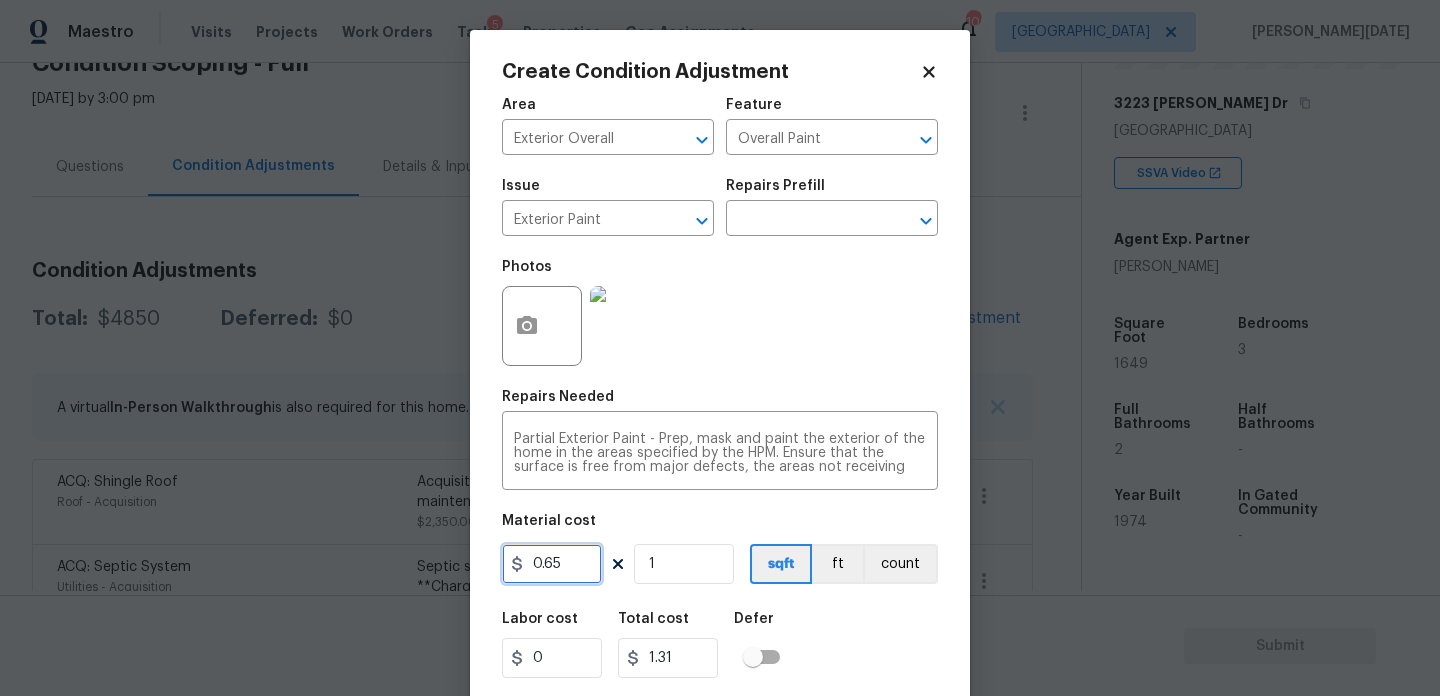 type on "0.65" 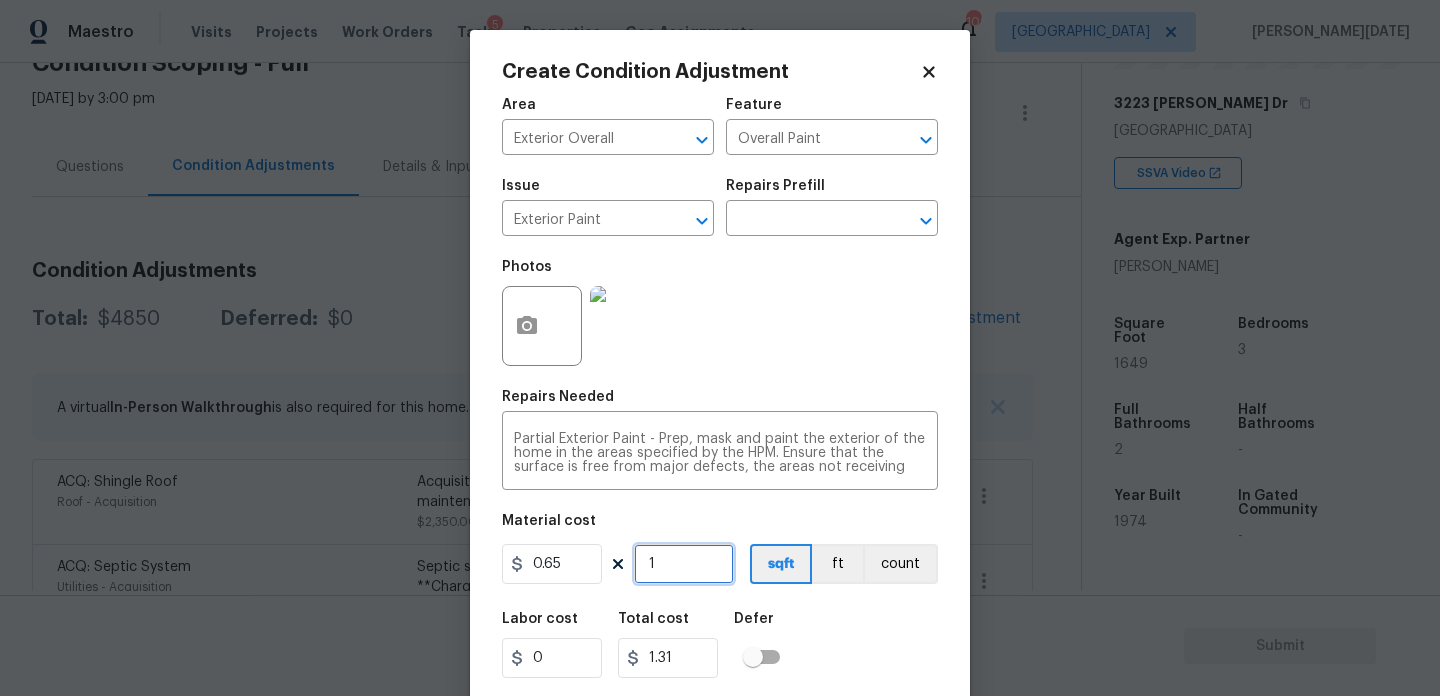 click on "1" at bounding box center (684, 564) 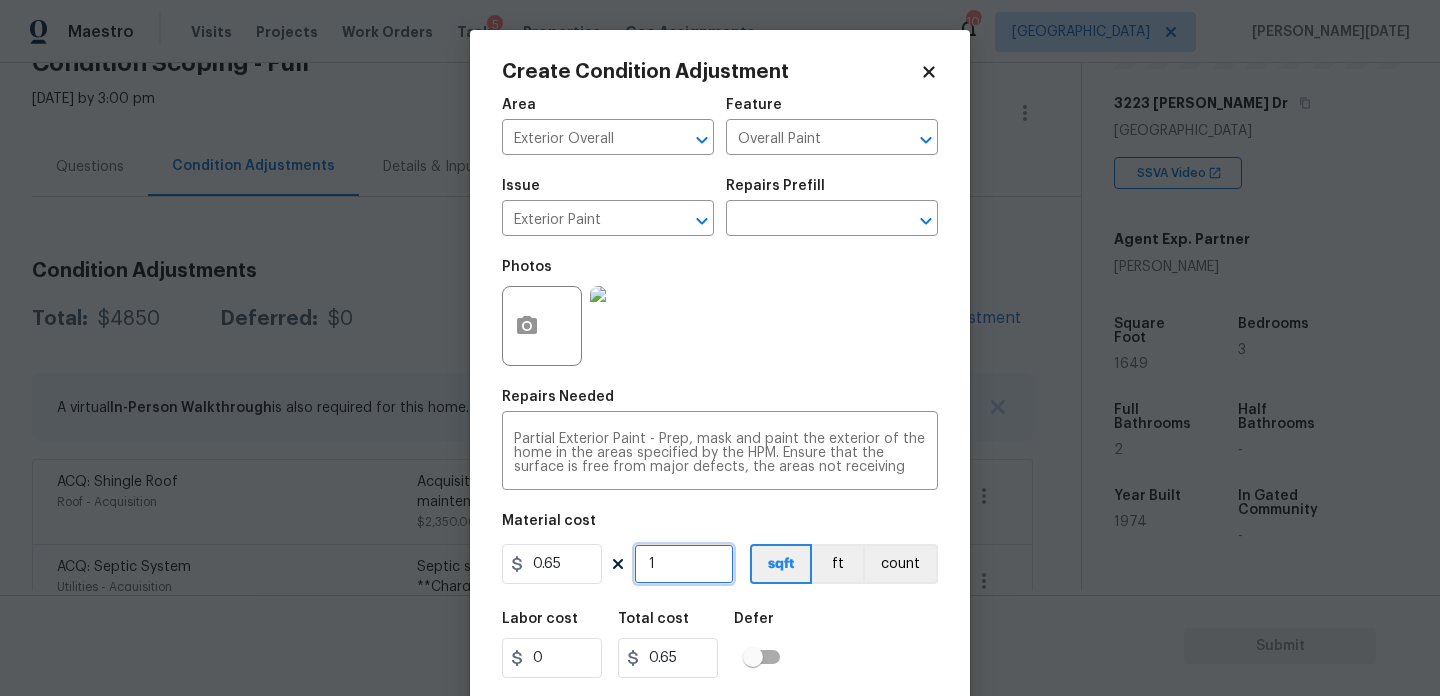 type on "16" 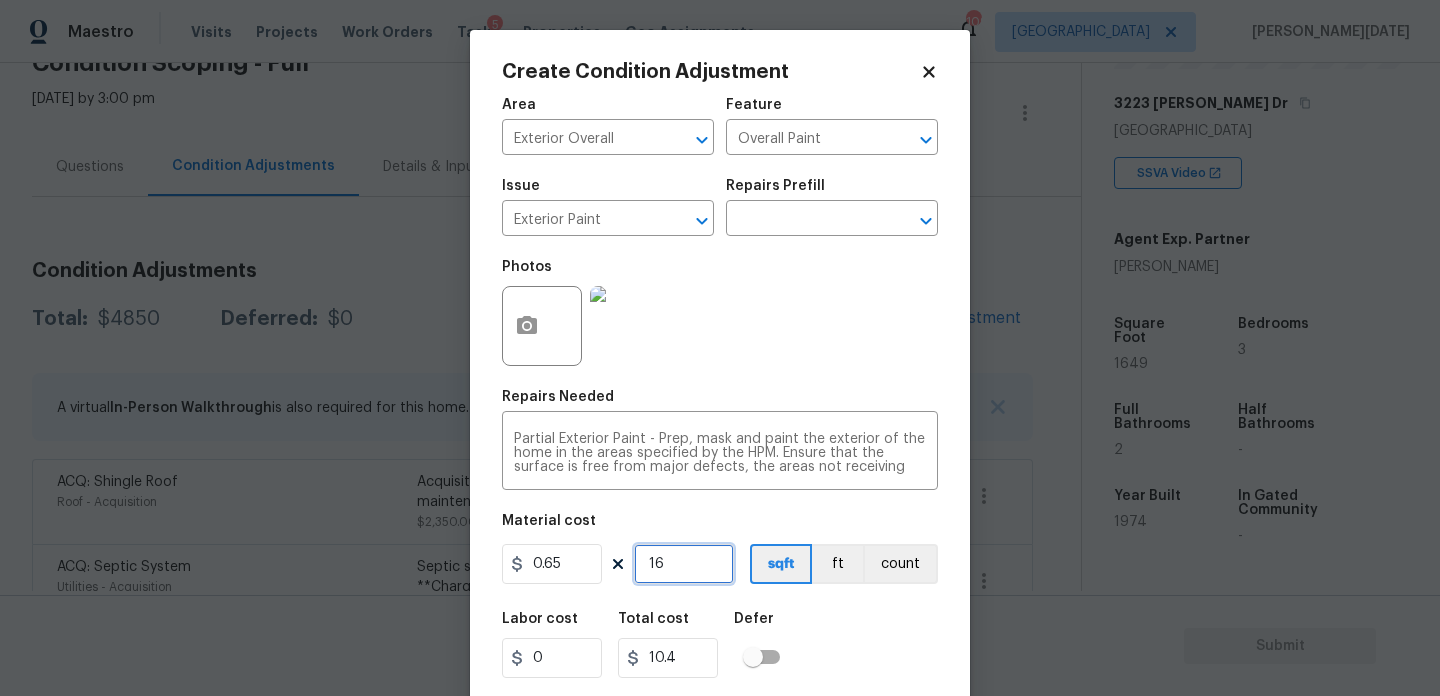 type on "164" 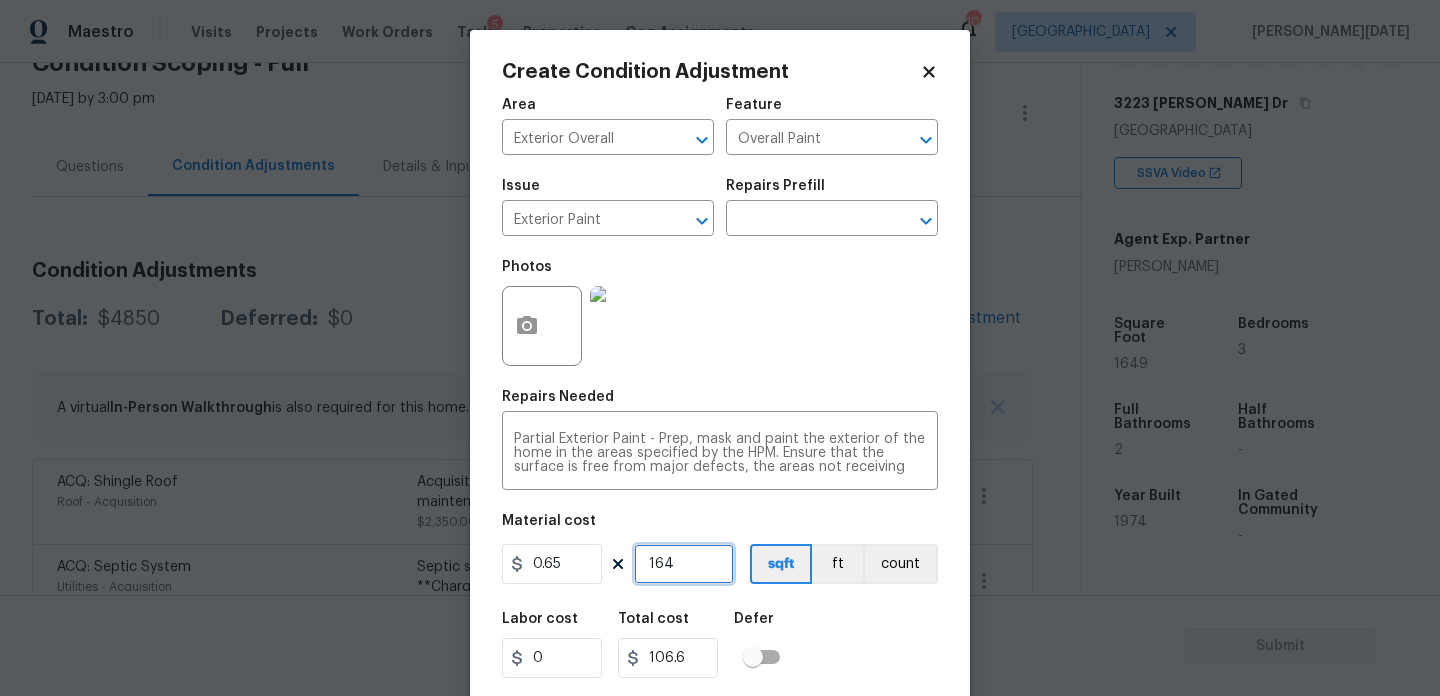 type on "1649" 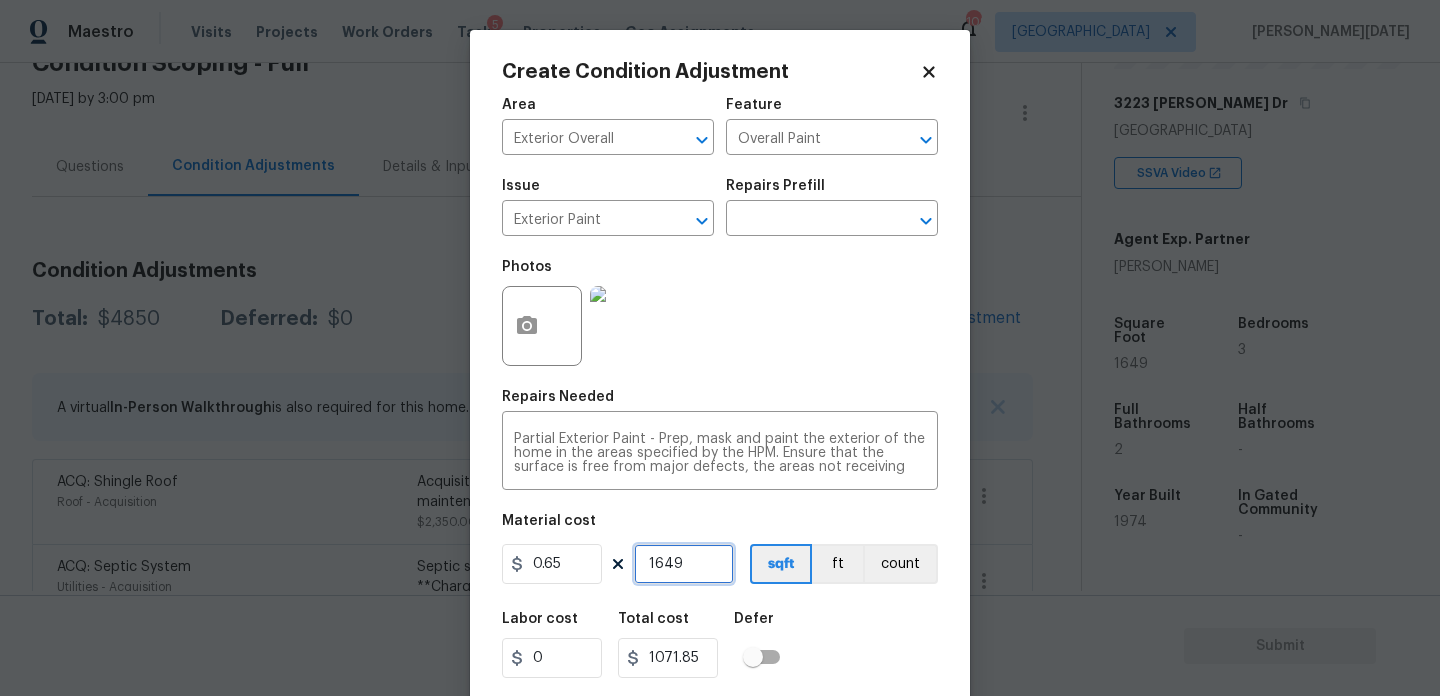 type on "1649" 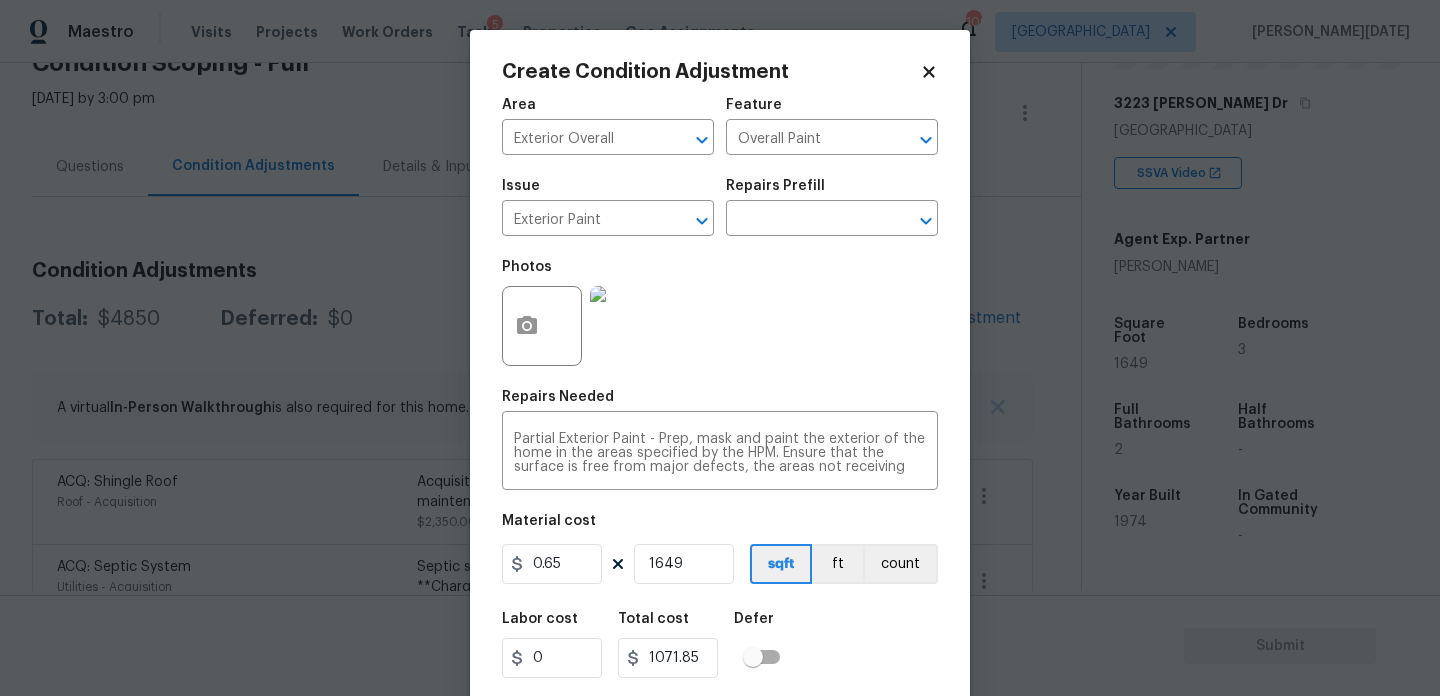 click on "Photos" at bounding box center [720, 313] 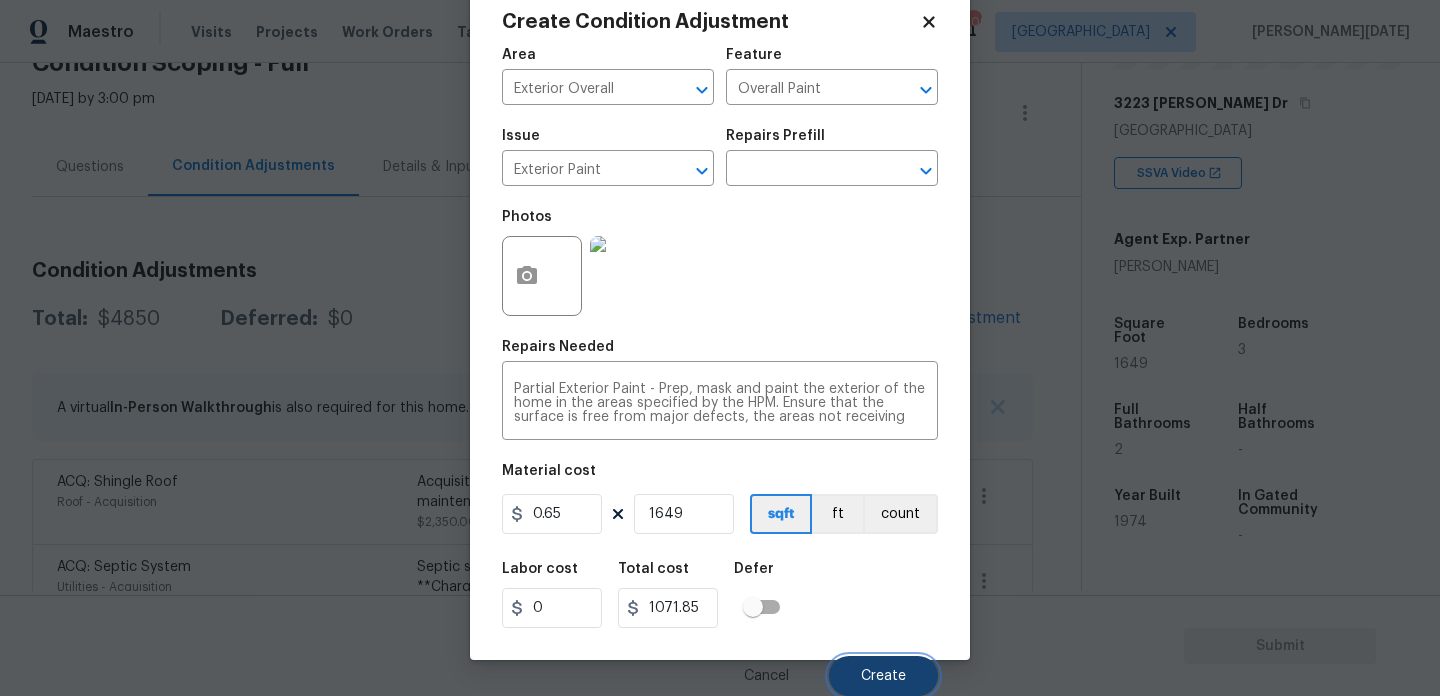 click on "Create" at bounding box center (883, 676) 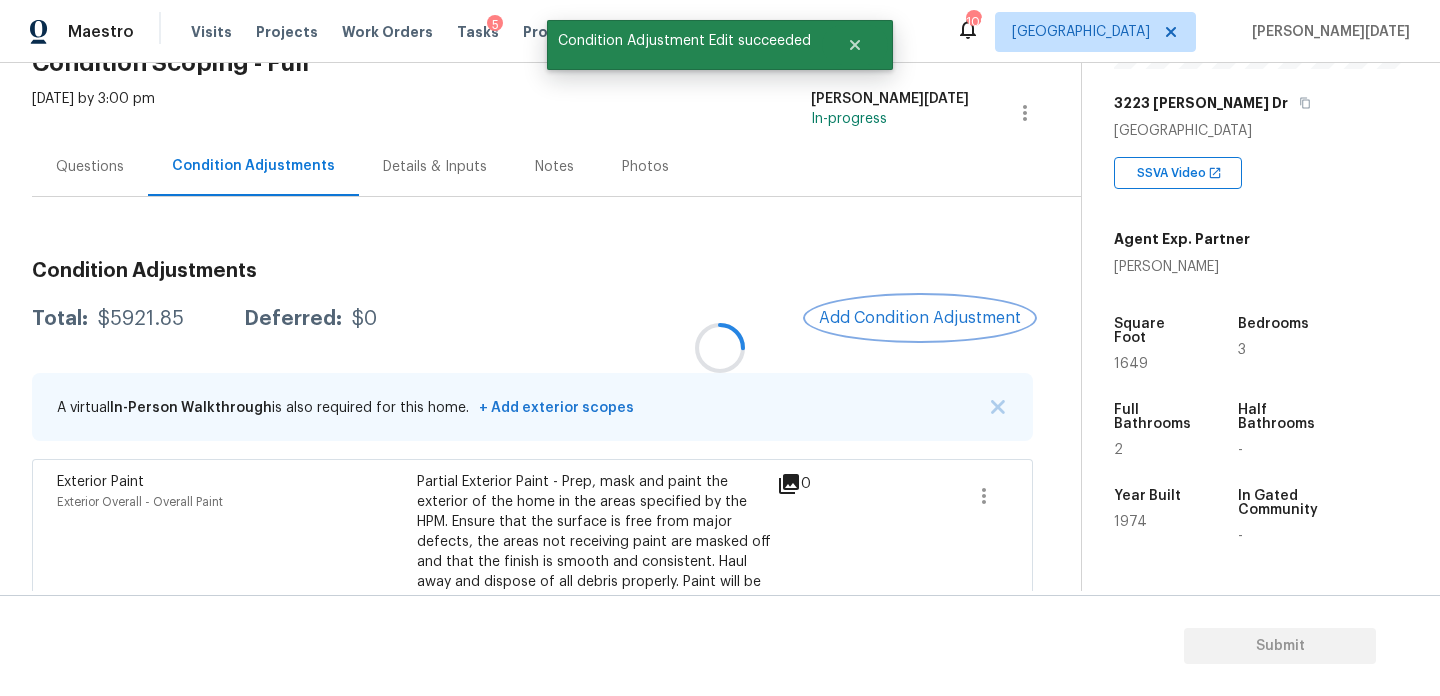 scroll, scrollTop: 0, scrollLeft: 0, axis: both 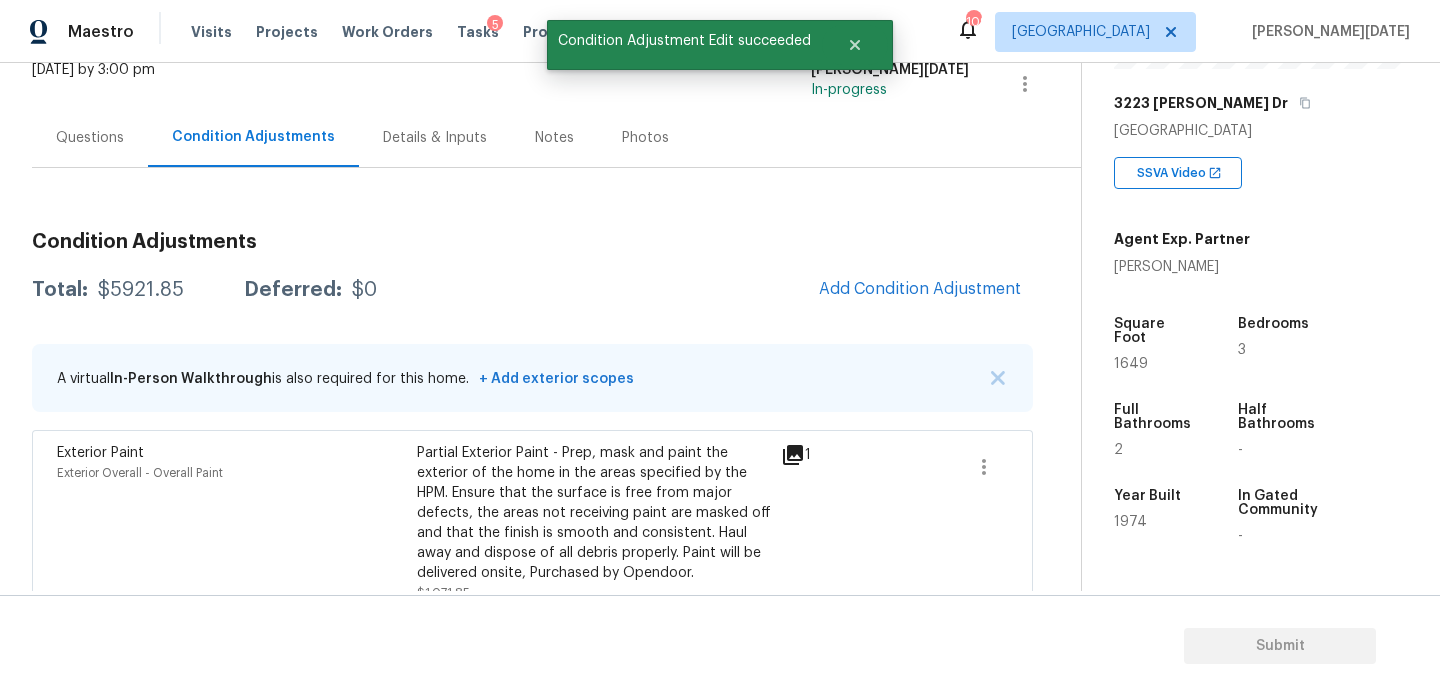 click on "Condition Adjustments Total:  $5921.85 Deferred:  $0 Add Condition Adjustment A virtual  In-Person Walkthrough  is also required for this home.   + Add exterior scopes Exterior Paint Exterior Overall - Overall Paint Partial Exterior Paint - Prep, mask and paint the exterior of the home in the areas specified by the HPM. Ensure that the surface is free from major defects, the areas not receiving paint are masked off and that the finish is smooth and consistent. Haul away and dispose of all debris properly. Paint will be delivered onsite, Purchased by Opendoor. $1,071.85   1 ACQ: Shingle Roof Roof - Acquisition Acquisition Scope: Shingle Roof 11-15 years in age maintenance. $2,350.00   0 ACQ: Septic System Utilities - Acquisition Septic system repairs and certification charge. **Charge can be reviewed if seller can provide documentation of certification or system service within 2 years from a licensed specialist.** $2,500.00   0" at bounding box center (532, 521) 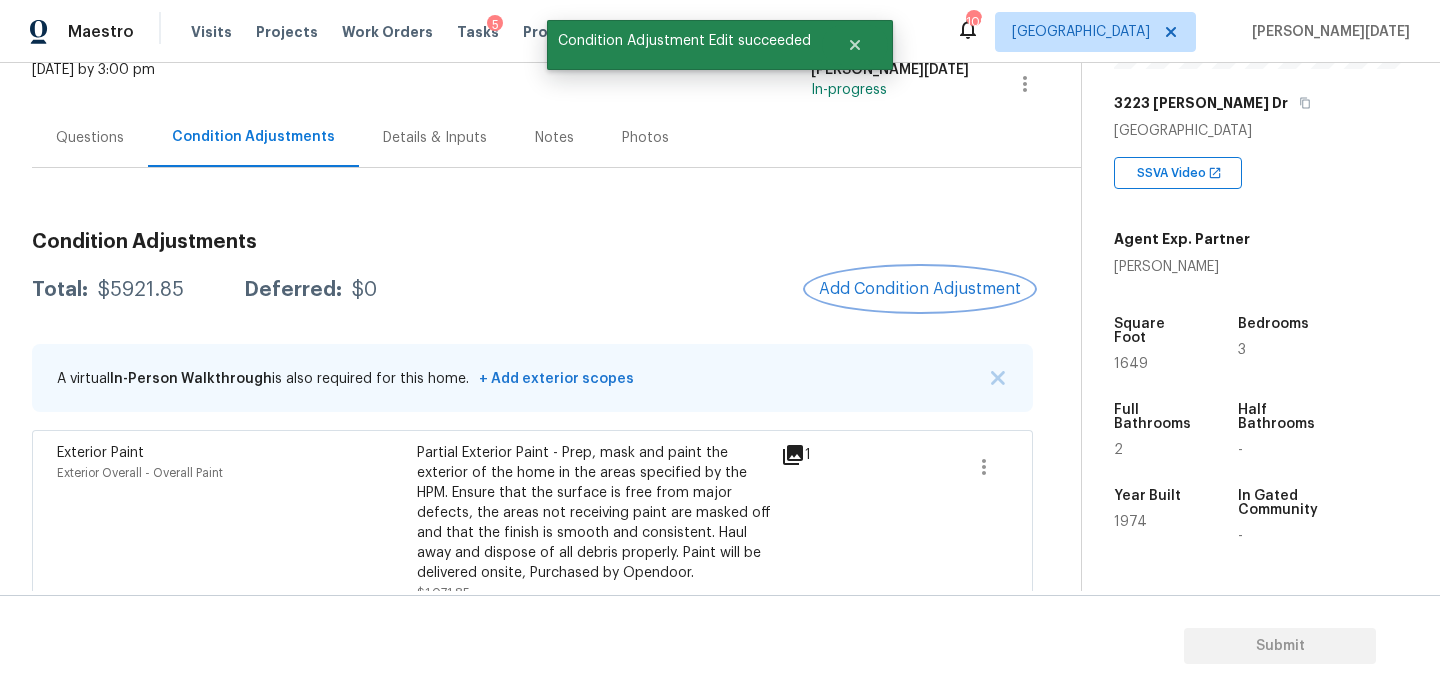 click on "Add Condition Adjustment" at bounding box center [920, 289] 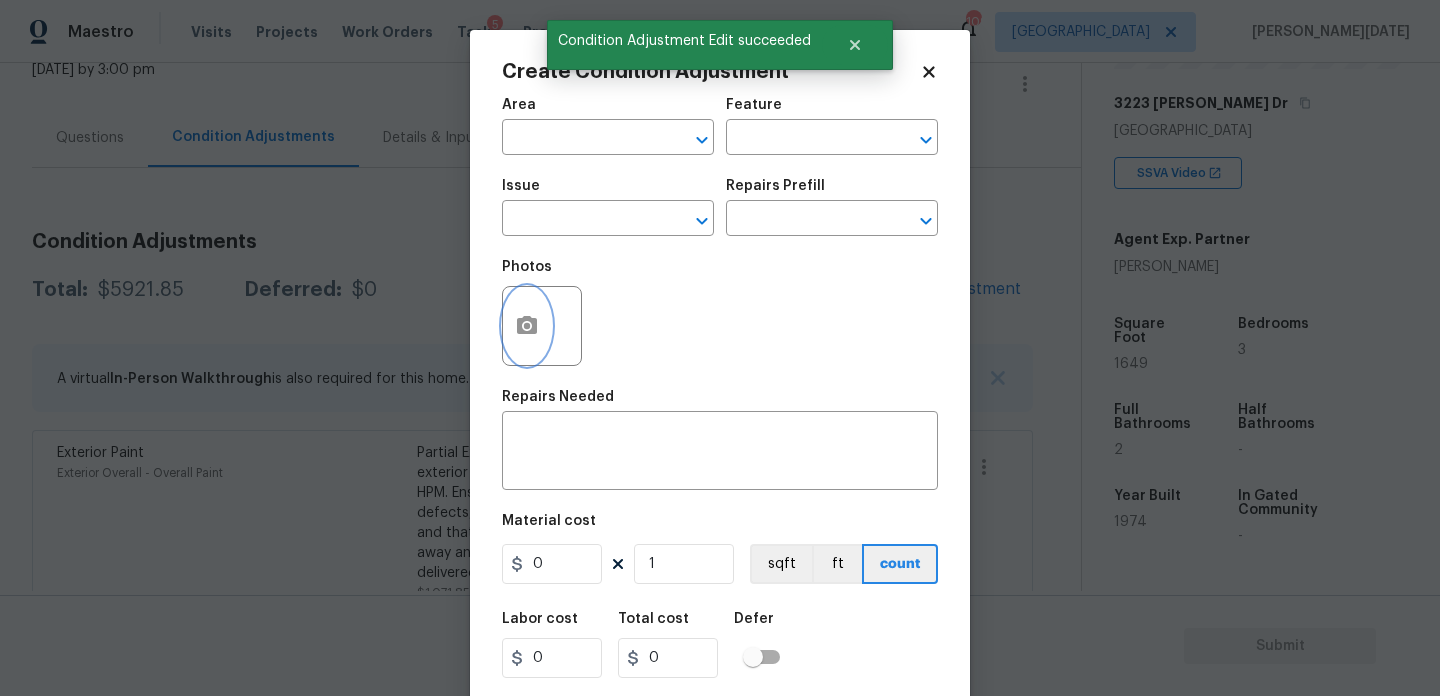 click 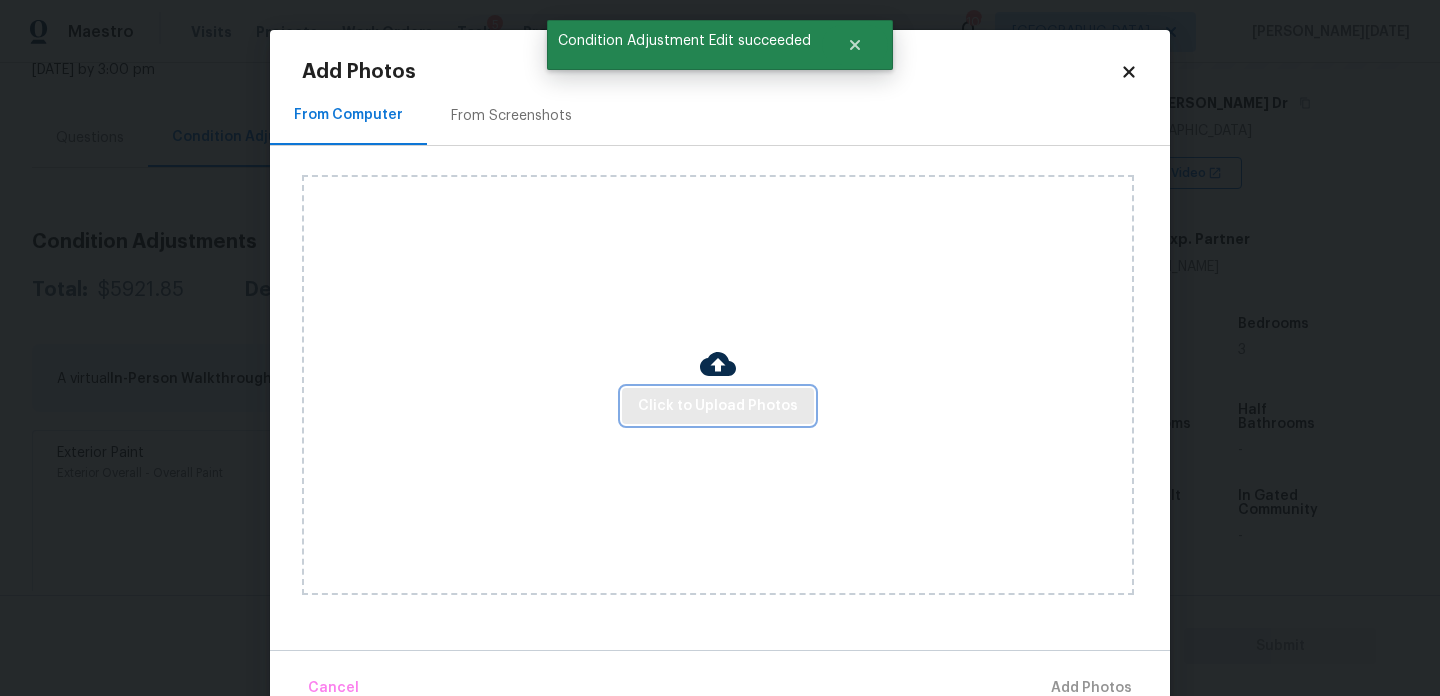 click on "Click to Upload Photos" at bounding box center (718, 406) 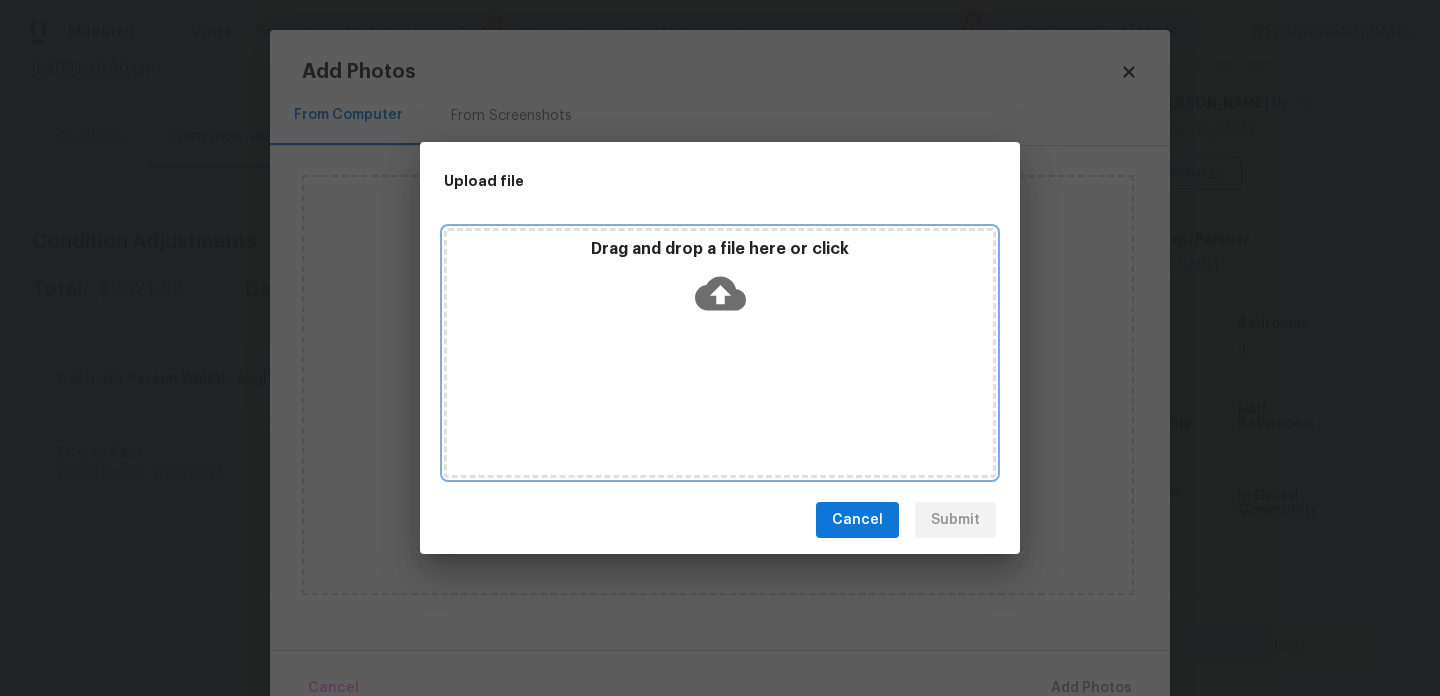 click on "Drag and drop a file here or click" at bounding box center [720, 353] 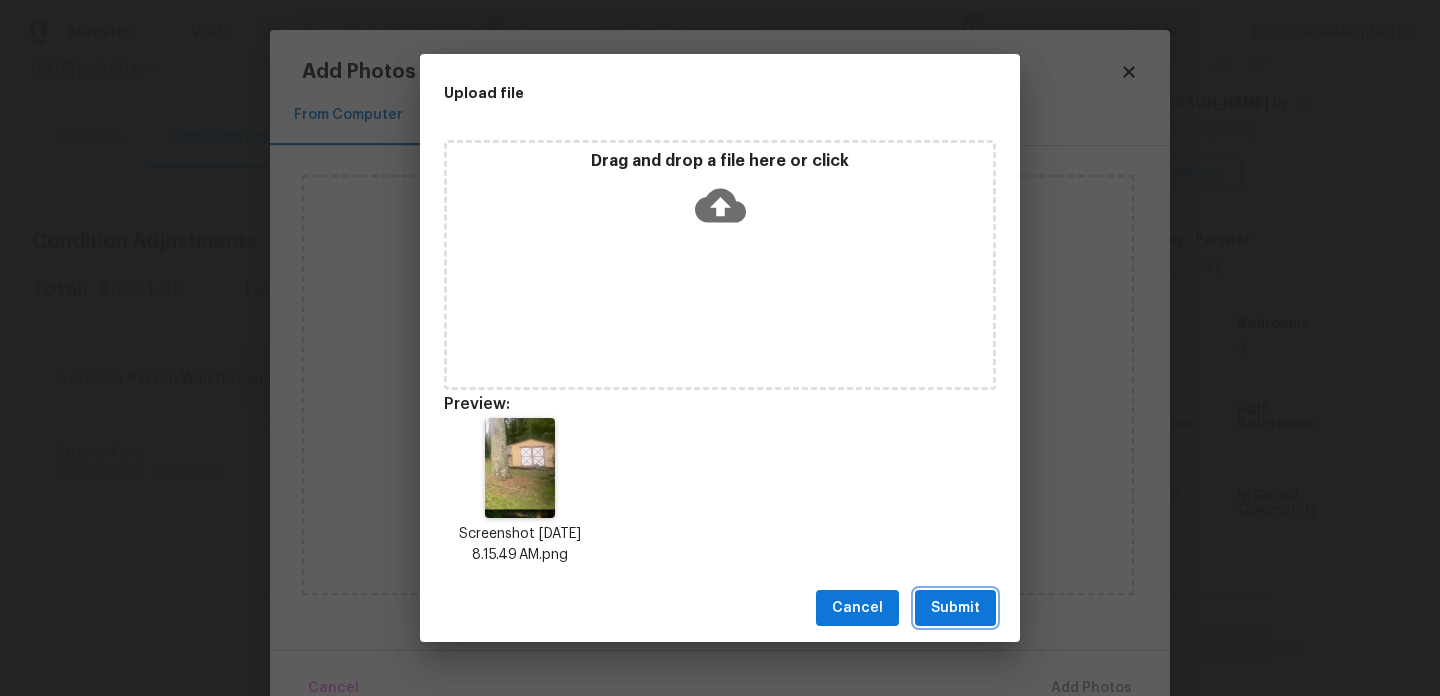 click on "Submit" at bounding box center (955, 608) 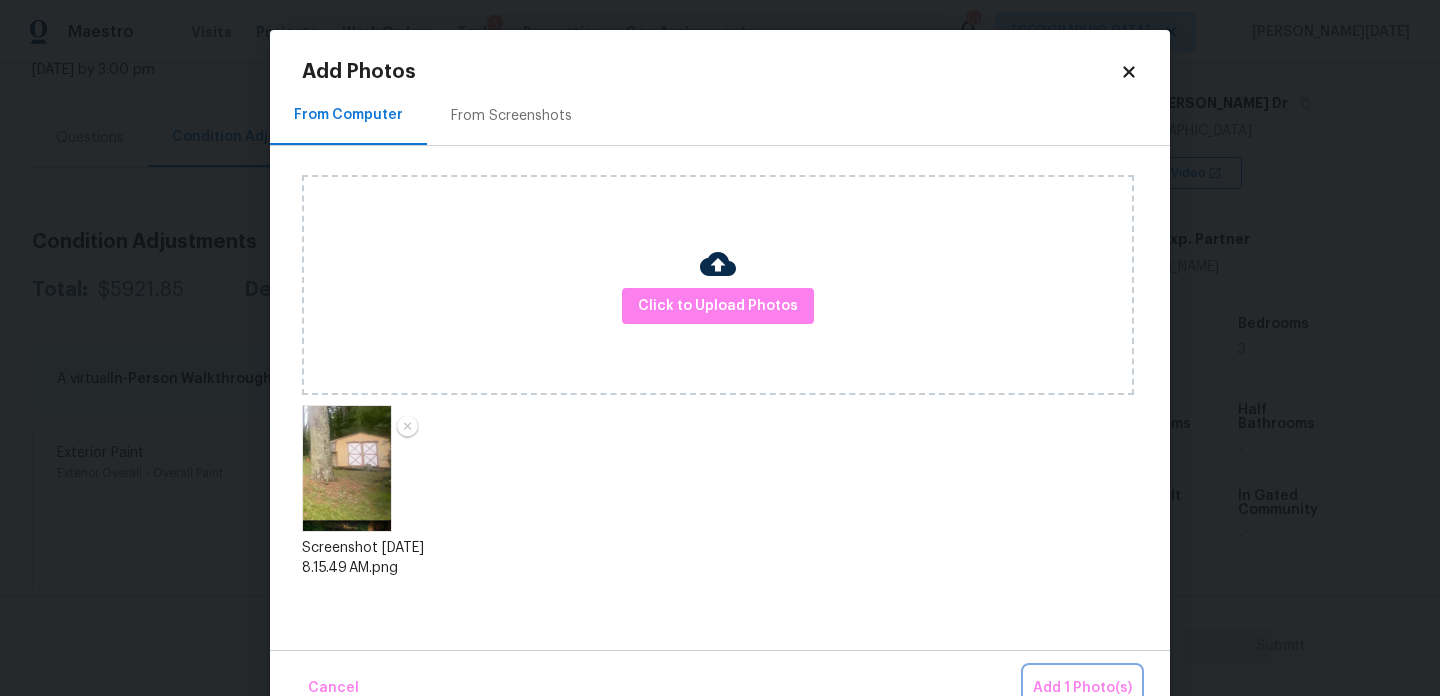 click on "Add 1 Photo(s)" at bounding box center [1082, 688] 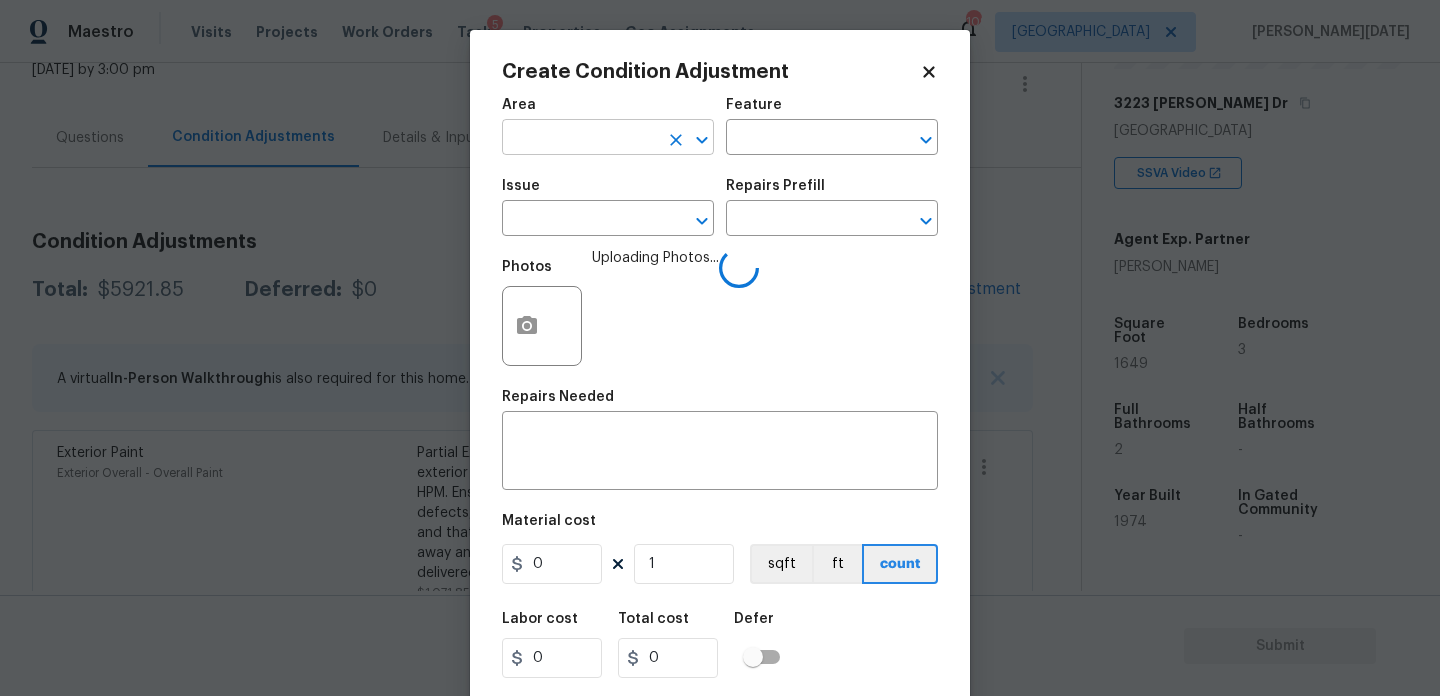 click at bounding box center (580, 139) 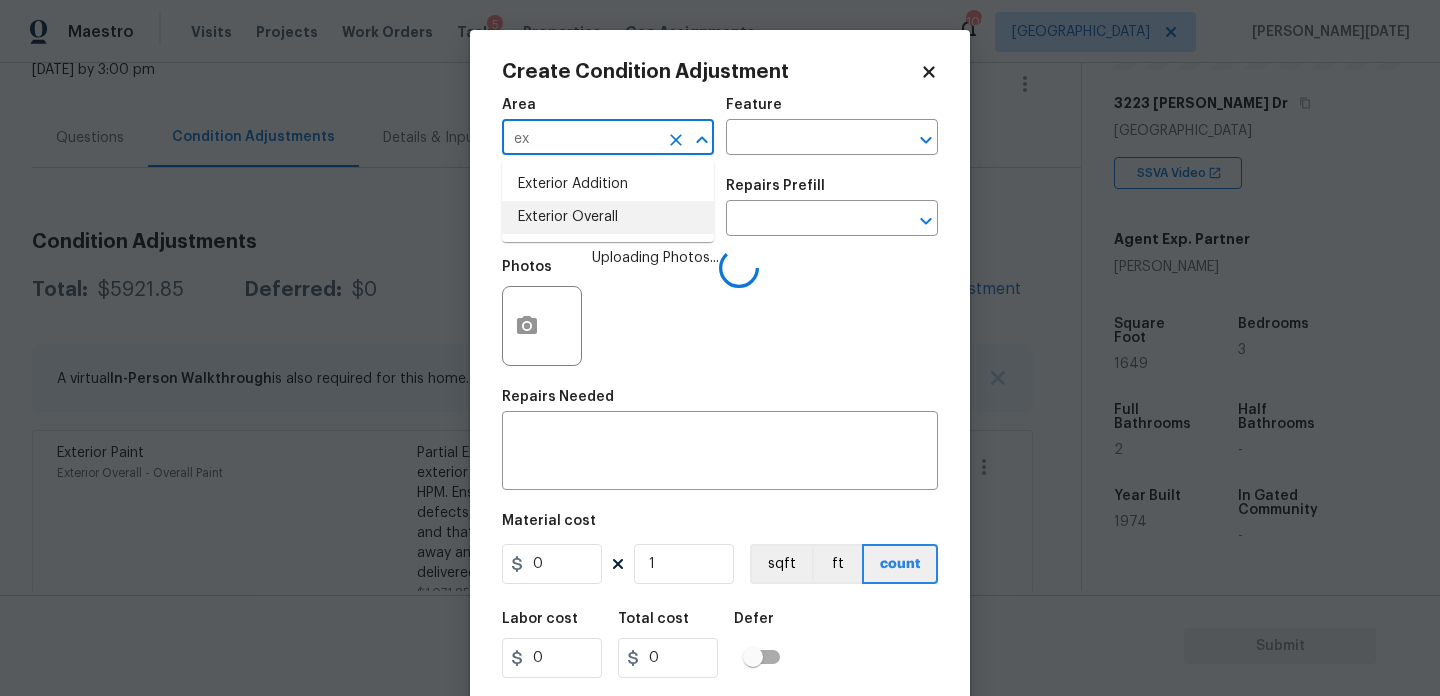 click on "Exterior Overall" at bounding box center [608, 217] 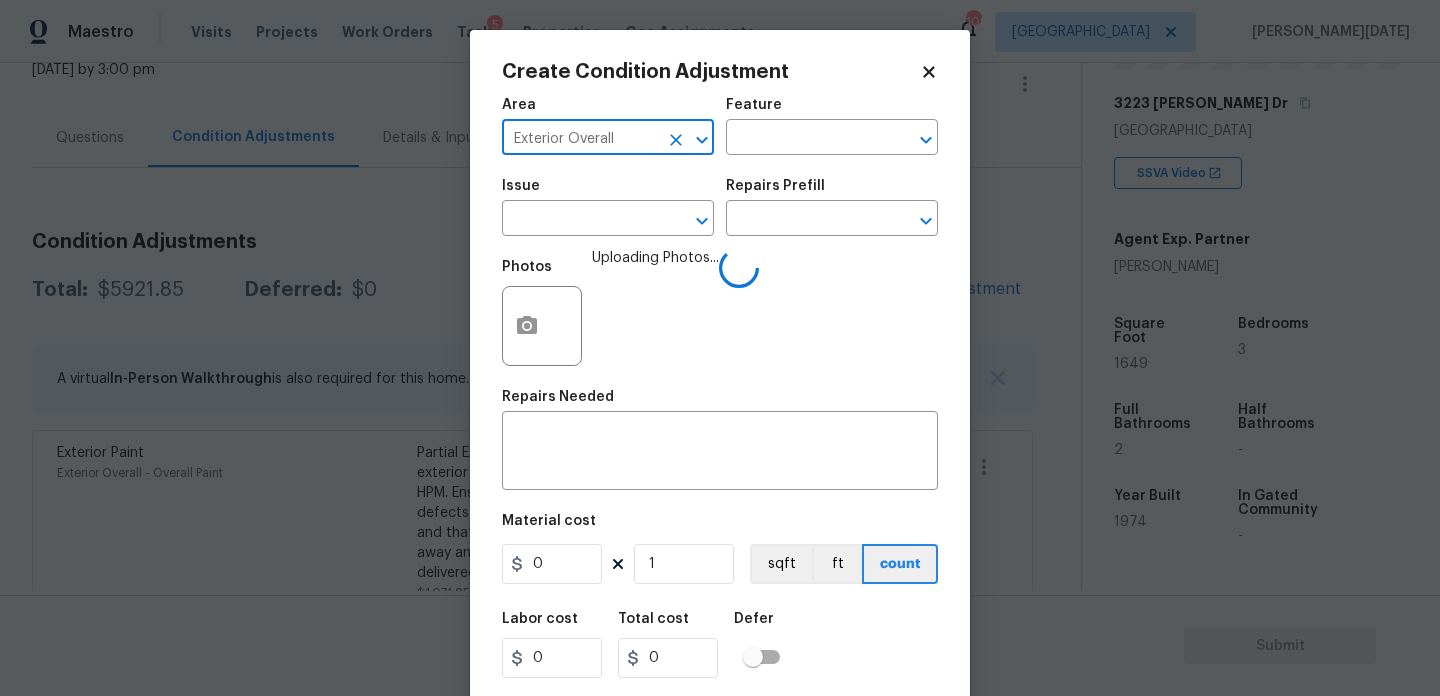type on "Exterior Overall" 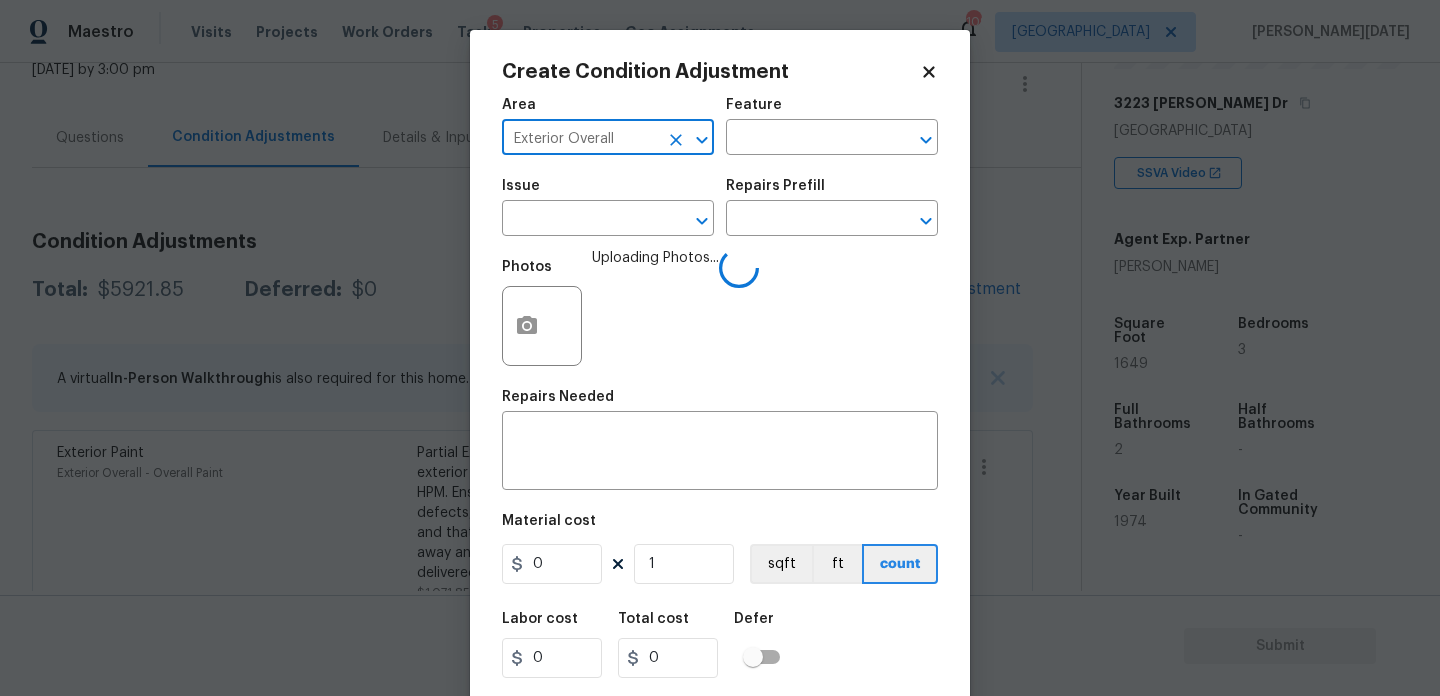 click on "Issue" at bounding box center [608, 192] 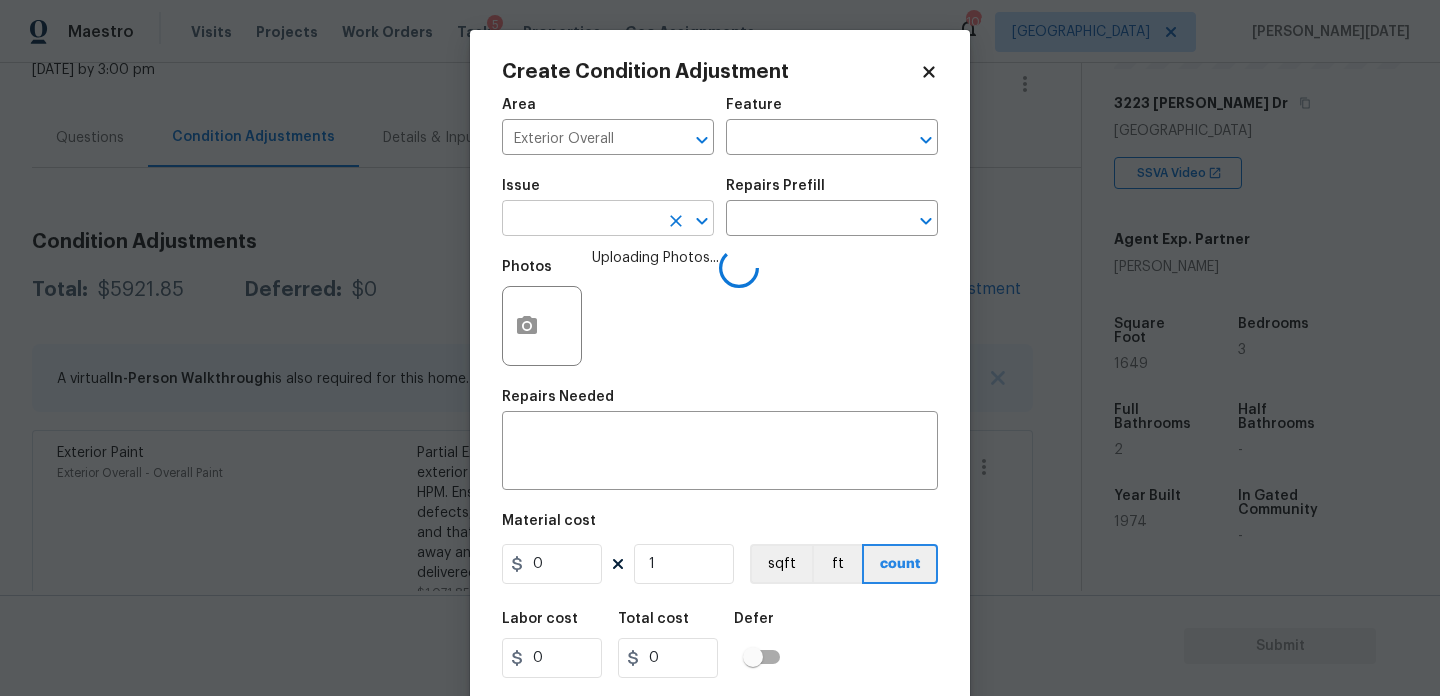 click at bounding box center (580, 220) 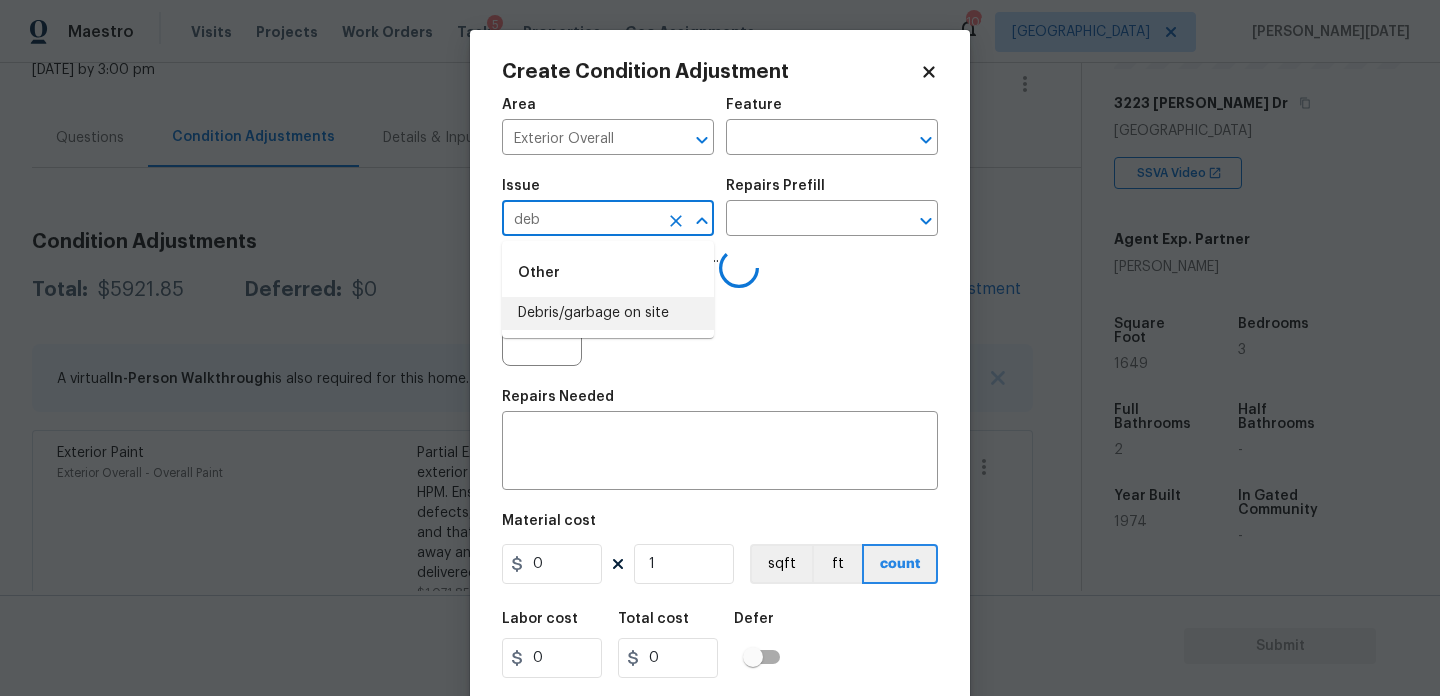 click on "Debris/garbage on site" at bounding box center (608, 313) 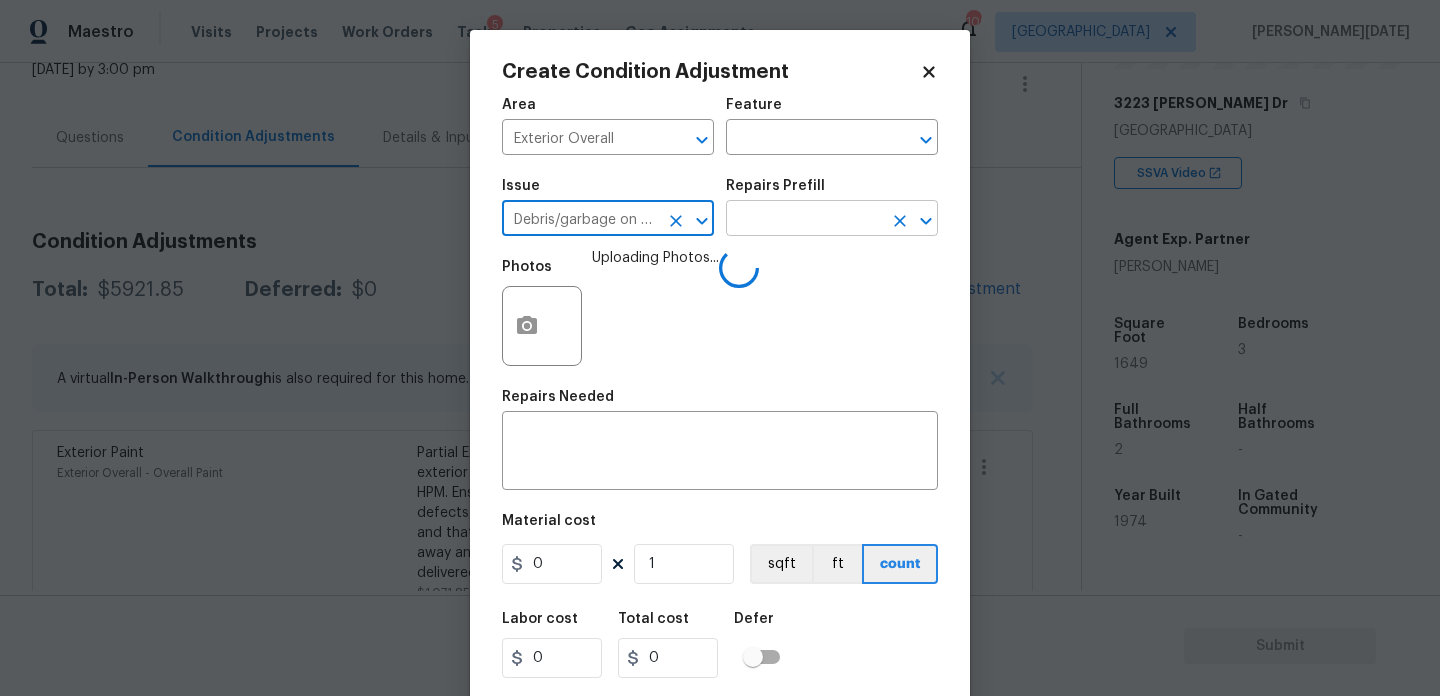 type on "Debris/garbage on site" 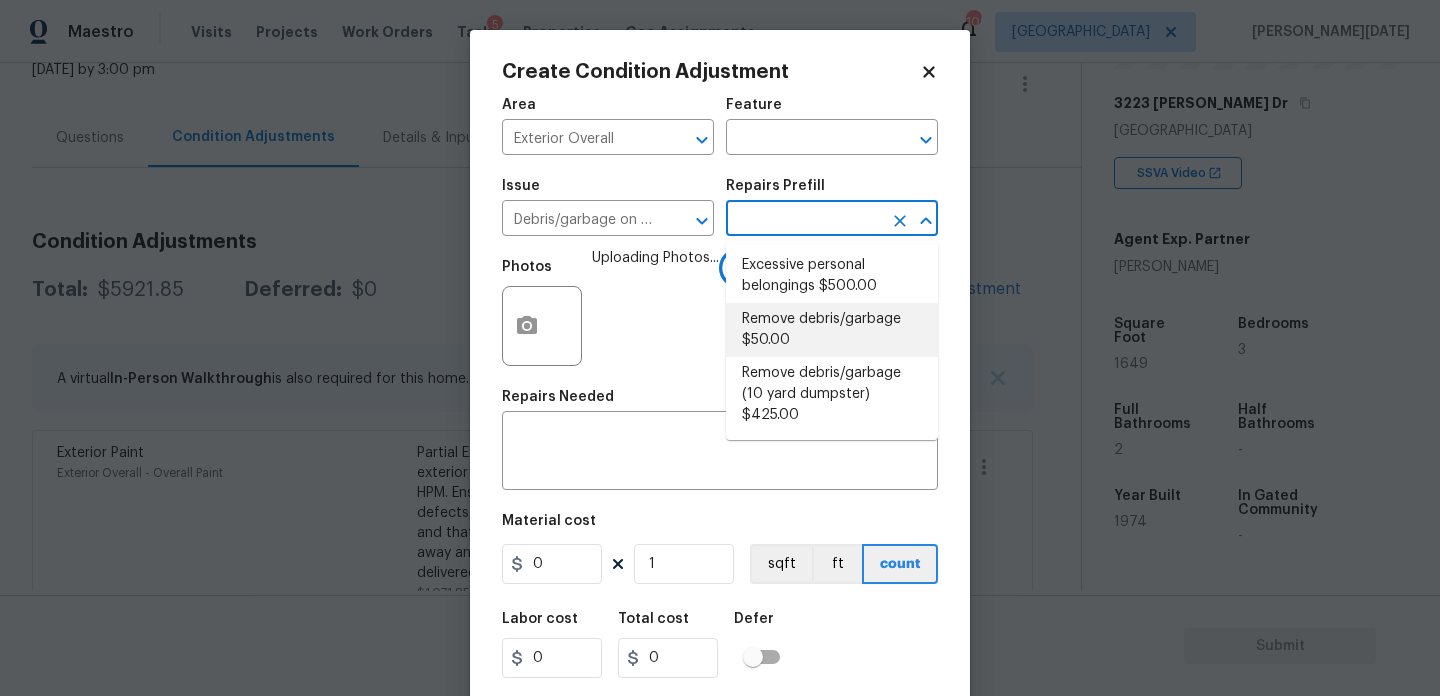 click on "Remove debris/garbage $50.00" at bounding box center (832, 330) 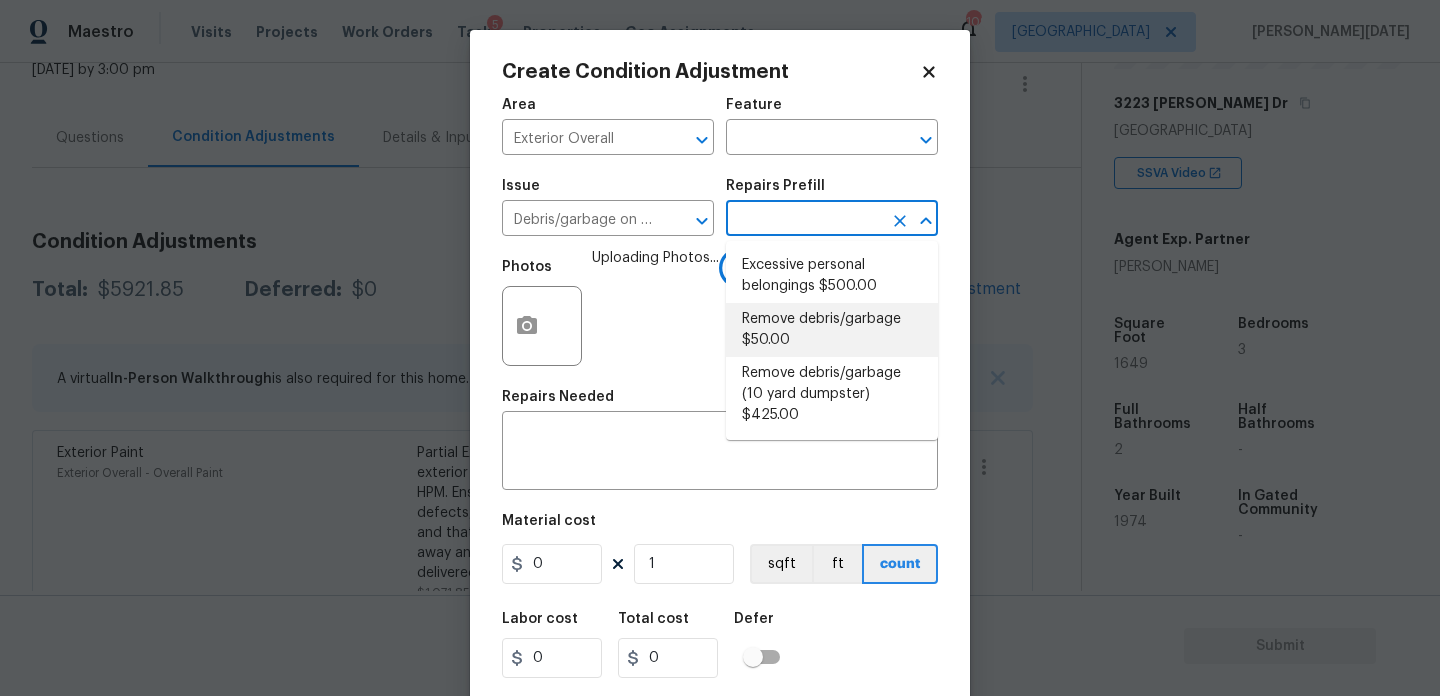 type 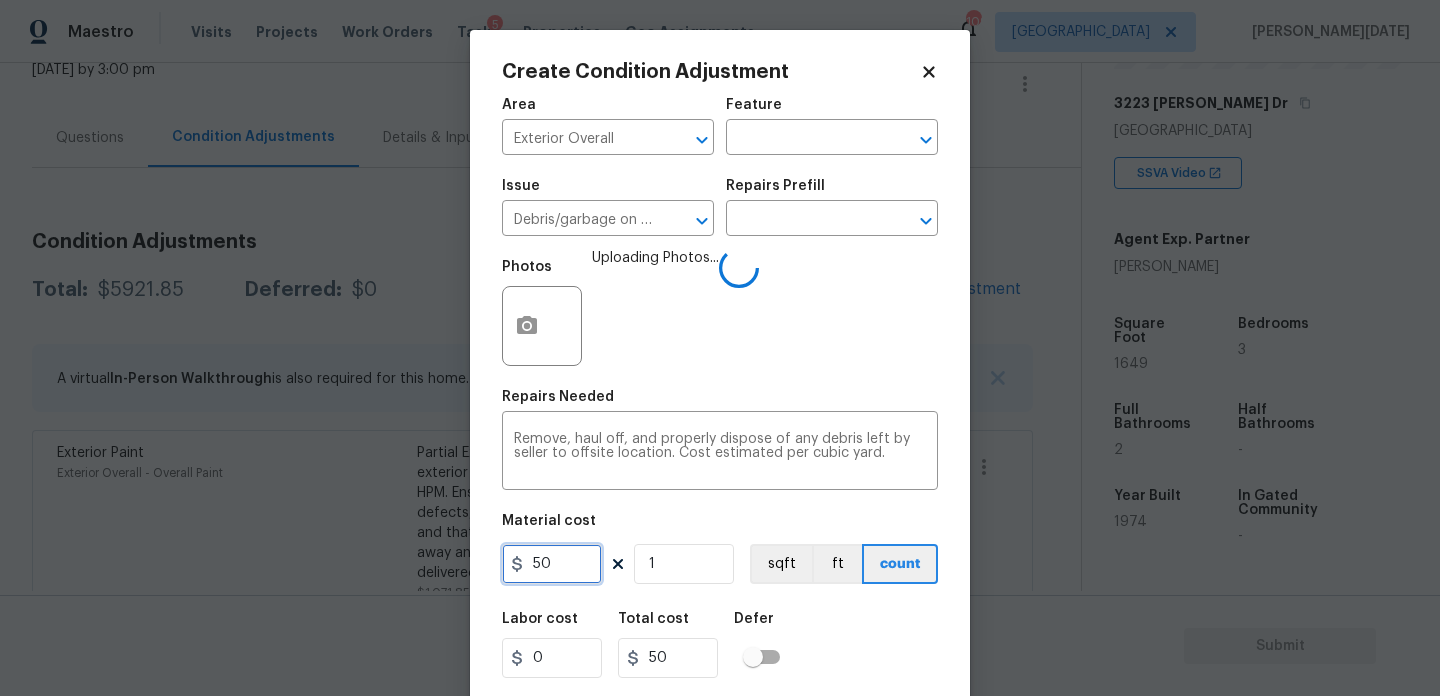 drag, startPoint x: 536, startPoint y: 562, endPoint x: 420, endPoint y: 559, distance: 116.03879 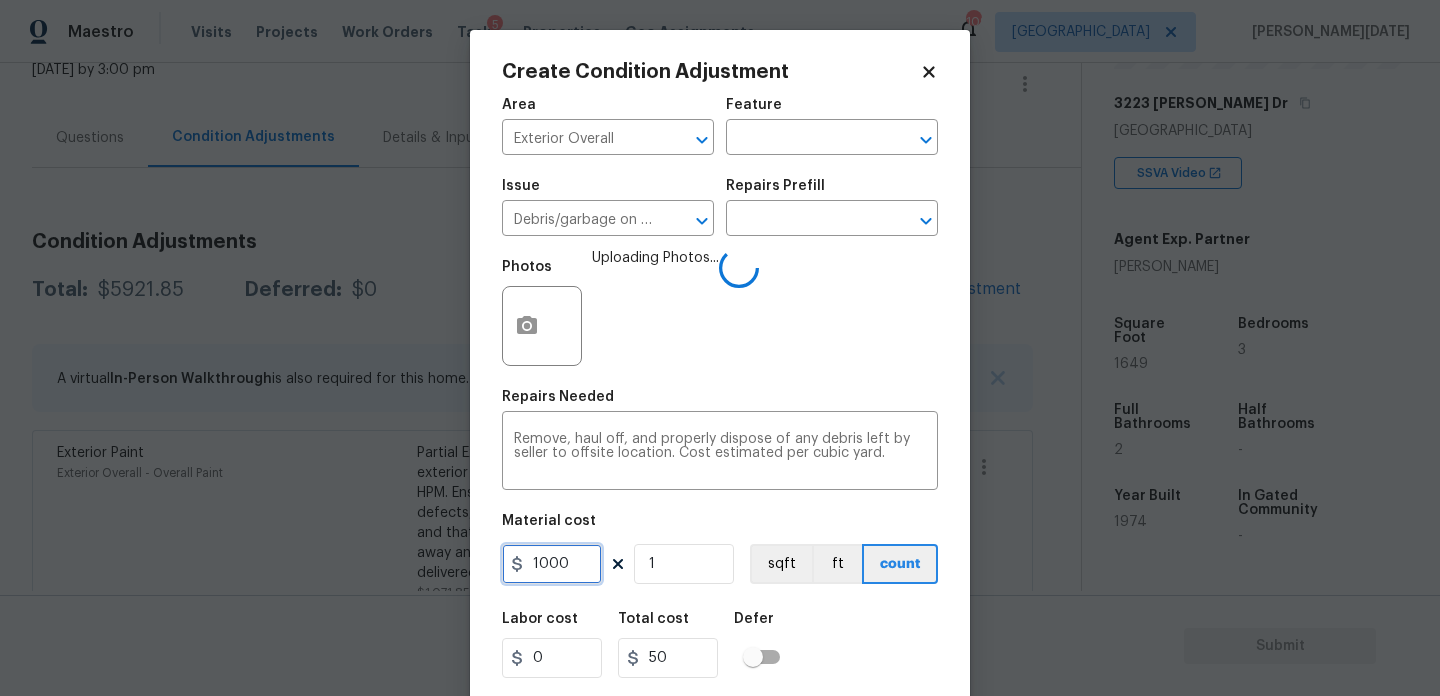 type on "1000" 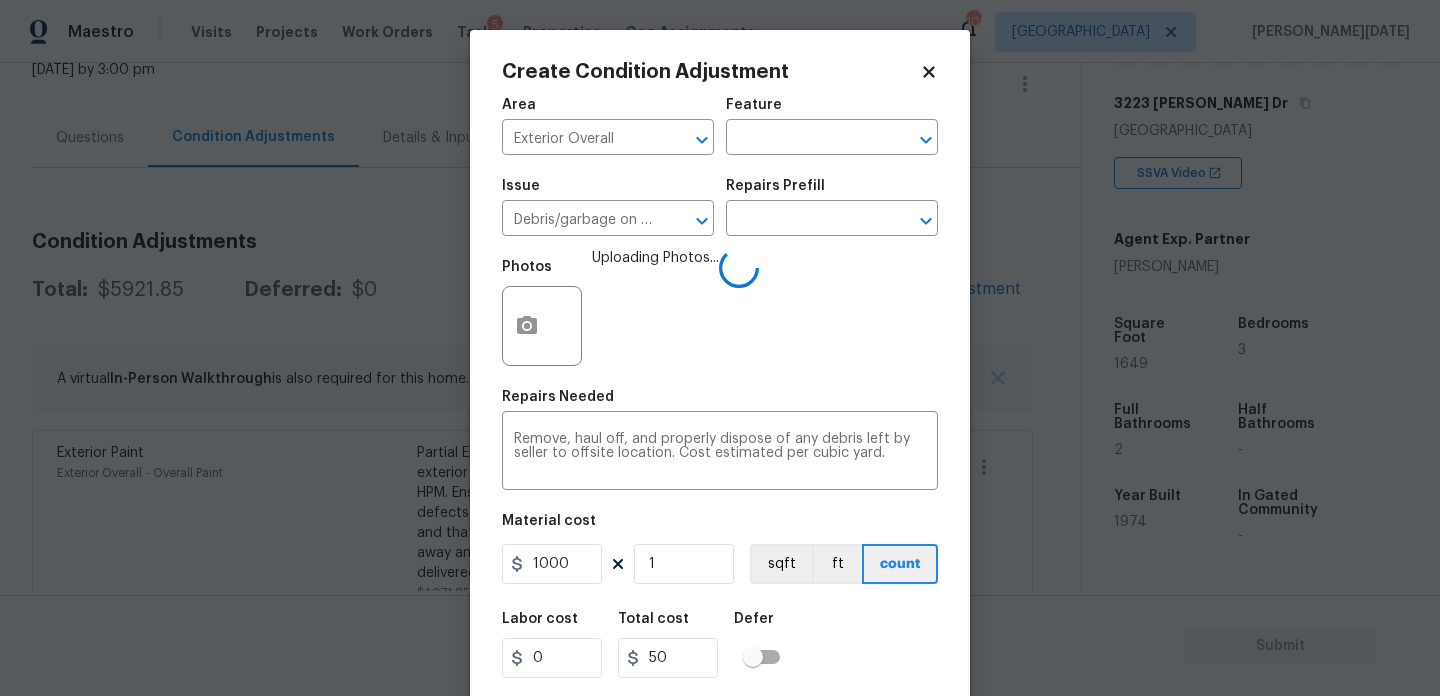 type on "1000" 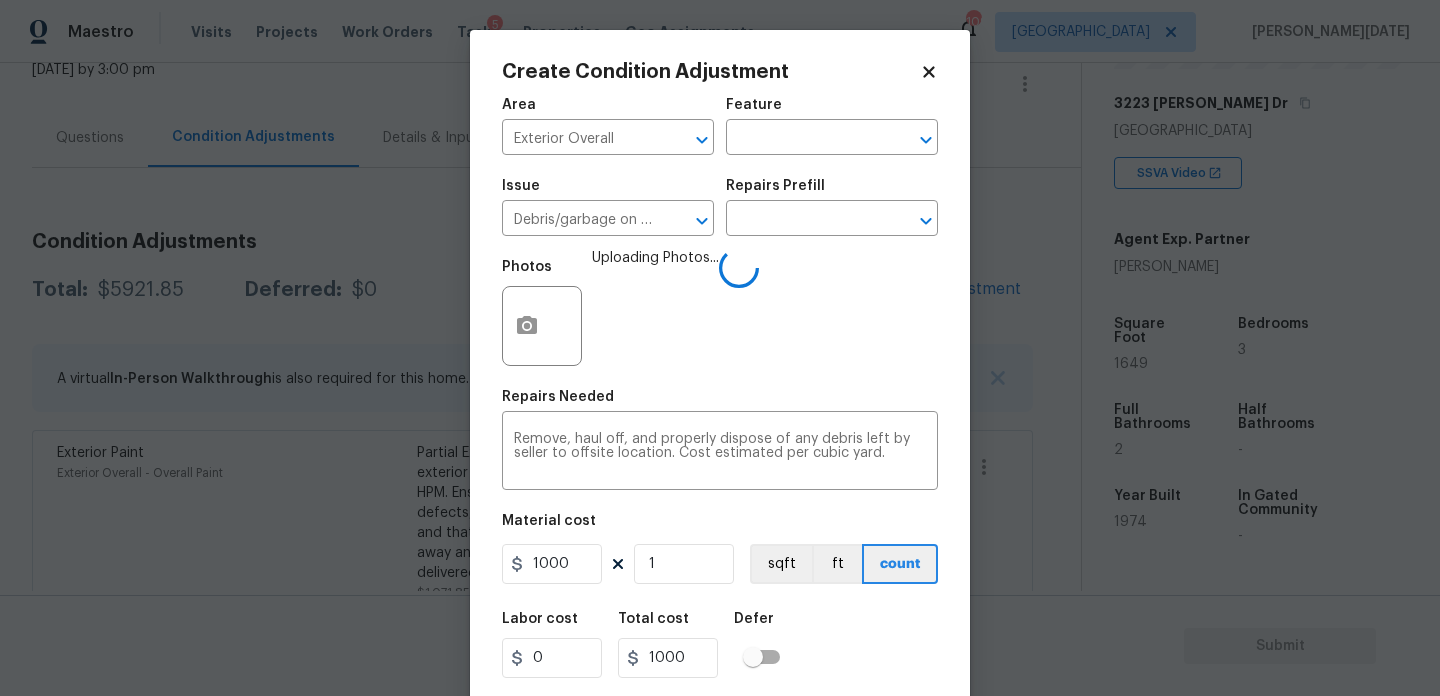 click on "Photos Uploading Photos..." at bounding box center (720, 313) 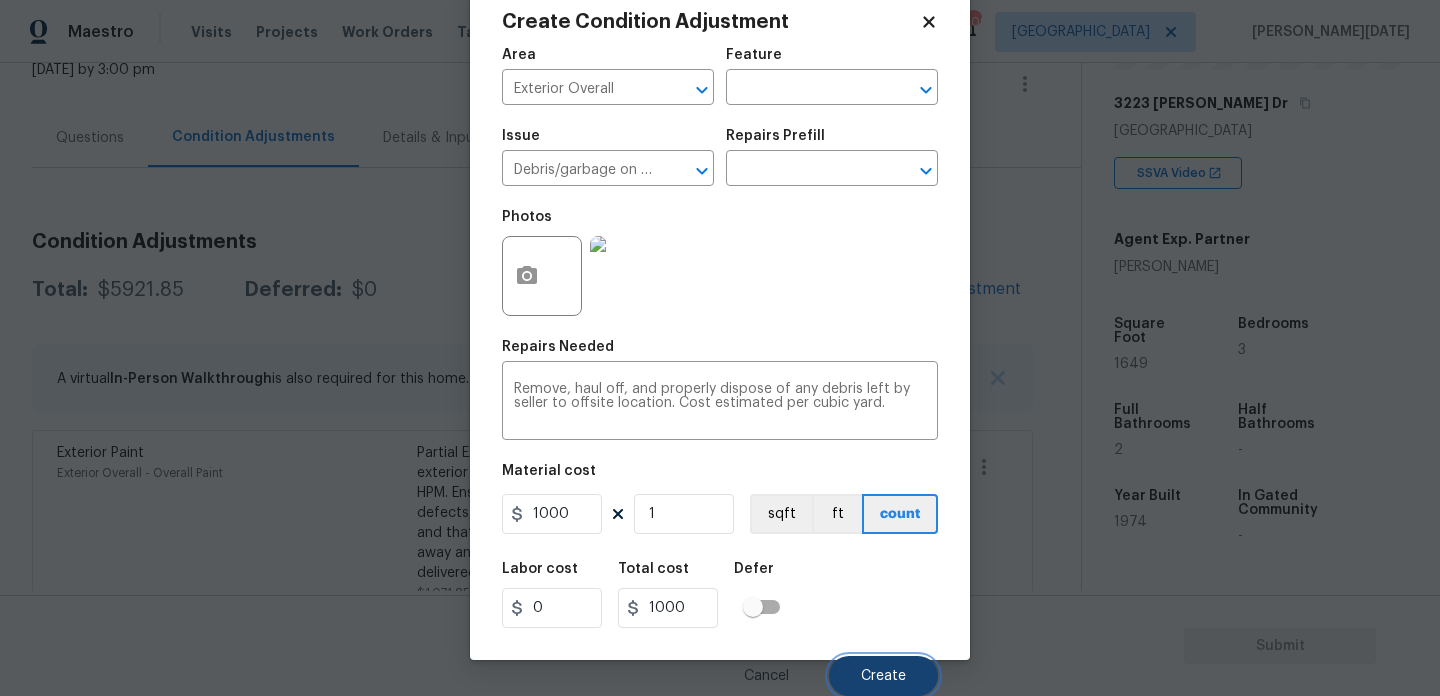 click on "Create" at bounding box center [883, 676] 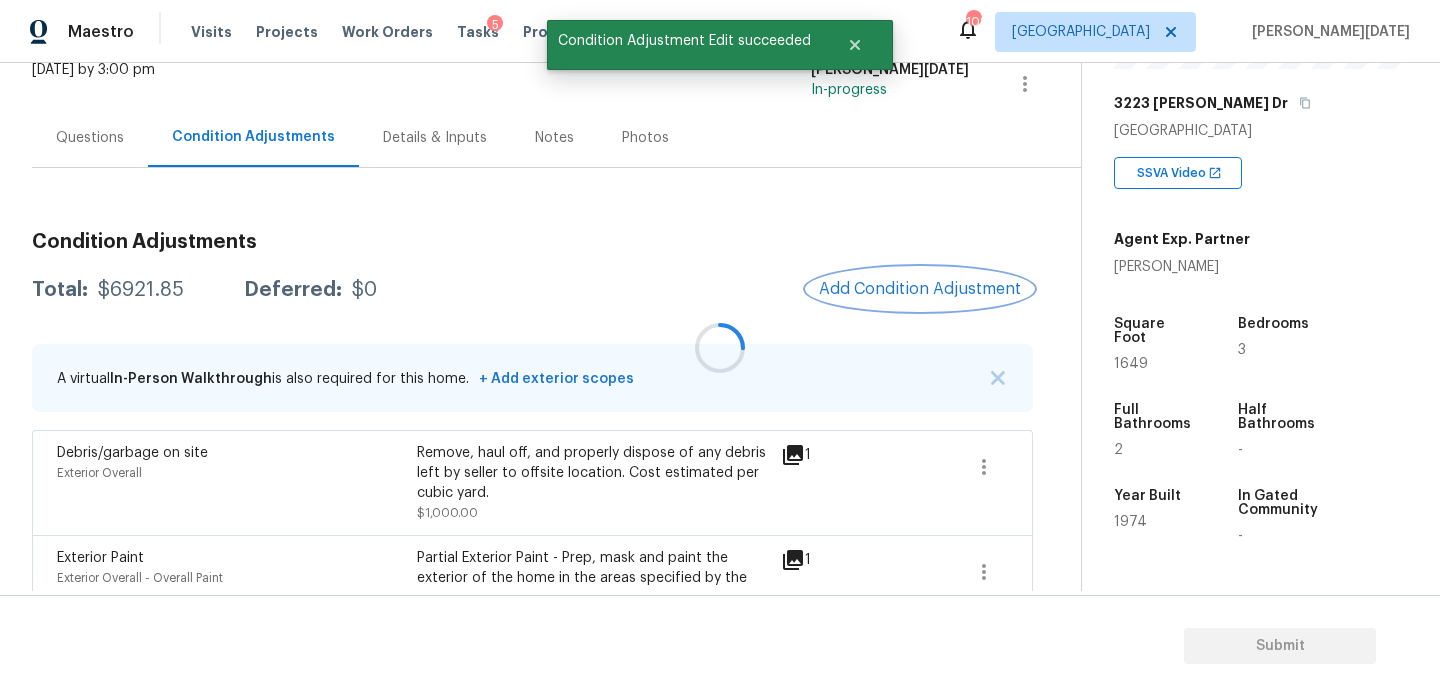 scroll, scrollTop: 0, scrollLeft: 0, axis: both 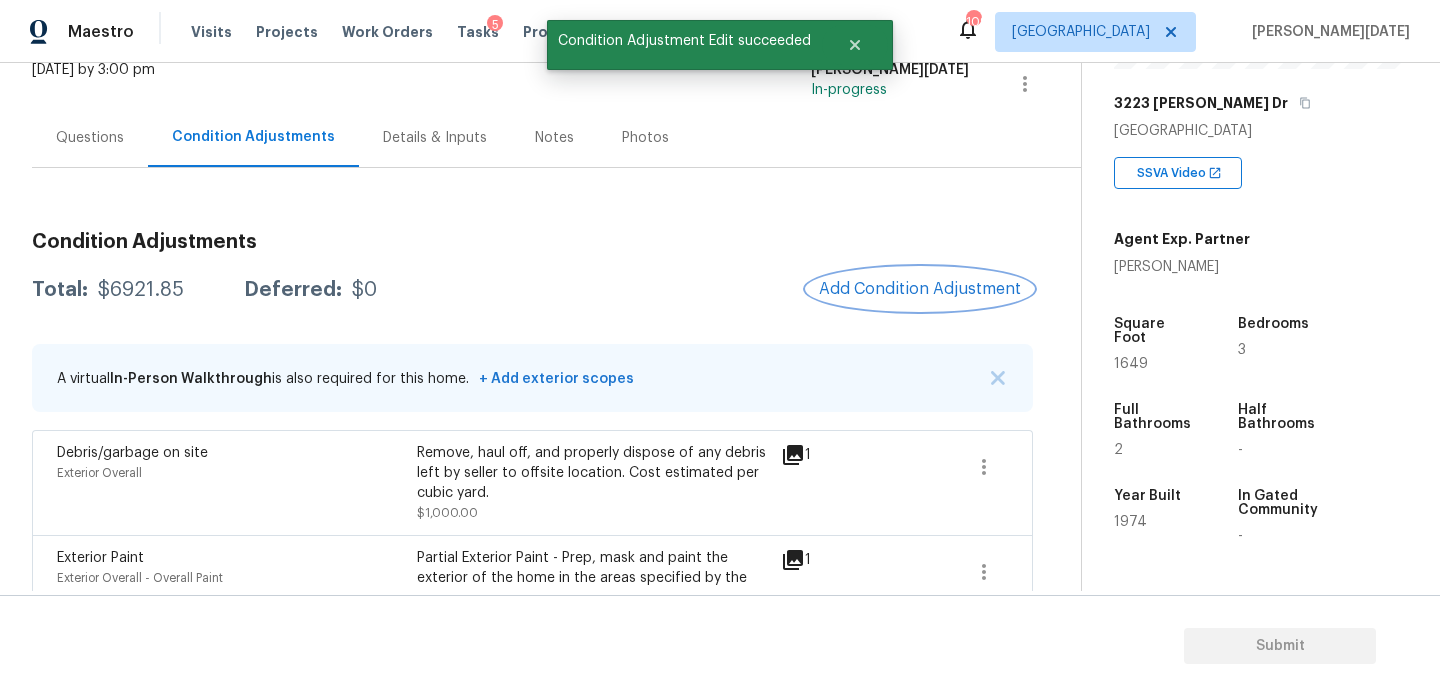 click on "Add Condition Adjustment" at bounding box center [920, 289] 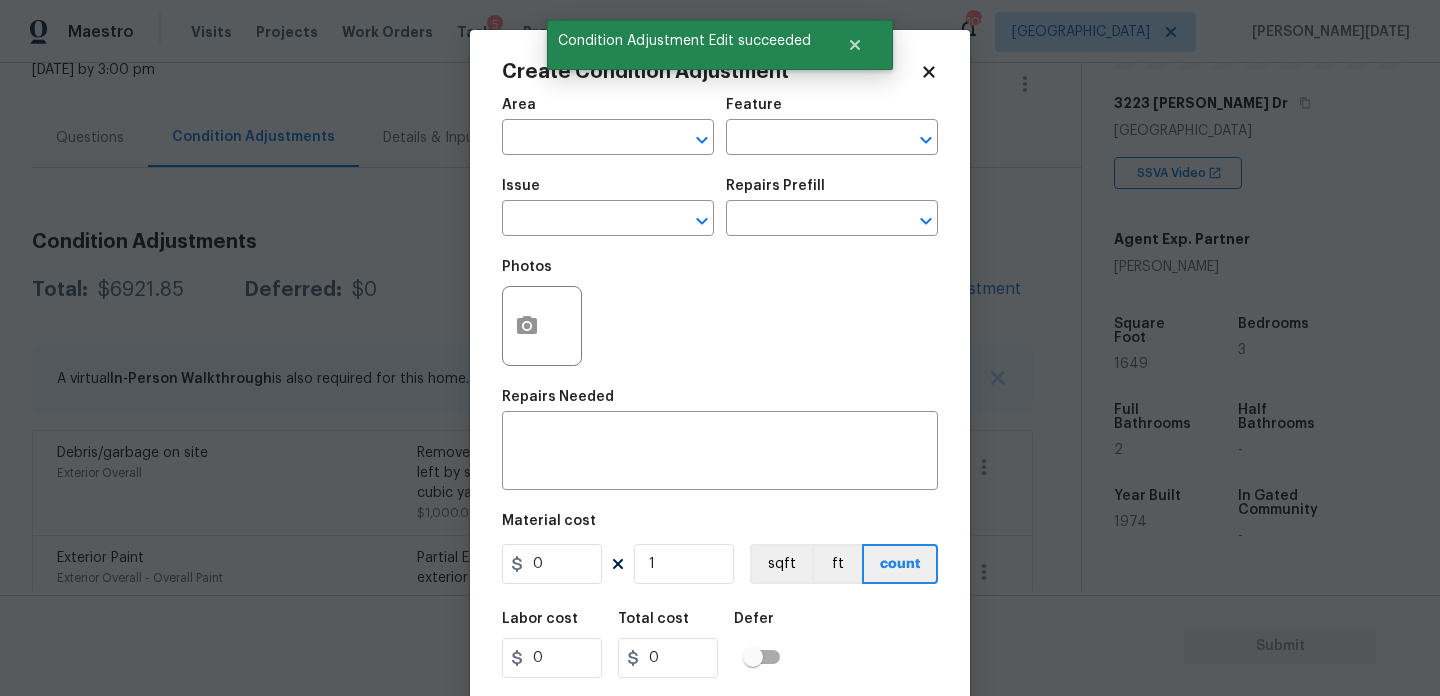click on "Area ​" at bounding box center (608, 126) 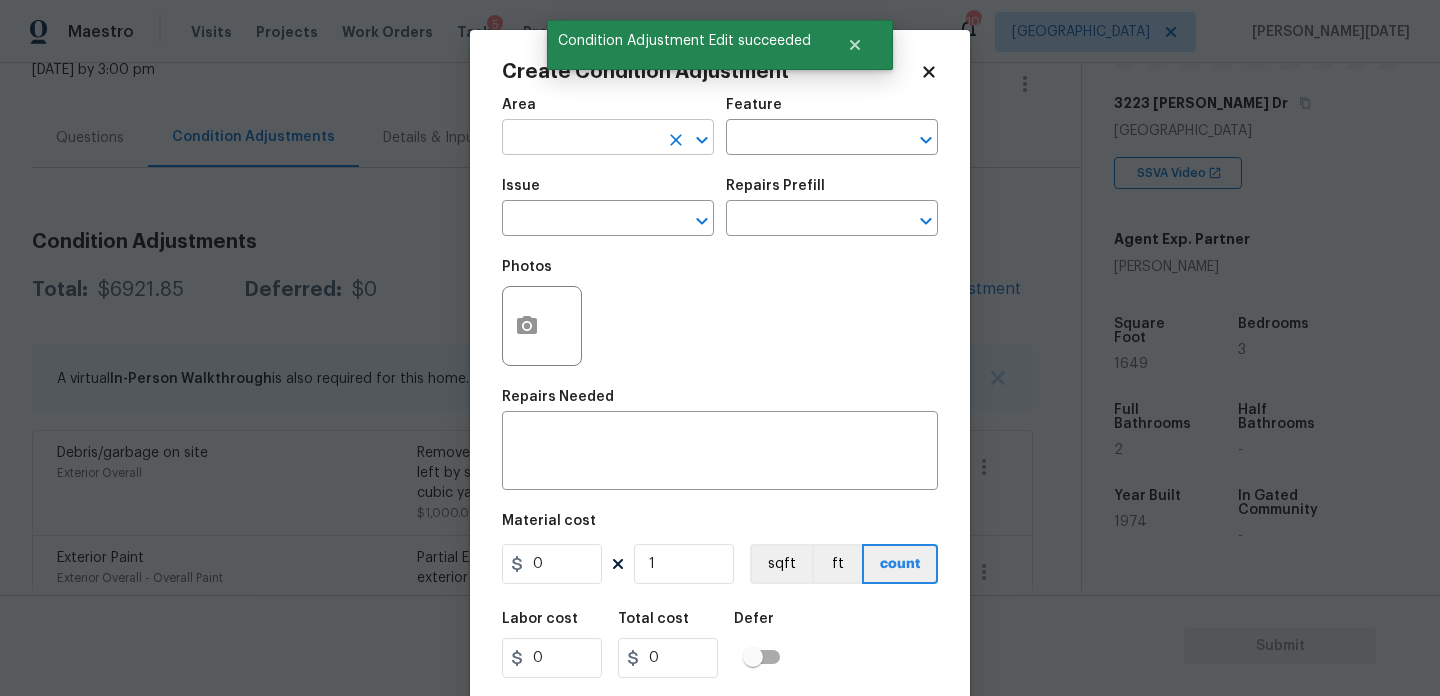 click at bounding box center (580, 139) 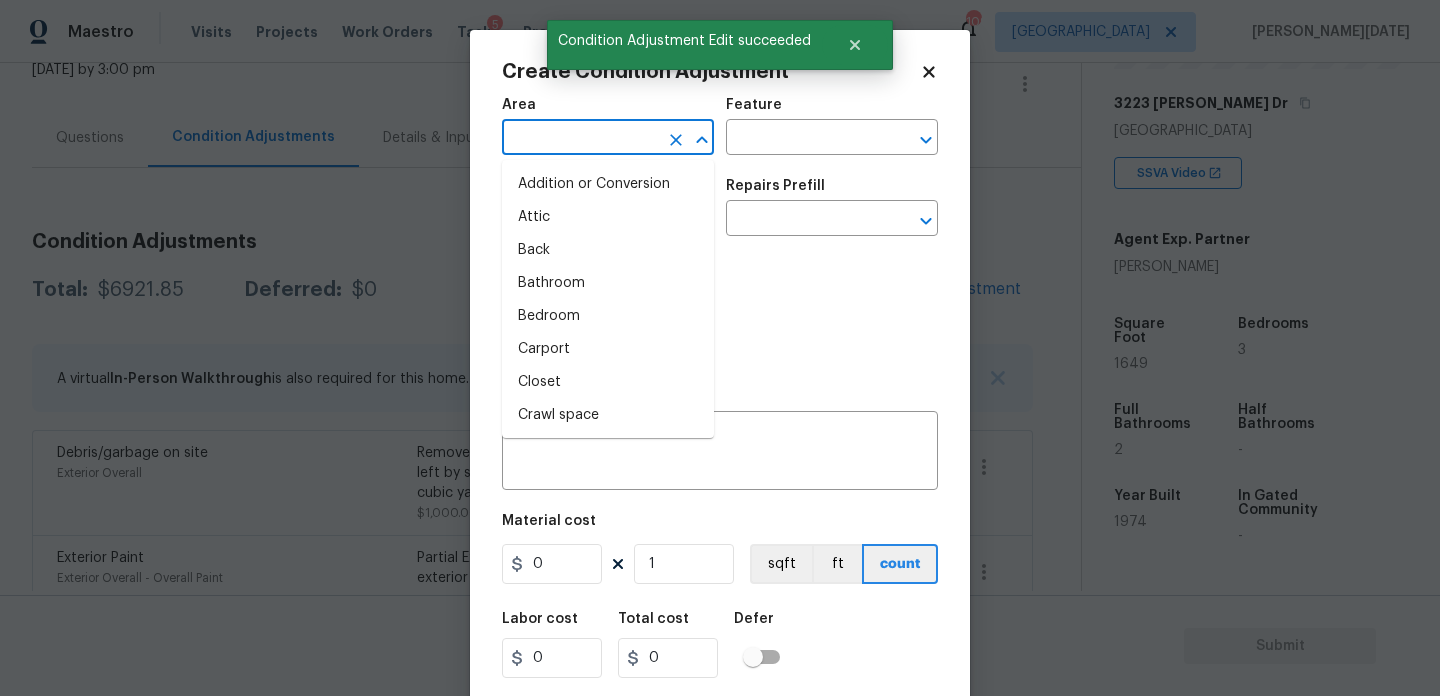 type on "e" 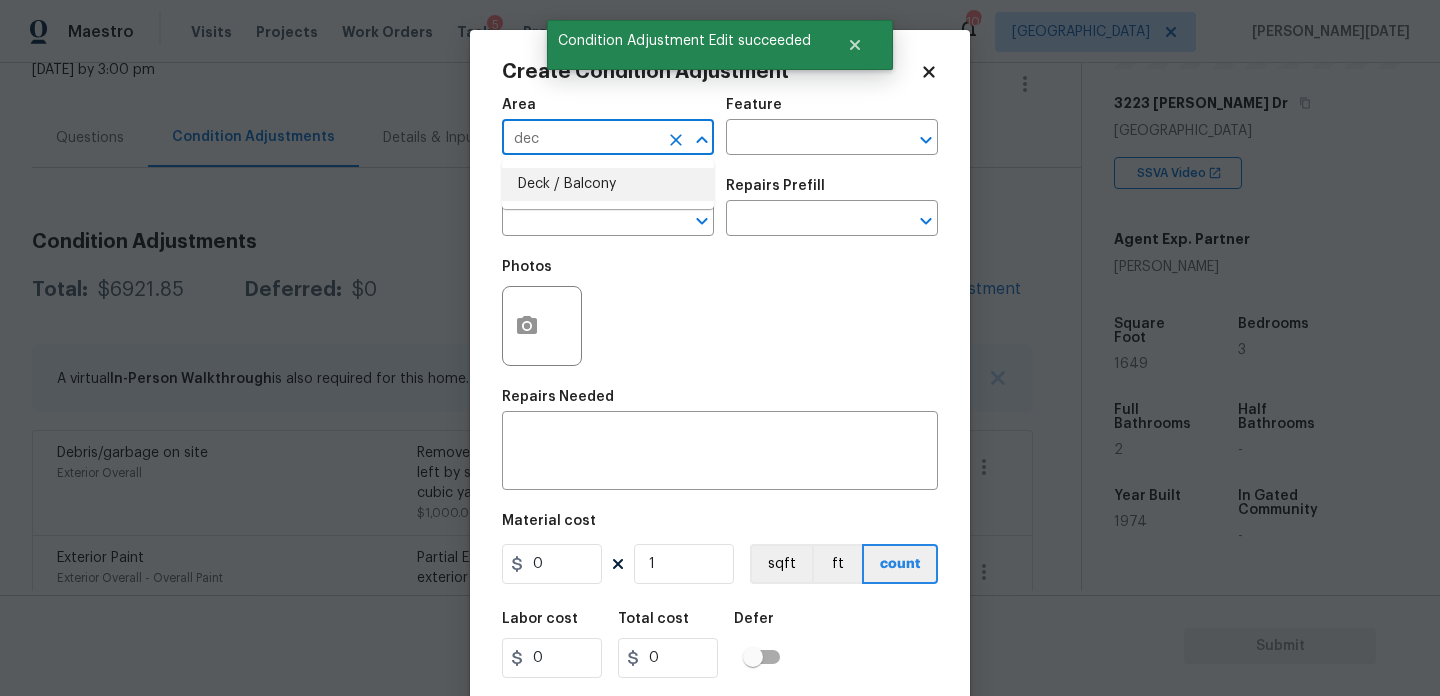 click on "Deck / Balcony" at bounding box center (608, 184) 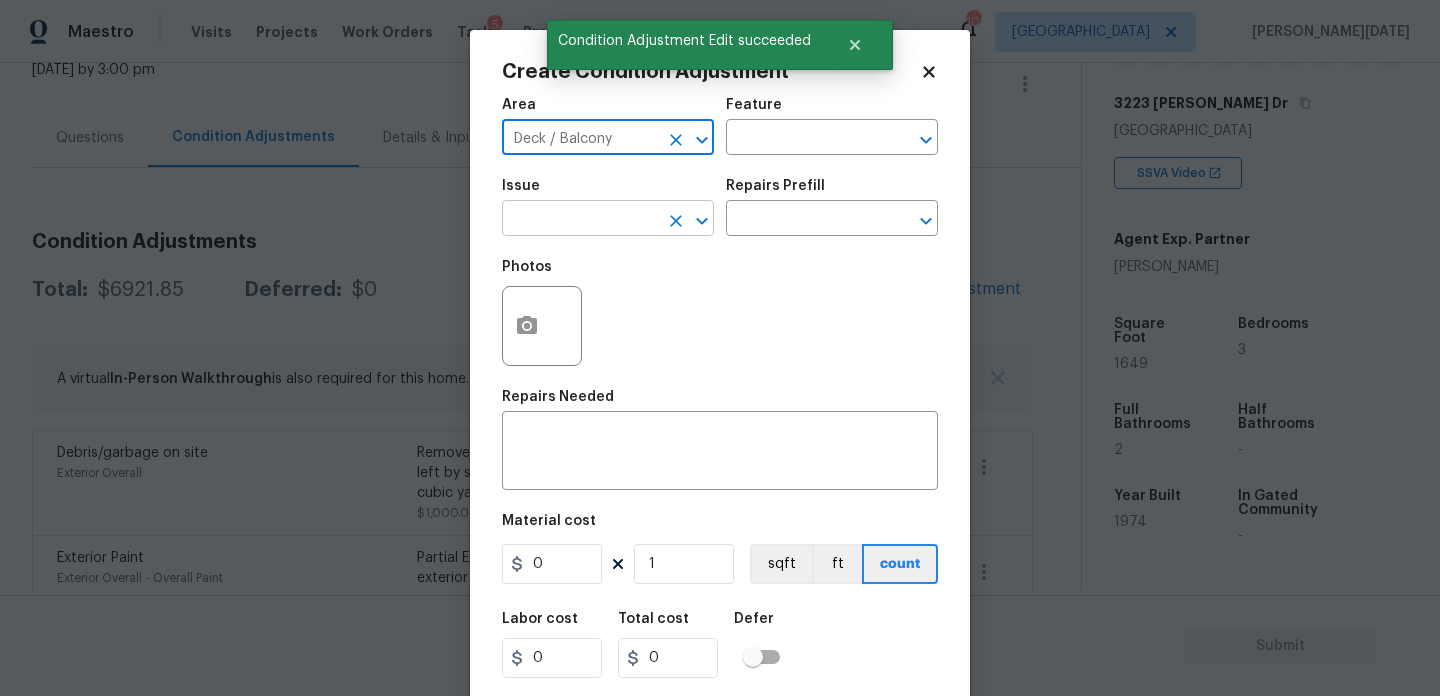 type on "Deck / Balcony" 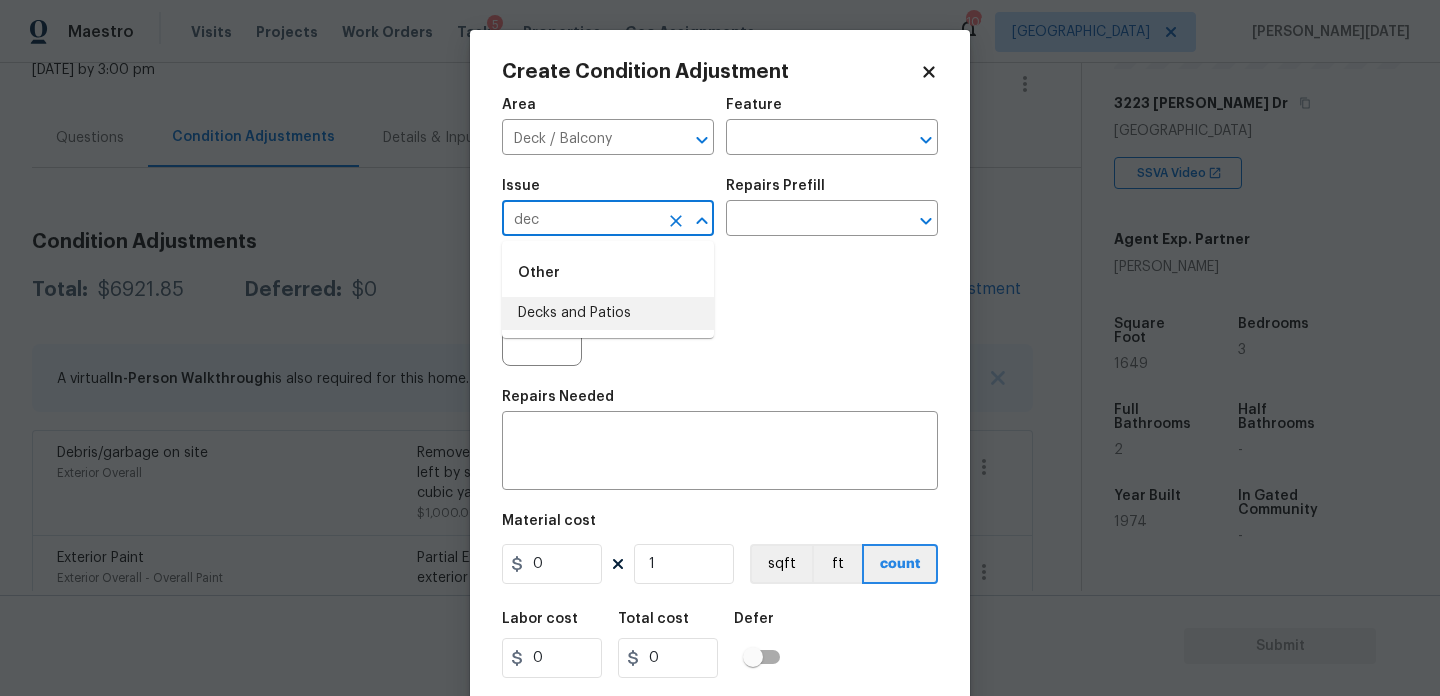 click on "Decks and Patios" at bounding box center (608, 313) 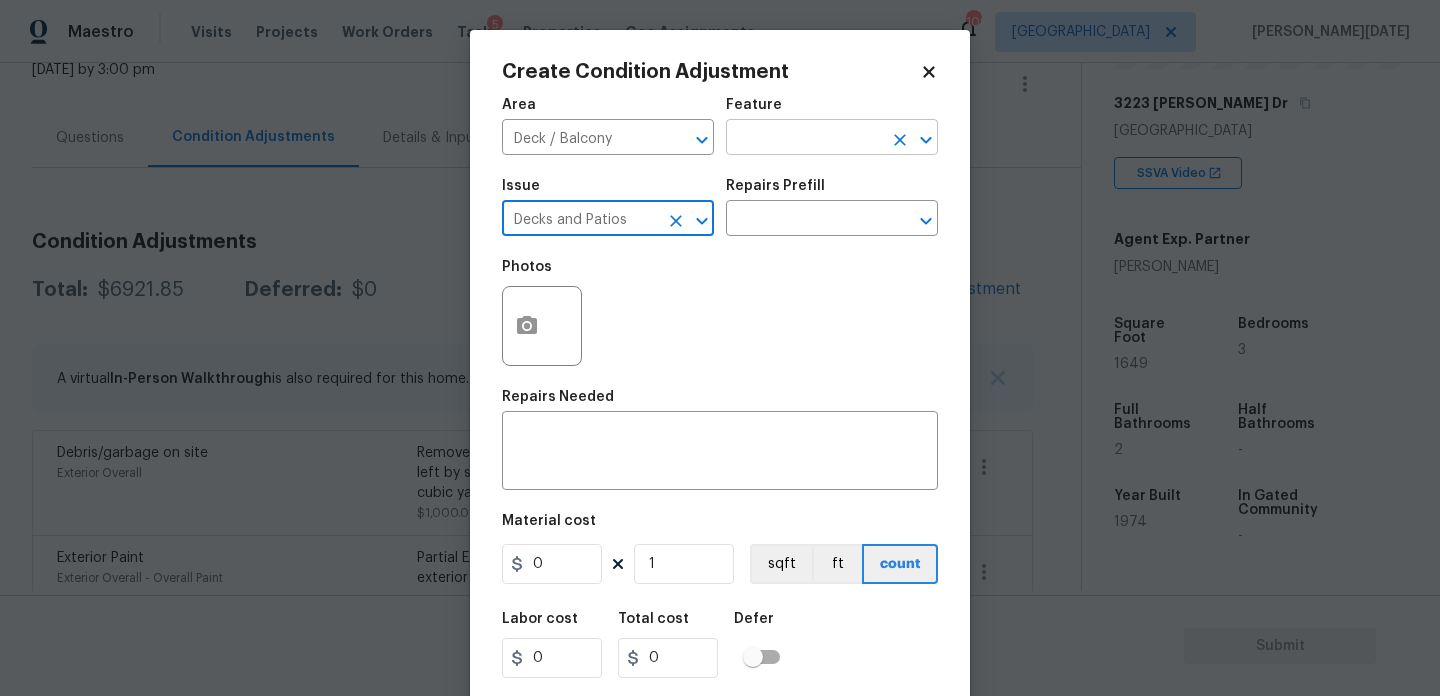 type on "Decks and Patios" 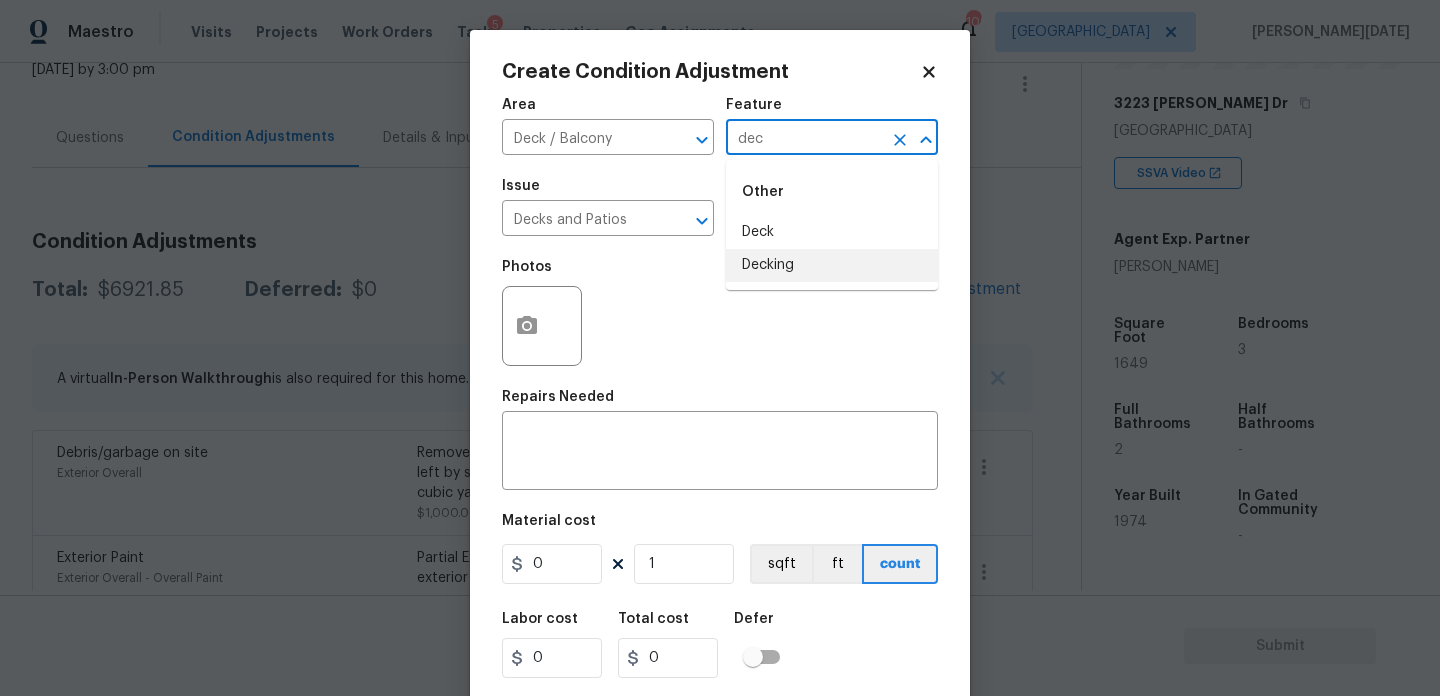 click on "Decking" at bounding box center (832, 265) 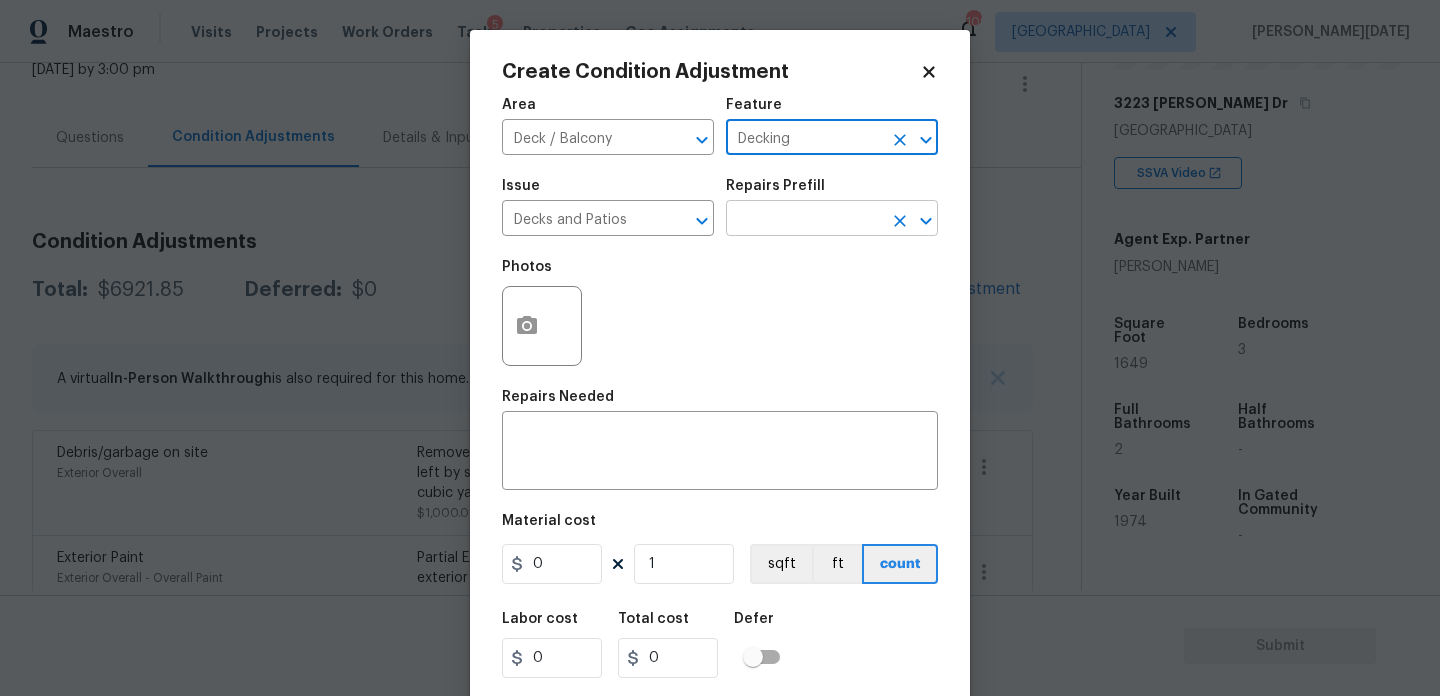 type on "Decking" 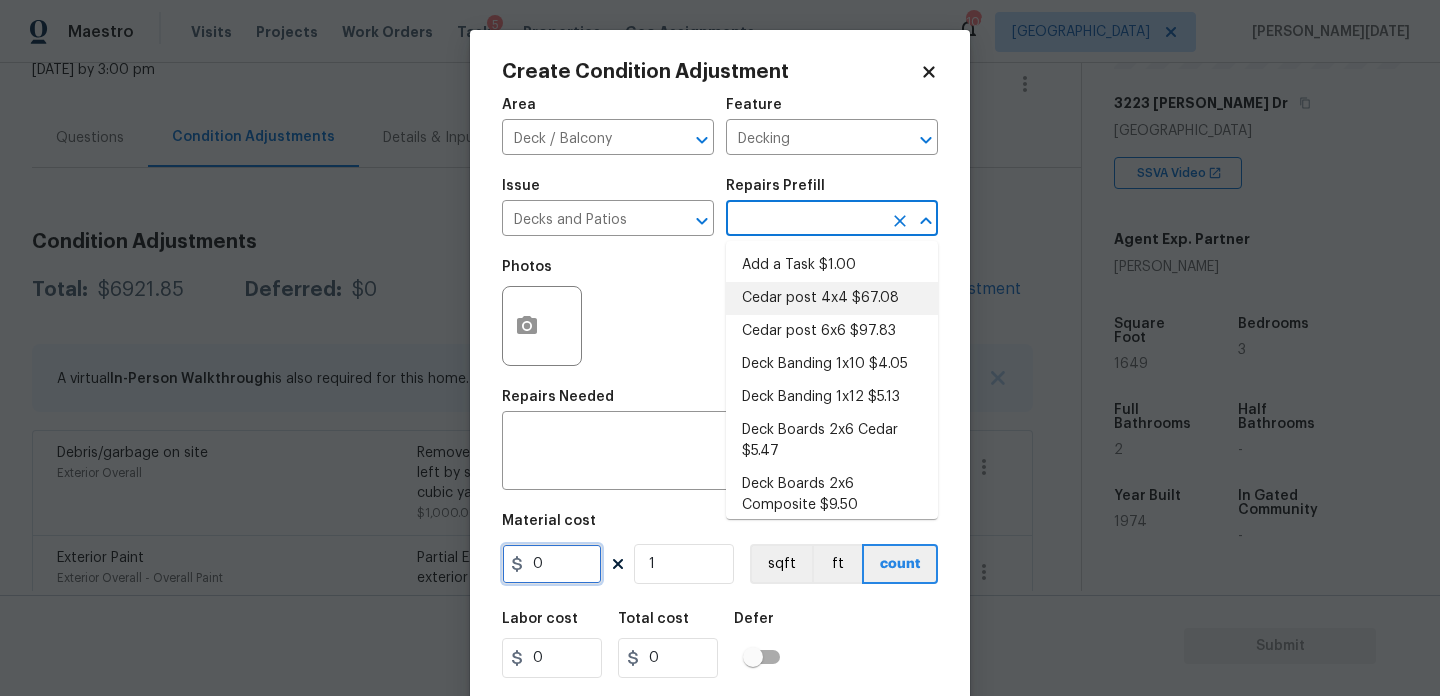 click on "0" at bounding box center (552, 564) 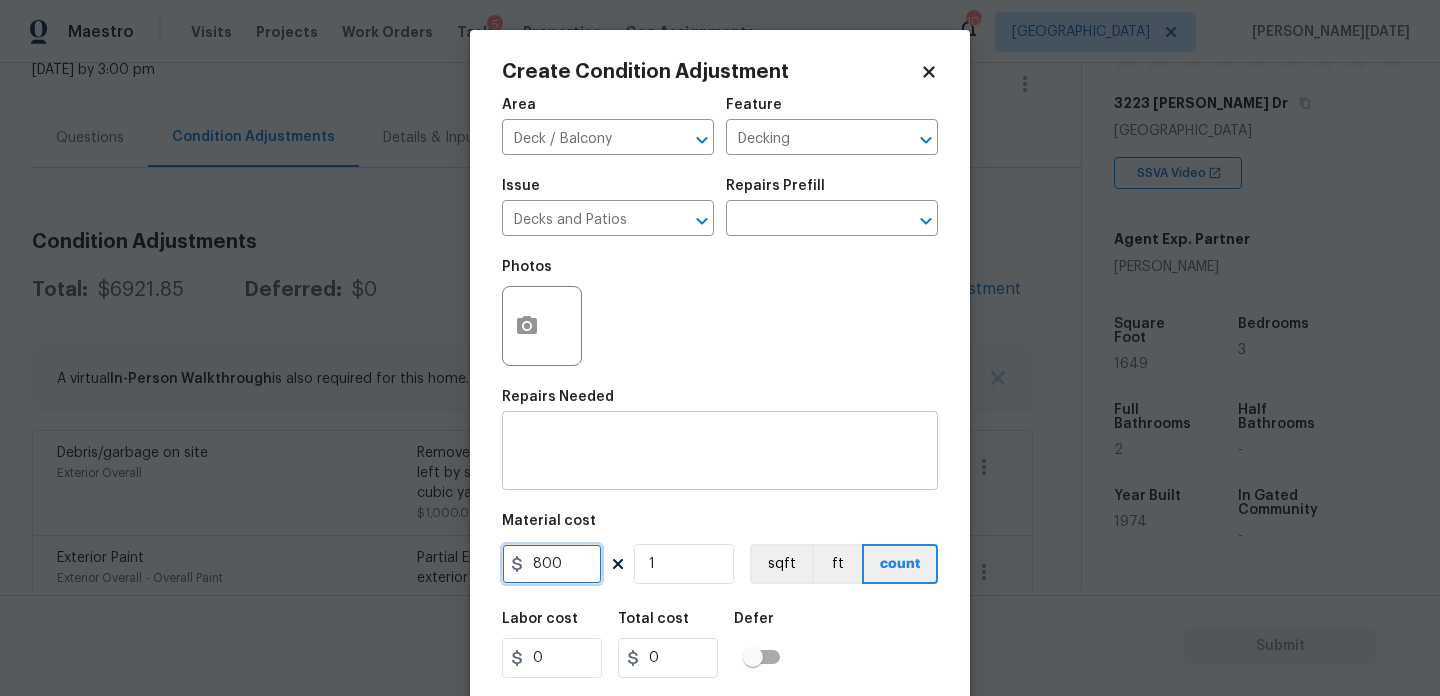 type on "800" 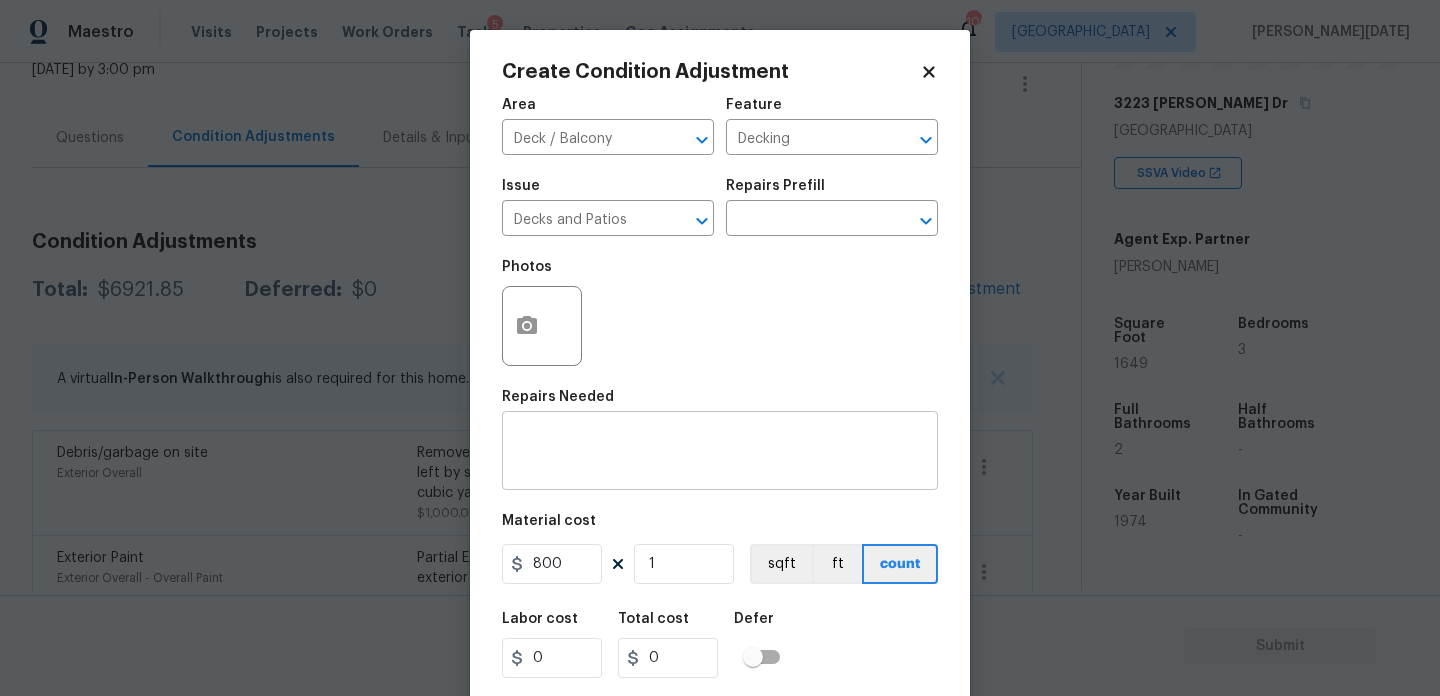 click on "x ​" at bounding box center [720, 453] 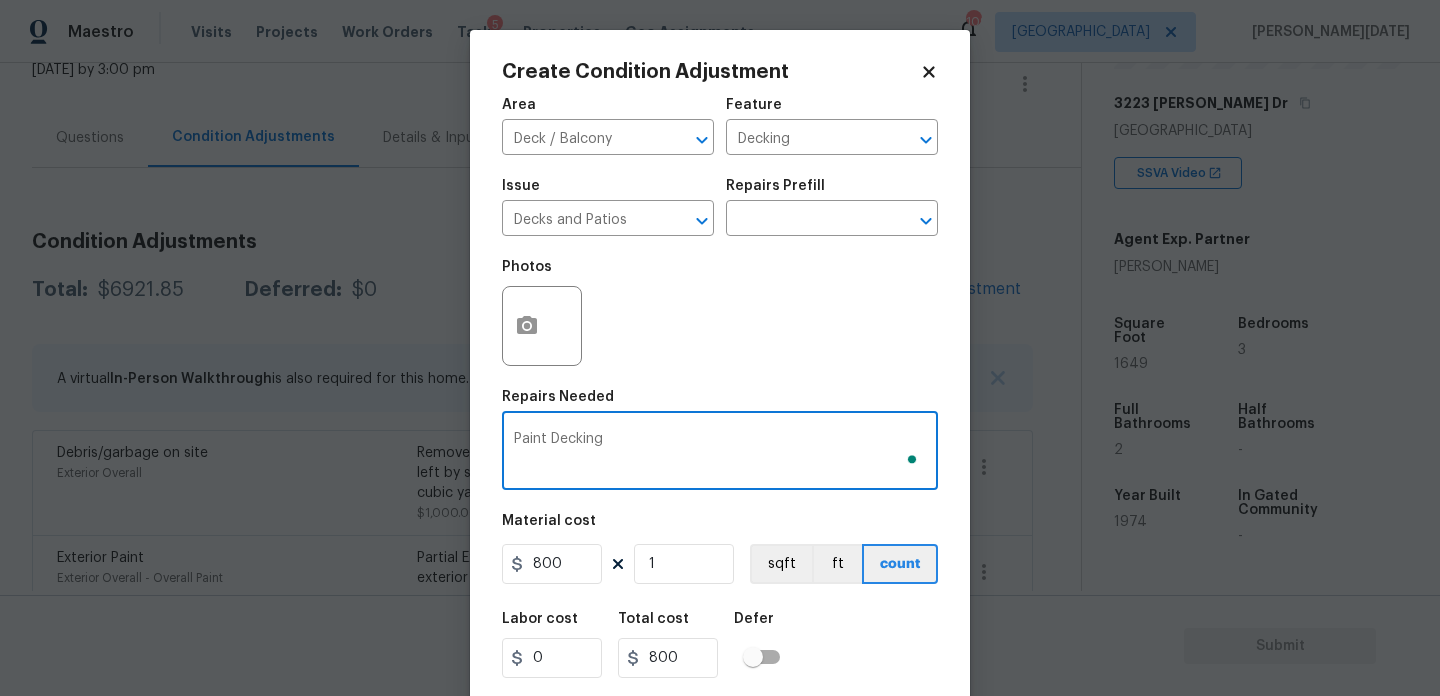 scroll, scrollTop: 51, scrollLeft: 0, axis: vertical 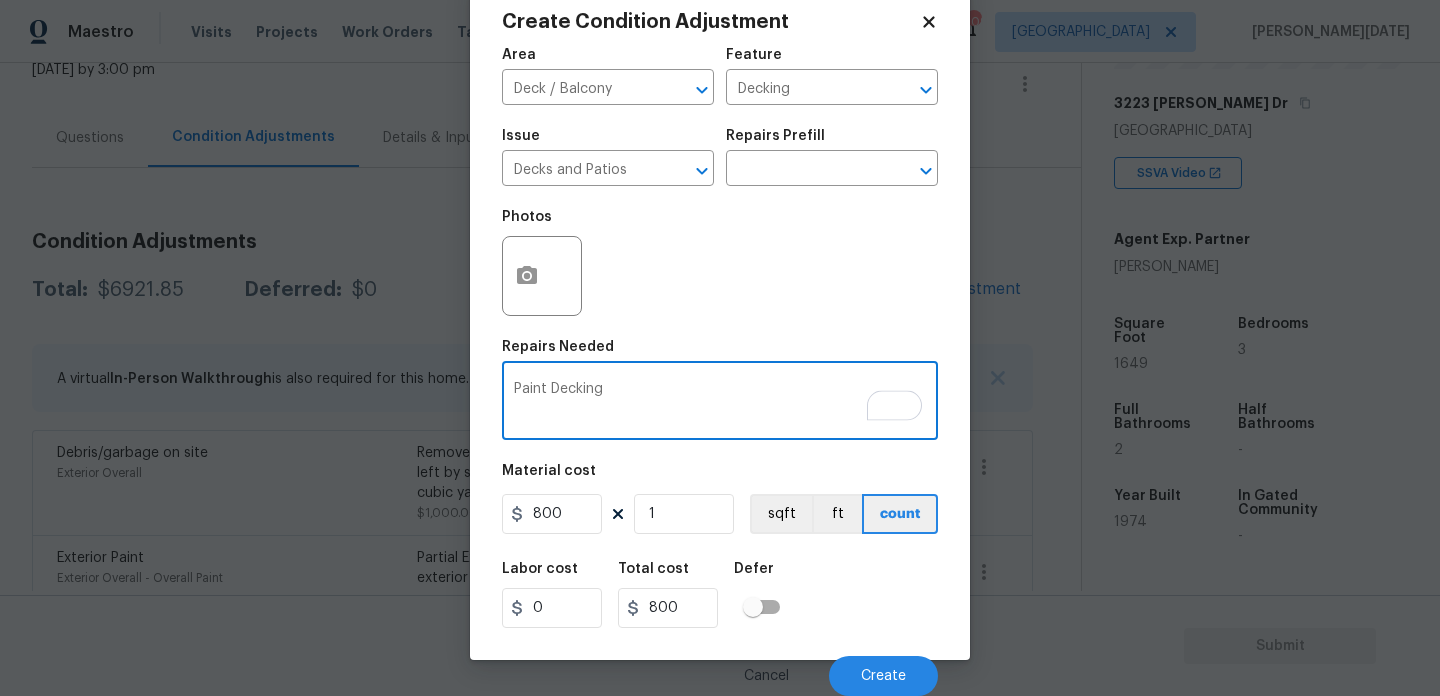 type on "Paint Decking" 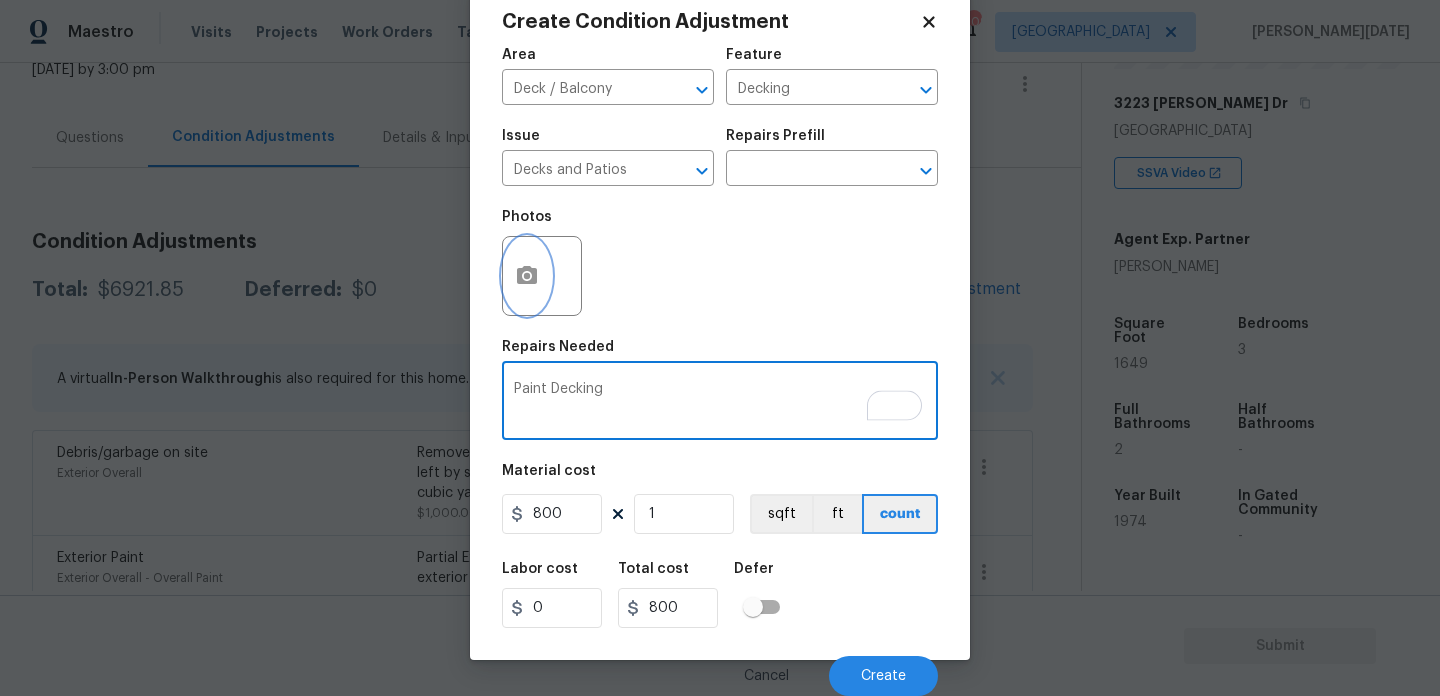 click at bounding box center [527, 276] 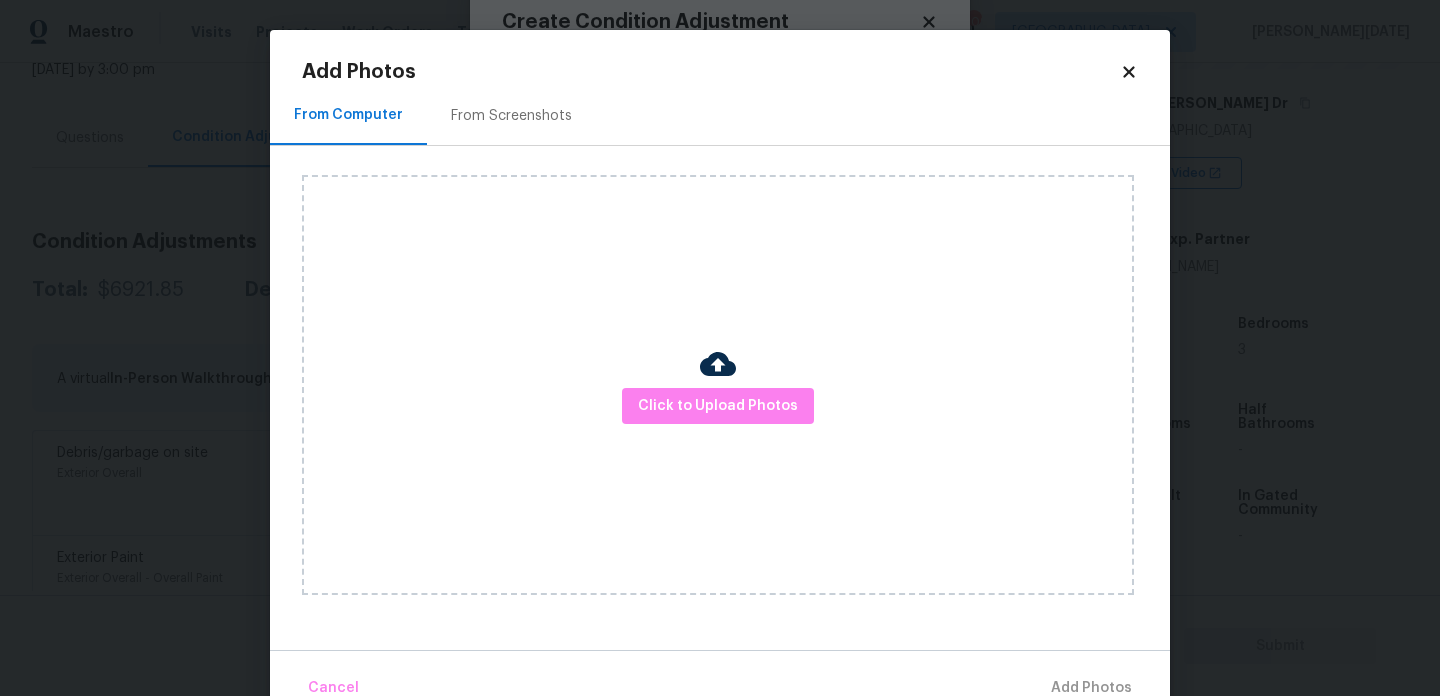 click on "Click to Upload Photos" at bounding box center (718, 385) 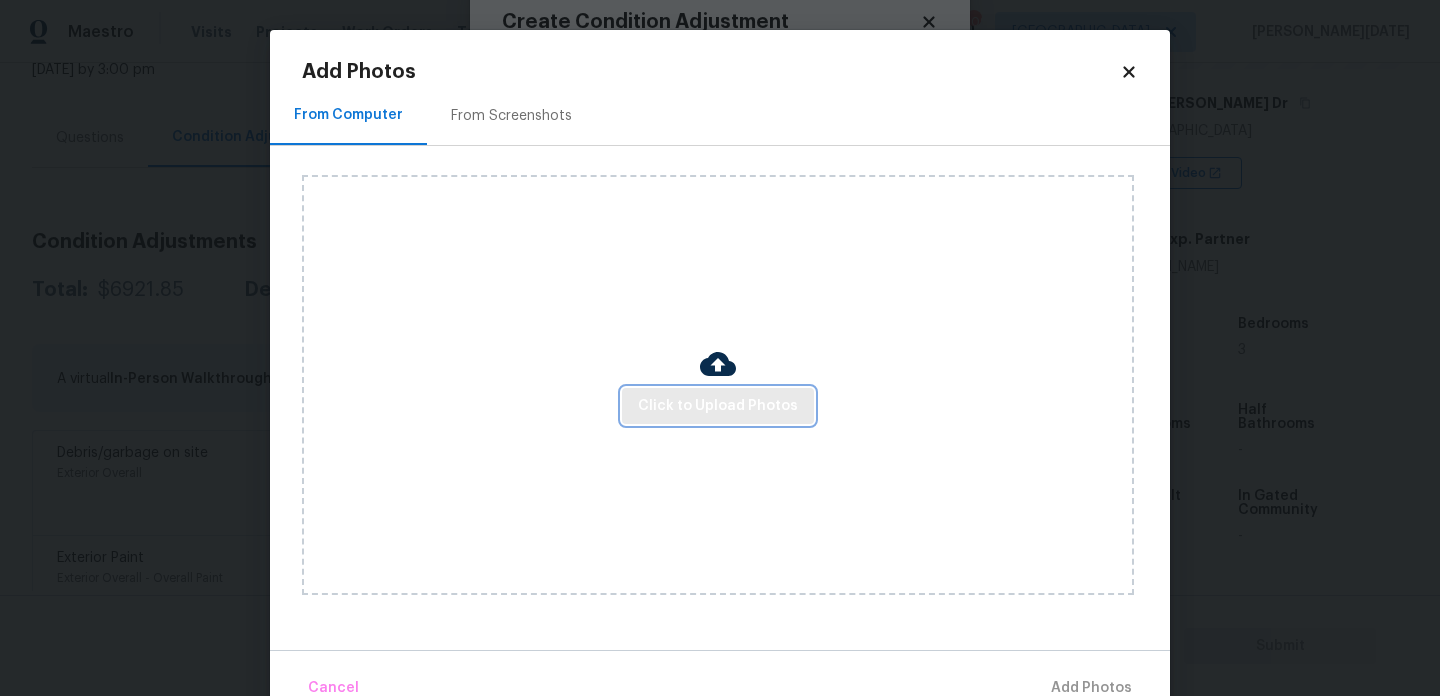 click on "Click to Upload Photos" at bounding box center (718, 406) 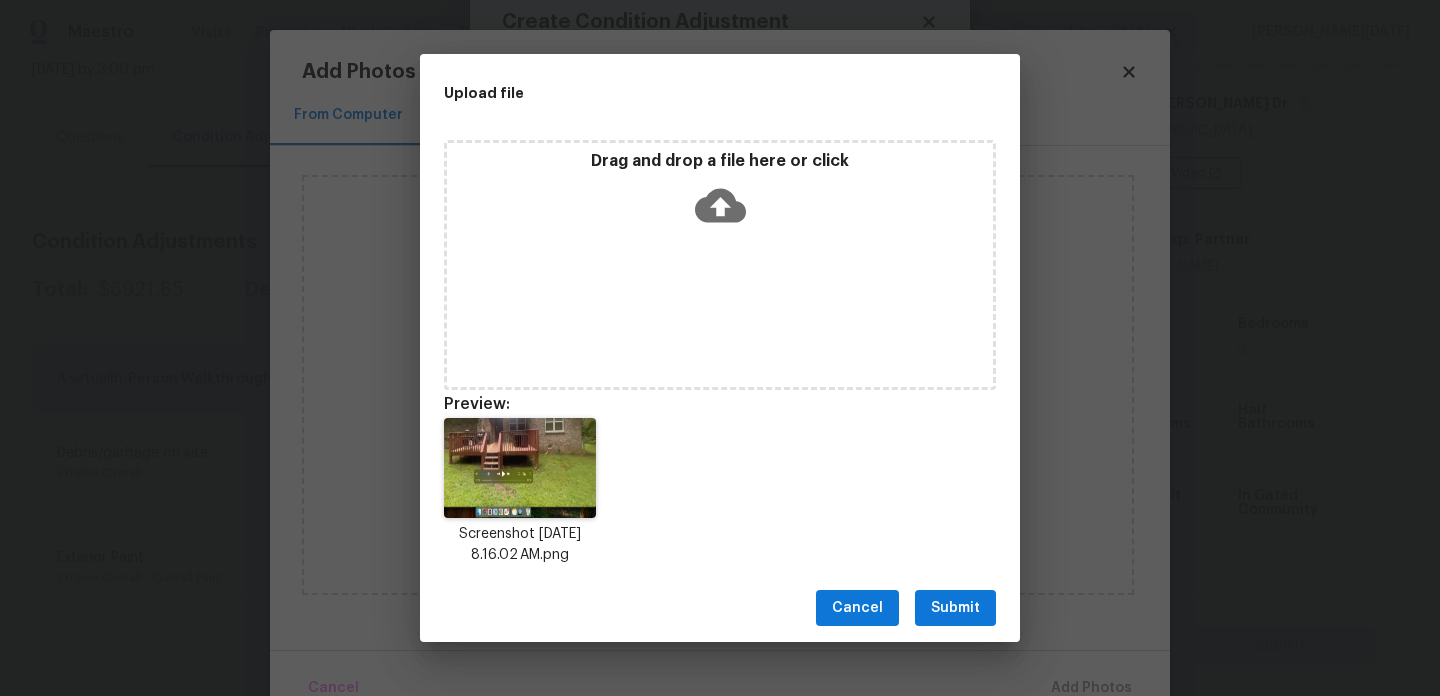 click on "Submit" at bounding box center [955, 608] 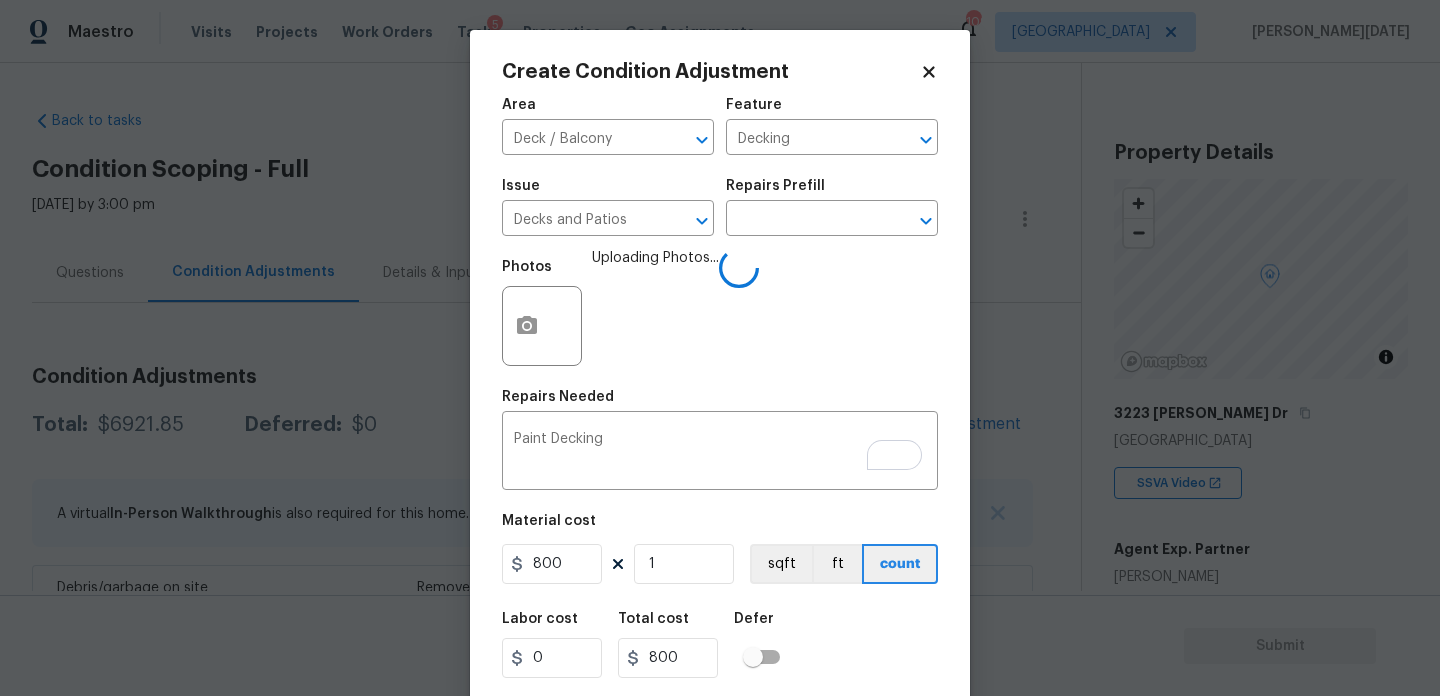 scroll, scrollTop: 0, scrollLeft: 0, axis: both 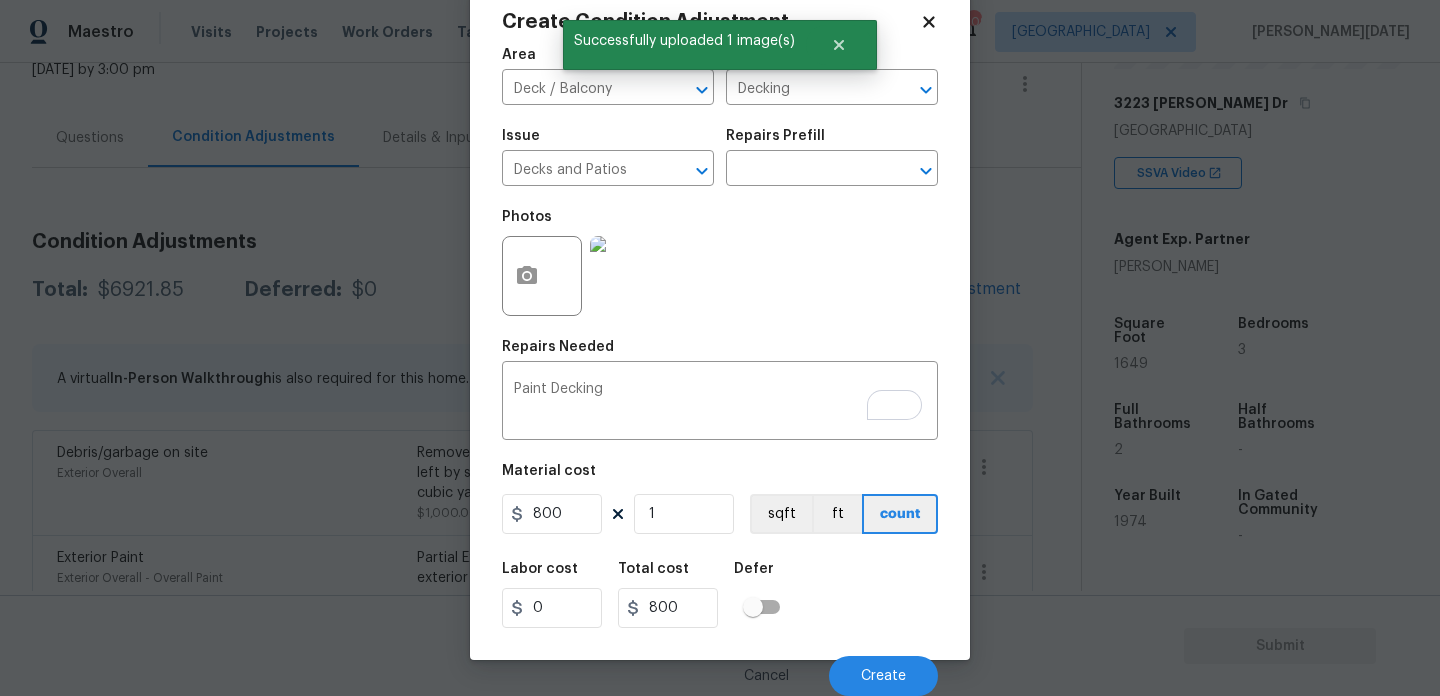 click 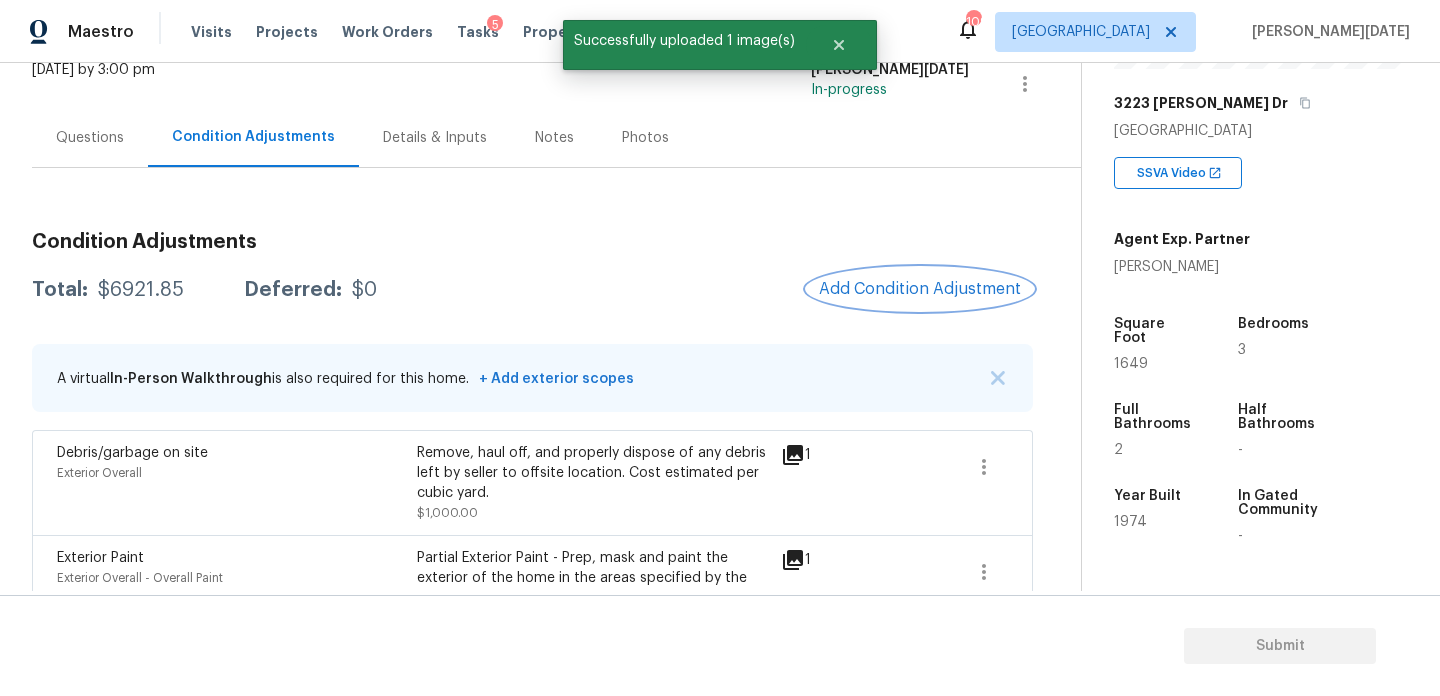 scroll, scrollTop: 0, scrollLeft: 0, axis: both 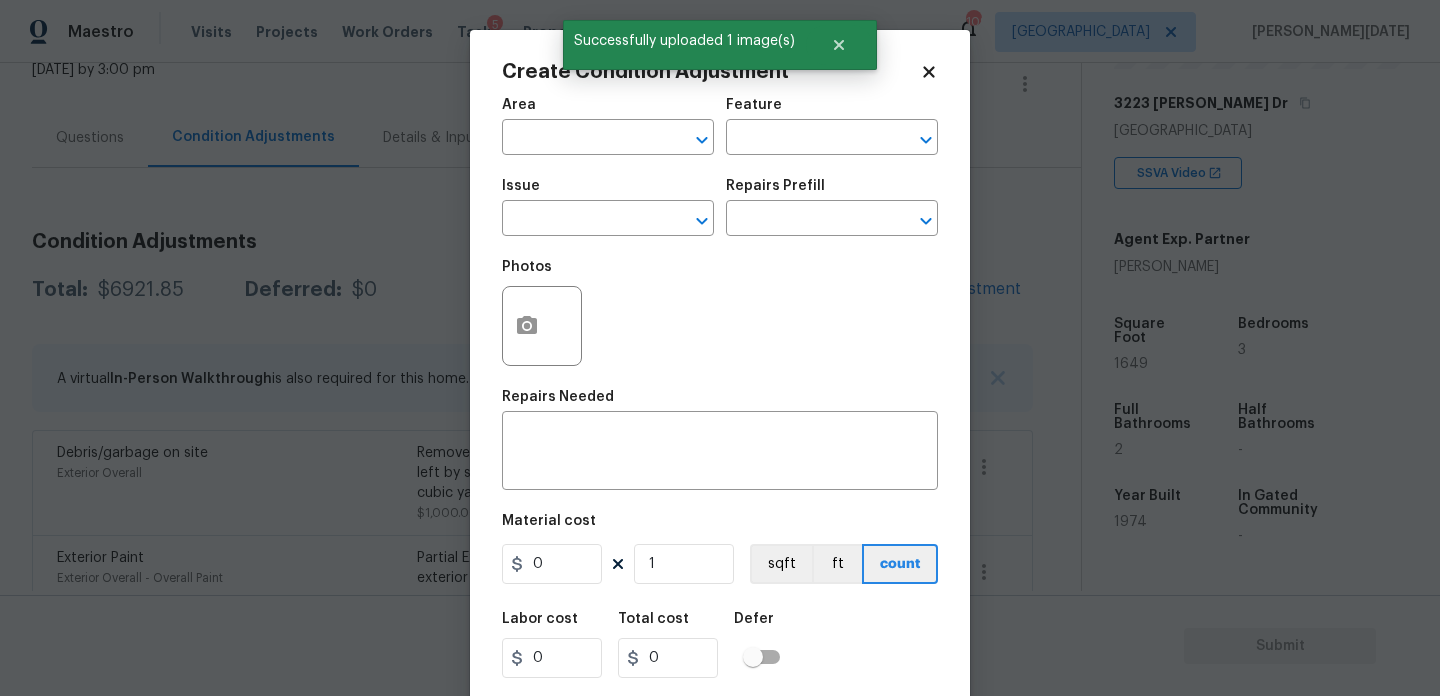 click at bounding box center [542, 326] 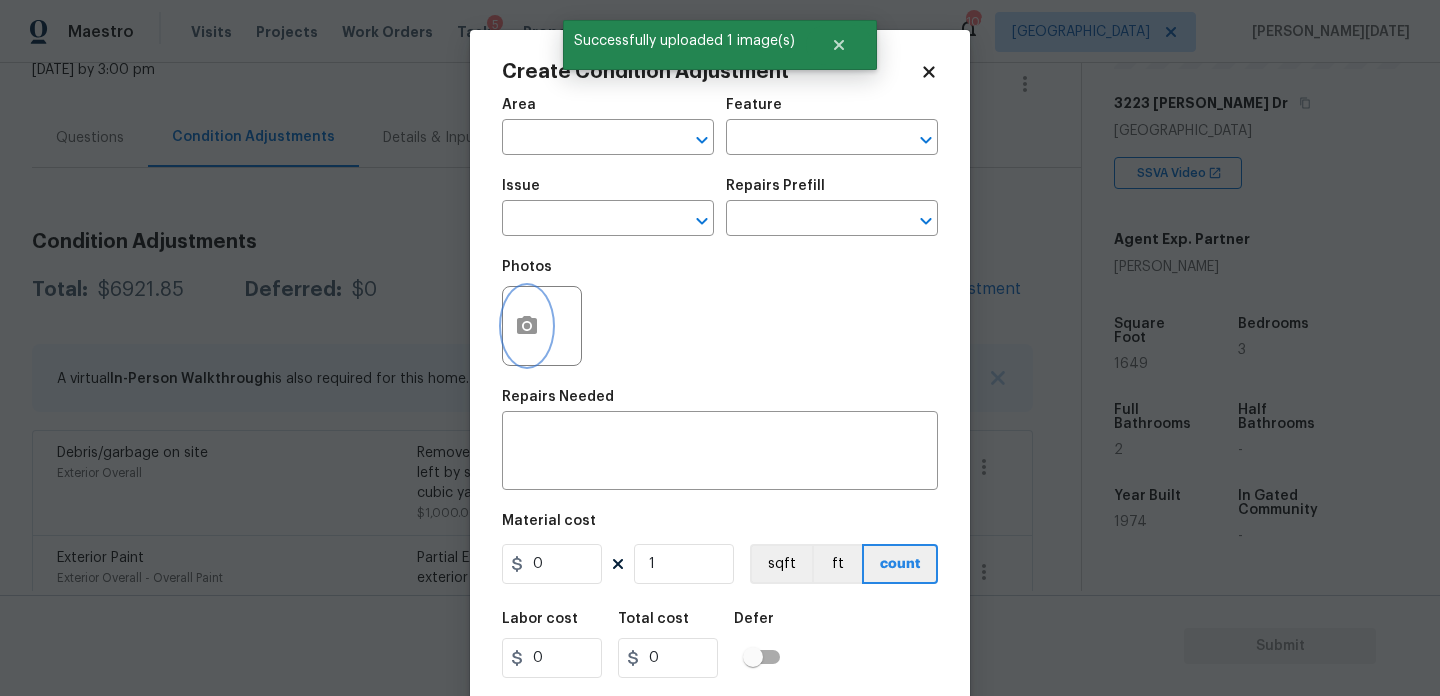 click at bounding box center [527, 326] 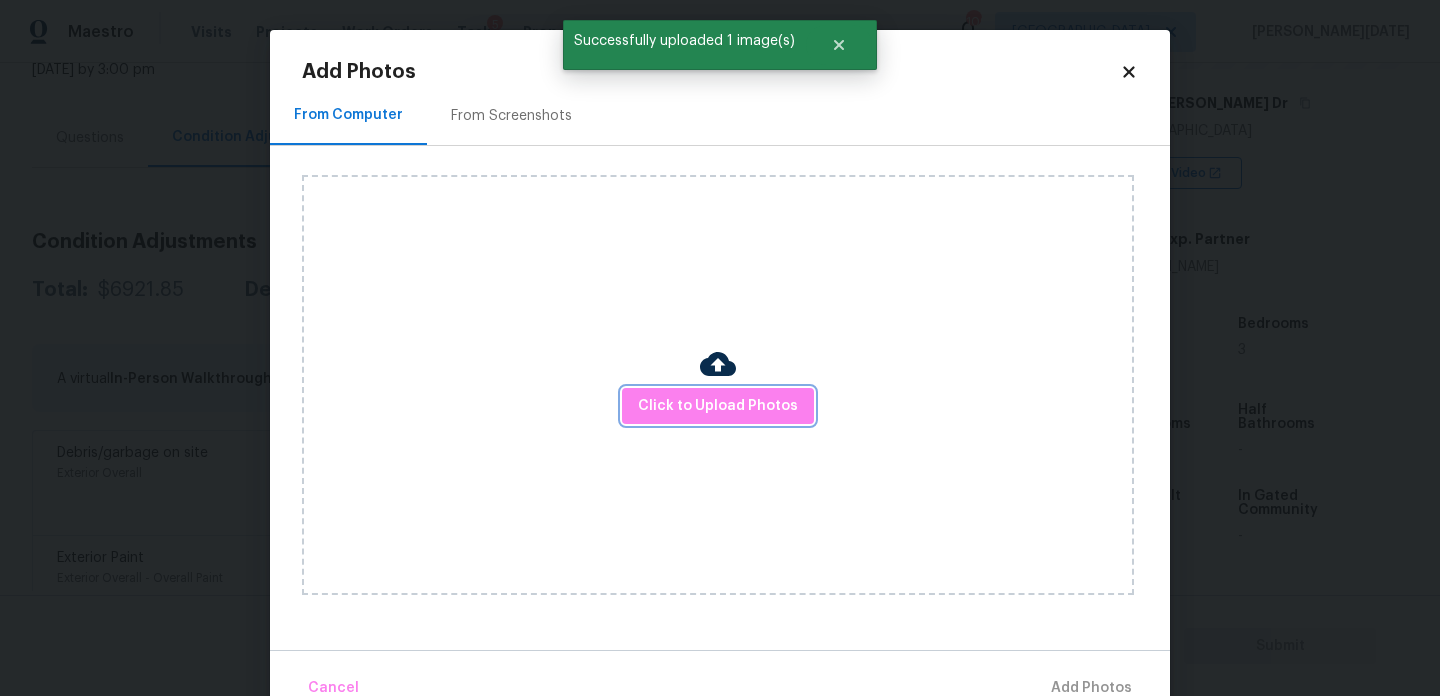 click on "Click to Upload Photos" at bounding box center [718, 406] 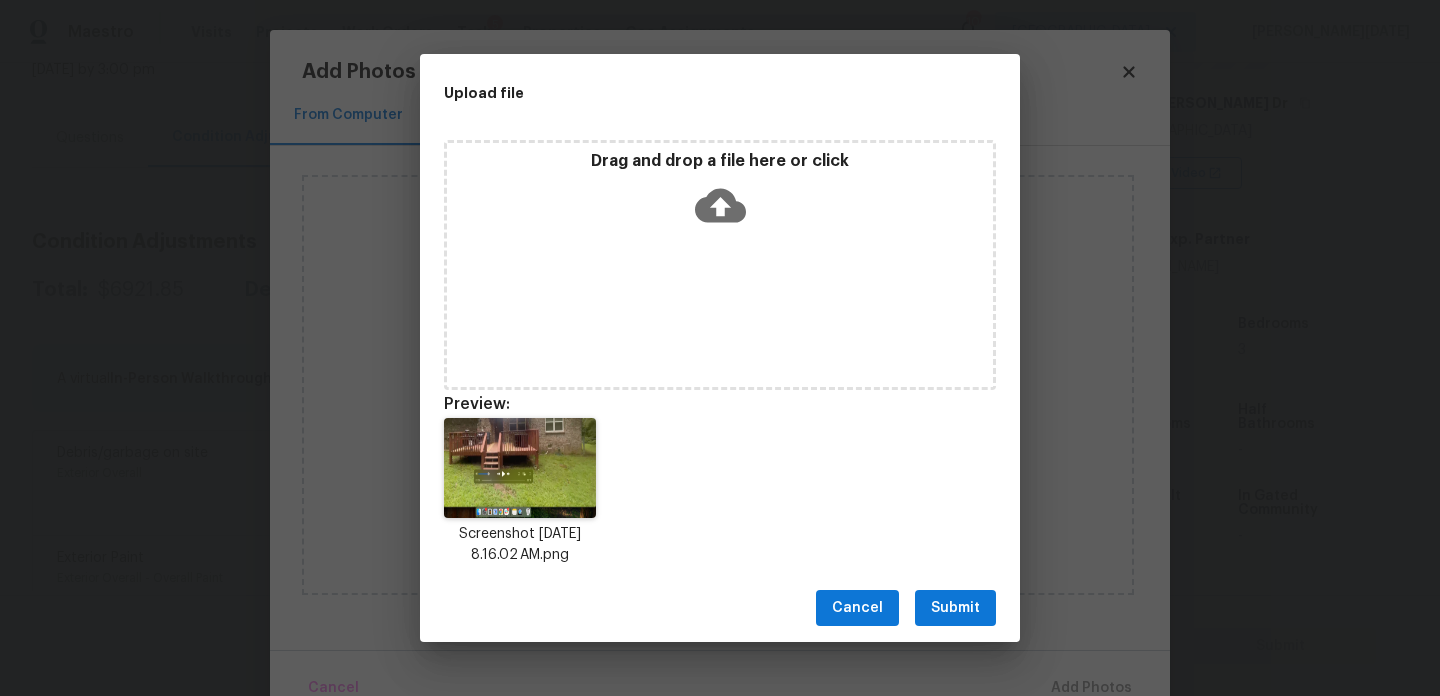 type 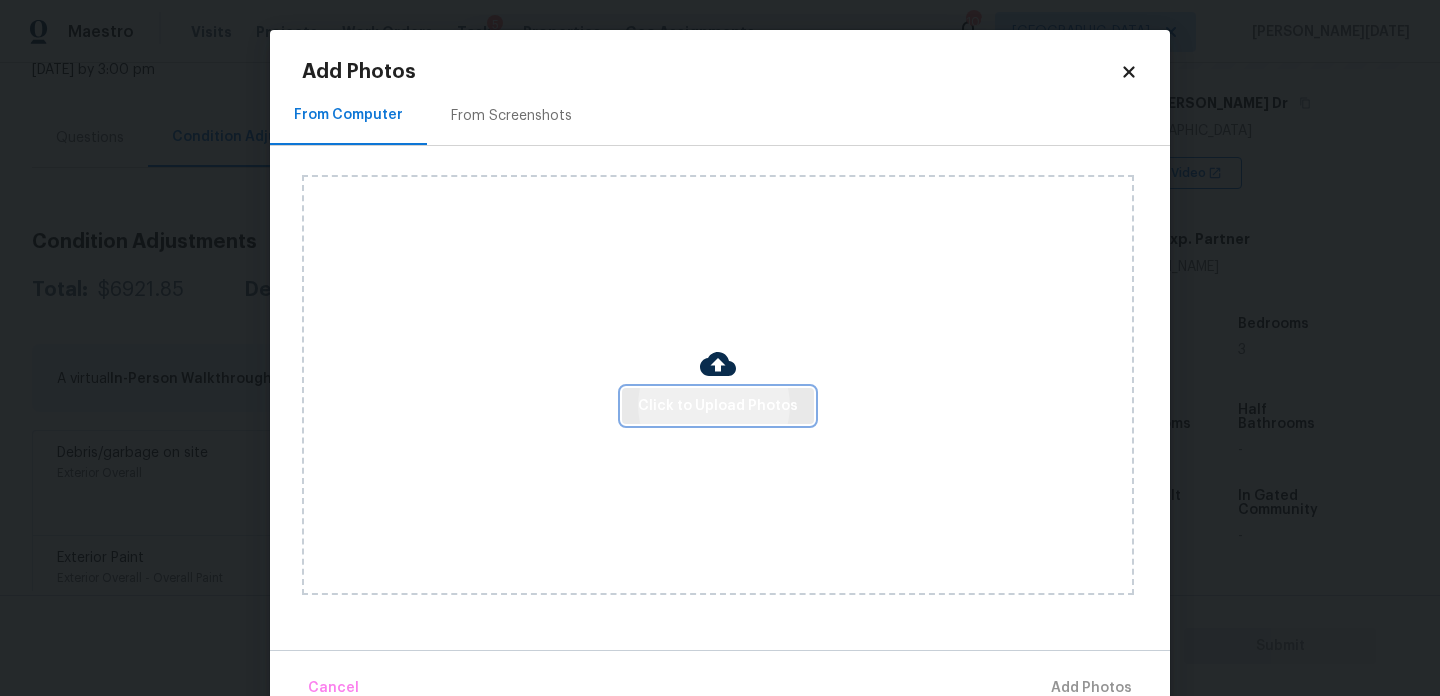 click on "Click to Upload Photos" at bounding box center [718, 406] 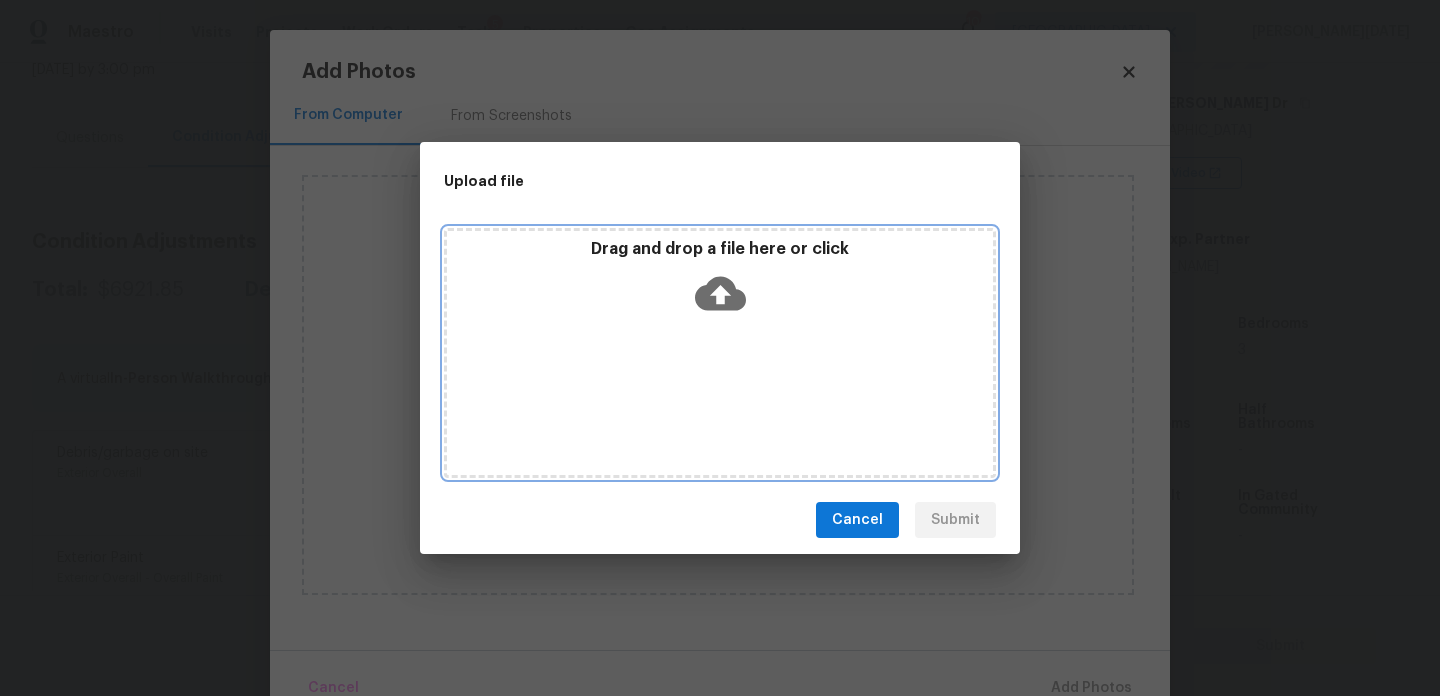 click on "Drag and drop a file here or click" at bounding box center (720, 353) 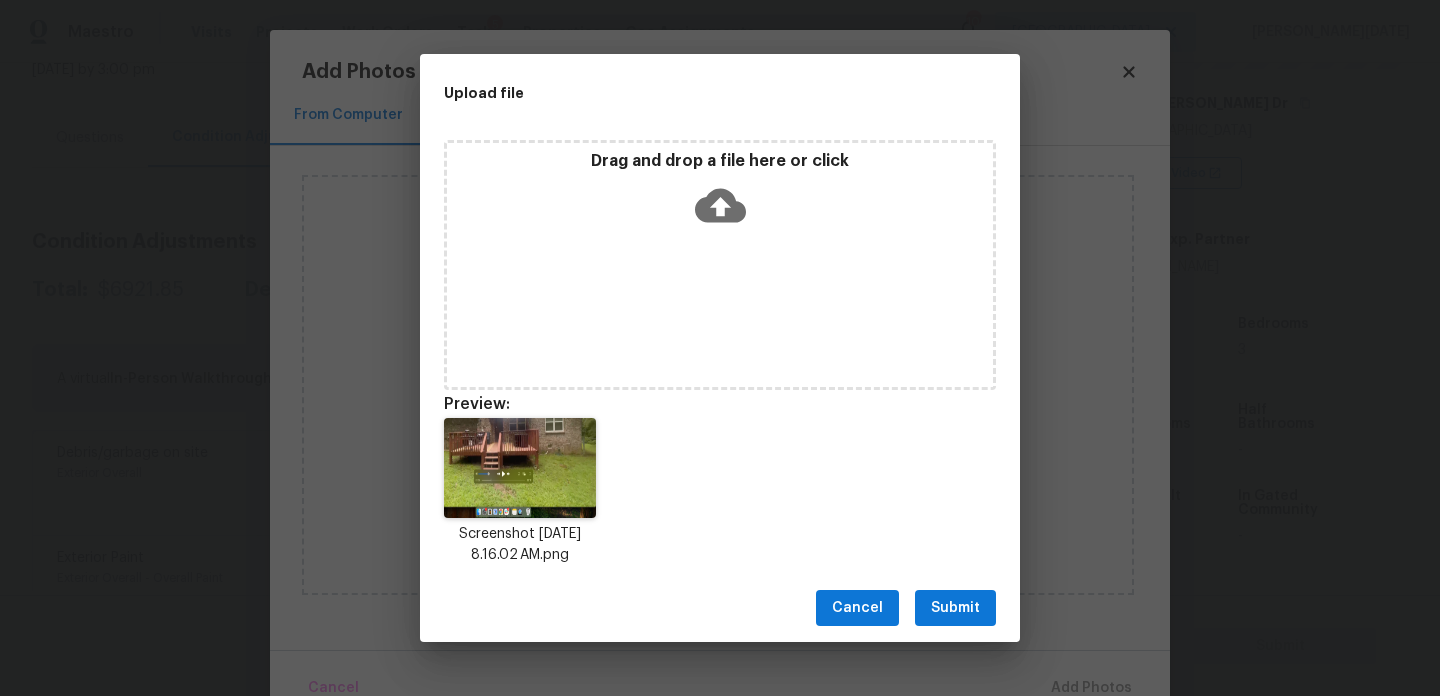 click on "Submit" at bounding box center (955, 608) 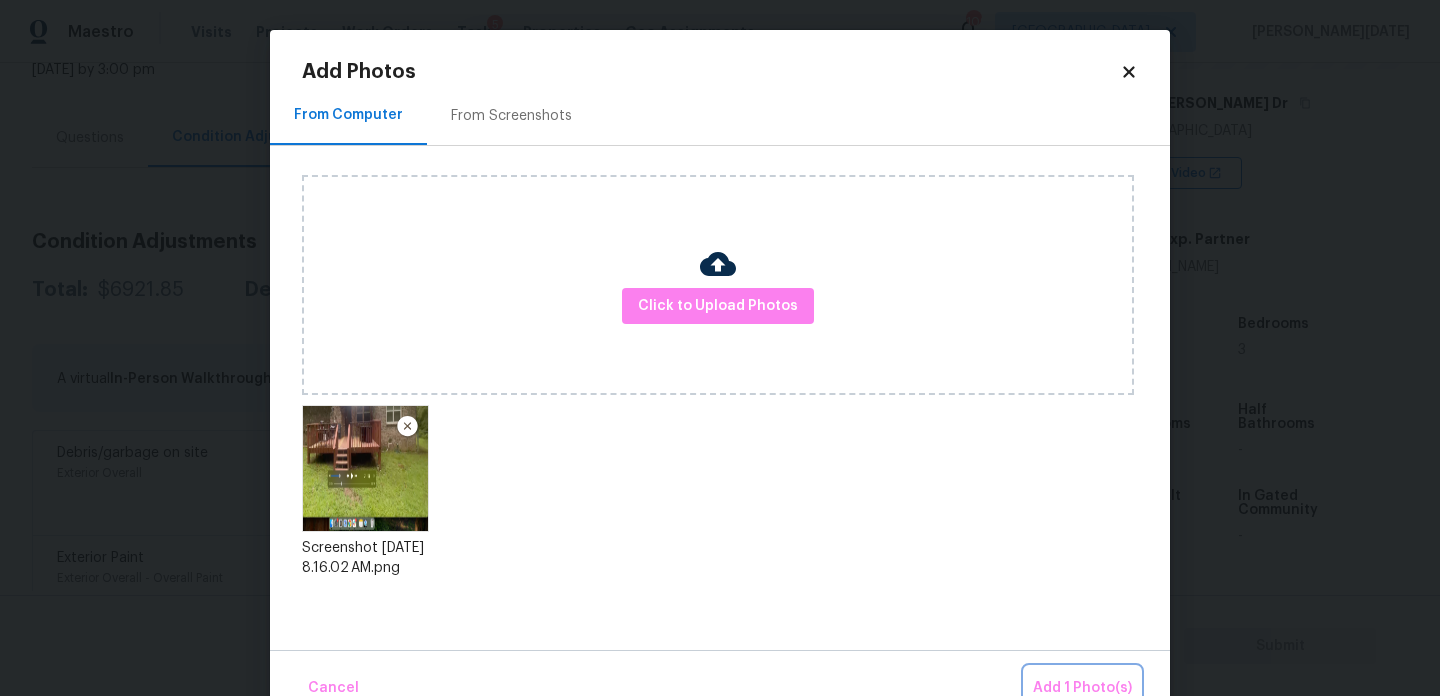 click on "Add 1 Photo(s)" at bounding box center [1082, 688] 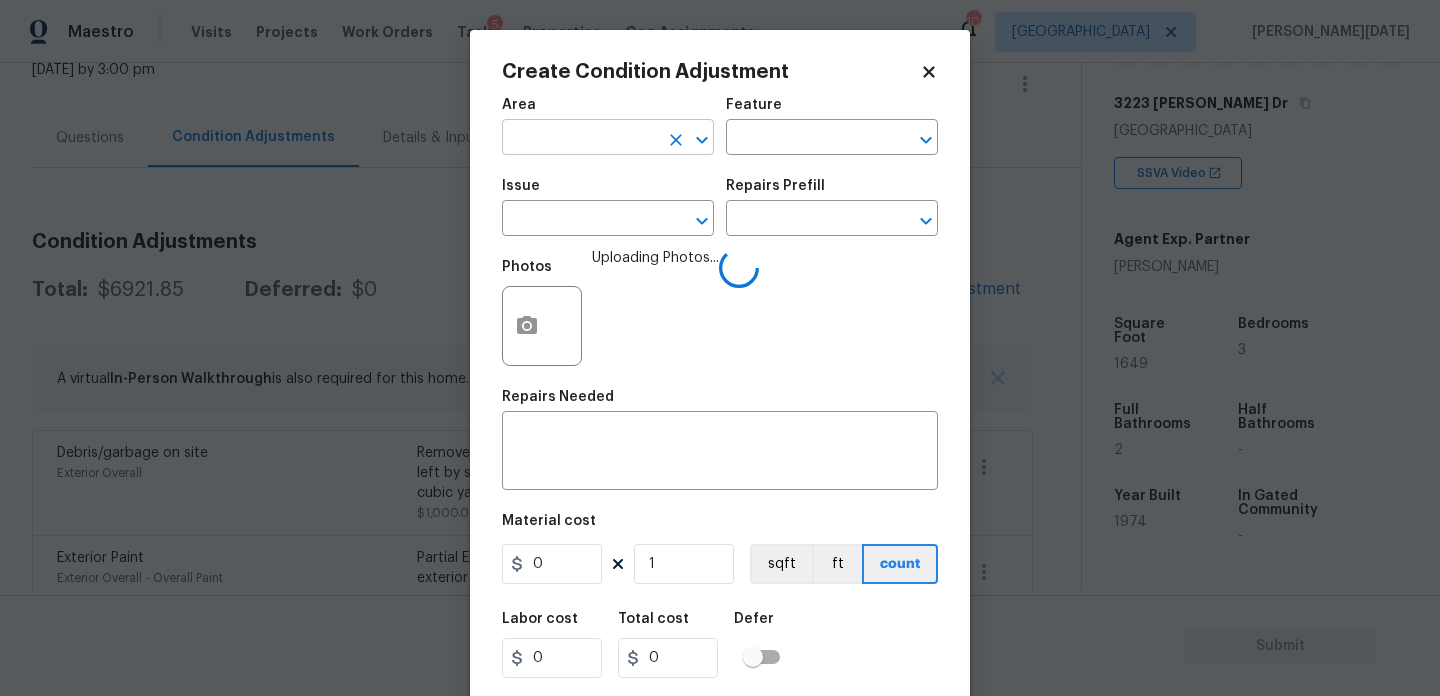 click at bounding box center (580, 139) 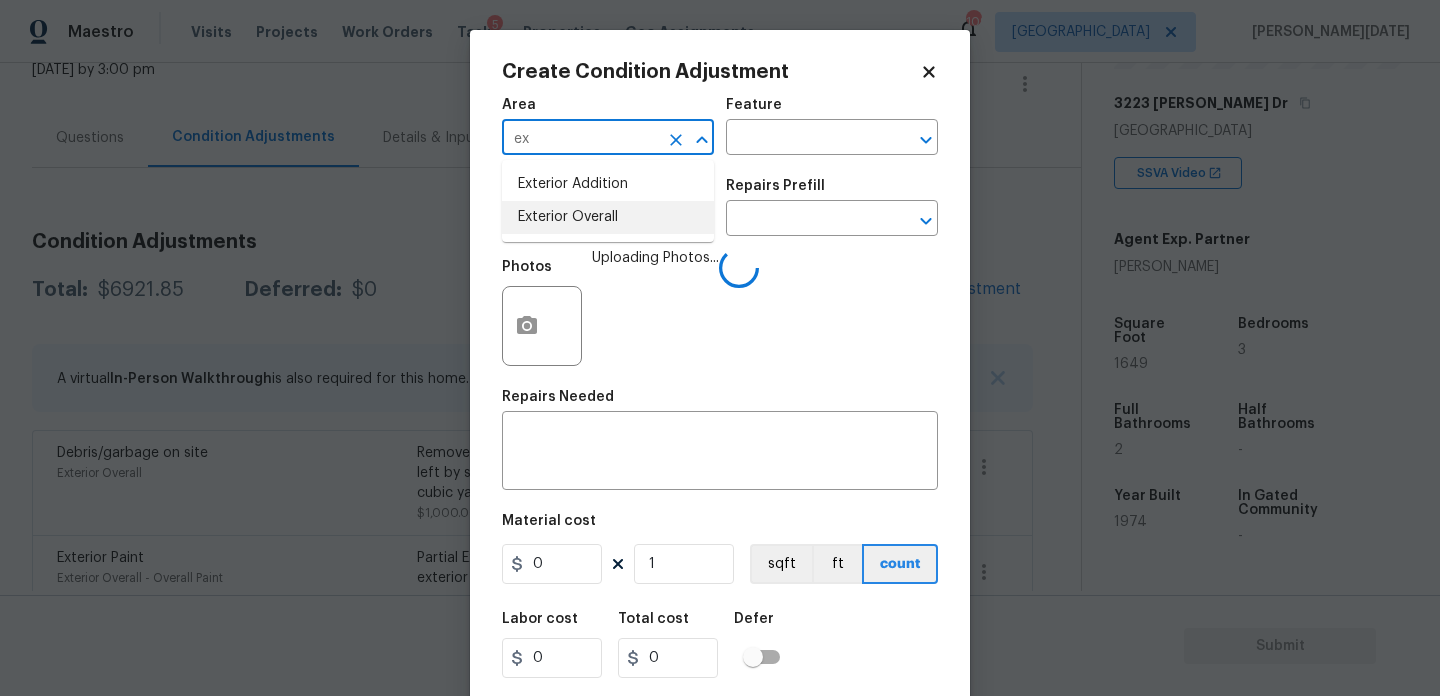 click on "Exterior Overall" at bounding box center (608, 217) 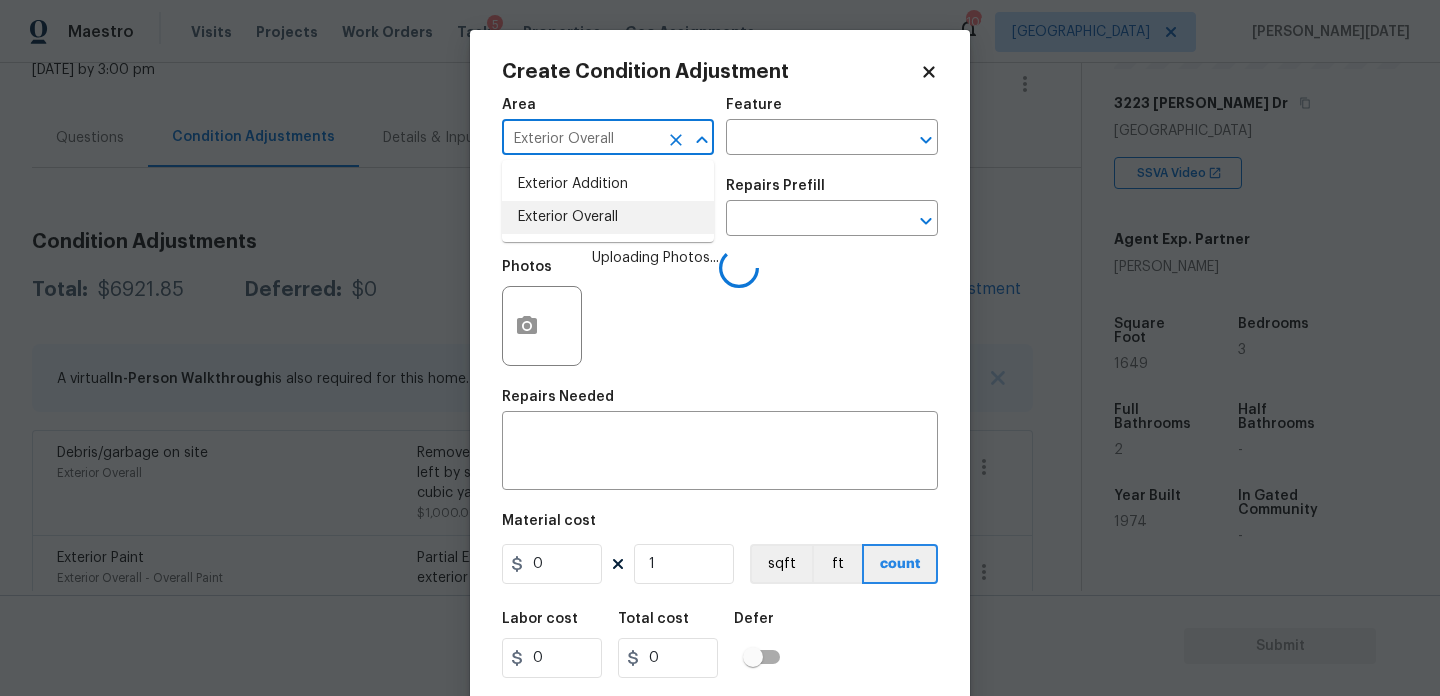 type on "Exterior Overall" 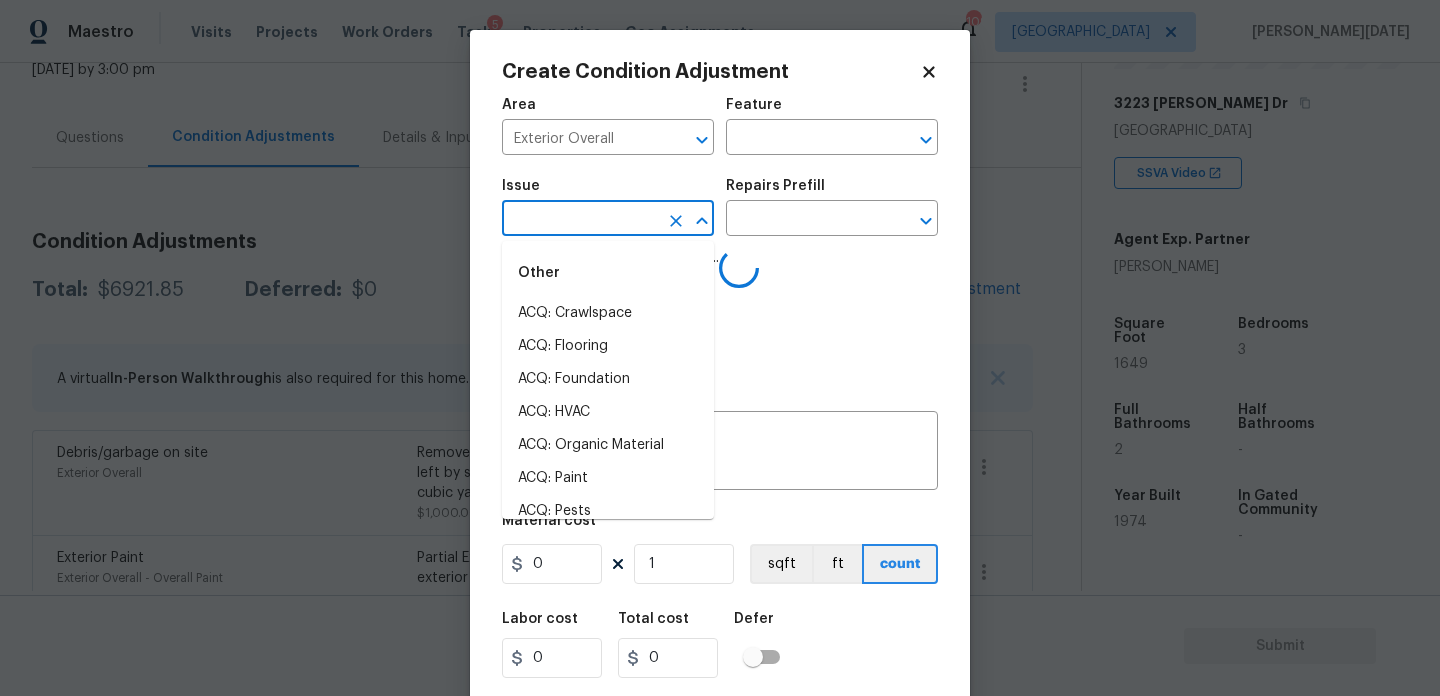 click at bounding box center (580, 220) 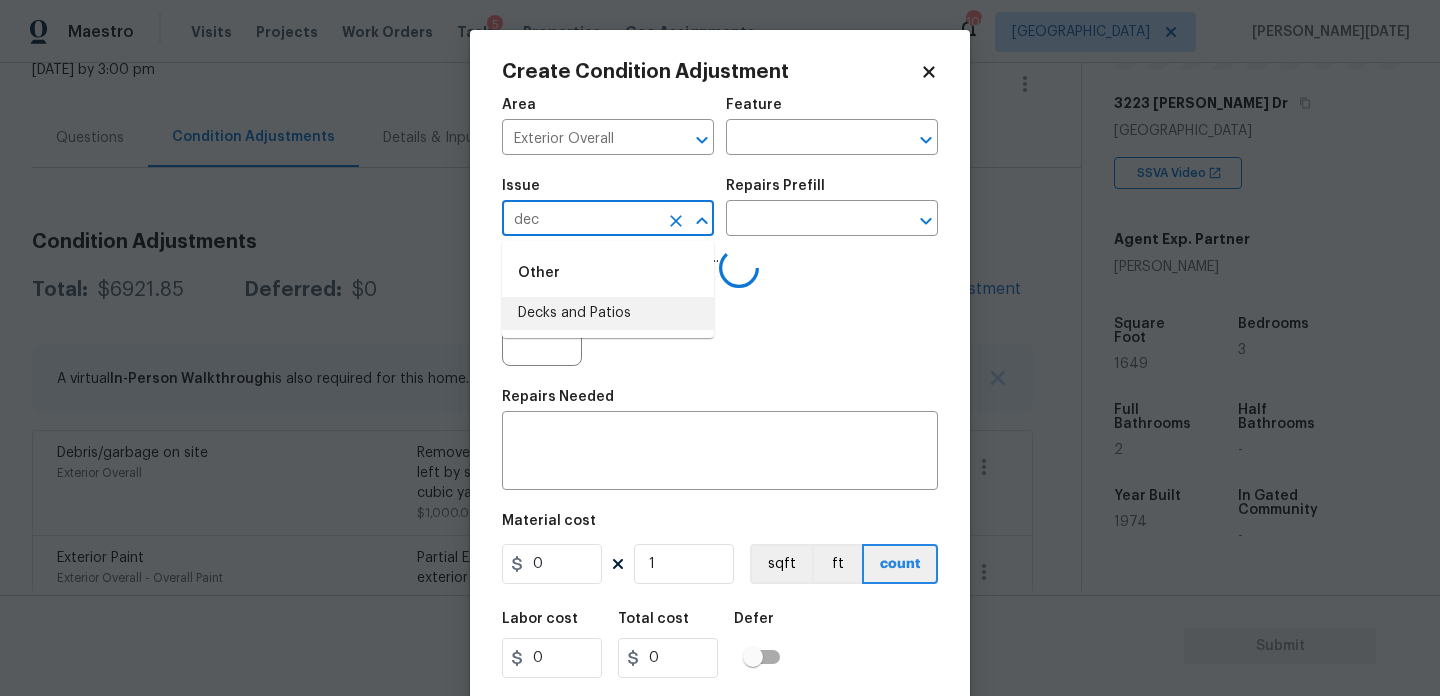click on "Decks and Patios" at bounding box center (608, 313) 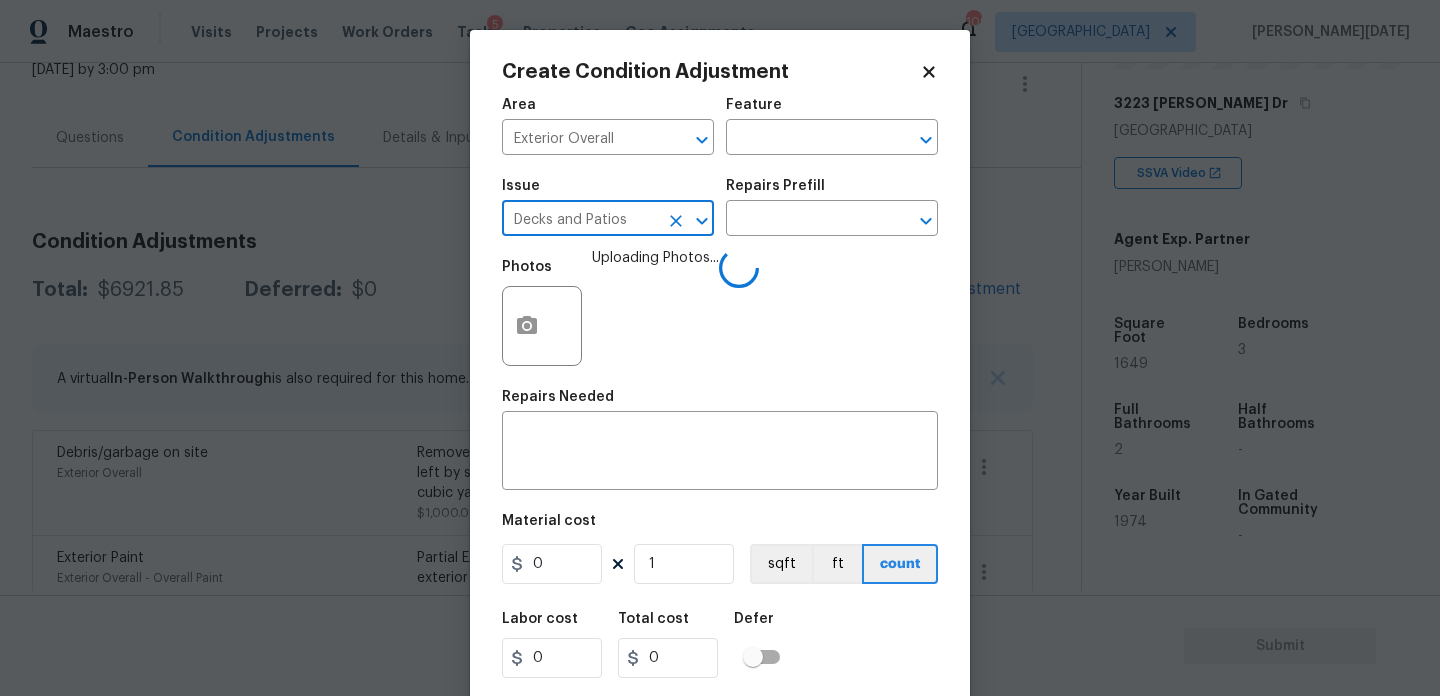 type on "Decks and Patios" 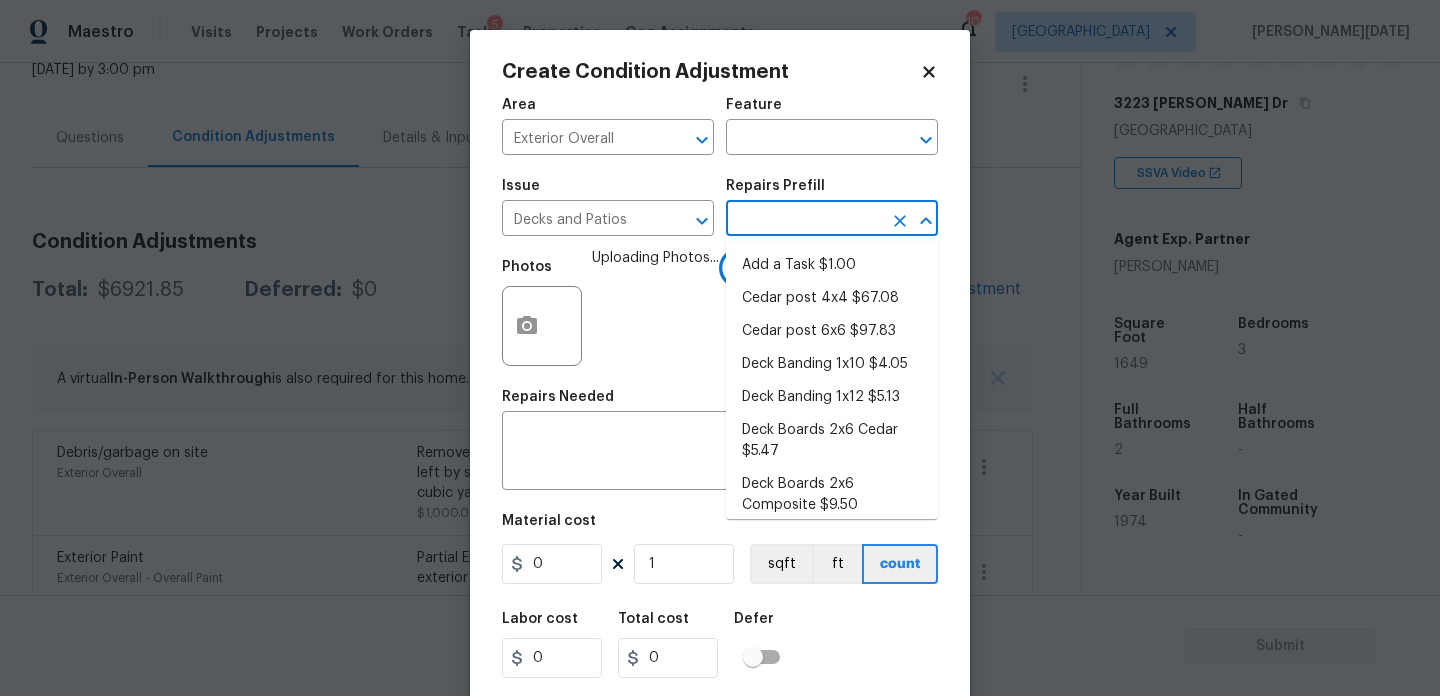 click at bounding box center (804, 220) 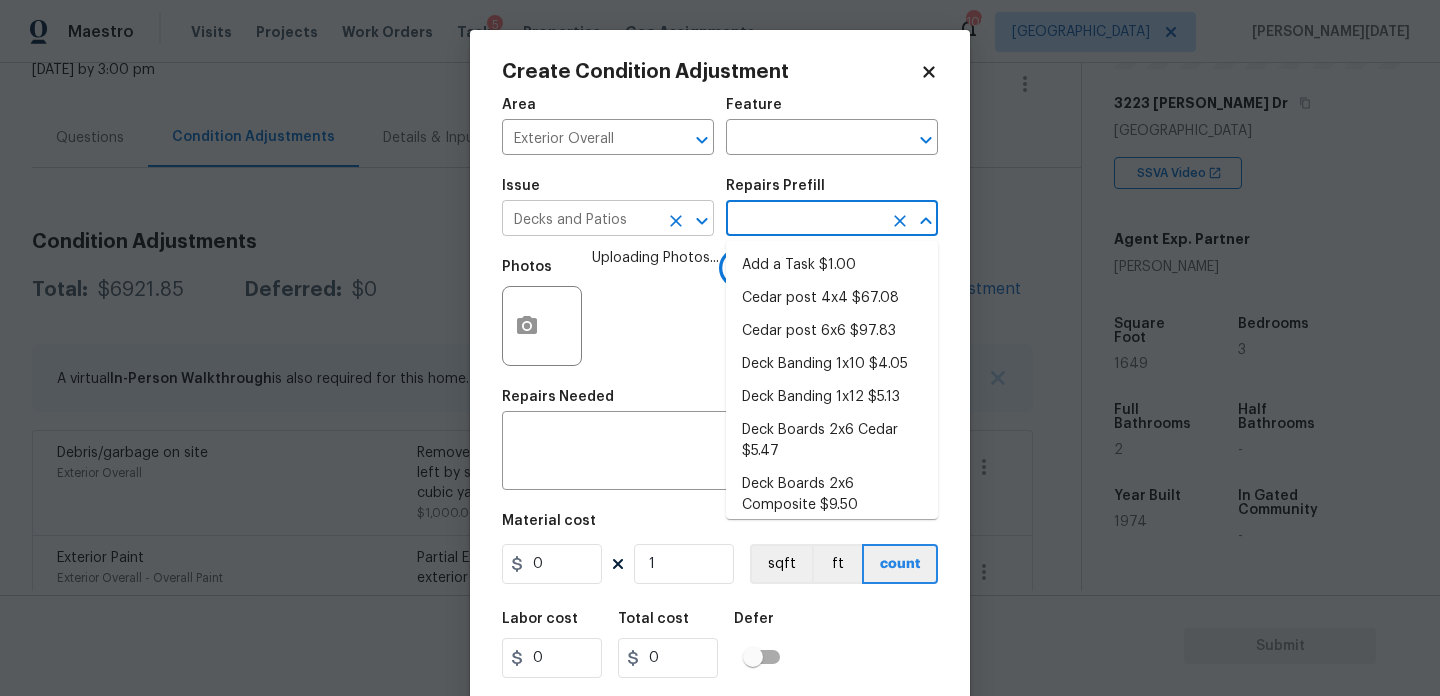 click 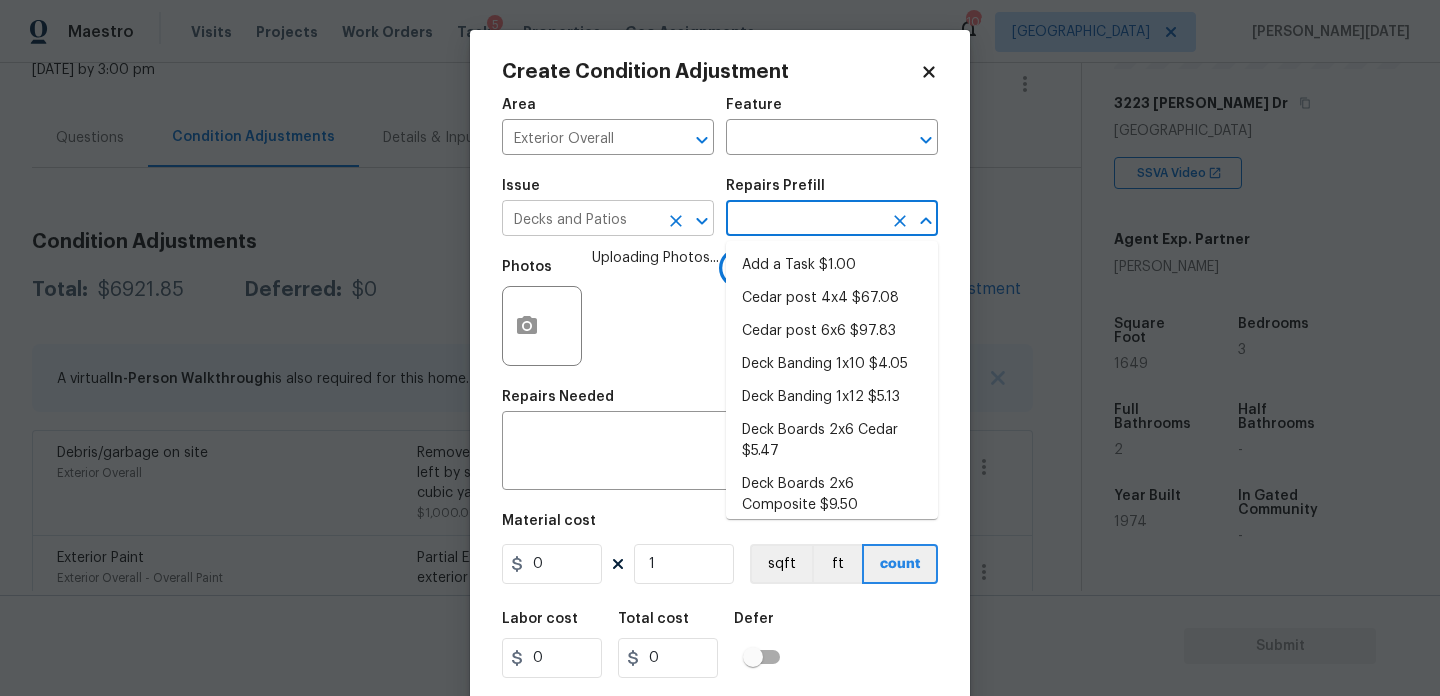 type 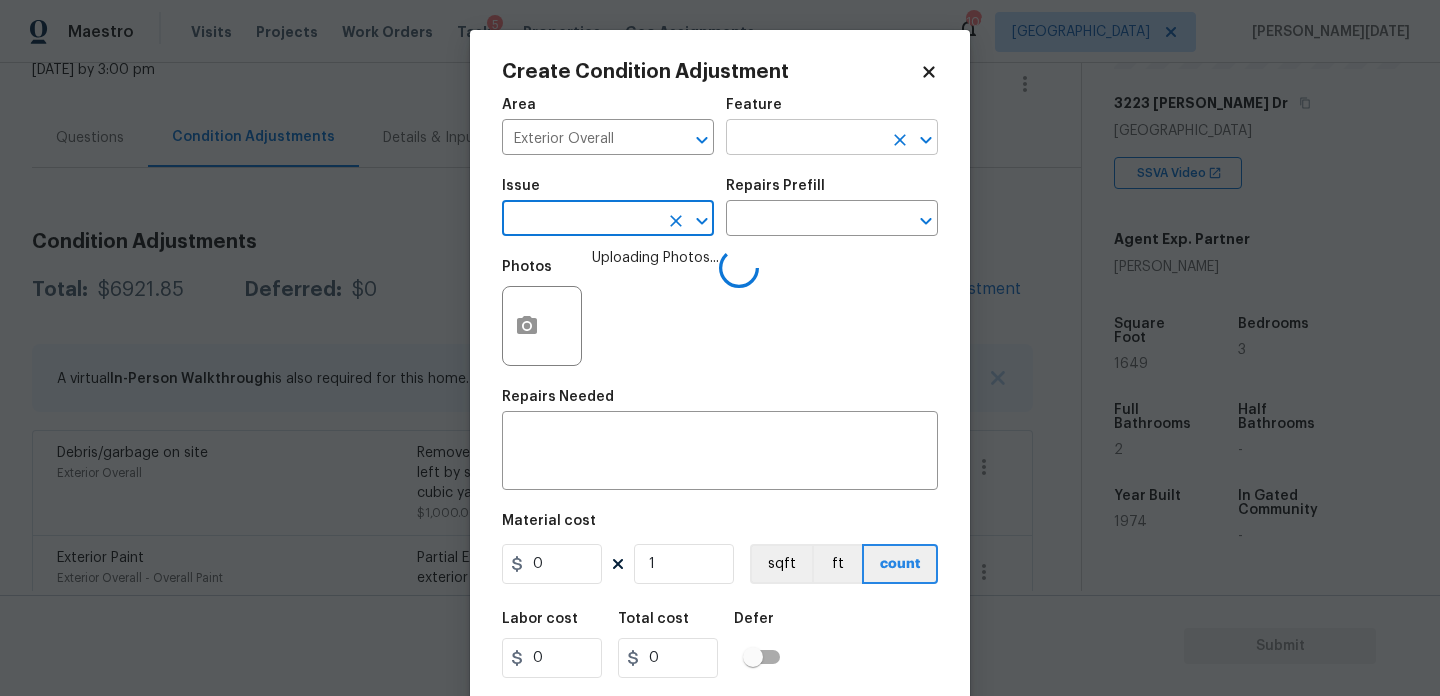 click at bounding box center (804, 139) 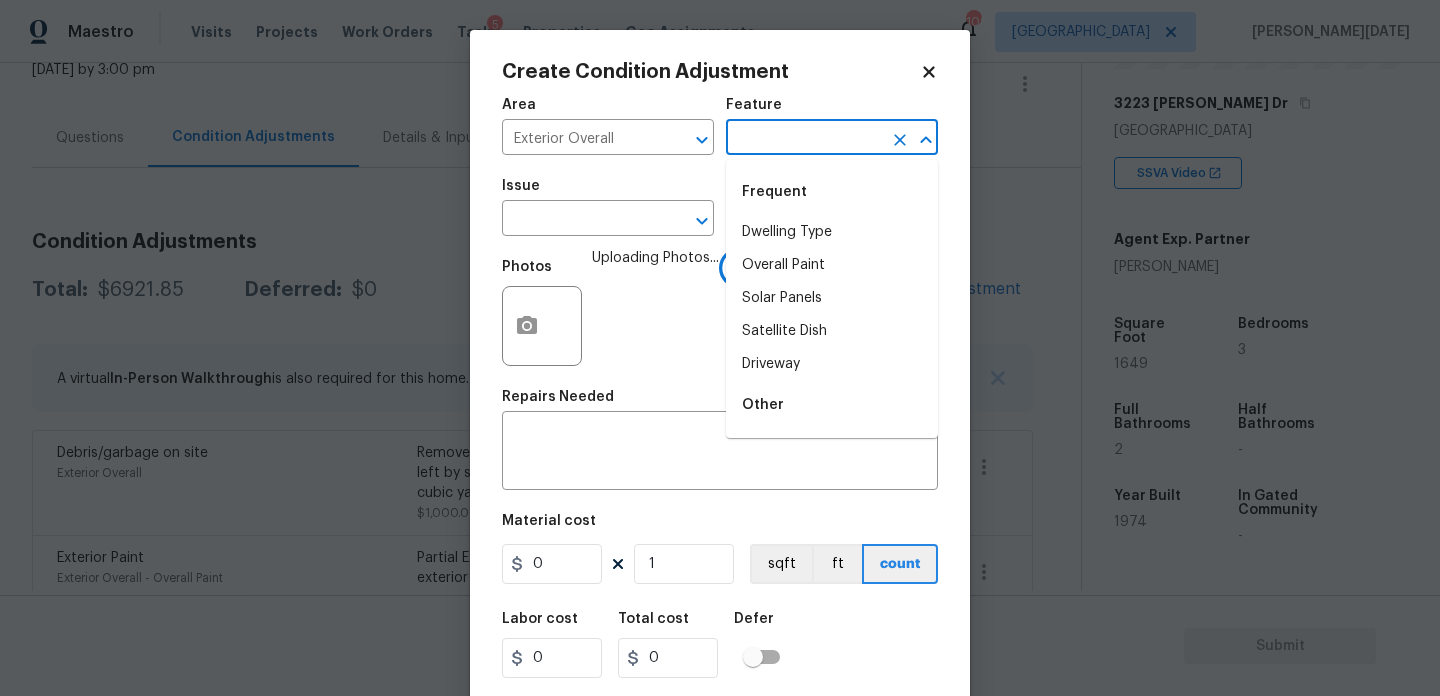 click at bounding box center [804, 139] 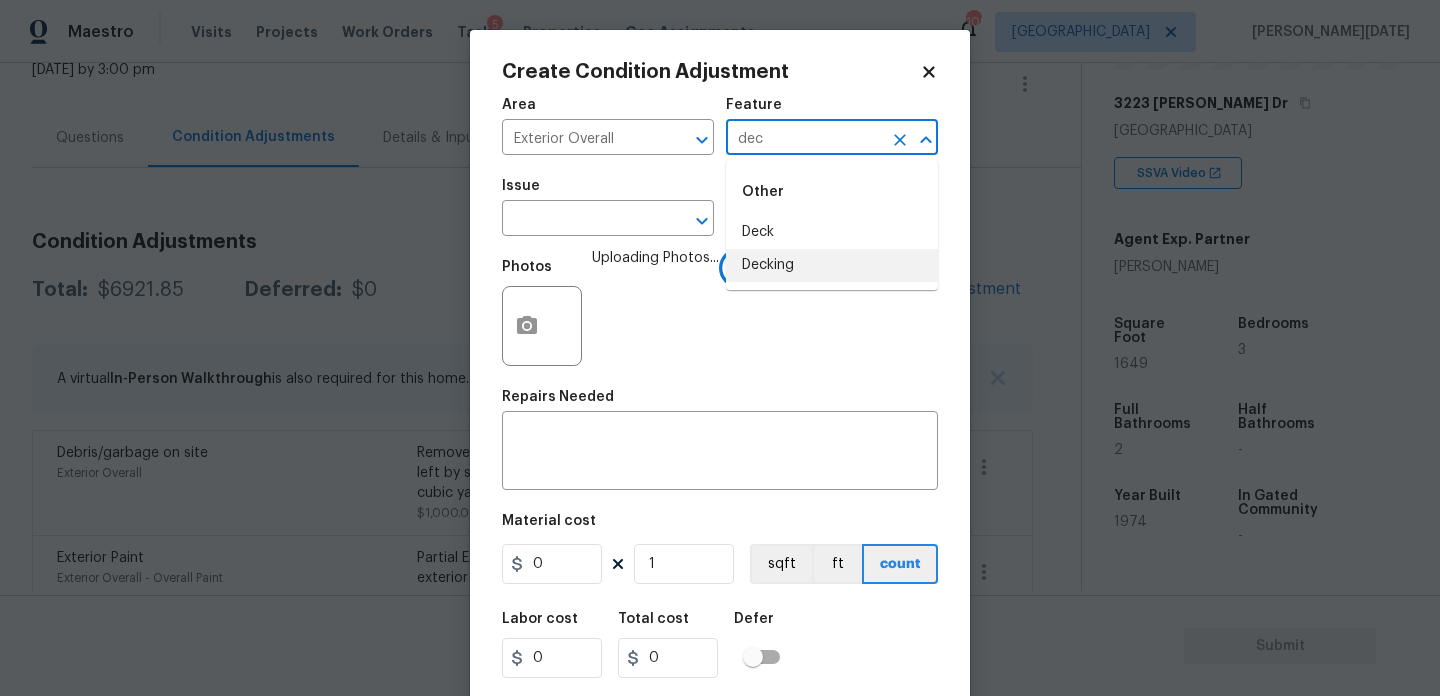click on "Decking" at bounding box center (832, 265) 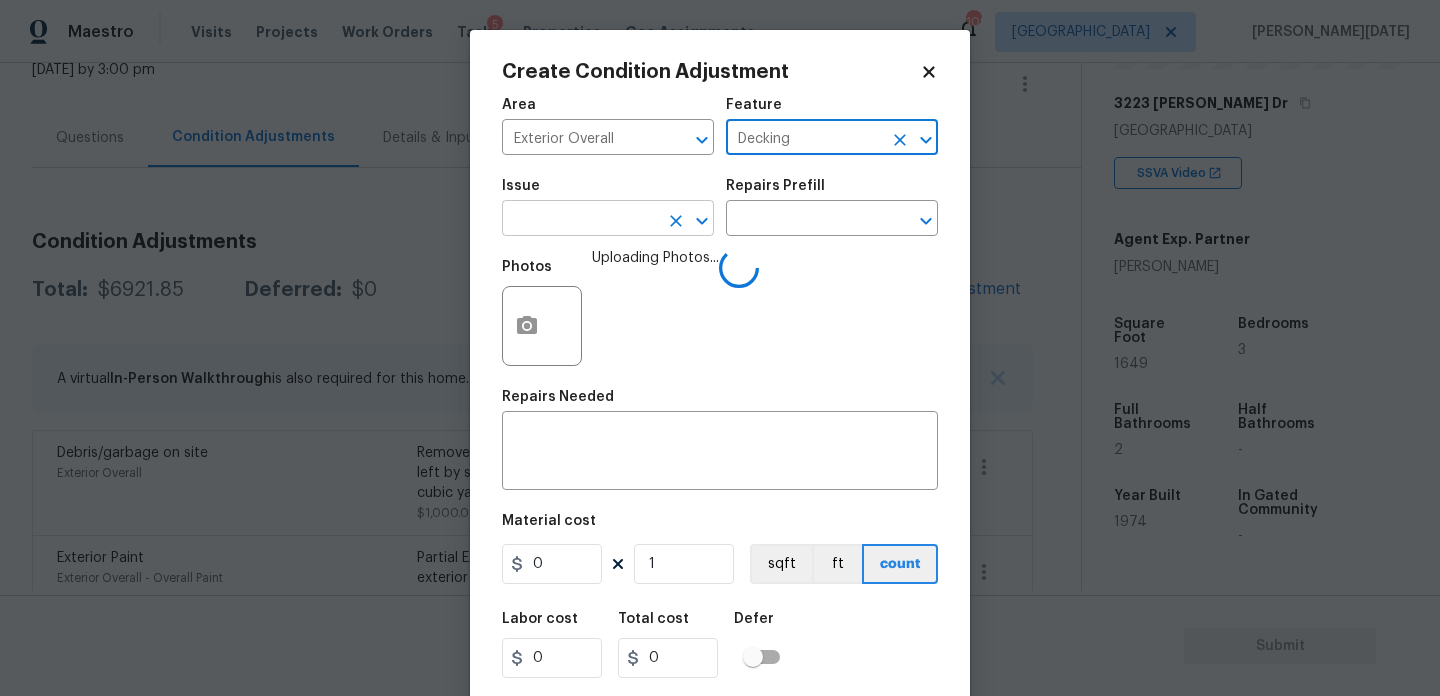 type on "Decking" 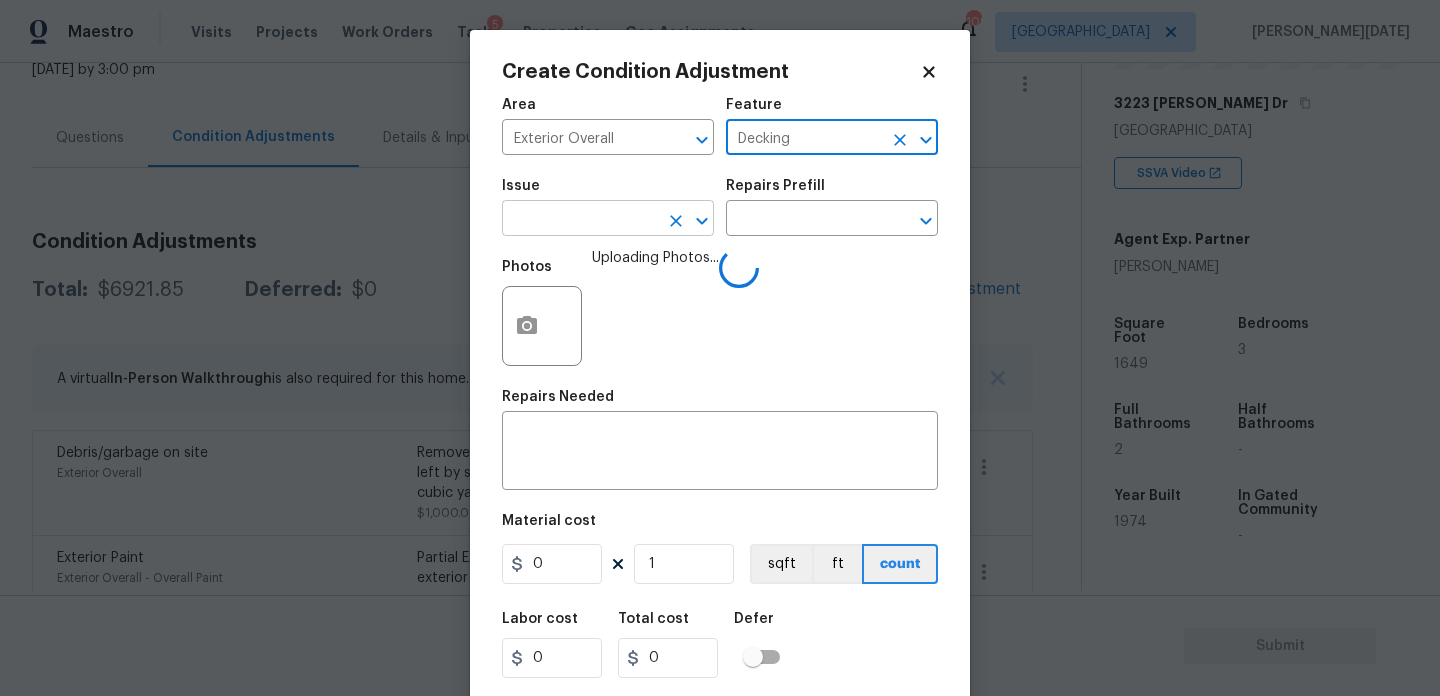 click at bounding box center (580, 220) 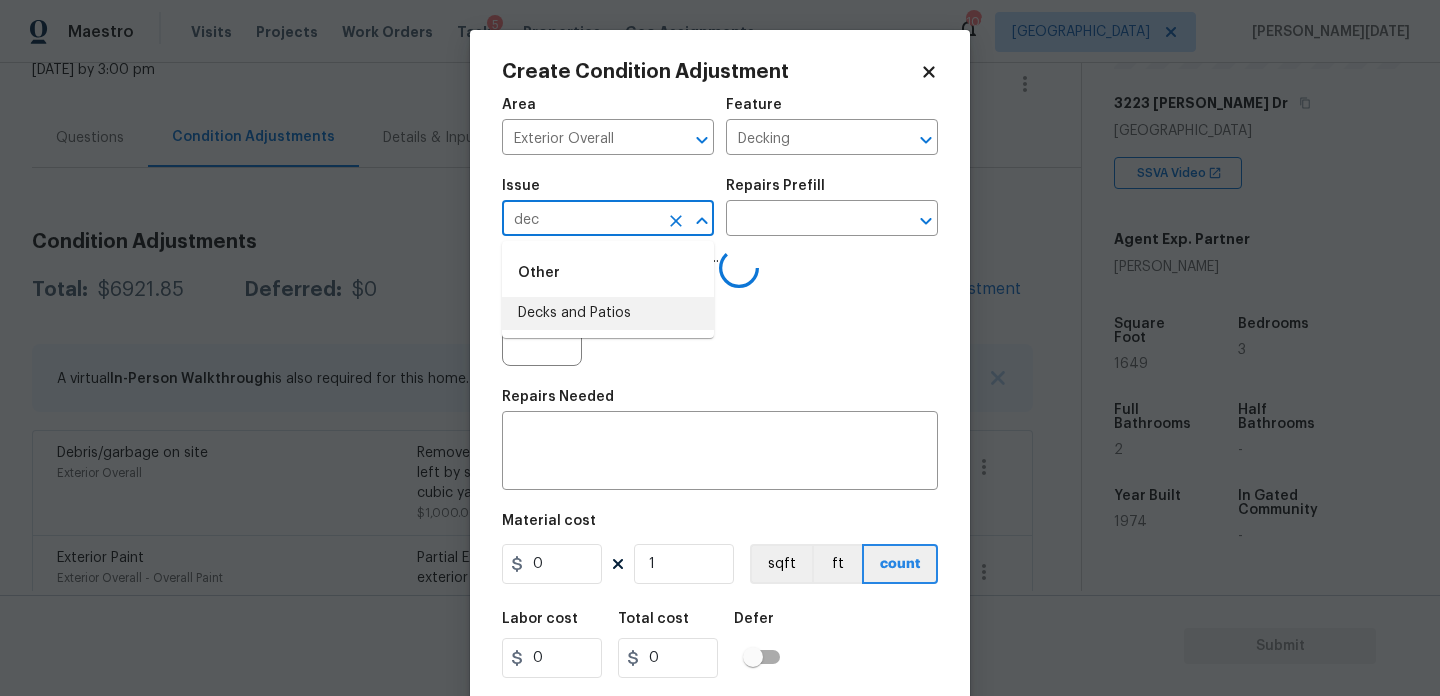 click on "Decks and Patios" at bounding box center [608, 313] 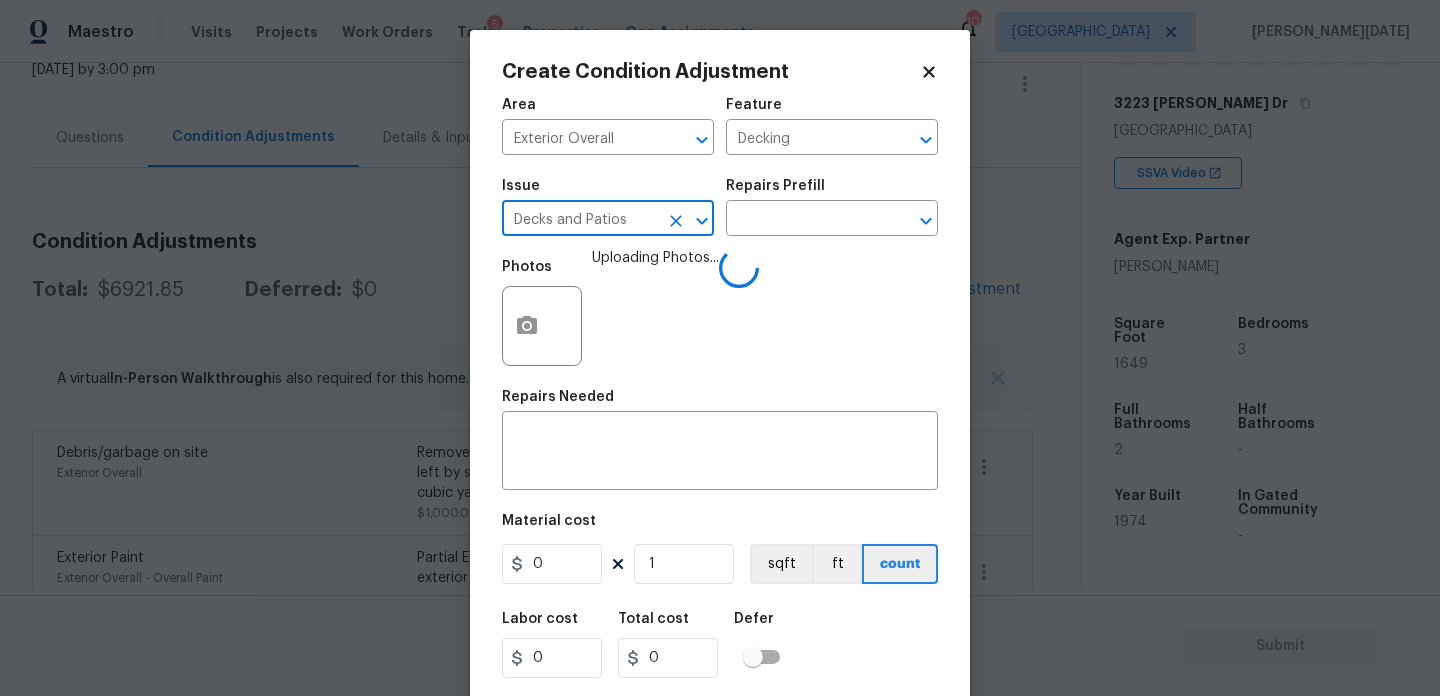 type on "Decks and Patios" 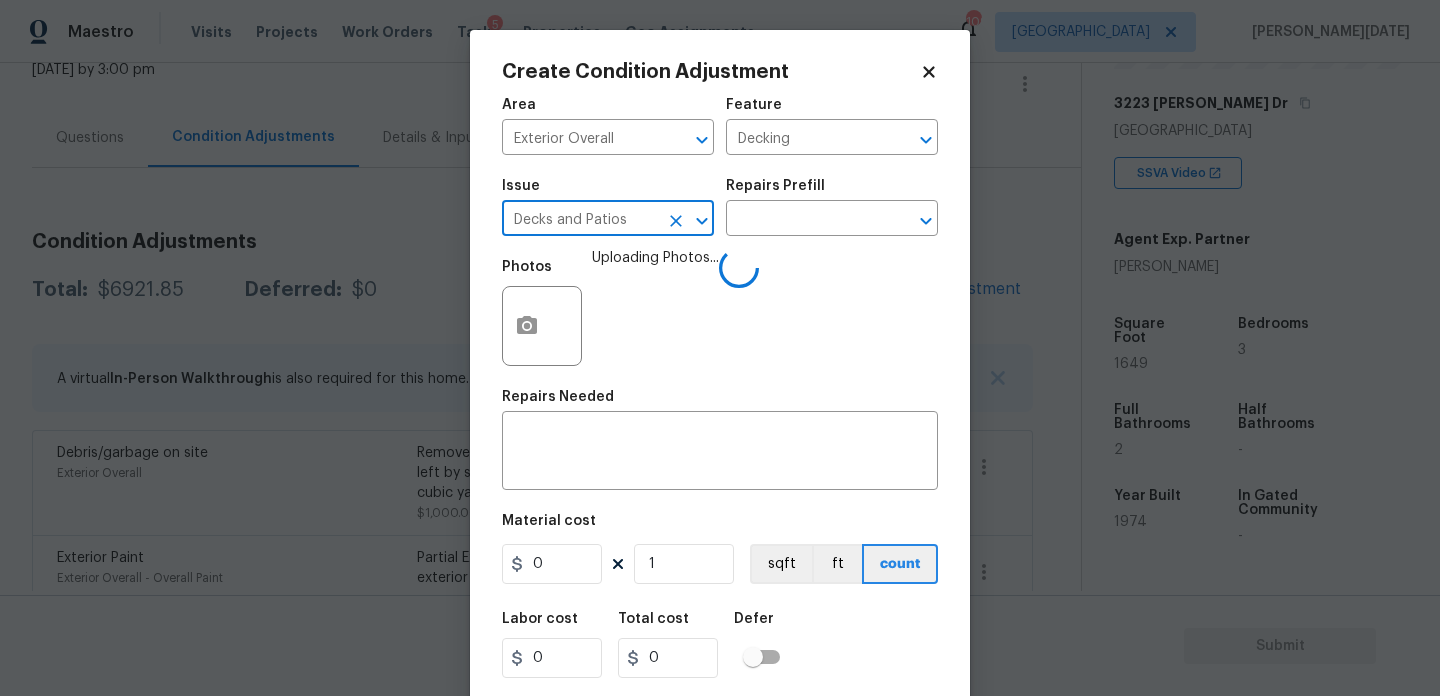 click on "Material cost" at bounding box center [720, 527] 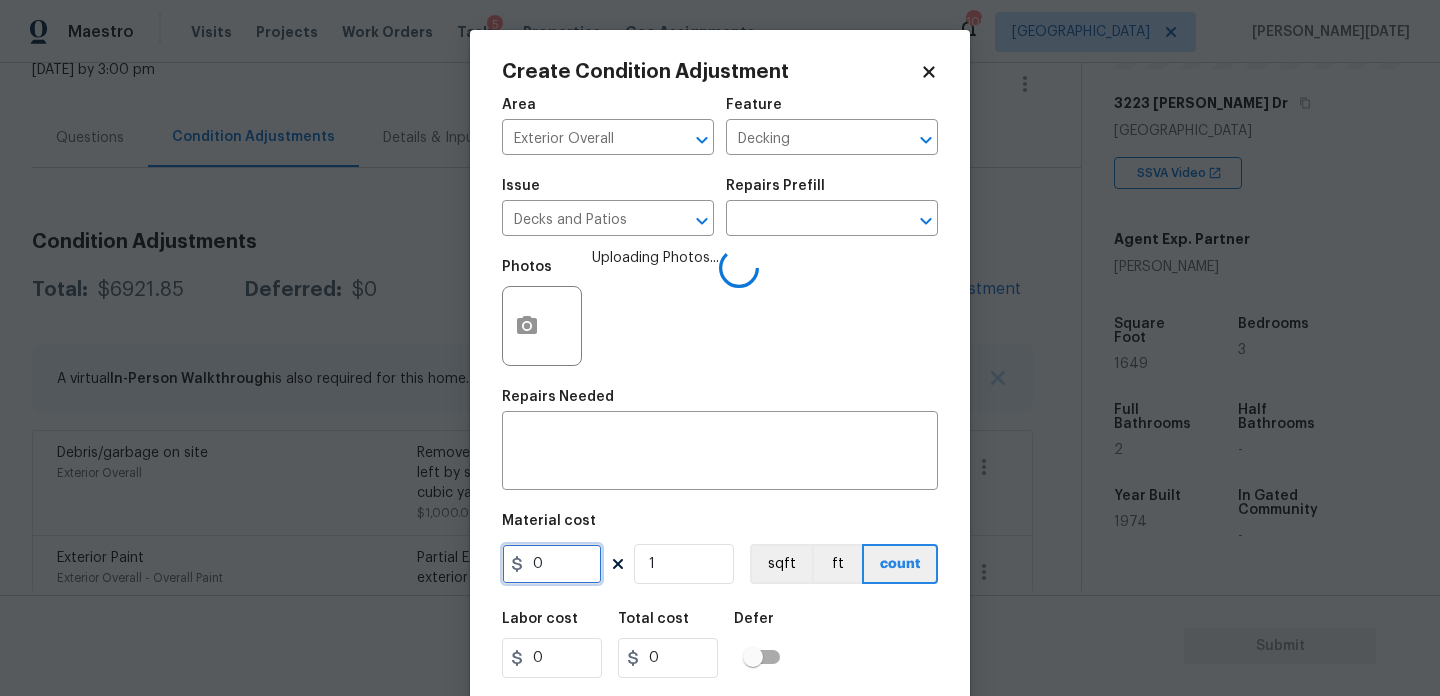 click on "0" at bounding box center (552, 564) 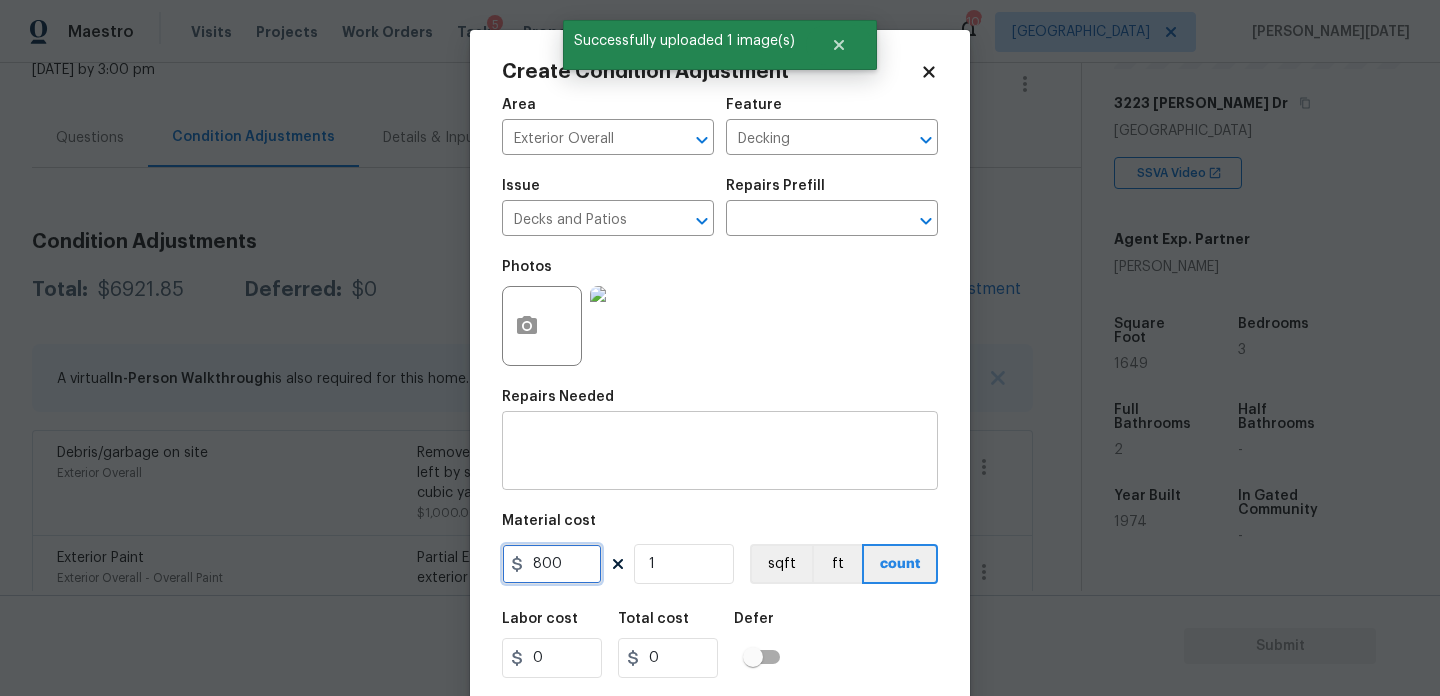 type on "800" 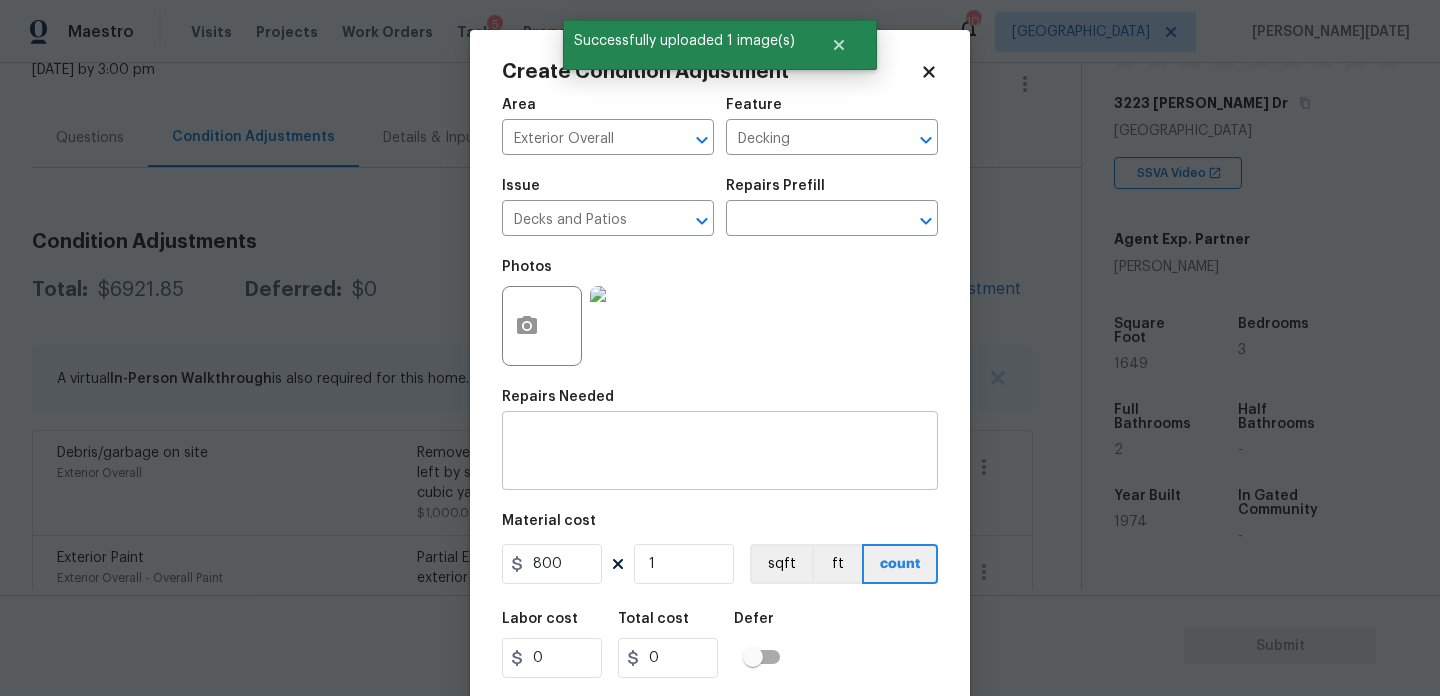 click at bounding box center (720, 453) 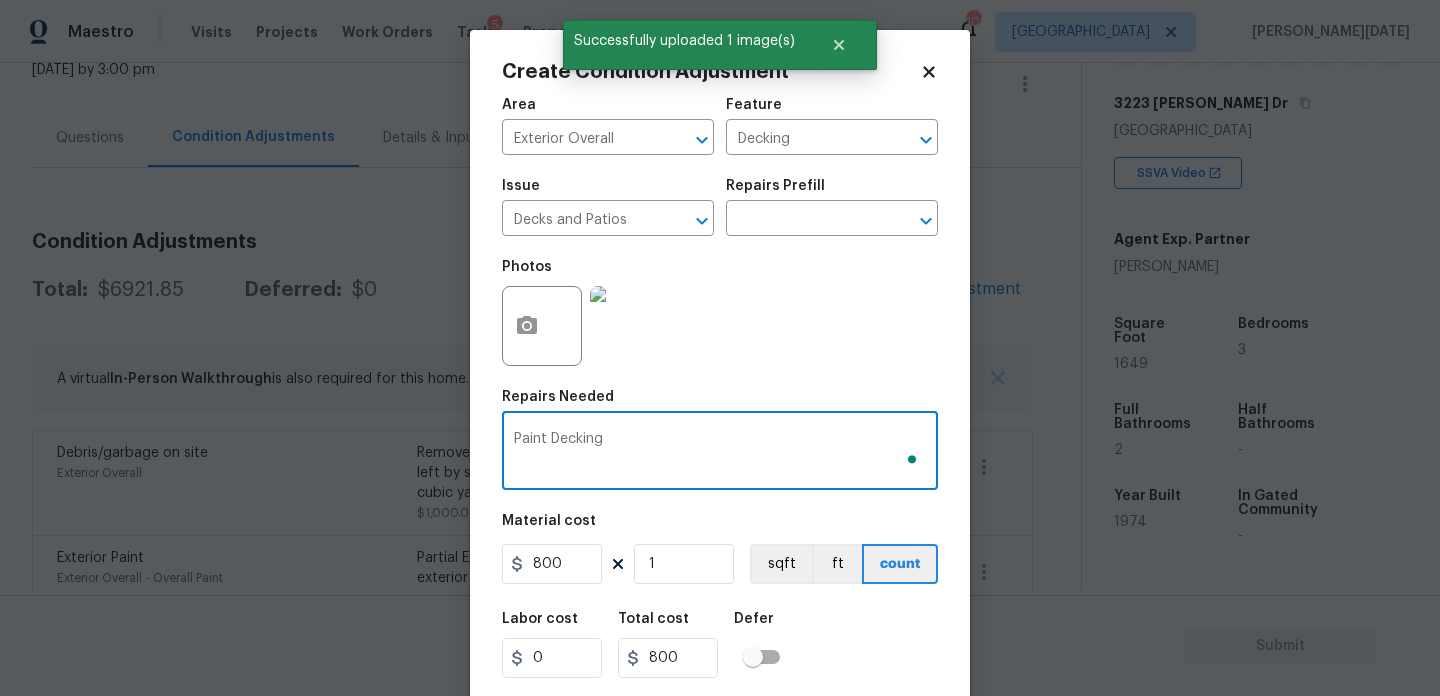 scroll, scrollTop: 51, scrollLeft: 0, axis: vertical 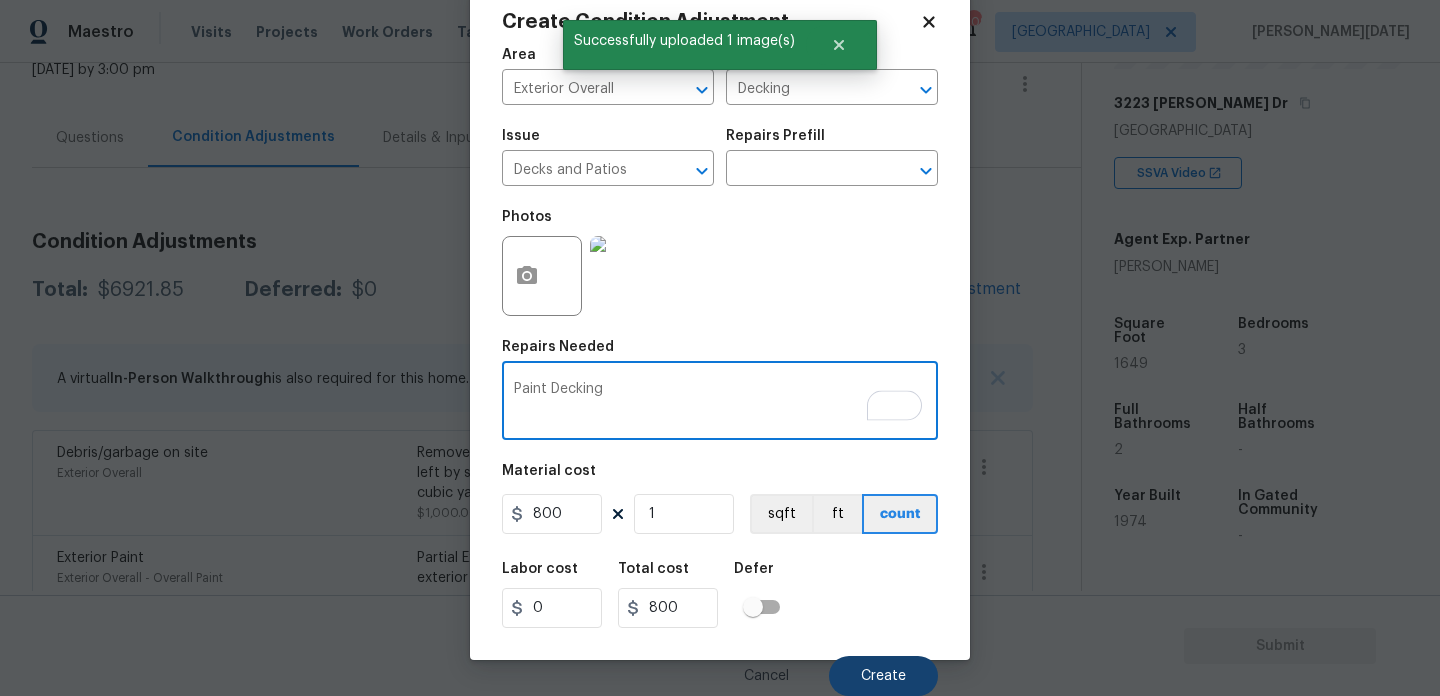 type on "Paint Decking" 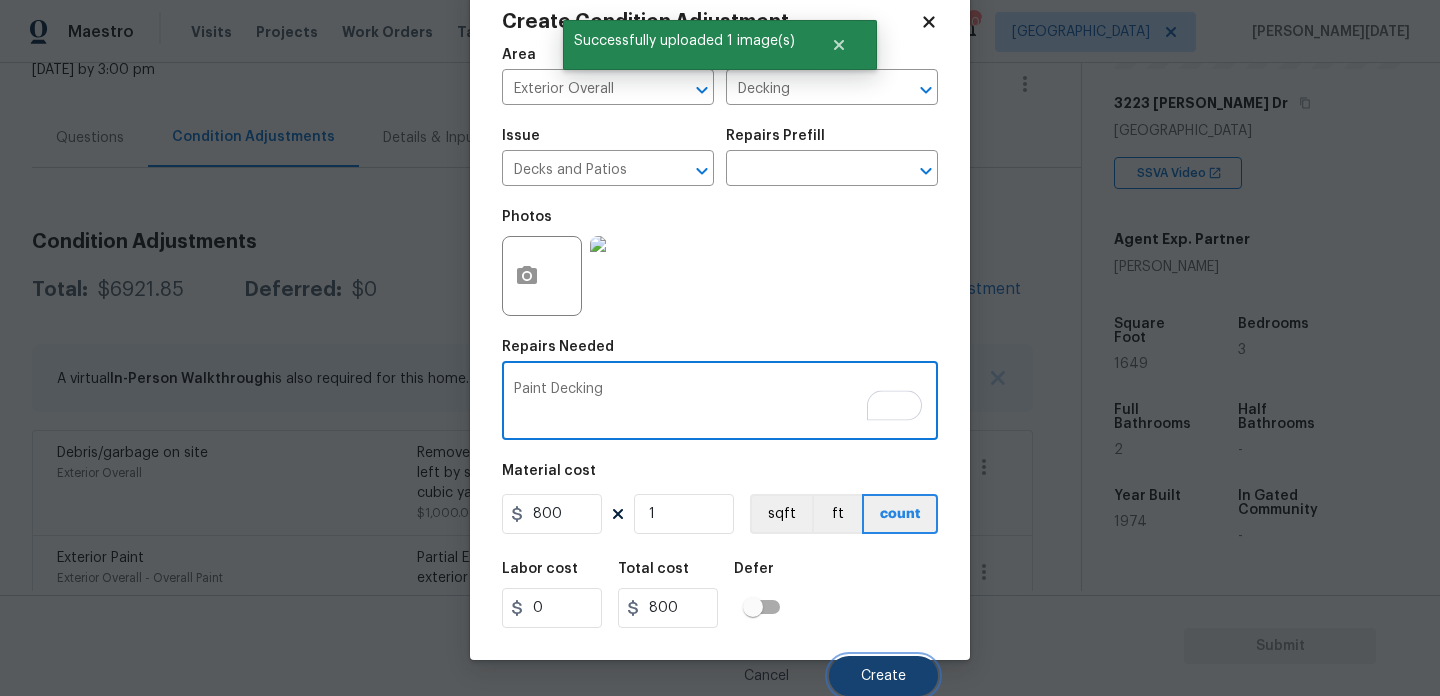click on "Create" at bounding box center (883, 676) 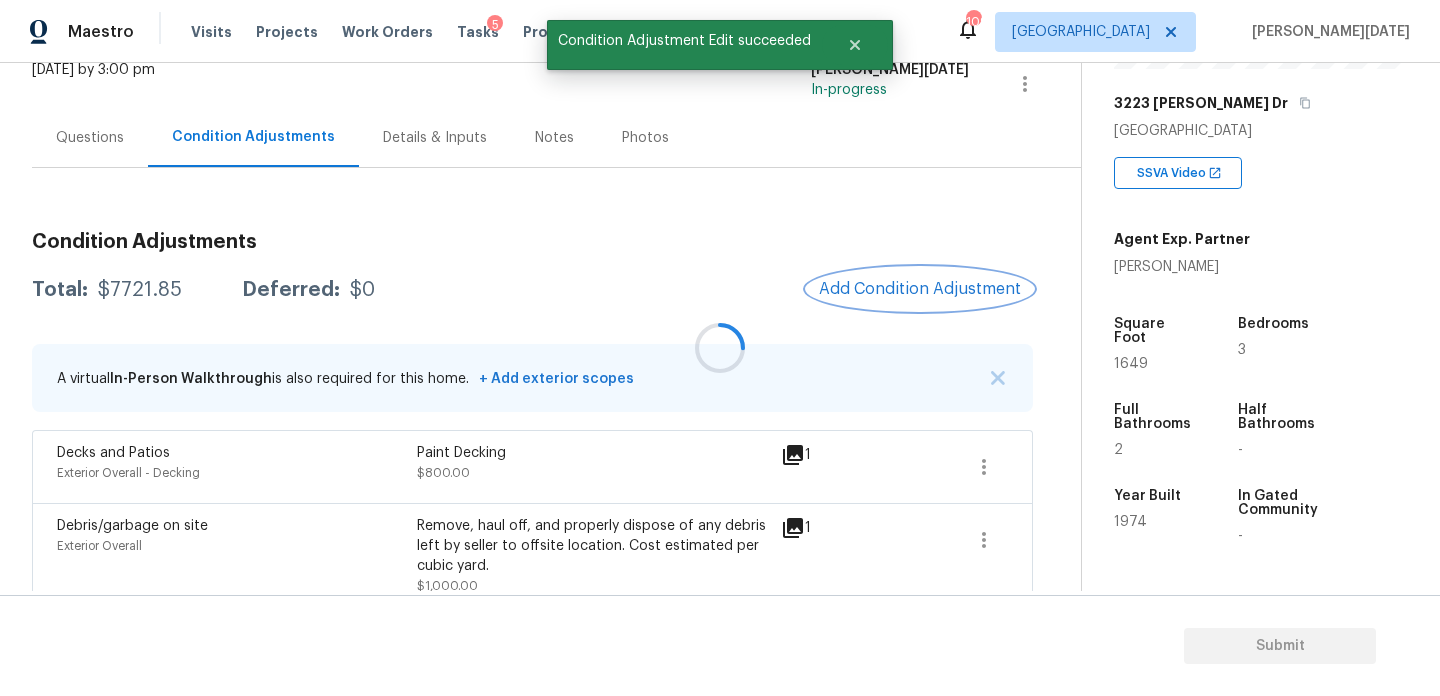 scroll, scrollTop: 0, scrollLeft: 0, axis: both 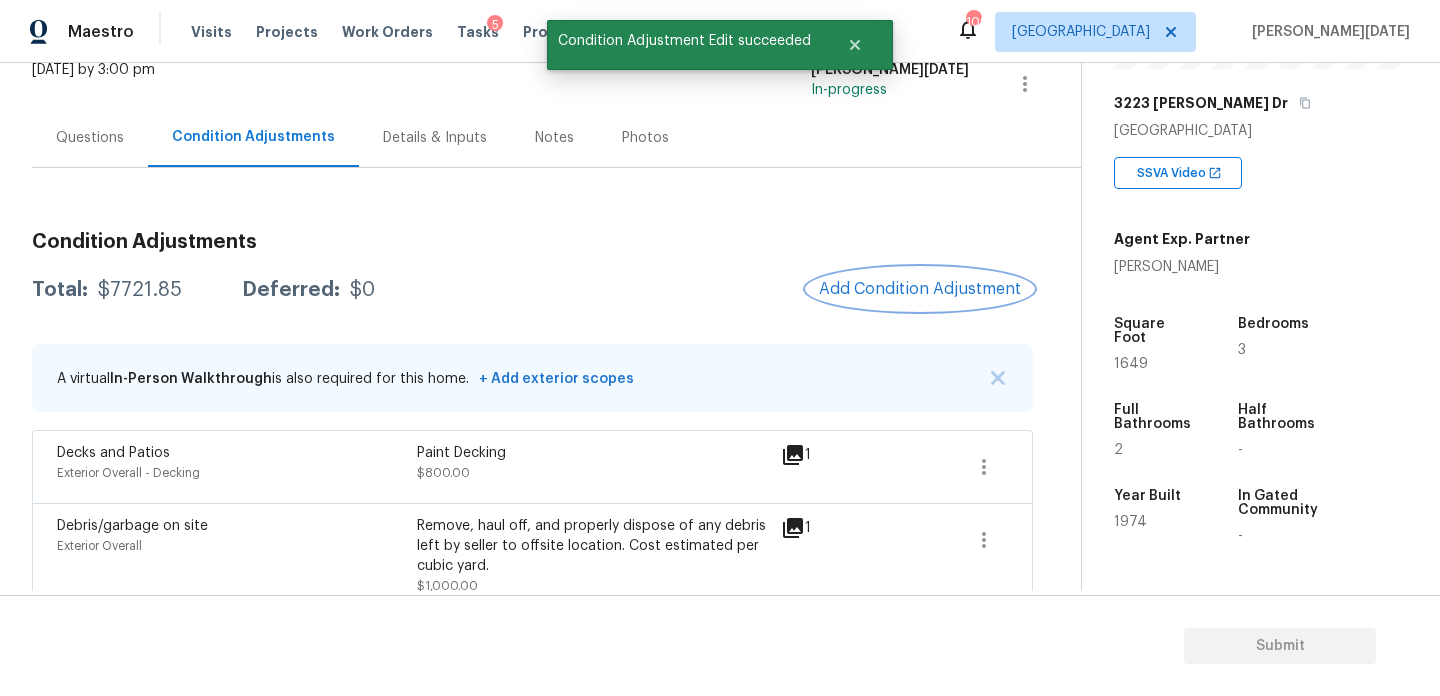 click on "Add Condition Adjustment" at bounding box center (920, 289) 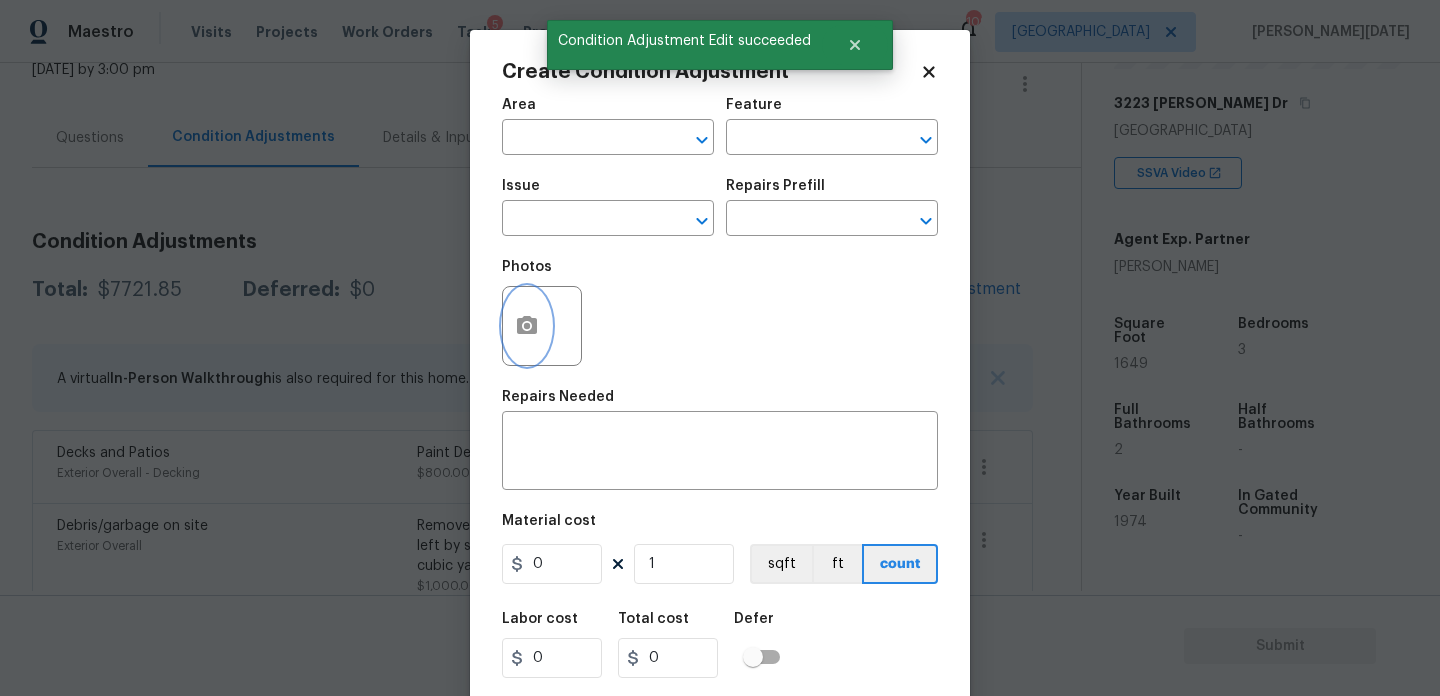 click at bounding box center [527, 326] 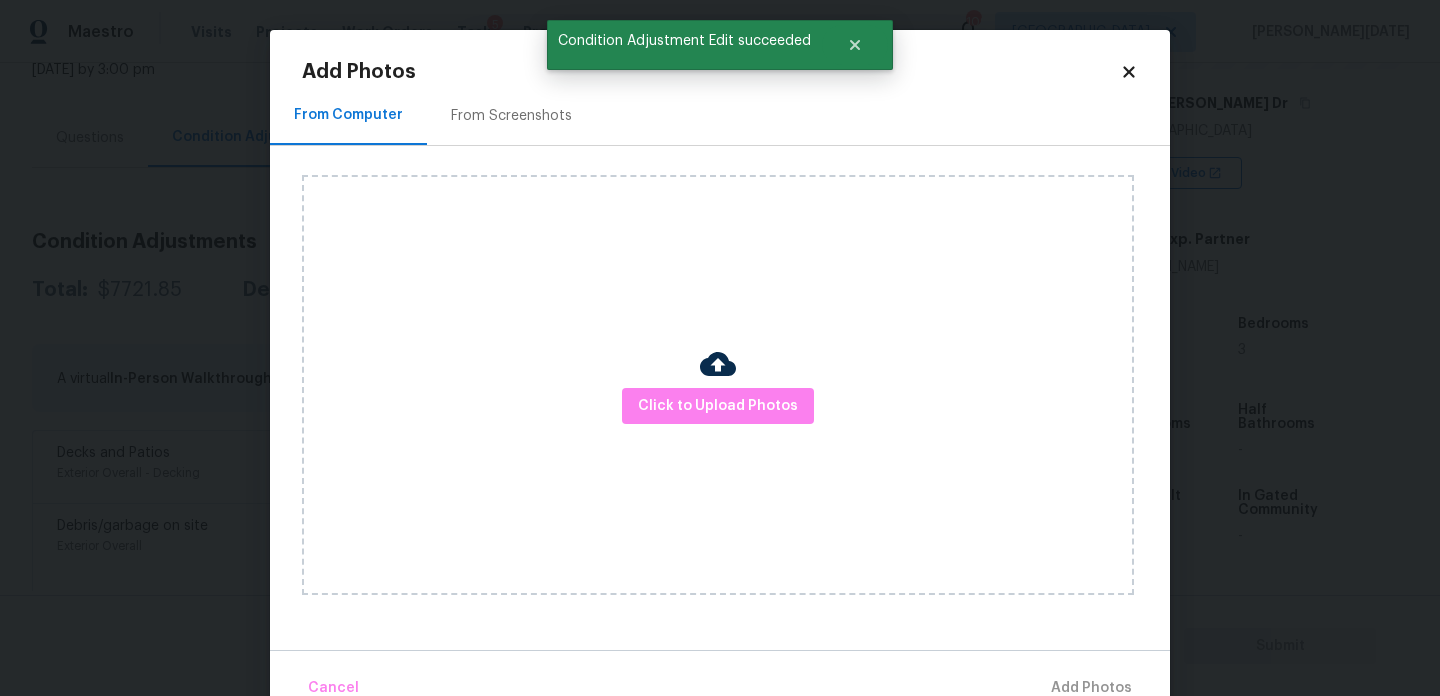 click on "Click to Upload Photos" at bounding box center [718, 385] 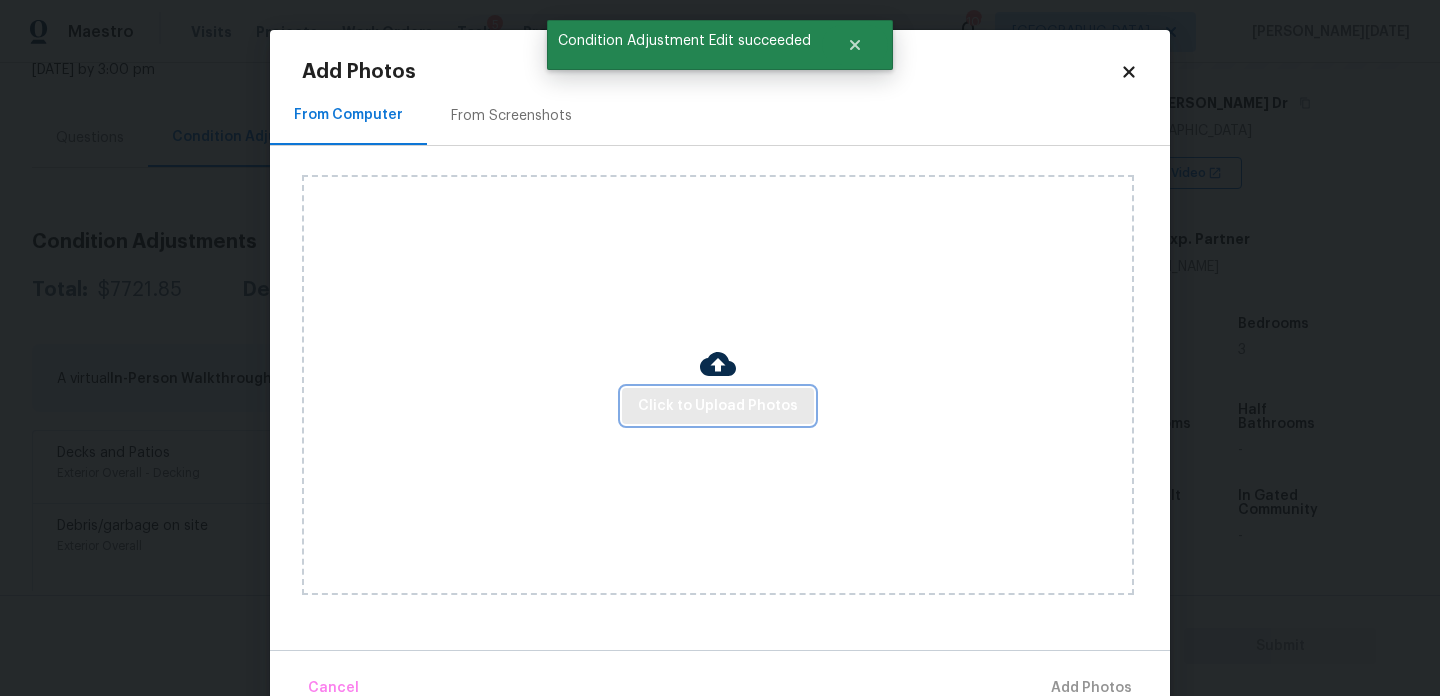 click on "Click to Upload Photos" at bounding box center (718, 406) 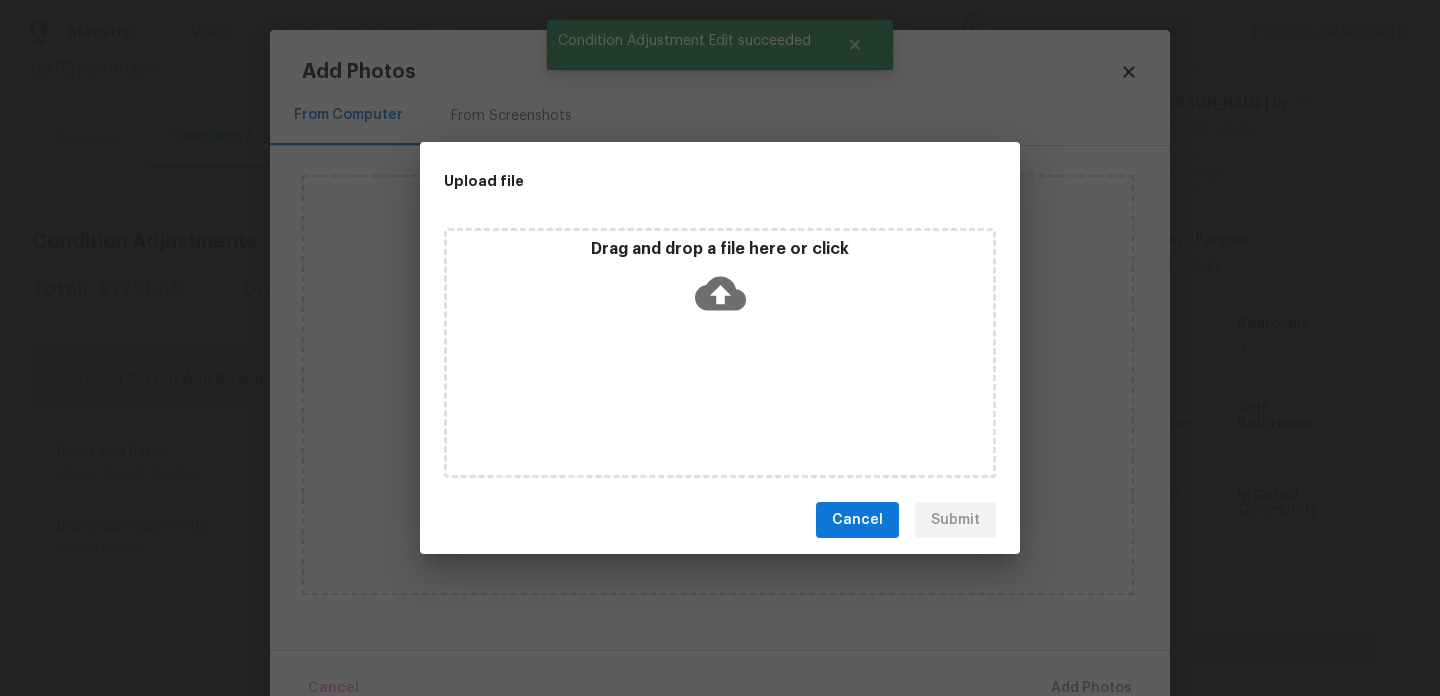 click on "Drag and drop a file here or click" at bounding box center [720, 353] 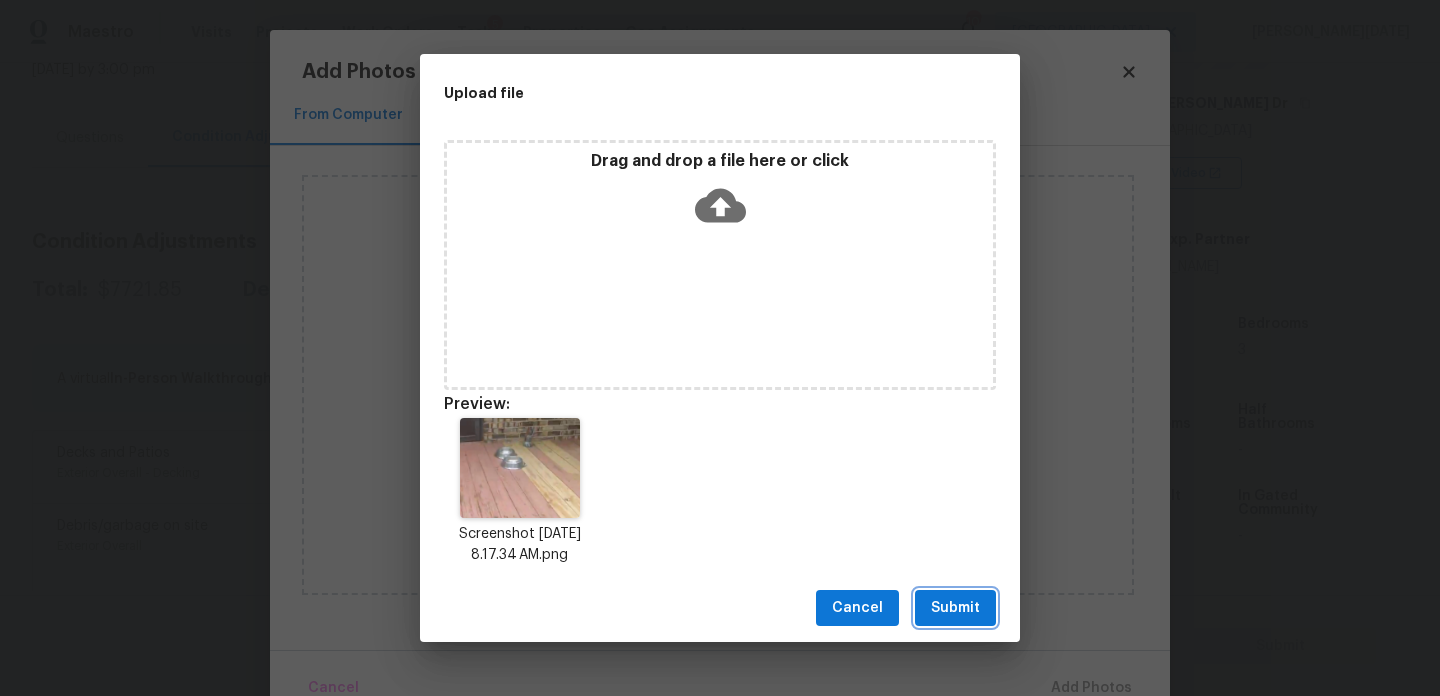 click on "Submit" at bounding box center [955, 608] 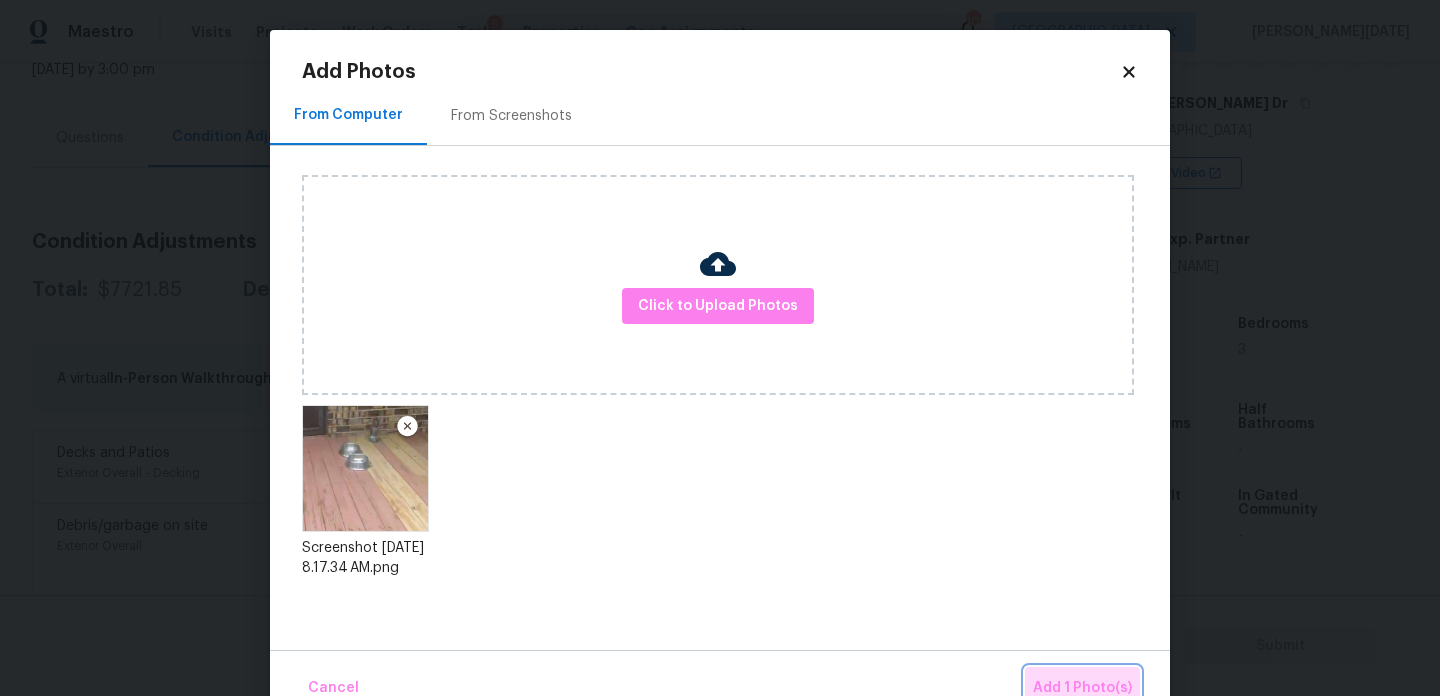 click on "Add 1 Photo(s)" at bounding box center (1082, 688) 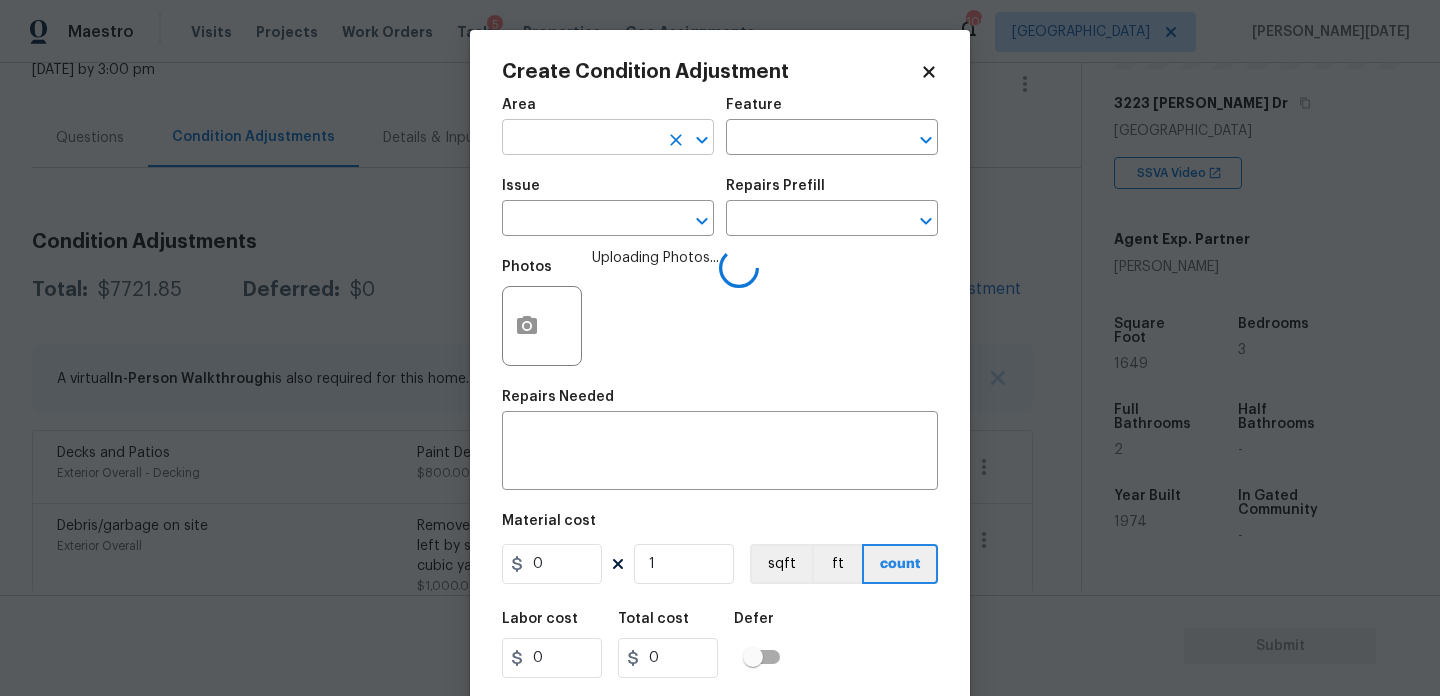 click at bounding box center (580, 139) 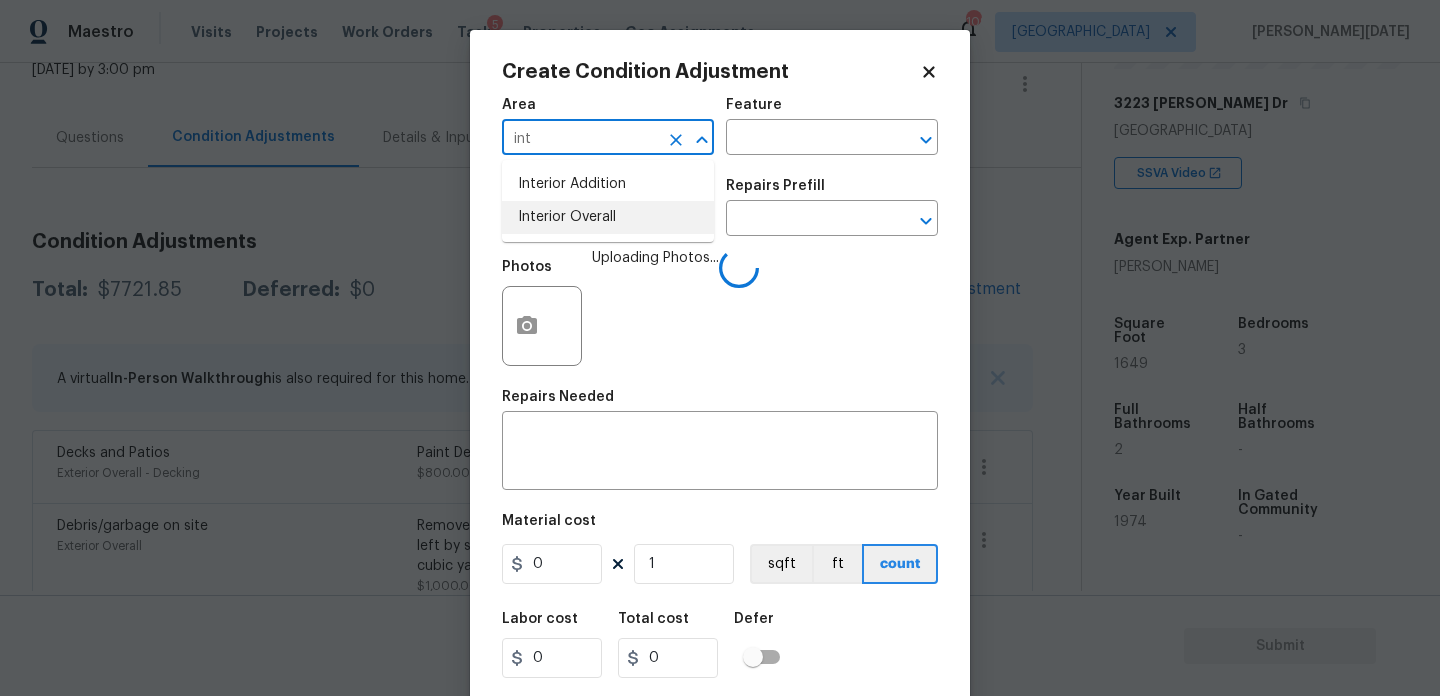 click on "Interior Overall" at bounding box center [608, 217] 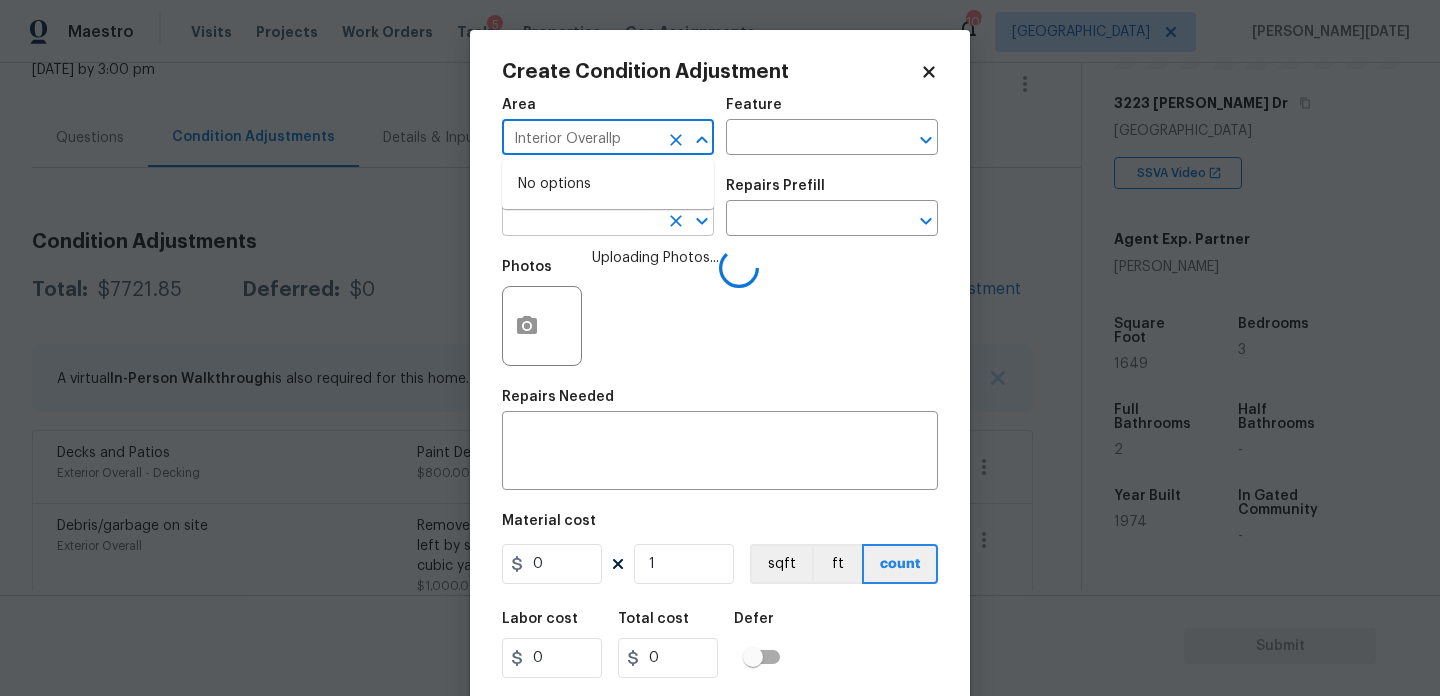 click at bounding box center (580, 220) 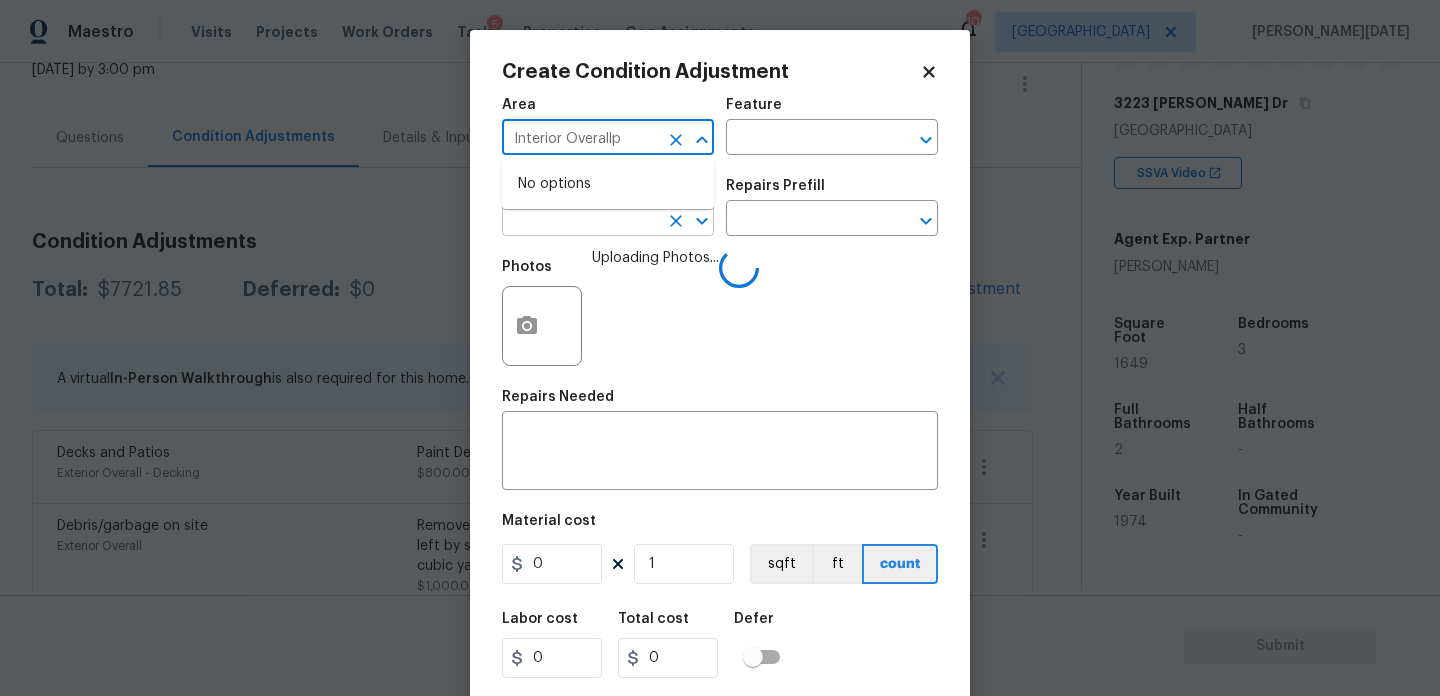 type on "Interior Overall" 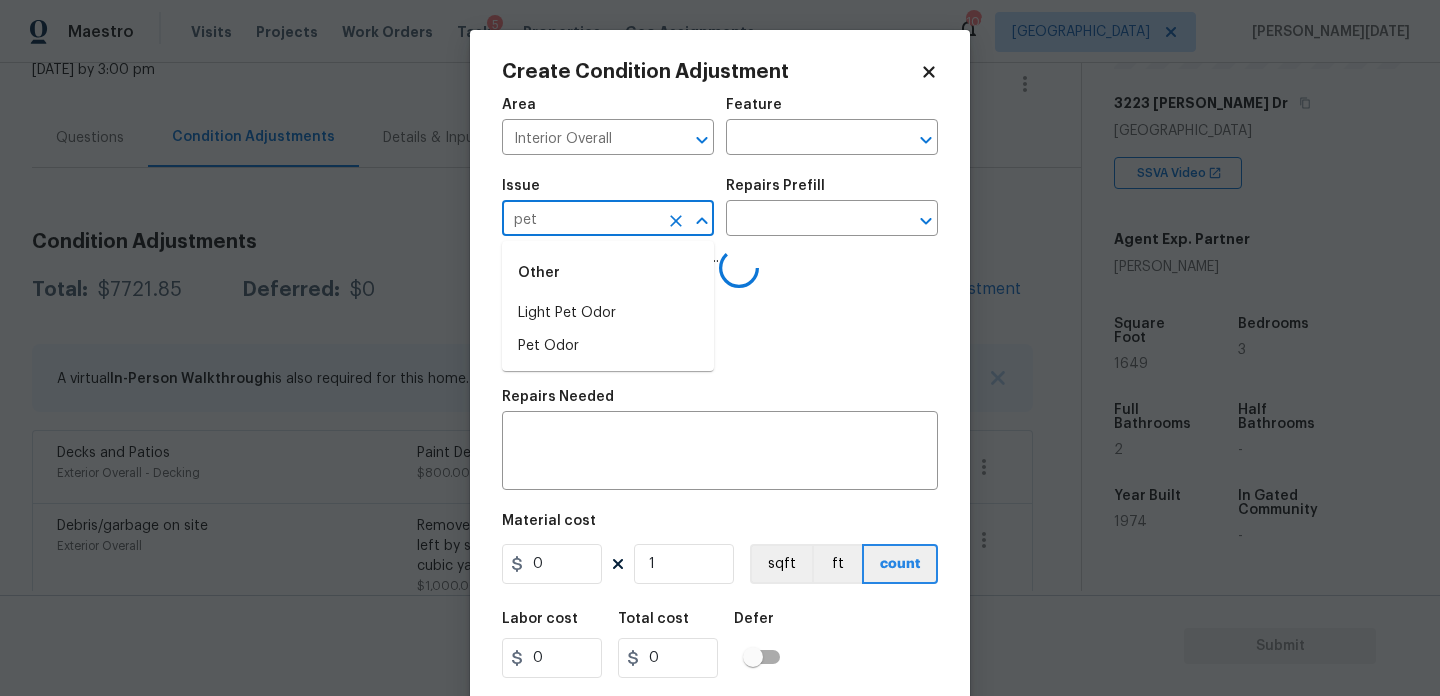 click on "Light Pet Odor" at bounding box center (608, 313) 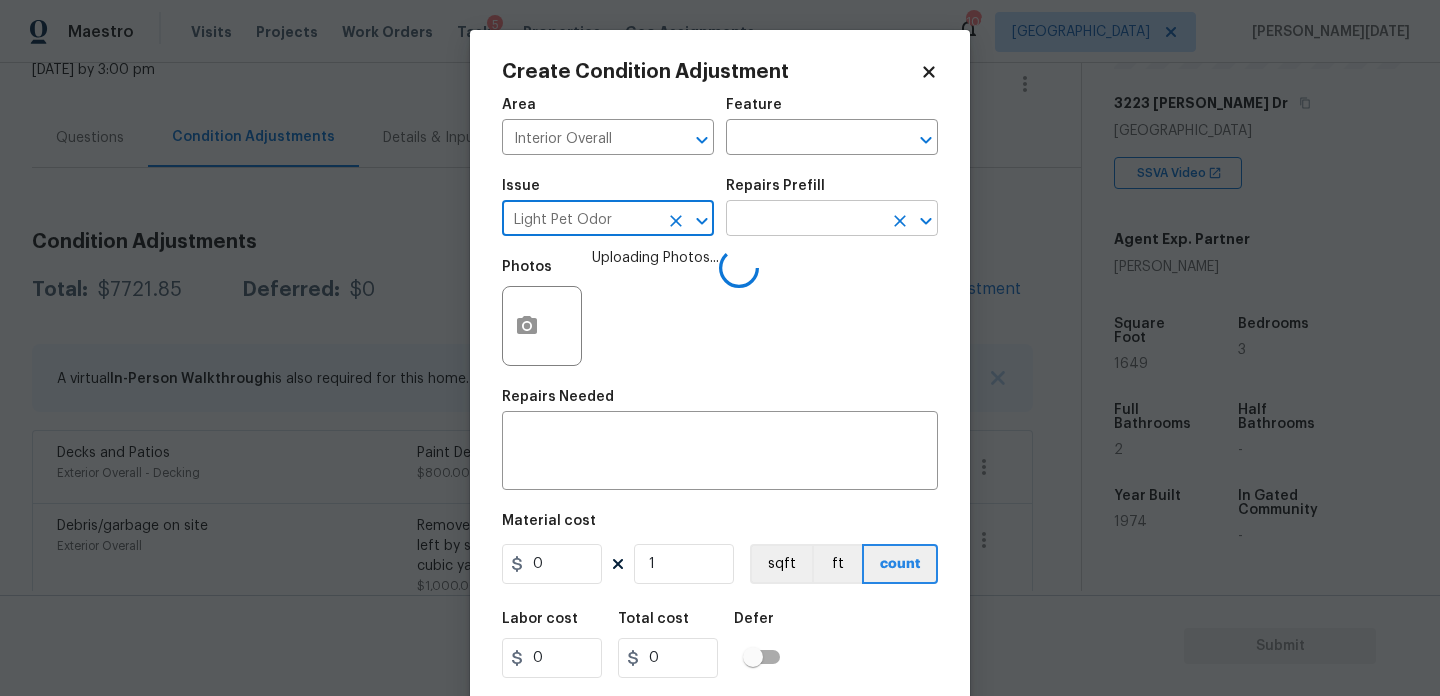 type on "Light Pet Odor" 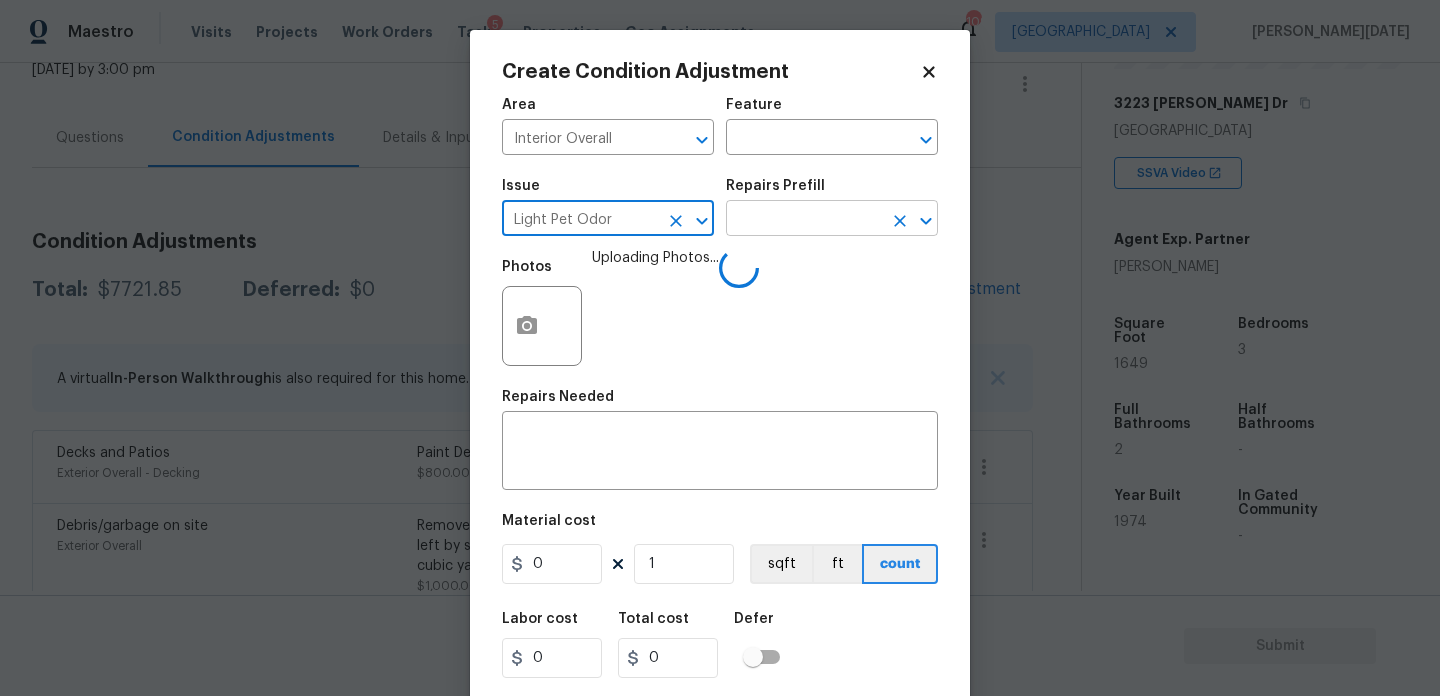 click at bounding box center (804, 220) 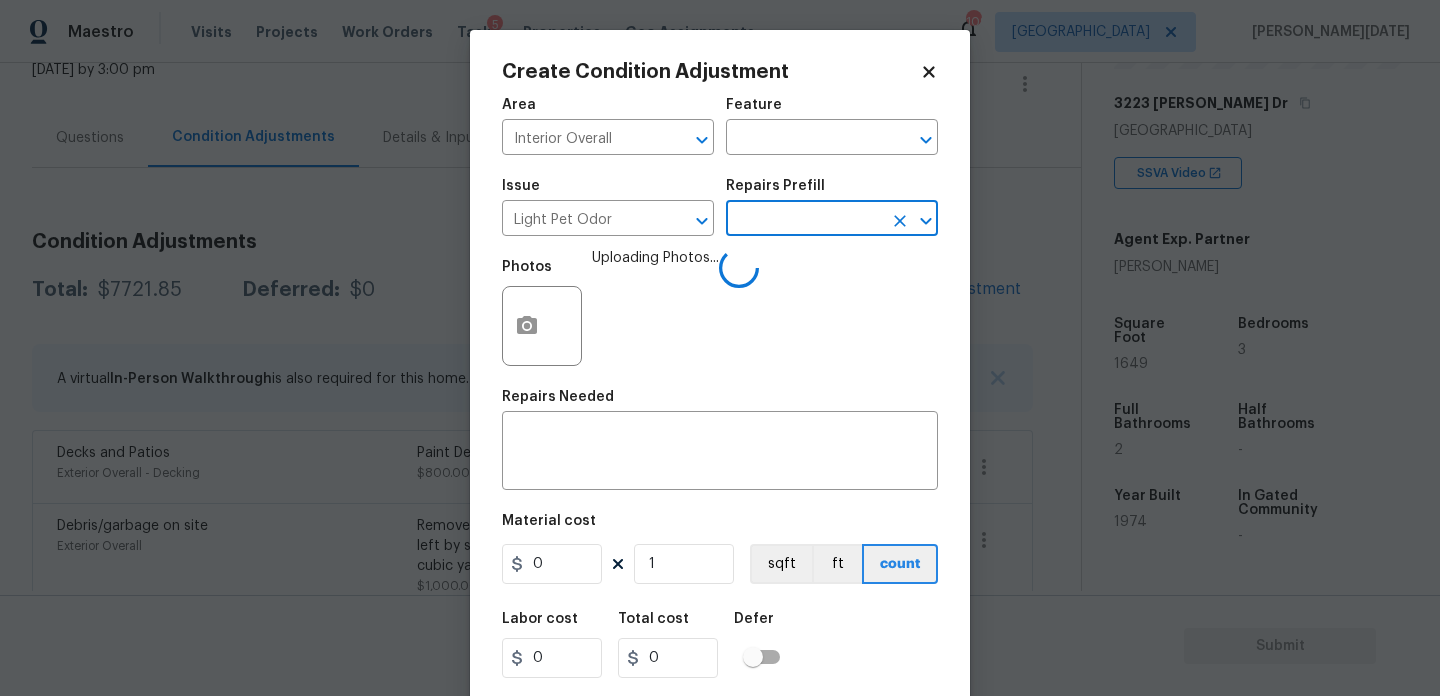 click at bounding box center (804, 220) 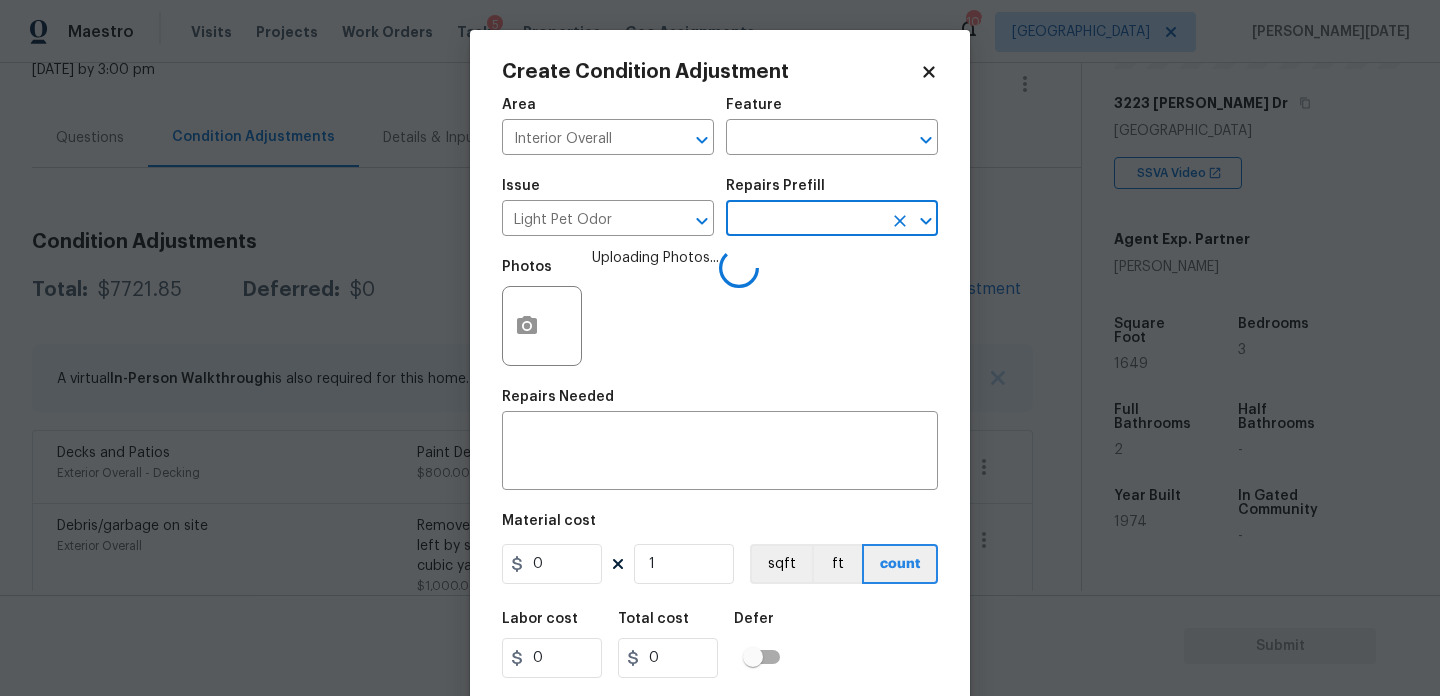 click at bounding box center [804, 220] 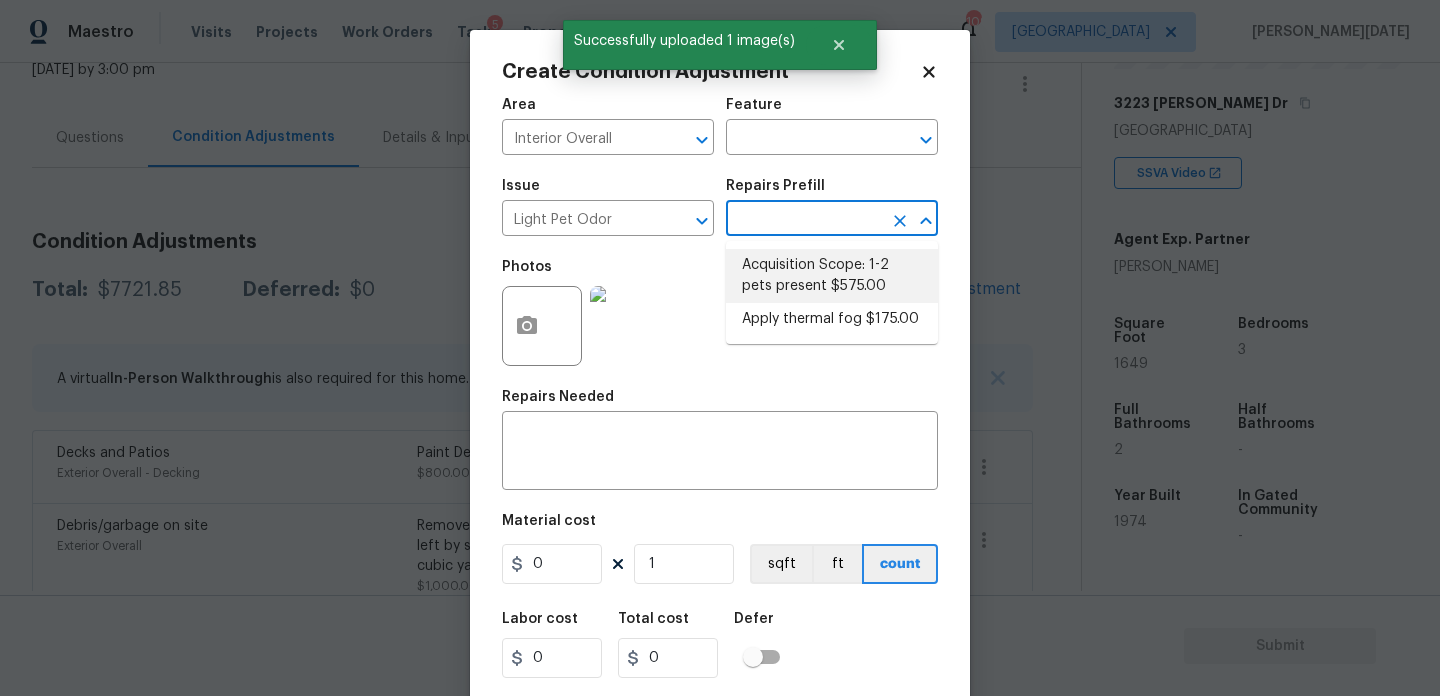 click on "Acquisition Scope: 1-2 pets present $575.00" at bounding box center (832, 276) 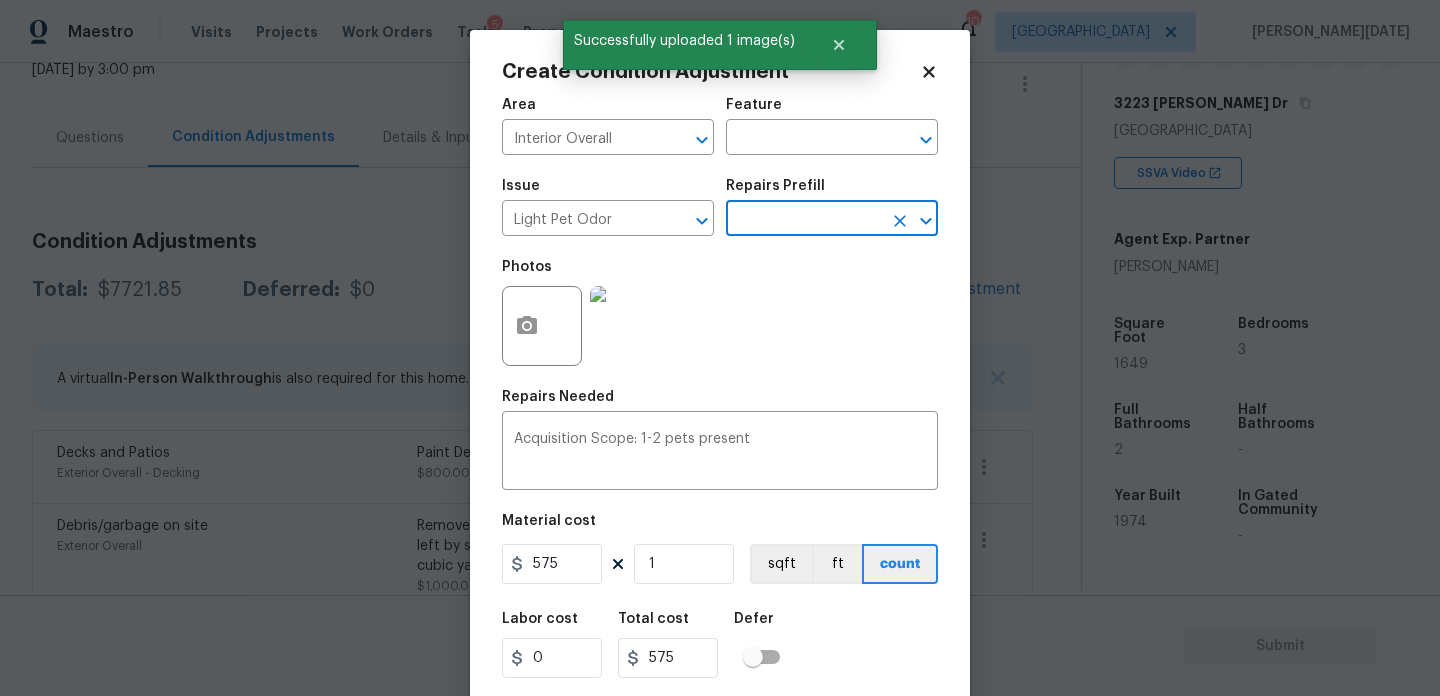 scroll, scrollTop: 51, scrollLeft: 0, axis: vertical 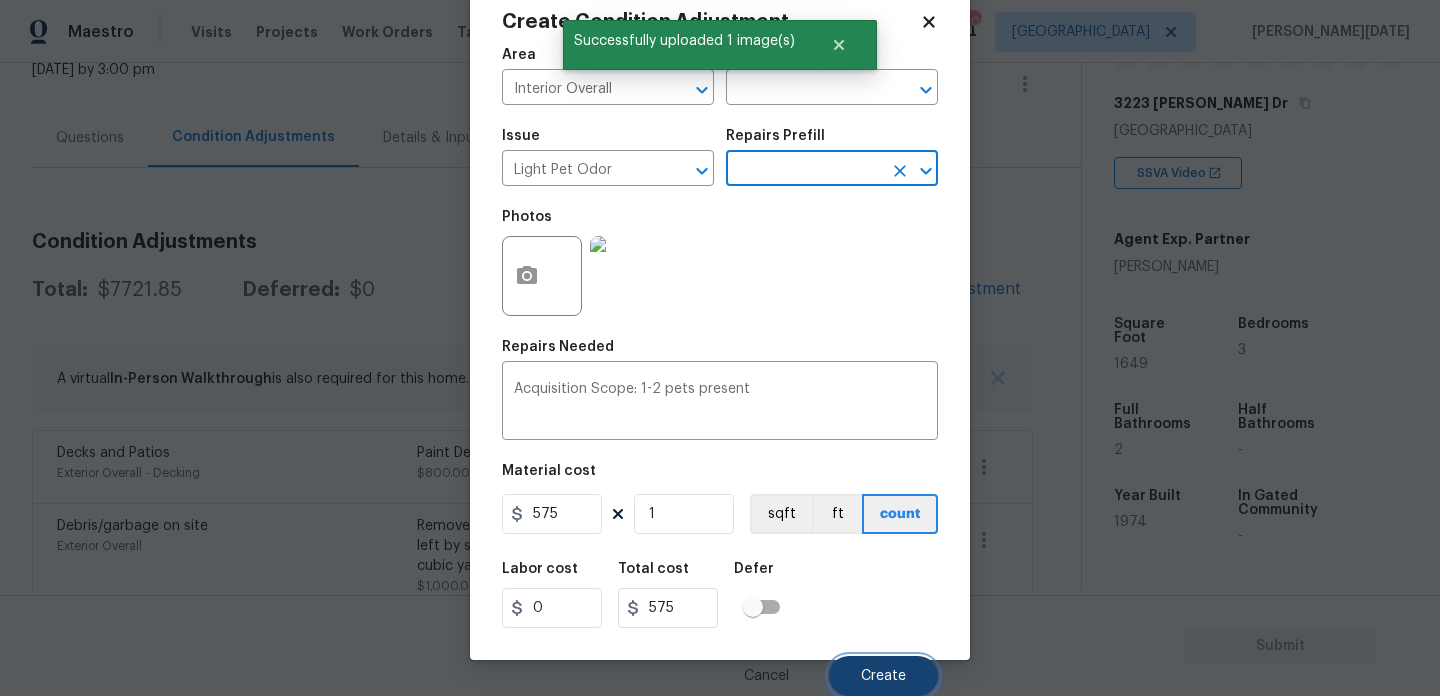 click on "Create" at bounding box center [883, 676] 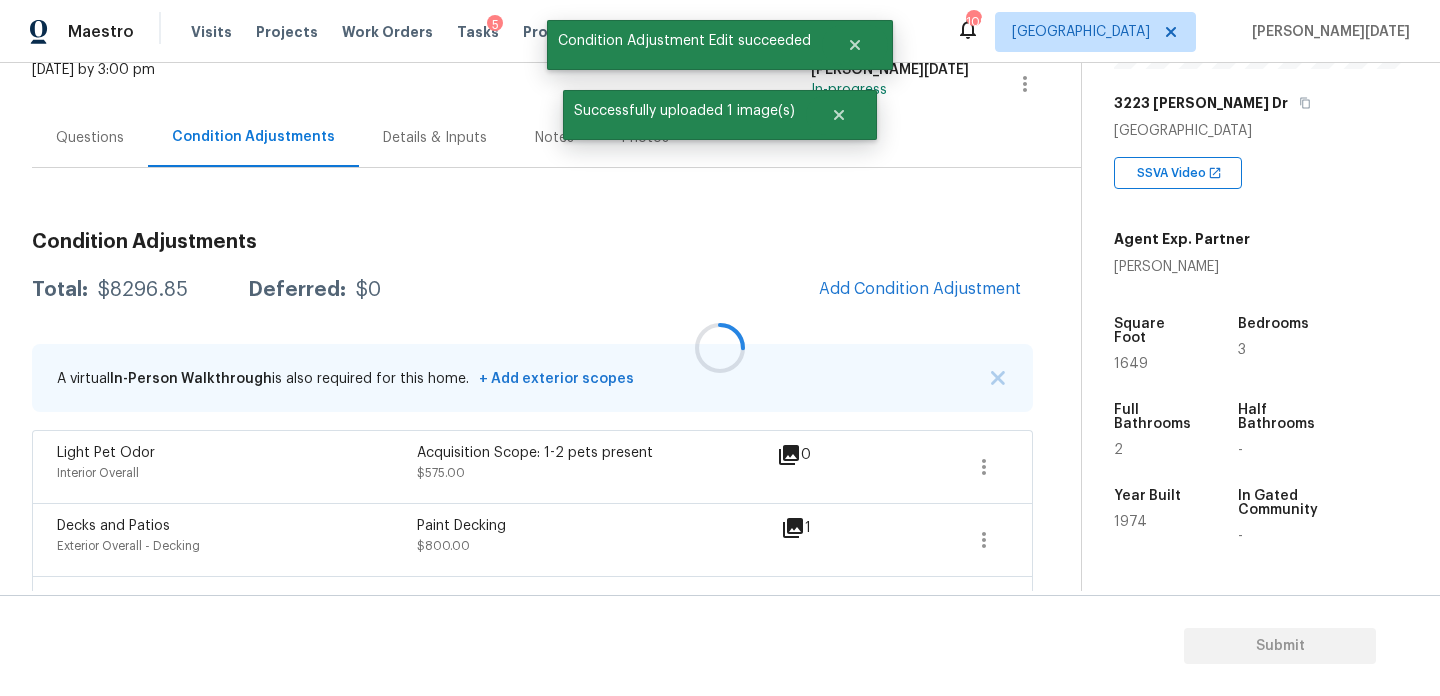 scroll, scrollTop: 0, scrollLeft: 0, axis: both 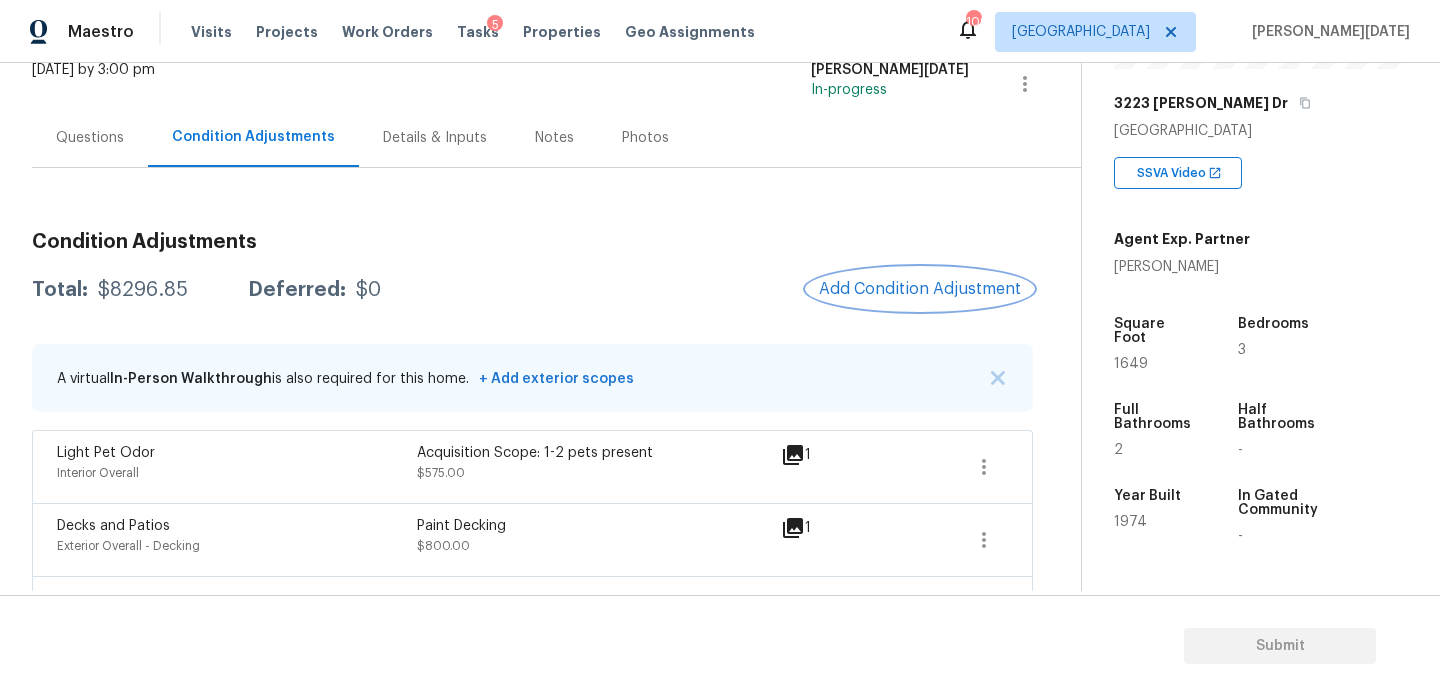 click on "Add Condition Adjustment" at bounding box center (920, 289) 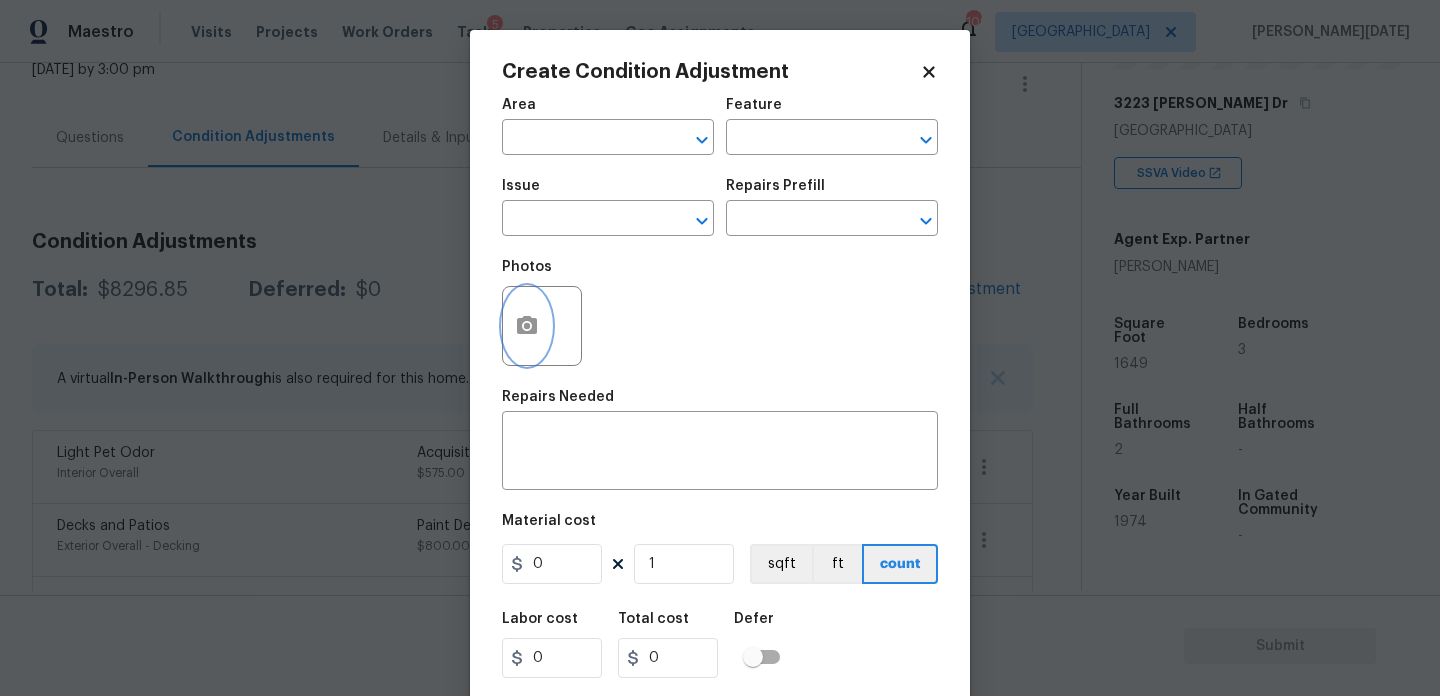 click 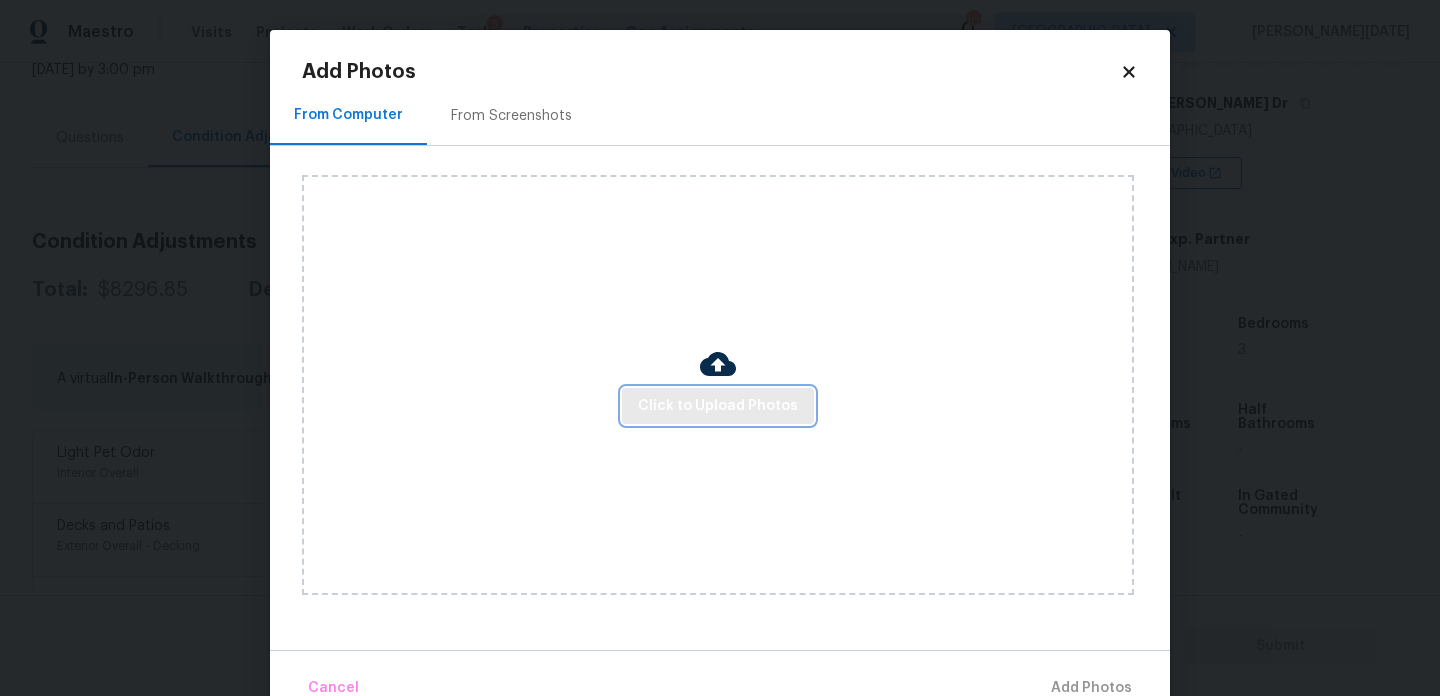 click on "Click to Upload Photos" at bounding box center [718, 406] 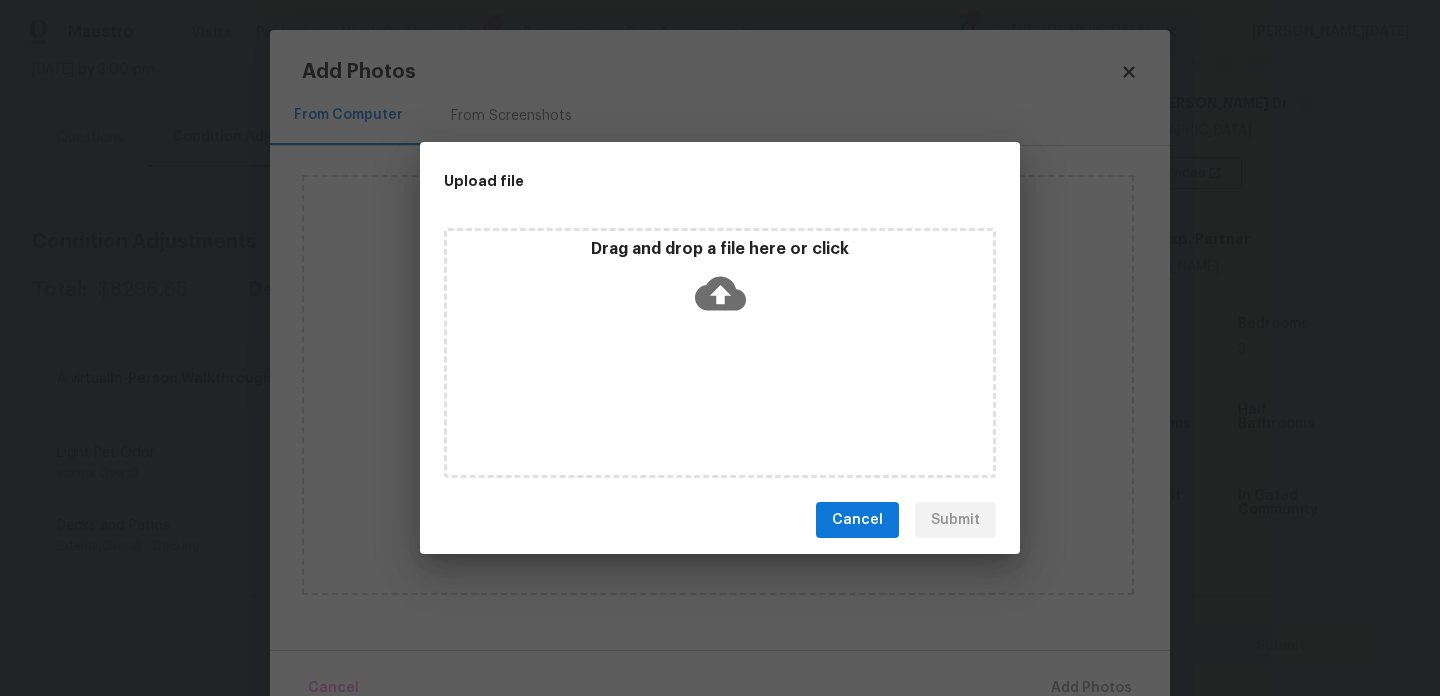 click on "Drag and drop a file here or click" at bounding box center (720, 353) 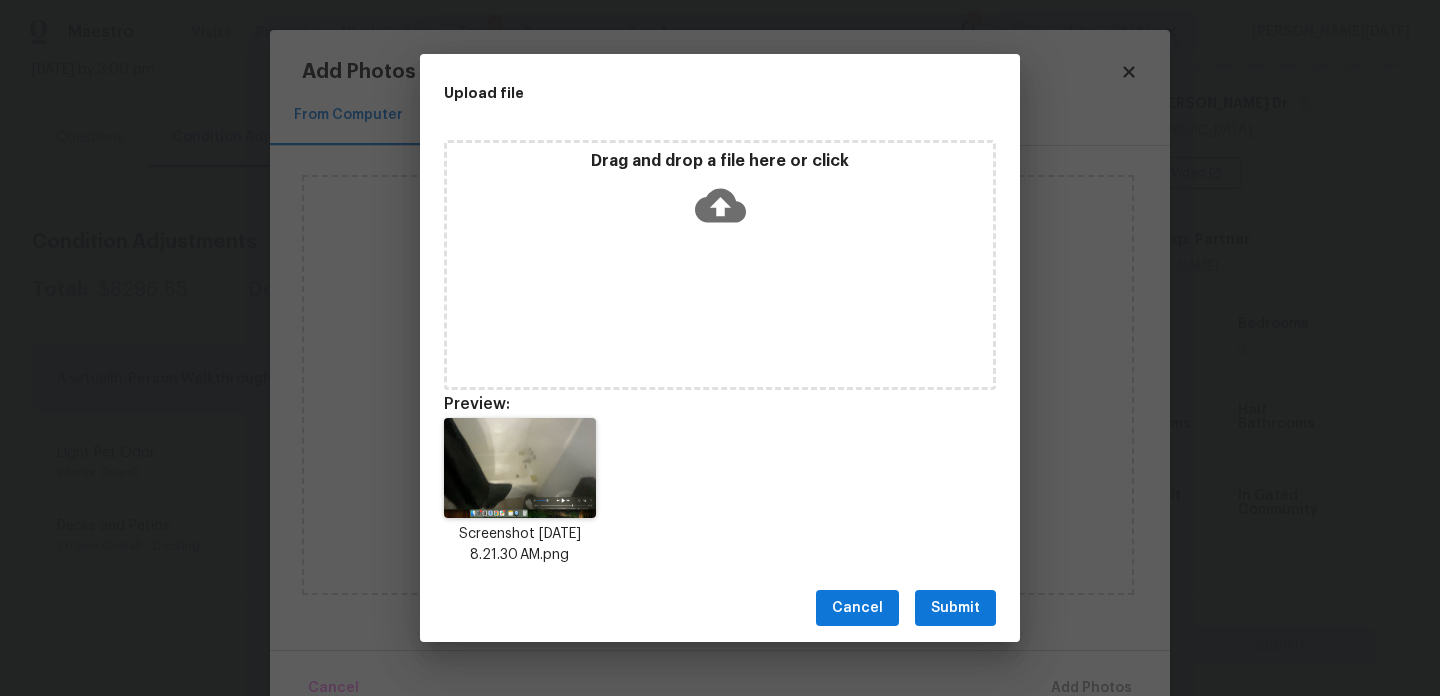 scroll, scrollTop: 16, scrollLeft: 0, axis: vertical 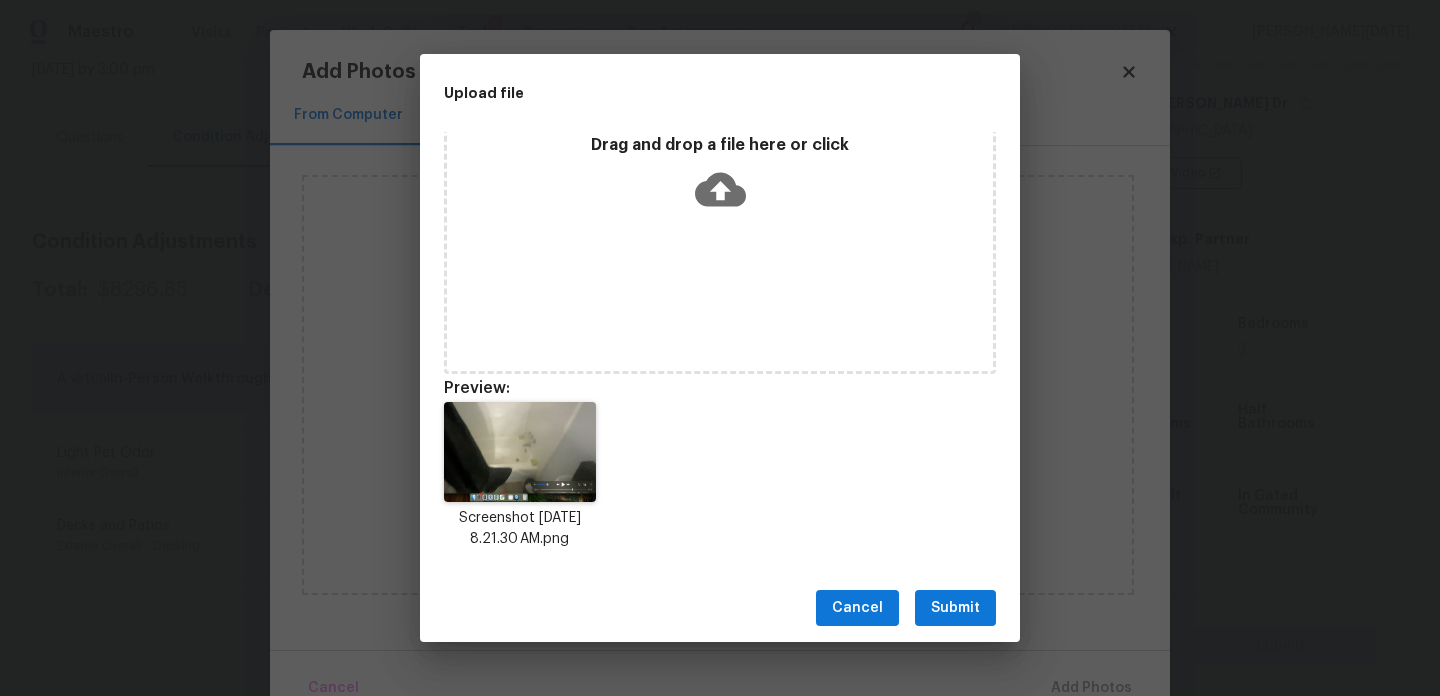 click on "Submit" at bounding box center [955, 608] 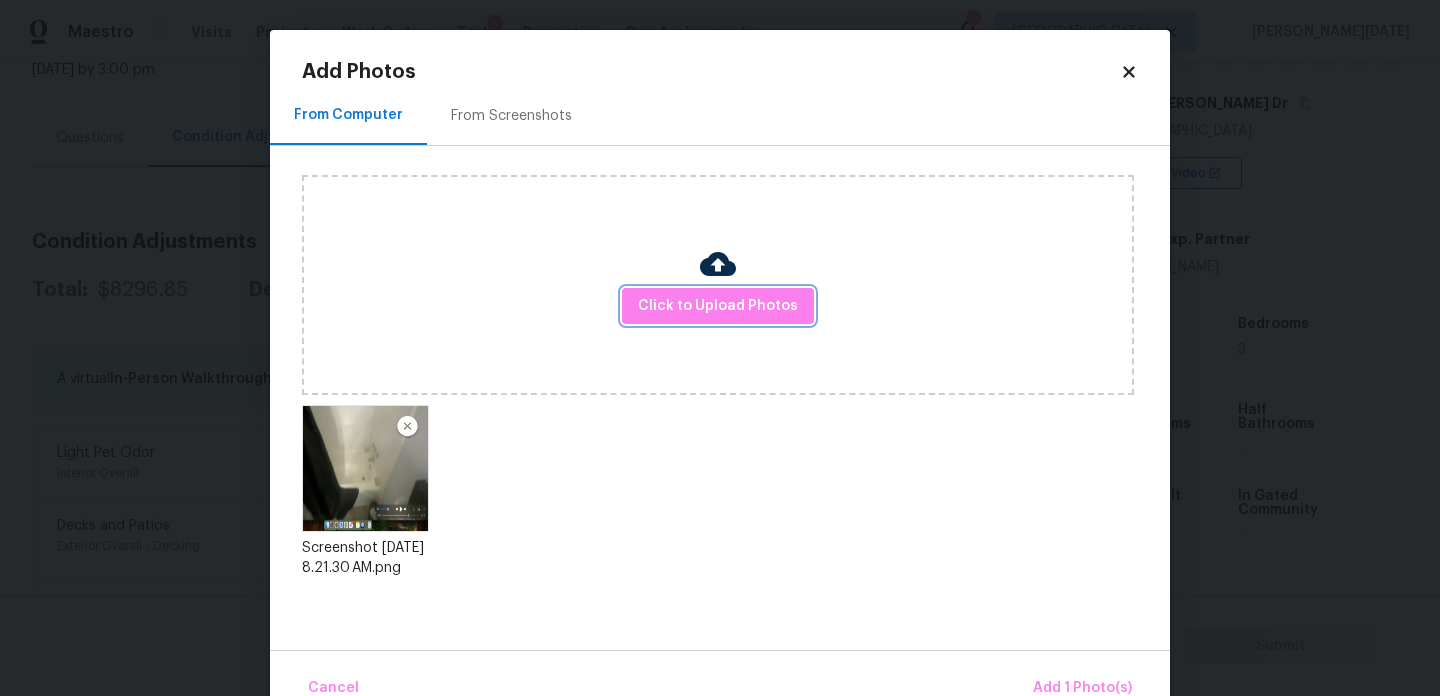 scroll, scrollTop: 0, scrollLeft: 0, axis: both 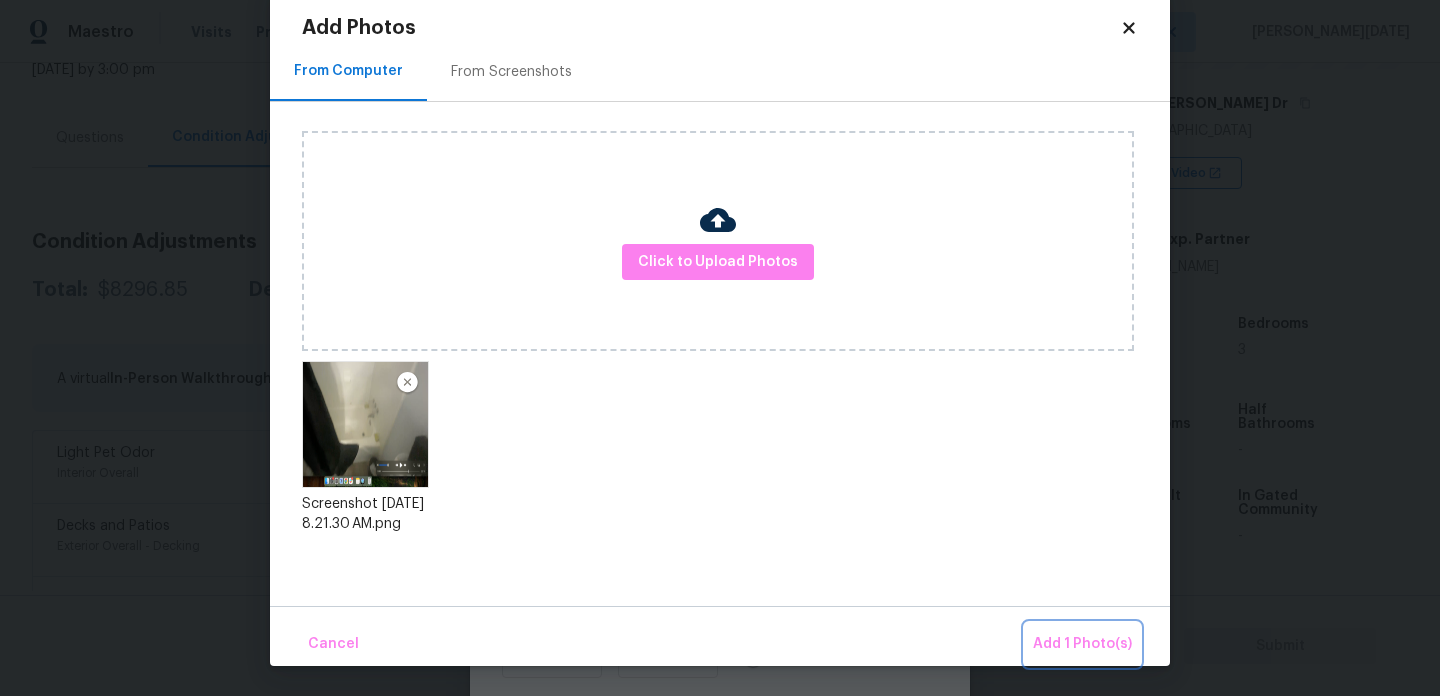 click on "Add 1 Photo(s)" at bounding box center (1082, 644) 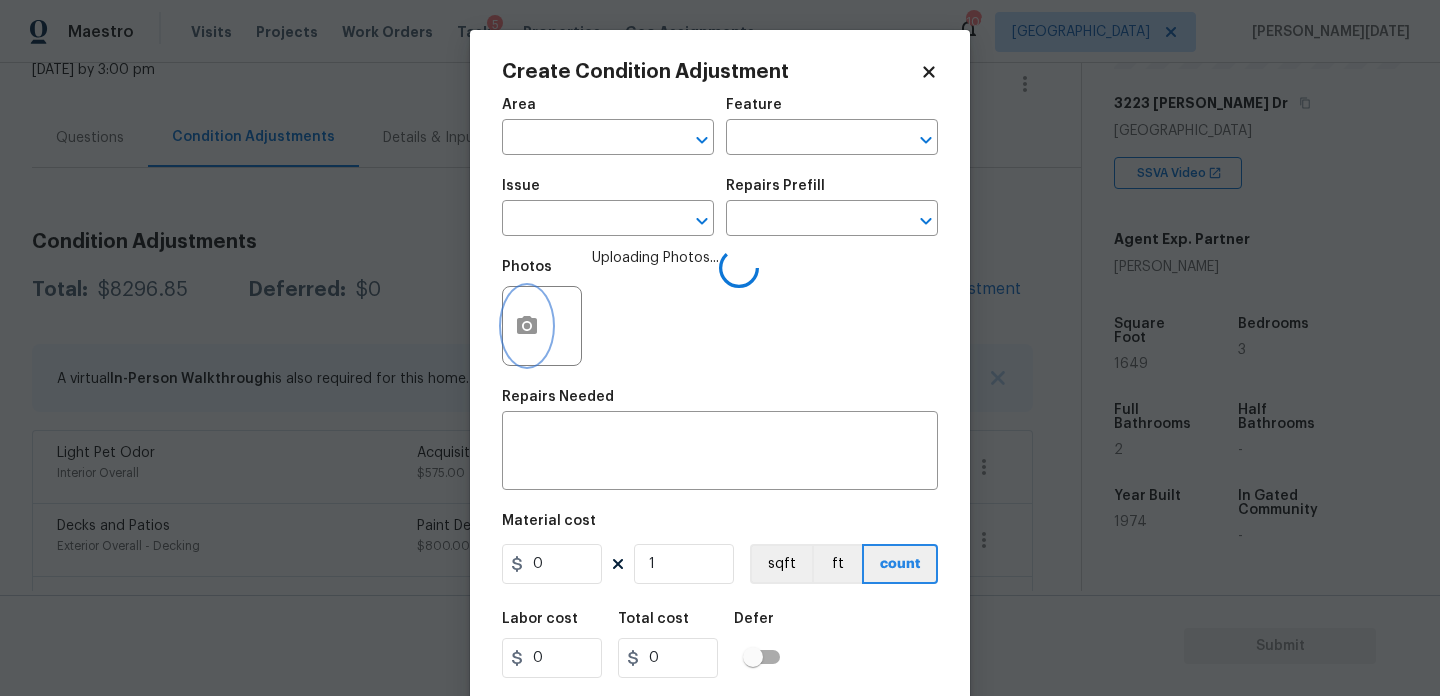 scroll, scrollTop: 0, scrollLeft: 0, axis: both 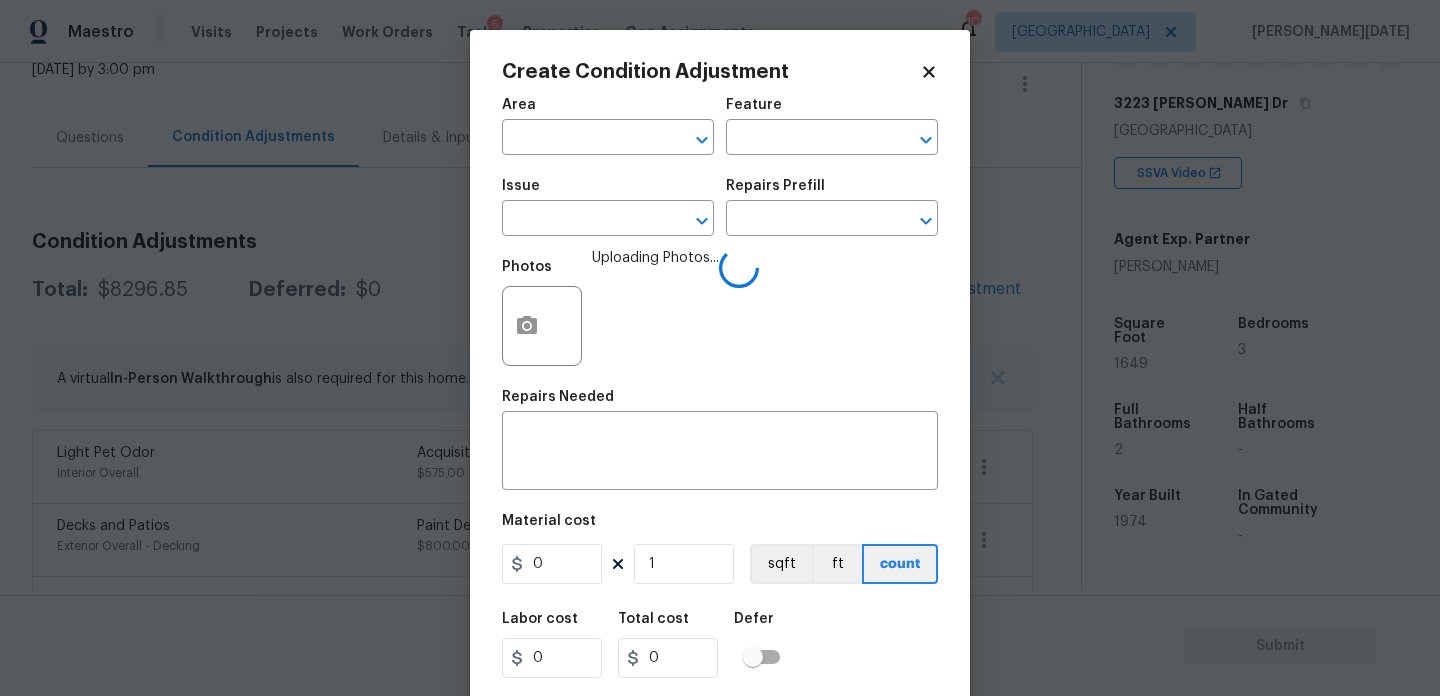 click on "Area ​" at bounding box center (608, 126) 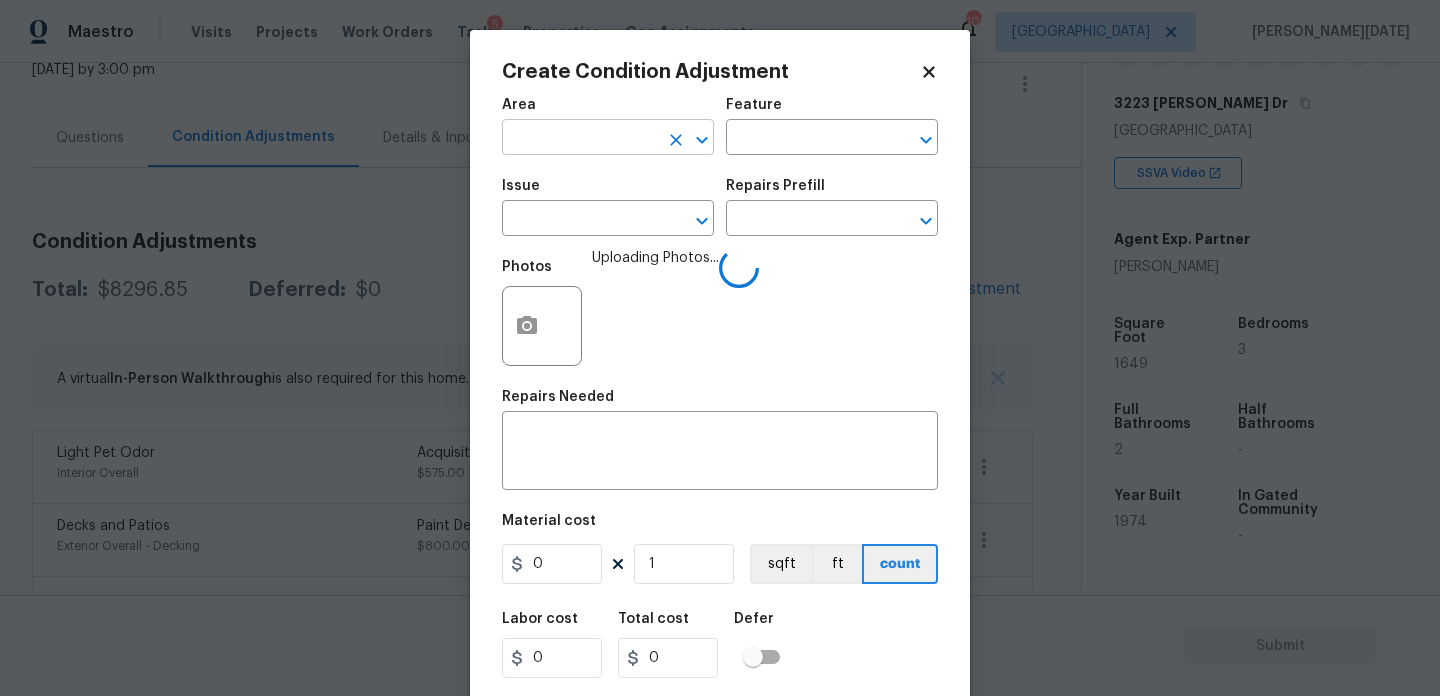 click at bounding box center (580, 139) 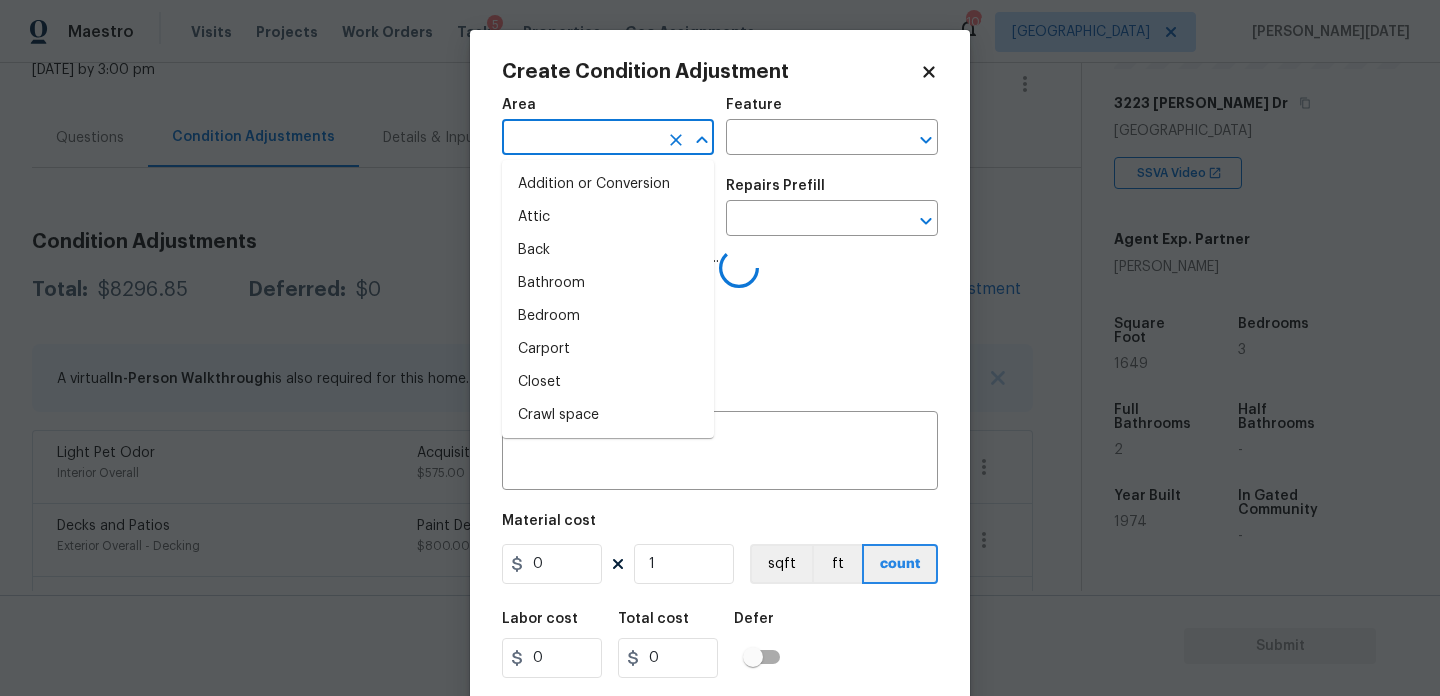 click at bounding box center [580, 139] 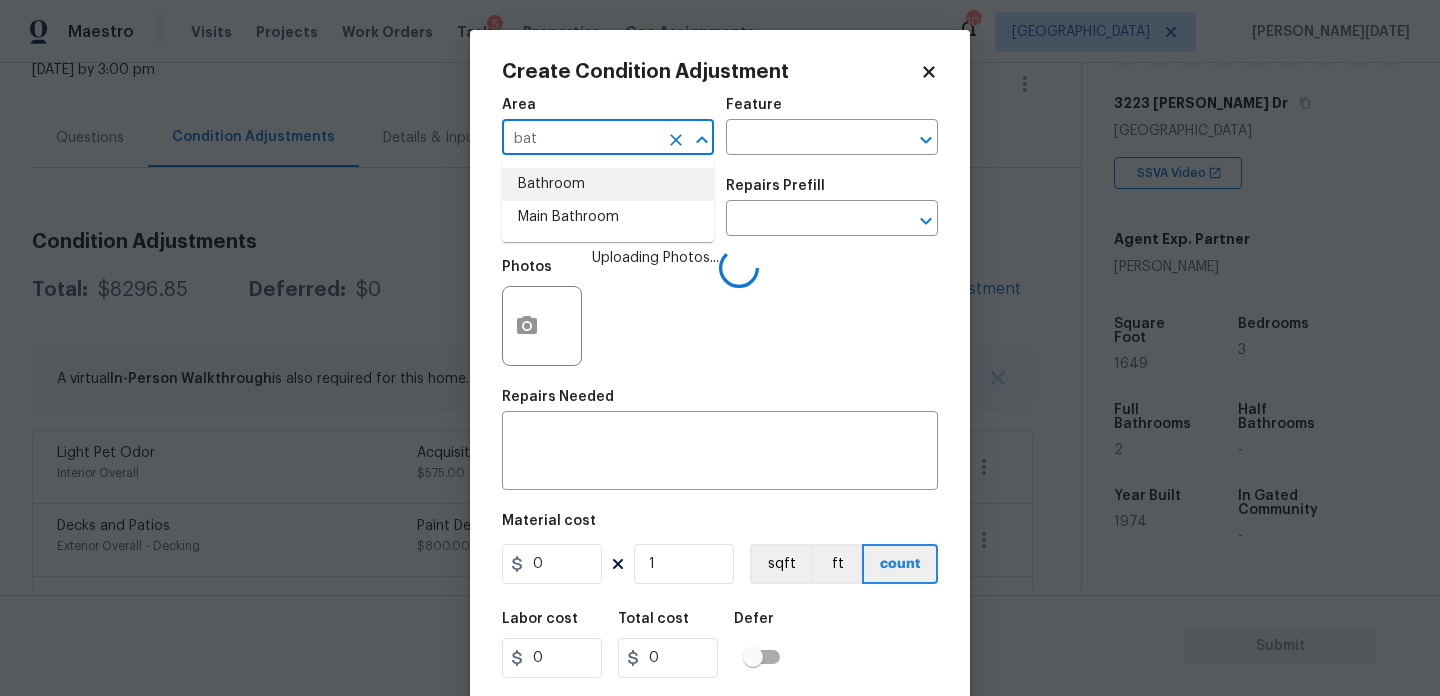 click on "Bathroom" at bounding box center [608, 184] 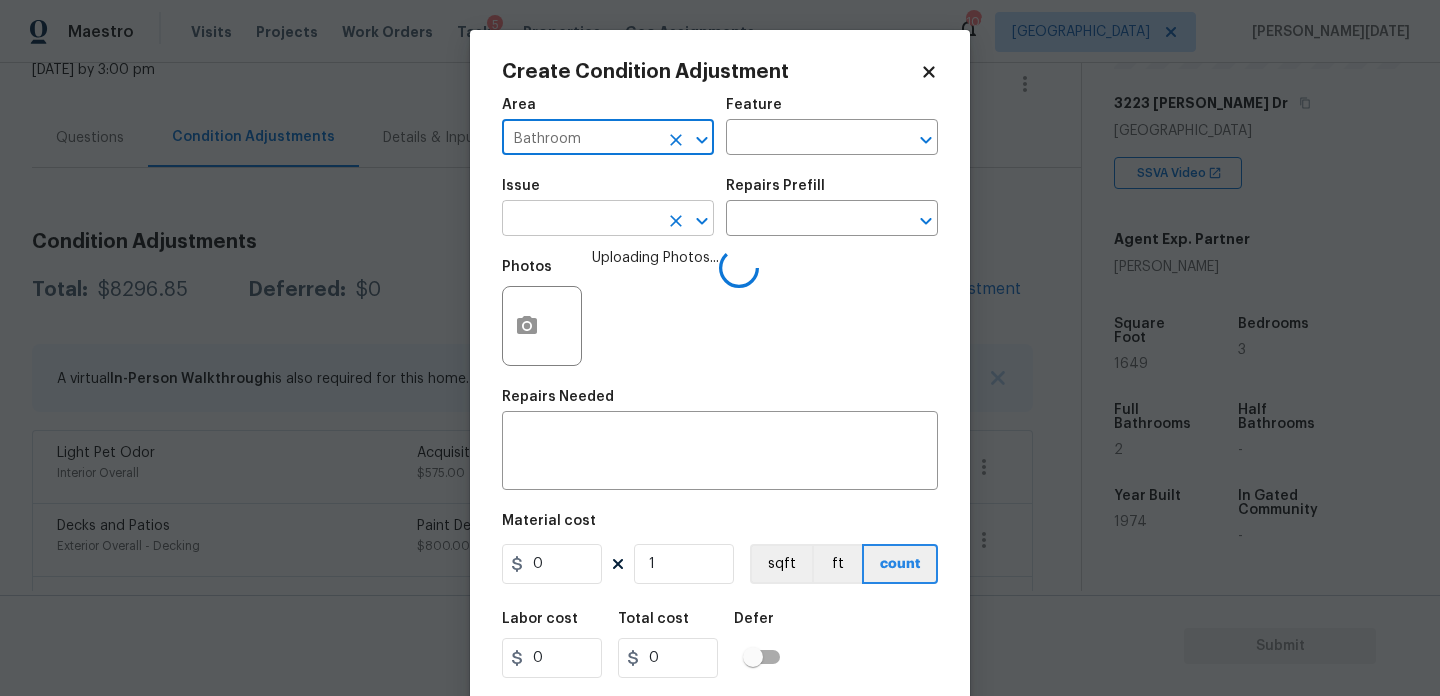 type on "Bathroom" 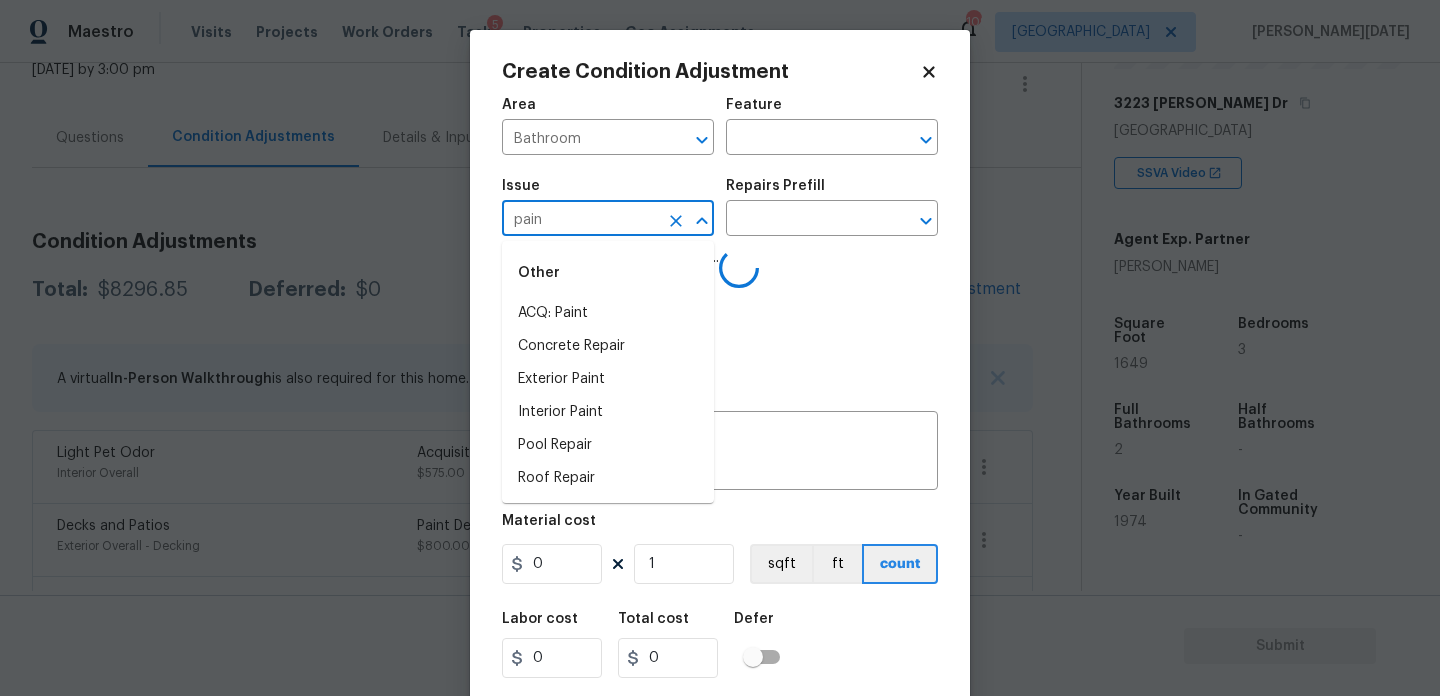 type on "paint" 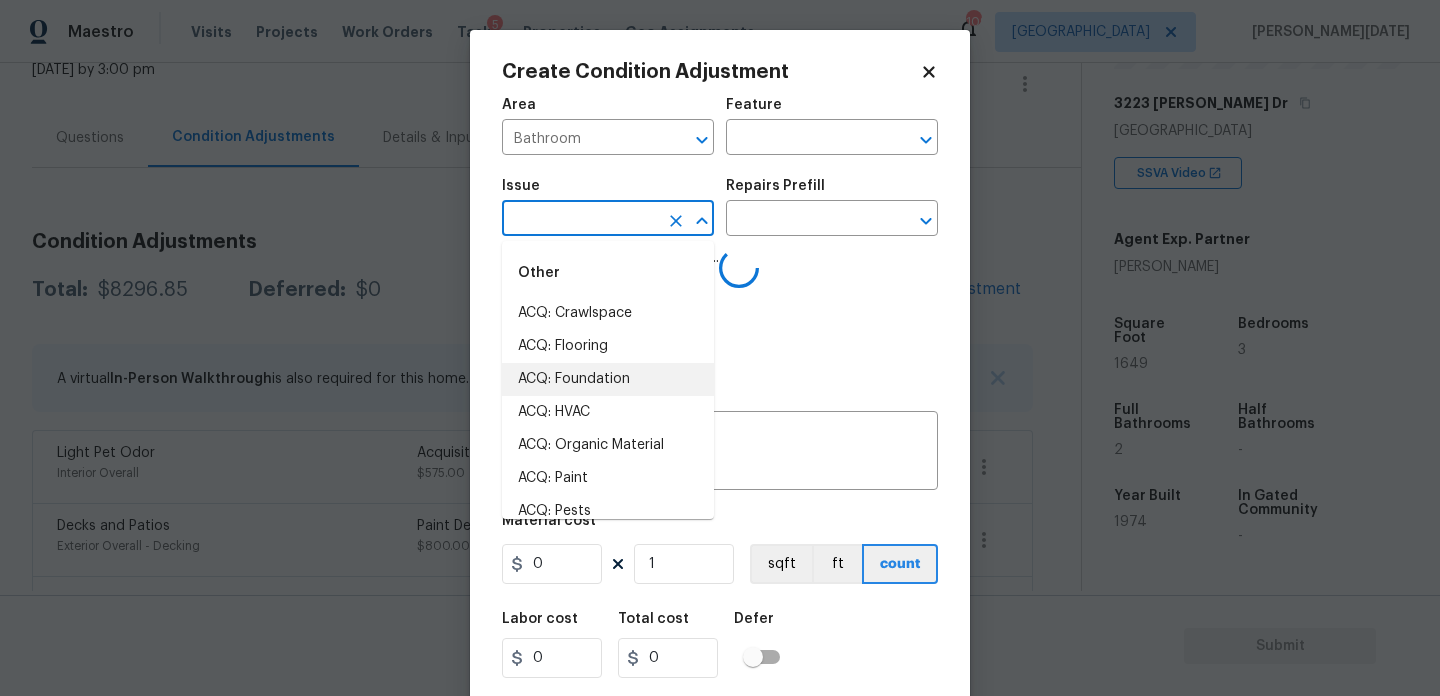 click on "ACQ: Foundation" at bounding box center [608, 379] 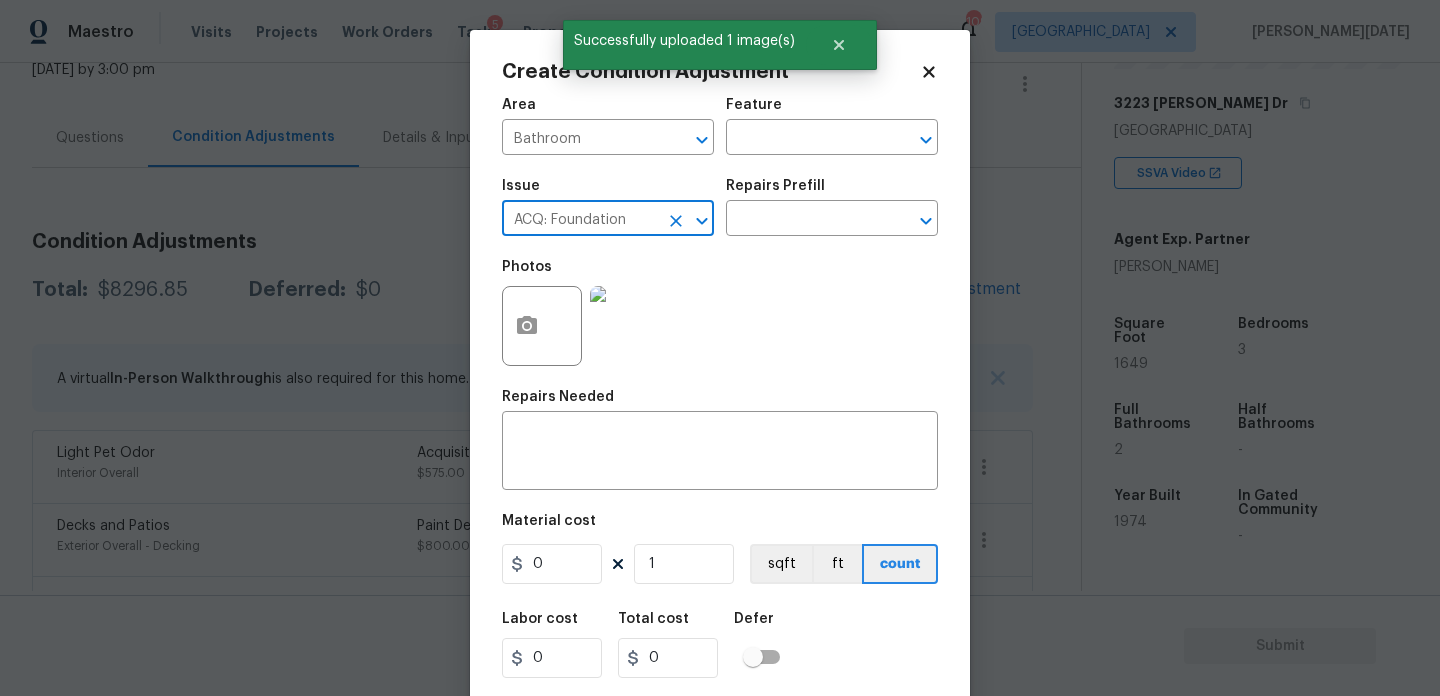 click 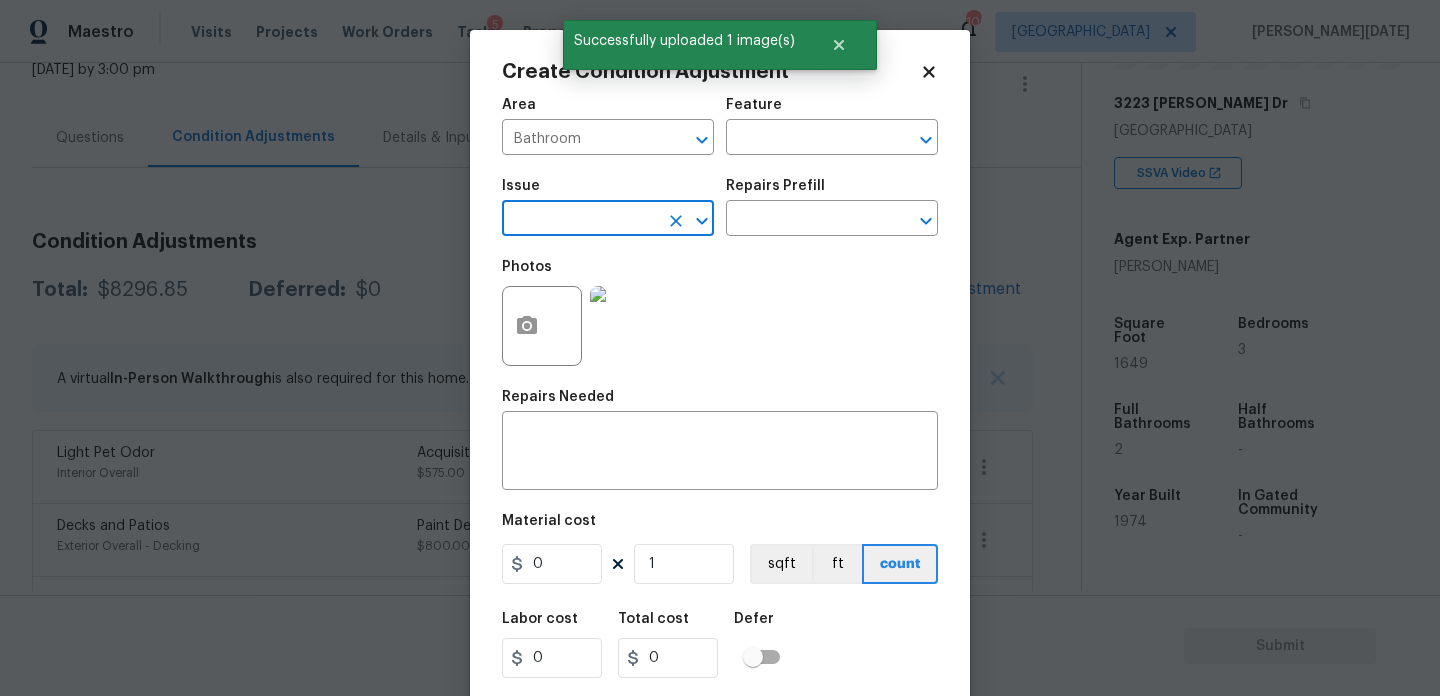 type on "p" 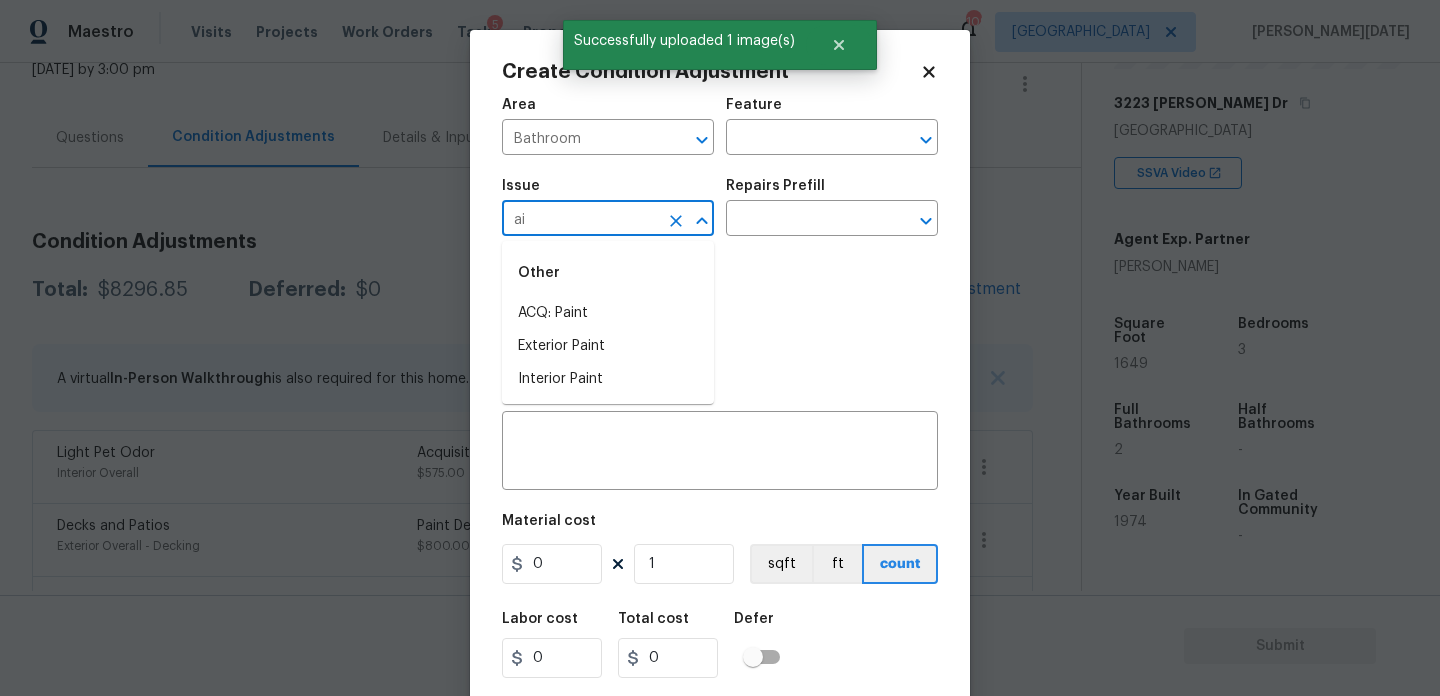 type on "a" 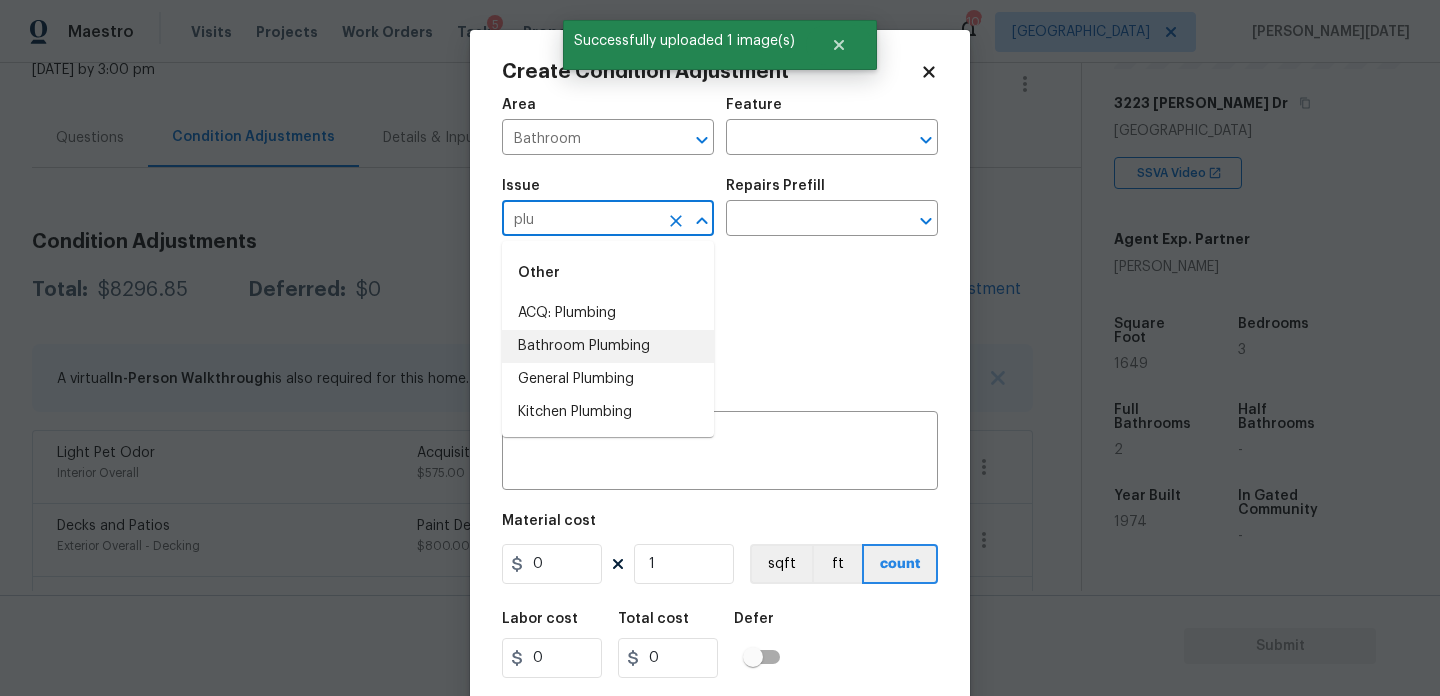 click on "Bathroom Plumbing" at bounding box center [608, 346] 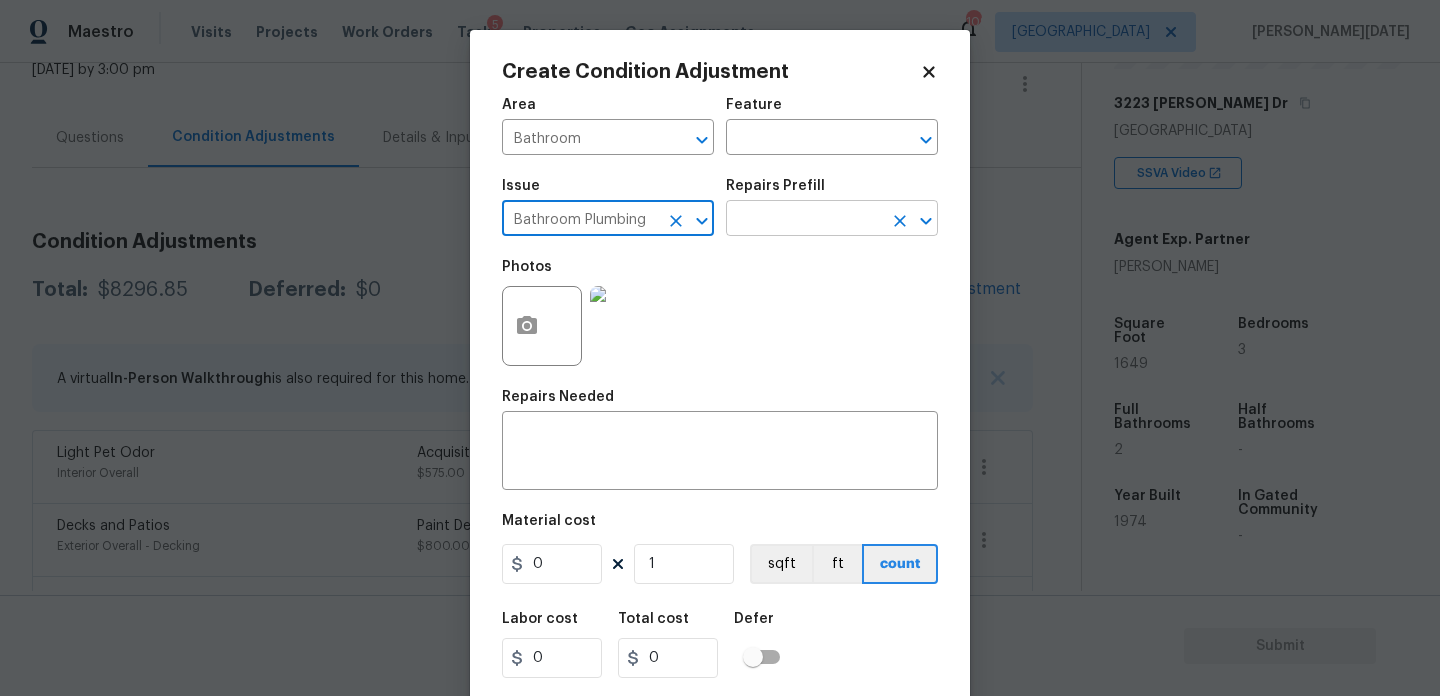 type on "Bathroom Plumbing" 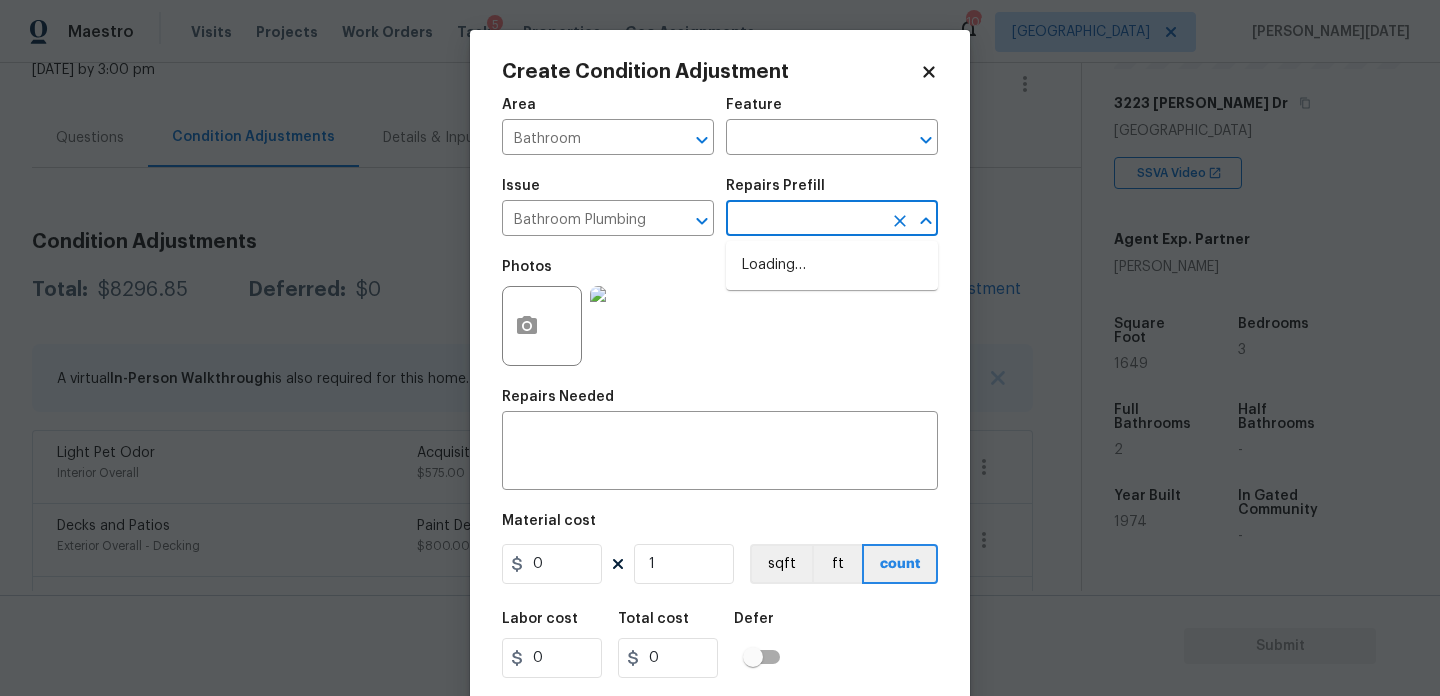 click at bounding box center (804, 220) 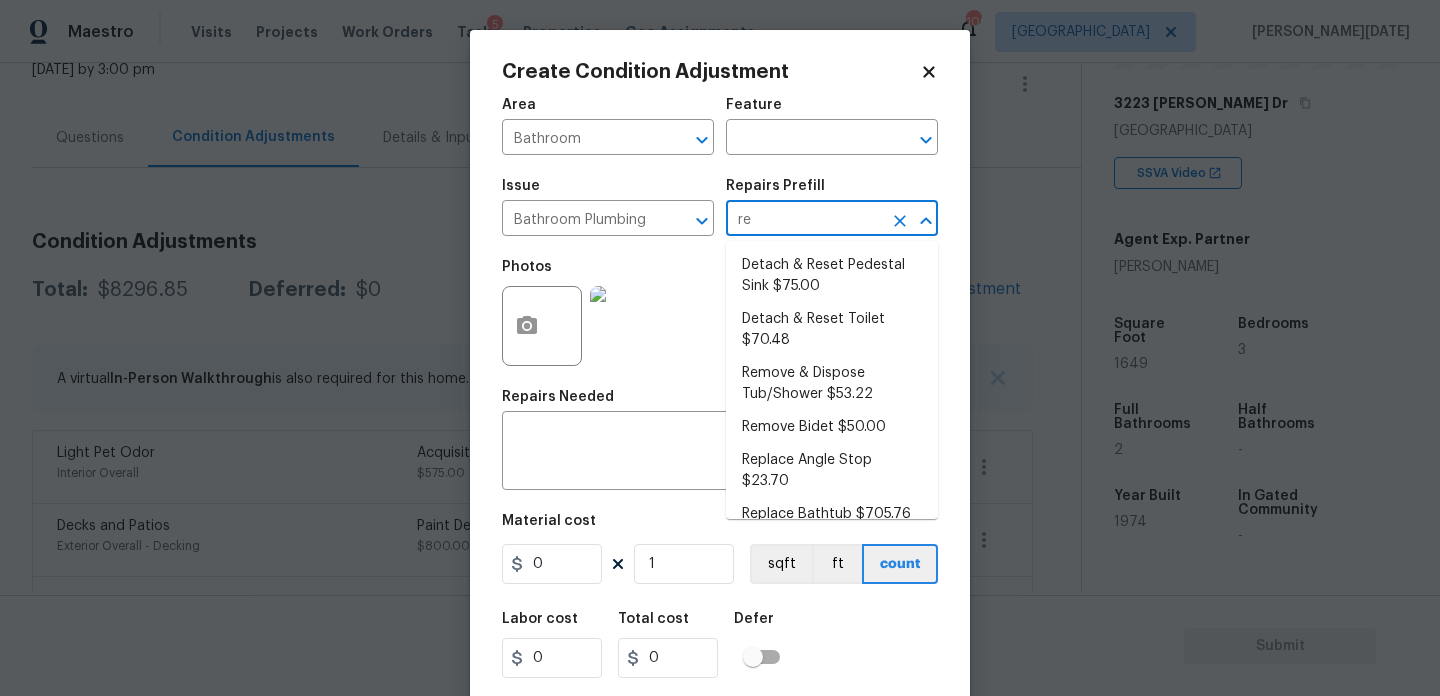 type on "ref" 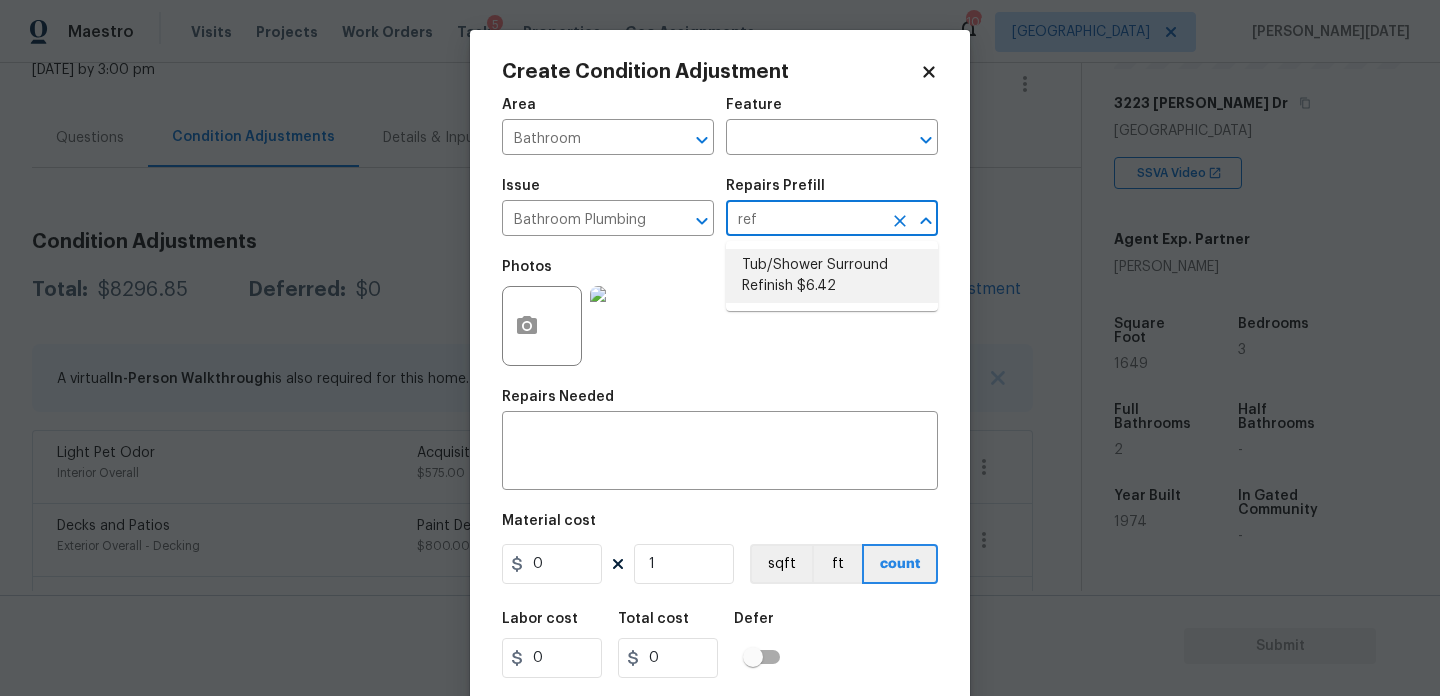 click on "Tub/Shower Surround Refinish $6.42" at bounding box center [832, 276] 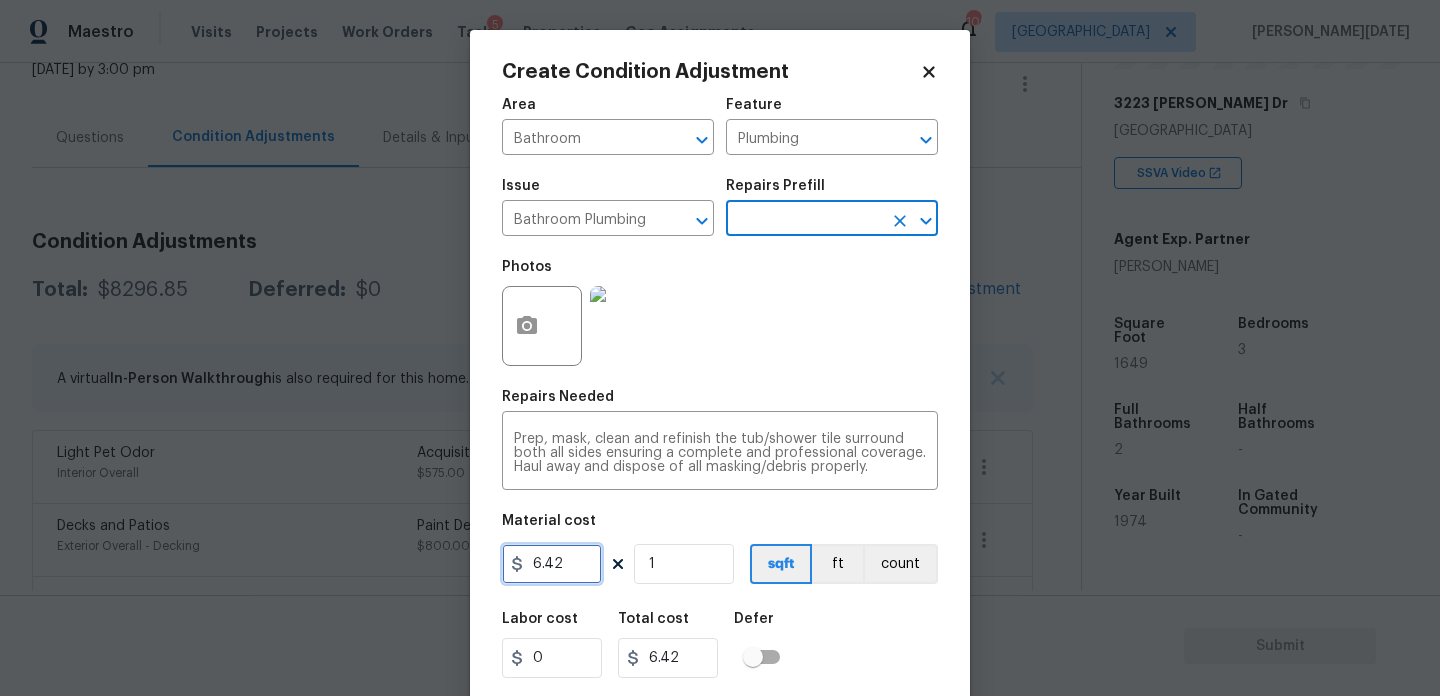 drag, startPoint x: 568, startPoint y: 554, endPoint x: 511, endPoint y: 554, distance: 57 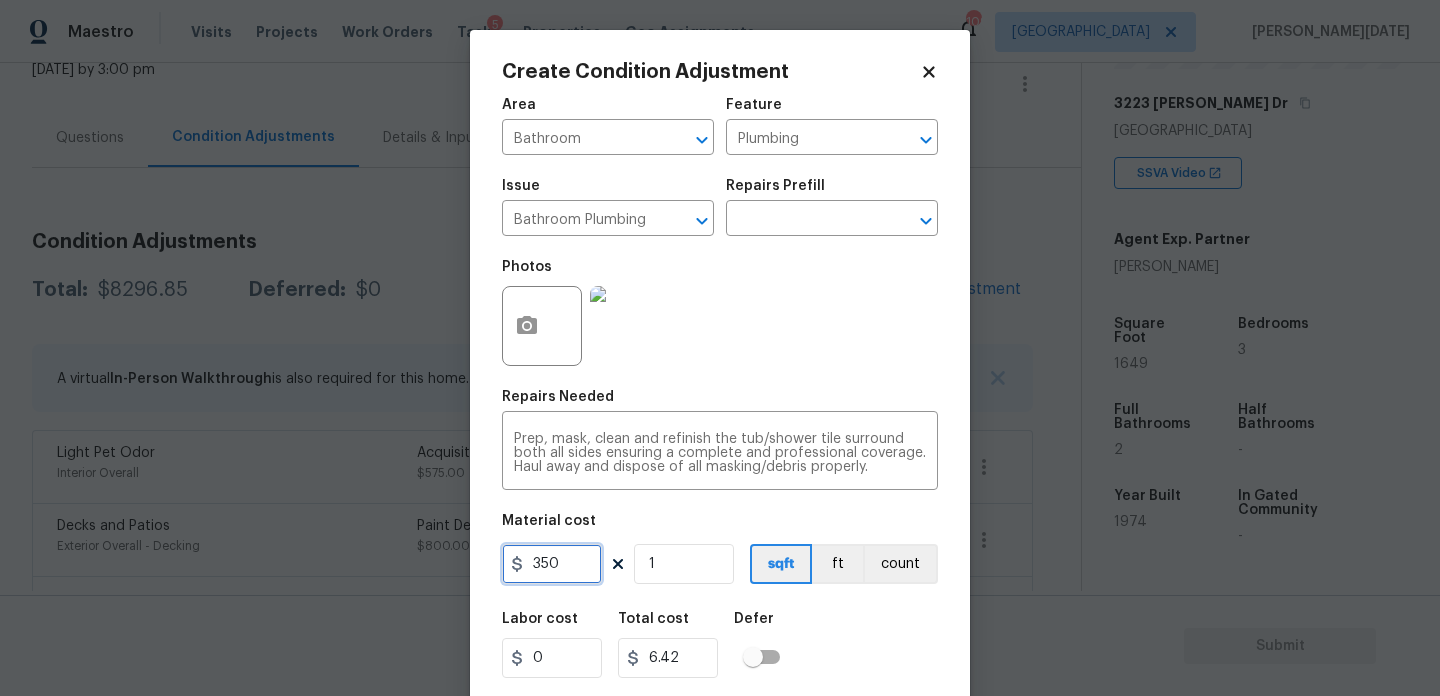 type on "350" 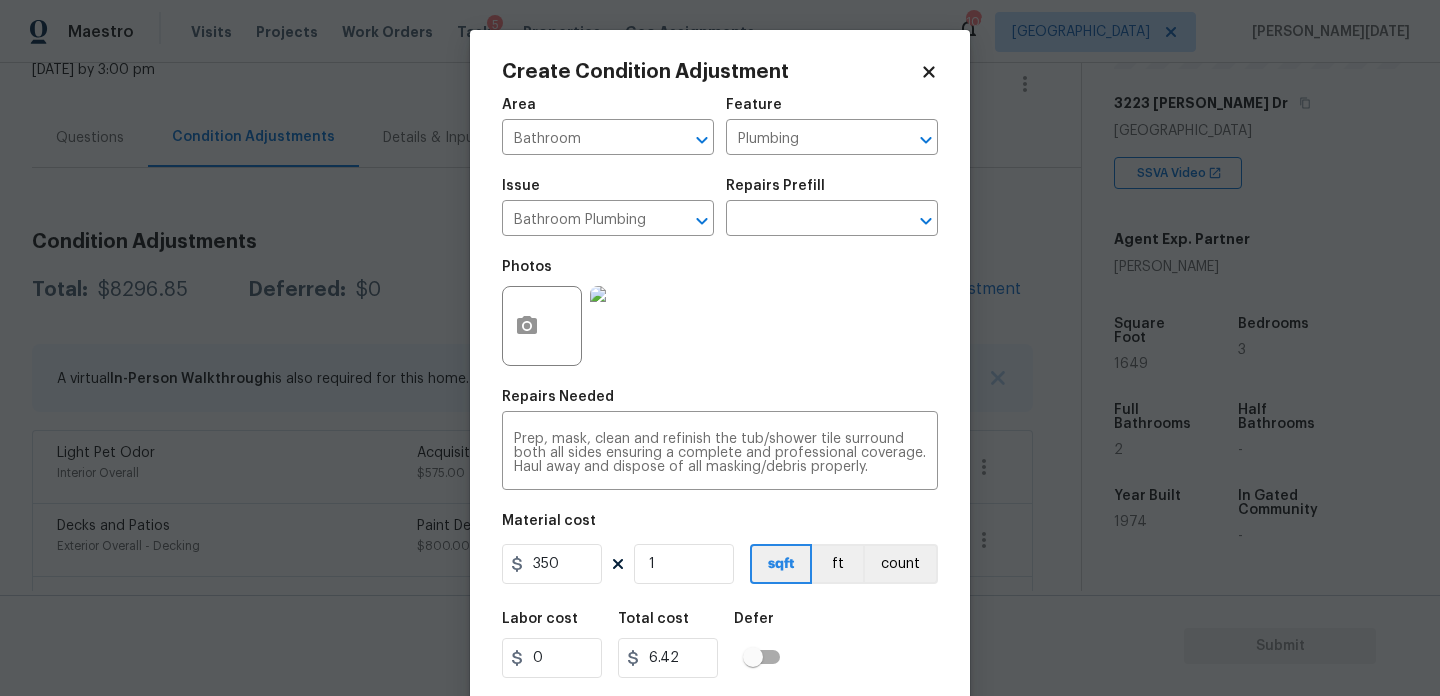 type on "350" 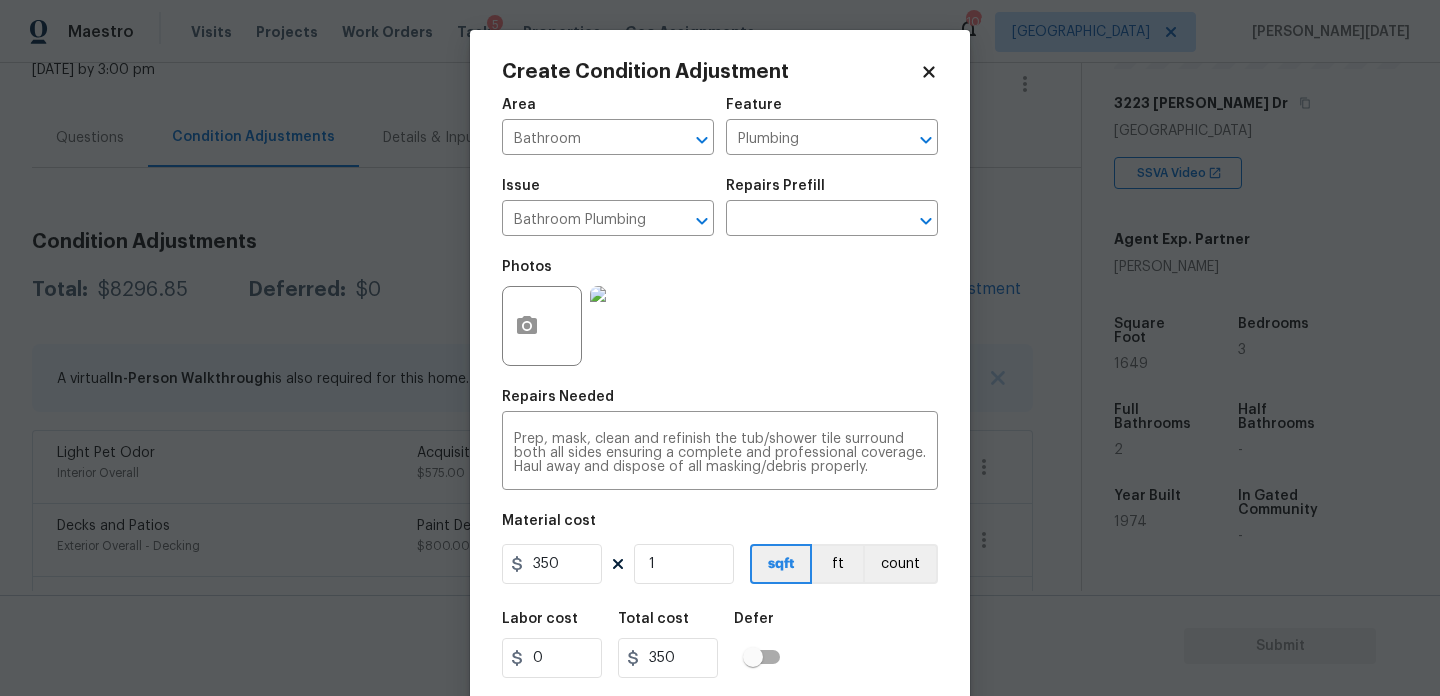 click on "Photos" at bounding box center [720, 313] 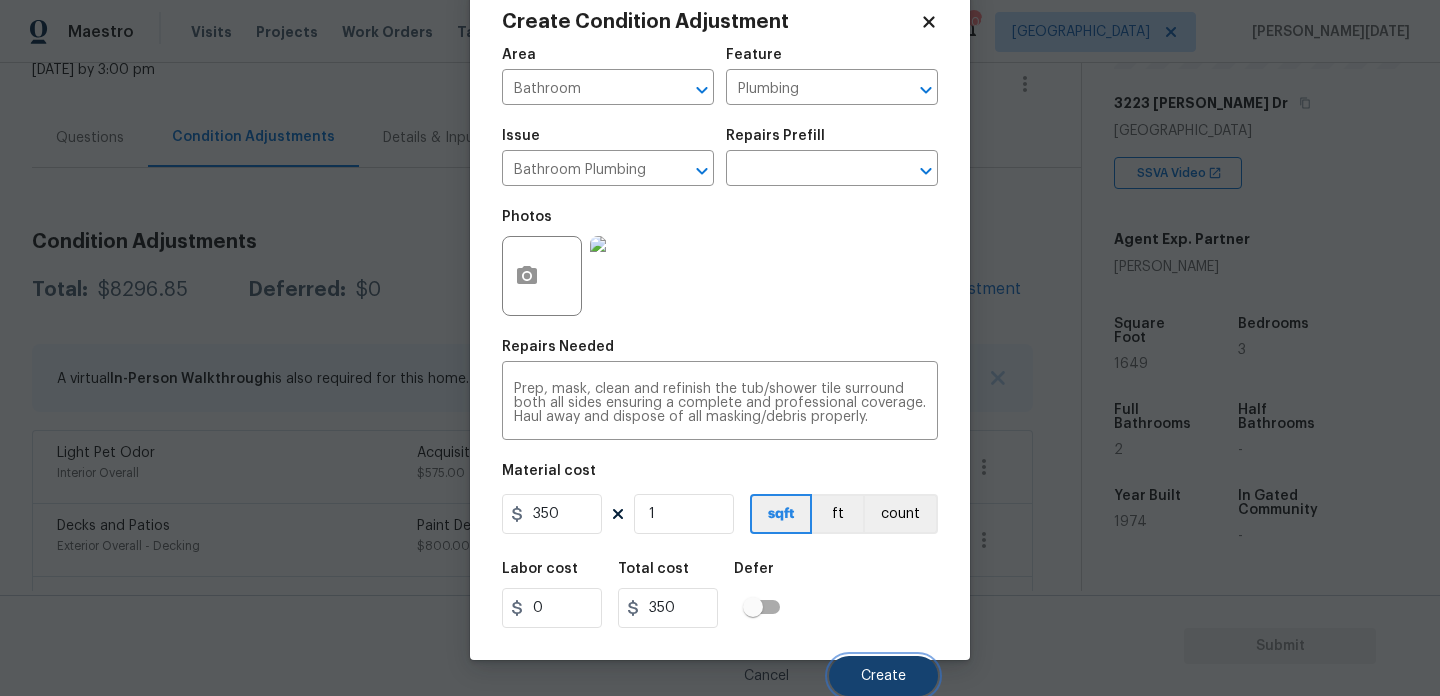 click on "Create" at bounding box center (883, 676) 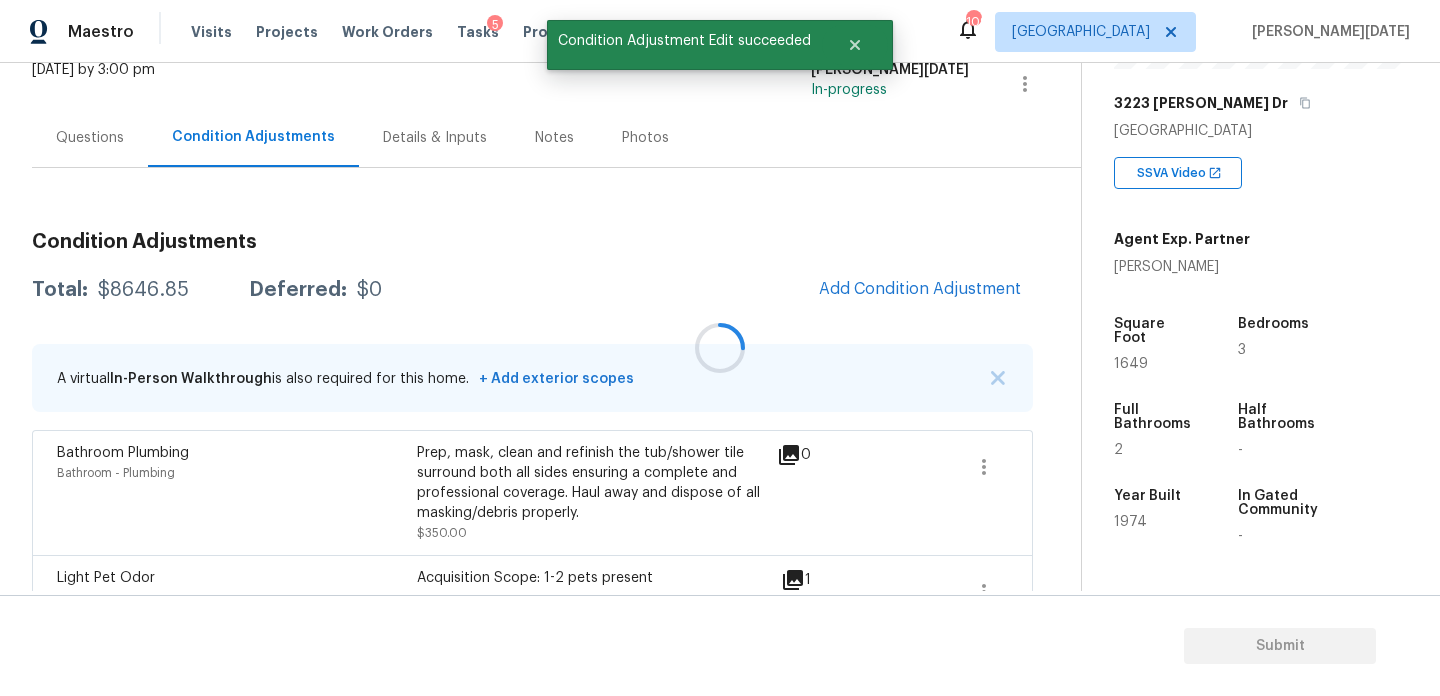 scroll, scrollTop: 0, scrollLeft: 0, axis: both 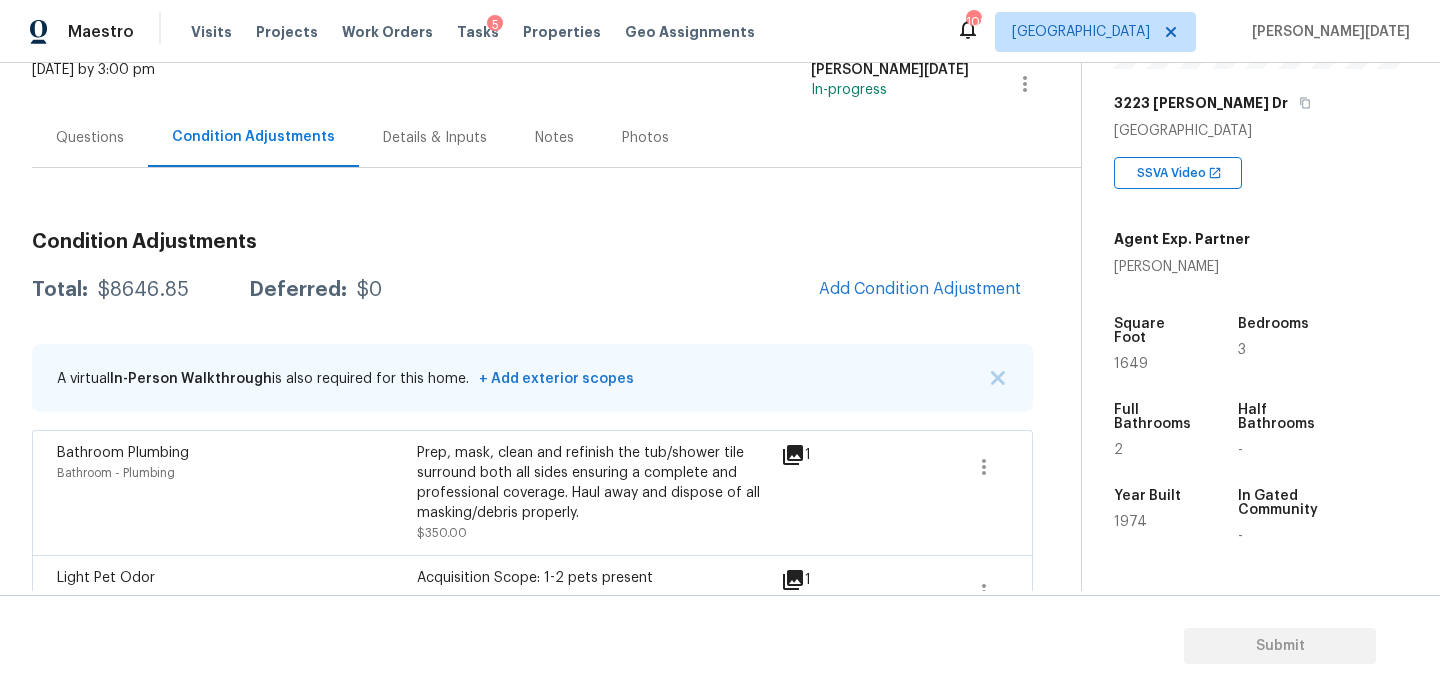 click on "1649" at bounding box center [1131, 364] 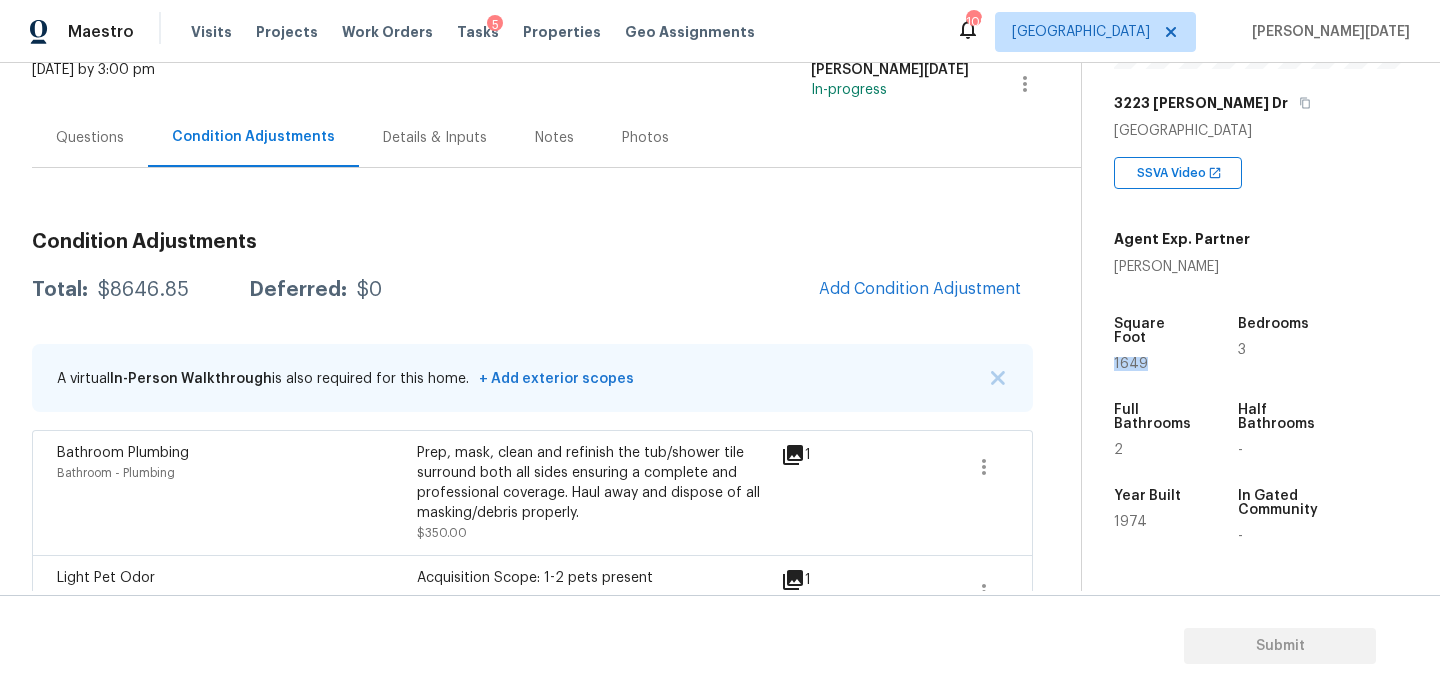 copy on "1649" 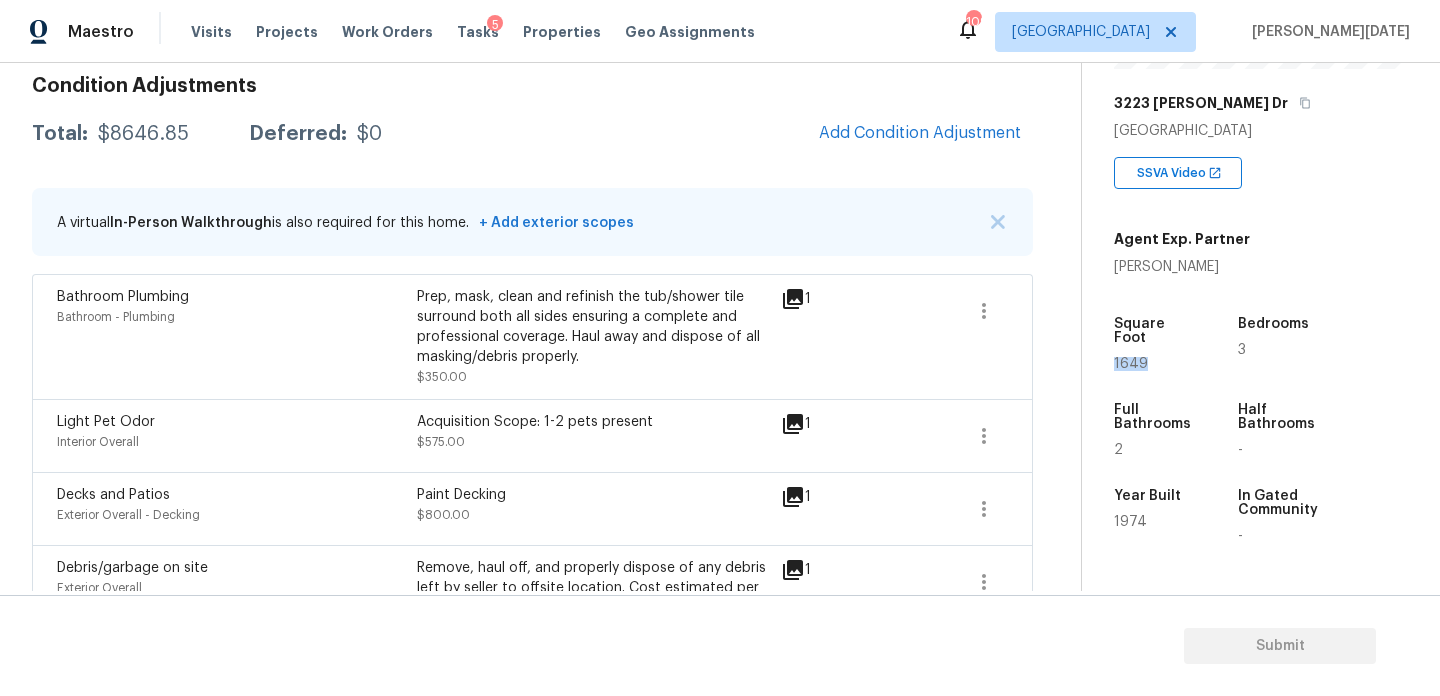 scroll, scrollTop: 139, scrollLeft: 0, axis: vertical 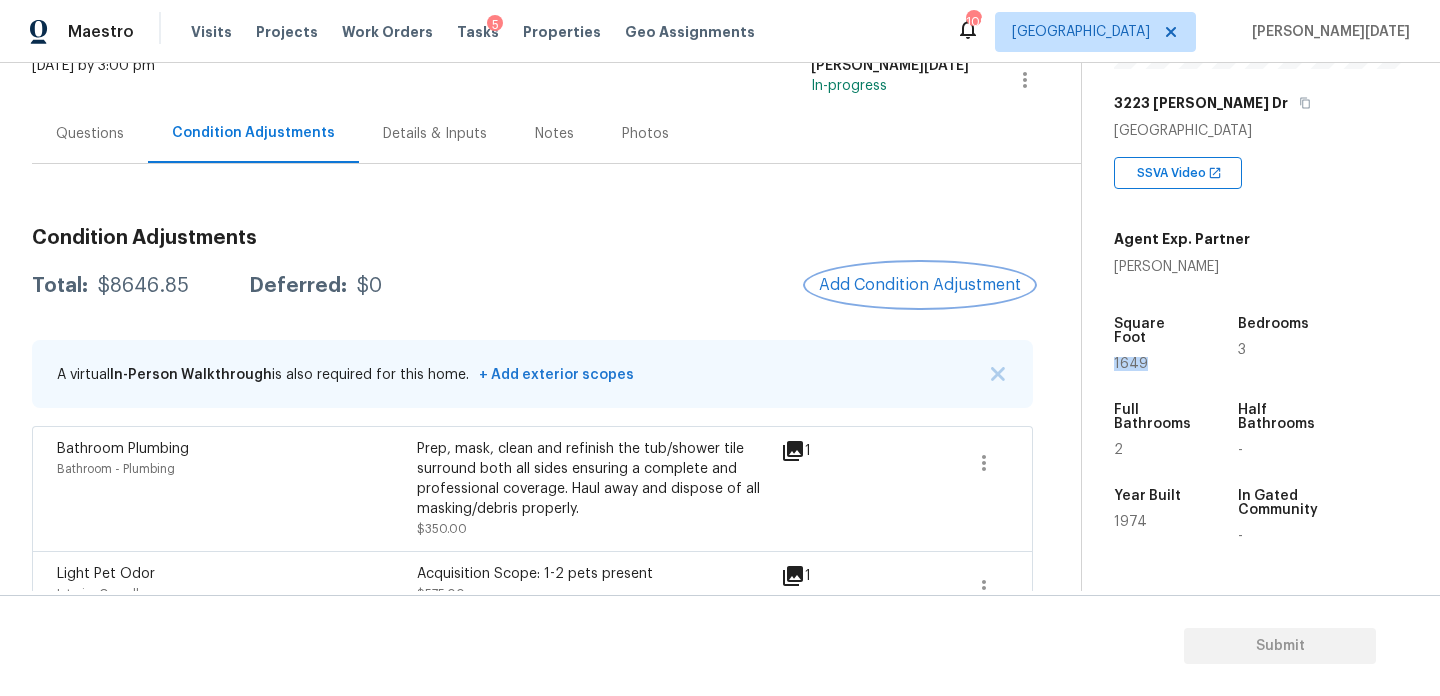 click on "Add Condition Adjustment" at bounding box center (920, 285) 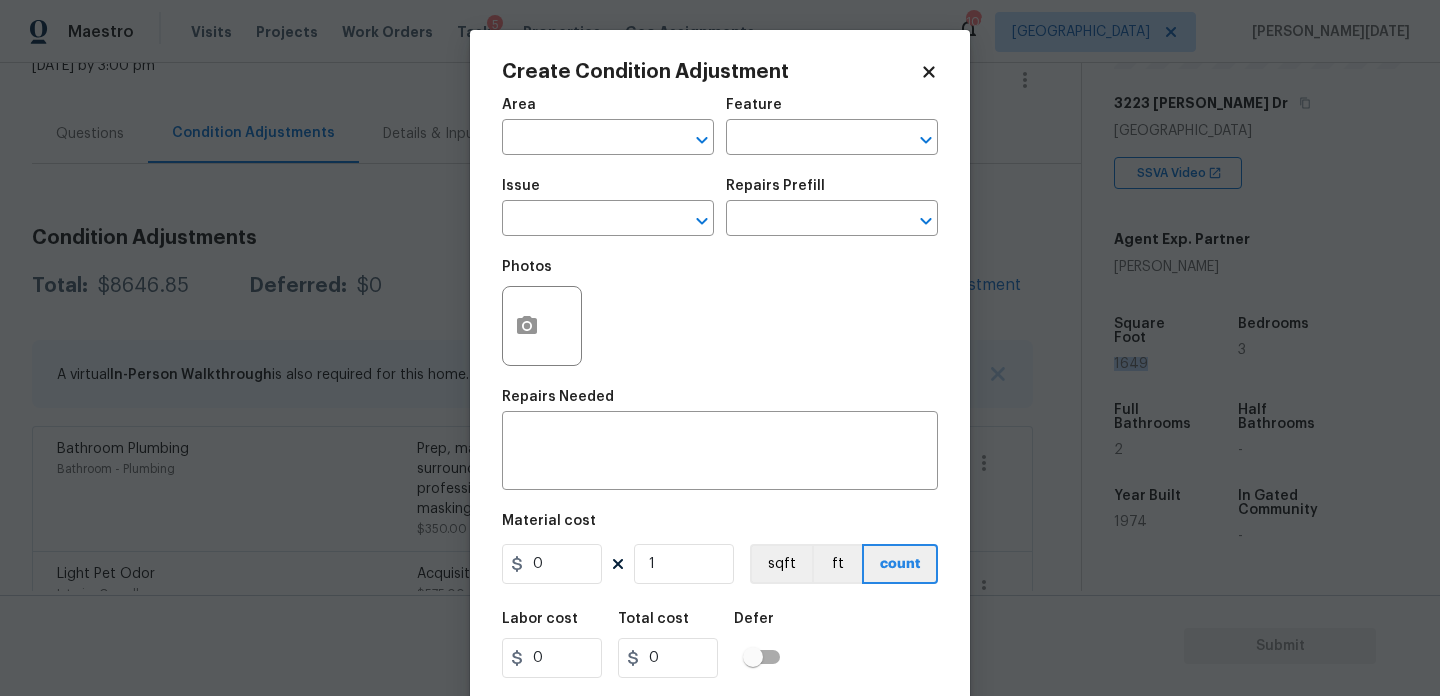 click on "Photos" at bounding box center (720, 313) 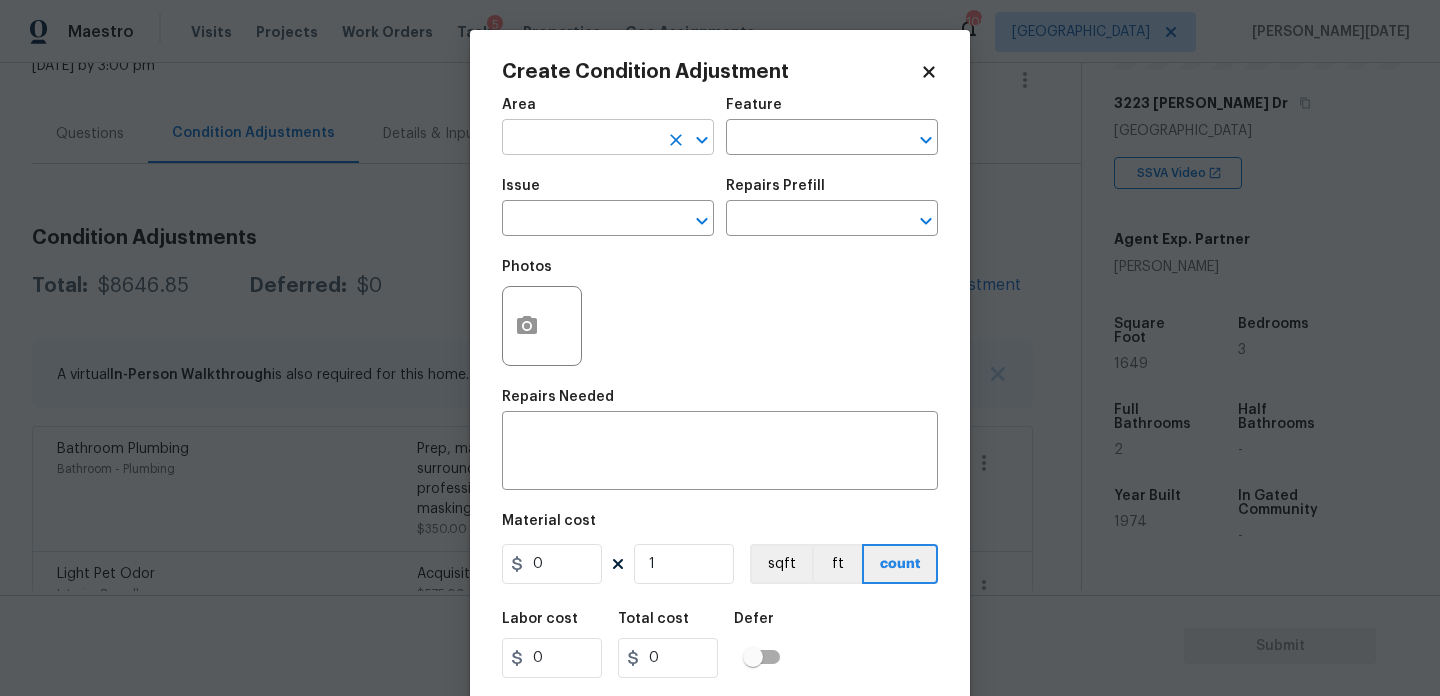 click at bounding box center [580, 139] 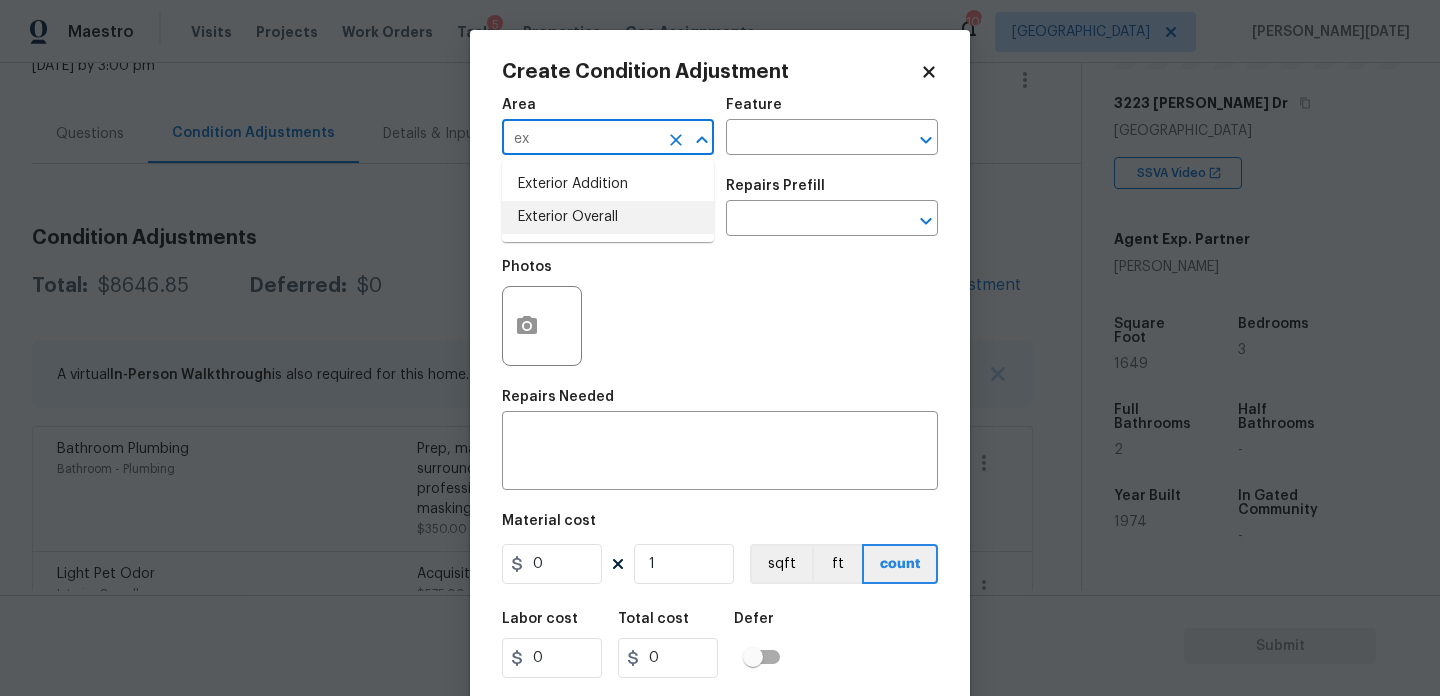 click on "Exterior Overall" at bounding box center [608, 217] 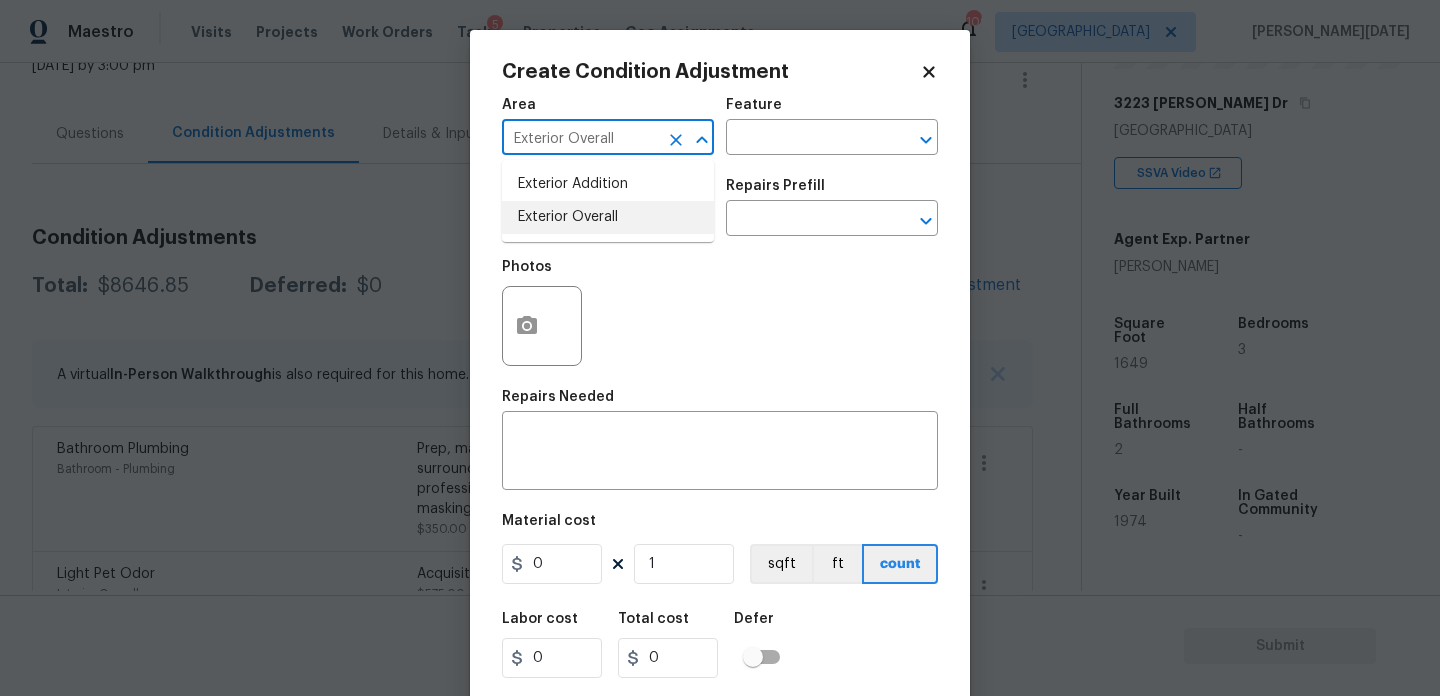 type on "Exterior Overall" 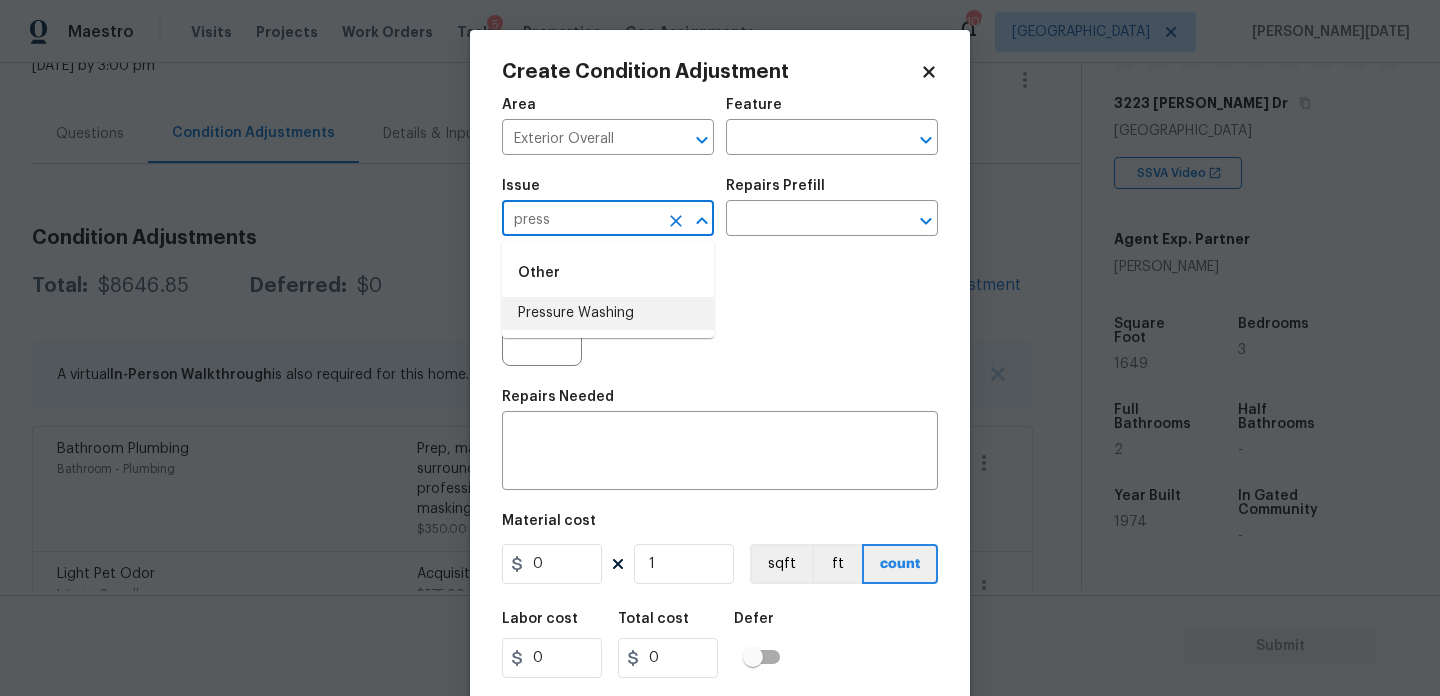 click on "Pressure Washing" at bounding box center (608, 313) 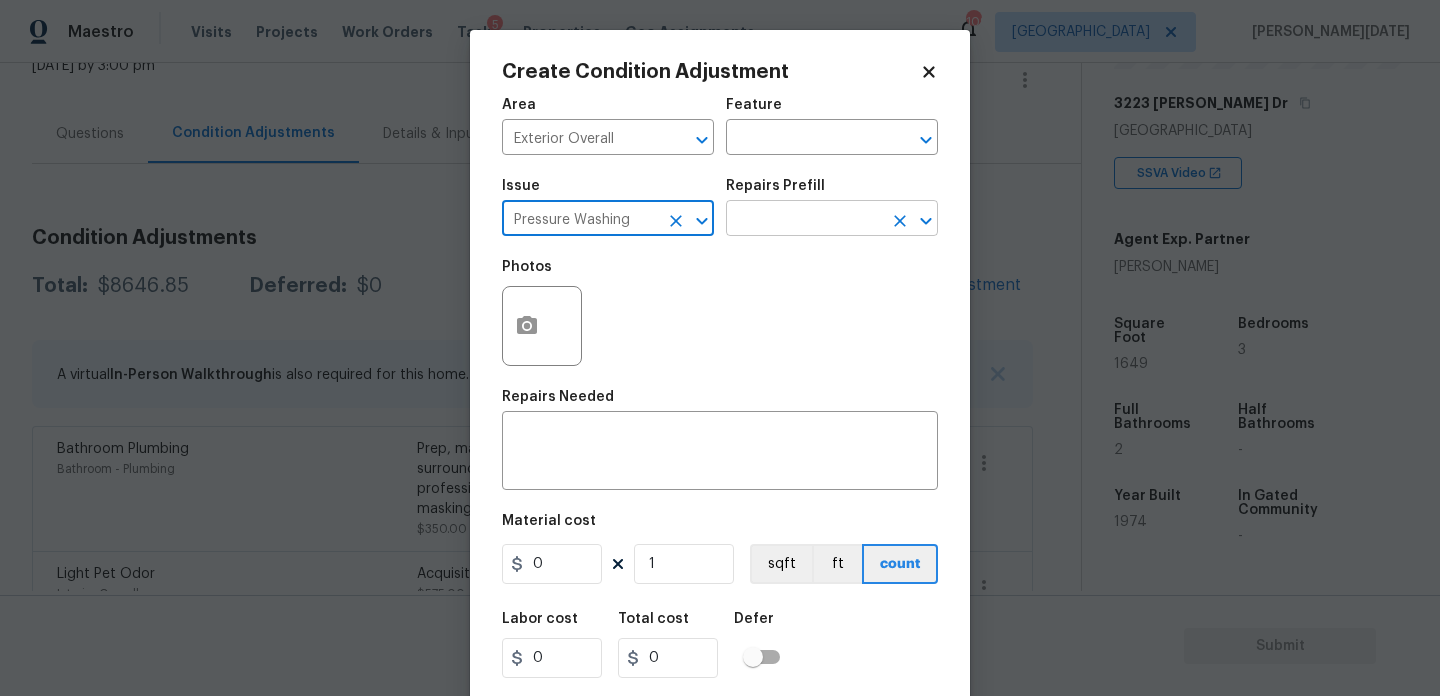 type on "Pressure Washing" 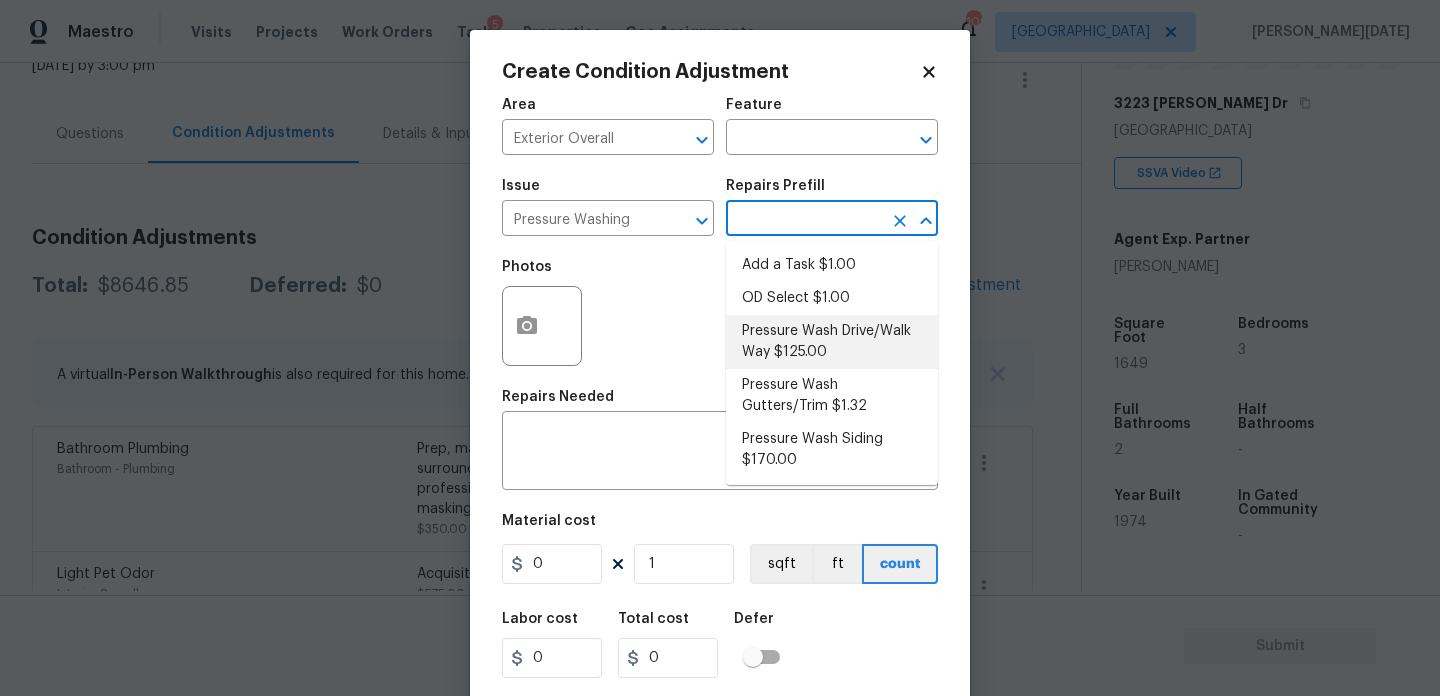 click on "Pressure Wash Drive/Walk Way $125.00" at bounding box center (832, 342) 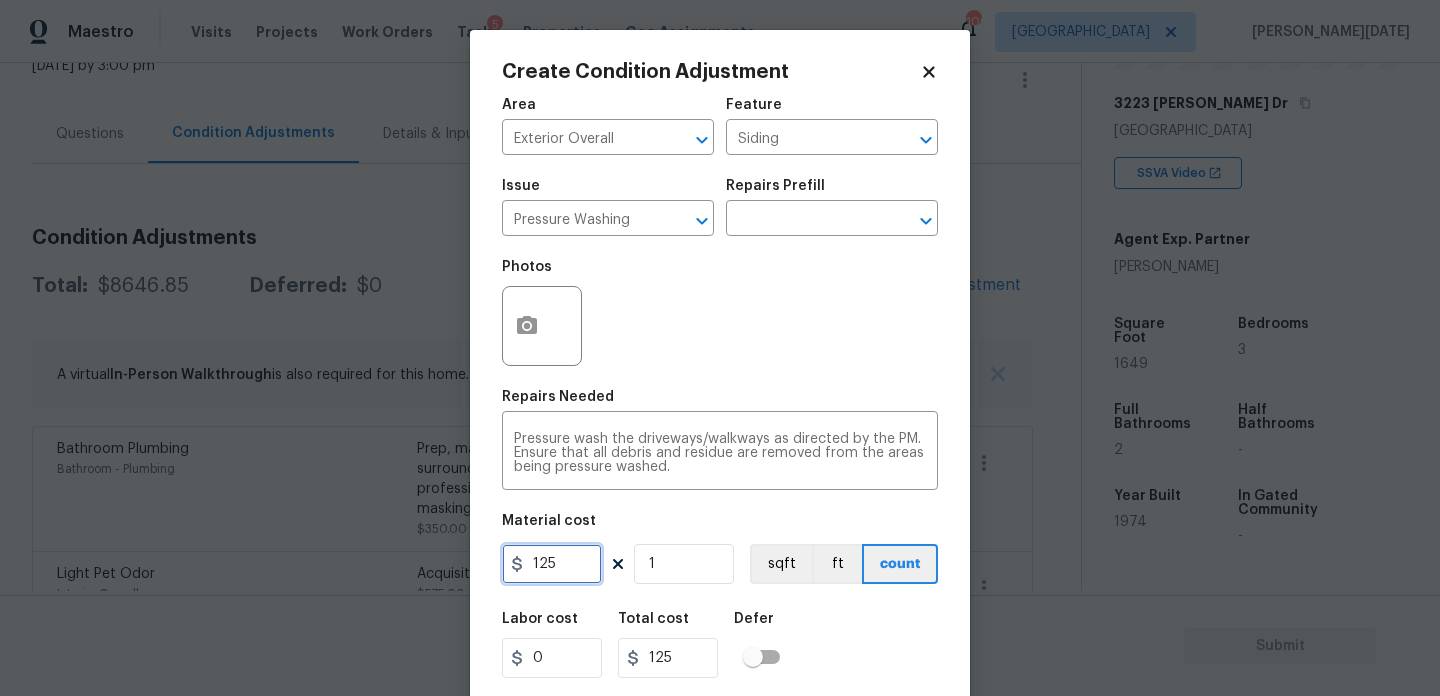 drag, startPoint x: 586, startPoint y: 557, endPoint x: 517, endPoint y: 557, distance: 69 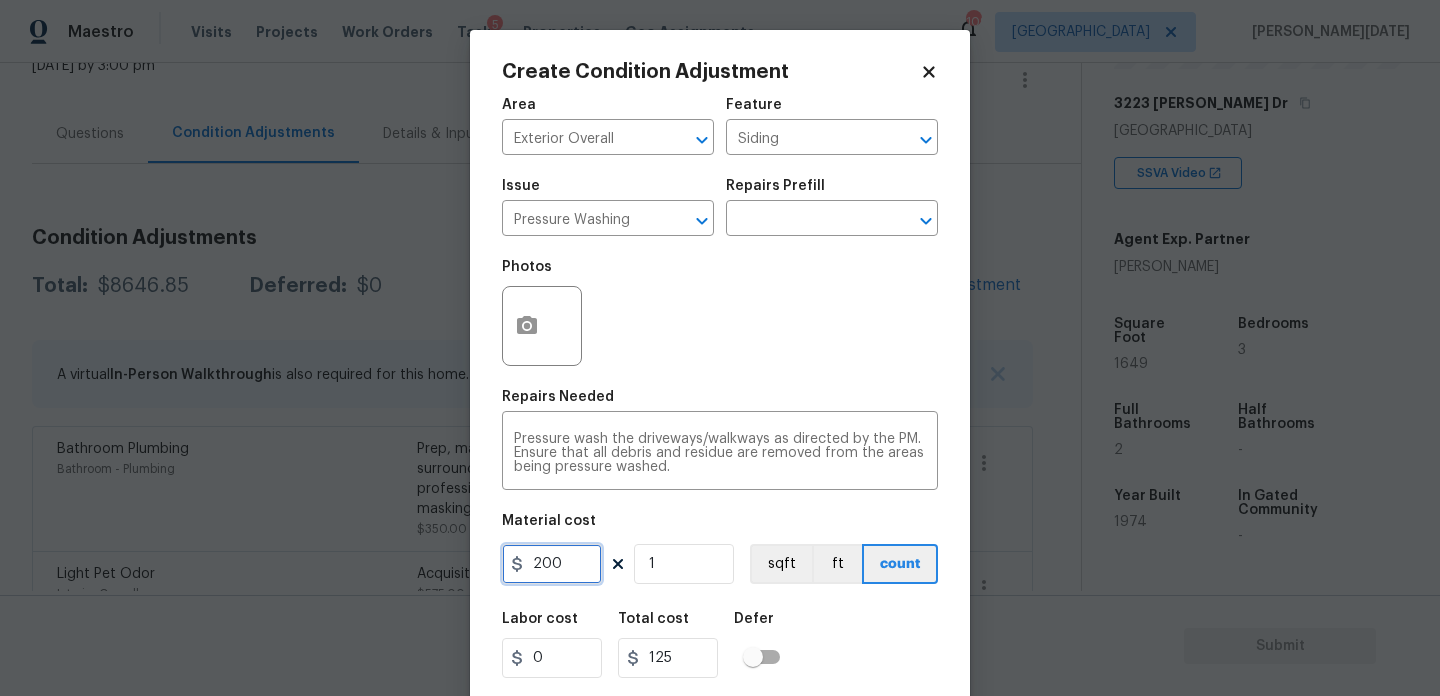 type on "200" 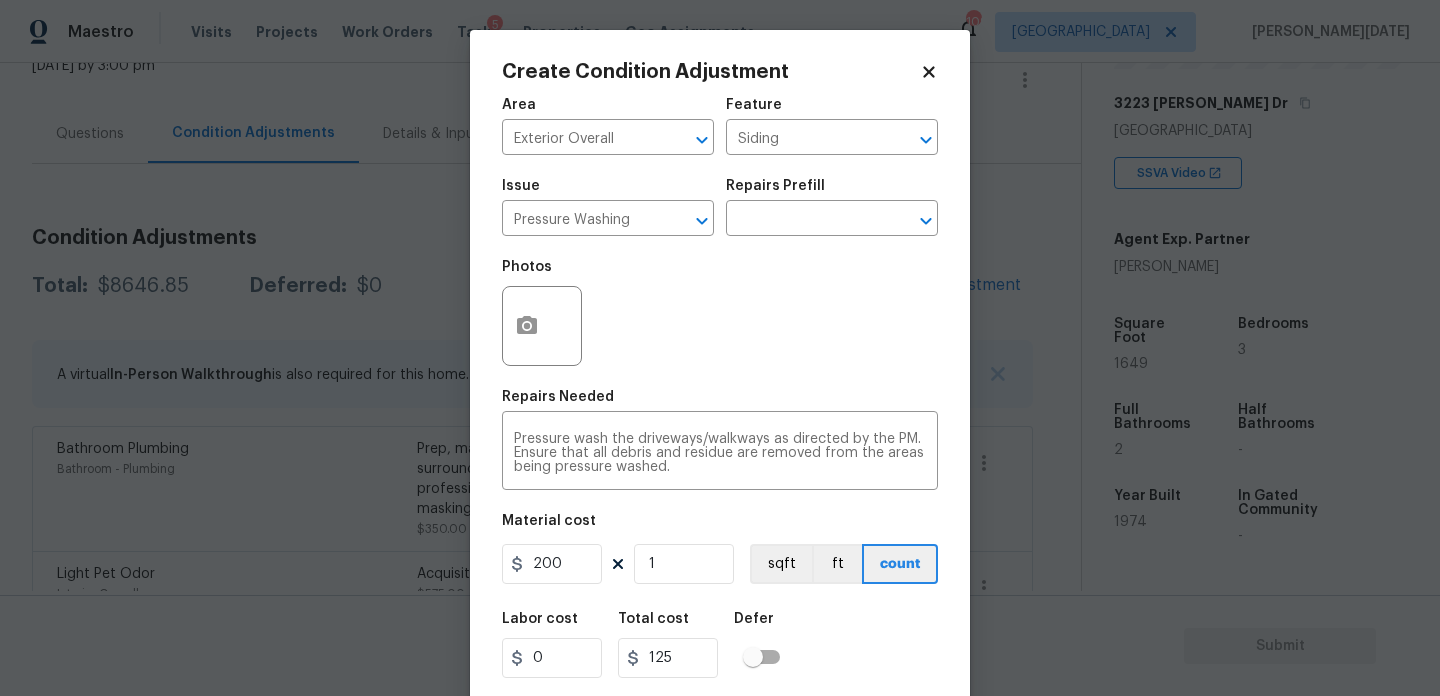 type on "200" 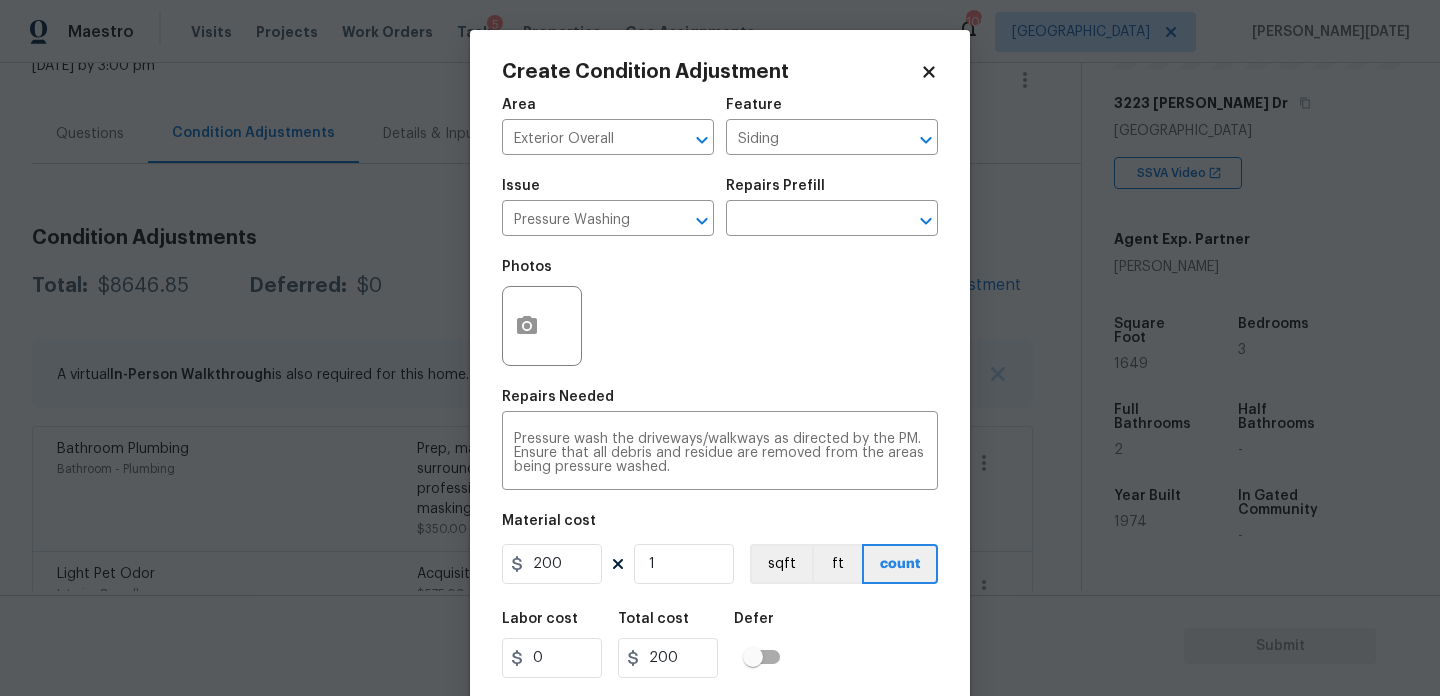 click on "Photos" at bounding box center (720, 313) 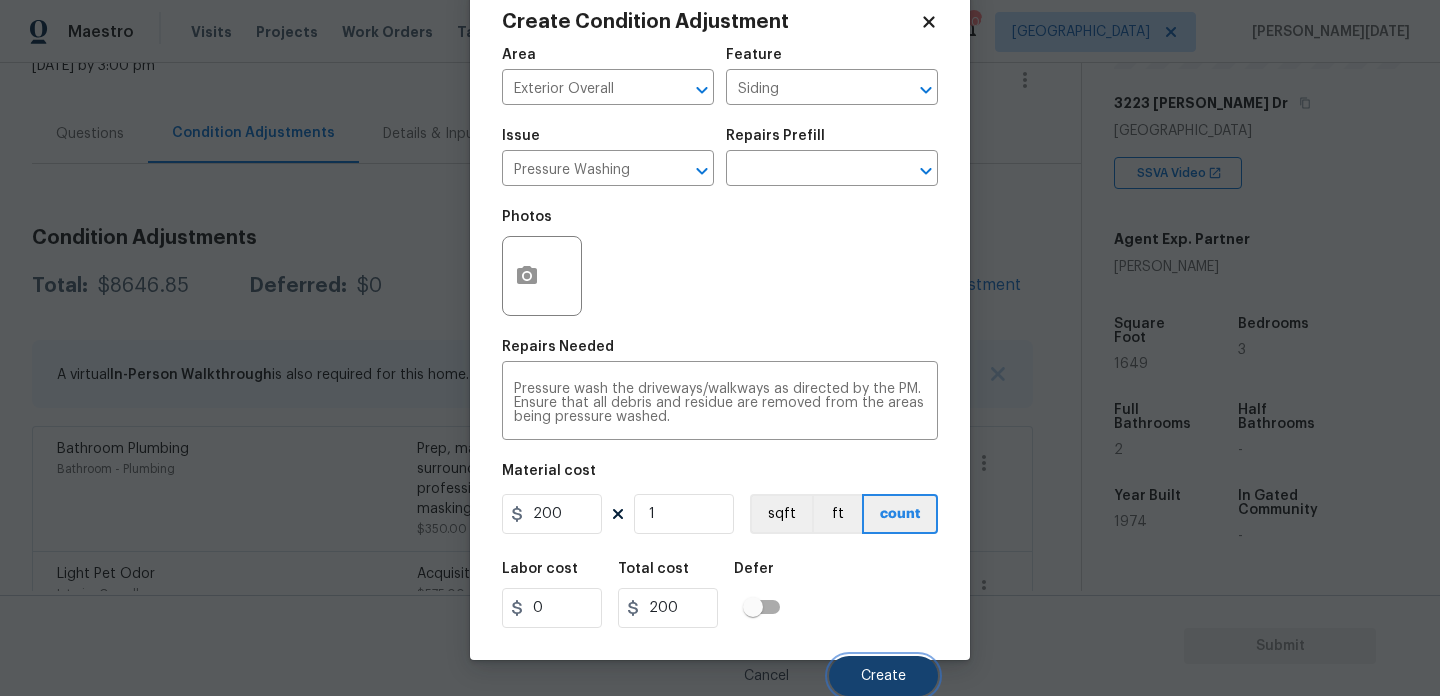 click on "Create" at bounding box center (883, 676) 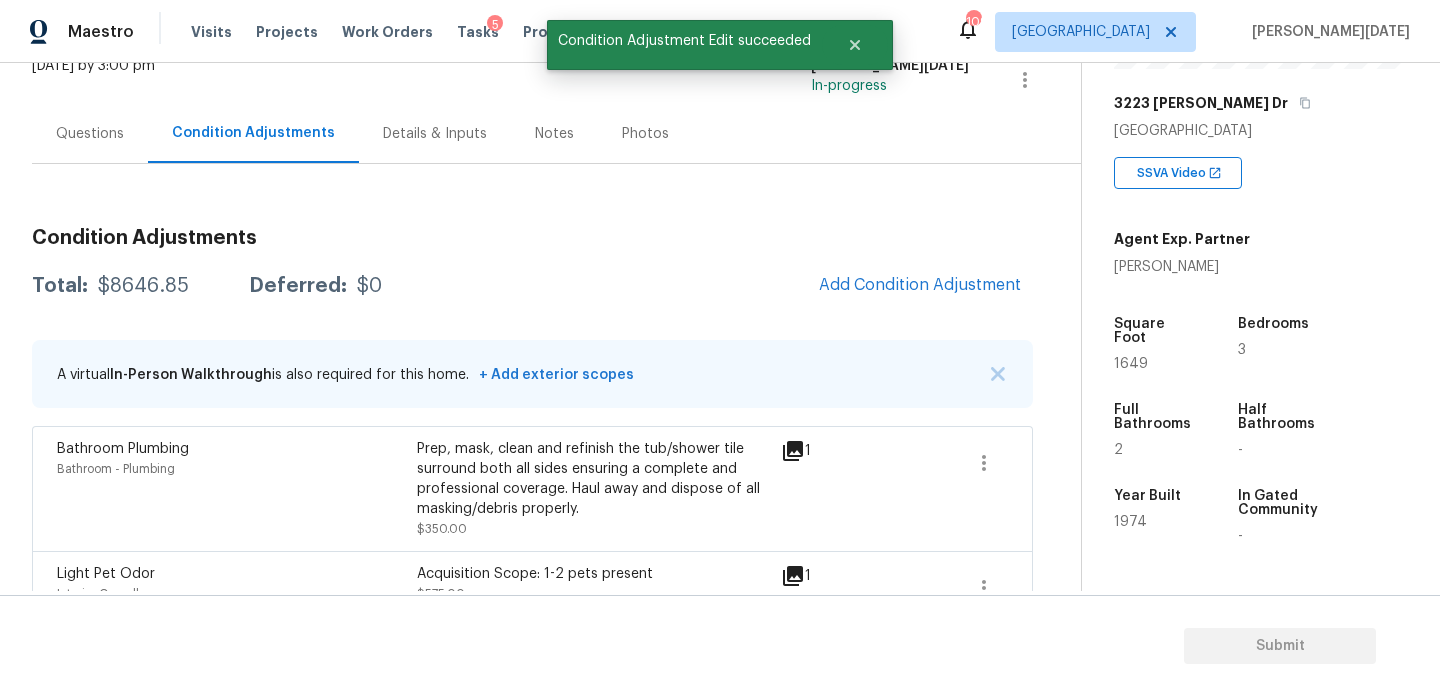 scroll, scrollTop: 44, scrollLeft: 0, axis: vertical 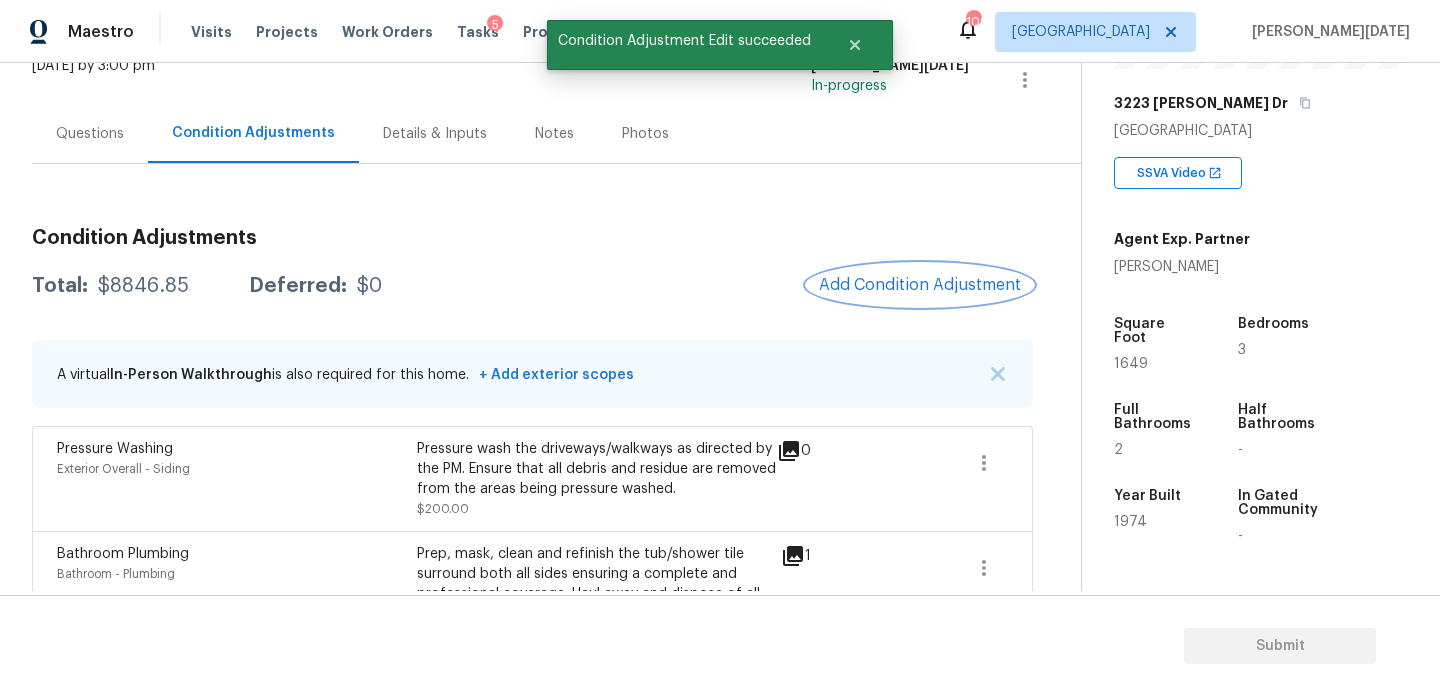 click on "Add Condition Adjustment" at bounding box center (920, 285) 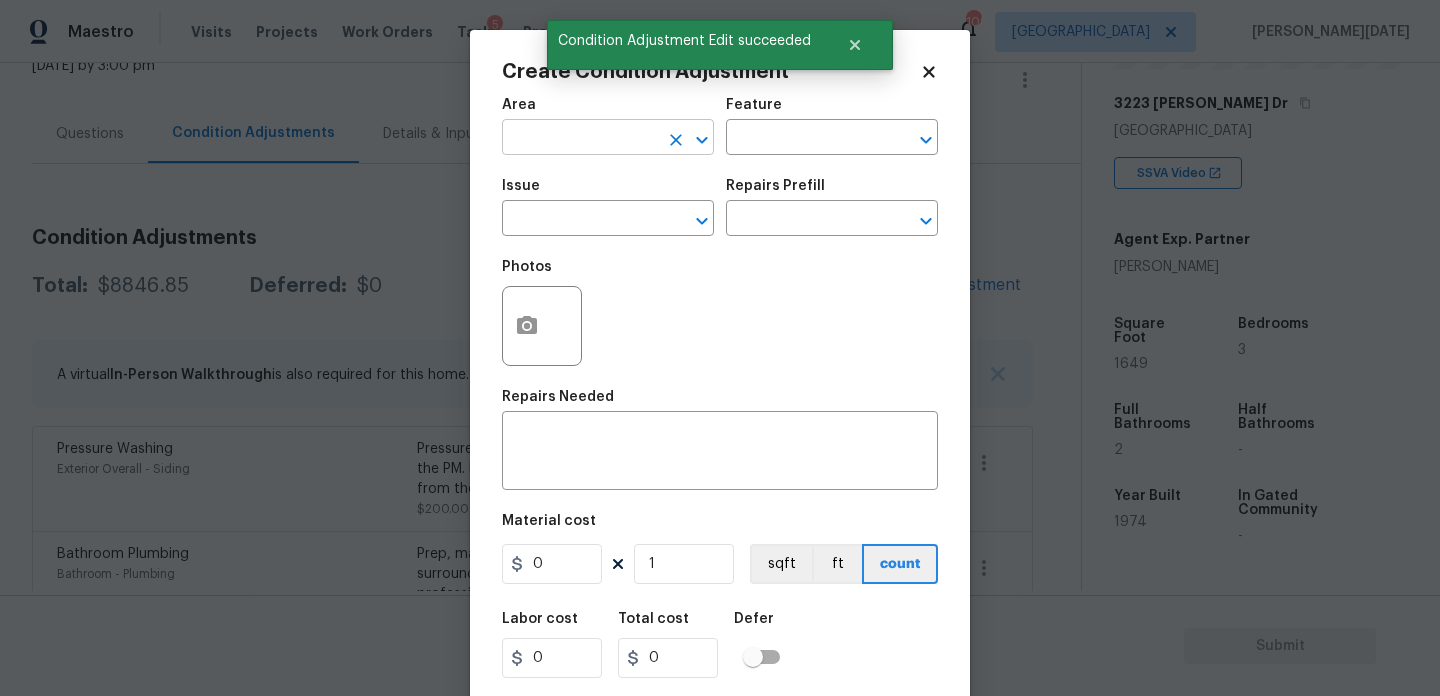 click at bounding box center [580, 139] 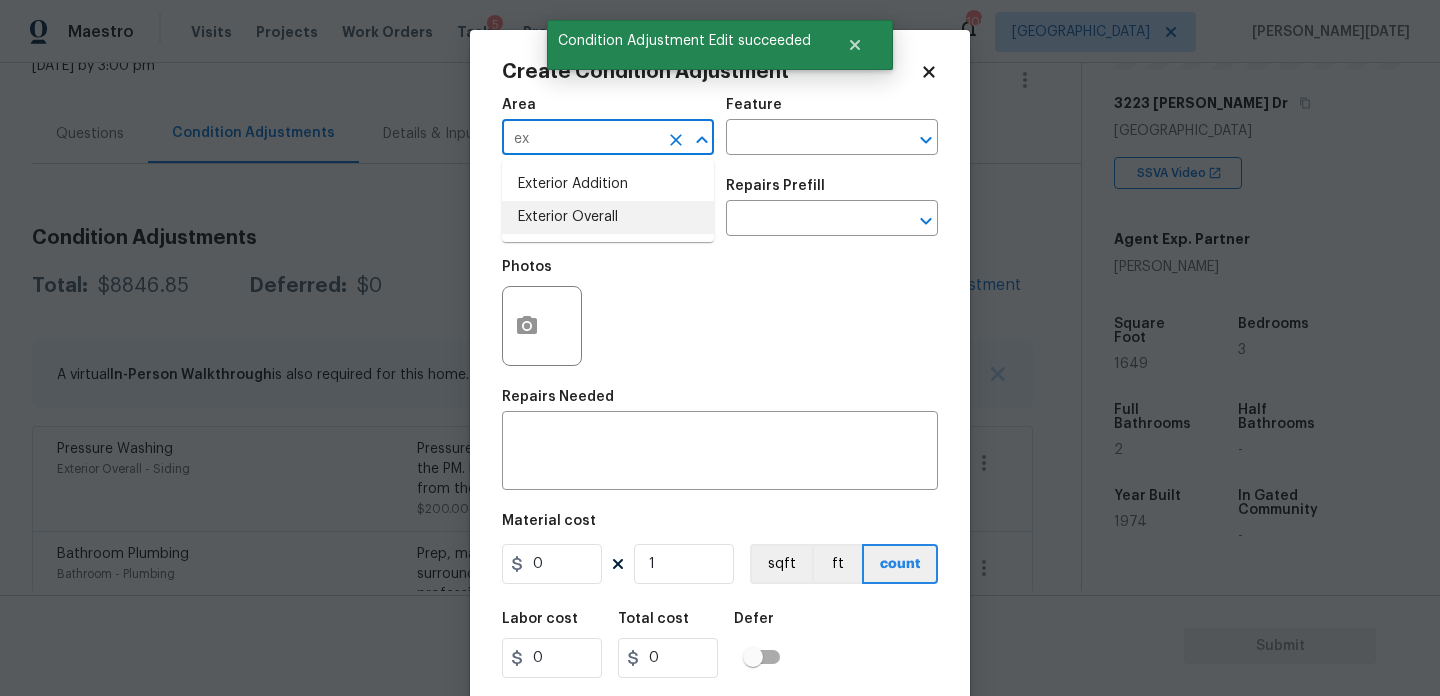 click on "Exterior Overall" at bounding box center [608, 217] 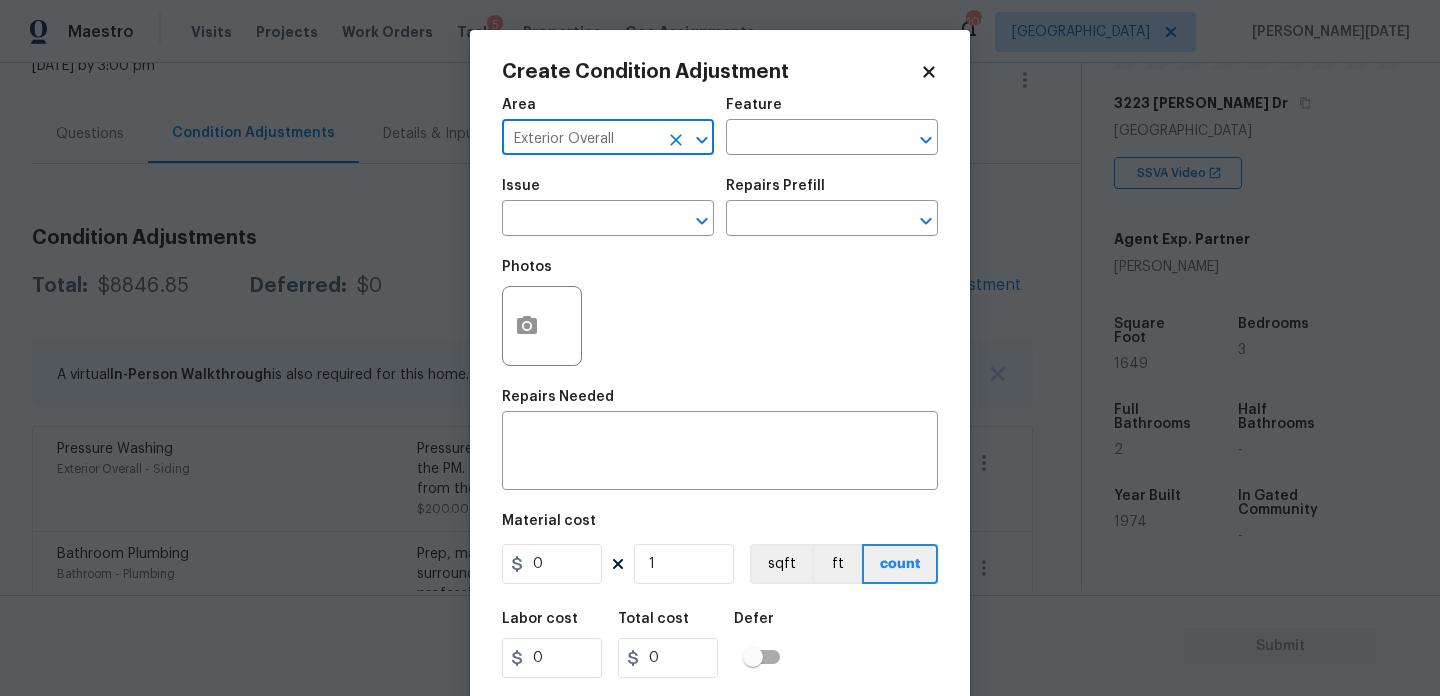 type on "Exterior Overall" 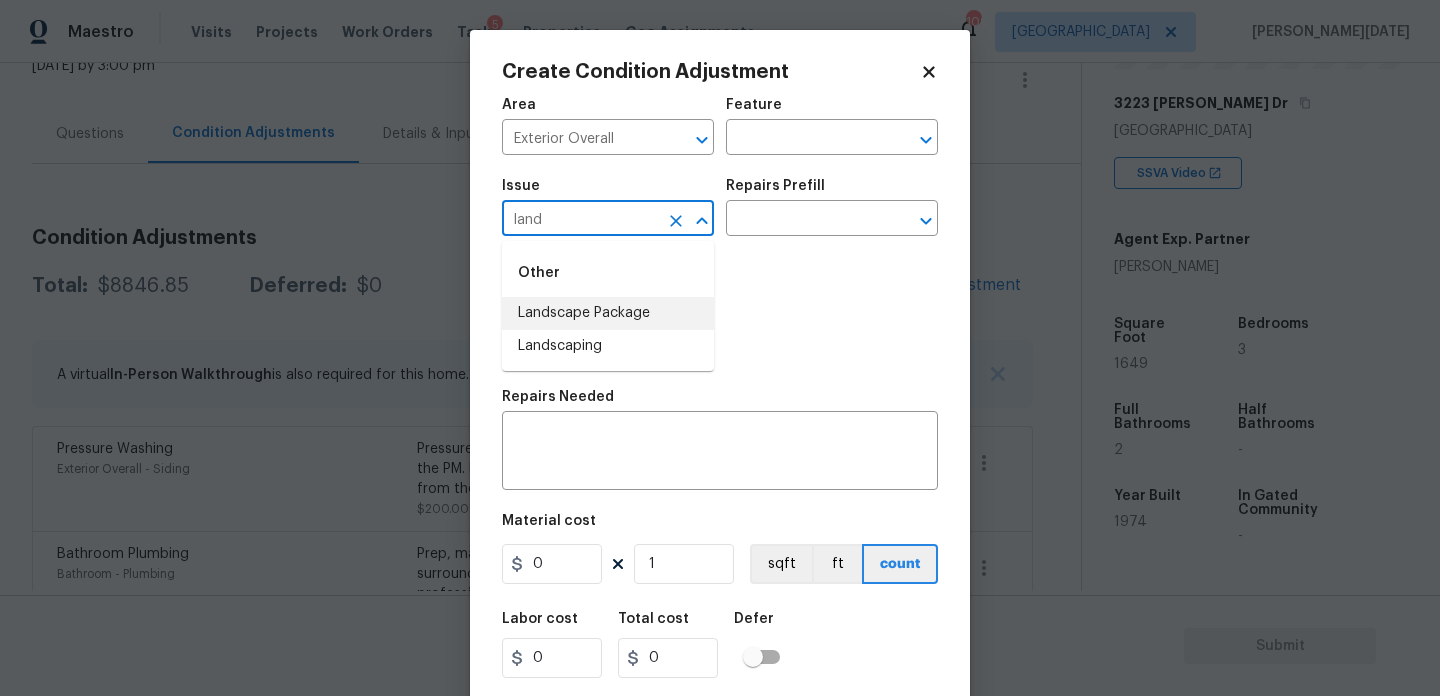 click on "Landscape Package" at bounding box center [608, 313] 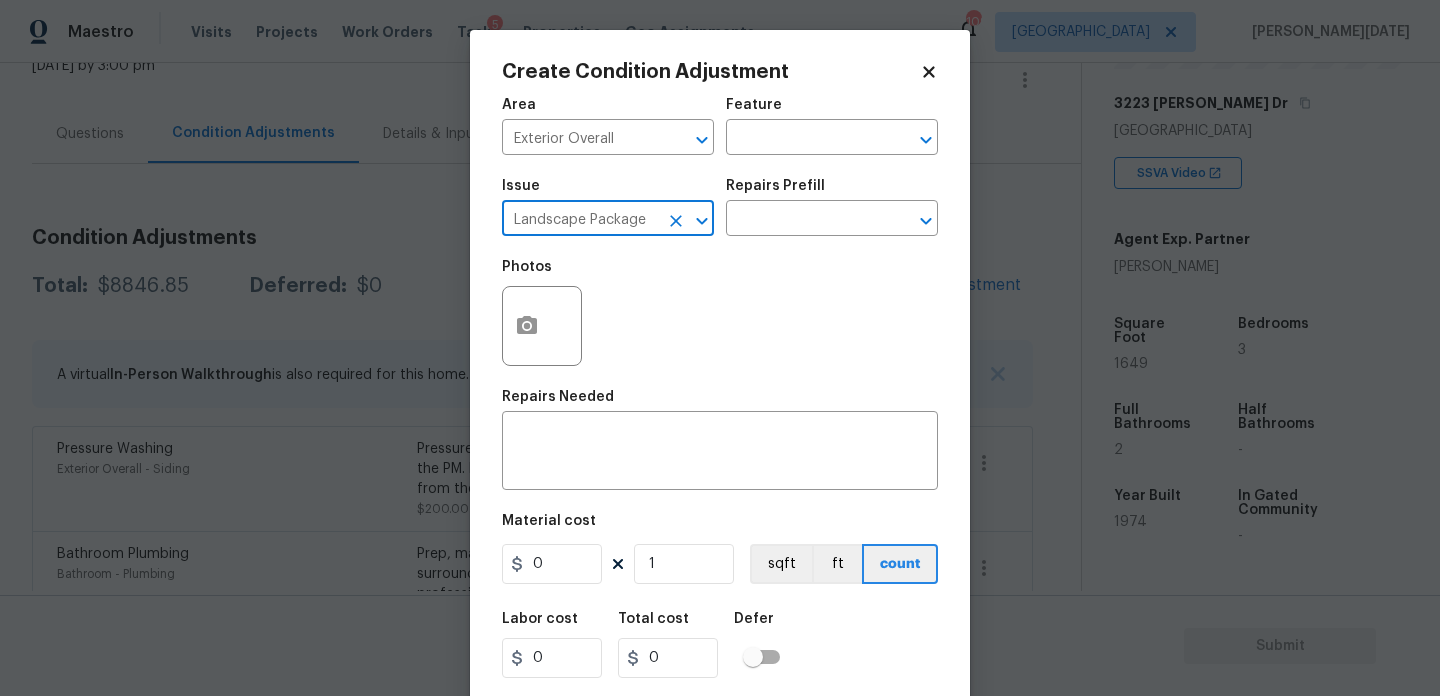 type on "Landscape Package" 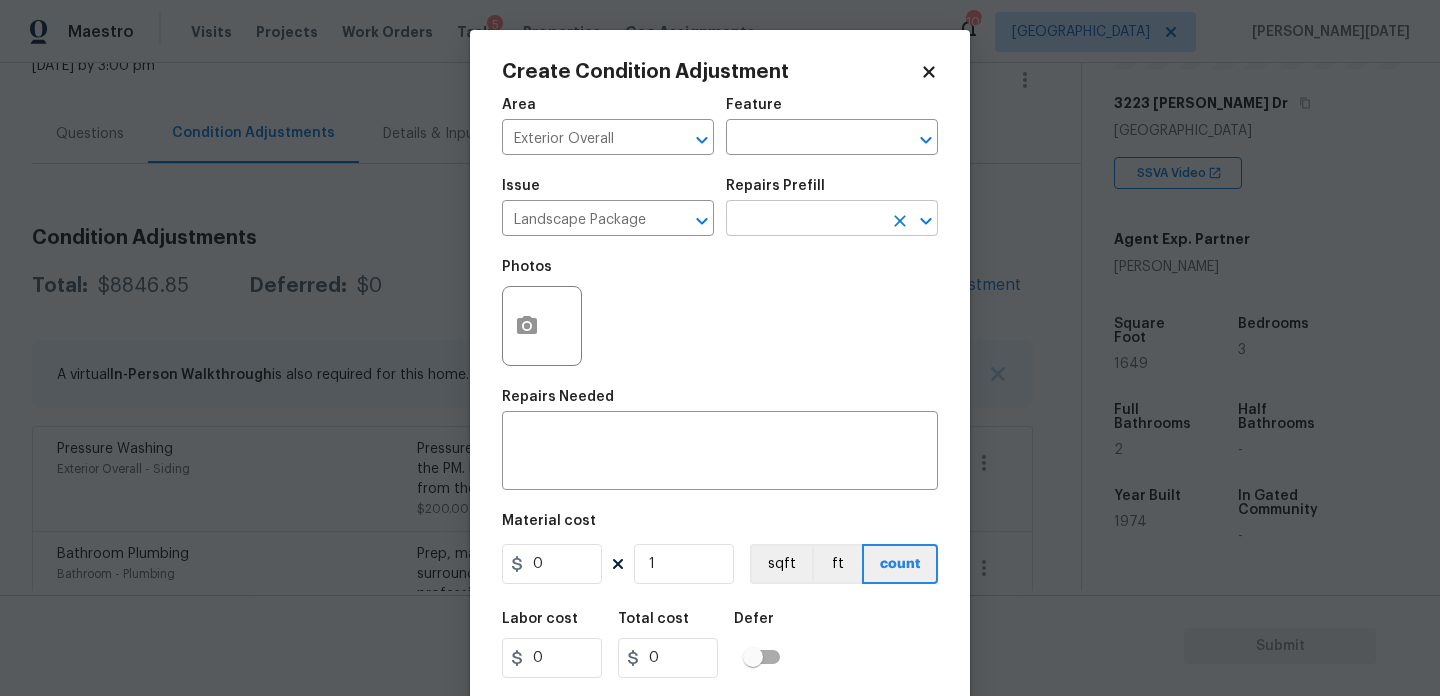 click at bounding box center (804, 220) 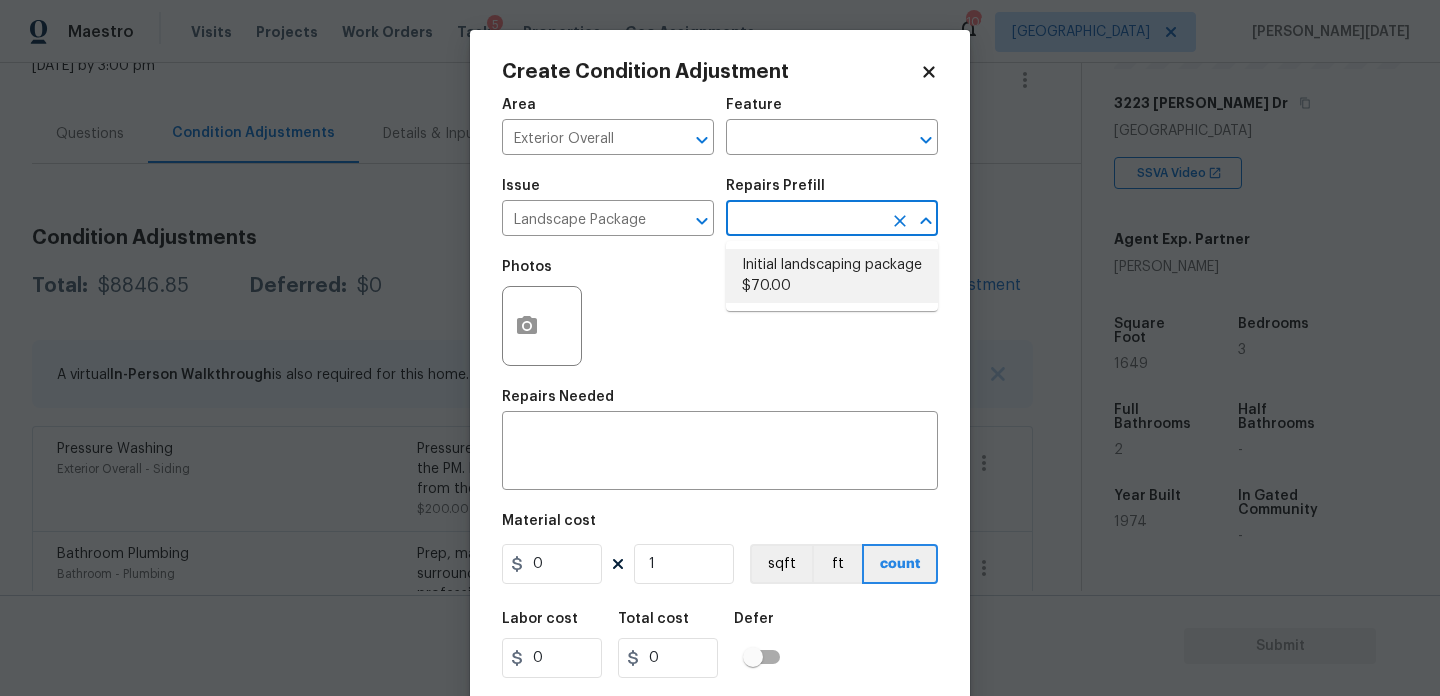 click on "Initial landscaping package $70.00" at bounding box center [832, 276] 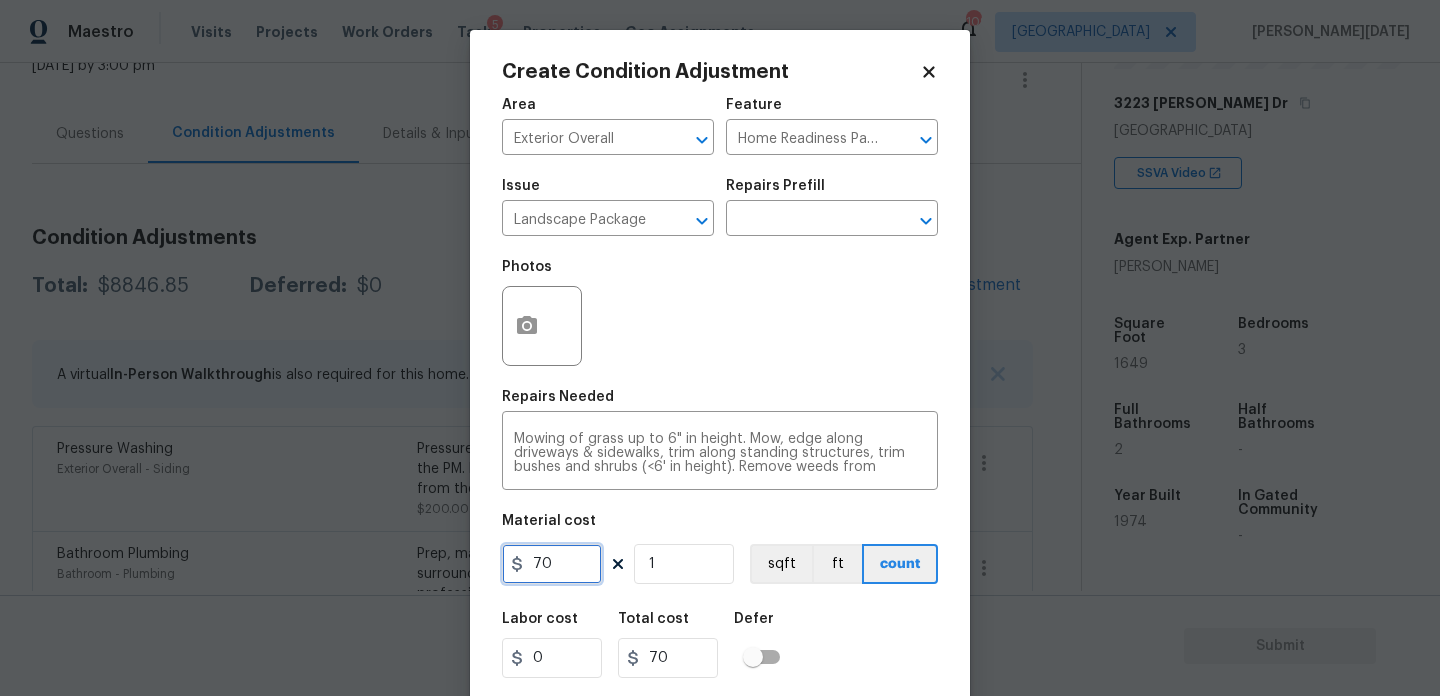 drag, startPoint x: 567, startPoint y: 558, endPoint x: 485, endPoint y: 558, distance: 82 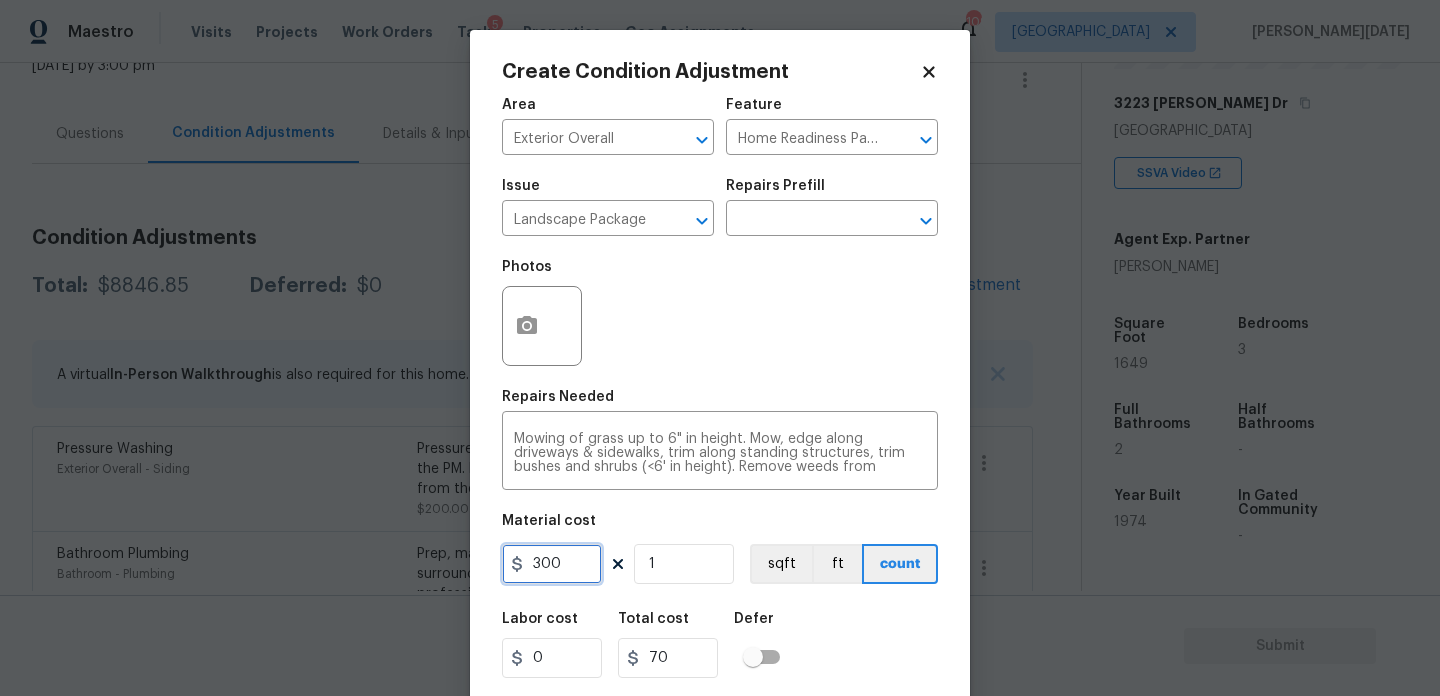 type on "300" 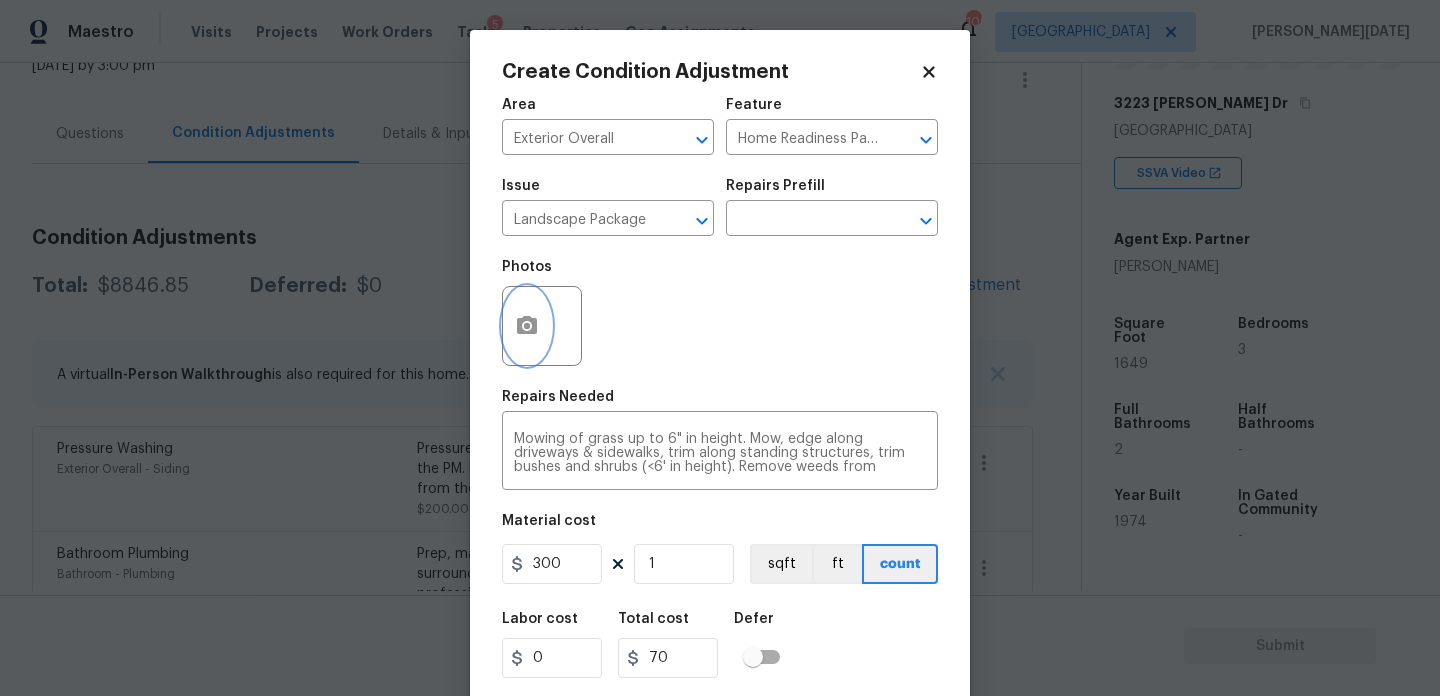 click 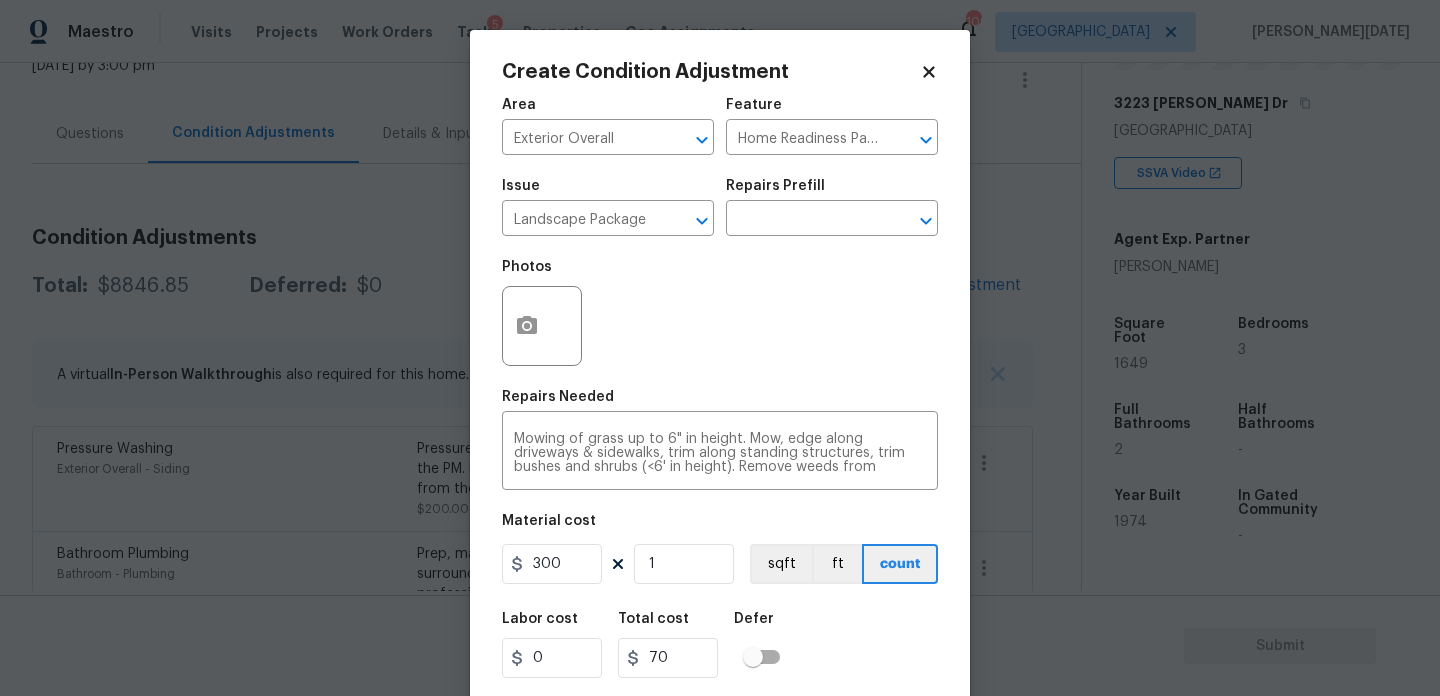 type on "300" 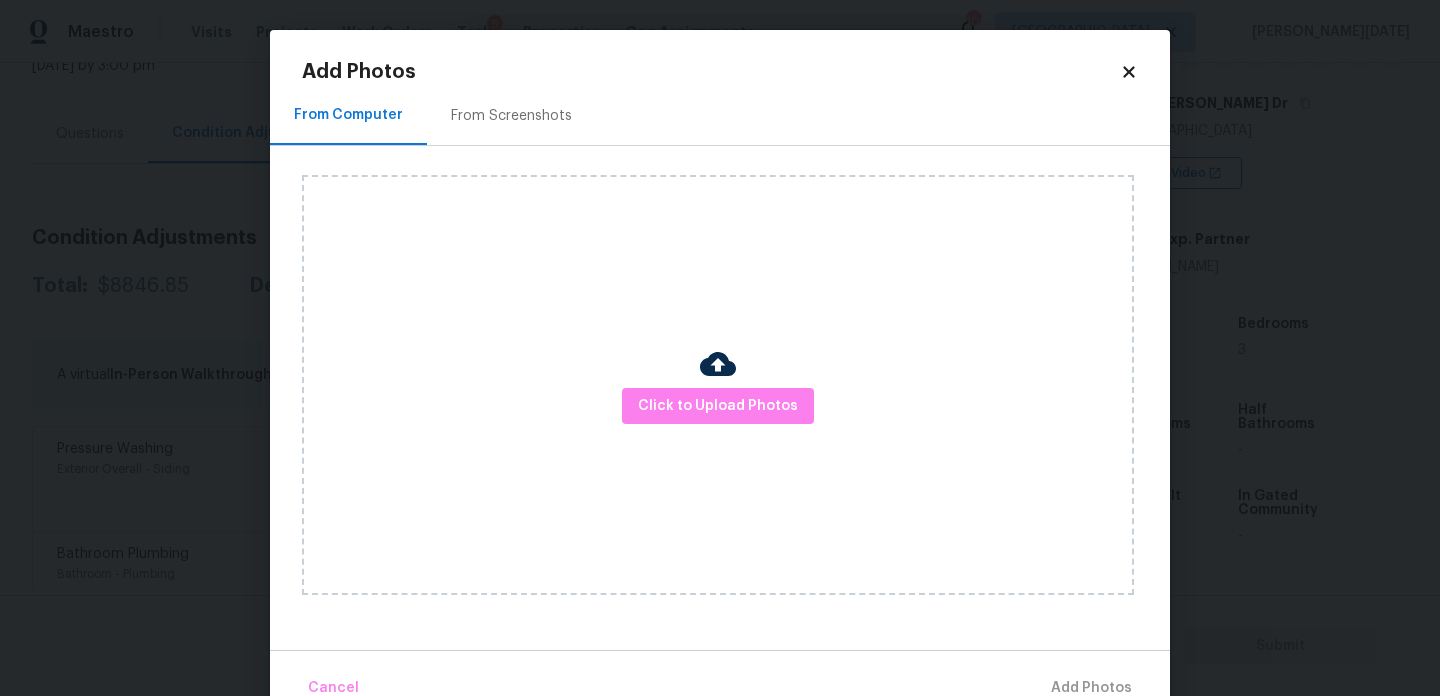click on "From Screenshots" at bounding box center [511, 116] 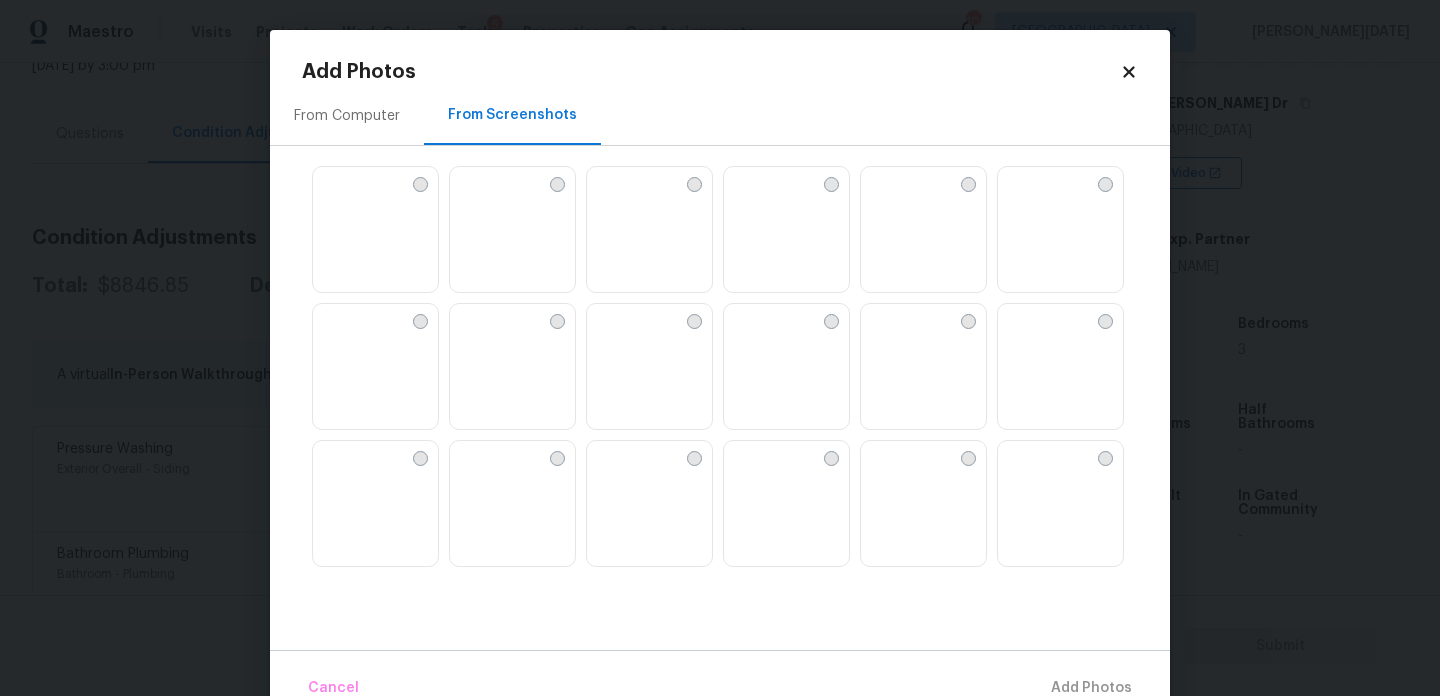 click at bounding box center [329, 183] 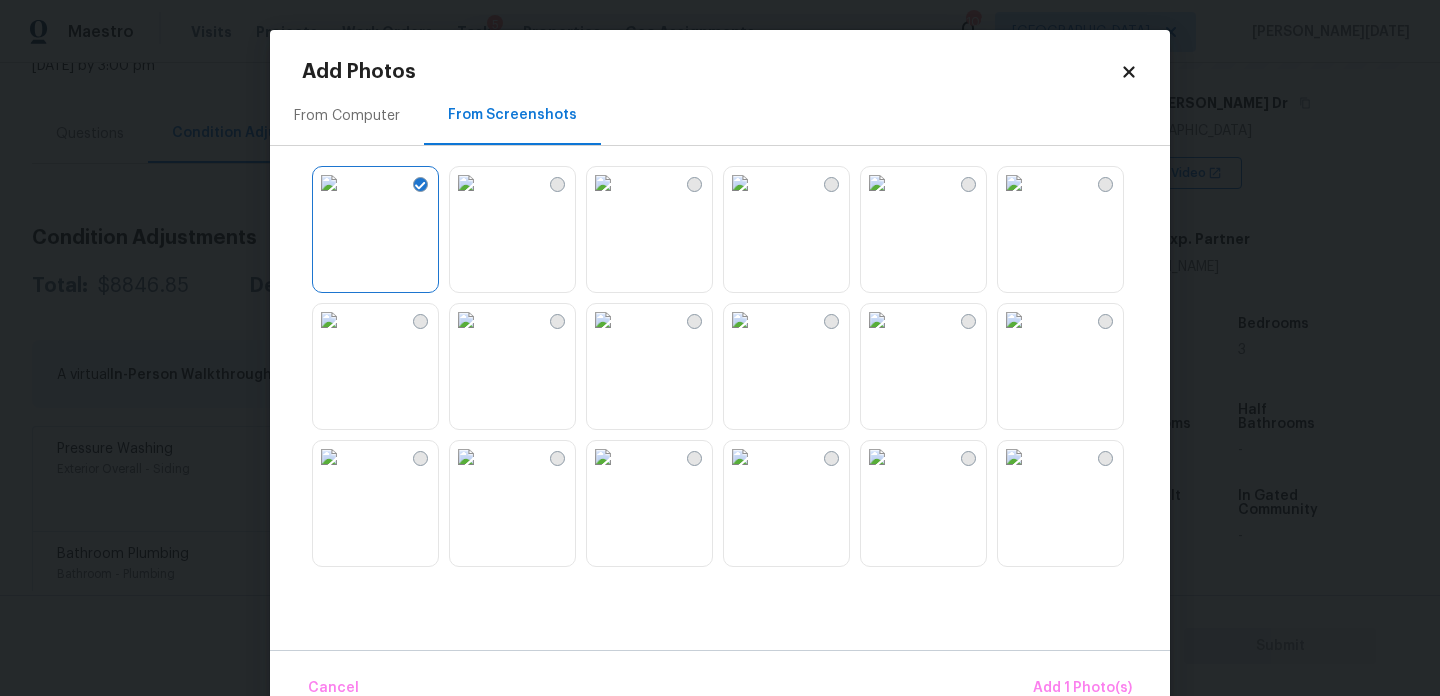 click at bounding box center [329, 457] 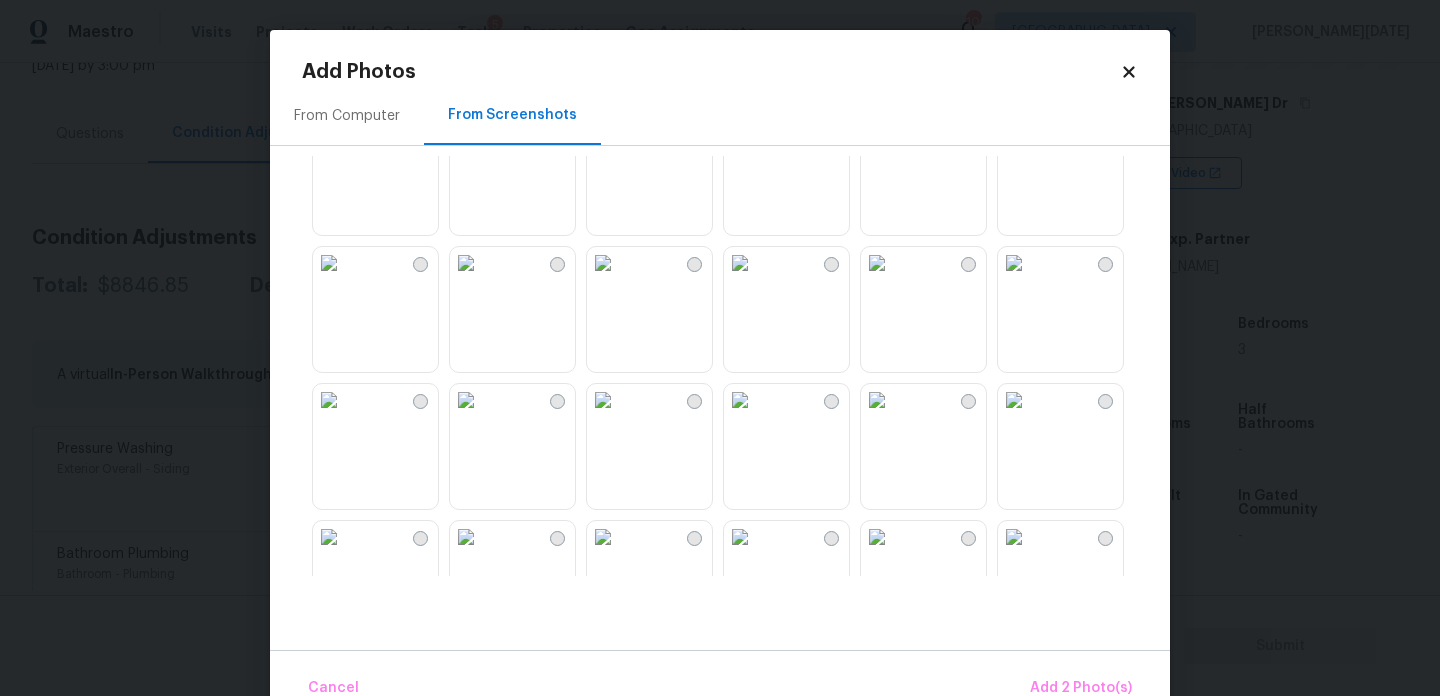 scroll, scrollTop: 469, scrollLeft: 0, axis: vertical 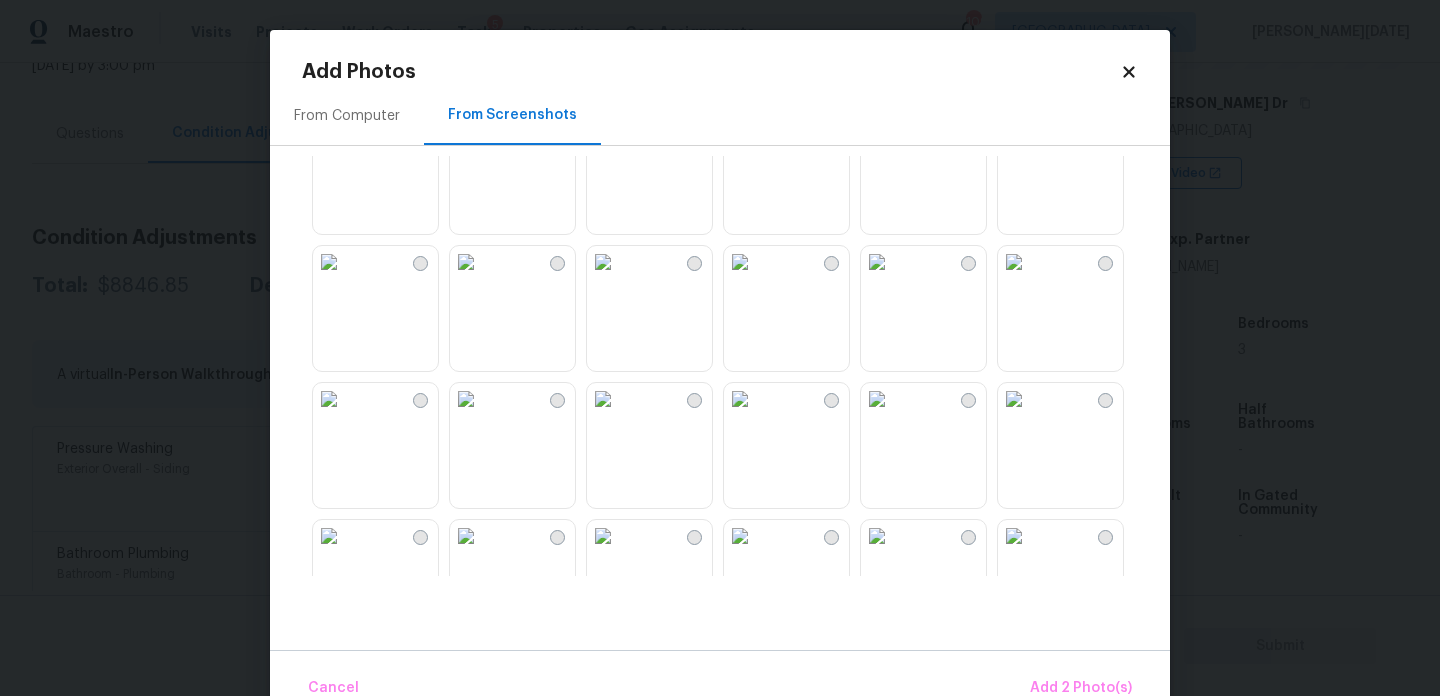 click at bounding box center (1014, 262) 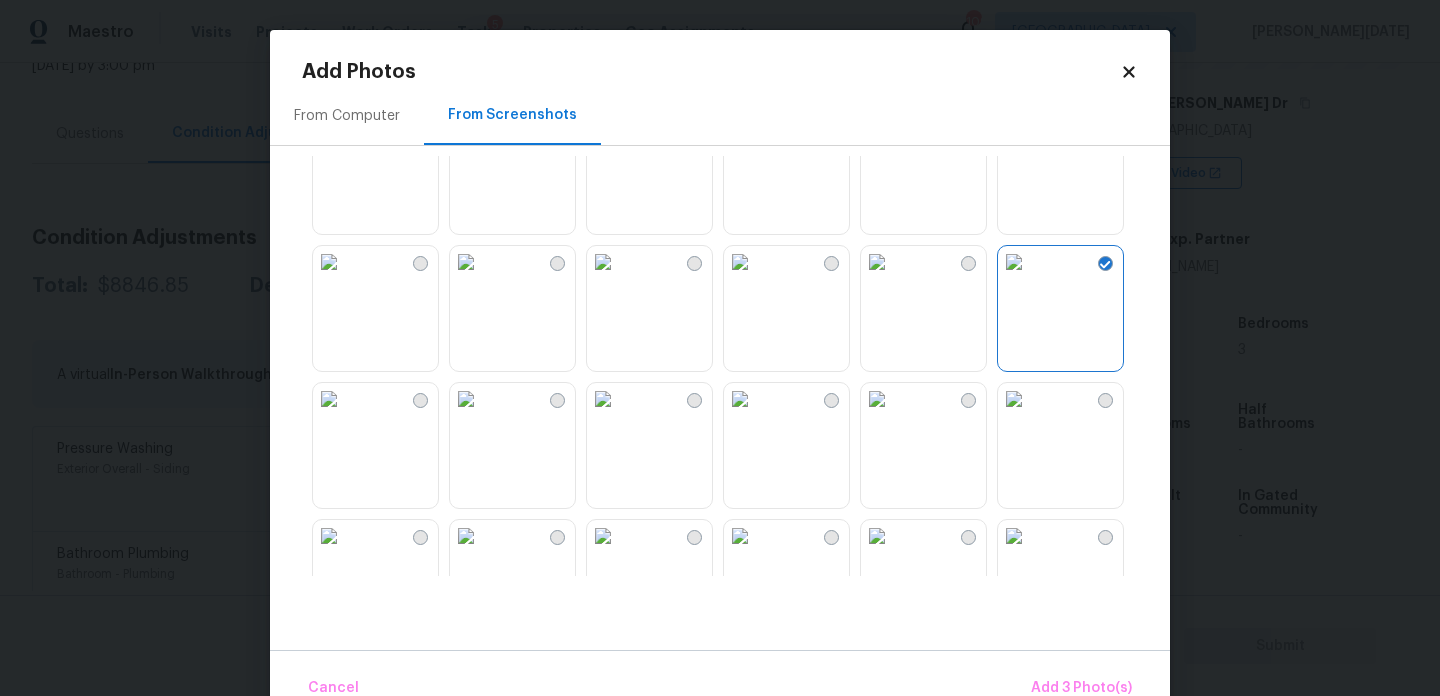 click at bounding box center [1014, 399] 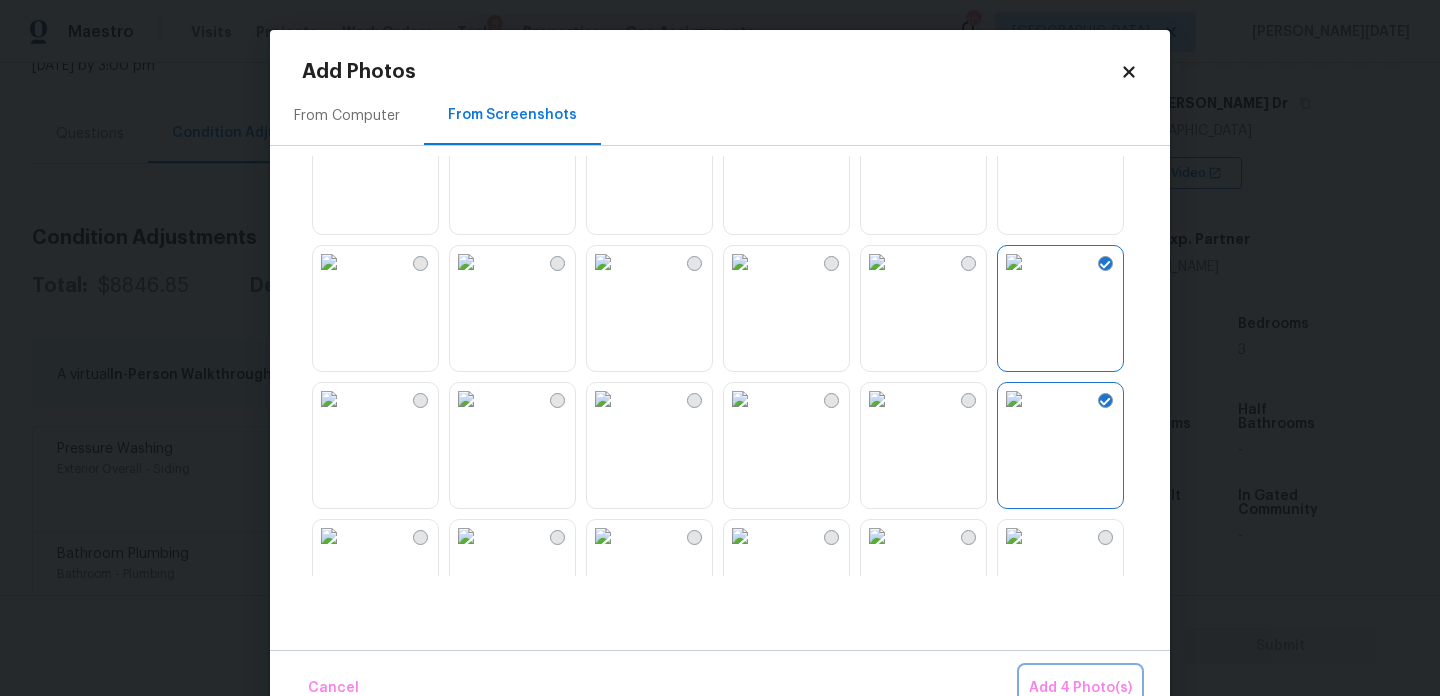 click on "Add 4 Photo(s)" at bounding box center (1080, 688) 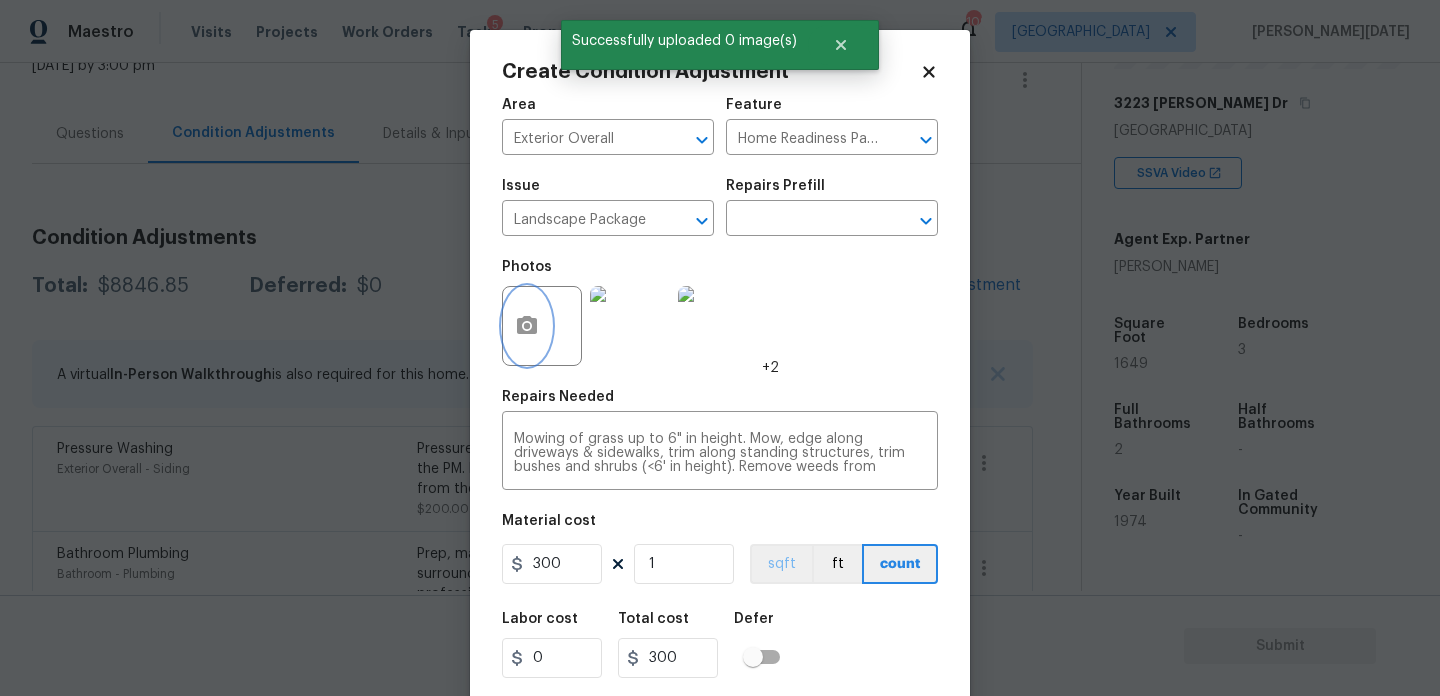 scroll, scrollTop: 51, scrollLeft: 0, axis: vertical 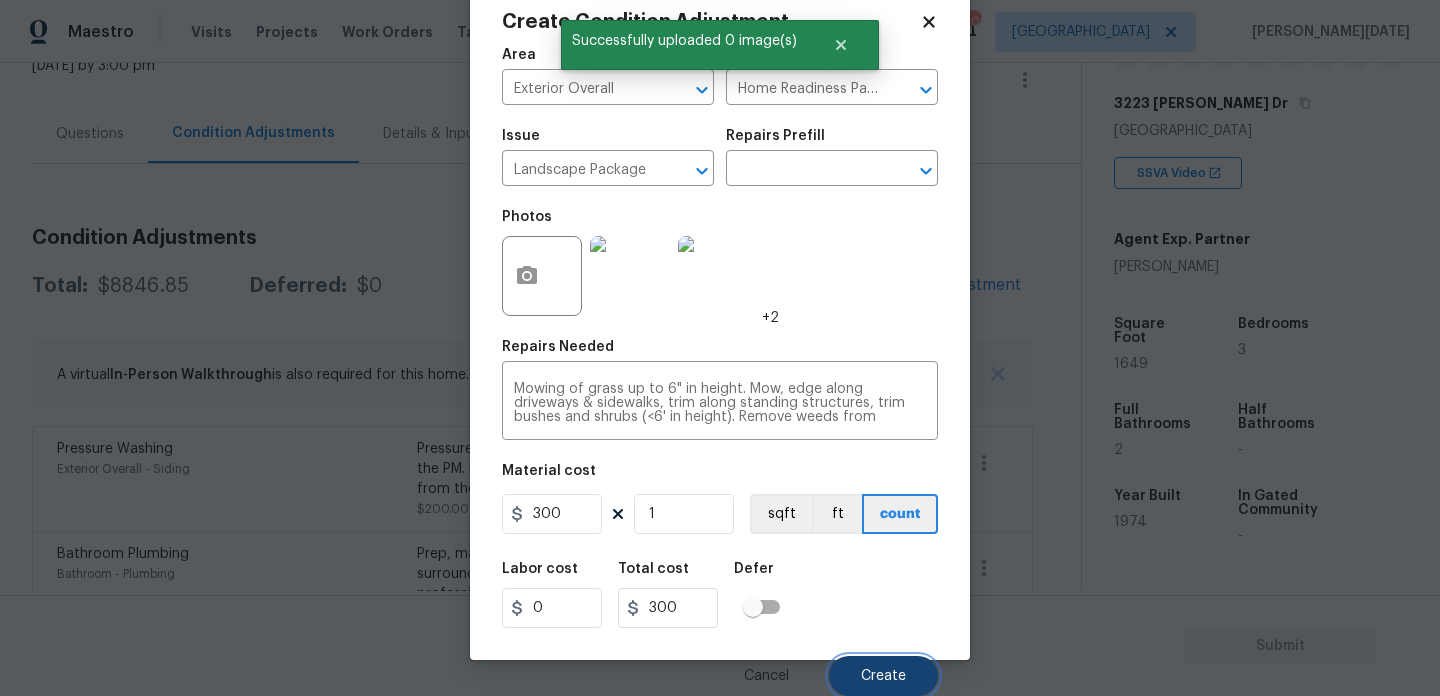 click on "Create" at bounding box center (883, 676) 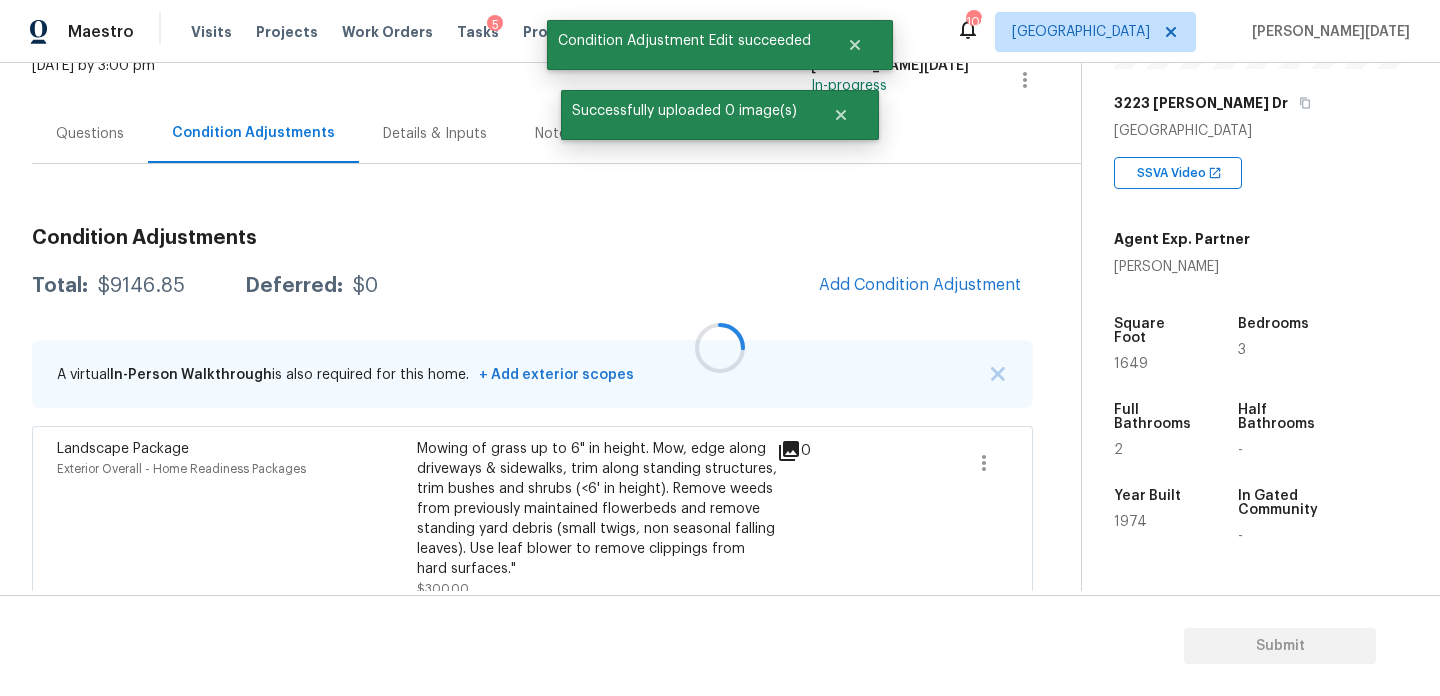 scroll, scrollTop: 44, scrollLeft: 0, axis: vertical 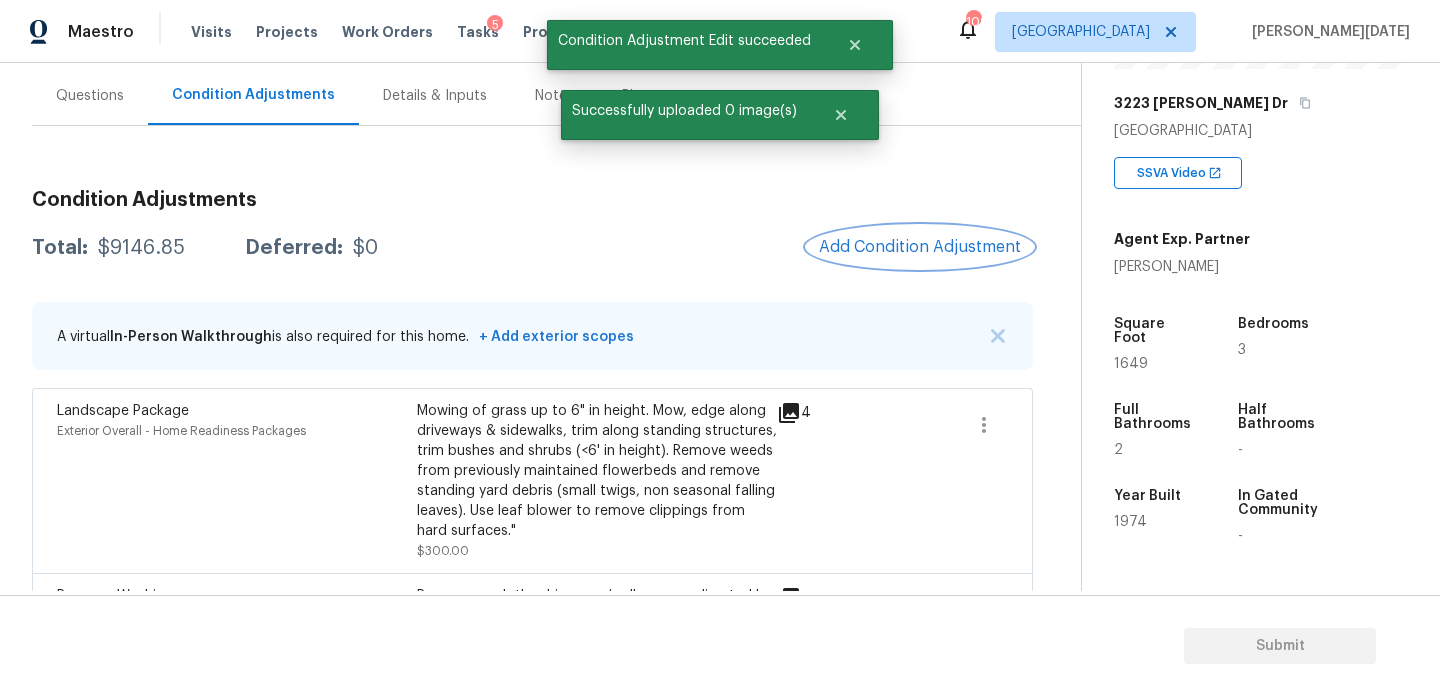 click on "Add Condition Adjustment" at bounding box center [920, 247] 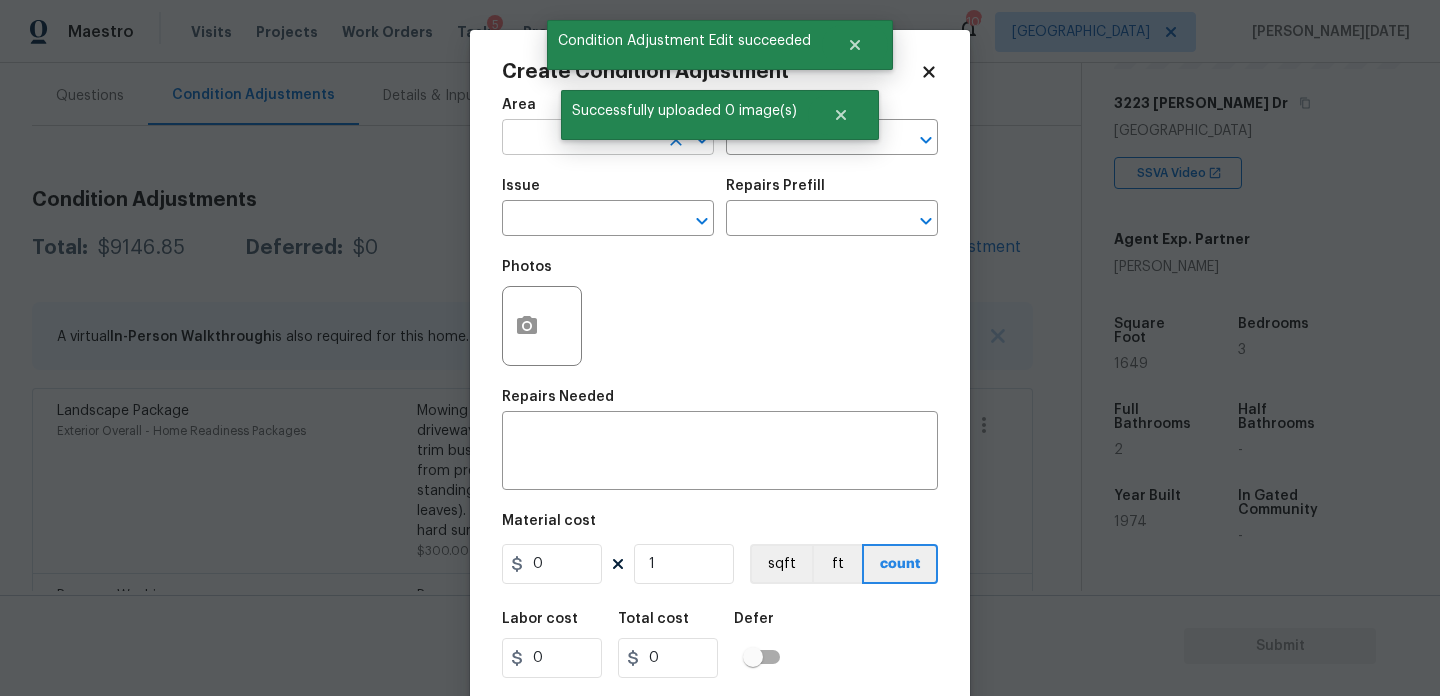 click at bounding box center (580, 139) 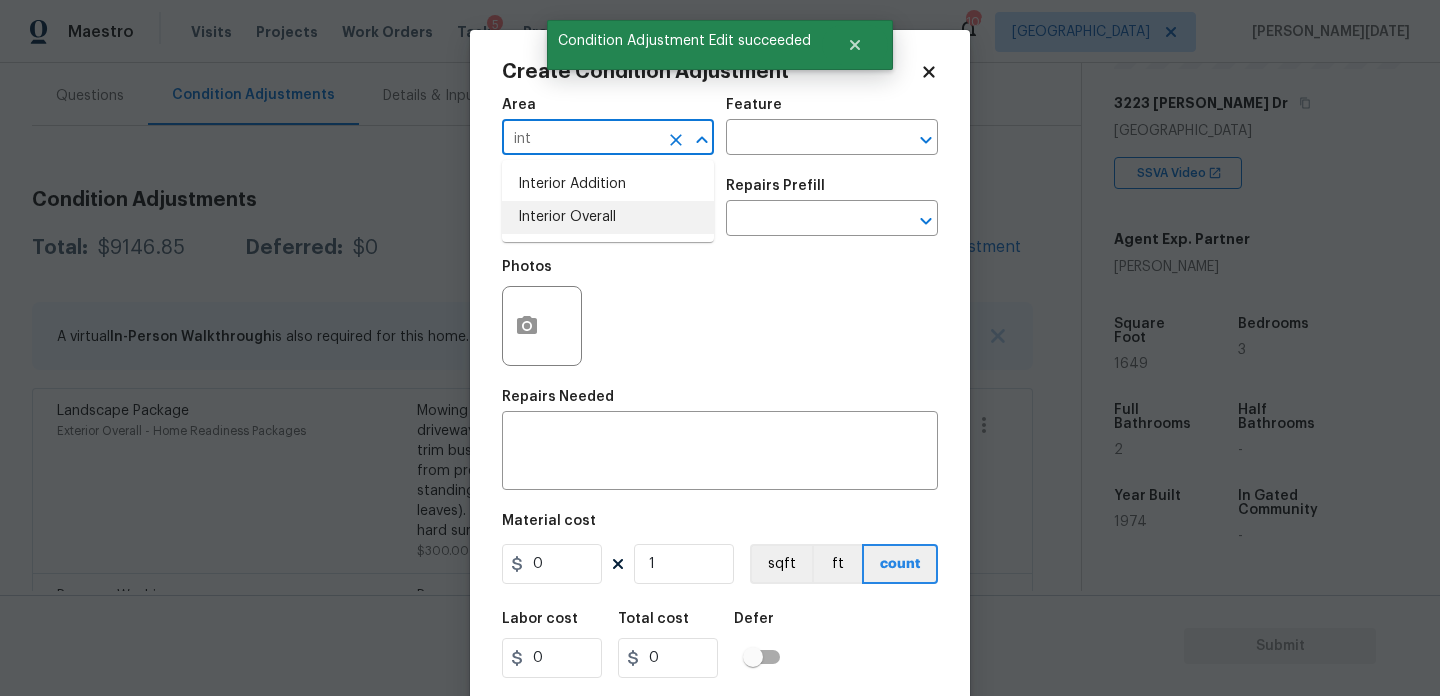 click on "Interior Overall" at bounding box center [608, 217] 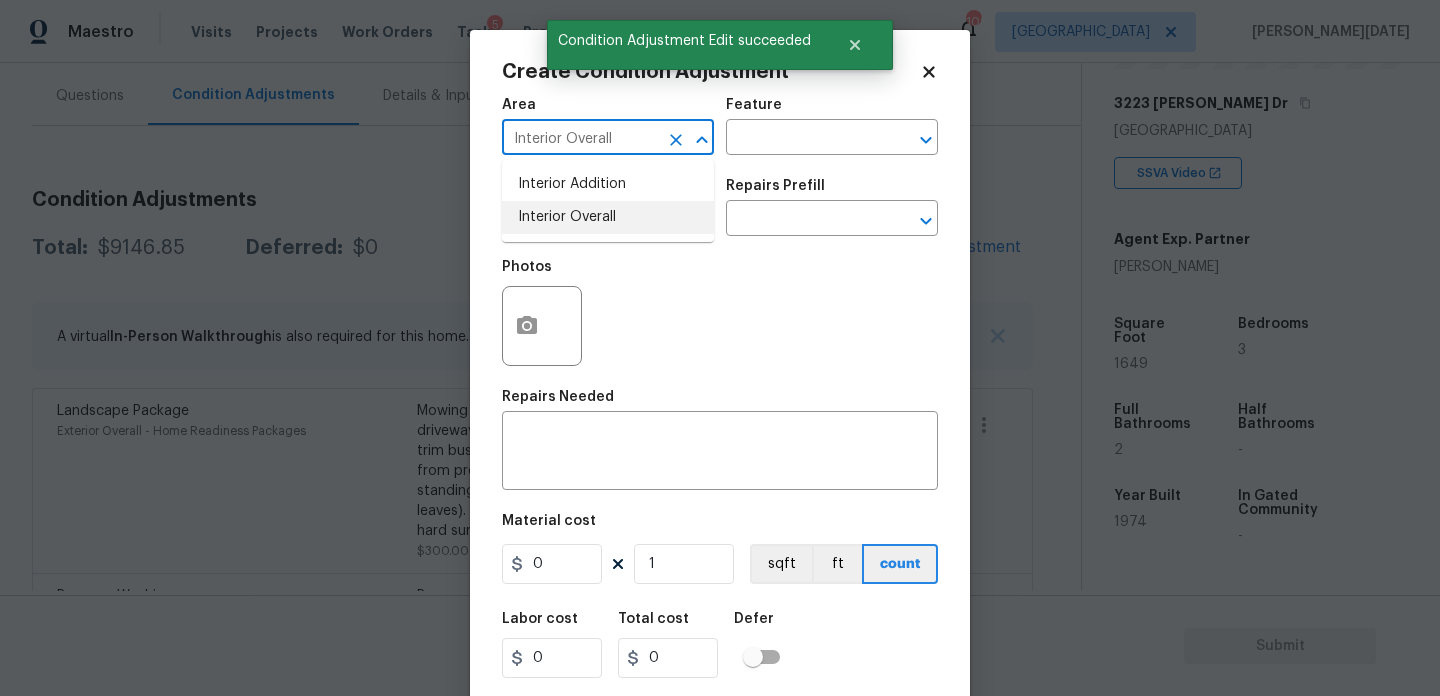 type on "Interior Overall" 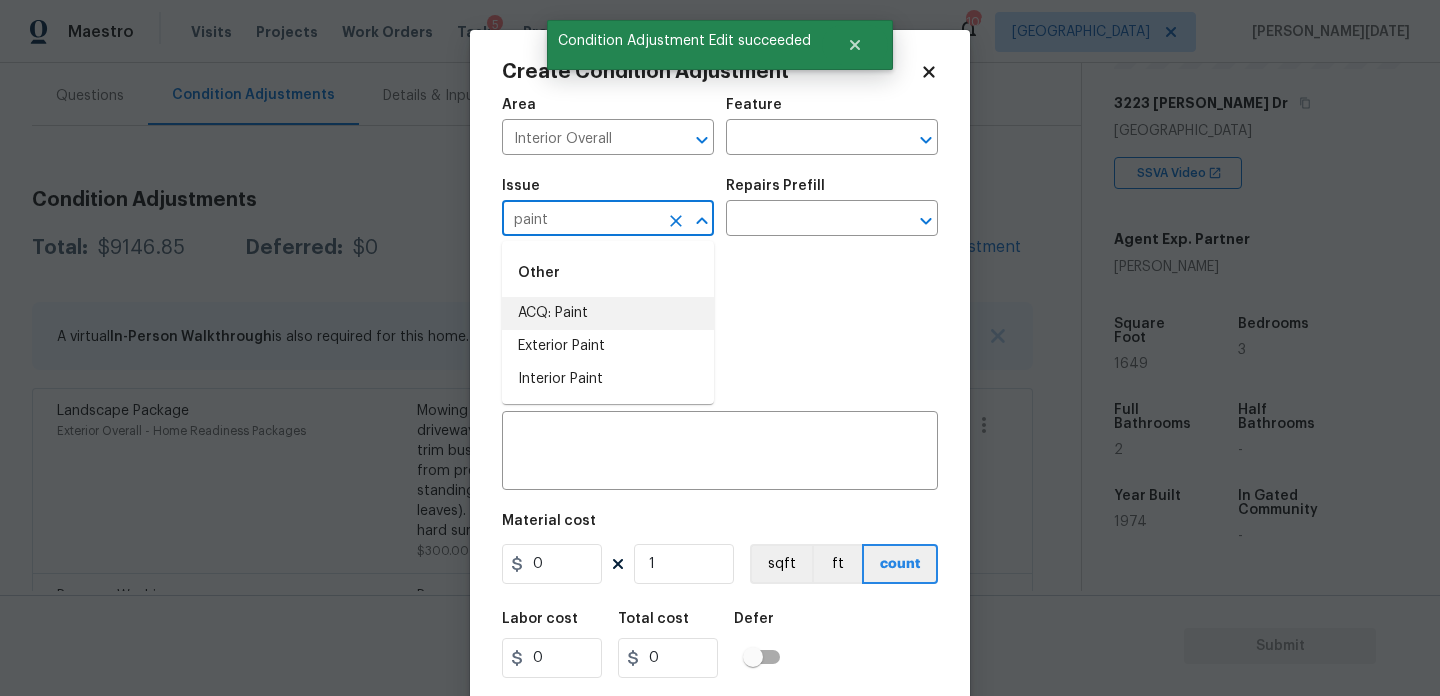 click on "ACQ: Paint" at bounding box center [608, 313] 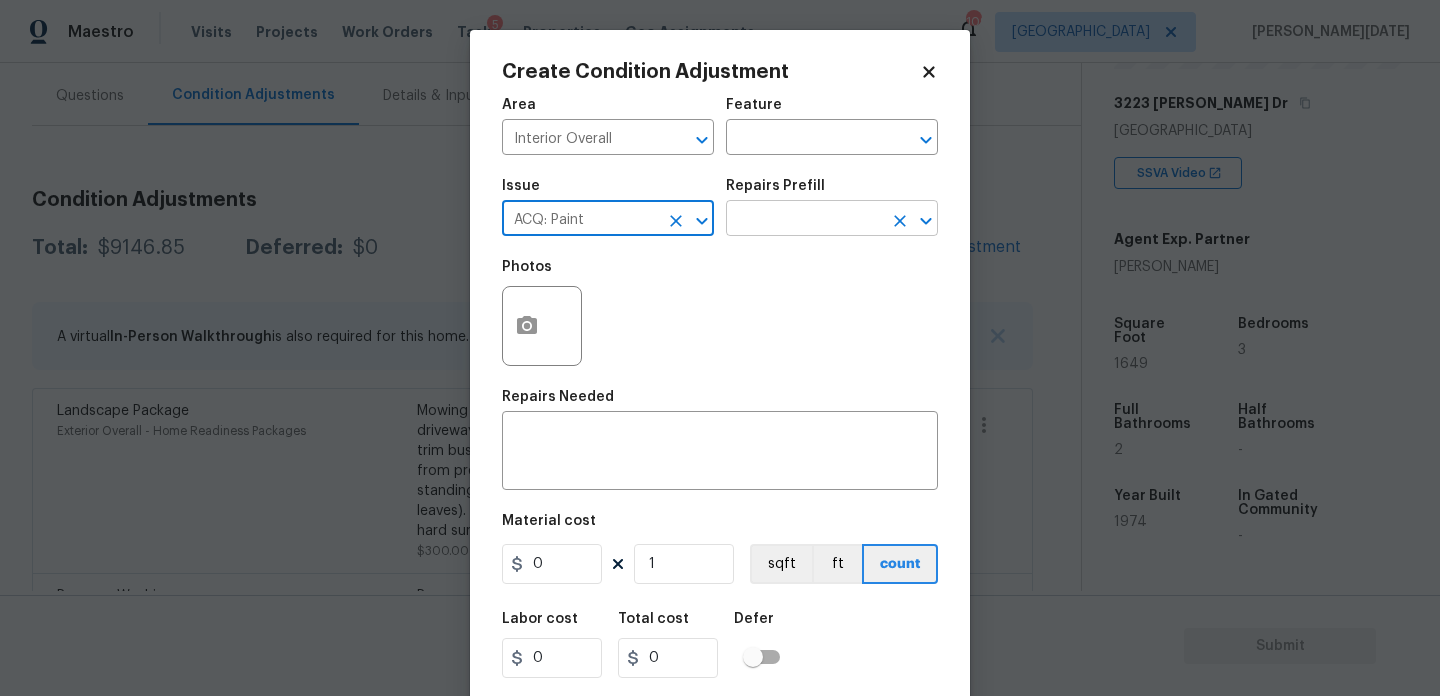type on "ACQ: Paint" 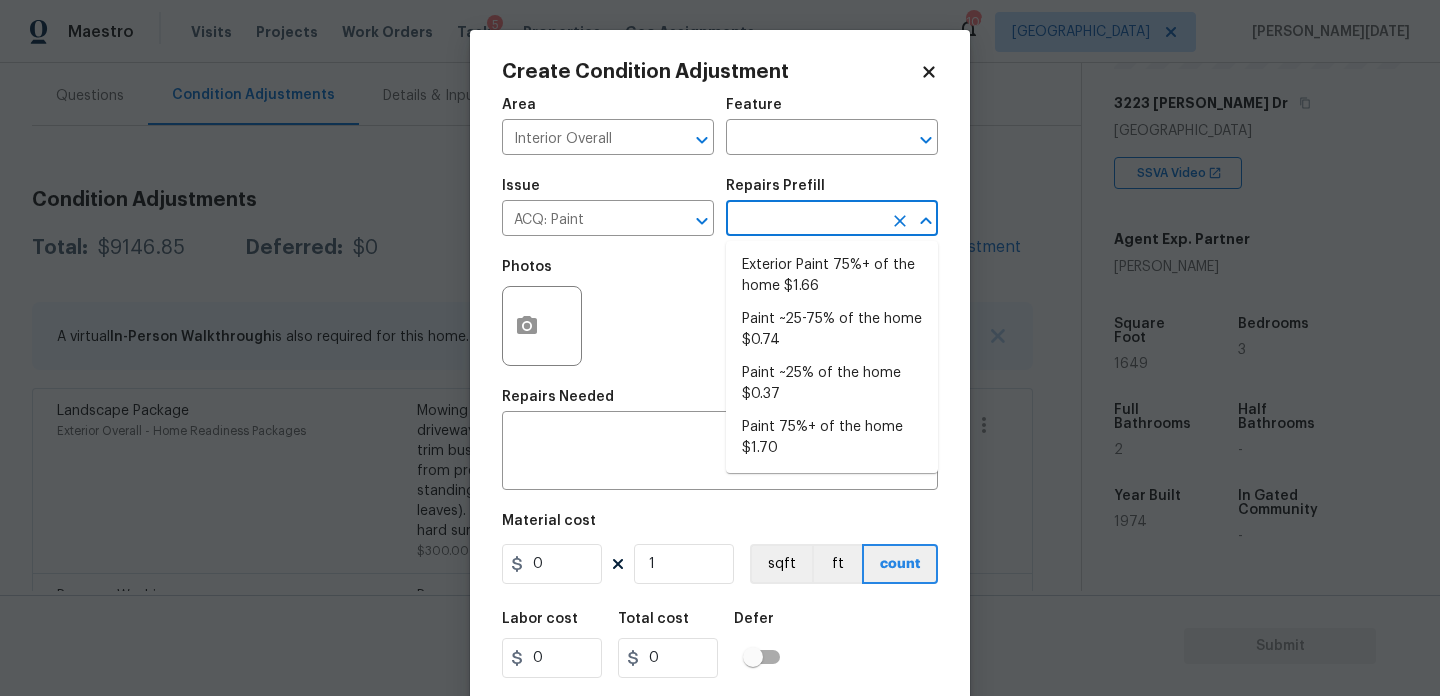 click on "Repairs Prefill" at bounding box center [832, 192] 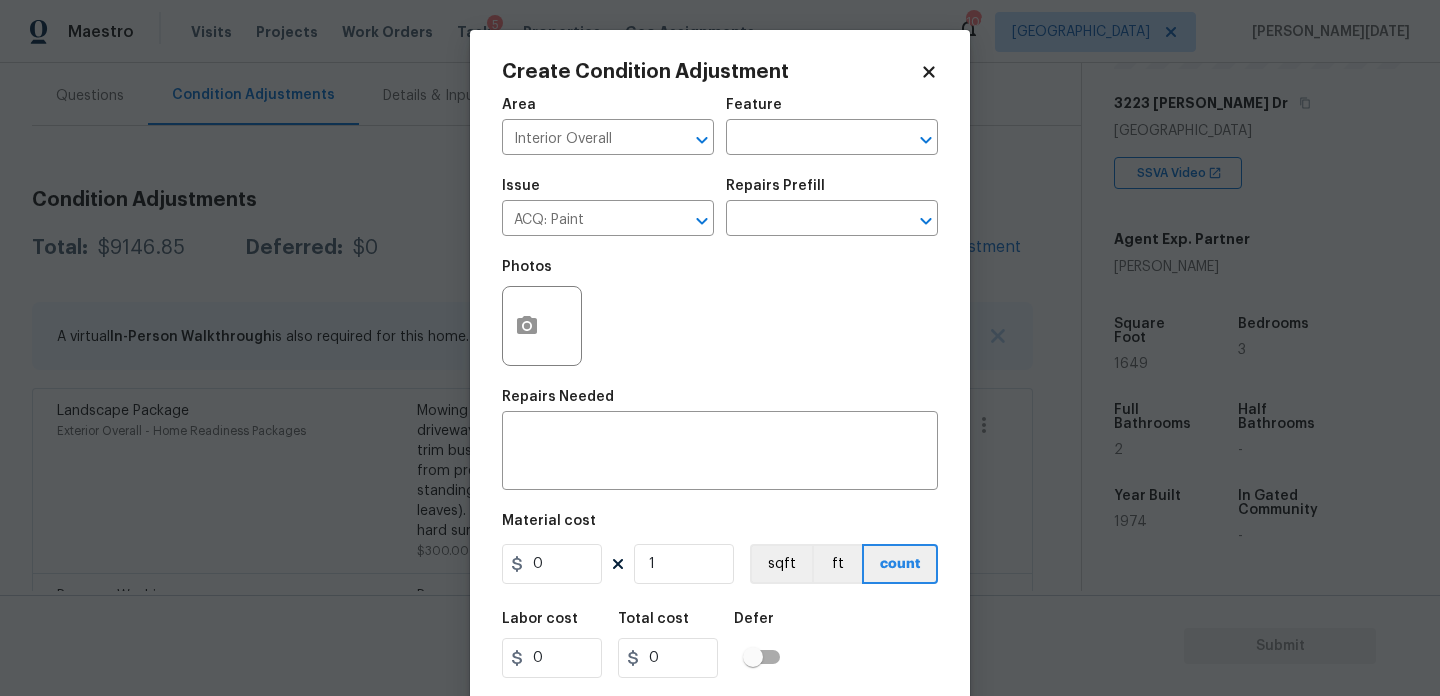 click on "Repairs Prefill" at bounding box center (832, 192) 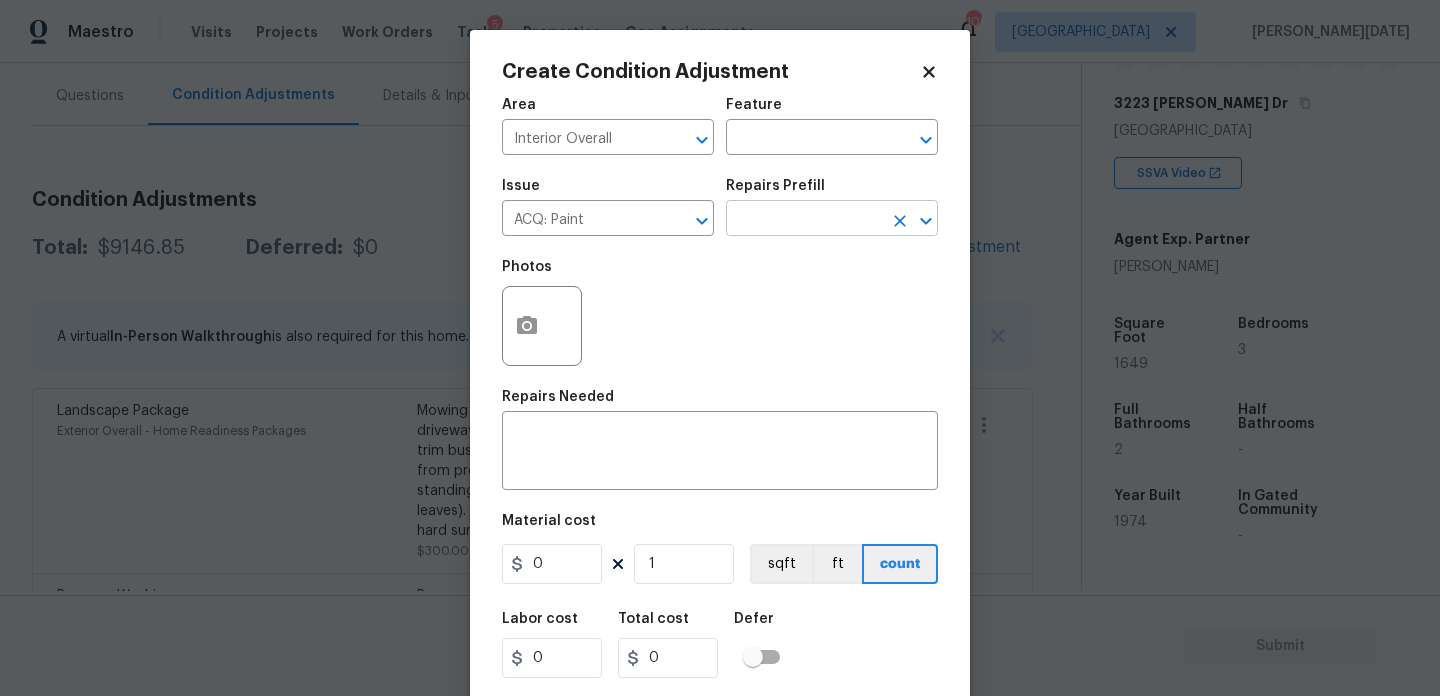 click at bounding box center (804, 220) 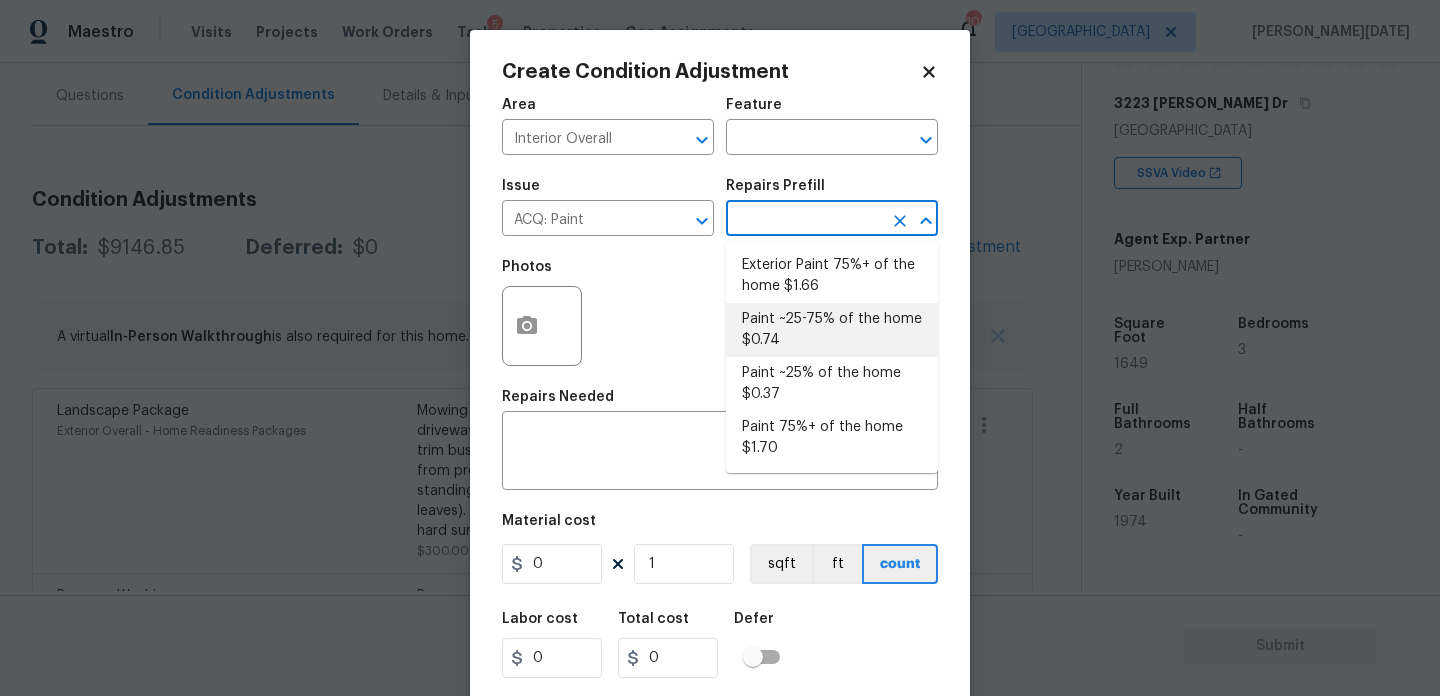 click on "Paint ~25-75% of the home $0.74" at bounding box center [832, 330] 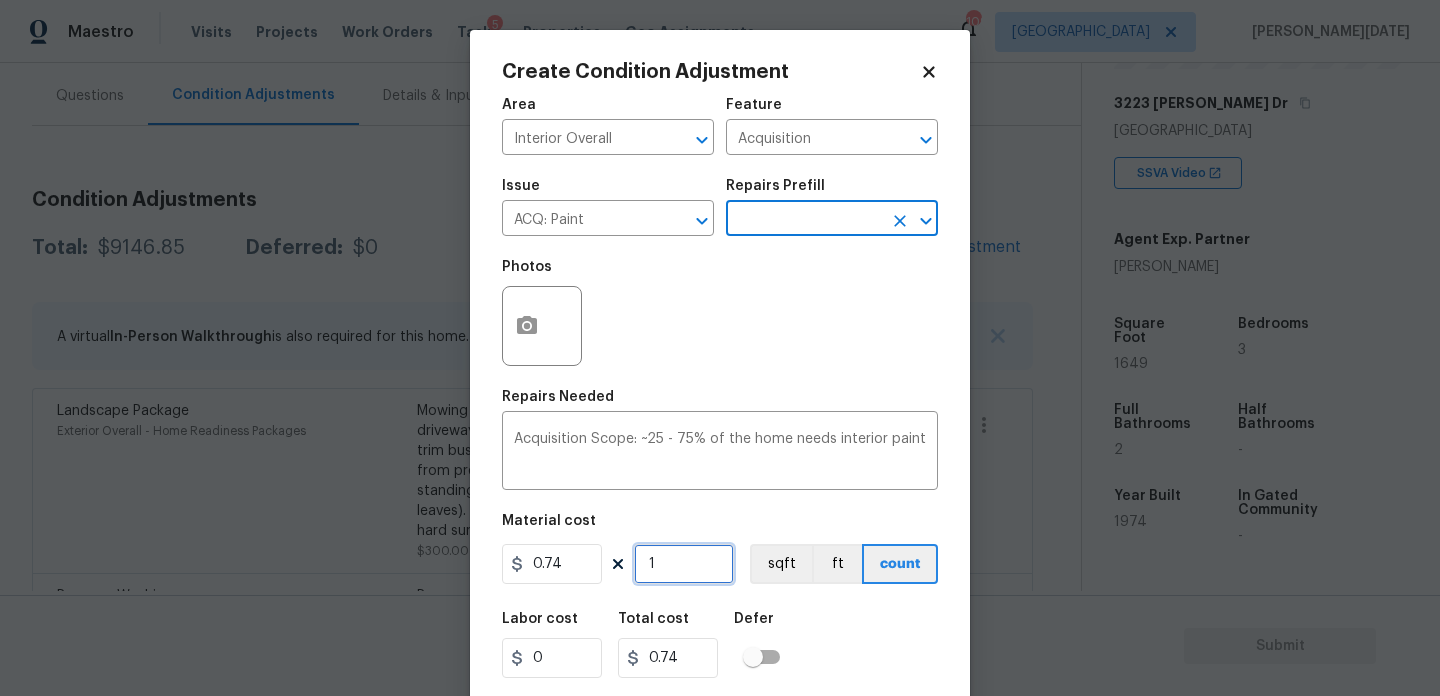 click on "1" at bounding box center (684, 564) 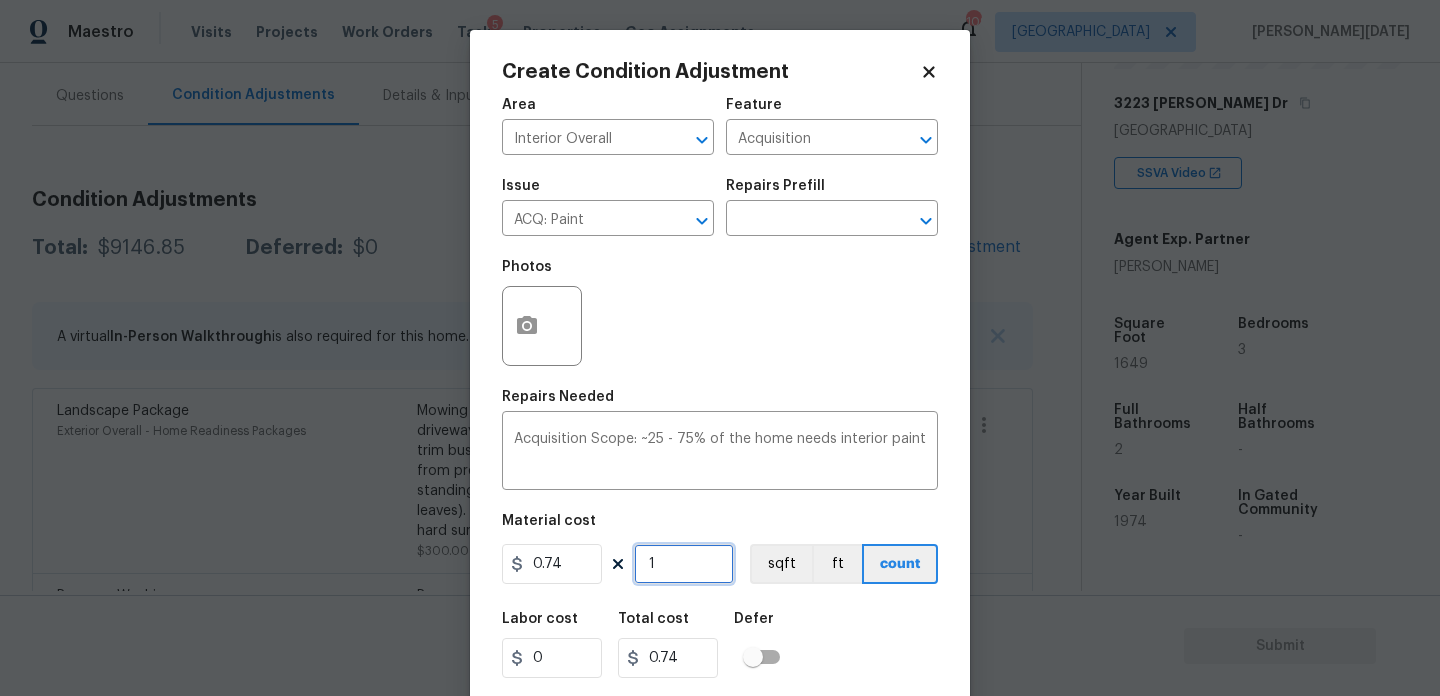 type on "0" 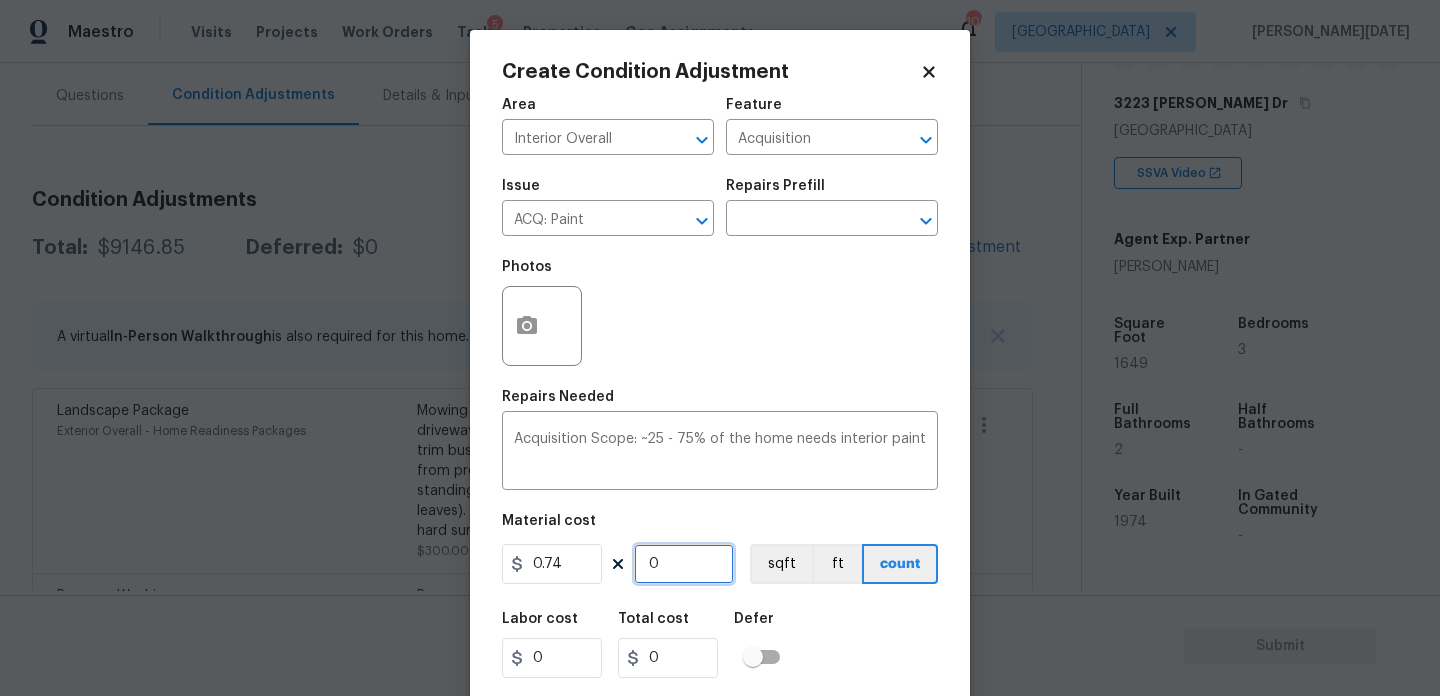 paste on "1649" 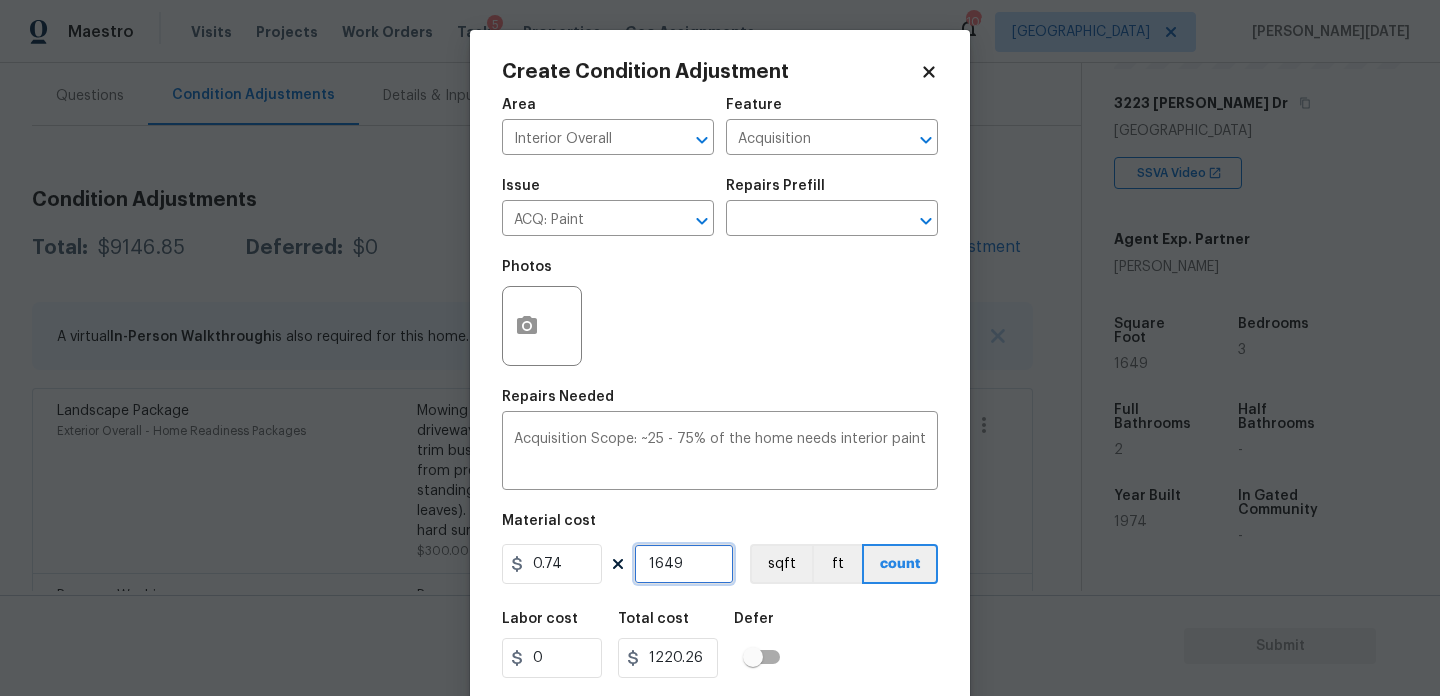 type on "1649" 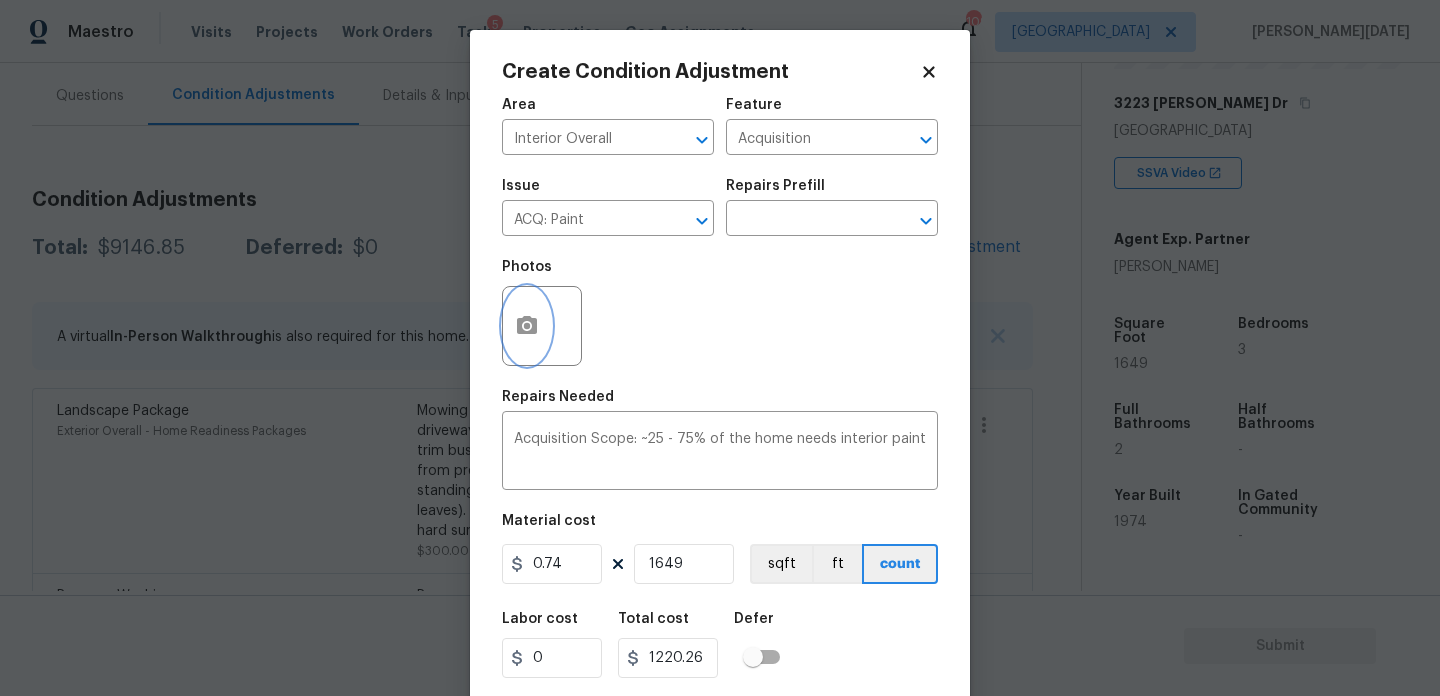 click 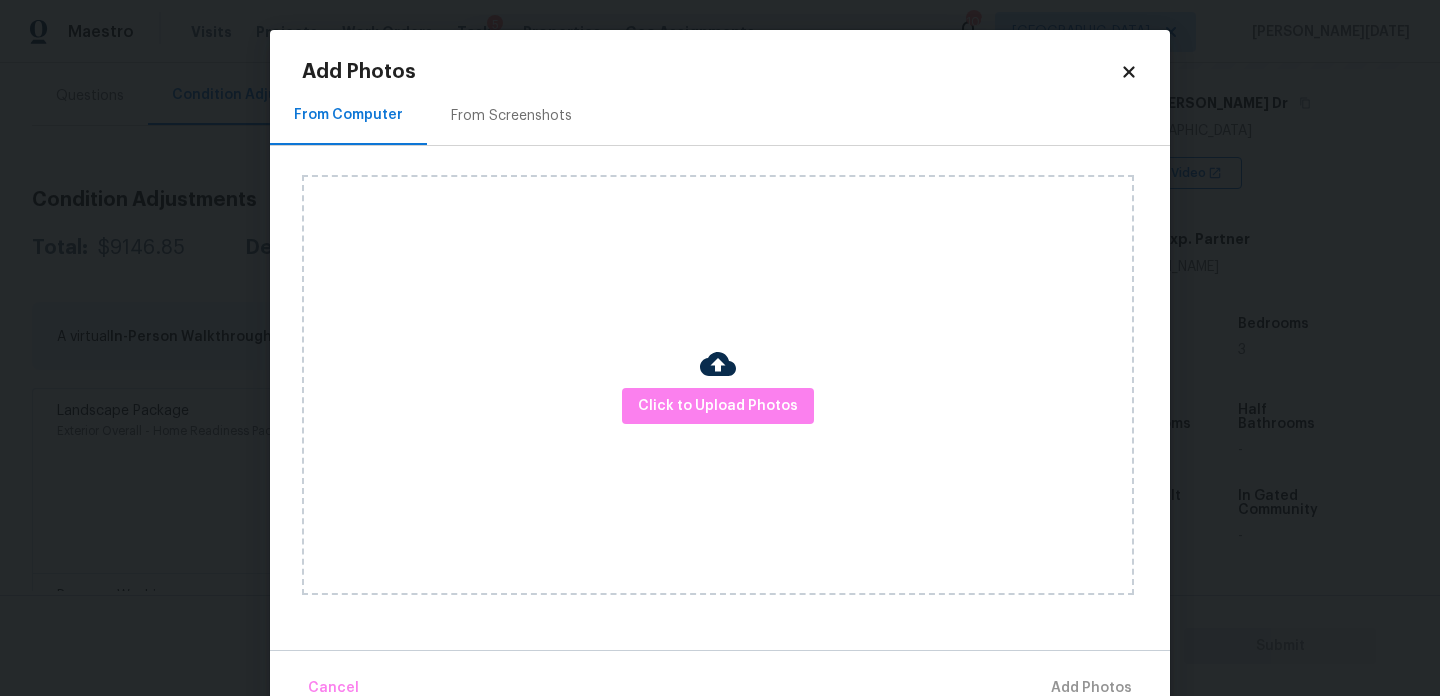 click on "From Screenshots" at bounding box center (511, 115) 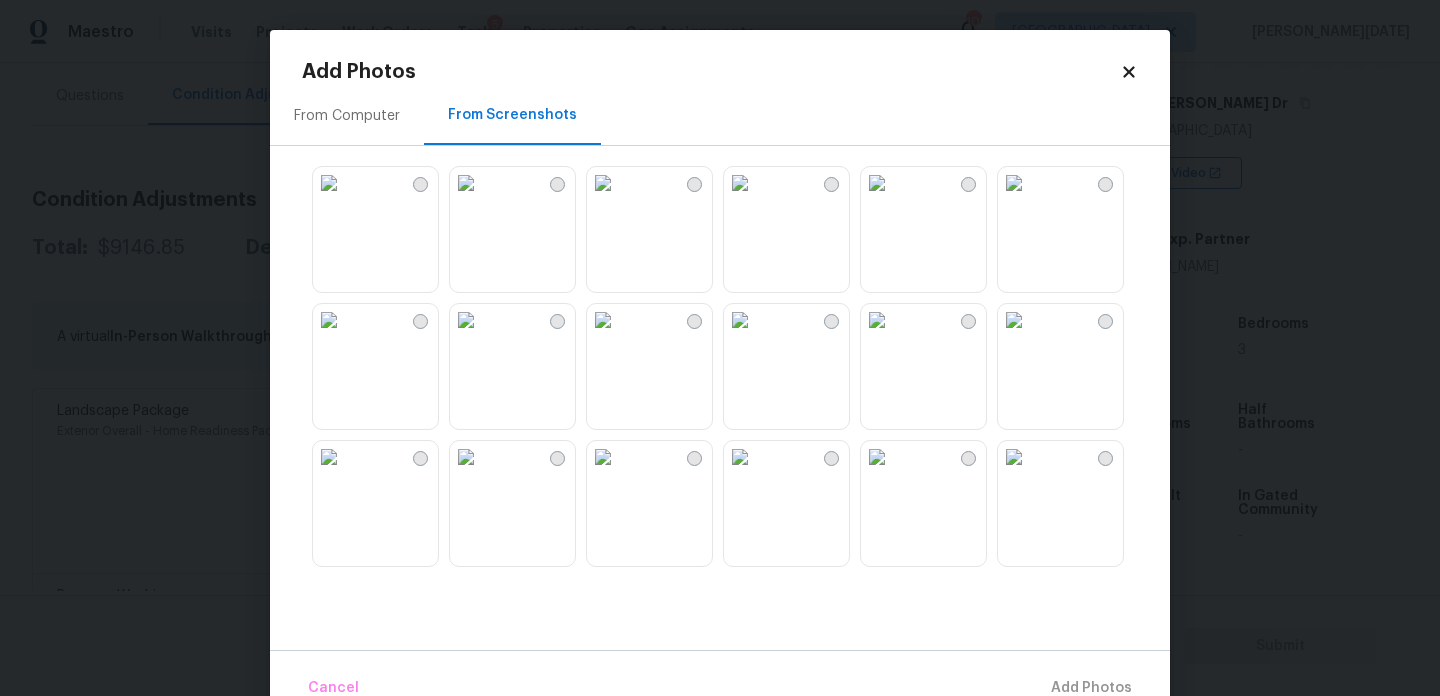 click at bounding box center (603, 183) 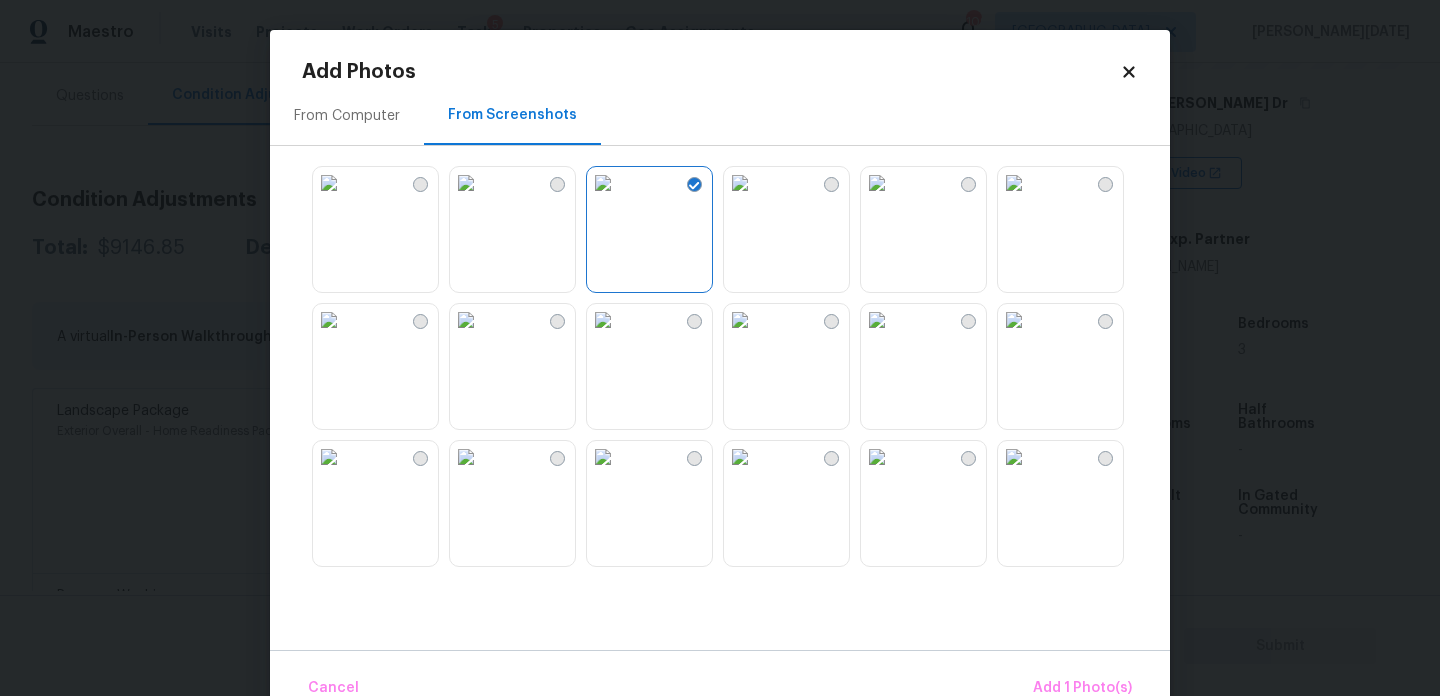 click at bounding box center (466, 183) 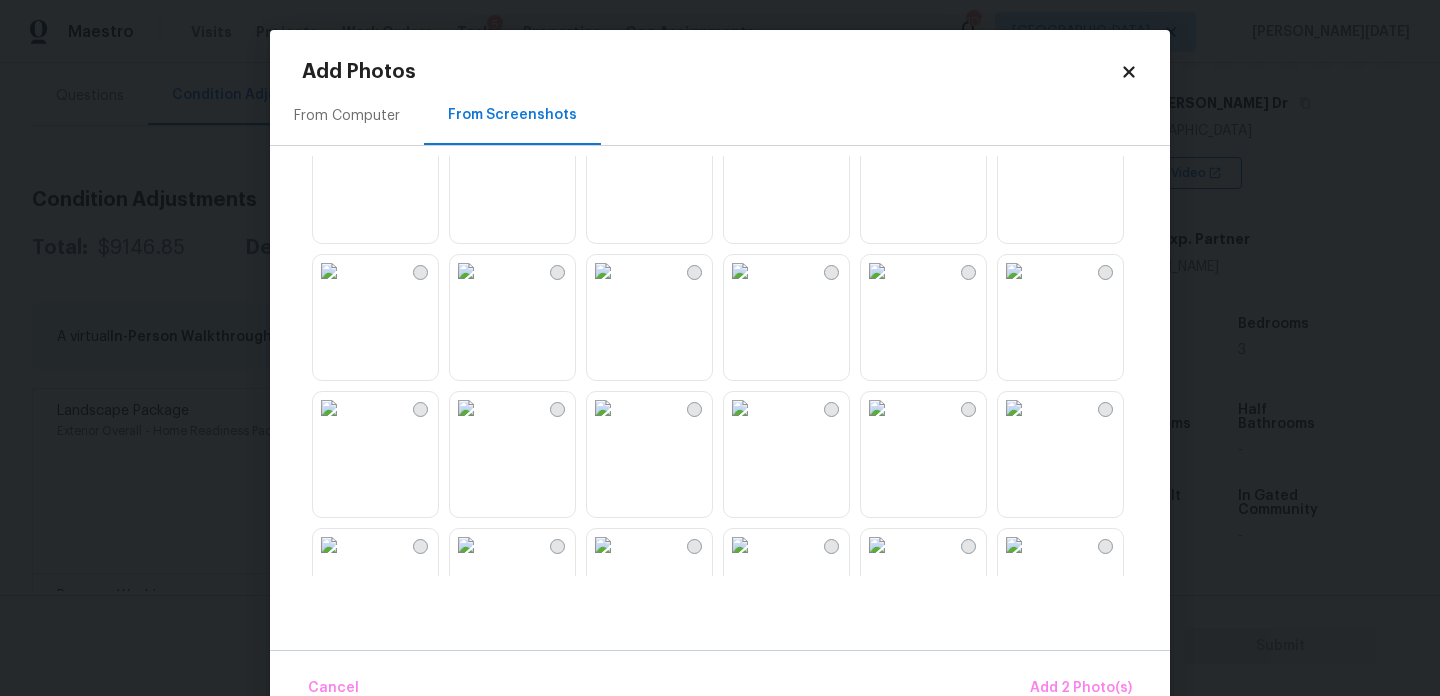 scroll, scrollTop: 326, scrollLeft: 0, axis: vertical 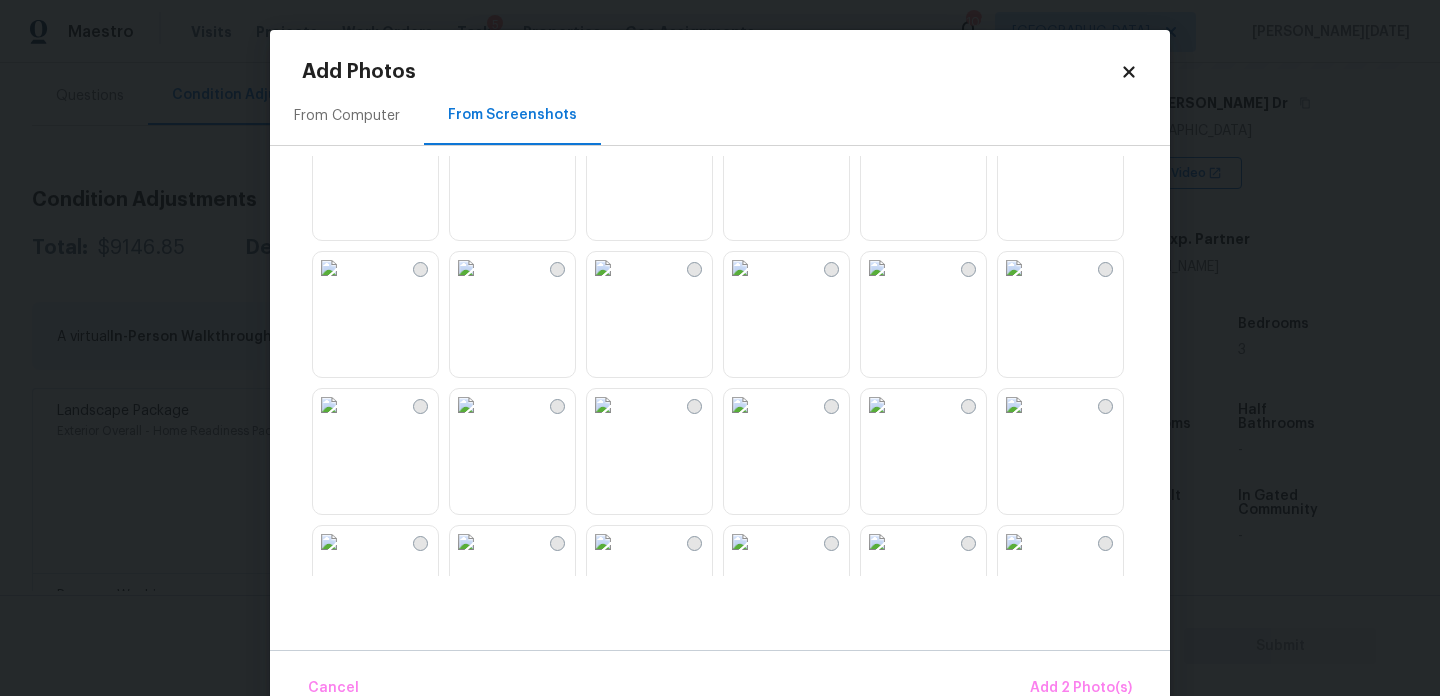 click at bounding box center [466, 131] 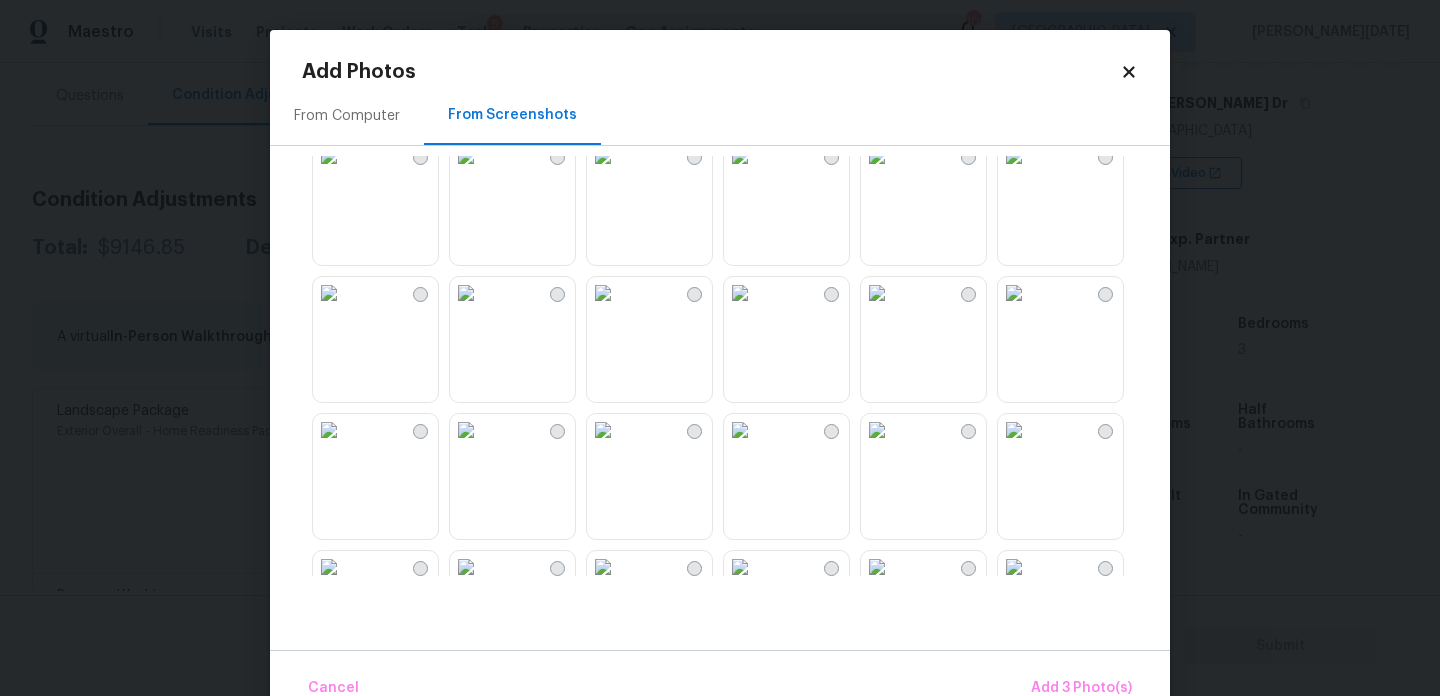 scroll, scrollTop: 590, scrollLeft: 0, axis: vertical 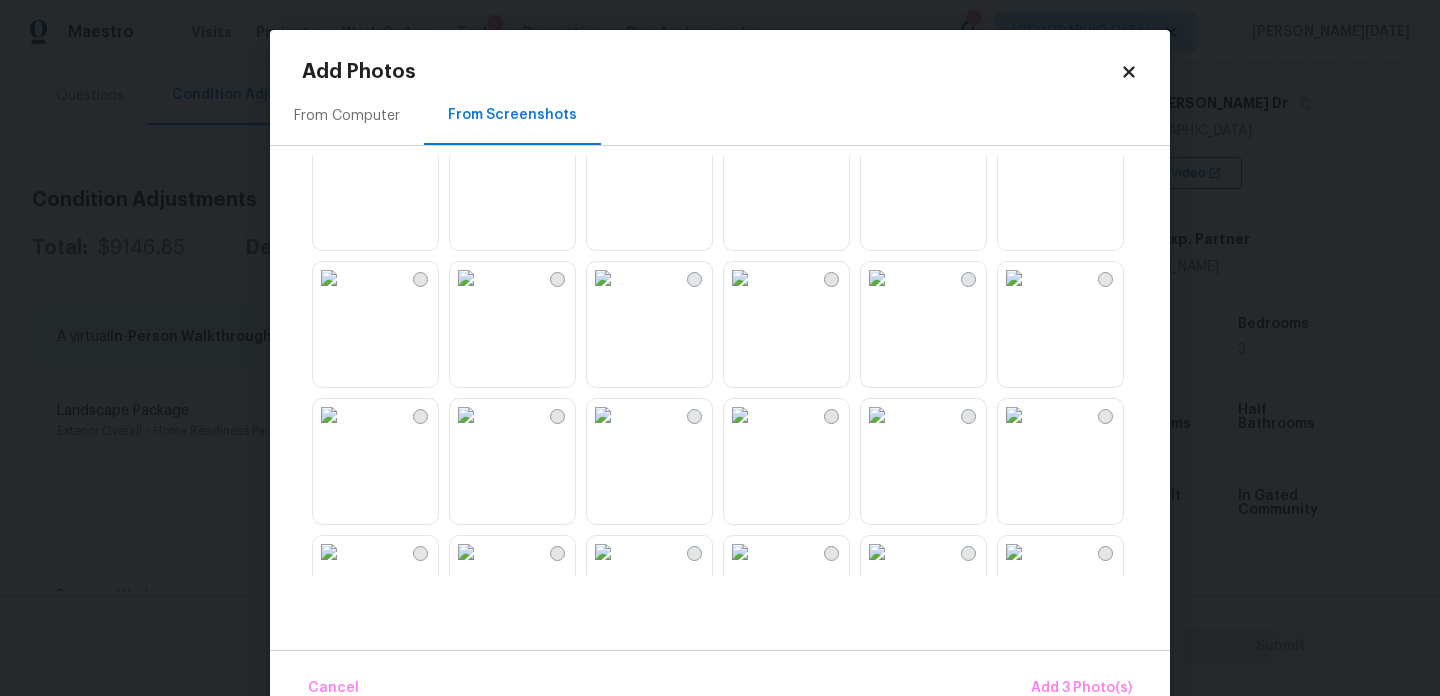 click at bounding box center [329, 278] 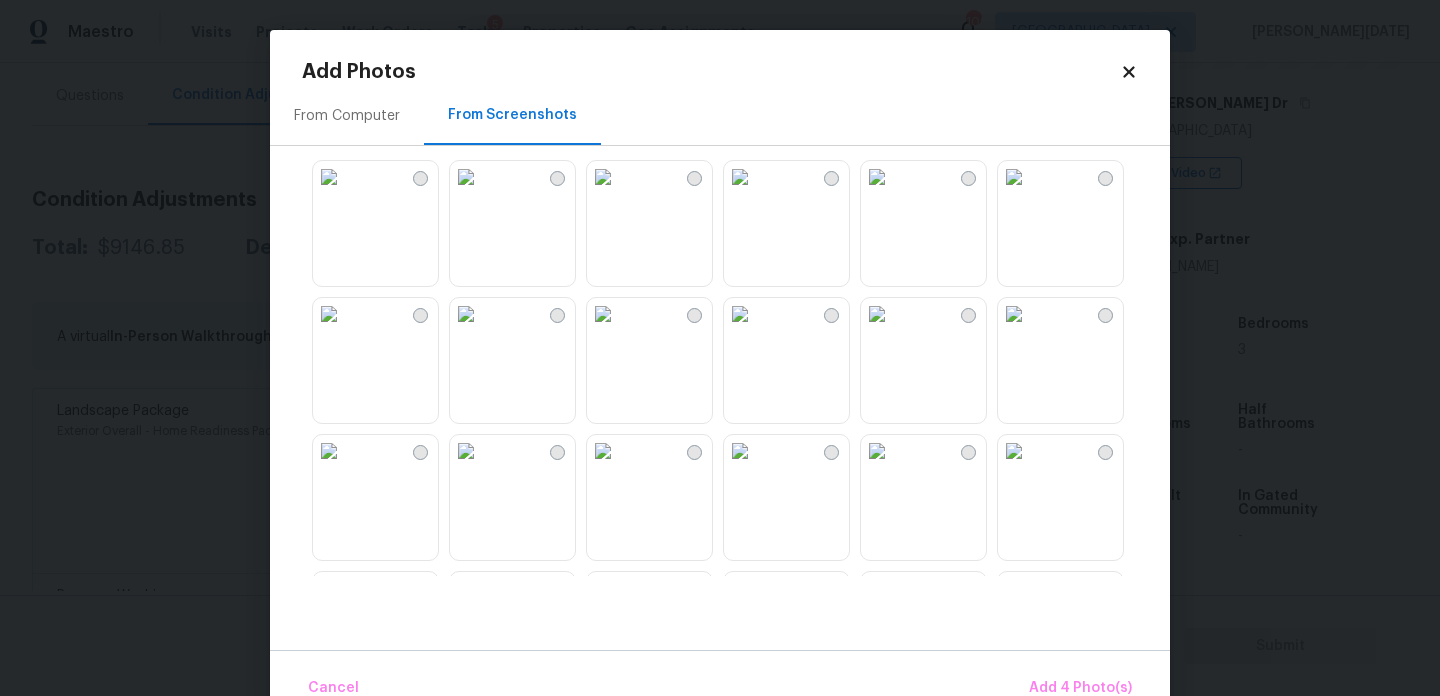 scroll, scrollTop: 831, scrollLeft: 0, axis: vertical 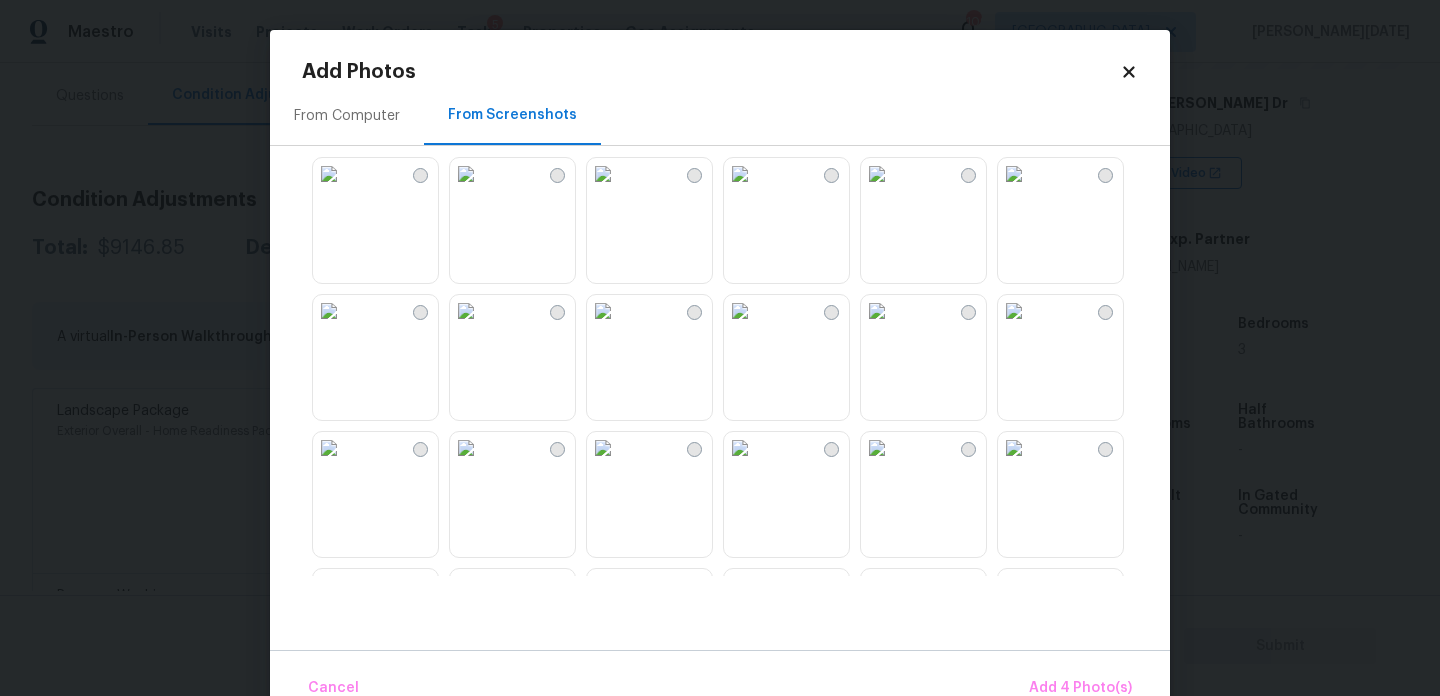 click at bounding box center (603, 311) 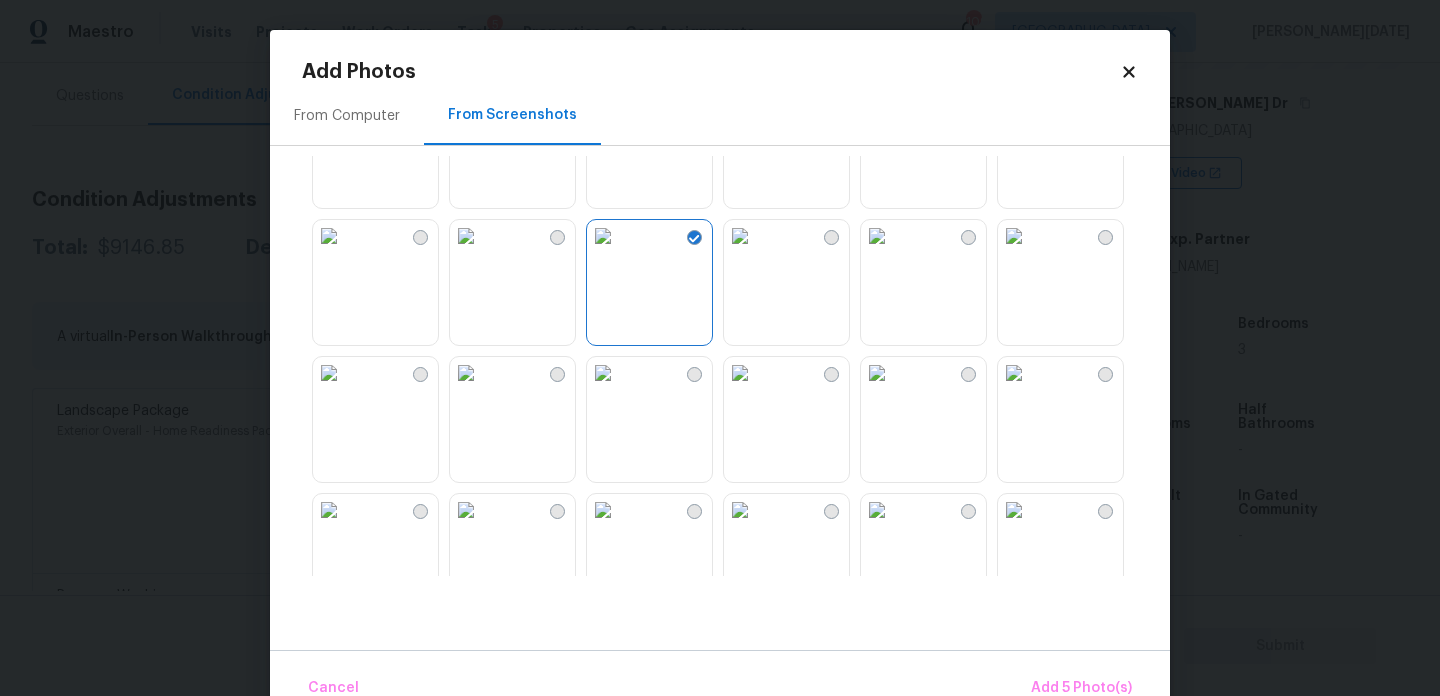 click at bounding box center (877, 236) 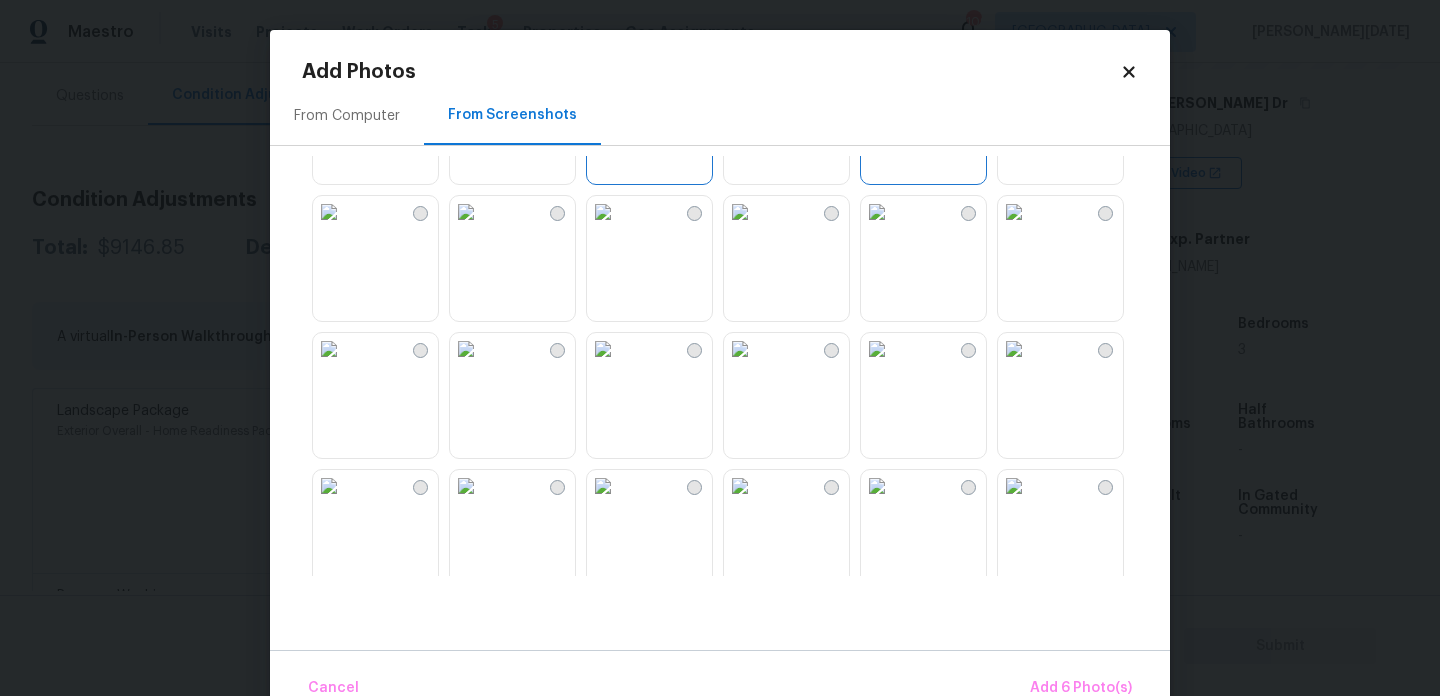 scroll, scrollTop: 1068, scrollLeft: 0, axis: vertical 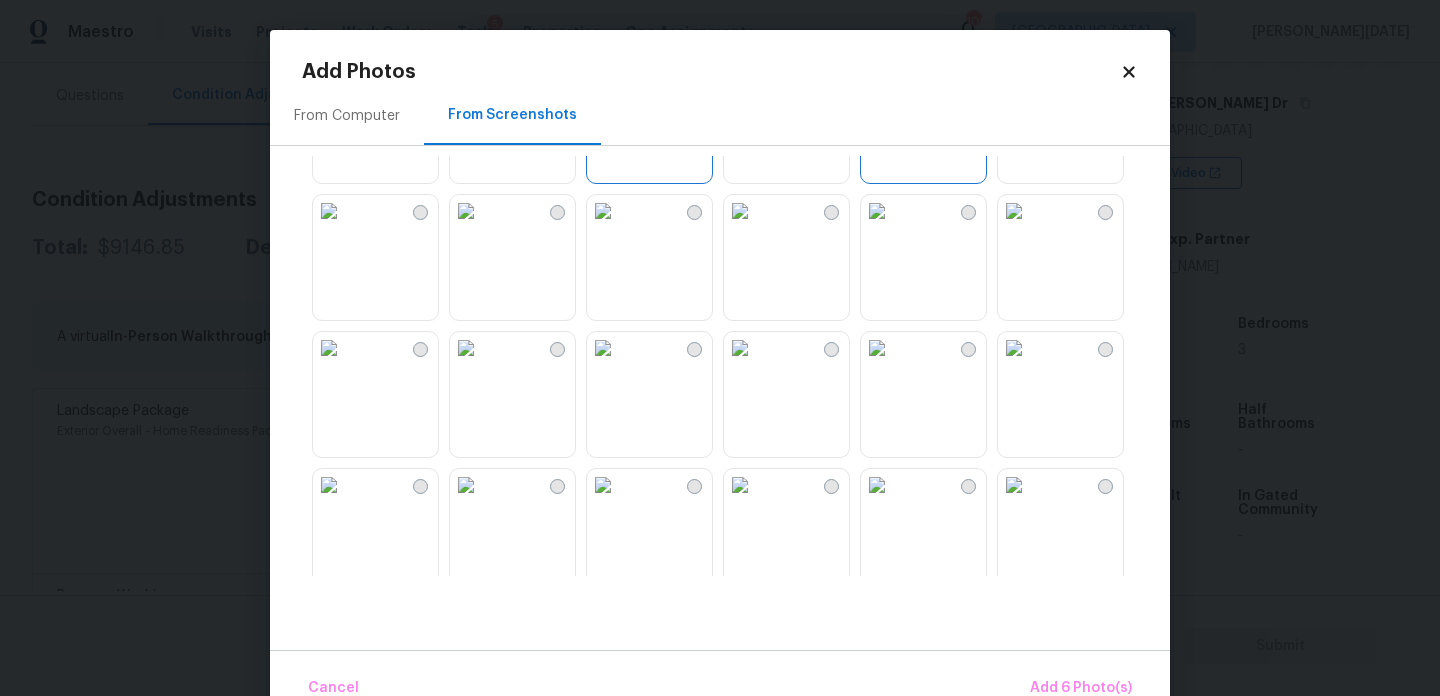 click at bounding box center [1014, 348] 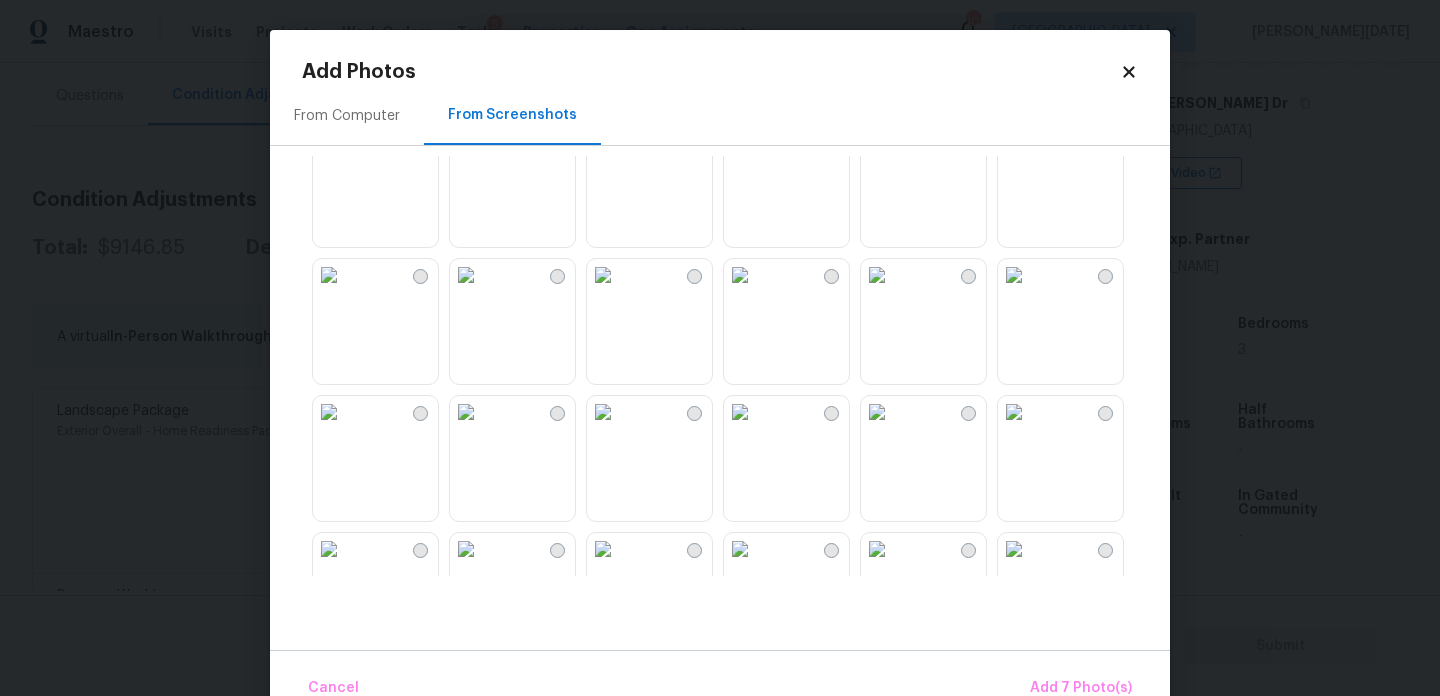 scroll, scrollTop: 1440, scrollLeft: 0, axis: vertical 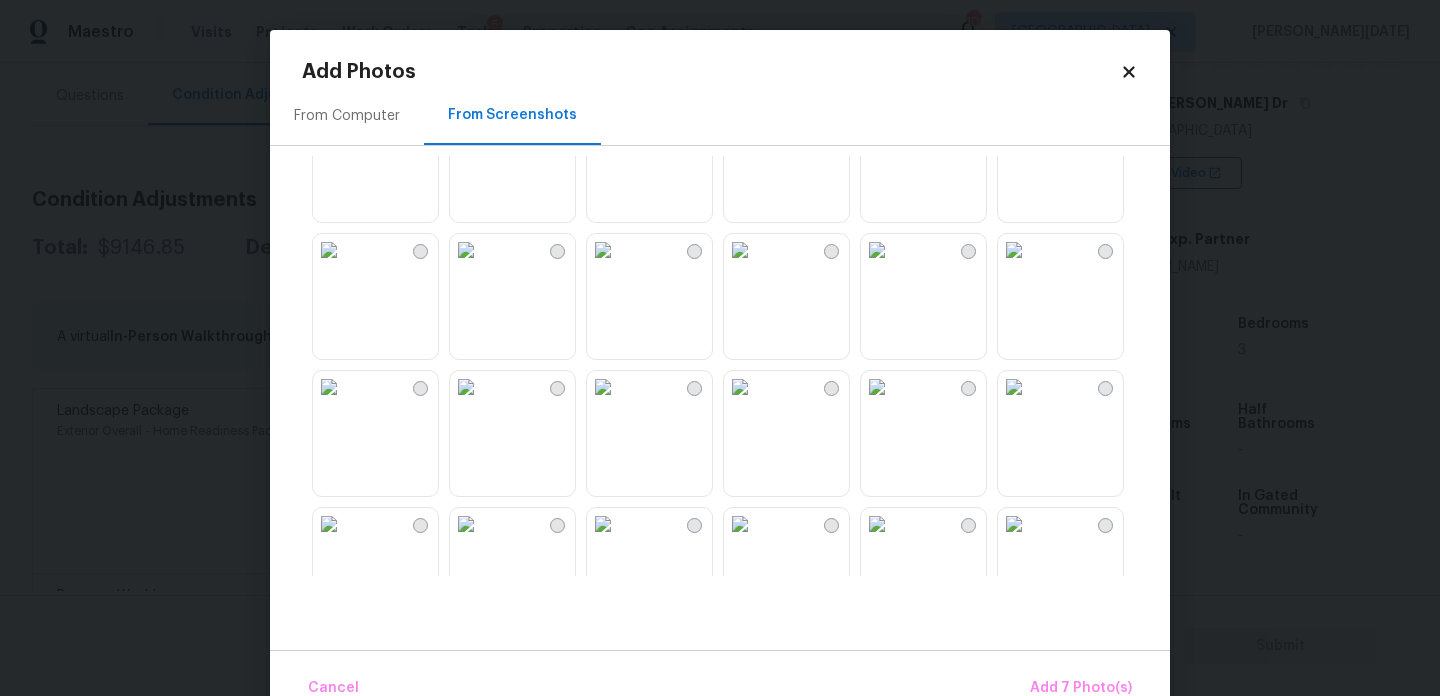 click at bounding box center (877, 250) 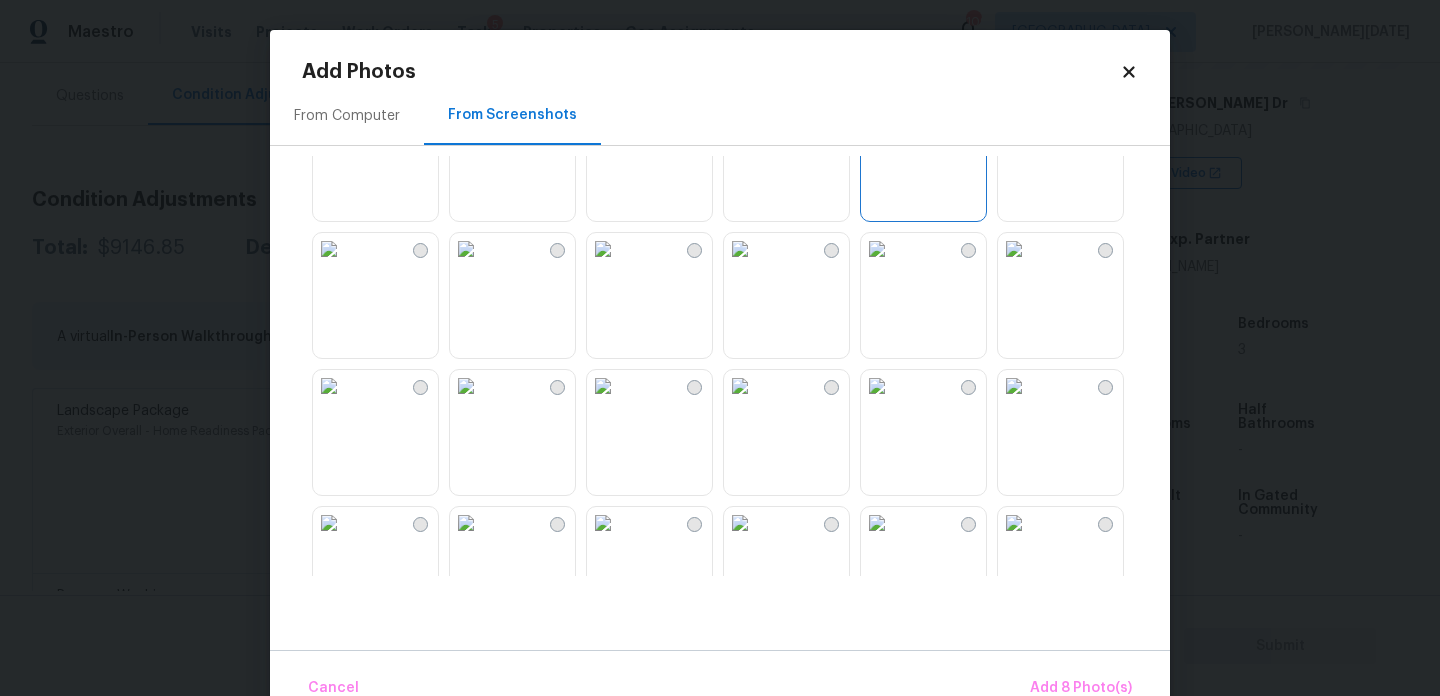 scroll, scrollTop: 1605, scrollLeft: 0, axis: vertical 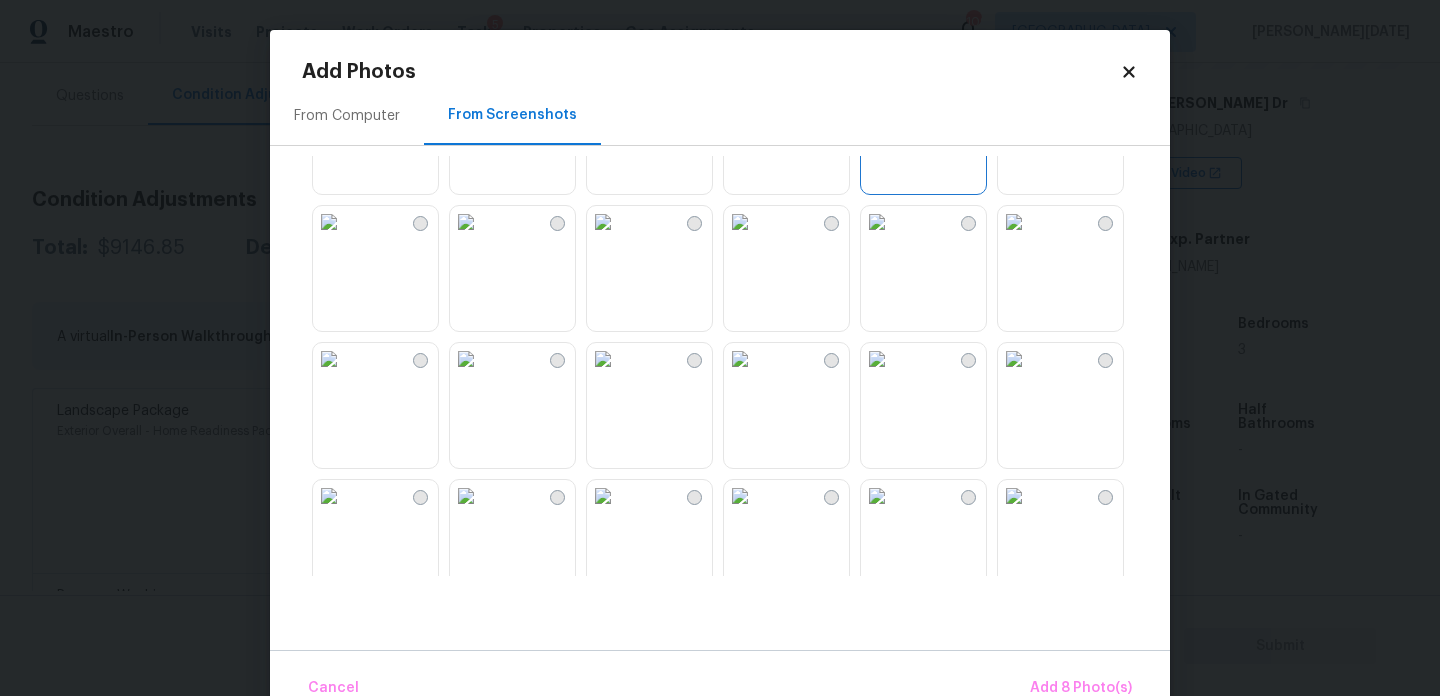 click at bounding box center (329, 222) 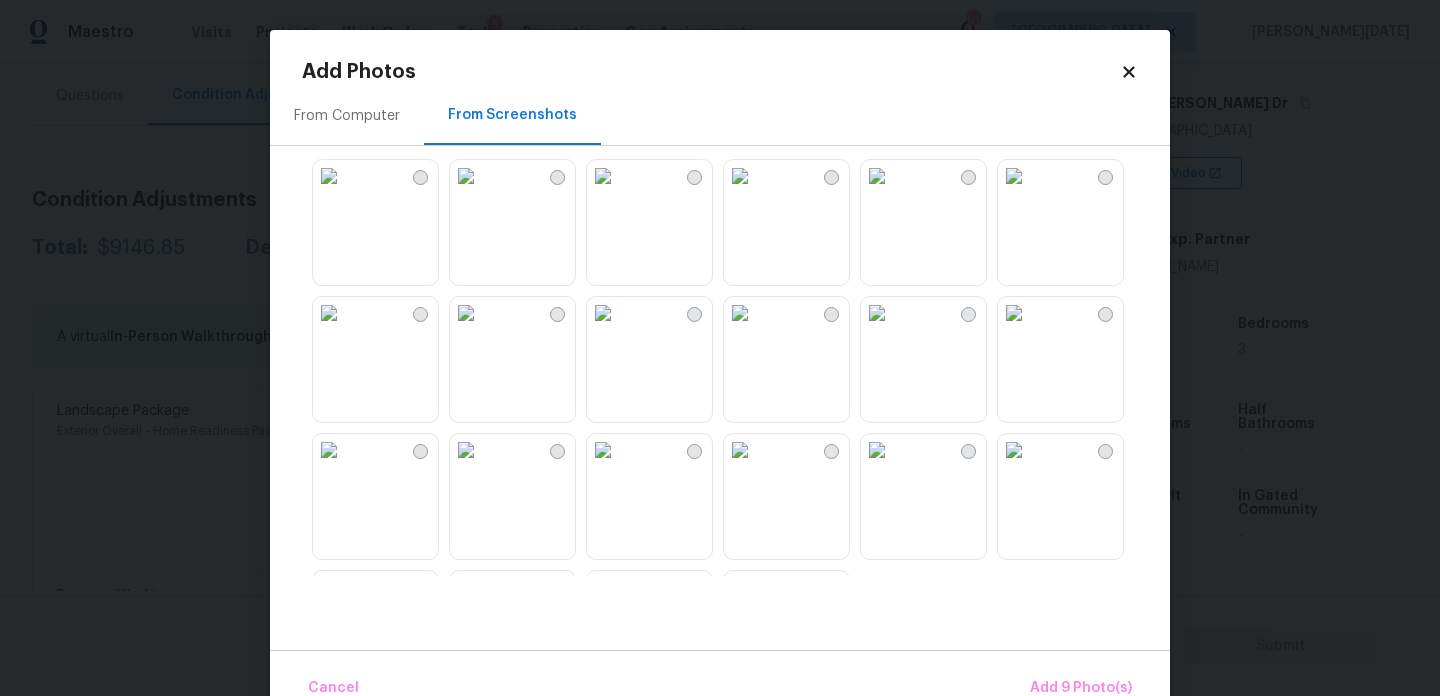scroll, scrollTop: 1789, scrollLeft: 0, axis: vertical 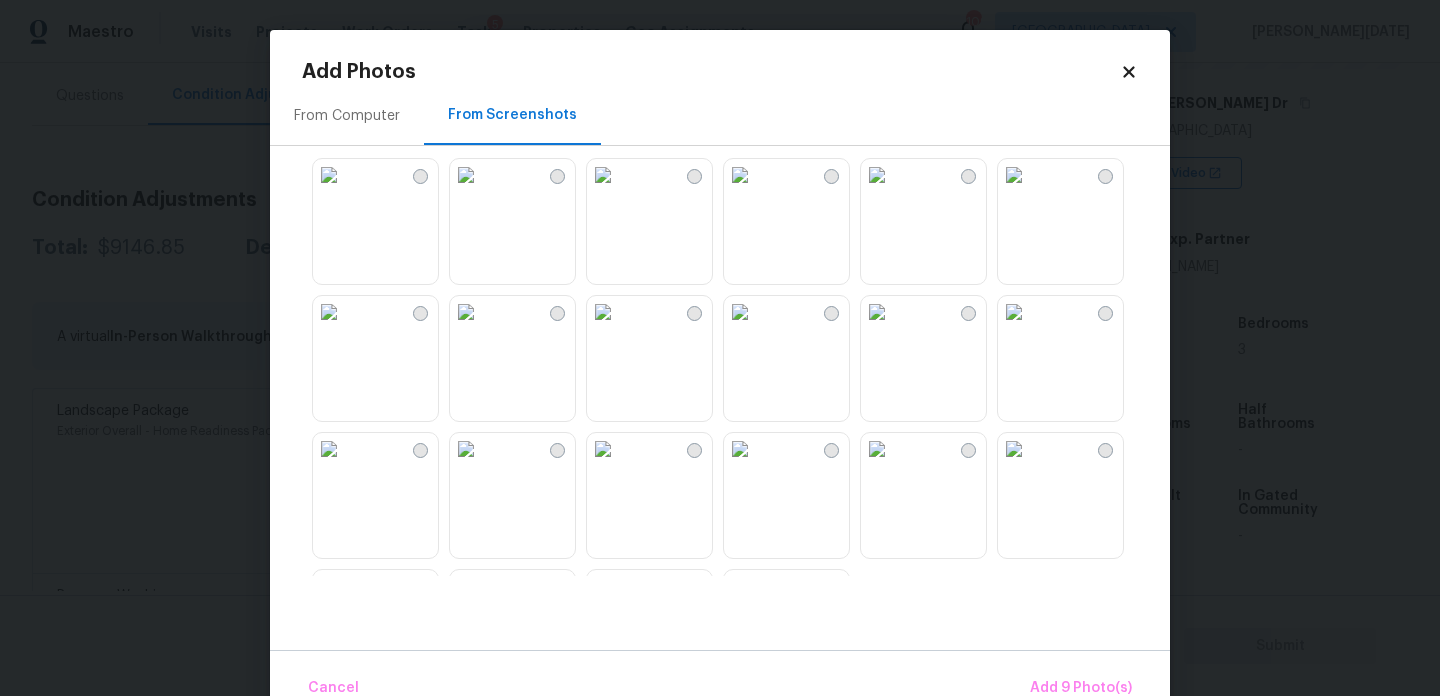 click at bounding box center [877, 312] 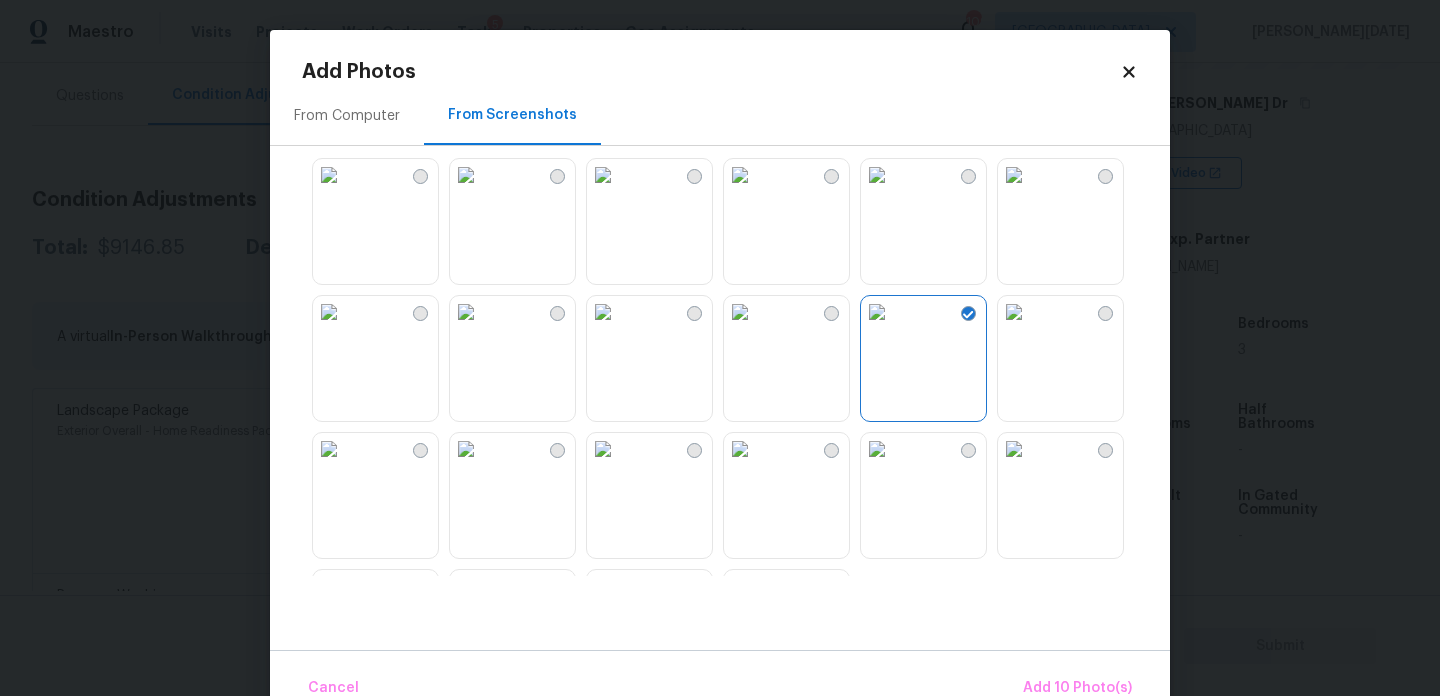 scroll, scrollTop: 1910, scrollLeft: 0, axis: vertical 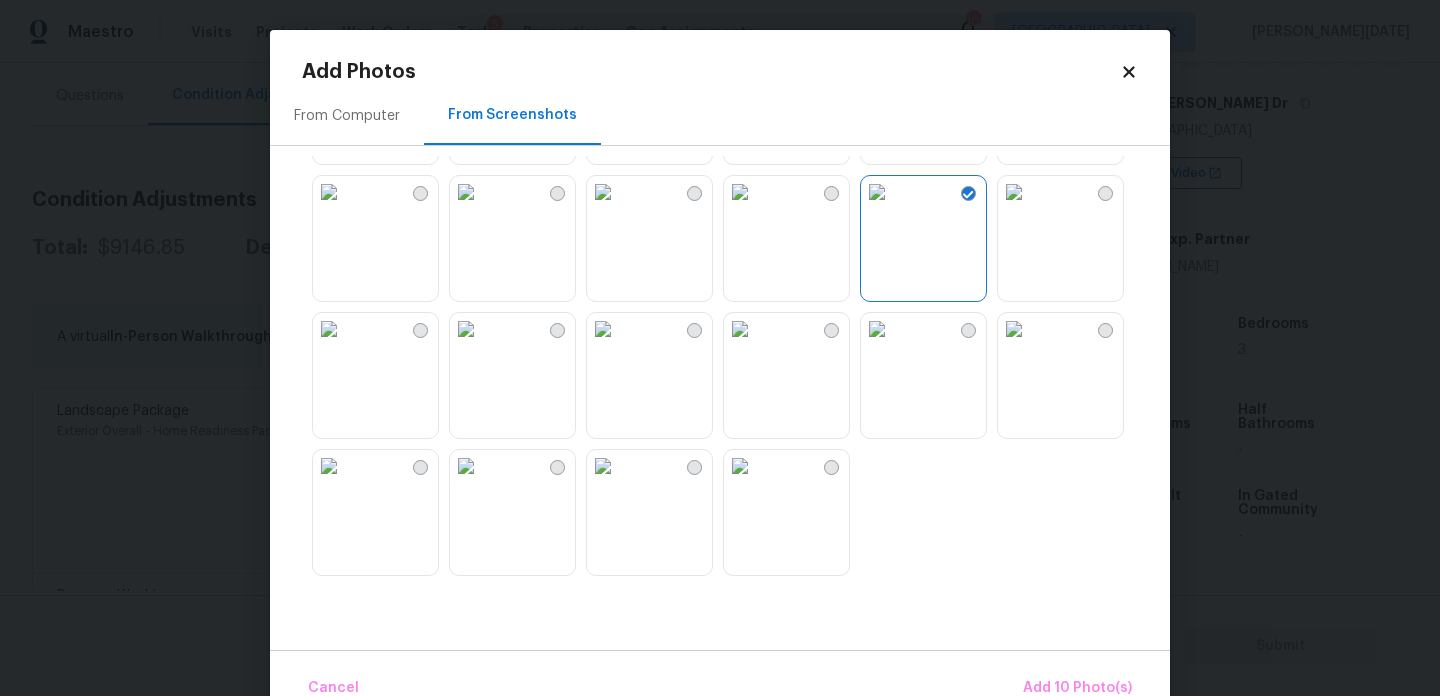 click at bounding box center (466, 329) 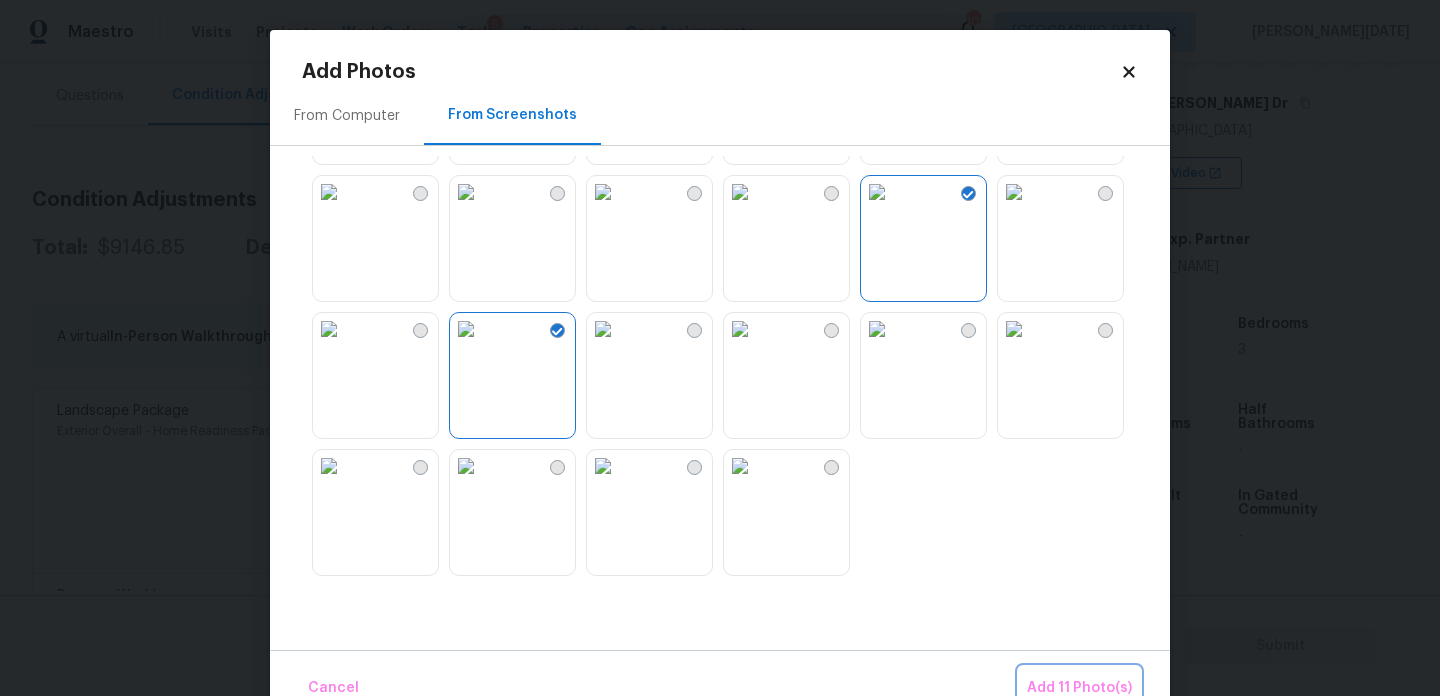 click on "Add 11 Photo(s)" at bounding box center (1079, 688) 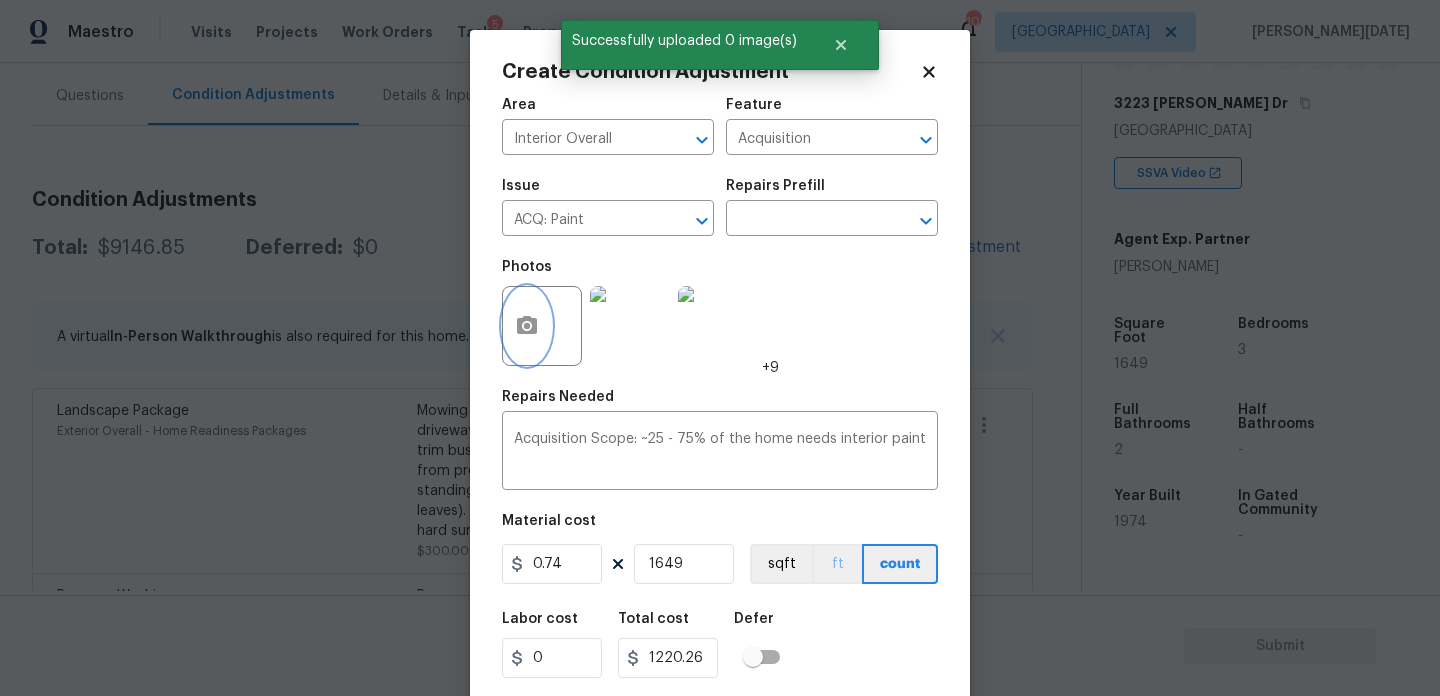 scroll, scrollTop: 51, scrollLeft: 0, axis: vertical 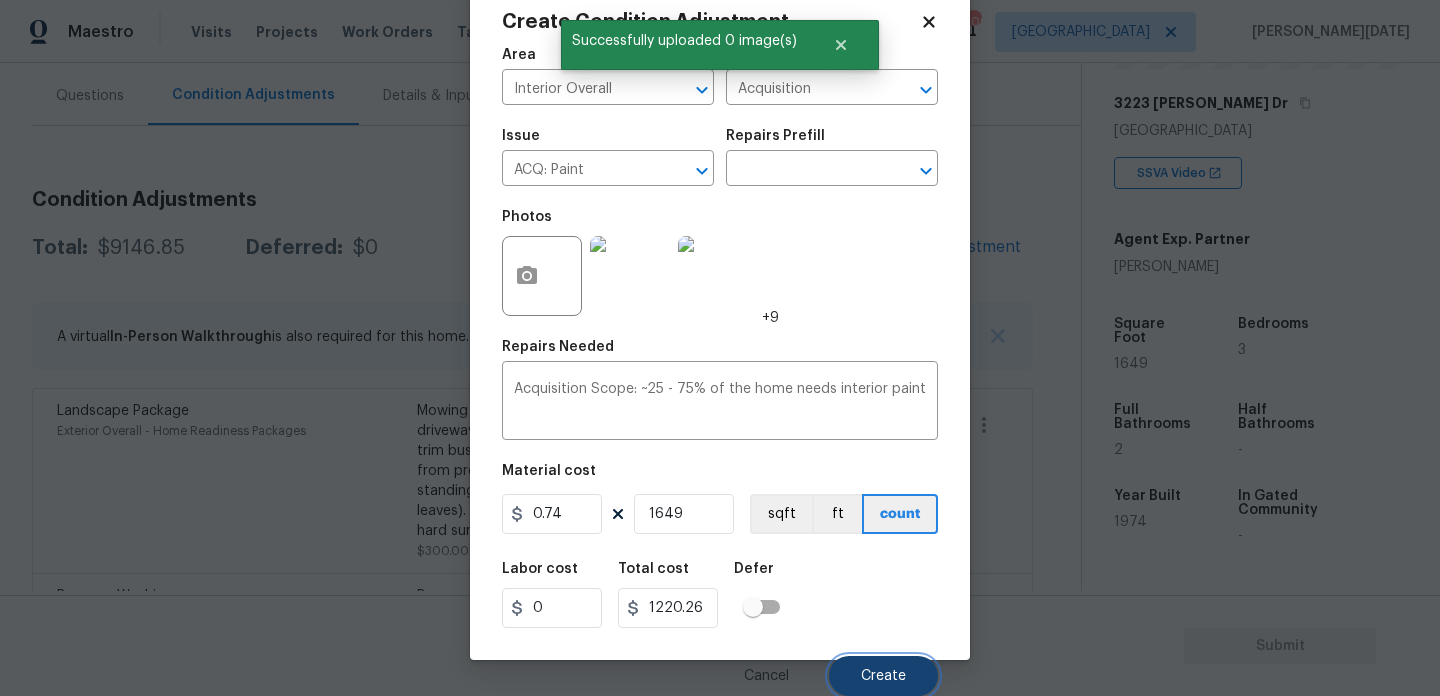 click on "Create" at bounding box center [883, 676] 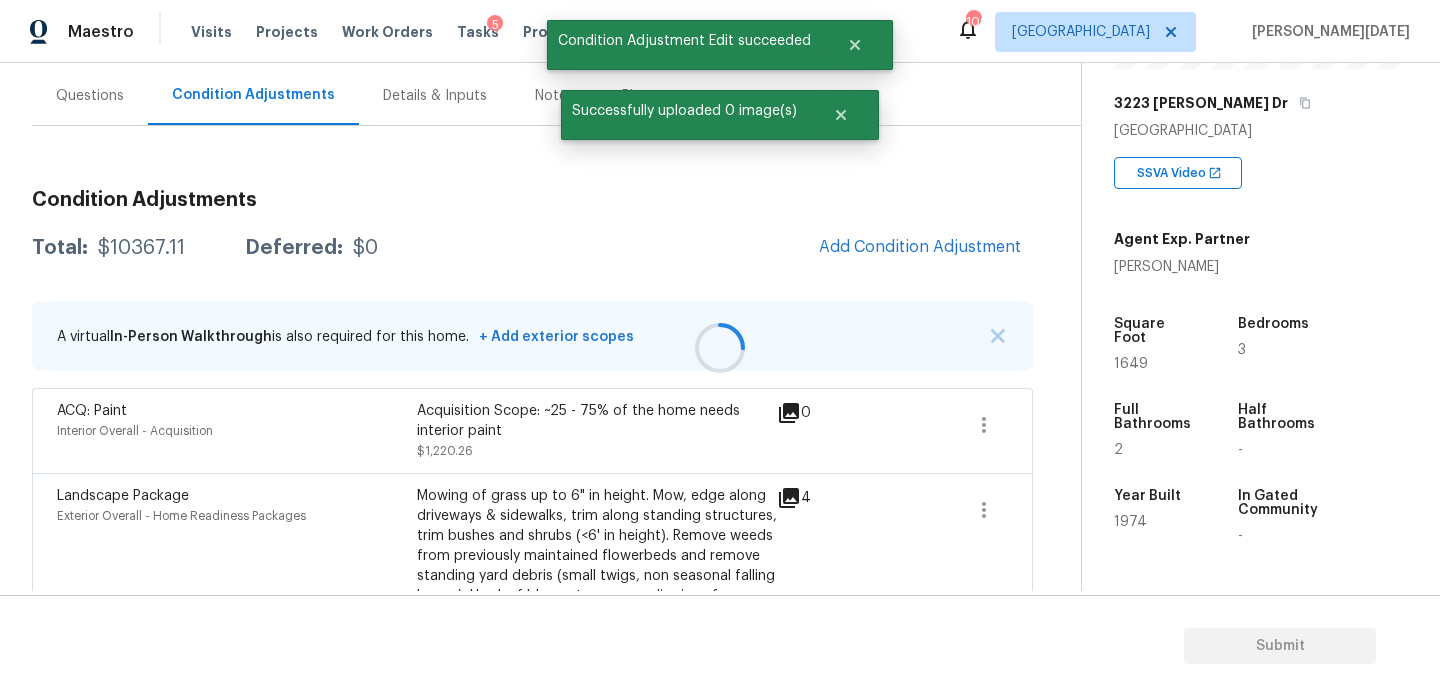 scroll, scrollTop: 44, scrollLeft: 0, axis: vertical 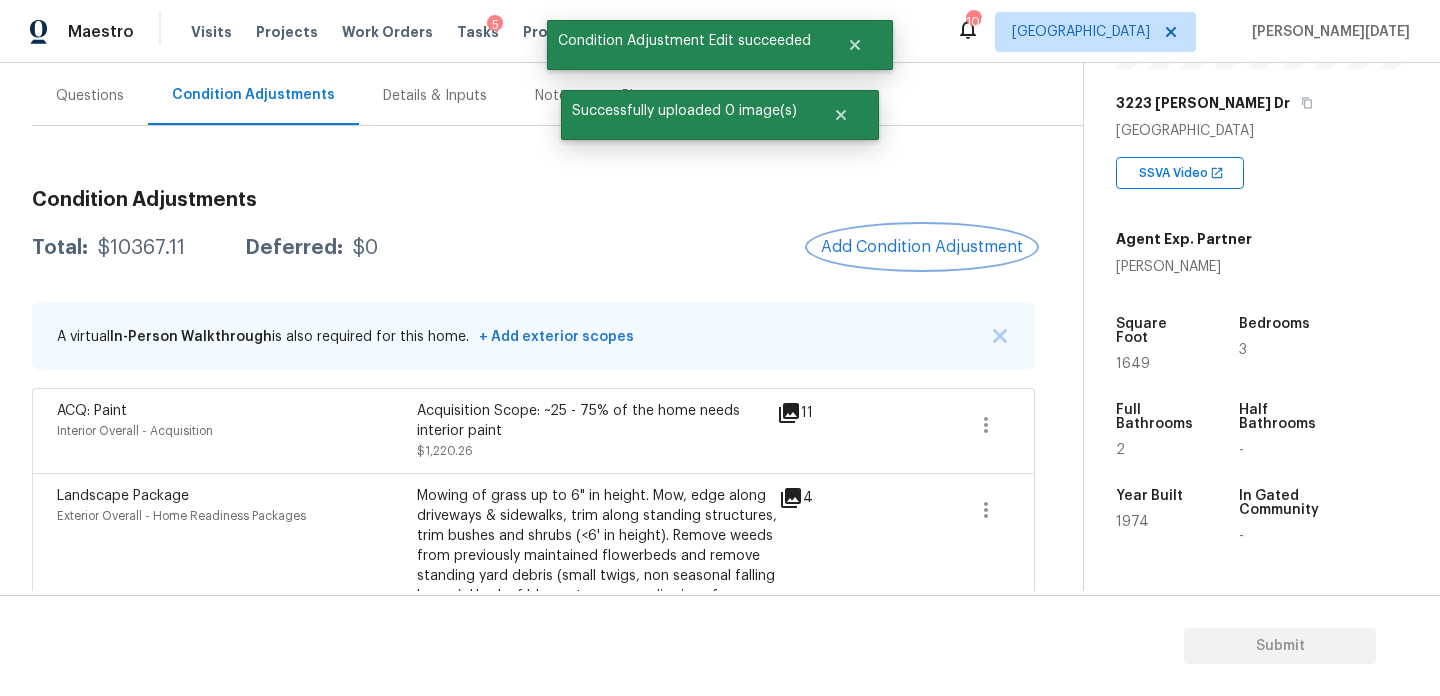 click on "Add Condition Adjustment" at bounding box center [922, 247] 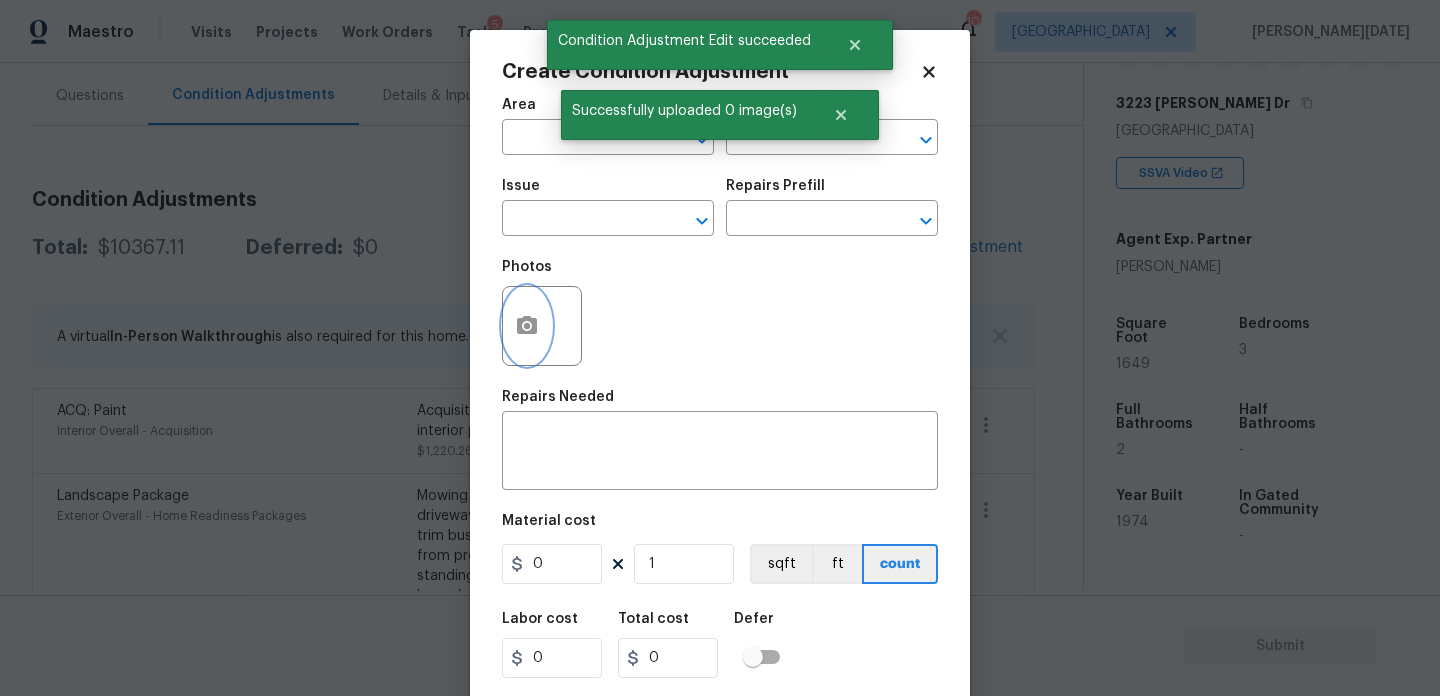 click at bounding box center [527, 326] 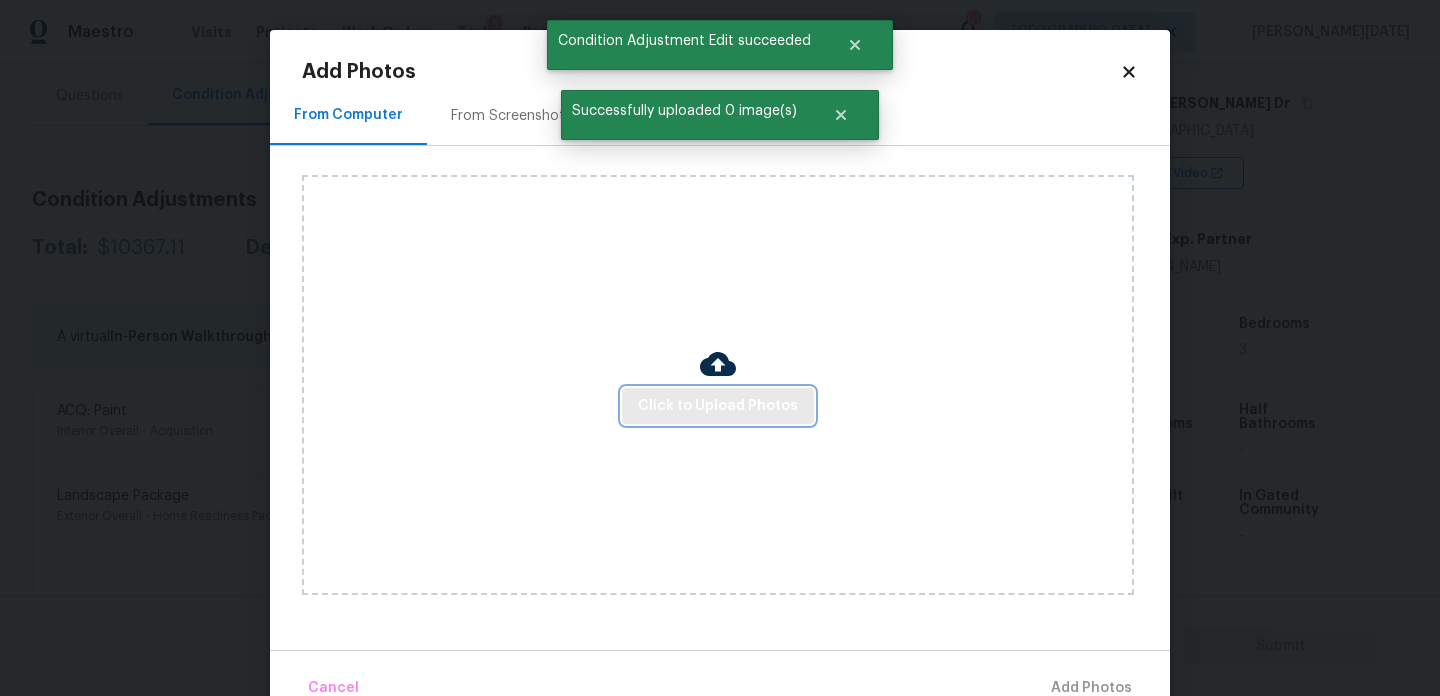 click on "Click to Upload Photos" at bounding box center (718, 406) 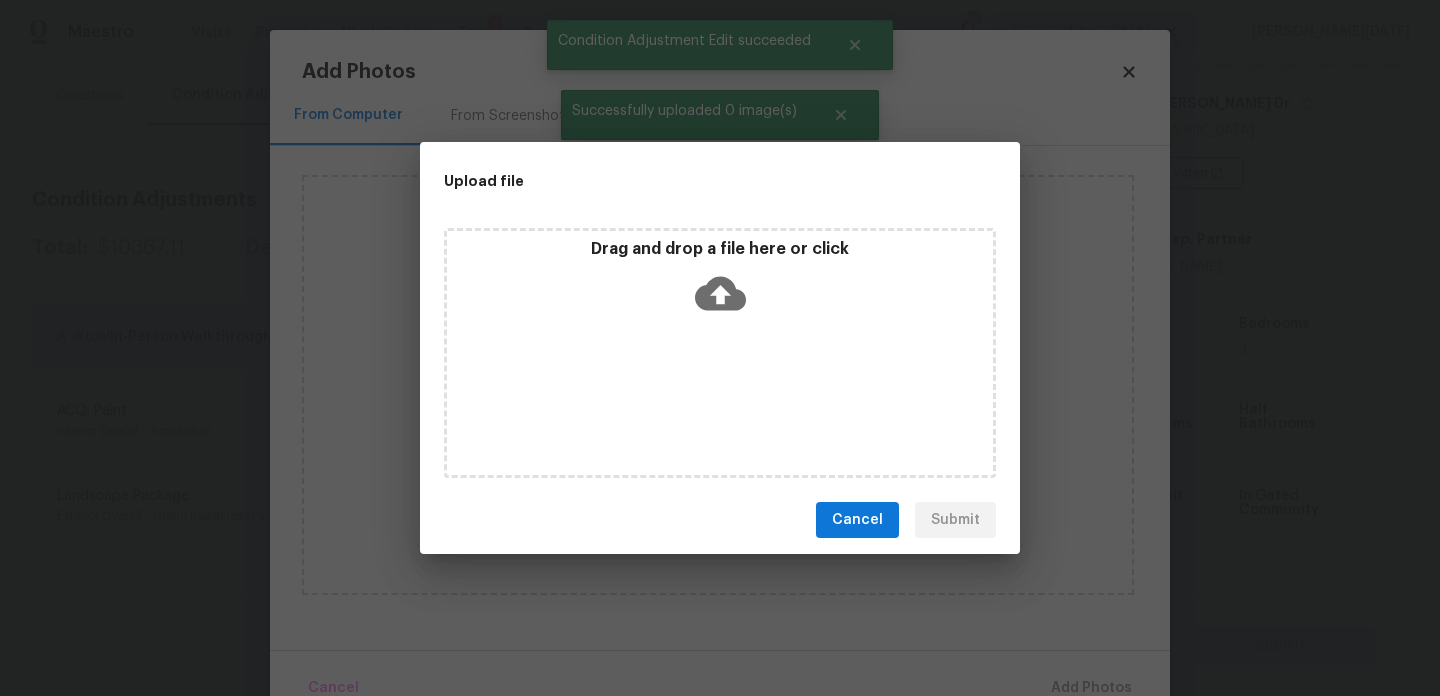 click on "Drag and drop a file here or click" at bounding box center [720, 353] 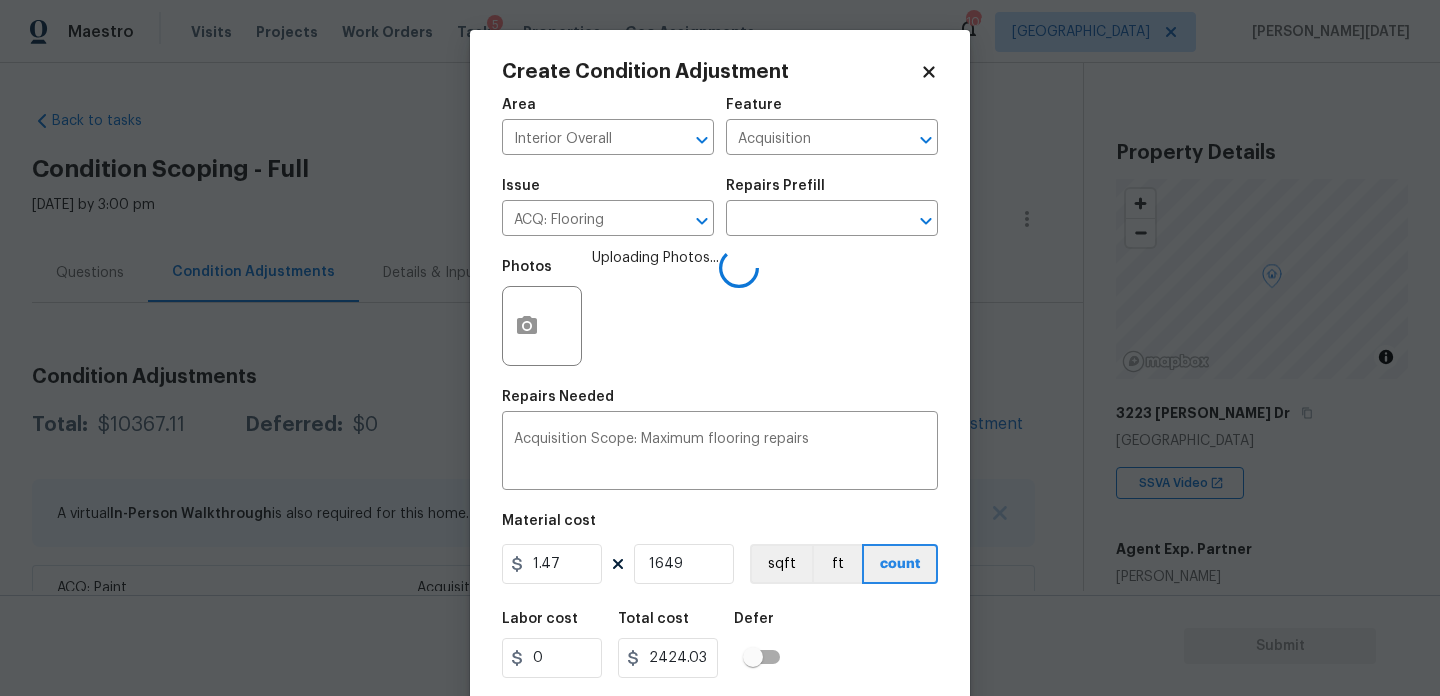 scroll, scrollTop: 0, scrollLeft: 0, axis: both 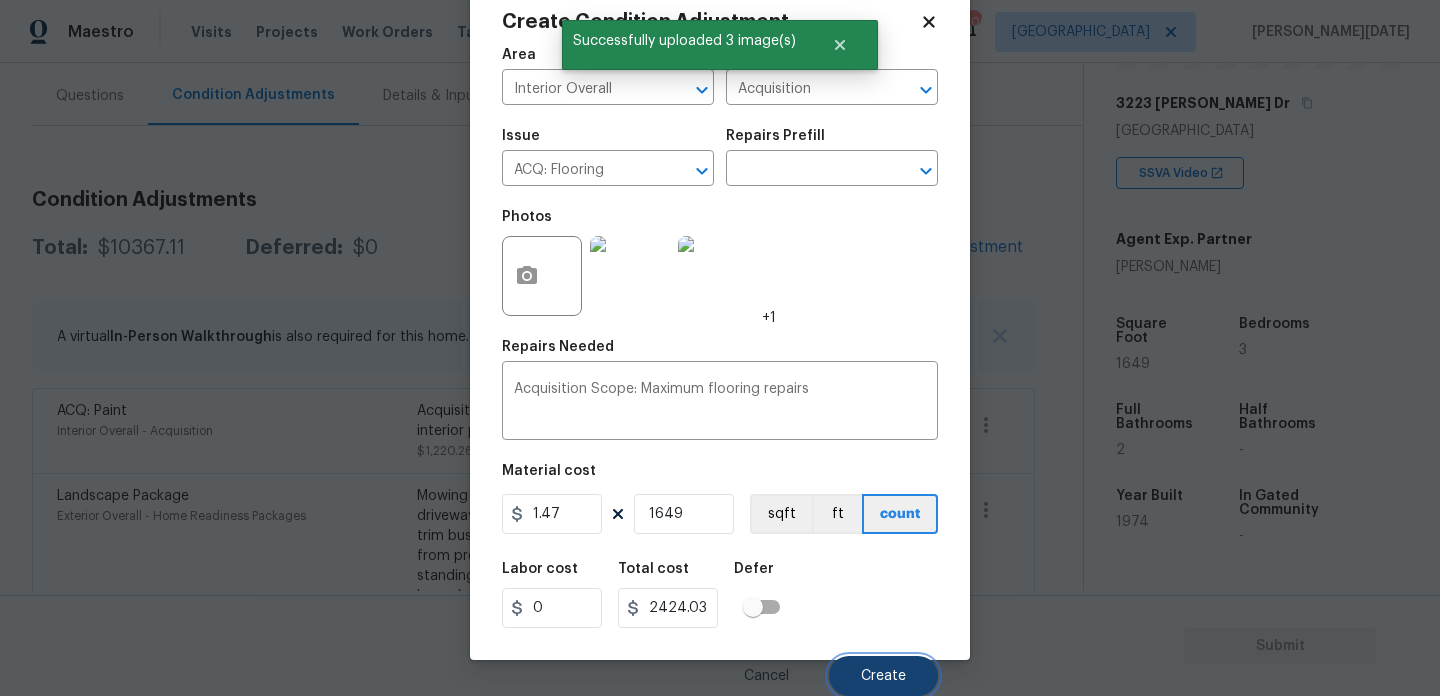 click on "Create" at bounding box center (883, 676) 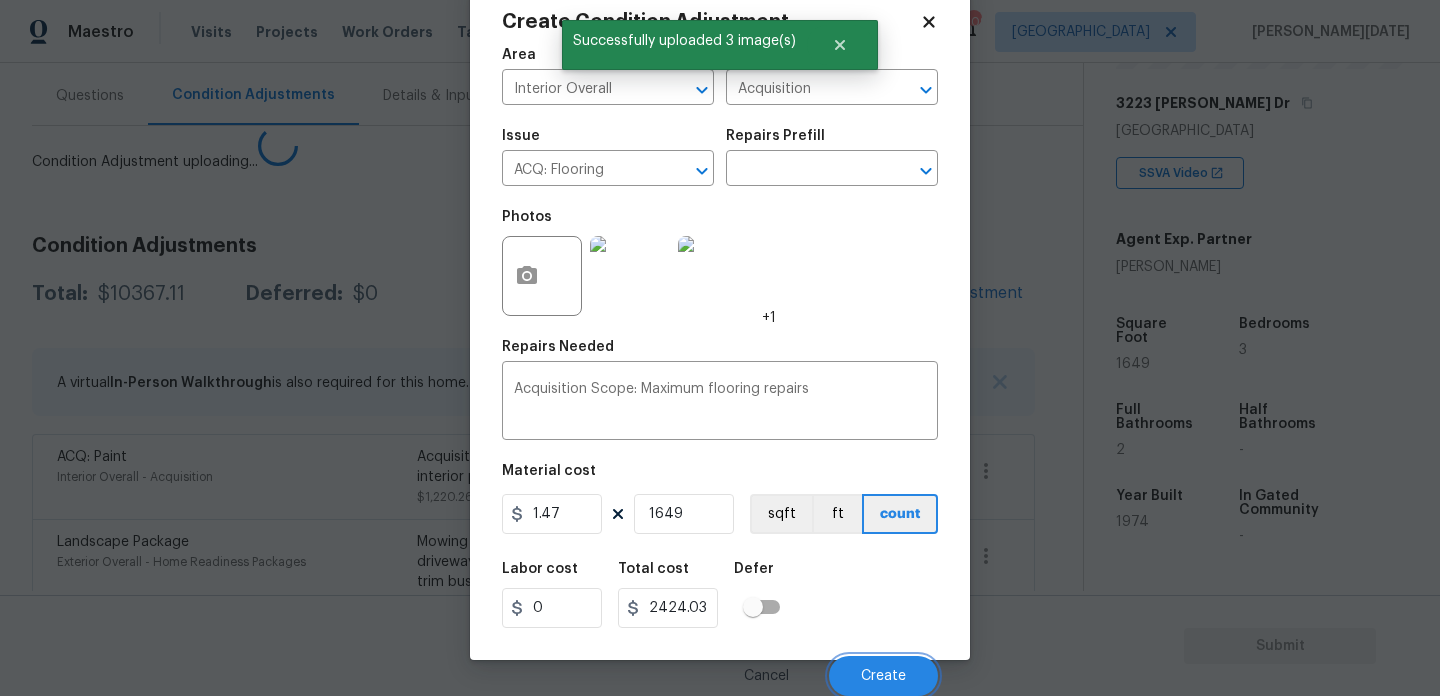 scroll, scrollTop: 44, scrollLeft: 0, axis: vertical 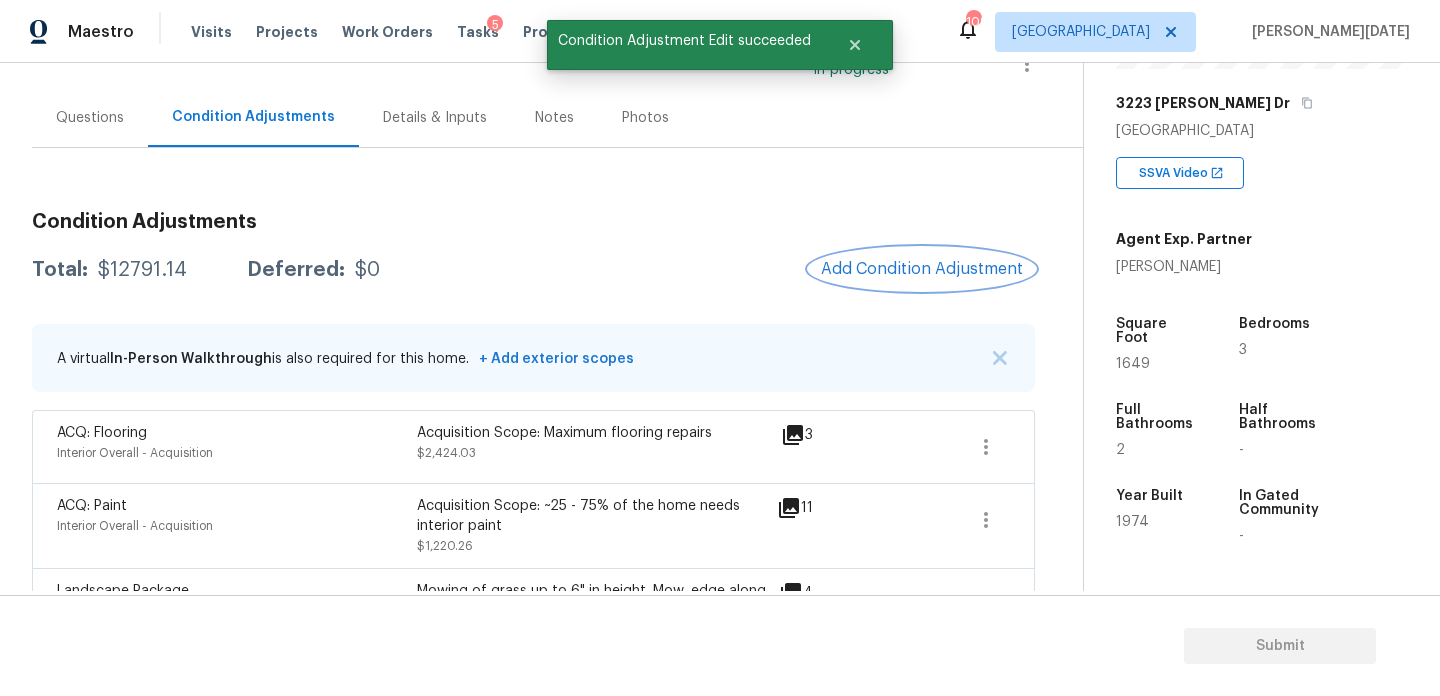 click on "Add Condition Adjustment" at bounding box center (922, 269) 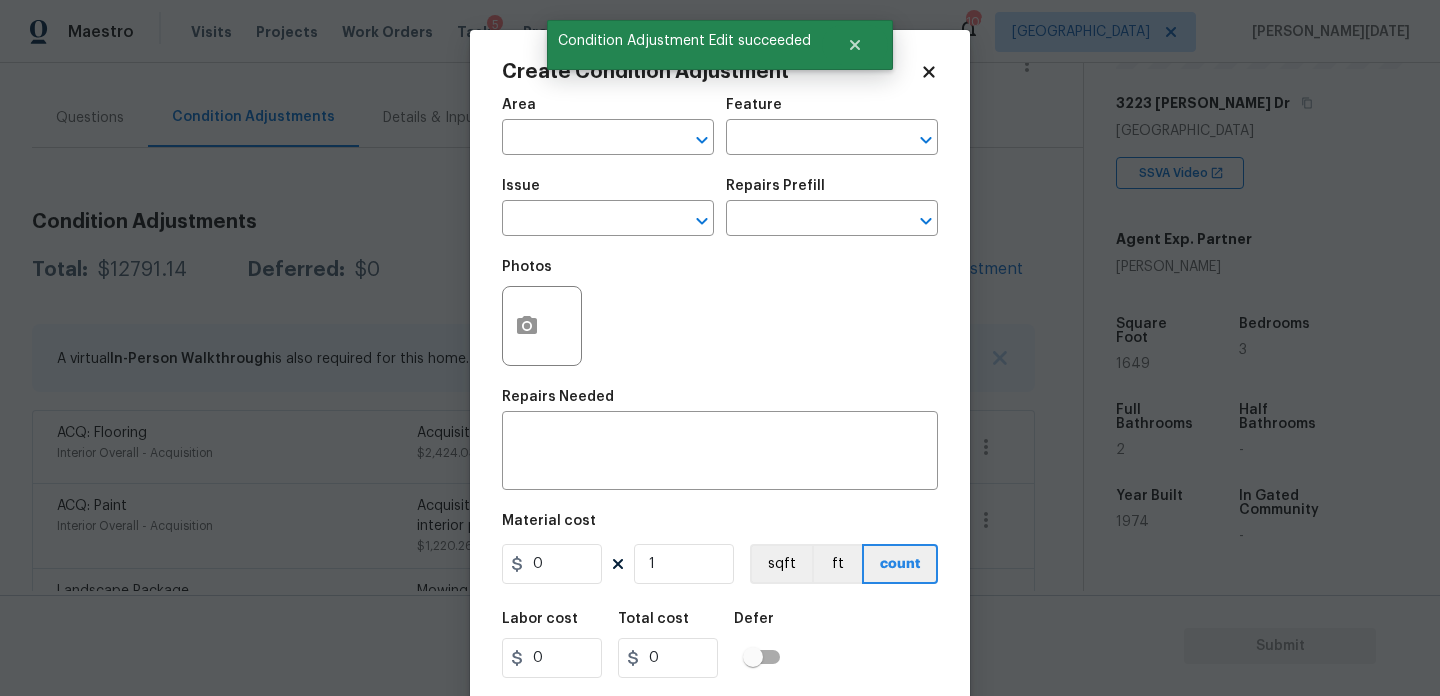 click on "Maestro Visits Projects Work Orders Tasks 5 Properties Geo Assignments 109 Atlanta [PERSON_NAME][DATE] Back to tasks Condition Scoping - Full [DATE] by 3:00 pm   [PERSON_NAME][DATE] In-progress Questions Condition Adjustments Details & Inputs Notes Photos Condition Adjustments Total:  $12791.14 Deferred:  $0 Add Condition Adjustment A virtual  In-Person Walkthrough  is also required for this home.   + Add exterior scopes ACQ: Flooring Interior Overall - Acquisition Acquisition Scope: Maximum flooring repairs $2,424.03   3 ACQ: Paint Interior Overall - Acquisition Acquisition Scope: ~25 - 75% of the home needs interior paint $1,220.26   11 Landscape Package Exterior Overall - Home Readiness Packages $300.00   4 Pressure Washing Exterior Overall - Siding Pressure wash the driveways/walkways as directed by the PM. Ensure that all debris and residue are removed from the areas being pressure washed. $200.00   0 Bathroom Plumbing Bathroom - Plumbing $350.00   1 Light Pet Odor Interior Overall $575.00   1 Decks and Patios" at bounding box center [720, 348] 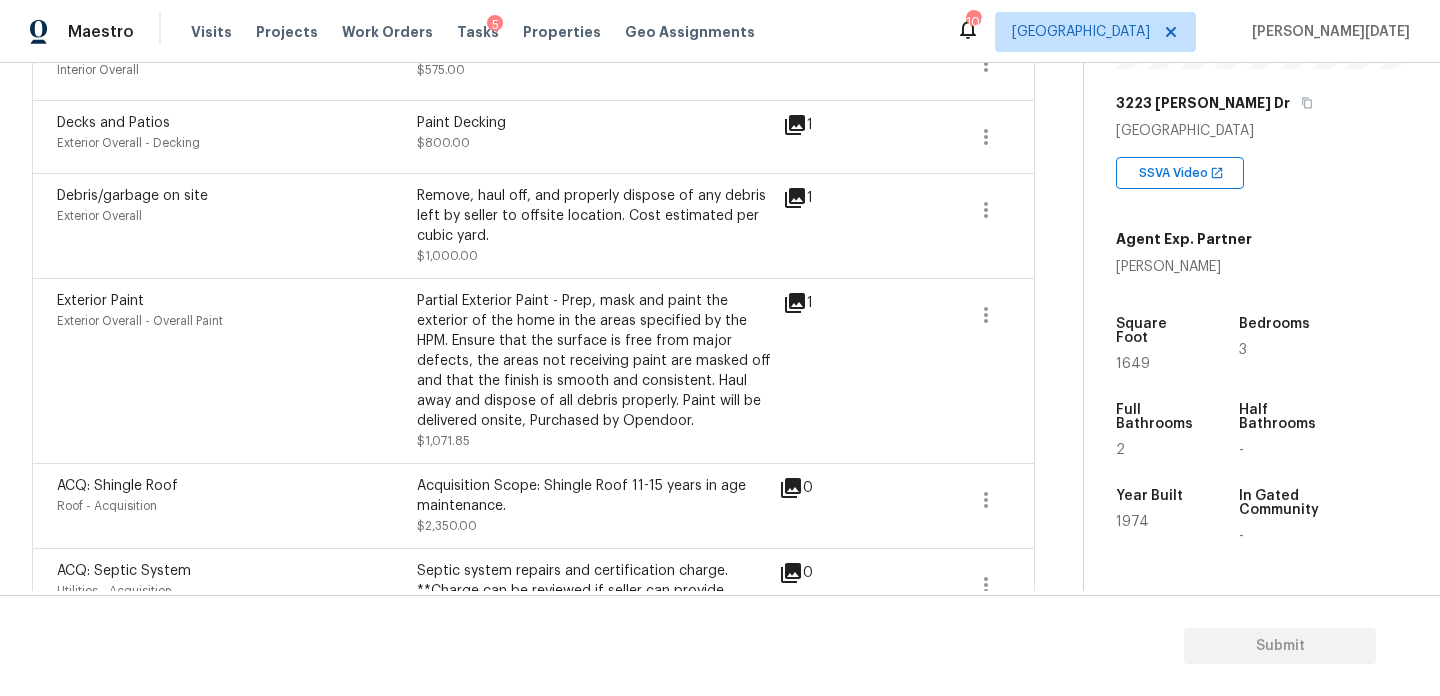 scroll, scrollTop: 1049, scrollLeft: 0, axis: vertical 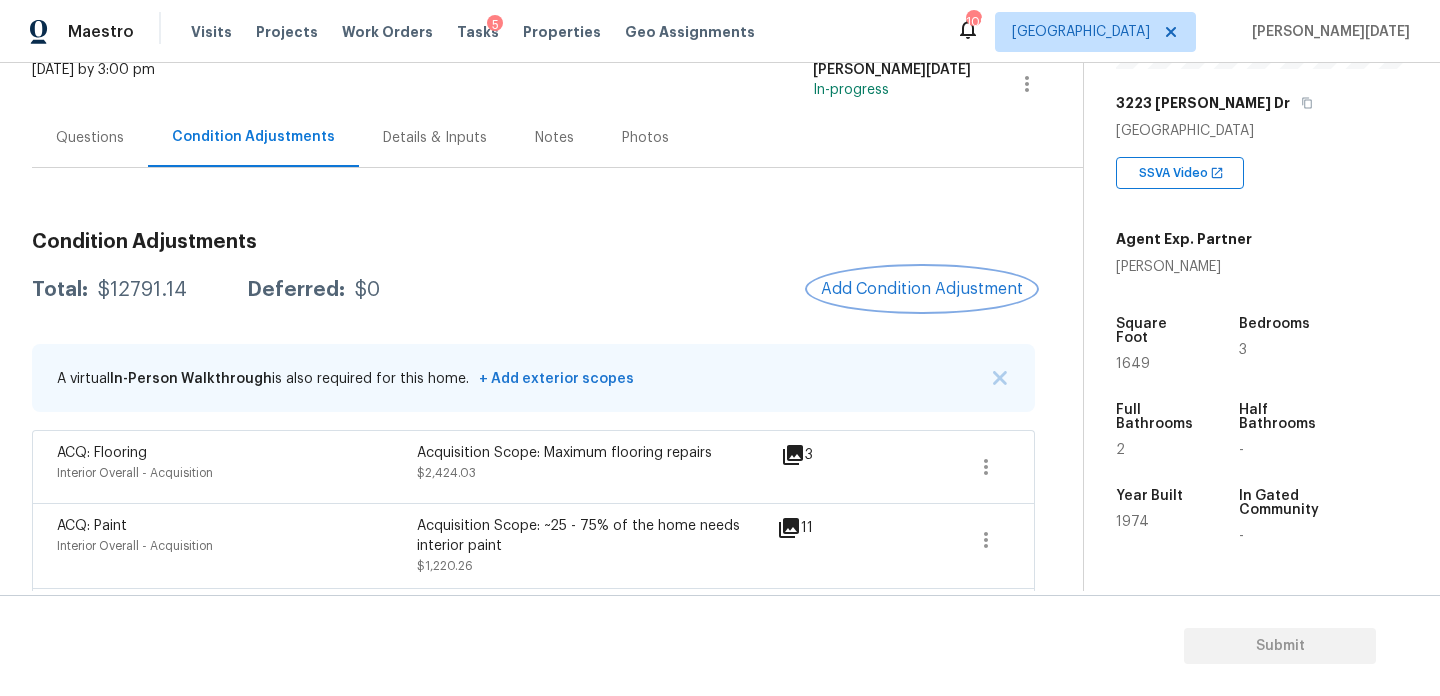 click on "Add Condition Adjustment" at bounding box center (922, 289) 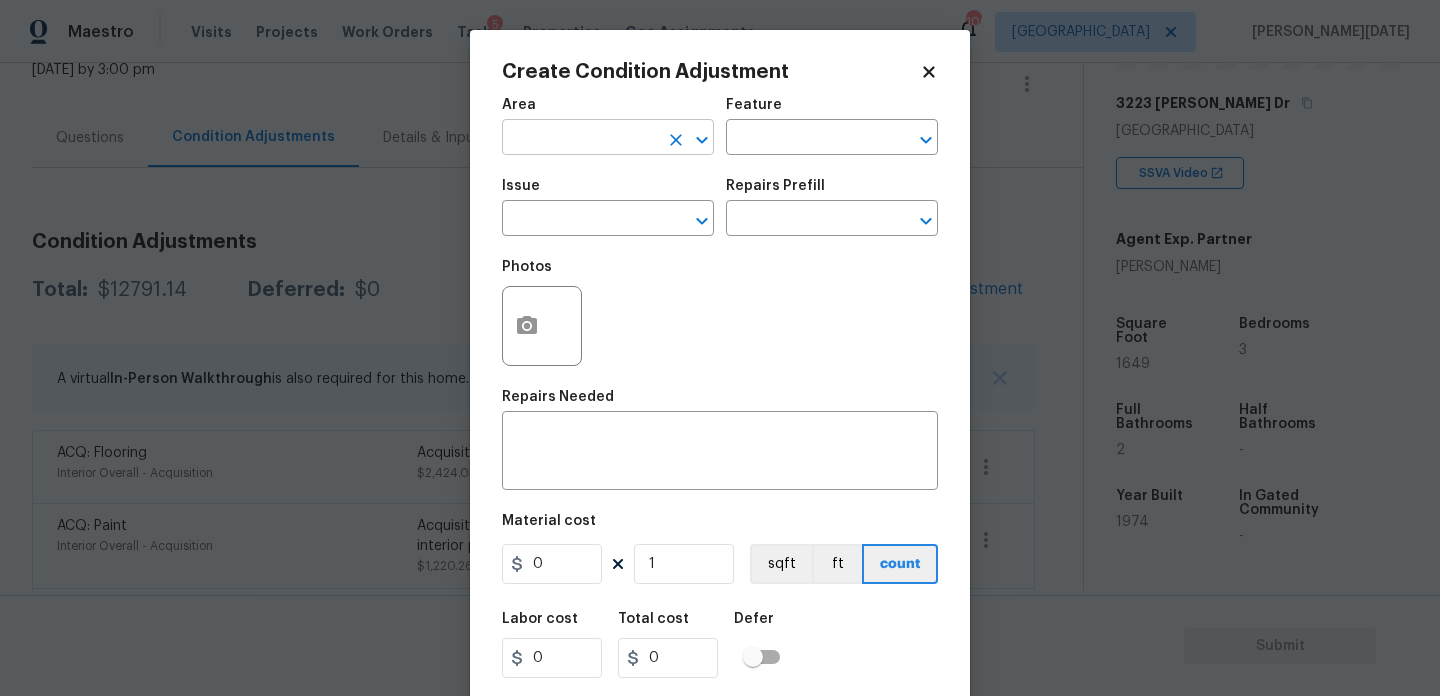 click at bounding box center [580, 139] 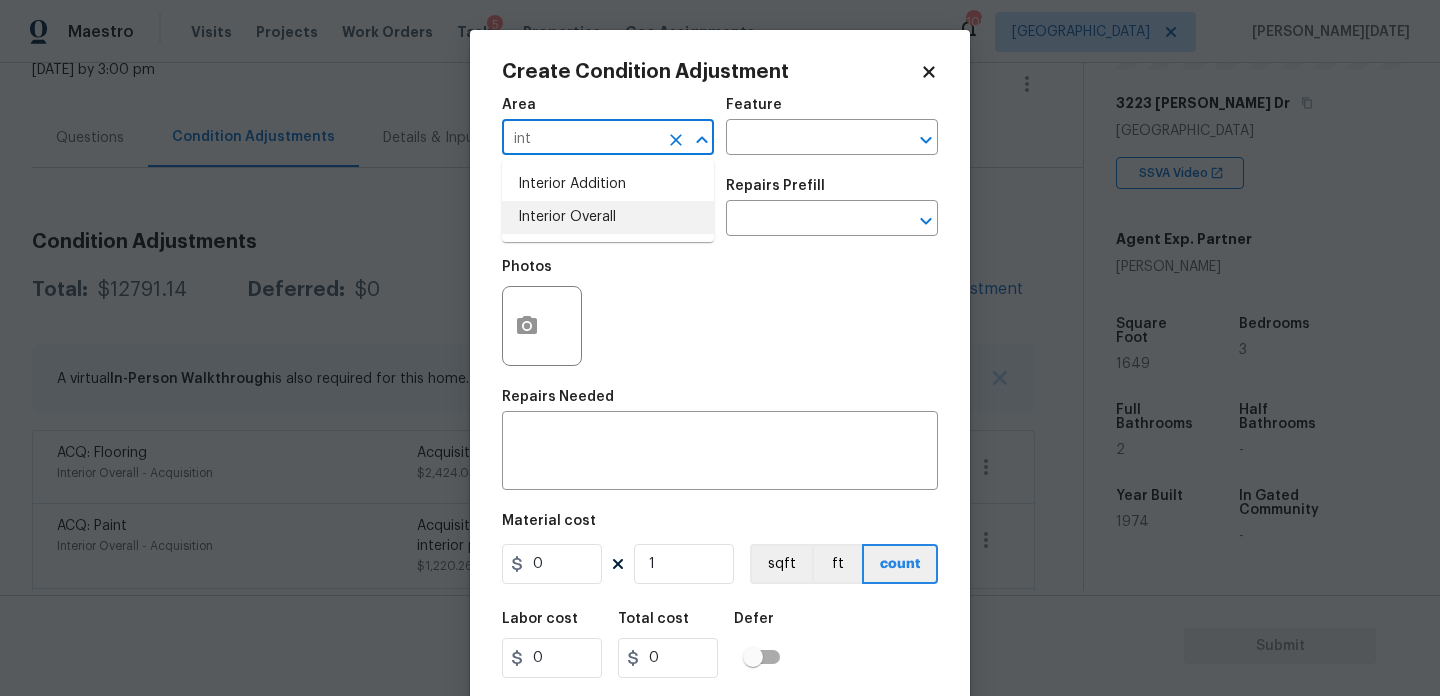 click on "Interior Overall" at bounding box center (608, 217) 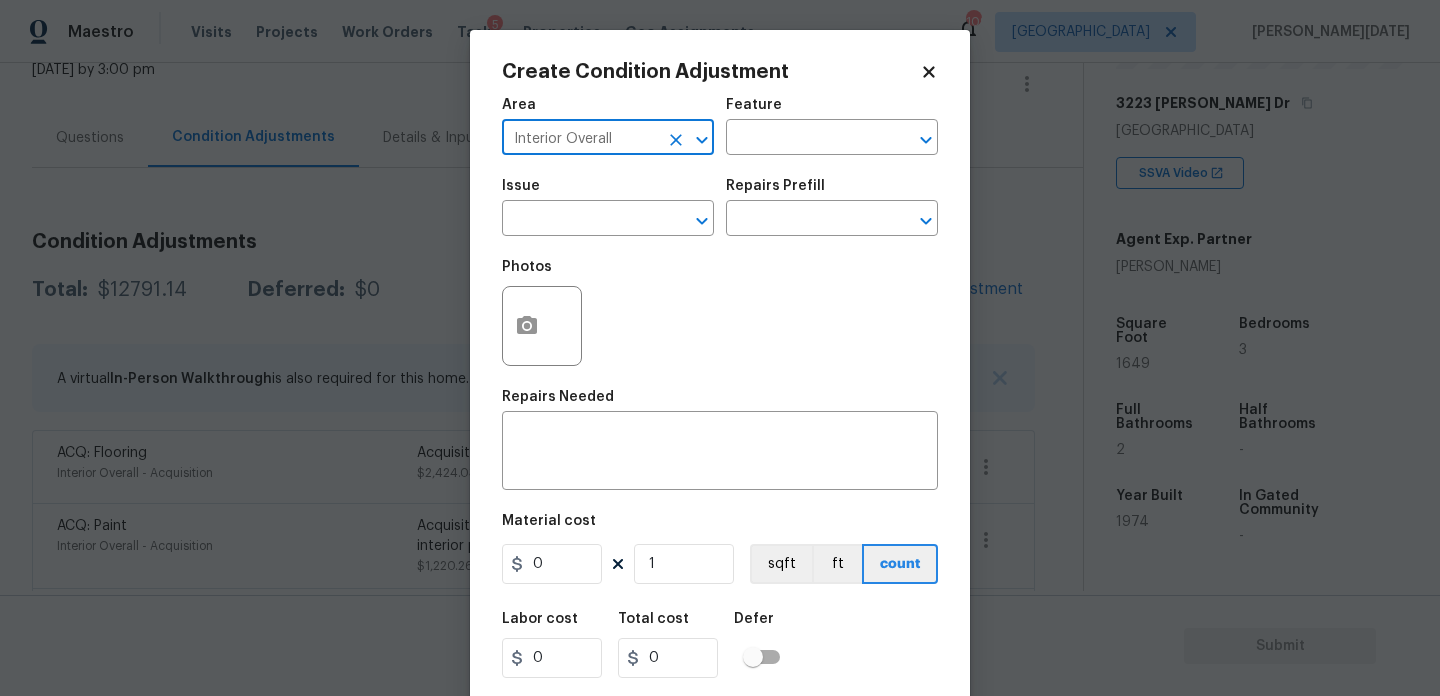 type on "Interior Overall" 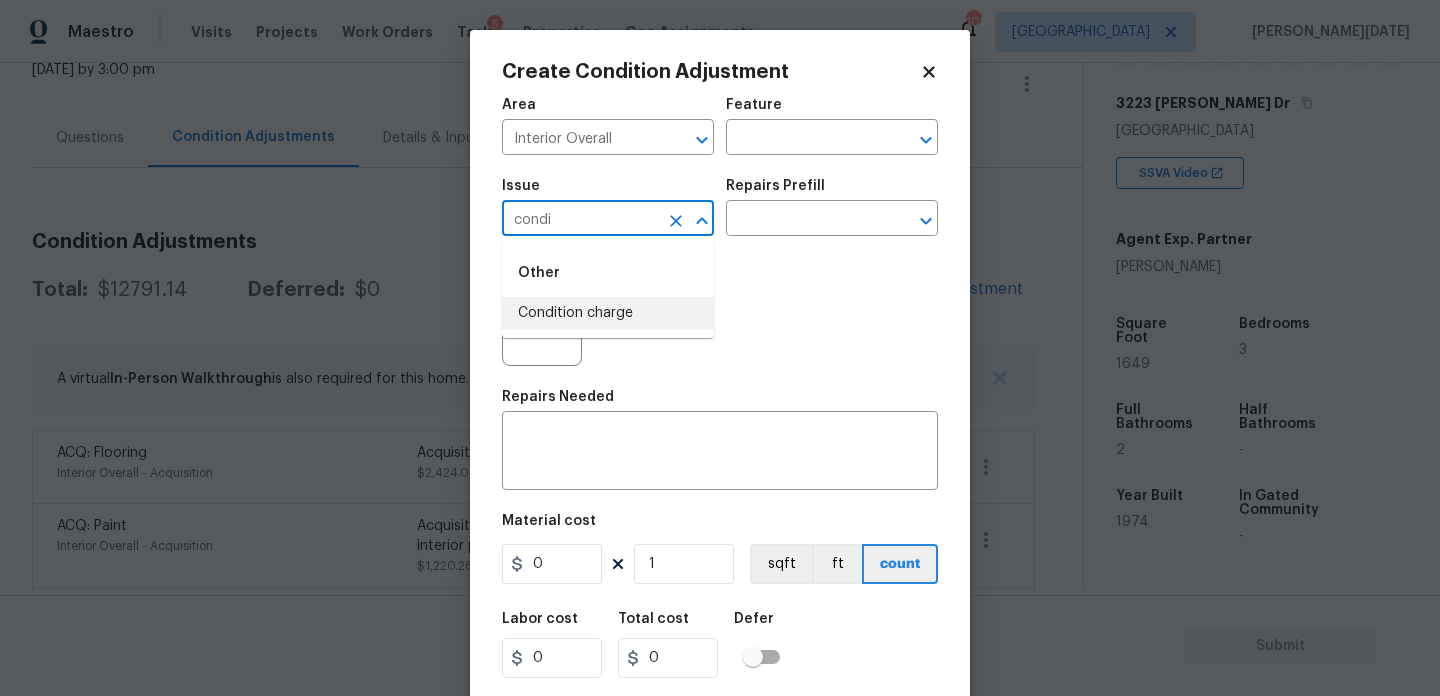 click on "Condition charge" at bounding box center (608, 313) 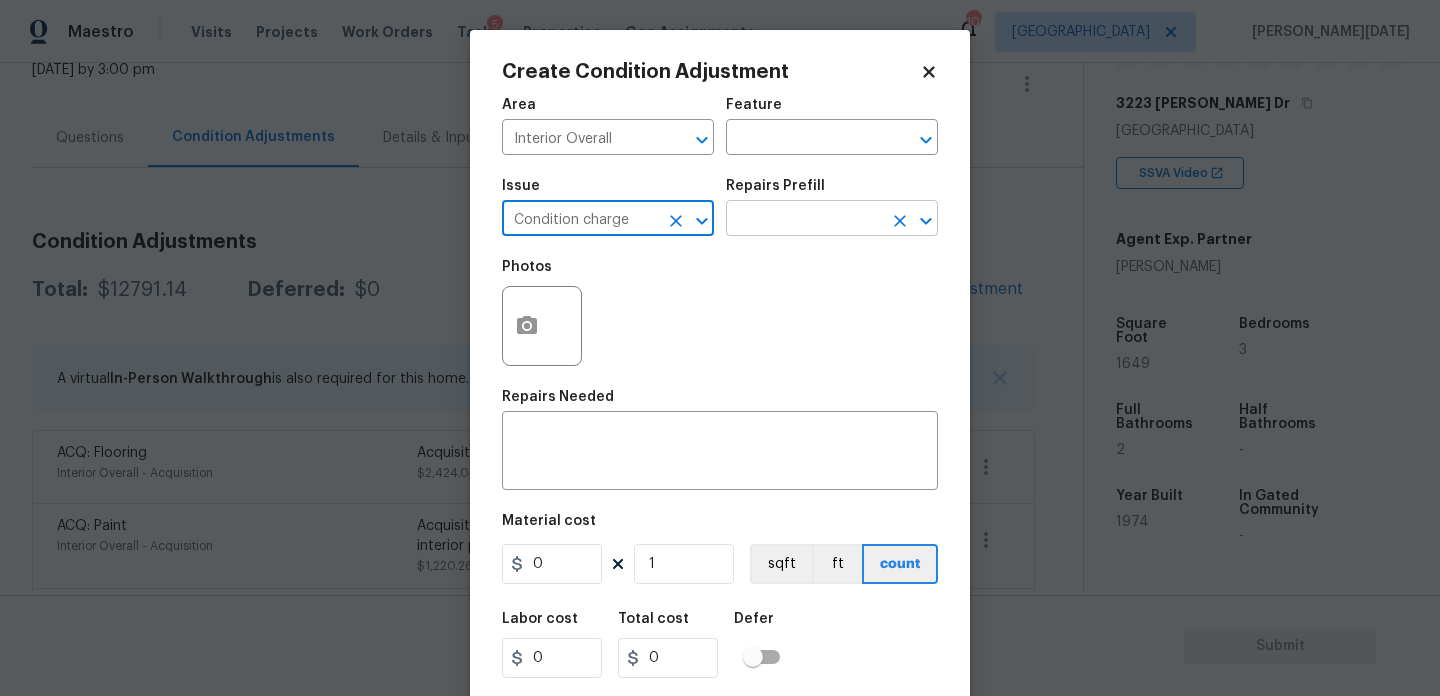 type on "Condition charge" 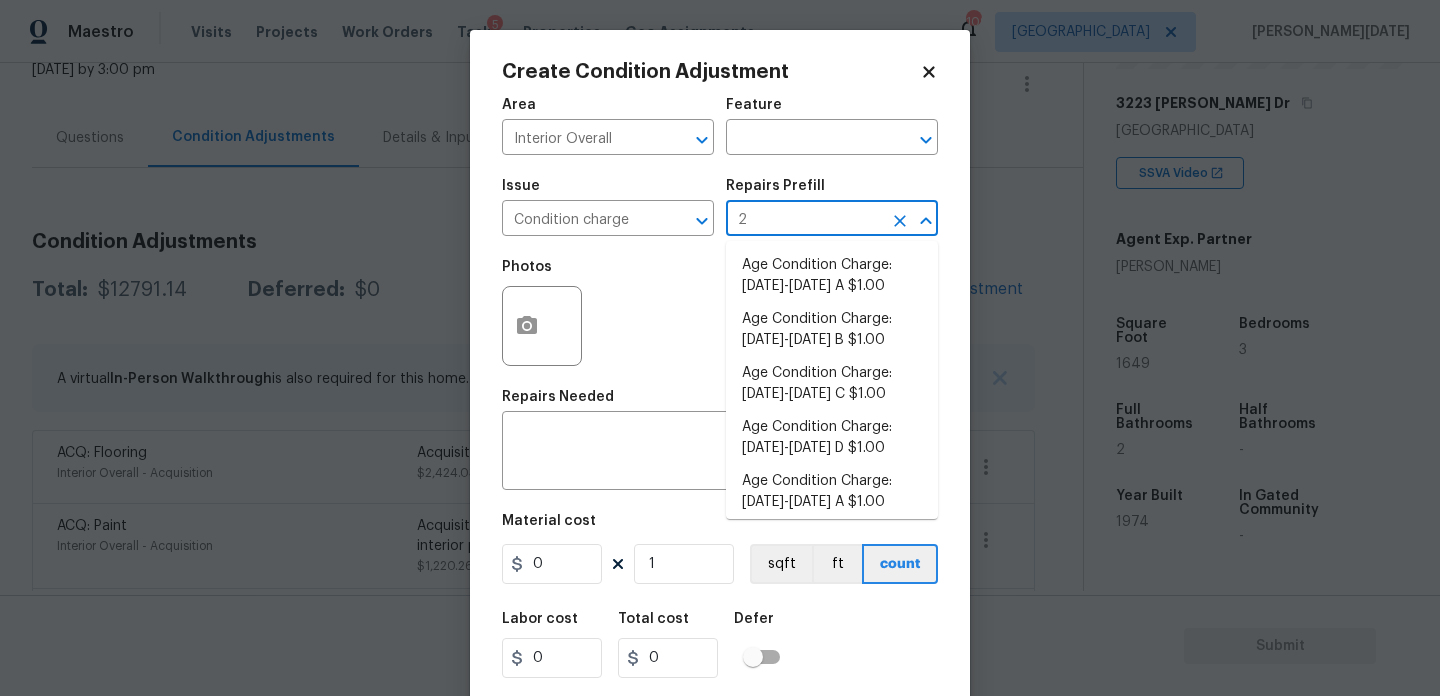 type on "22" 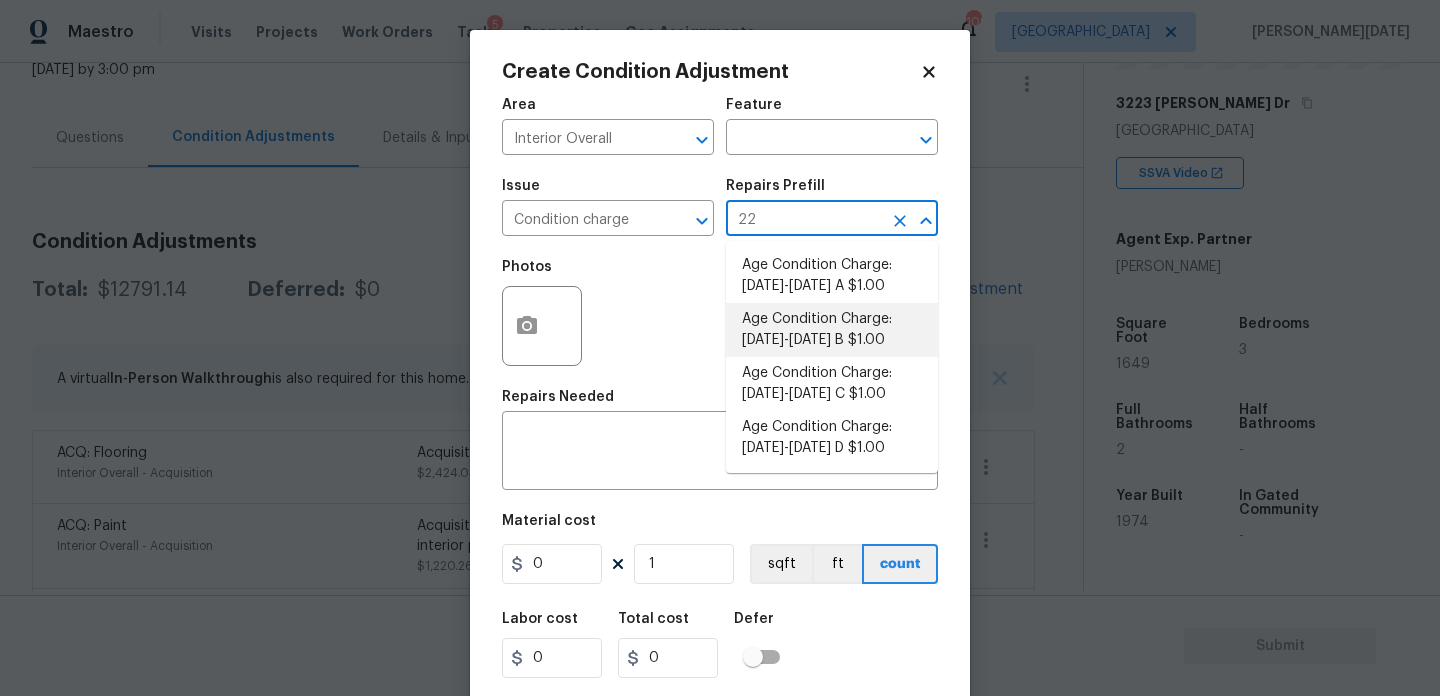 click on "Age Condition Charge: [DATE]-[DATE] B	 $1.00" at bounding box center (832, 330) 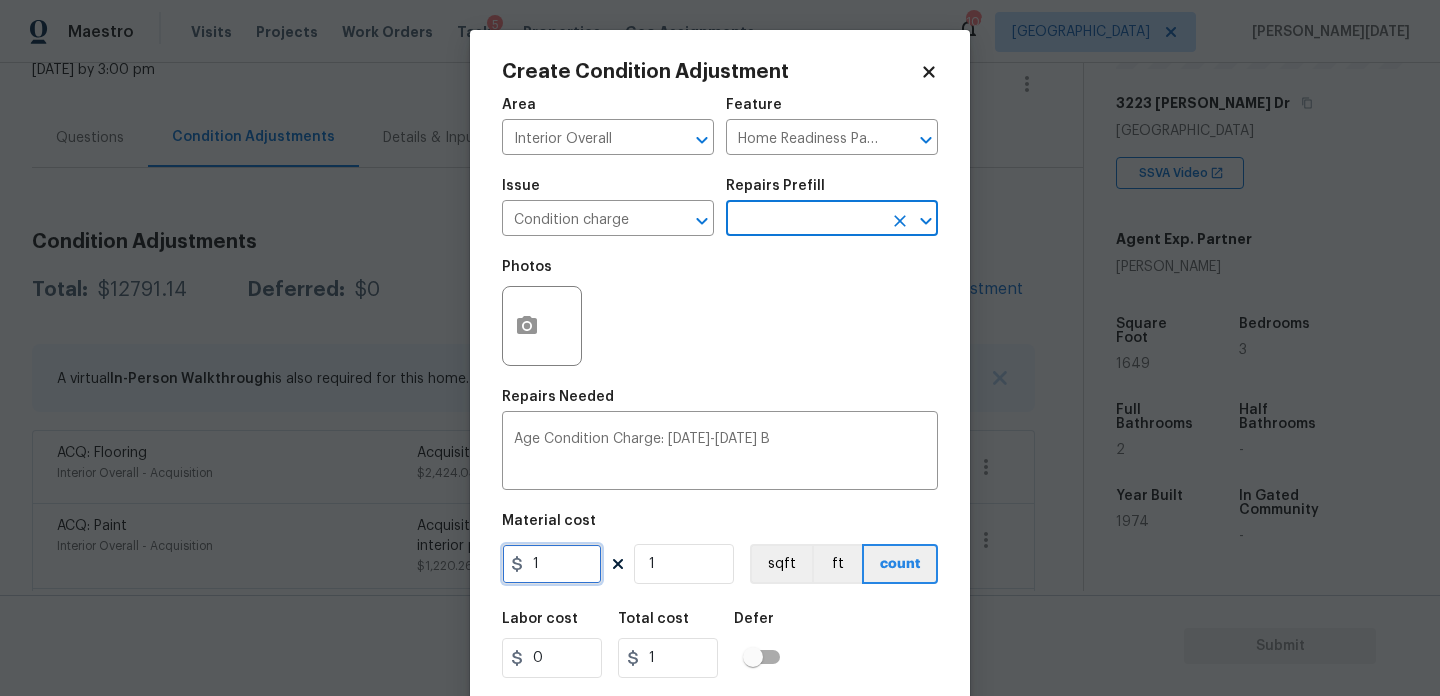 click on "1" at bounding box center (552, 564) 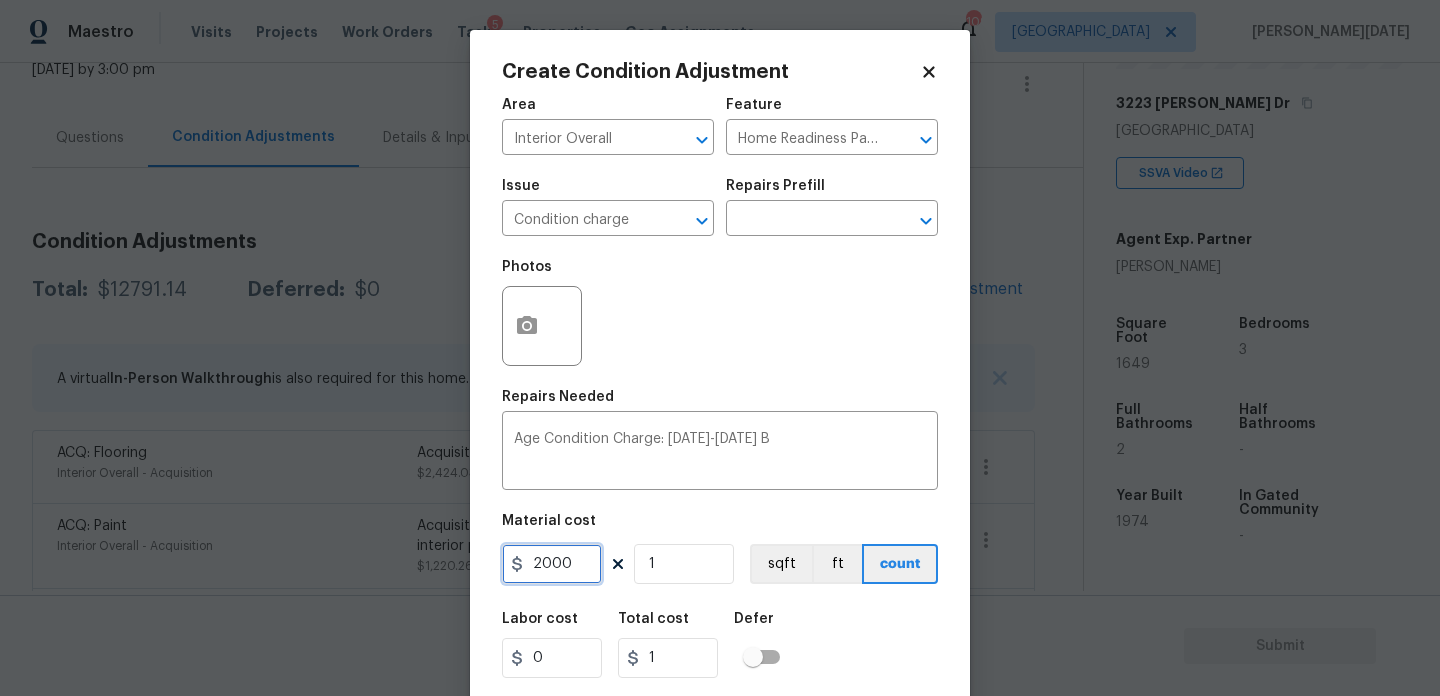 type on "2000" 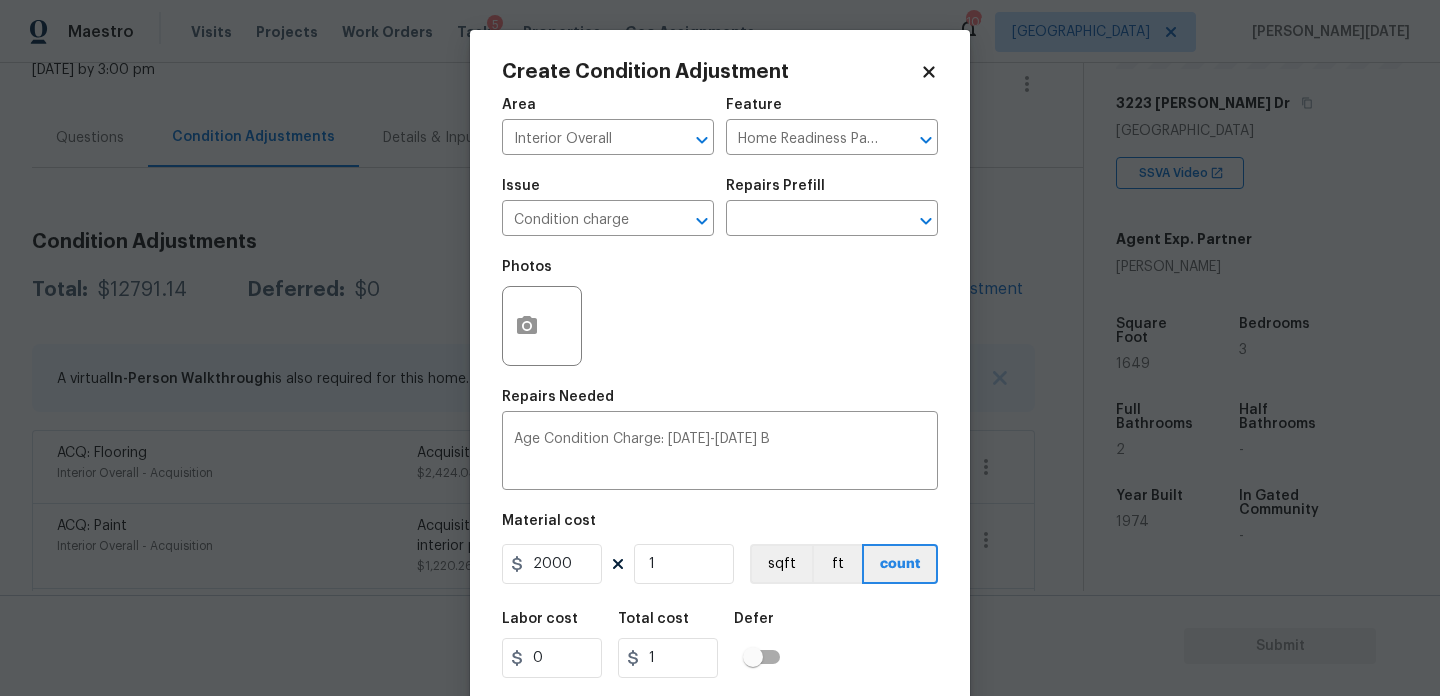 type on "2000" 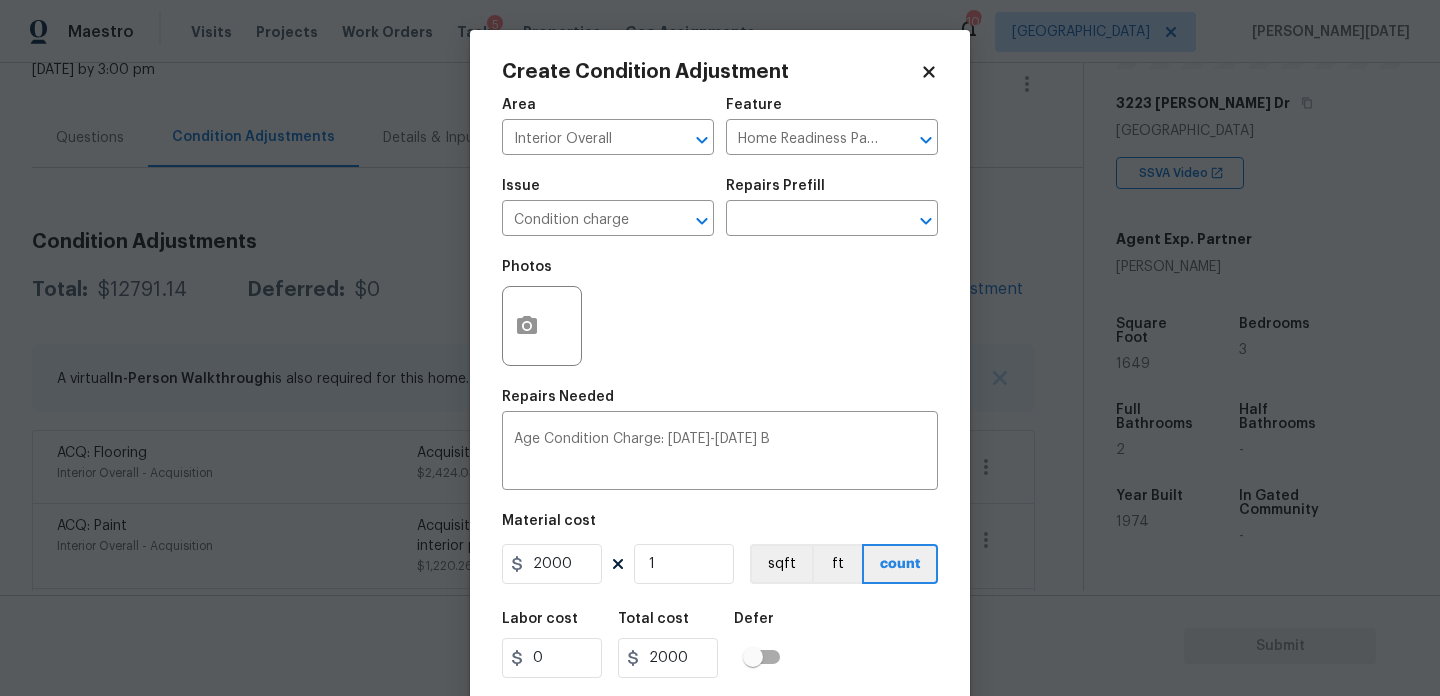 click on "Repairs Needed" at bounding box center [720, 403] 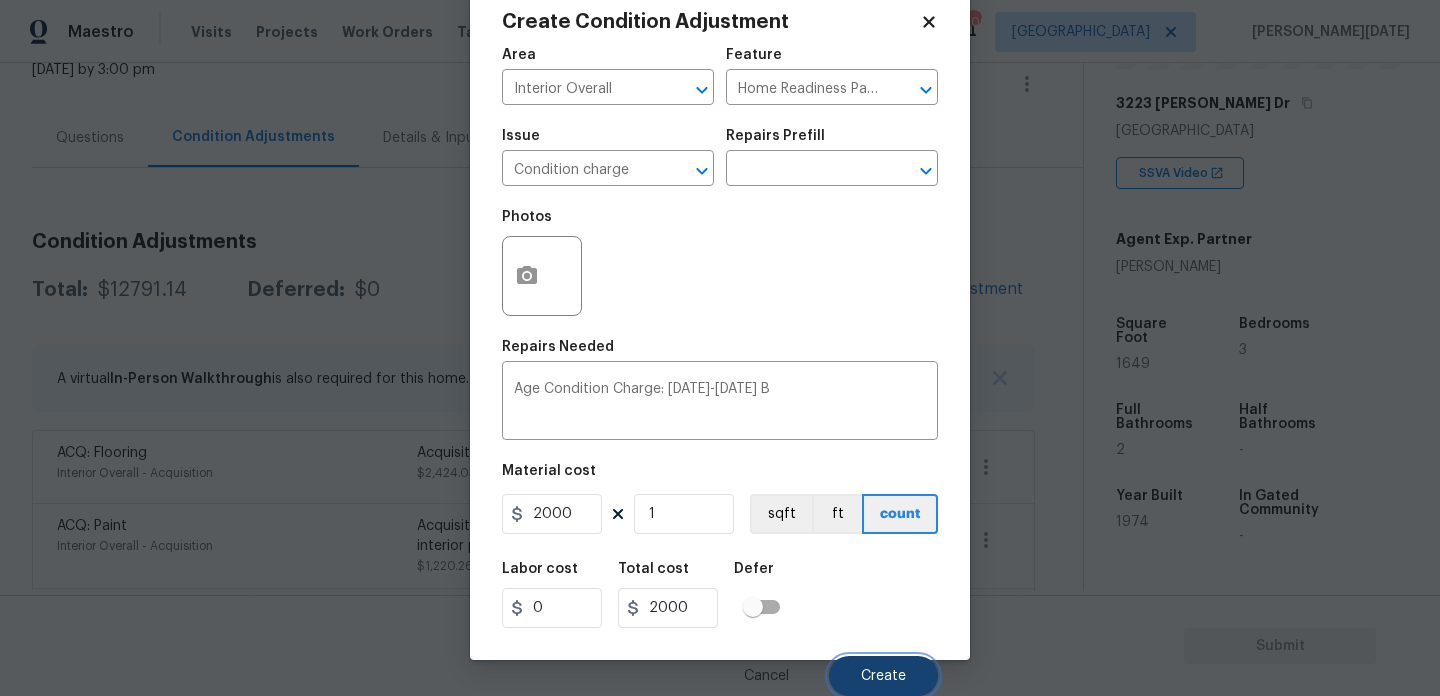 click on "Create" at bounding box center (883, 676) 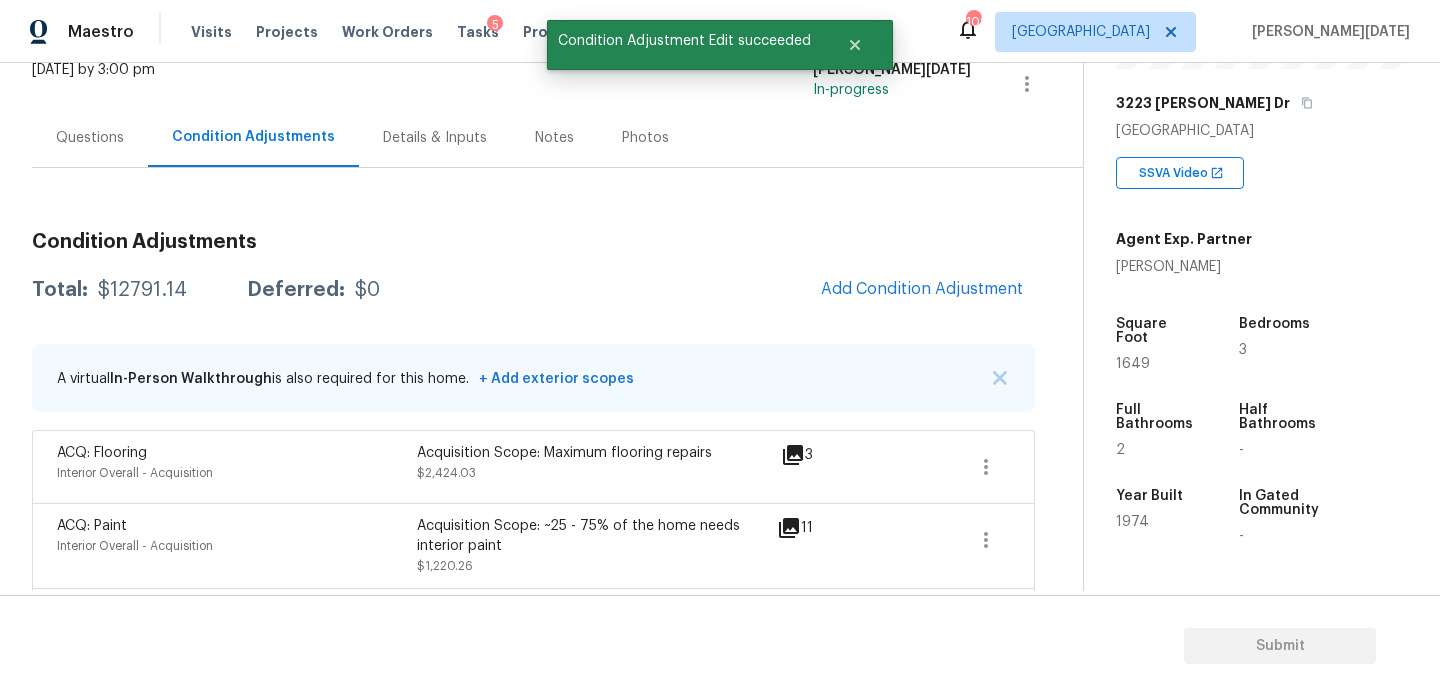 scroll, scrollTop: 44, scrollLeft: 0, axis: vertical 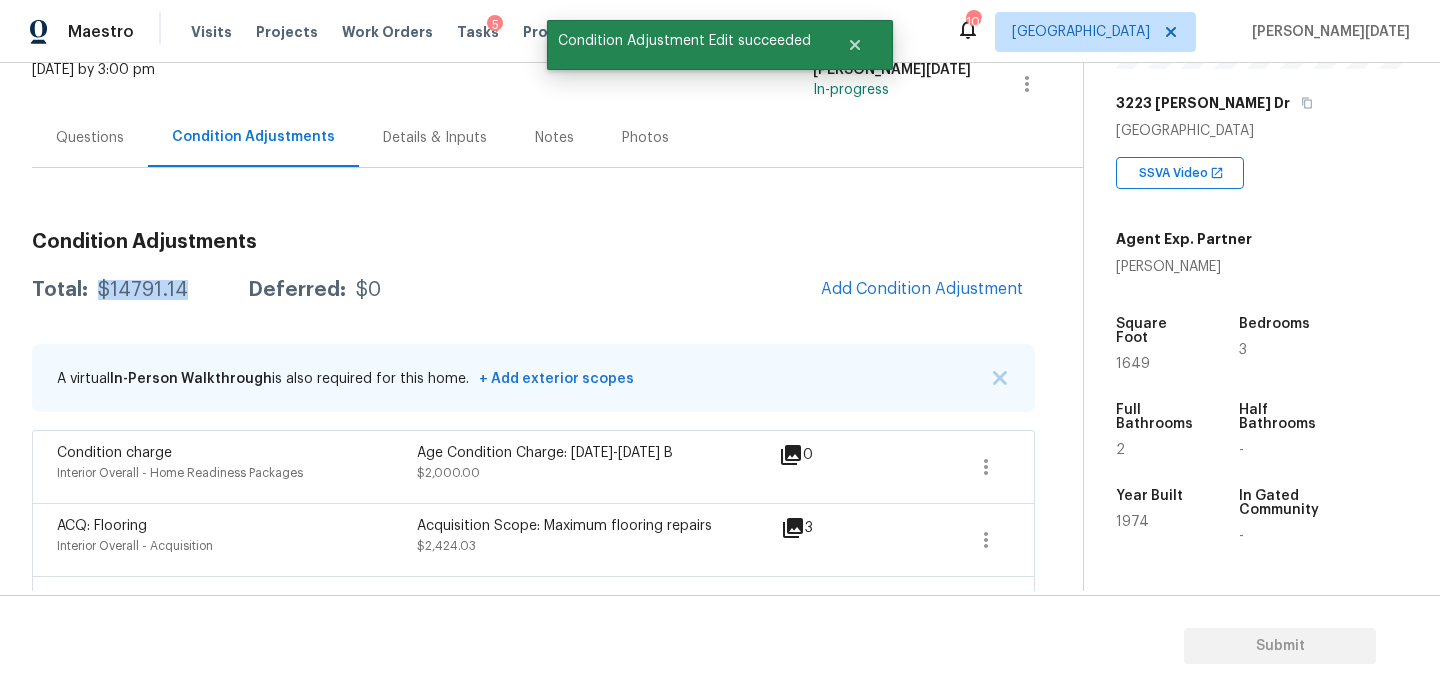 drag, startPoint x: 98, startPoint y: 287, endPoint x: 196, endPoint y: 287, distance: 98 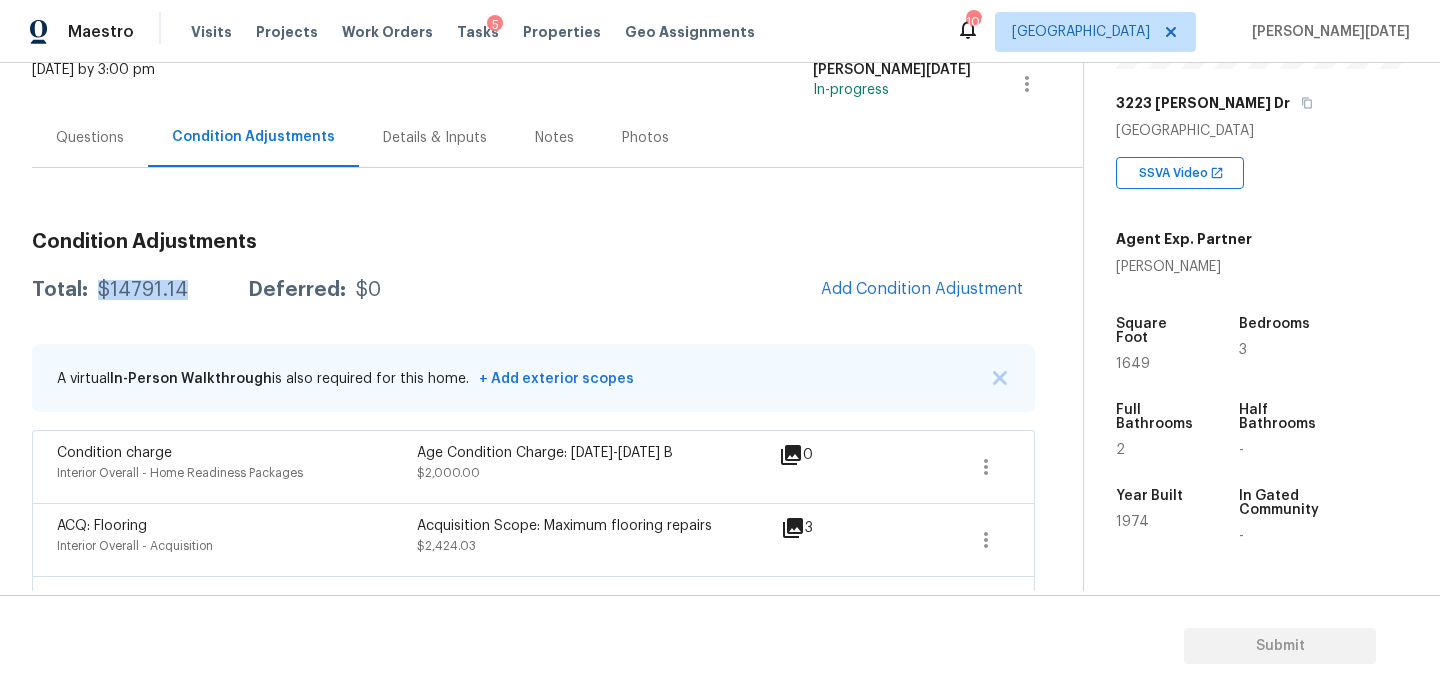 scroll, scrollTop: 0, scrollLeft: 0, axis: both 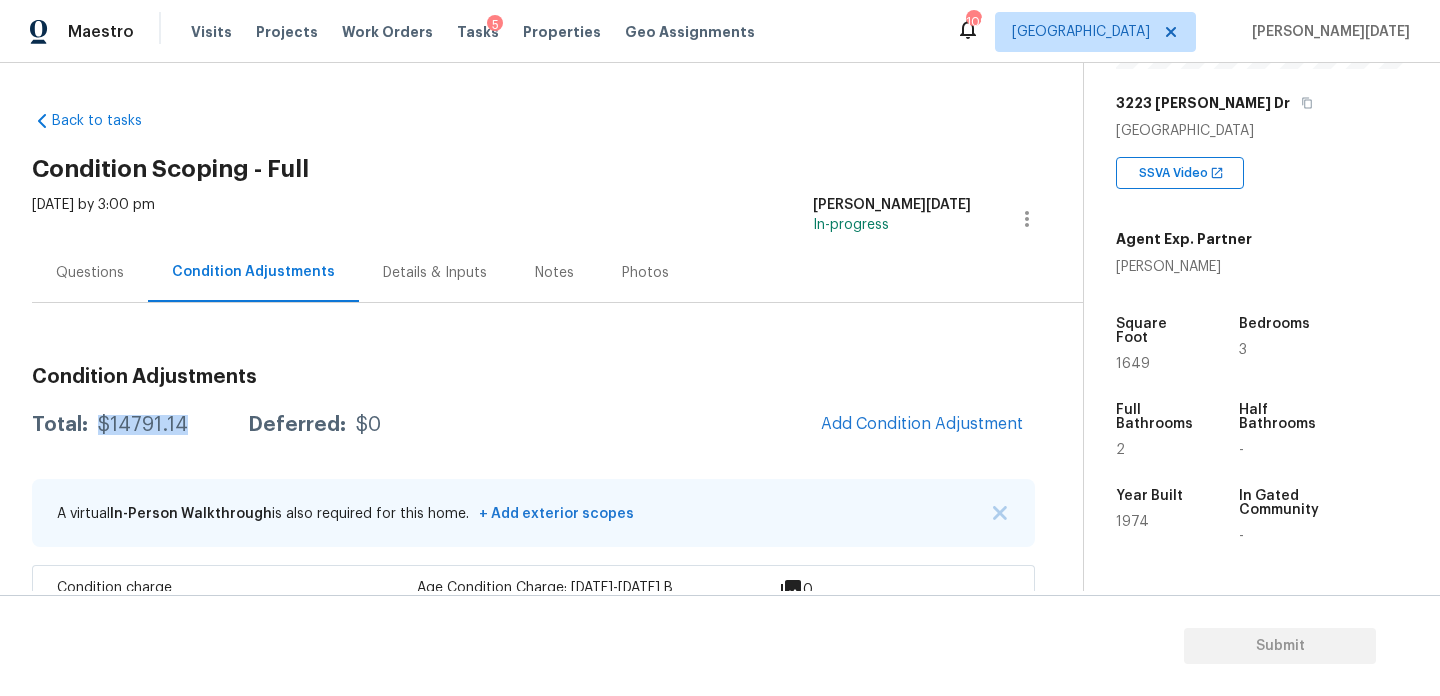 click on "Questions" at bounding box center (90, 272) 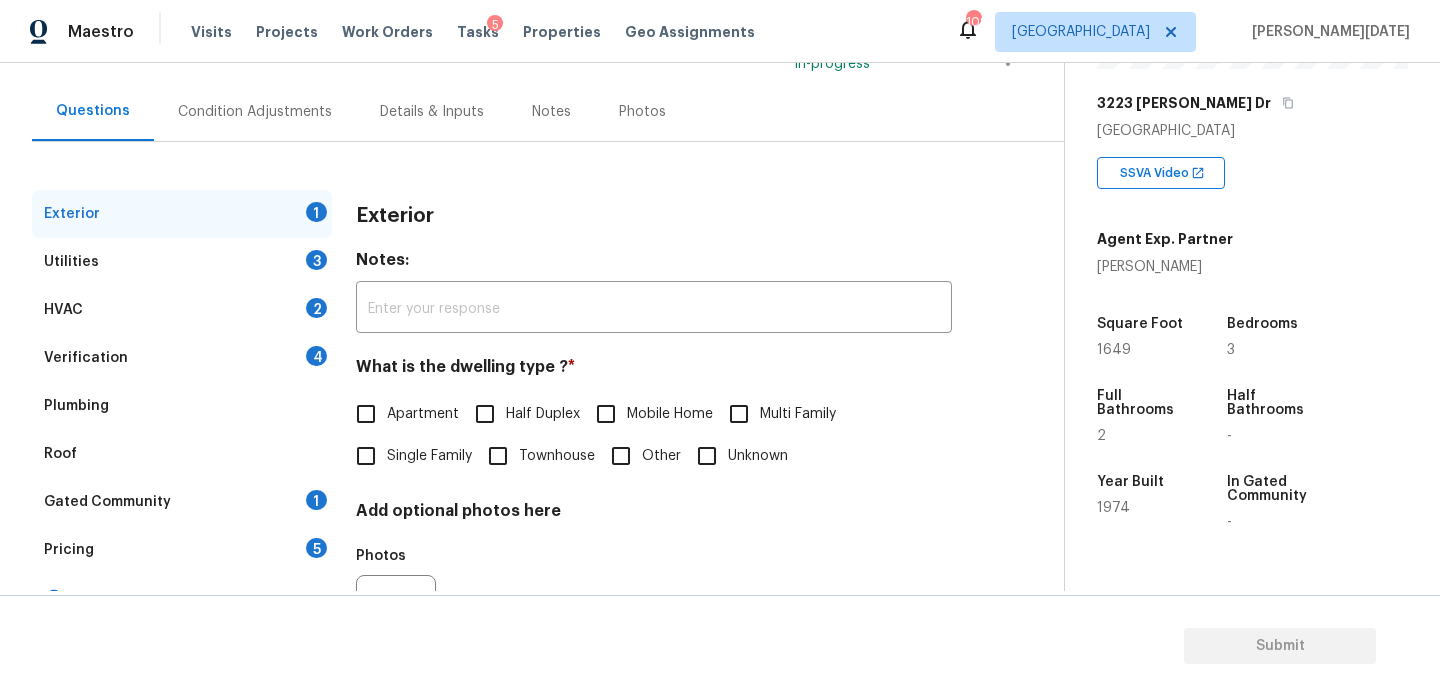 scroll, scrollTop: 267, scrollLeft: 0, axis: vertical 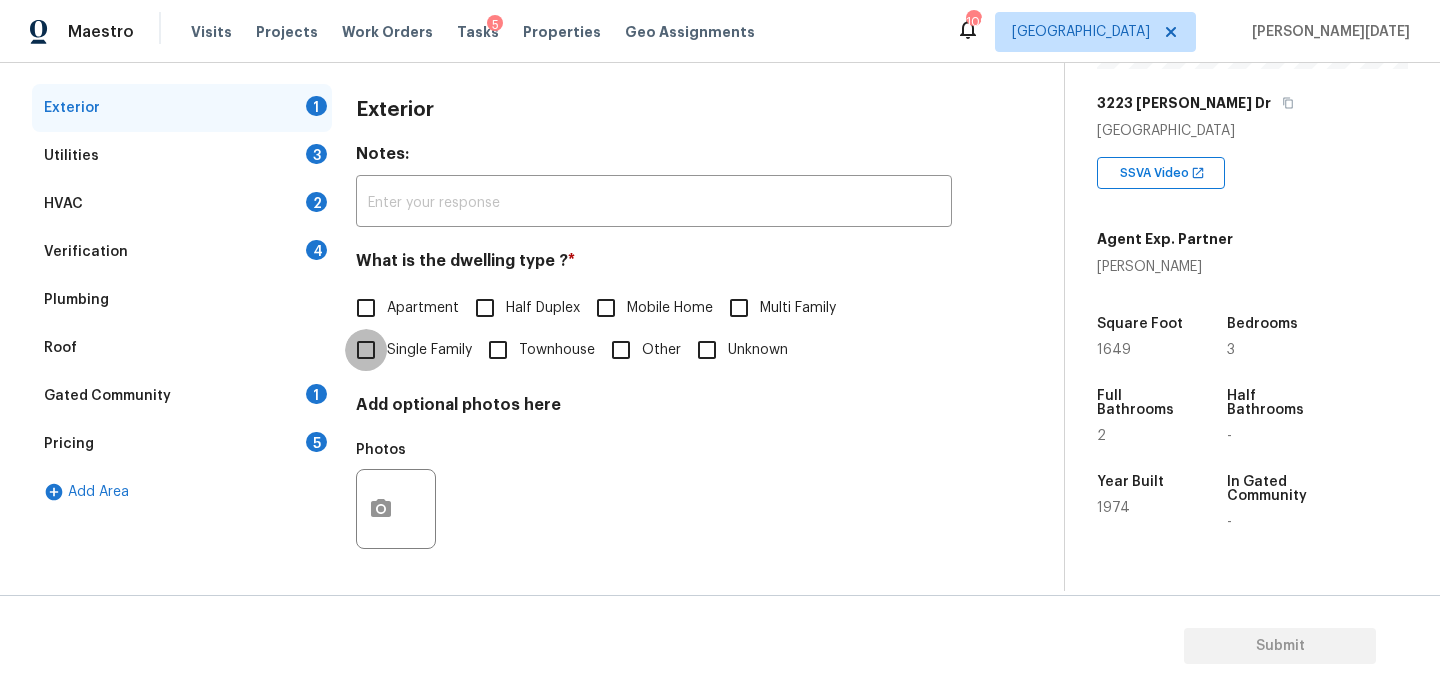 click on "Single Family" at bounding box center (366, 350) 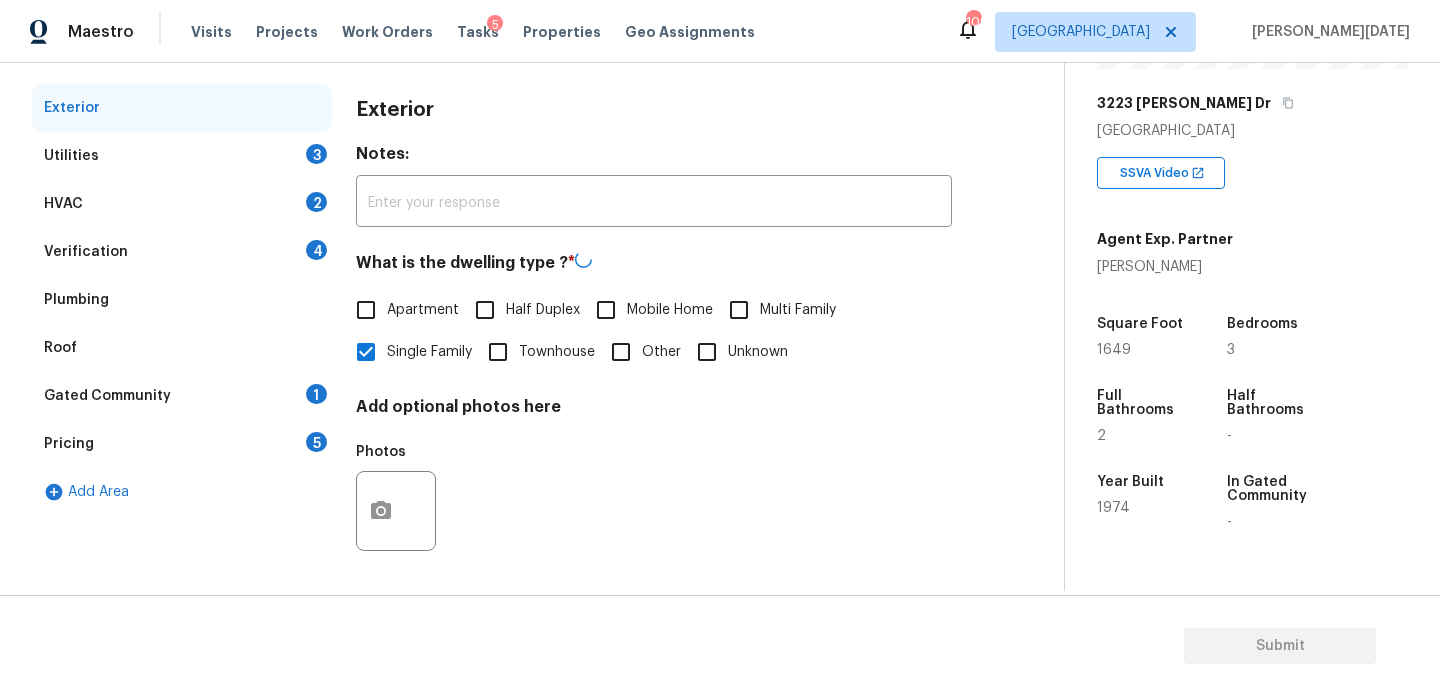 click on "Utilities 3" at bounding box center (182, 156) 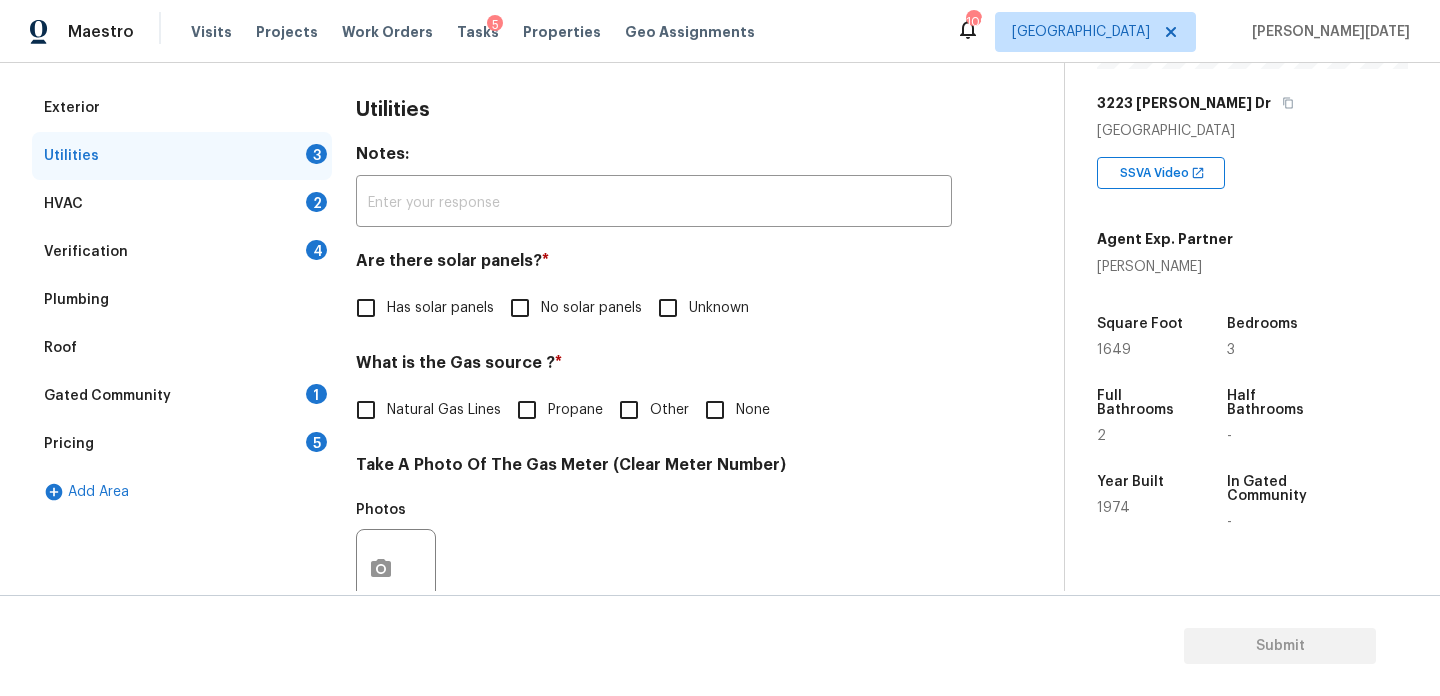 click on "No solar panels" at bounding box center (520, 308) 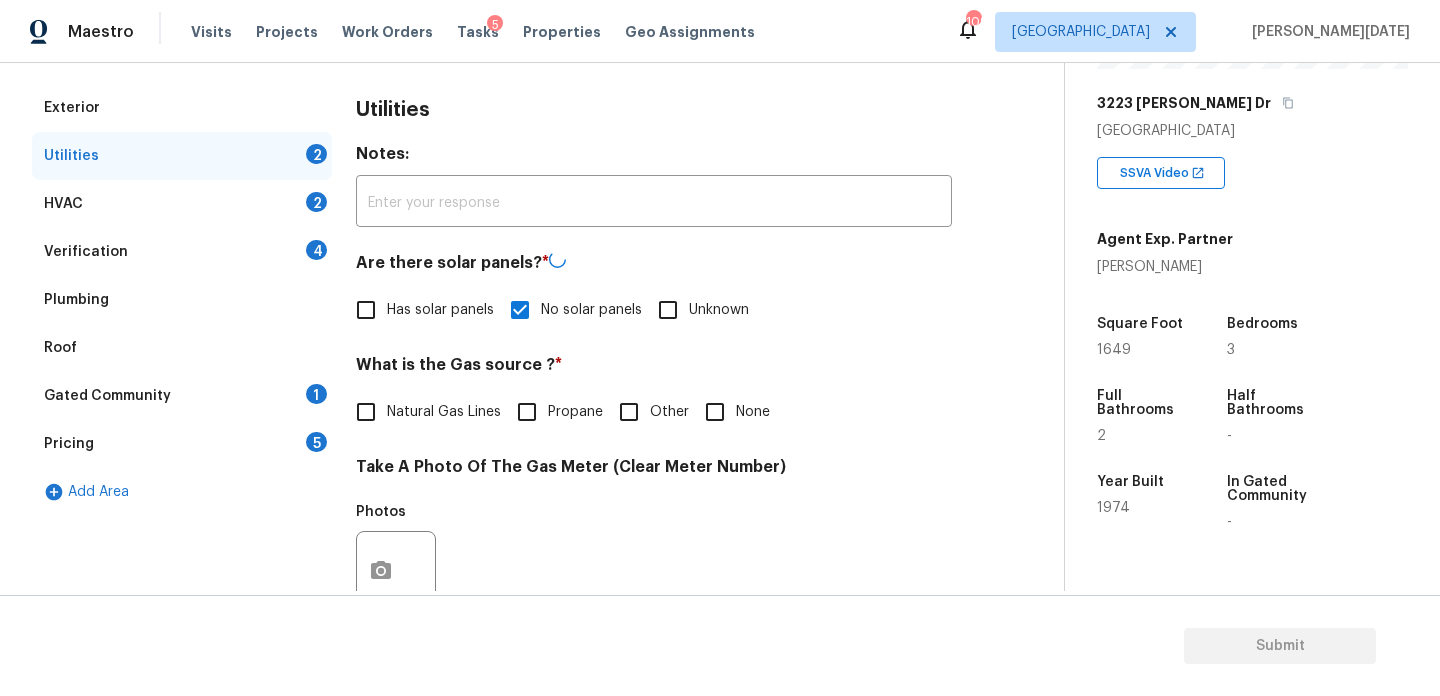 click on "None" at bounding box center (732, 412) 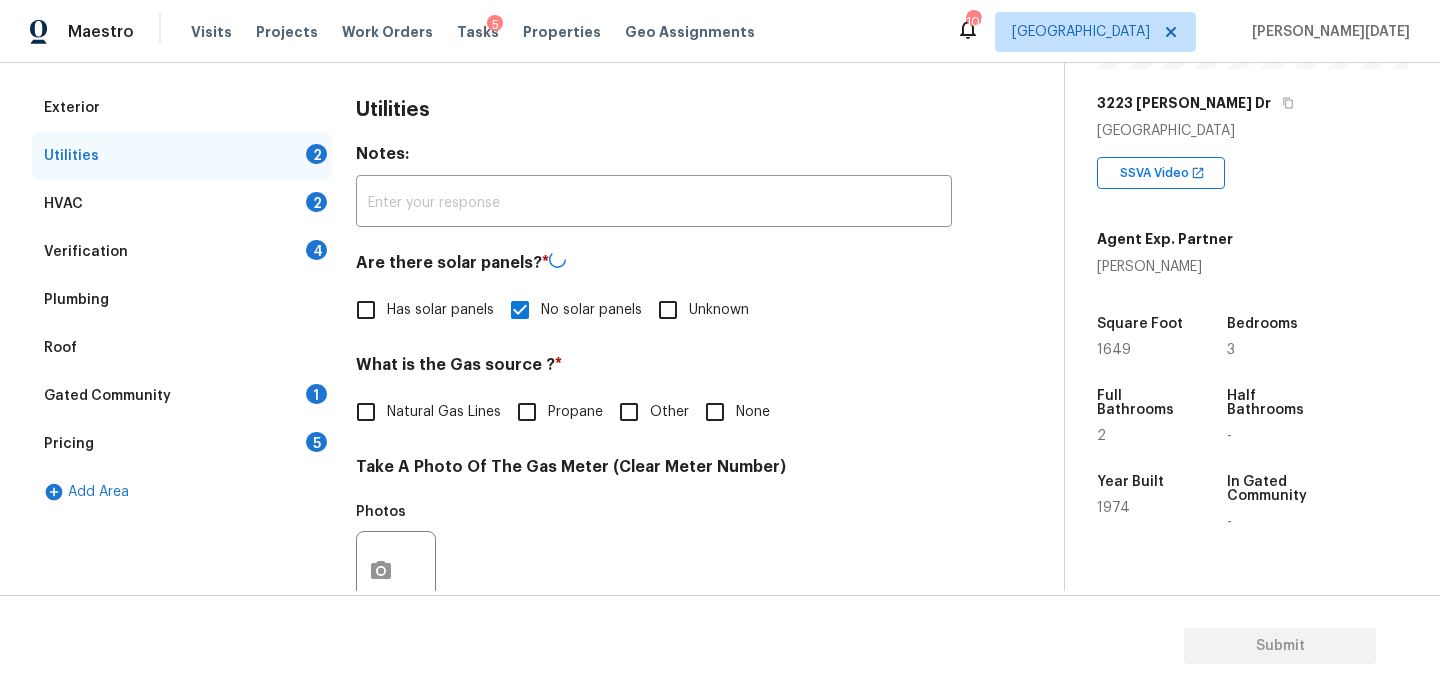 click on "None" at bounding box center (715, 412) 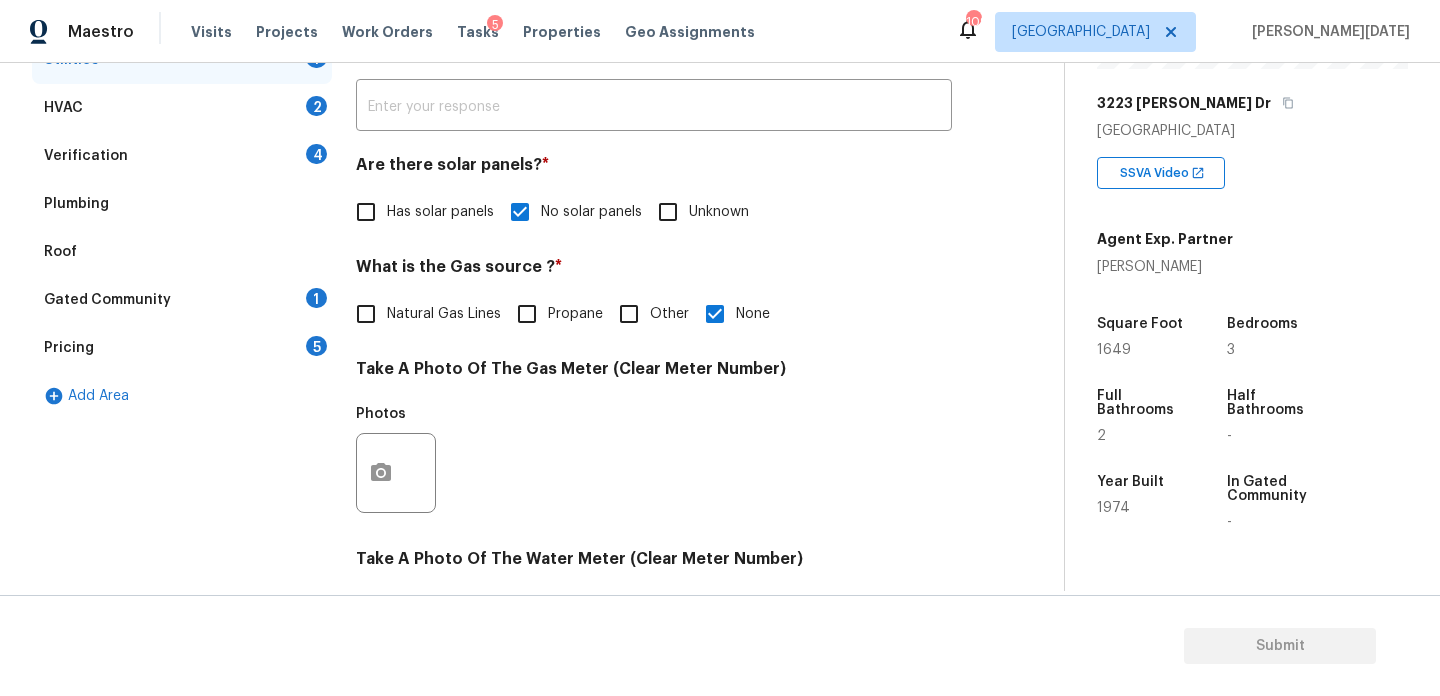 scroll, scrollTop: 809, scrollLeft: 0, axis: vertical 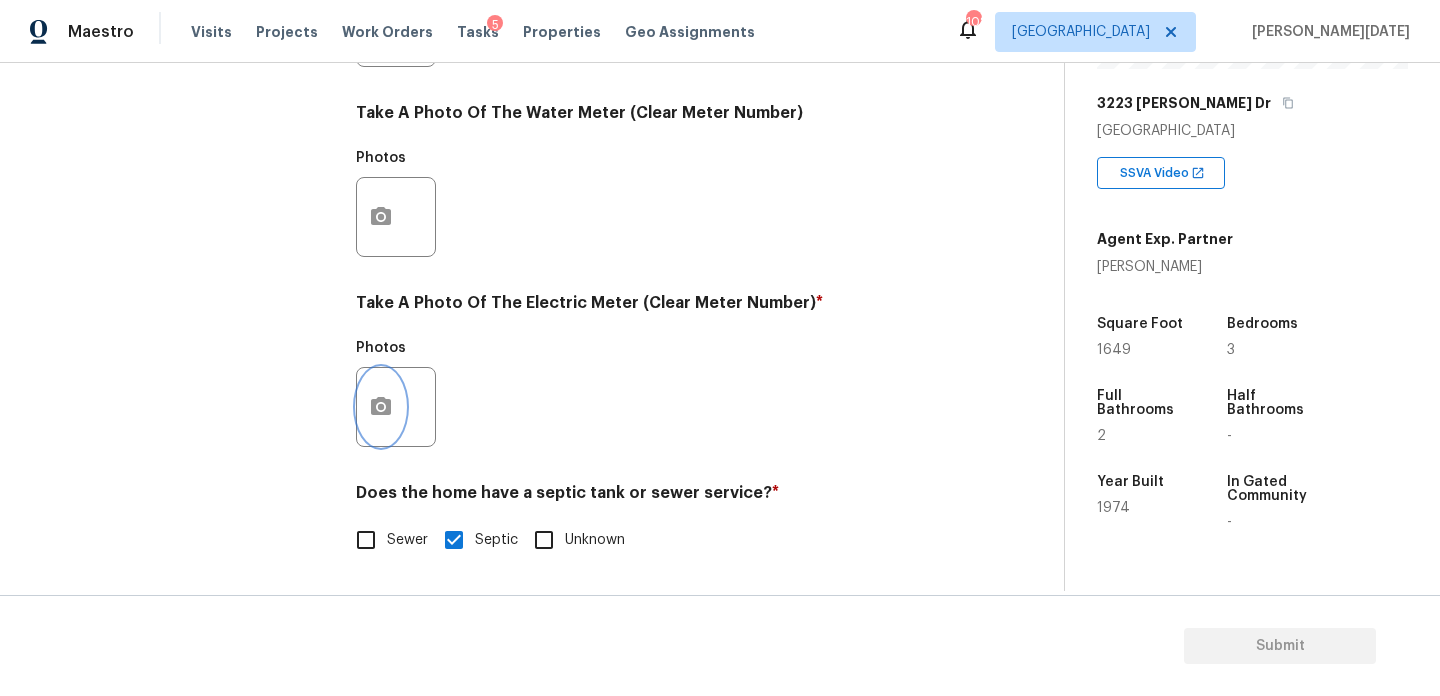click 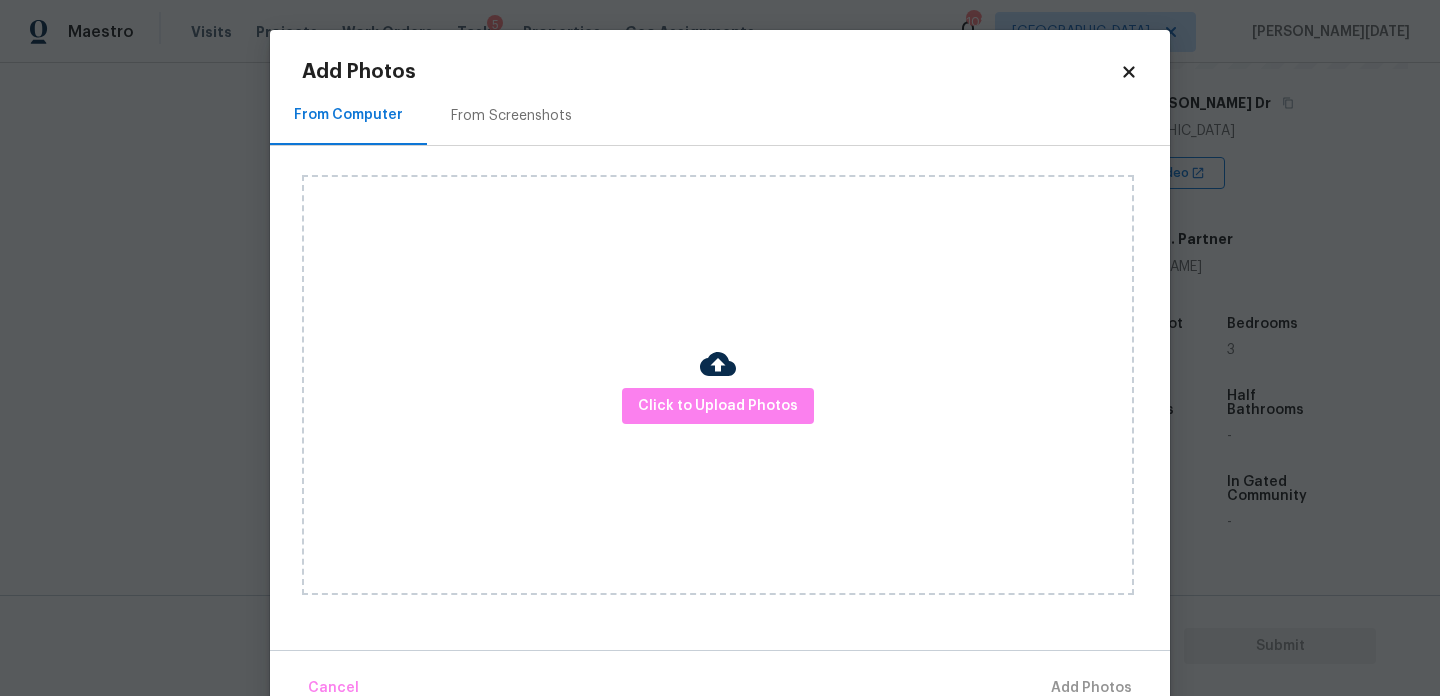 click on "Click to Upload Photos" at bounding box center [718, 385] 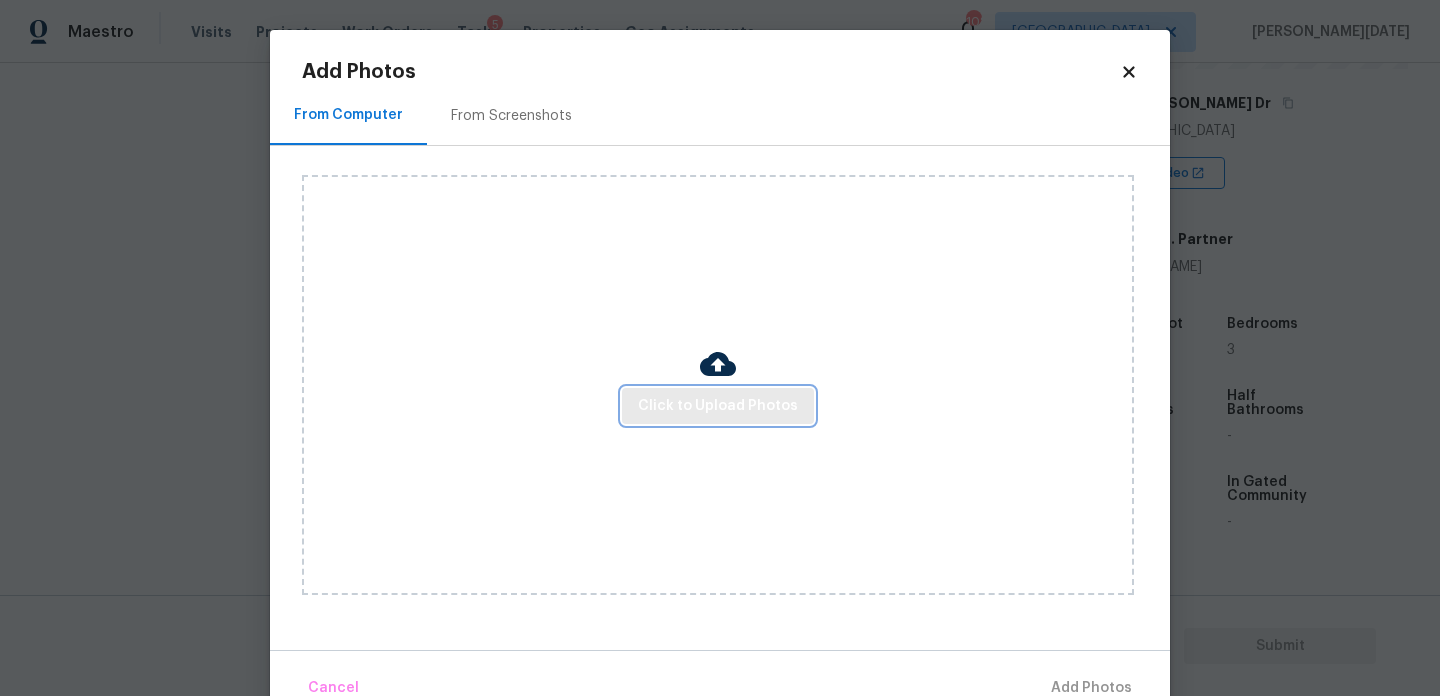 click on "Click to Upload Photos" at bounding box center [718, 406] 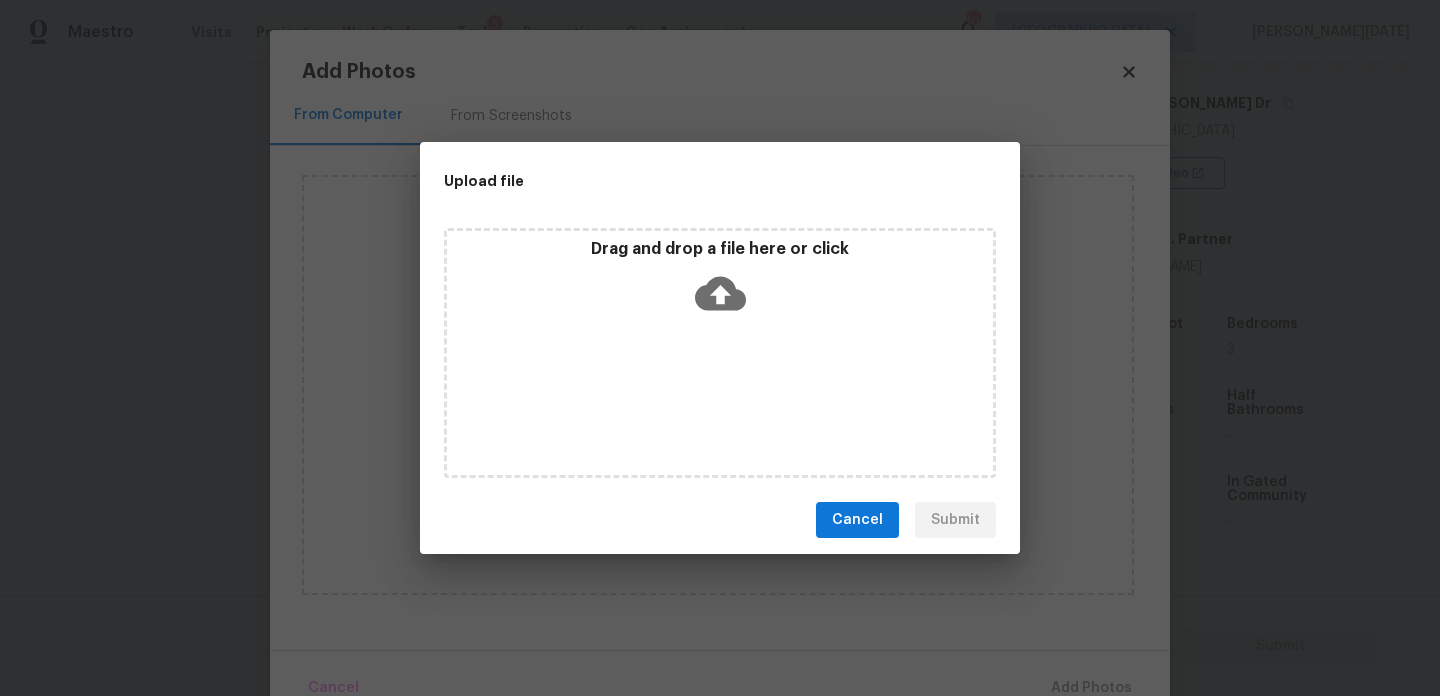 click on "Drag and drop a file here or click" at bounding box center [720, 353] 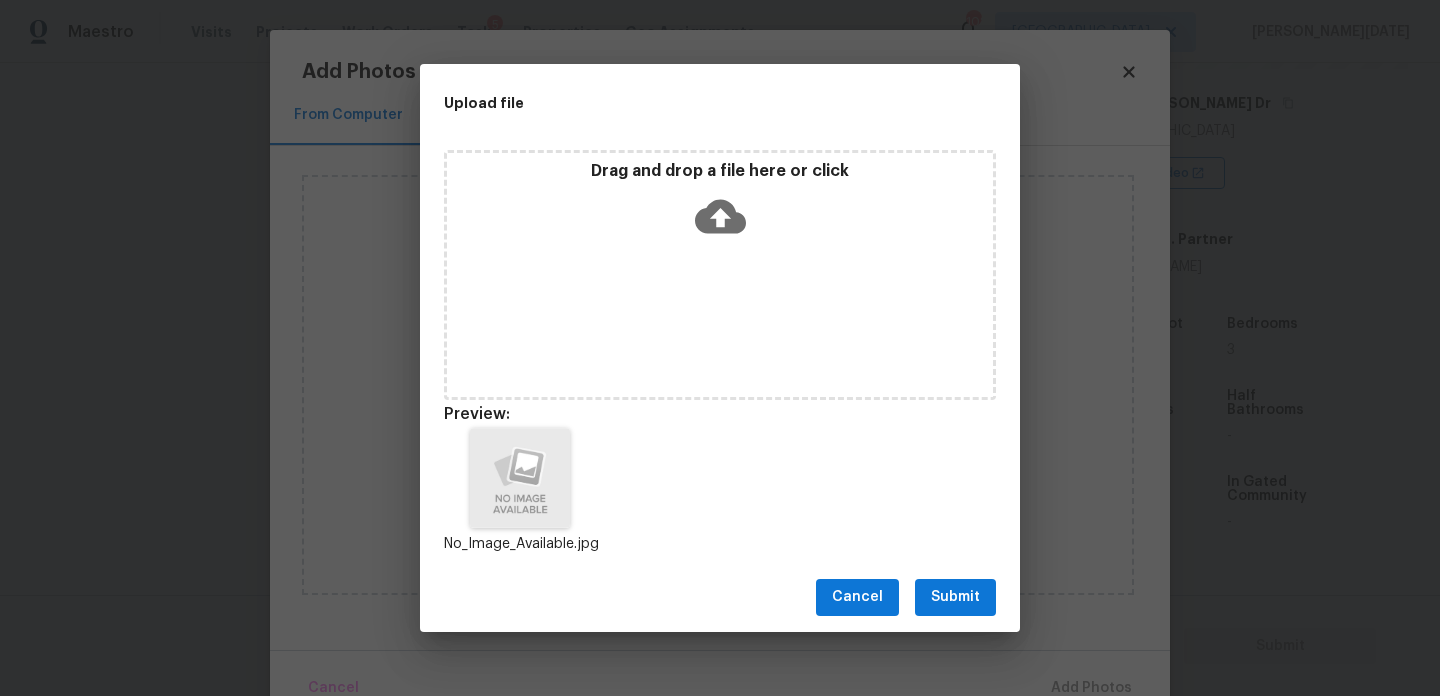 click on "Submit" at bounding box center [955, 597] 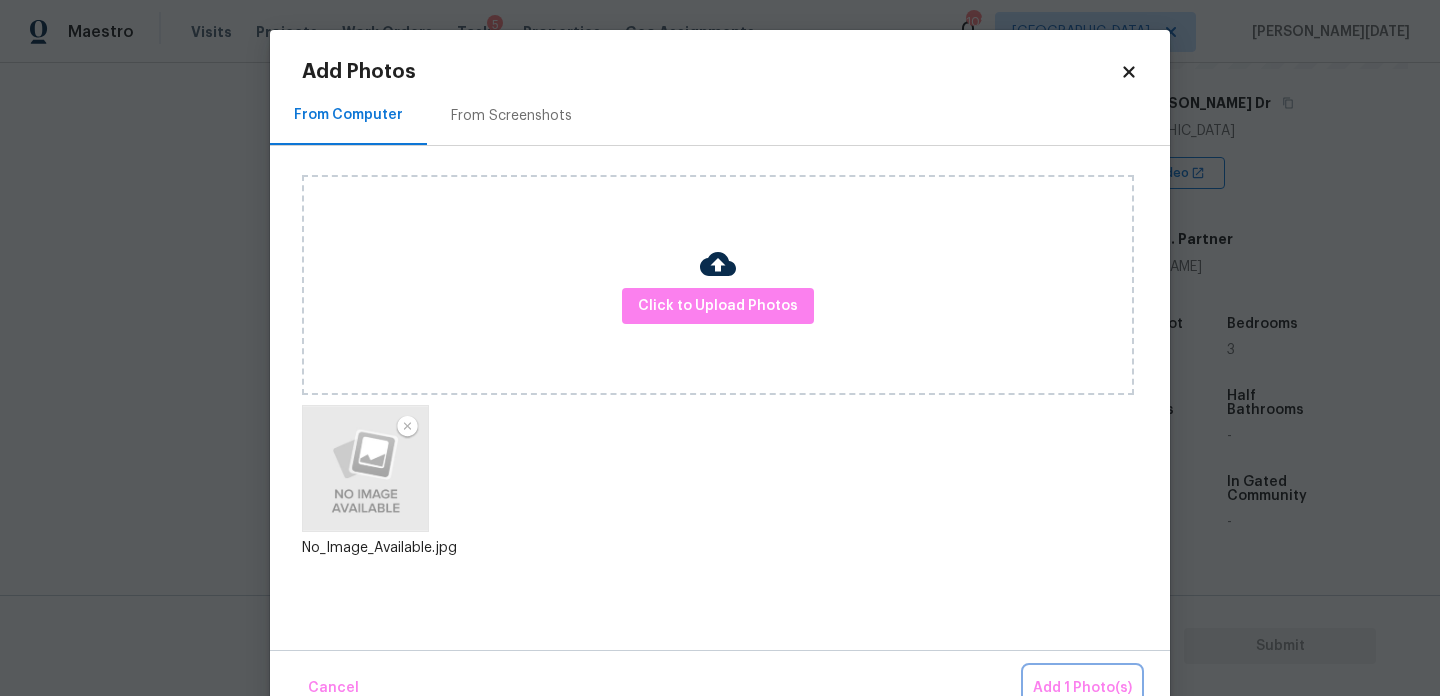 click on "Add 1 Photo(s)" at bounding box center (1082, 688) 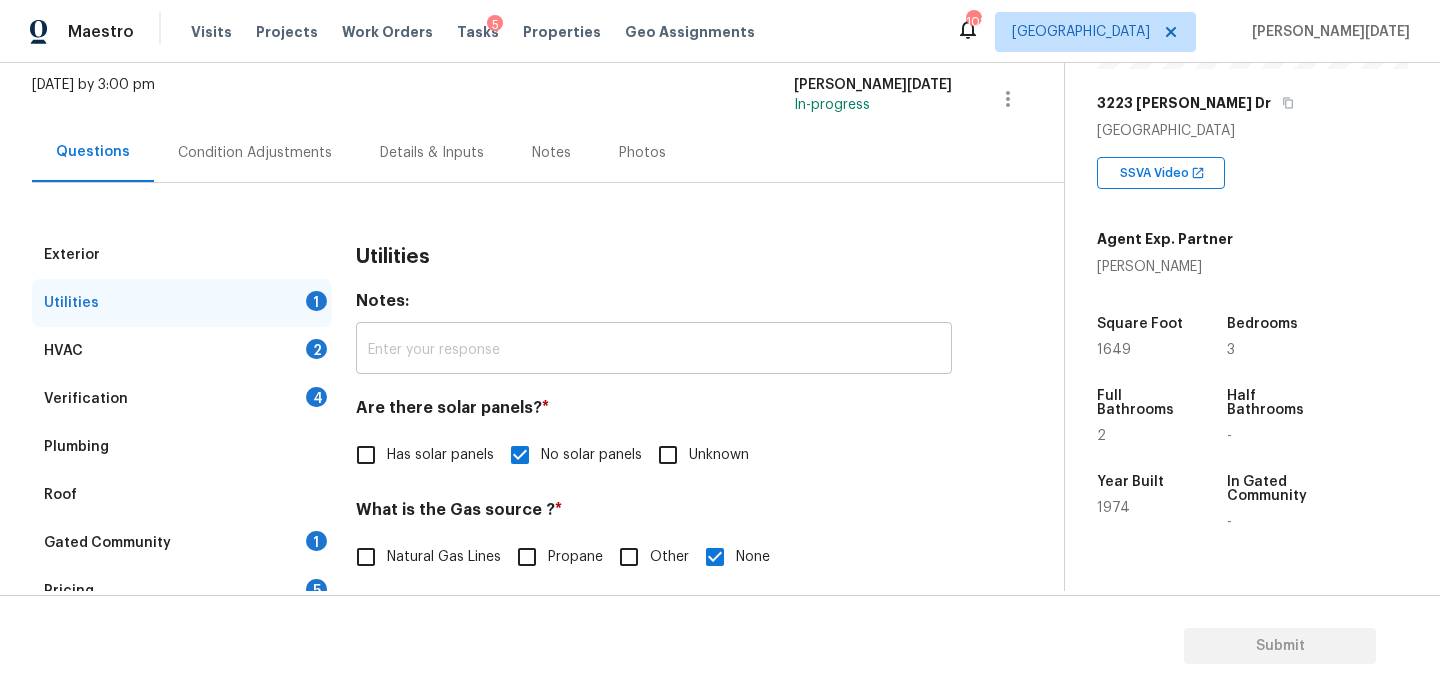 scroll, scrollTop: 155, scrollLeft: 0, axis: vertical 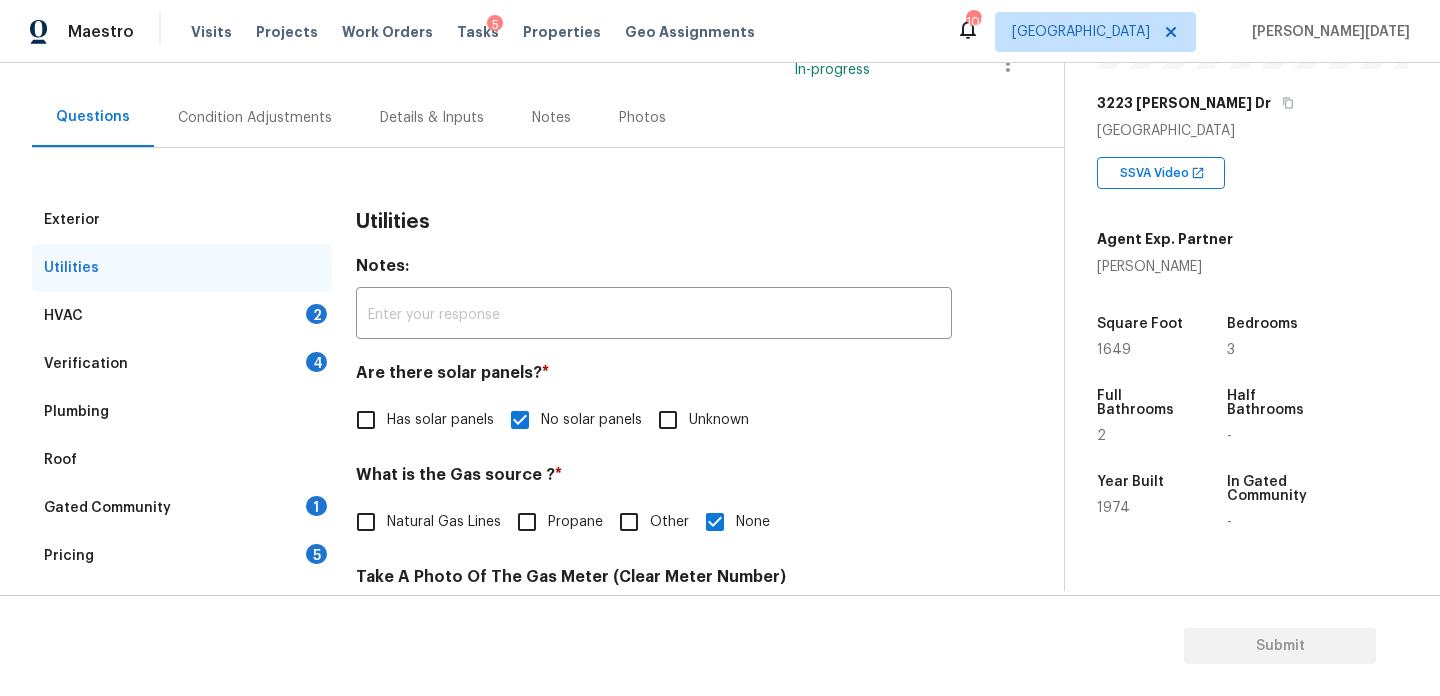 click on "HVAC 2" at bounding box center [182, 316] 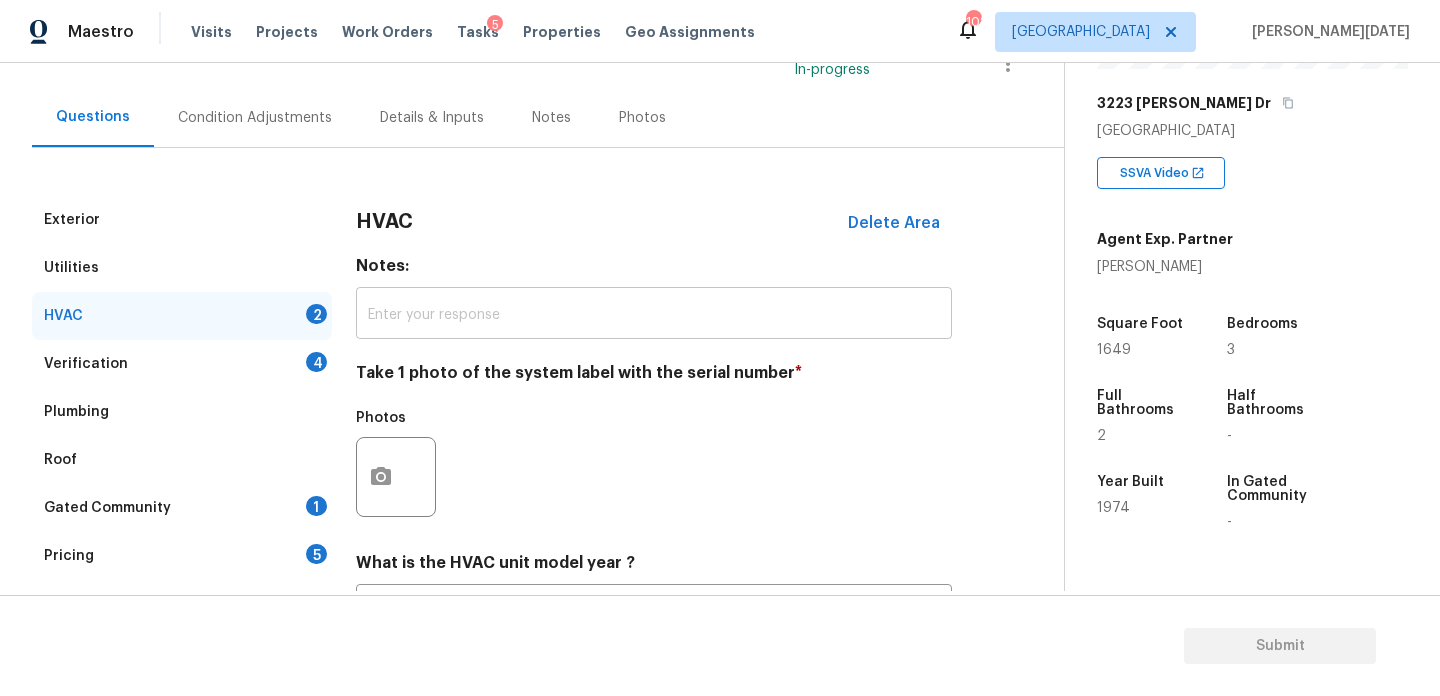scroll, scrollTop: 333, scrollLeft: 0, axis: vertical 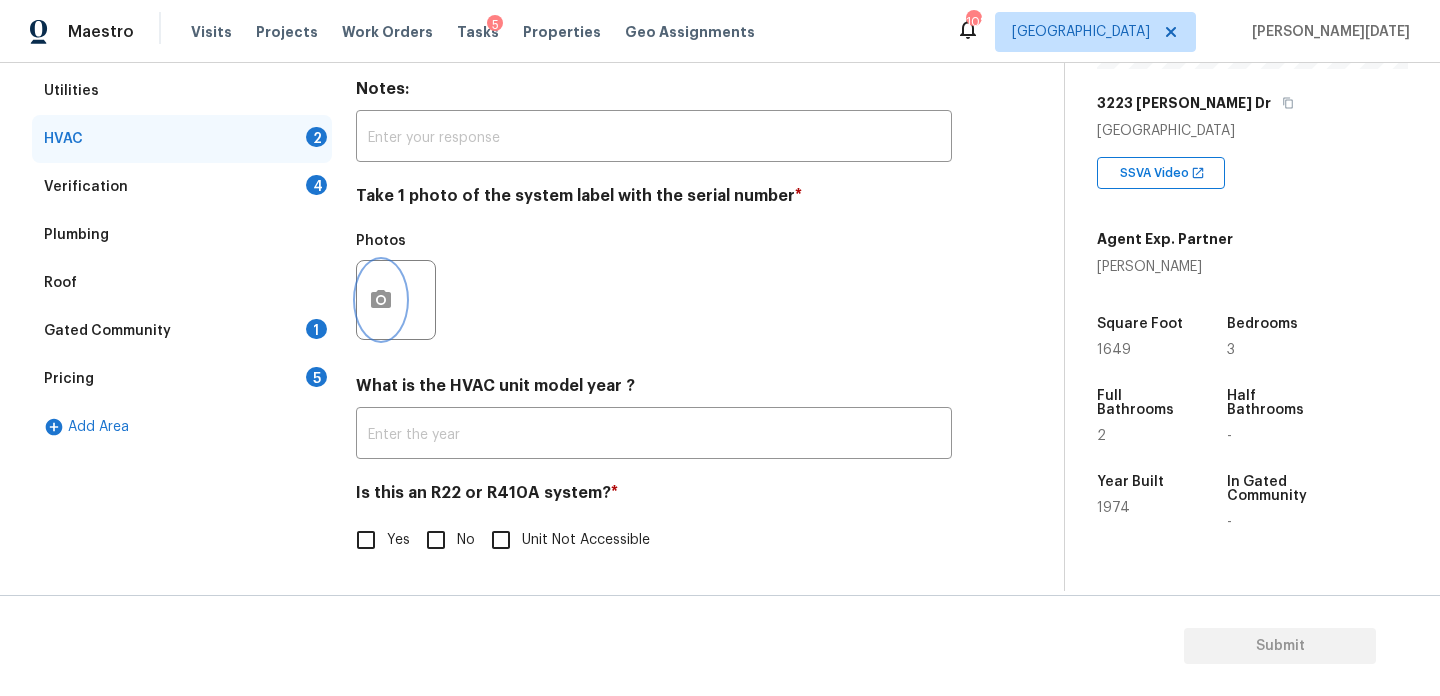 click at bounding box center [381, 300] 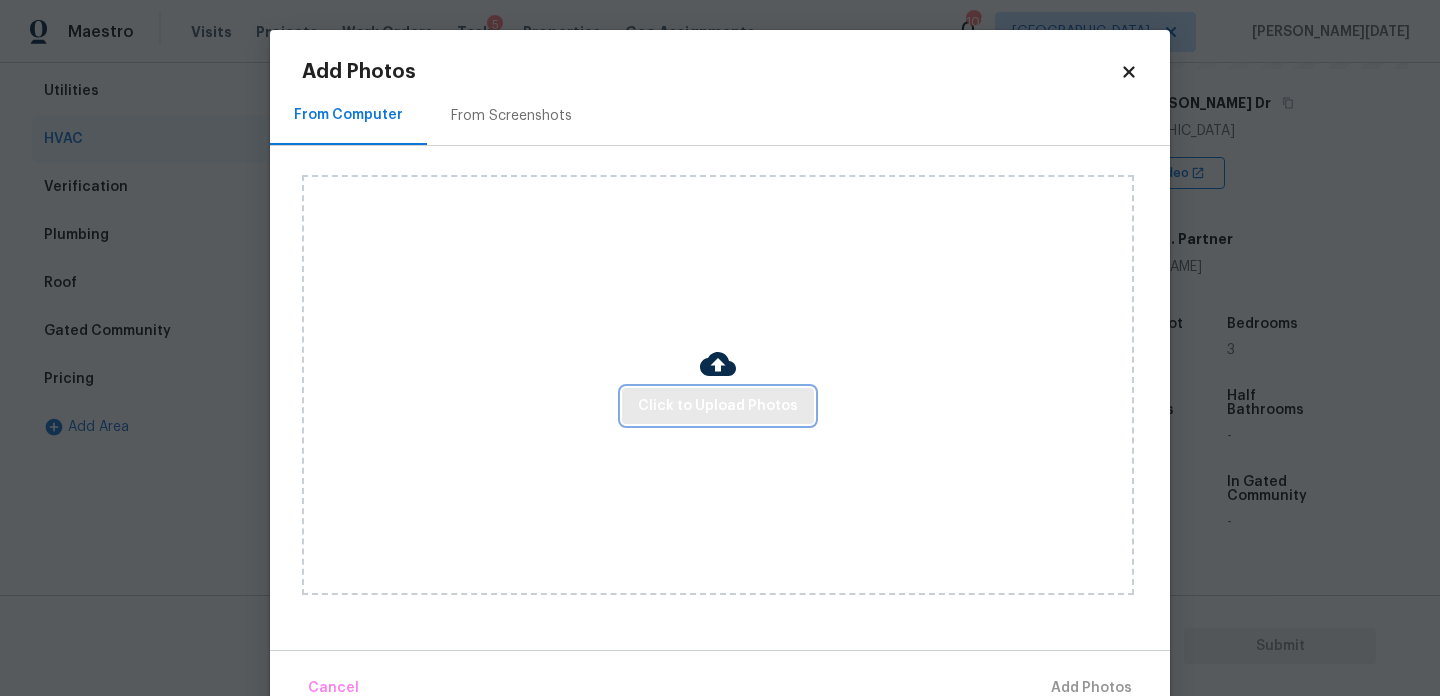 click on "Click to Upload Photos" at bounding box center [718, 406] 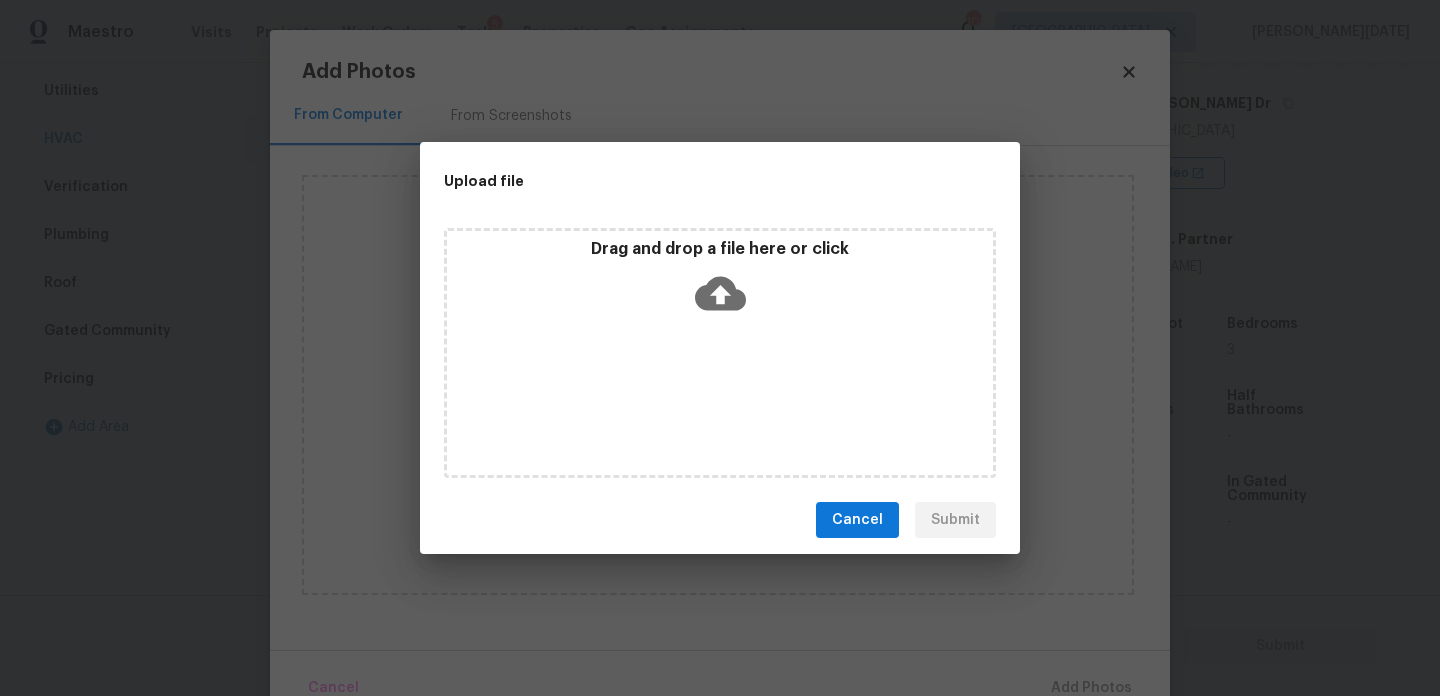 click on "Drag and drop a file here or click" at bounding box center (720, 353) 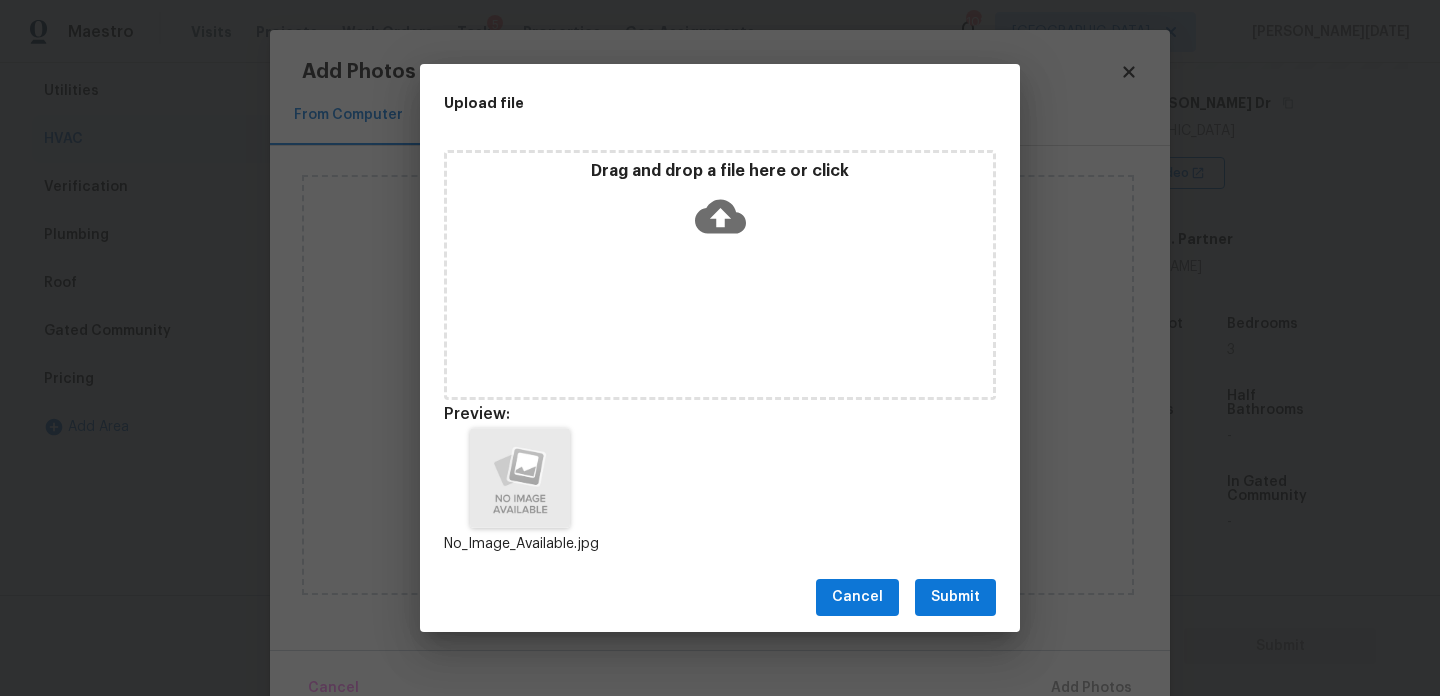 click on "Submit" at bounding box center [955, 597] 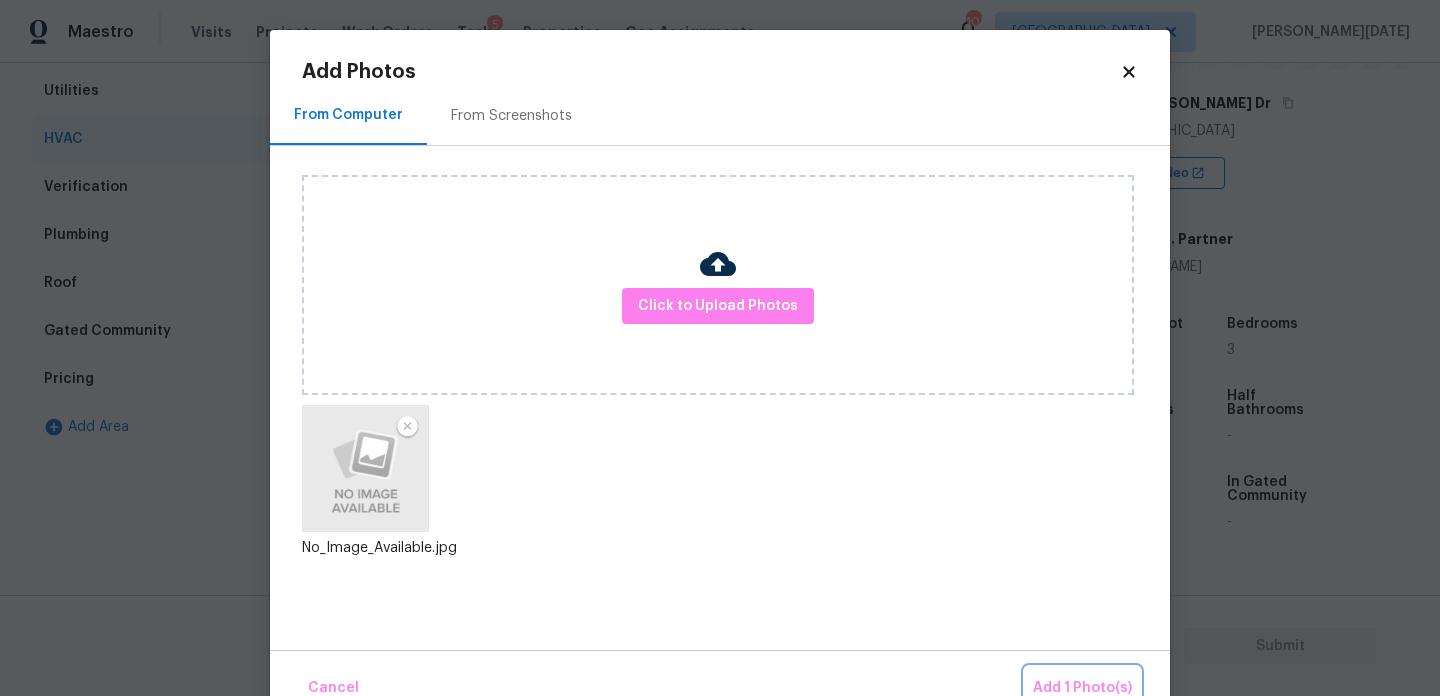 click on "Add 1 Photo(s)" at bounding box center (1082, 688) 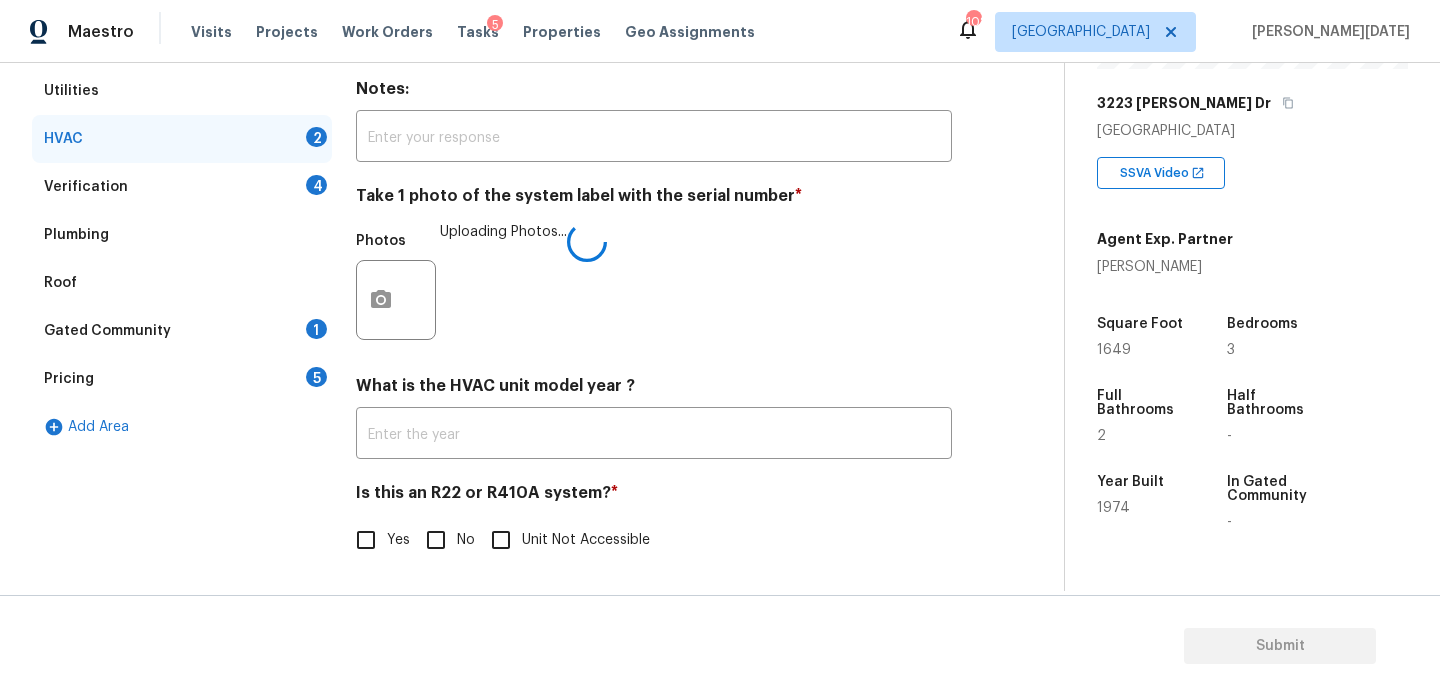 click on "Yes" at bounding box center (377, 540) 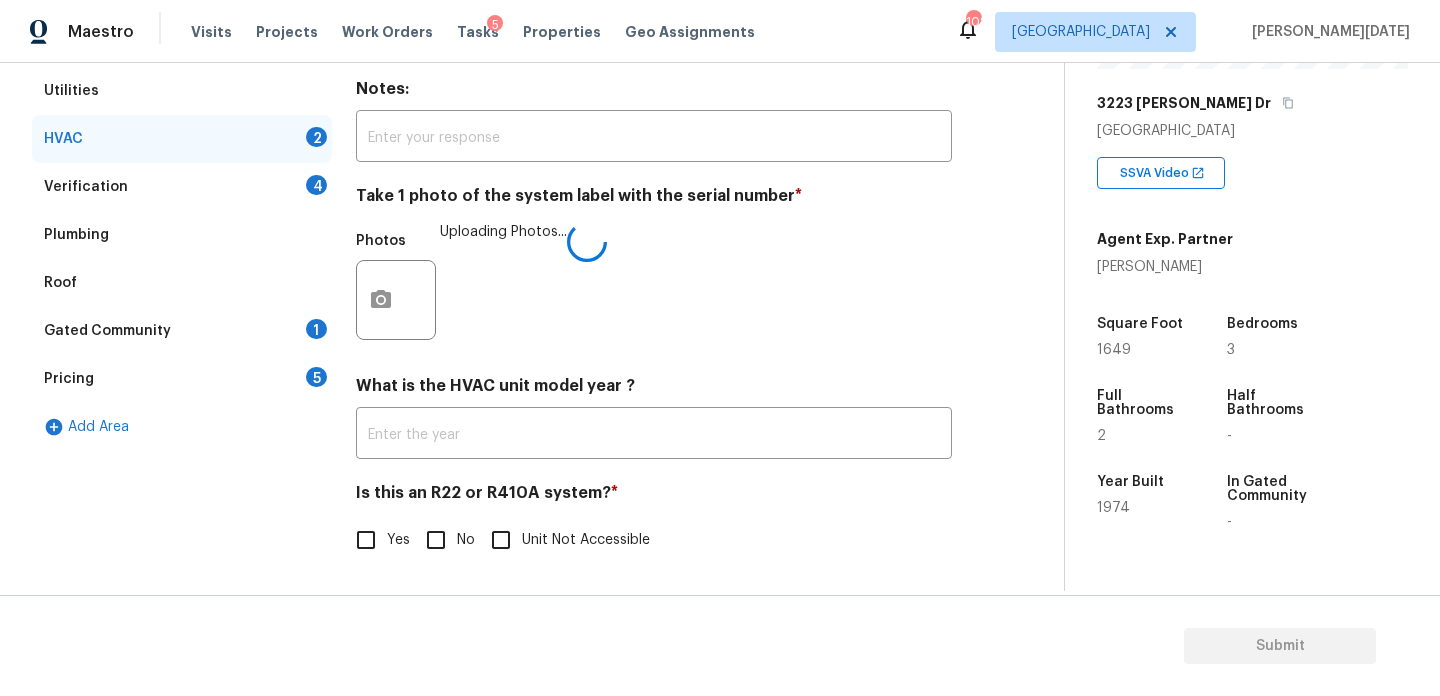 click on "Yes" at bounding box center [366, 540] 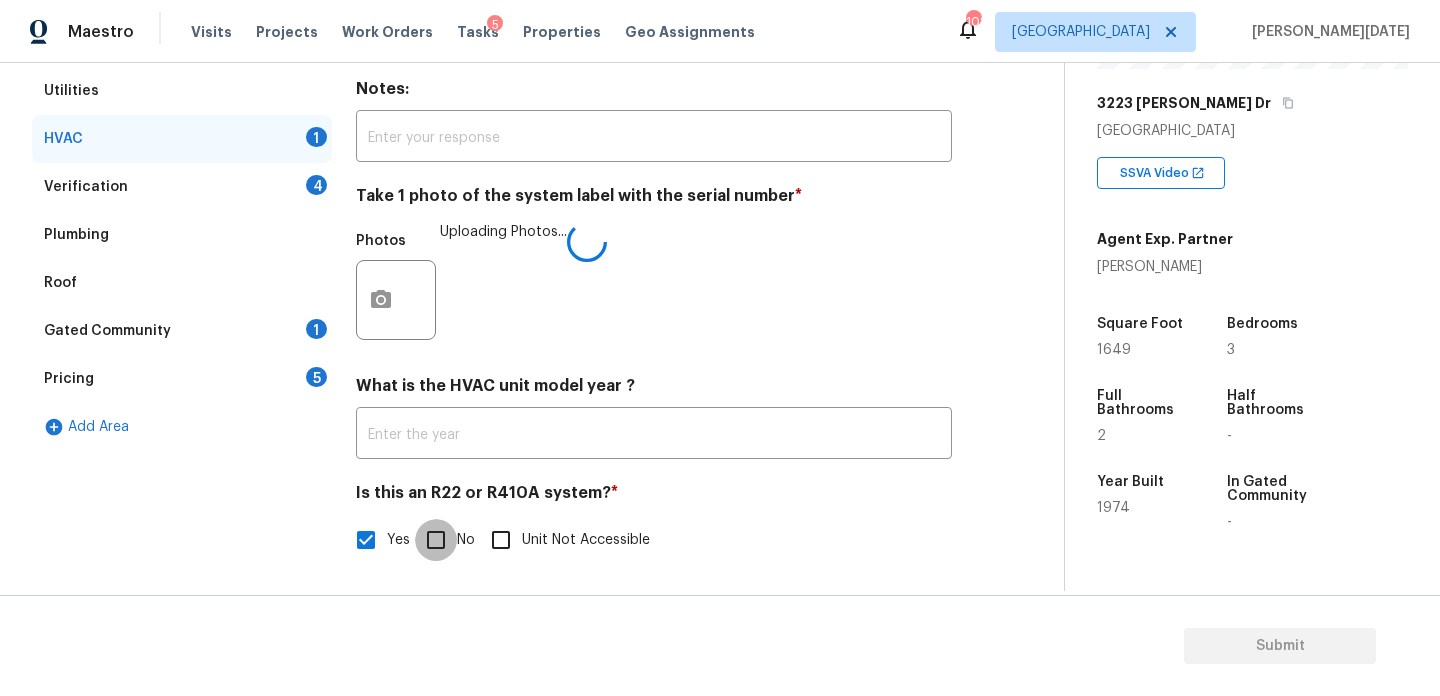 click on "No" at bounding box center (436, 540) 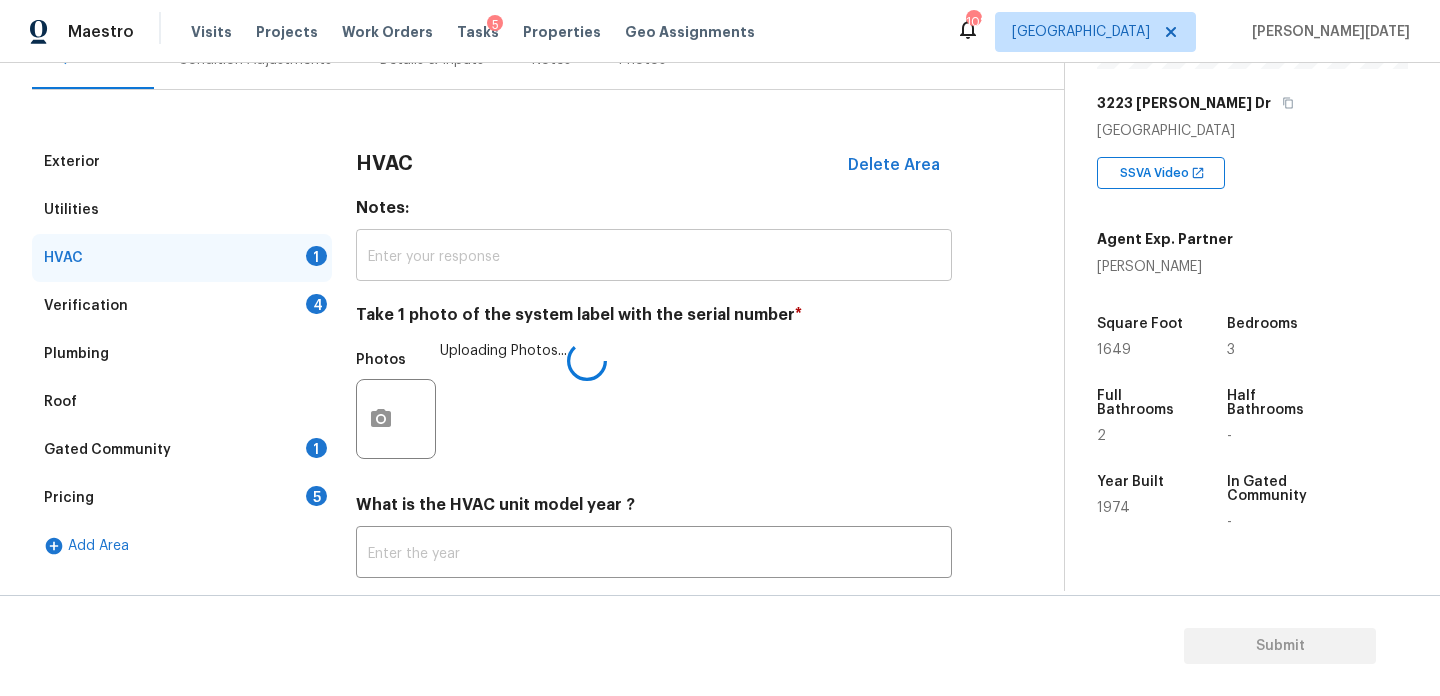 scroll, scrollTop: 197, scrollLeft: 0, axis: vertical 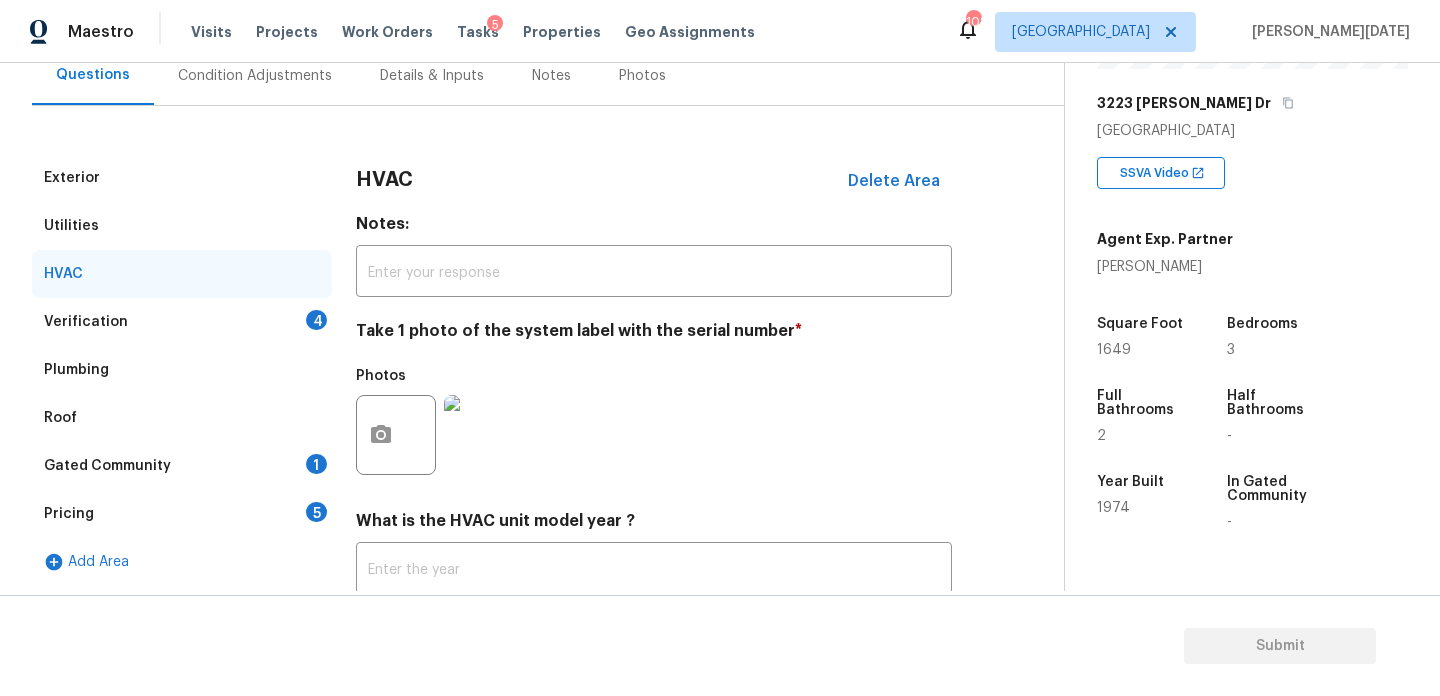 click on "4" at bounding box center [316, 320] 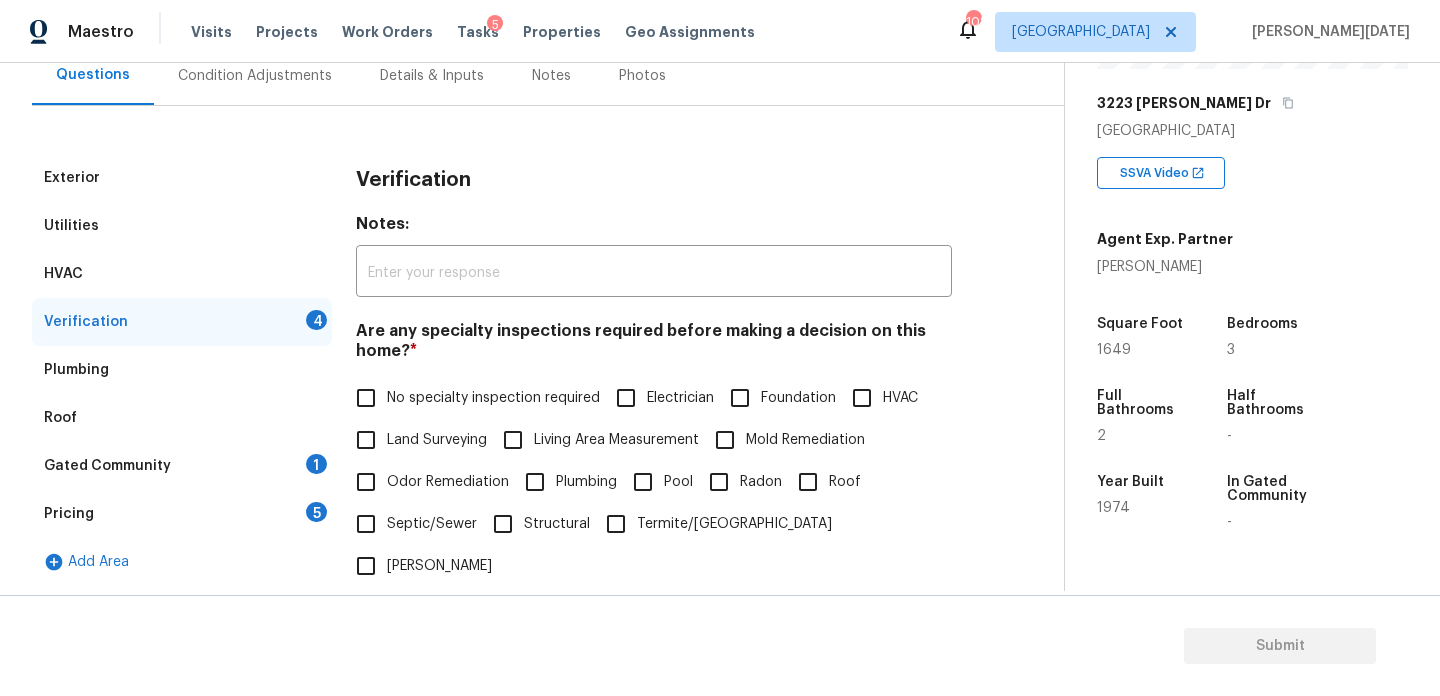 click on "No specialty inspection required" at bounding box center [366, 398] 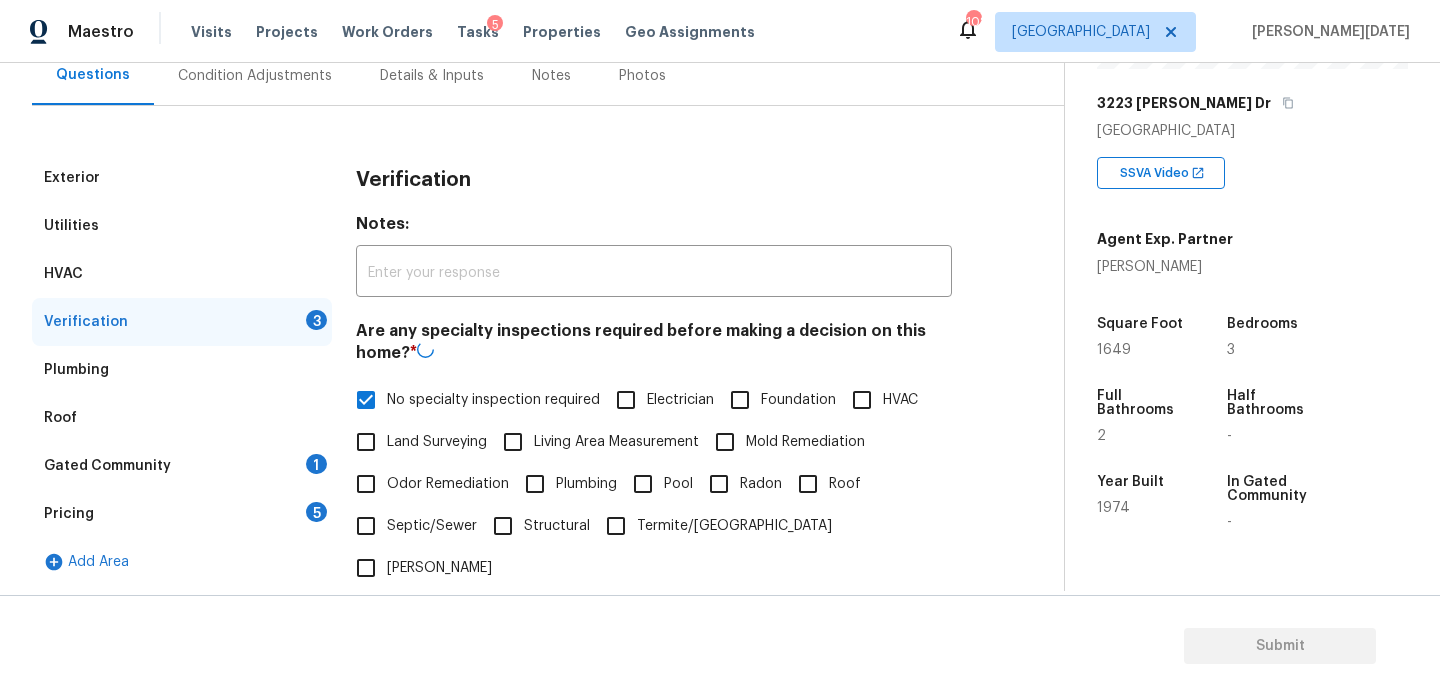 scroll, scrollTop: 507, scrollLeft: 0, axis: vertical 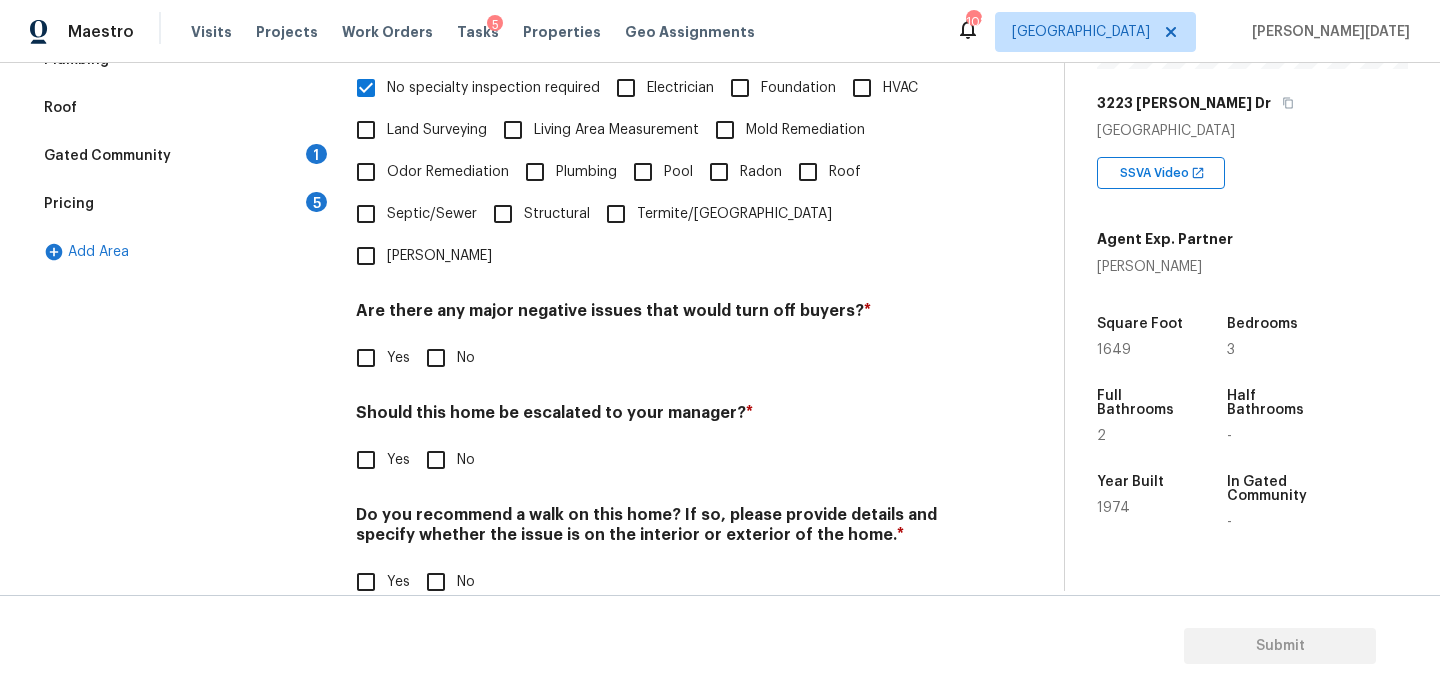 click on "No" at bounding box center [436, 358] 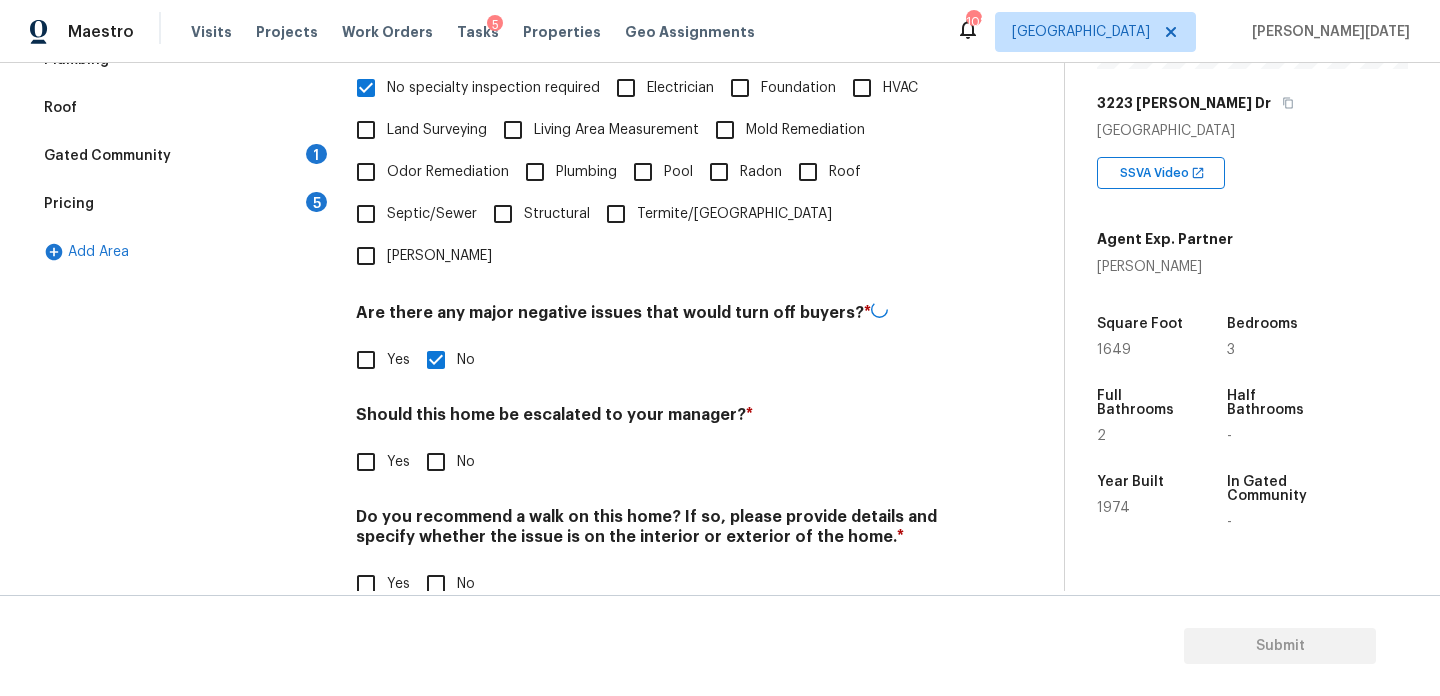 click on "Do you recommend a walk on this home? If so, please provide details and specify whether the issue is on the interior or exterior of the home.  * Yes No" at bounding box center [654, 556] 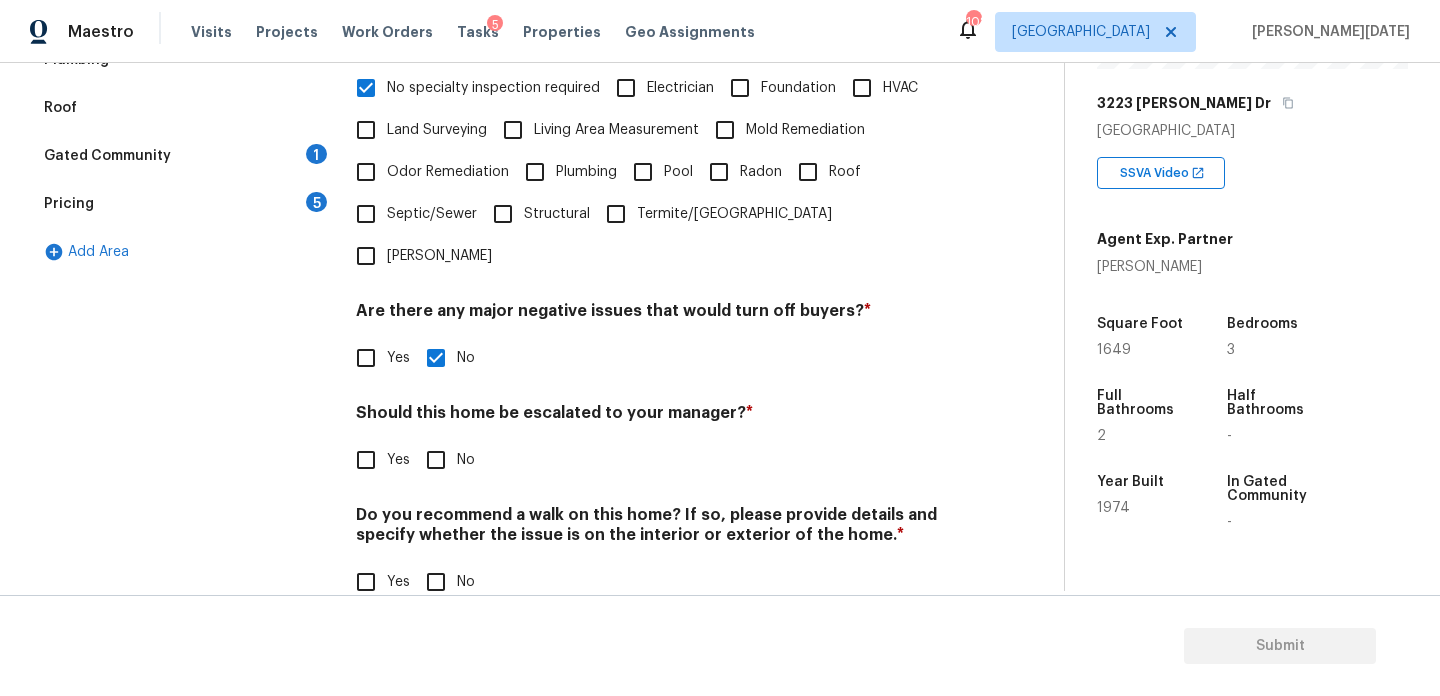 click on "No" at bounding box center (436, 582) 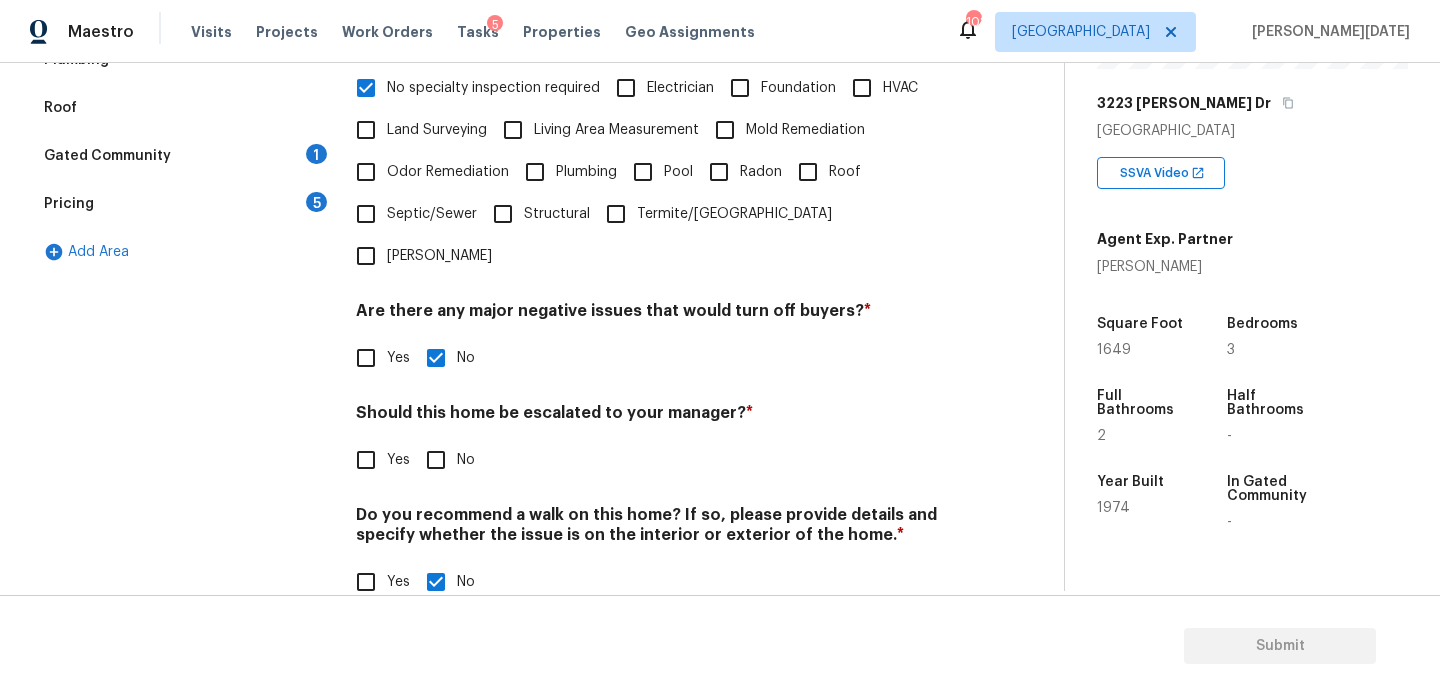 click on "Yes" at bounding box center (366, 460) 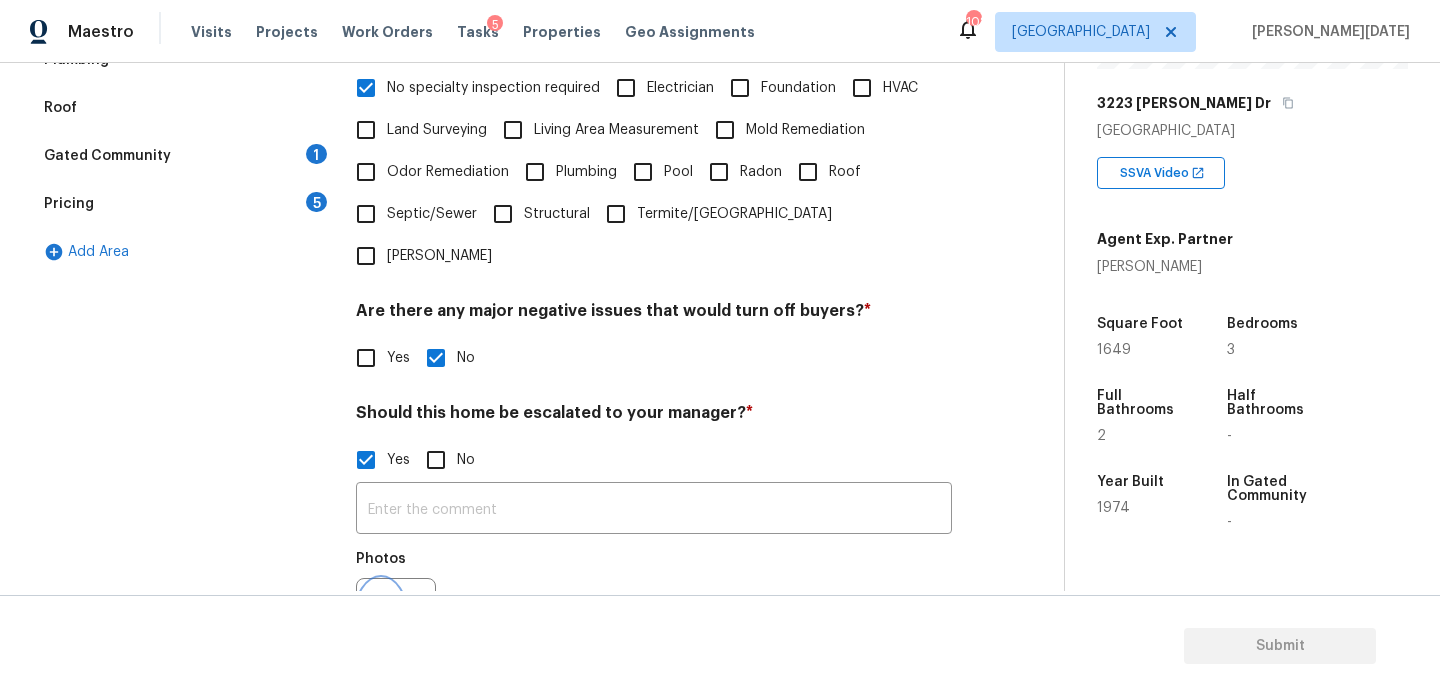 click at bounding box center (381, 618) 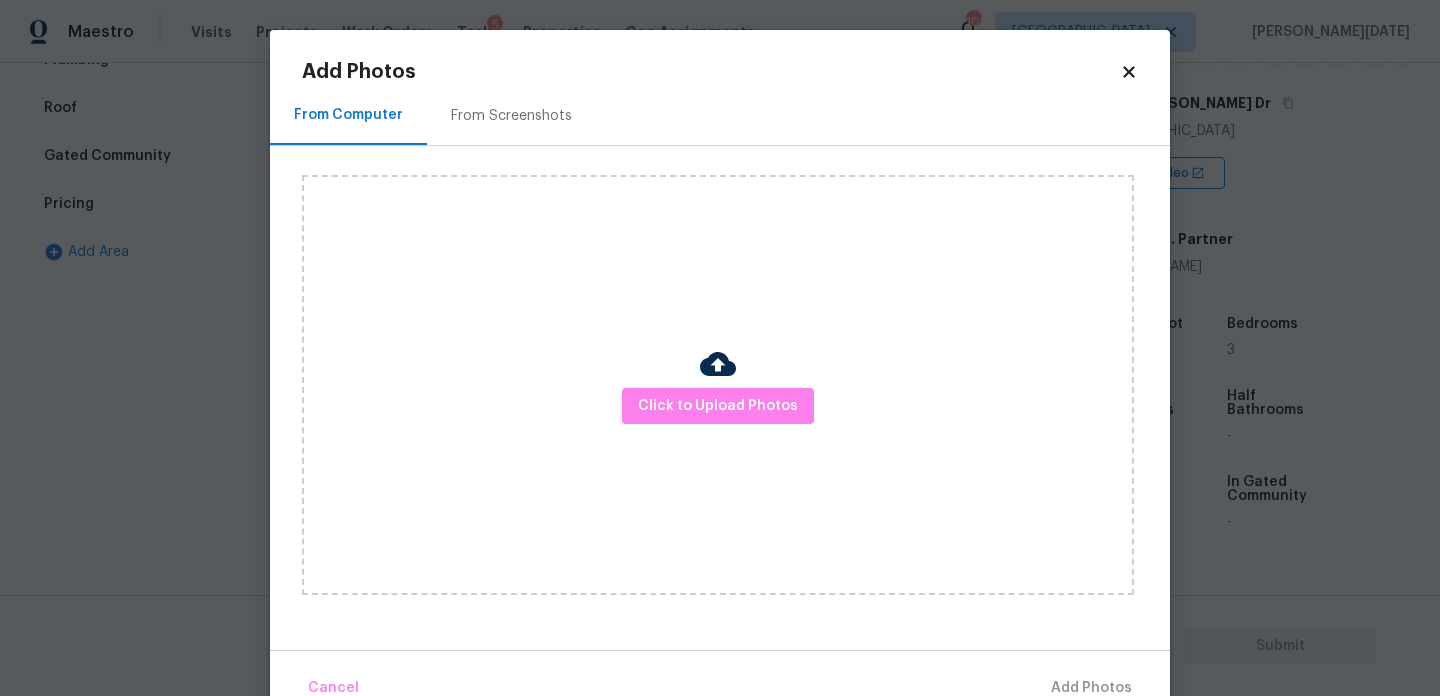 click on "Click to Upload Photos" at bounding box center [718, 385] 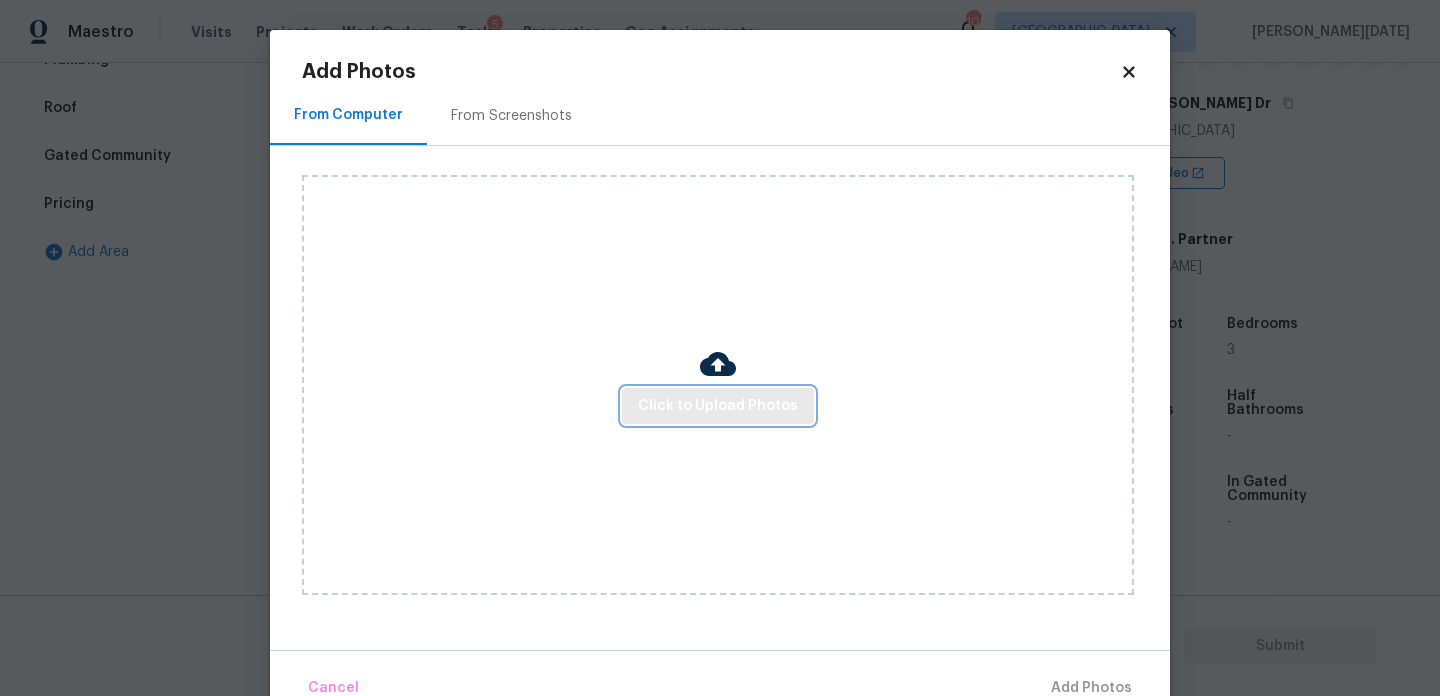 click on "Click to Upload Photos" at bounding box center (718, 406) 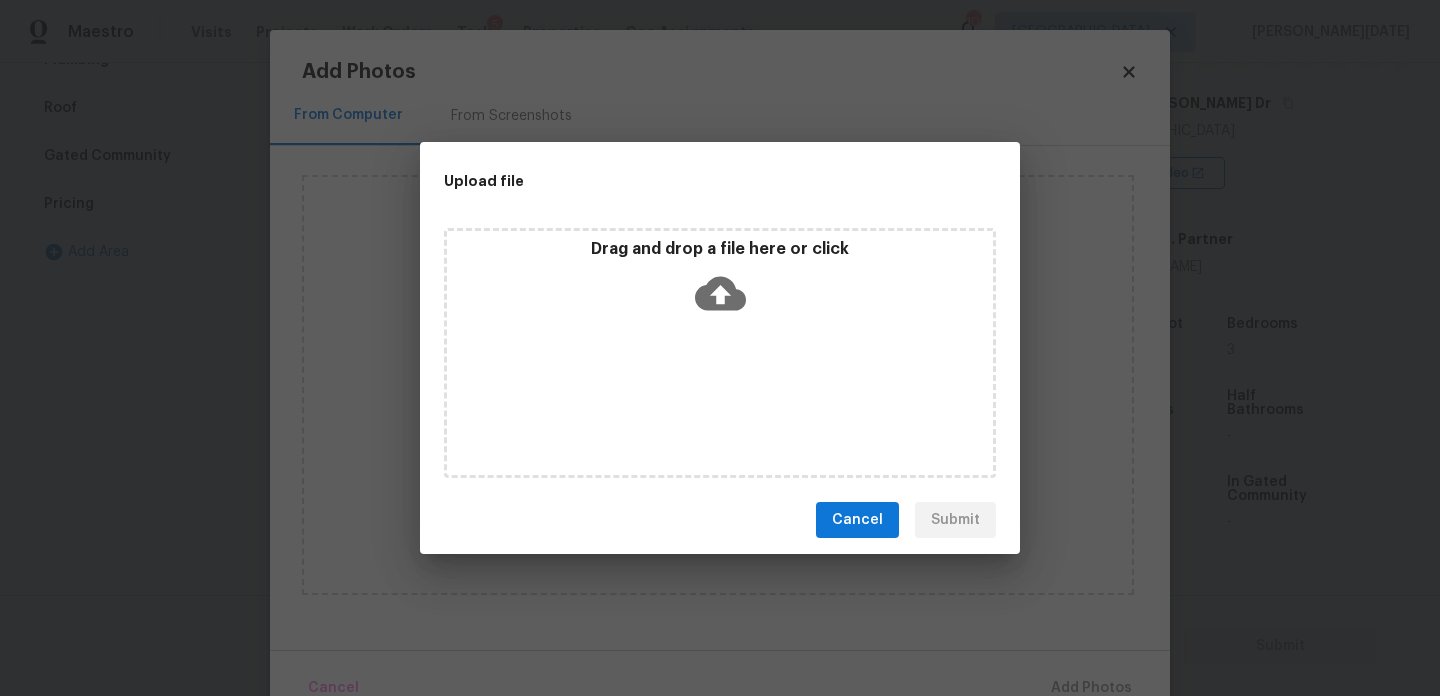 click on "Drag and drop a file here or click" at bounding box center (720, 353) 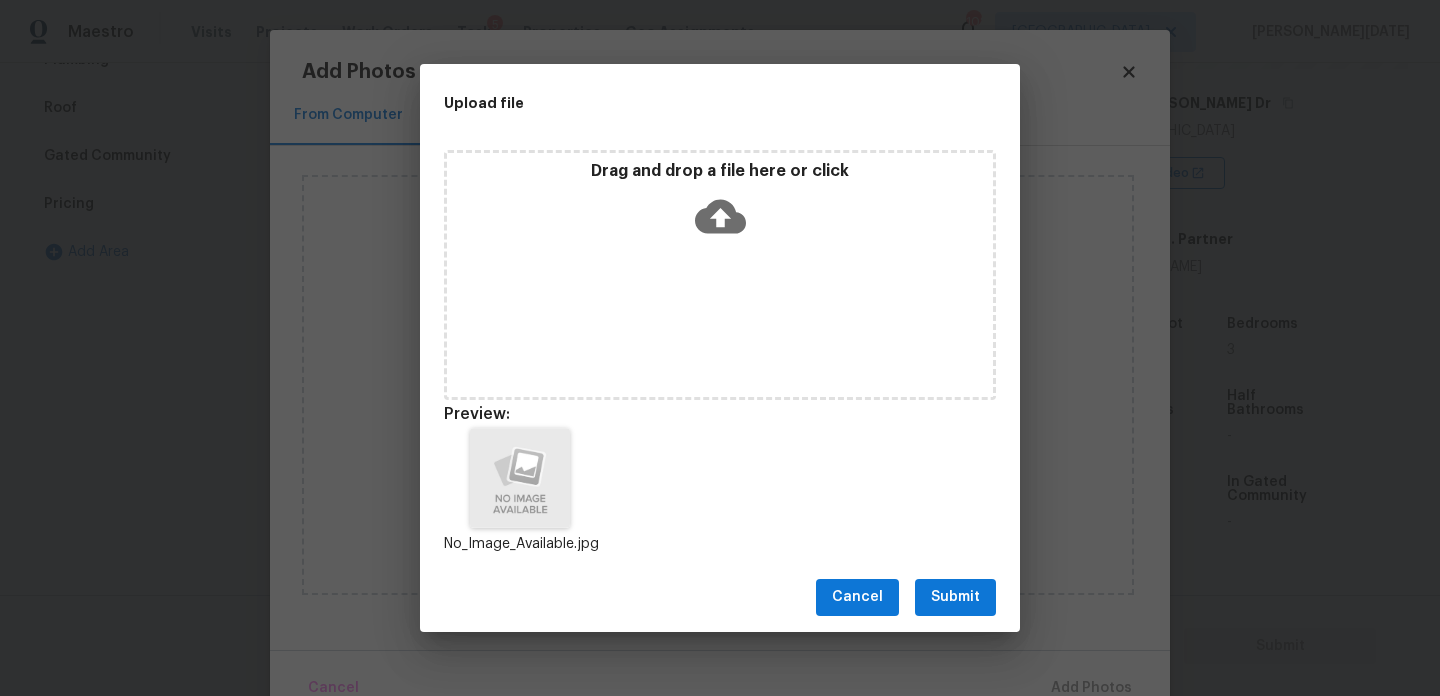scroll, scrollTop: 16, scrollLeft: 0, axis: vertical 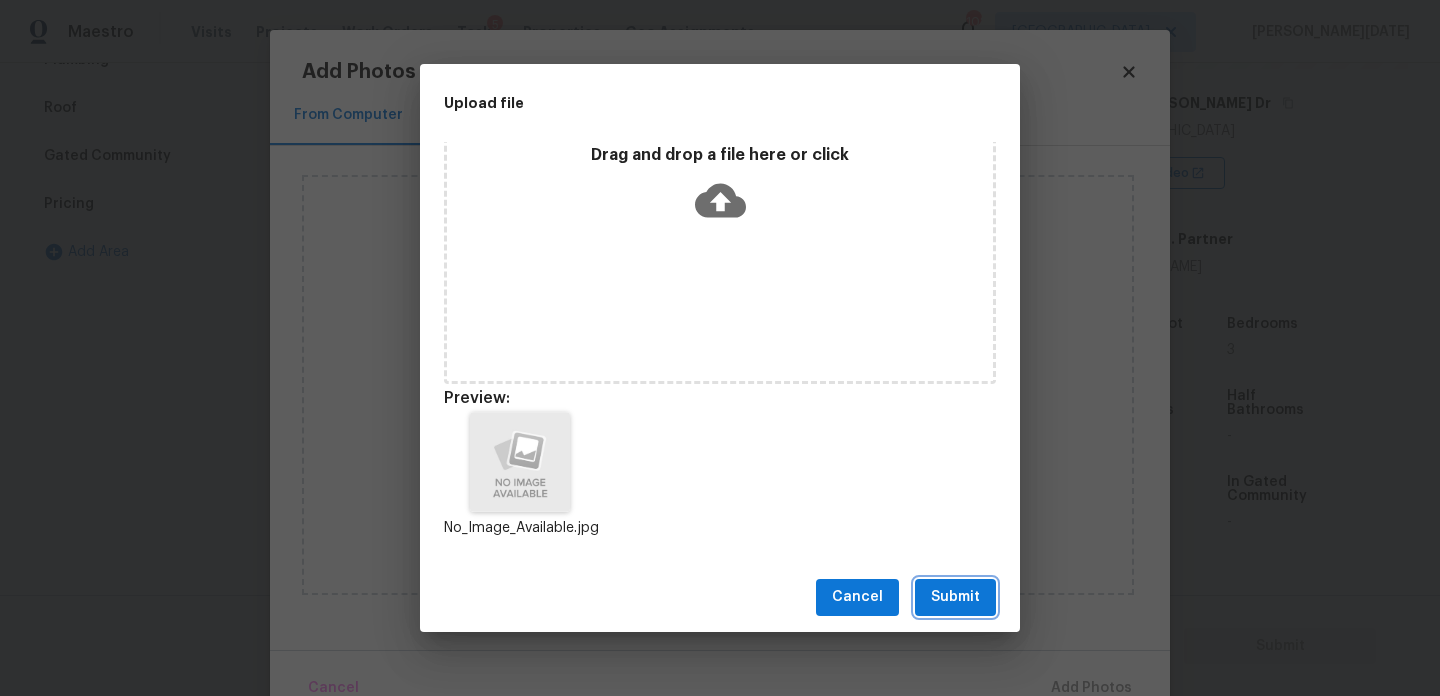 click on "Submit" at bounding box center [955, 597] 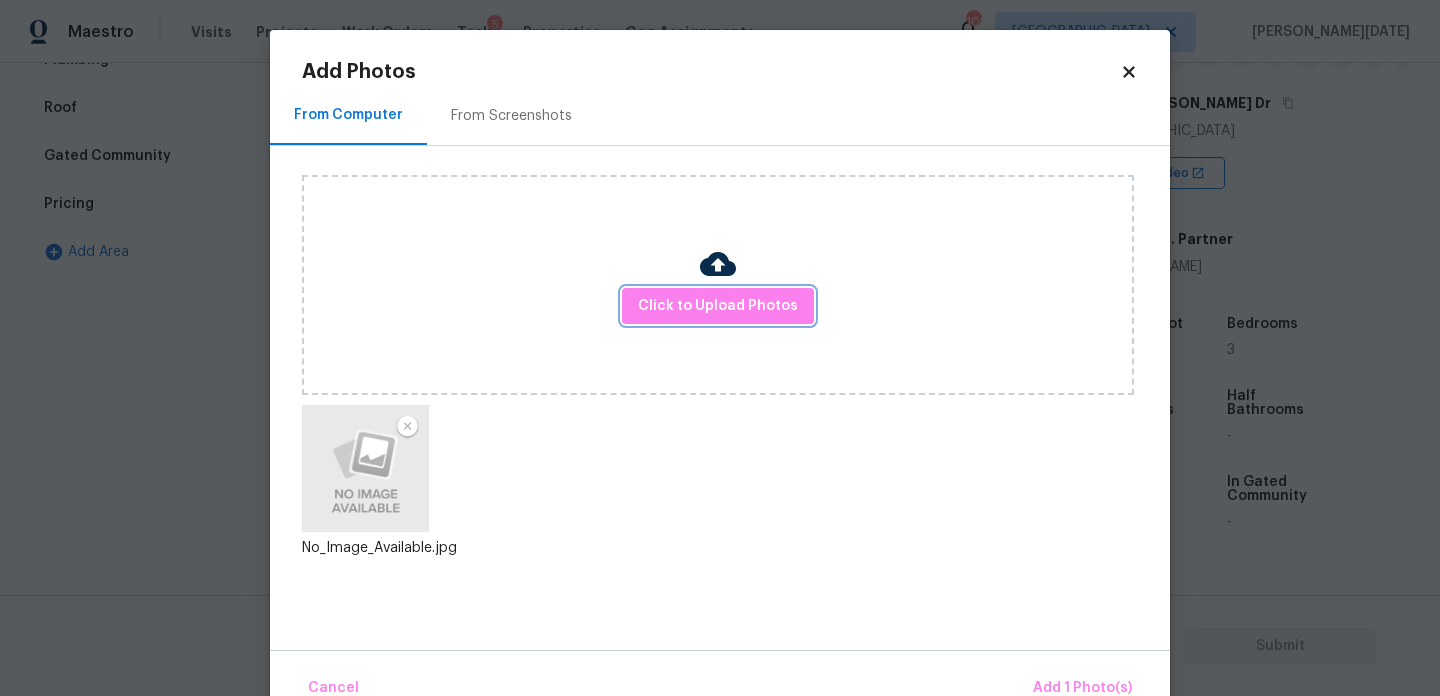 scroll, scrollTop: 0, scrollLeft: 0, axis: both 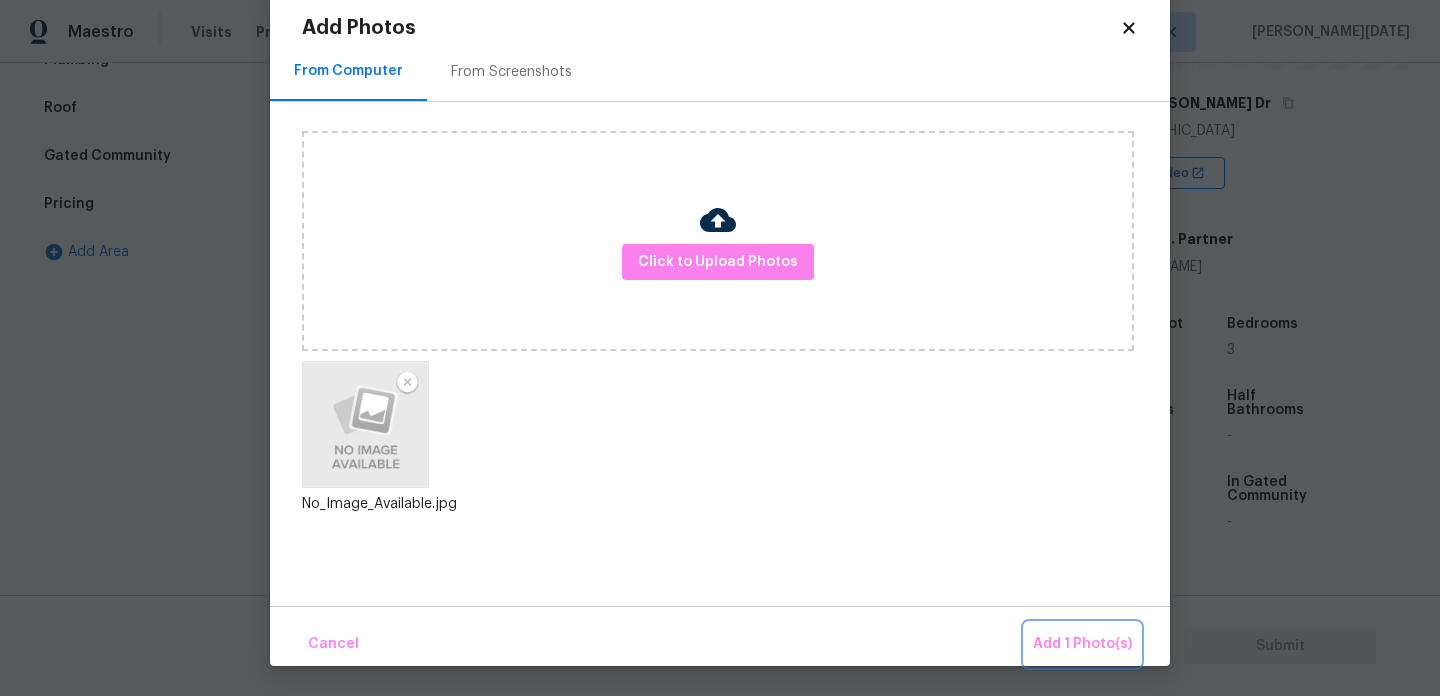 click on "Add 1 Photo(s)" at bounding box center [1082, 644] 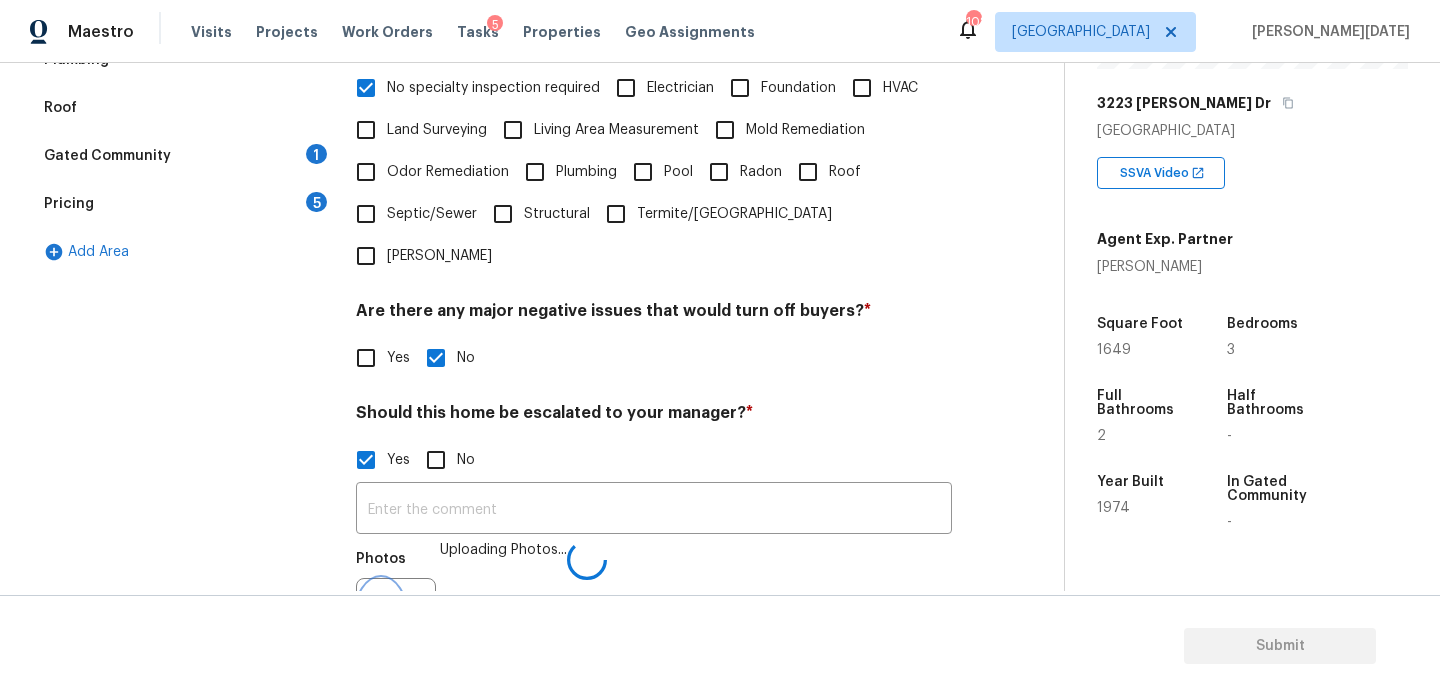 scroll, scrollTop: 532, scrollLeft: 0, axis: vertical 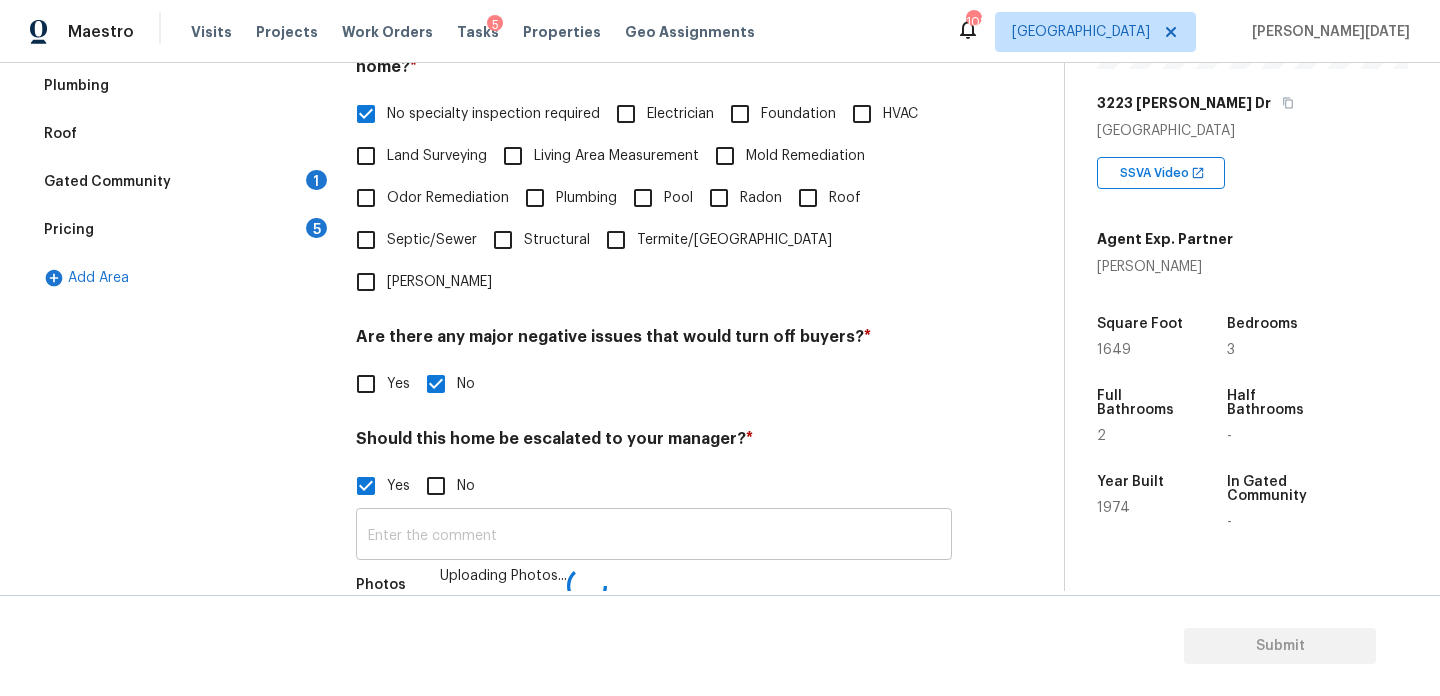 click at bounding box center (654, 536) 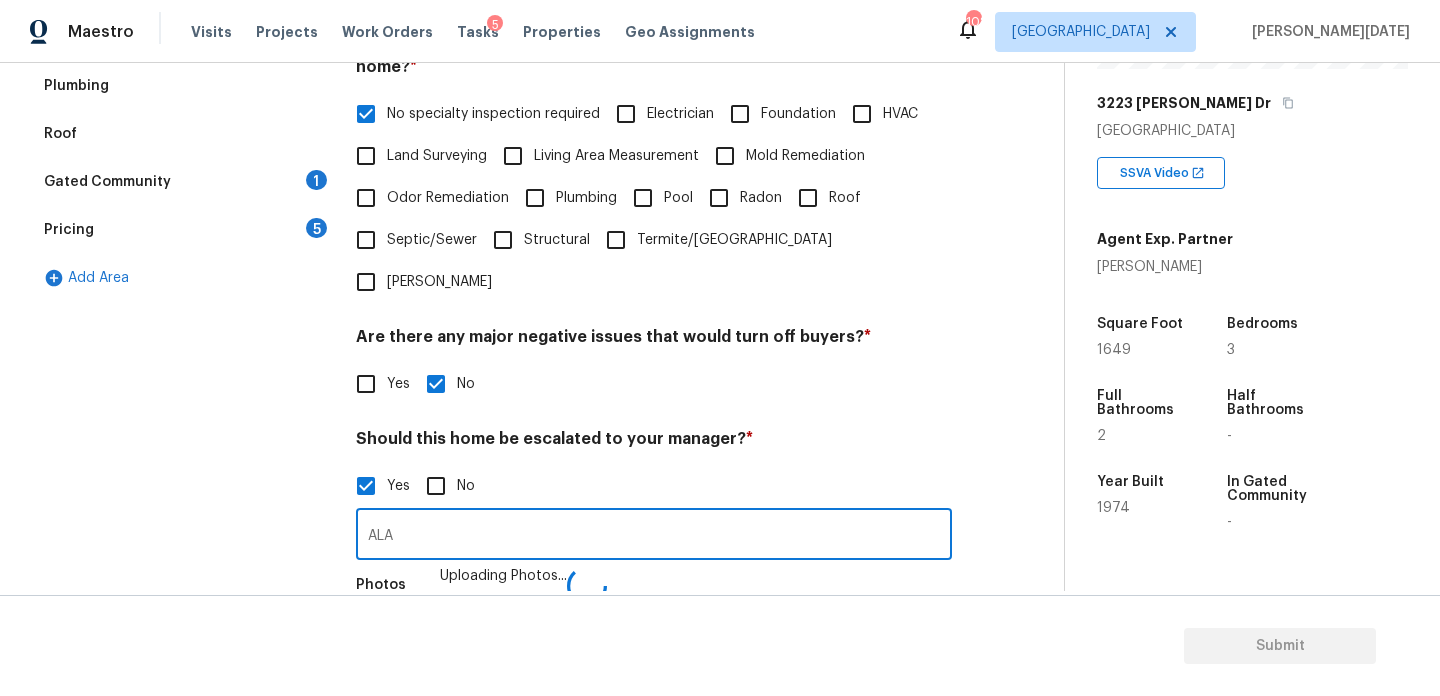type on "ALA" 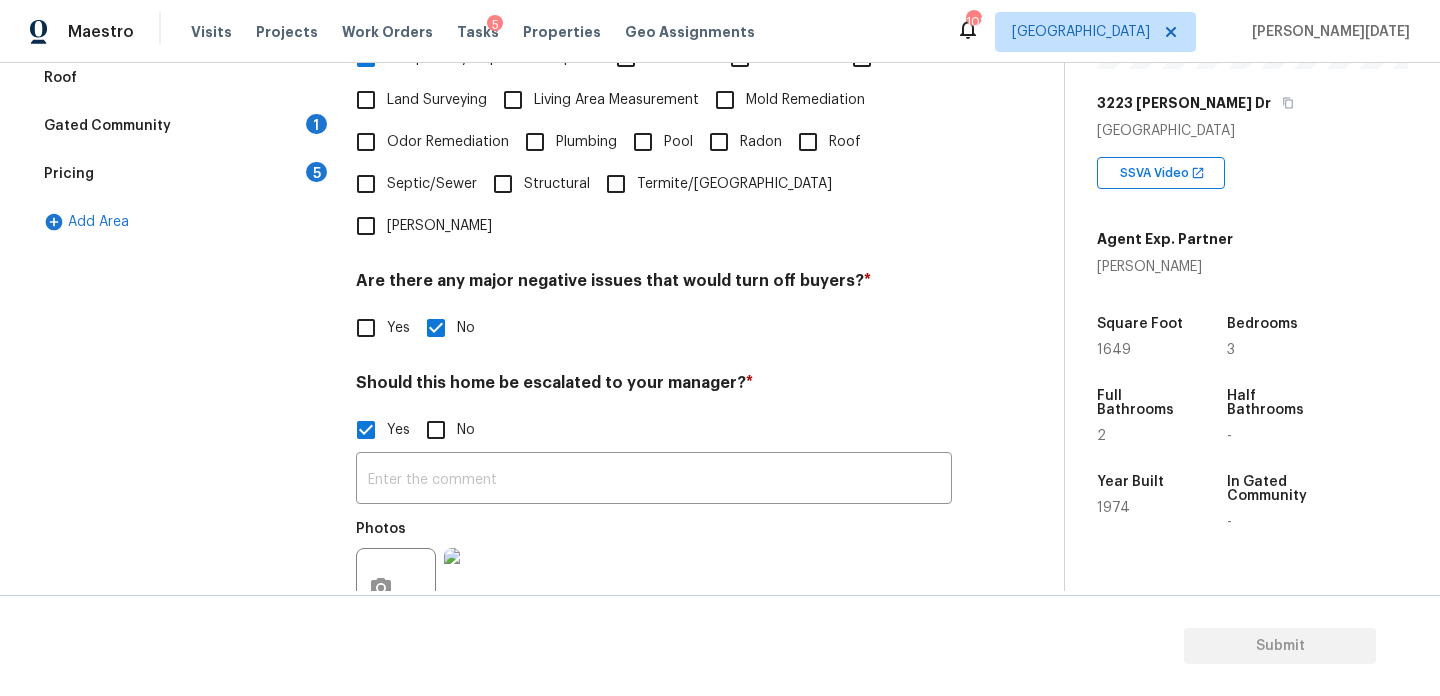 type on "ALA" 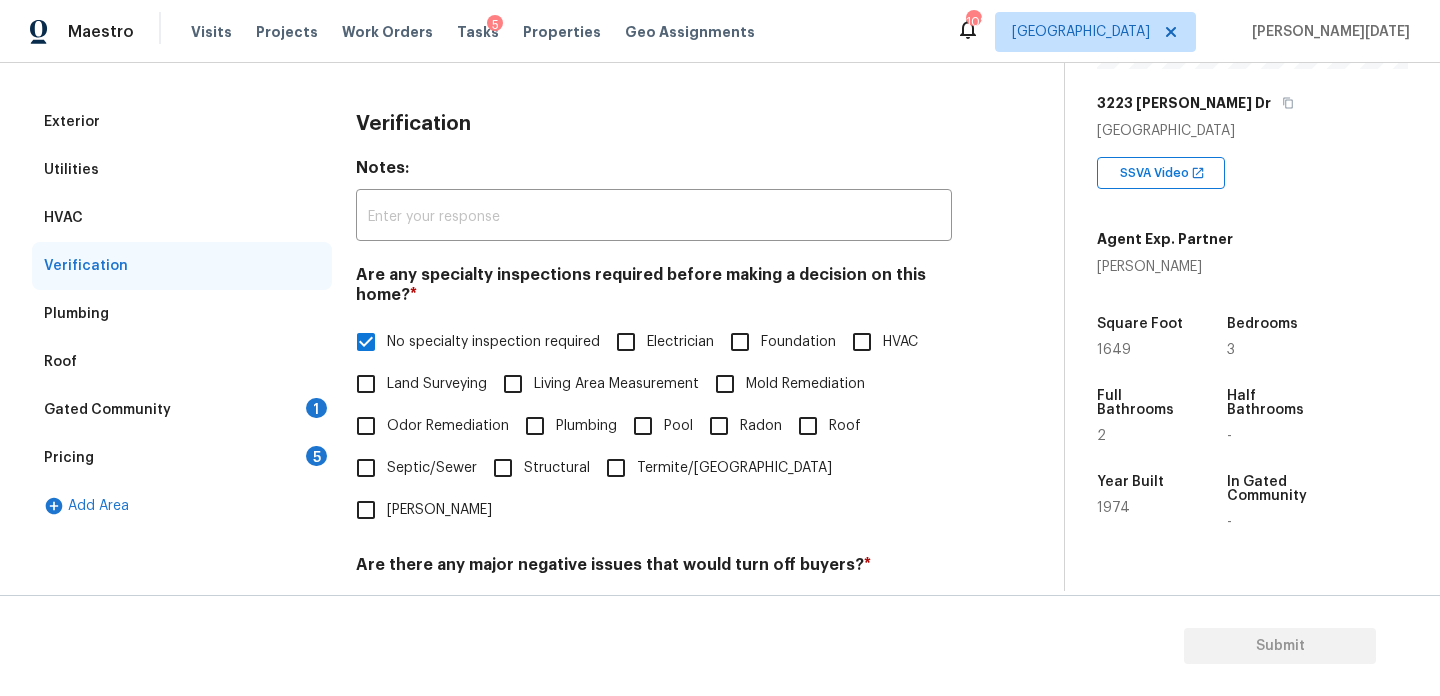 click on "Gated Community 1" at bounding box center (182, 410) 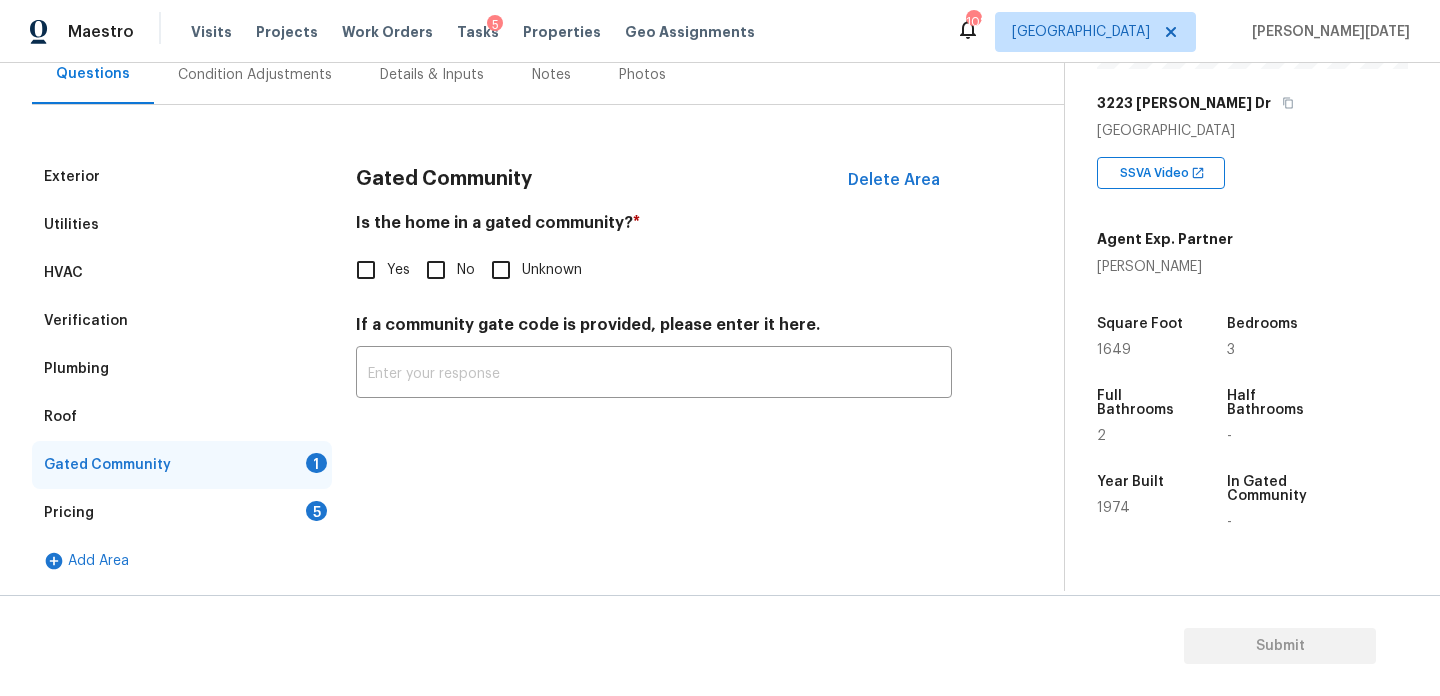 click on "No" at bounding box center [436, 270] 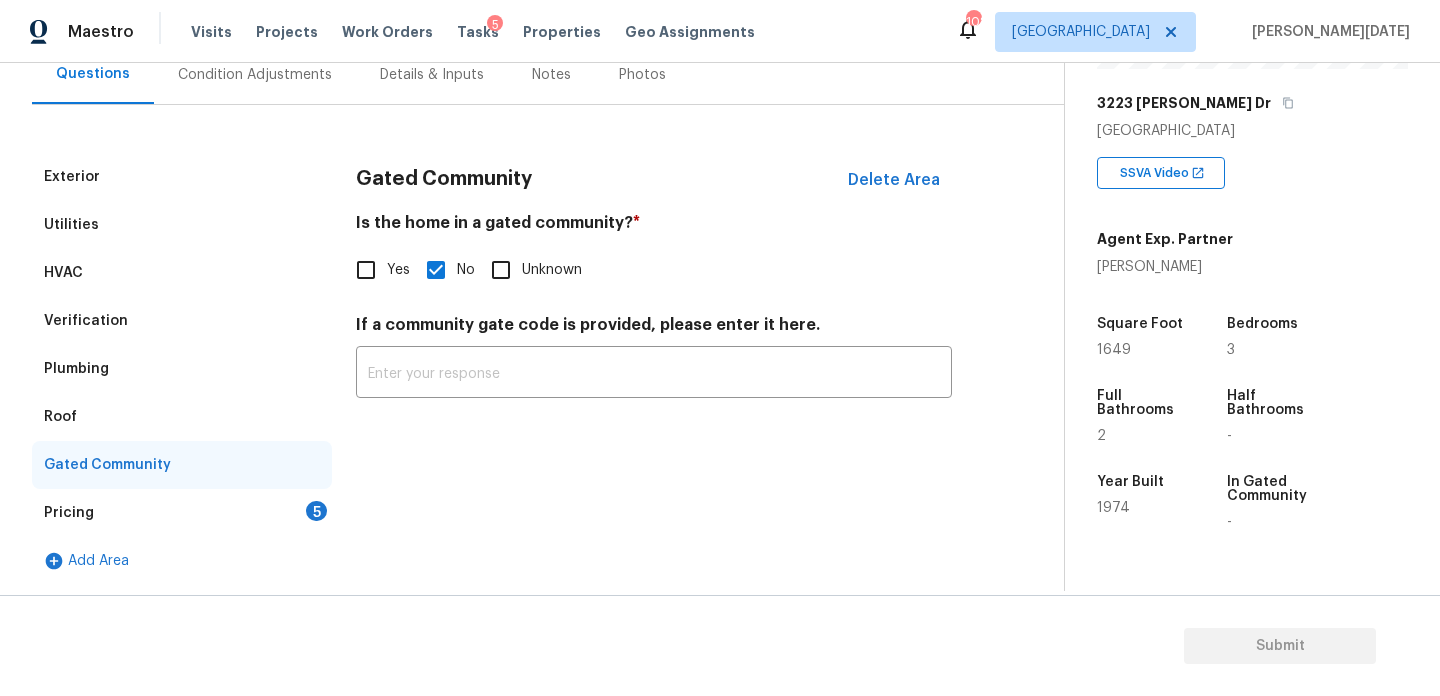 click on "Pricing 5" at bounding box center [182, 513] 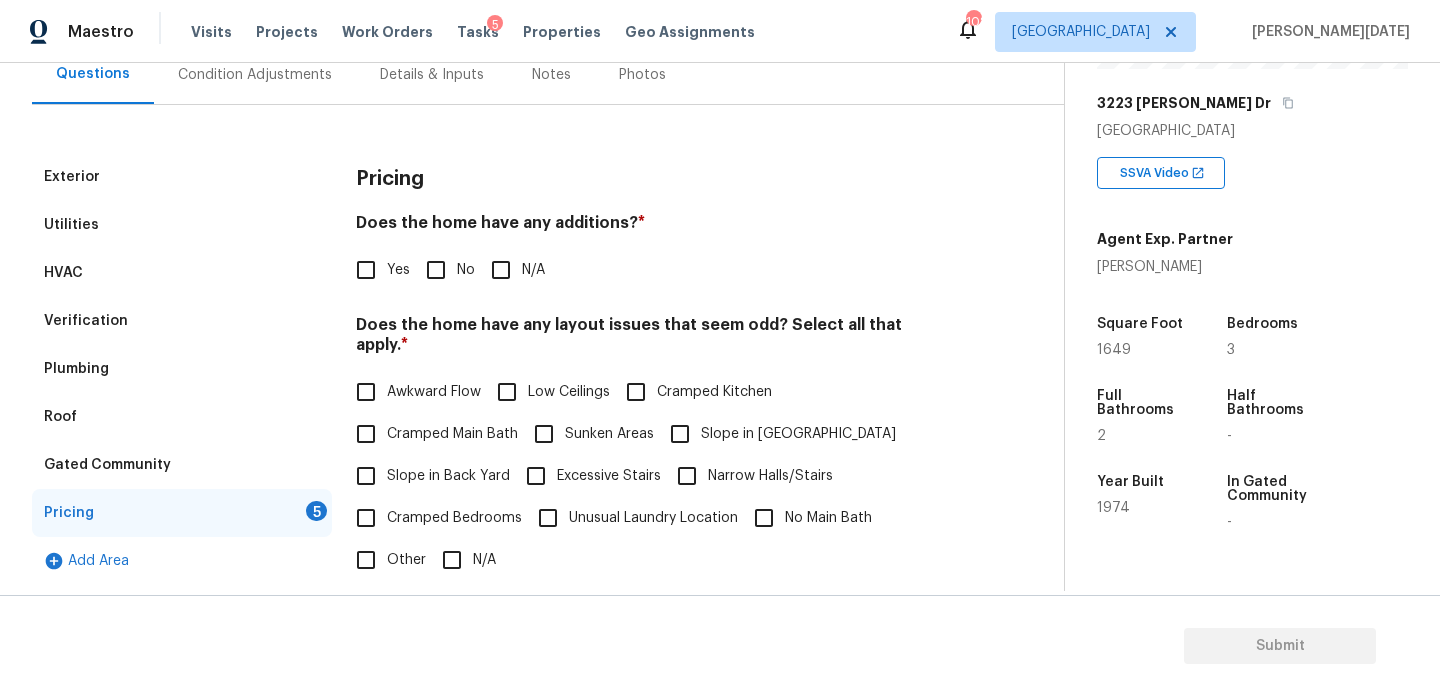click on "No" at bounding box center (436, 270) 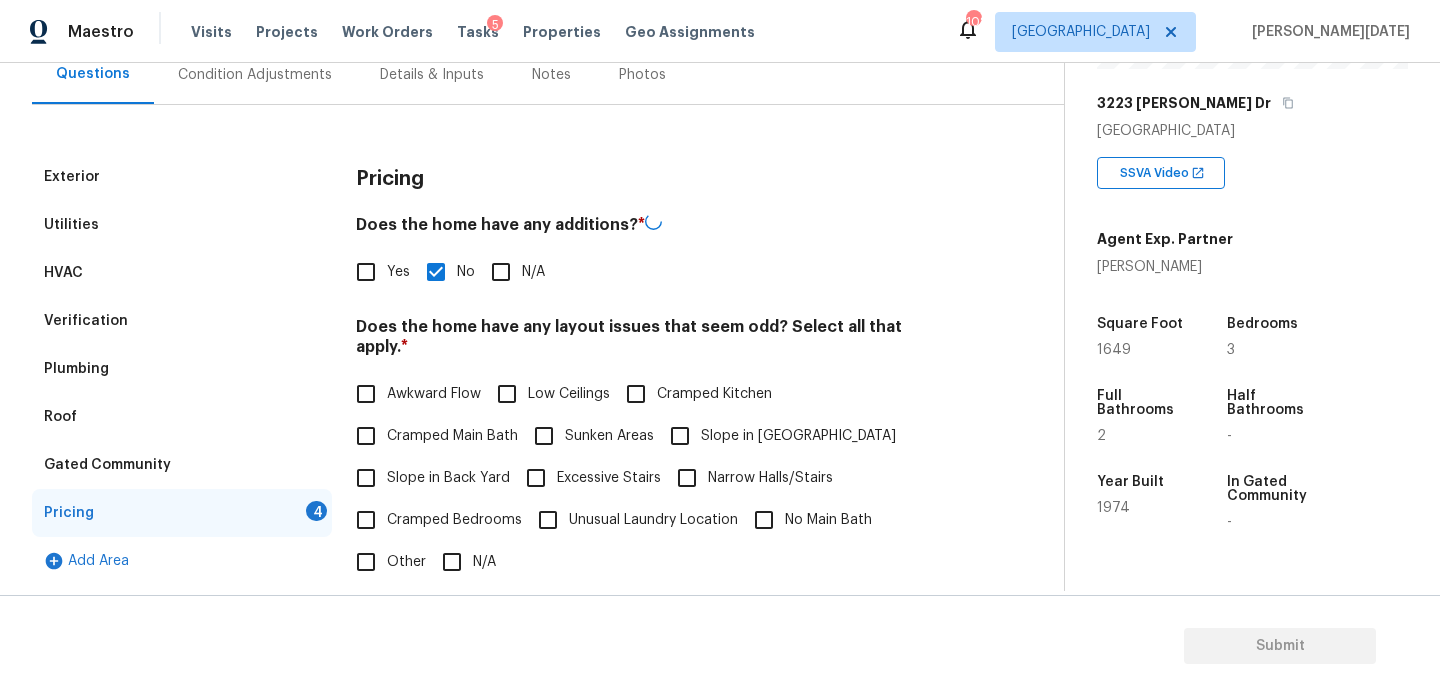 scroll, scrollTop: 504, scrollLeft: 0, axis: vertical 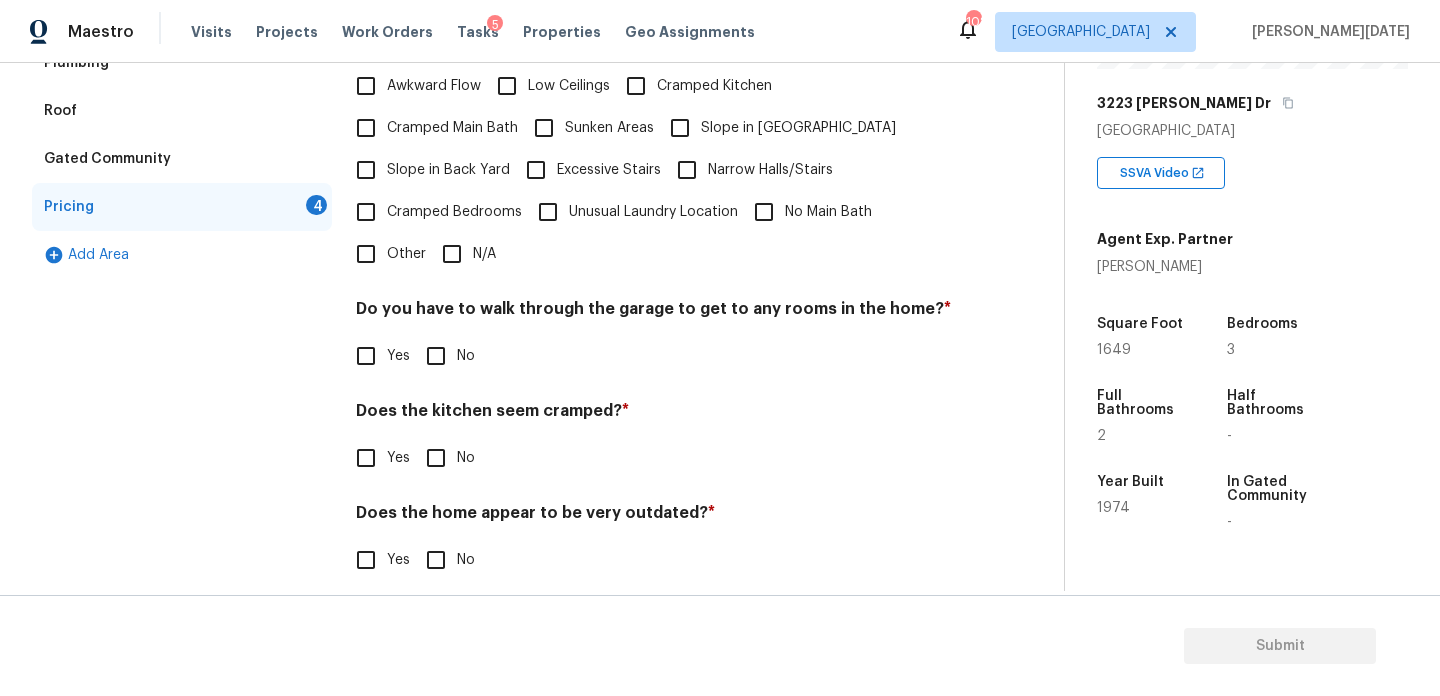 click on "N/A" at bounding box center (452, 254) 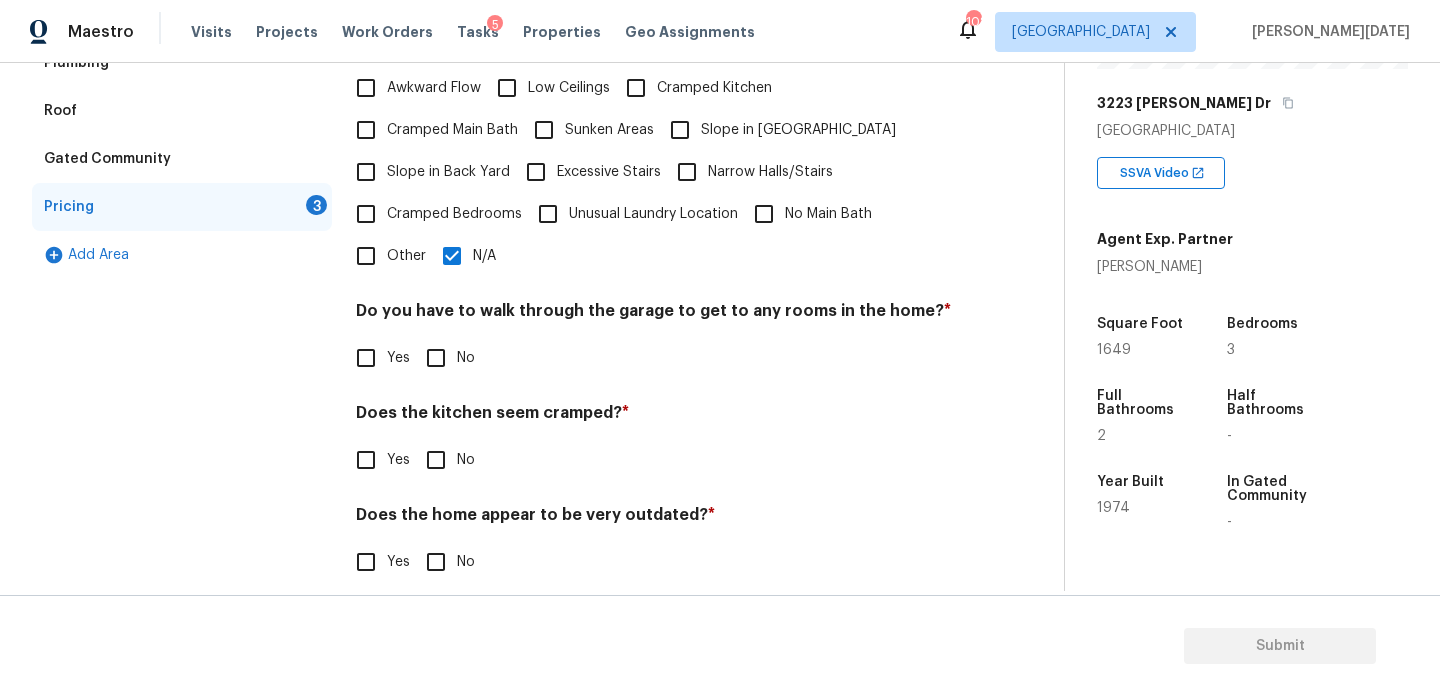 click on "No" at bounding box center (436, 358) 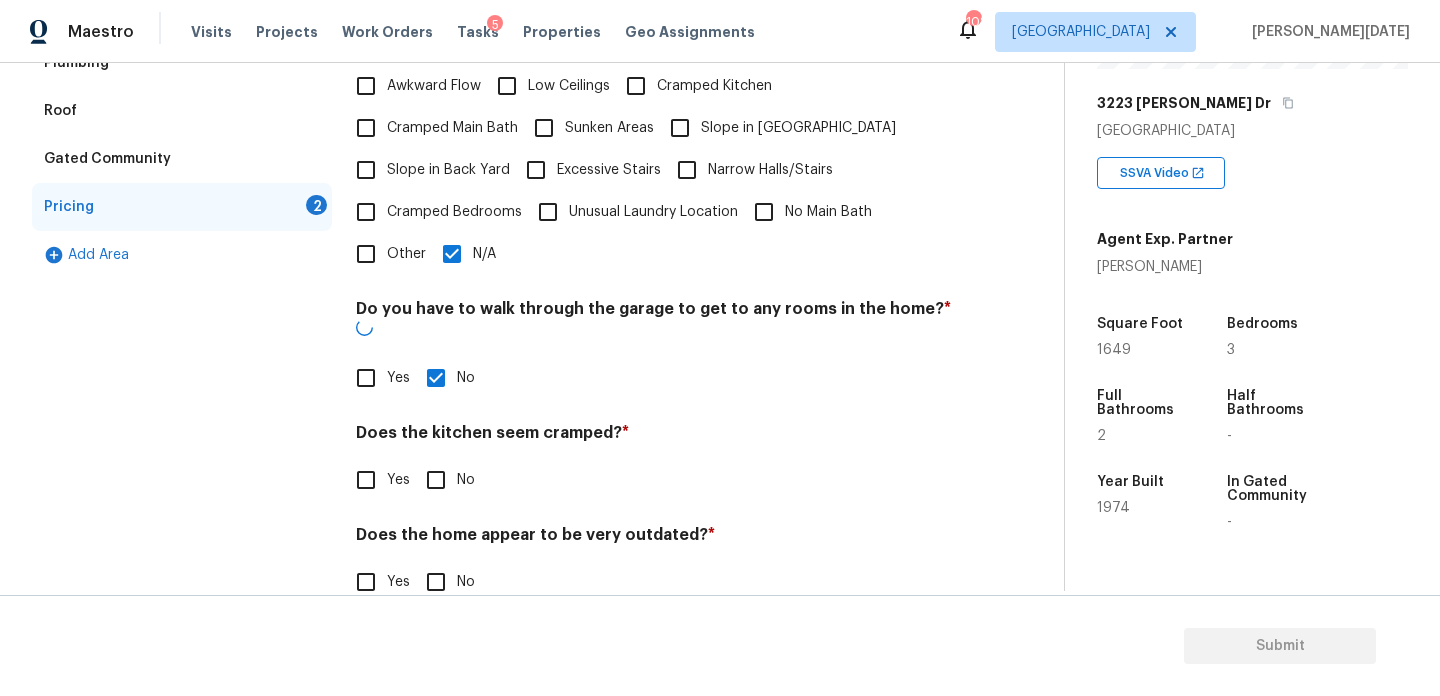 click on "Pricing Does the home have any additions?  * Yes No N/A Does the home have any layout issues that seem odd? Select all that apply.  * Awkward Flow Low Ceilings Cramped Kitchen Cramped Main Bath Sunken Areas Slope in Front Yard Slope in Back Yard Excessive Stairs Narrow Halls/Stairs Cramped Bedrooms Unusual Laundry Location No Main Bath Other N/A Do you have to walk through the garage to get to any rooms in the home?  * Yes No Does the kitchen seem cramped?  * Yes No Does the home appear to be very outdated?  * Yes No" at bounding box center [654, 237] 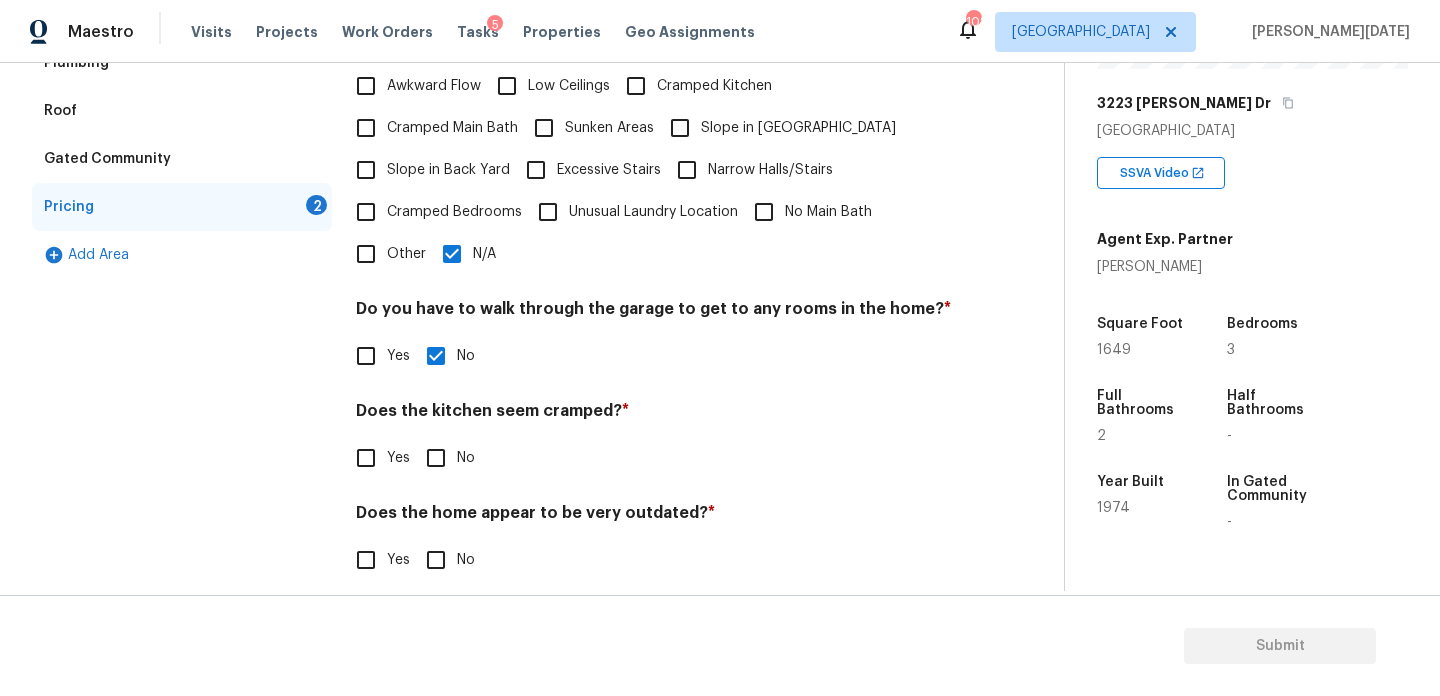 click on "No" at bounding box center [436, 458] 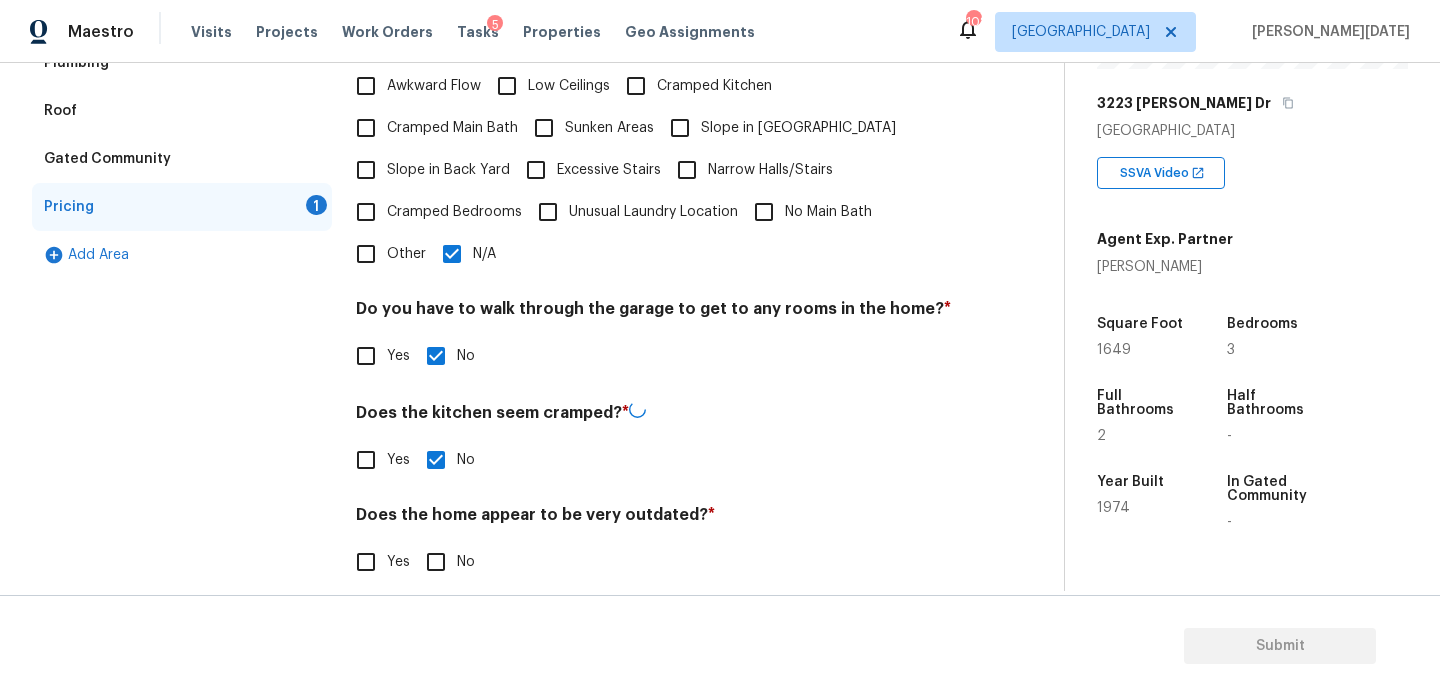 click on "Back to tasks Condition Scoping - Full [DATE] by 3:00 pm   [PERSON_NAME][DATE] In-progress Questions Condition Adjustments Details & Inputs Notes Photos Exterior Utilities HVAC Verification Plumbing Roof Gated Community Pricing 1 Add Area Pricing Does the home have any additions?  * Yes No N/A Does the home have any layout issues that seem odd? Select all that apply.  * Awkward Flow Low Ceilings Cramped Kitchen Cramped Main Bath Sunken Areas Slope in Front Yard Slope in Back Yard Excessive Stairs Narrow Halls/Stairs Cramped Bedrooms Unusual Laundry Location No Main Bath Other N/A Do you have to walk through the garage to get to any rooms in the home?  * Yes No Does the kitchen seem cramped?  * Yes No Does the home appear to be very outdated?  * Yes No" at bounding box center [548, 102] 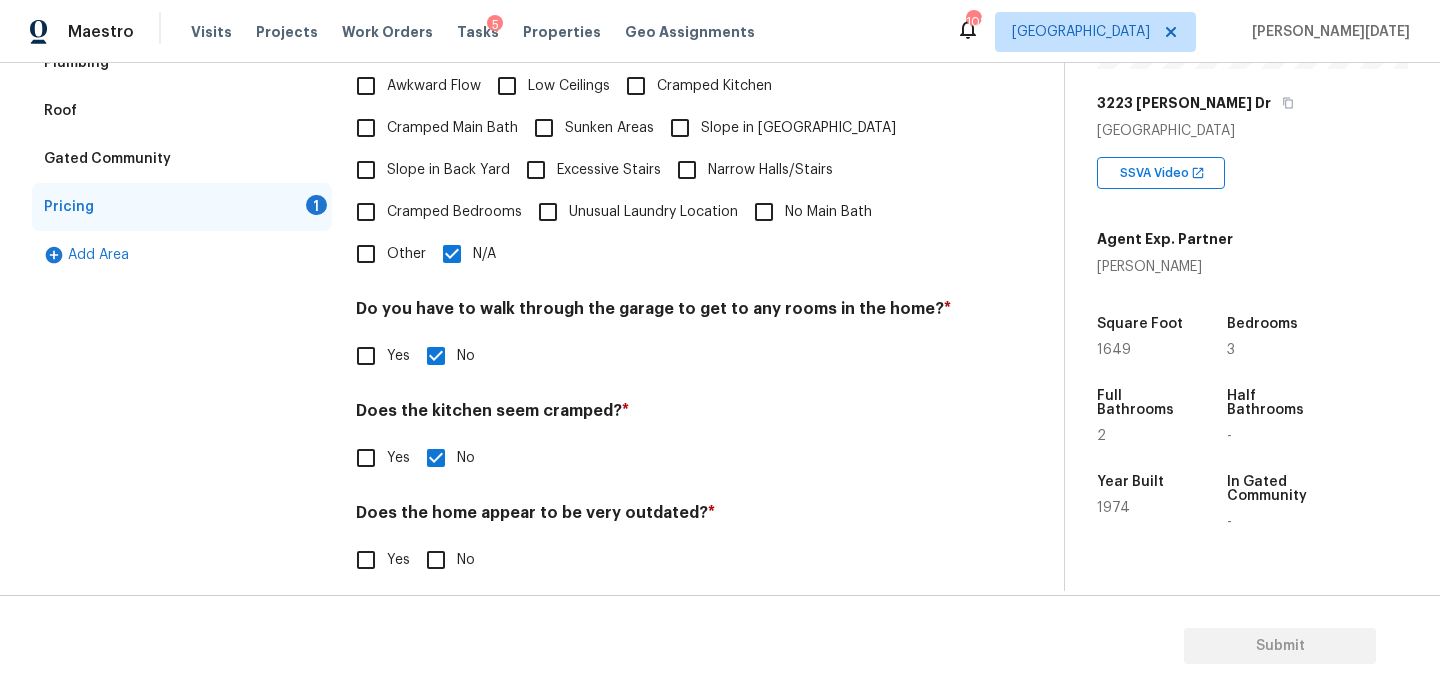 click on "No" at bounding box center (436, 560) 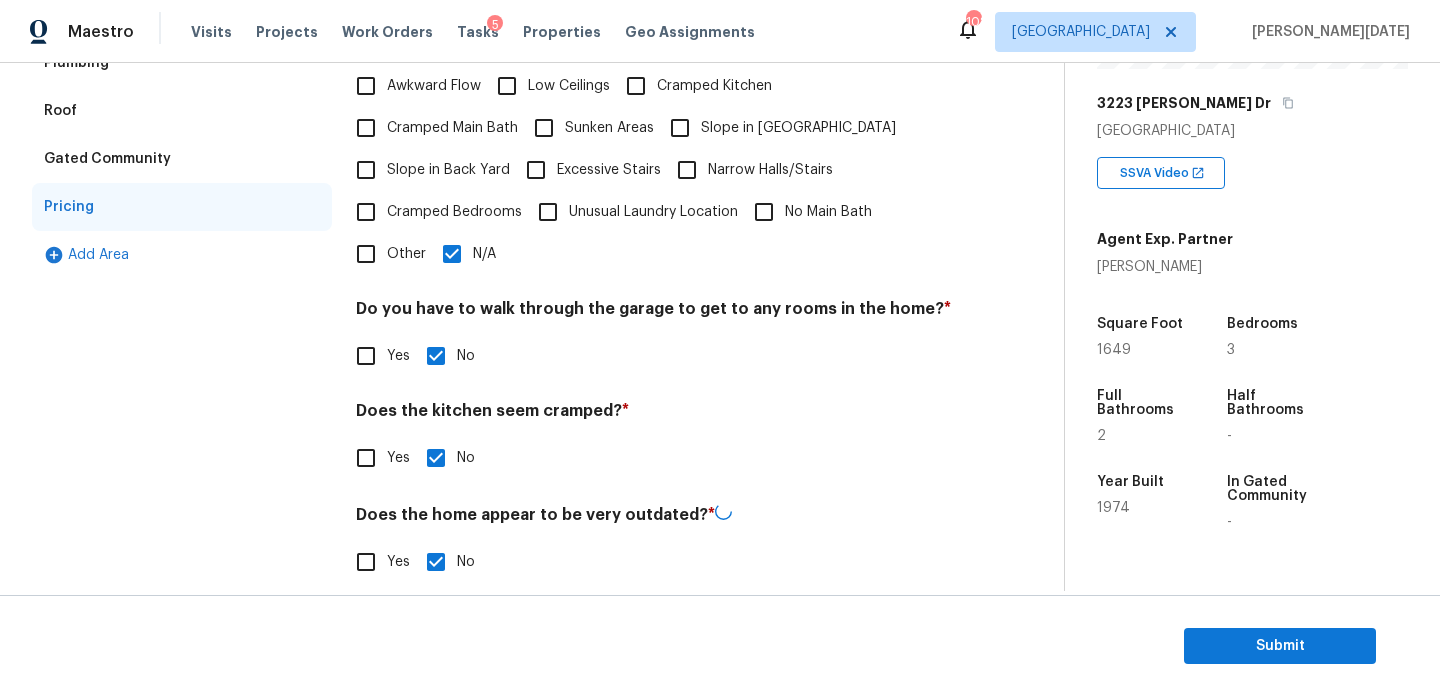 scroll, scrollTop: 0, scrollLeft: 0, axis: both 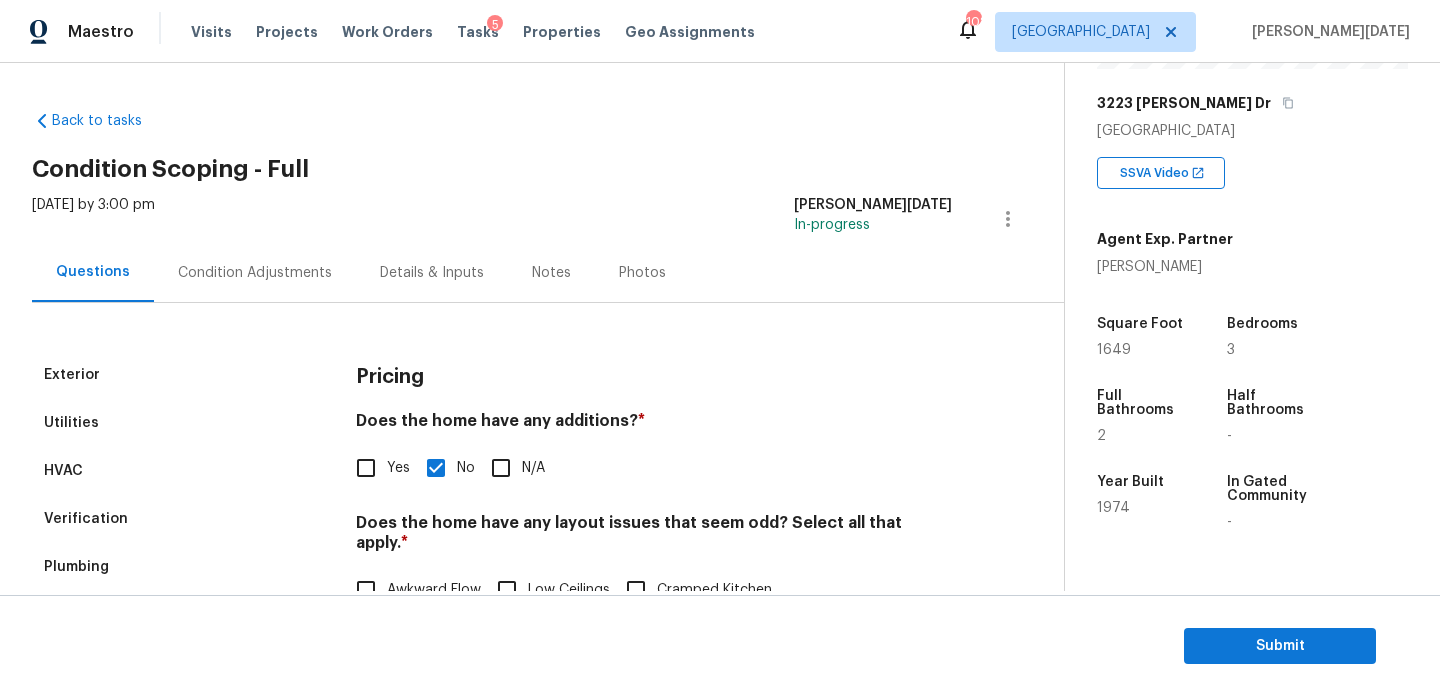 click on "Exterior Utilities HVAC Verification Plumbing Roof Gated Community Pricing Add Area Pricing Does the home have any additions?  * Yes No N/A Does the home have any layout issues that seem odd? Select all that apply.  * Awkward Flow Low Ceilings Cramped Kitchen Cramped Main Bath Sunken Areas Slope in Front Yard Slope in Back Yard Excessive Stairs Narrow Halls/Stairs Cramped Bedrooms Unusual Laundry Location No Main Bath Other N/A Do you have to walk through the garage to get to any rooms in the home?  * Yes No Does the kitchen seem cramped?  * Yes No Does the home appear to be very outdated?  * Yes No" at bounding box center [524, 706] 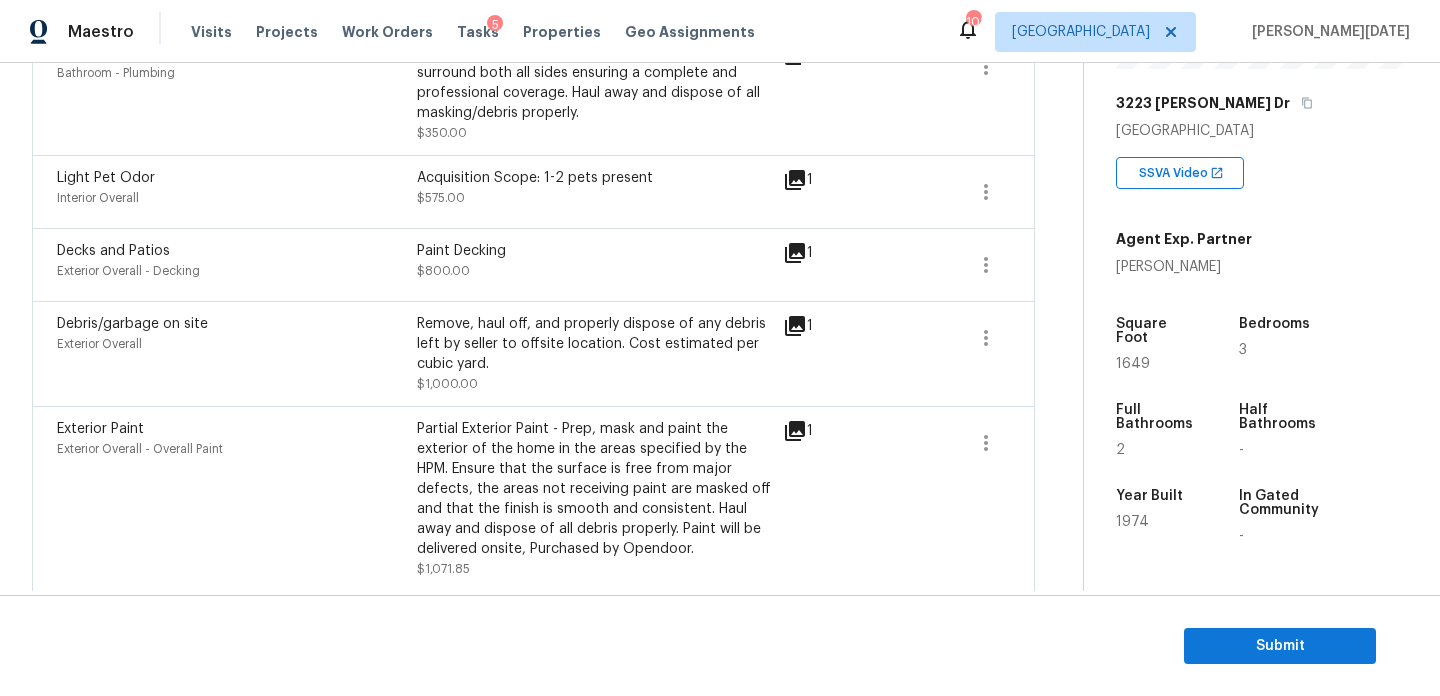 scroll, scrollTop: 1050, scrollLeft: 0, axis: vertical 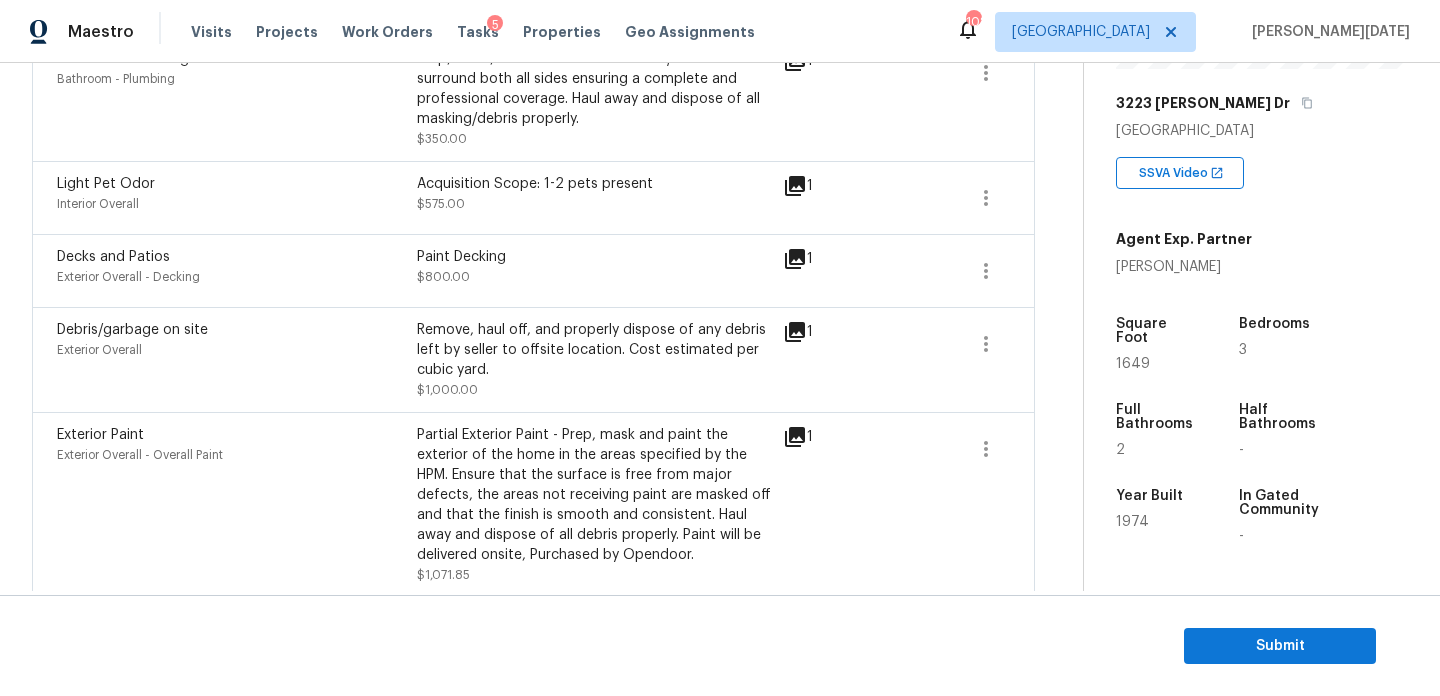 click on "Paint Decking" at bounding box center (597, 257) 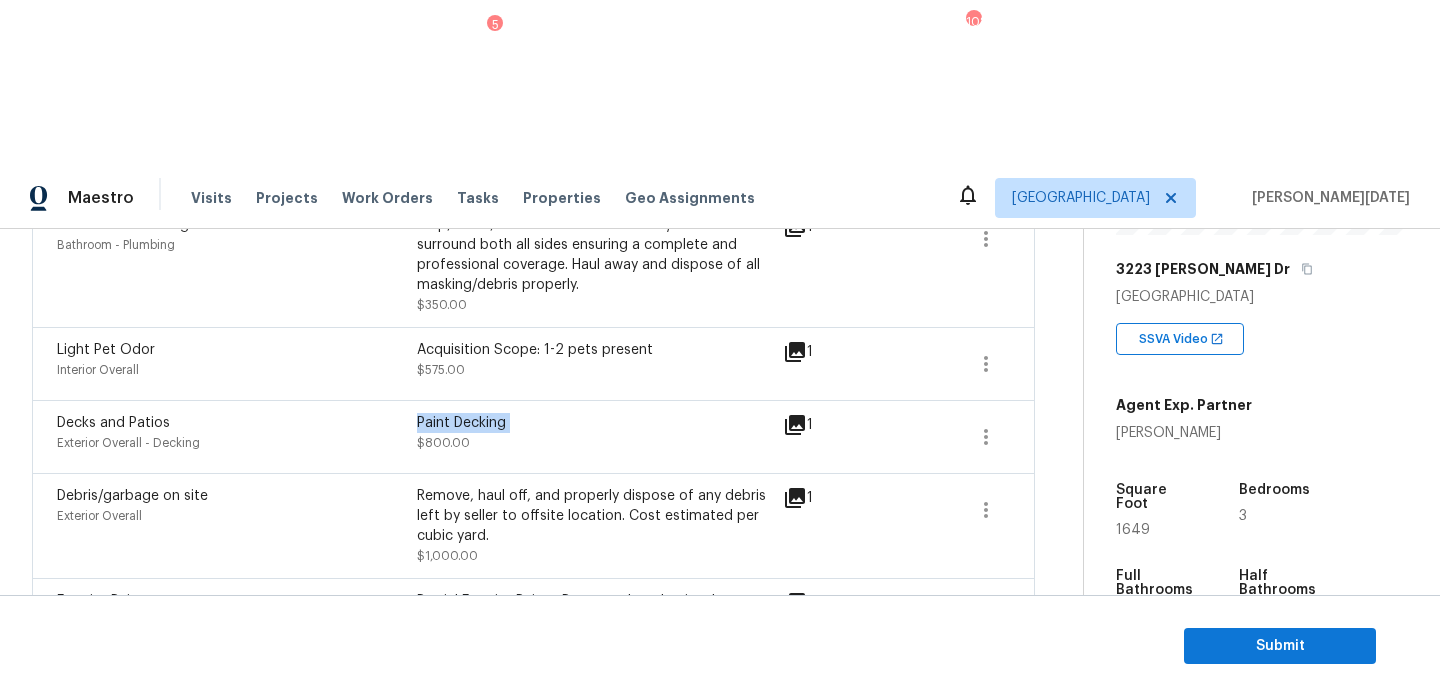 copy on "Paint Decking" 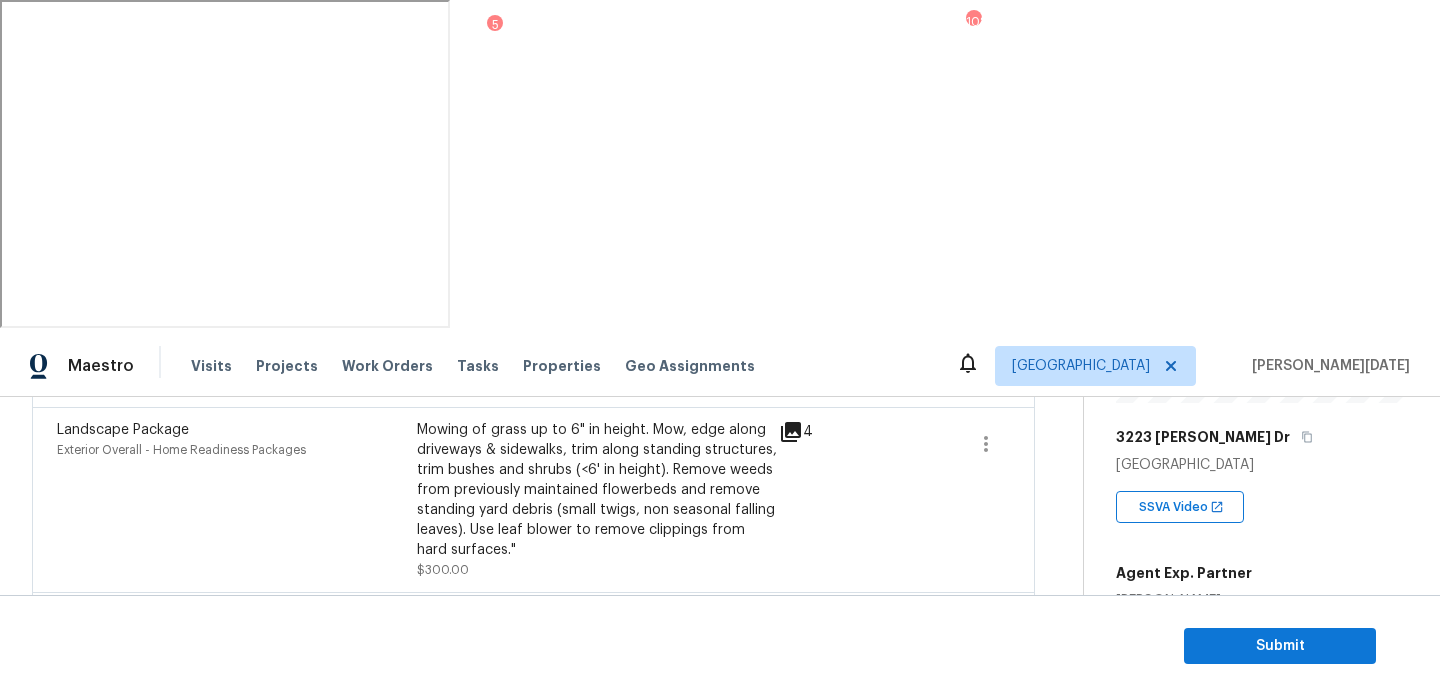 scroll, scrollTop: 648, scrollLeft: 0, axis: vertical 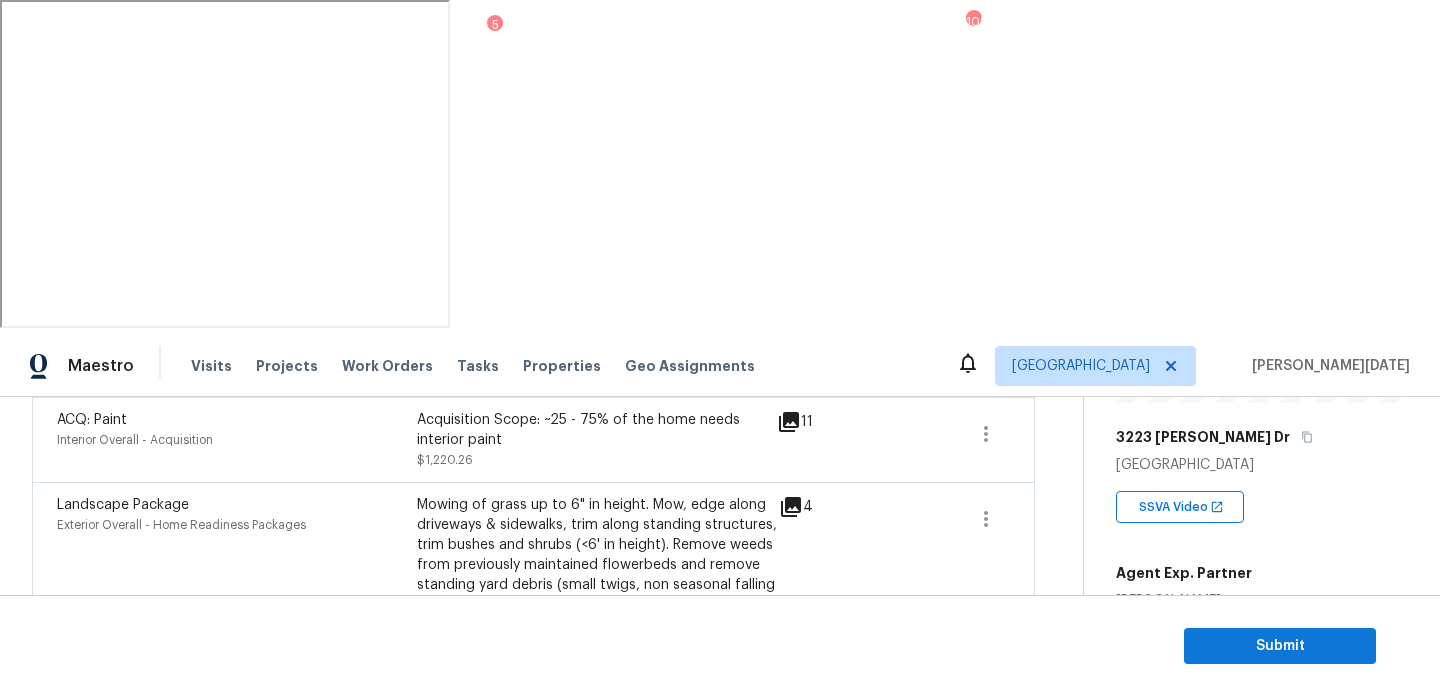 click on "Landscape Package Exterior Overall - Home Readiness Packages" at bounding box center (237, 575) 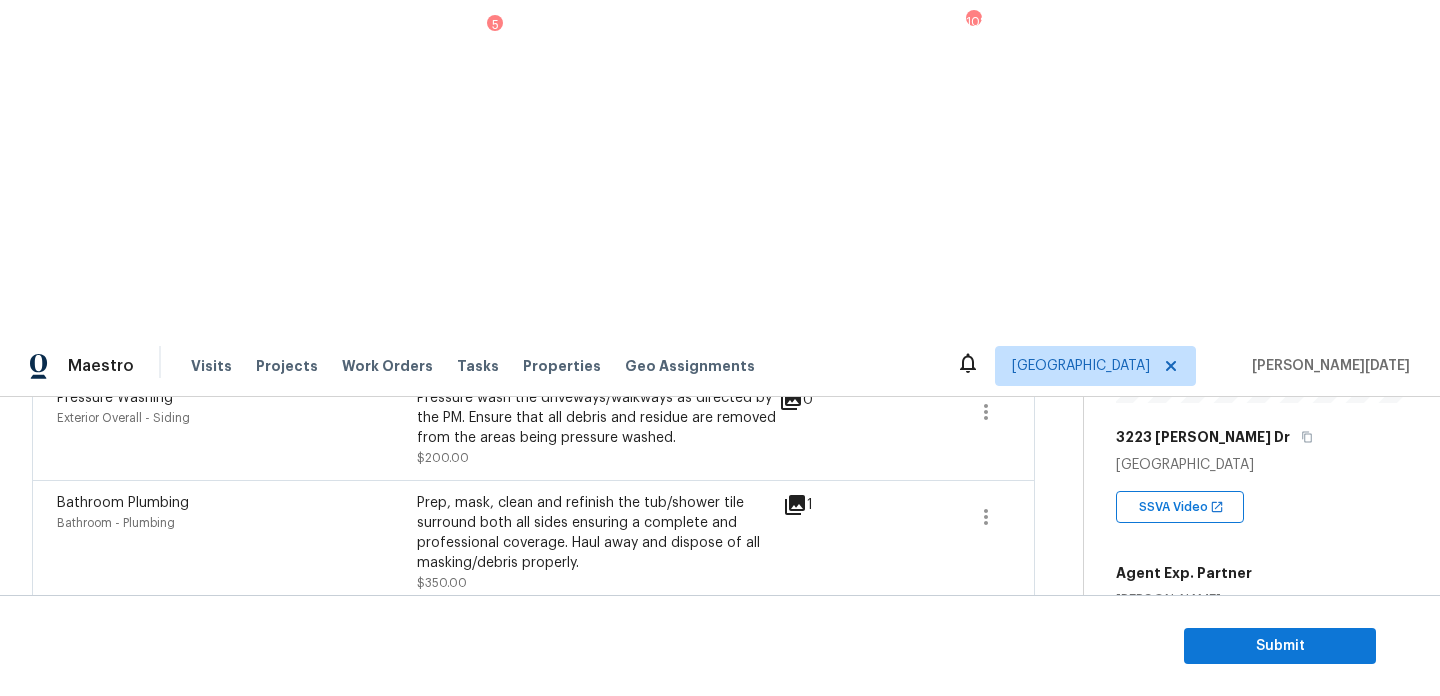 scroll, scrollTop: 942, scrollLeft: 0, axis: vertical 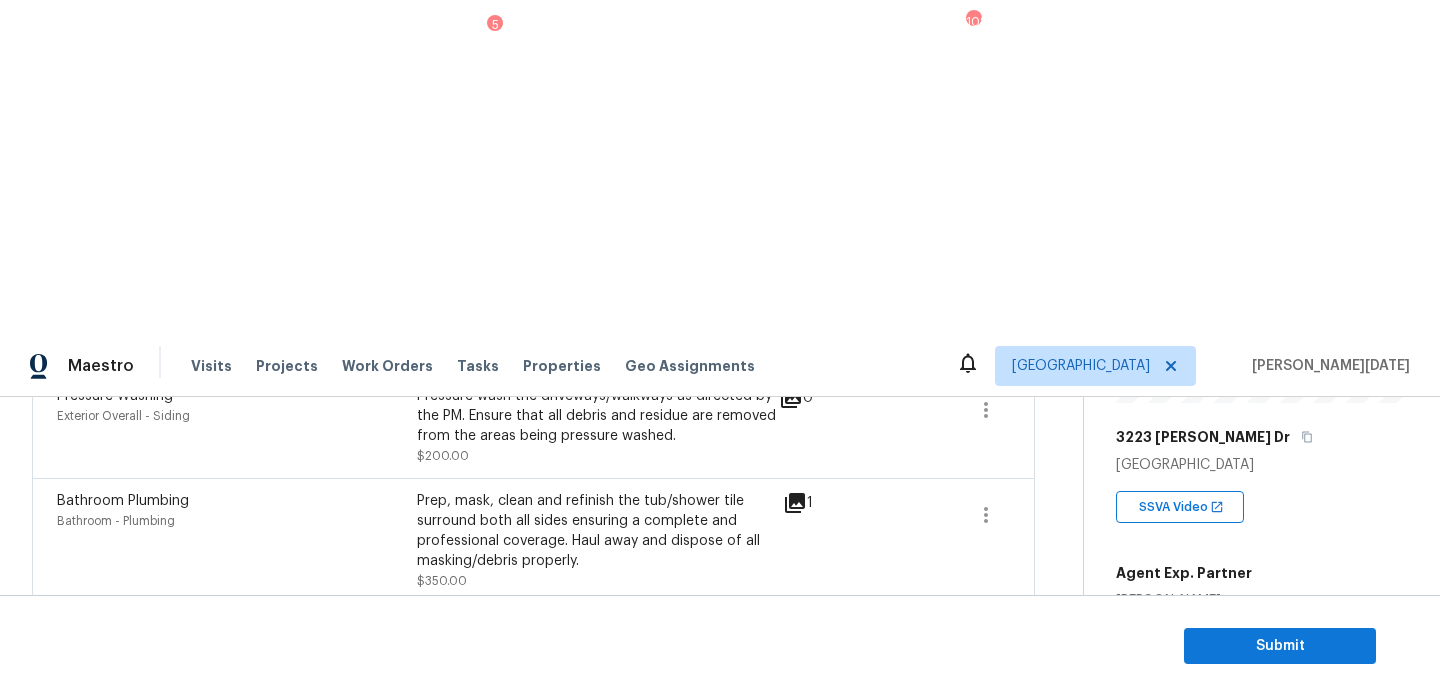 click on "Paint Decking" at bounding box center [597, 699] 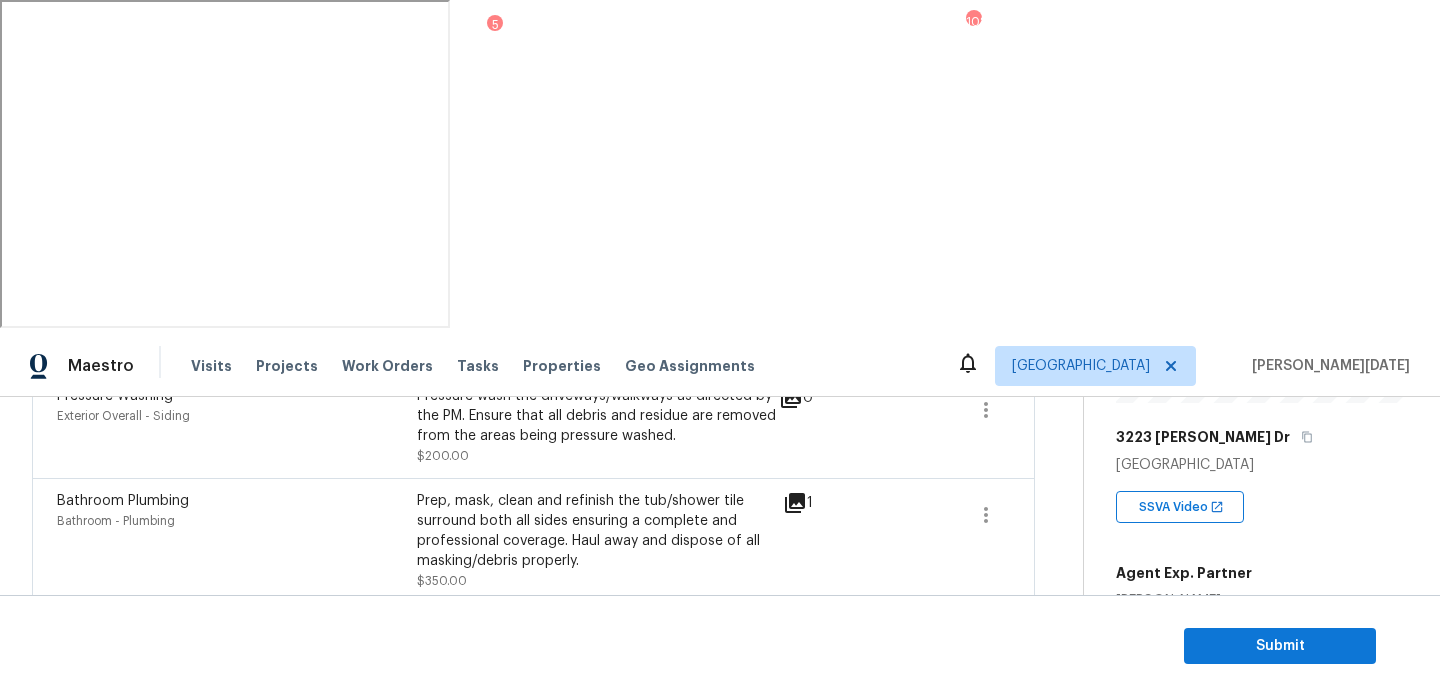 click on "Paint Decking" at bounding box center (597, 699) 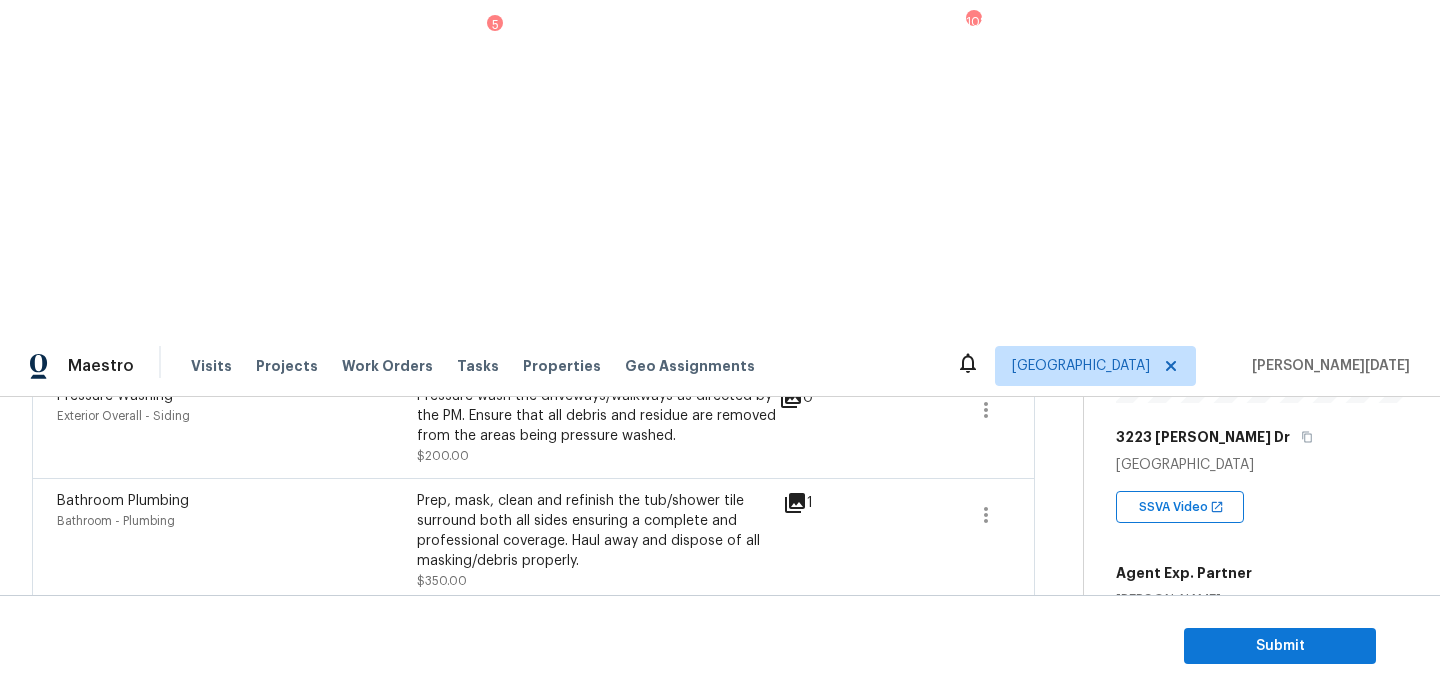 copy on "Paint Decking" 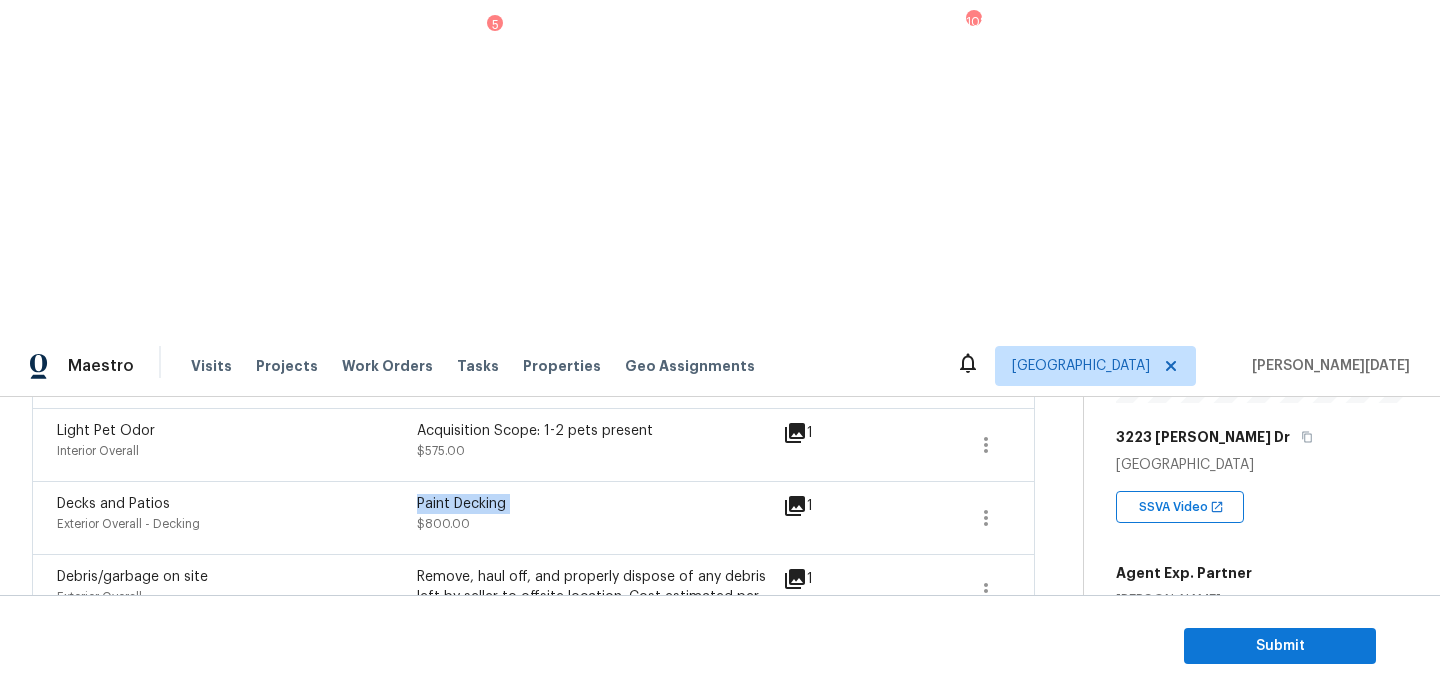 scroll, scrollTop: 1277, scrollLeft: 0, axis: vertical 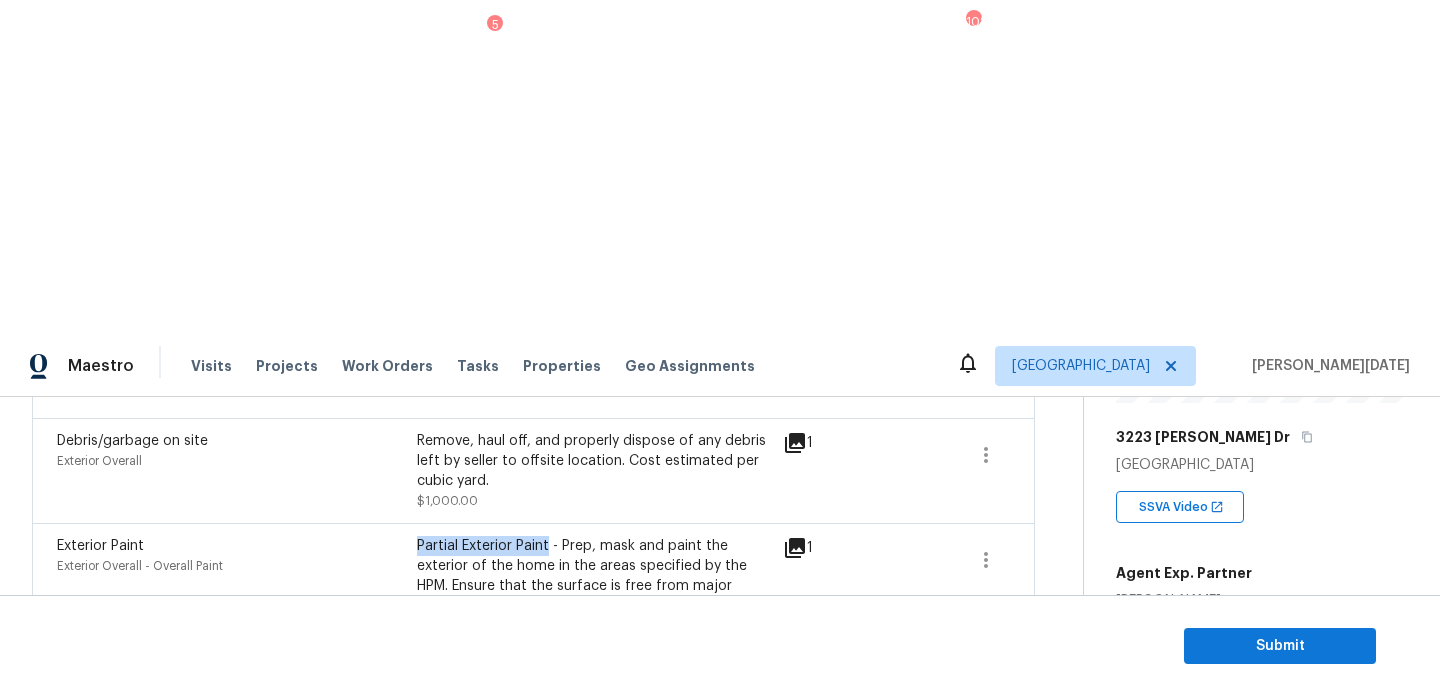 drag, startPoint x: 419, startPoint y: 209, endPoint x: 550, endPoint y: 213, distance: 131.06105 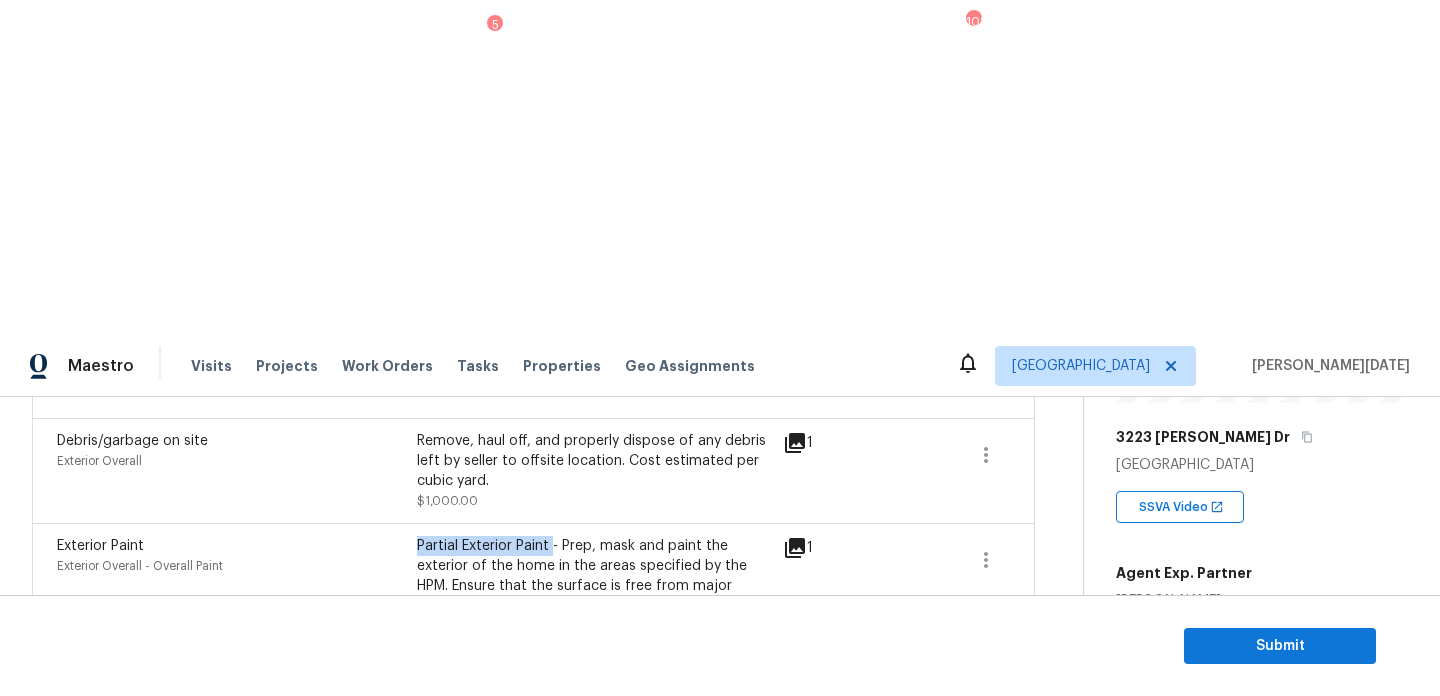 copy on "Partial Exterior Paint" 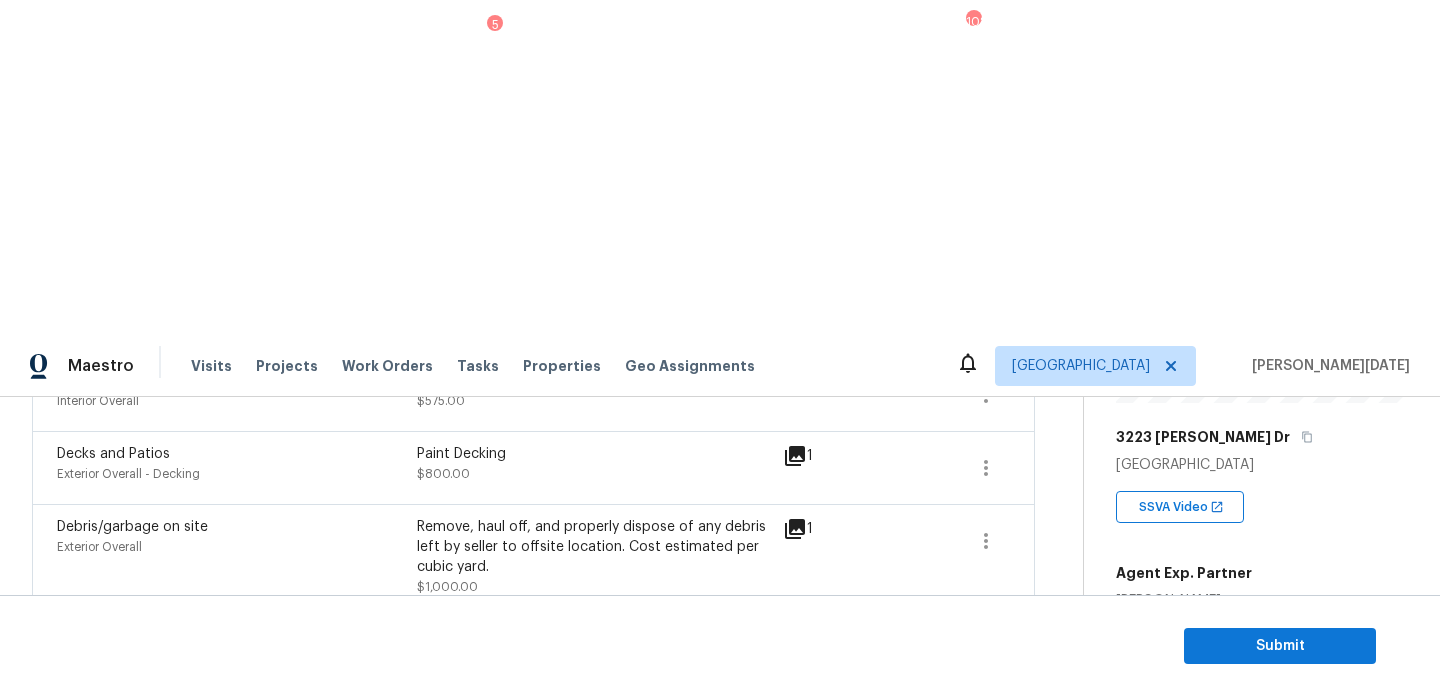 scroll, scrollTop: 1277, scrollLeft: 0, axis: vertical 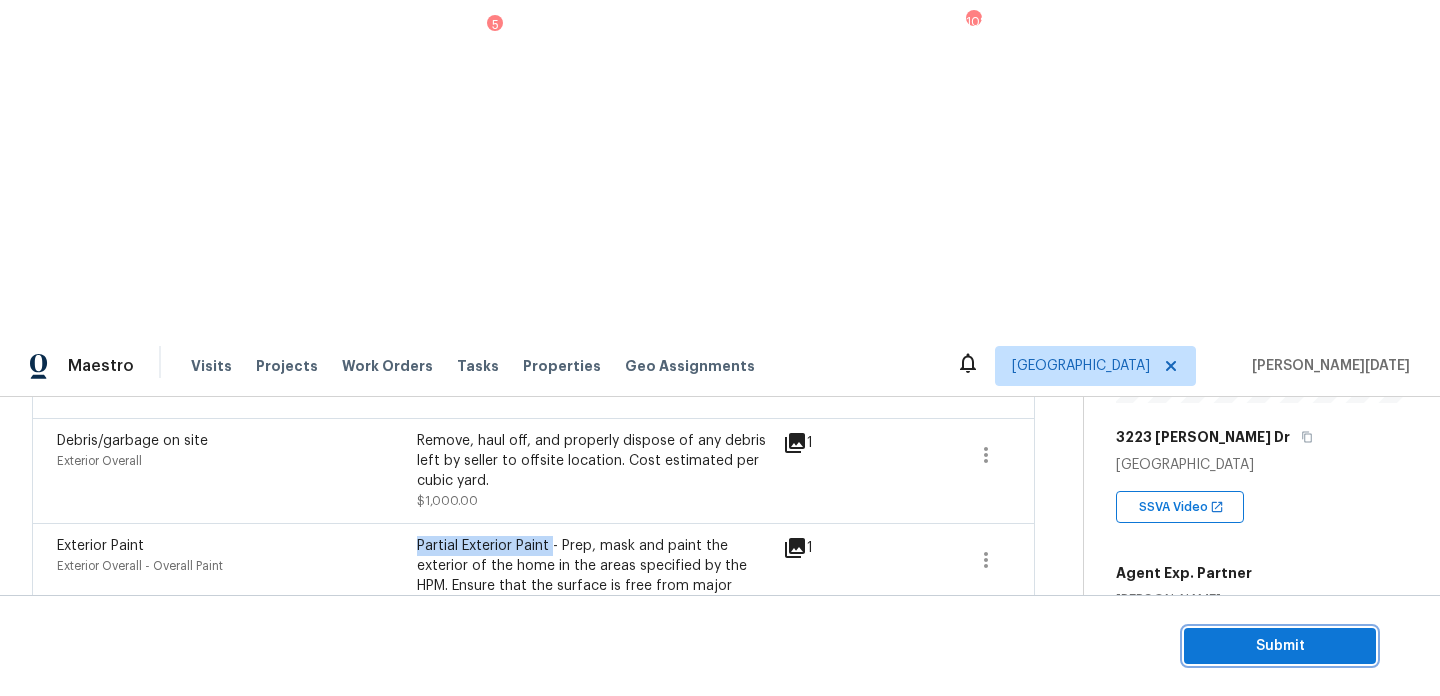 click on "Submit" at bounding box center (1280, 646) 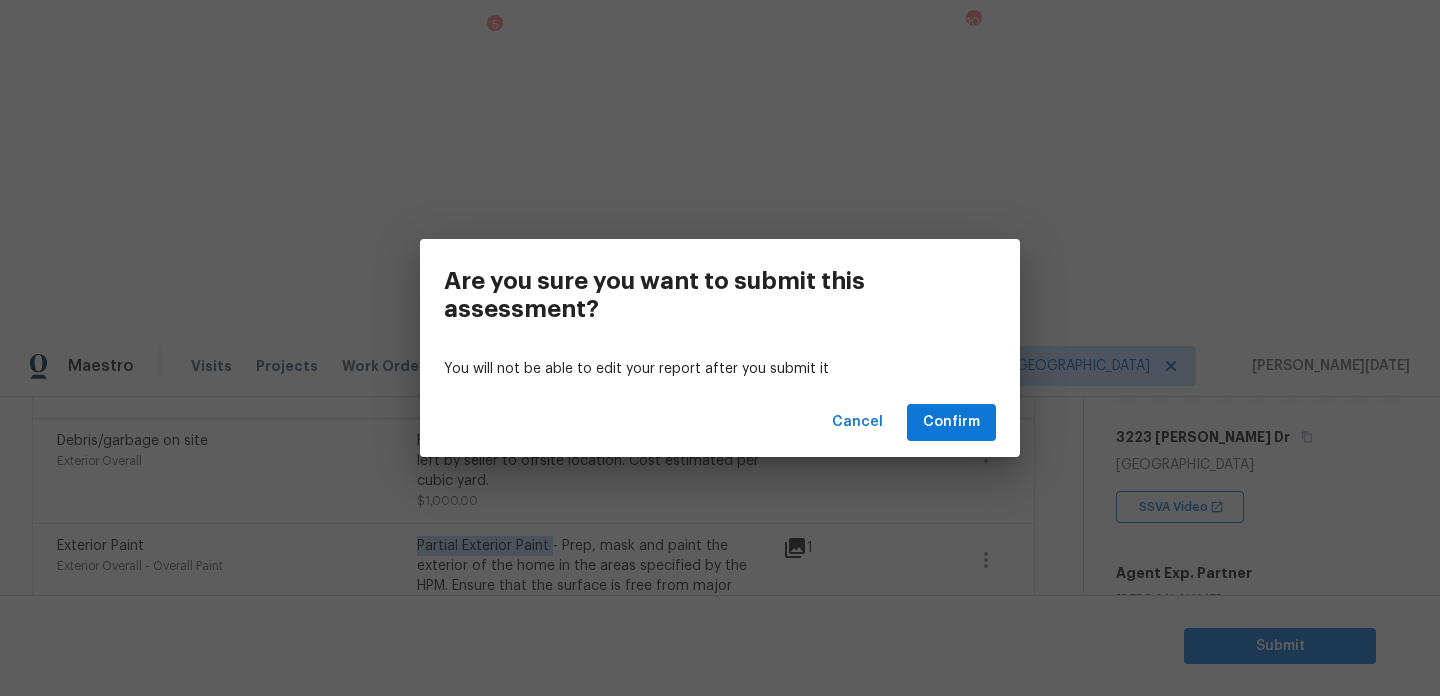 click on "Cancel Confirm" at bounding box center [720, 422] 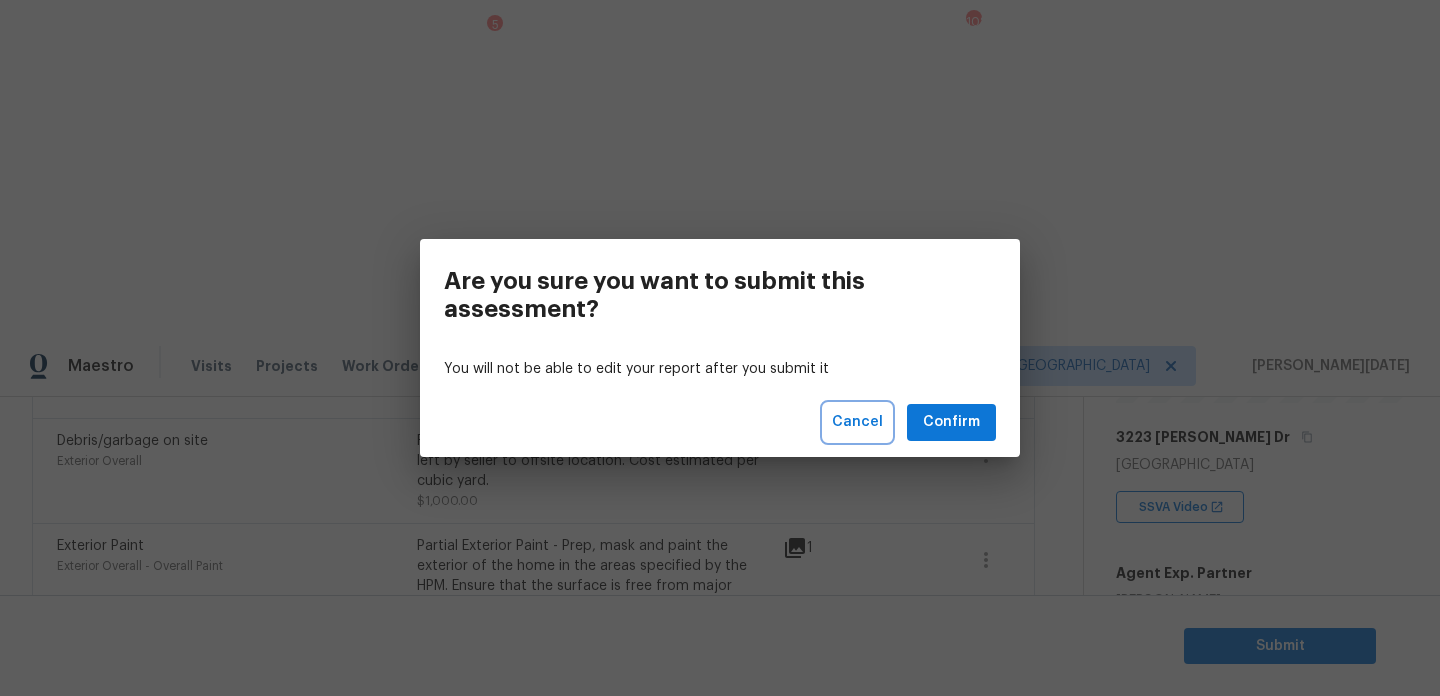 click on "Cancel" at bounding box center [857, 422] 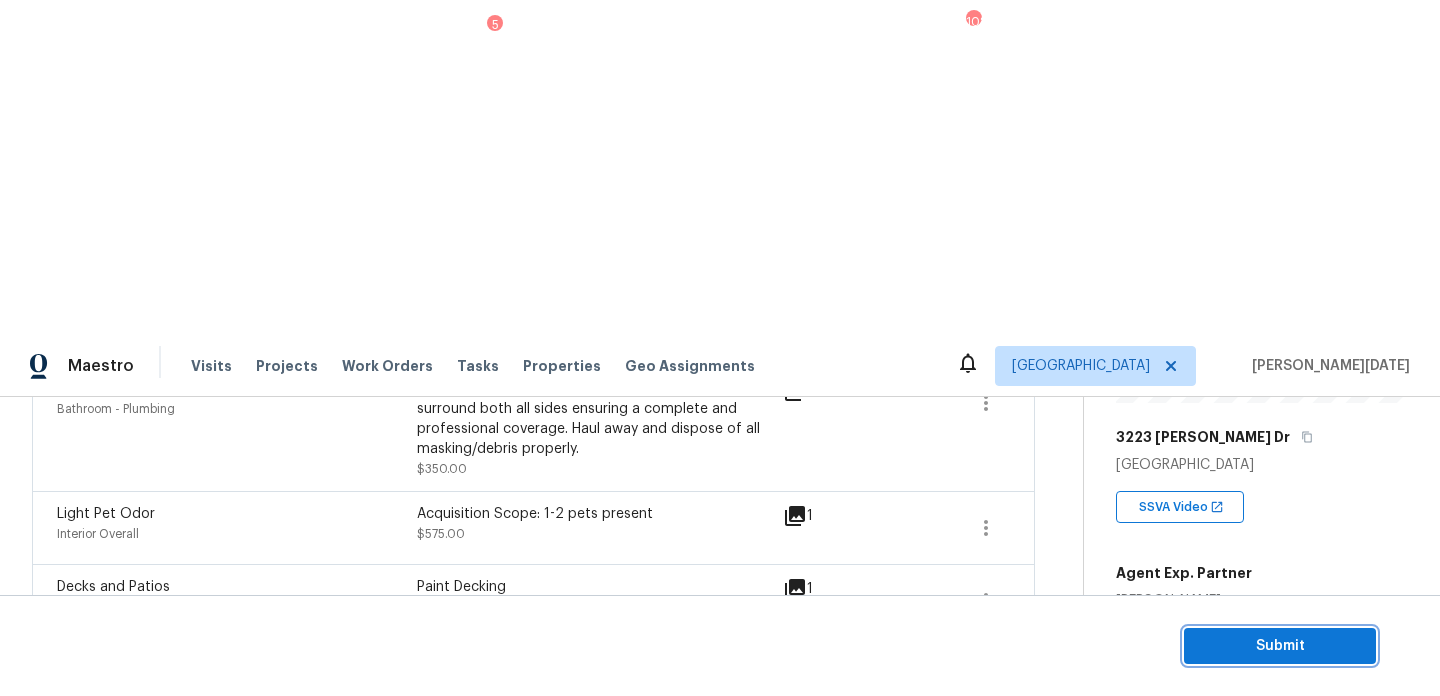 scroll, scrollTop: 1277, scrollLeft: 0, axis: vertical 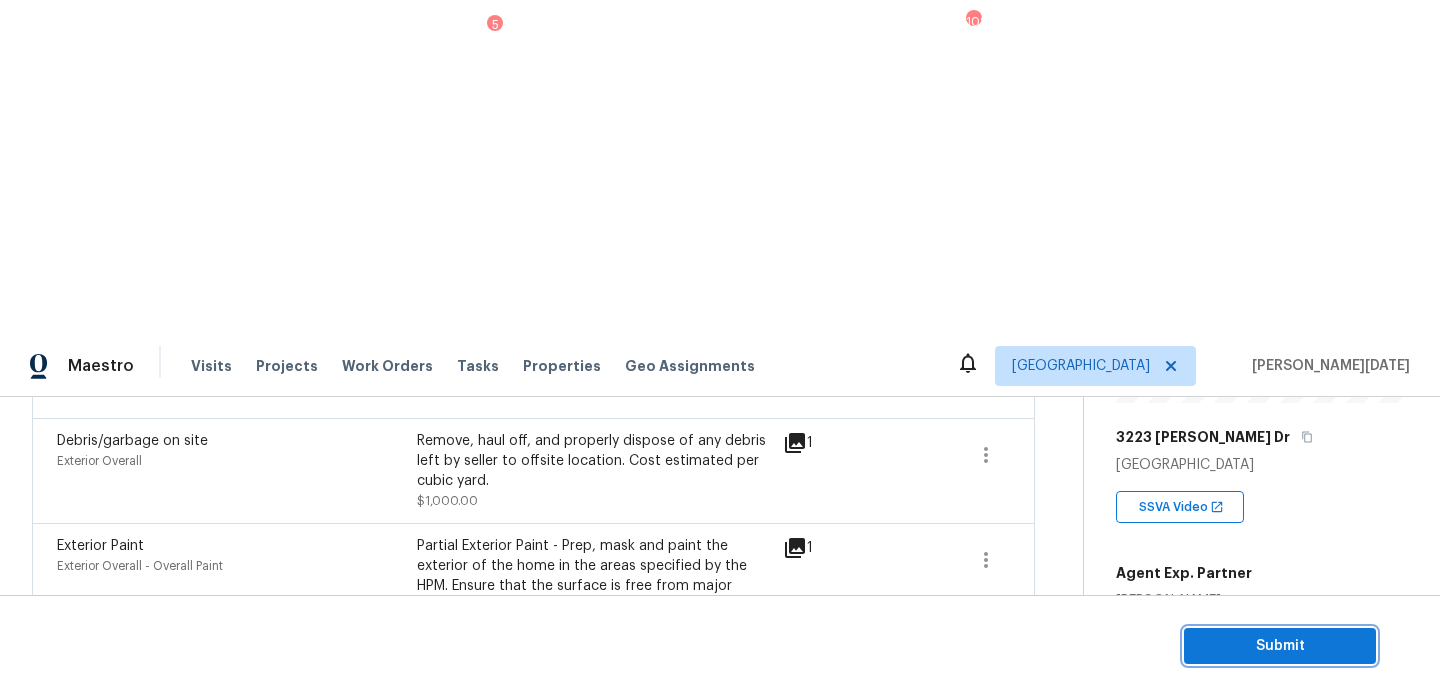 click on "Submit" at bounding box center [1280, 646] 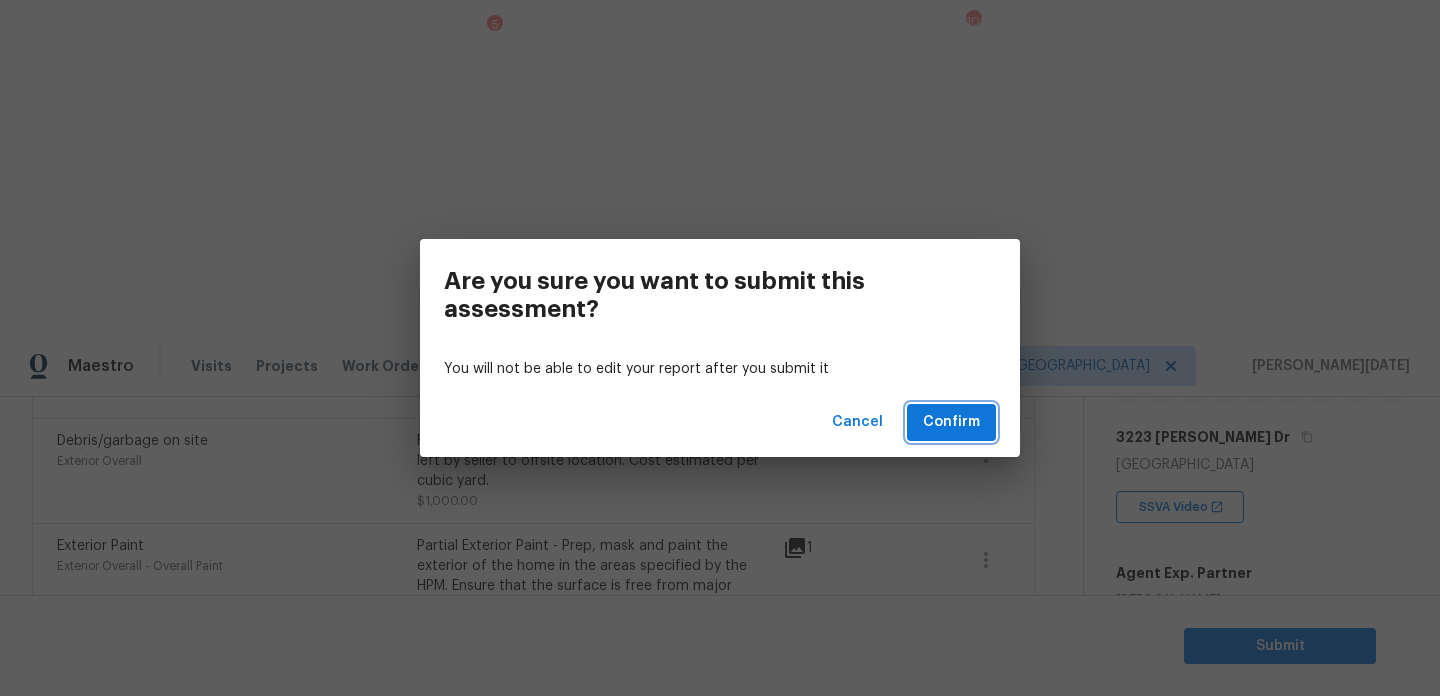 click on "Confirm" at bounding box center [951, 422] 